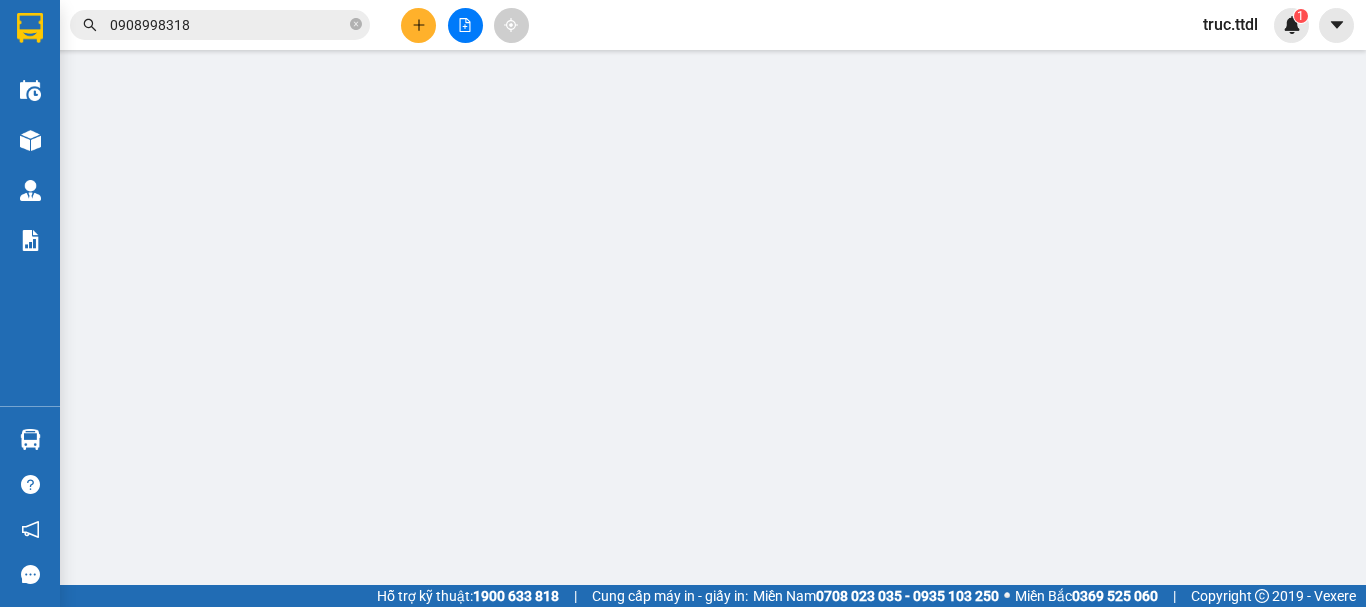 scroll, scrollTop: 0, scrollLeft: 0, axis: both 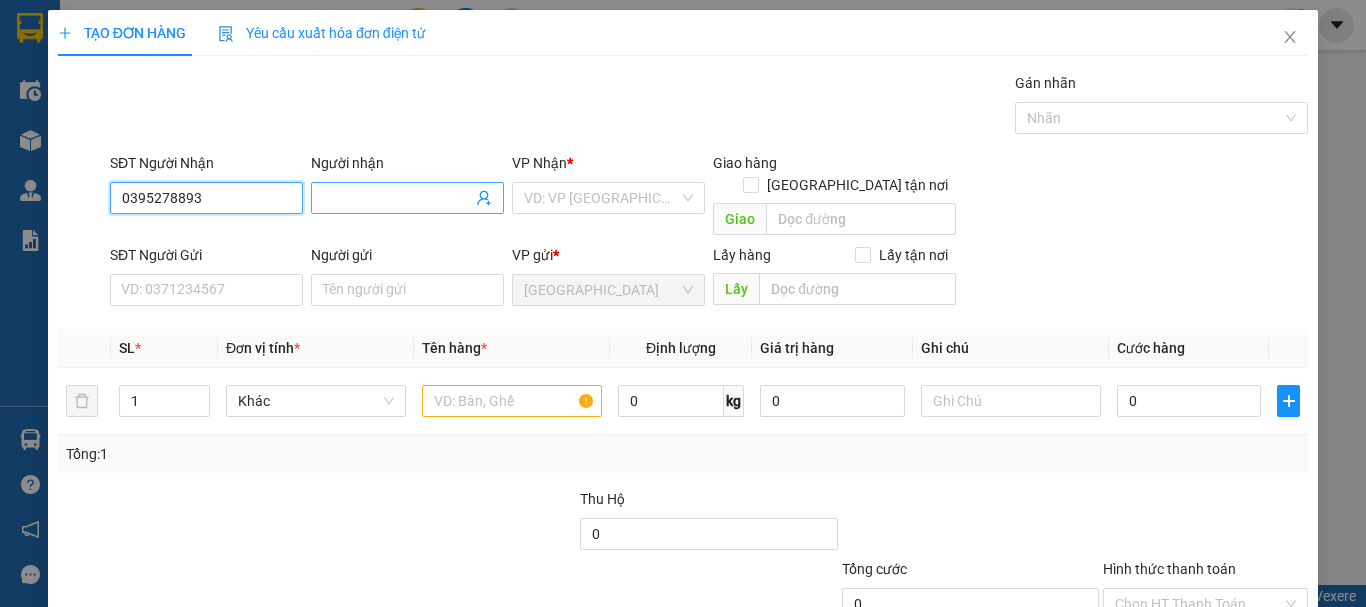 type on "0395278893" 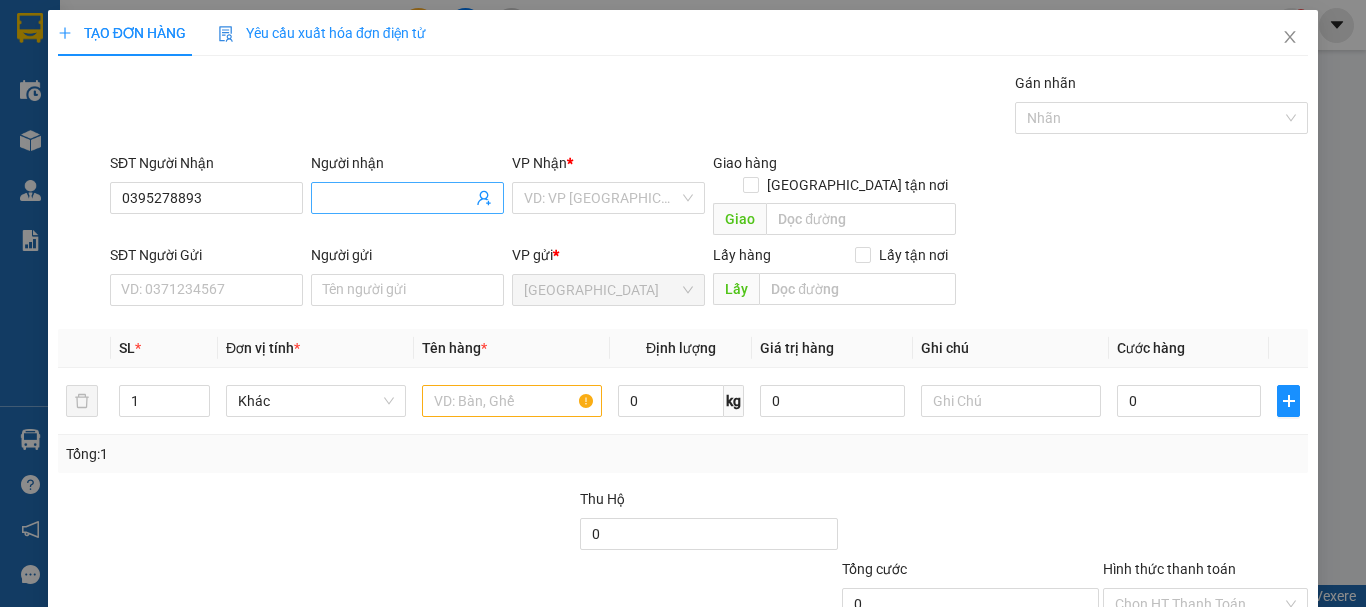 click on "Người nhận" at bounding box center (397, 198) 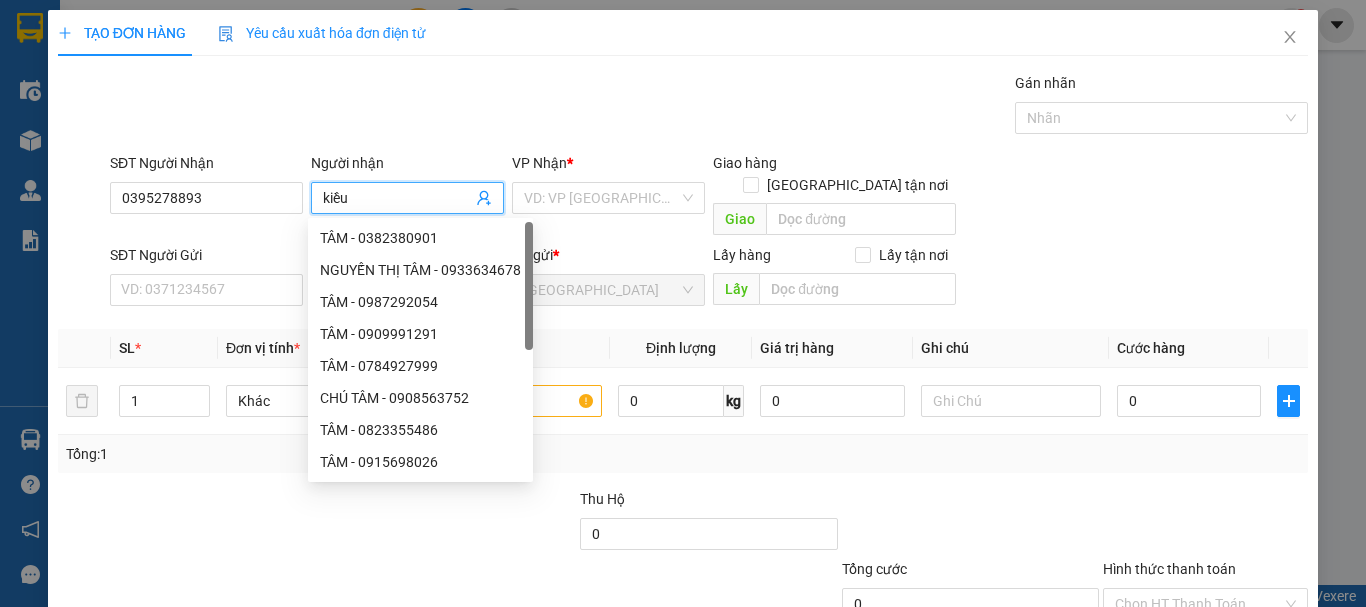 type on "kiều" 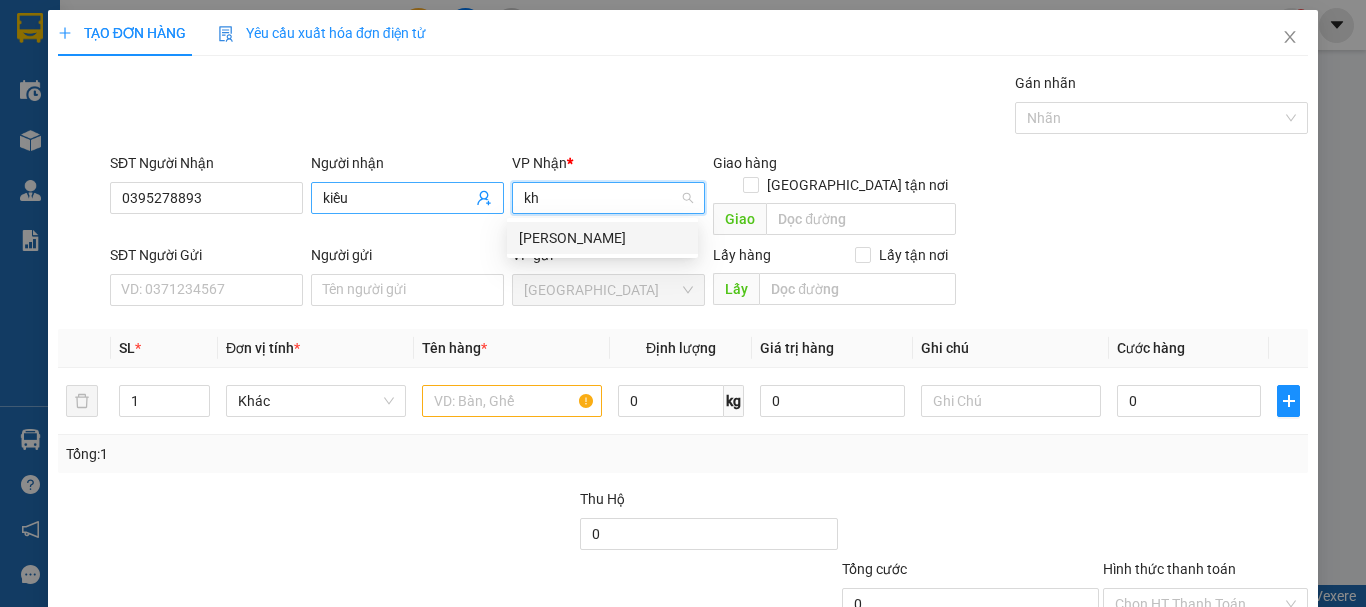 type on "kho" 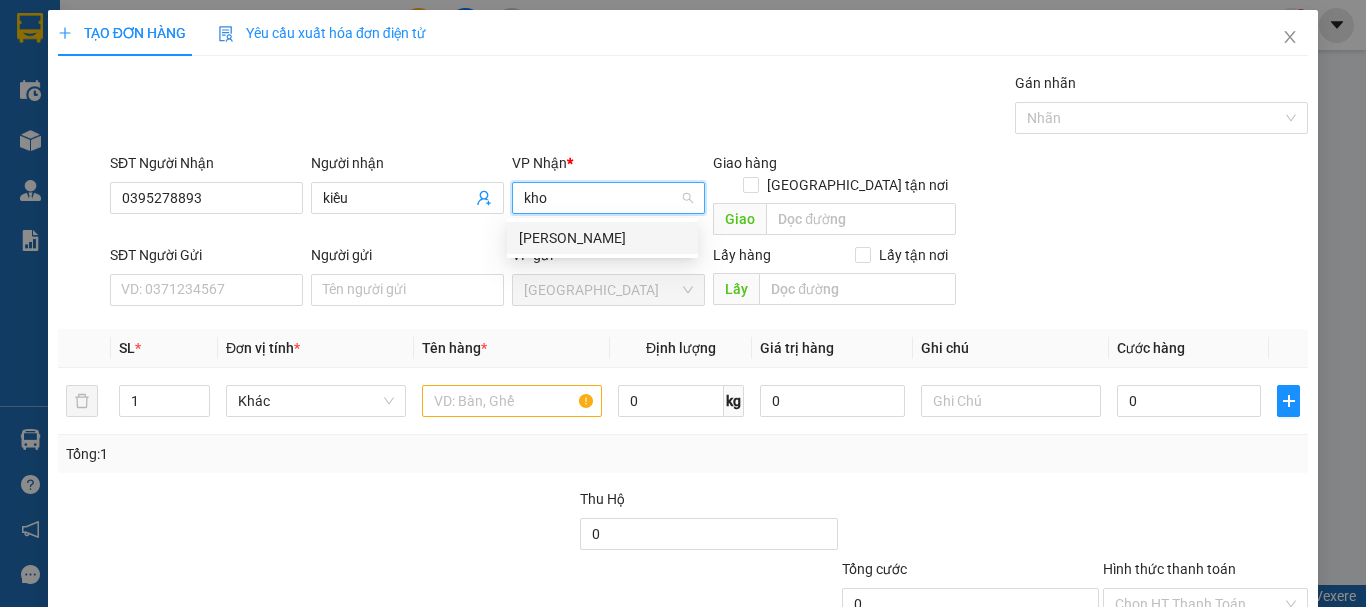 click on "[PERSON_NAME]" at bounding box center (602, 238) 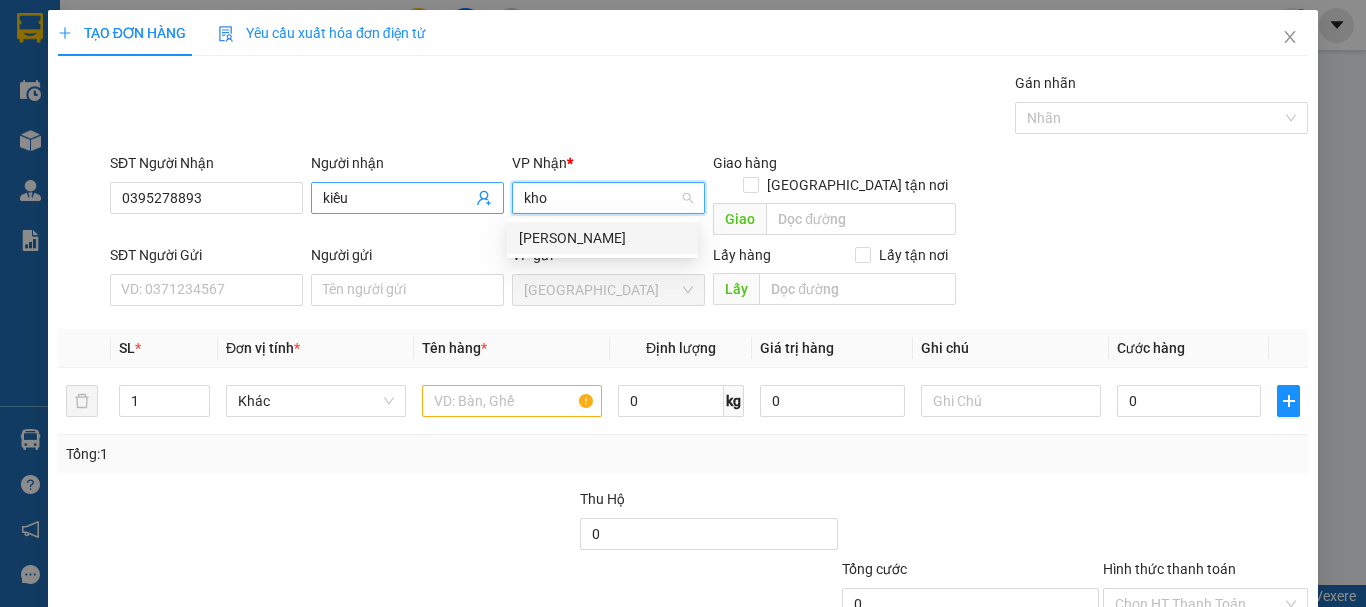 type 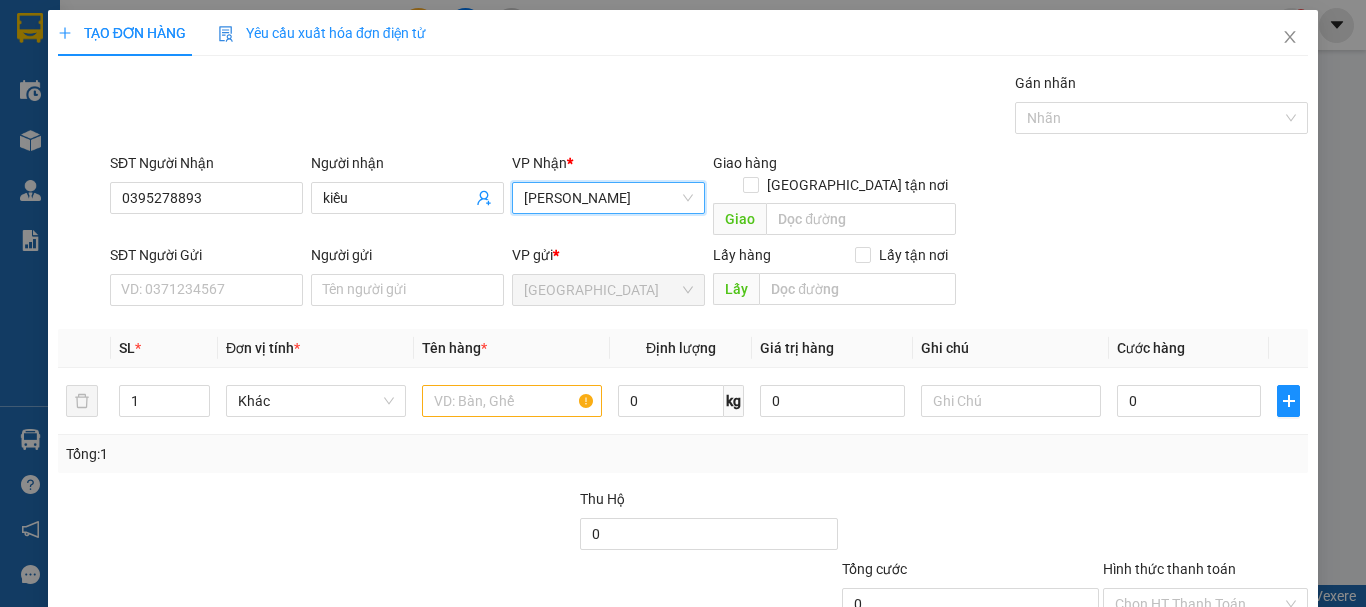 drag, startPoint x: 424, startPoint y: 201, endPoint x: 236, endPoint y: 214, distance: 188.44893 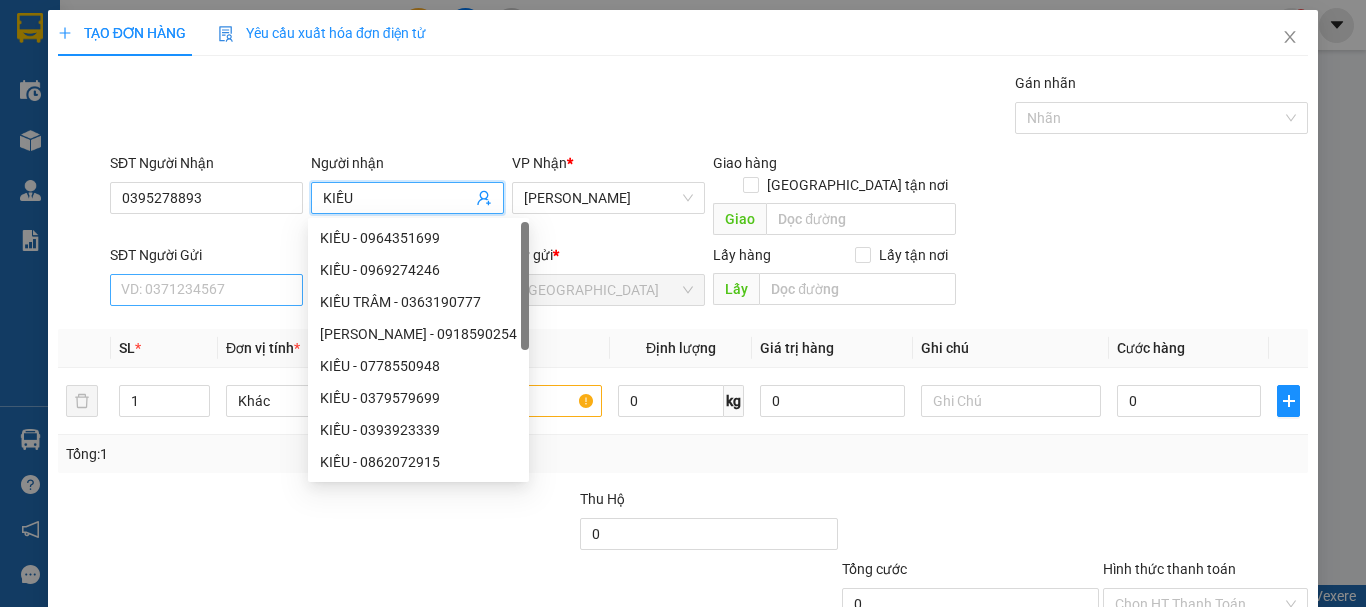 type on "KIỀU" 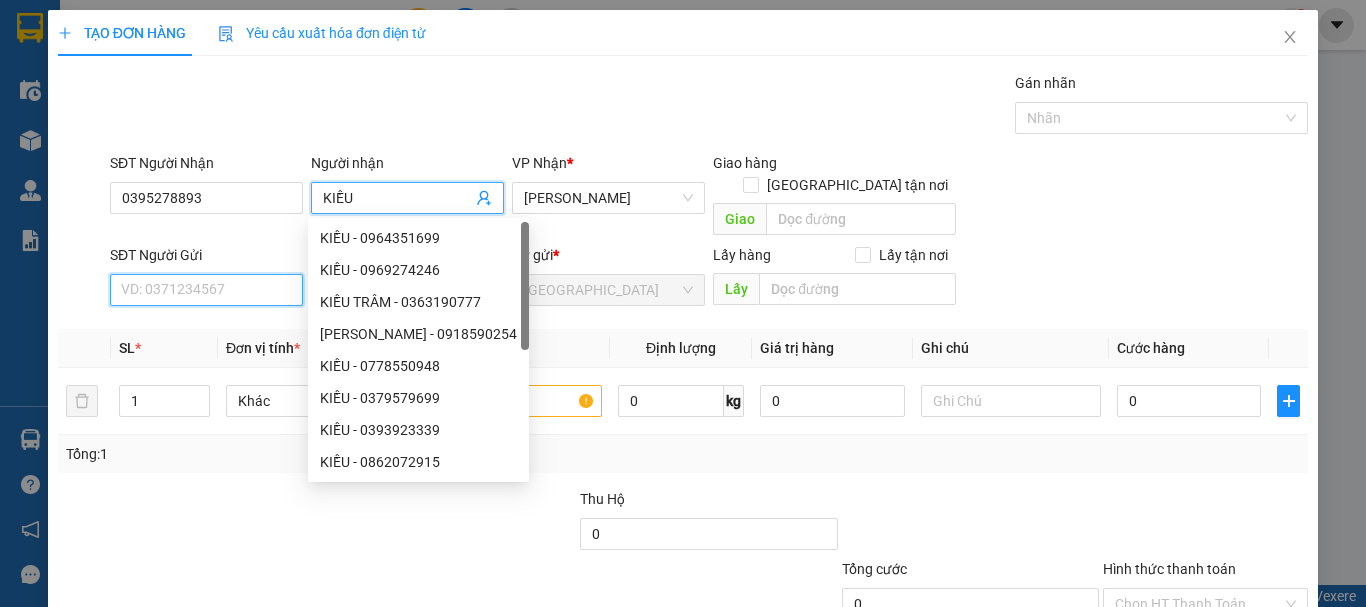 click on "SĐT Người Gửi" at bounding box center [206, 290] 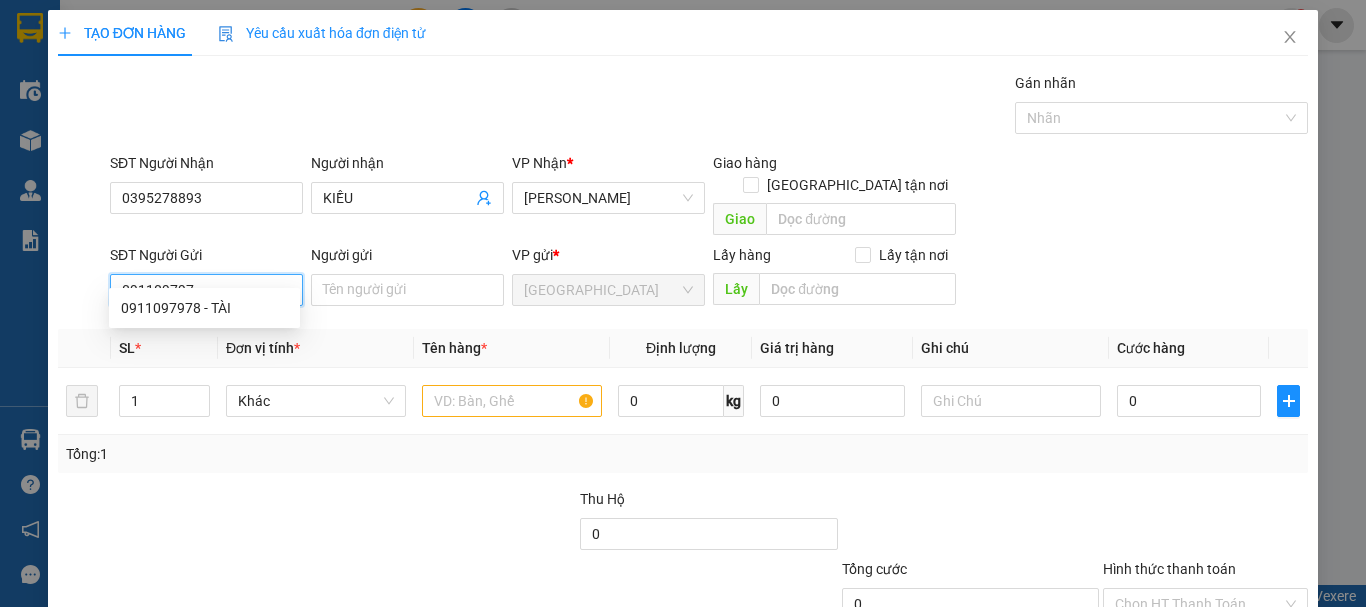 type on "0911097978" 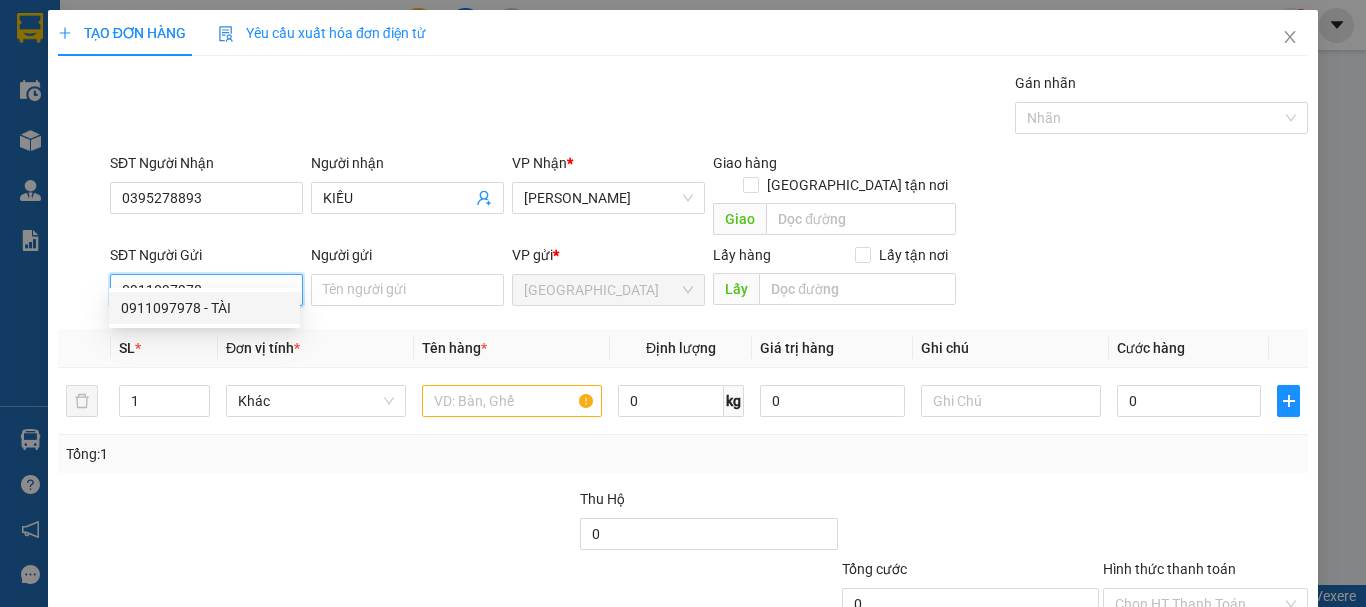 click on "0911097978 - TÀI" at bounding box center [204, 308] 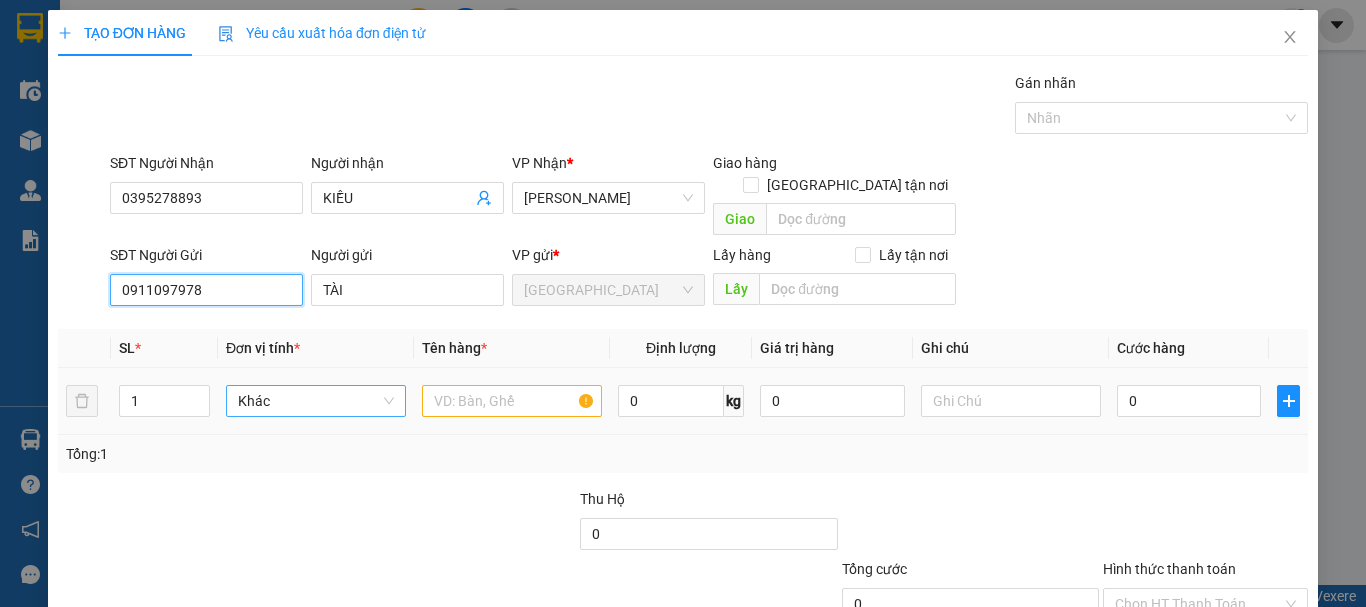 click on "Khác" at bounding box center (316, 401) 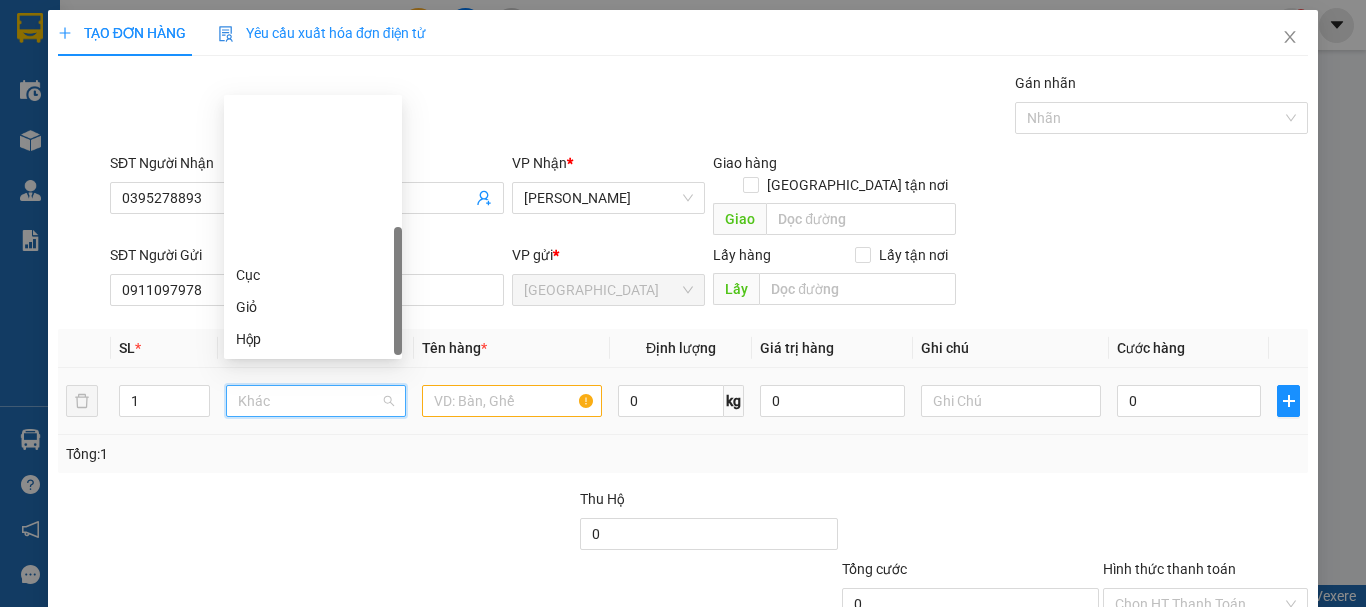 scroll, scrollTop: 192, scrollLeft: 0, axis: vertical 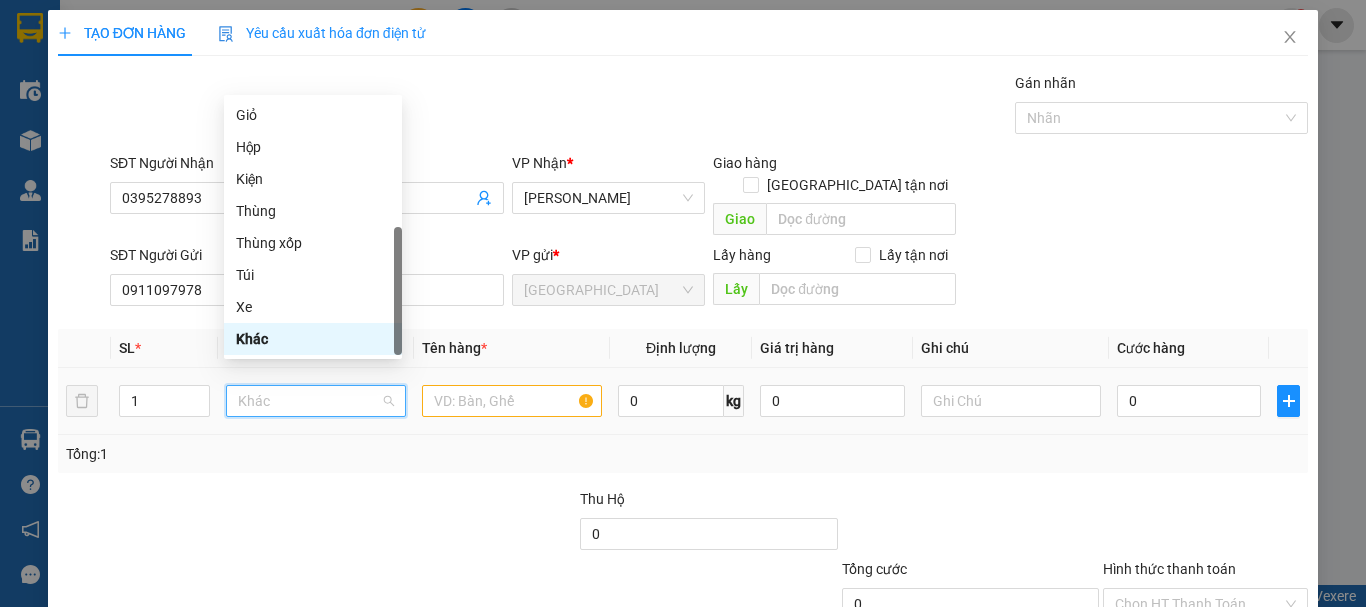 type on "H" 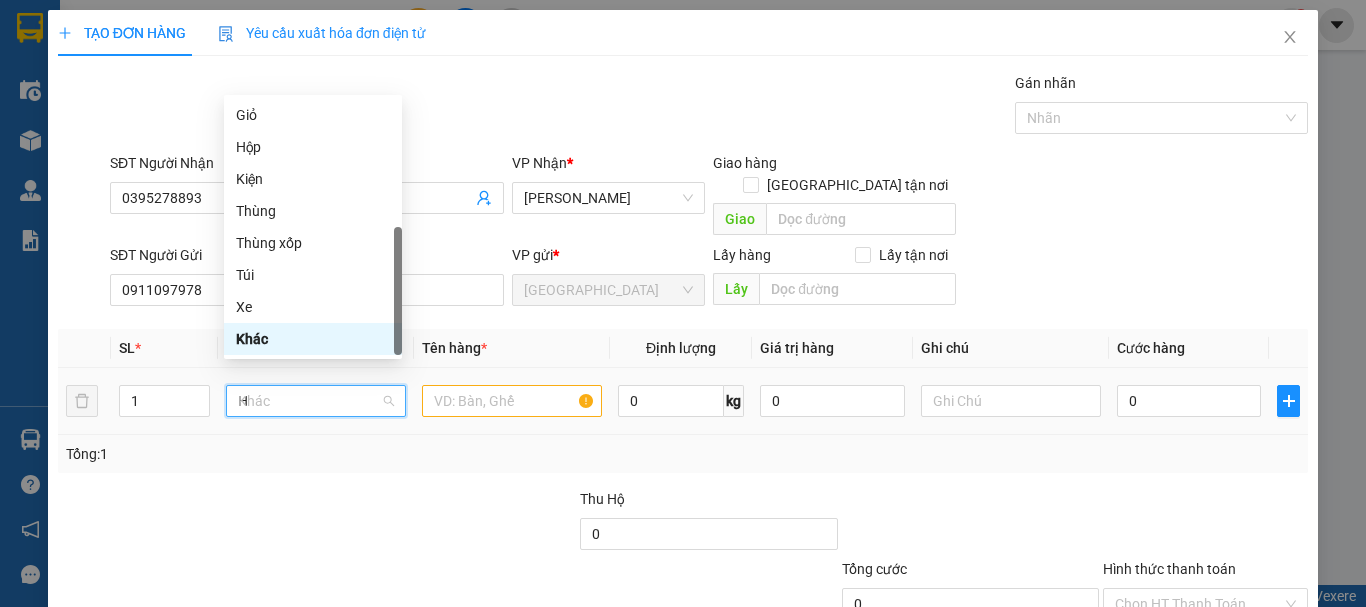 scroll, scrollTop: 0, scrollLeft: 0, axis: both 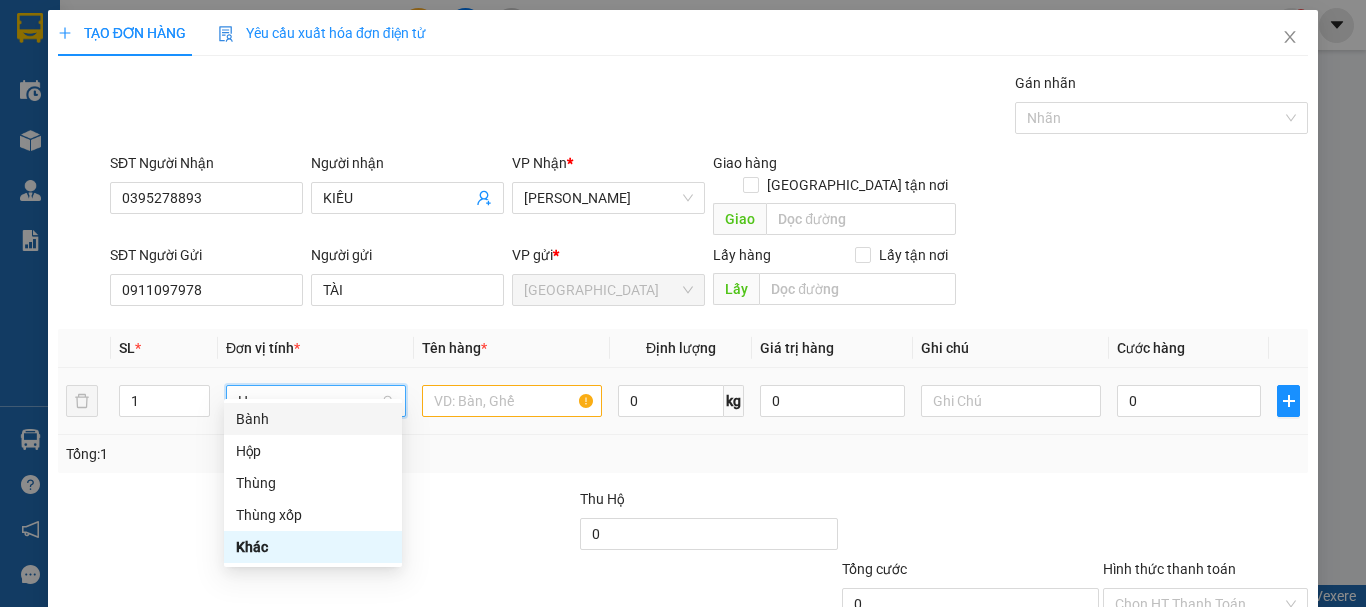 click on "Bành" at bounding box center [313, 419] 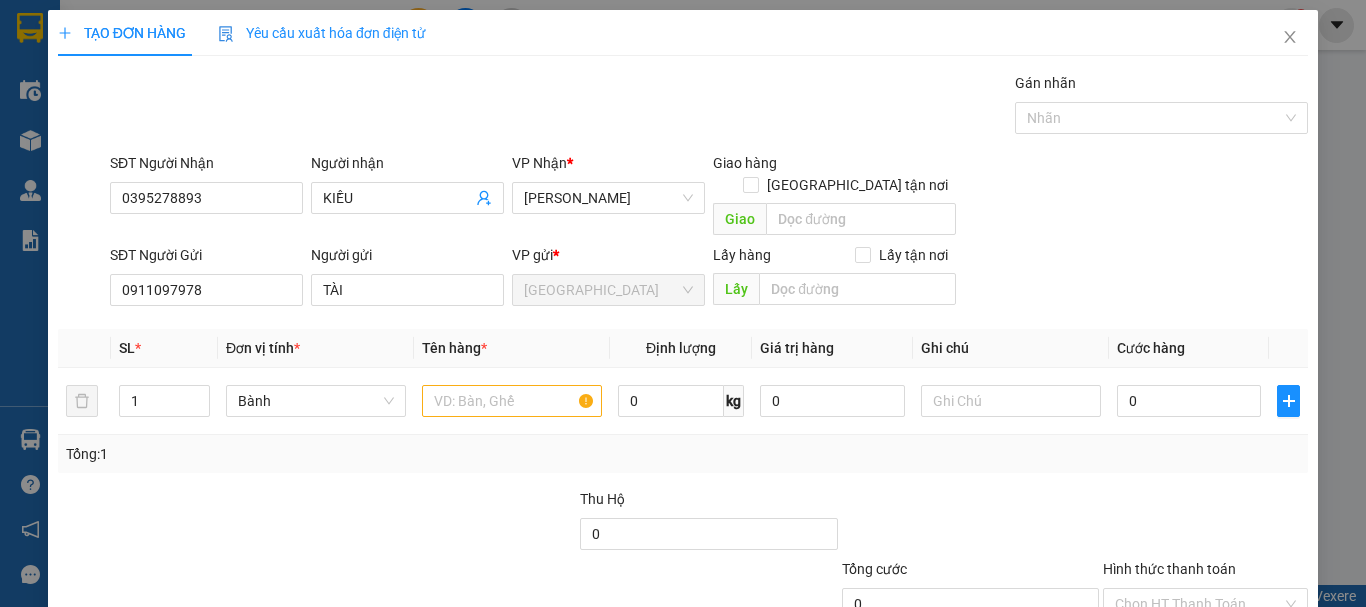 click on "Tổng:  1" at bounding box center (297, 454) 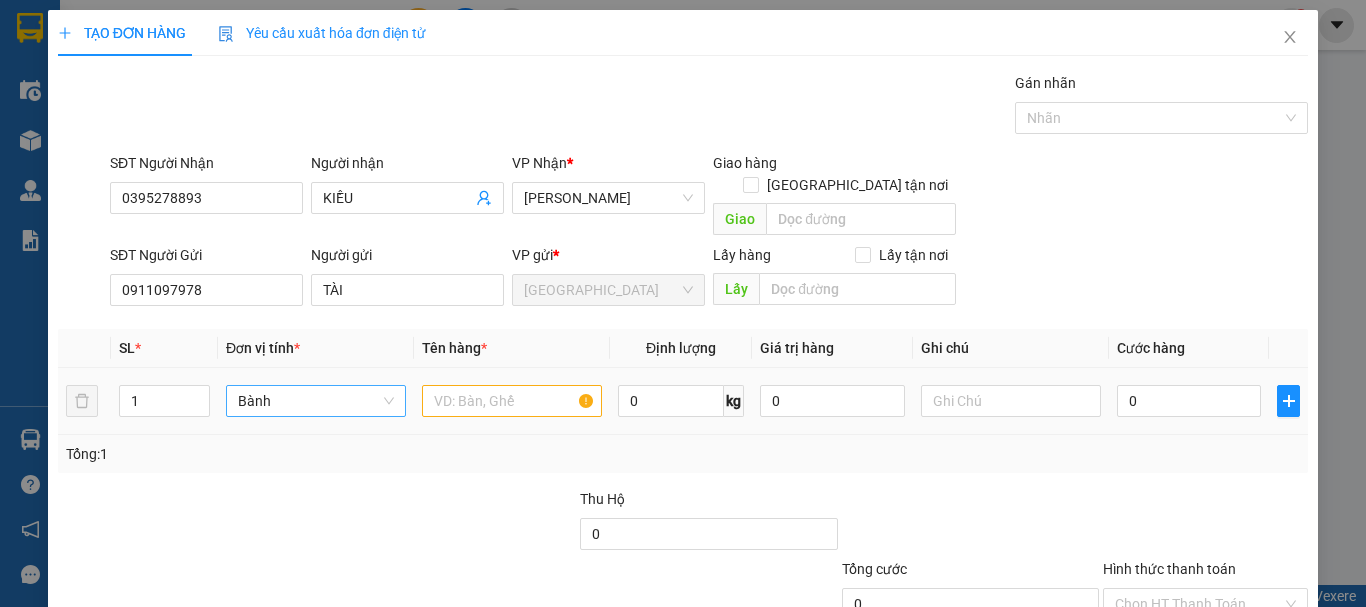 click on "Bành" at bounding box center [316, 401] 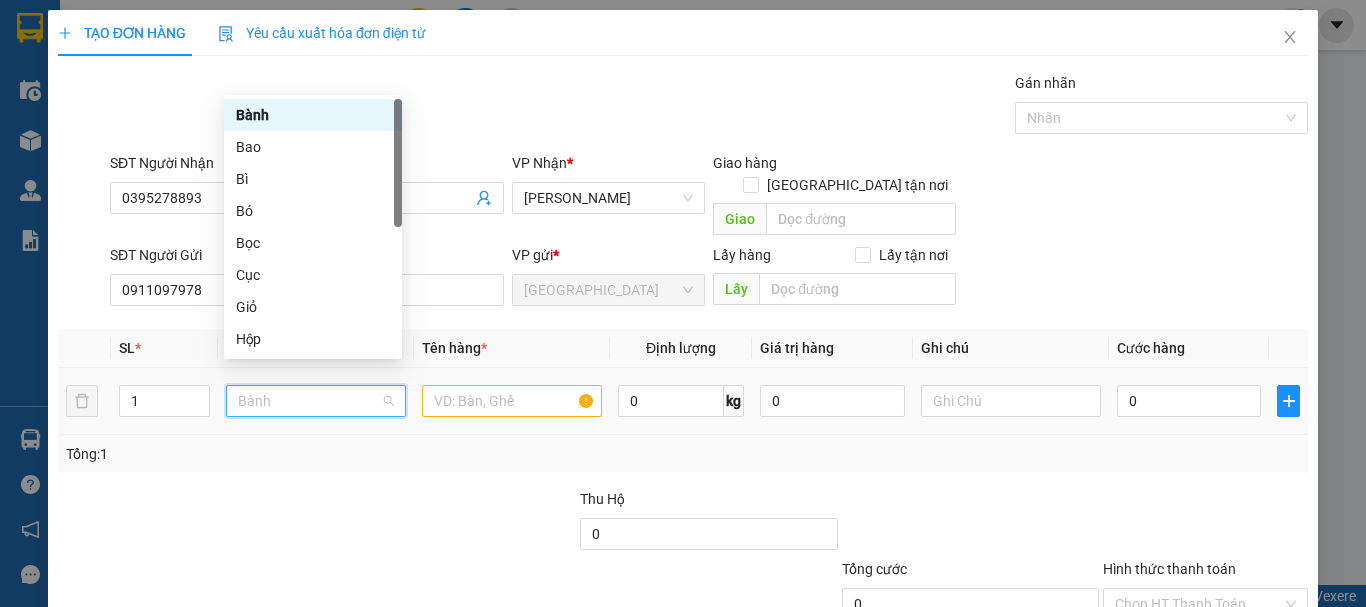 type on "H" 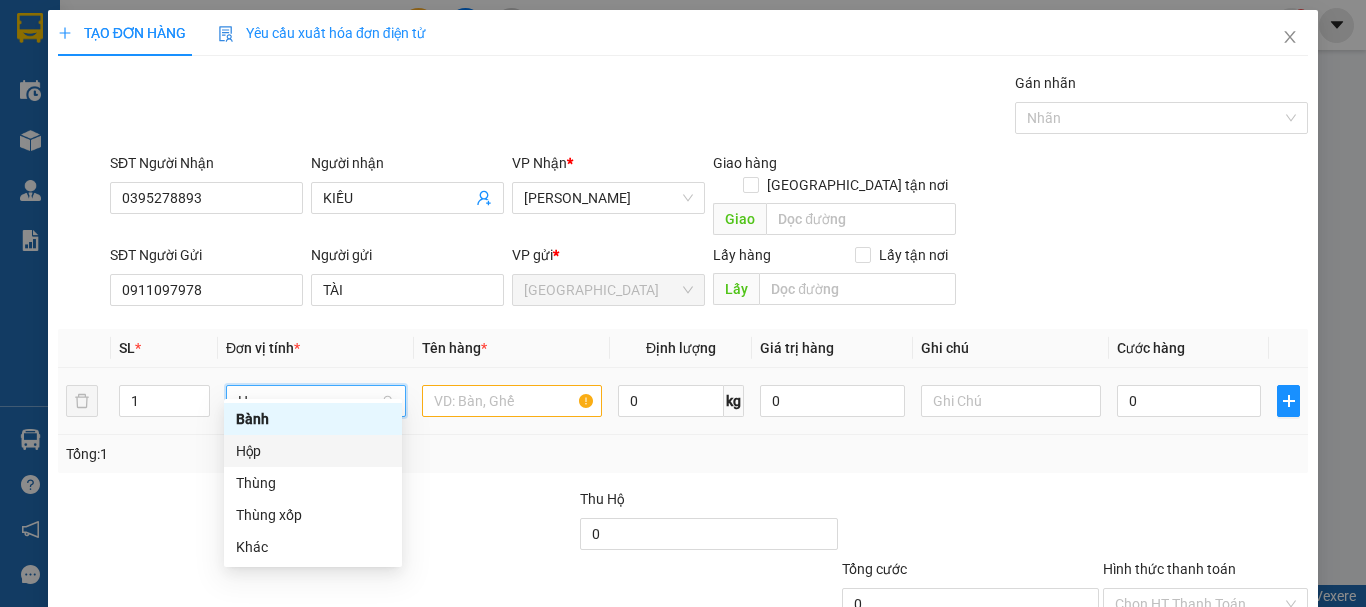 drag, startPoint x: 310, startPoint y: 445, endPoint x: 428, endPoint y: 392, distance: 129.3561 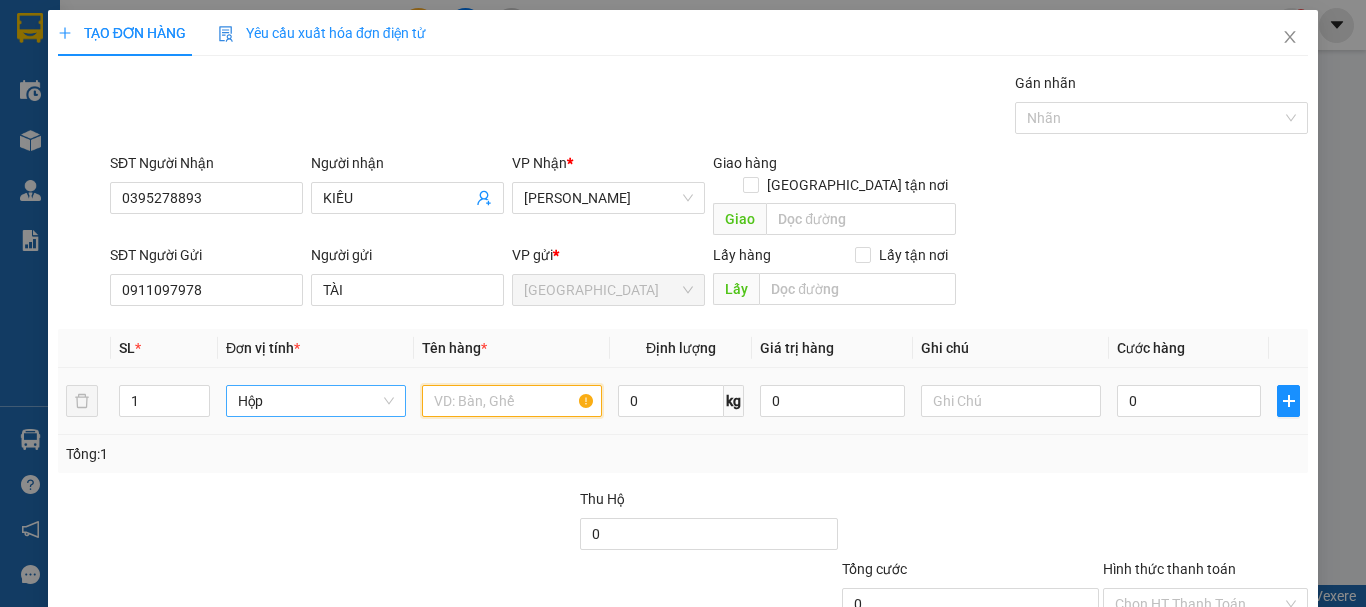 click at bounding box center (512, 401) 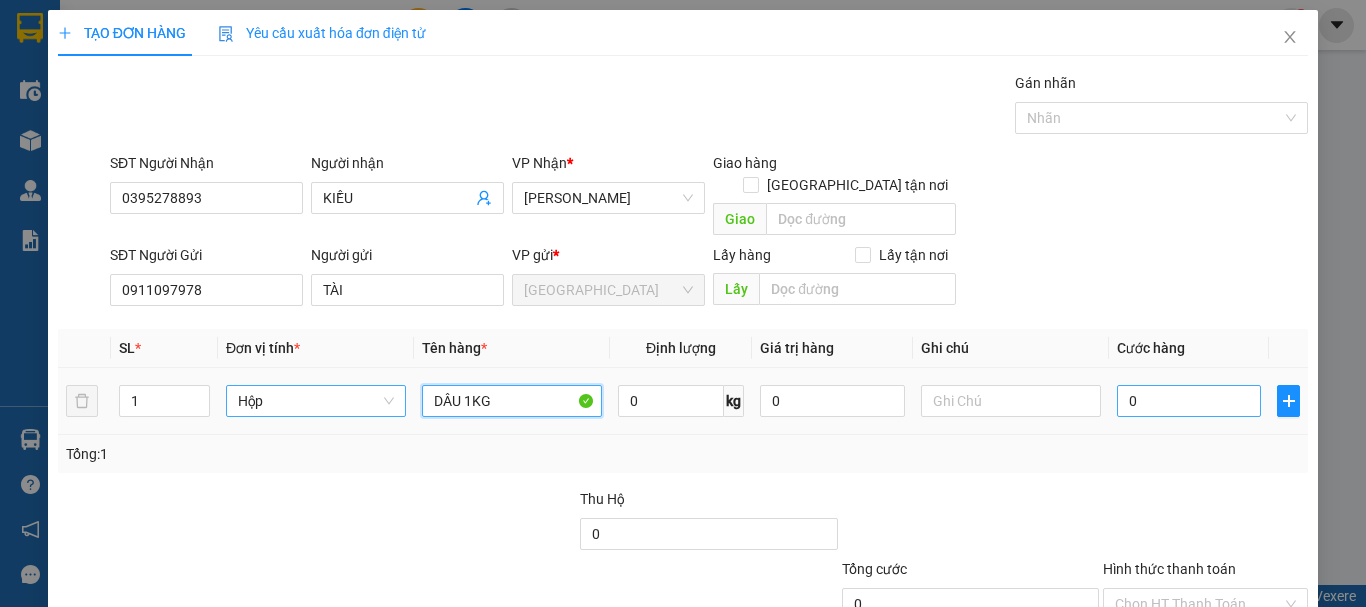 type on "DÂU 1KG" 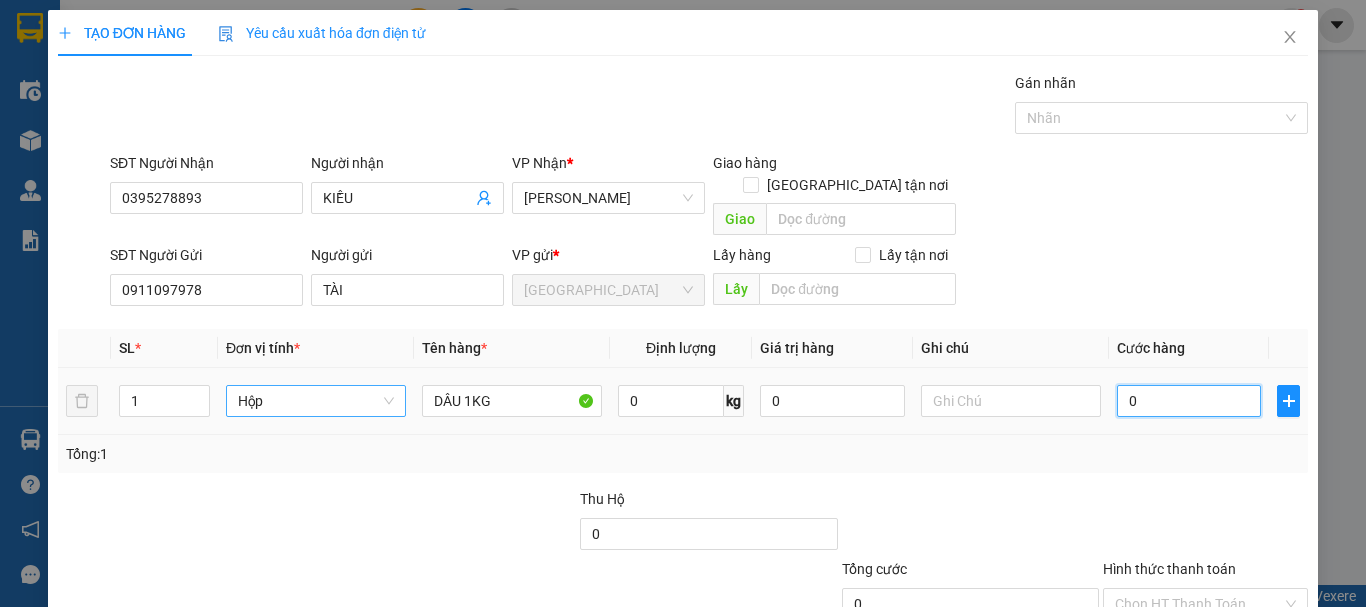 click on "0" at bounding box center (1189, 401) 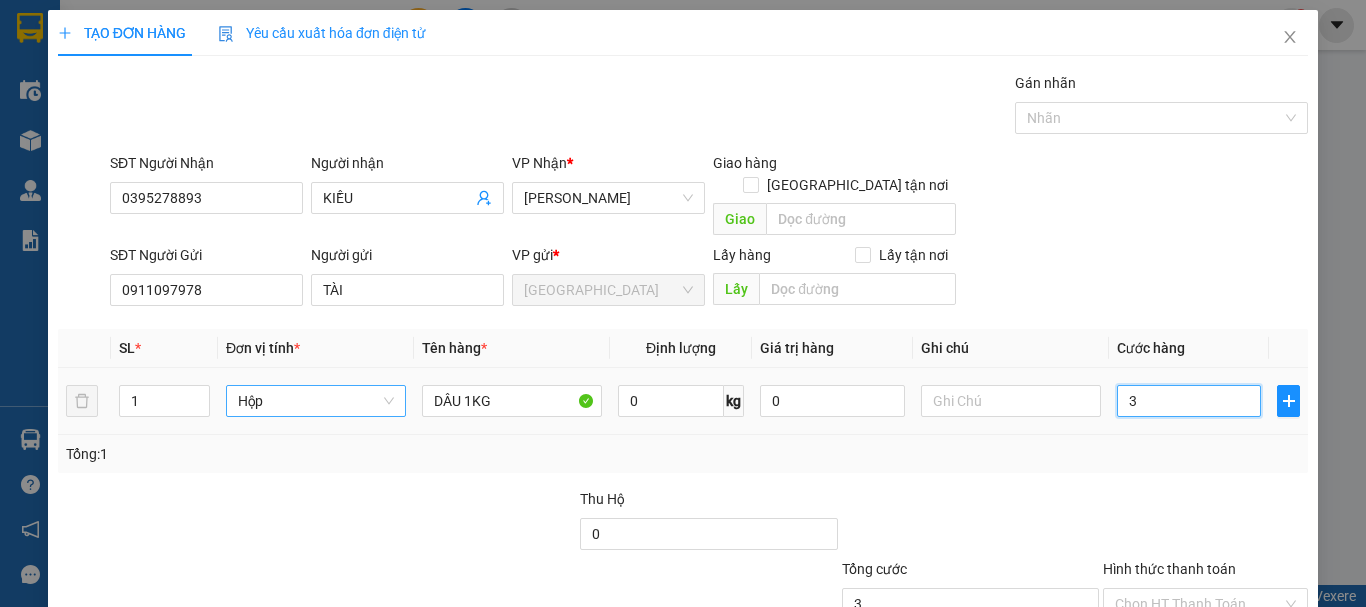 type on "30" 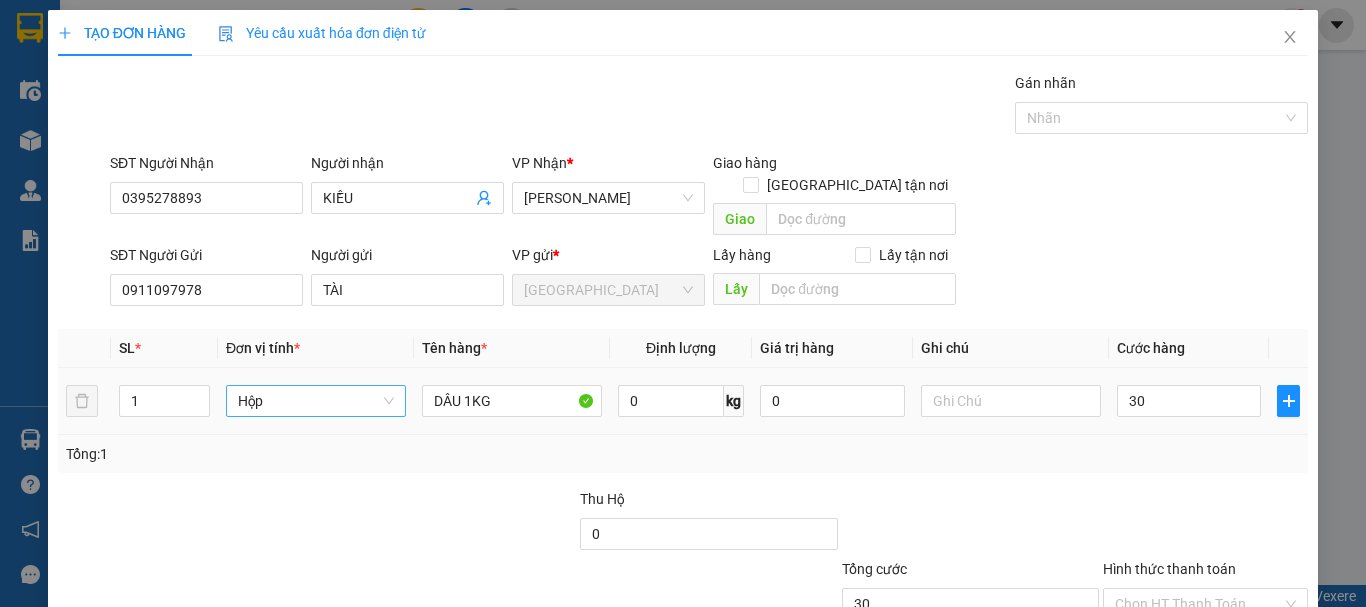 type on "30.000" 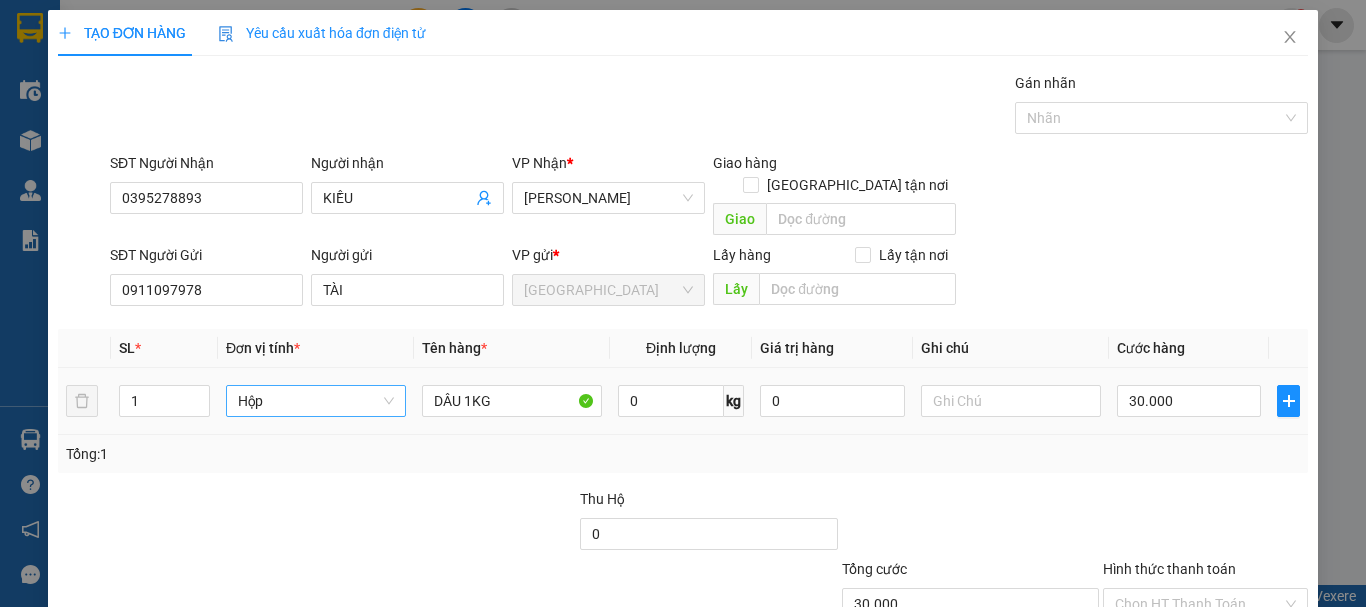 click on "SL  * Đơn vị tính  * Tên hàng  * Định lượng Giá trị hàng Ghi chú Cước hàng                   1 Hộp DÂU 1KG 0 kg 0 30.000 Tổng:  1" at bounding box center (683, 401) 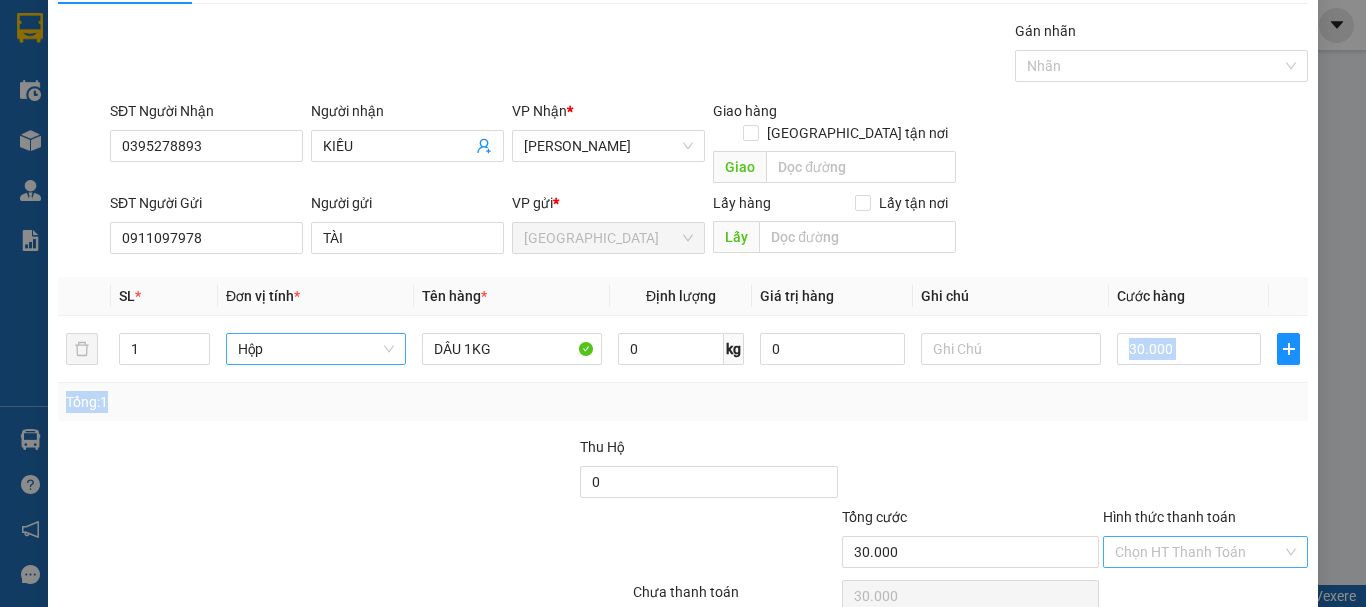 scroll, scrollTop: 125, scrollLeft: 0, axis: vertical 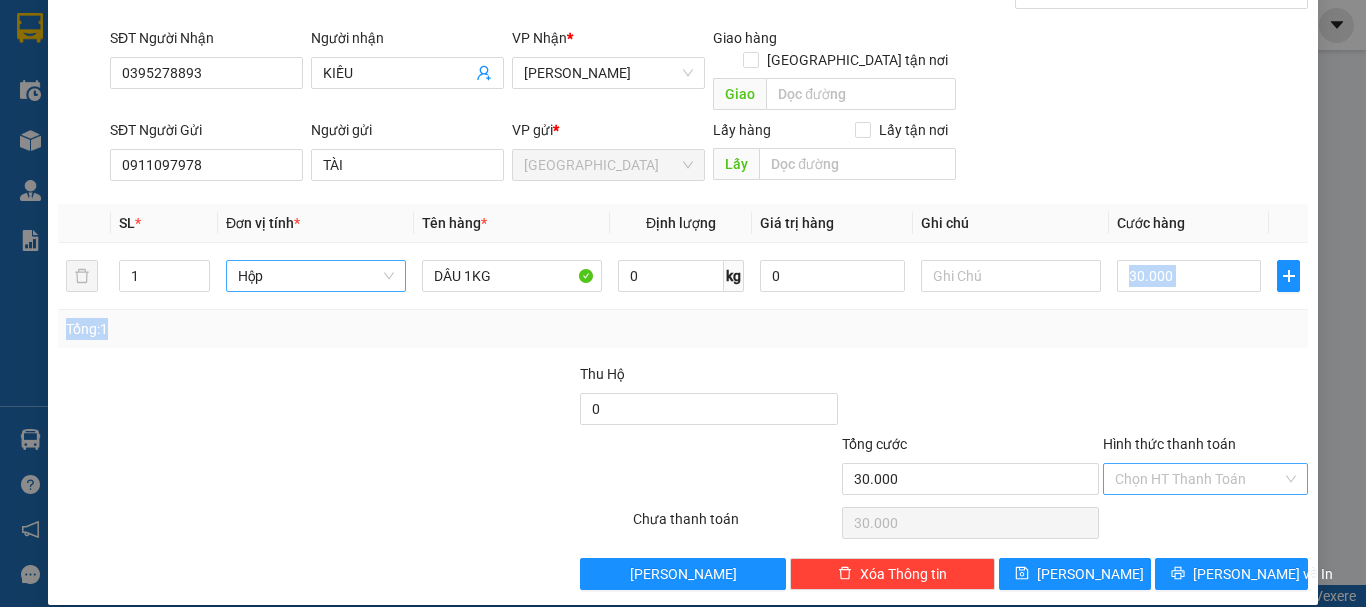 click on "Hình thức thanh toán" at bounding box center (1198, 479) 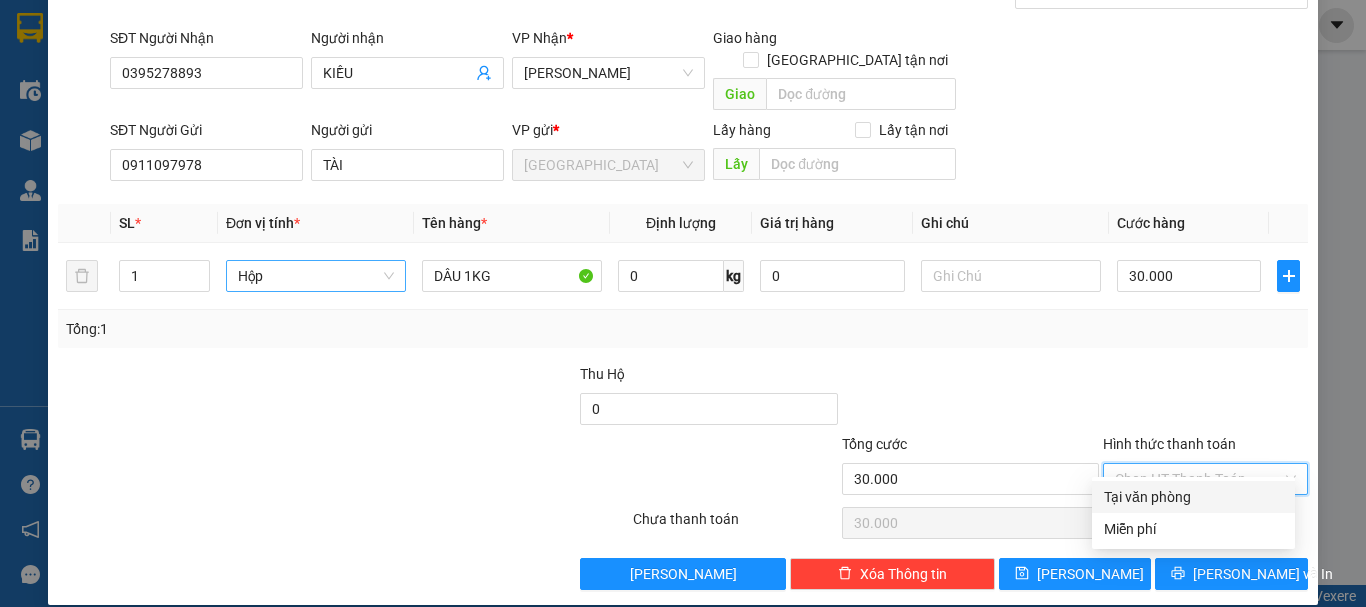 click on "Tại văn phòng" at bounding box center [1193, 497] 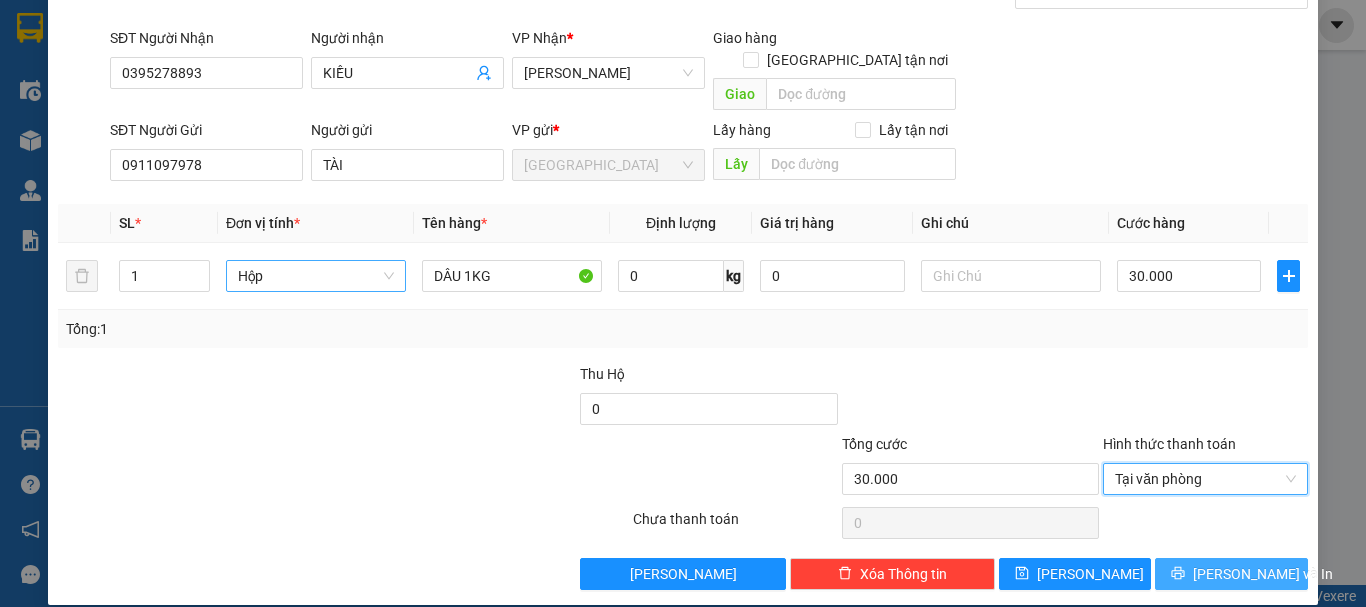 drag, startPoint x: 1243, startPoint y: 553, endPoint x: 1240, endPoint y: 518, distance: 35.128338 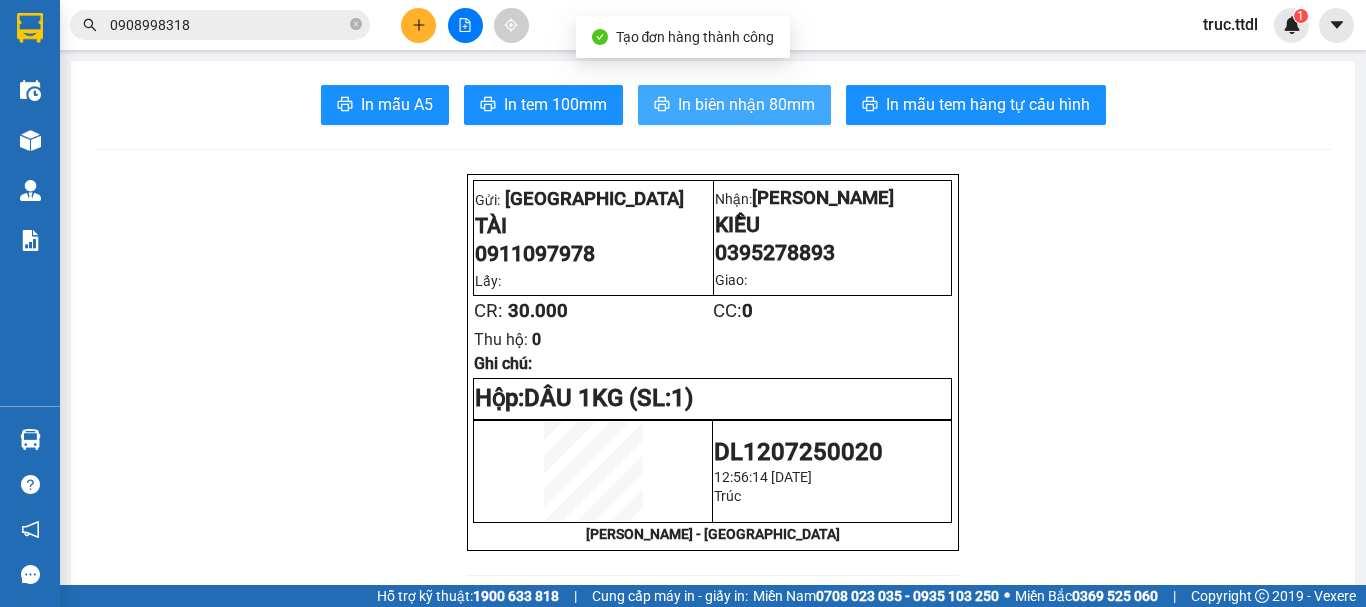 click on "In biên nhận 80mm" at bounding box center [746, 104] 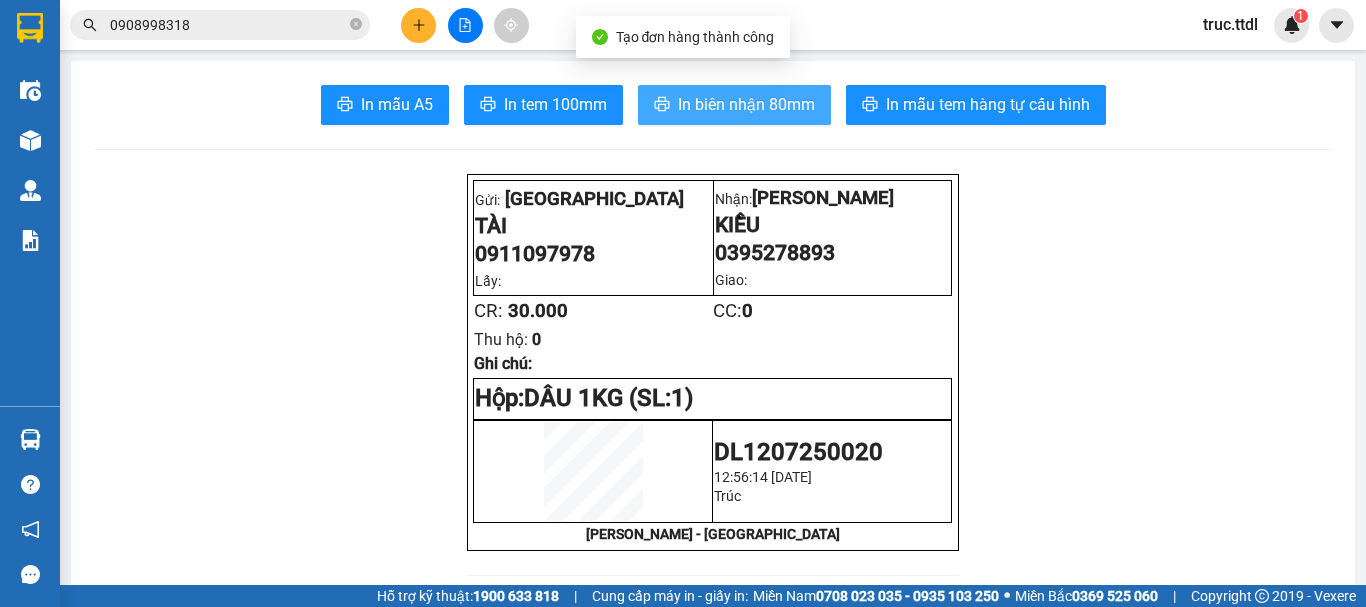scroll, scrollTop: 0, scrollLeft: 0, axis: both 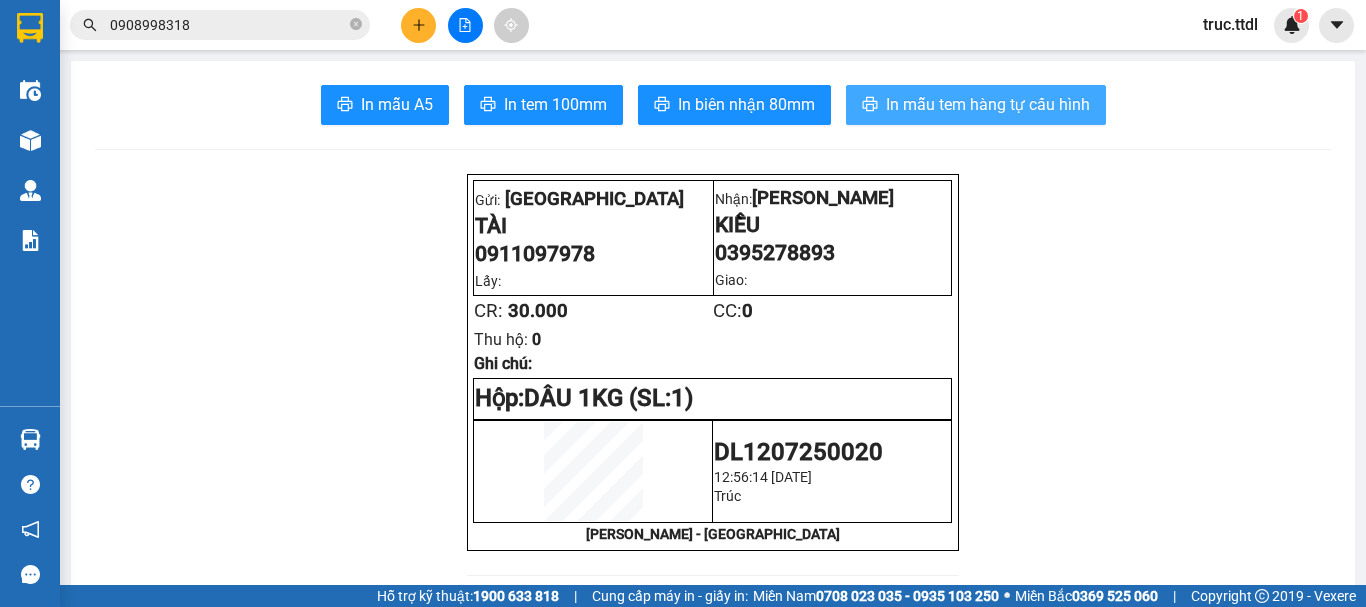 click on "In mẫu tem hàng tự cấu hình" at bounding box center (988, 104) 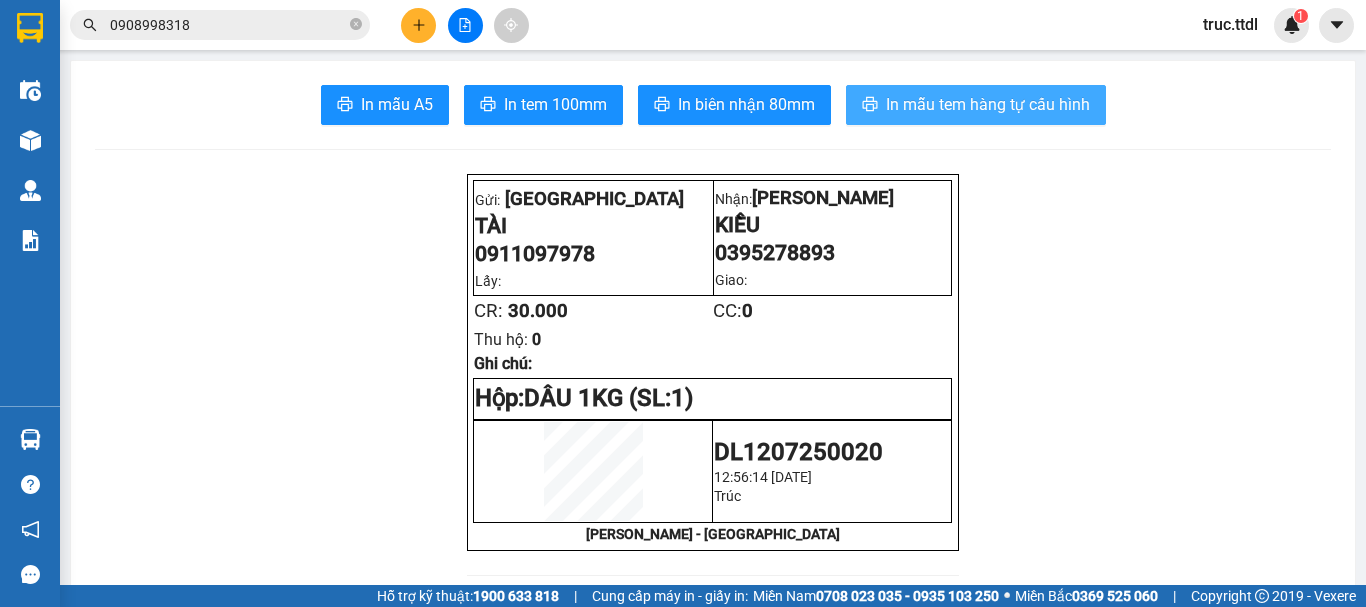 scroll, scrollTop: 0, scrollLeft: 0, axis: both 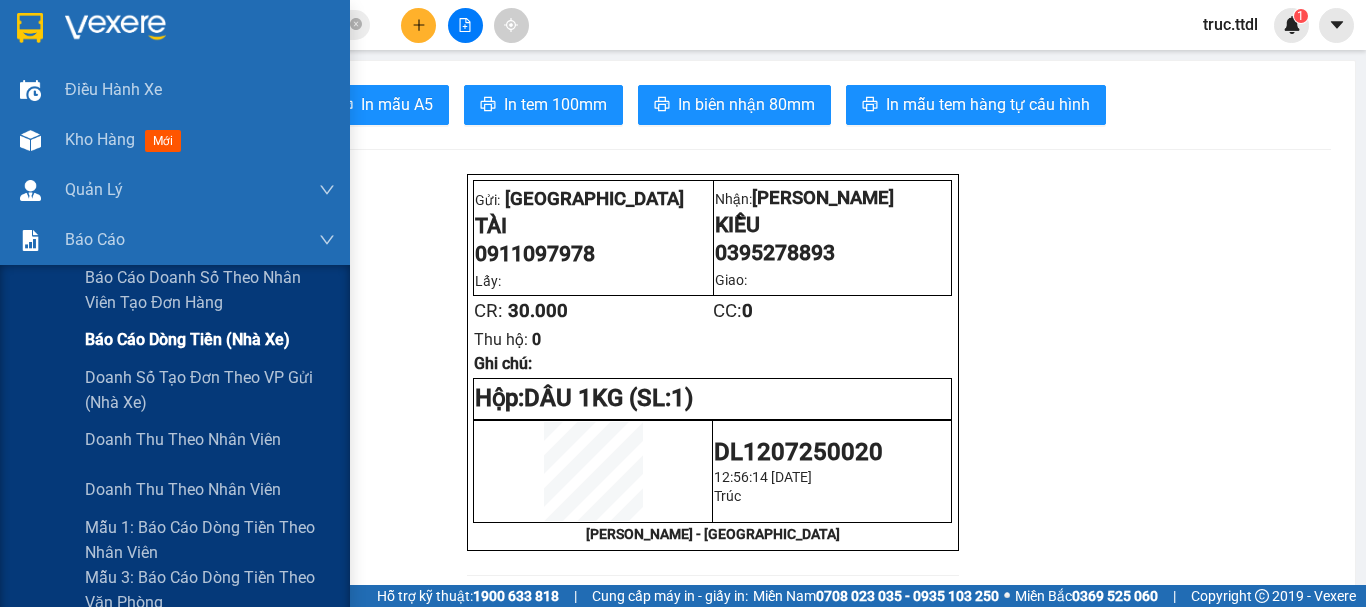 click on "Báo cáo dòng tiền (nhà xe)" at bounding box center [187, 339] 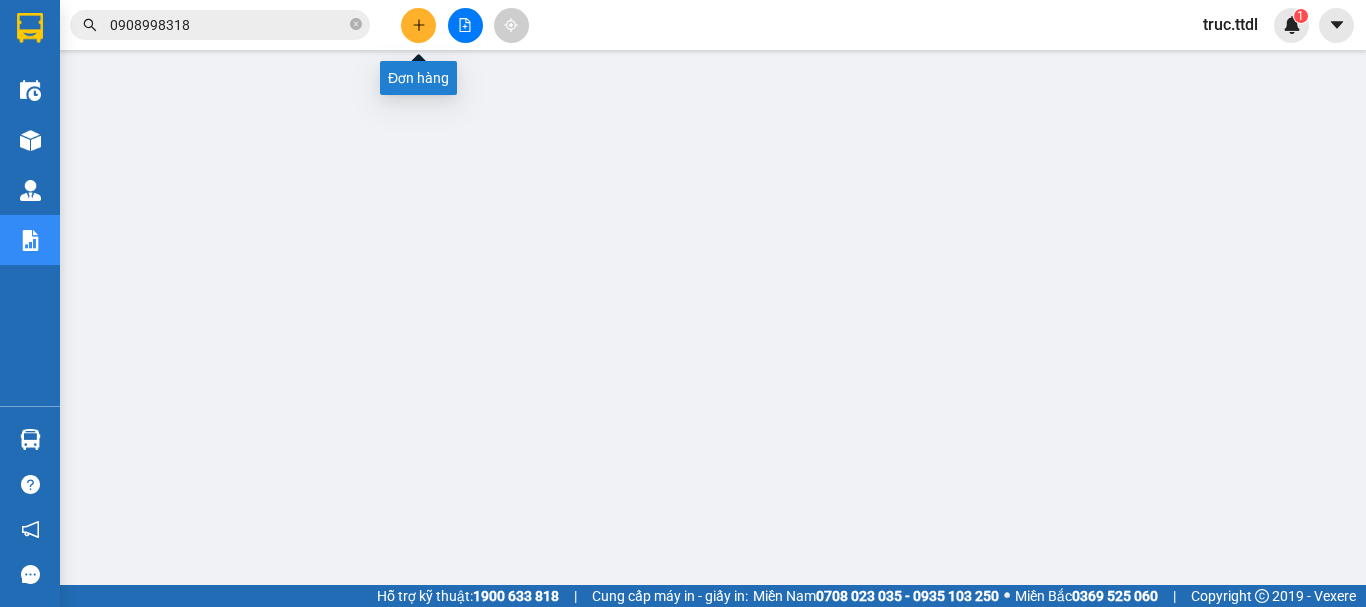 click at bounding box center (418, 25) 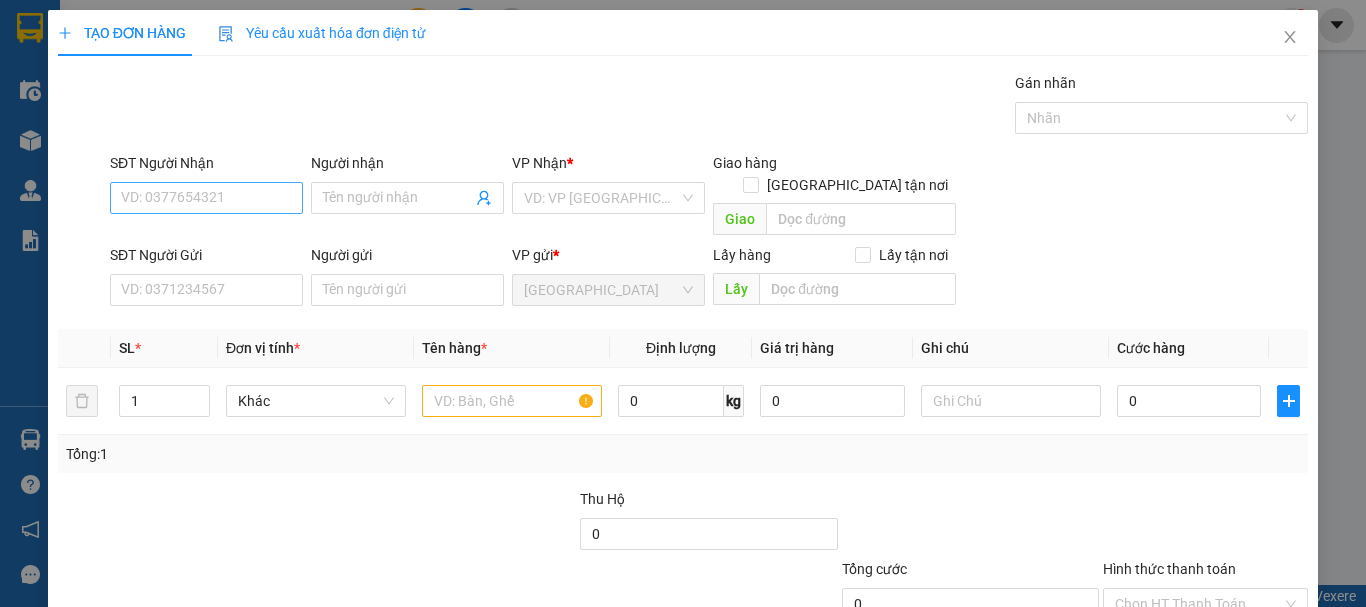 drag, startPoint x: 226, startPoint y: 178, endPoint x: 225, endPoint y: 210, distance: 32.01562 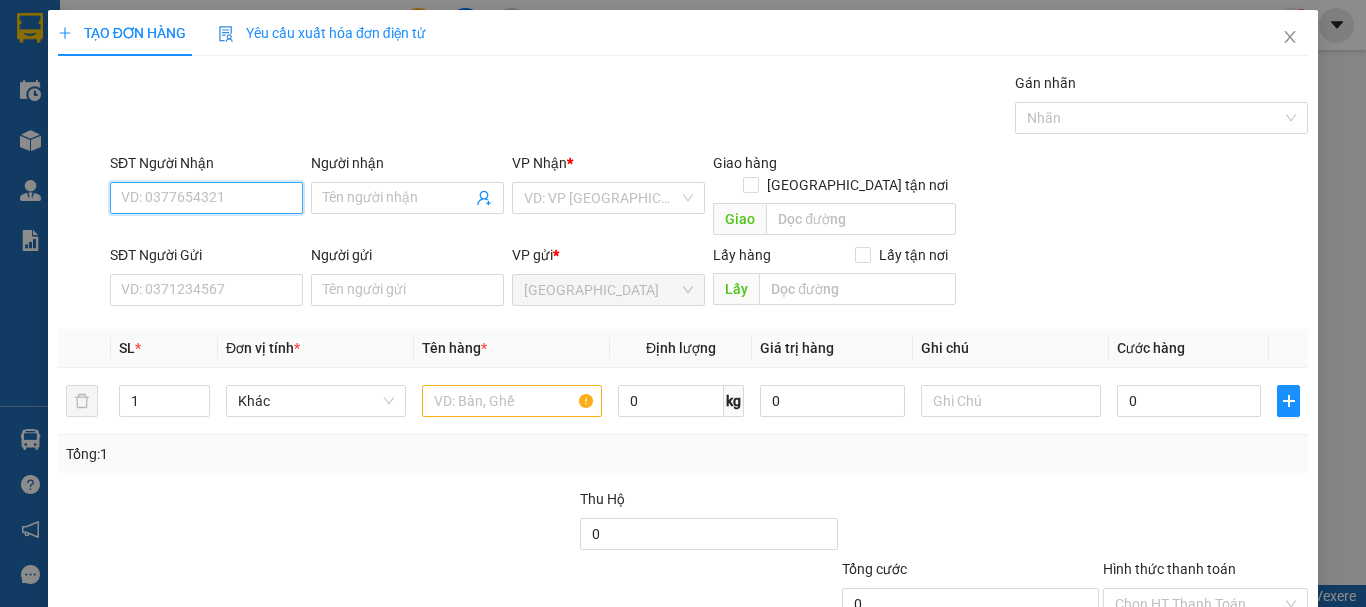 click on "SĐT Người Nhận" at bounding box center (206, 198) 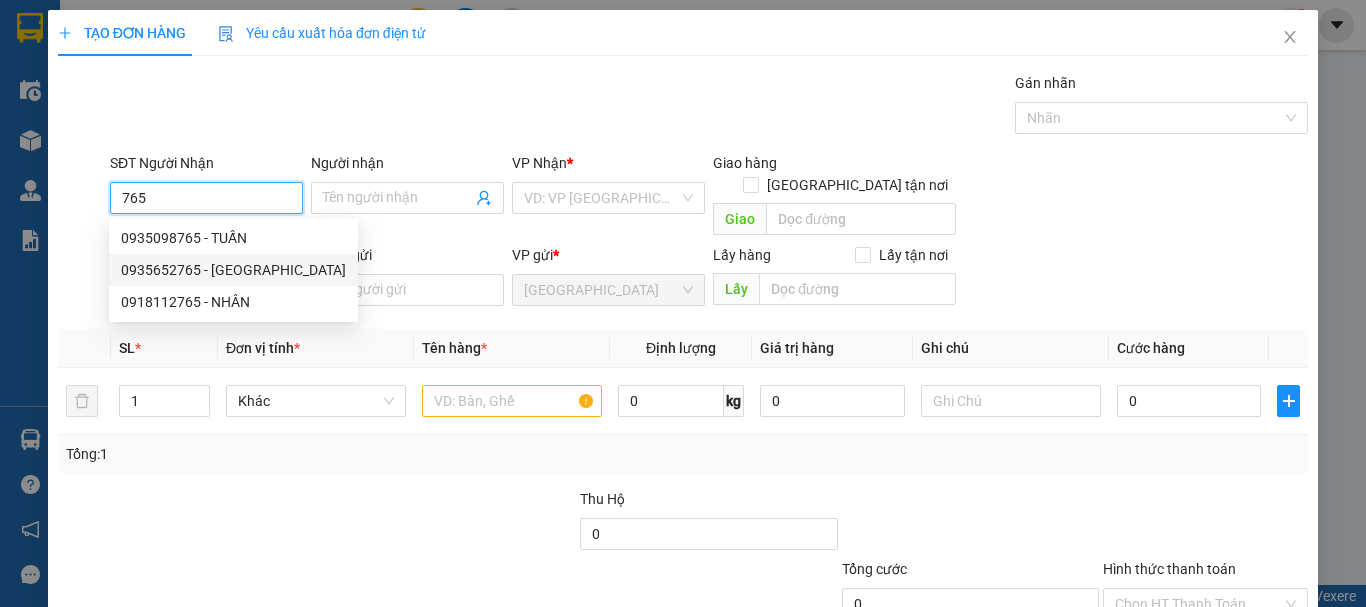 click on "0935652765 - ĐẠT SƠN TRÀ" at bounding box center (233, 270) 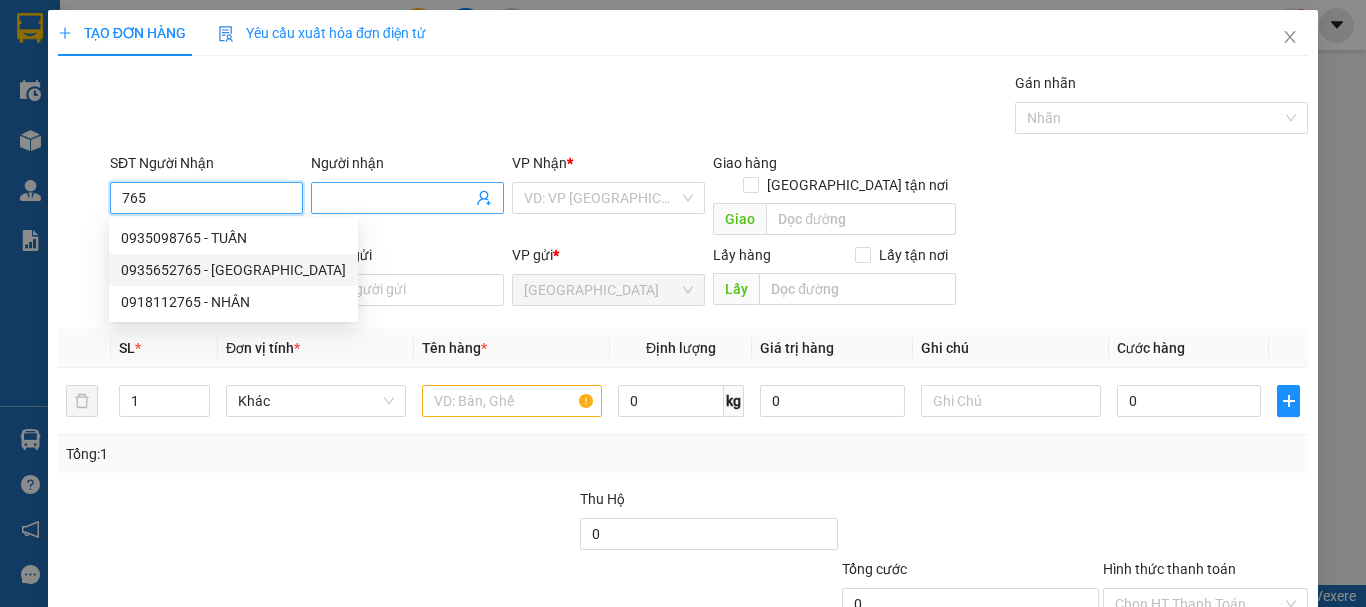 type on "0935652765" 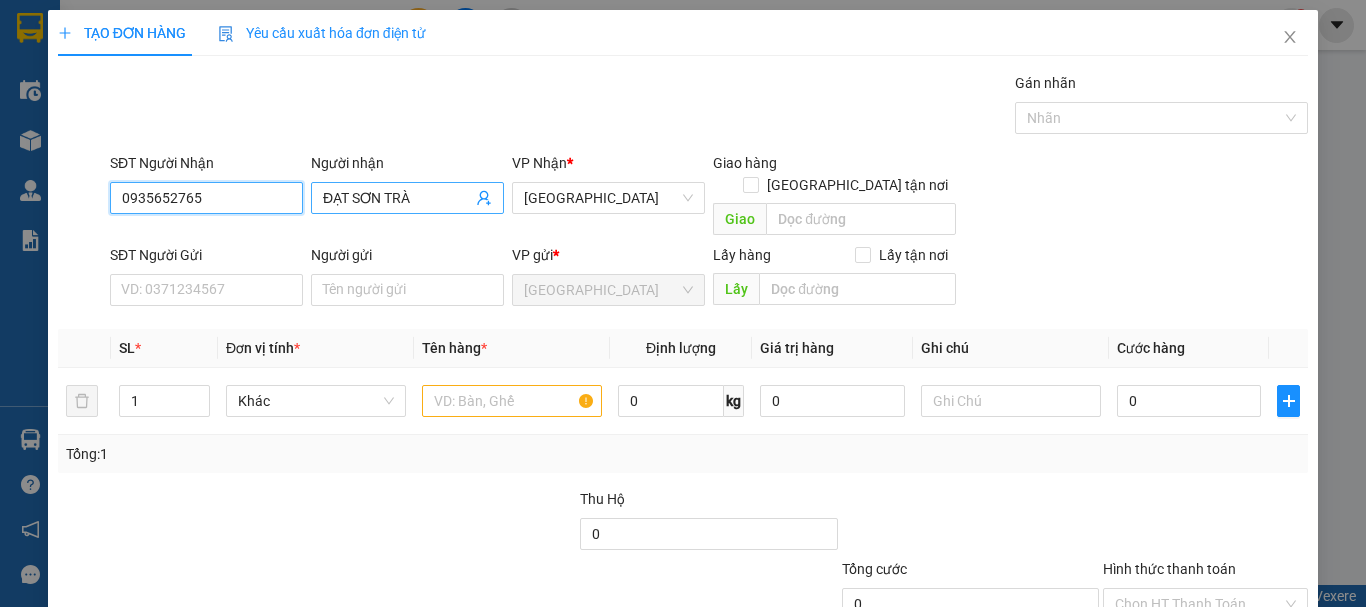 type on "0935652765" 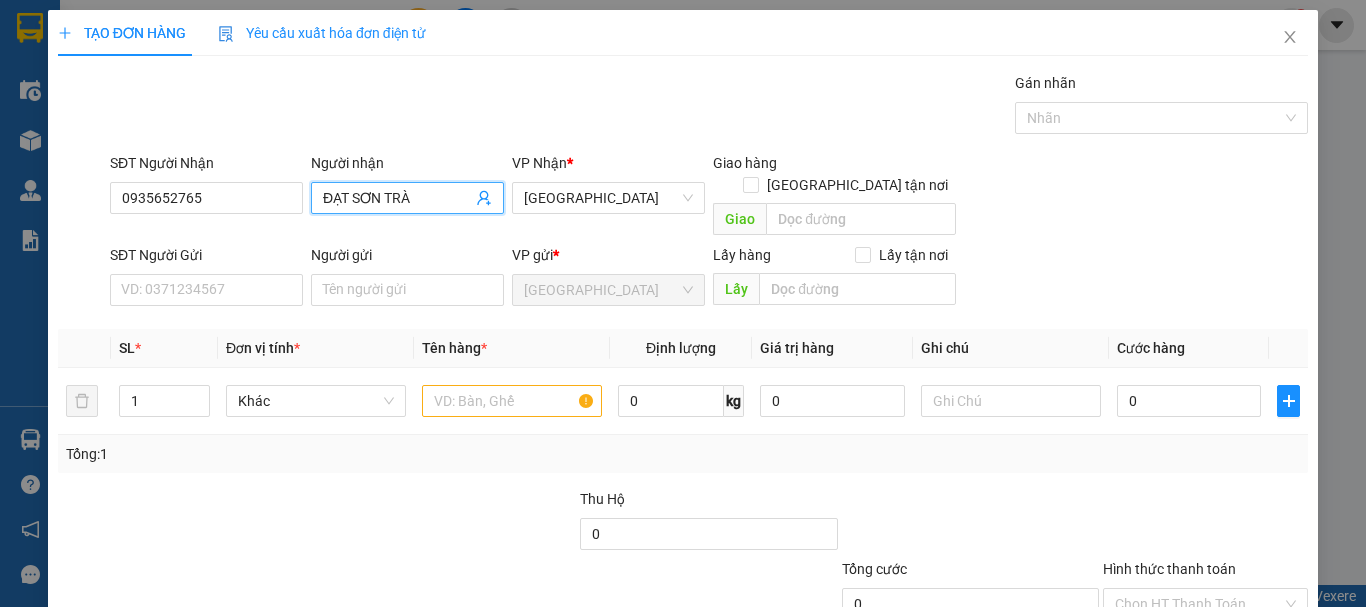 drag, startPoint x: 348, startPoint y: 193, endPoint x: 424, endPoint y: 200, distance: 76.321686 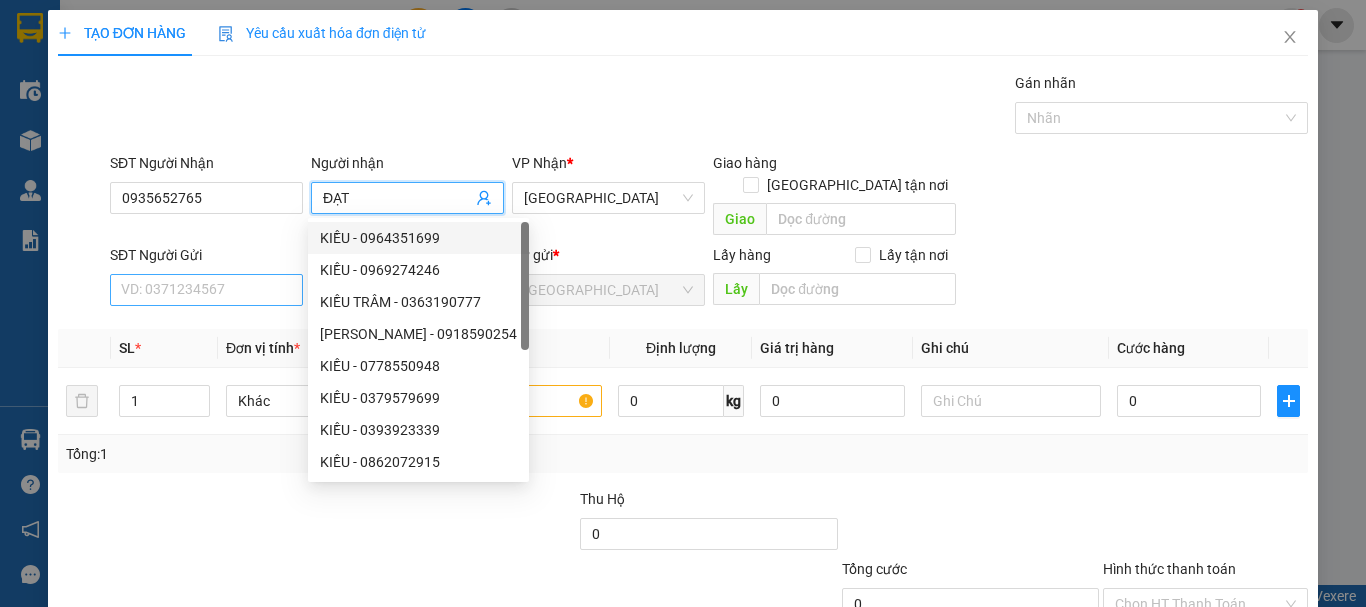 type on "ĐẠT" 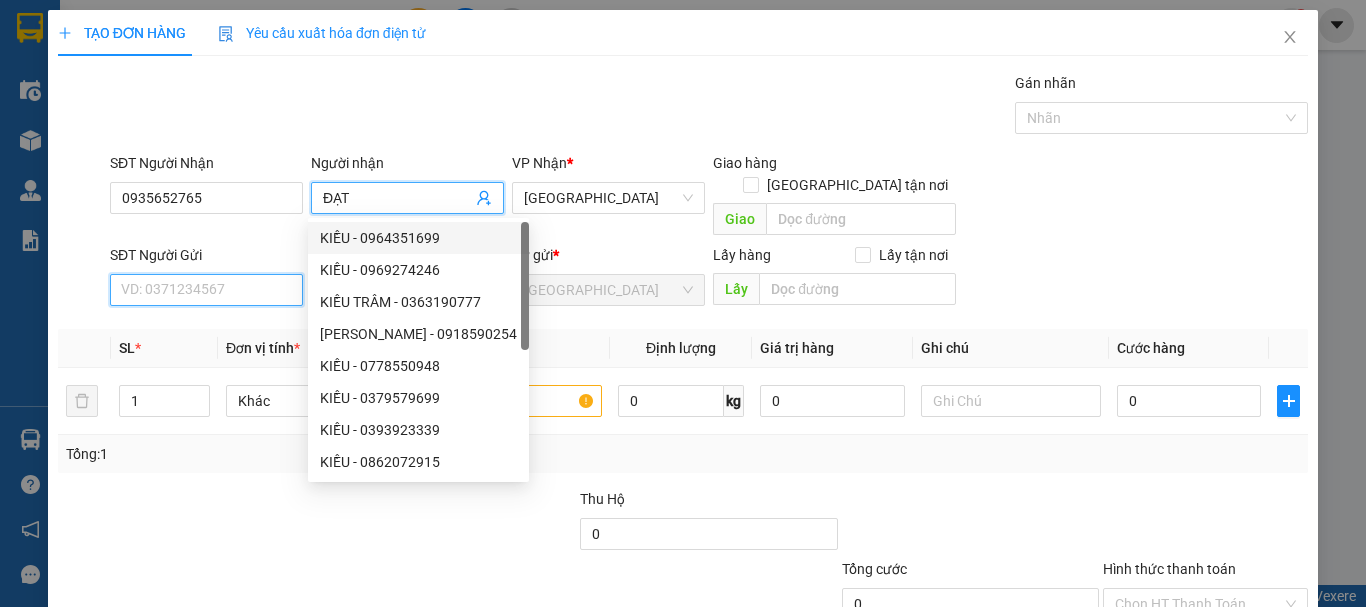 click on "SĐT Người Gửi" at bounding box center [206, 290] 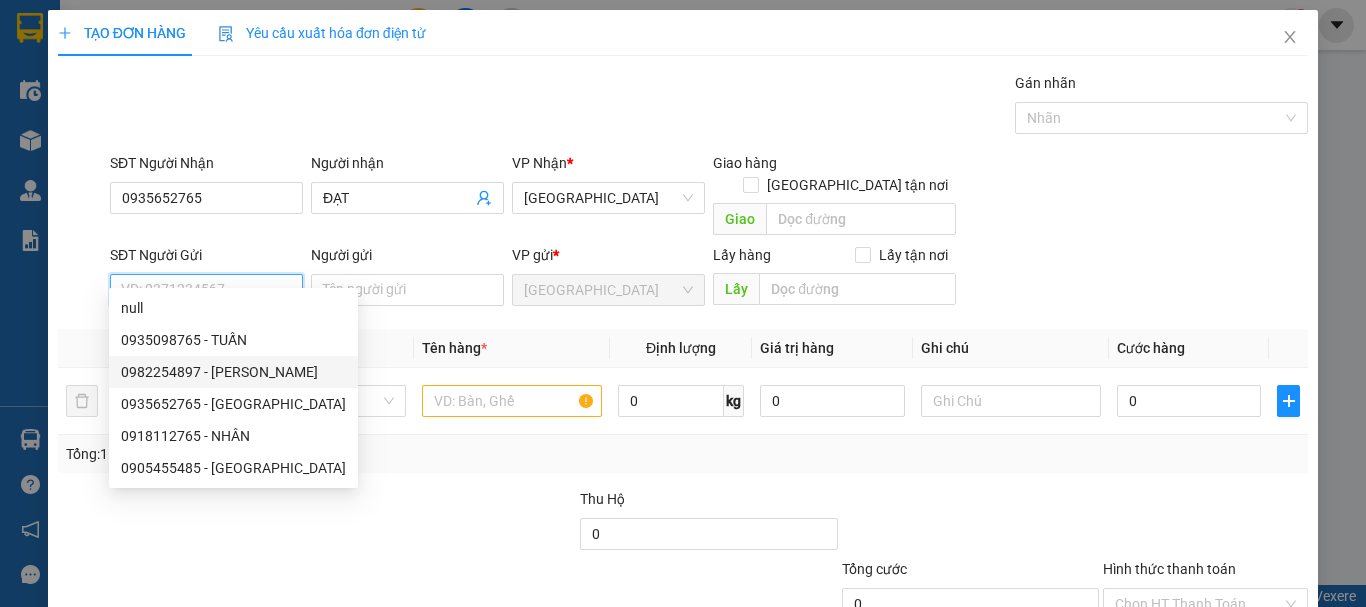 click on "0982254897 - NGUYÊN MINH COOPMART" at bounding box center (233, 372) 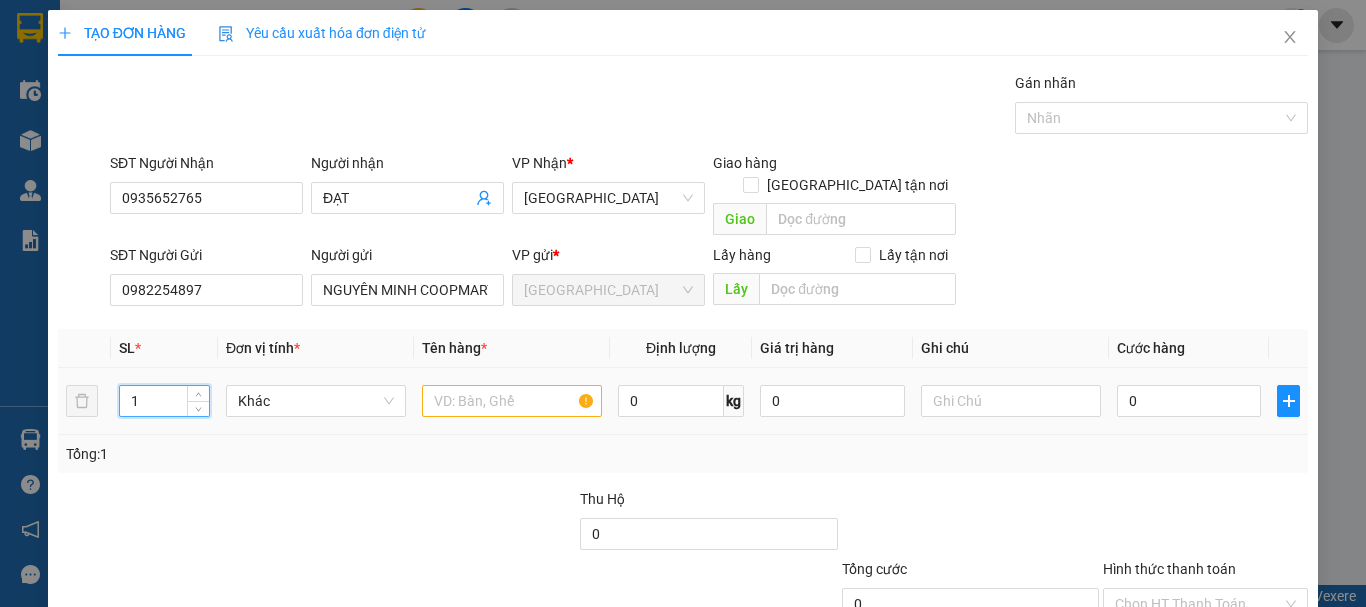 drag, startPoint x: 141, startPoint y: 382, endPoint x: 118, endPoint y: 391, distance: 24.698177 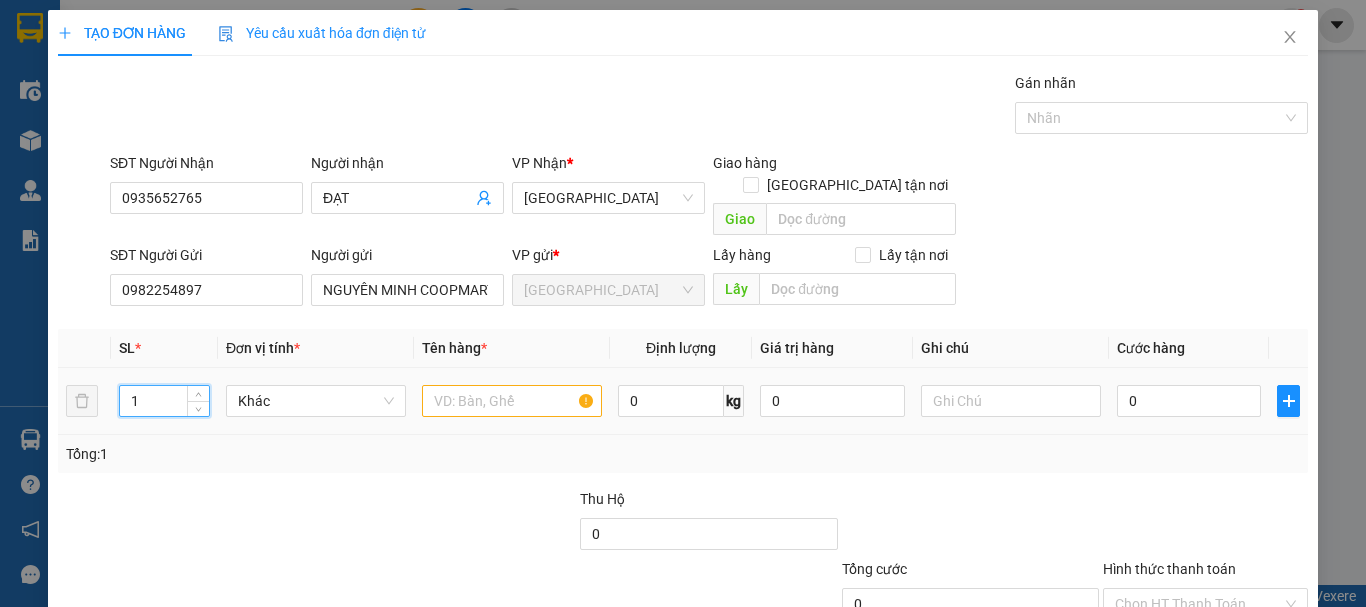 click on "1" at bounding box center [164, 401] 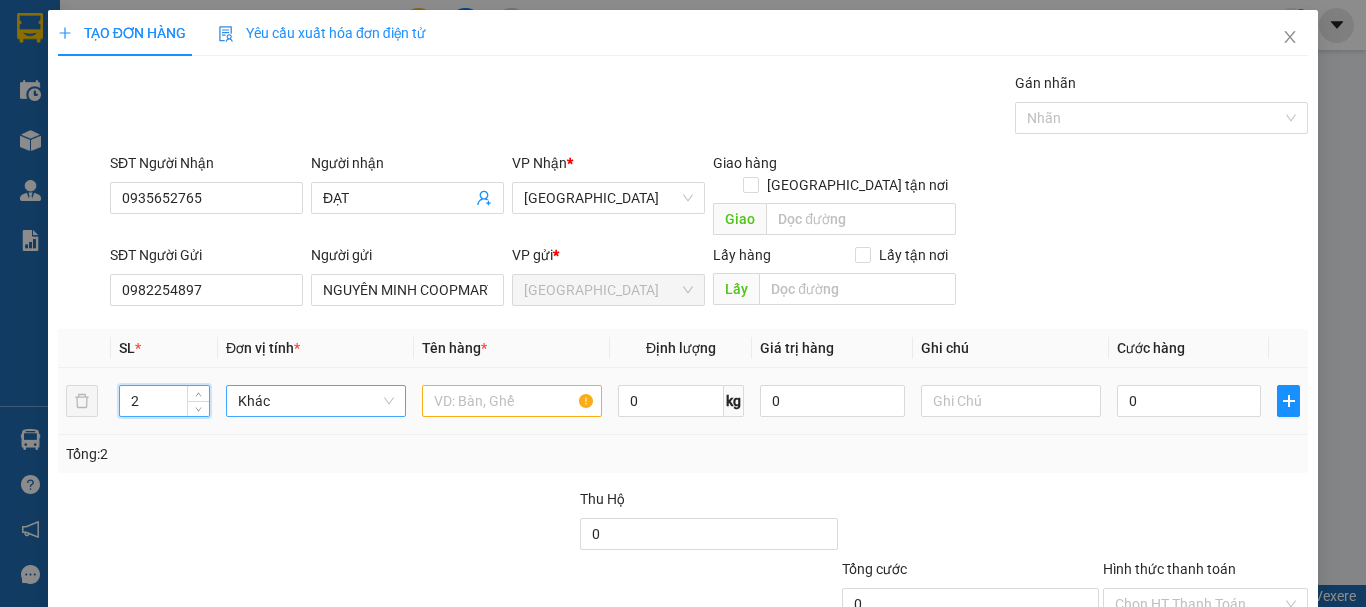 click on "Khác" at bounding box center (316, 401) 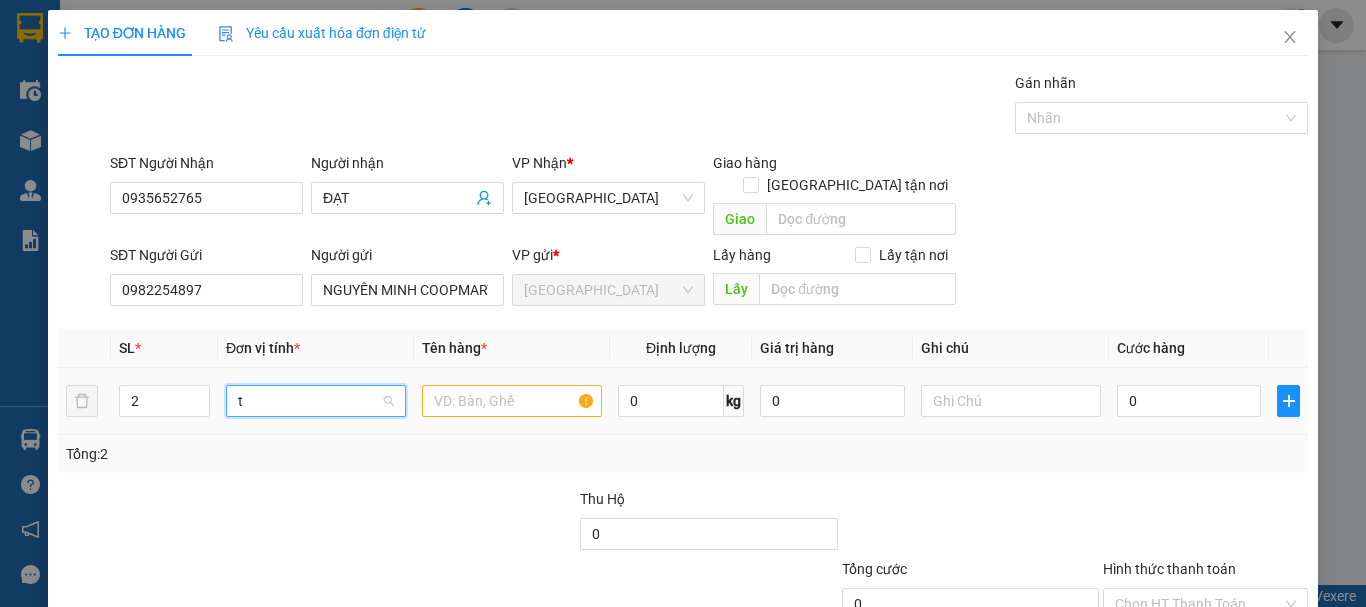 type on "t" 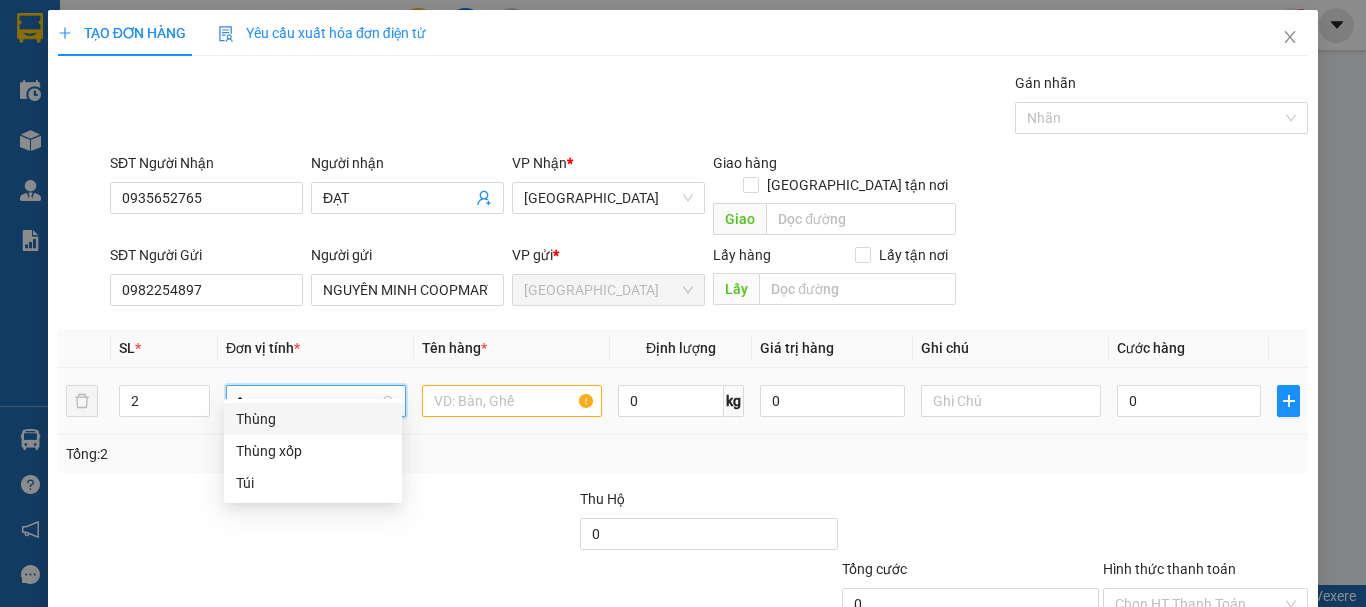 click on "Thùng" at bounding box center (313, 419) 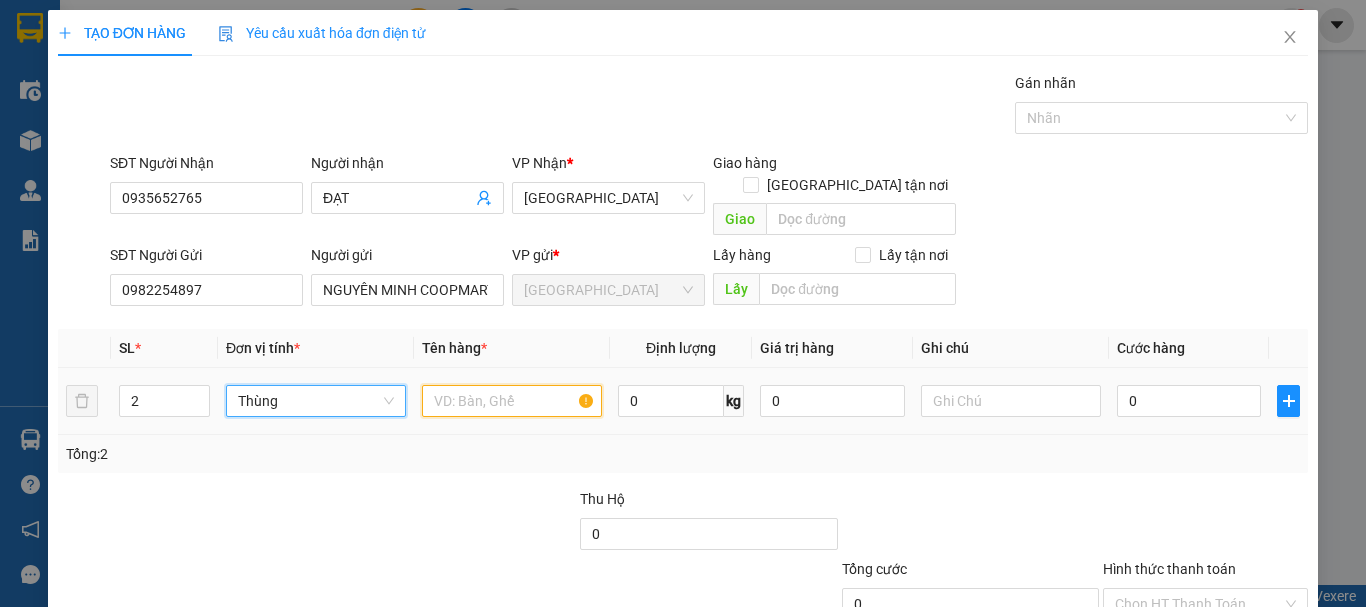 click at bounding box center (512, 401) 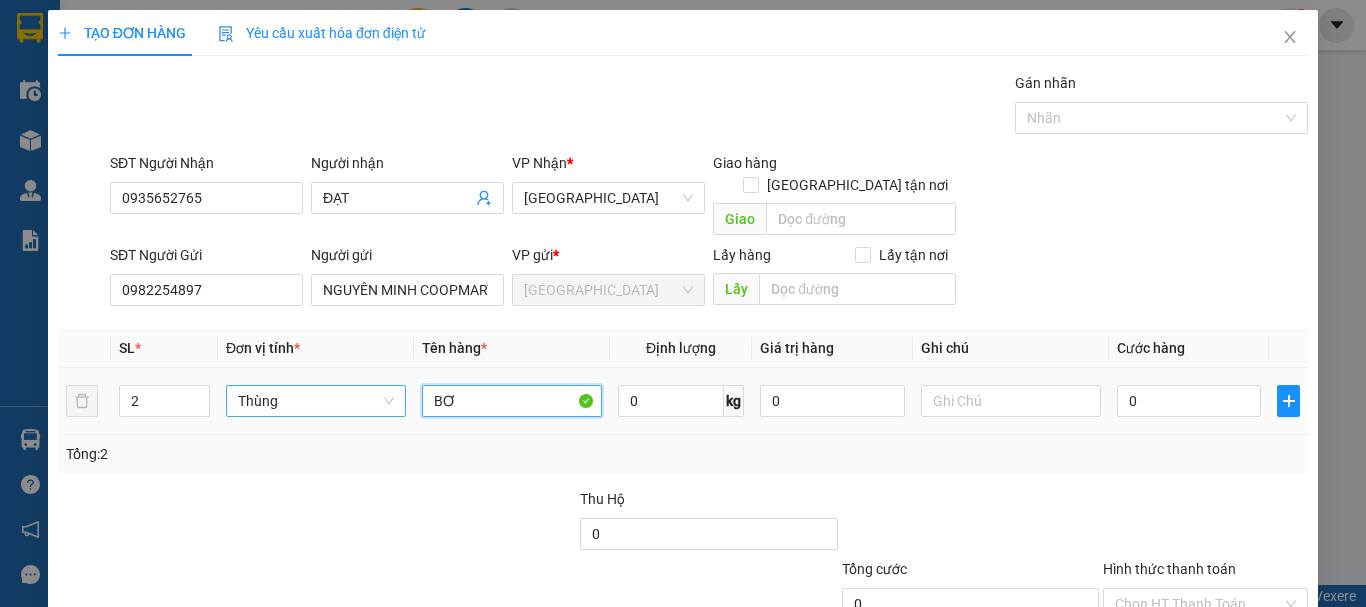 type on "BƠ" 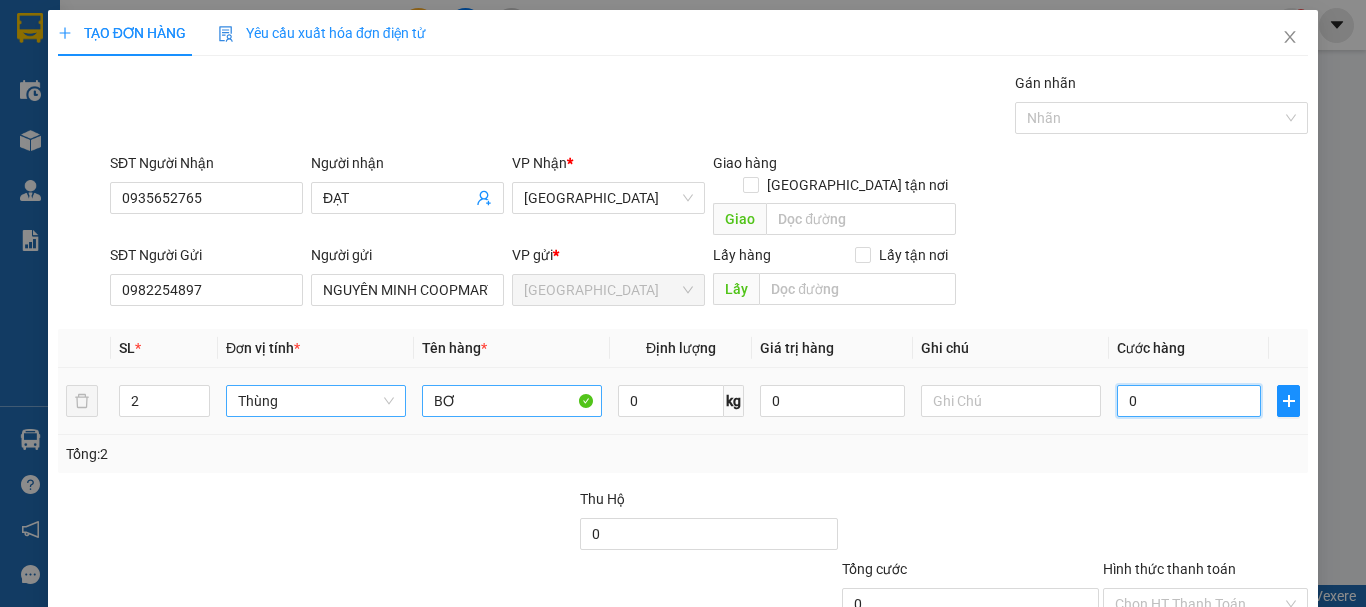 type on "1" 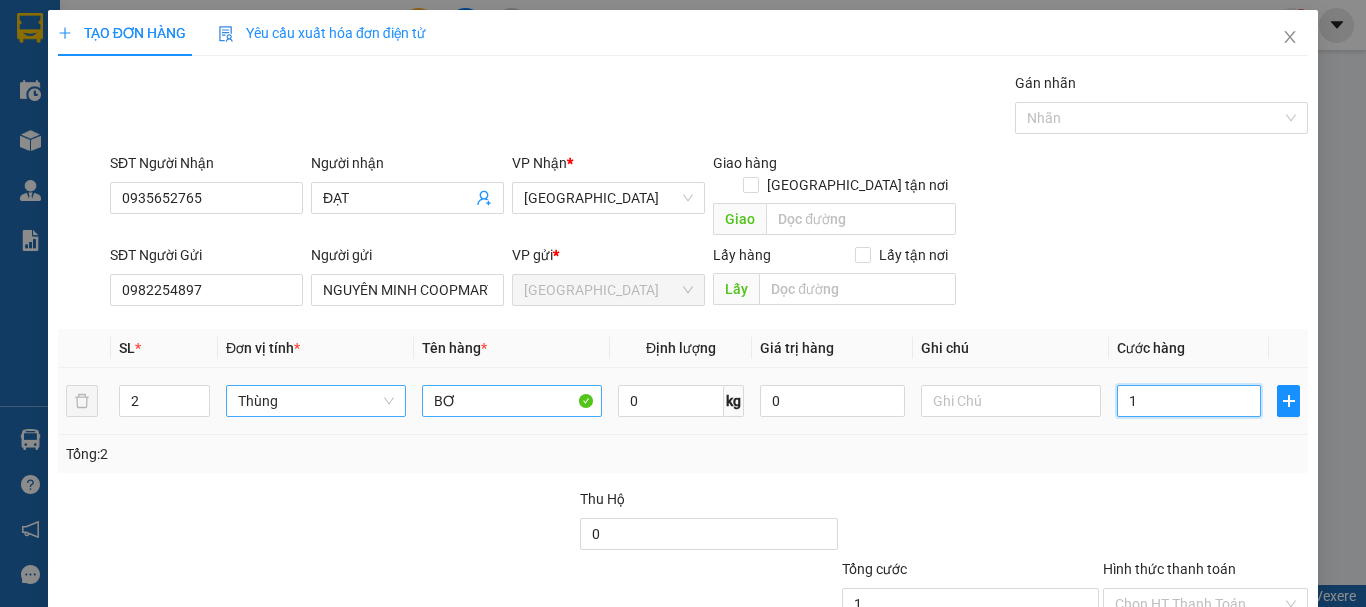 type on "16" 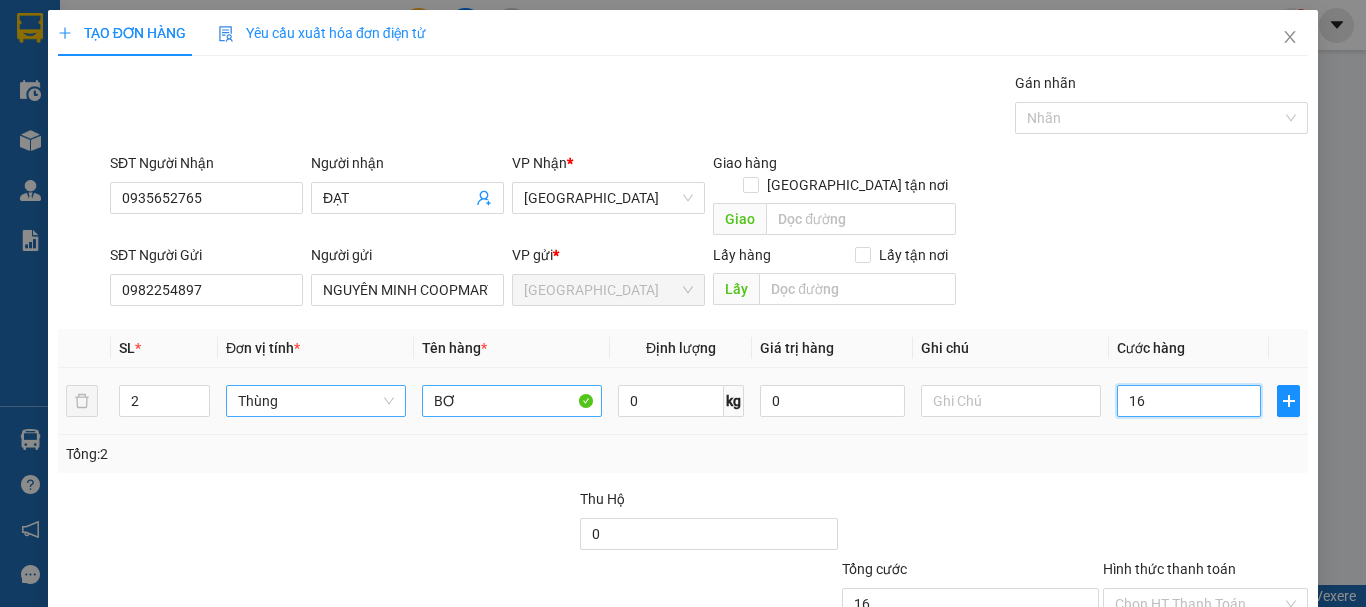 type on "160" 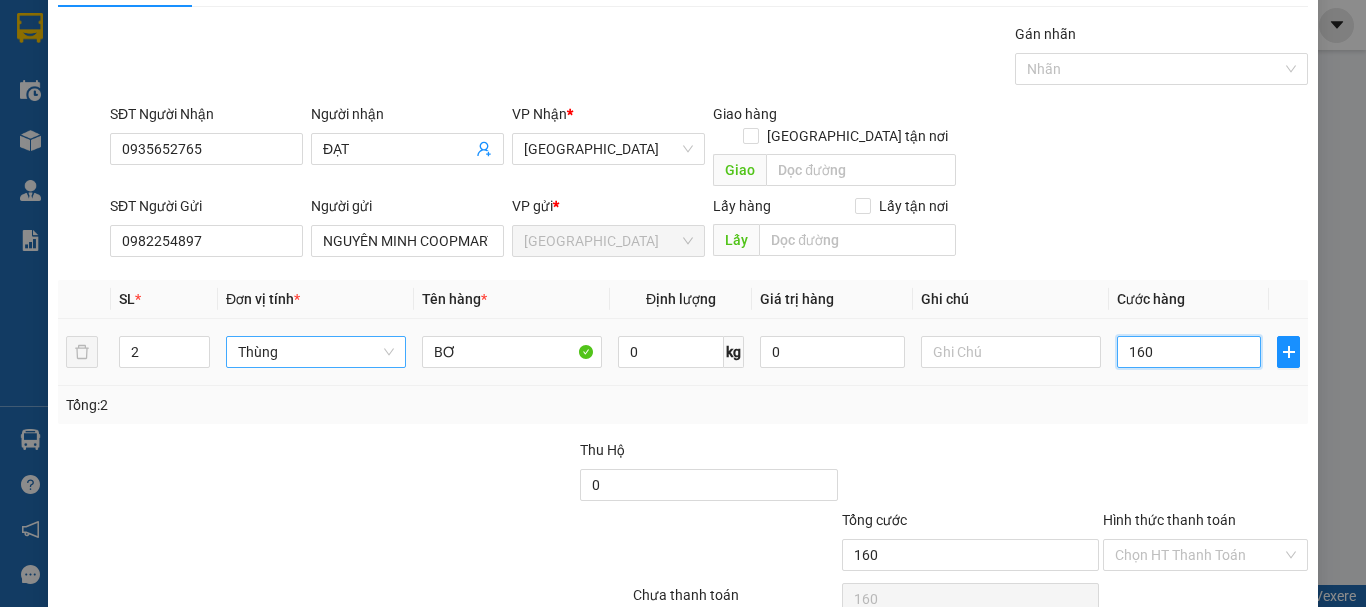 scroll, scrollTop: 125, scrollLeft: 0, axis: vertical 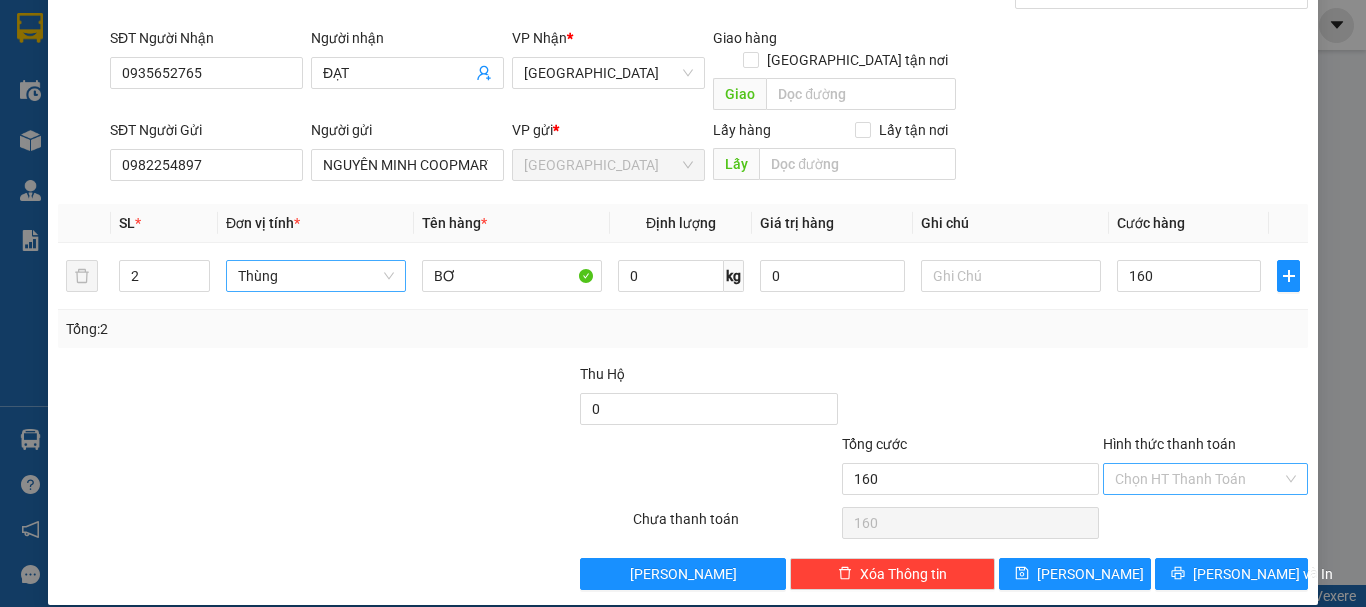 click on "Hình thức thanh toán" at bounding box center (1198, 479) 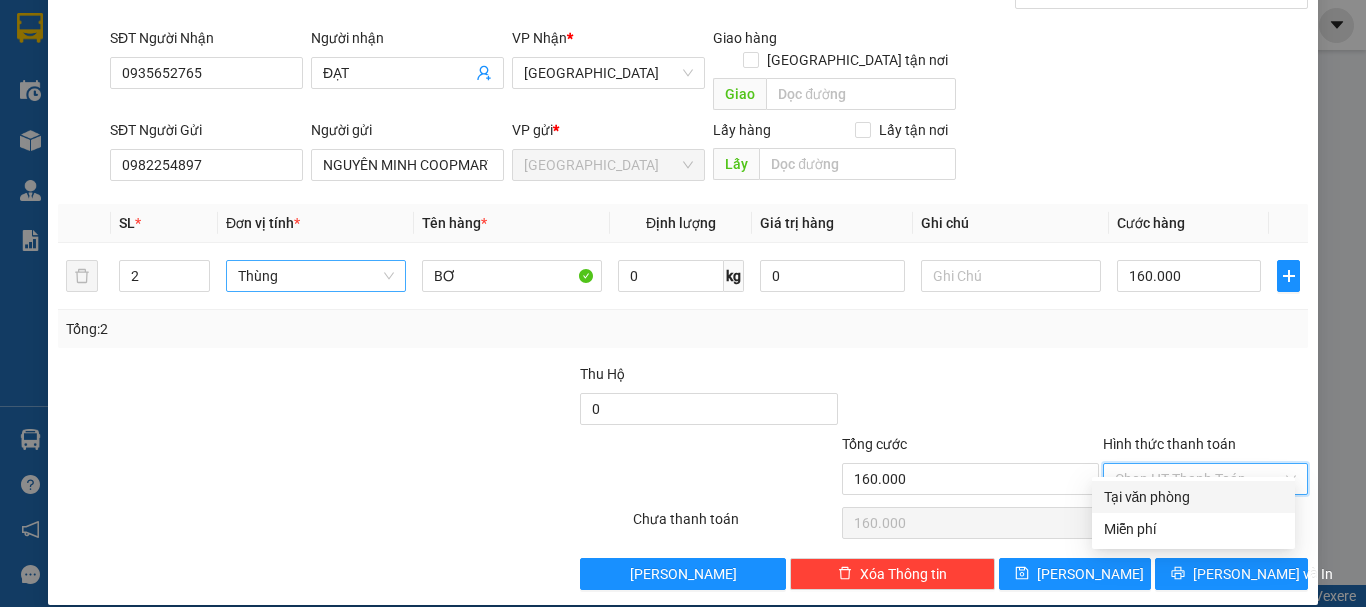 click on "Tại văn phòng" at bounding box center (1193, 497) 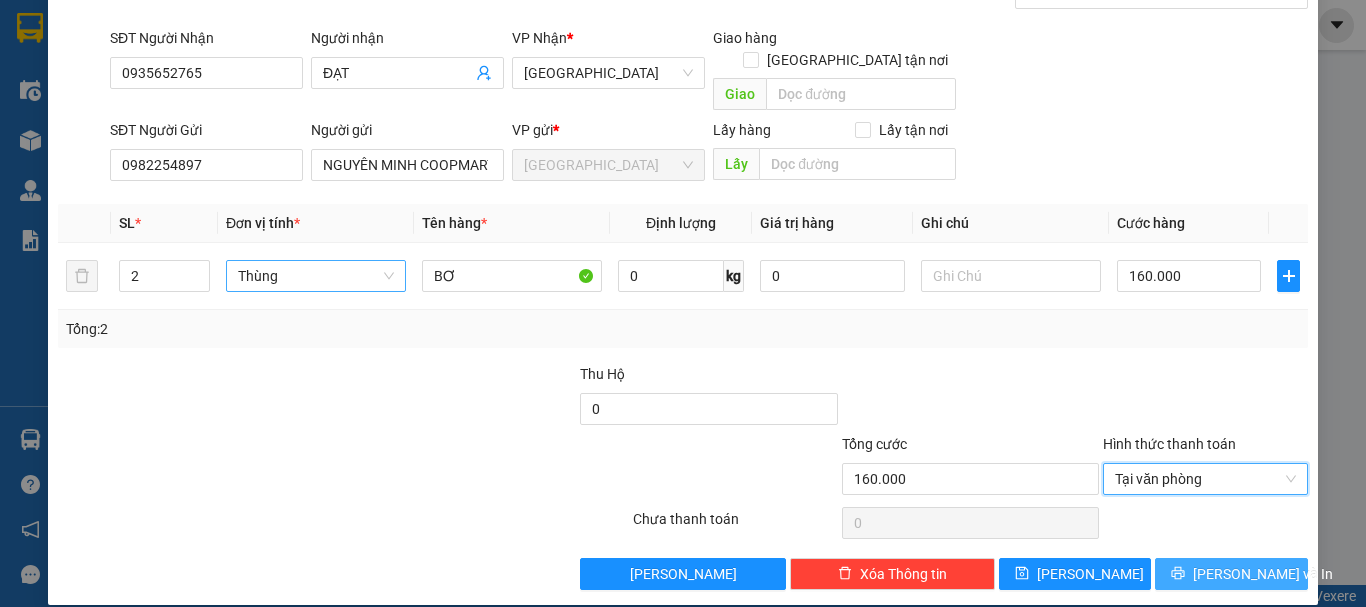 click on "[PERSON_NAME] và In" at bounding box center [1263, 574] 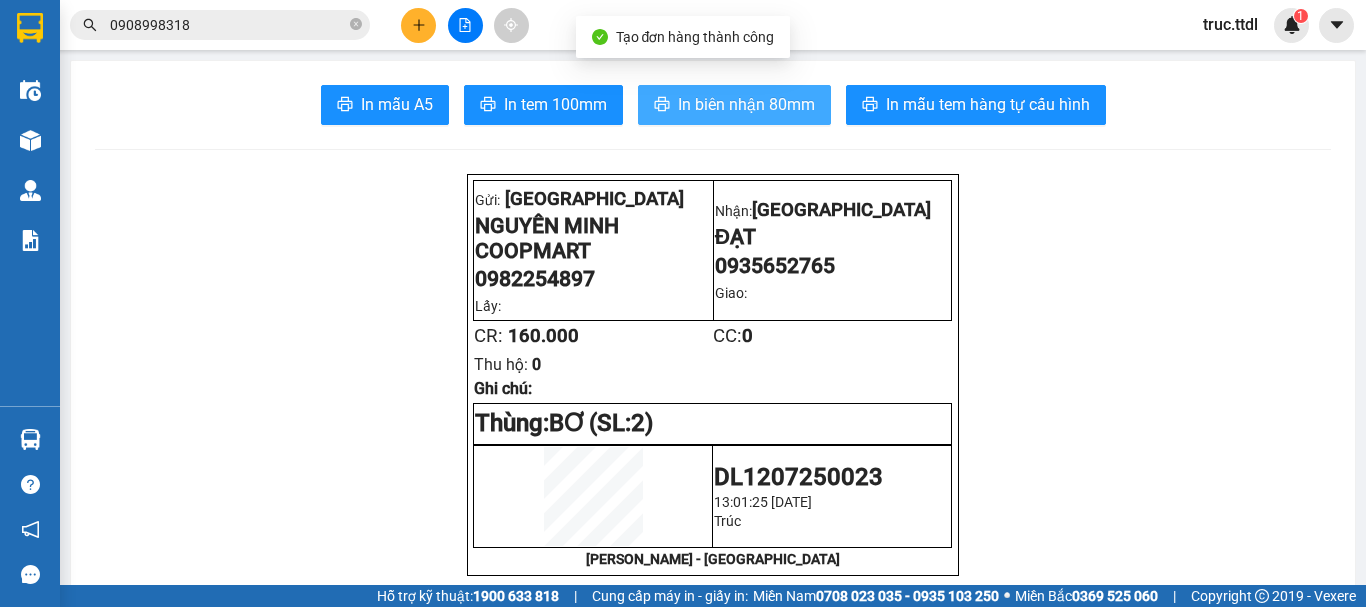 click on "In biên nhận 80mm" at bounding box center [746, 104] 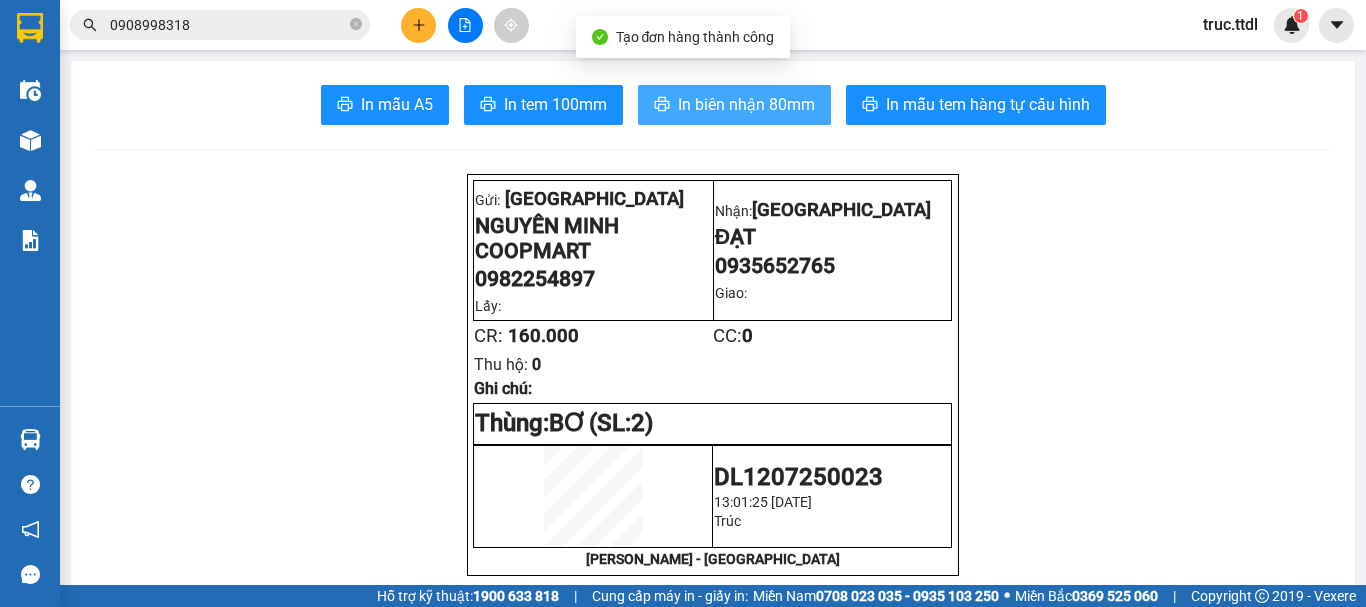 scroll, scrollTop: 0, scrollLeft: 0, axis: both 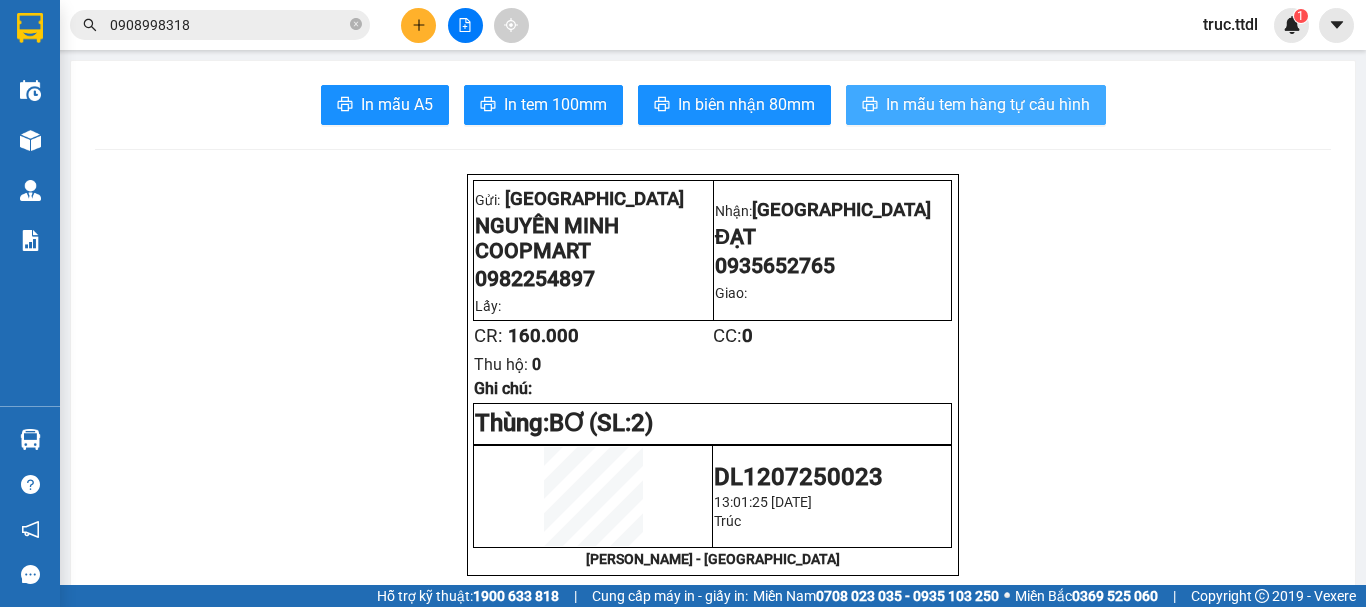 click on "In mẫu tem hàng tự cấu hình" at bounding box center [988, 104] 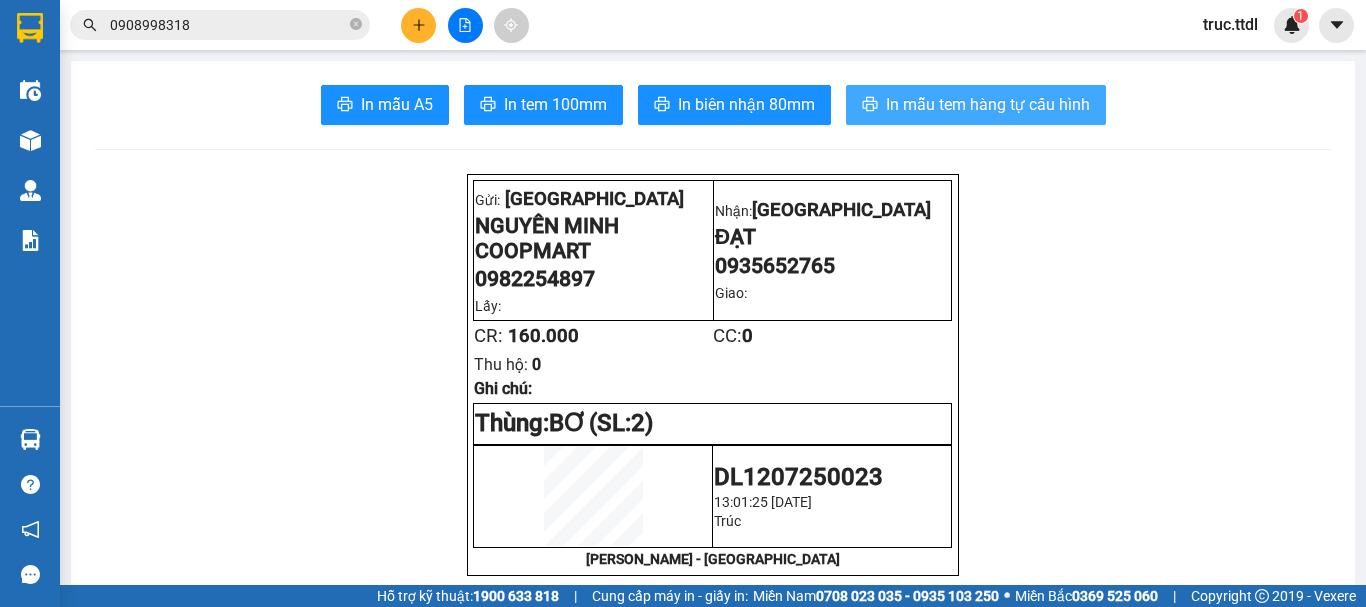 scroll, scrollTop: 0, scrollLeft: 0, axis: both 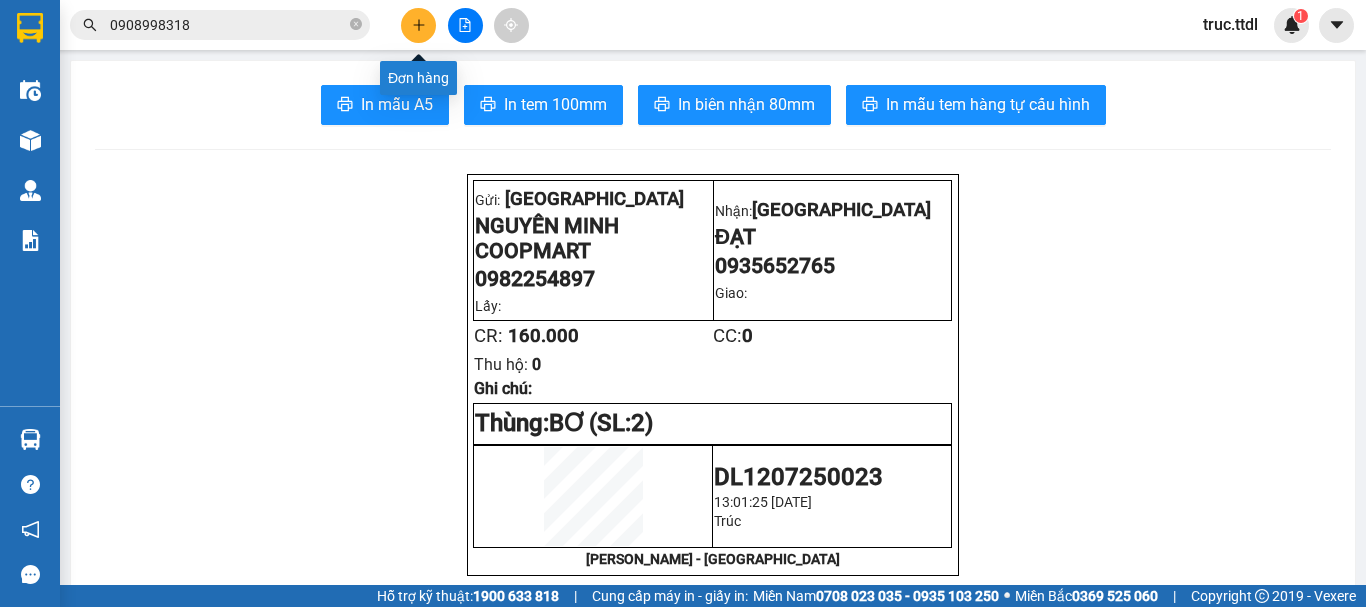 click 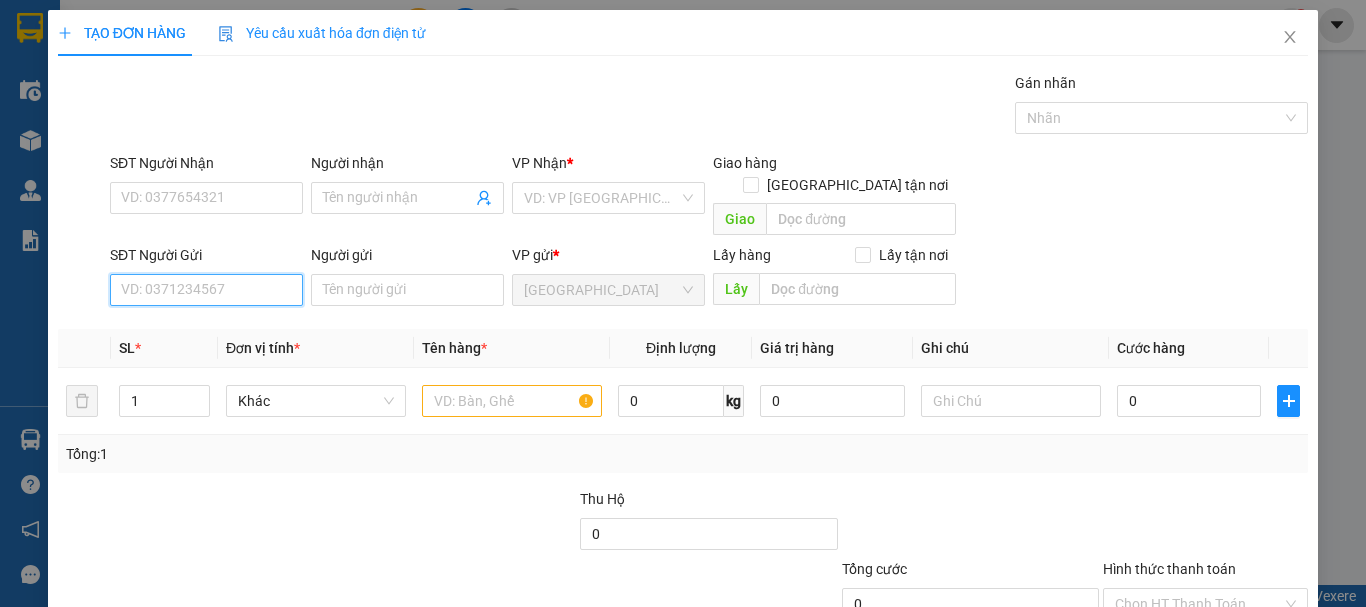 click on "SĐT Người Gửi" at bounding box center [206, 290] 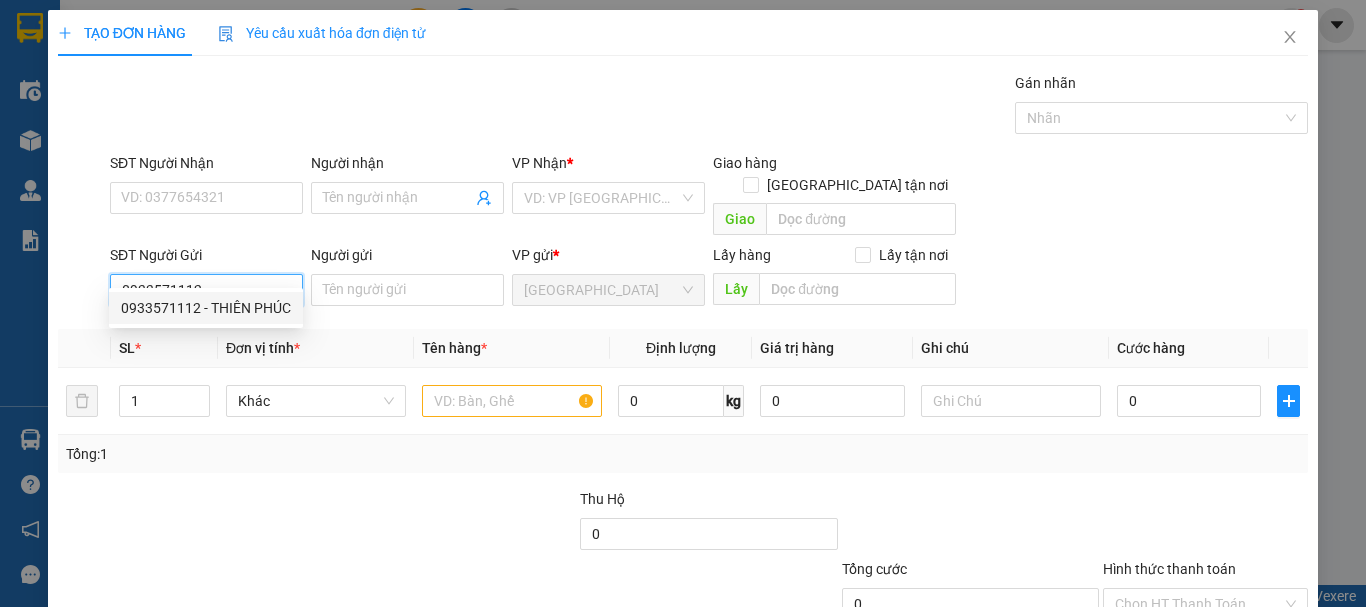 drag, startPoint x: 236, startPoint y: 278, endPoint x: 0, endPoint y: 247, distance: 238.02731 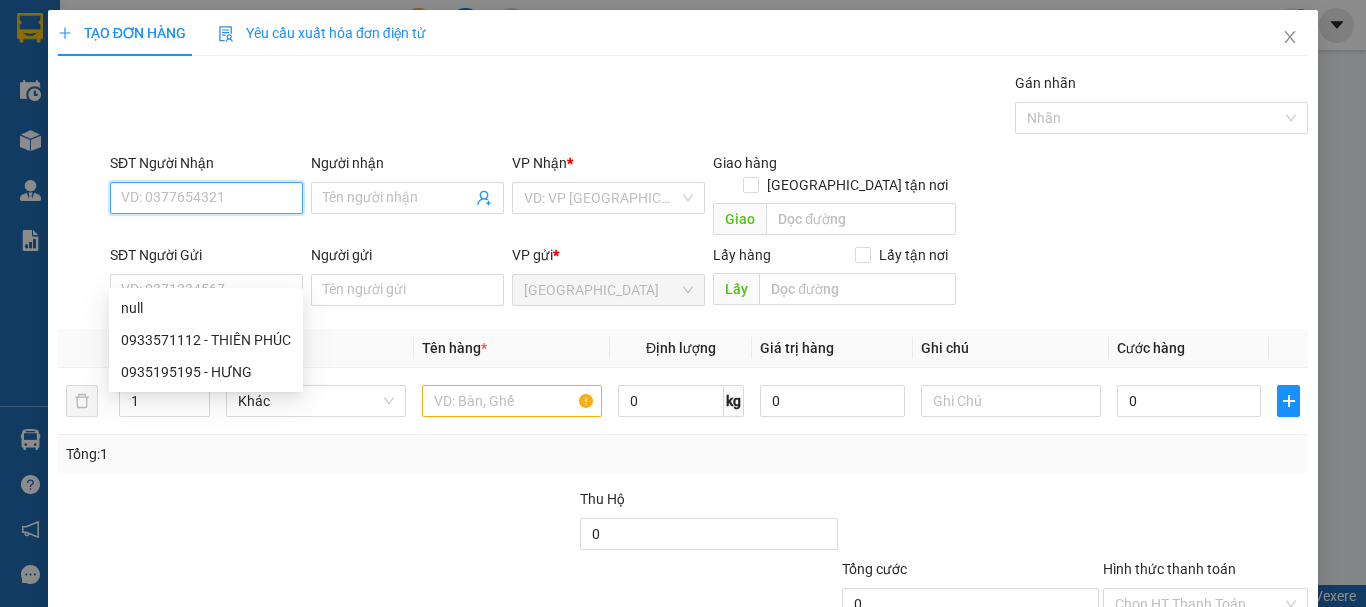 click on "SĐT Người Nhận" at bounding box center (206, 198) 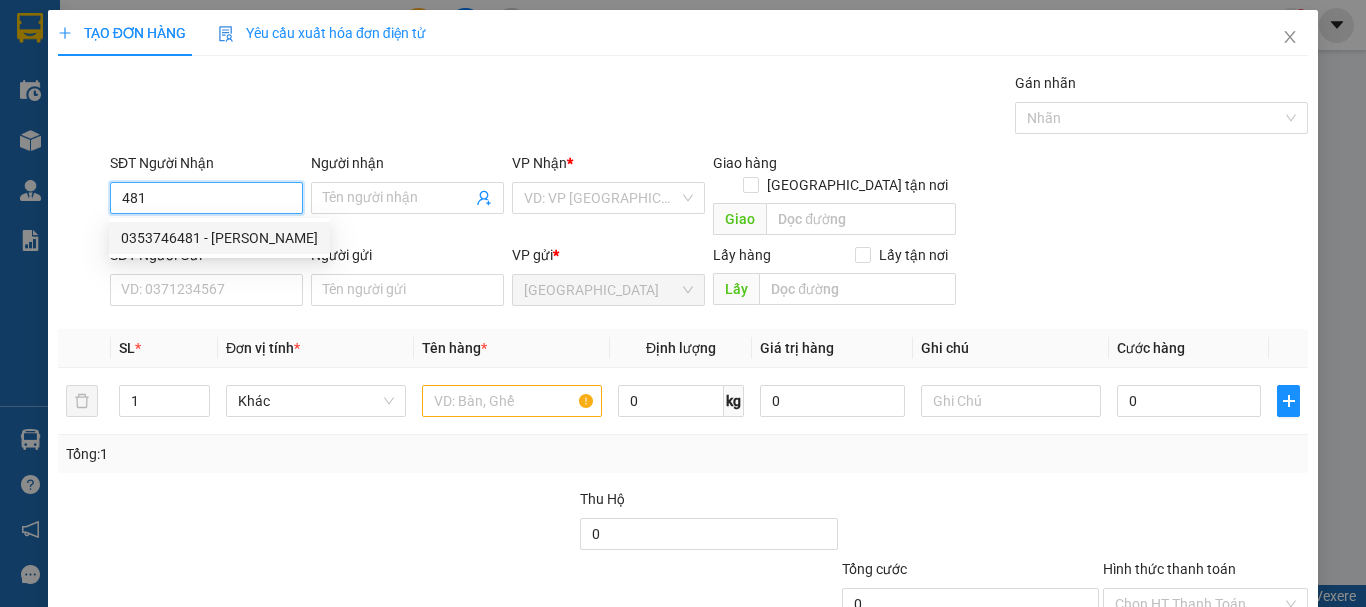 click on "0353746481 - TIN ĐỨC PHỔ" at bounding box center (219, 238) 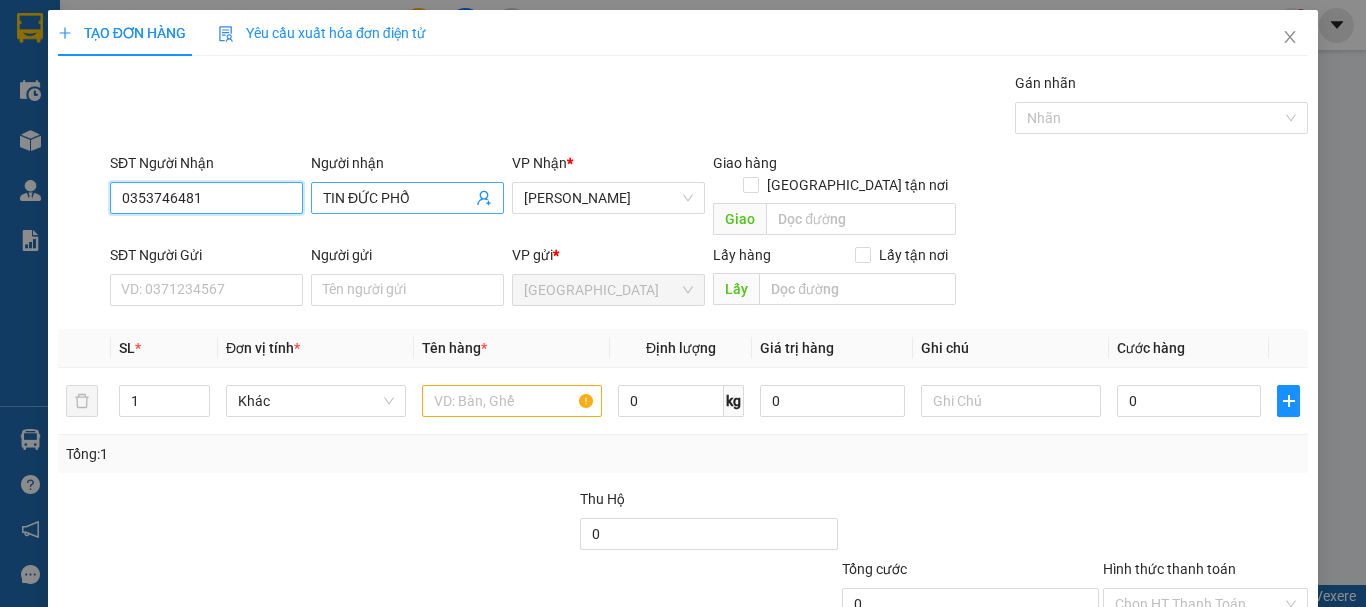 type on "0353746481" 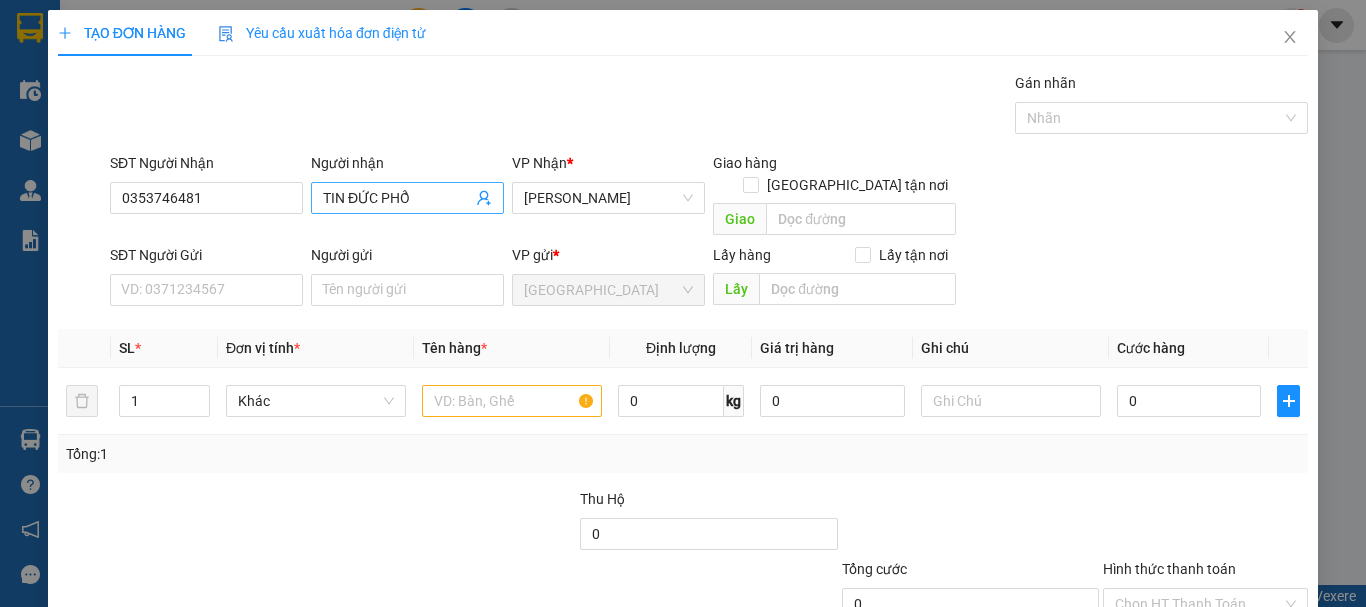 drag, startPoint x: 345, startPoint y: 197, endPoint x: 465, endPoint y: 201, distance: 120.06665 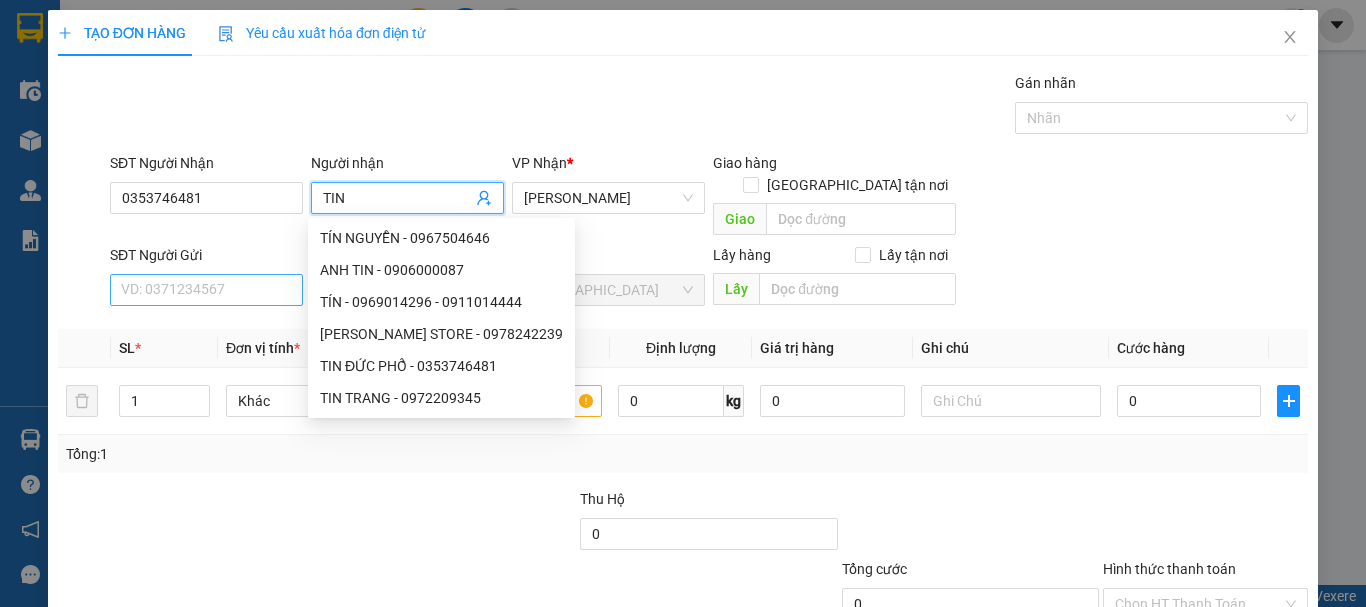 type on "TIN" 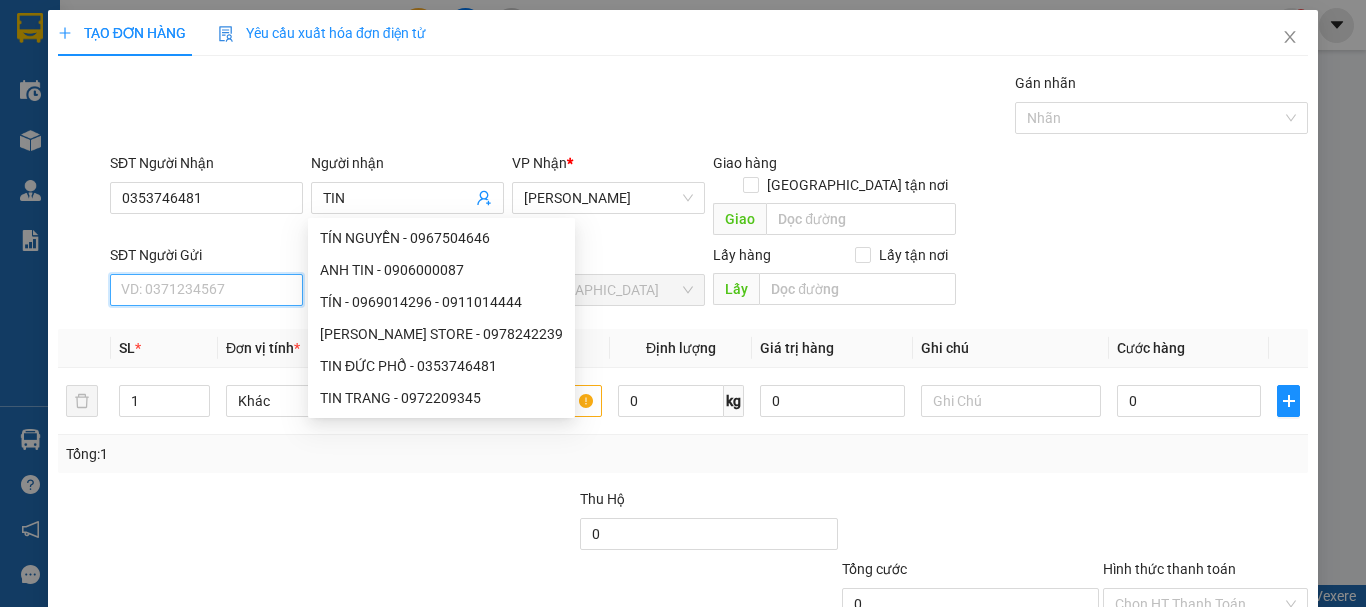click on "SĐT Người Gửi" at bounding box center (206, 290) 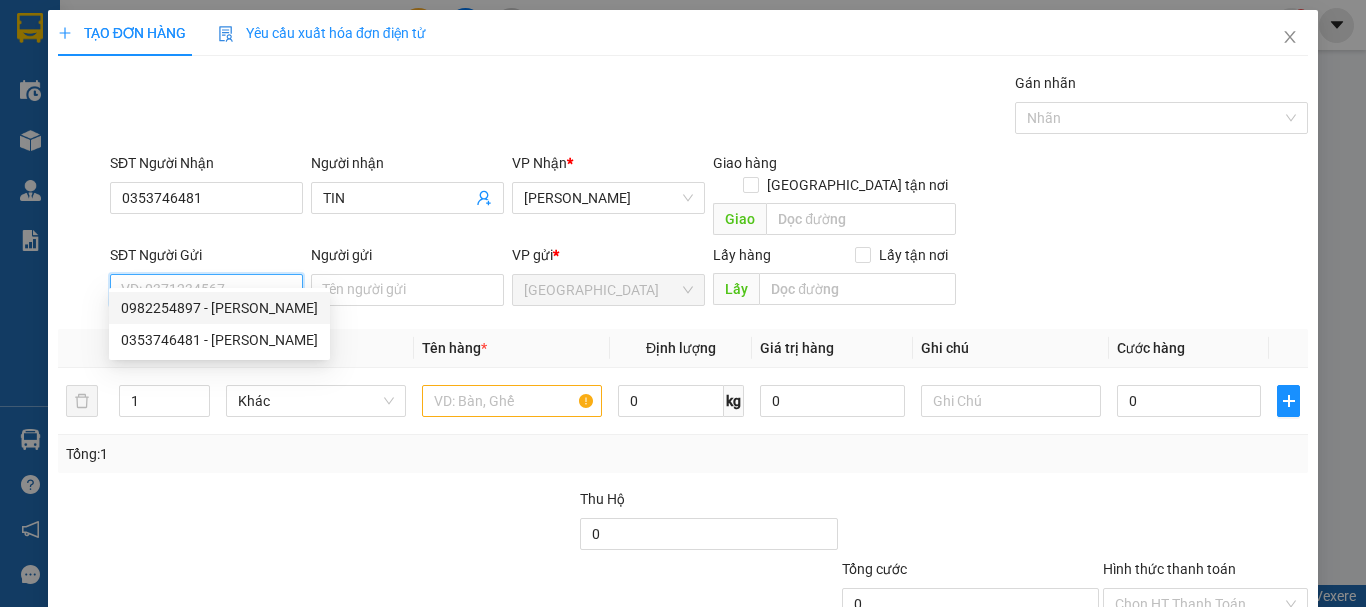 click on "0982254897 - NGUYÊN MINH COOPMART" at bounding box center (219, 308) 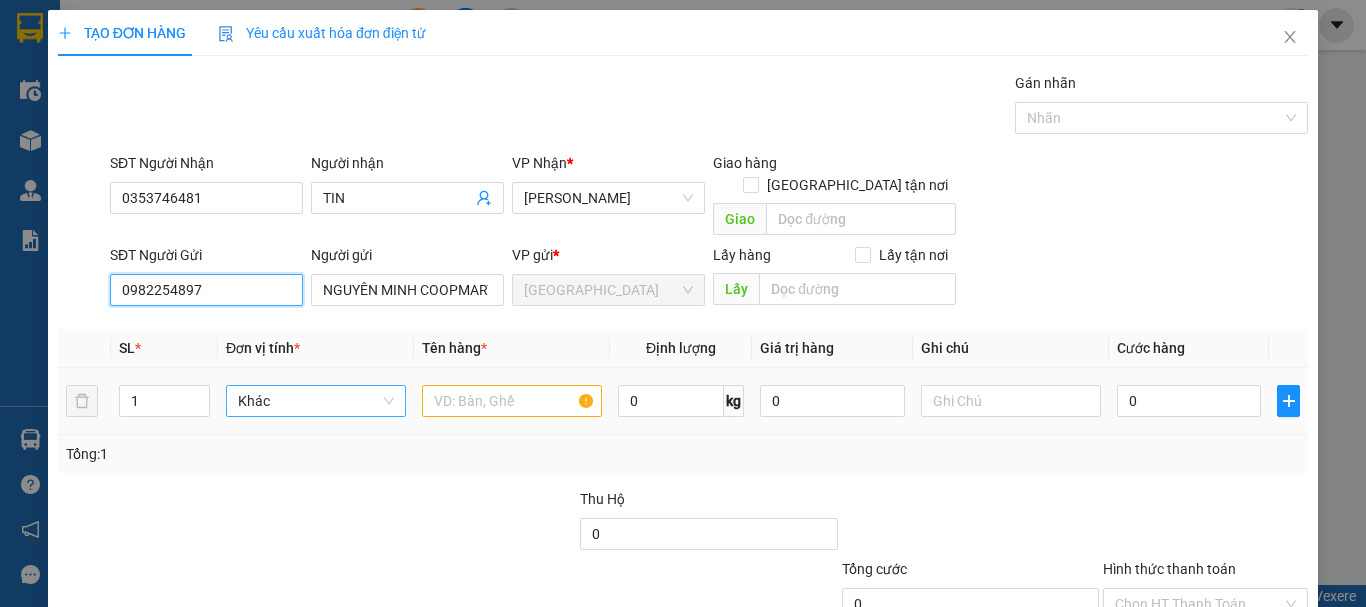 click on "Khác" at bounding box center [316, 401] 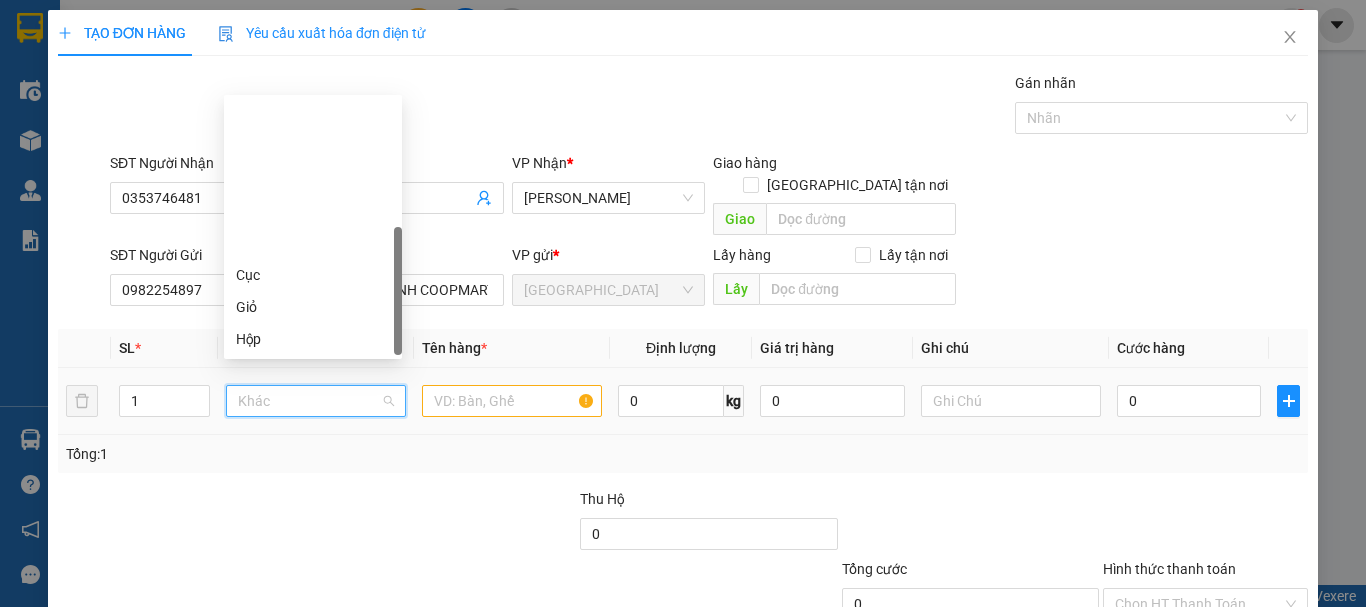 scroll, scrollTop: 192, scrollLeft: 0, axis: vertical 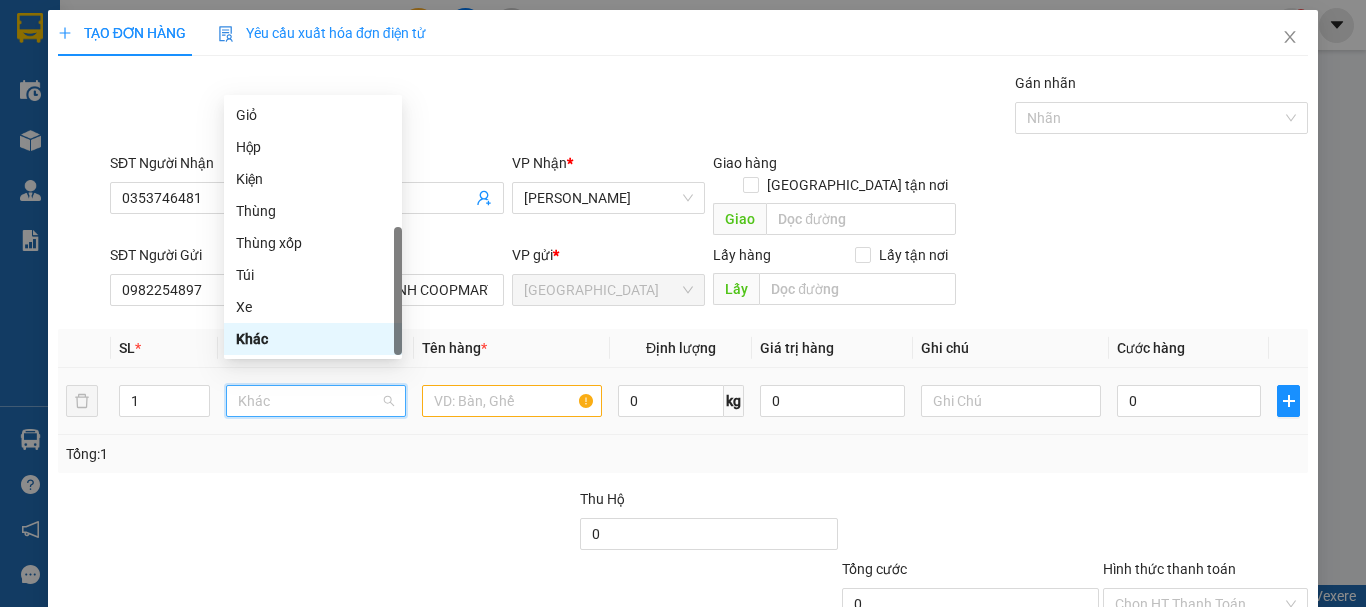 type on "T" 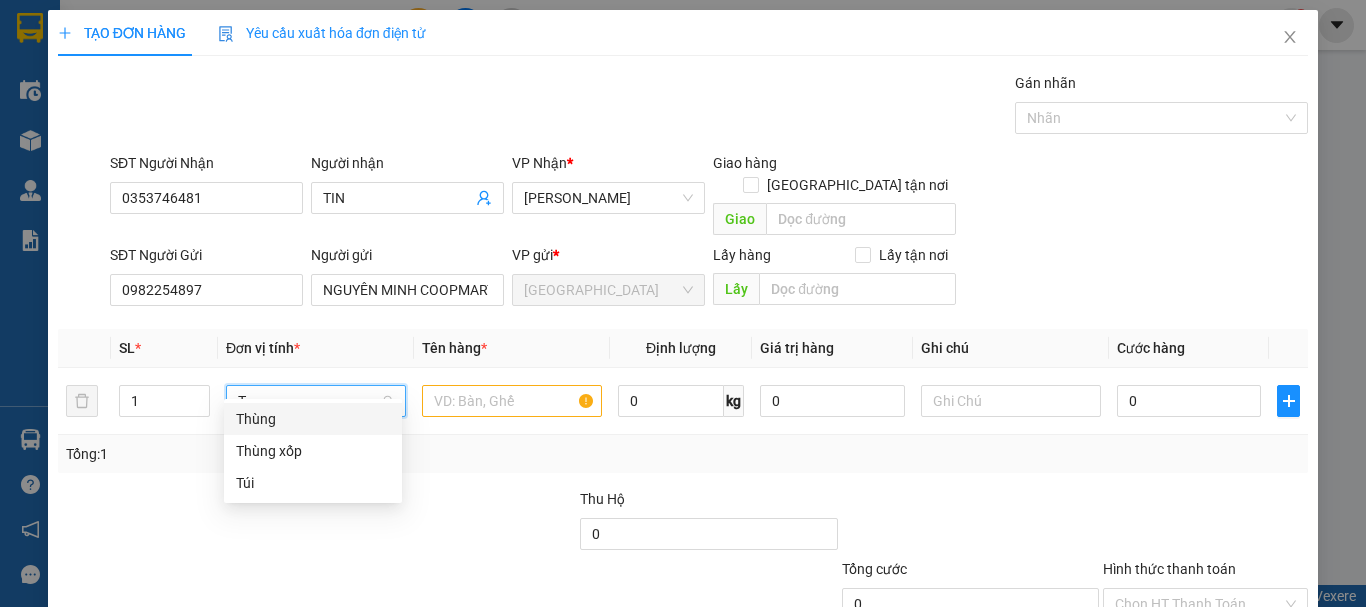 scroll, scrollTop: 0, scrollLeft: 0, axis: both 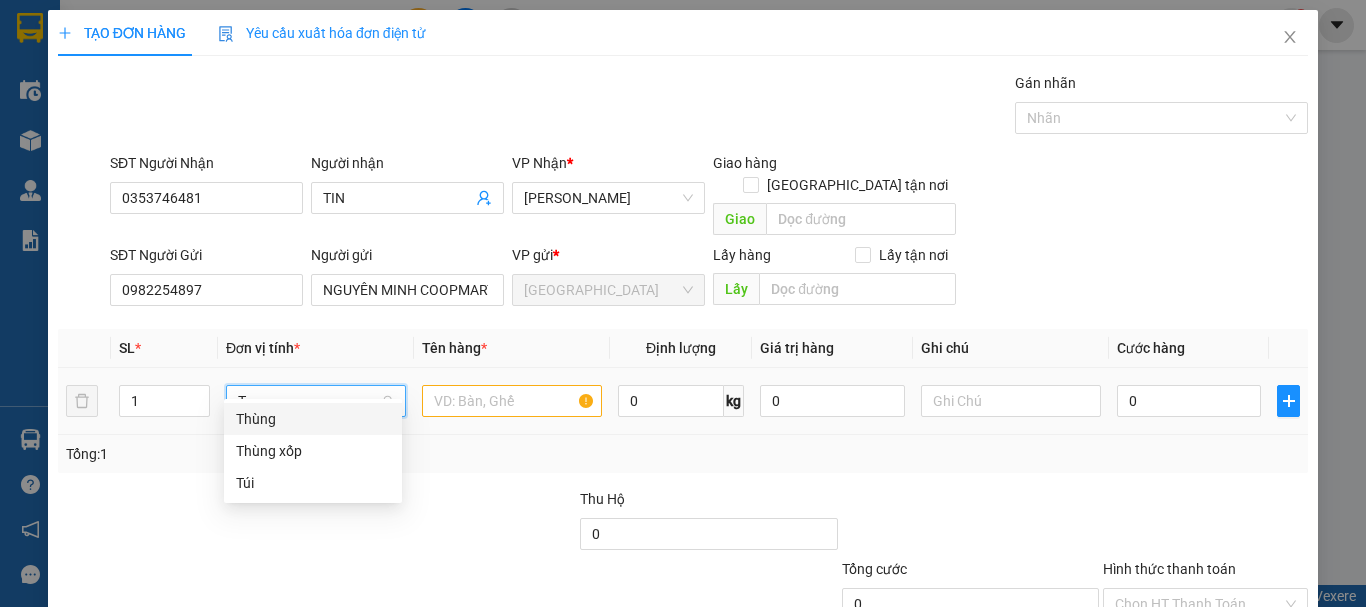 click on "Thùng" at bounding box center (313, 419) 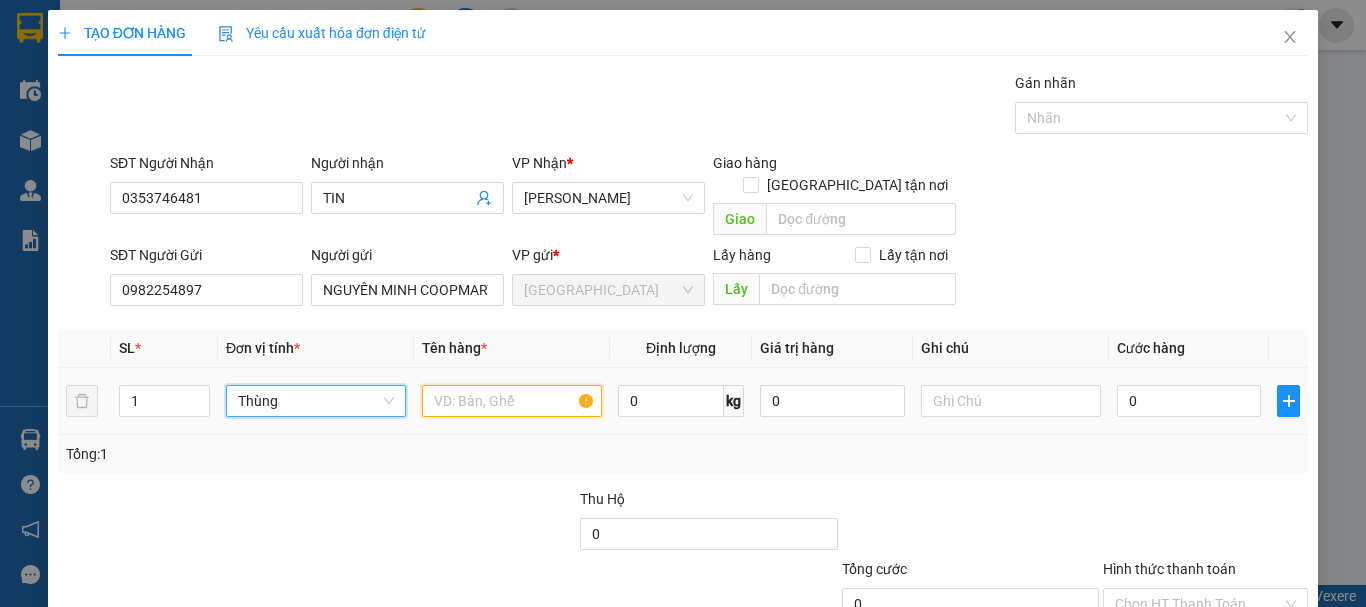 click at bounding box center [512, 401] 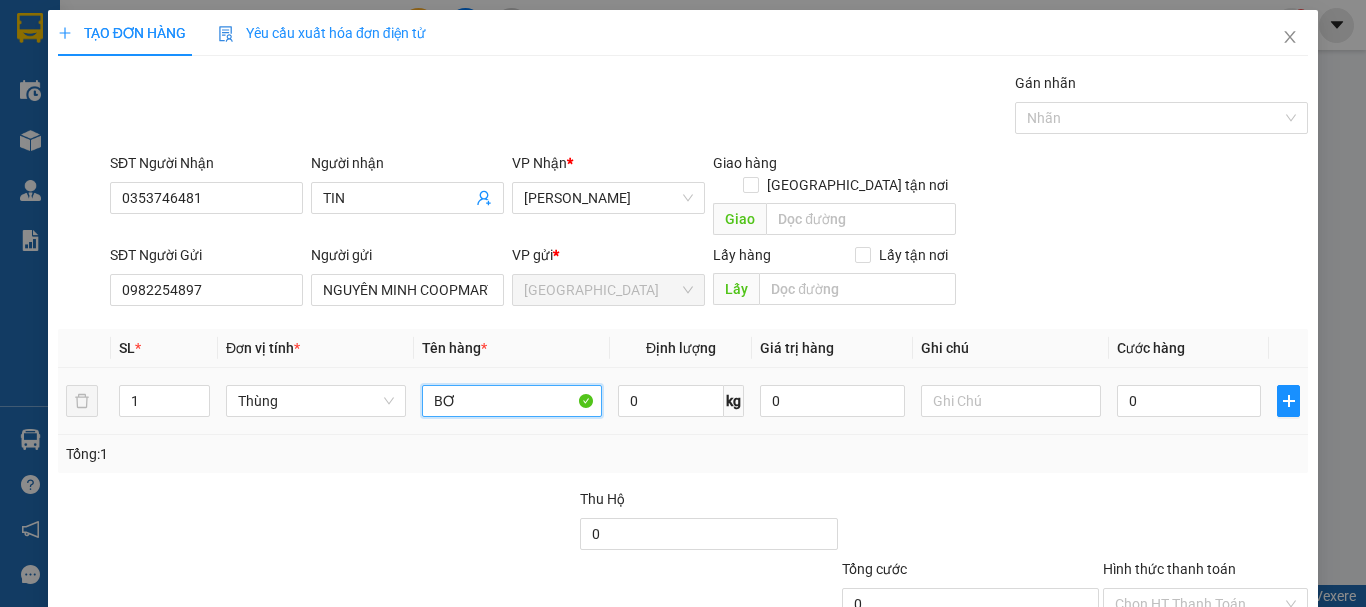 type on "BƠ" 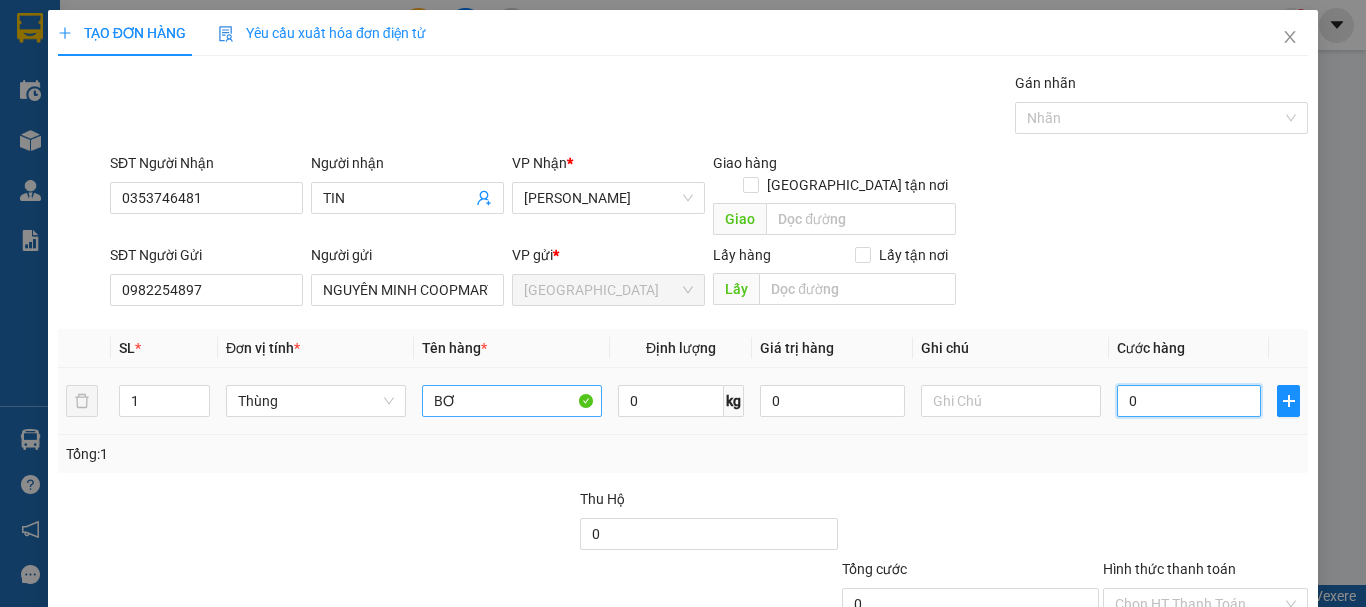 type on "8" 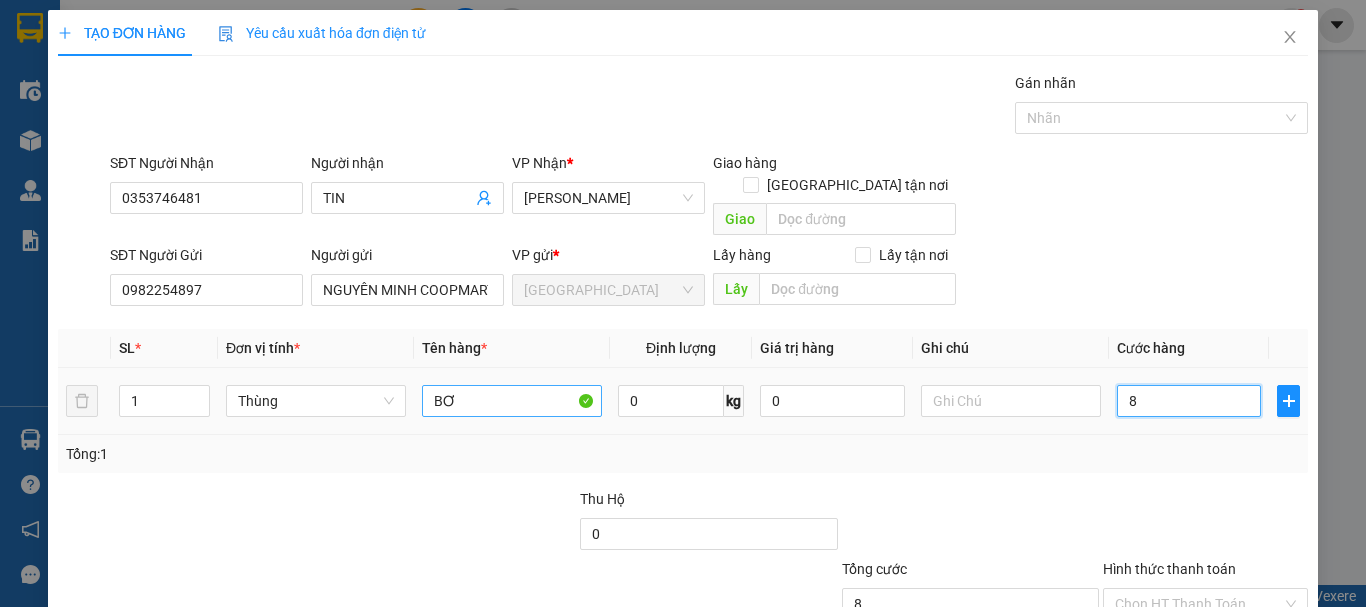 type on "80" 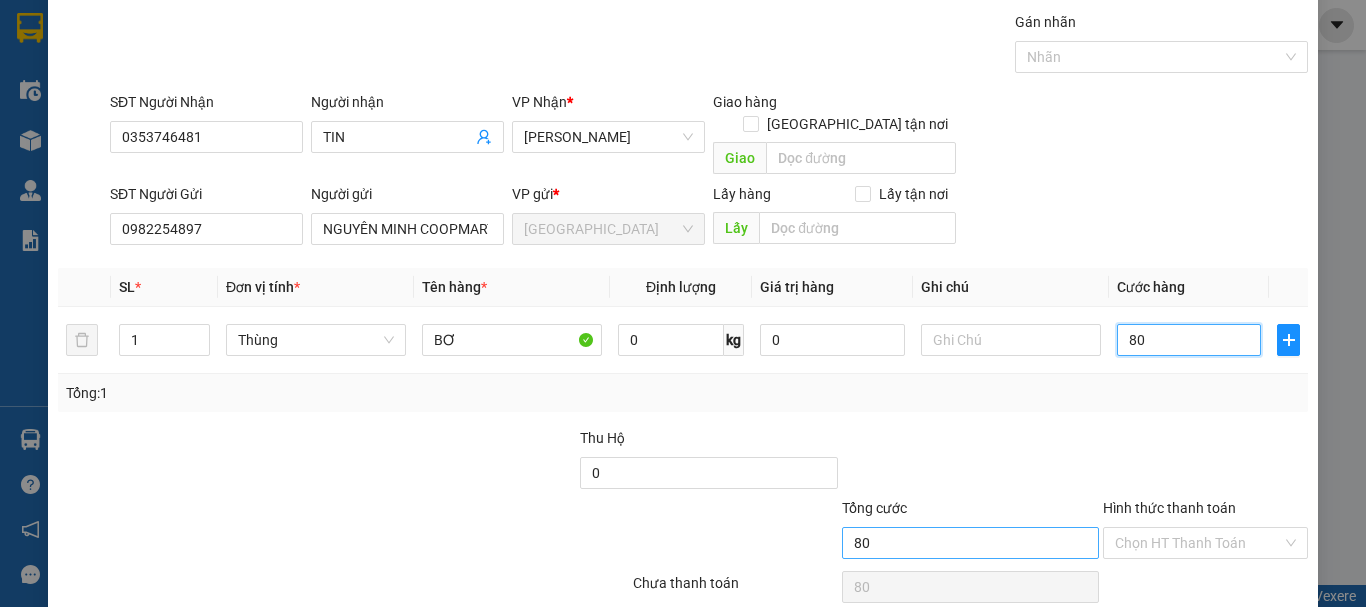 scroll, scrollTop: 125, scrollLeft: 0, axis: vertical 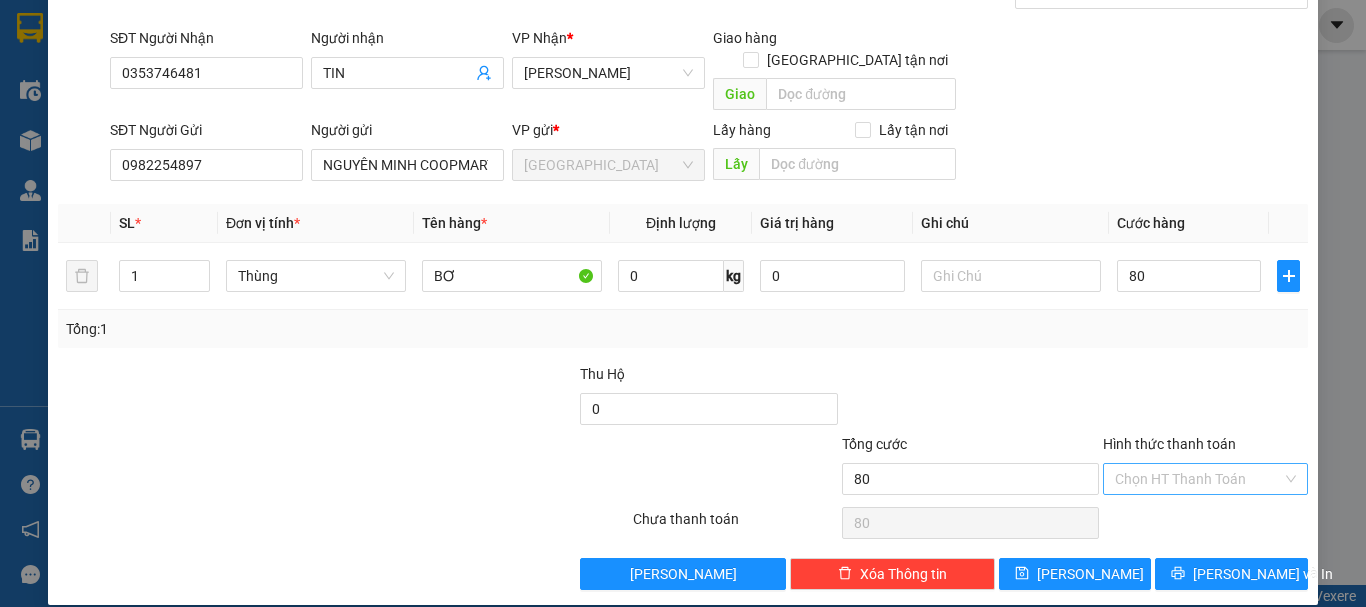 click on "Hình thức thanh toán" at bounding box center (1198, 479) 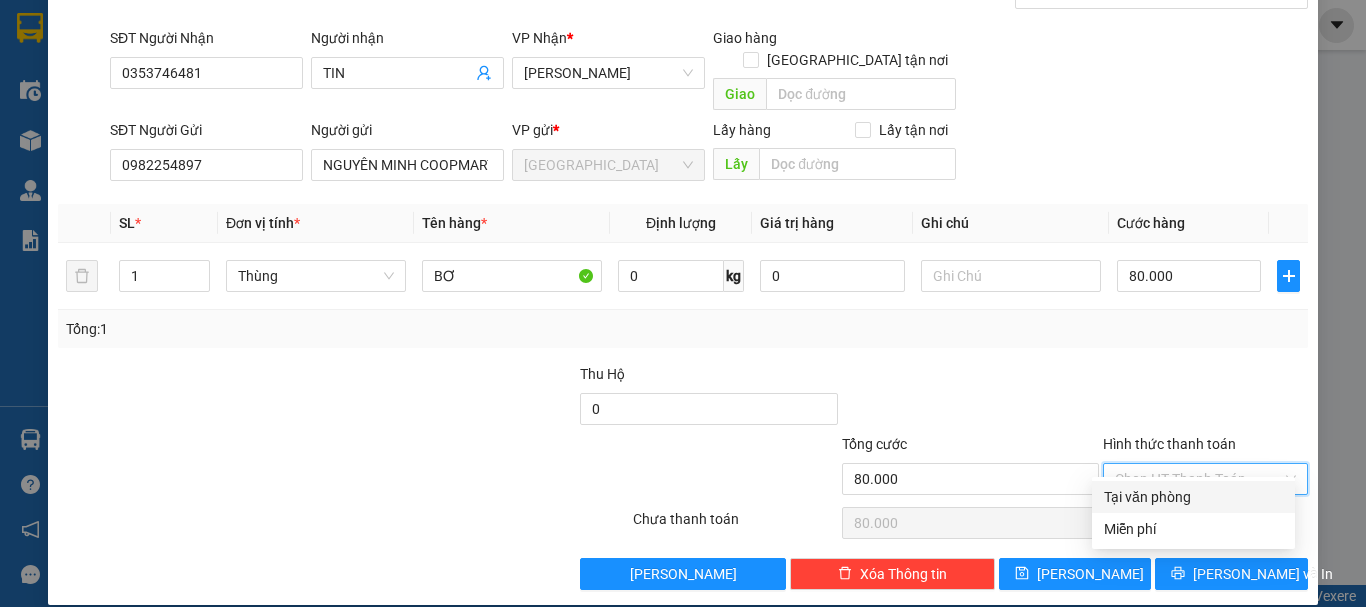 click on "Tại văn phòng" at bounding box center (1193, 497) 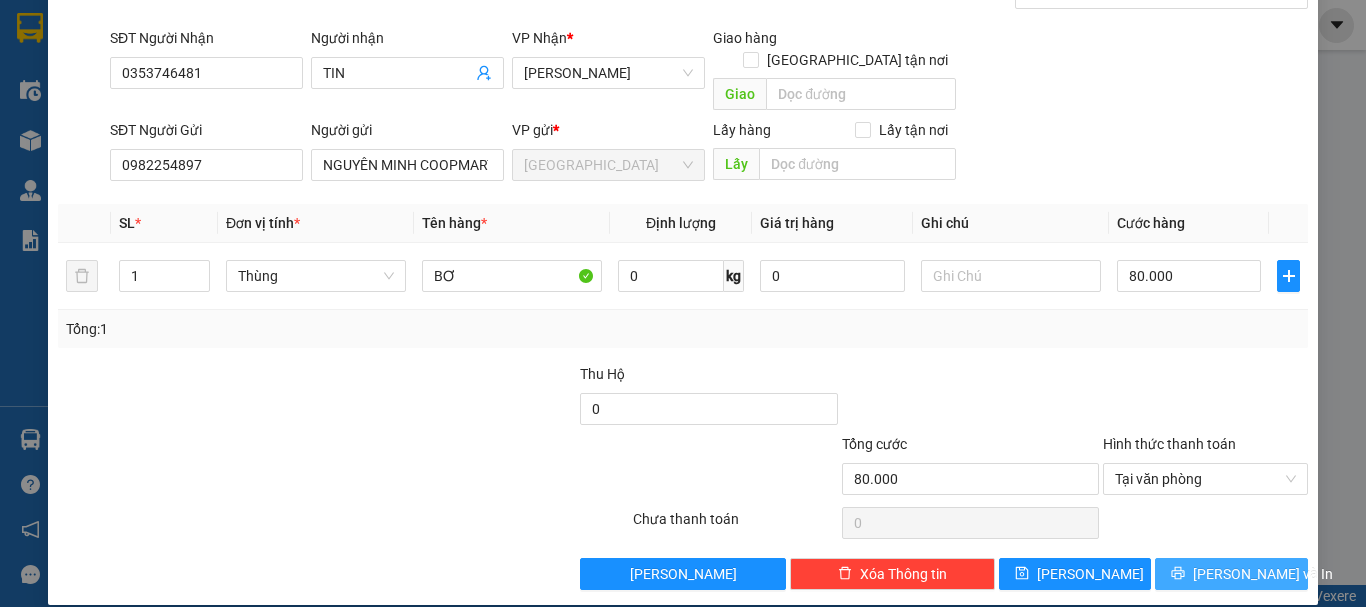 click on "[PERSON_NAME] và In" at bounding box center [1231, 574] 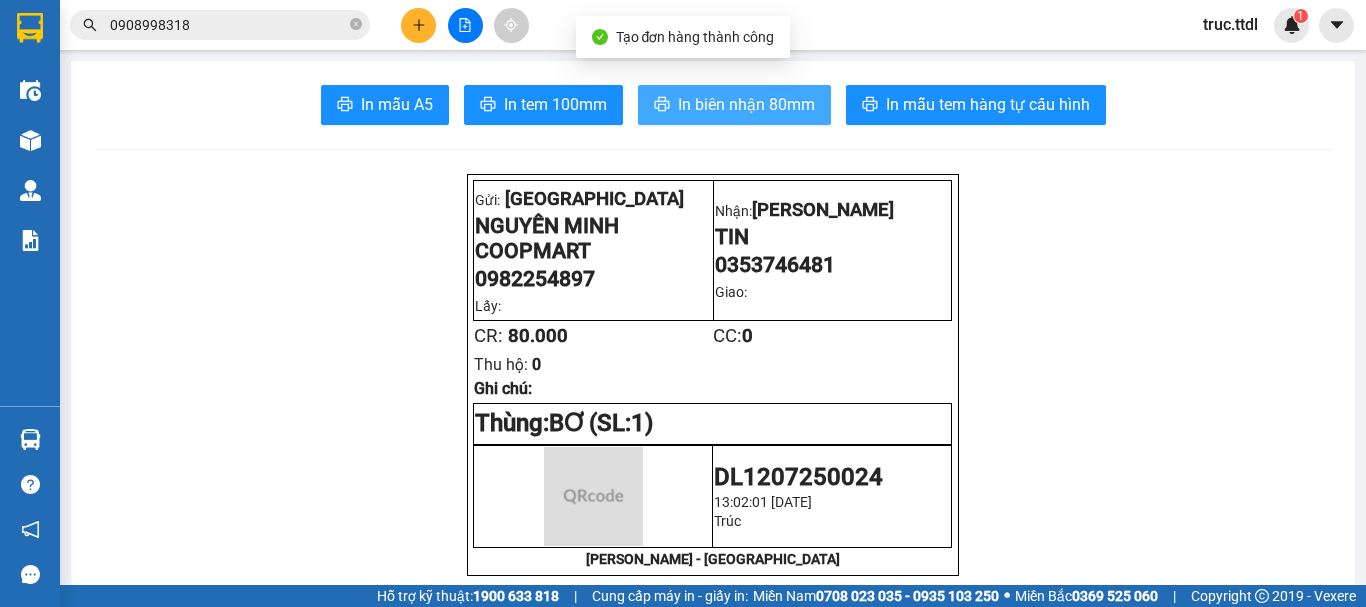 click on "In biên nhận 80mm" at bounding box center (746, 104) 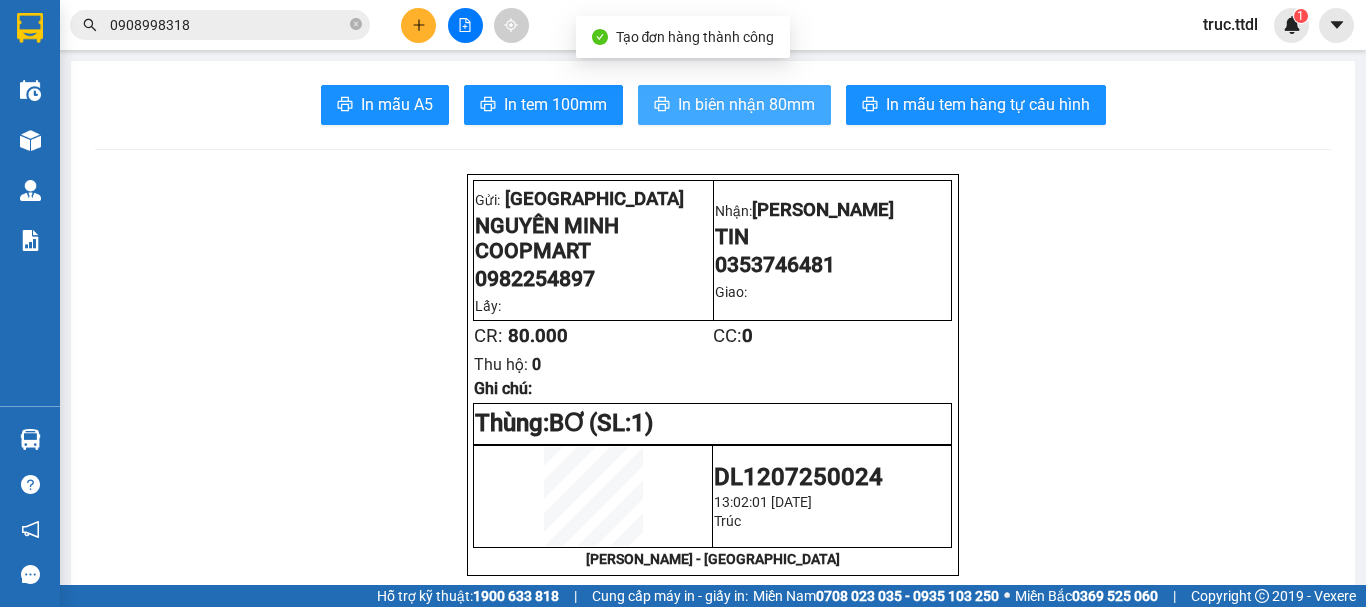 scroll, scrollTop: 0, scrollLeft: 0, axis: both 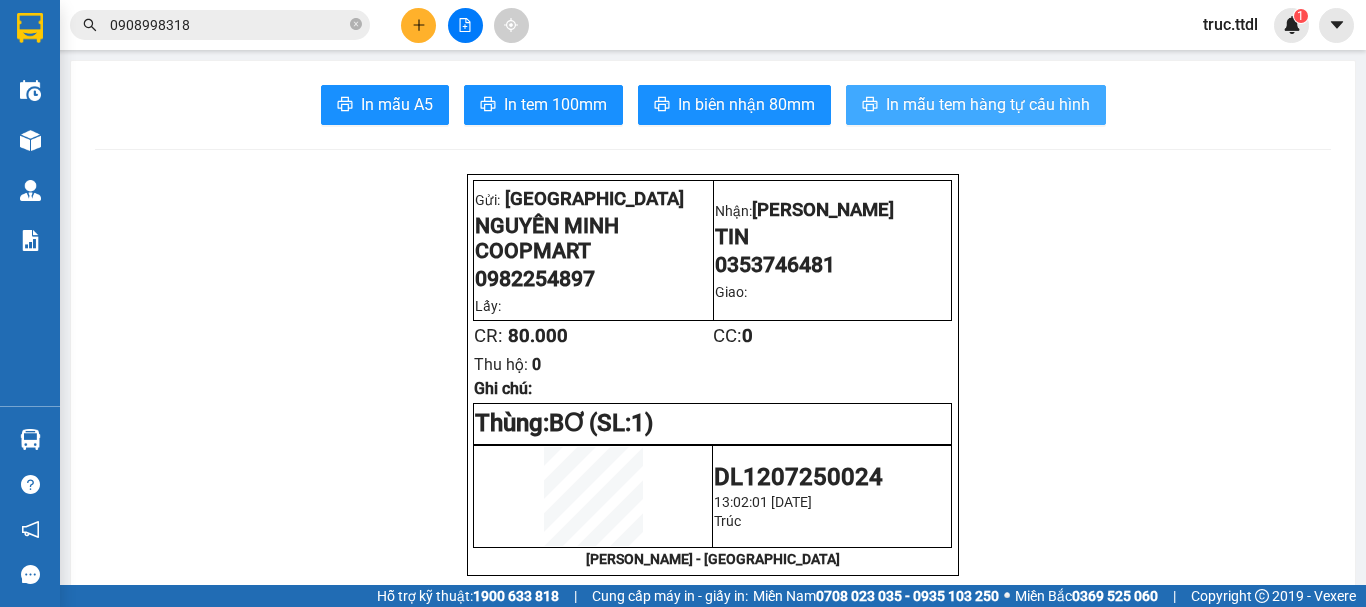 click on "In mẫu tem hàng tự cấu hình" at bounding box center (988, 104) 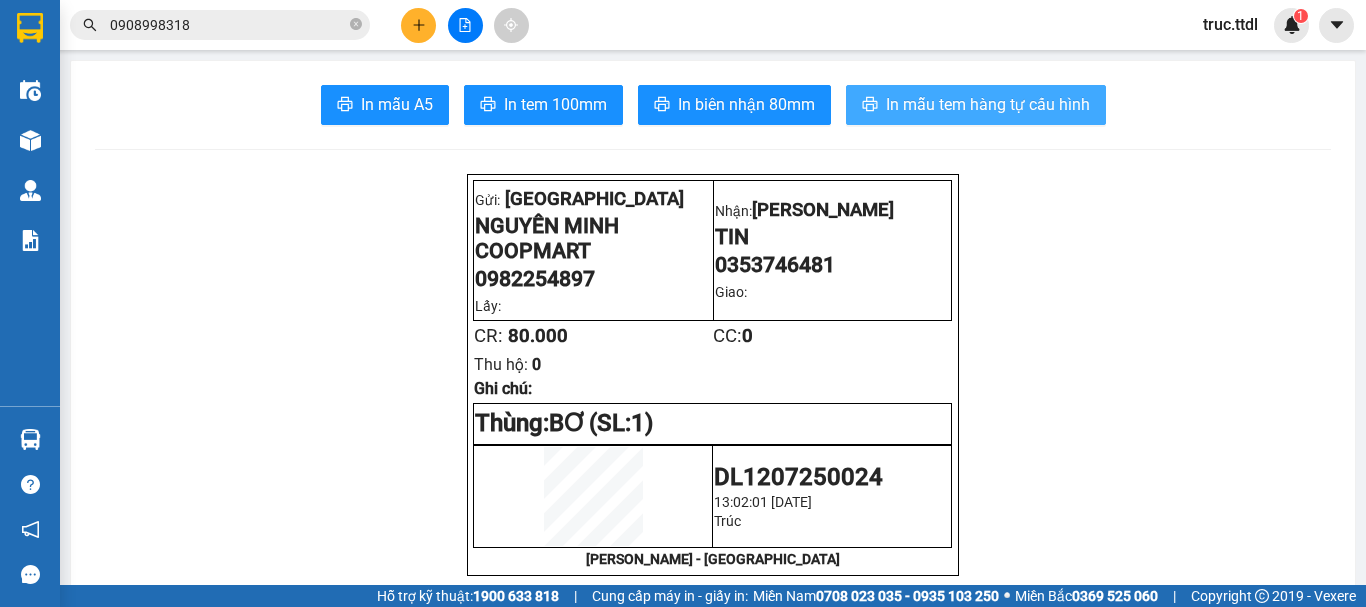 scroll, scrollTop: 0, scrollLeft: 0, axis: both 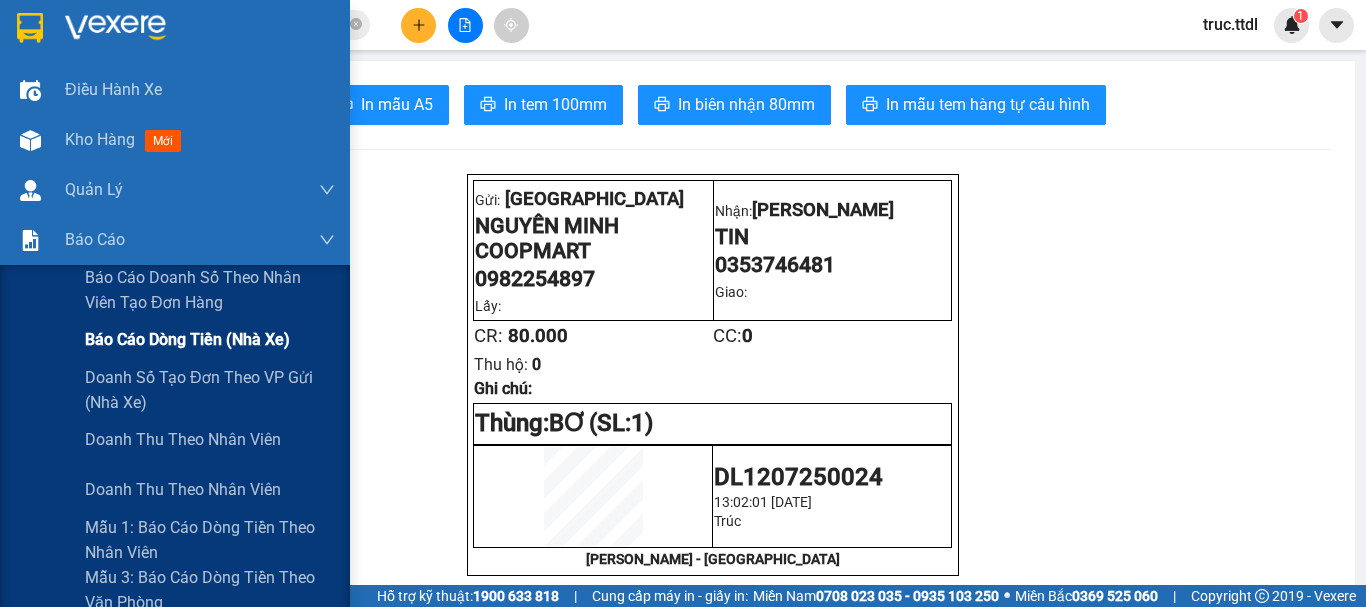 click on "Báo cáo dòng tiền (nhà xe)" at bounding box center [187, 339] 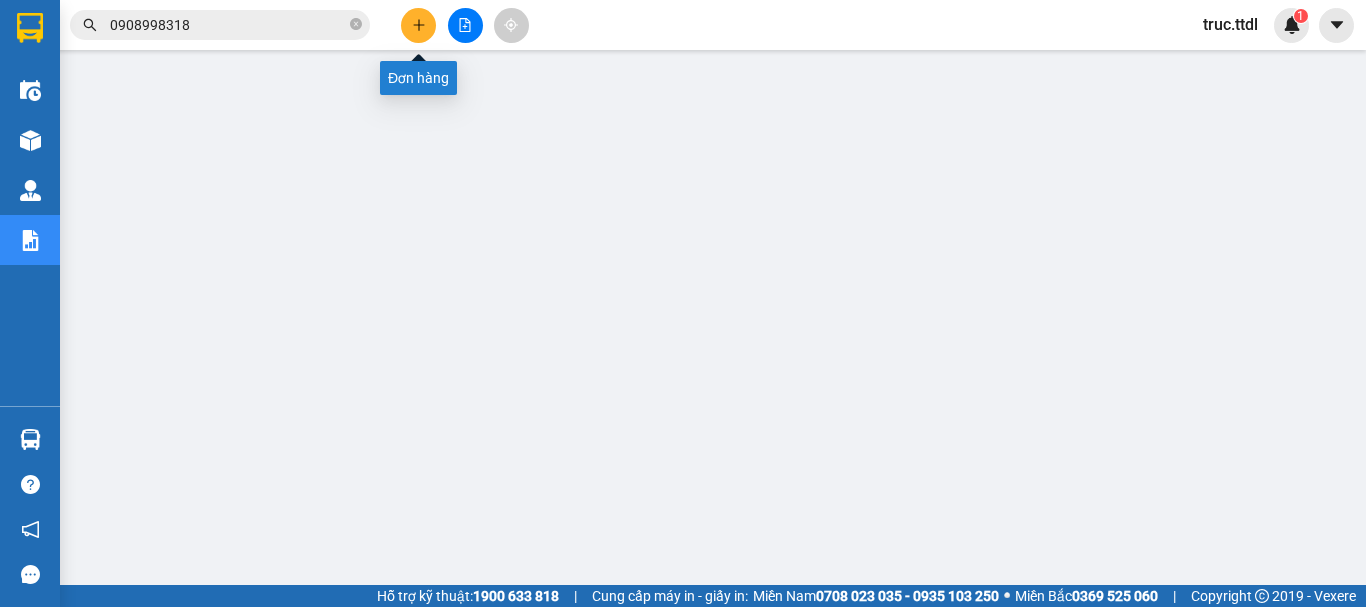 click at bounding box center (418, 25) 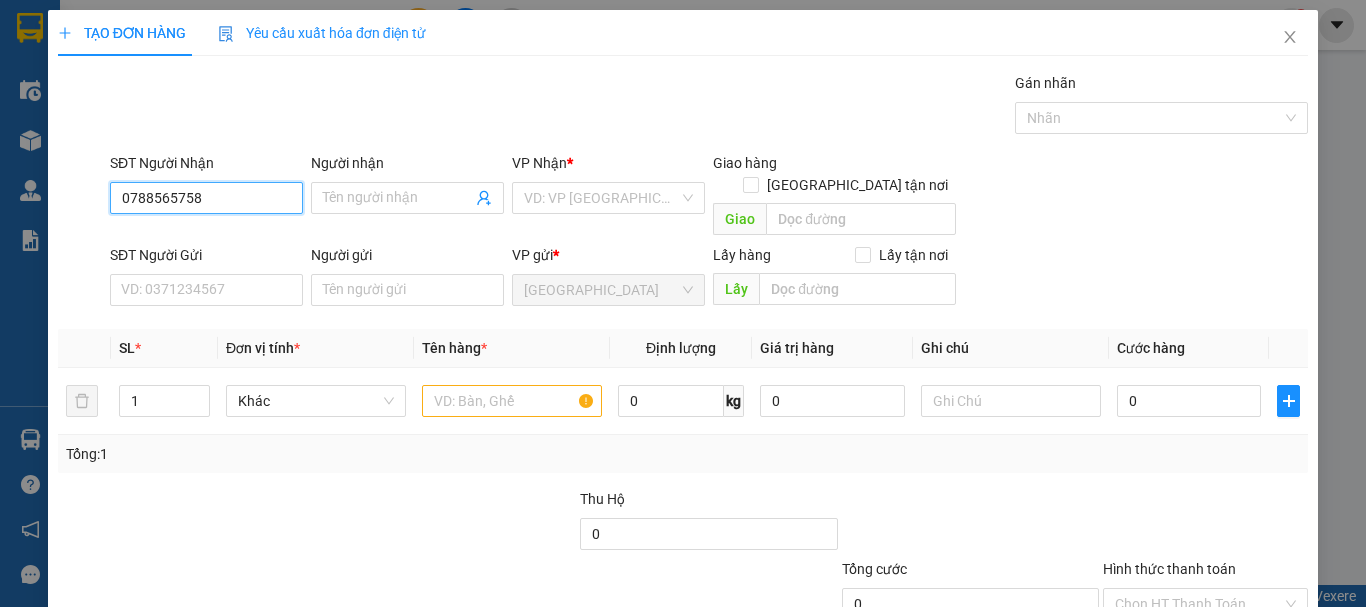 type on "0788565758" 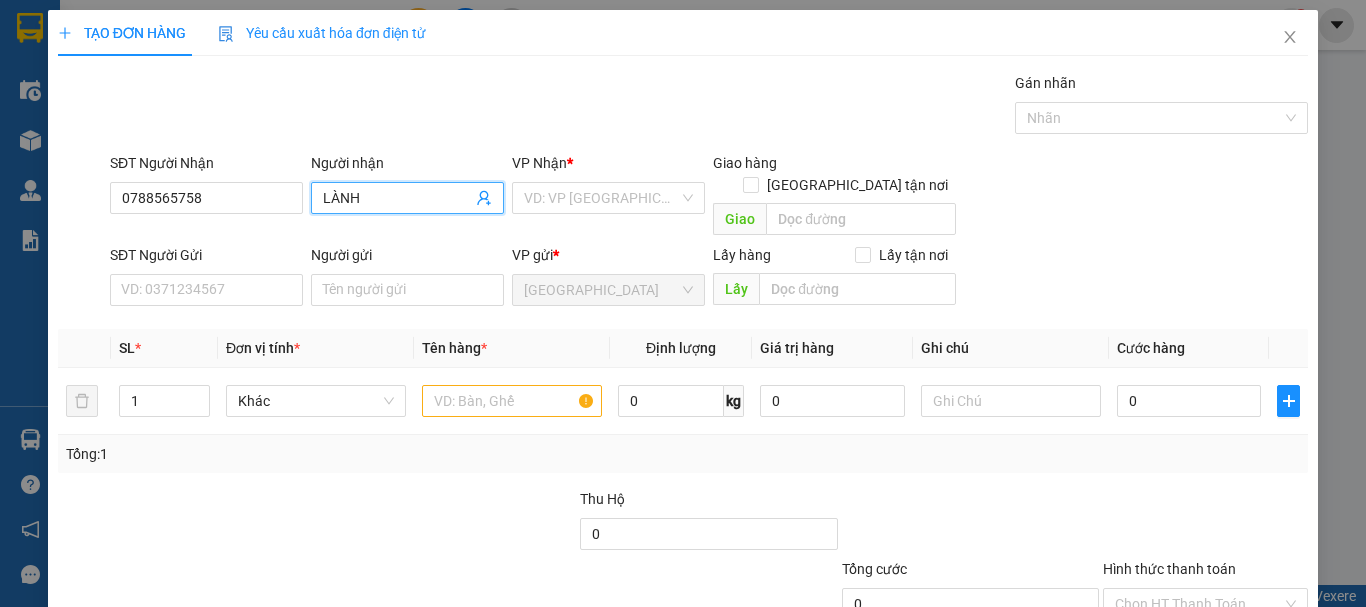 click on "LÀNH" at bounding box center (407, 198) 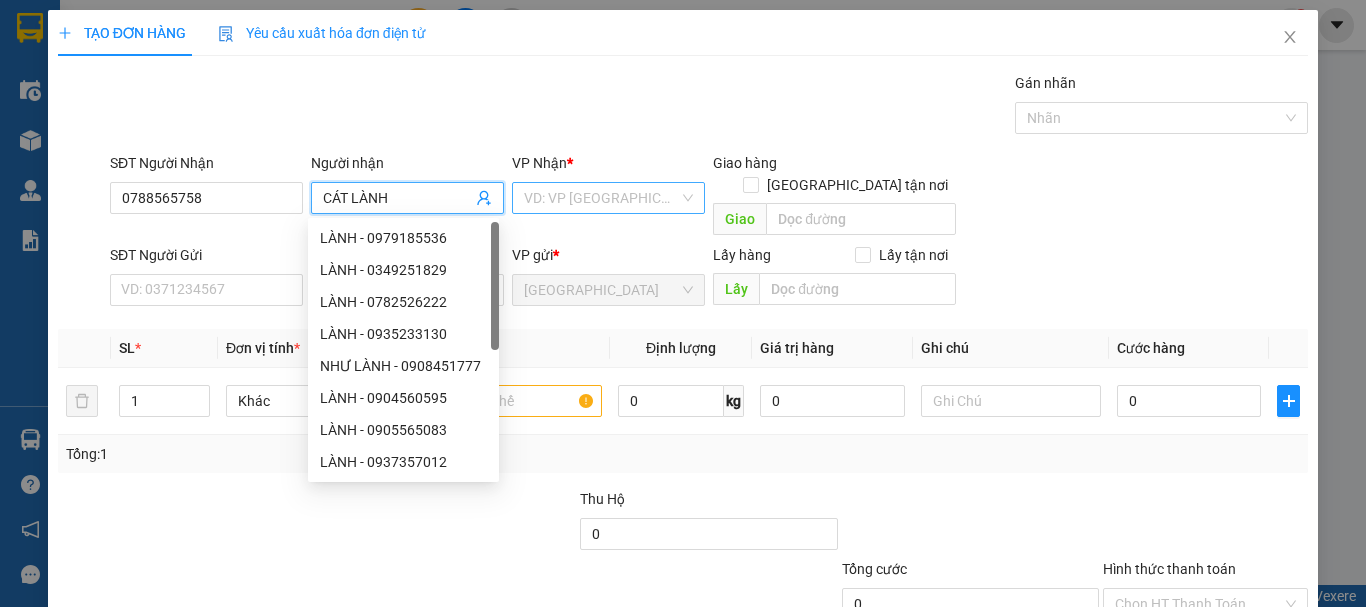 type on "CÁT LÀNH" 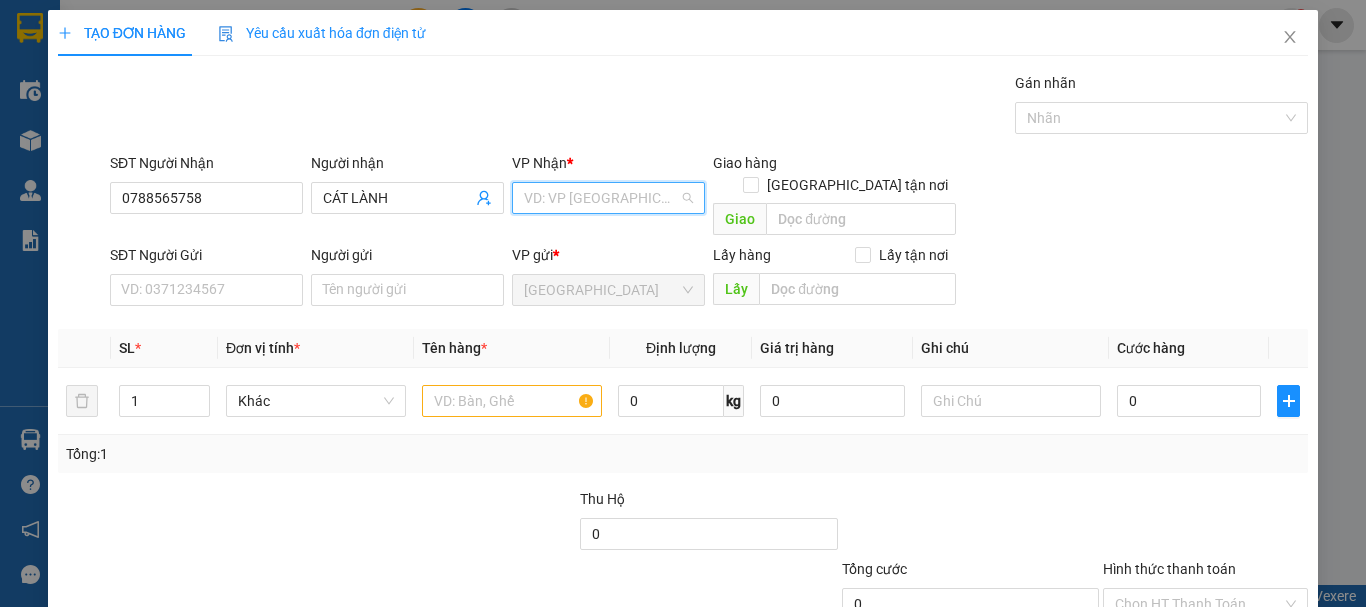 click at bounding box center [601, 198] 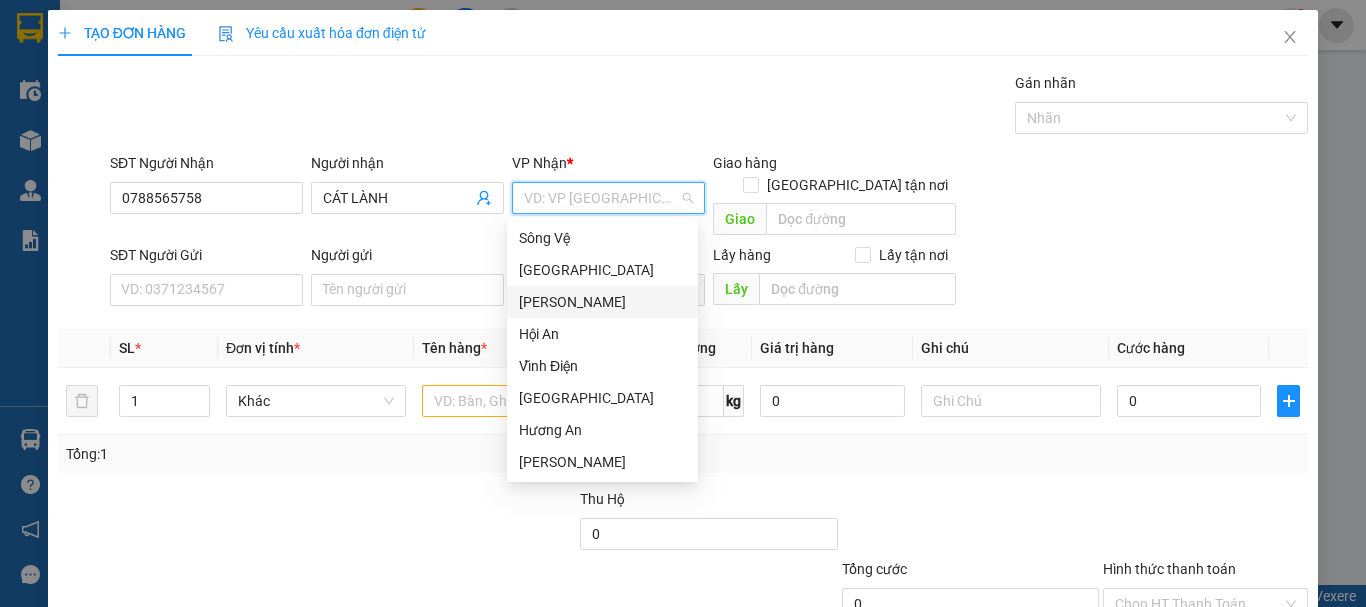 click on "Gói vận chuyển  * Tiêu chuẩn Gán nhãn   Nhãn" at bounding box center (709, 107) 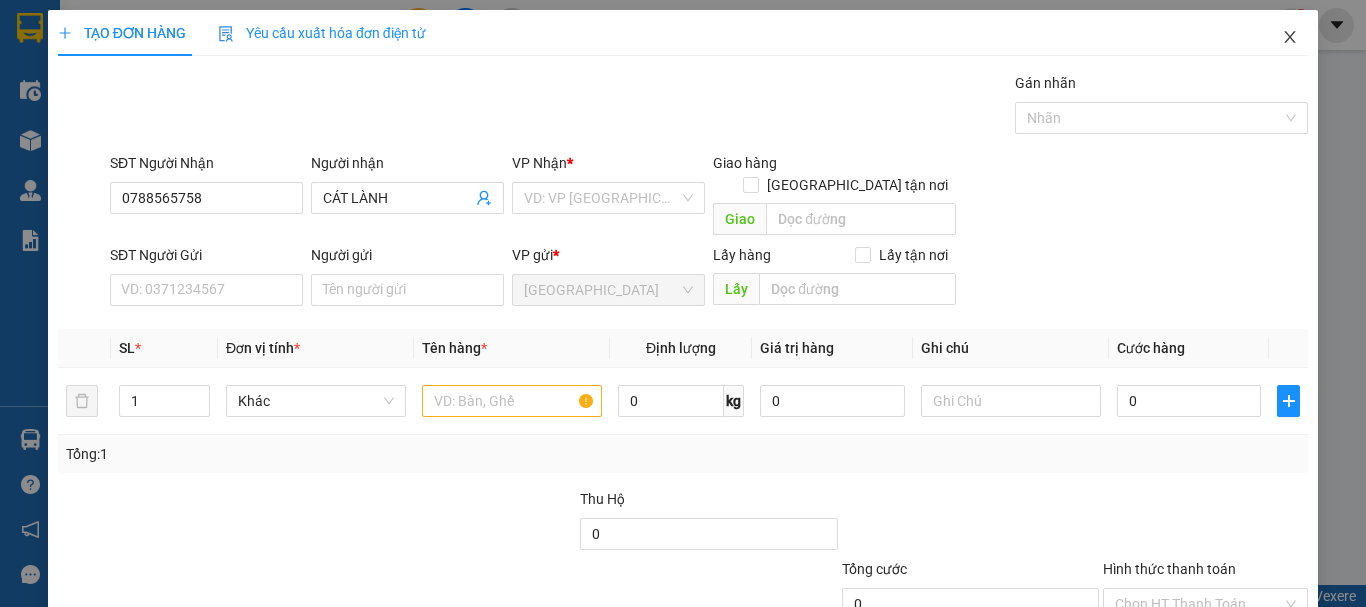 click 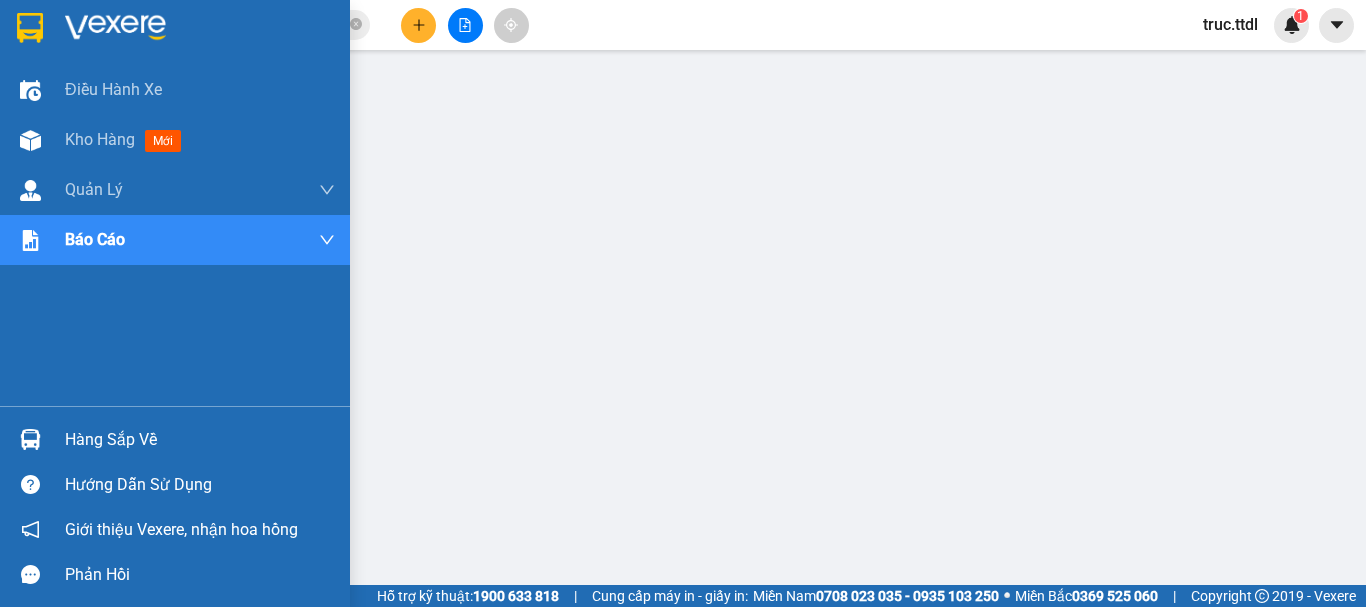 click at bounding box center [30, 28] 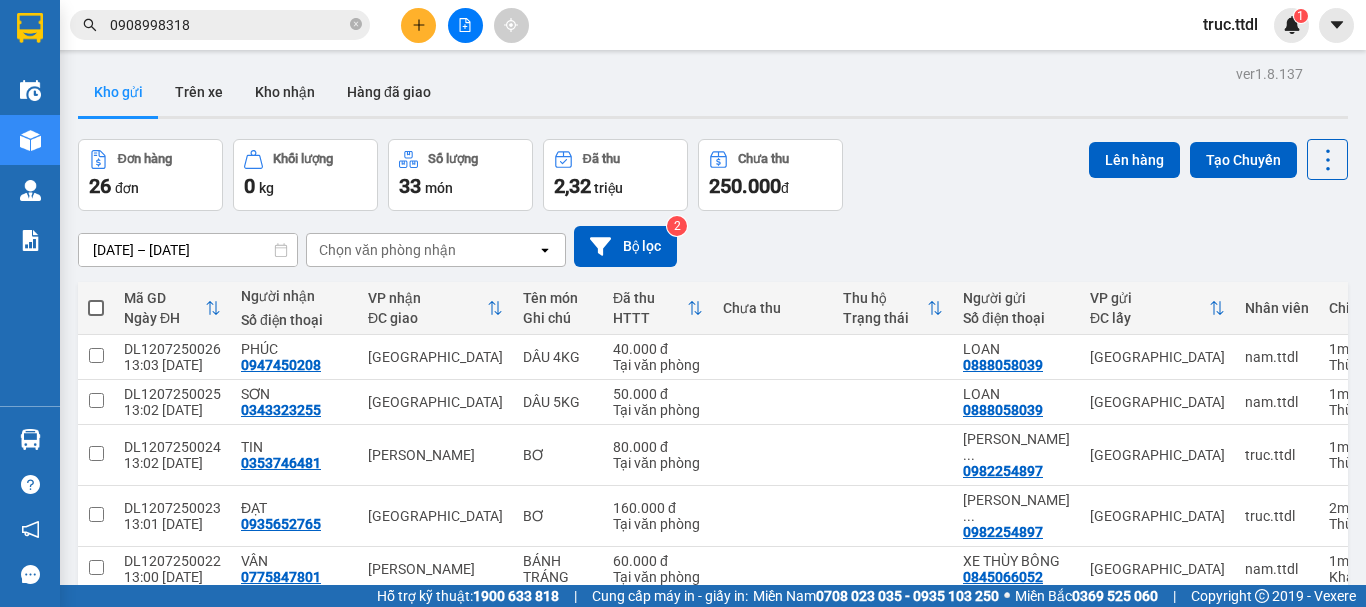 click at bounding box center (418, 25) 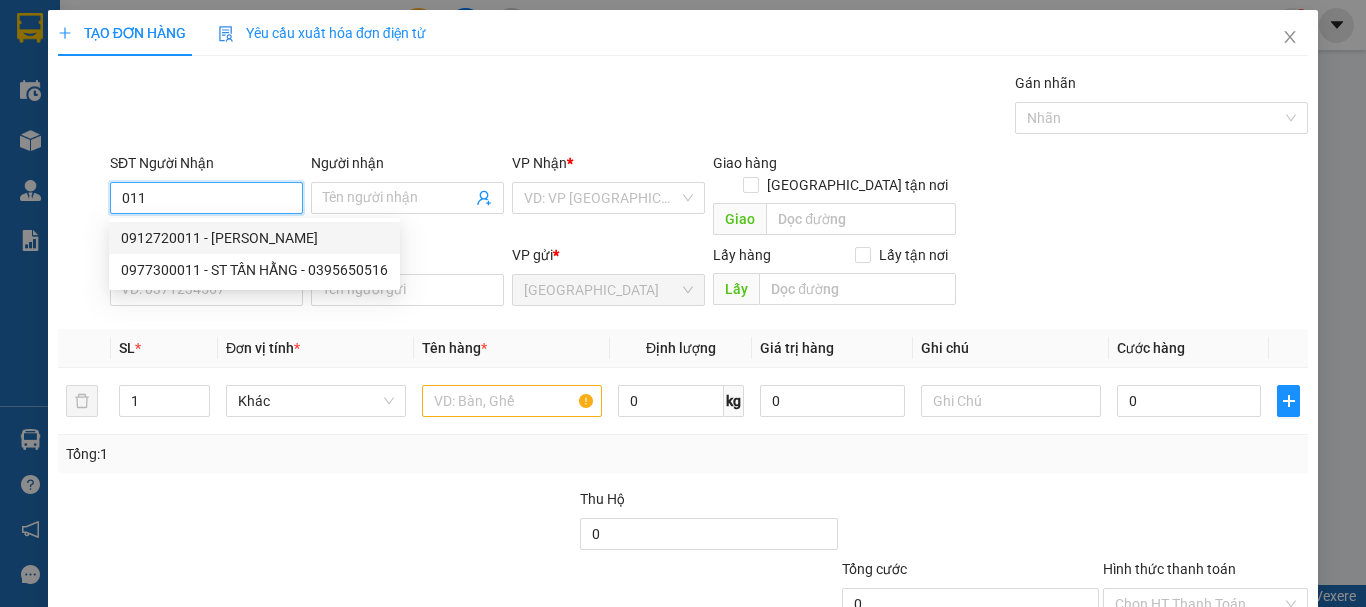 click on "0912720011 - VŨ" at bounding box center [254, 238] 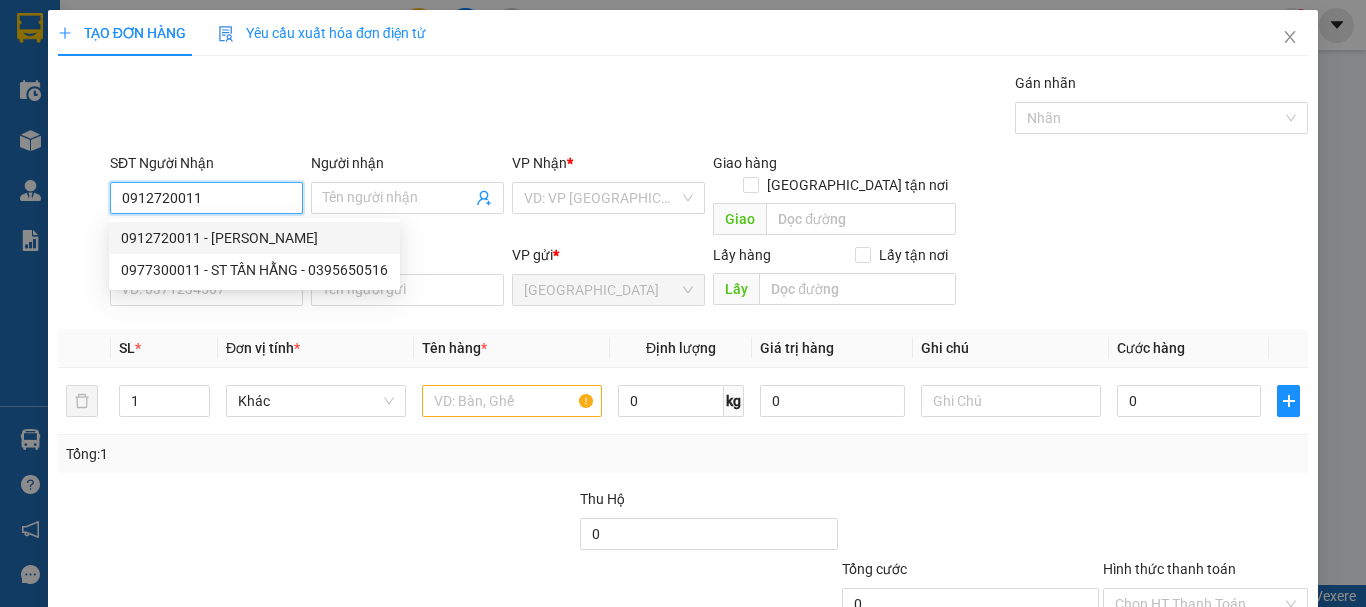 type on "VŨ" 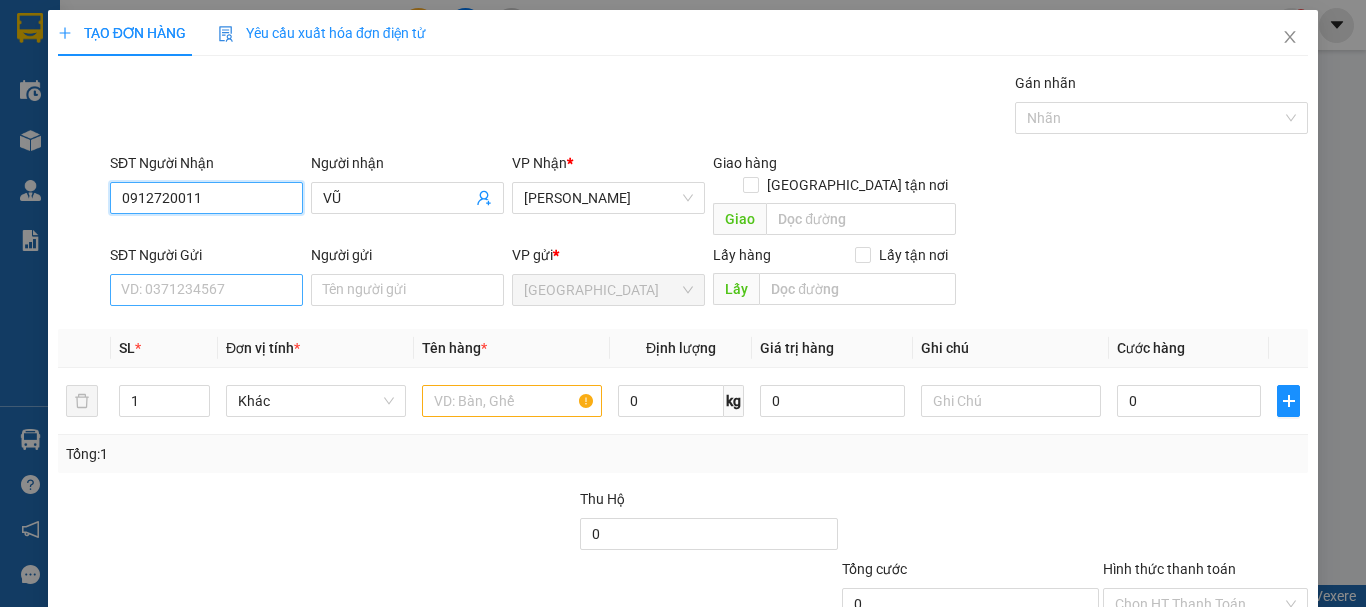 type on "0912720011" 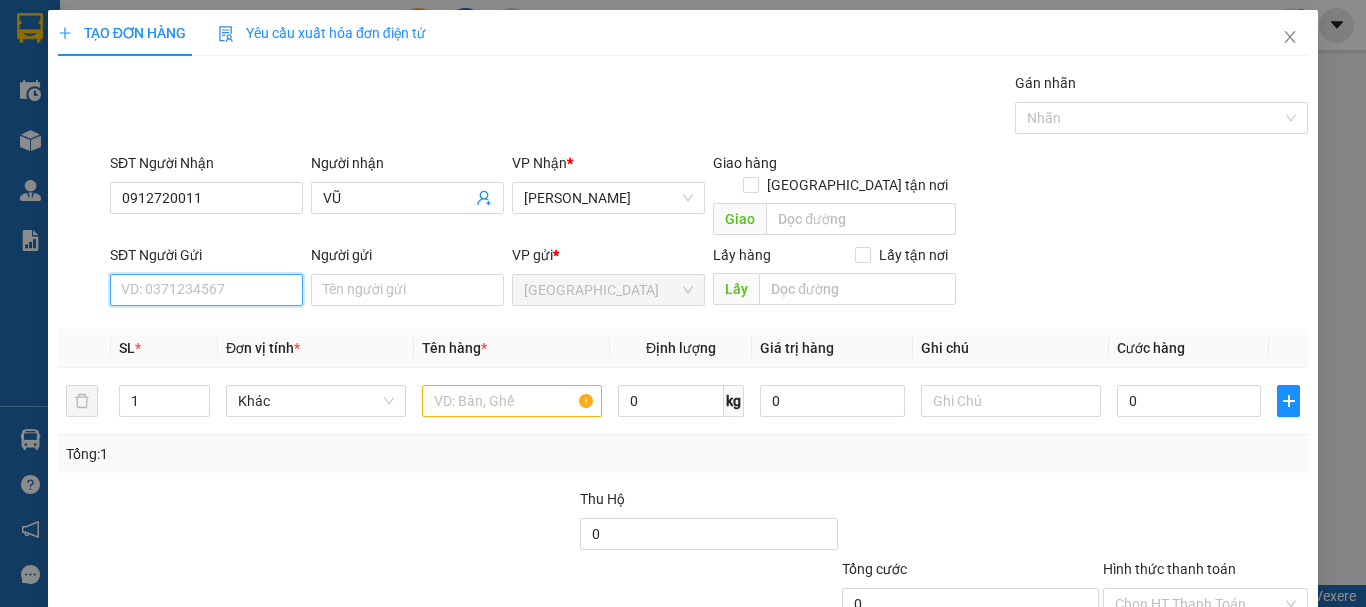 click on "SĐT Người Gửi" at bounding box center (206, 290) 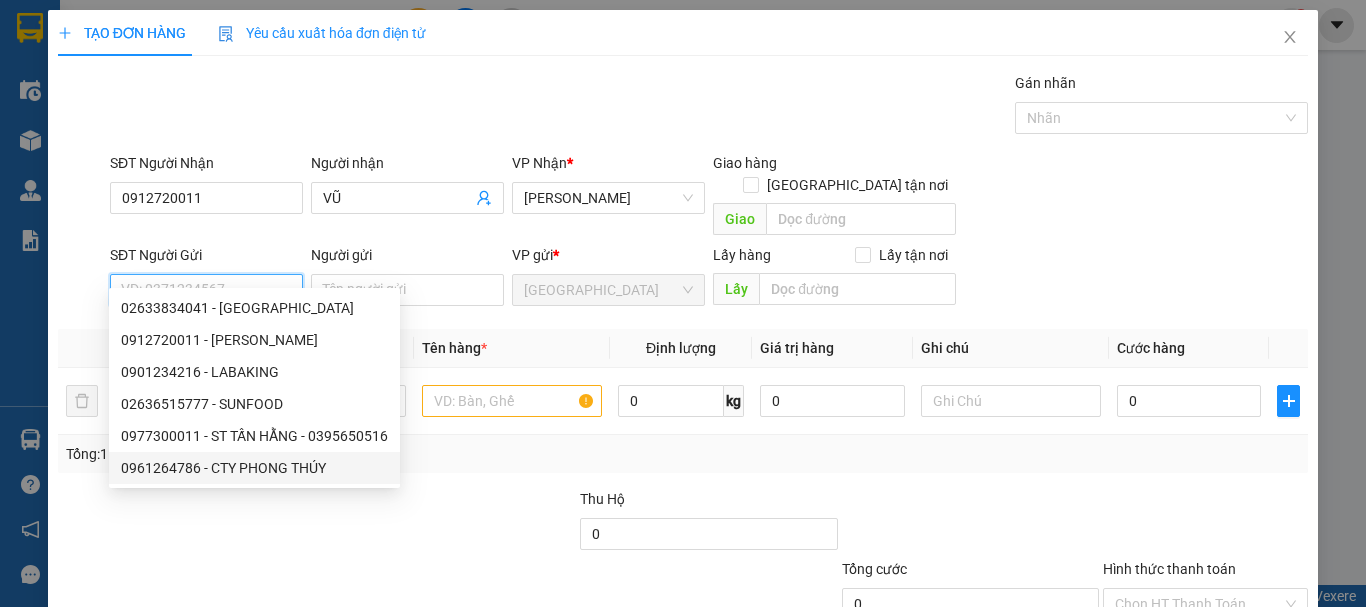 click on "0961264786 - CTY PHONG THÚY" at bounding box center [254, 468] 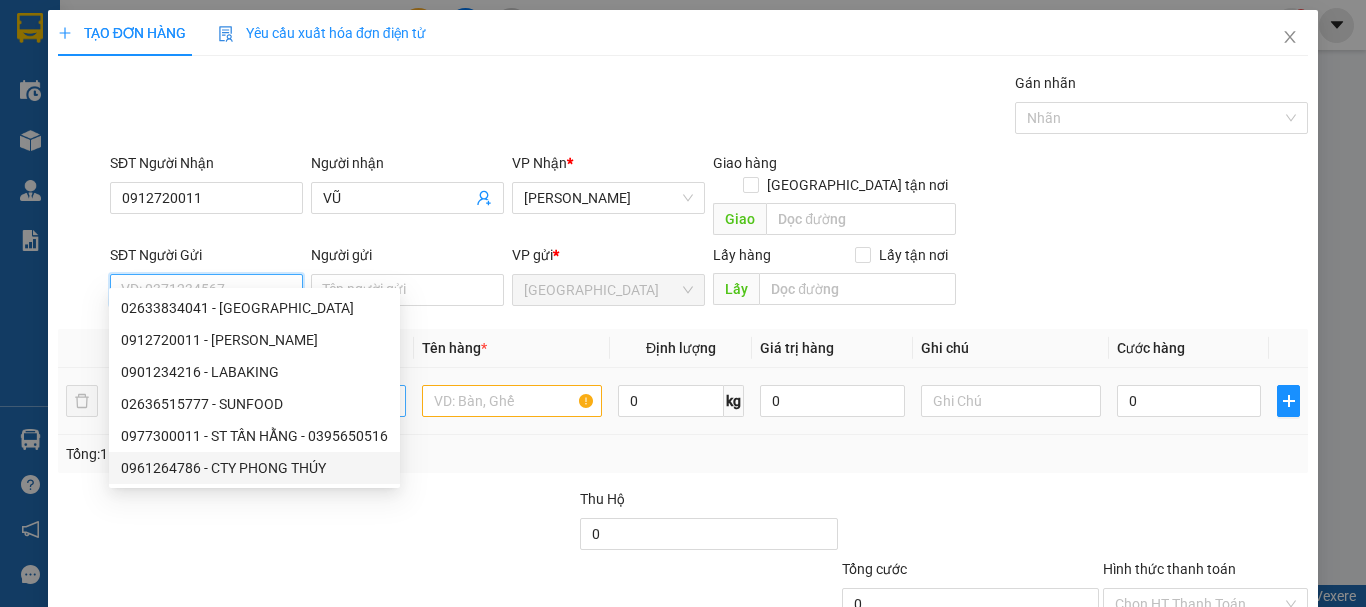 type on "0961264786" 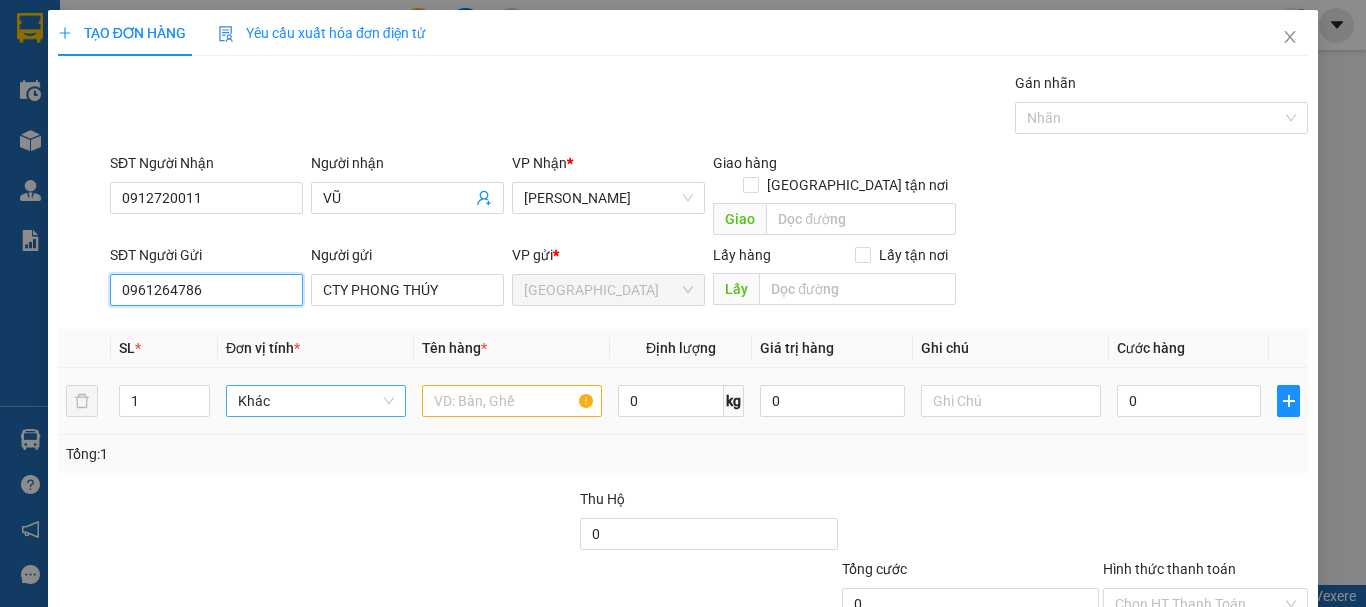 click on "Khác" at bounding box center [316, 401] 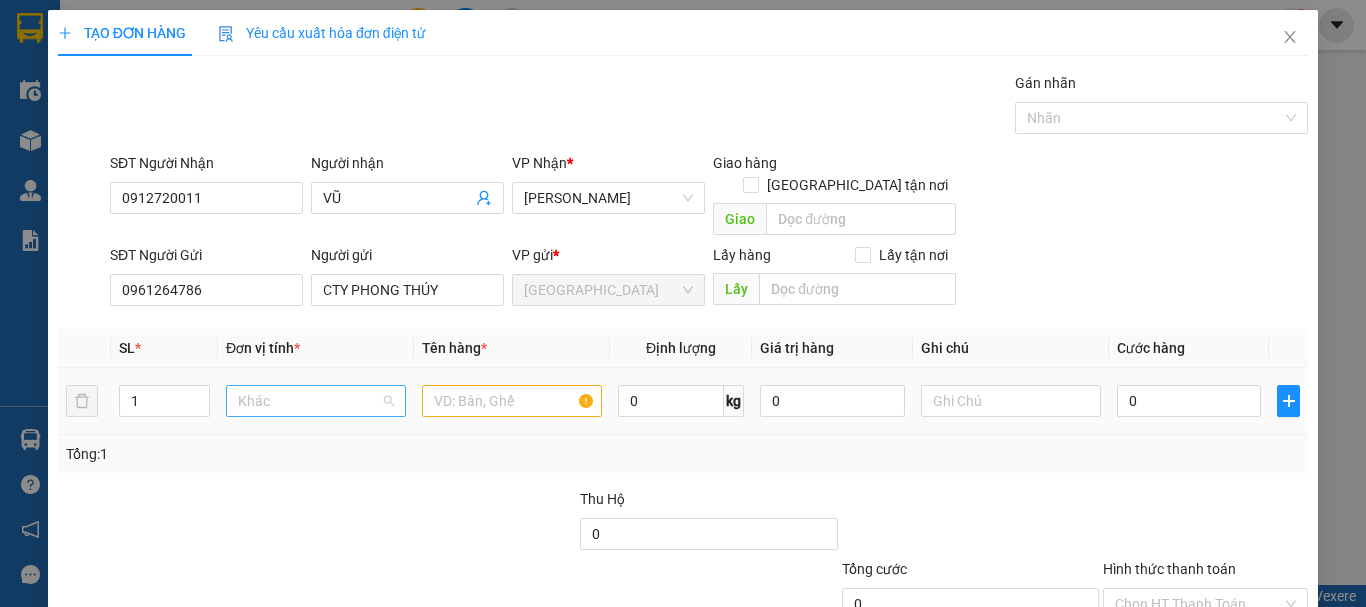 scroll, scrollTop: 192, scrollLeft: 0, axis: vertical 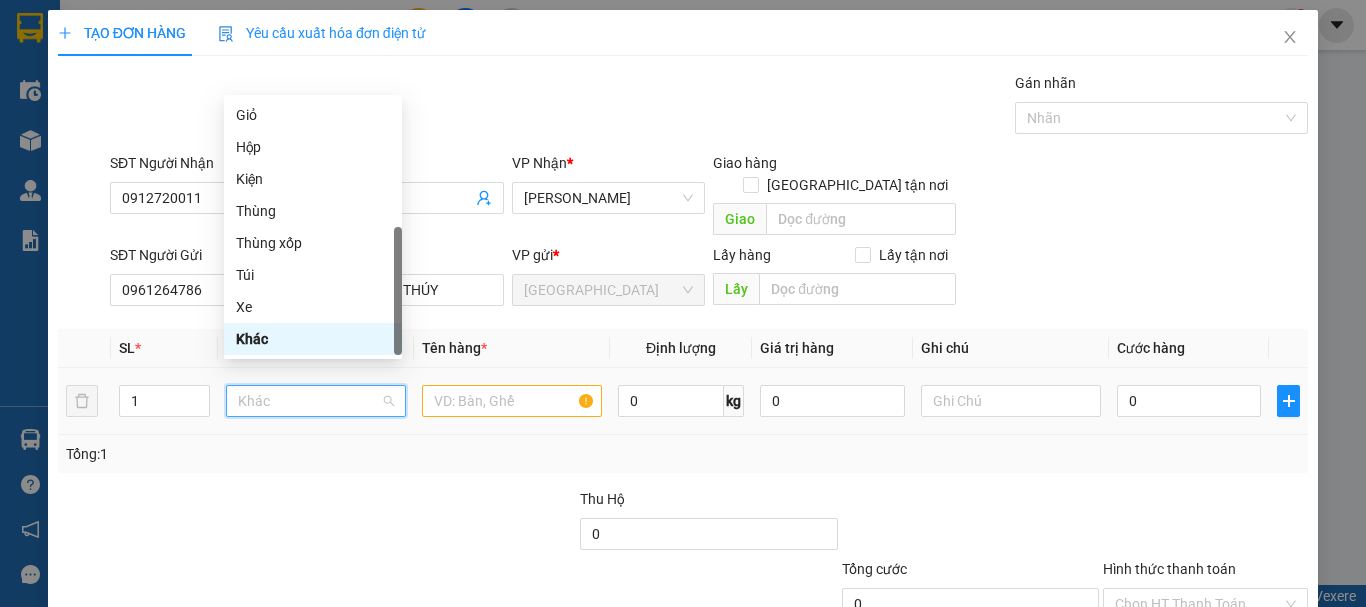 type on "T" 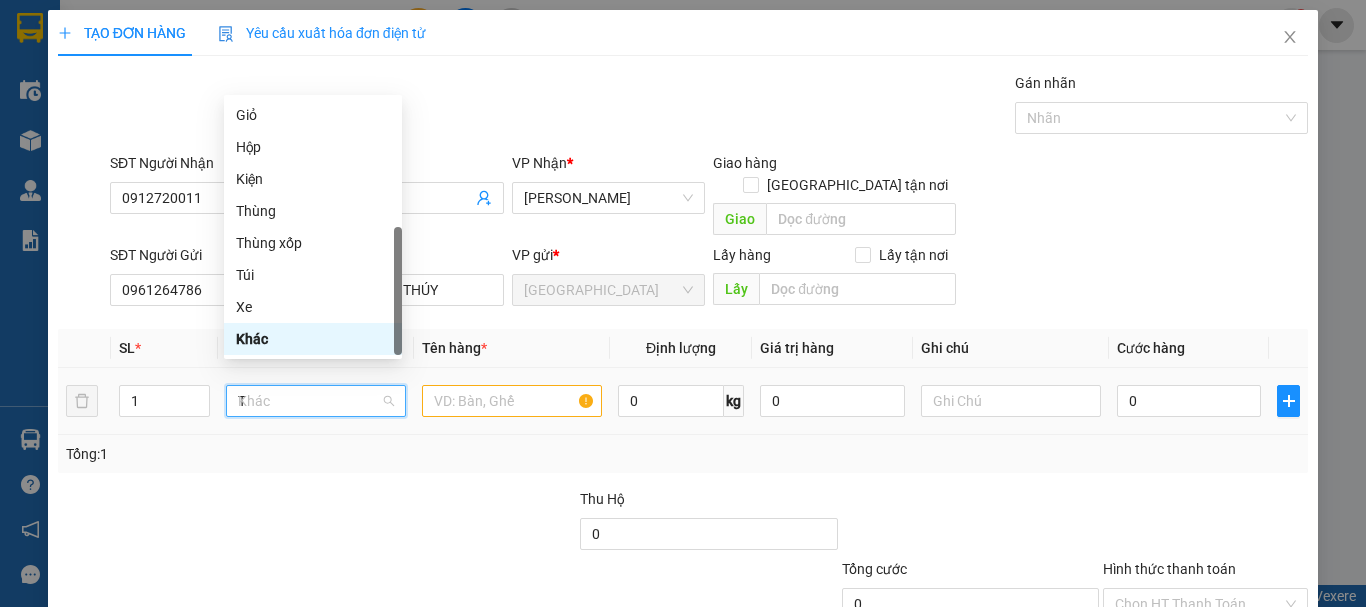 scroll, scrollTop: 0, scrollLeft: 0, axis: both 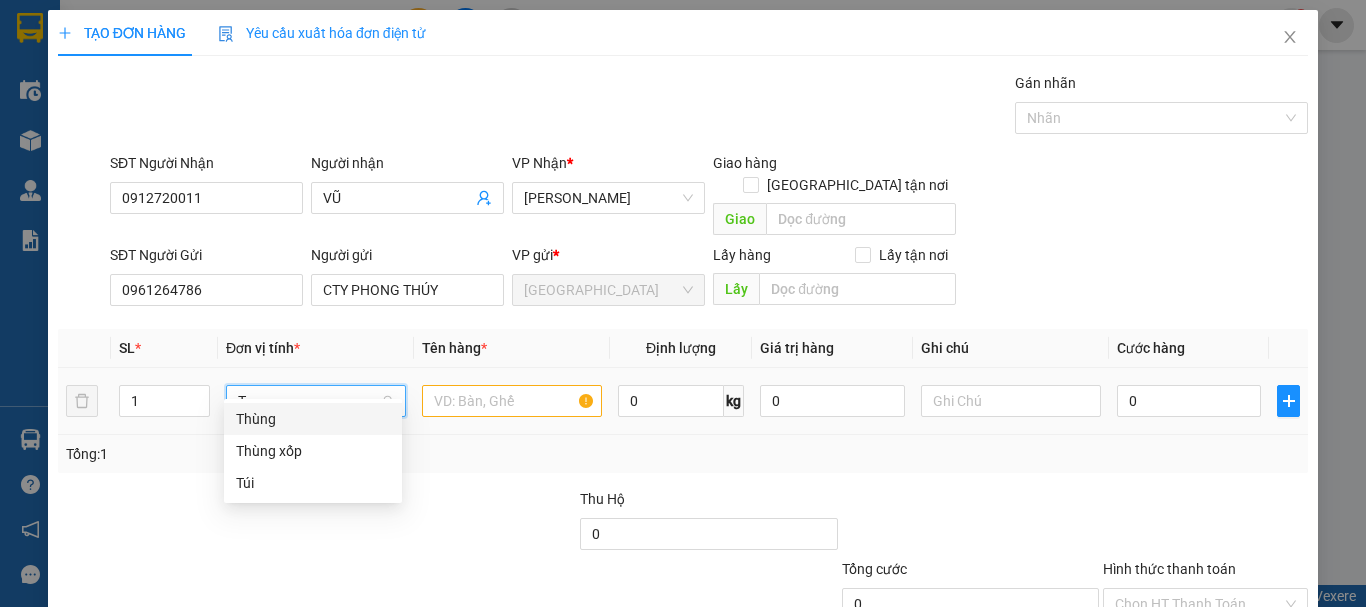 click on "Thùng" at bounding box center (313, 419) 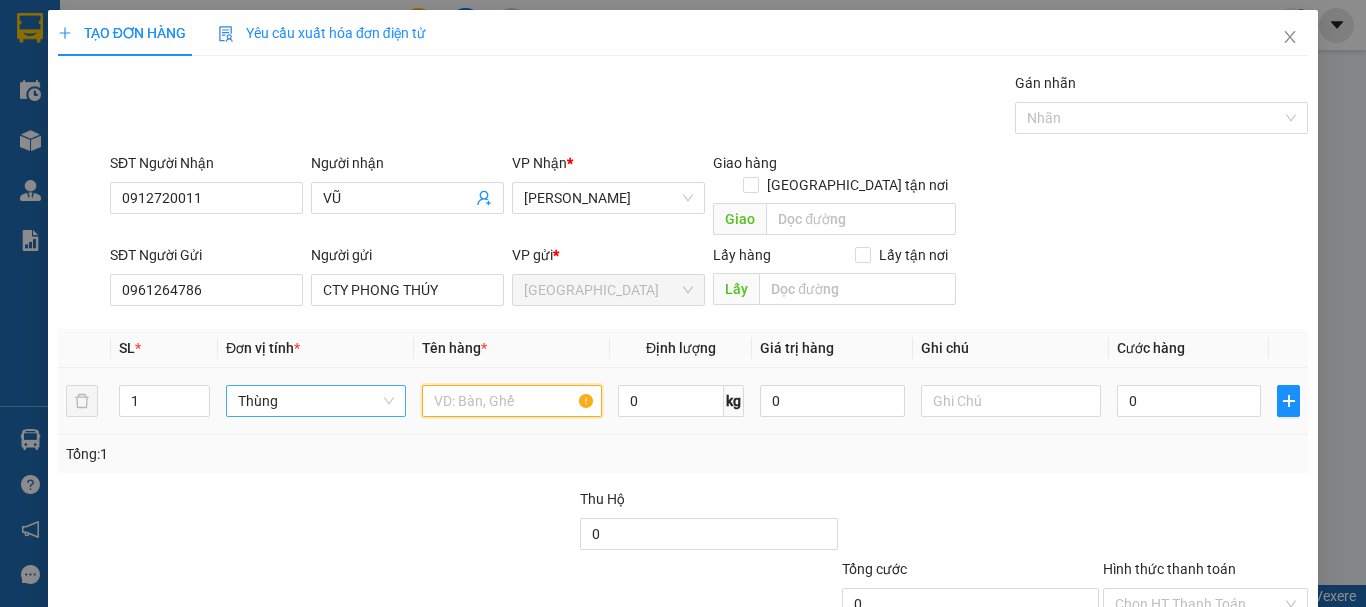 click at bounding box center [512, 401] 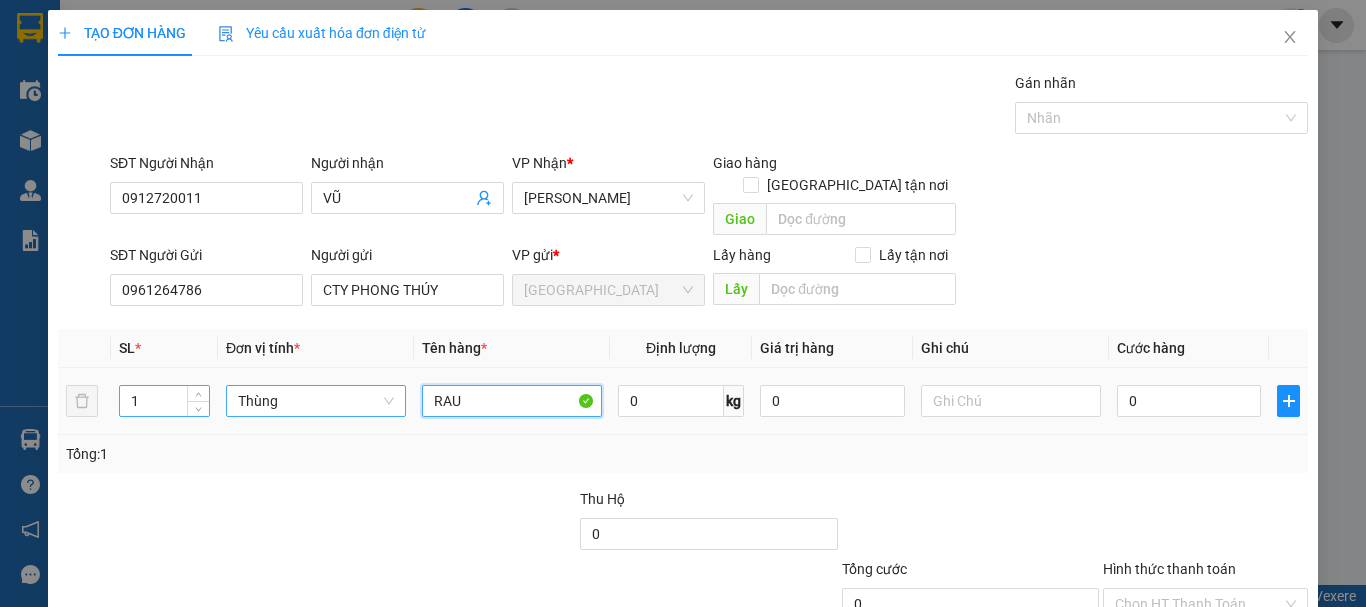 type on "RAU" 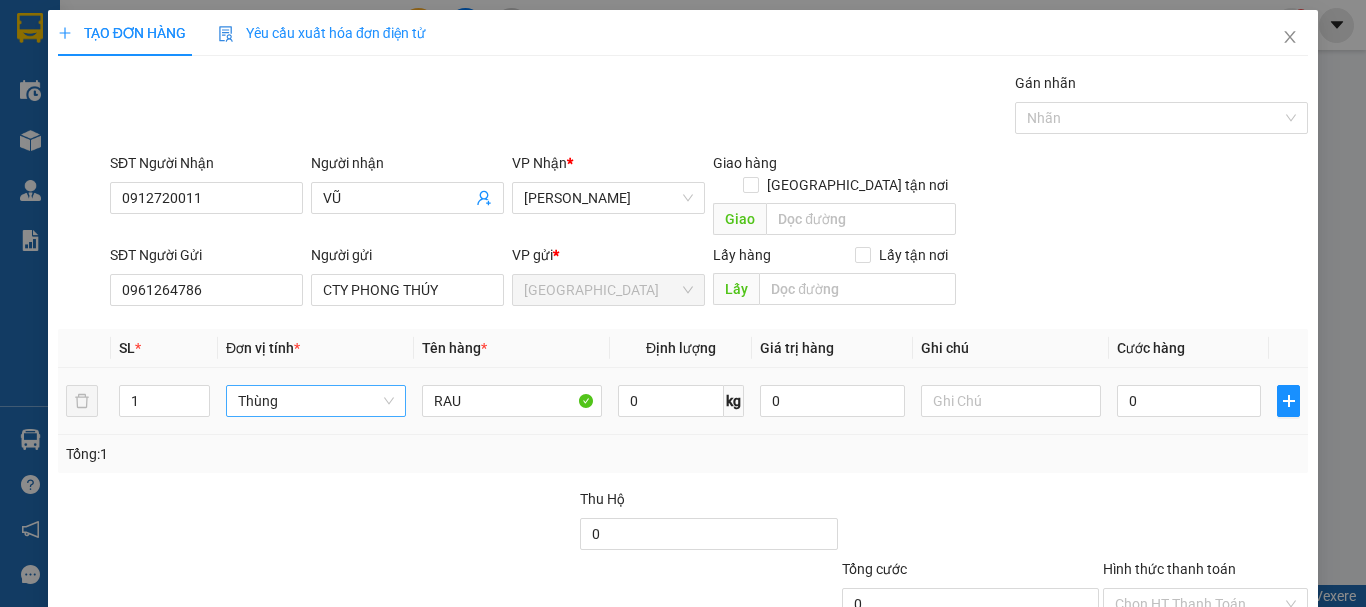 drag, startPoint x: 128, startPoint y: 385, endPoint x: 81, endPoint y: 408, distance: 52.3259 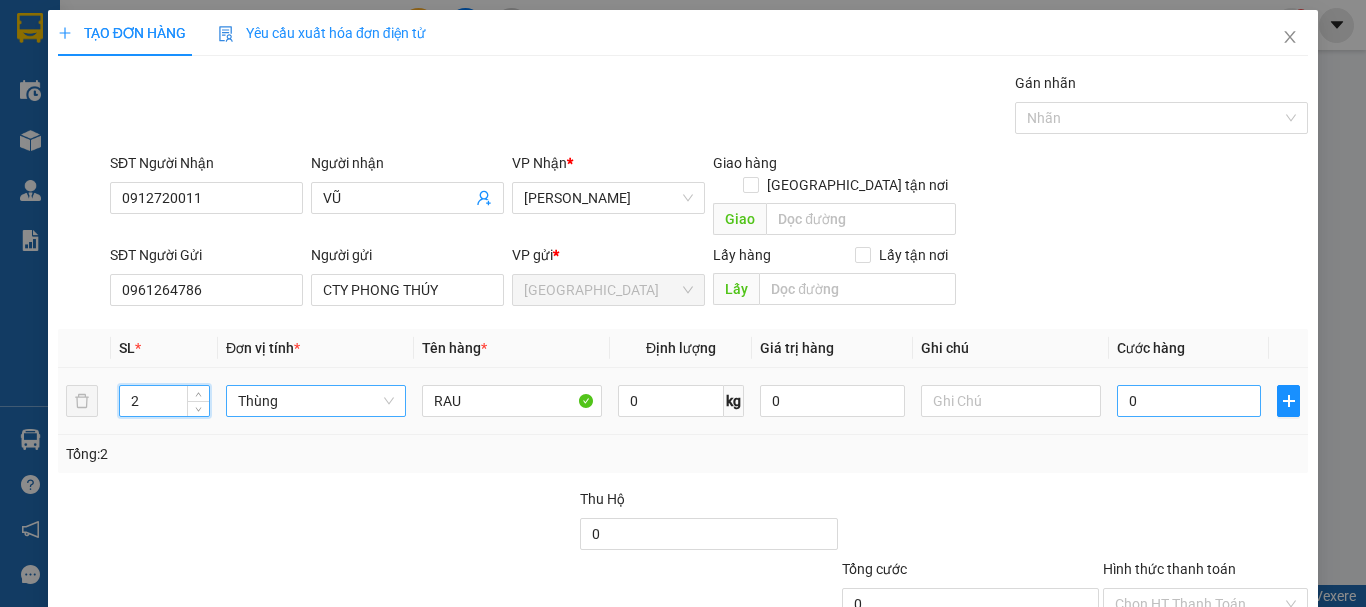 type on "2" 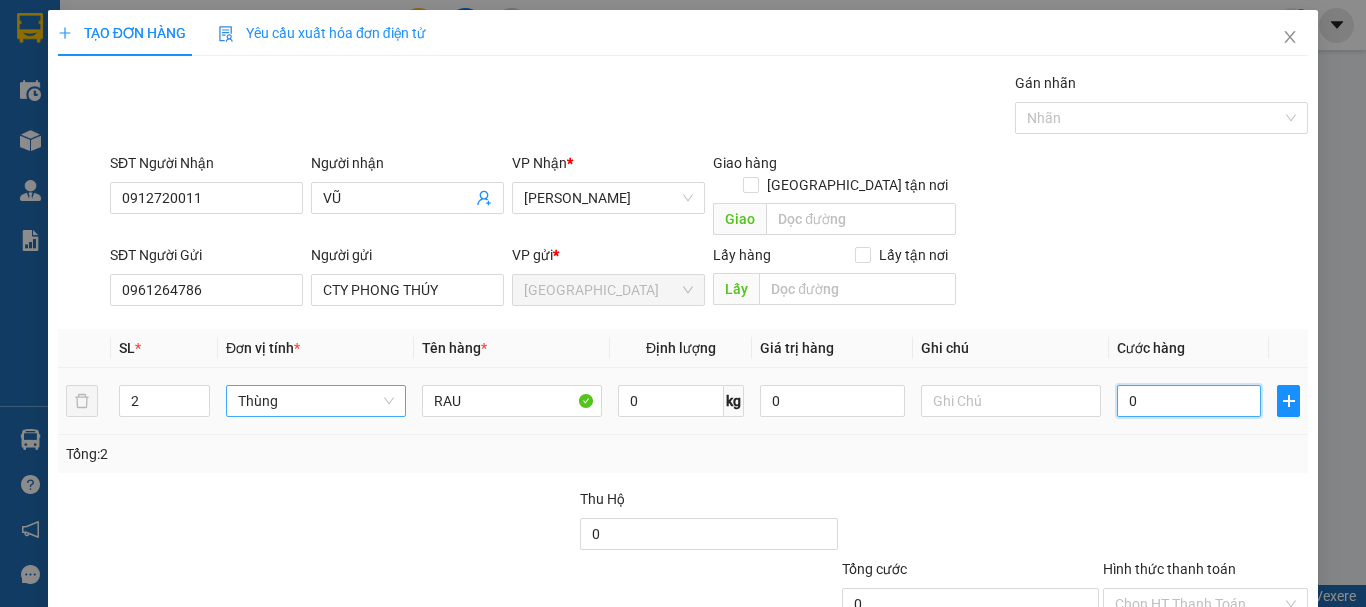 click on "0" at bounding box center [1189, 401] 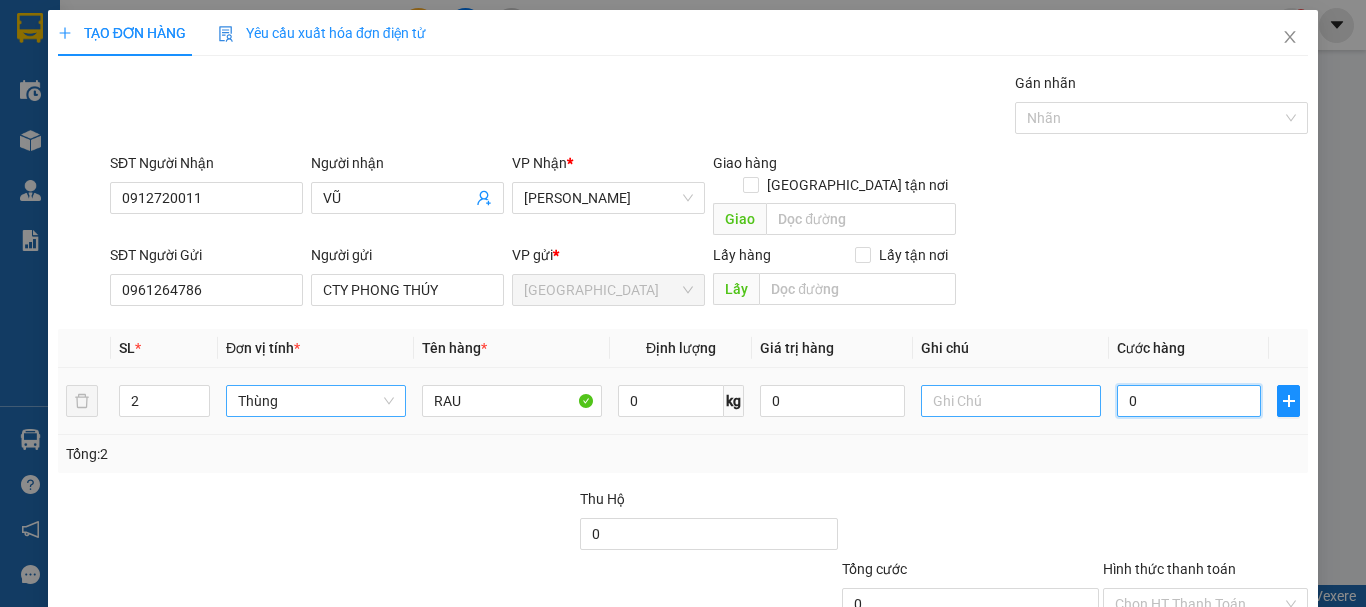 type on "1" 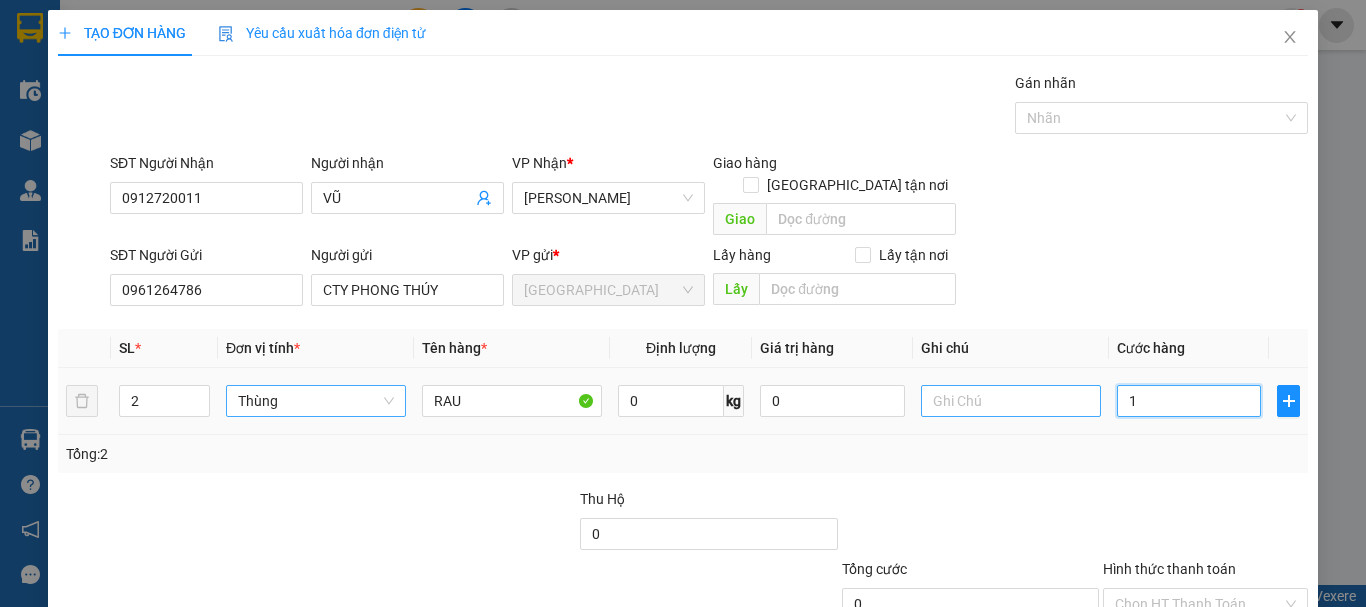 type on "1" 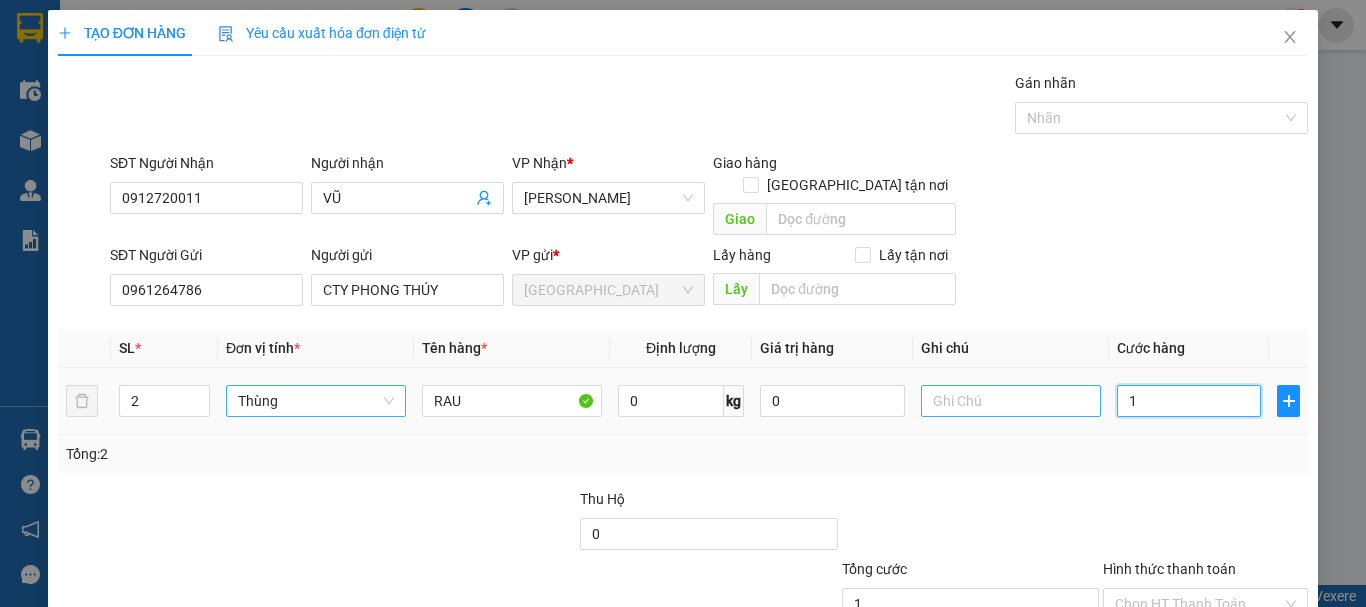 type on "14" 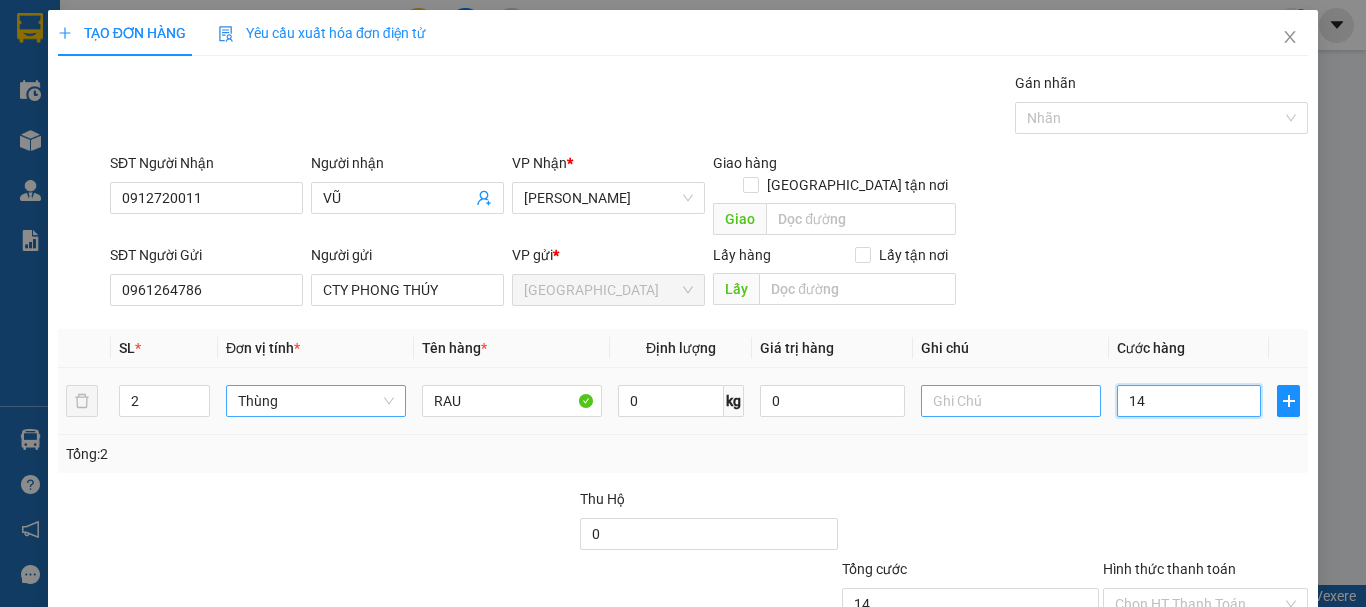 type on "140" 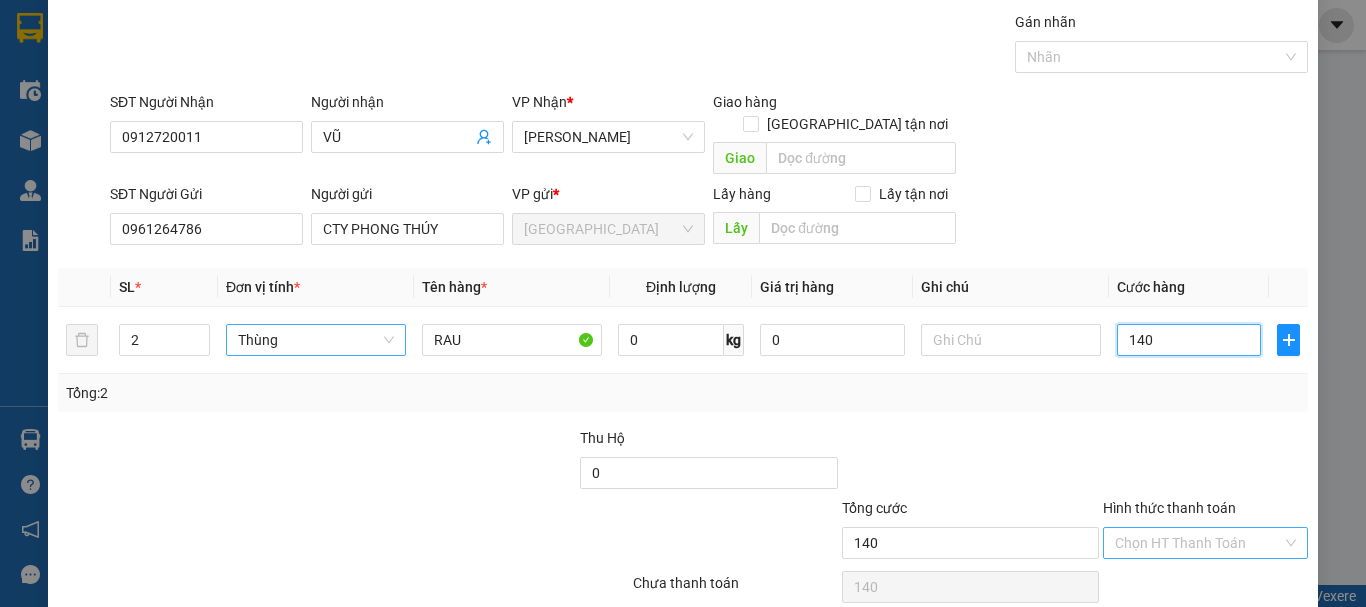 scroll, scrollTop: 125, scrollLeft: 0, axis: vertical 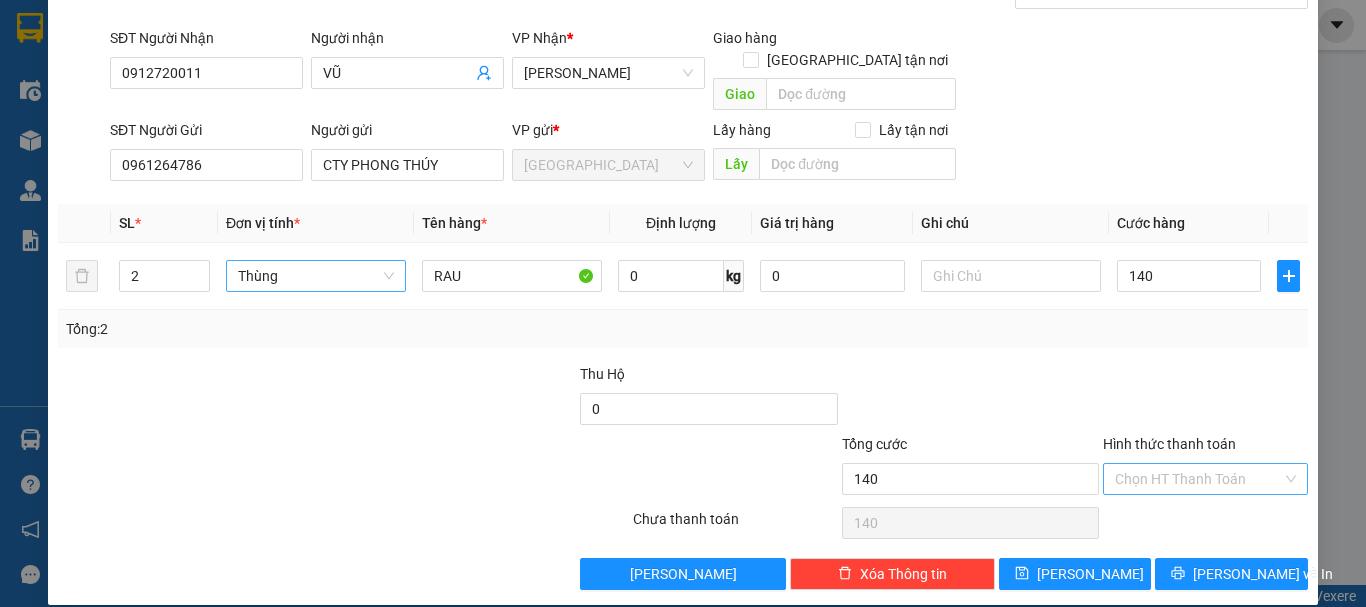 type on "140.000" 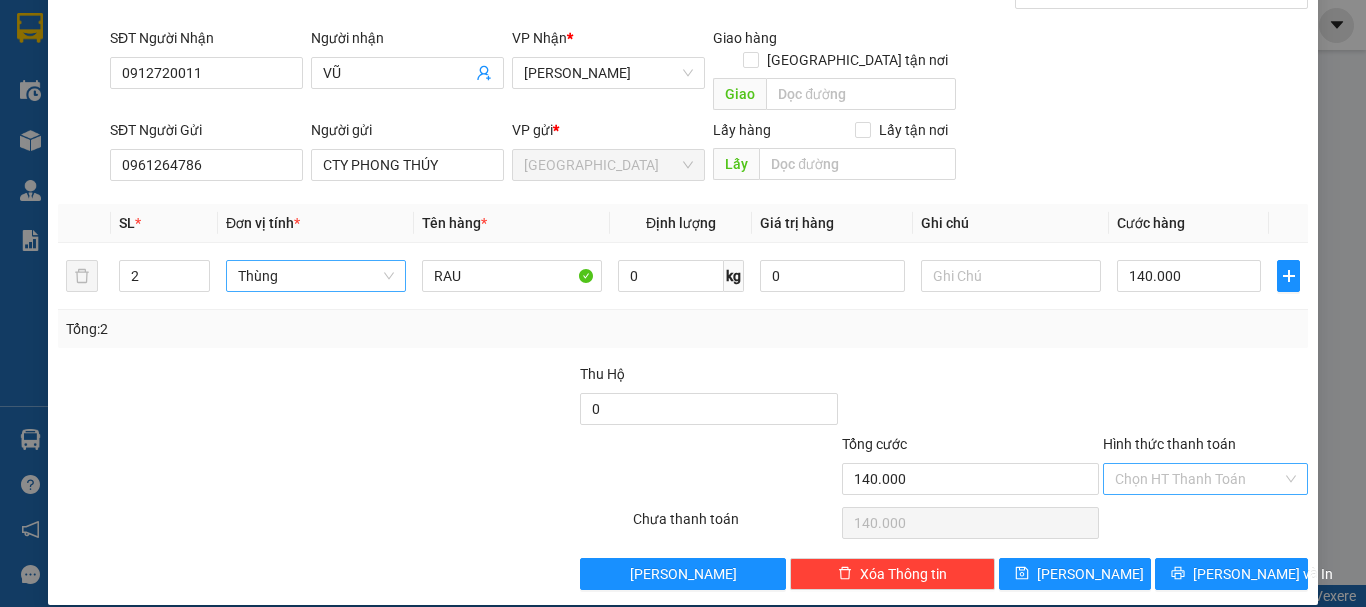 click on "Hình thức thanh toán" at bounding box center [1198, 479] 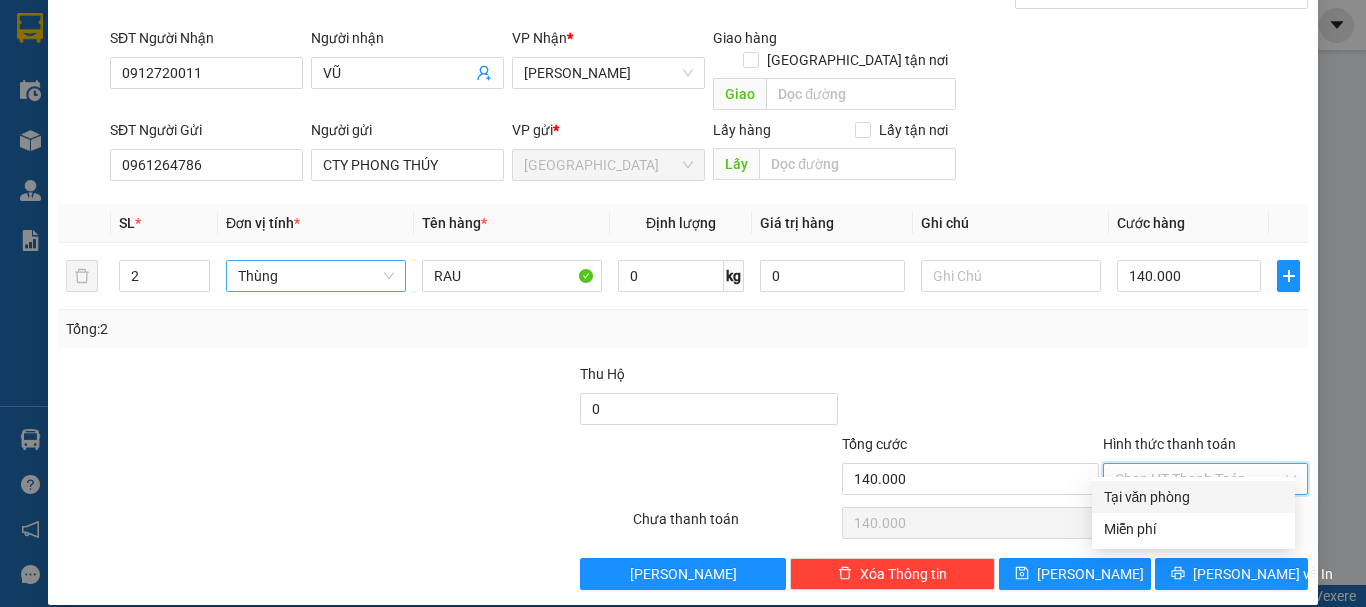 click on "Tại văn phòng" at bounding box center [1193, 497] 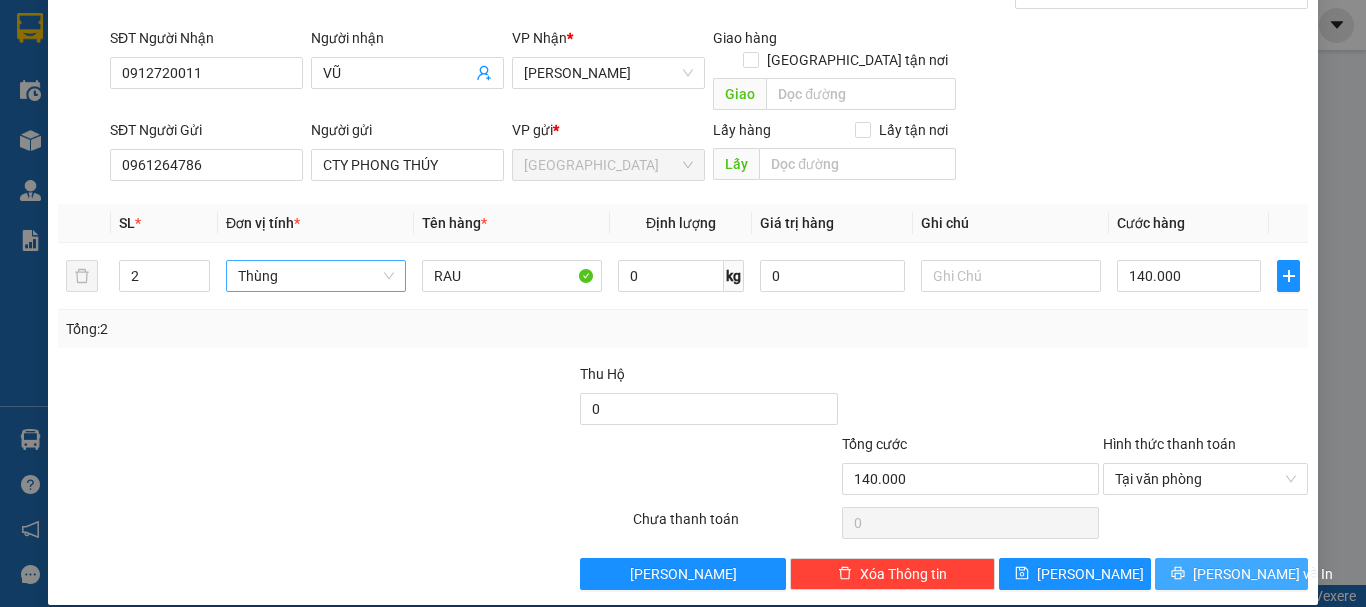 click on "[PERSON_NAME] và In" at bounding box center [1263, 574] 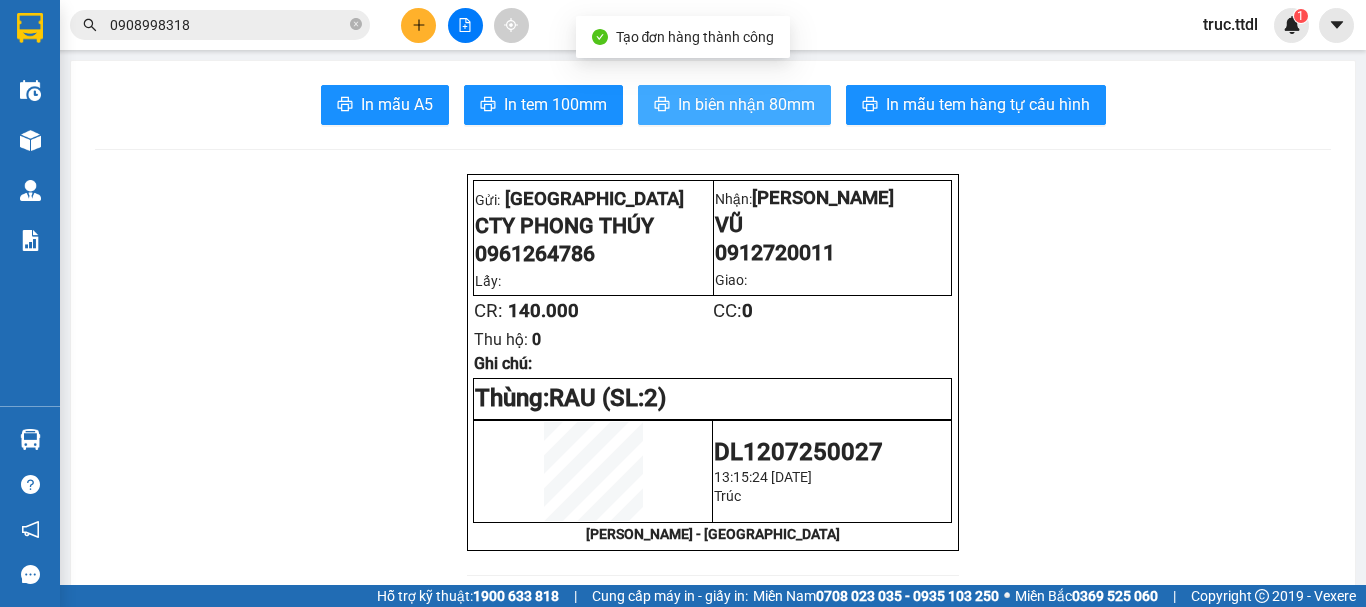 click on "In biên nhận 80mm" at bounding box center (746, 104) 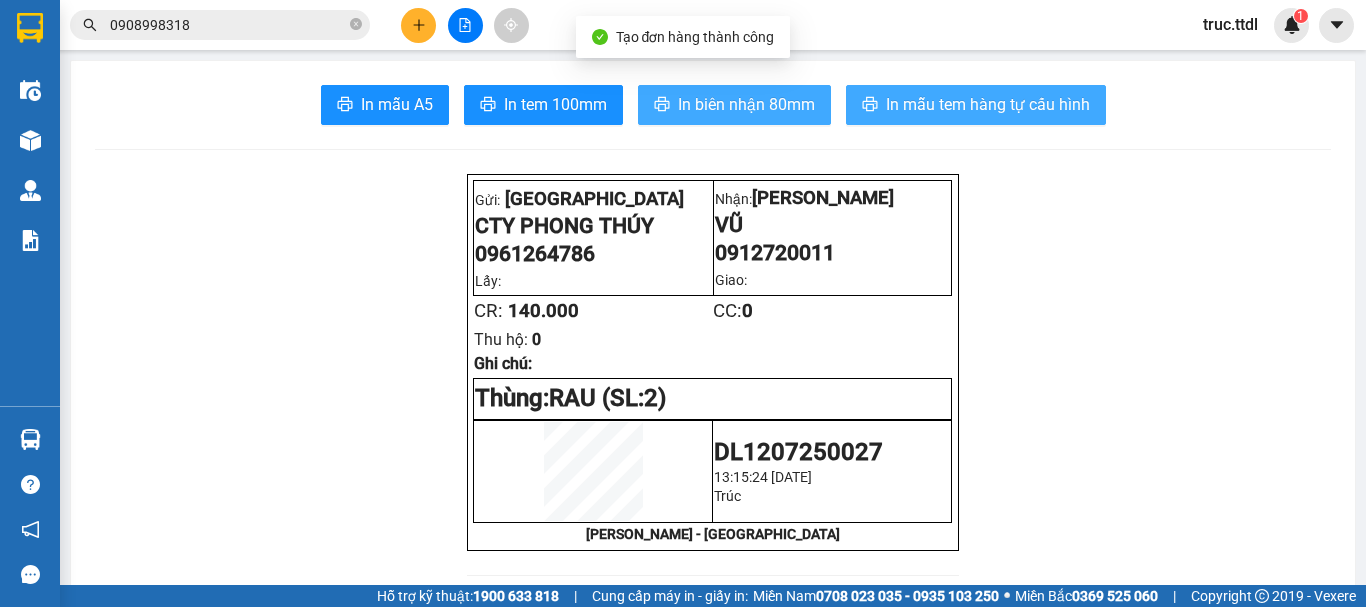scroll, scrollTop: 0, scrollLeft: 0, axis: both 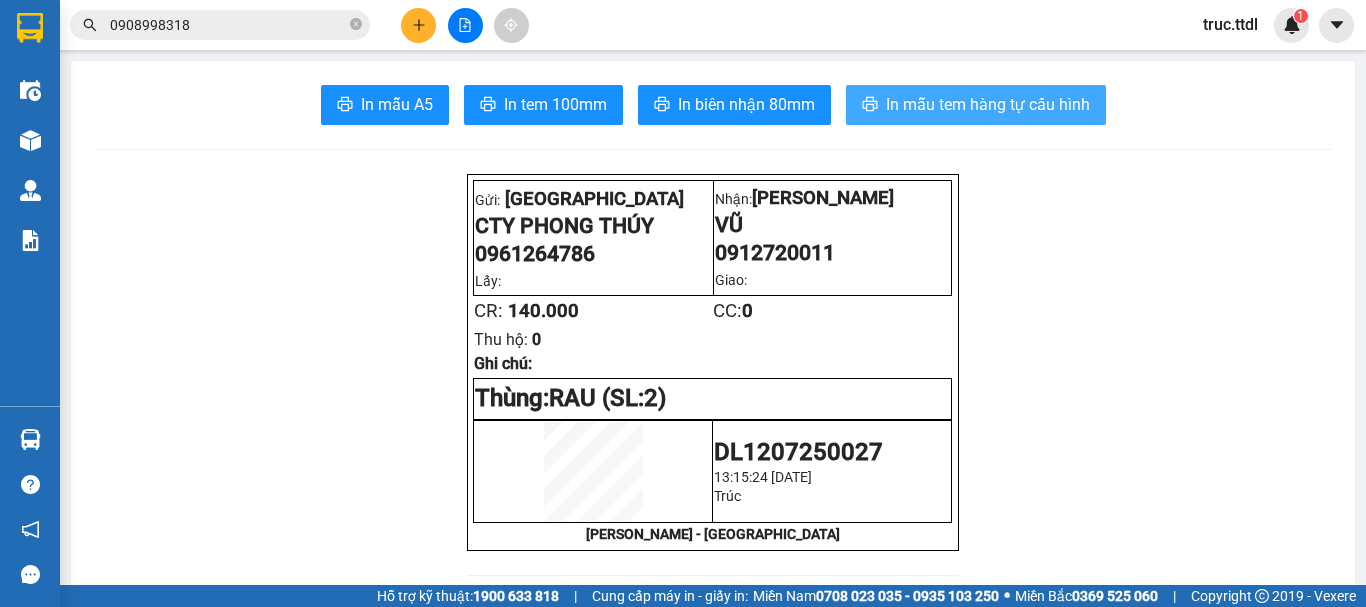click on "In mẫu tem hàng tự cấu hình" at bounding box center [988, 104] 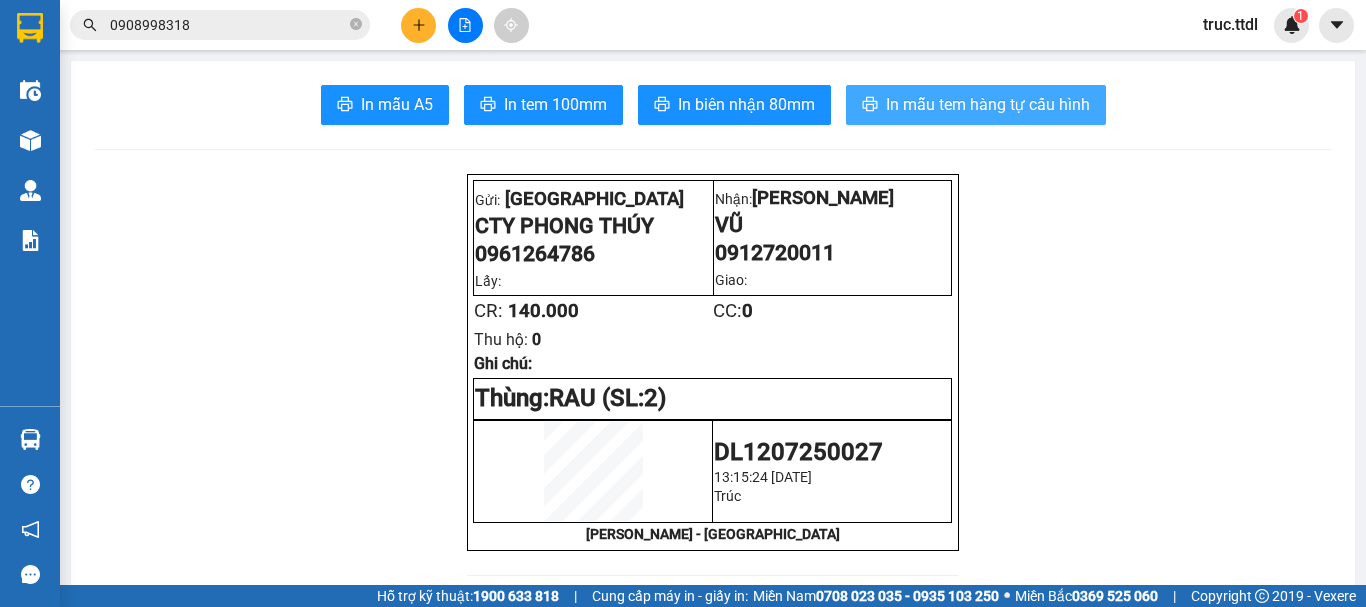 scroll, scrollTop: 0, scrollLeft: 0, axis: both 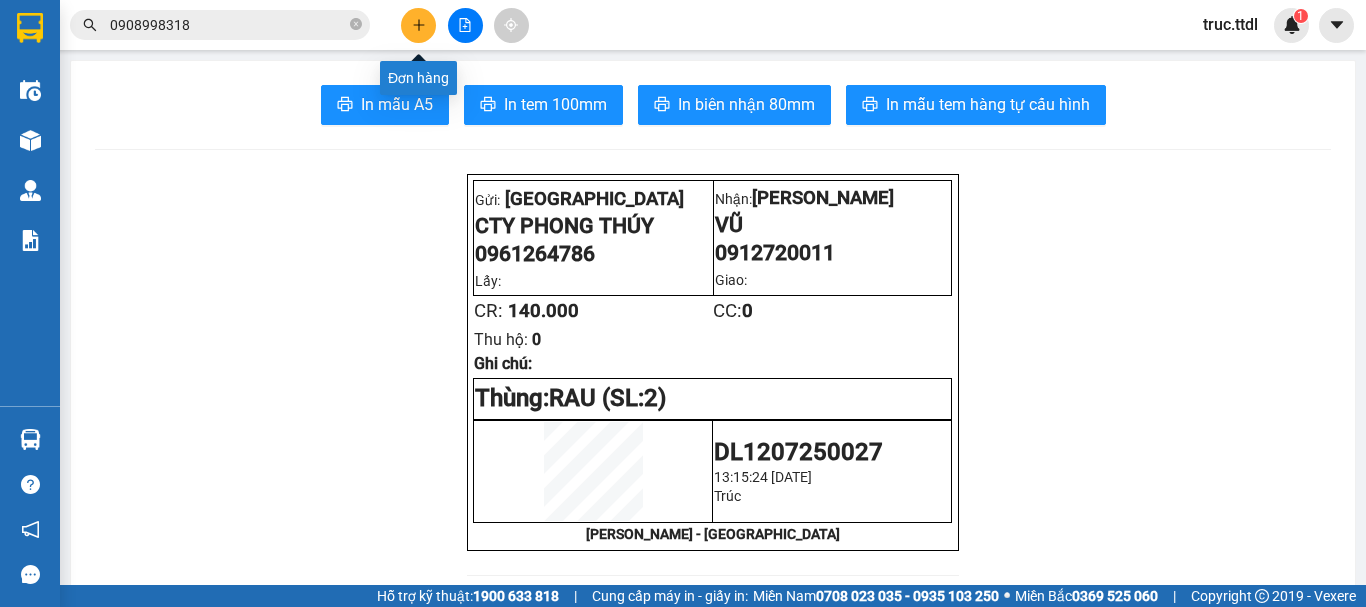 click 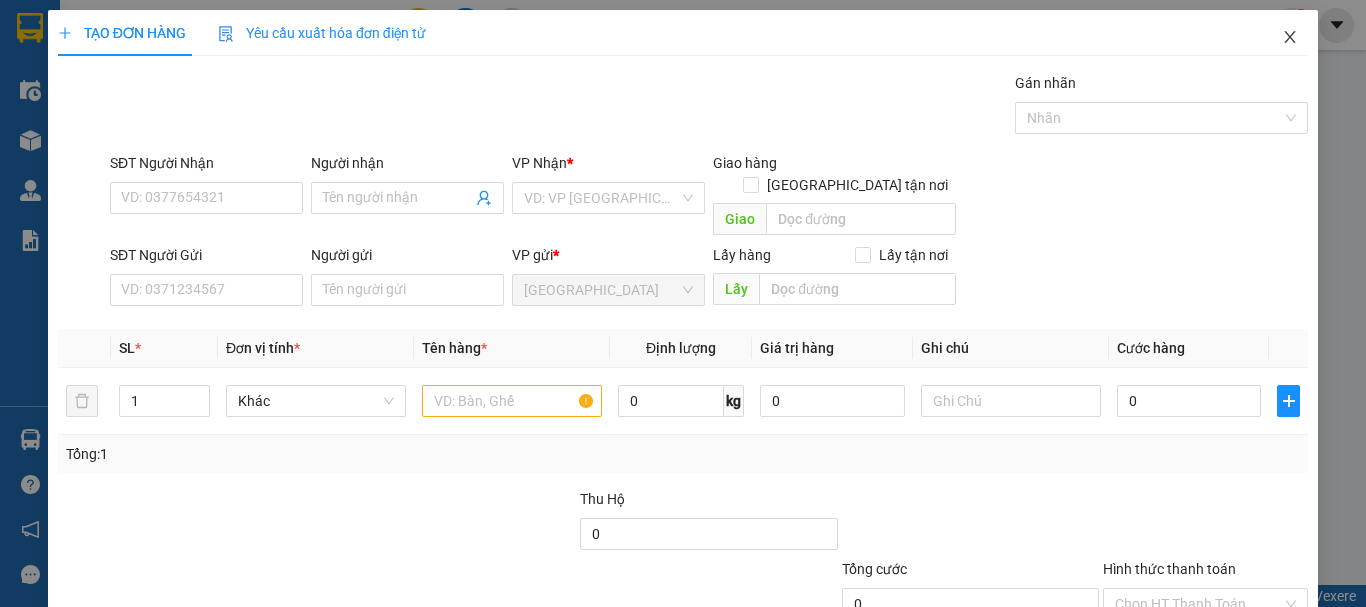 click 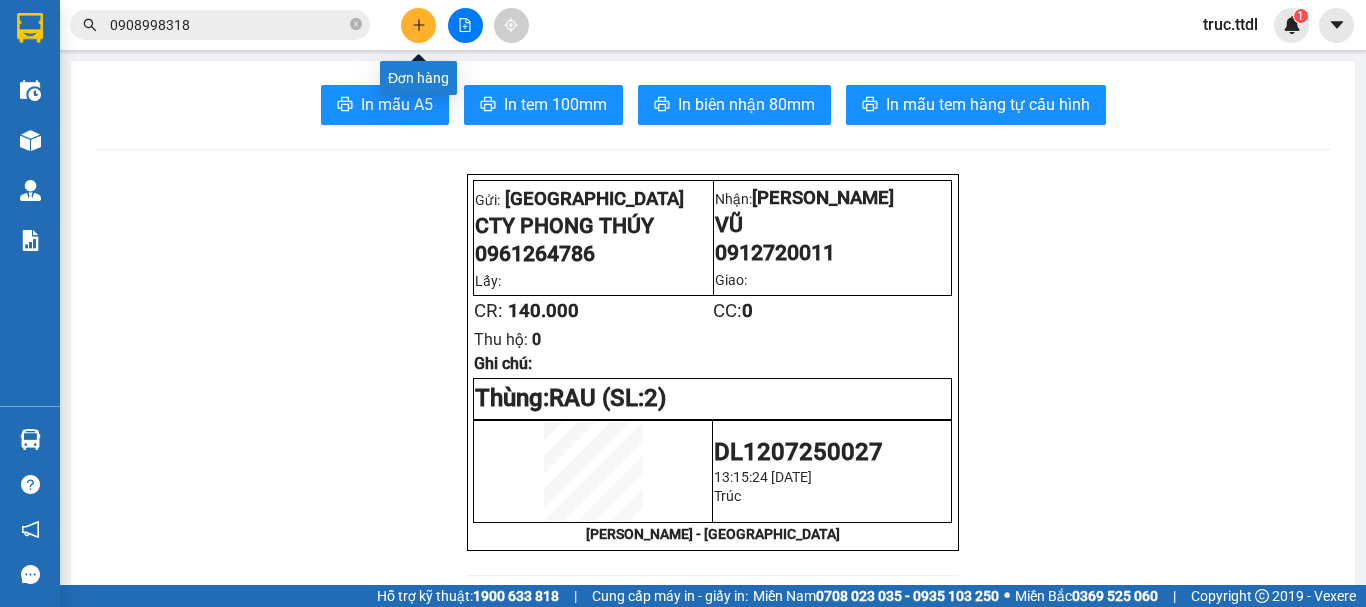click 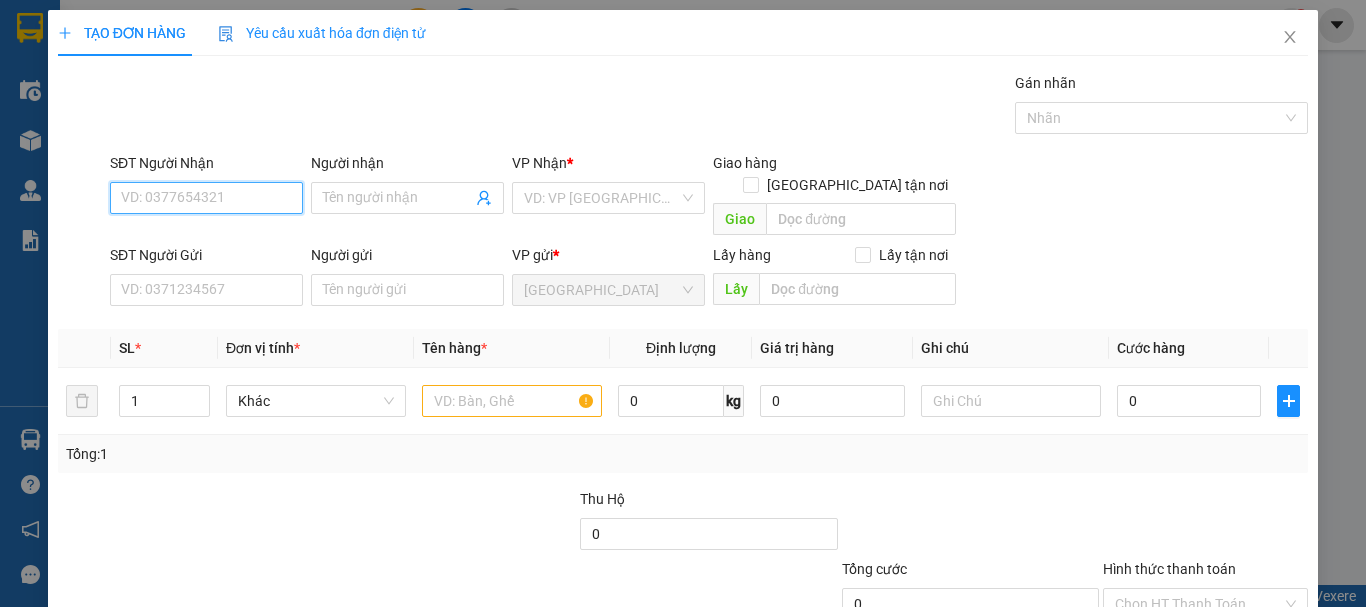 click on "SĐT Người Nhận" at bounding box center (206, 198) 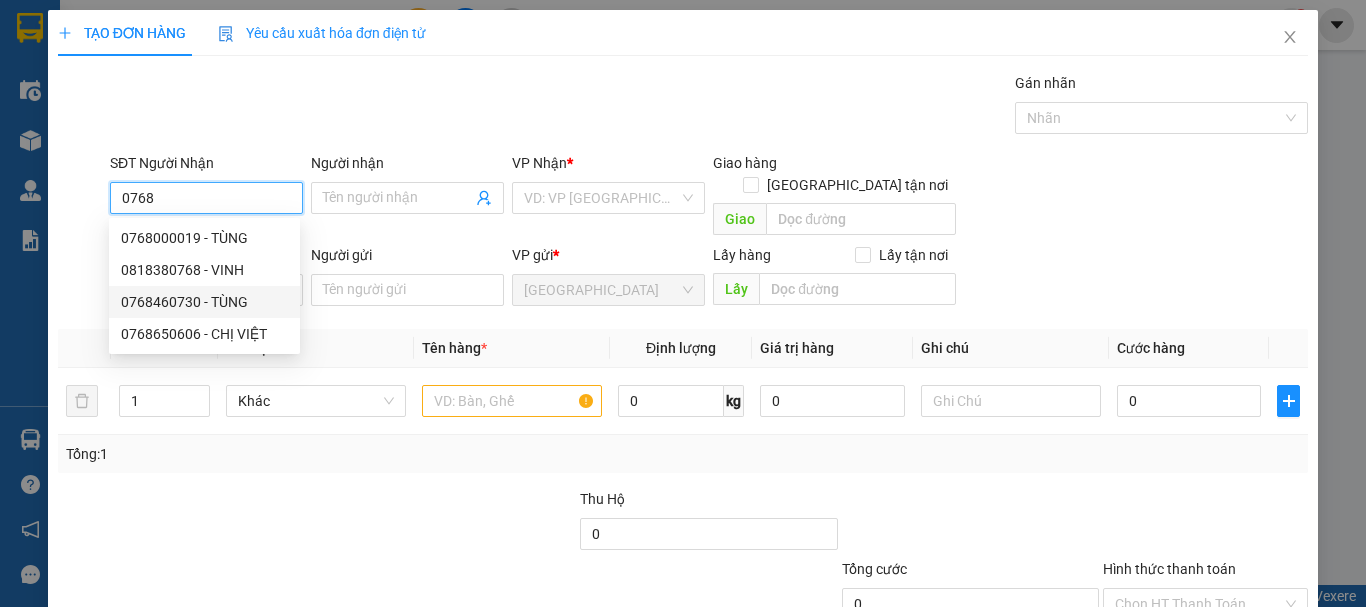 type on "0768460730" 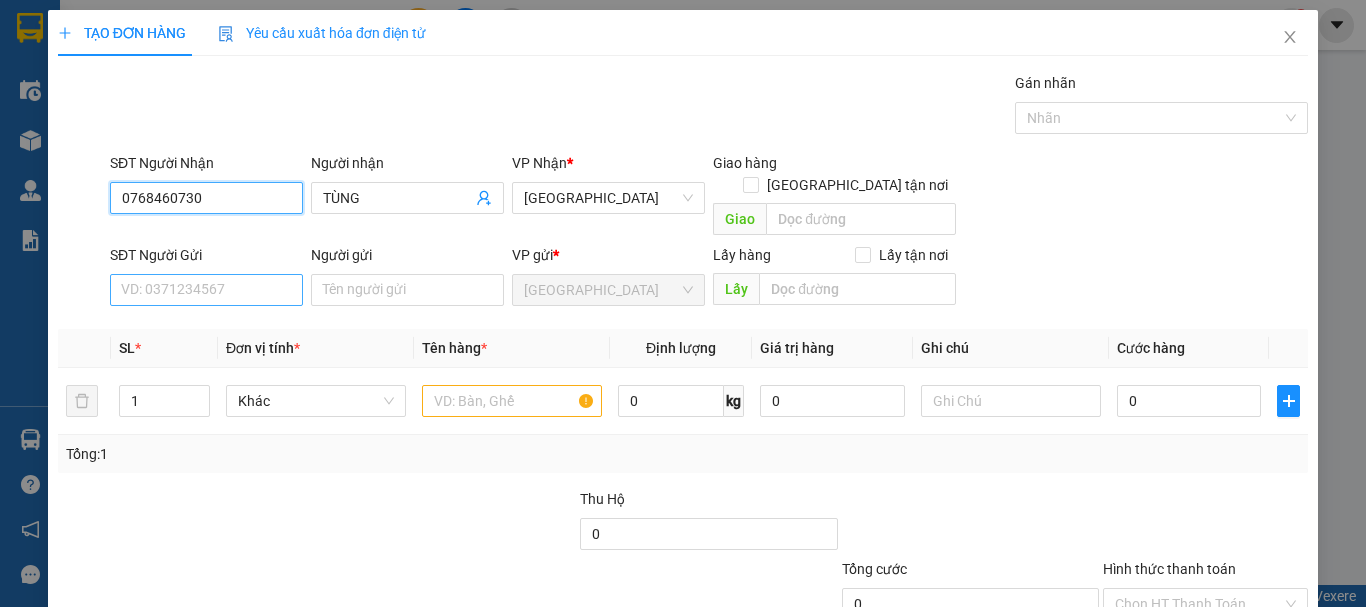 type on "0768460730" 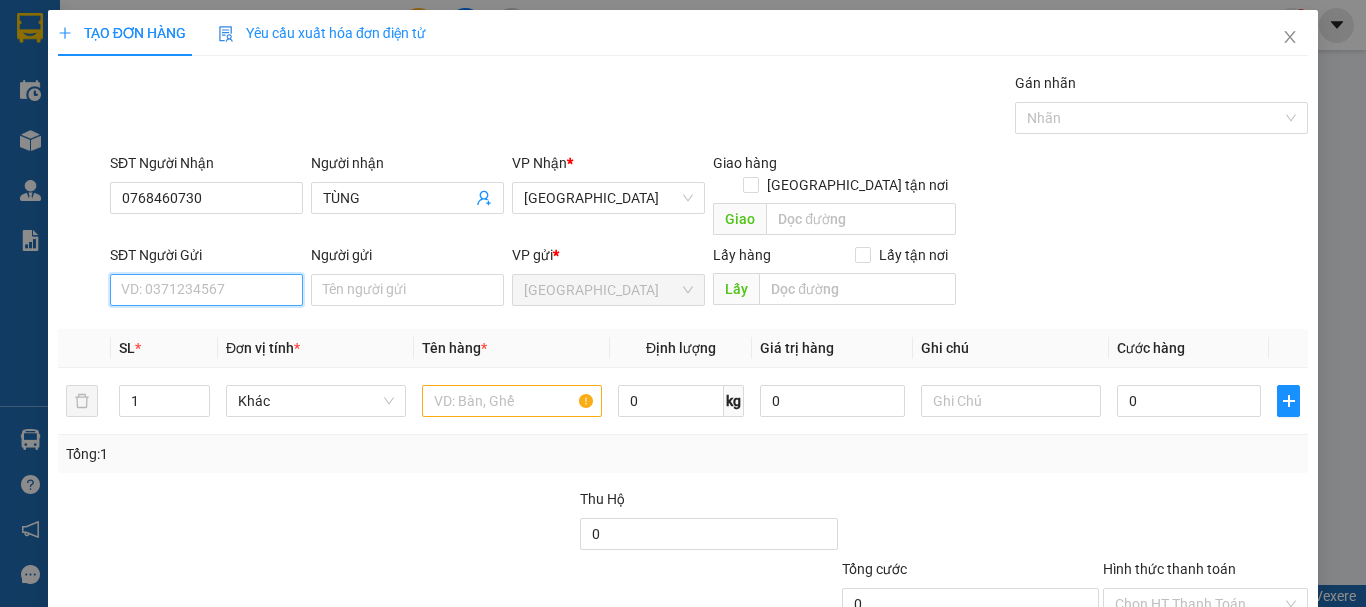 click on "SĐT Người Gửi" at bounding box center (206, 290) 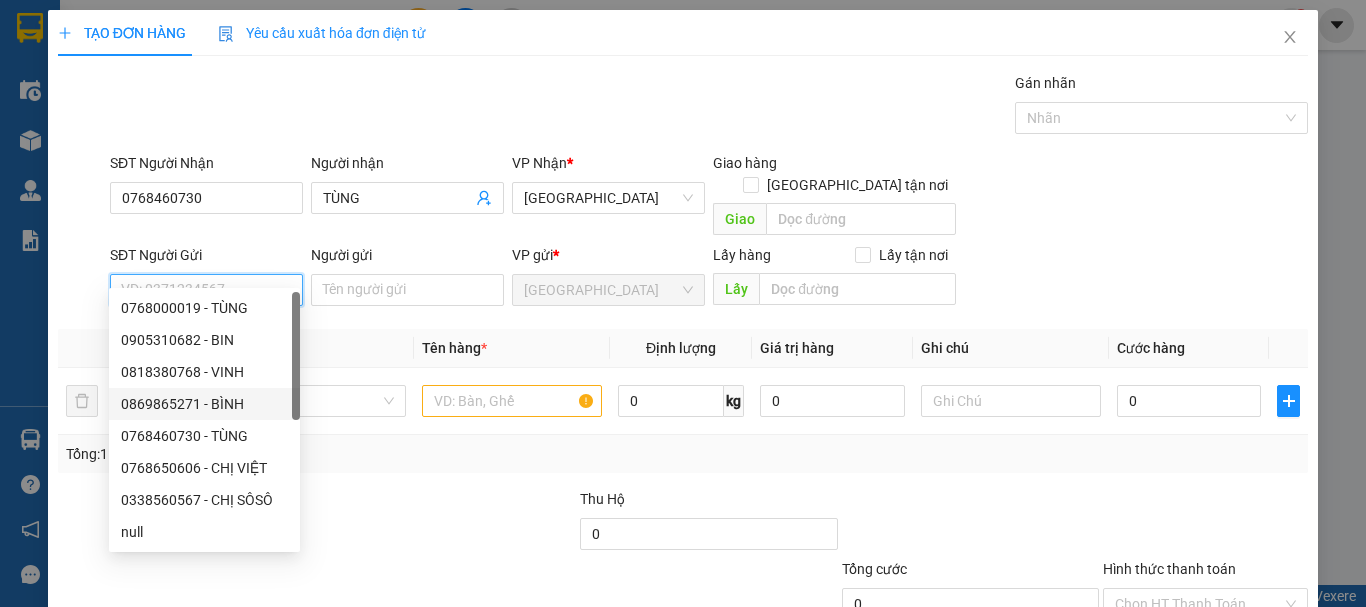 scroll, scrollTop: 0, scrollLeft: 0, axis: both 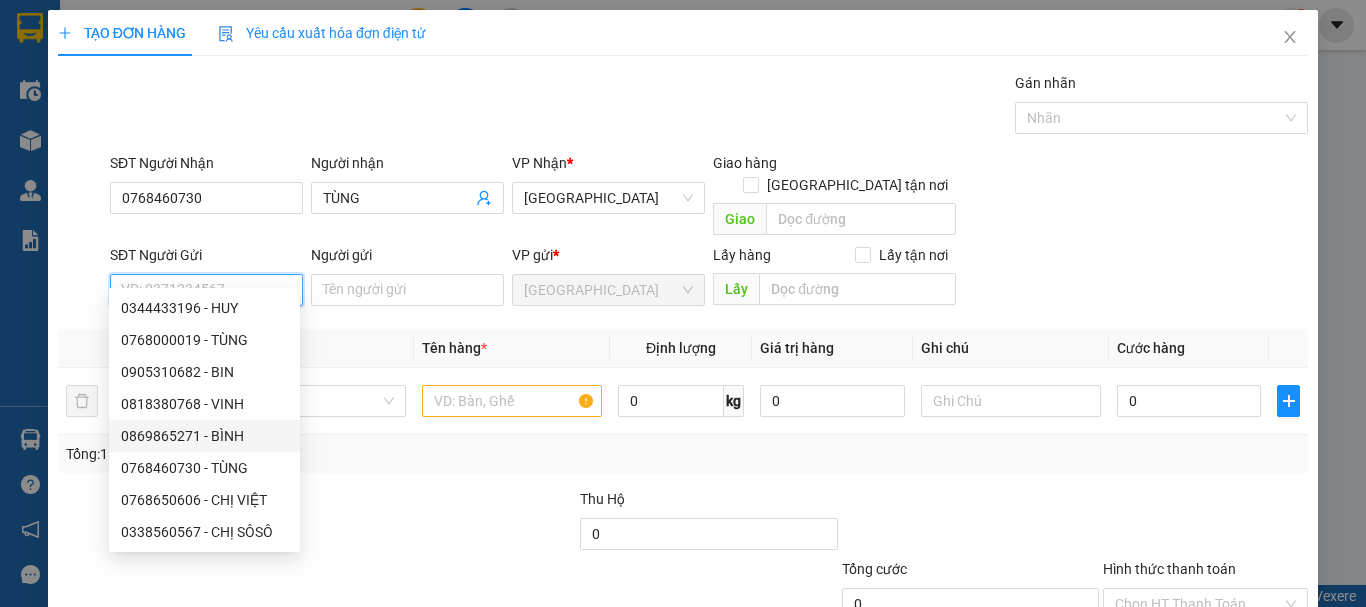 click on "0869865271 - BÌNH" at bounding box center [204, 436] 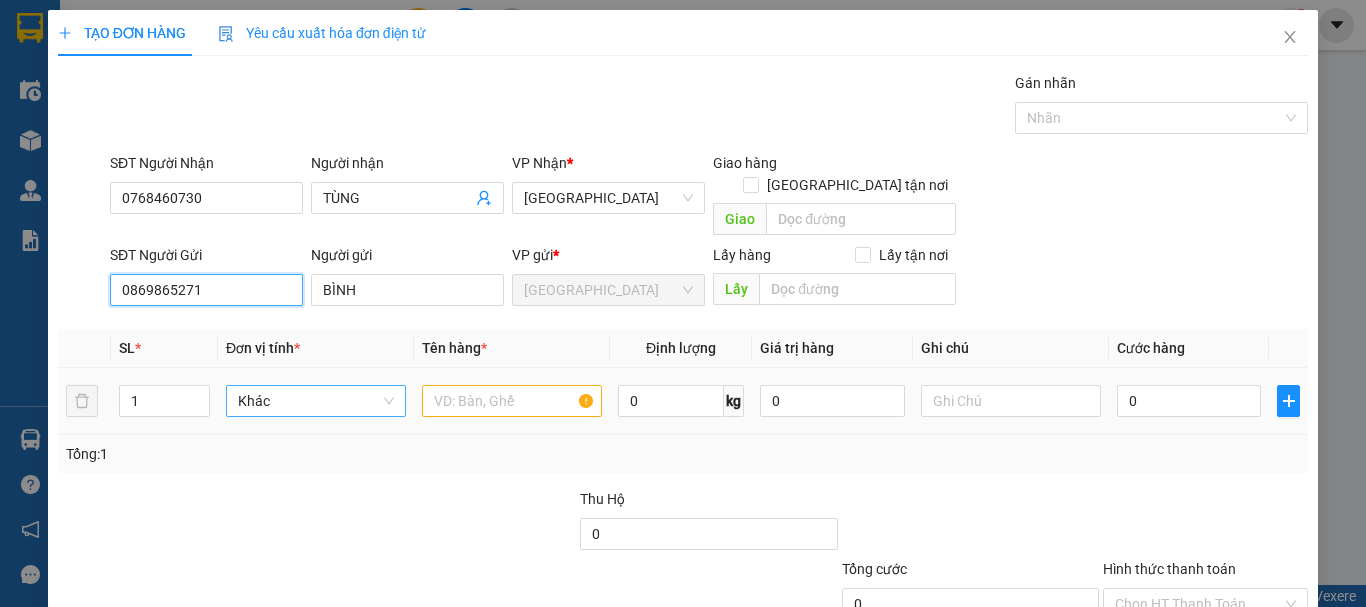 click on "Khác" at bounding box center [316, 401] 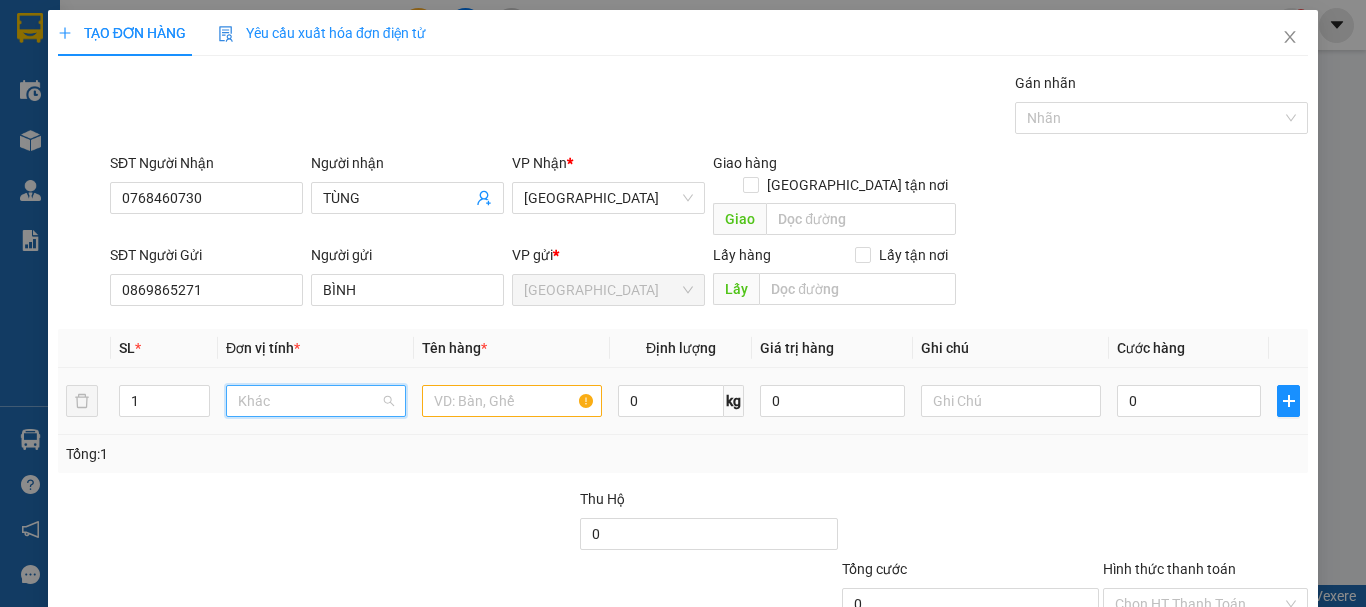 scroll, scrollTop: 192, scrollLeft: 0, axis: vertical 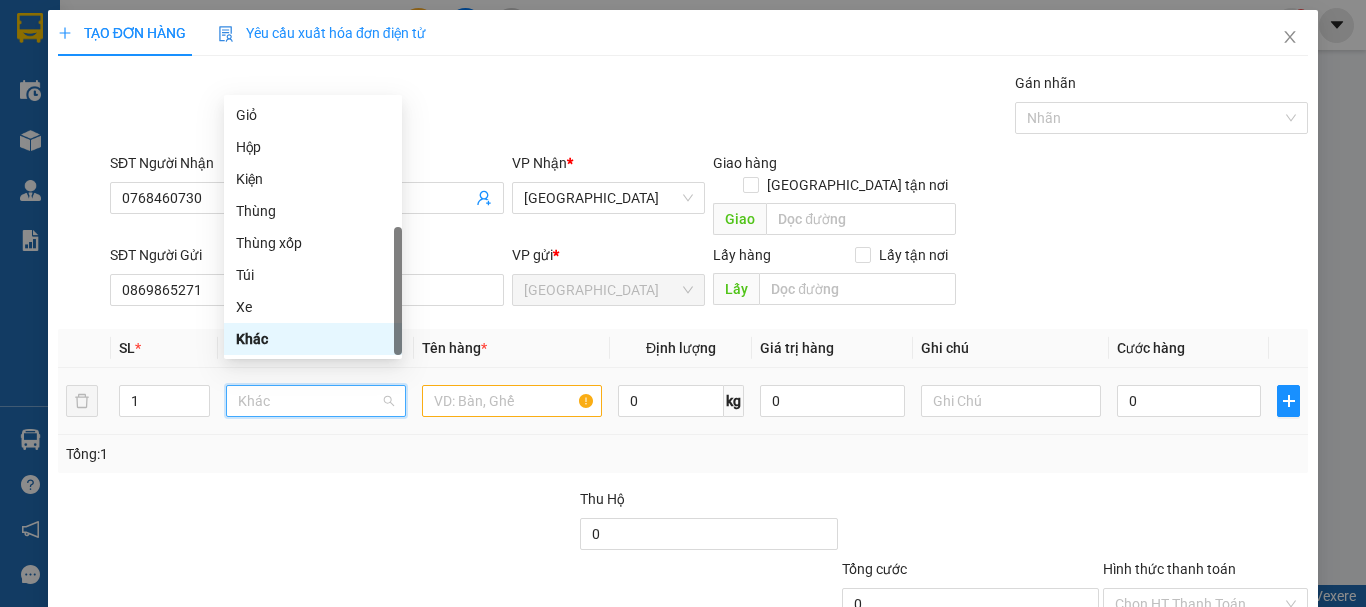 type on "T" 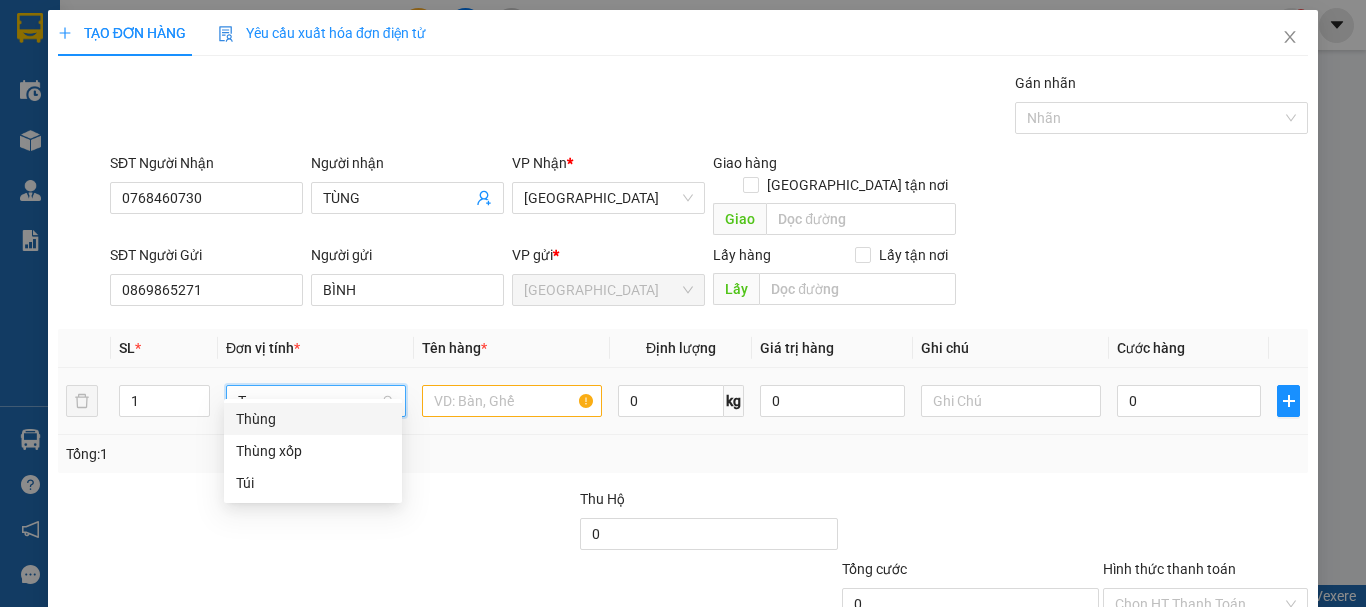 scroll, scrollTop: 0, scrollLeft: 0, axis: both 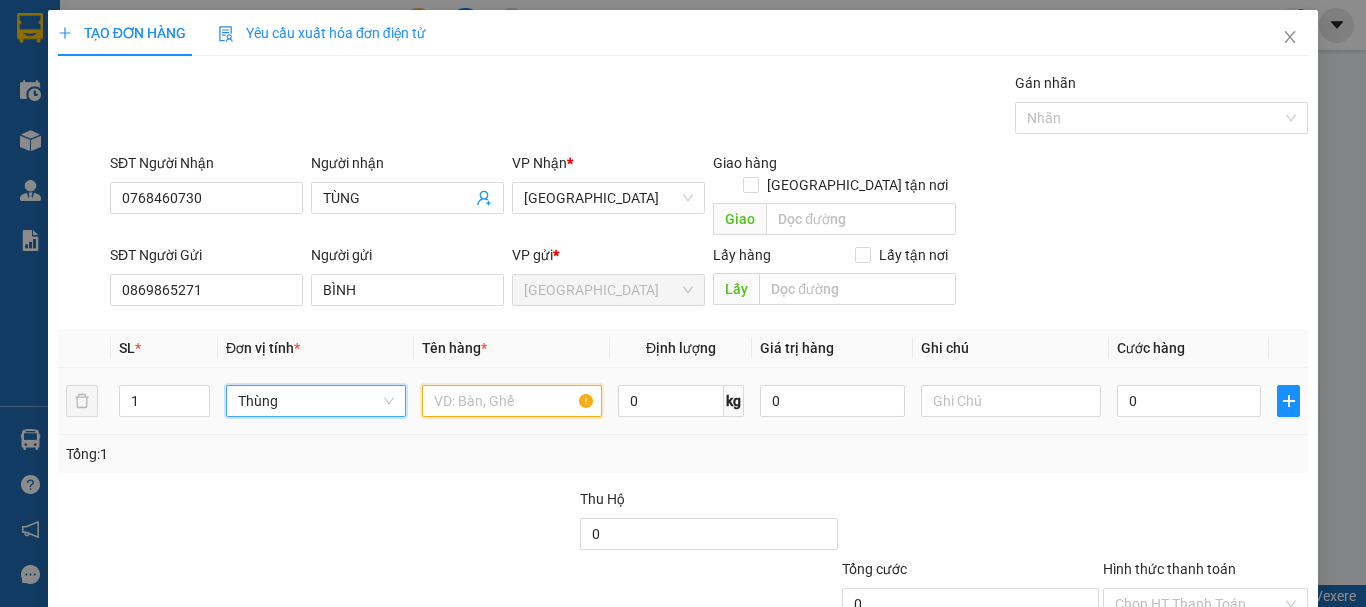 click at bounding box center (512, 401) 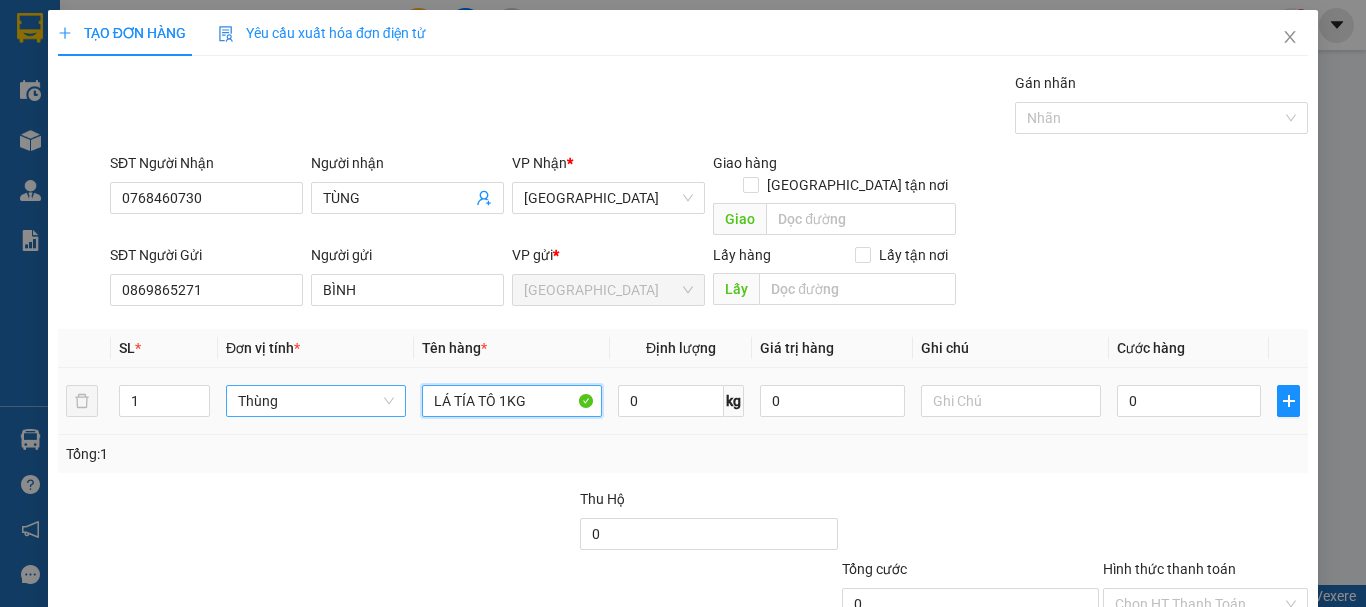 type on "LÁ TÍA TÔ 1KG" 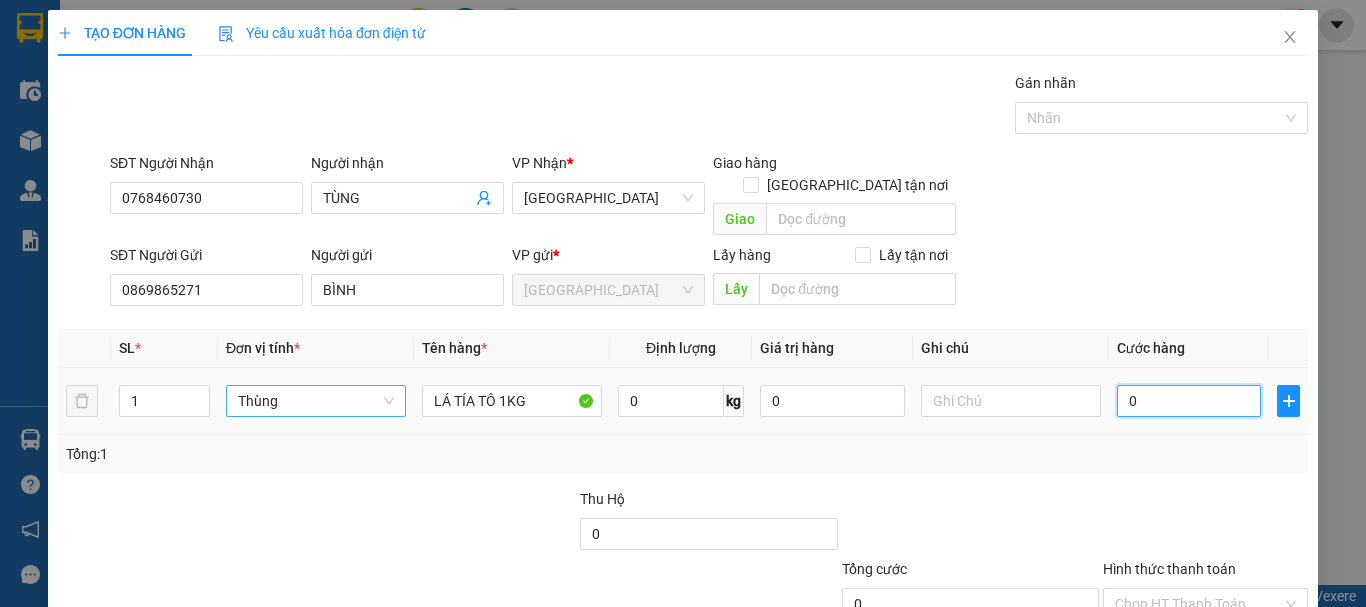 type on "5" 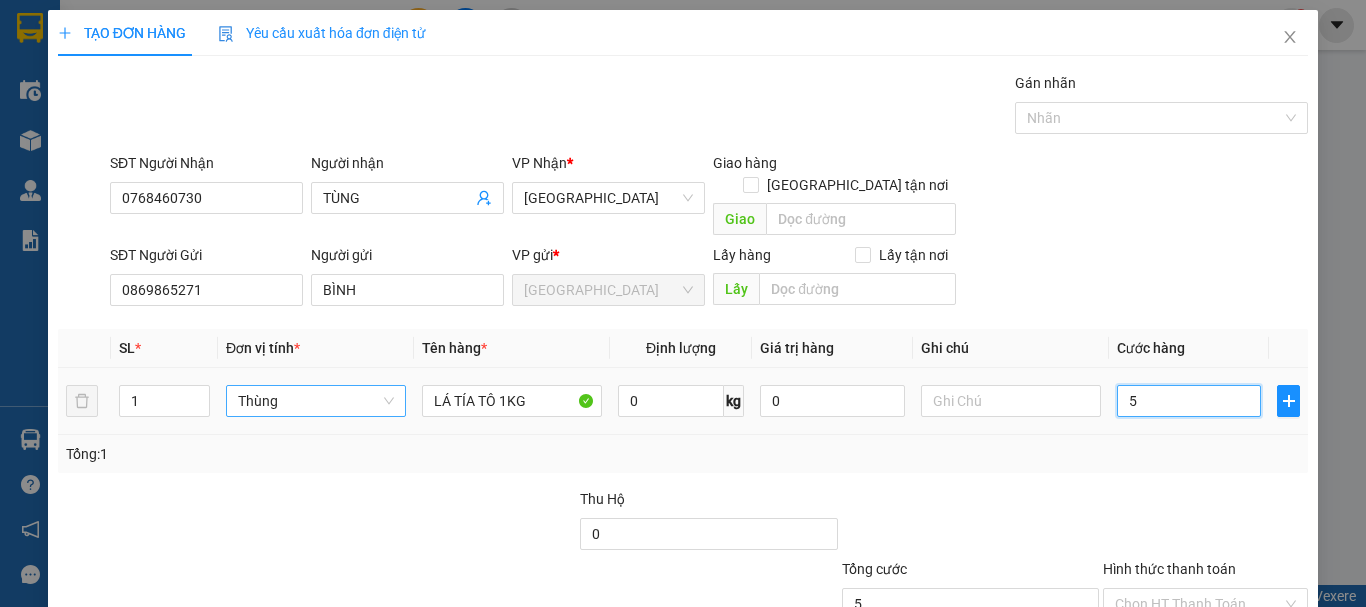 type on "50" 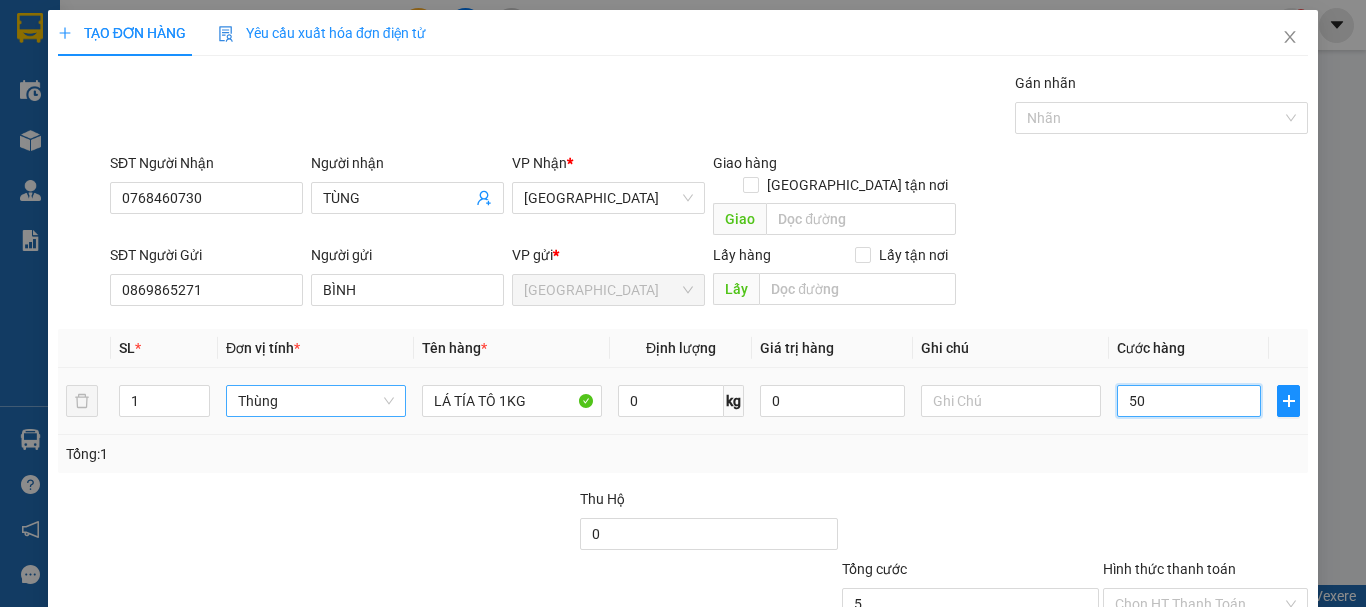 type on "50" 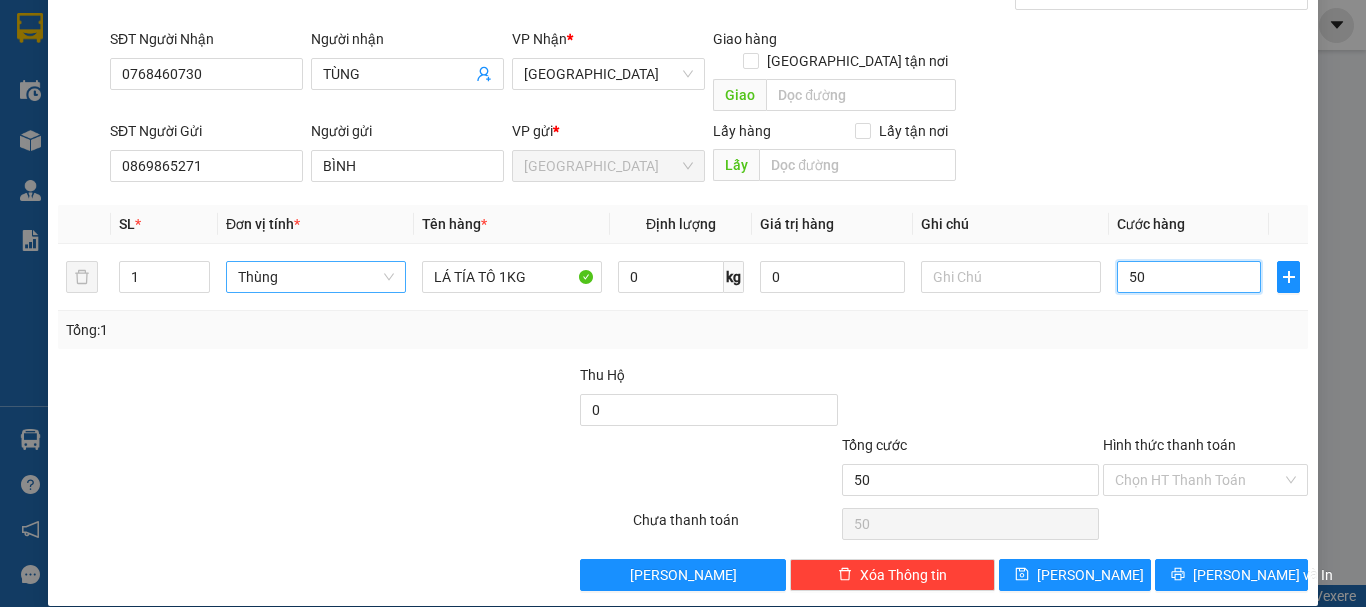 scroll, scrollTop: 125, scrollLeft: 0, axis: vertical 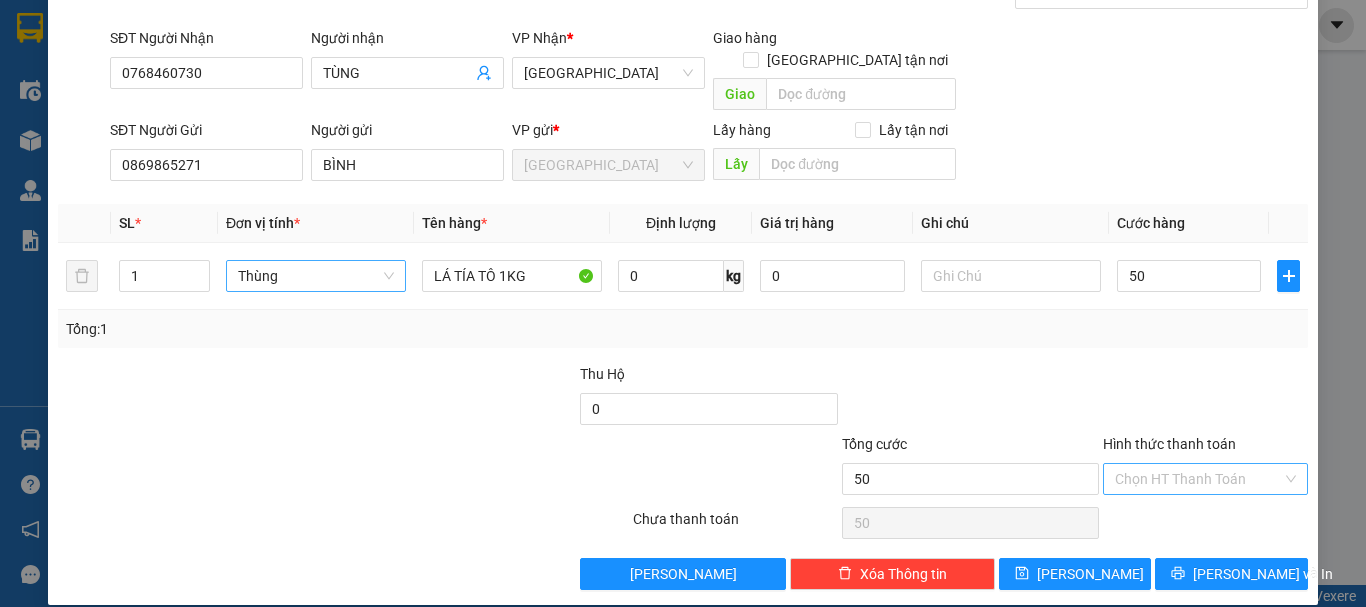 type on "50.000" 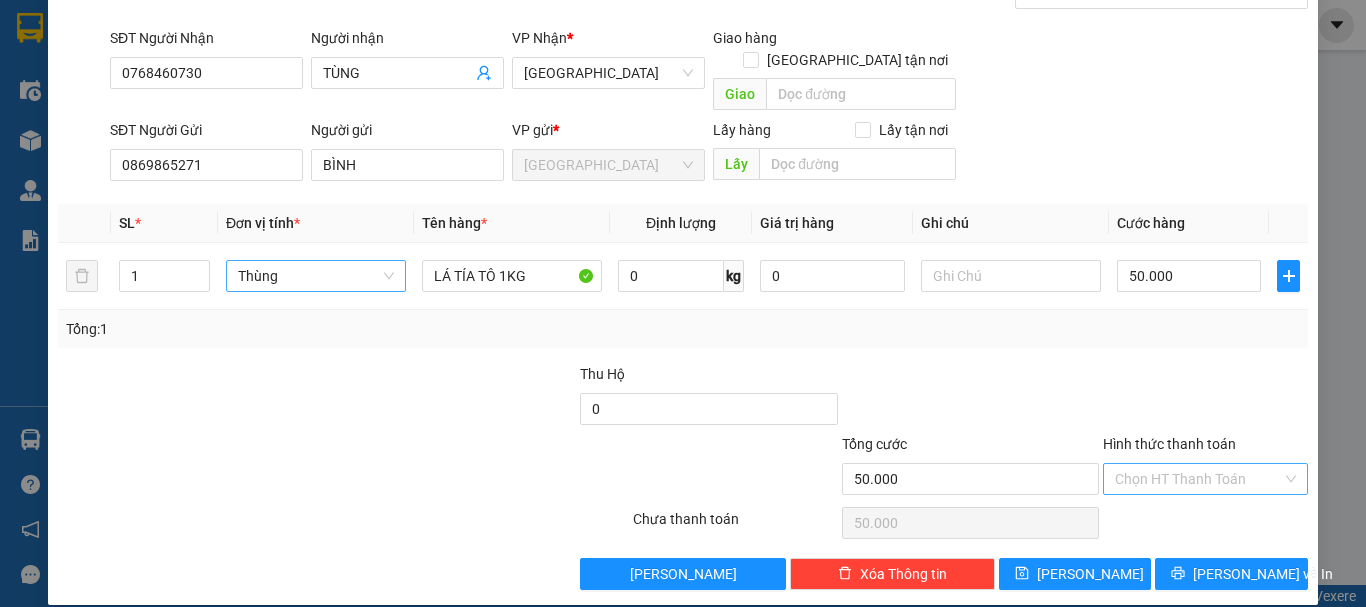 click on "Hình thức thanh toán" at bounding box center [1198, 479] 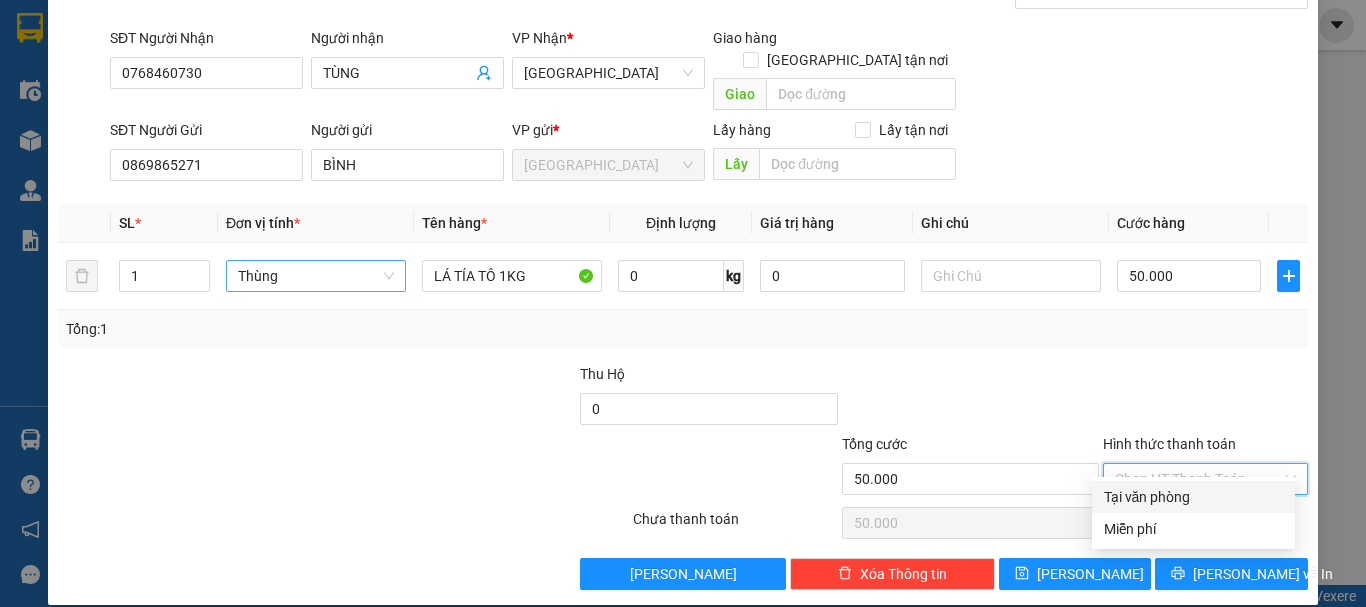 click on "Tại văn phòng" at bounding box center [1193, 497] 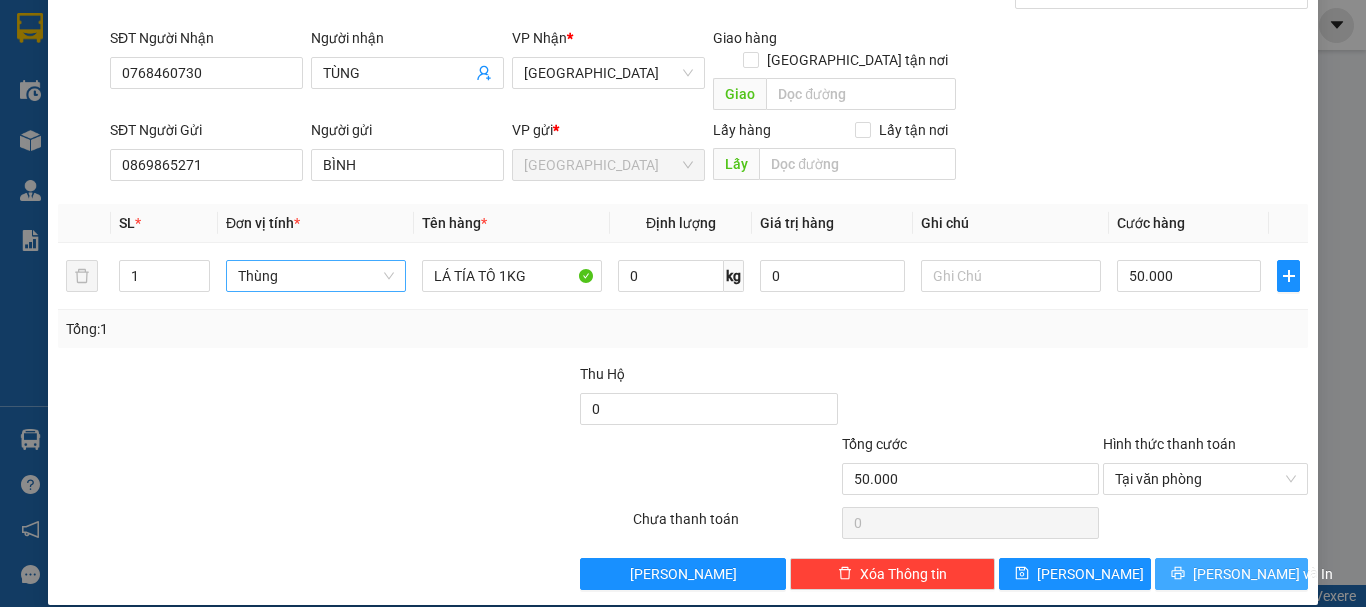 click on "[PERSON_NAME] và In" at bounding box center (1231, 574) 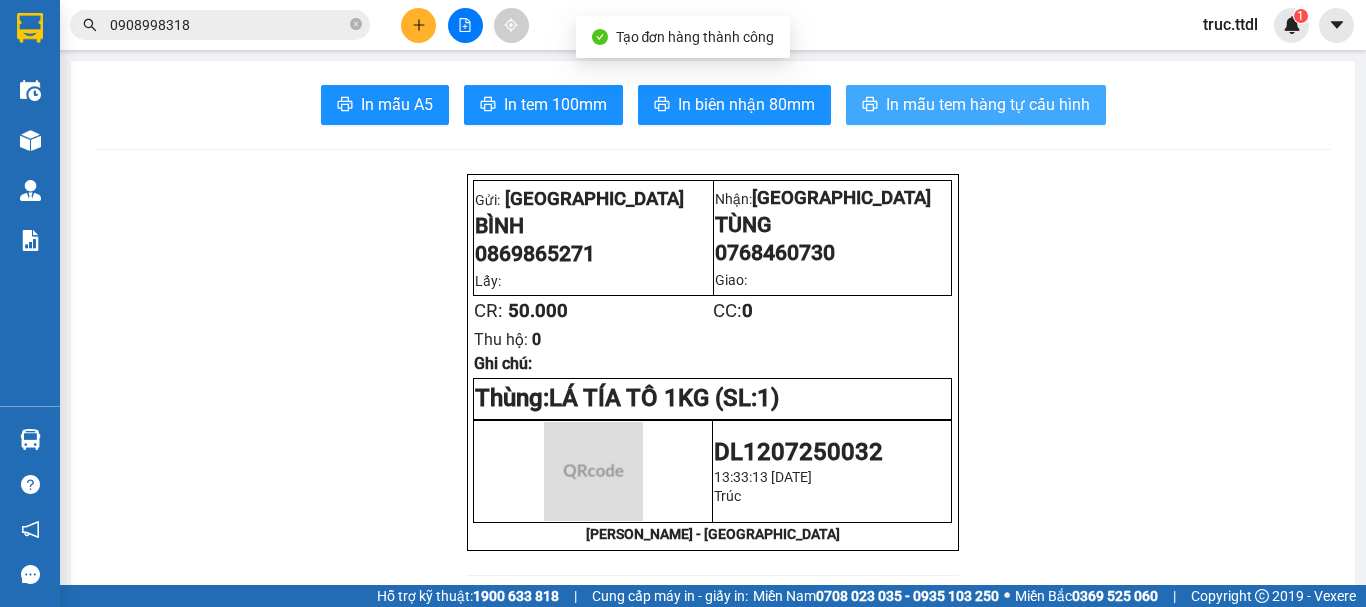 click on "In mẫu tem hàng tự cấu hình" at bounding box center (976, 105) 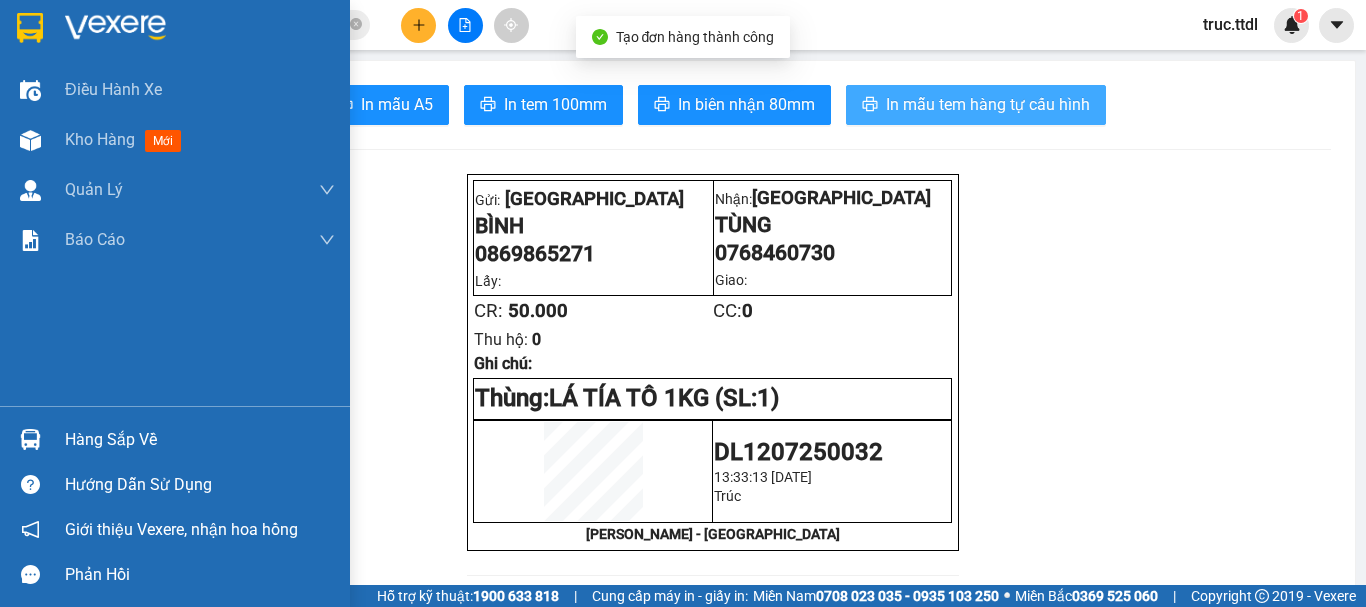 scroll, scrollTop: 0, scrollLeft: 0, axis: both 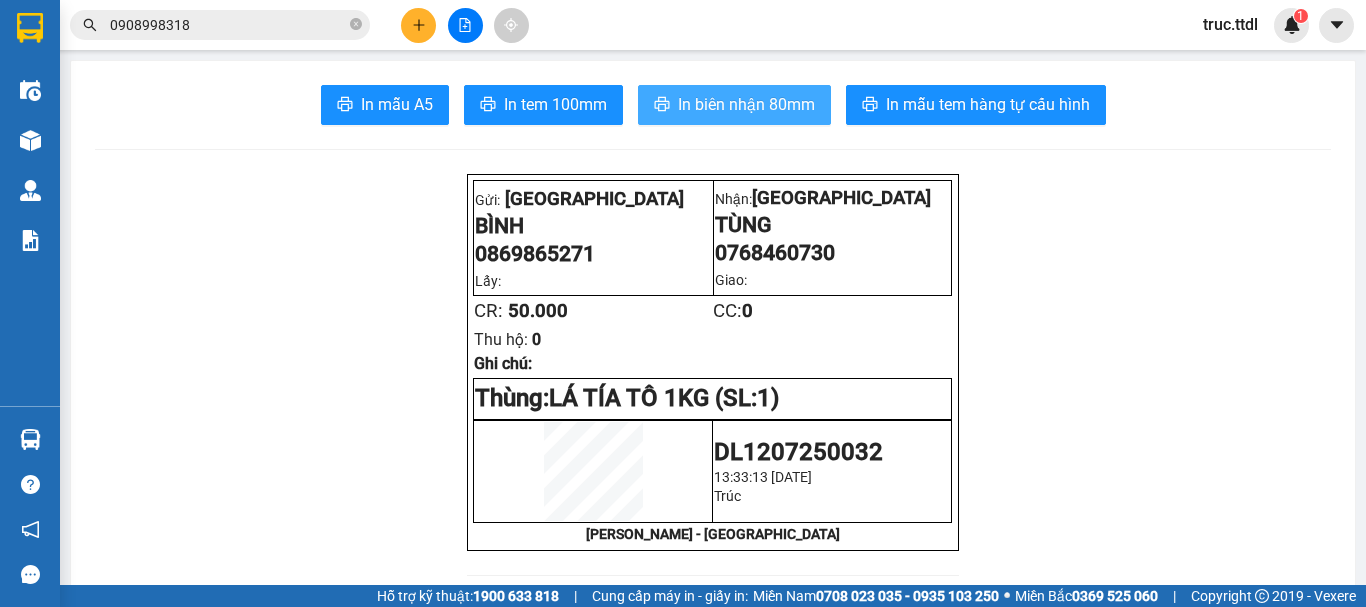 click on "In biên nhận 80mm" at bounding box center (746, 104) 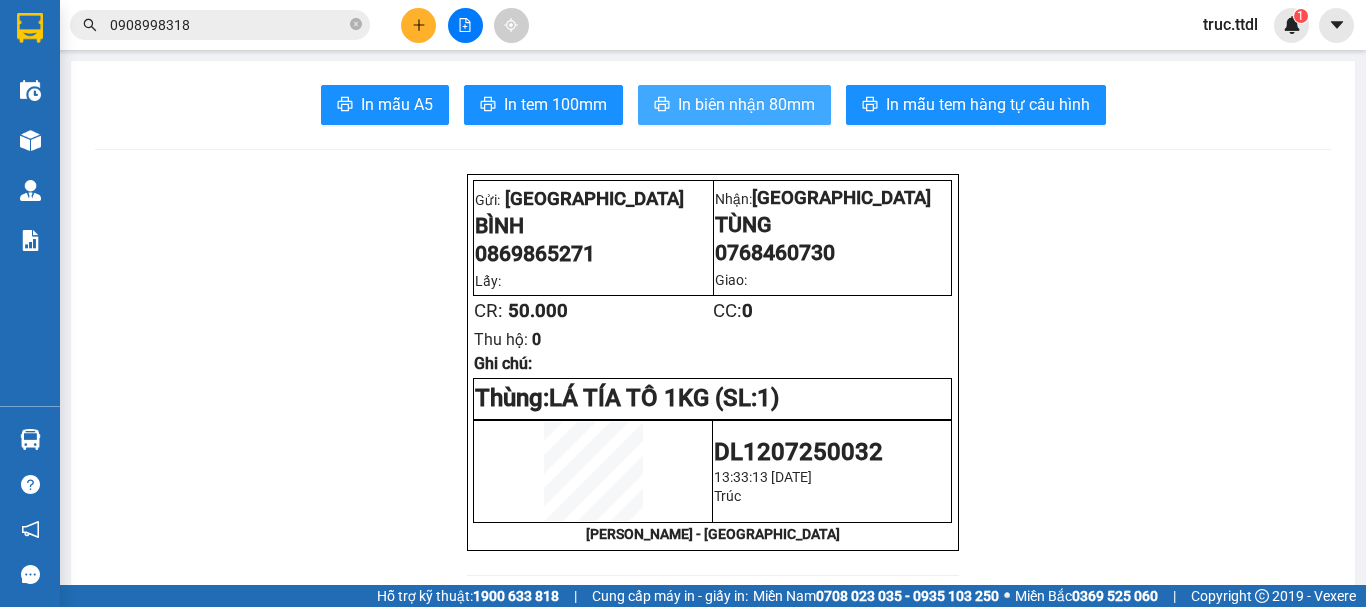 scroll, scrollTop: 0, scrollLeft: 0, axis: both 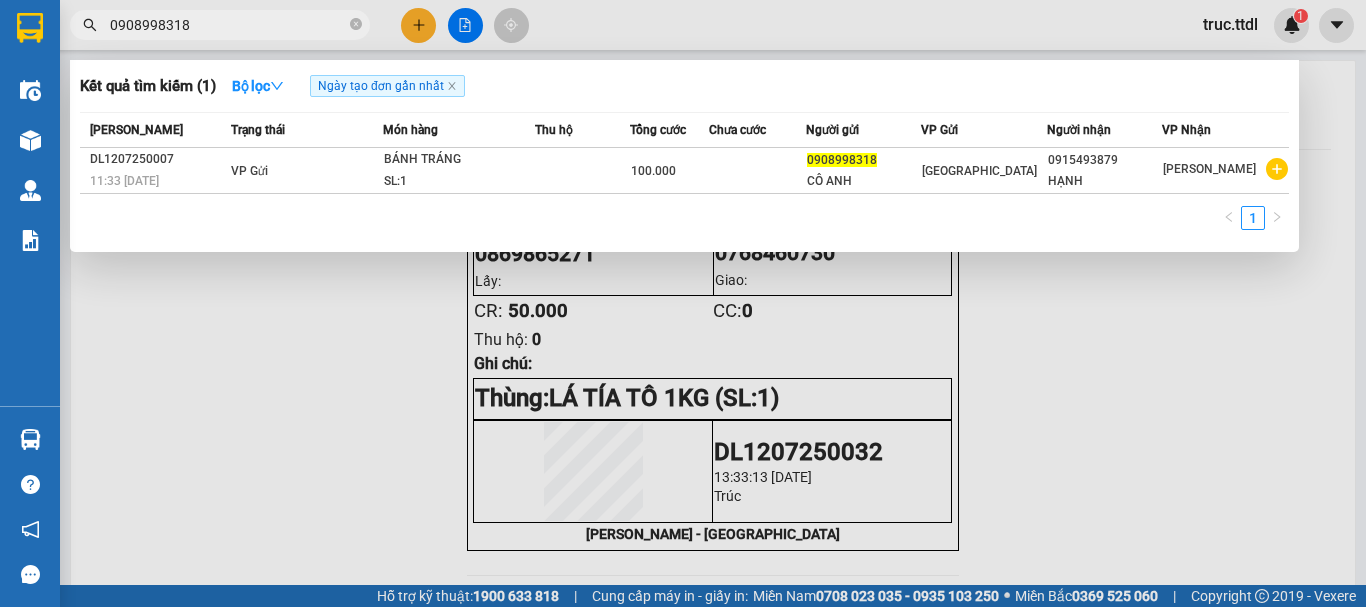 click on "0908998318" at bounding box center (228, 25) 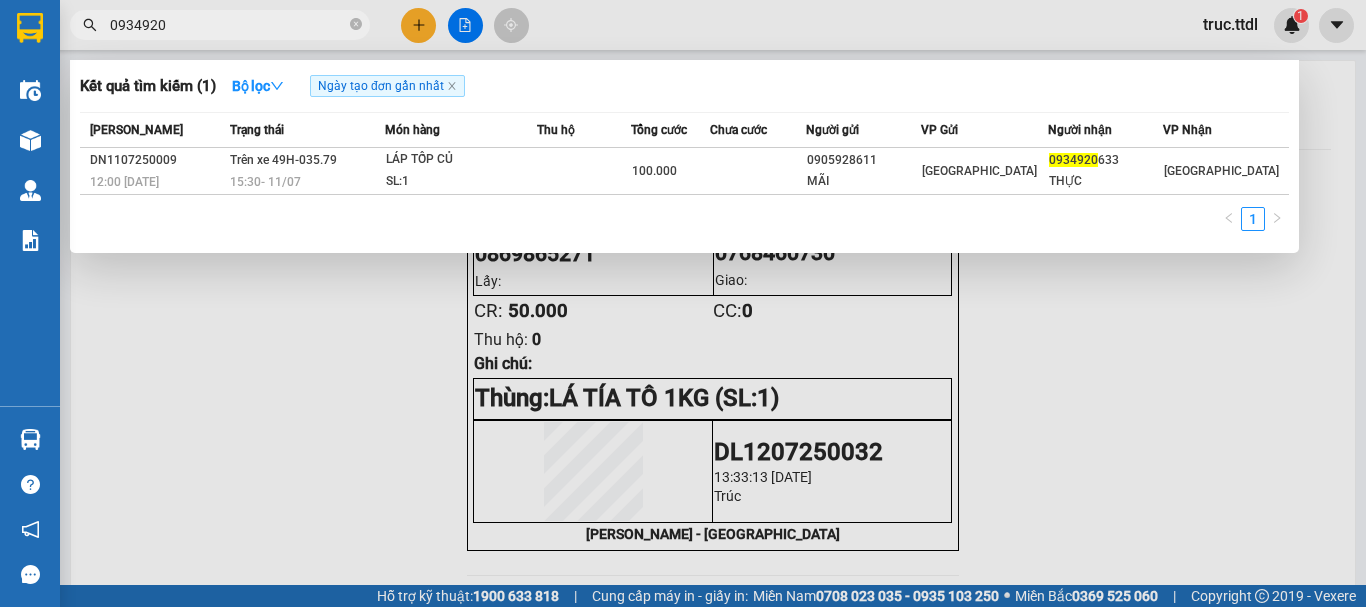 type on "0934920" 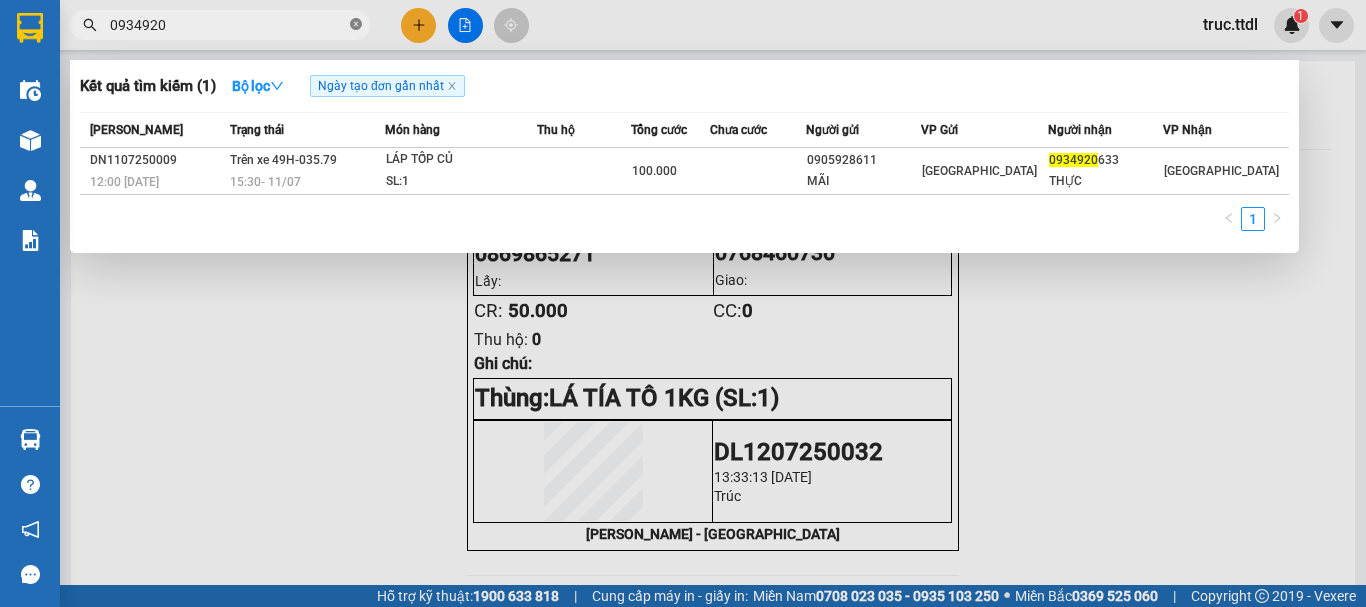 click 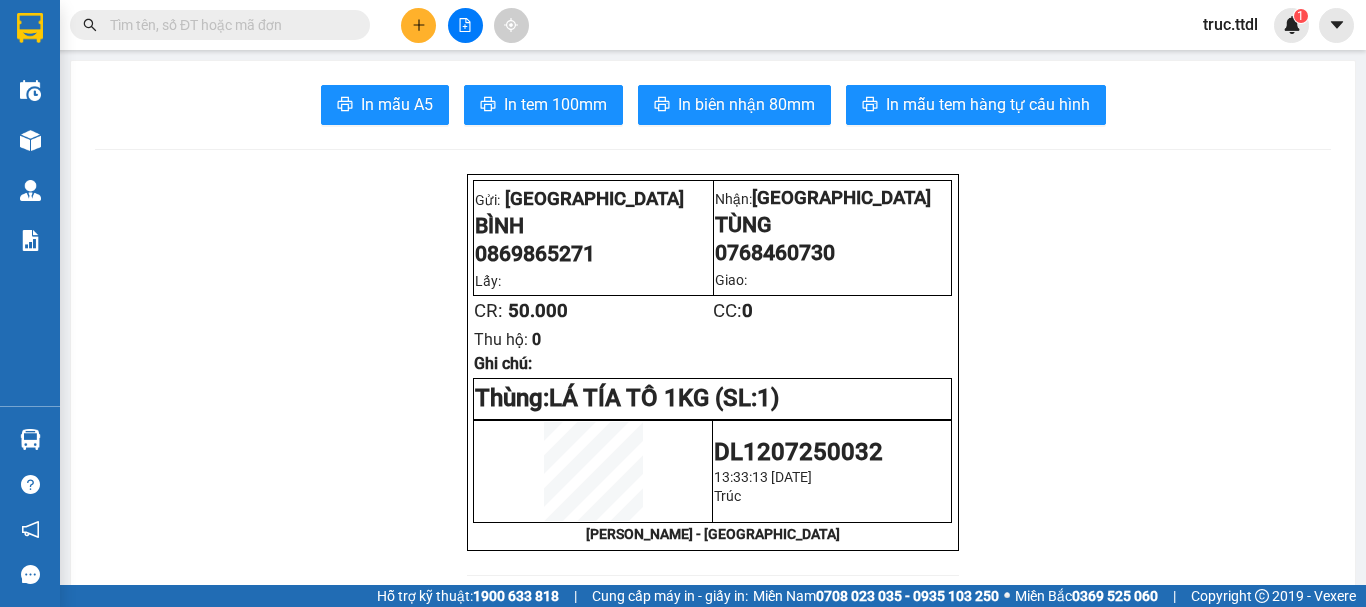 click 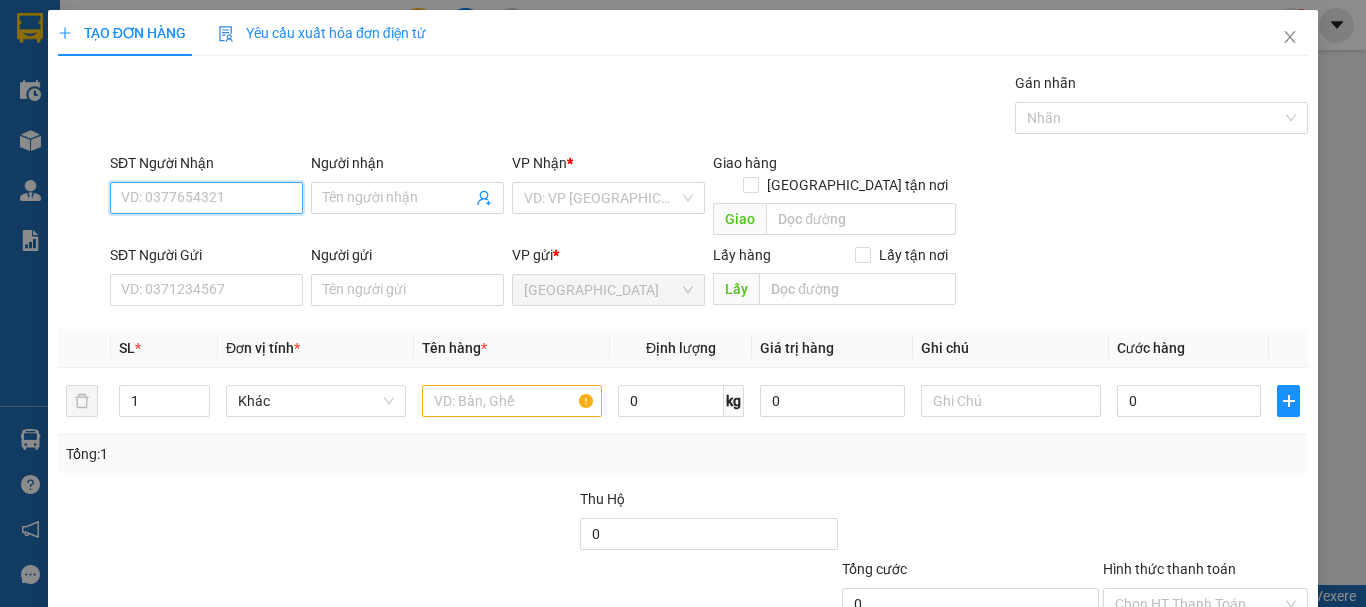 click on "SĐT Người Nhận" at bounding box center [206, 198] 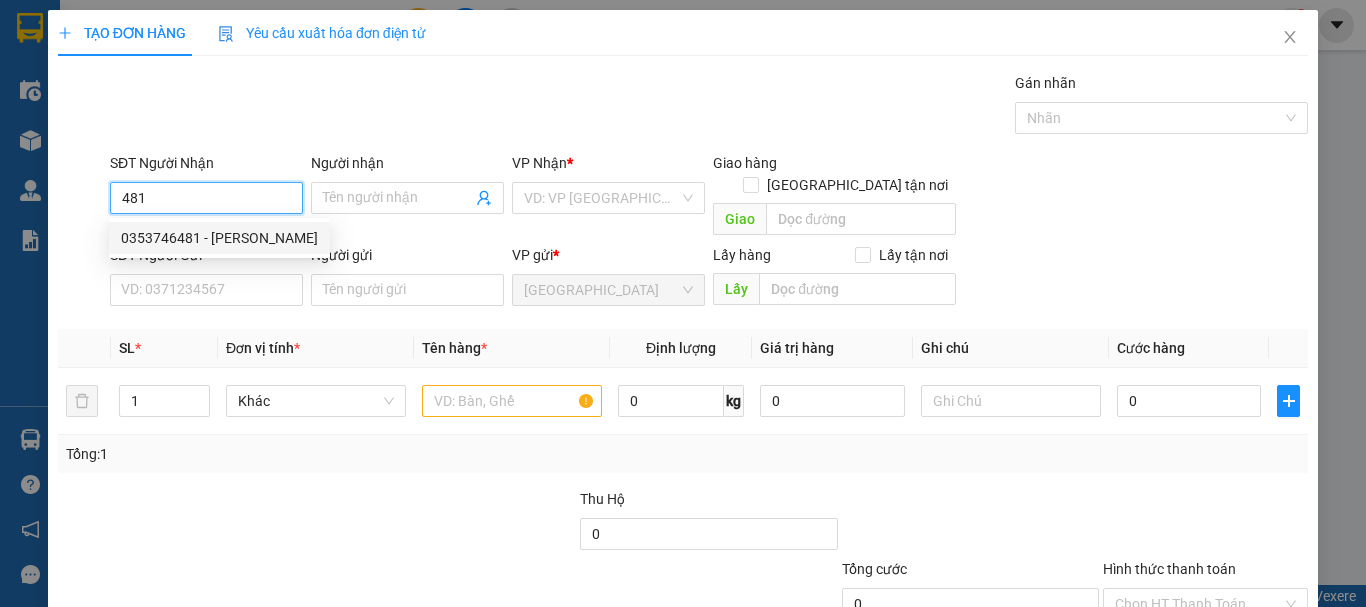click on "0353746481 - TIN ĐỨC PHỔ" at bounding box center (219, 238) 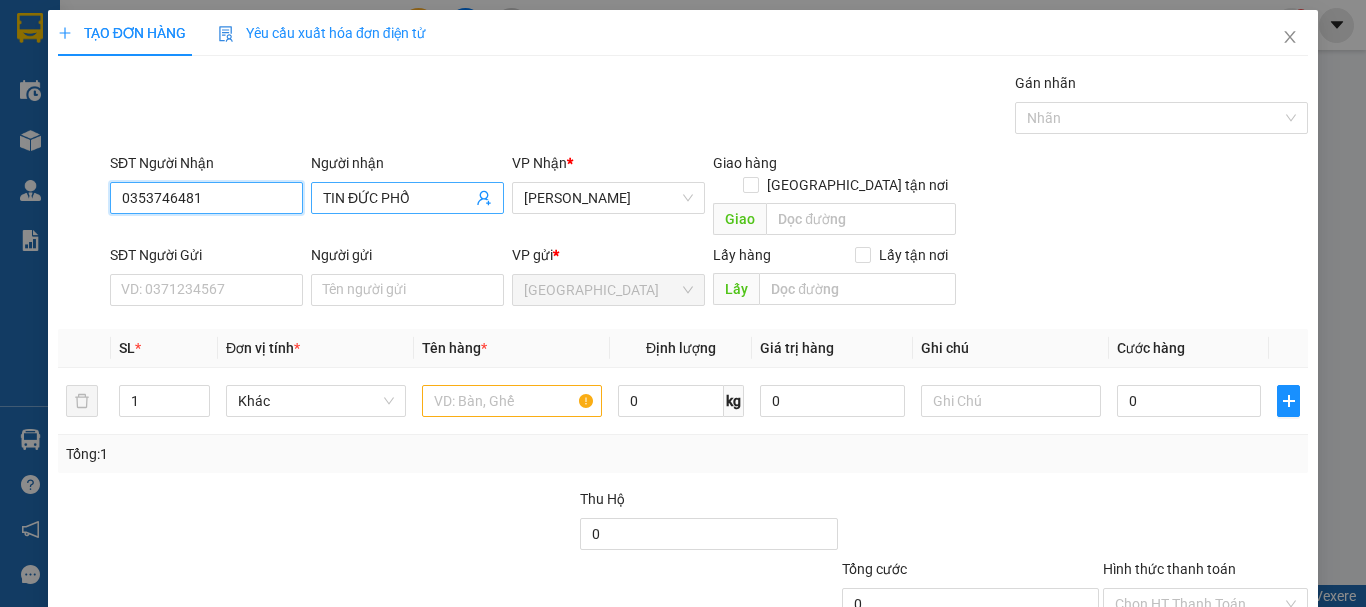 type on "0353746481" 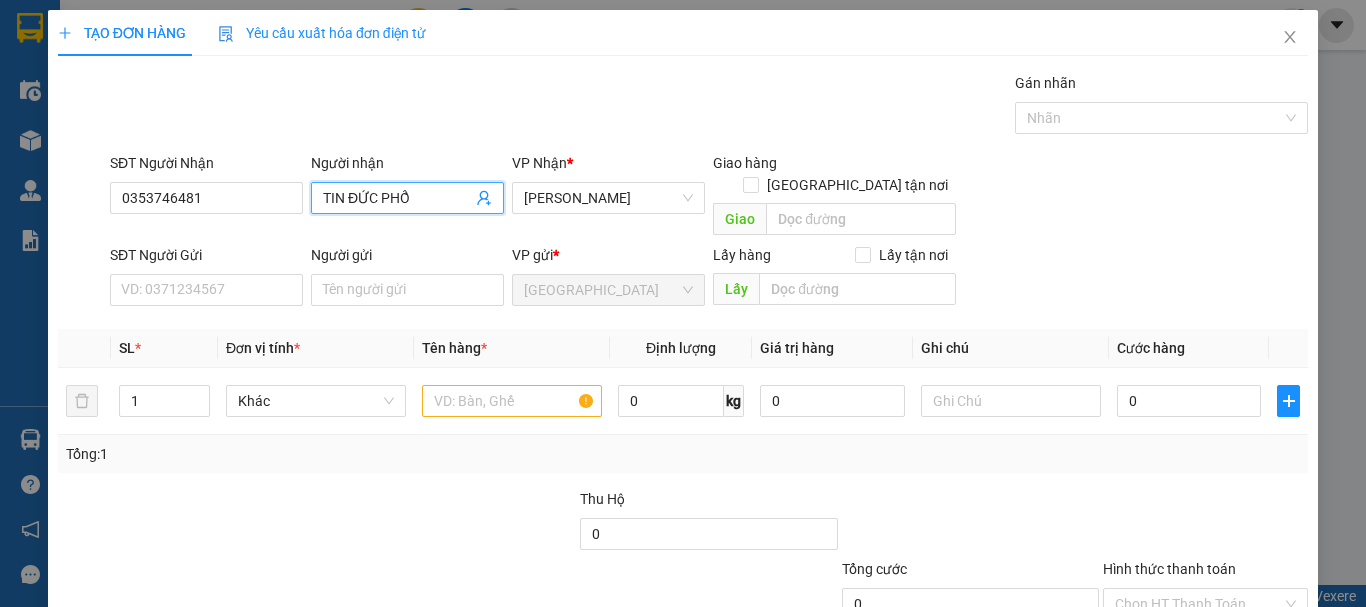 drag, startPoint x: 412, startPoint y: 198, endPoint x: 345, endPoint y: 203, distance: 67.18631 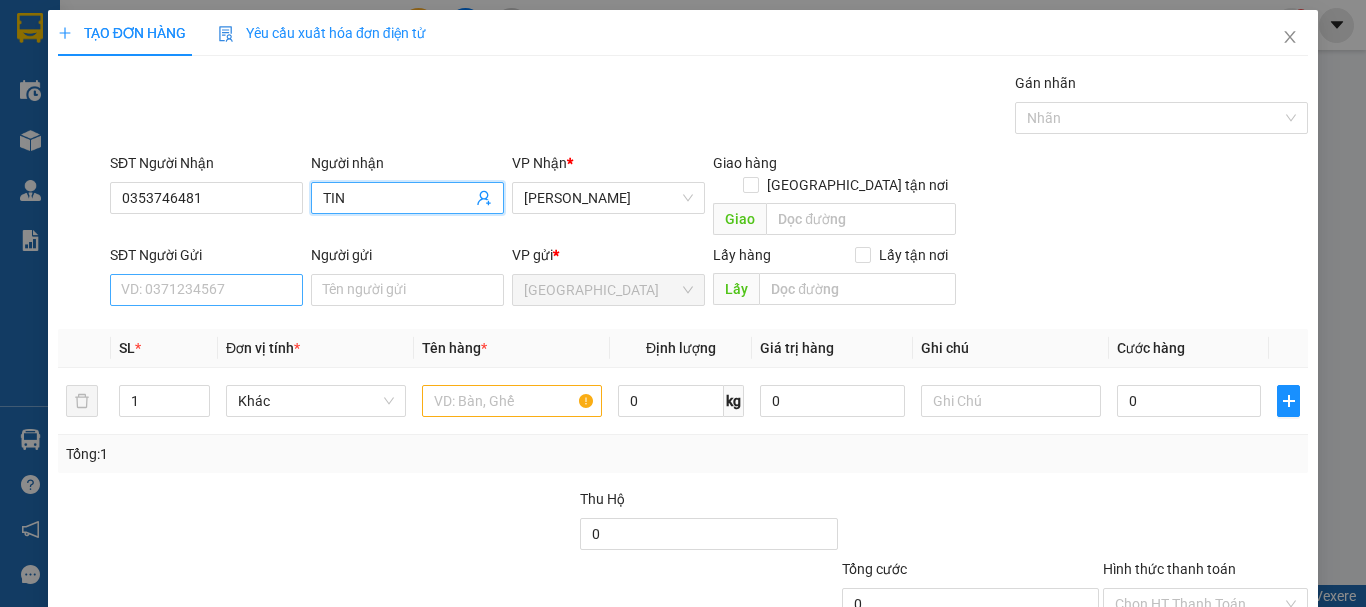 type on "TIN" 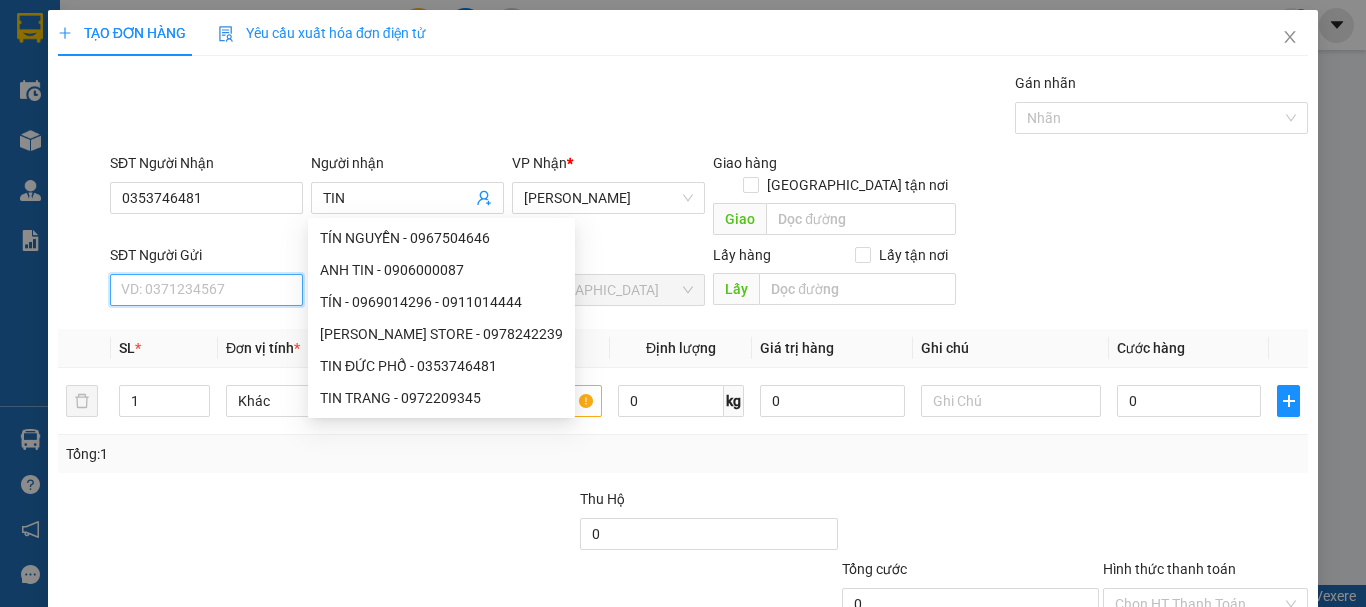 click on "SĐT Người Gửi" at bounding box center (206, 290) 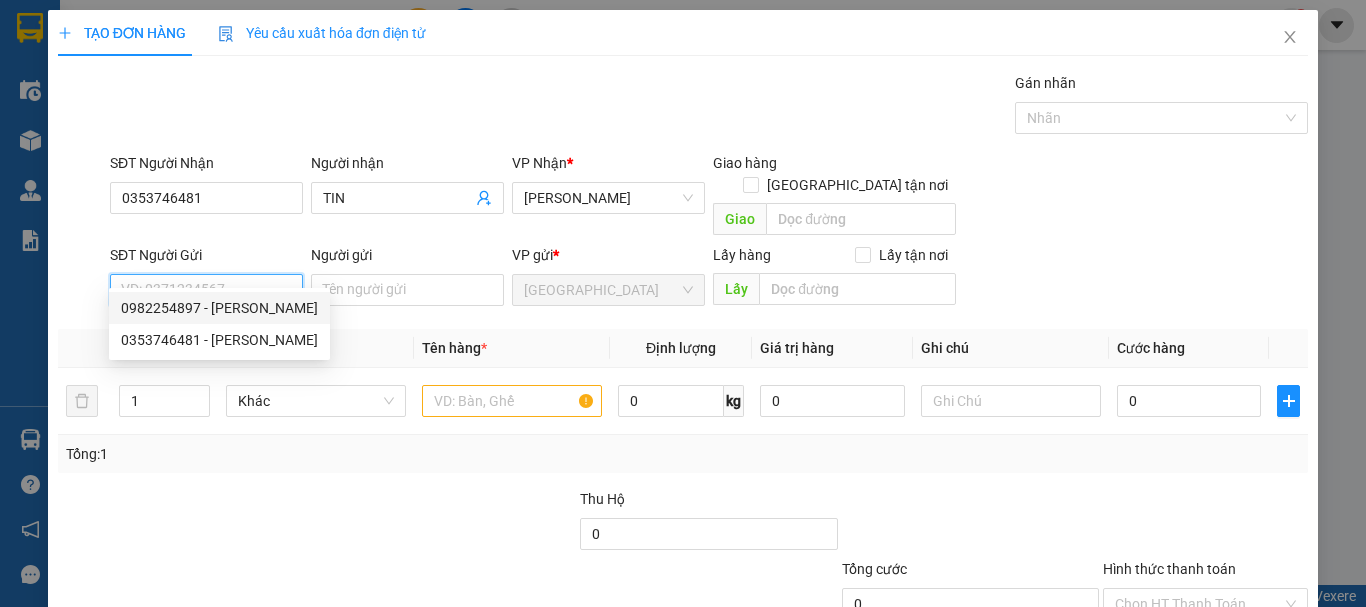 drag, startPoint x: 251, startPoint y: 304, endPoint x: 273, endPoint y: 377, distance: 76.243034 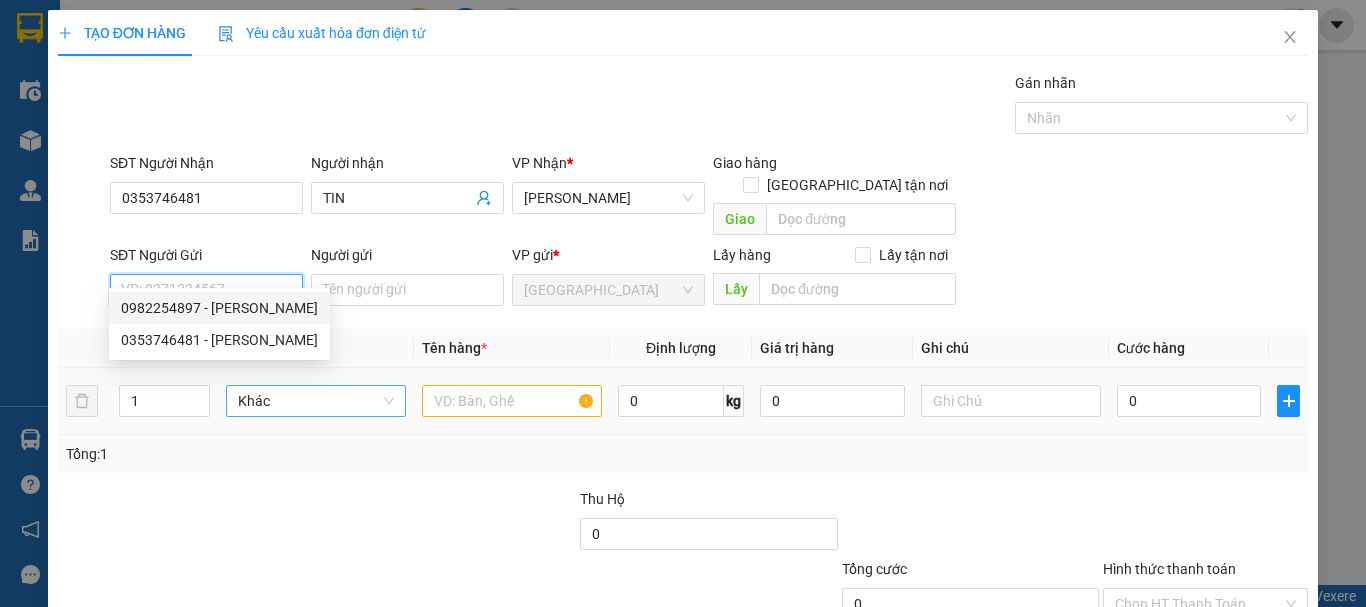 type on "0982254897" 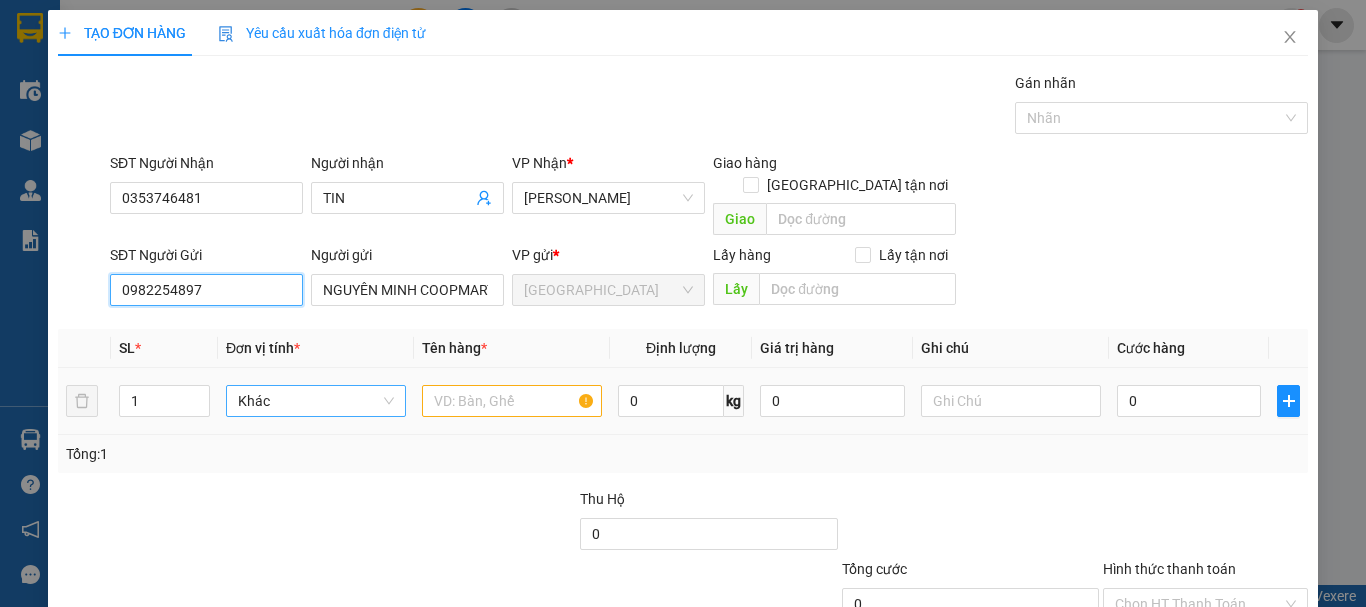 click on "Khác" at bounding box center [316, 401] 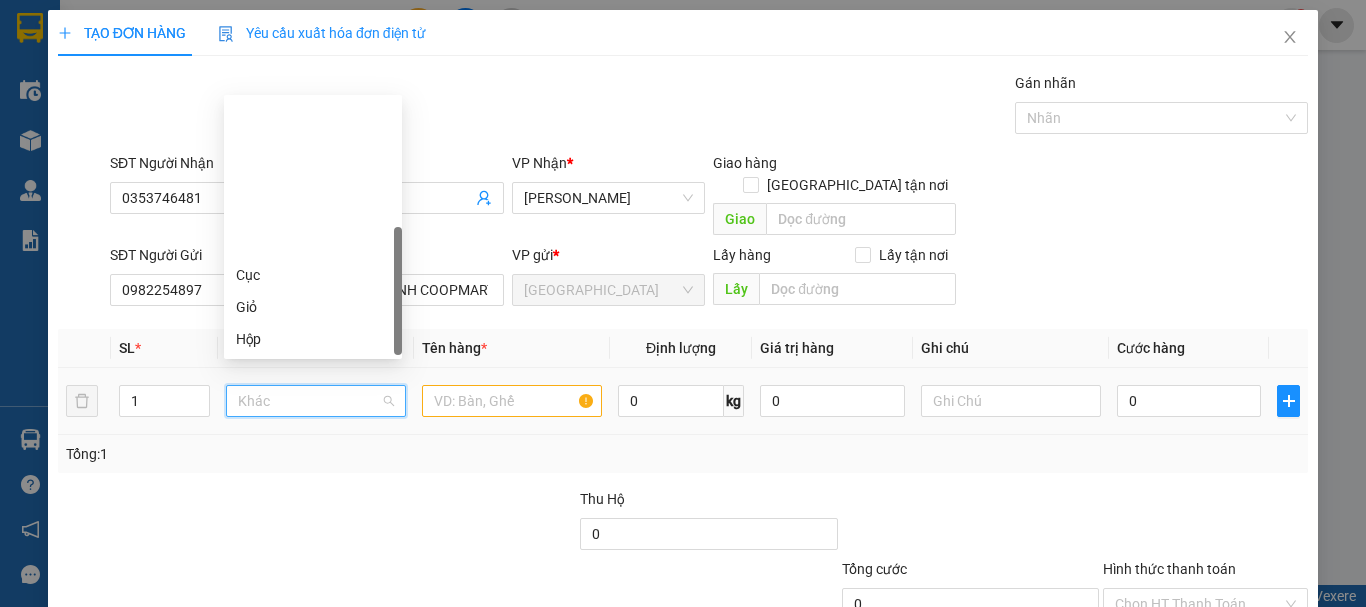 scroll, scrollTop: 192, scrollLeft: 0, axis: vertical 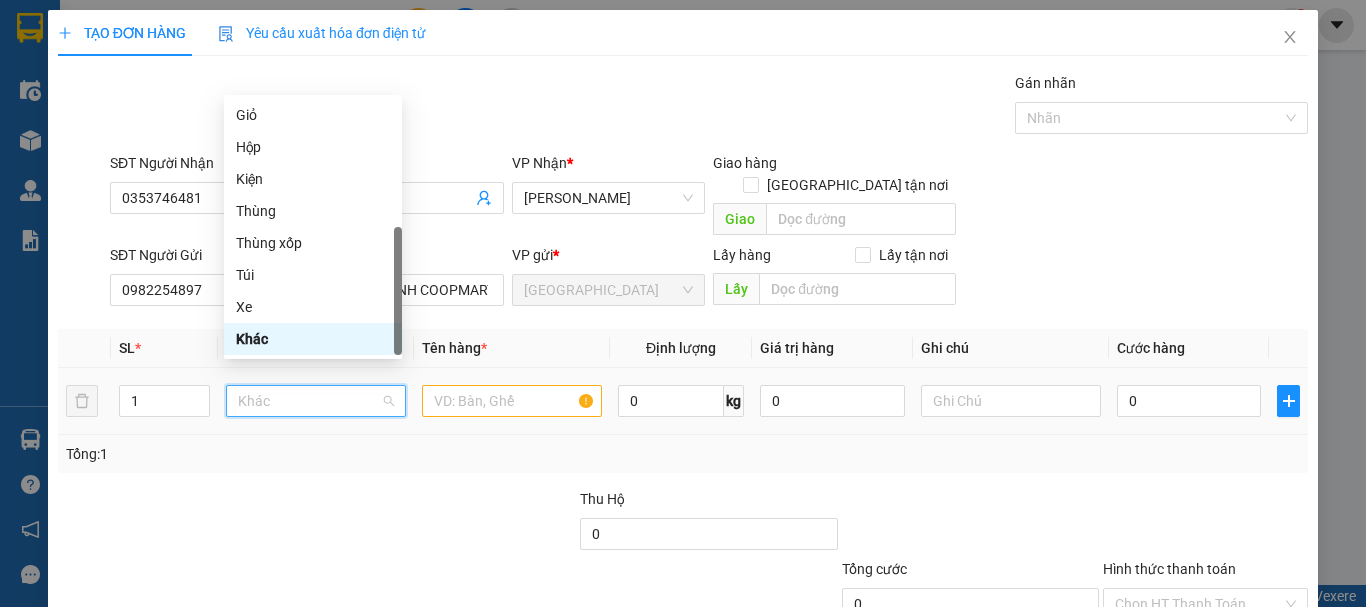 type on "t" 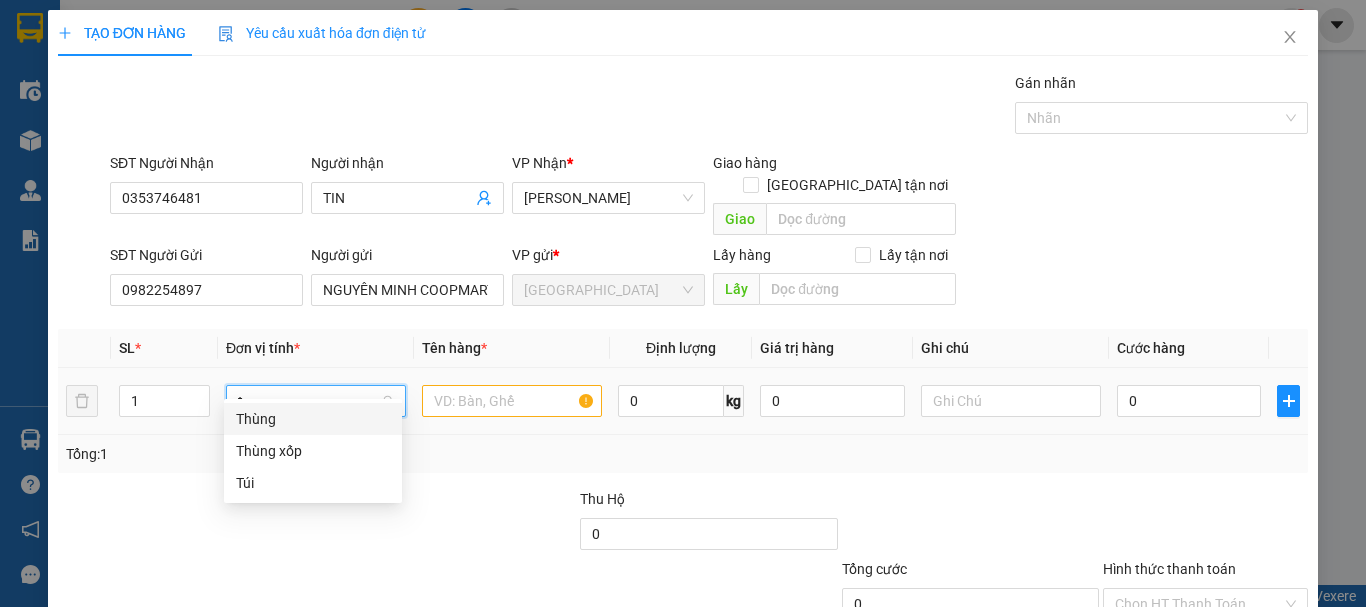 scroll, scrollTop: 0, scrollLeft: 0, axis: both 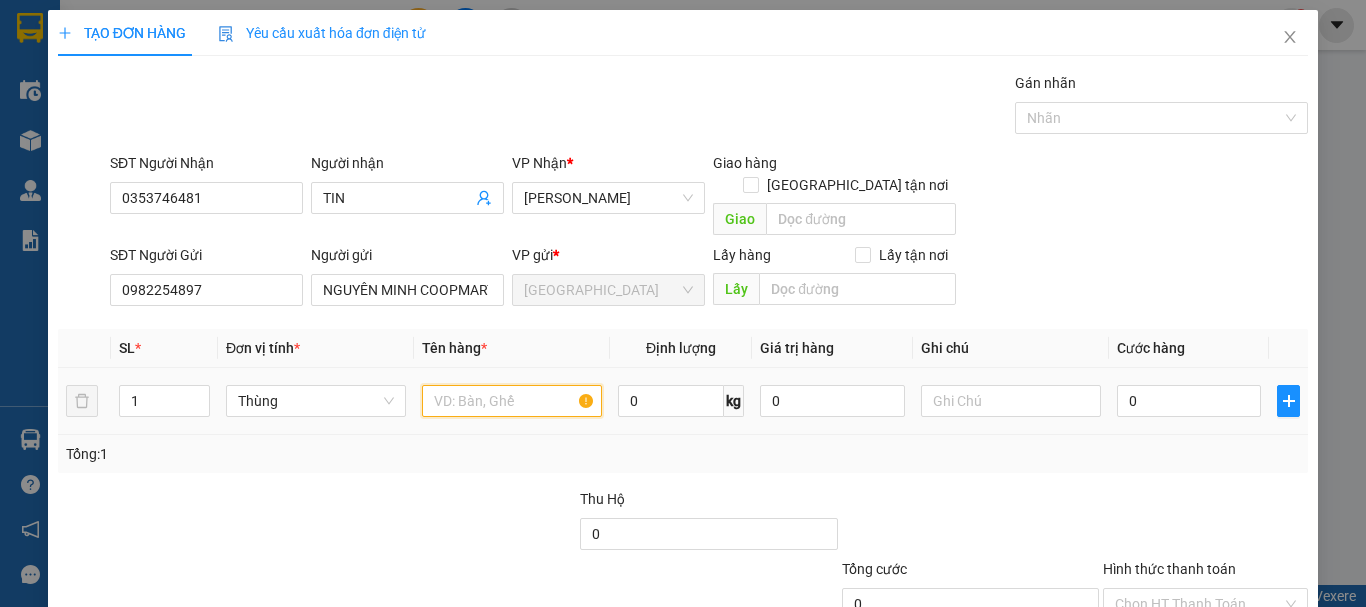 click at bounding box center [512, 401] 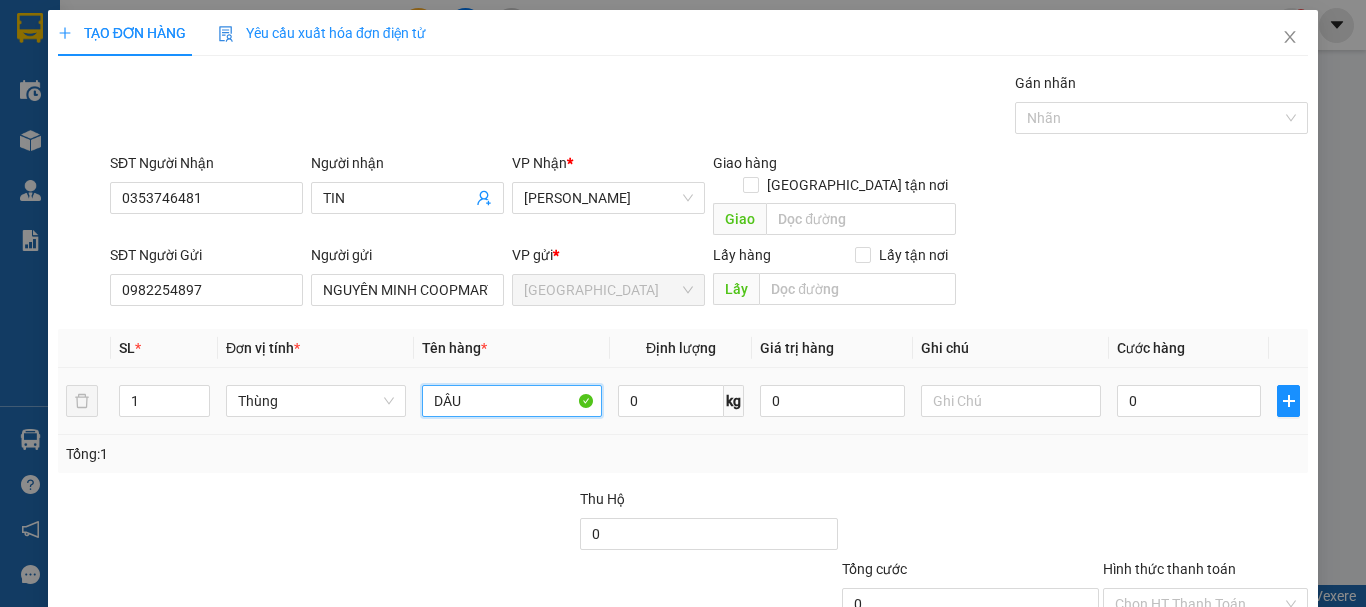 type on "DÂU" 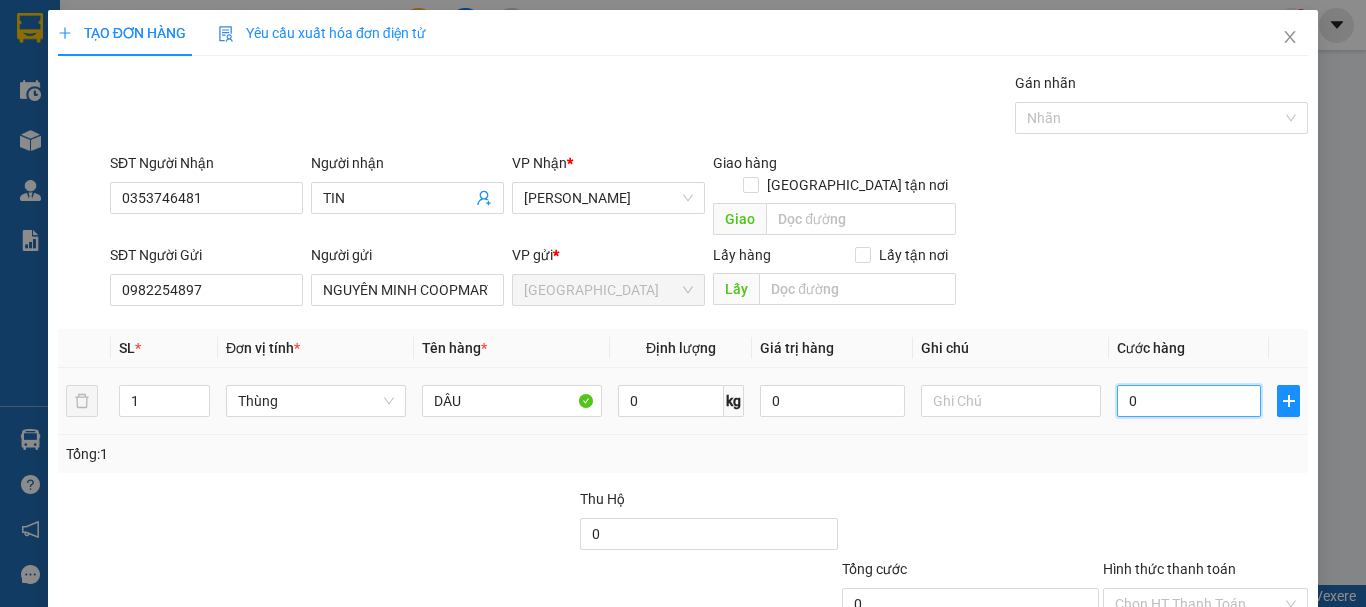 type on "4" 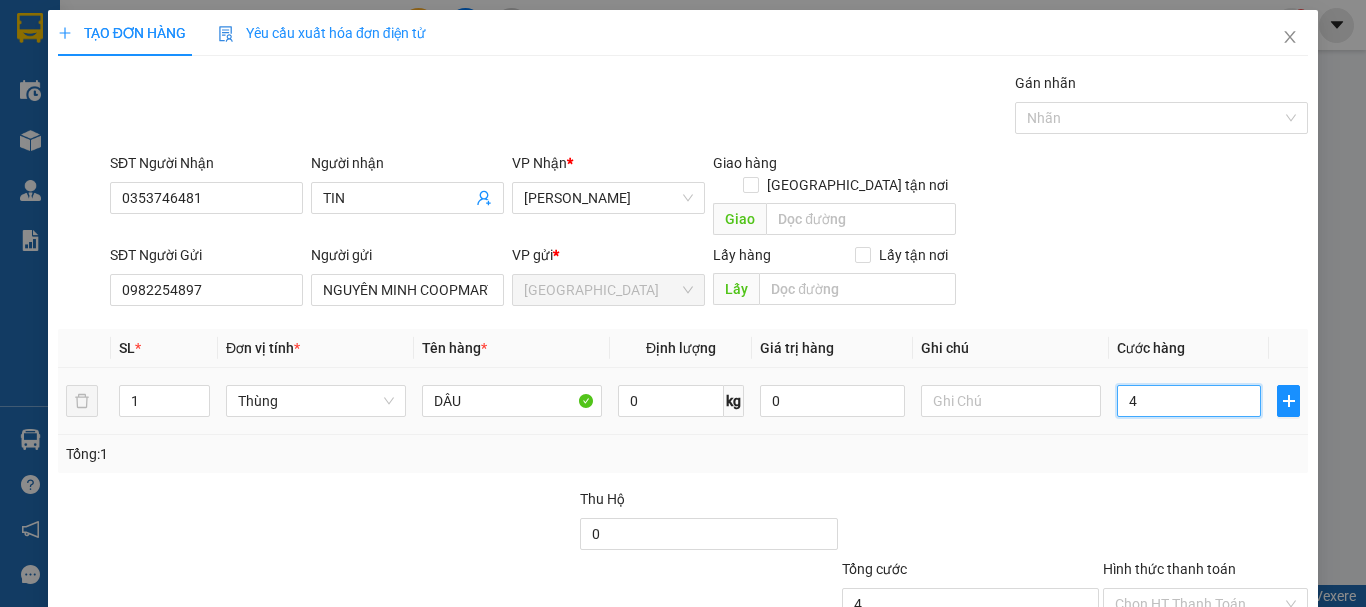 type on "40" 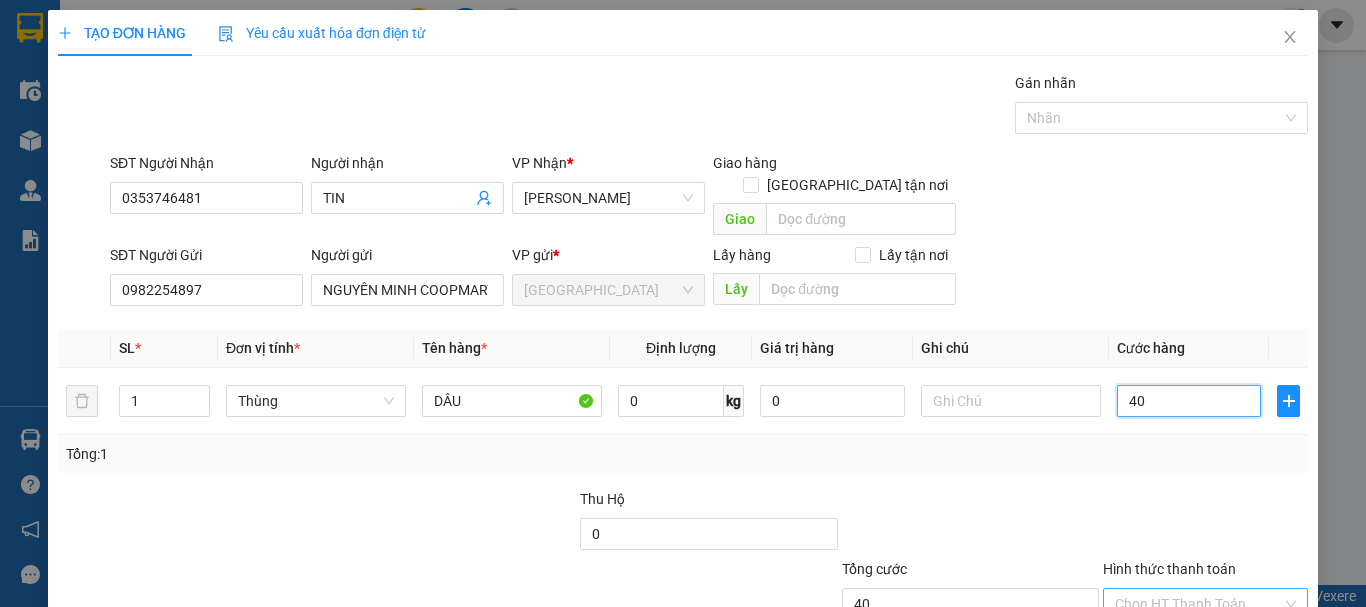 click on "Chọn HT Thanh Toán" at bounding box center (1205, 604) 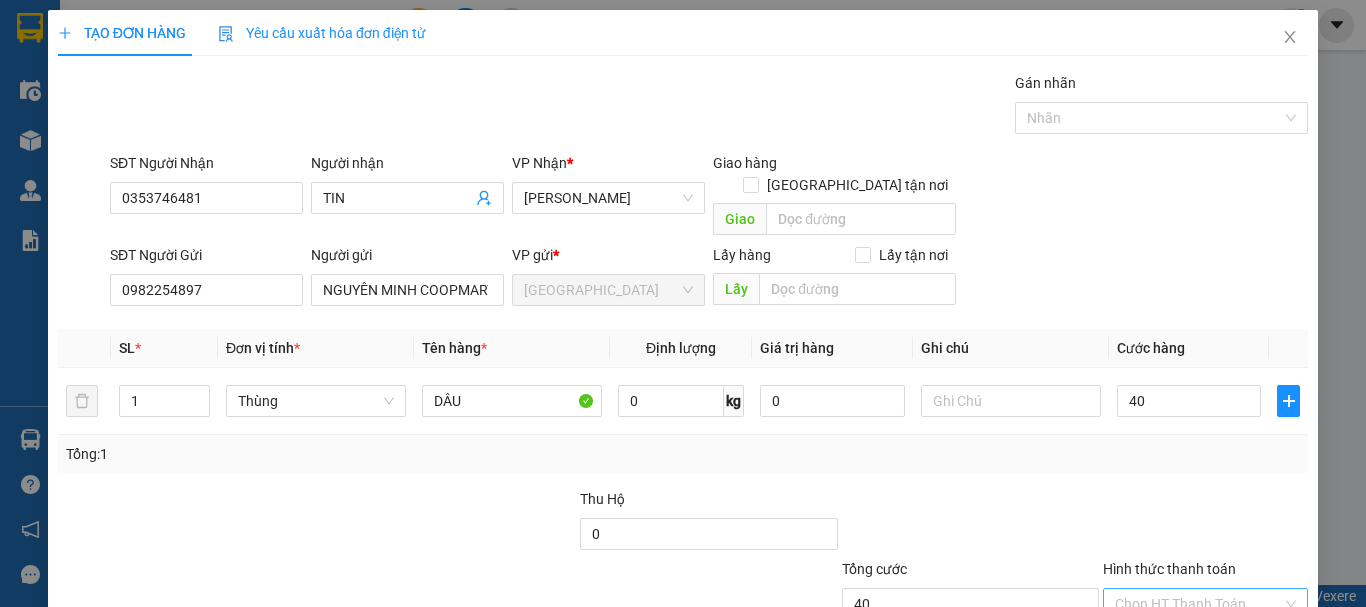 type on "40.000" 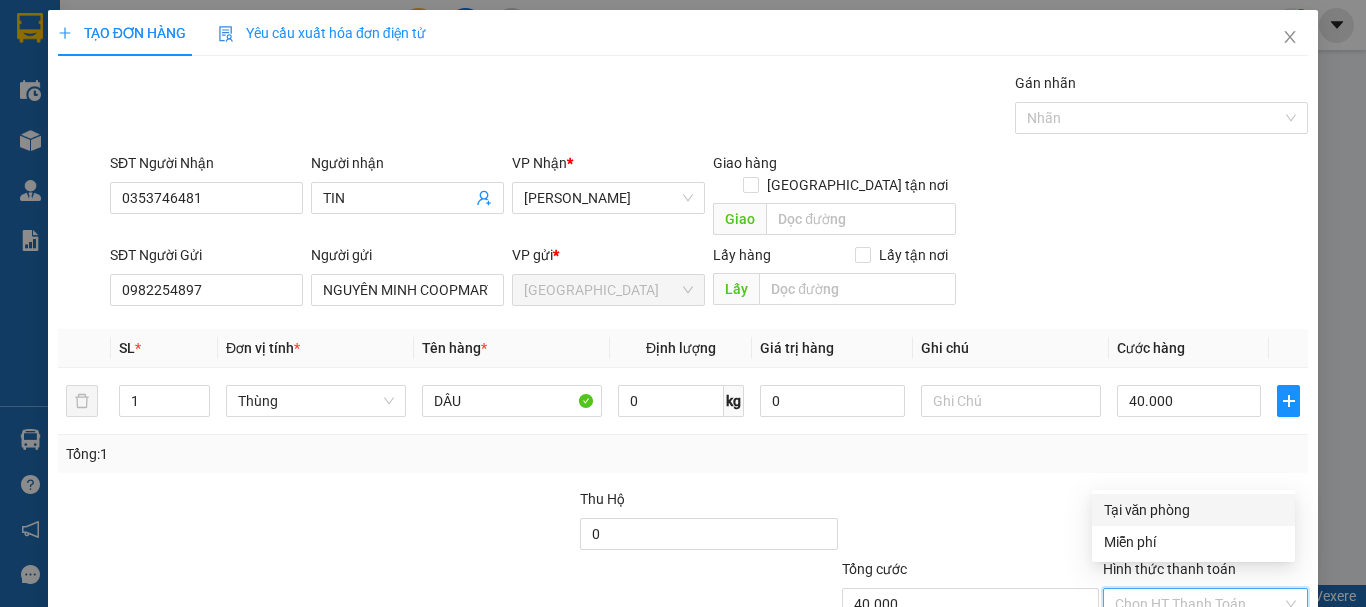 click on "Tại văn phòng" at bounding box center (1193, 510) 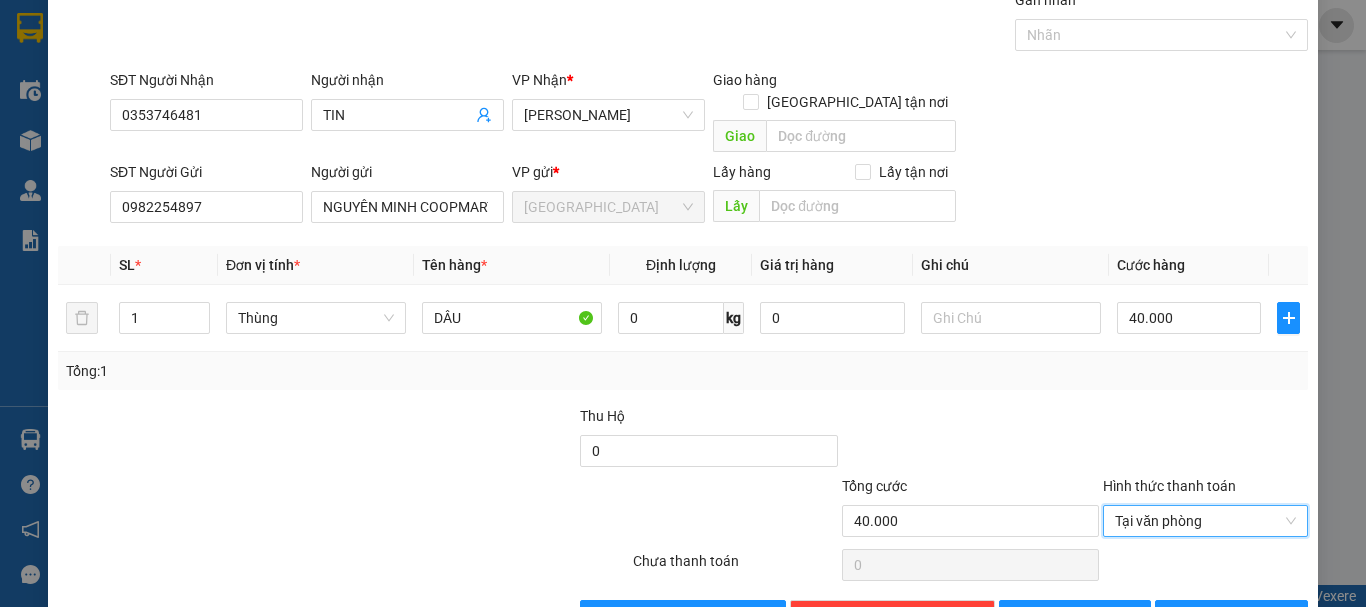 scroll, scrollTop: 125, scrollLeft: 0, axis: vertical 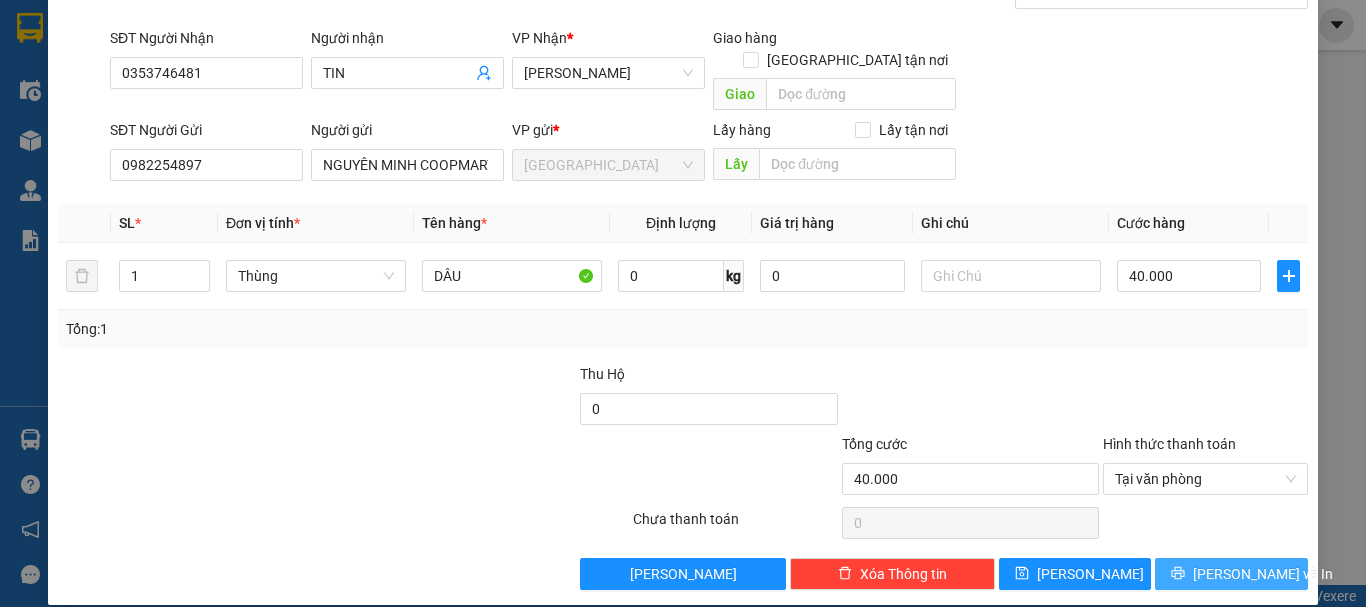 click on "[PERSON_NAME] và In" at bounding box center [1231, 574] 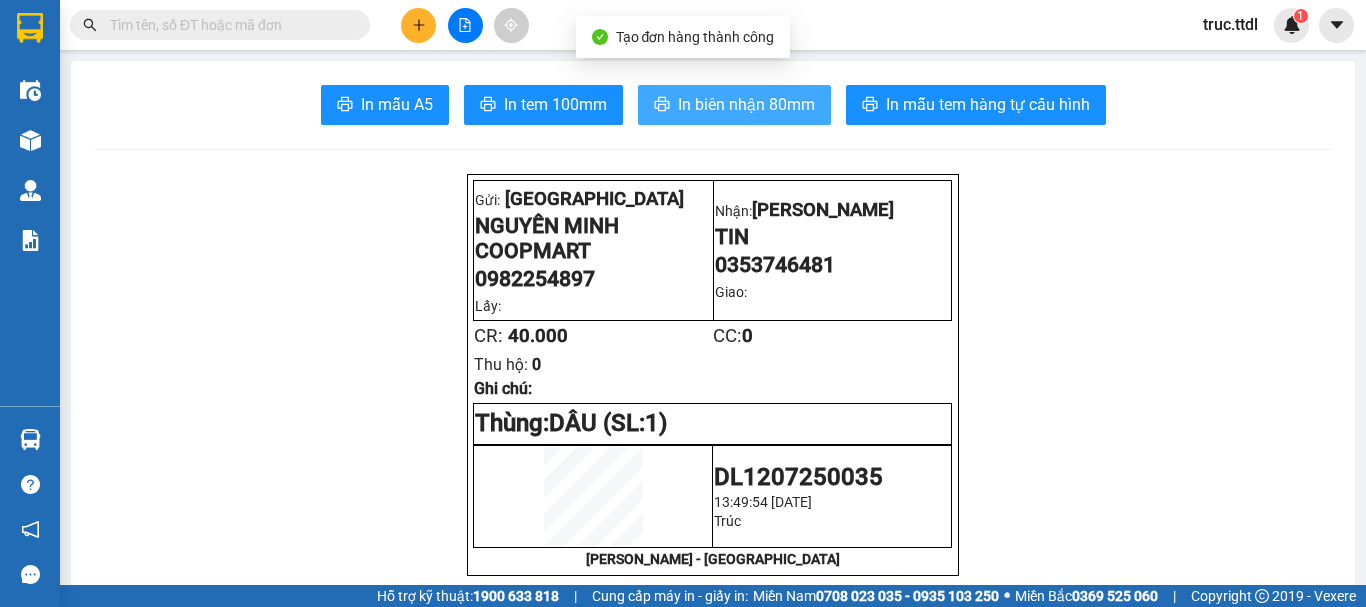click on "In biên nhận 80mm" at bounding box center (734, 105) 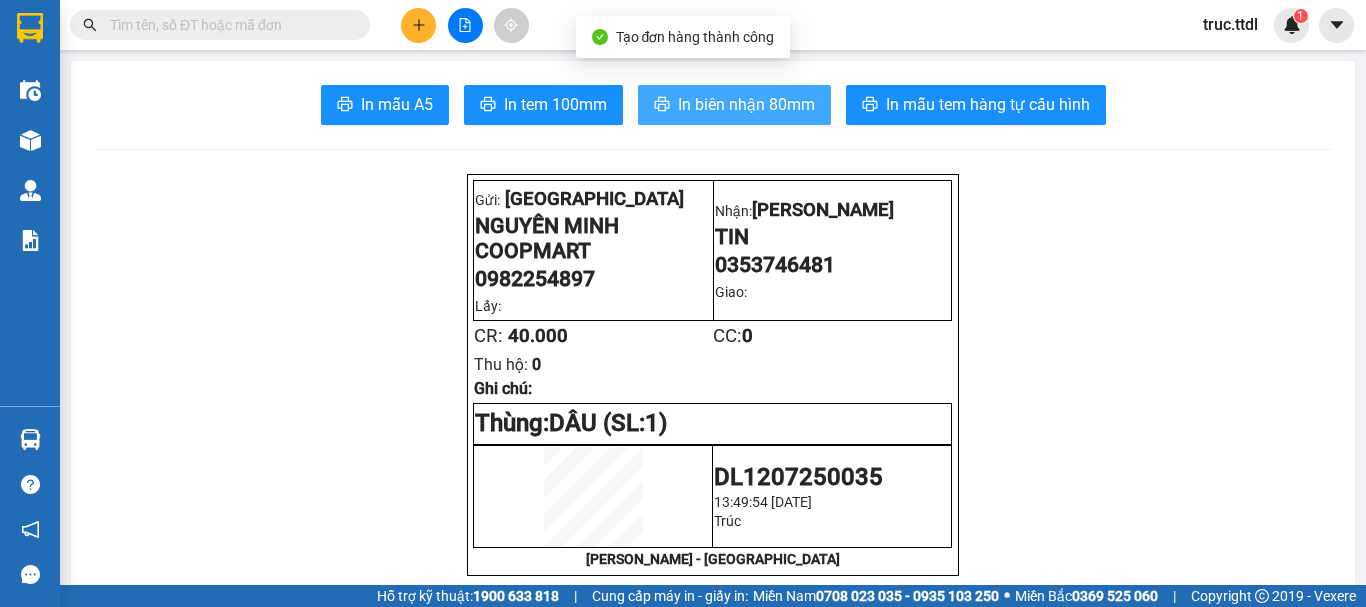 scroll, scrollTop: 0, scrollLeft: 0, axis: both 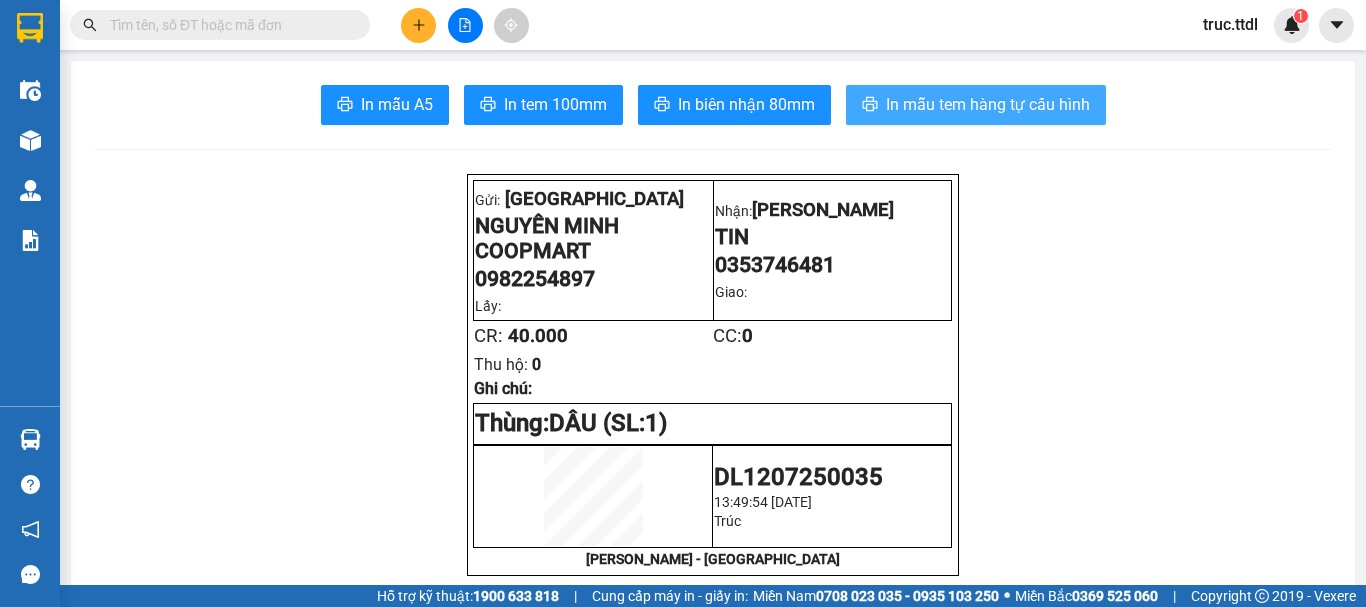 click on "In mẫu tem hàng tự cấu hình" at bounding box center [988, 104] 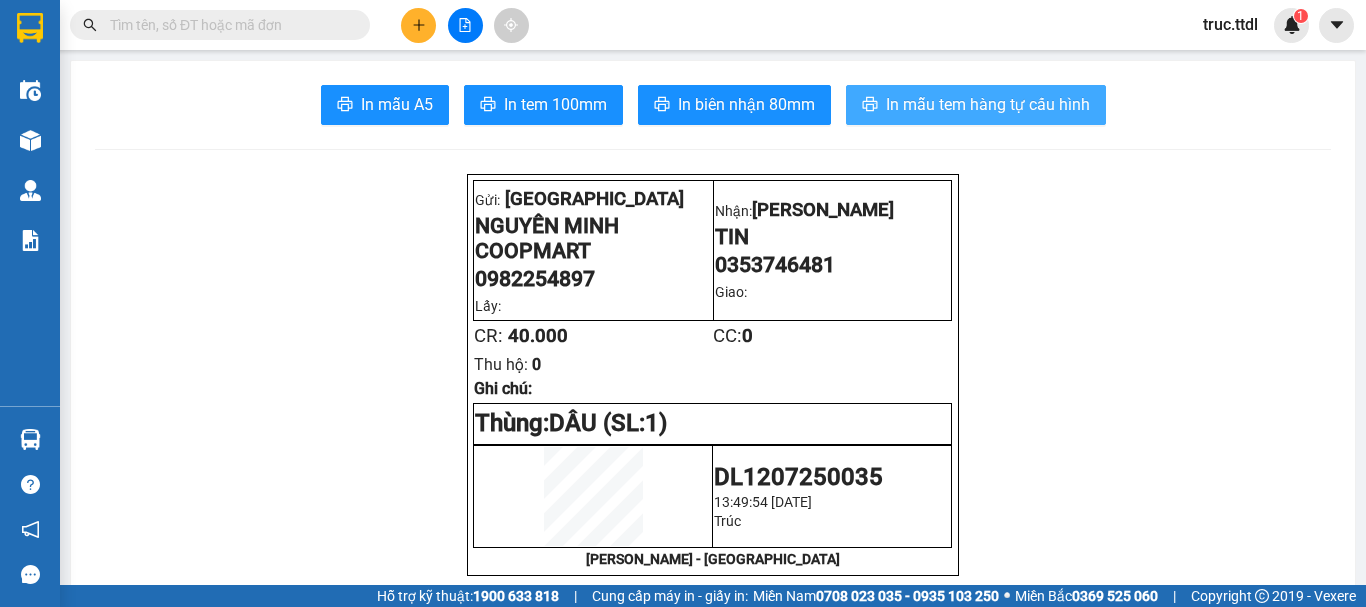 scroll, scrollTop: 0, scrollLeft: 0, axis: both 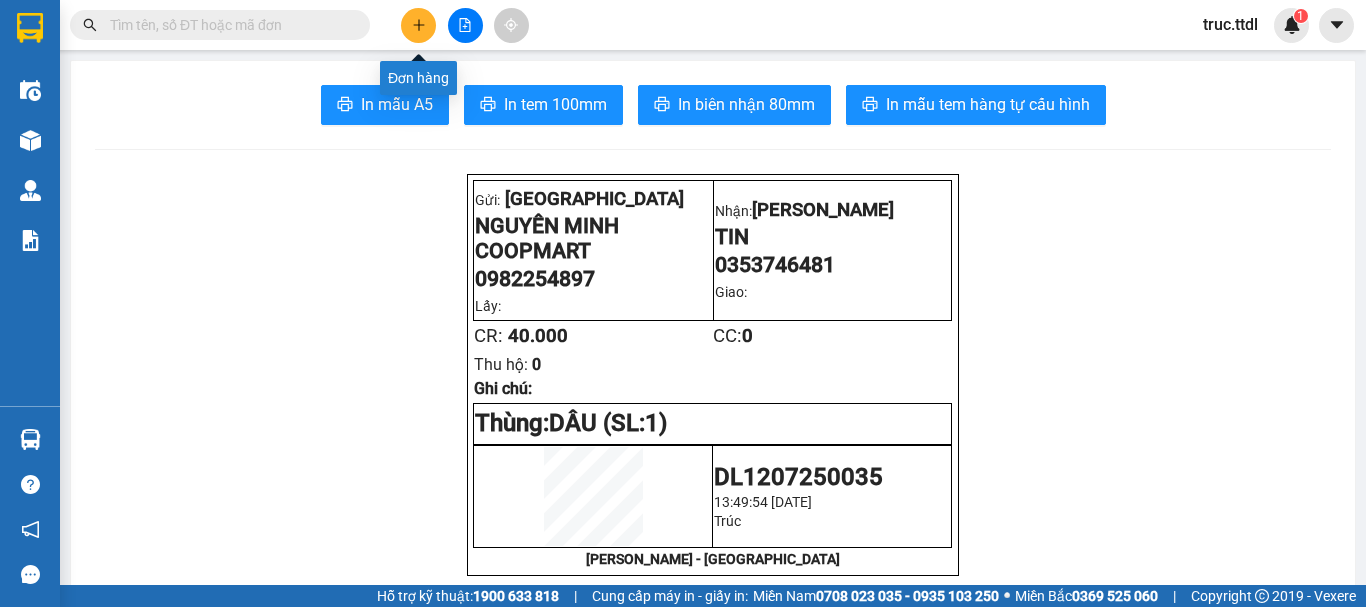 click at bounding box center [418, 25] 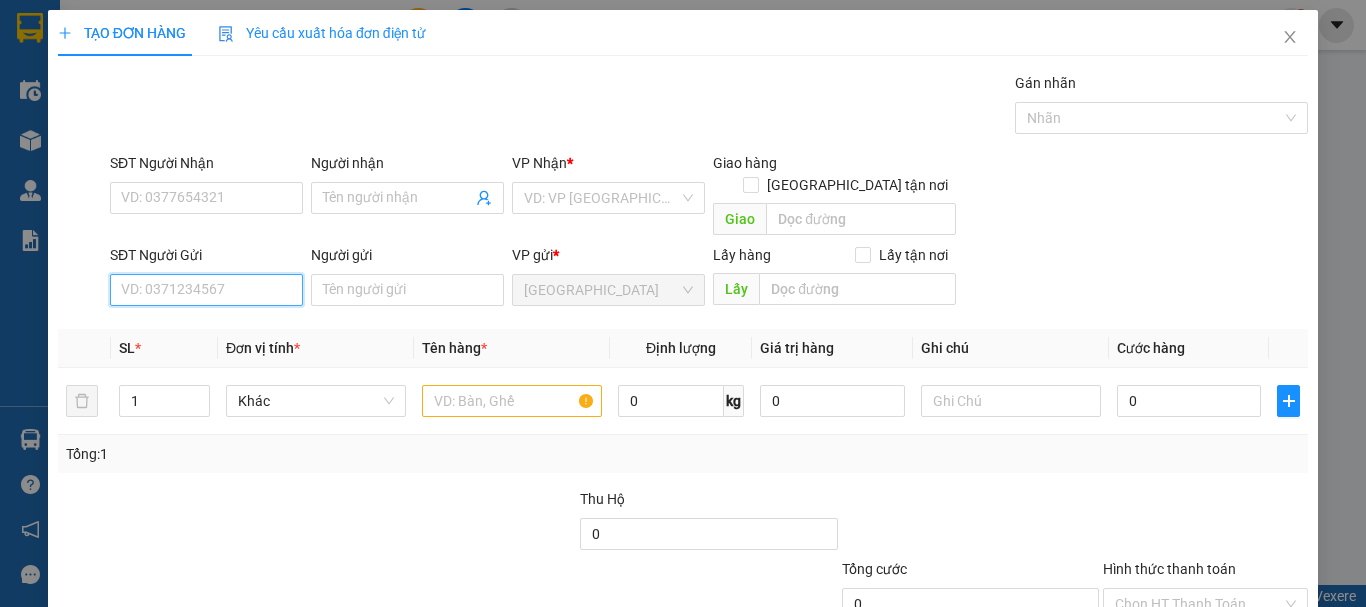 click on "SĐT Người Gửi" at bounding box center (206, 290) 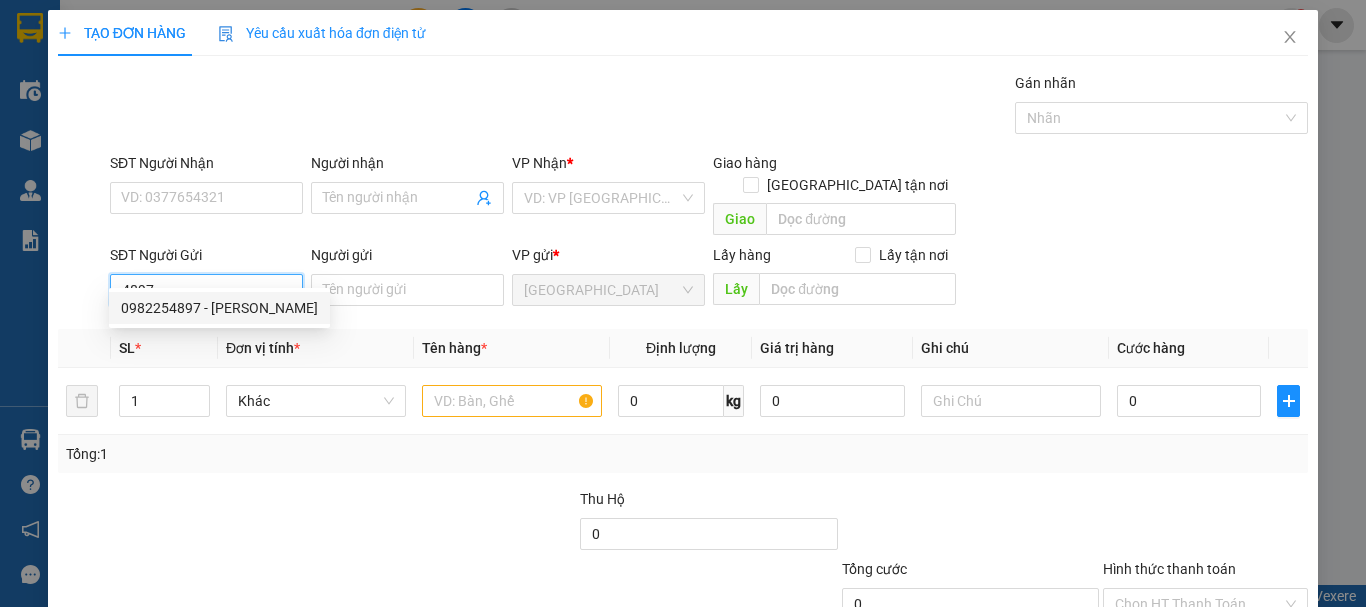 drag, startPoint x: 198, startPoint y: 306, endPoint x: 226, endPoint y: 225, distance: 85.70297 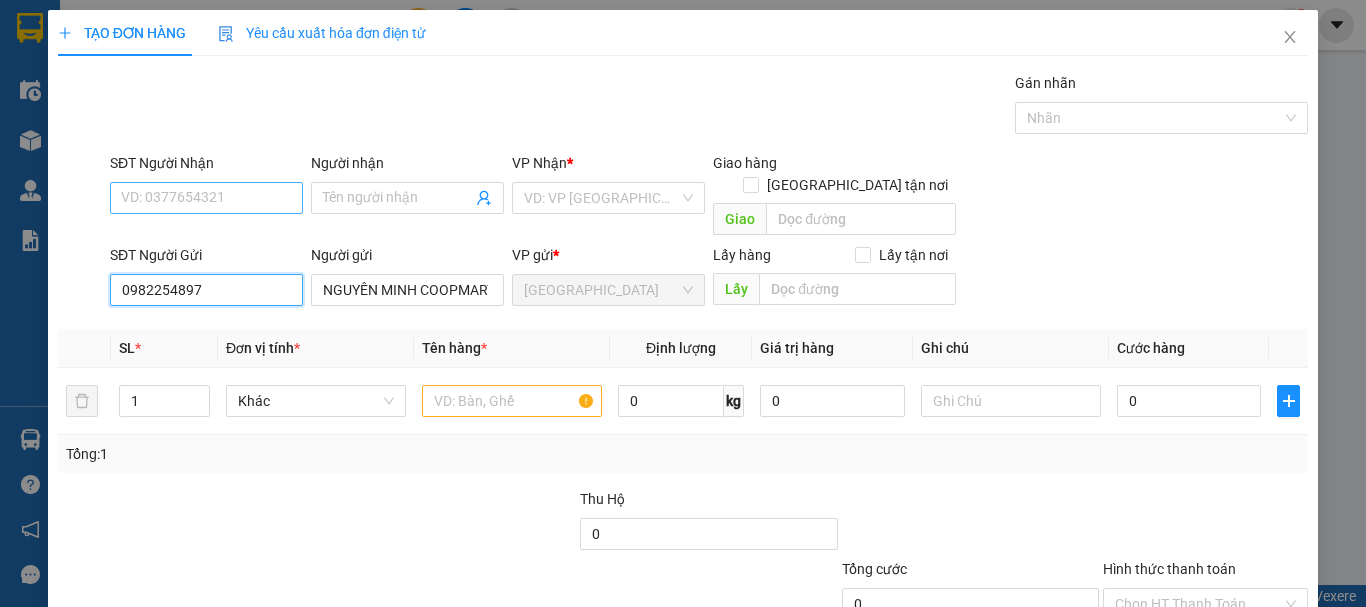 type on "0982254897" 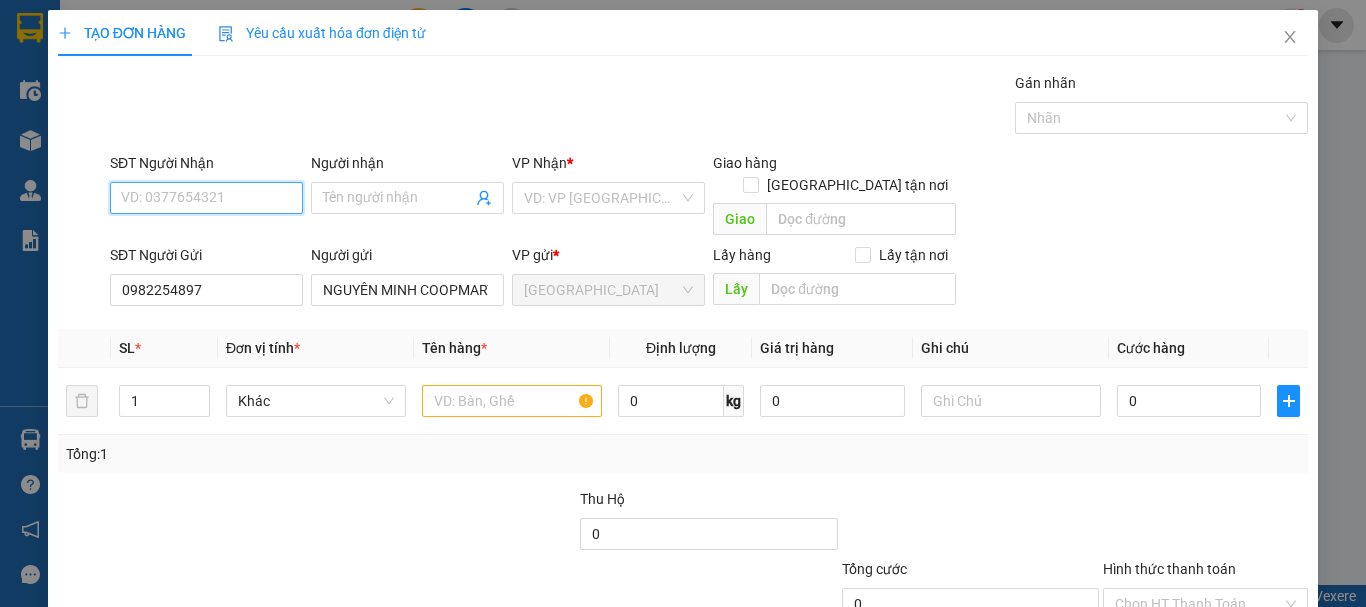 click on "SĐT Người Nhận" at bounding box center [206, 198] 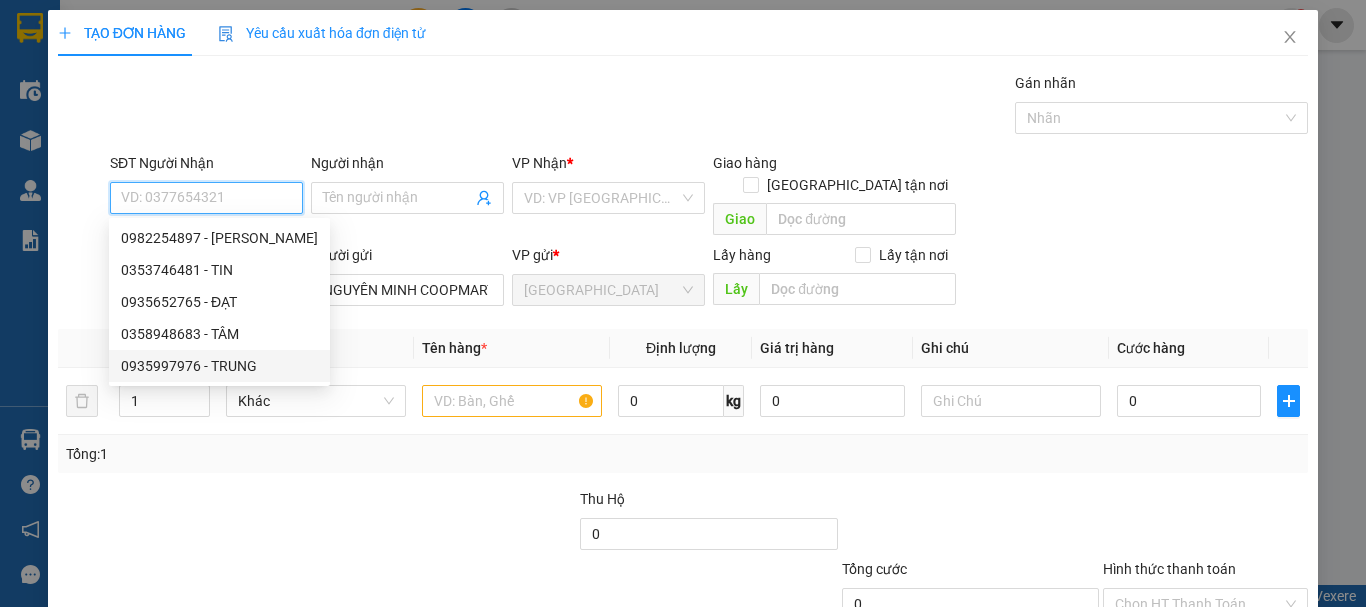 click on "0935997976 - TRUNG" at bounding box center (219, 366) 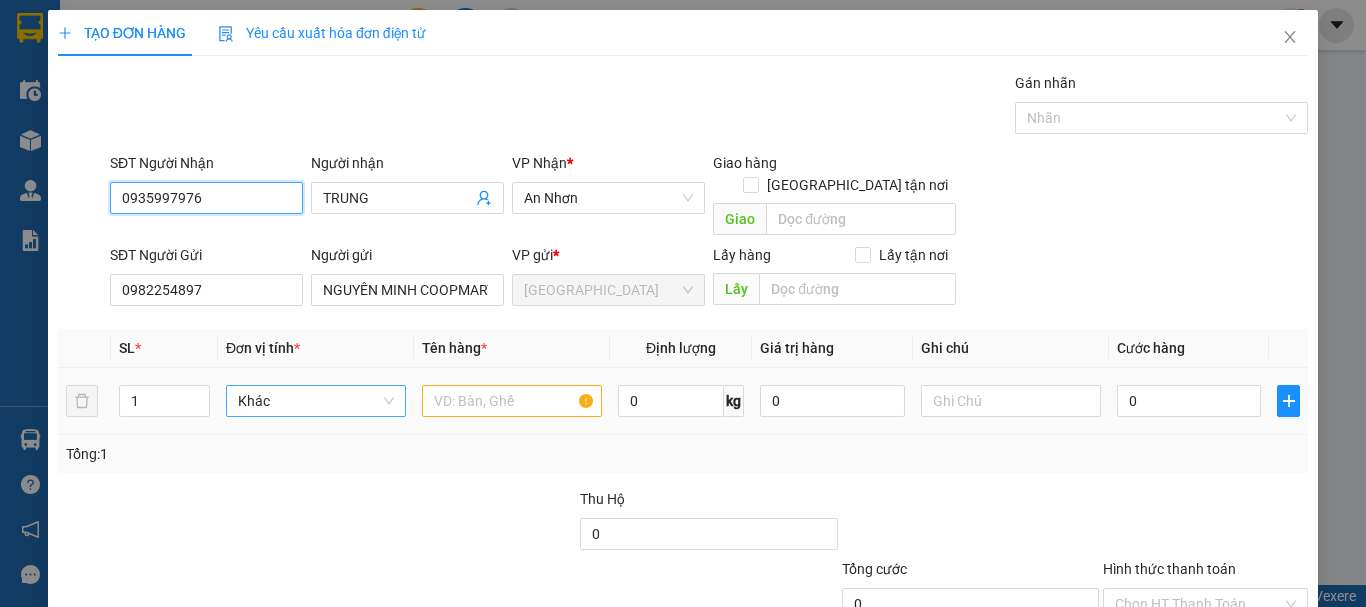 click on "Khác" at bounding box center (316, 401) 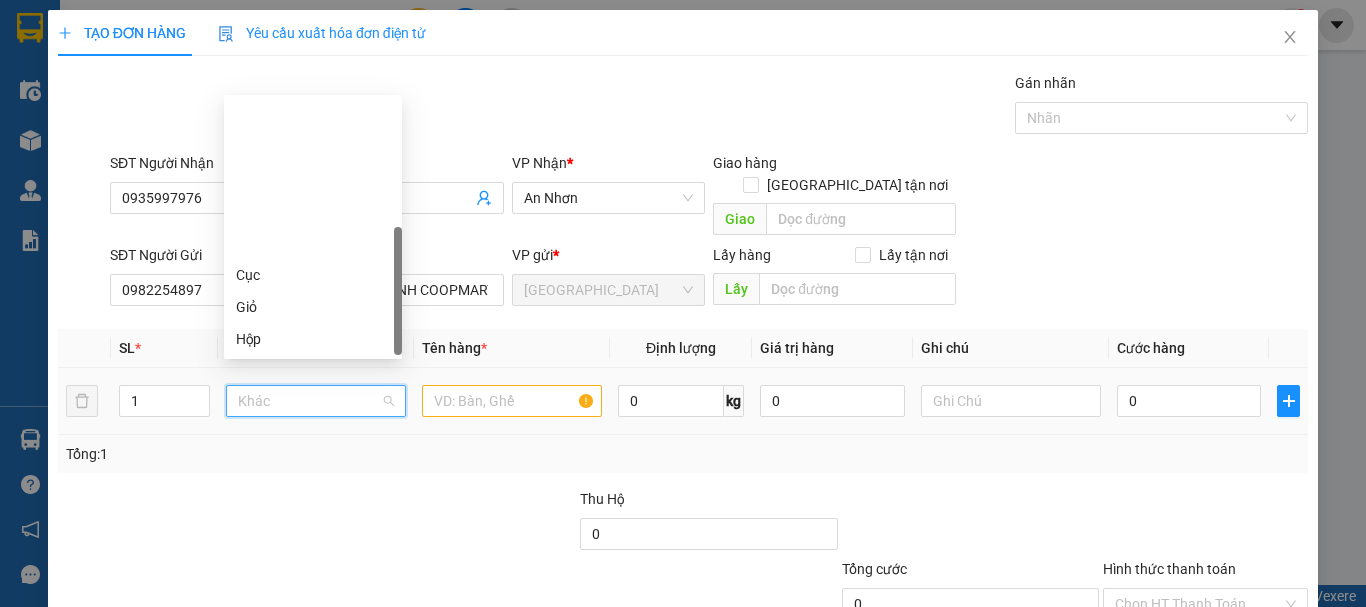 scroll, scrollTop: 192, scrollLeft: 0, axis: vertical 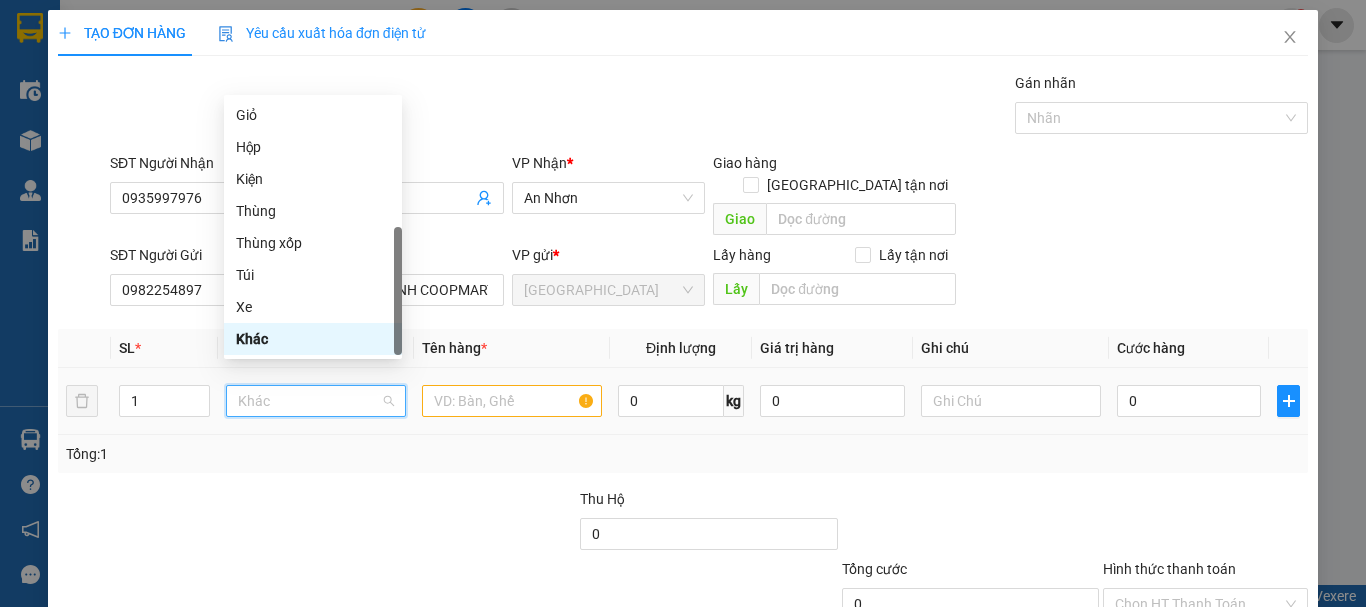type on "K" 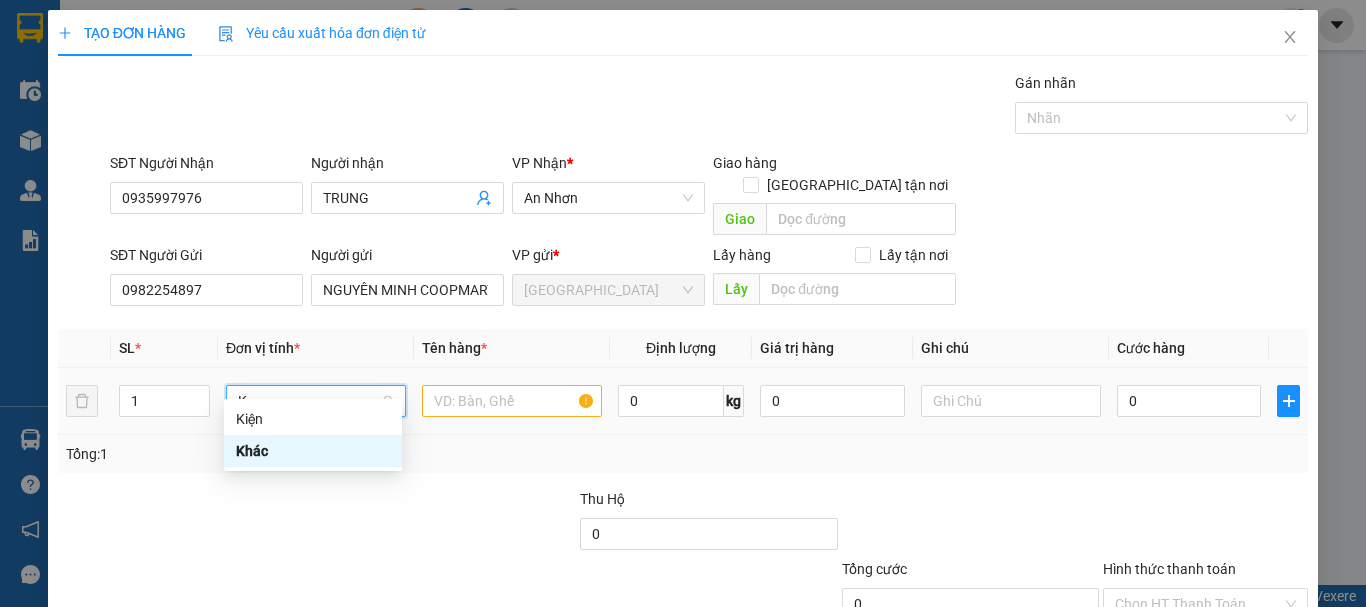 scroll, scrollTop: 0, scrollLeft: 0, axis: both 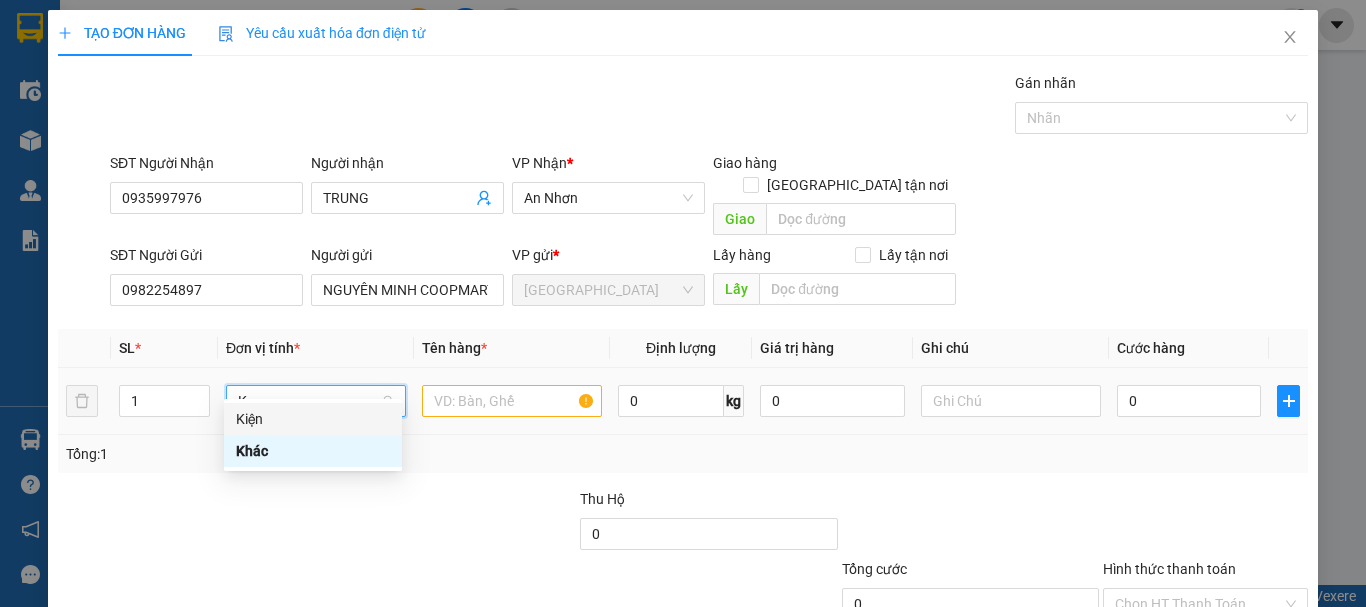 click on "Kiện" at bounding box center [313, 419] 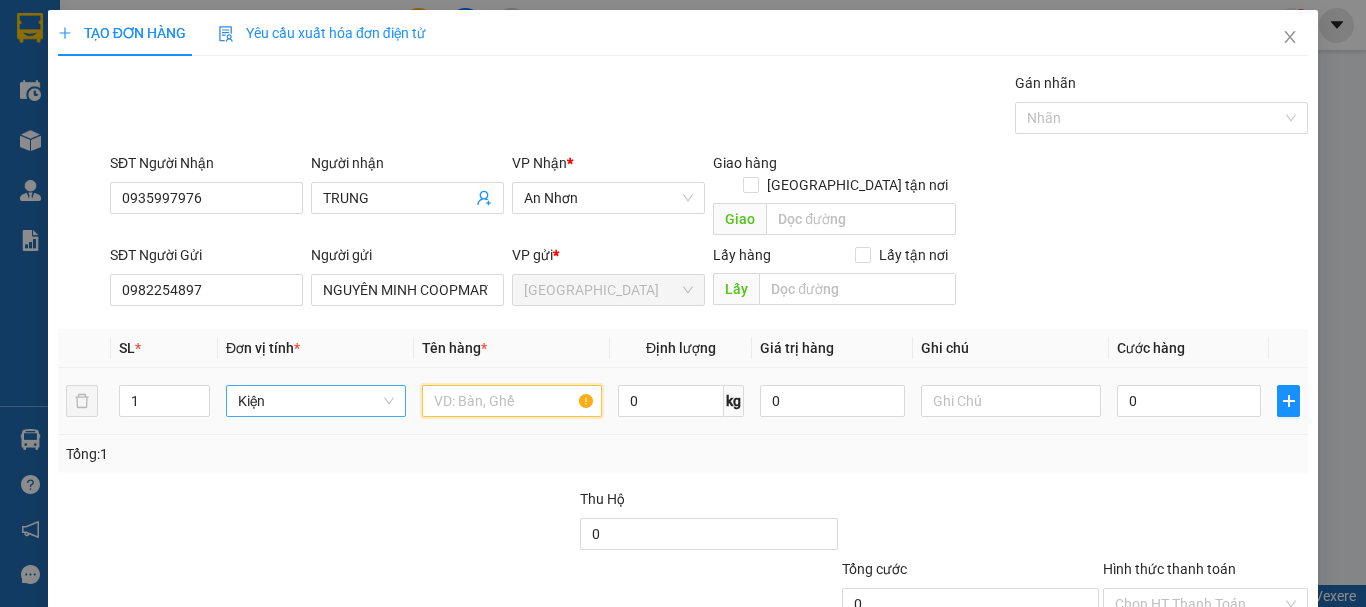 drag, startPoint x: 464, startPoint y: 377, endPoint x: 465, endPoint y: 326, distance: 51.009804 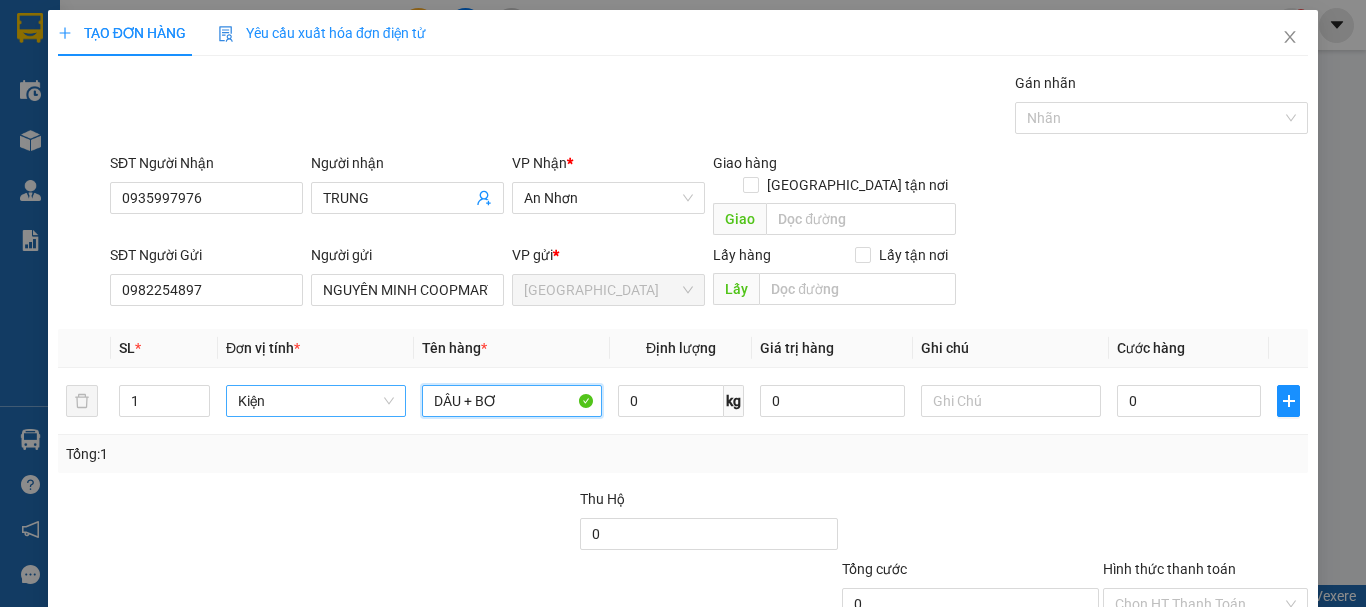 type on "DÂU + BƠ" 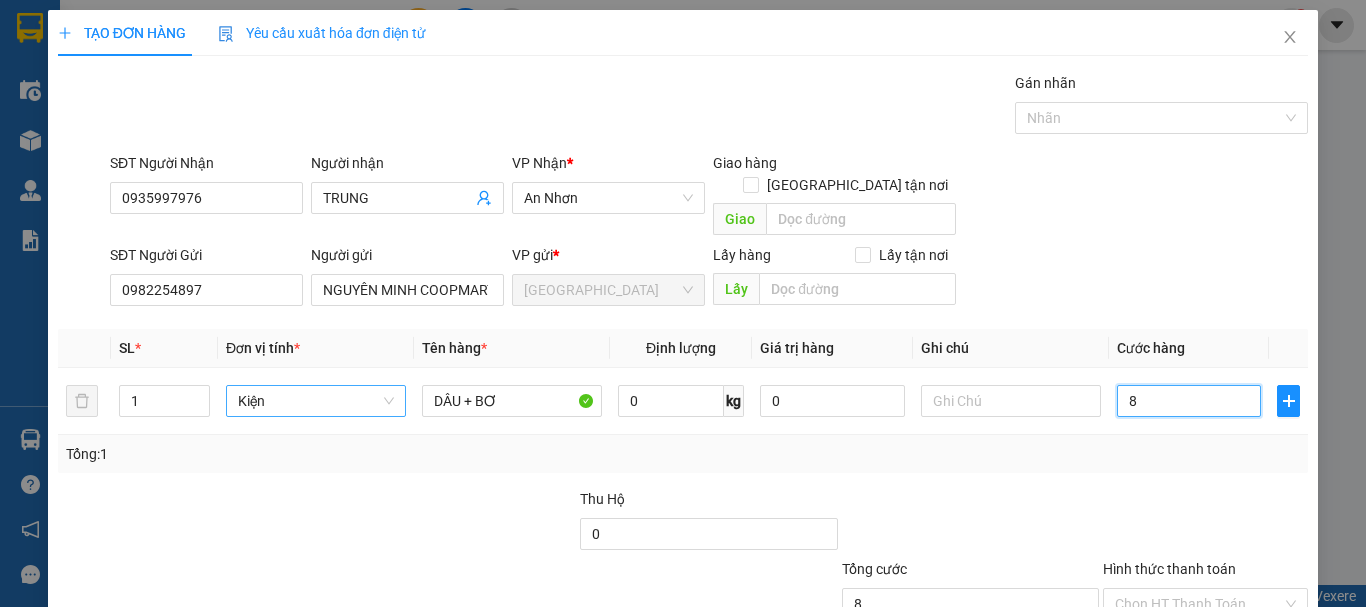 type on "8" 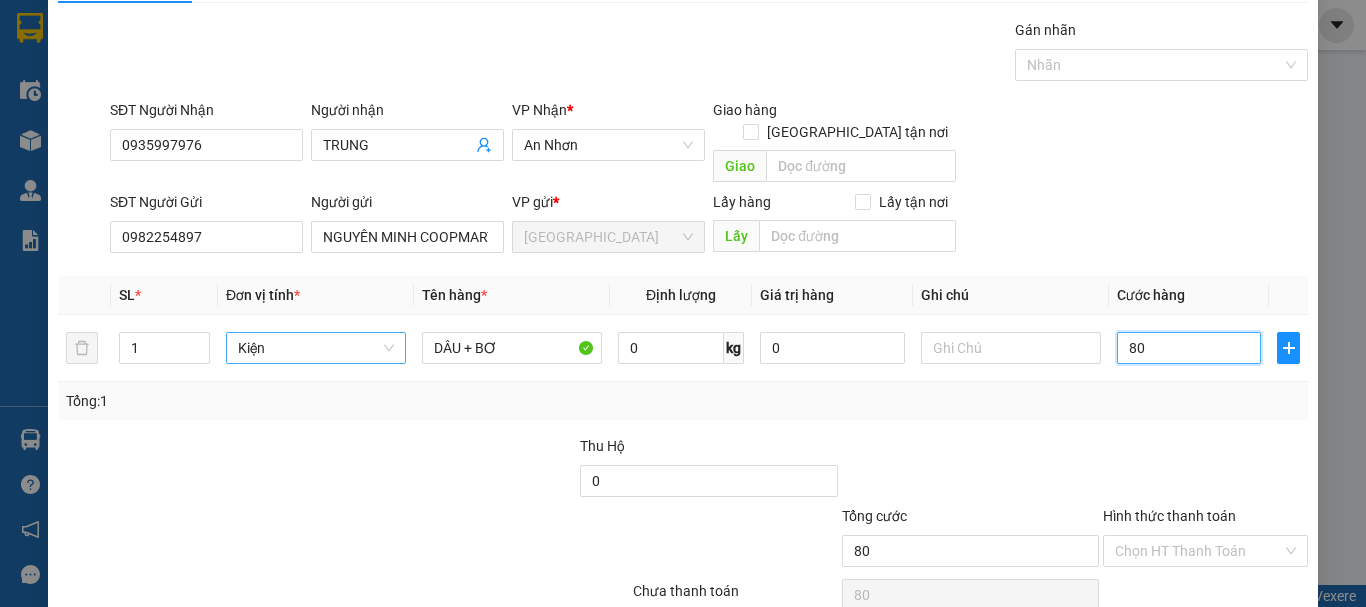 scroll, scrollTop: 125, scrollLeft: 0, axis: vertical 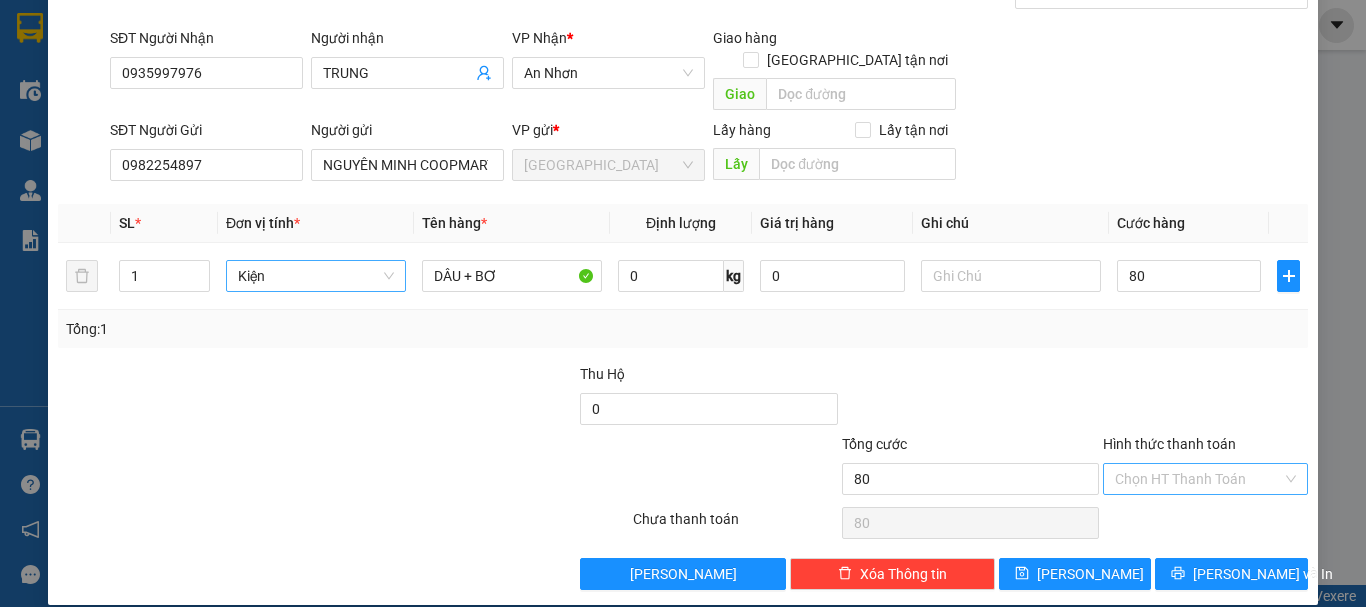 click on "Hình thức thanh toán" at bounding box center (1198, 479) 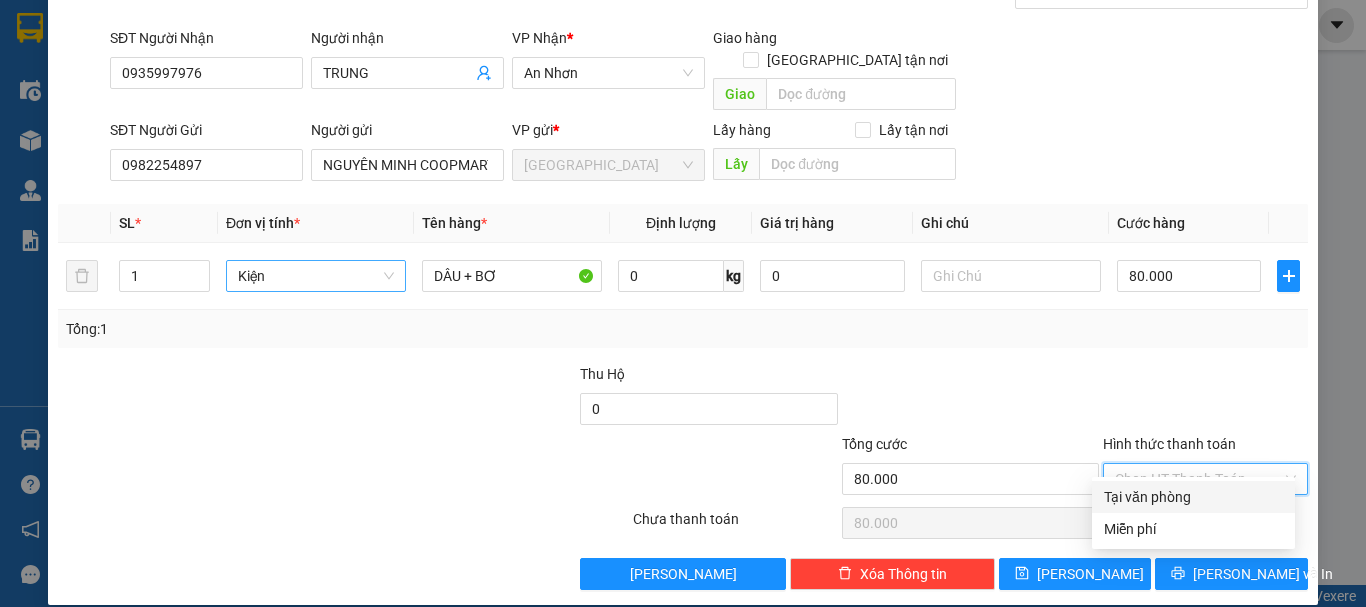 click on "Tại văn phòng" at bounding box center [1193, 497] 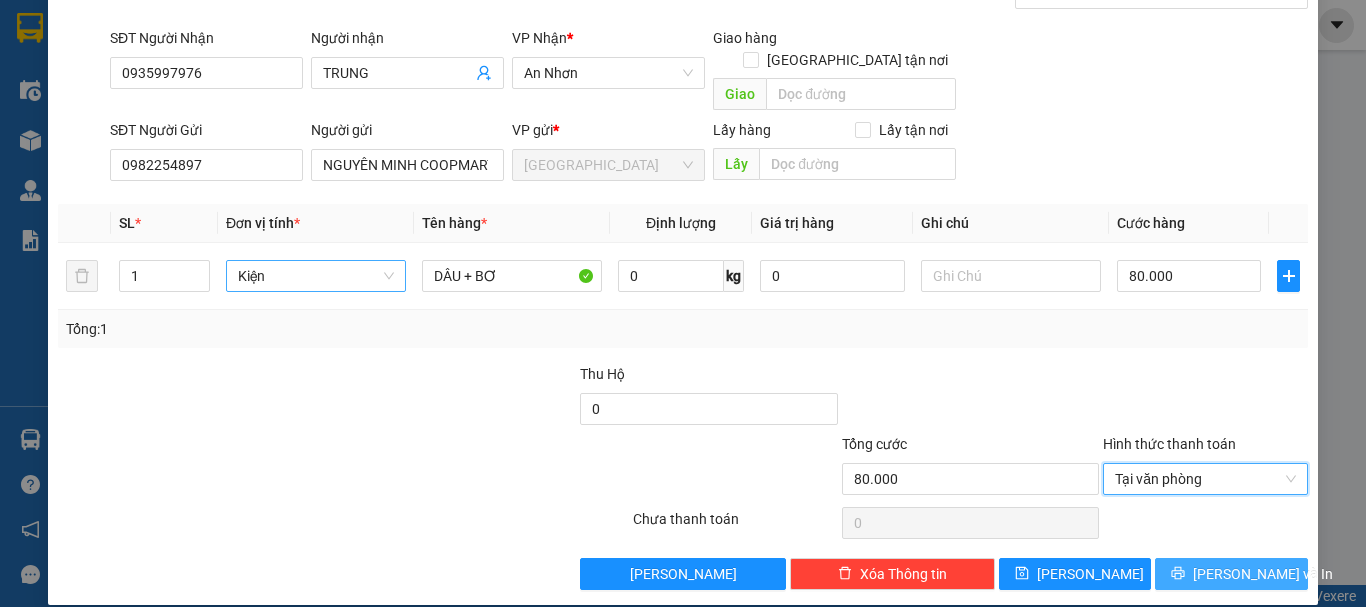 drag, startPoint x: 1183, startPoint y: 545, endPoint x: 1146, endPoint y: 459, distance: 93.62158 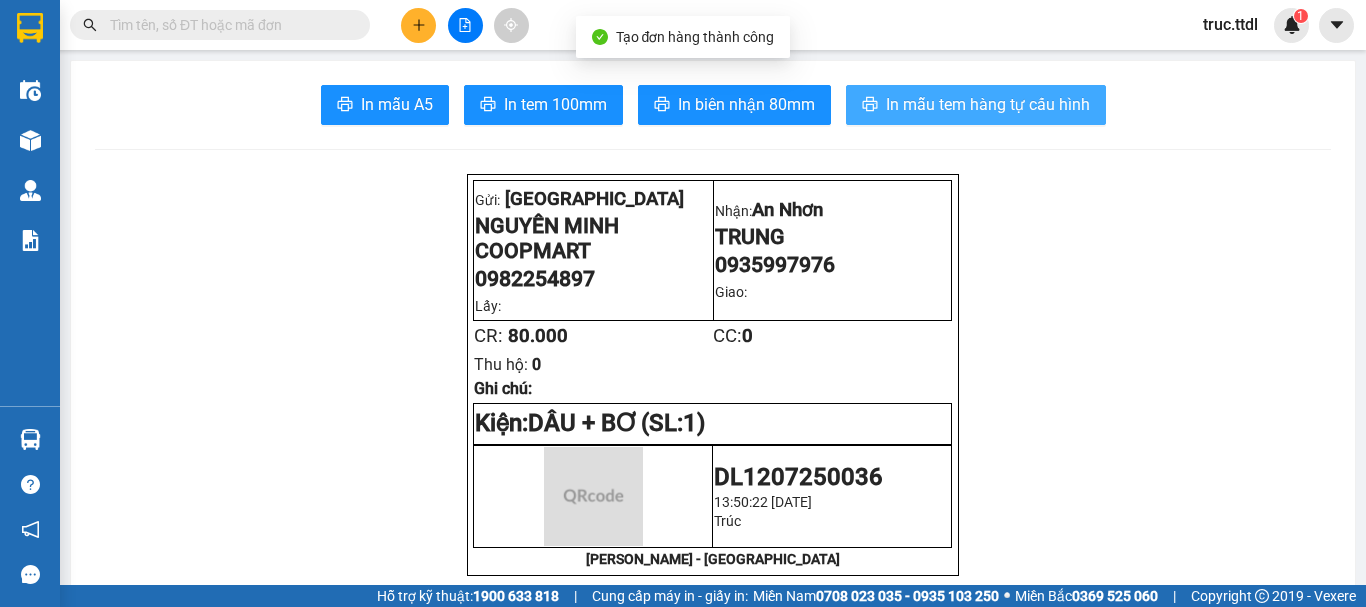 click on "In mẫu tem hàng tự cấu hình" at bounding box center (988, 104) 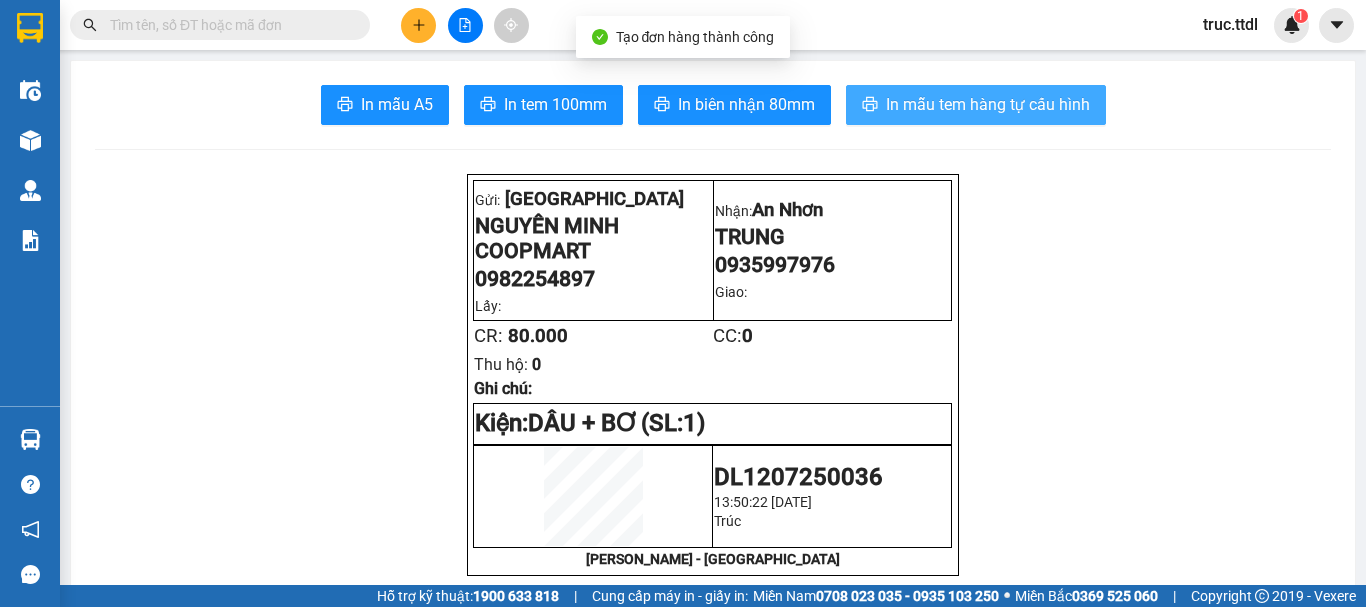 scroll, scrollTop: 0, scrollLeft: 0, axis: both 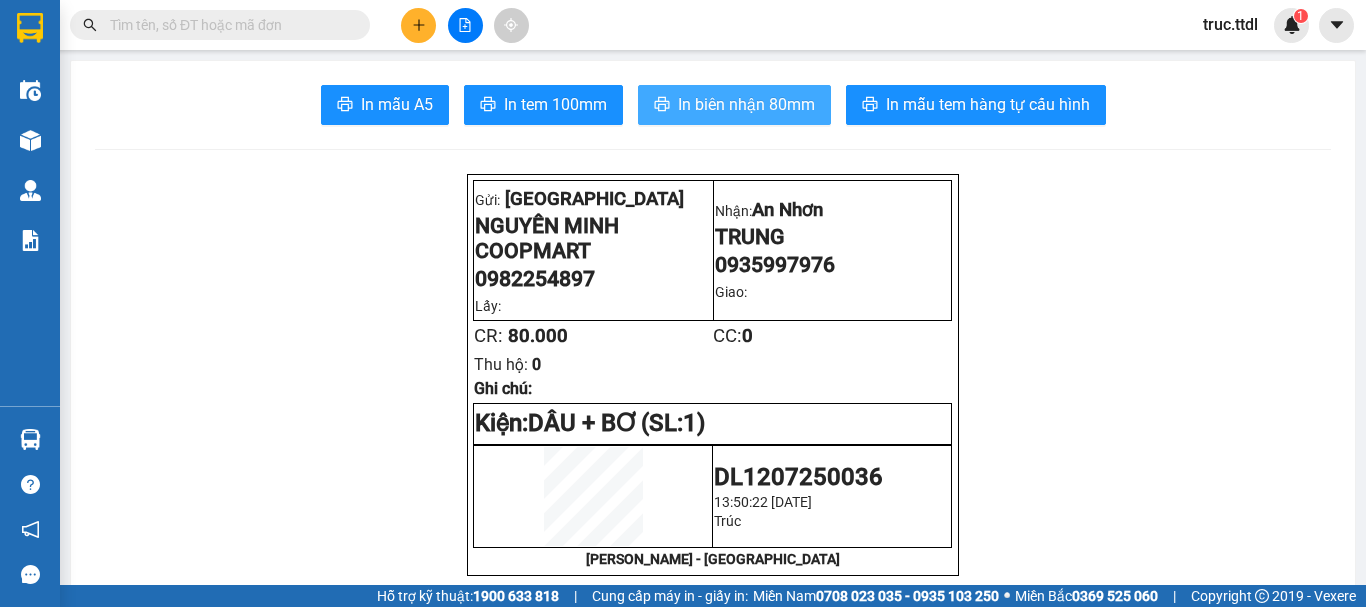 click on "In biên nhận 80mm" at bounding box center (734, 105) 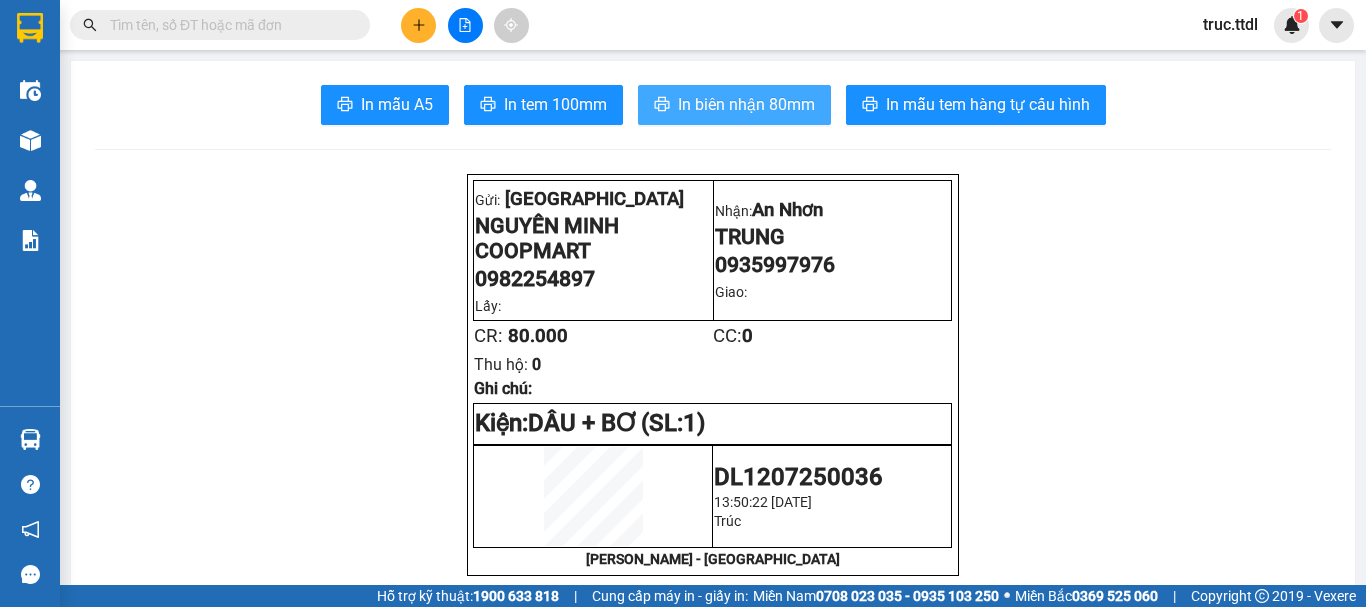 scroll, scrollTop: 0, scrollLeft: 0, axis: both 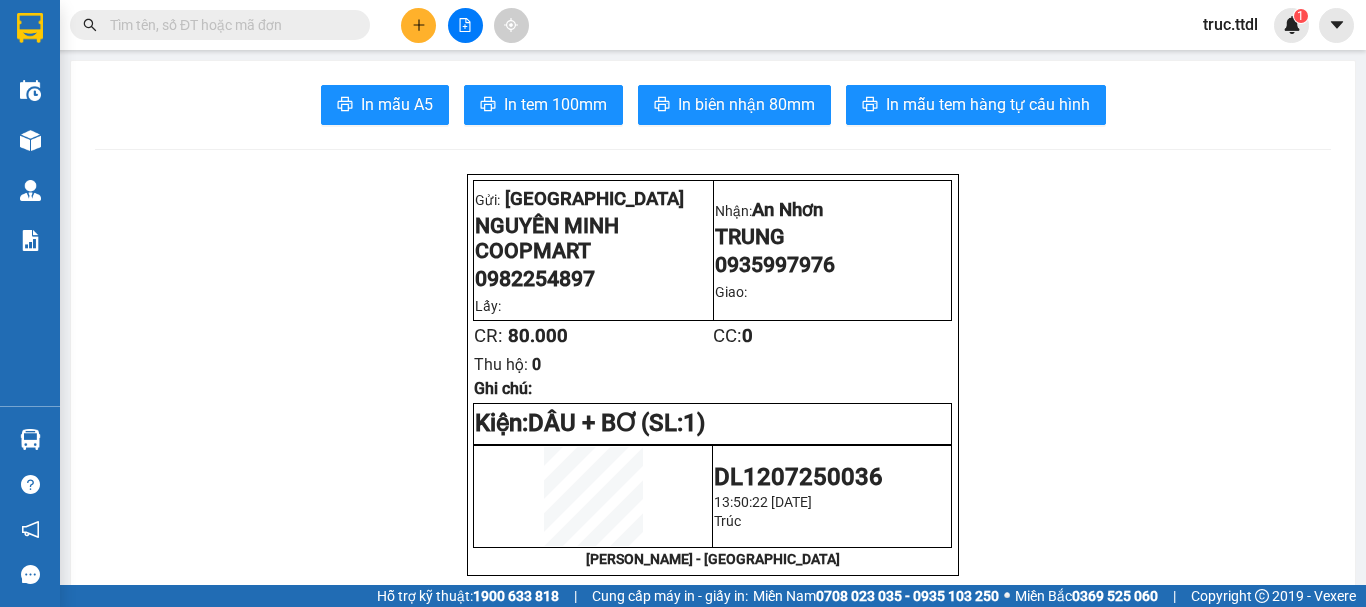 click at bounding box center (418, 25) 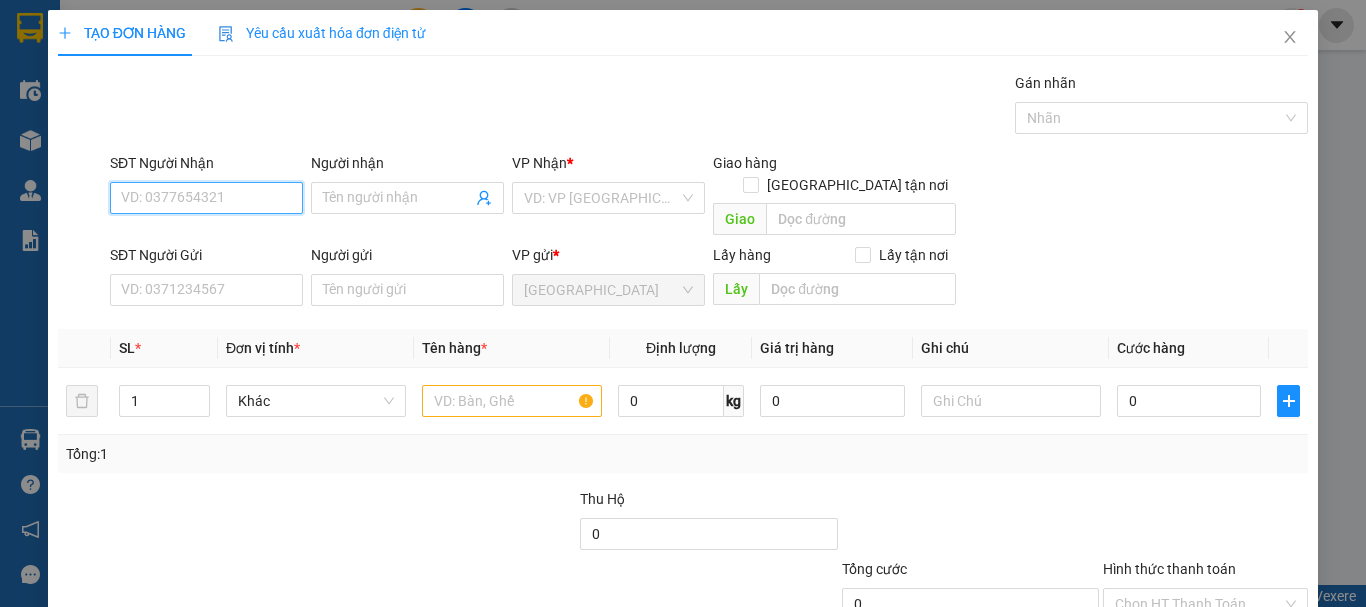click on "SĐT Người Nhận" at bounding box center [206, 198] 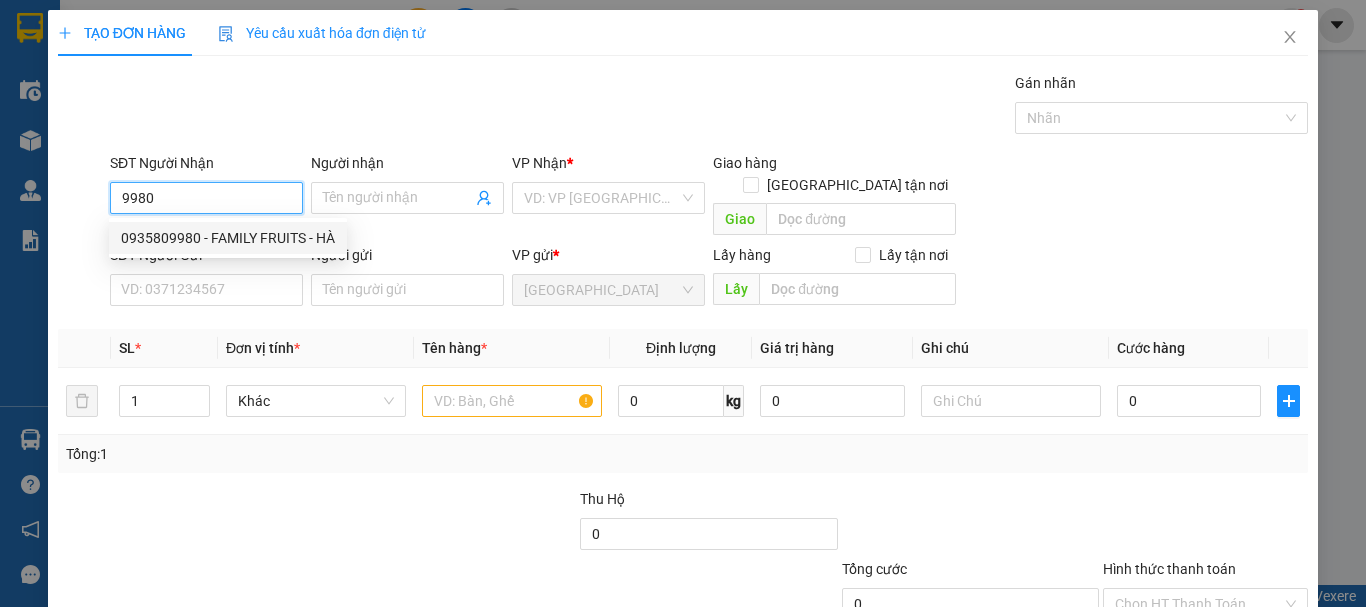 click on "0935809980 - FAMILY FRUITS - HÀ" at bounding box center (228, 238) 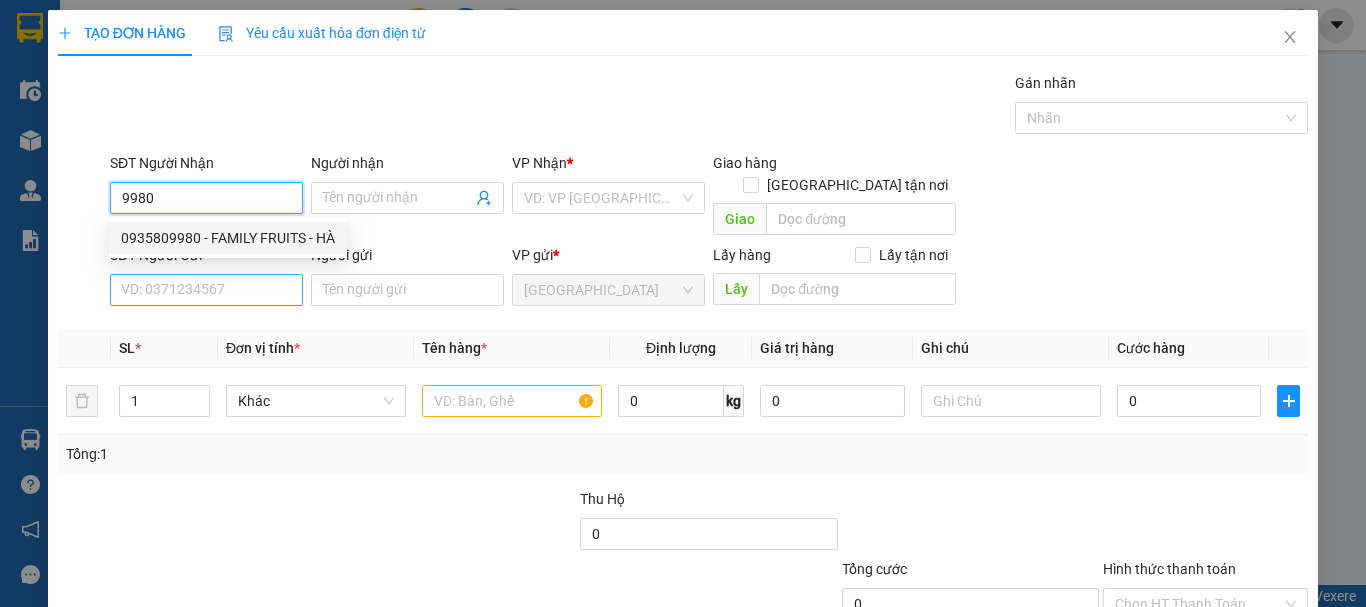 type on "0935809980" 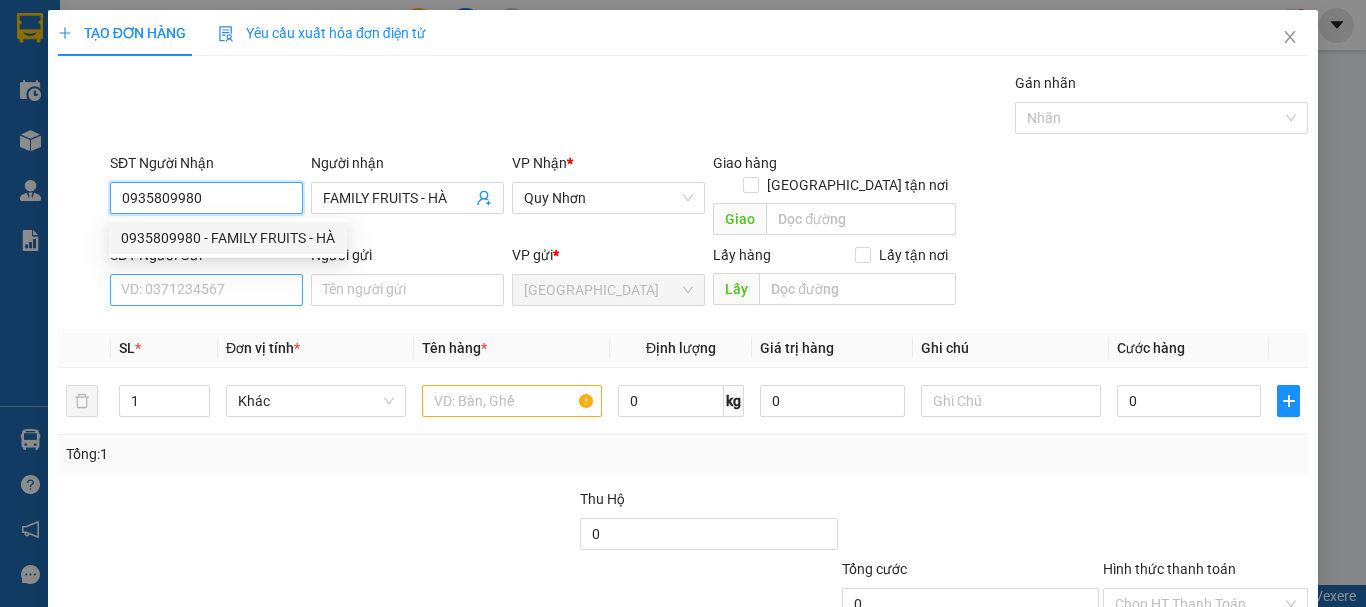 type on "0935809980" 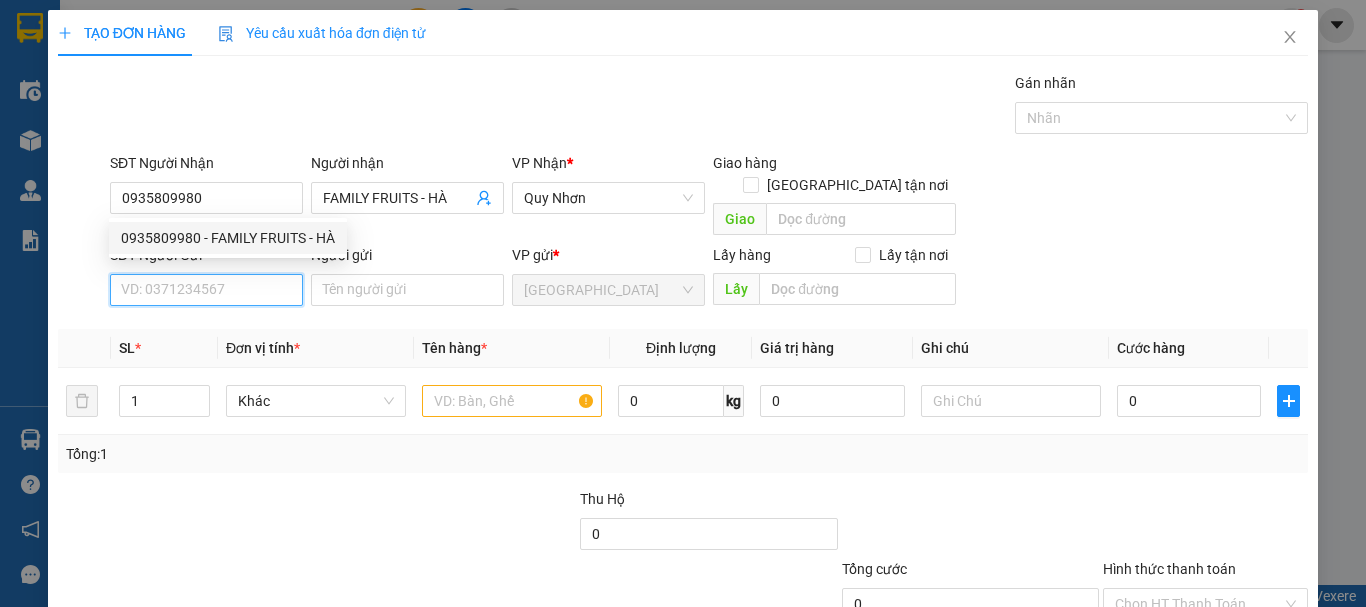click on "SĐT Người Gửi" at bounding box center (206, 290) 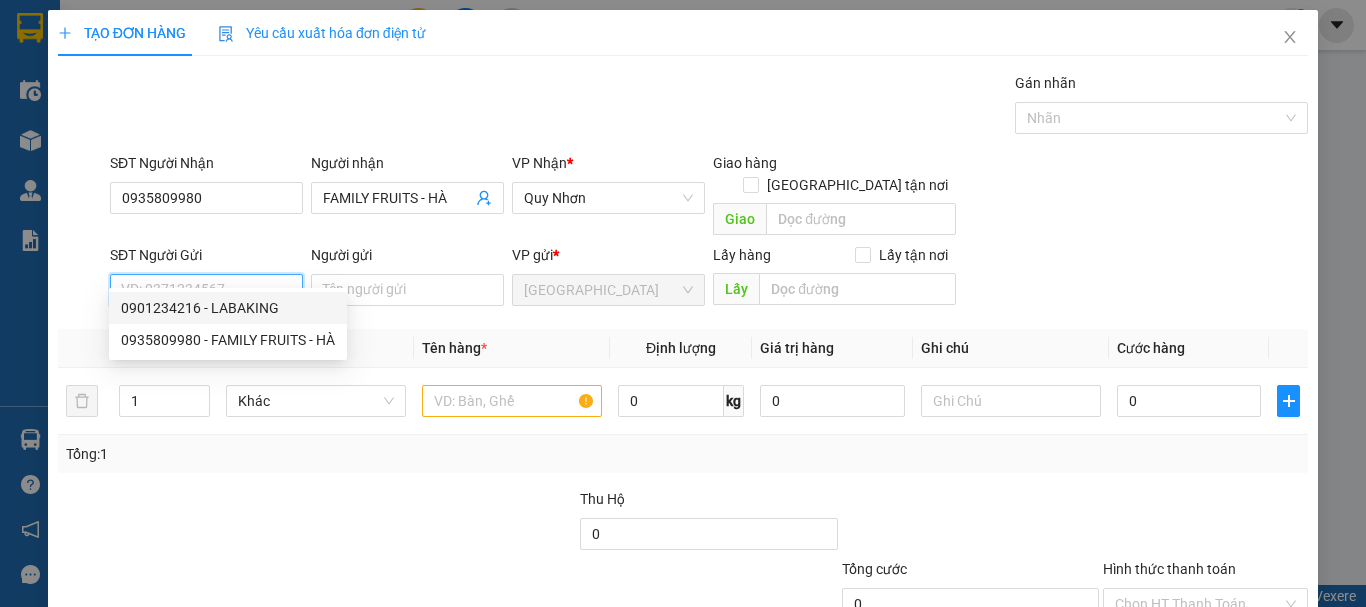 click on "0901234216 - LABAKING" at bounding box center [228, 308] 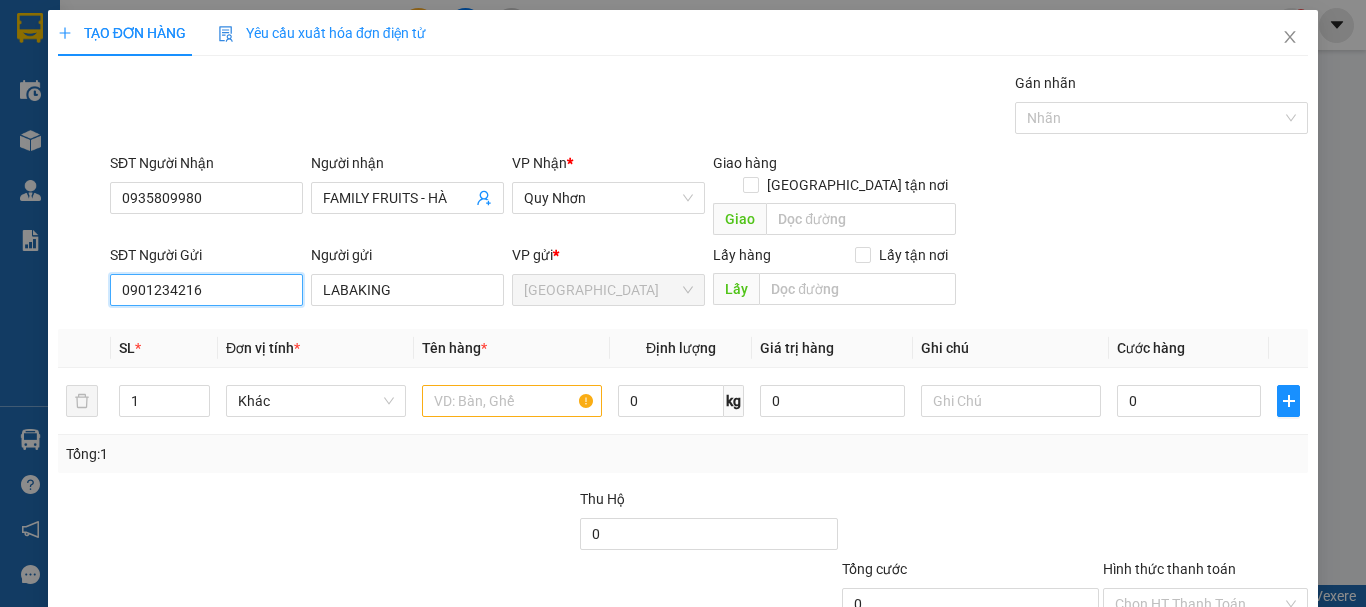 drag, startPoint x: 242, startPoint y: 273, endPoint x: 12, endPoint y: 296, distance: 231.14714 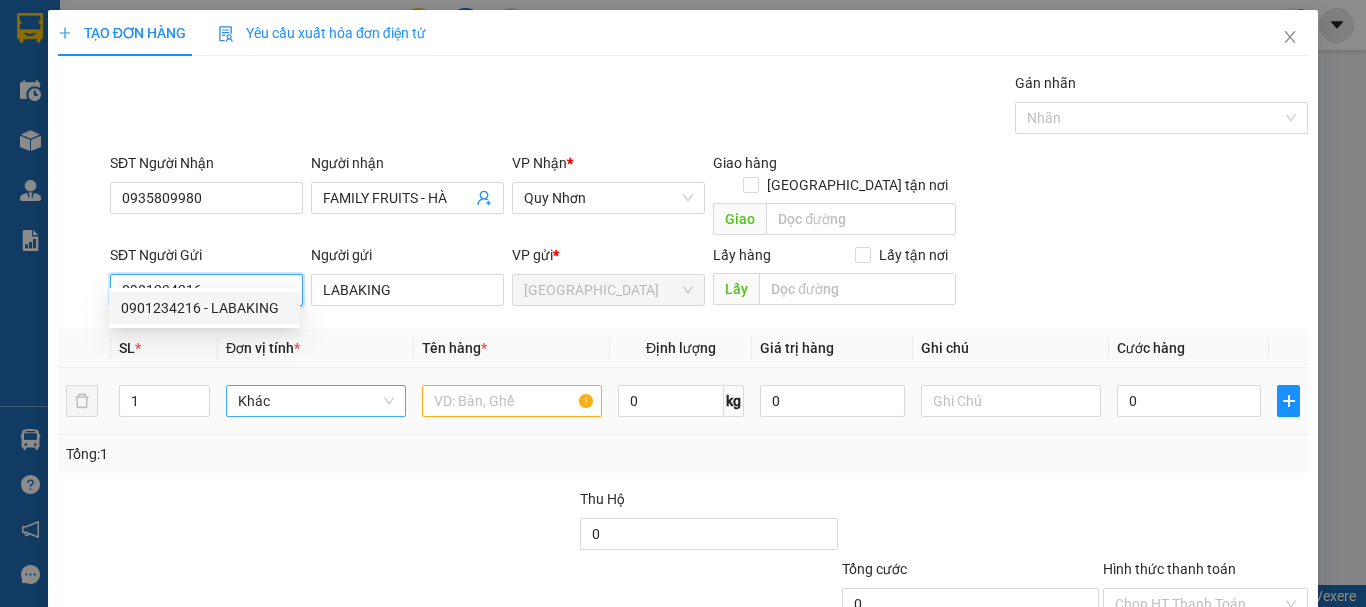 click on "Khác" at bounding box center (316, 401) 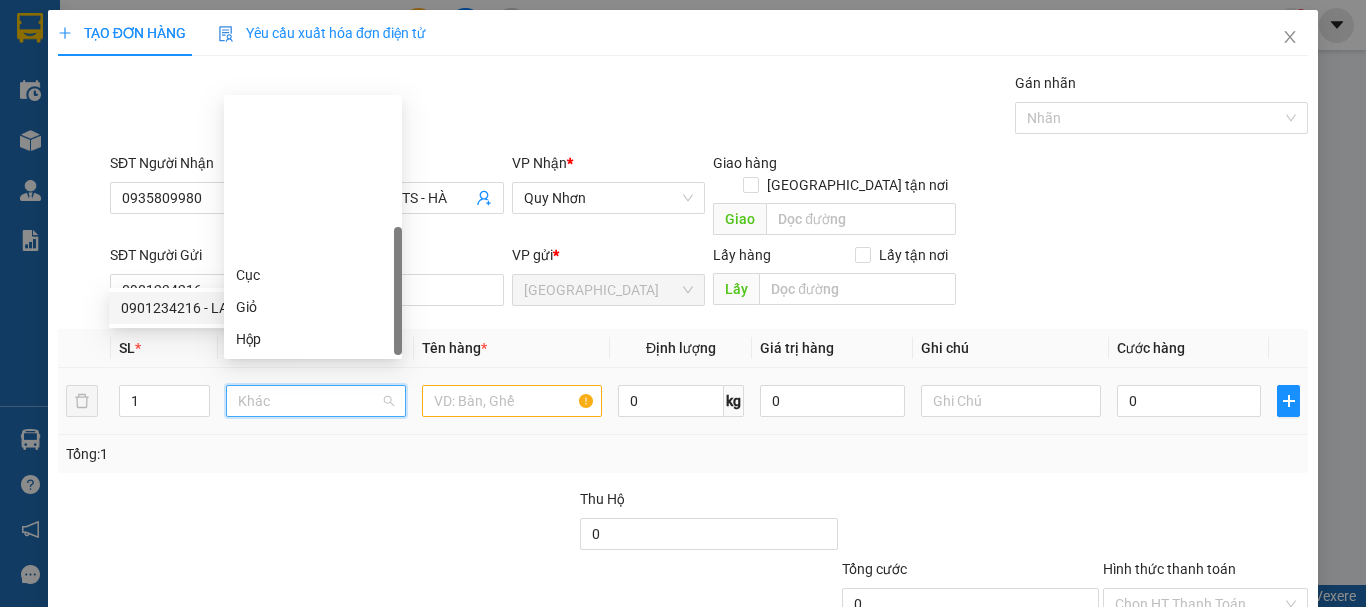 type on "T" 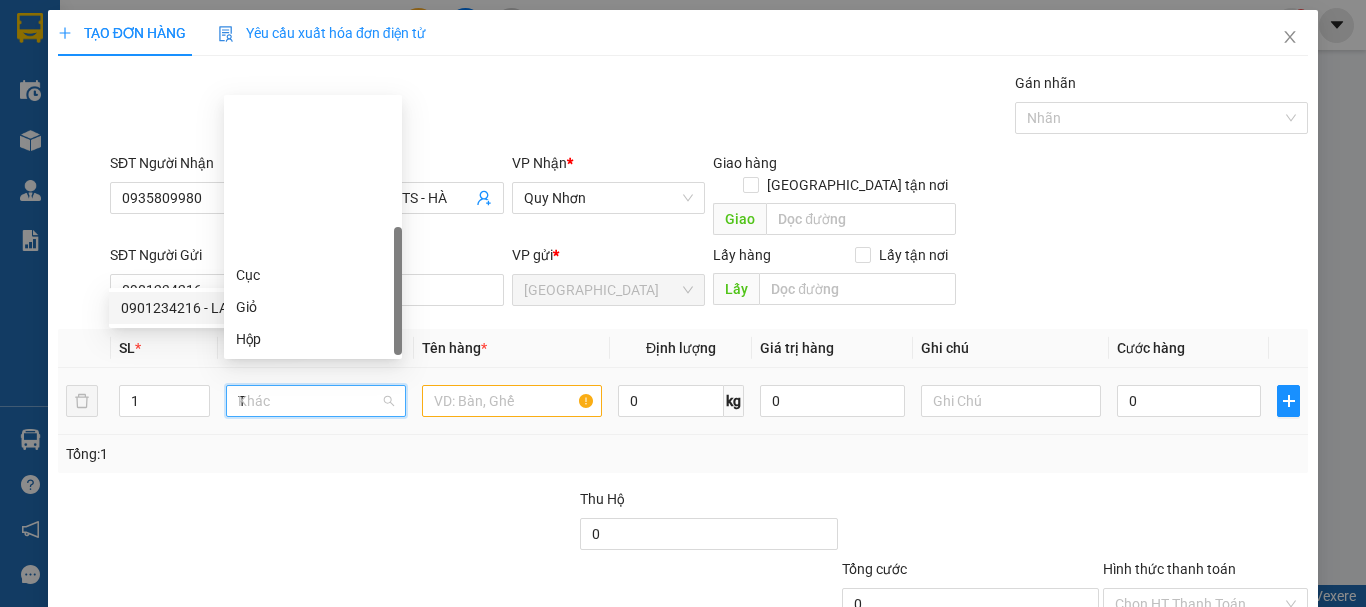 scroll, scrollTop: 0, scrollLeft: 0, axis: both 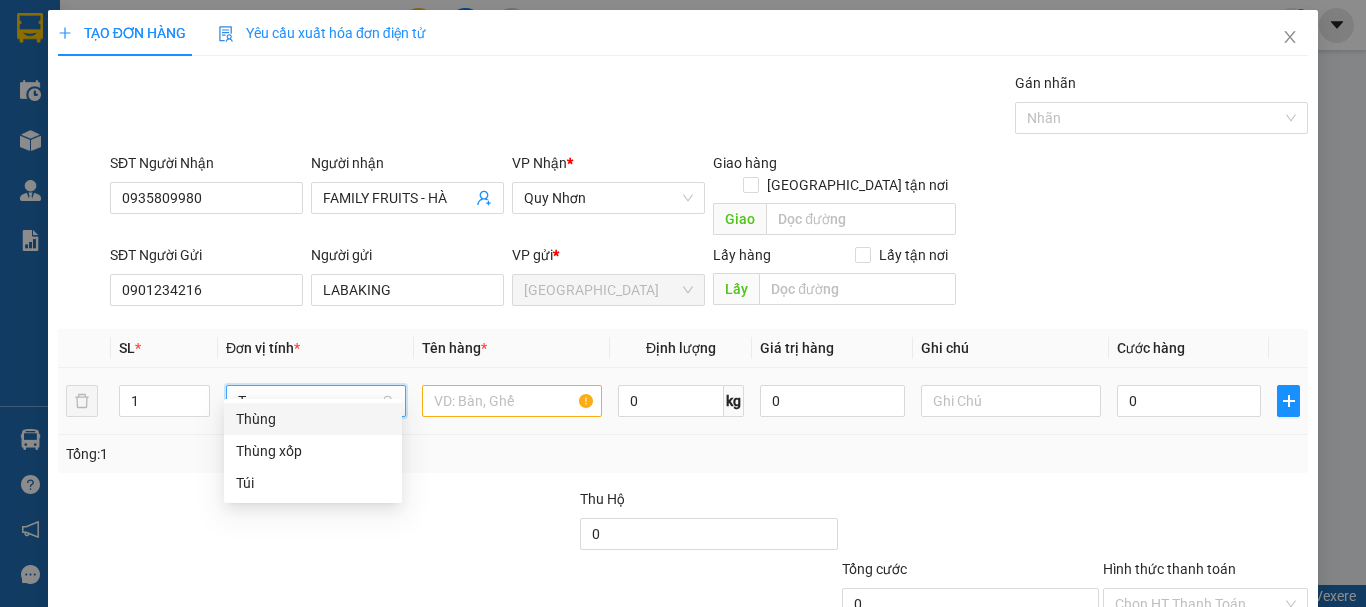 click on "Thùng" at bounding box center [313, 419] 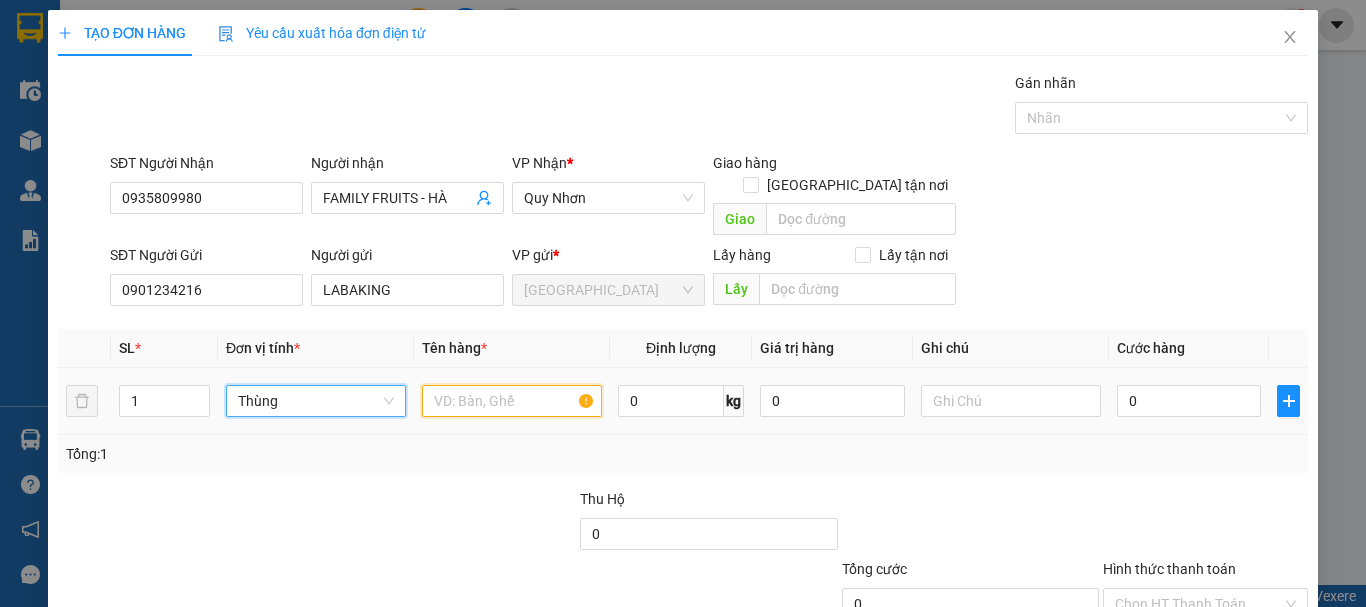 click at bounding box center (512, 401) 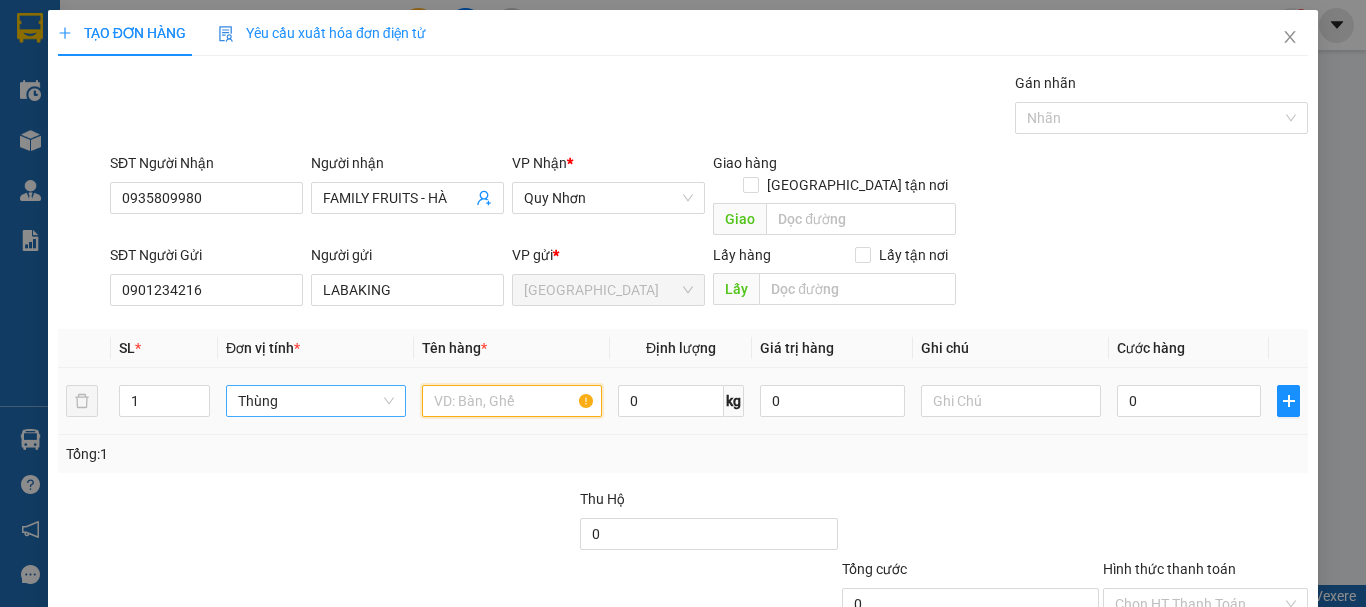 paste on "0901234216" 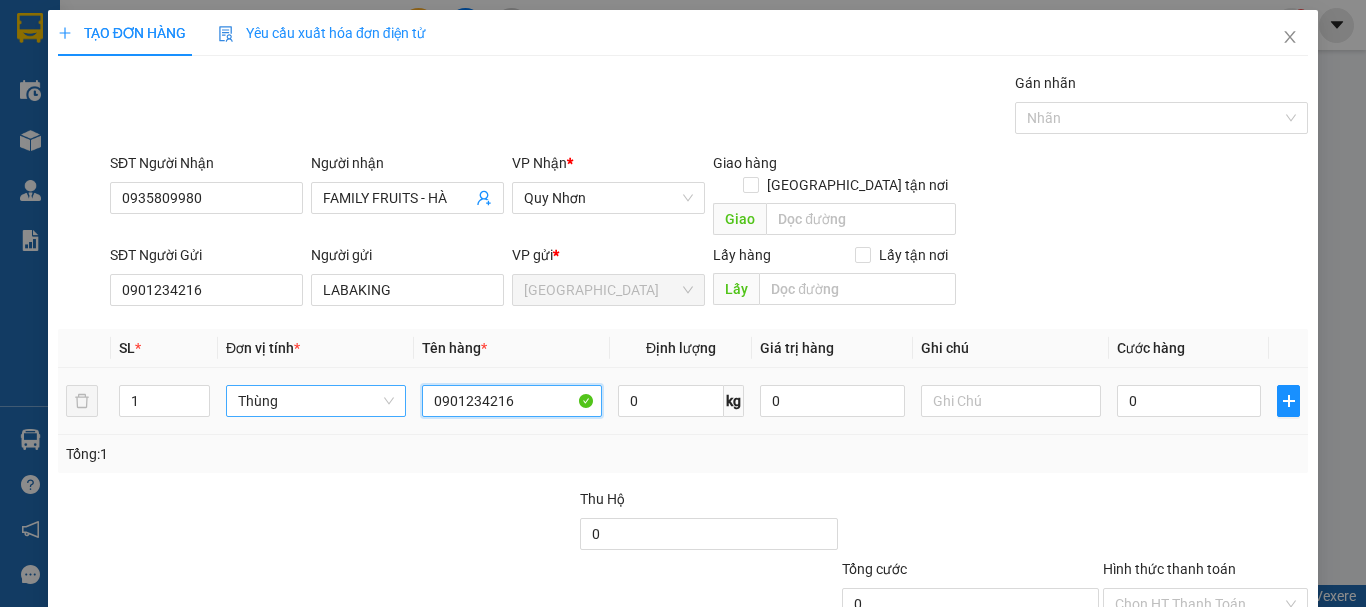 drag, startPoint x: 513, startPoint y: 377, endPoint x: 371, endPoint y: 391, distance: 142.68848 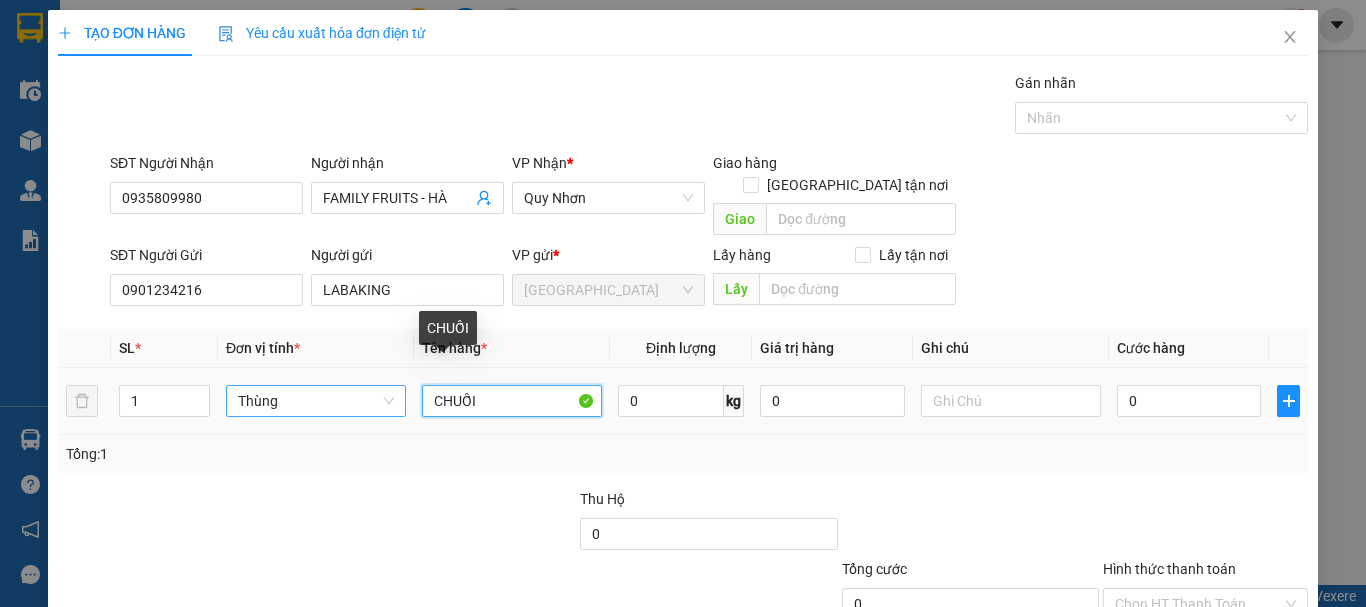 drag, startPoint x: 472, startPoint y: 383, endPoint x: 361, endPoint y: 390, distance: 111.220505 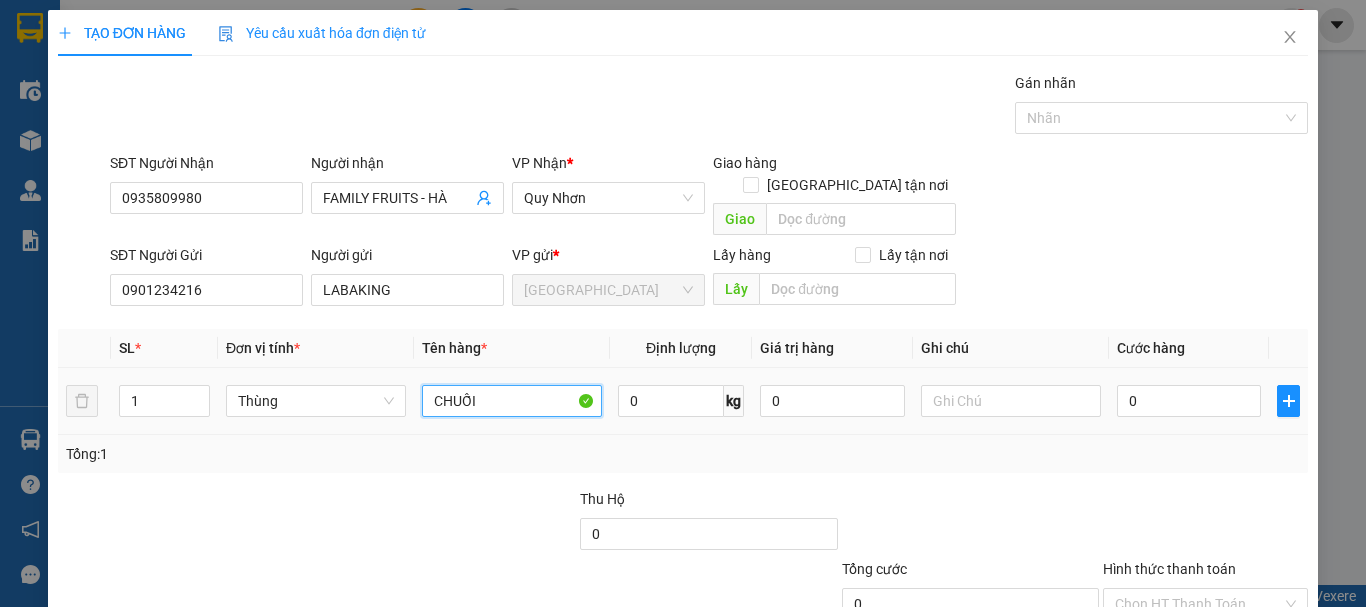 type on "CHUỐI" 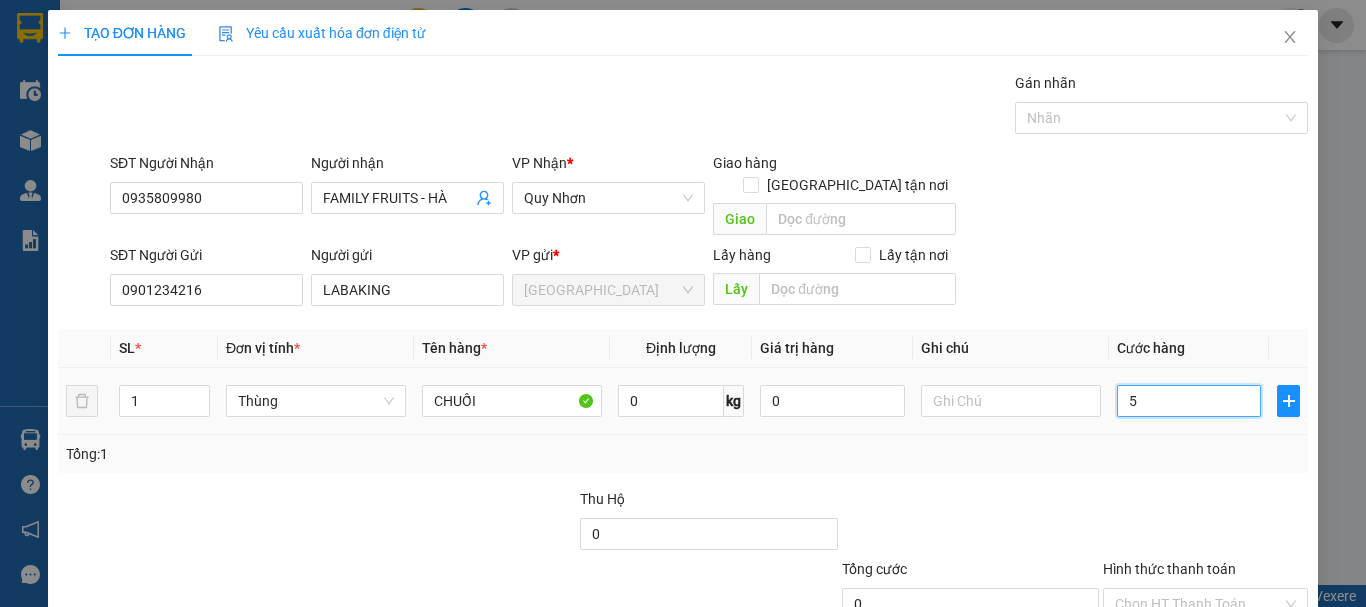 type on "50" 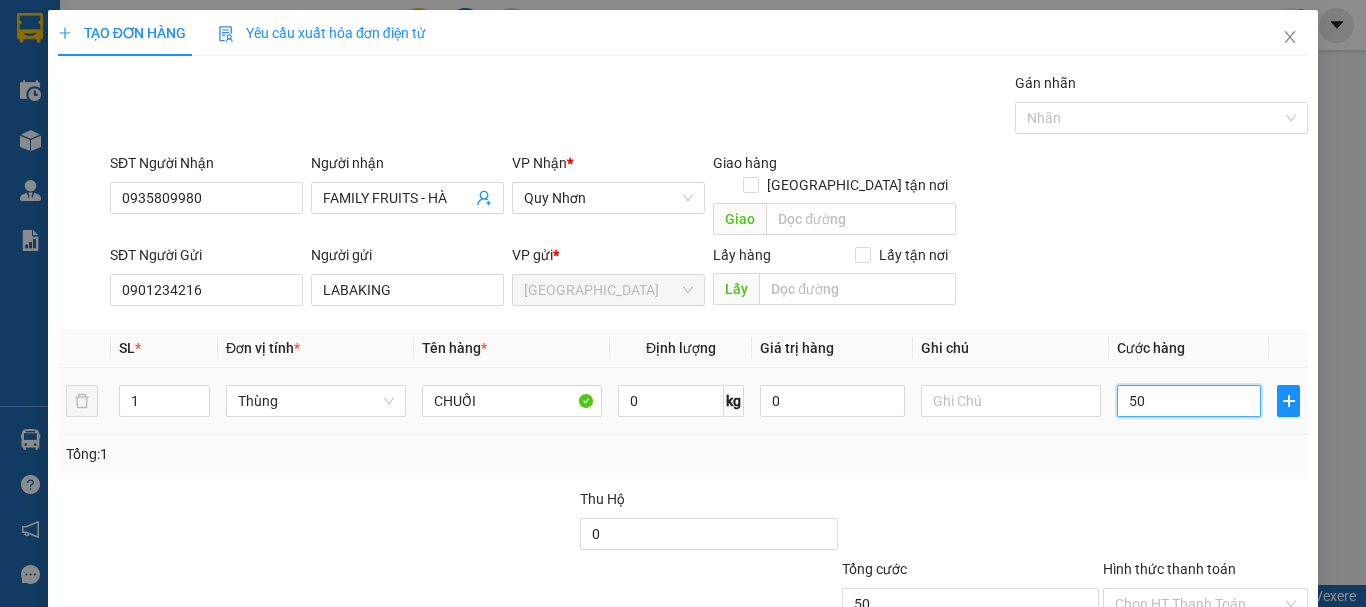 type on "50" 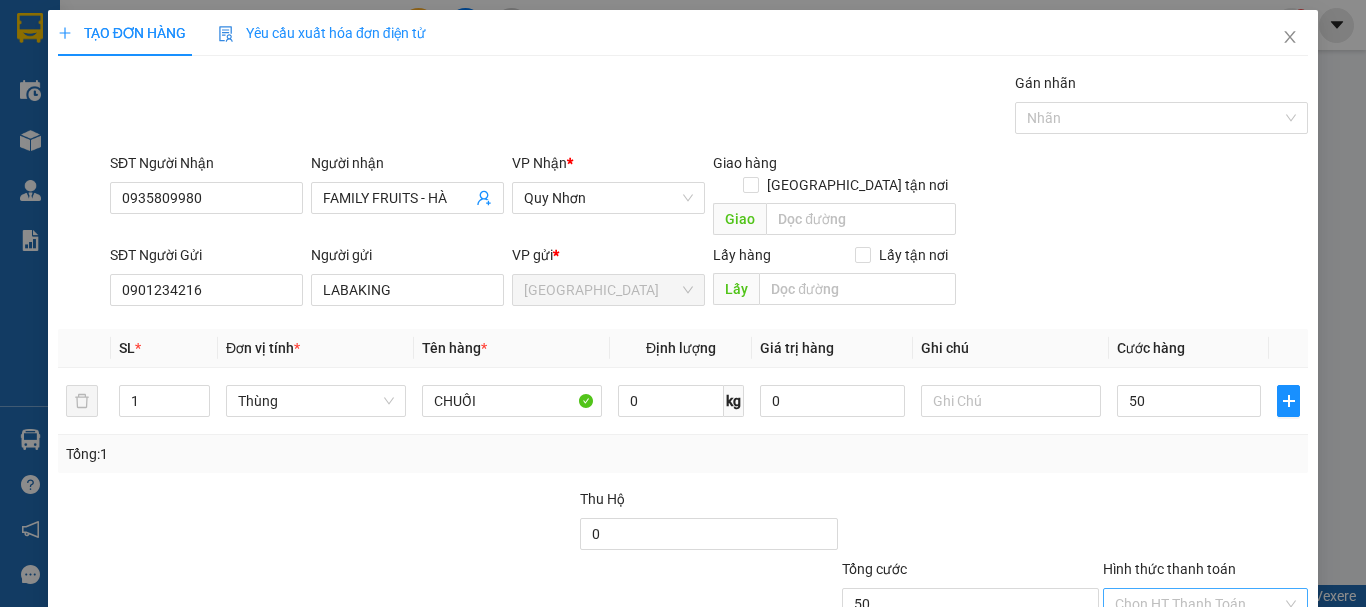 type on "50.000" 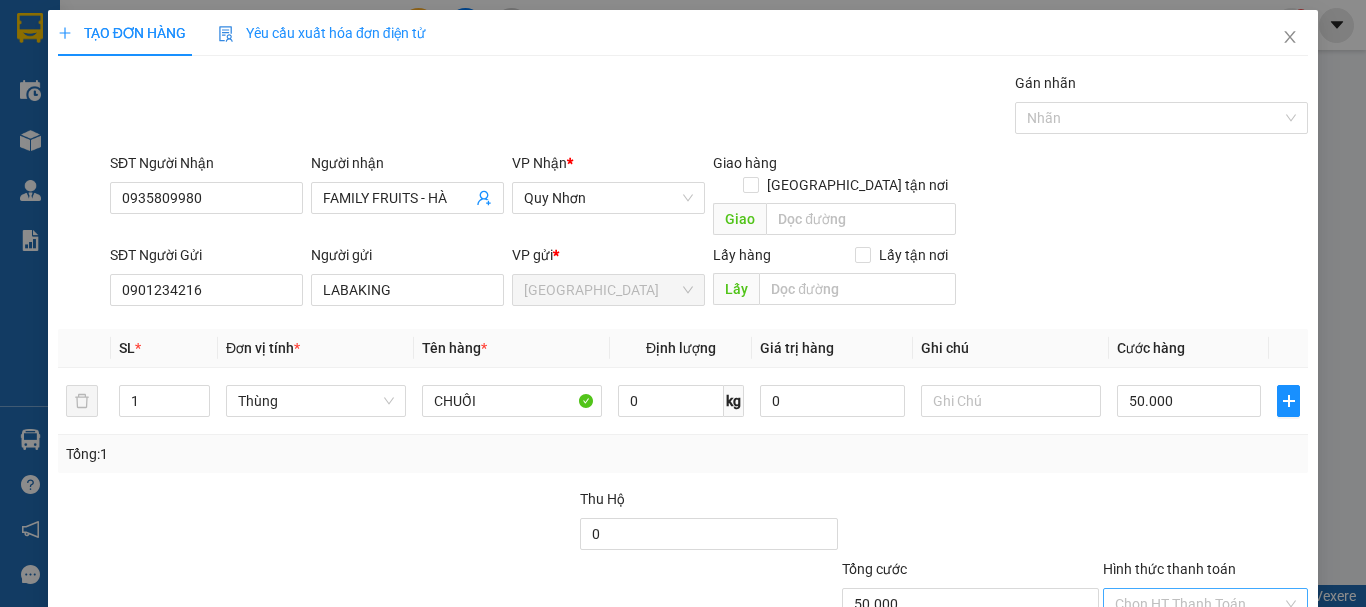 click on "Hình thức thanh toán" at bounding box center [1198, 604] 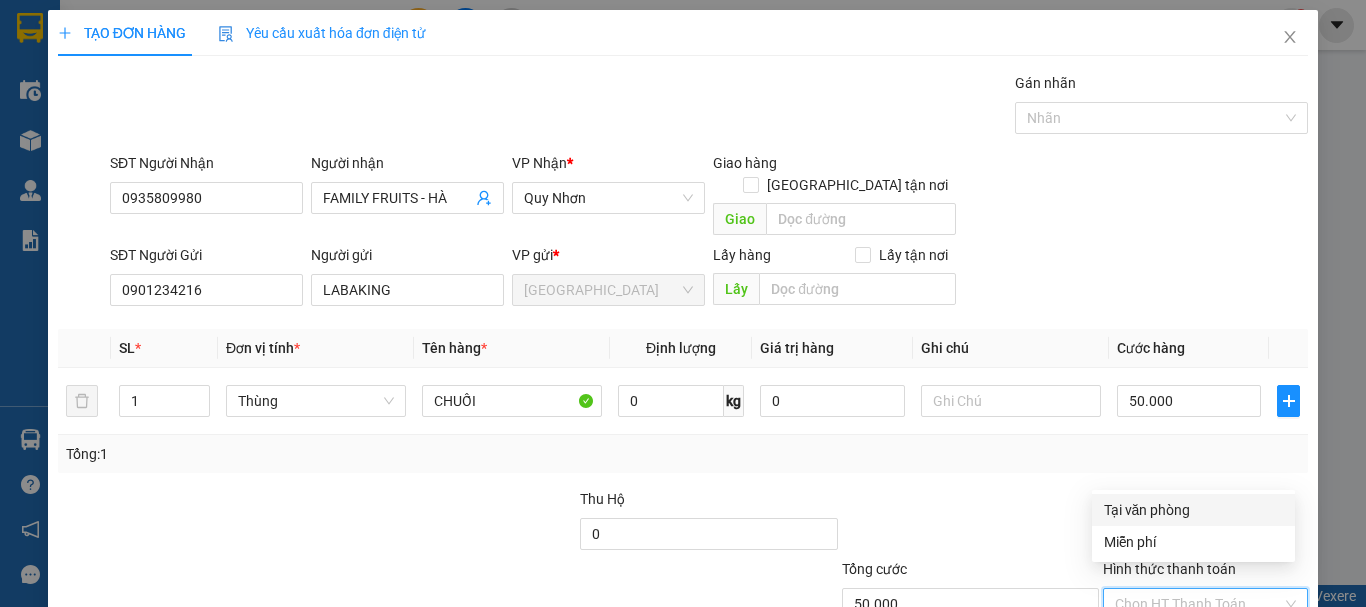 click on "Tại văn phòng" at bounding box center (1193, 510) 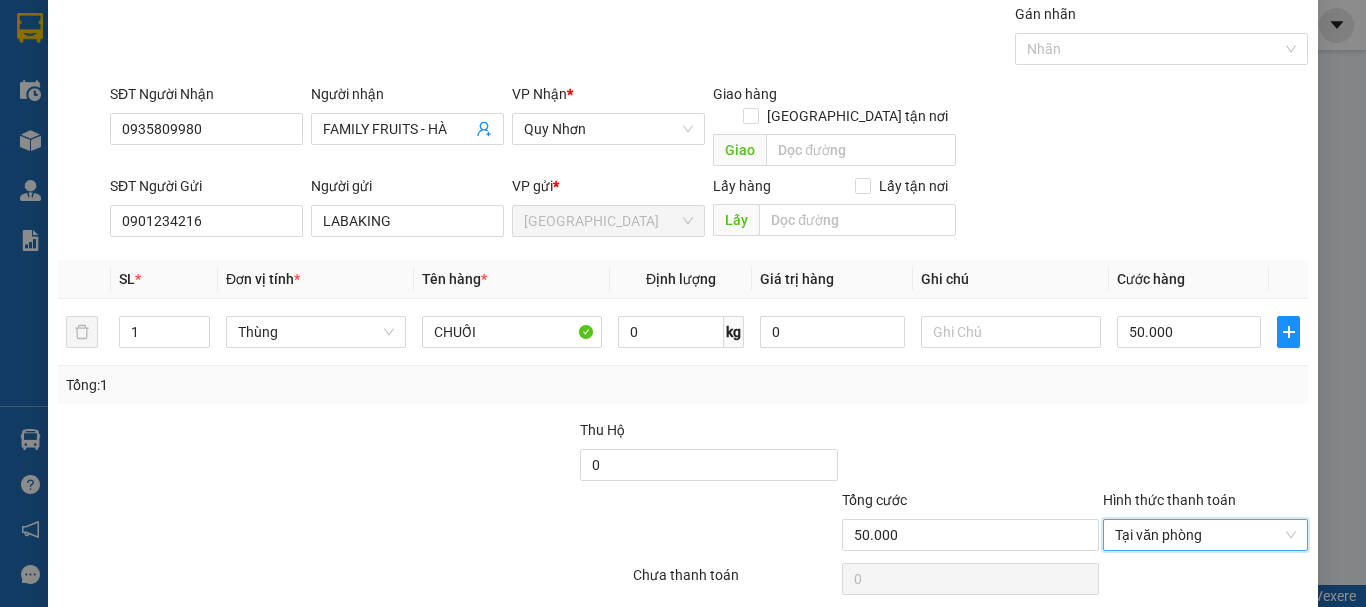 scroll, scrollTop: 125, scrollLeft: 0, axis: vertical 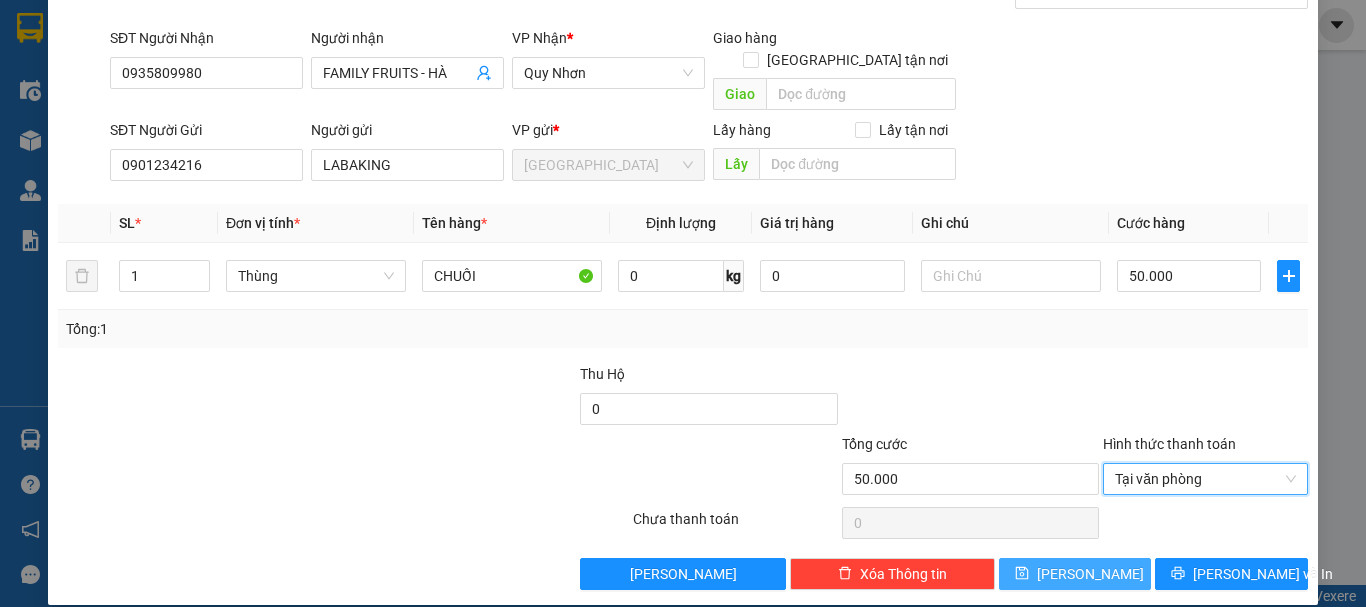 click on "[PERSON_NAME]" at bounding box center [1090, 574] 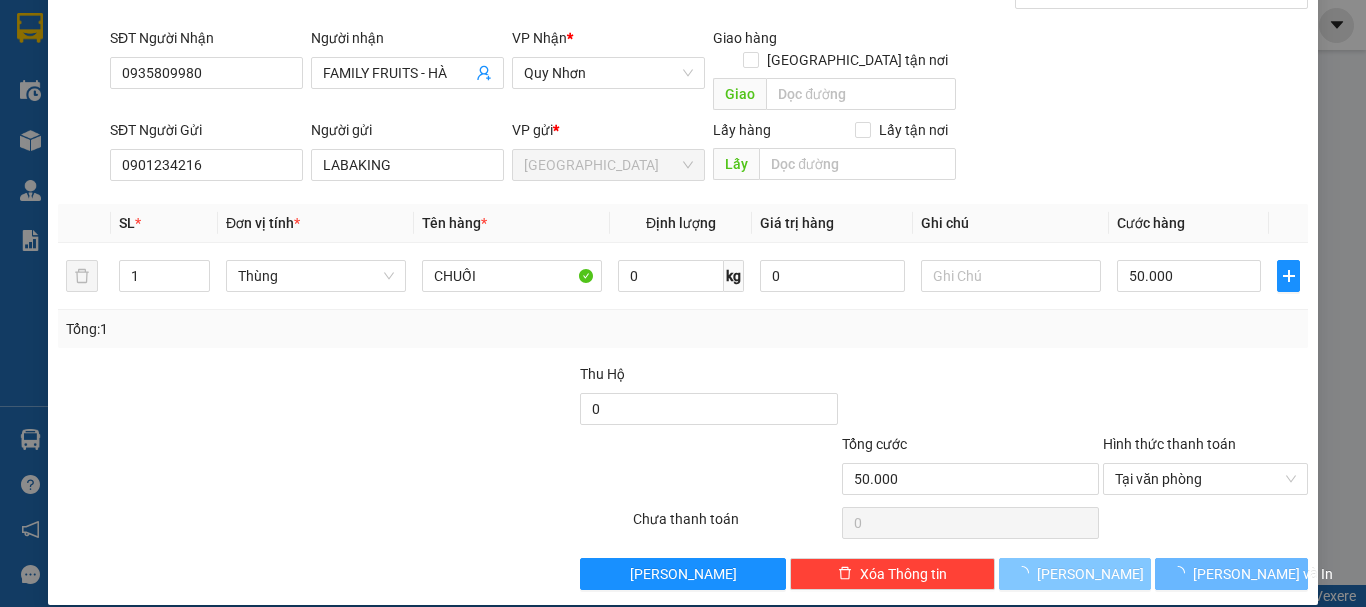 type 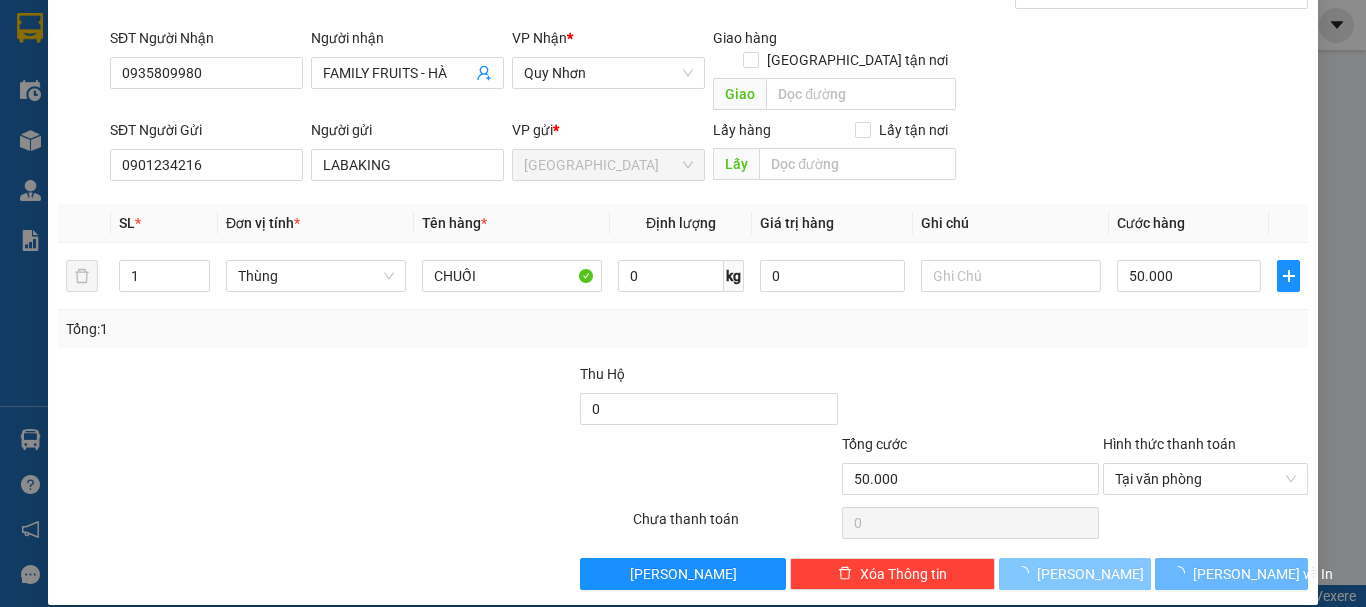 type 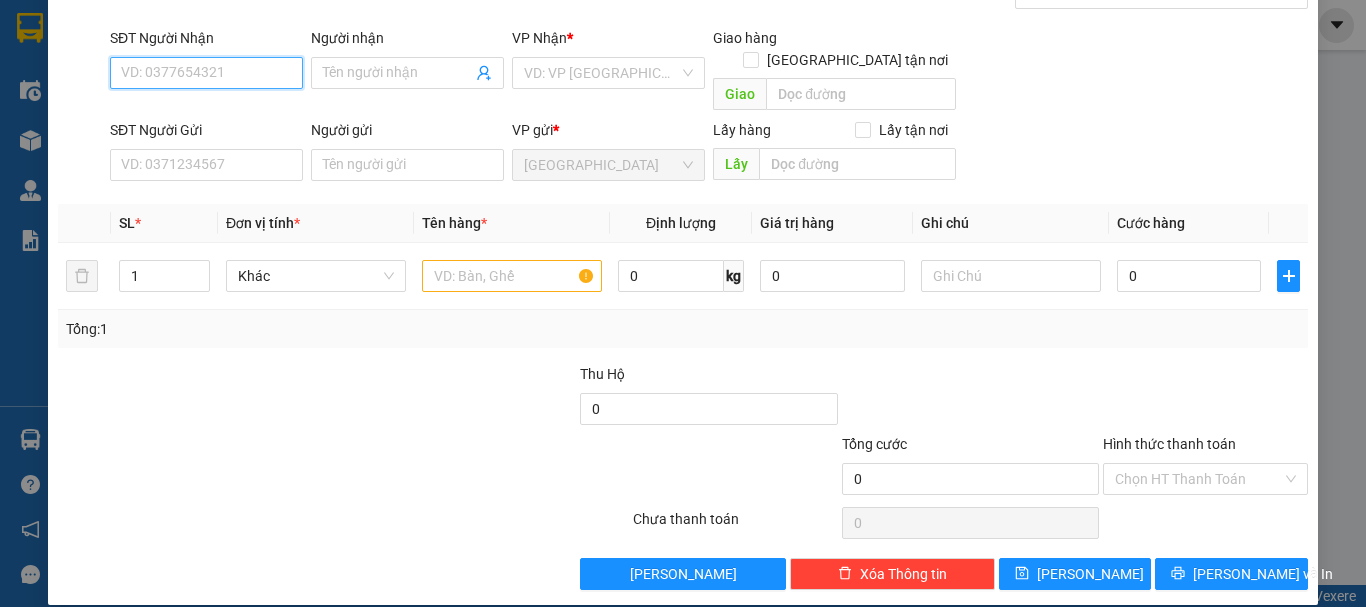 click on "SĐT Người Nhận" at bounding box center [206, 73] 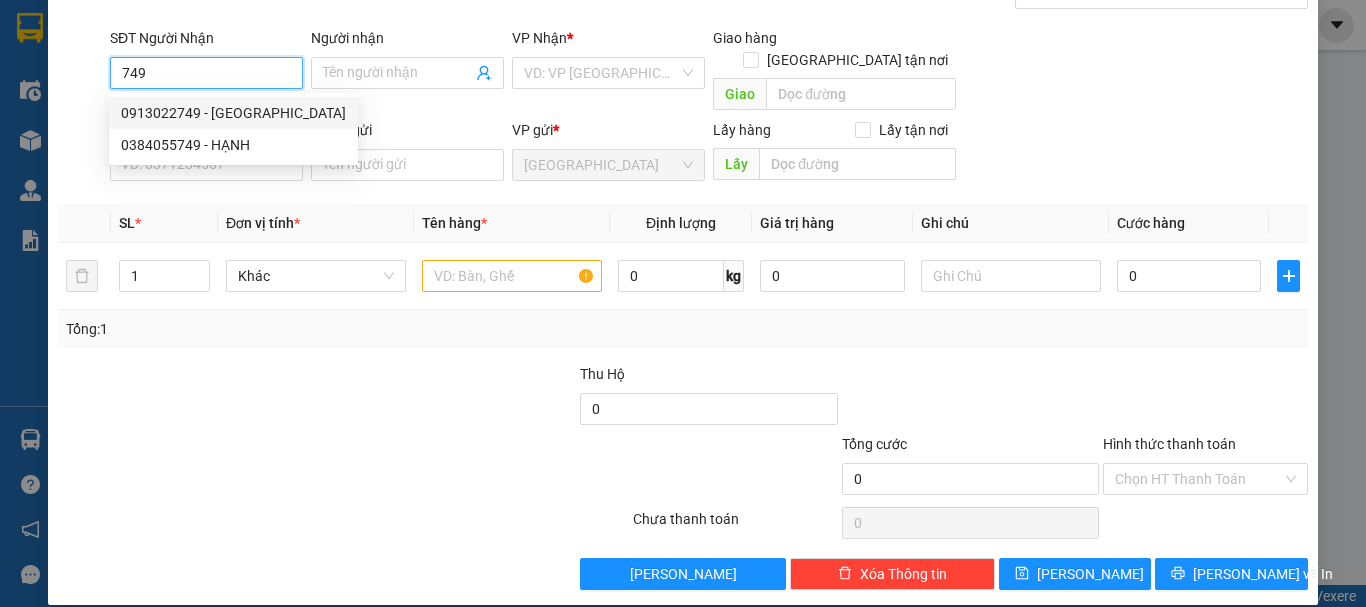click on "0913022749 - CẨM LY" at bounding box center (233, 113) 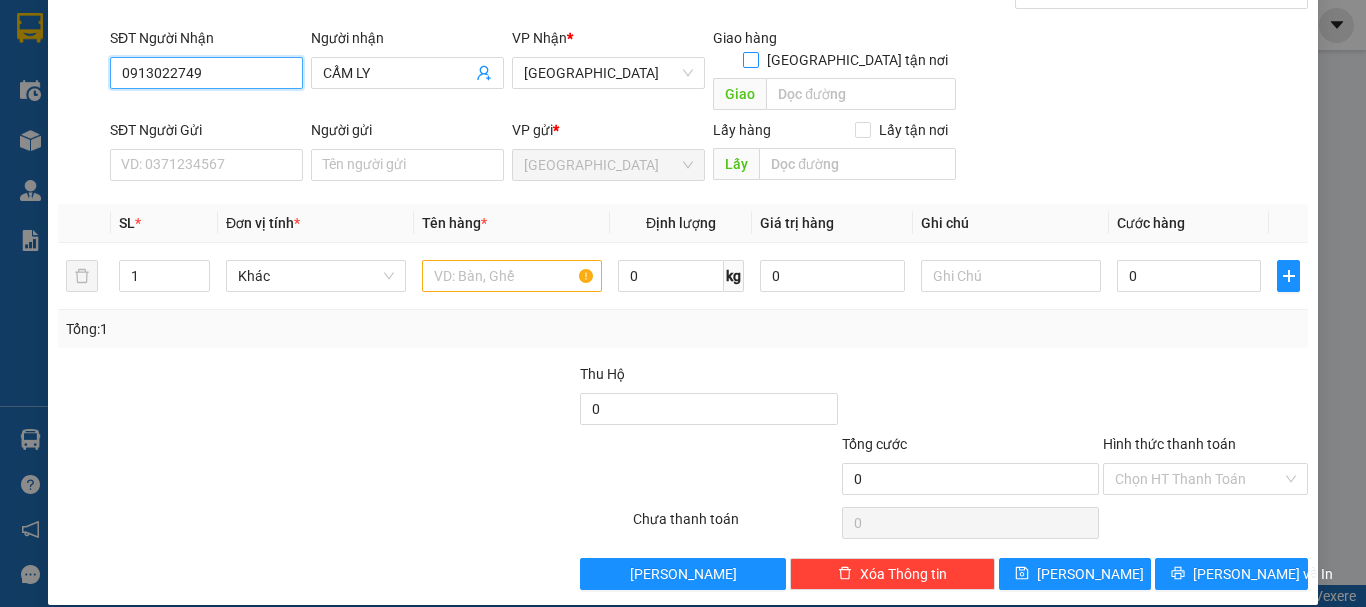 type on "0913022749" 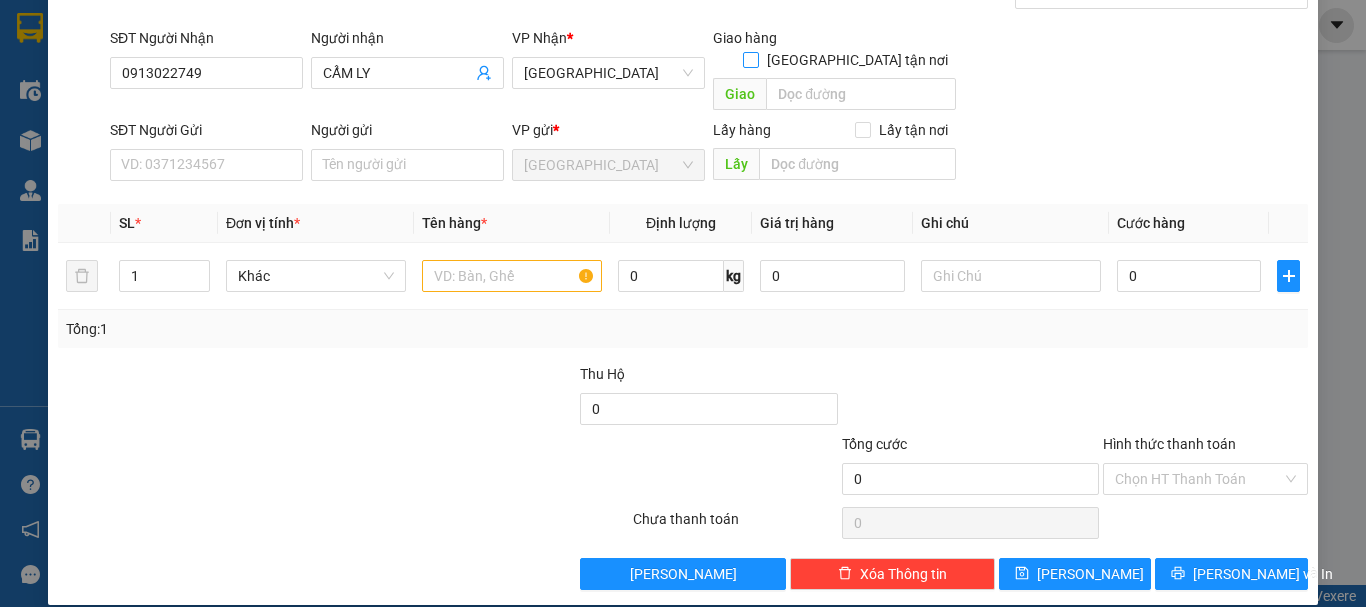 click on "[GEOGRAPHIC_DATA] tận nơi" at bounding box center [750, 59] 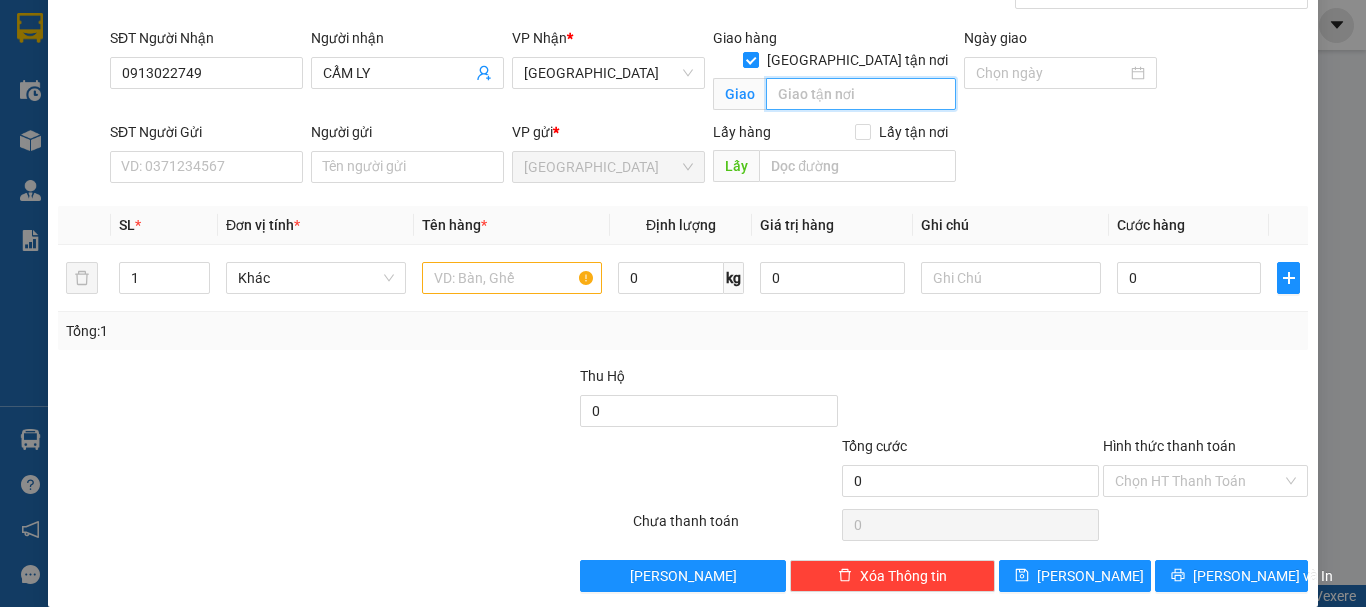 click at bounding box center [861, 94] 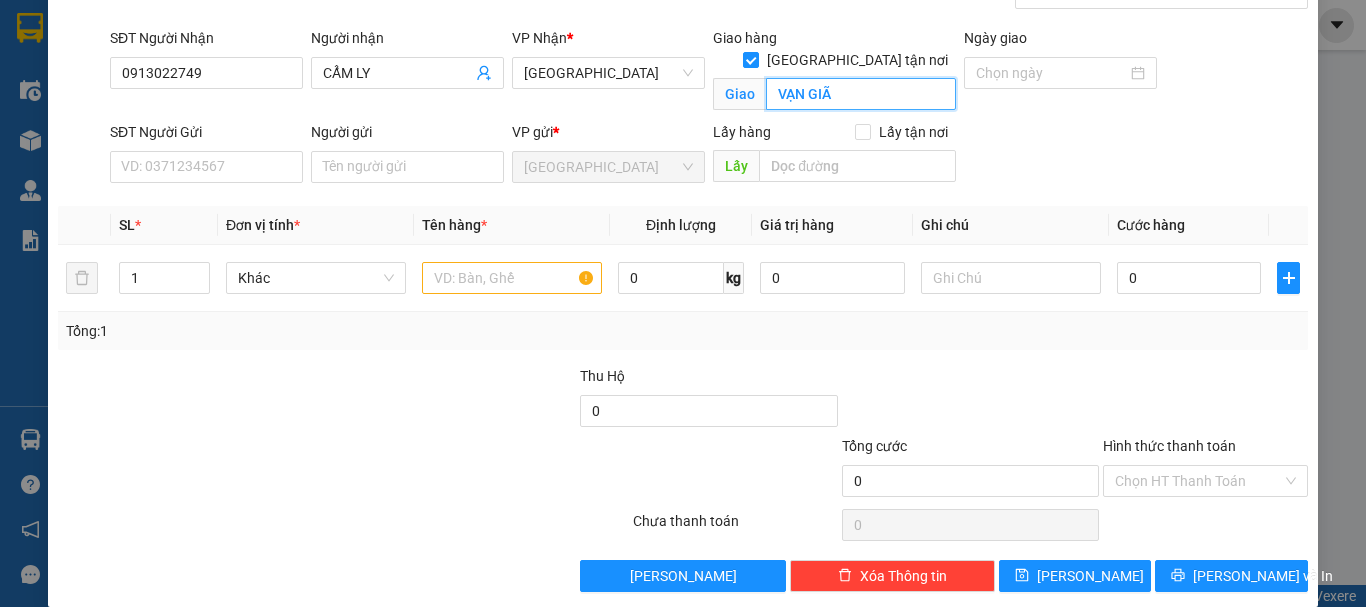 type on "VẠN GIÃ" 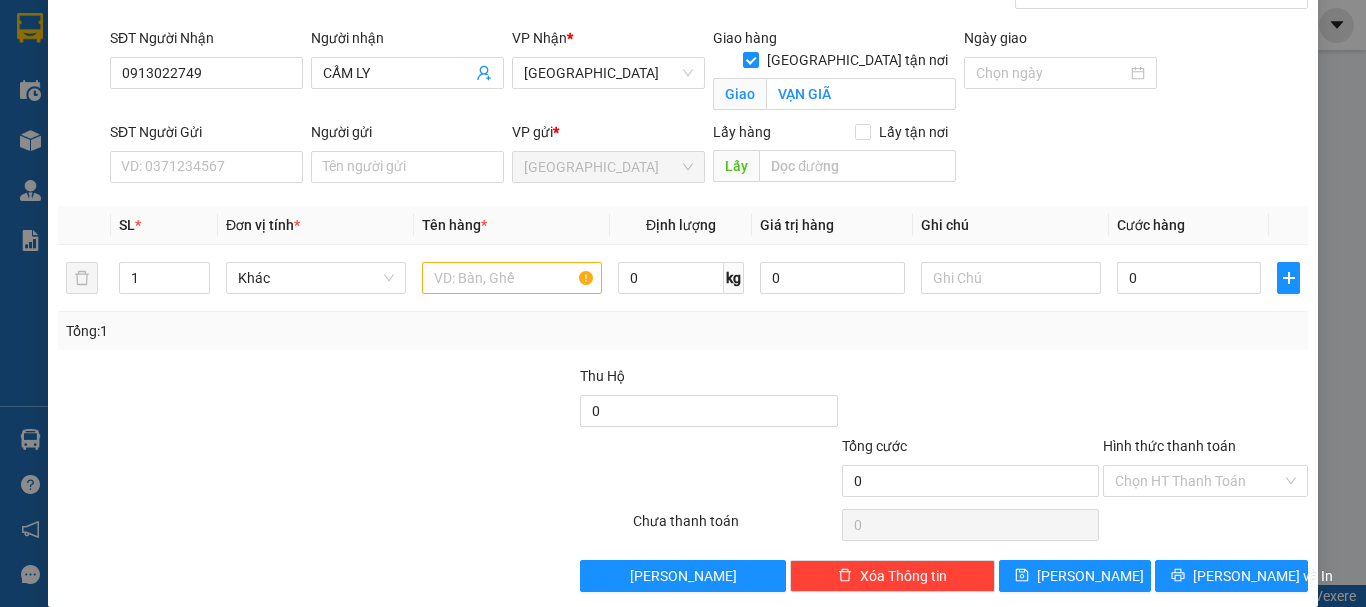 click on "SĐT Người Gửi" at bounding box center (206, 136) 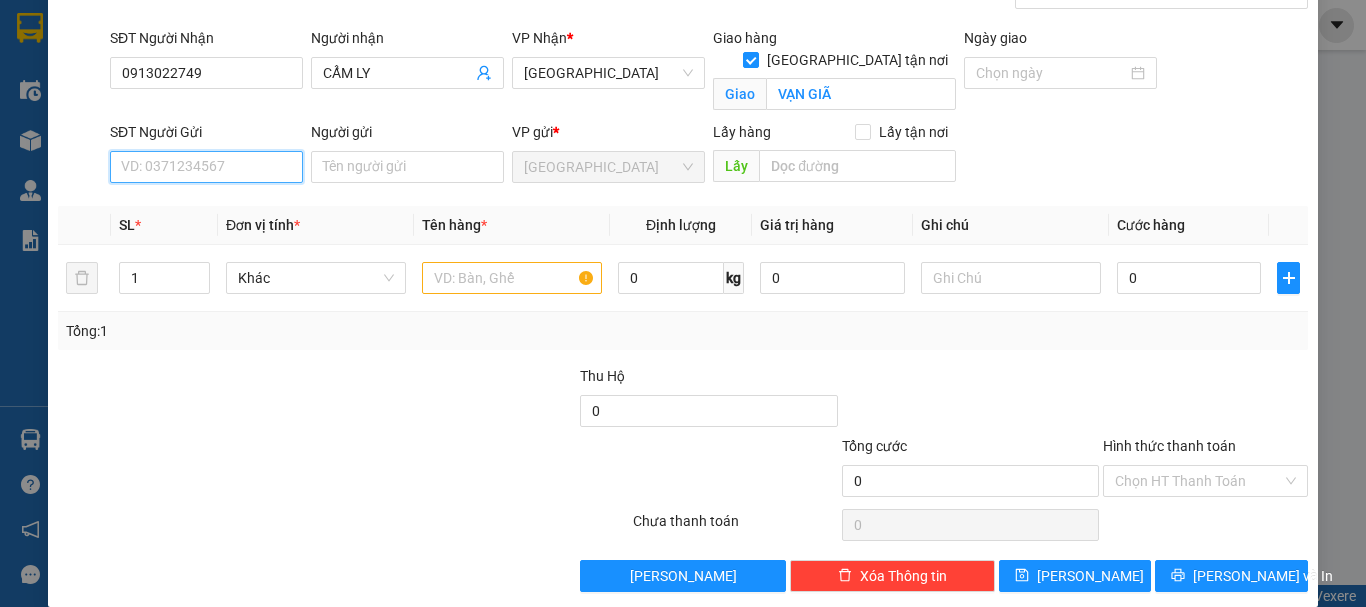 click on "SĐT Người Gửi" at bounding box center [206, 167] 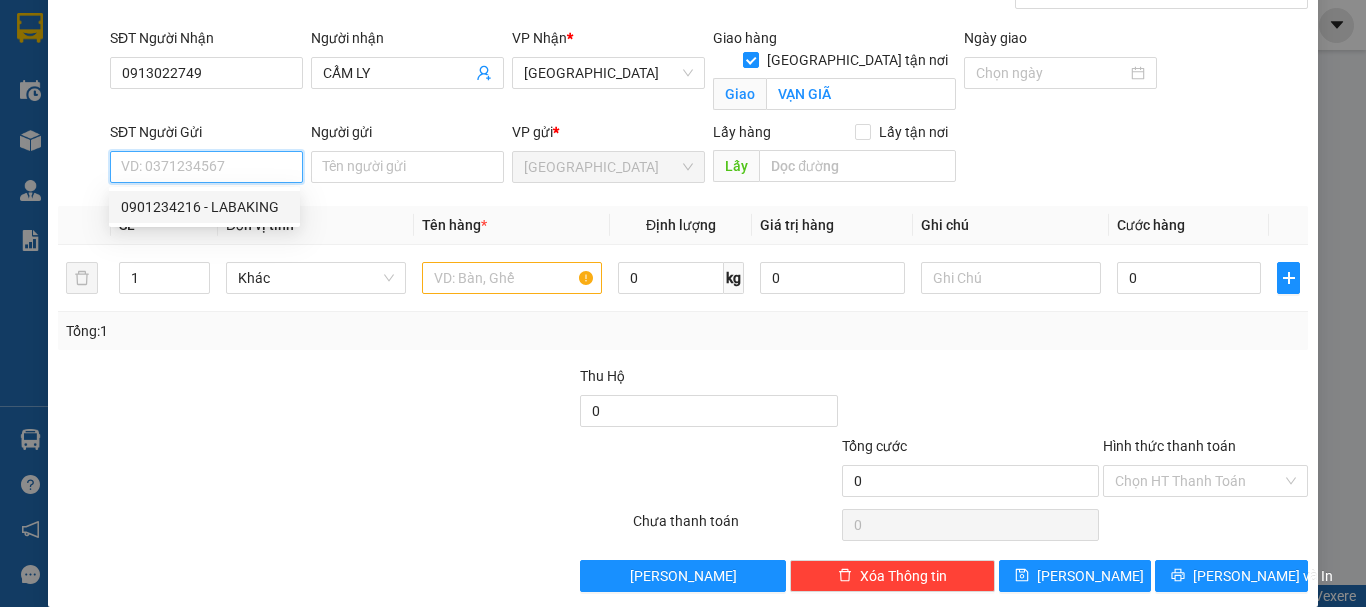 click on "0901234216 - LABAKING" at bounding box center (204, 207) 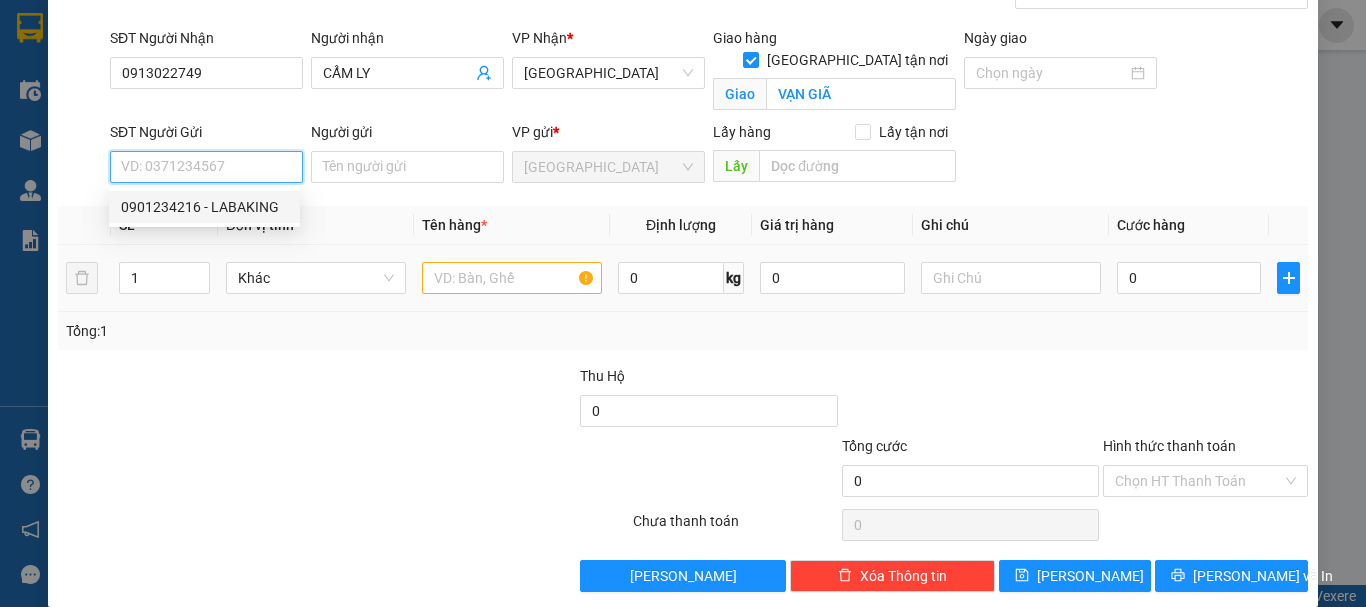 type on "0901234216" 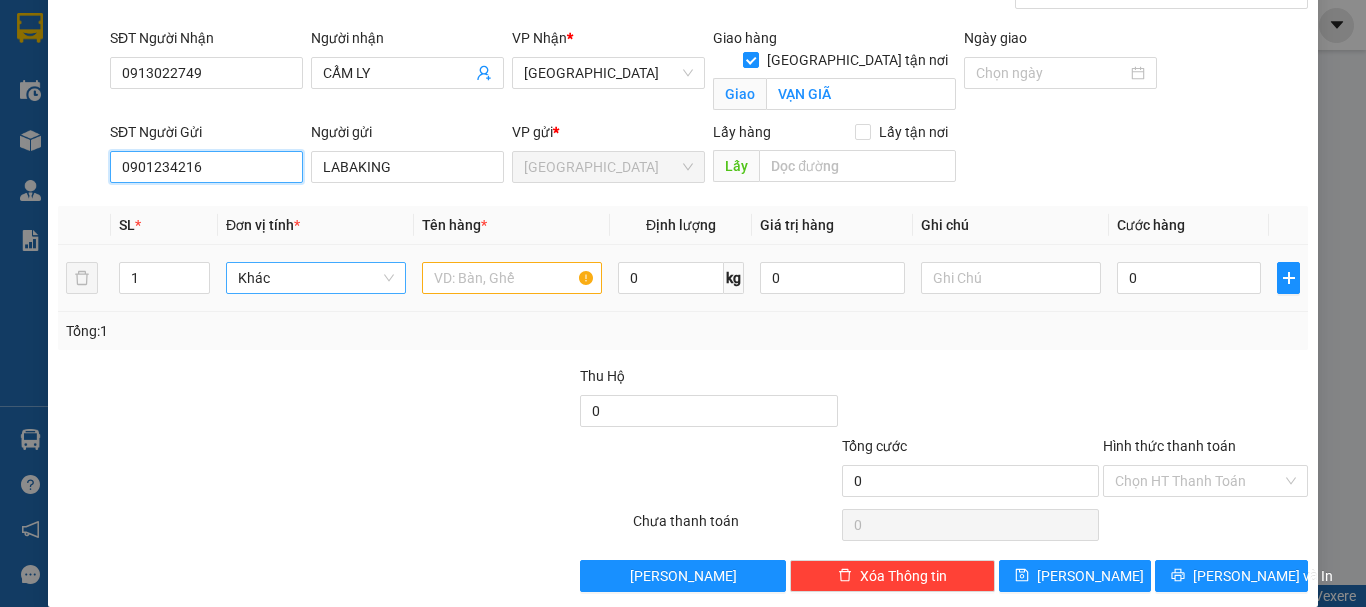 click on "Khác" at bounding box center (316, 278) 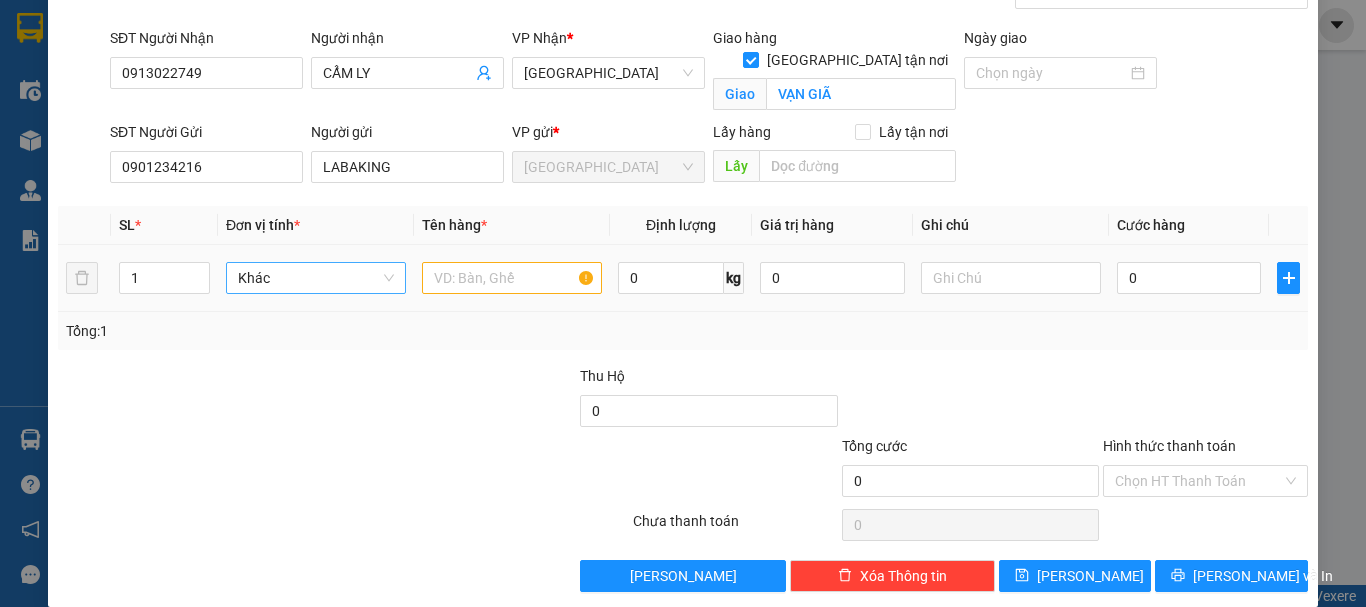 scroll, scrollTop: 192, scrollLeft: 0, axis: vertical 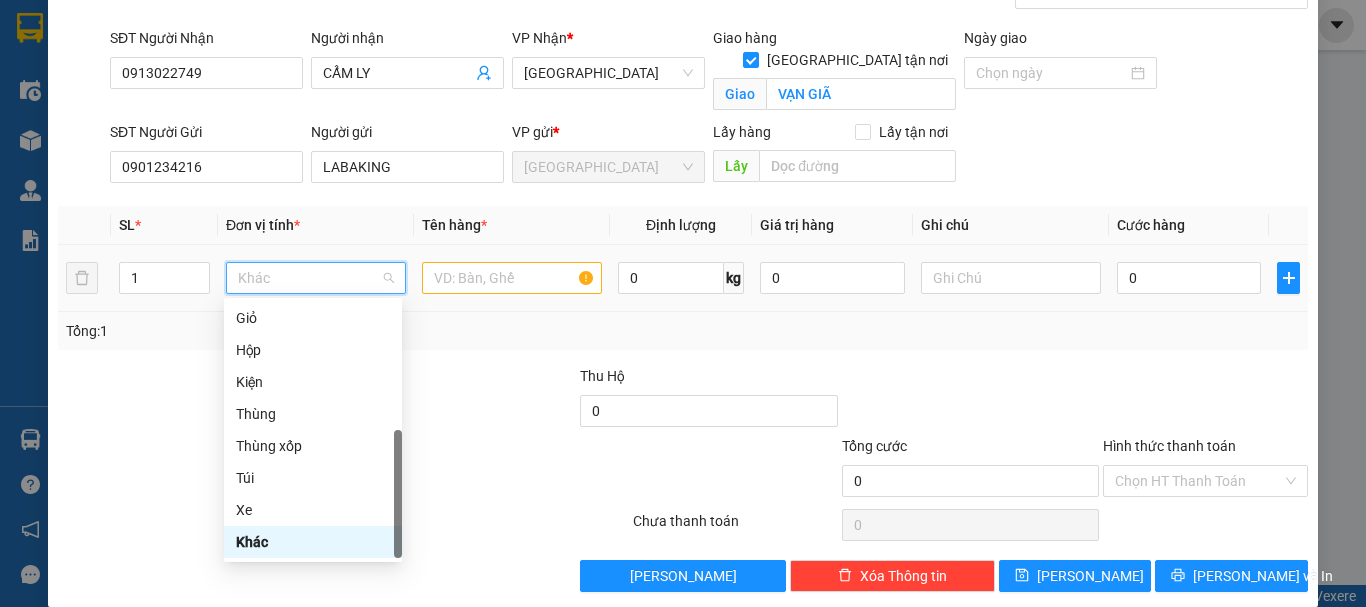 type on "T" 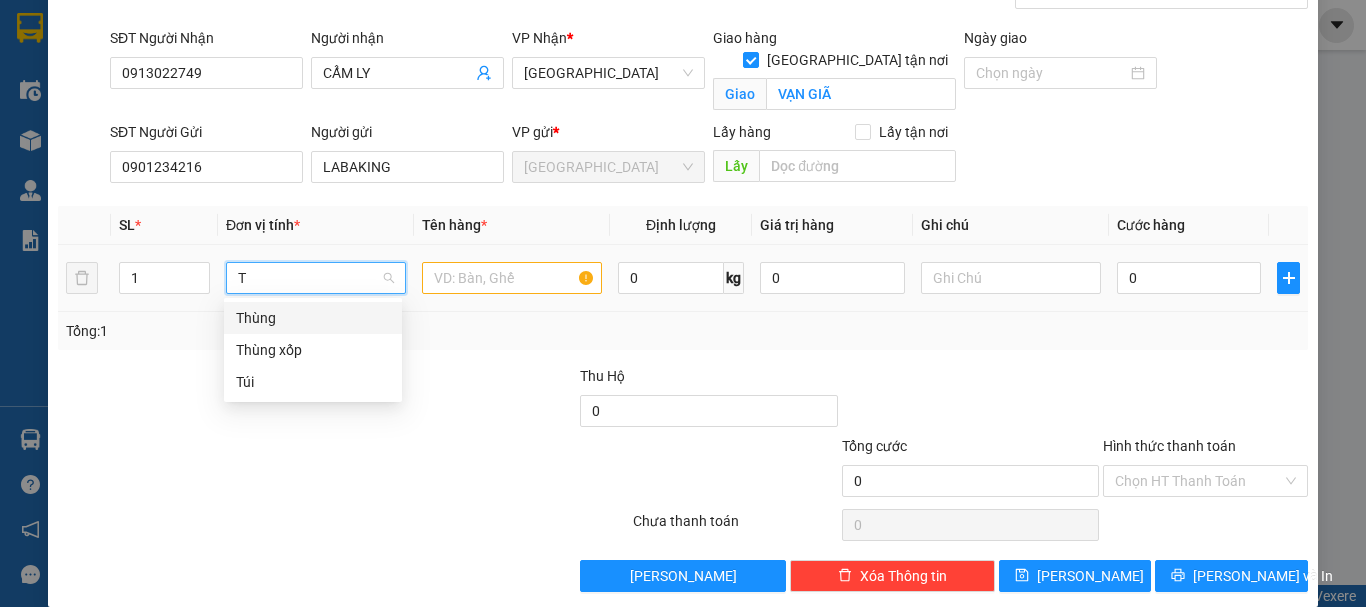scroll, scrollTop: 0, scrollLeft: 0, axis: both 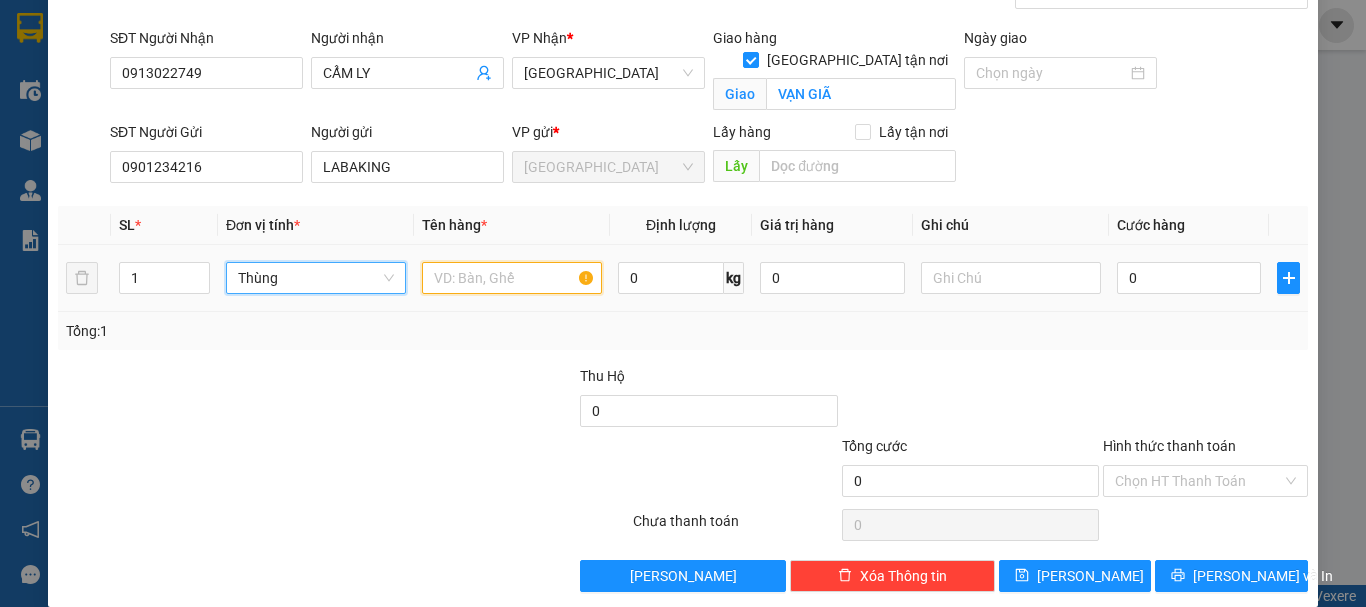 click at bounding box center [512, 278] 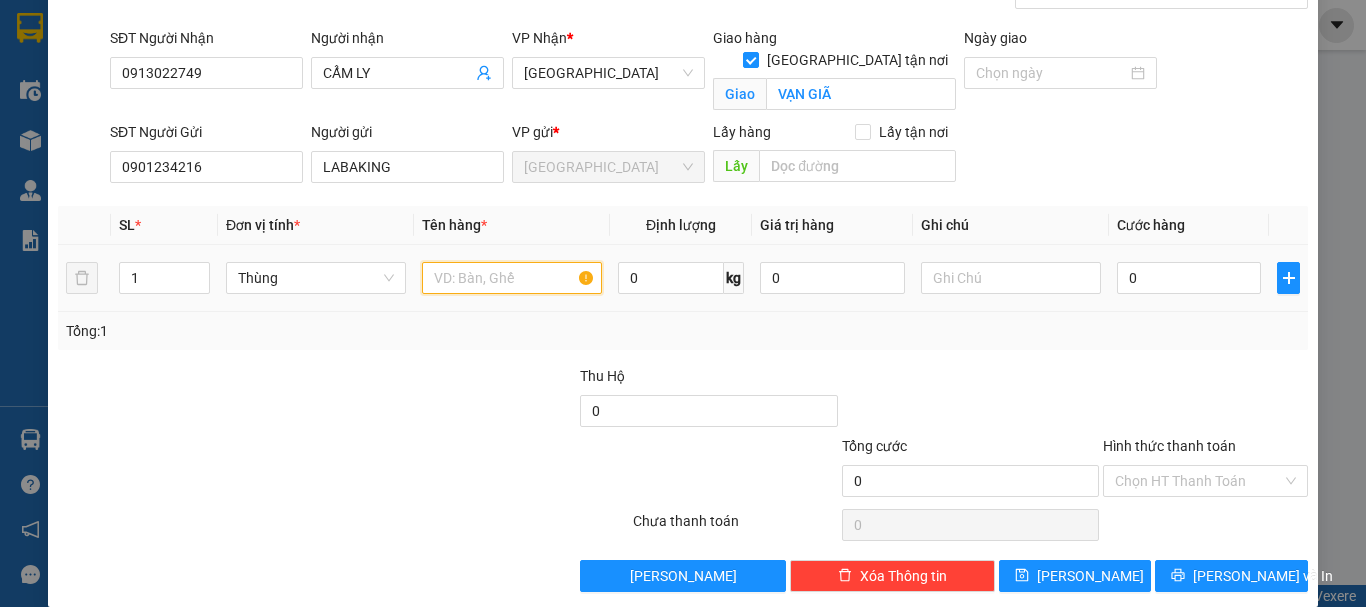 paste on "CHUỐI" 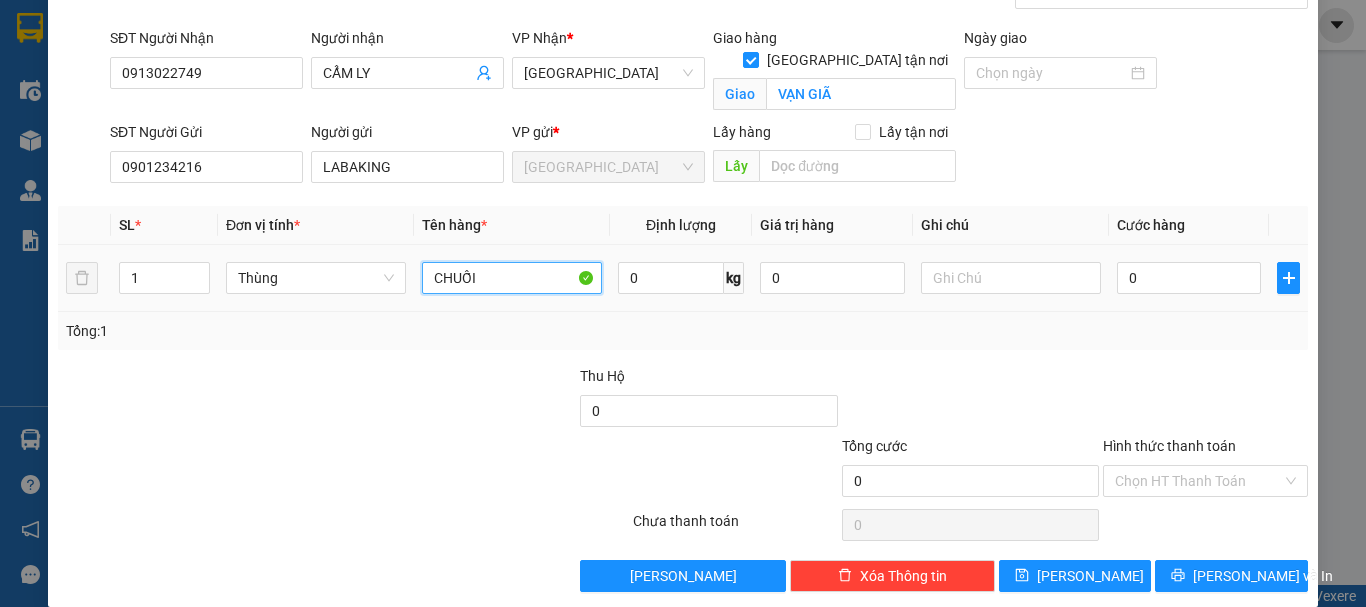 type on "CHUỐI" 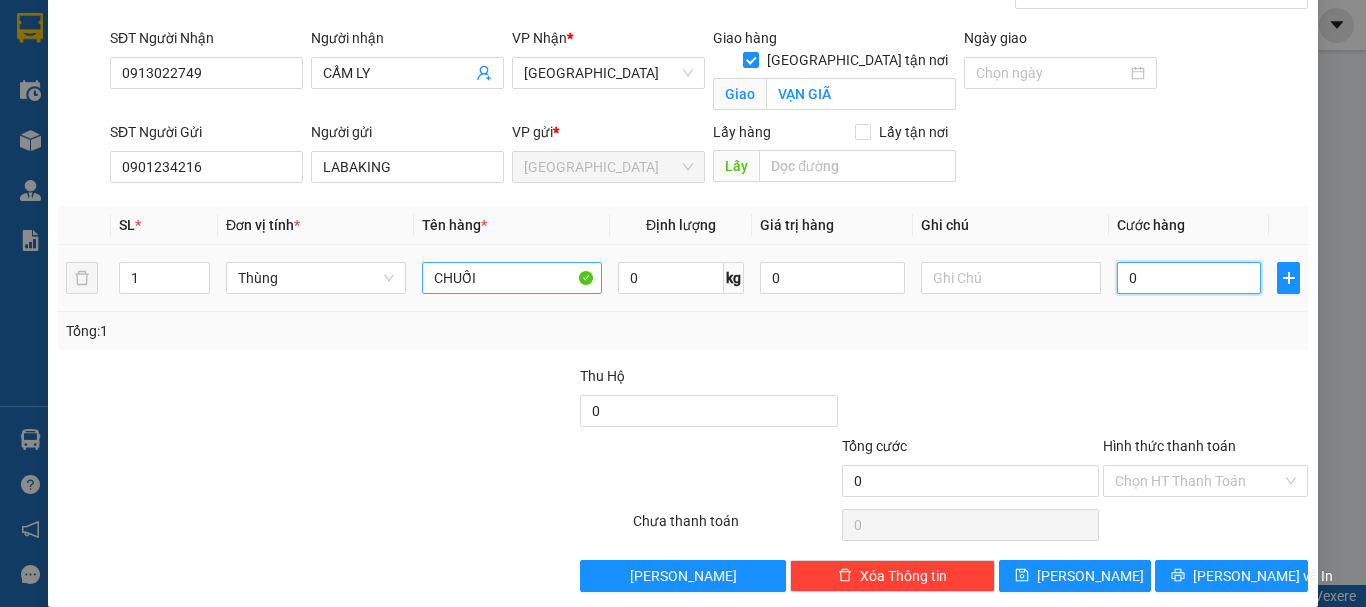 type on "5" 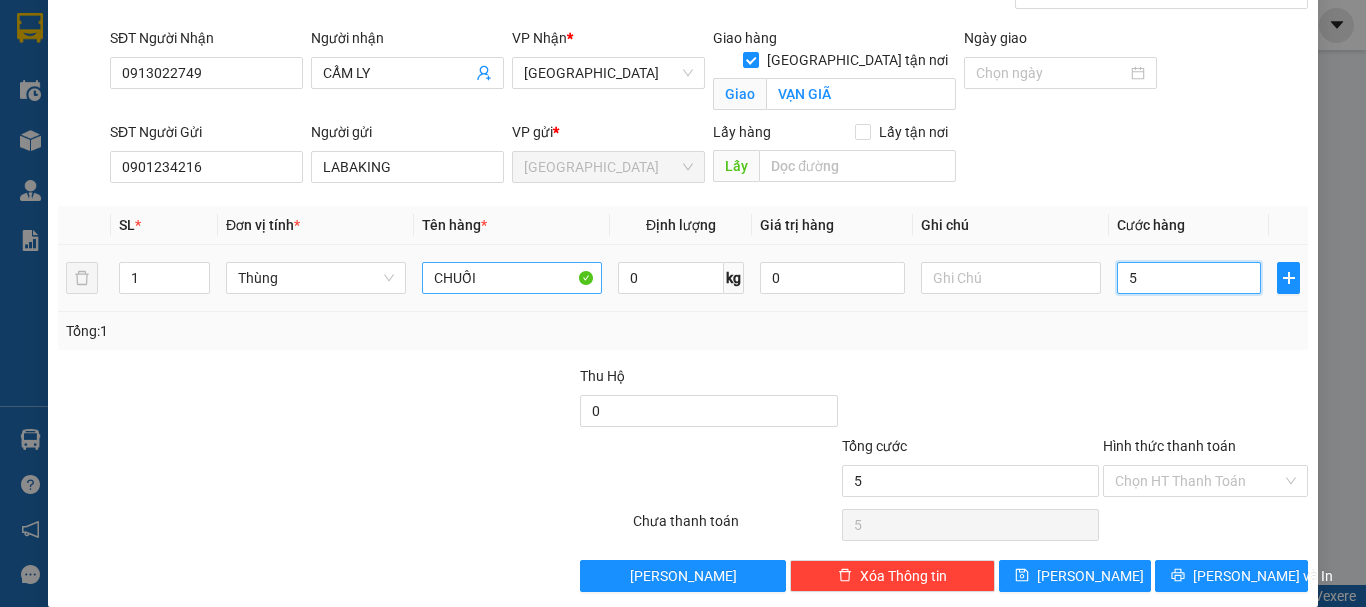 type on "50" 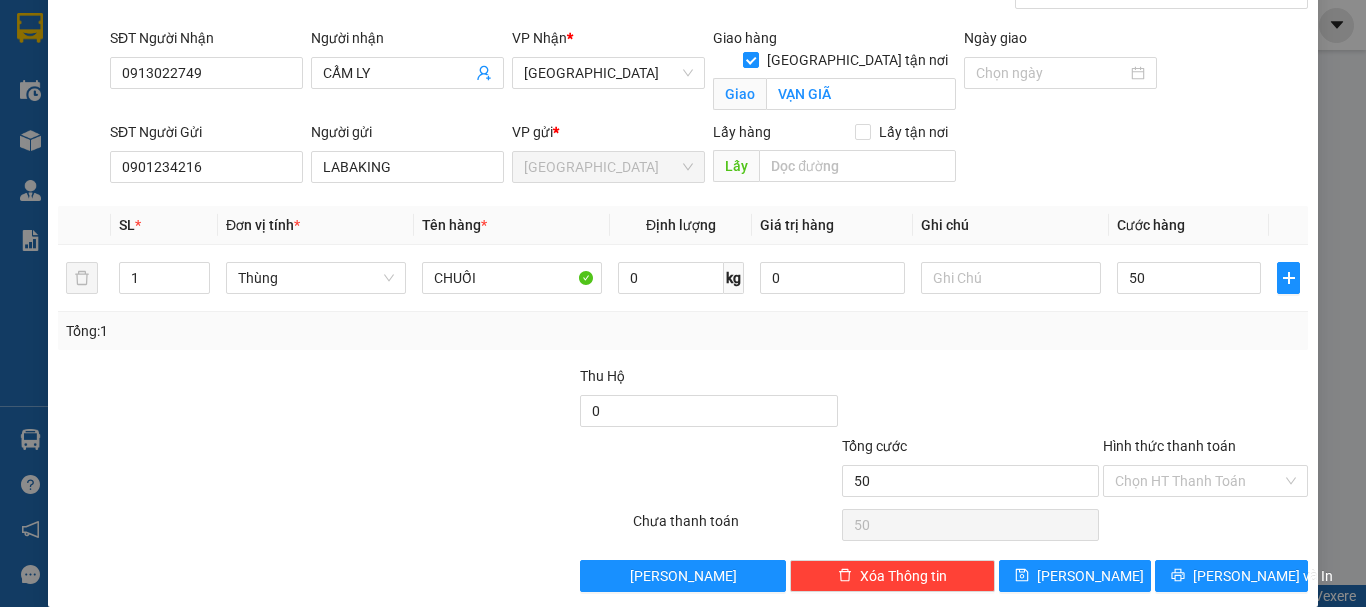 click on "Hình thức thanh toán Chọn HT Thanh Toán" at bounding box center (1205, 470) 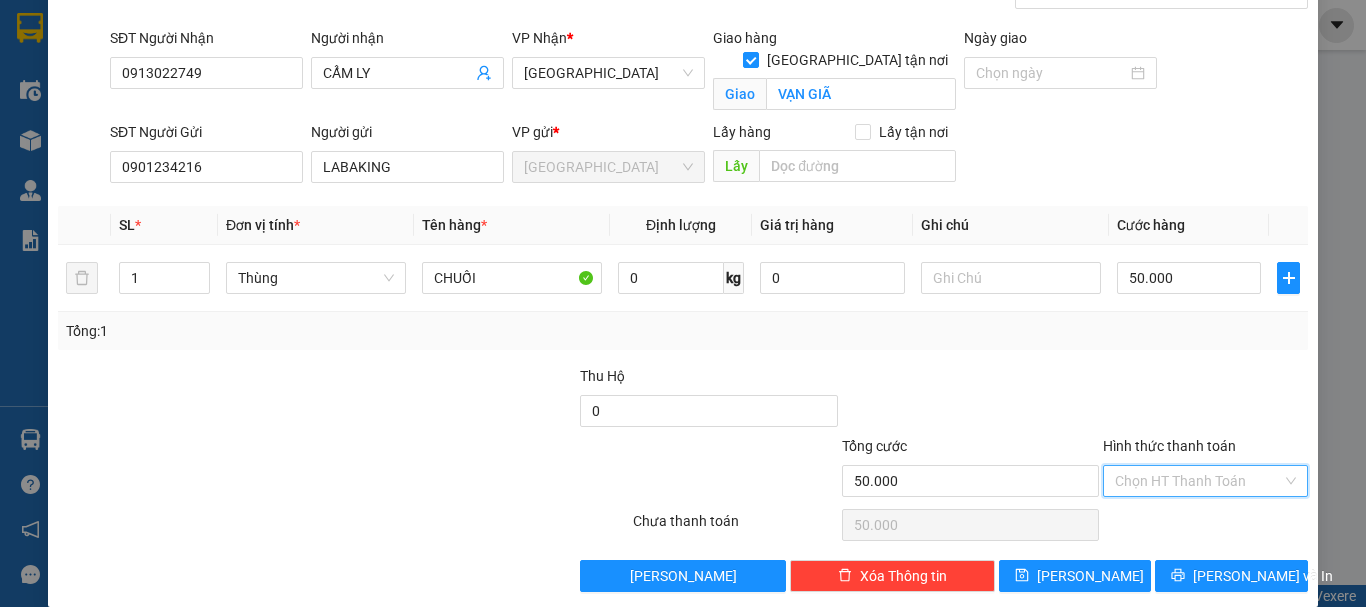 click on "Hình thức thanh toán" at bounding box center [1198, 481] 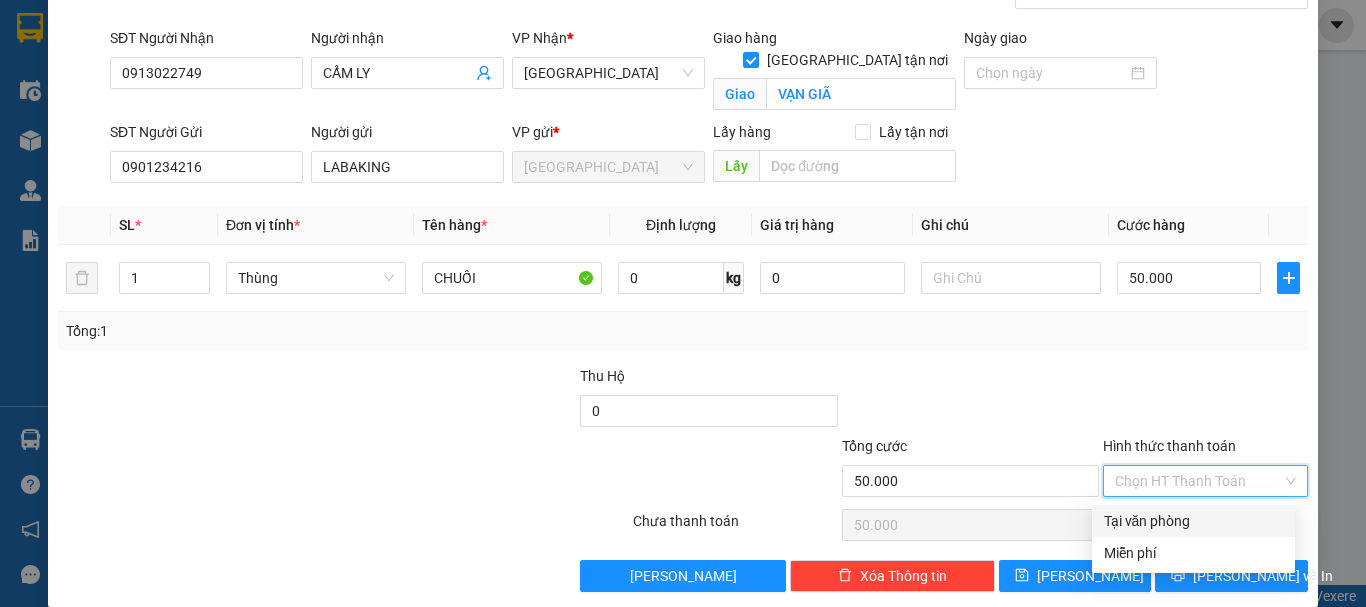 click on "Tại văn phòng" at bounding box center (1193, 521) 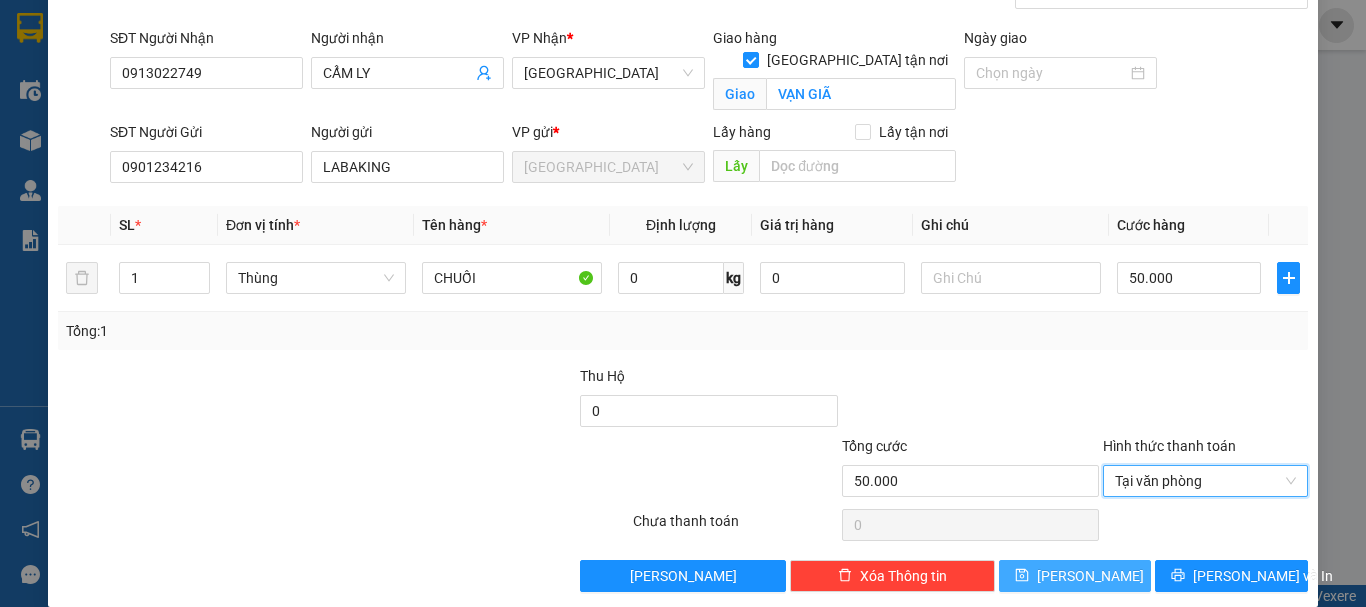 click on "[PERSON_NAME]" at bounding box center [1075, 576] 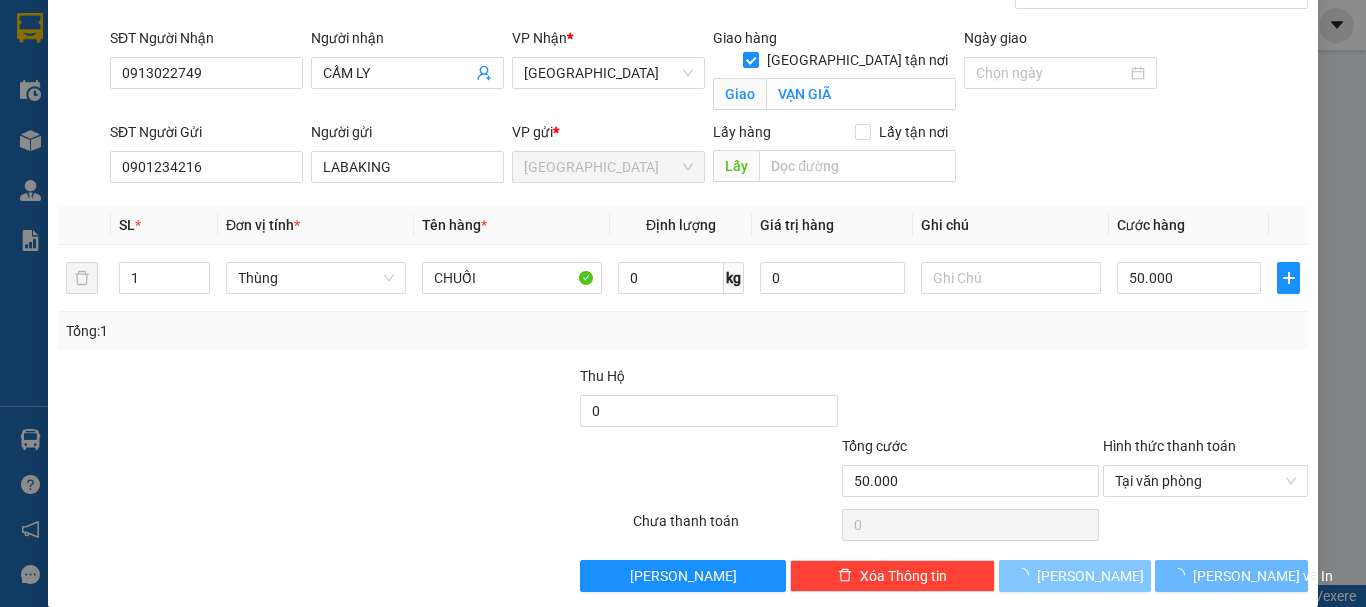 type 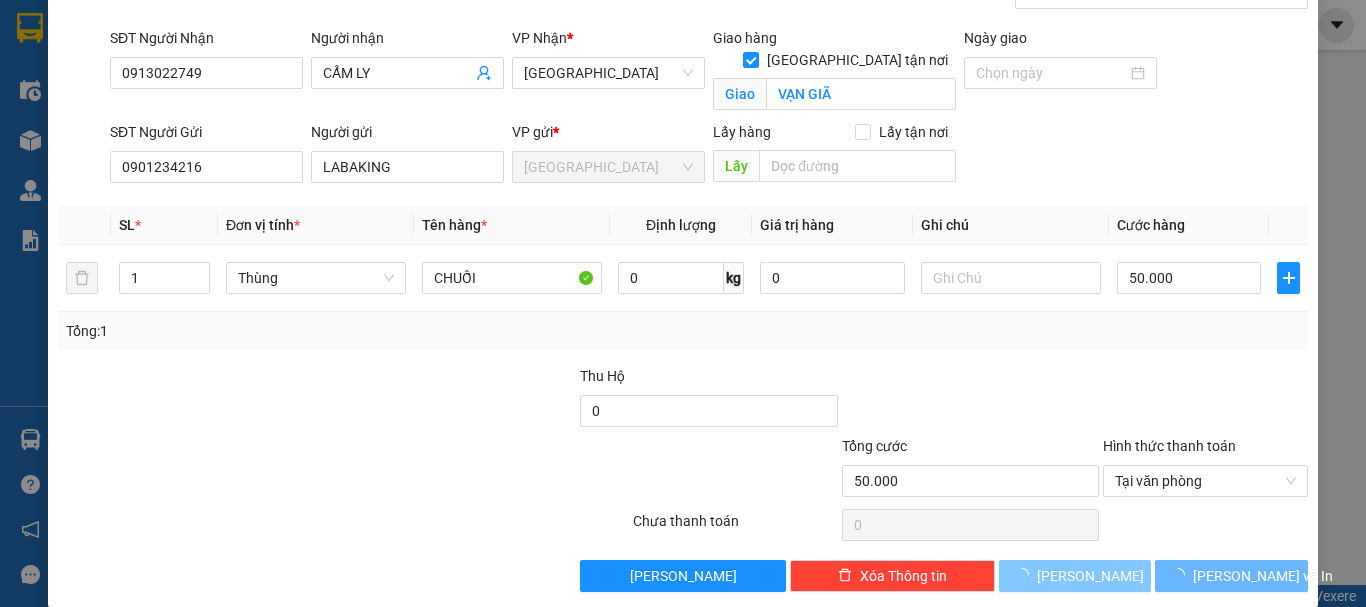 type 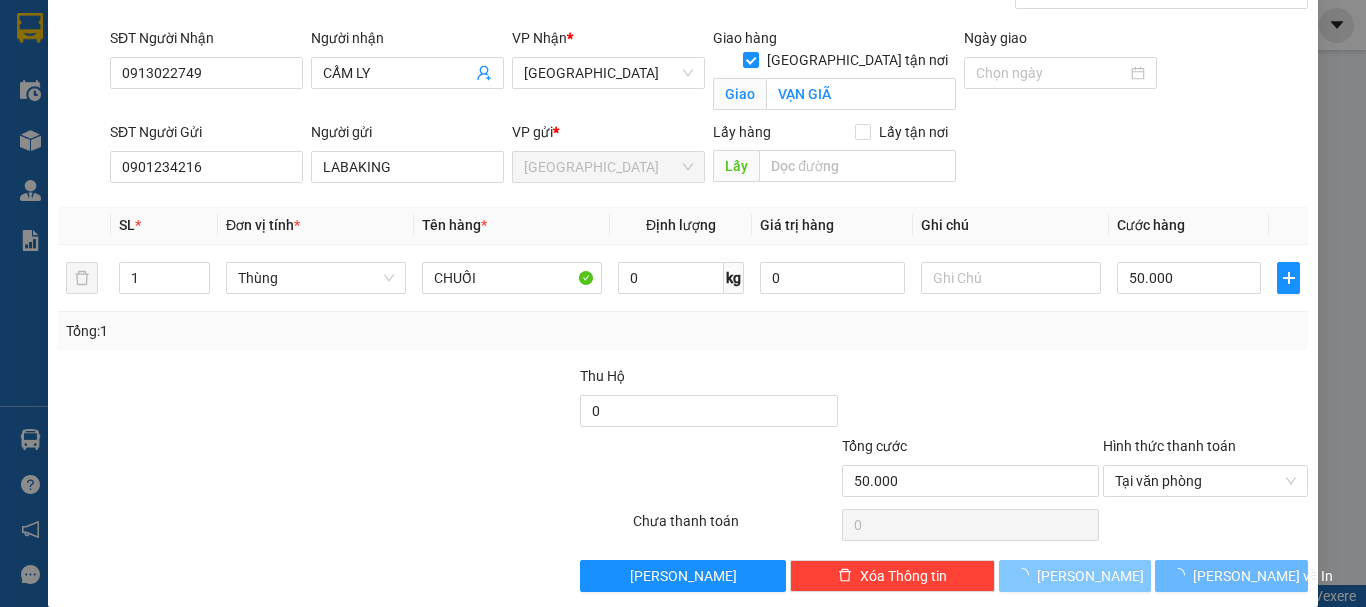 type 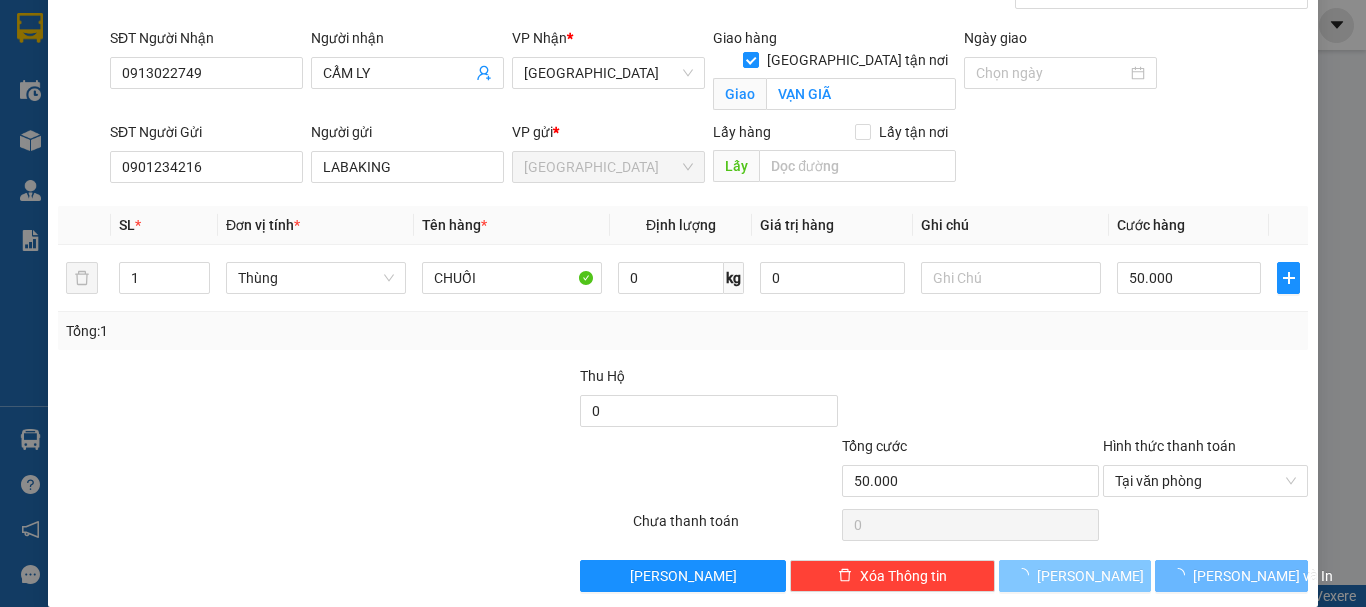 type 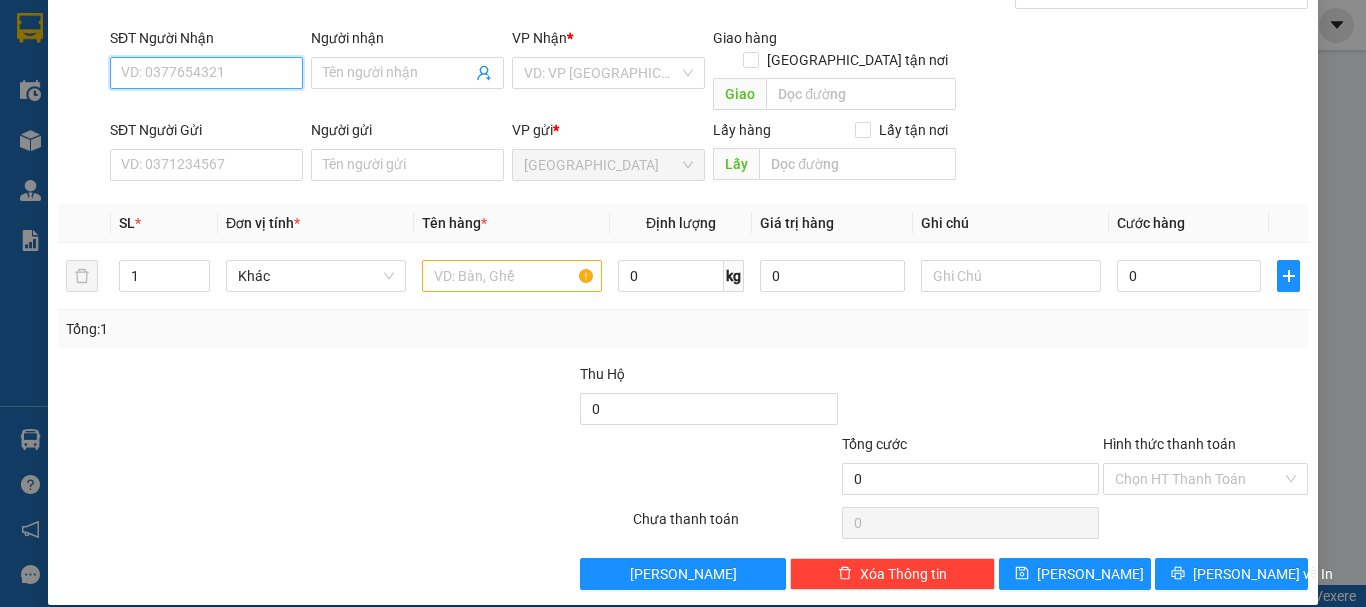 click on "SĐT Người Nhận" at bounding box center [206, 73] 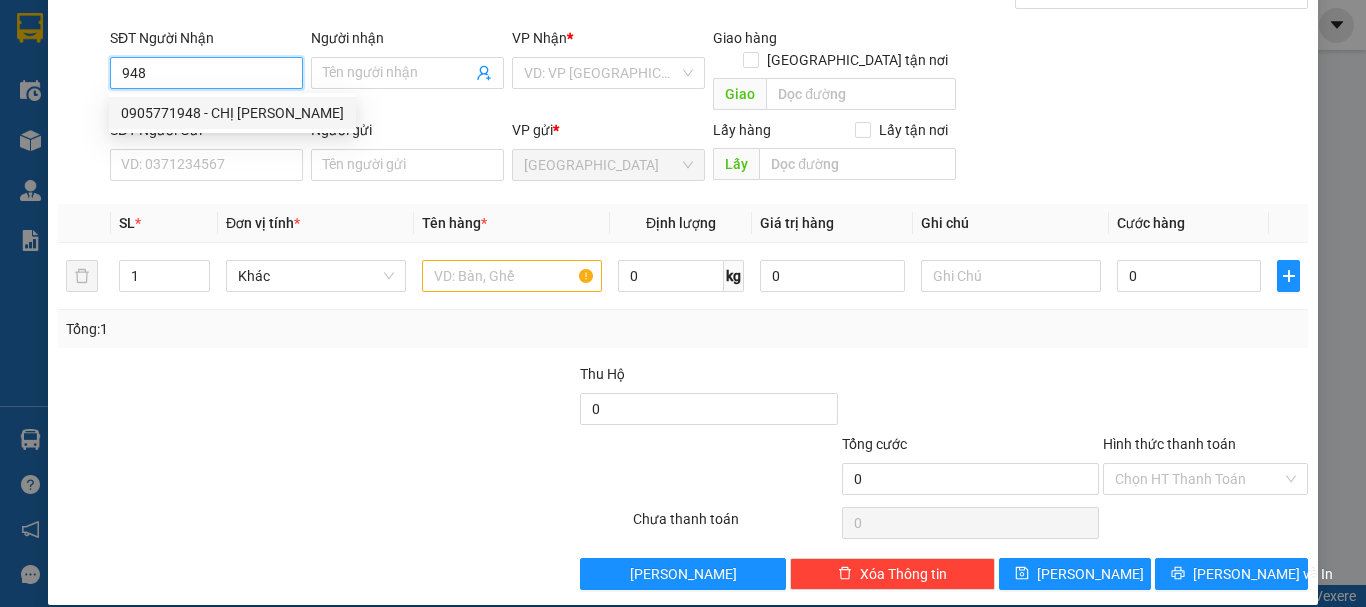 click on "0905771948 - CHỊ TUẤN" at bounding box center [232, 113] 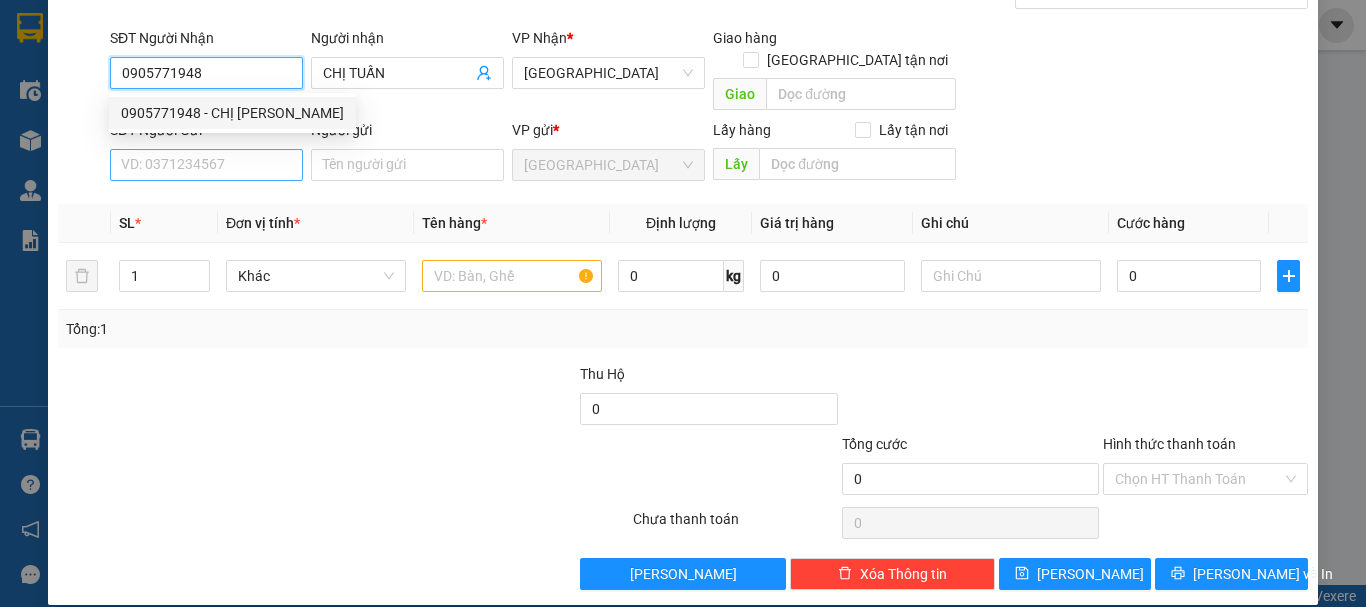 type on "0905771948" 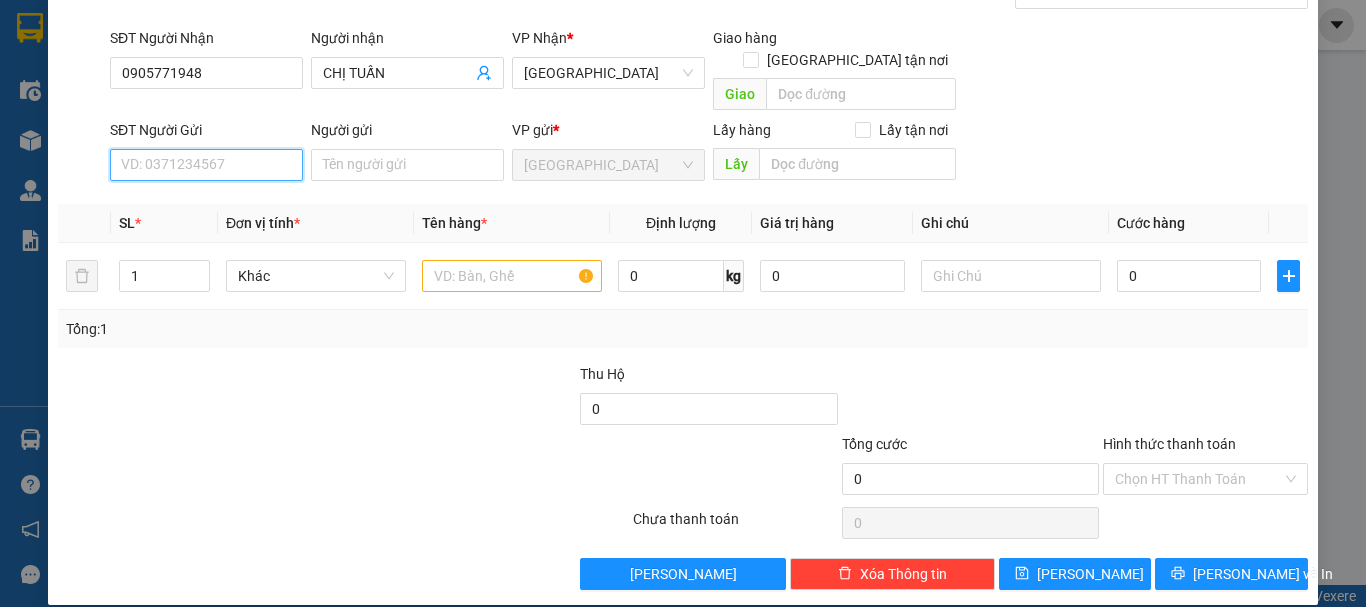 click on "SĐT Người Gửi" at bounding box center [206, 165] 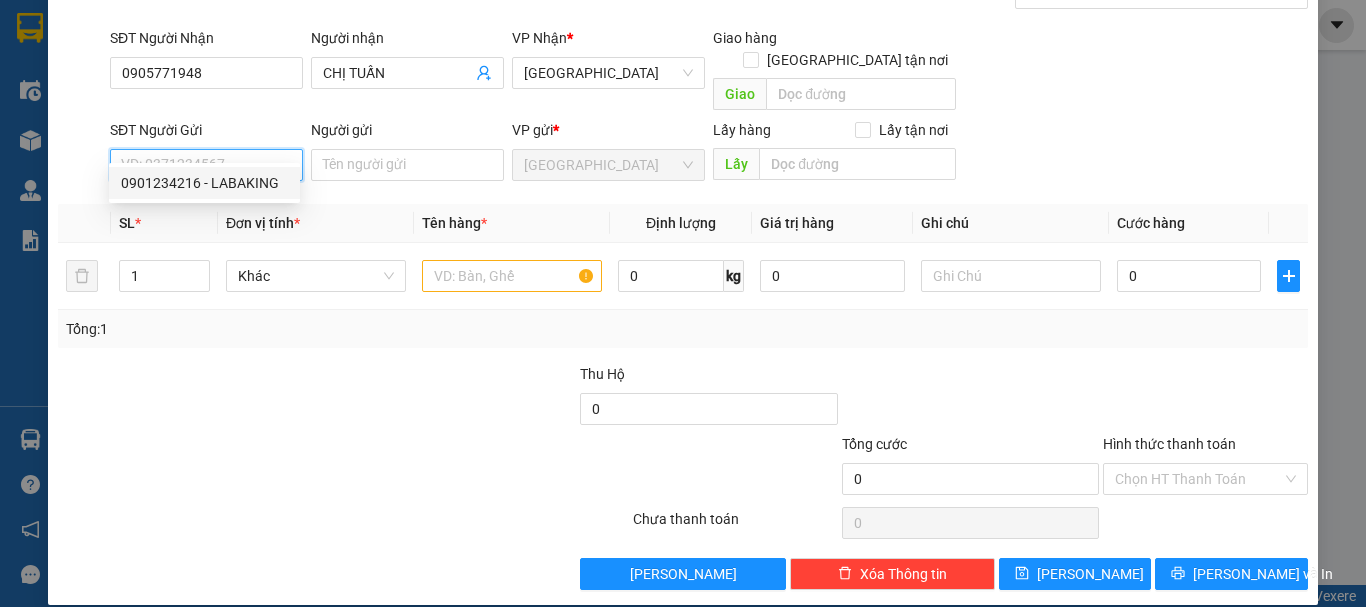 click on "0901234216 - LABAKING" at bounding box center (204, 183) 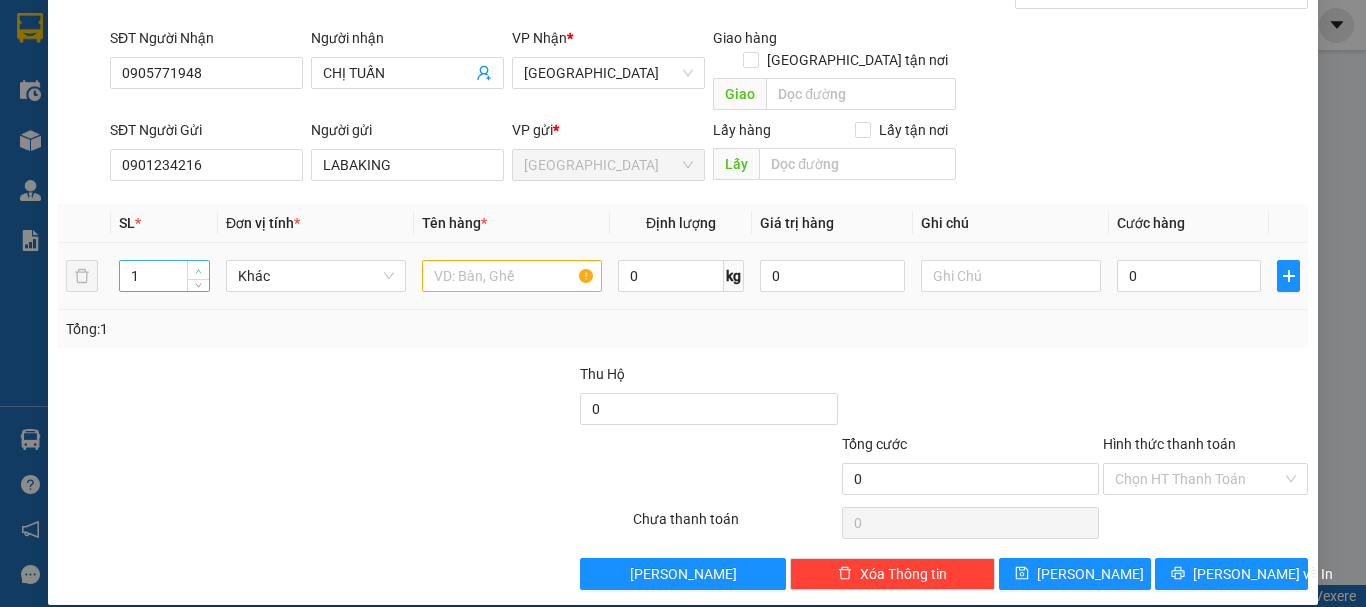 type on "2" 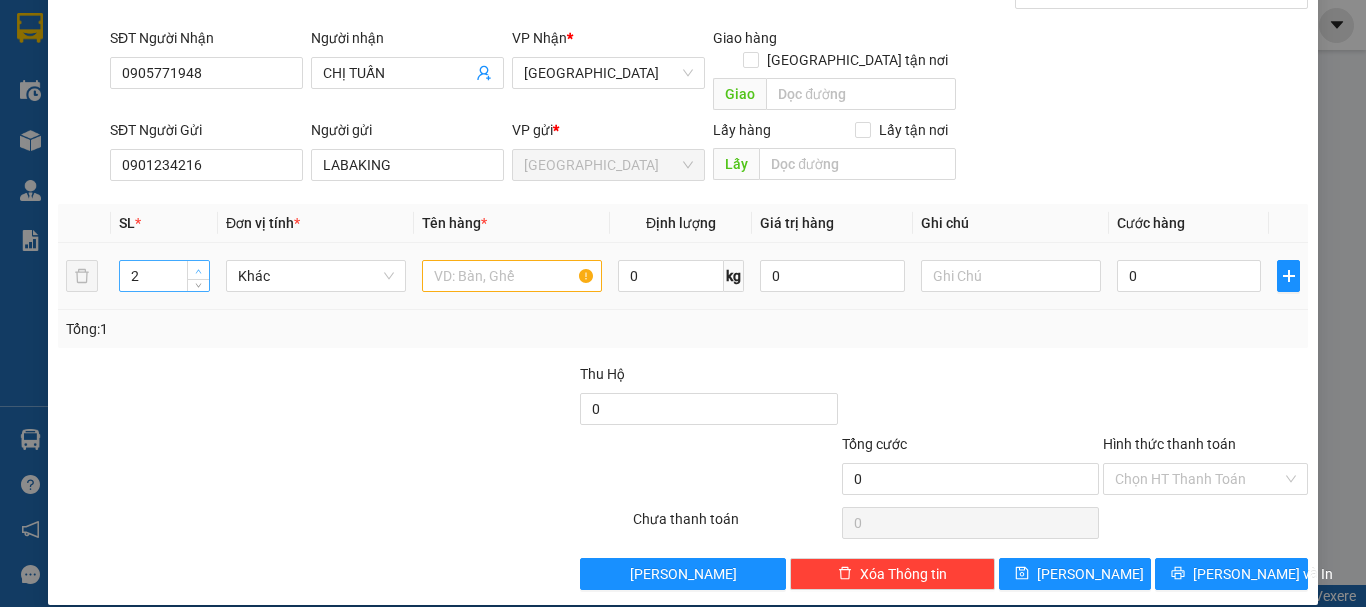 click 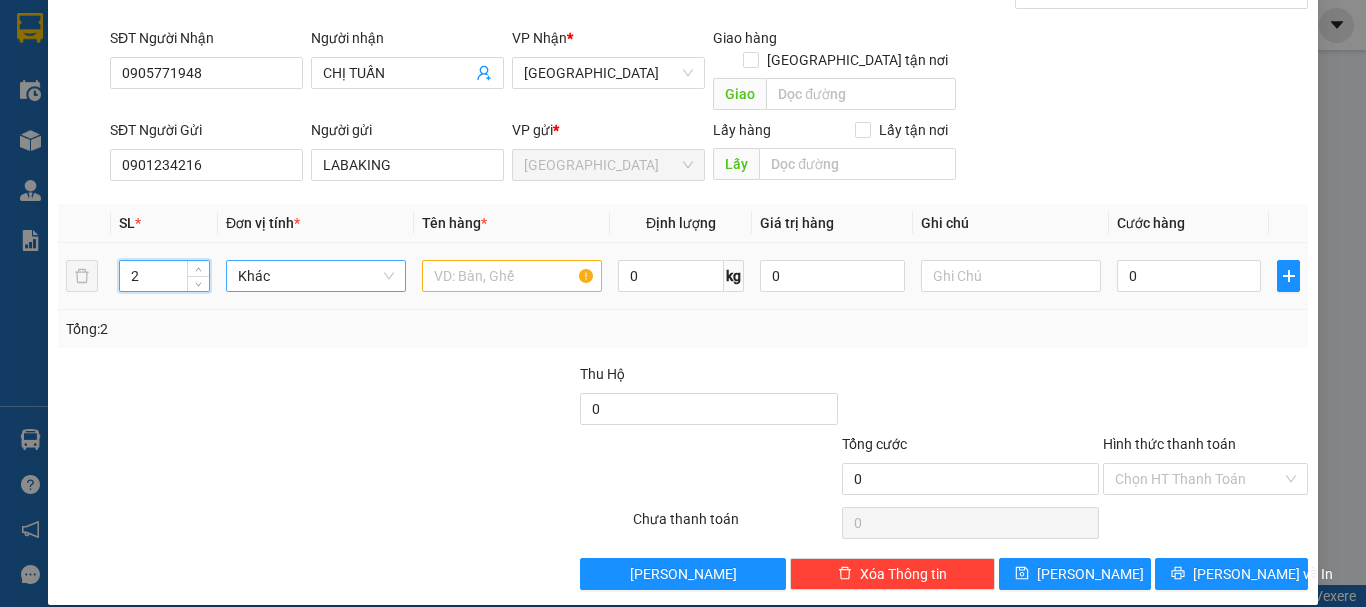 click on "Khác" at bounding box center [316, 276] 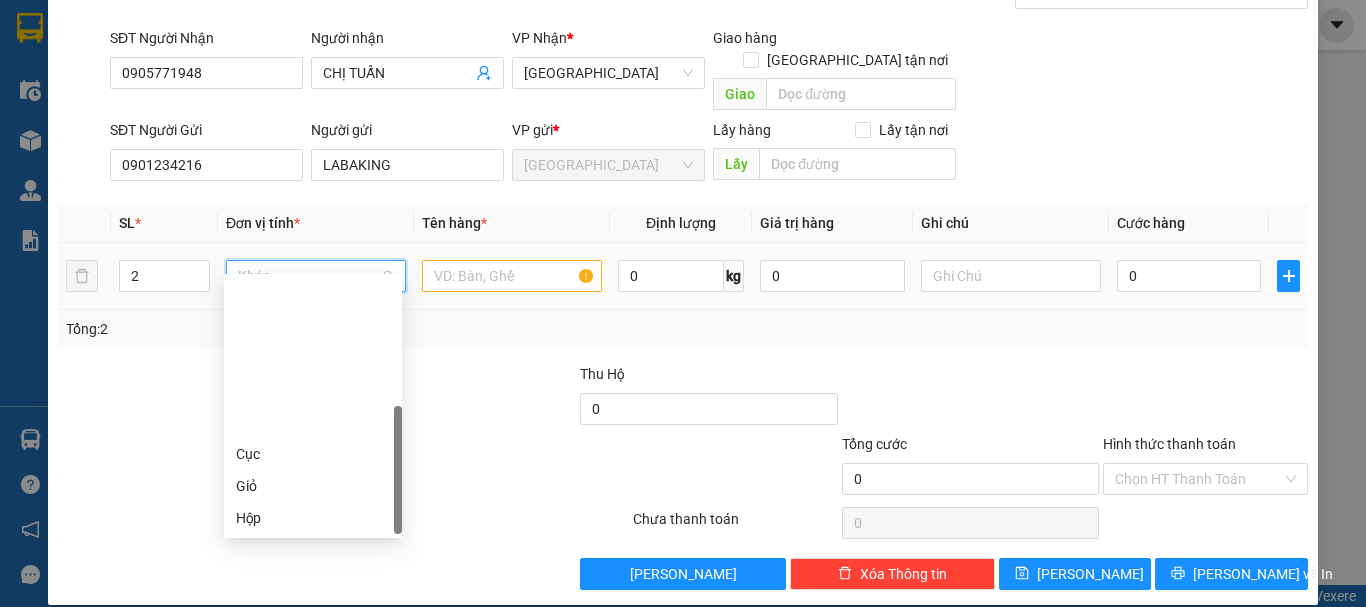 scroll, scrollTop: 192, scrollLeft: 0, axis: vertical 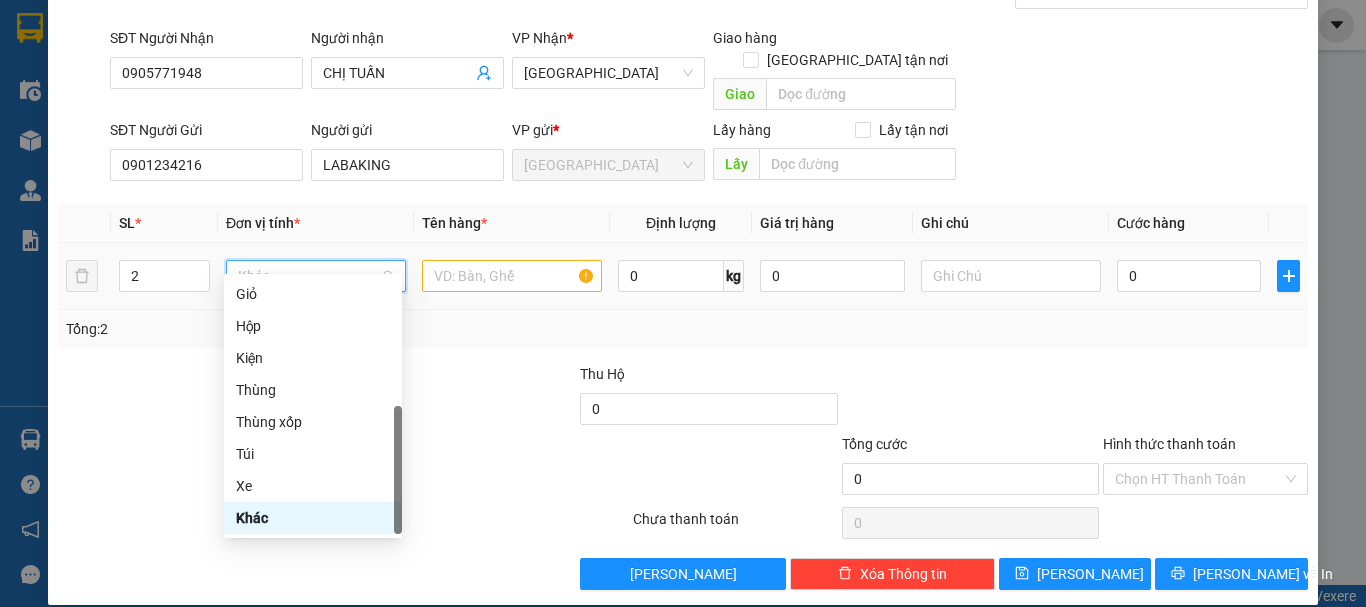 type on "T" 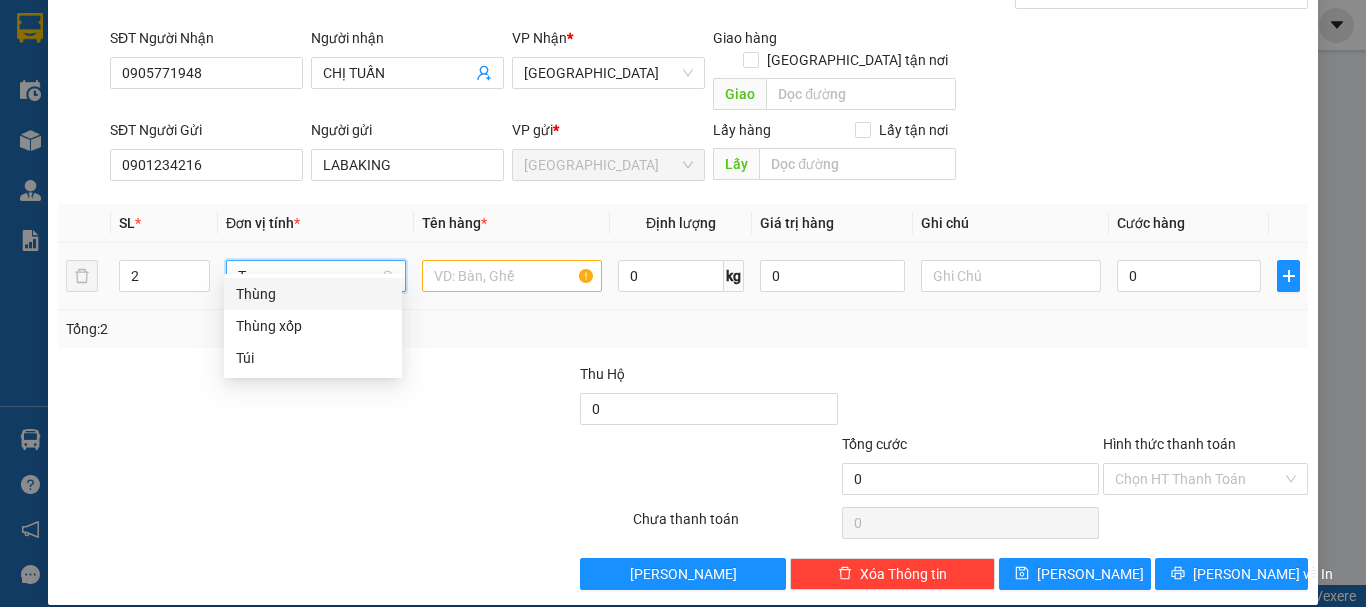 scroll, scrollTop: 0, scrollLeft: 0, axis: both 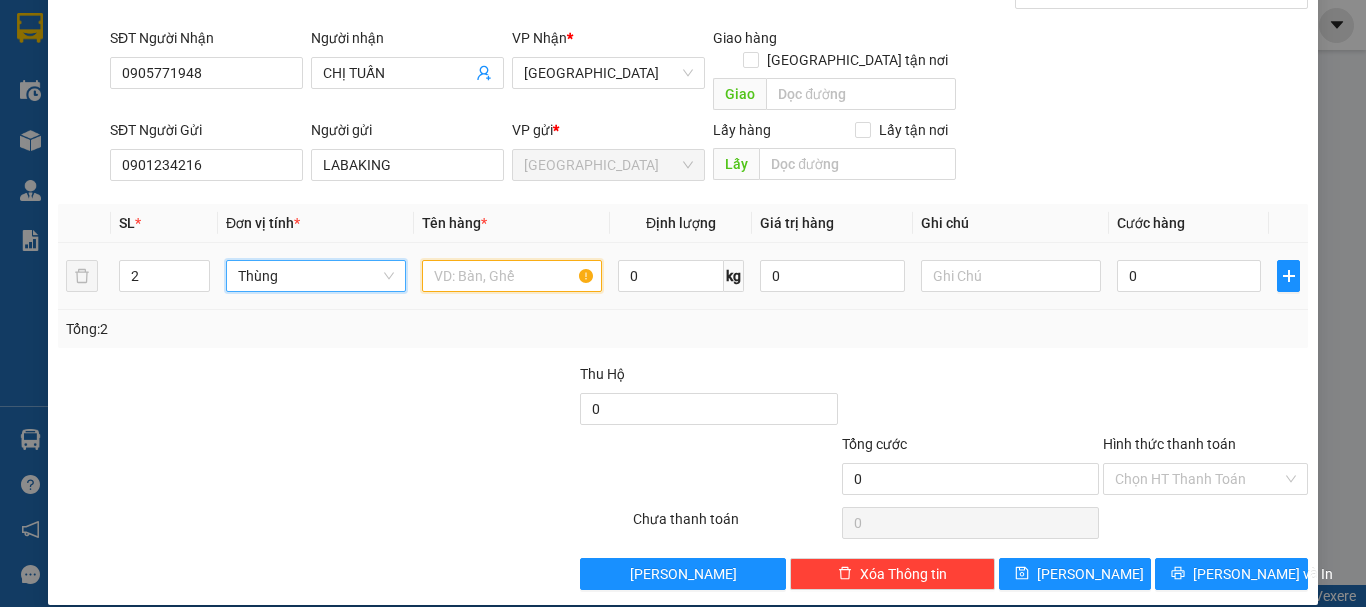 click at bounding box center (512, 276) 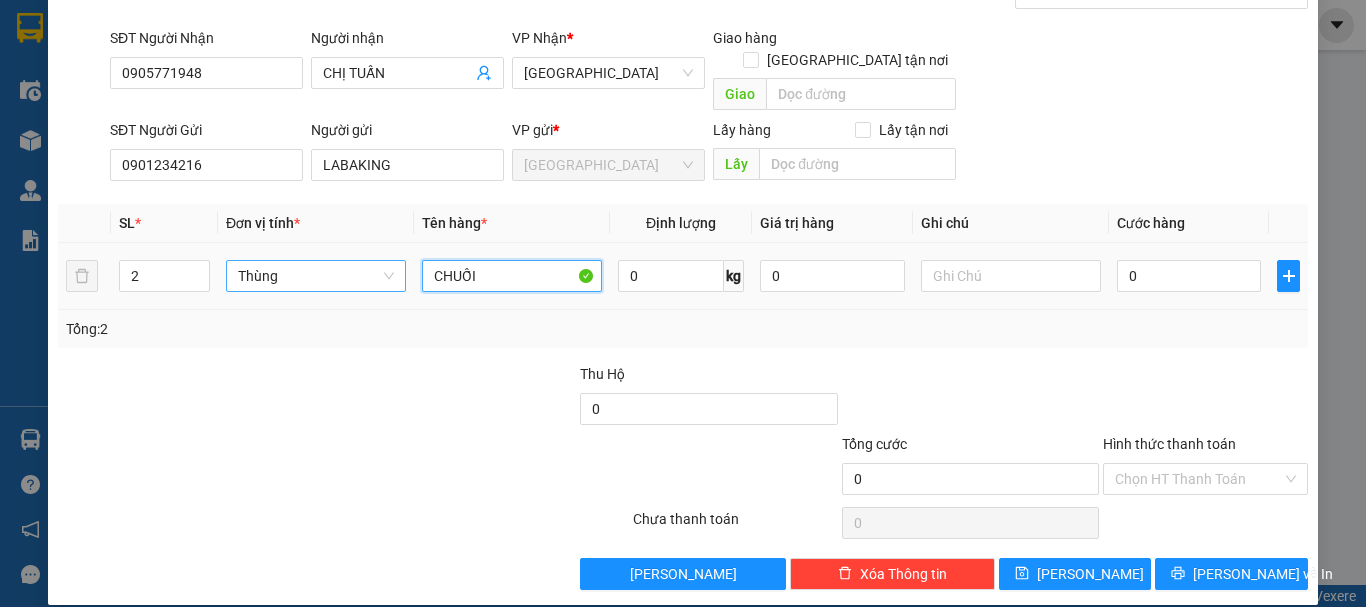 type on "CHUỐI" 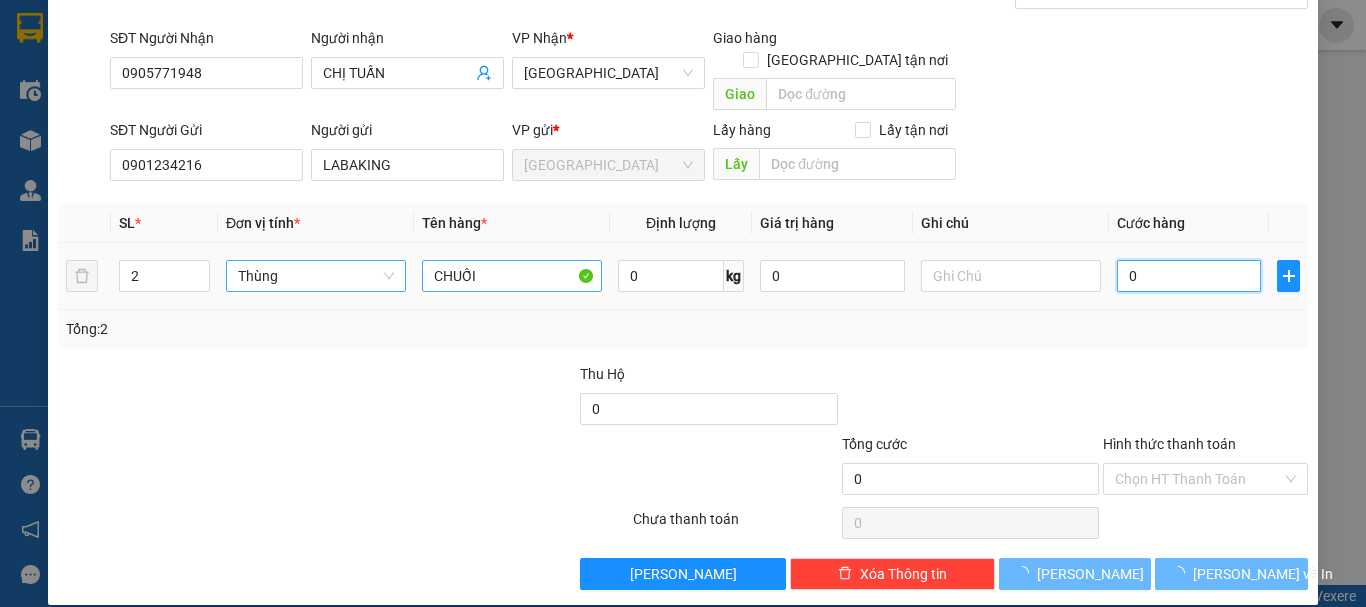 type on "1" 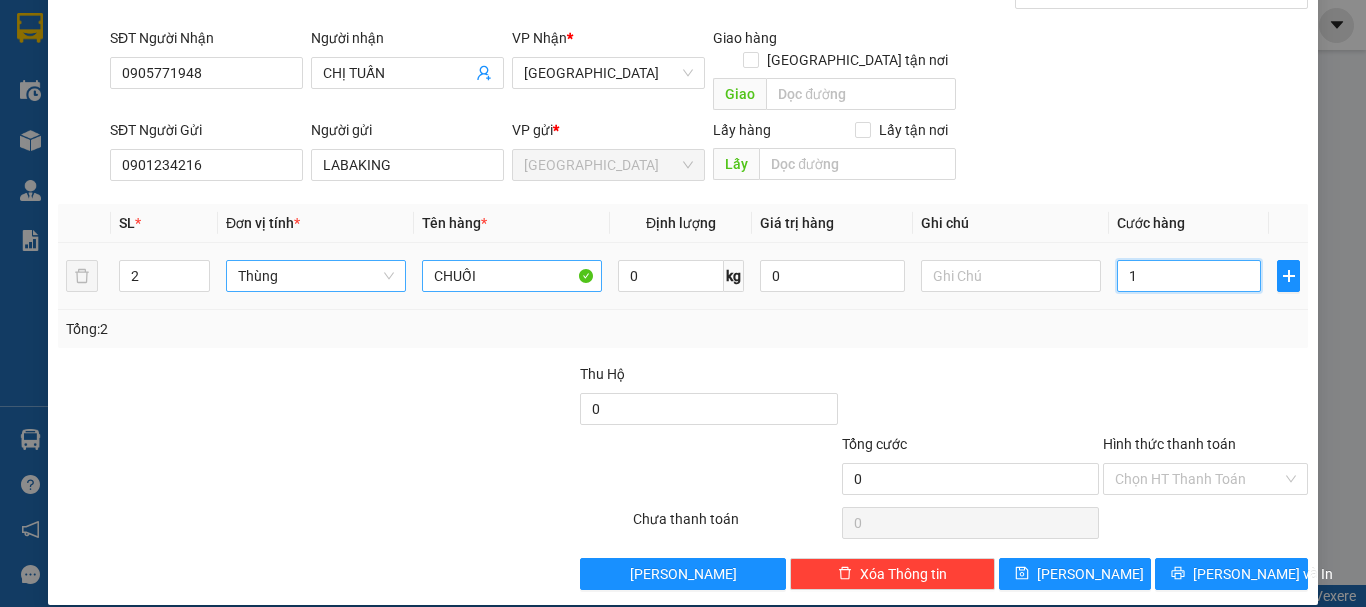 type on "1" 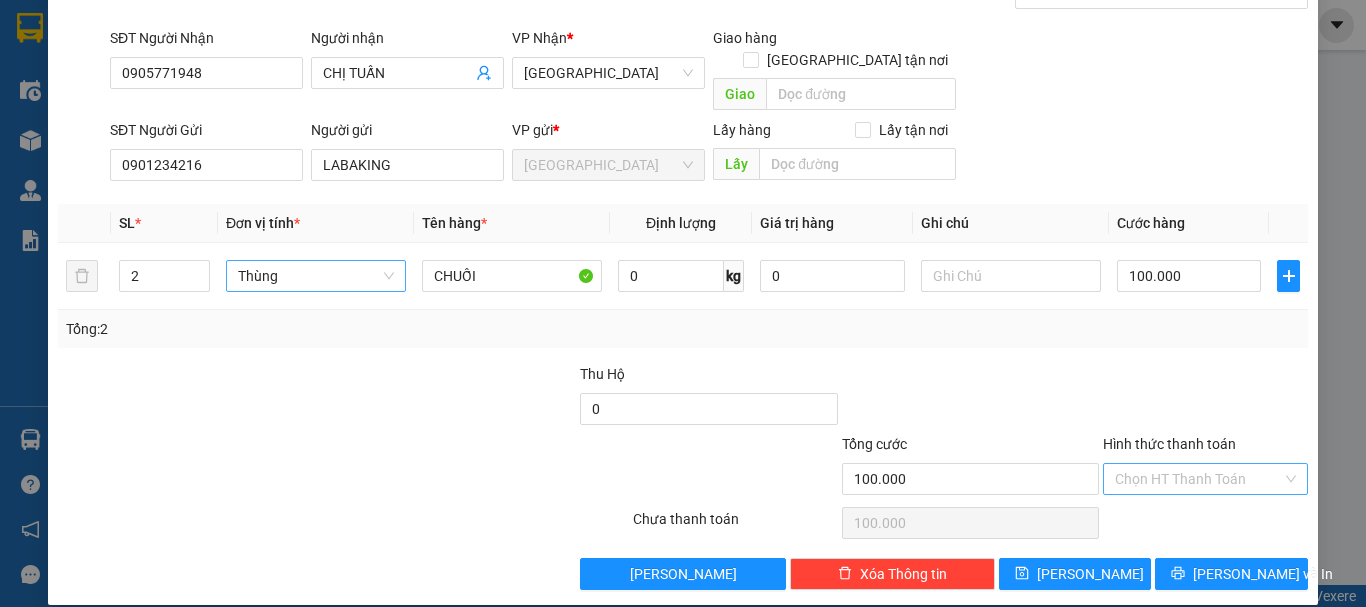 click on "Hình thức thanh toán" at bounding box center (1198, 479) 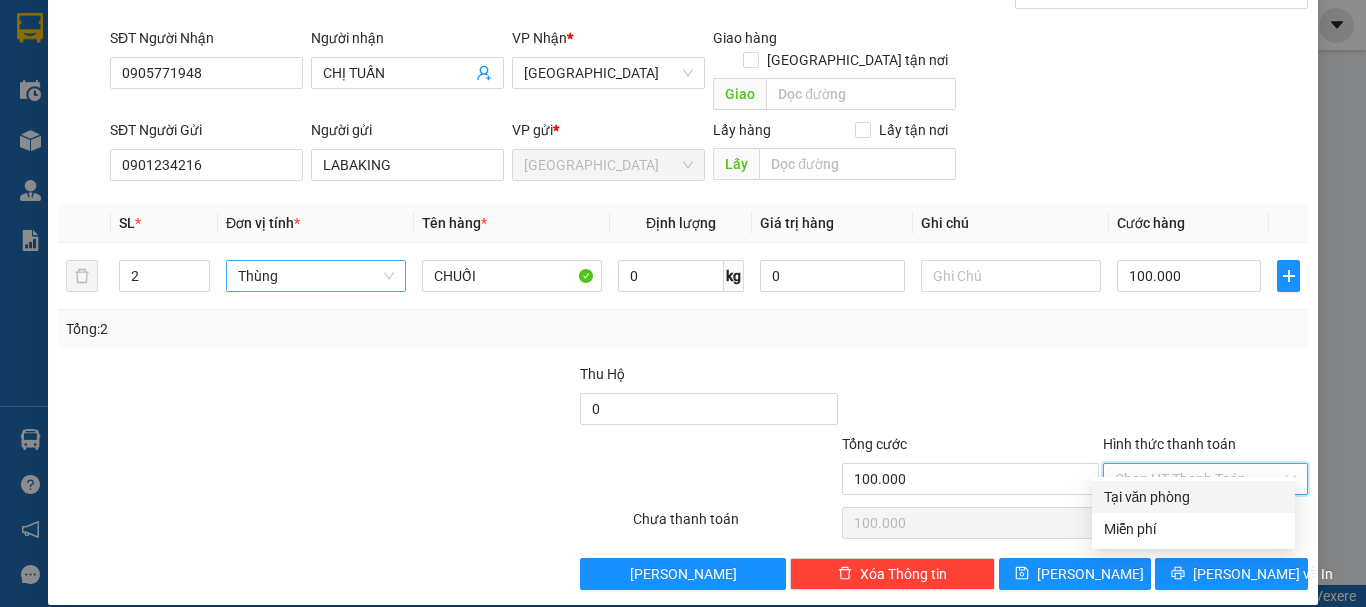 click on "Tại văn phòng" at bounding box center (1193, 497) 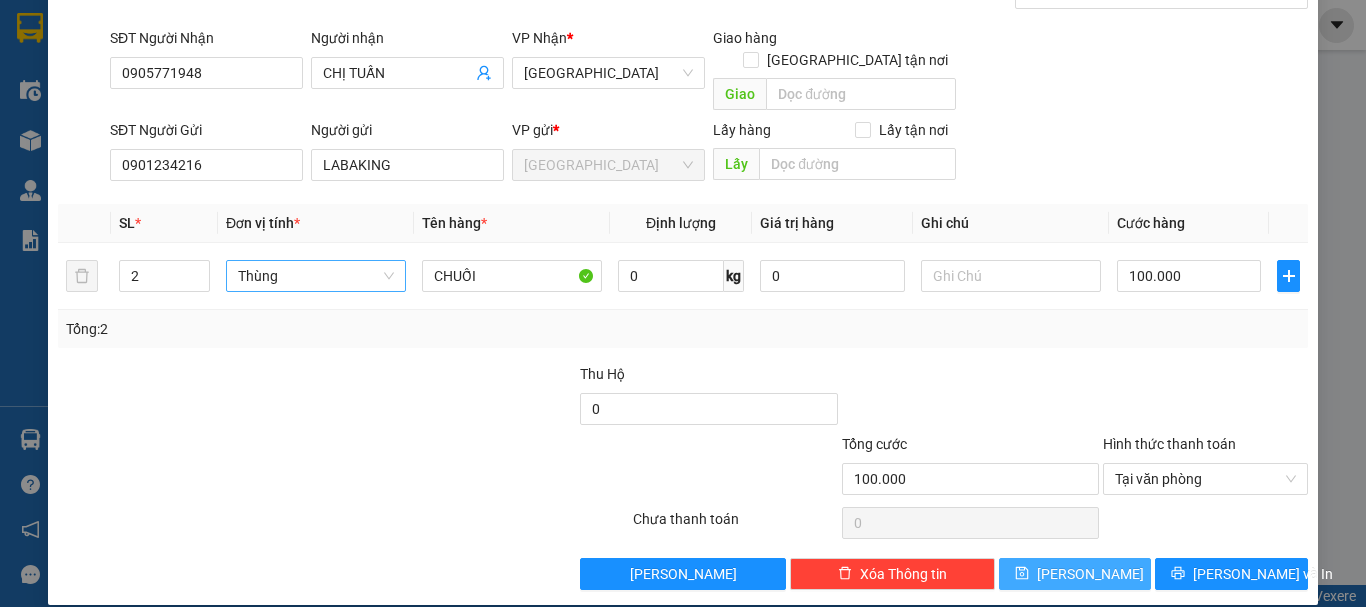 click on "[PERSON_NAME]" at bounding box center [1075, 574] 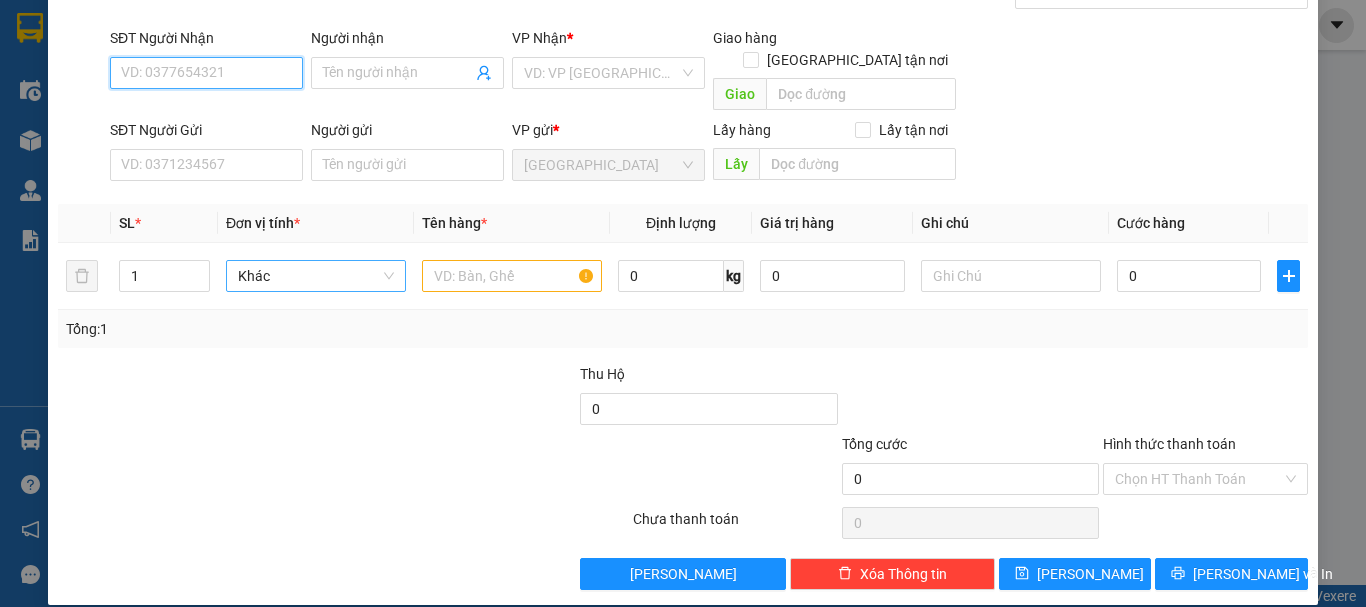 click on "SĐT Người Nhận" at bounding box center (206, 73) 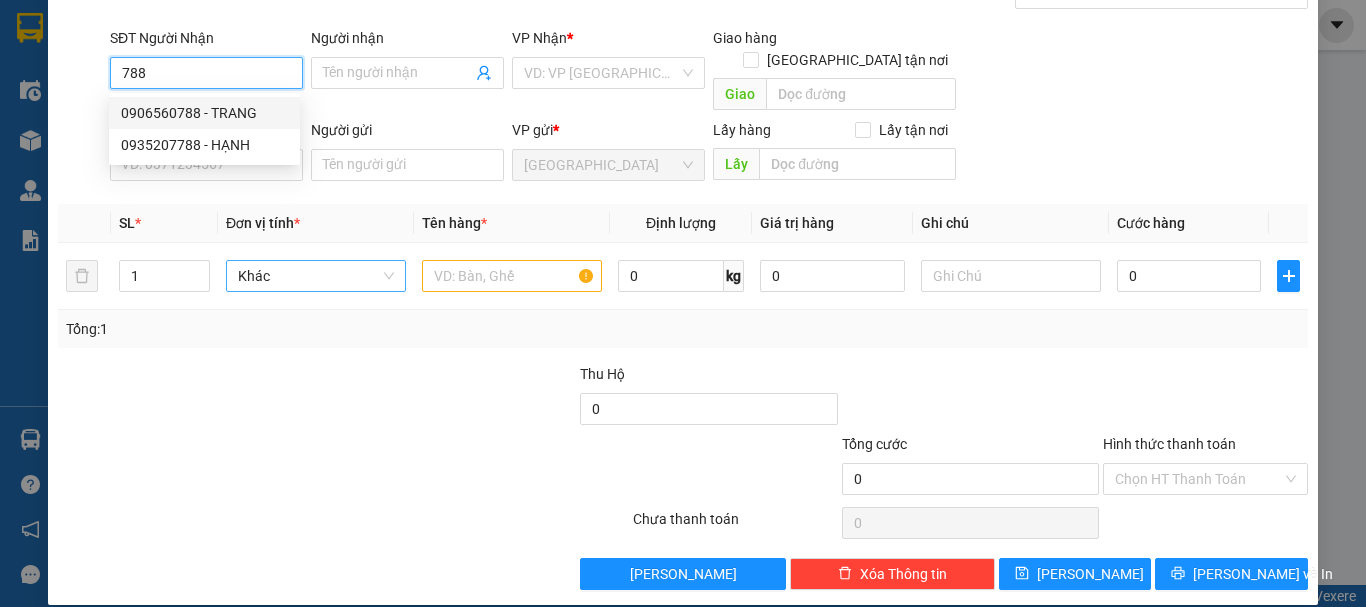 click on "0906560788 - TRANG" at bounding box center [204, 113] 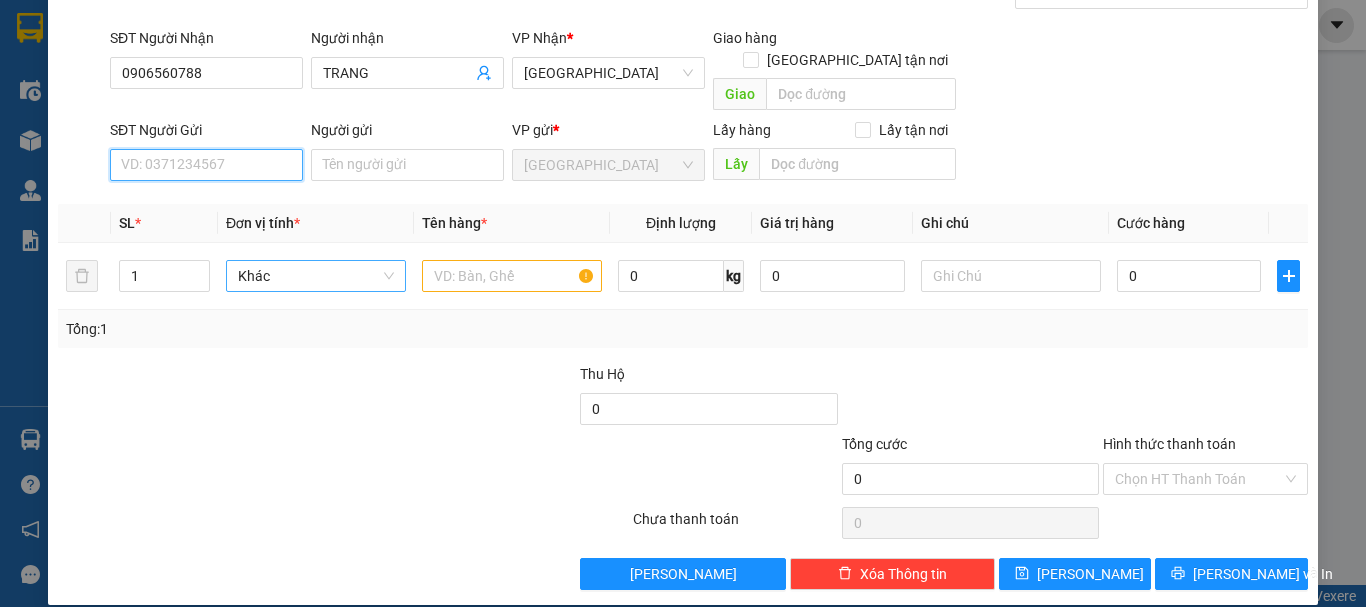 click on "SĐT Người Gửi" at bounding box center [206, 165] 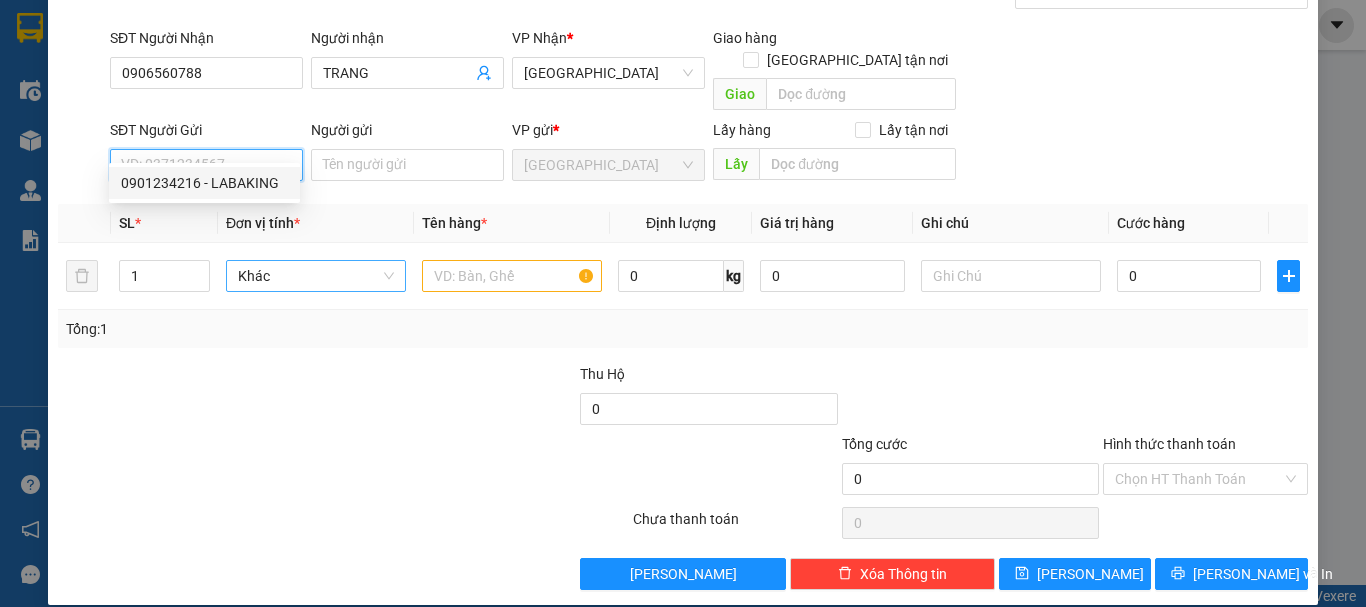 click on "0901234216 - LABAKING" at bounding box center (204, 183) 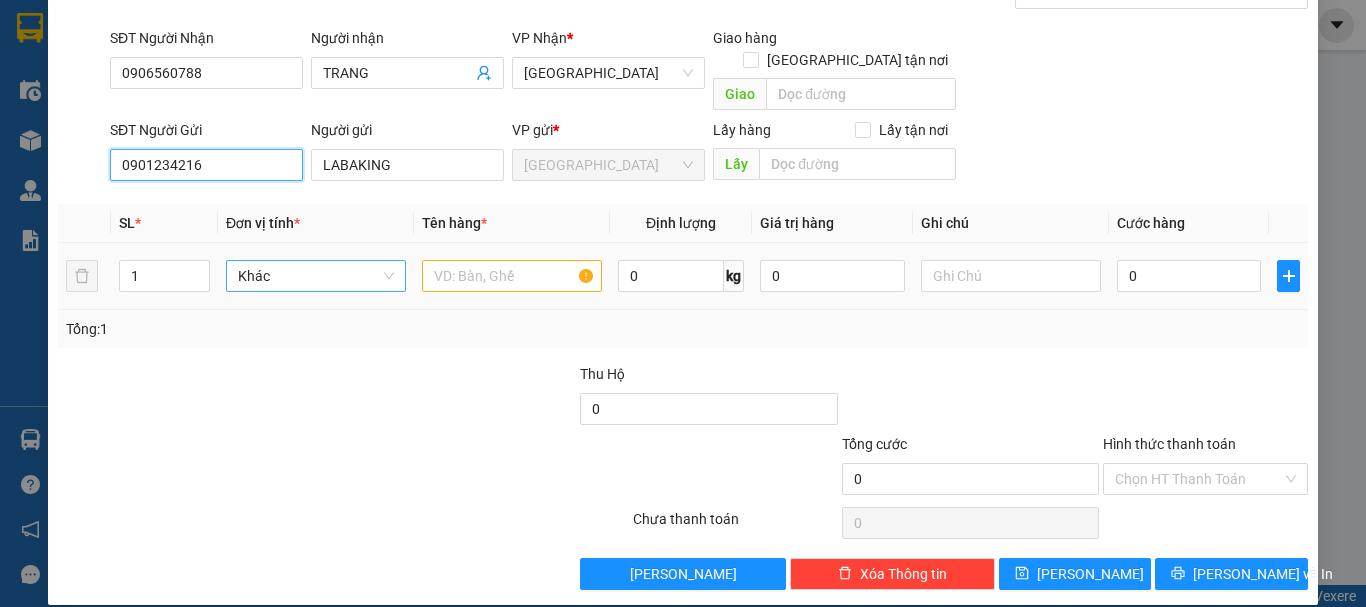 click on "Khác" at bounding box center (316, 276) 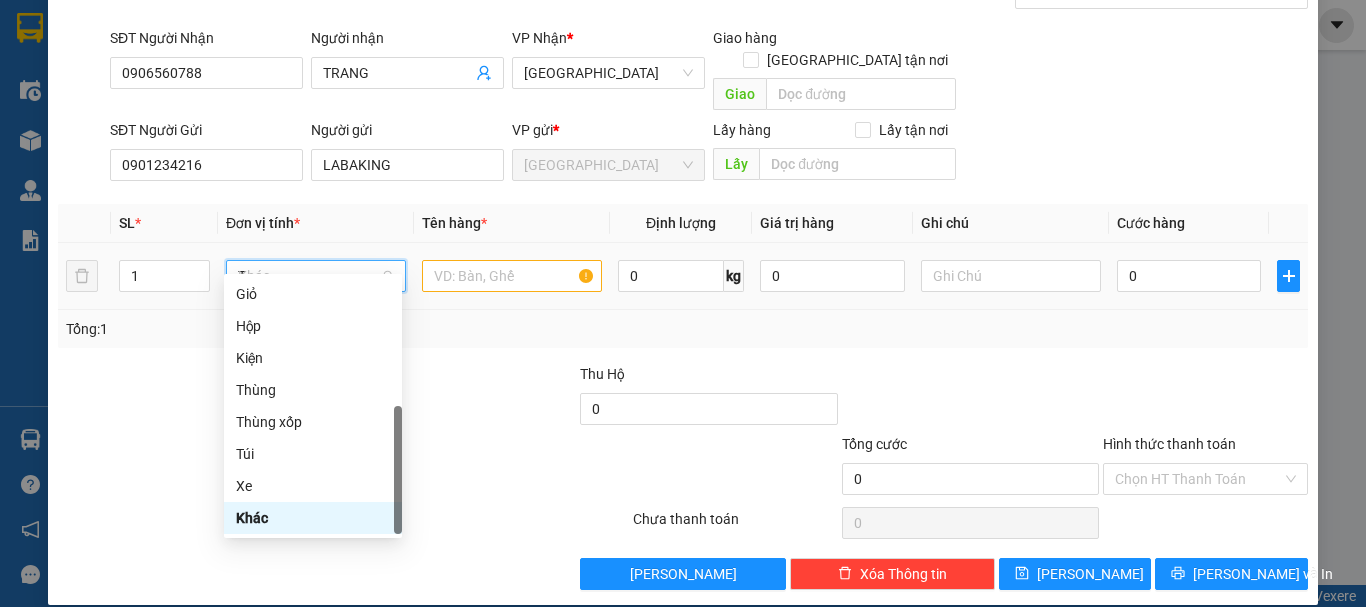 scroll, scrollTop: 0, scrollLeft: 0, axis: both 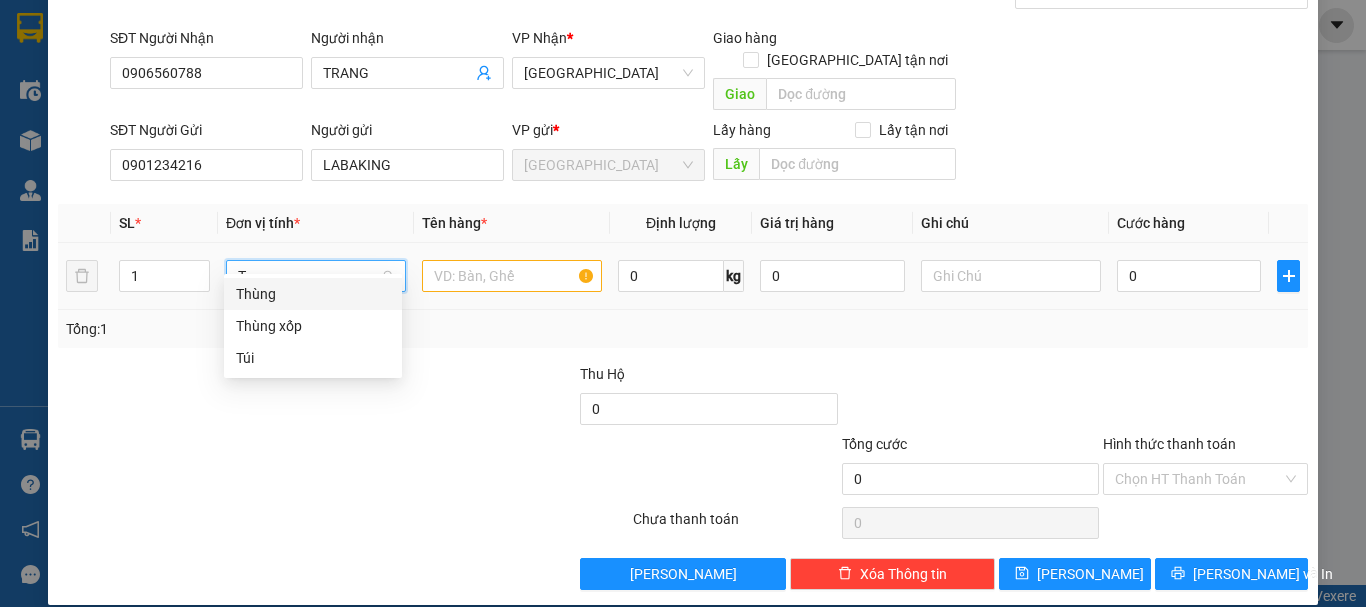 click on "Thùng" at bounding box center (313, 294) 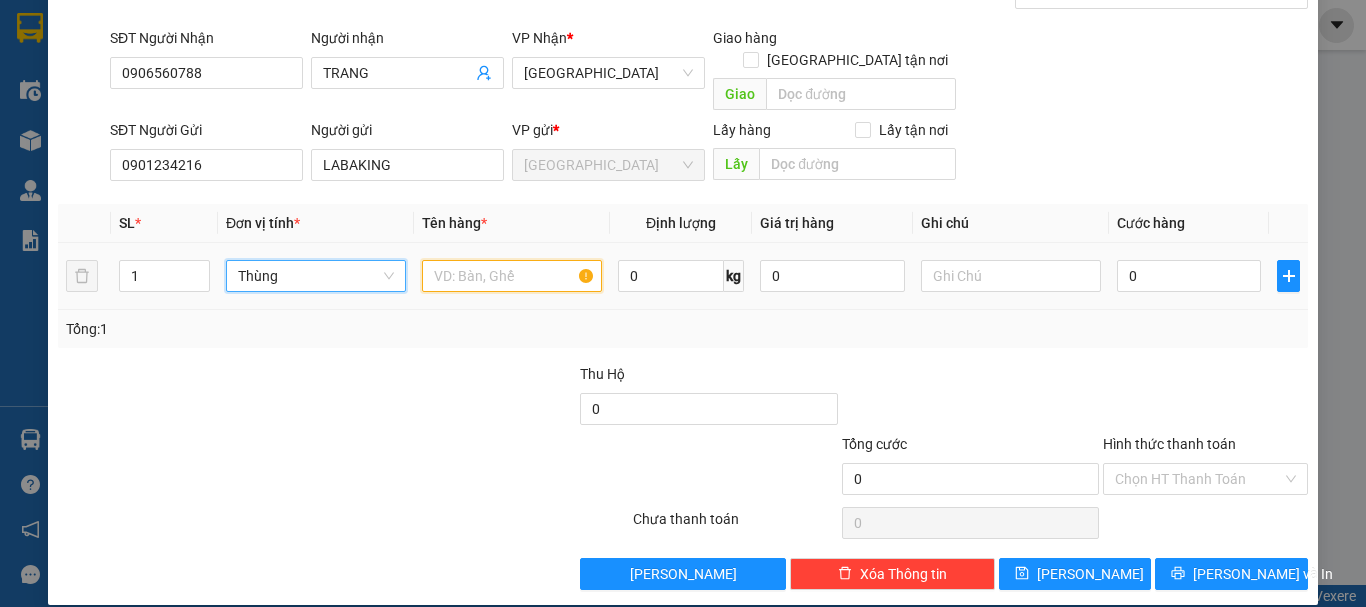 click at bounding box center [512, 276] 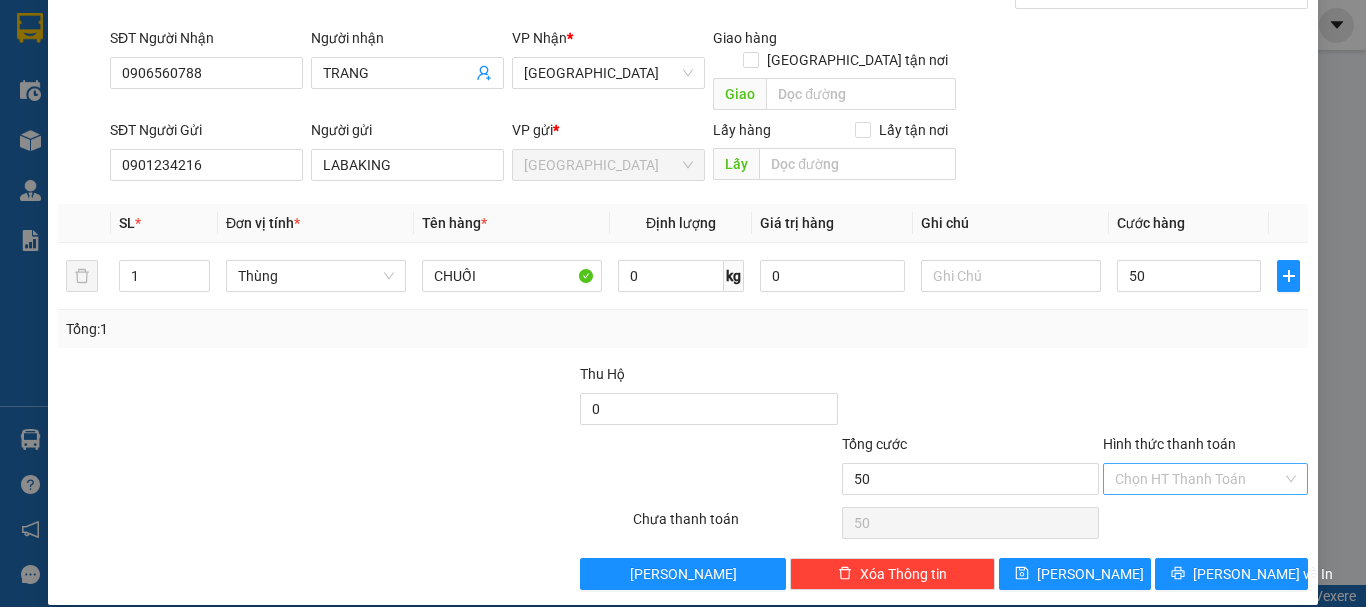 click on "Hình thức thanh toán" at bounding box center (1198, 479) 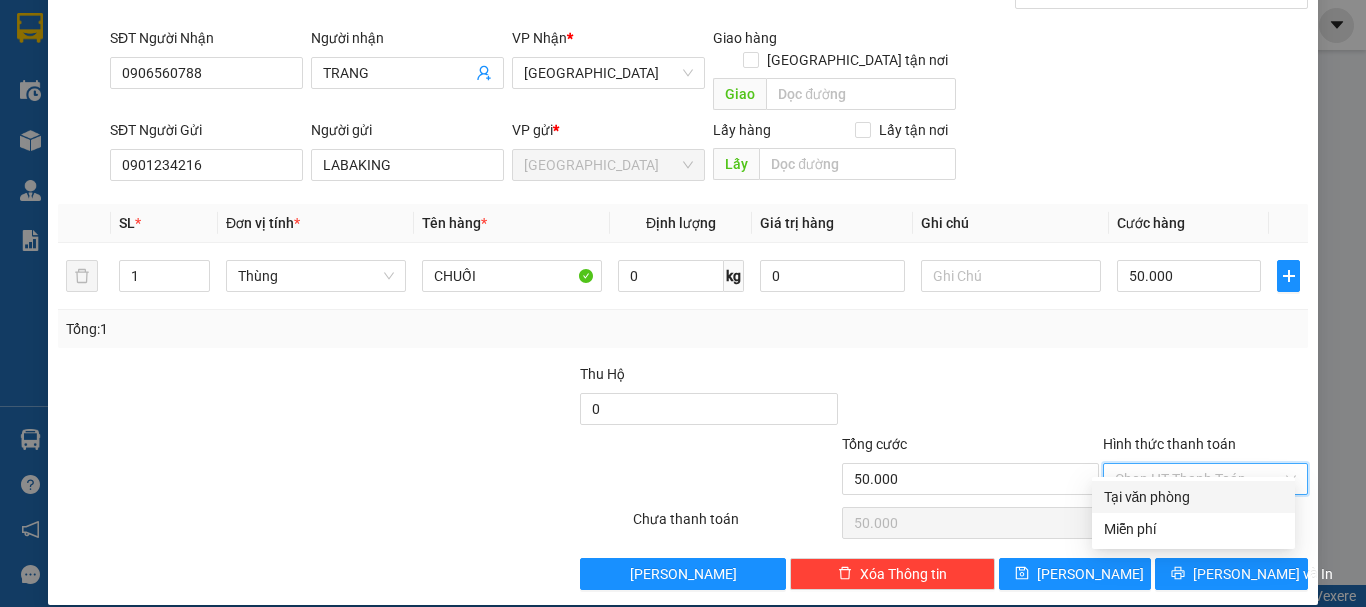 click on "Tại văn phòng" at bounding box center (1193, 497) 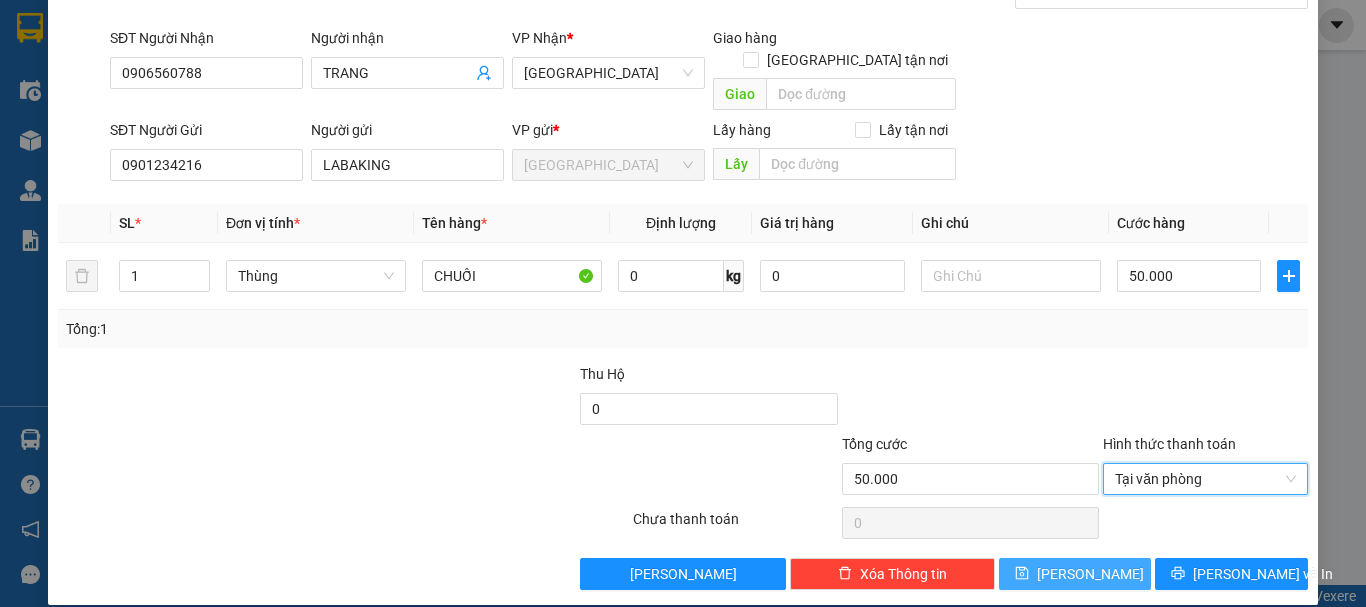click on "[PERSON_NAME]" at bounding box center [1075, 574] 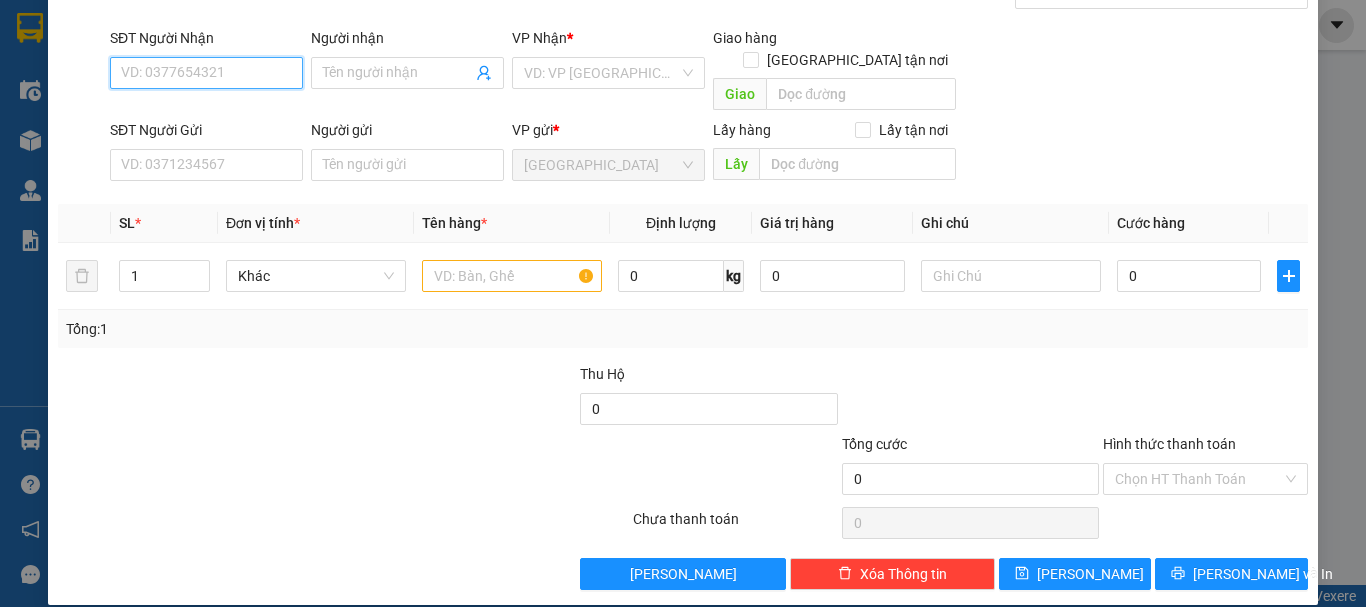 click on "SĐT Người Nhận" at bounding box center [206, 73] 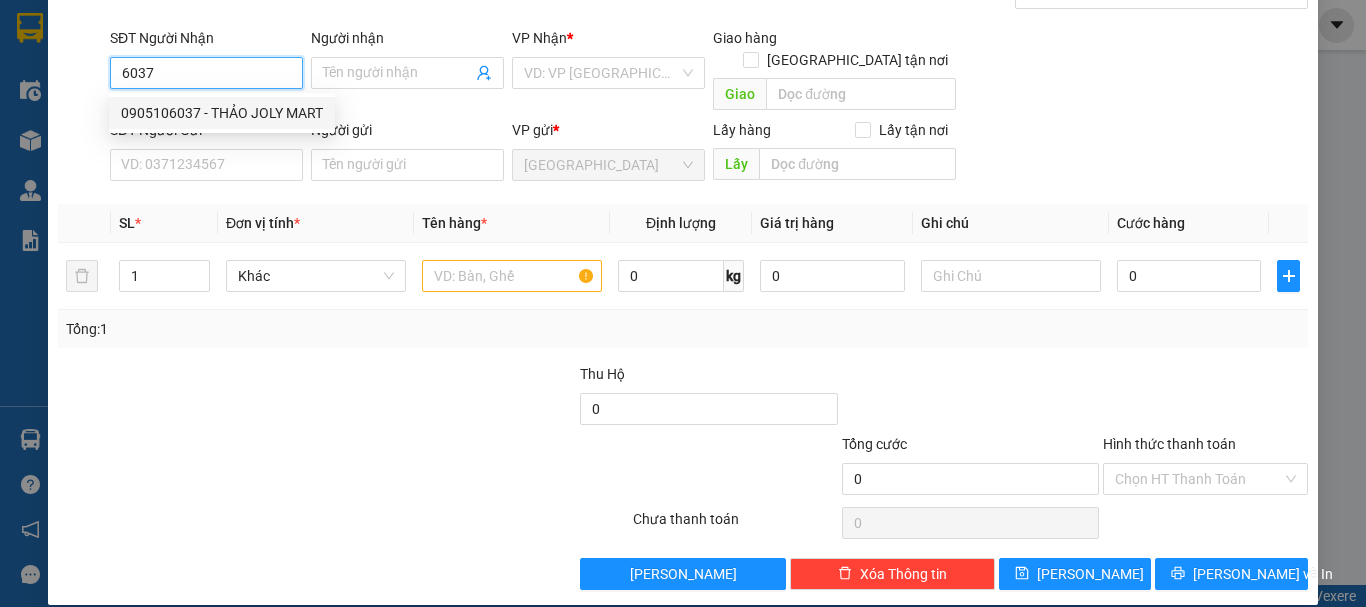 click on "0905106037 - THẢO JOLY MART" at bounding box center [222, 113] 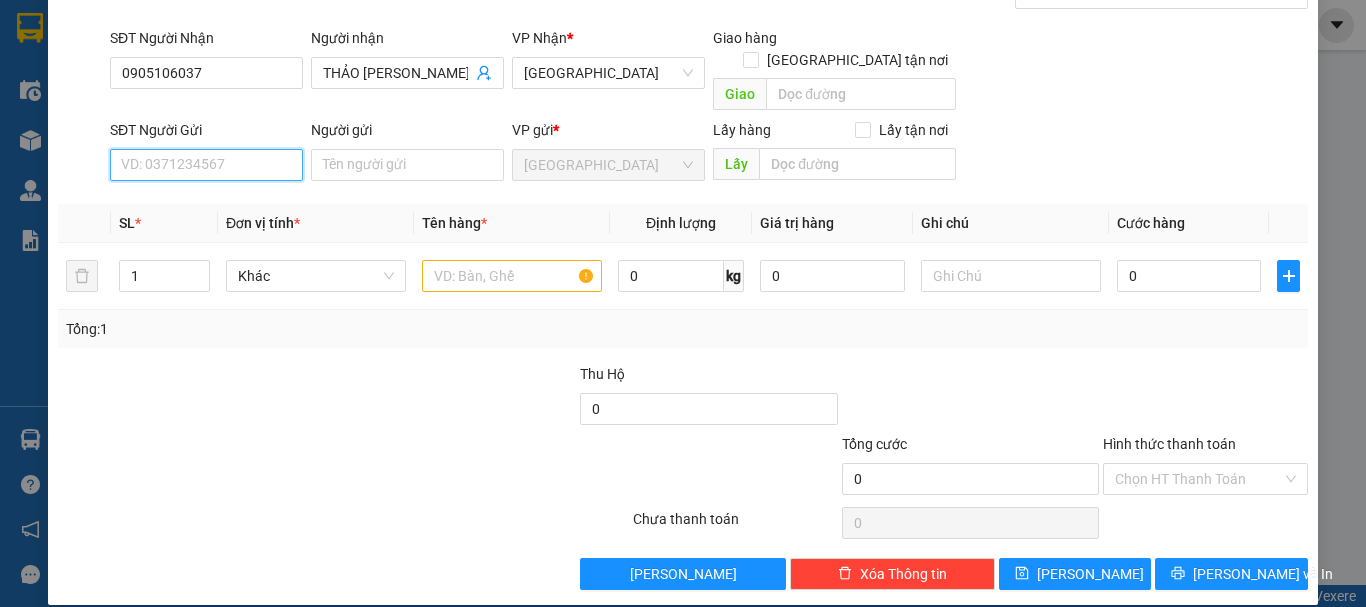 click on "SĐT Người Gửi" at bounding box center [206, 165] 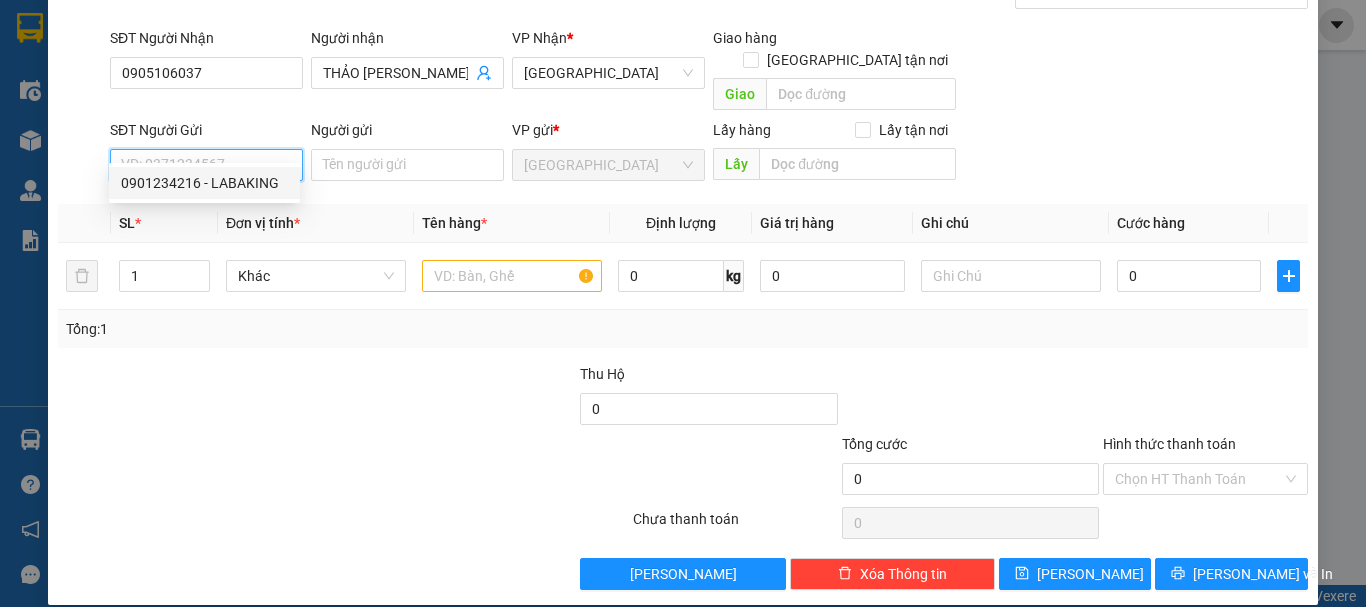 click on "0901234216 - LABAKING" at bounding box center (204, 183) 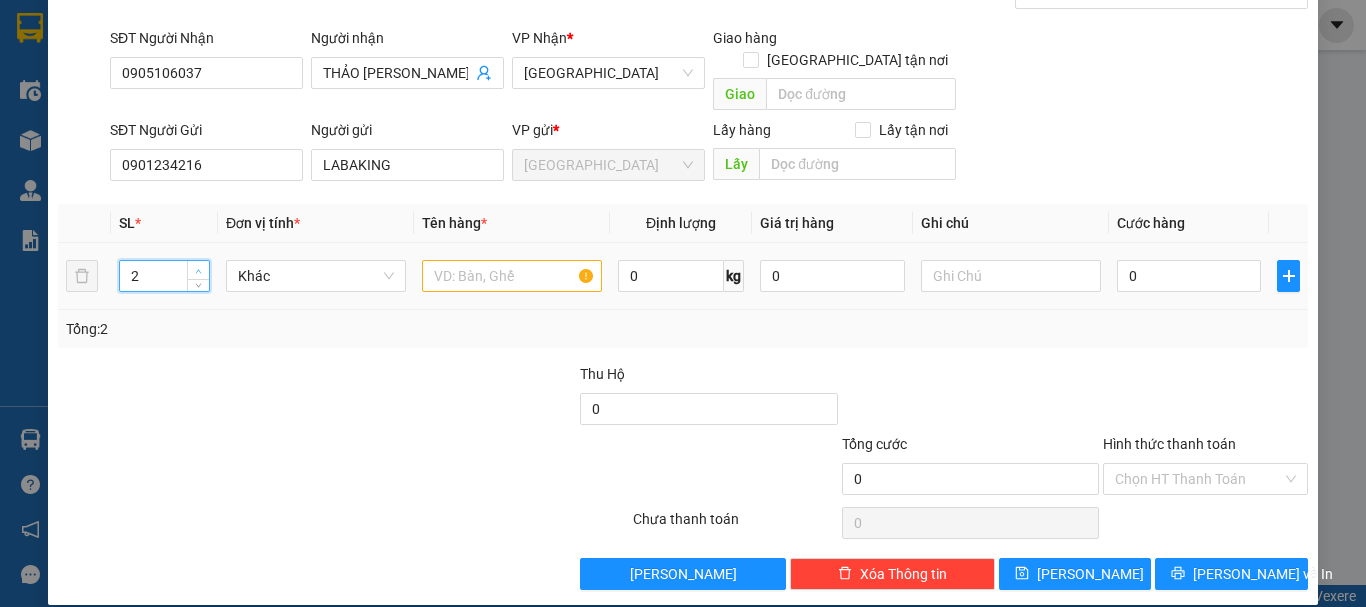 click at bounding box center (198, 270) 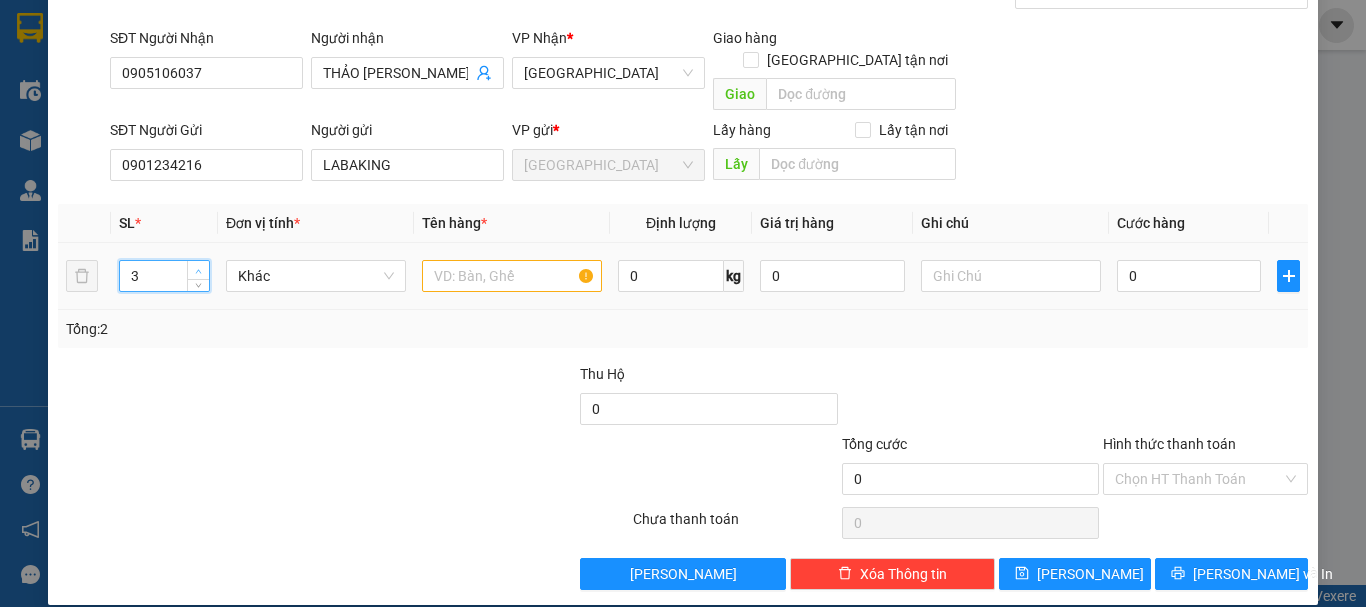 click at bounding box center (198, 270) 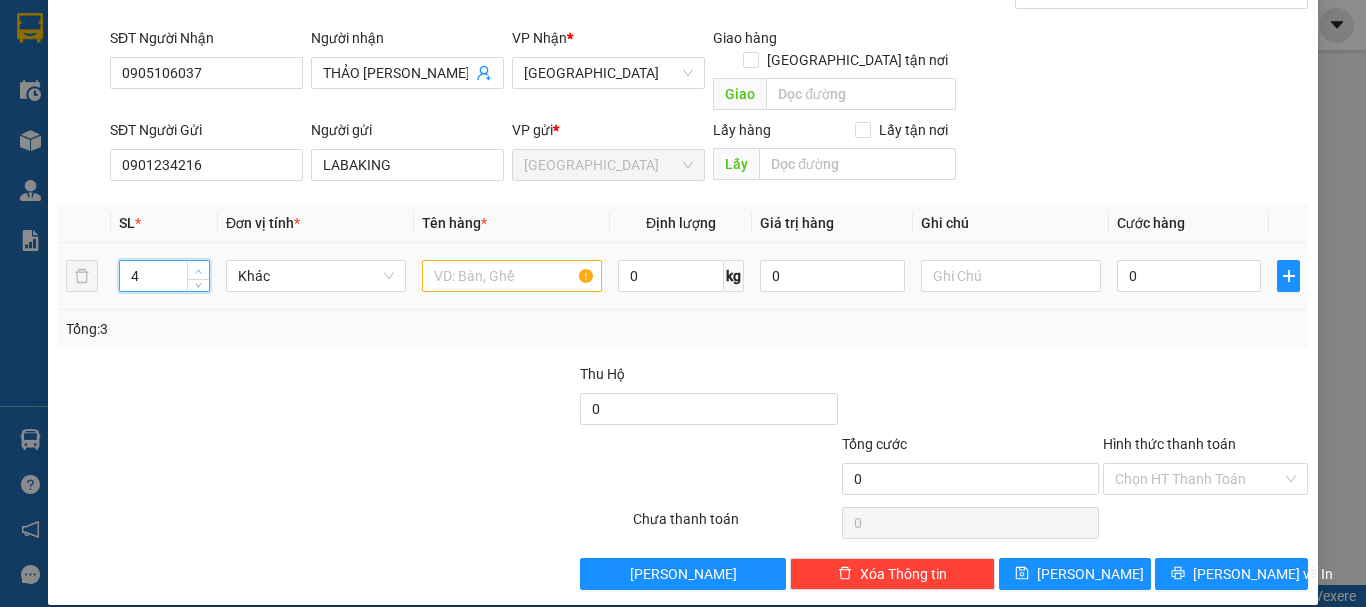 click at bounding box center [198, 270] 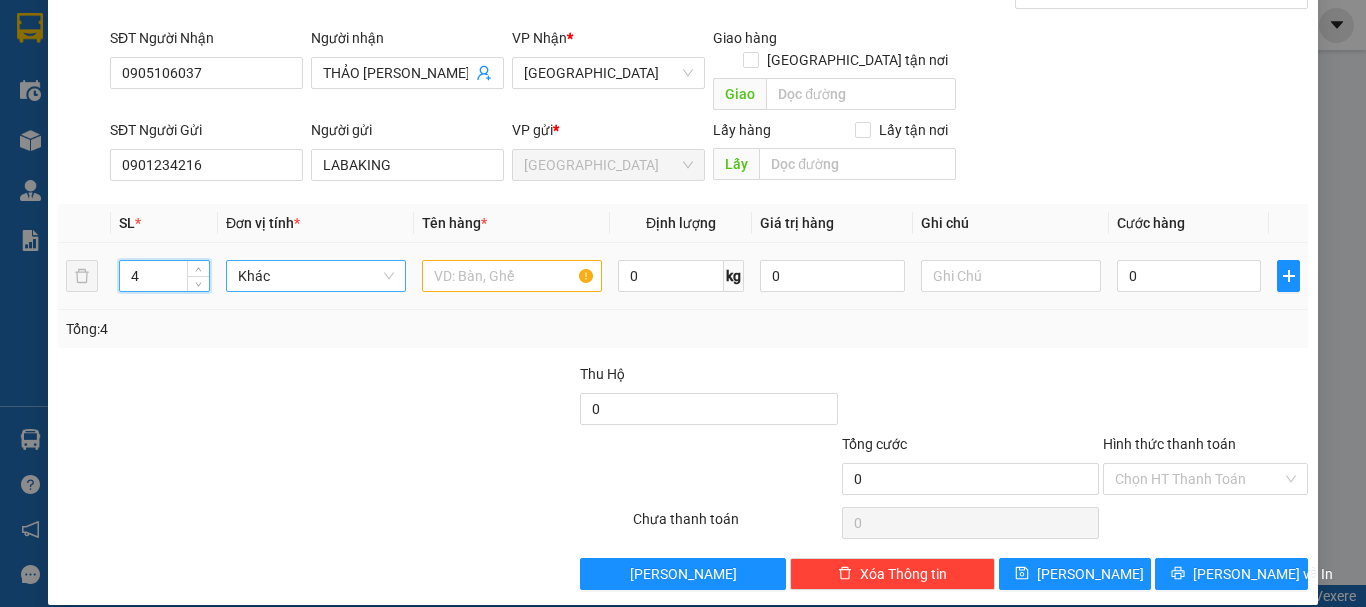 click on "Khác" at bounding box center [316, 276] 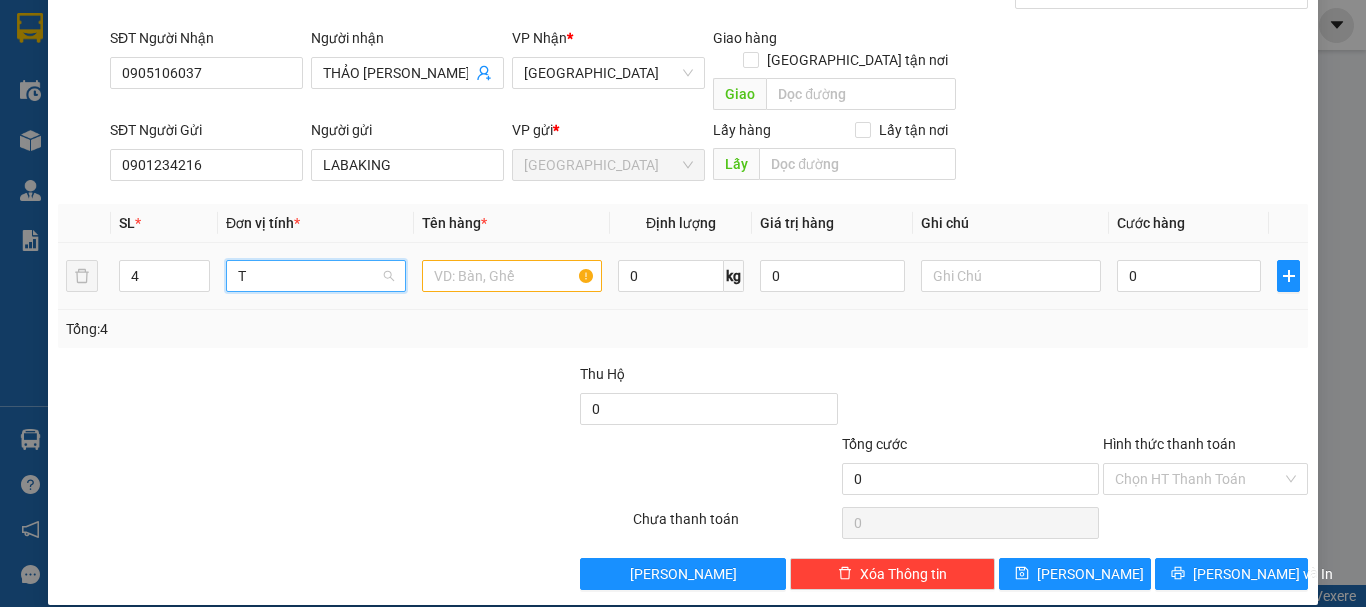 scroll, scrollTop: 0, scrollLeft: 0, axis: both 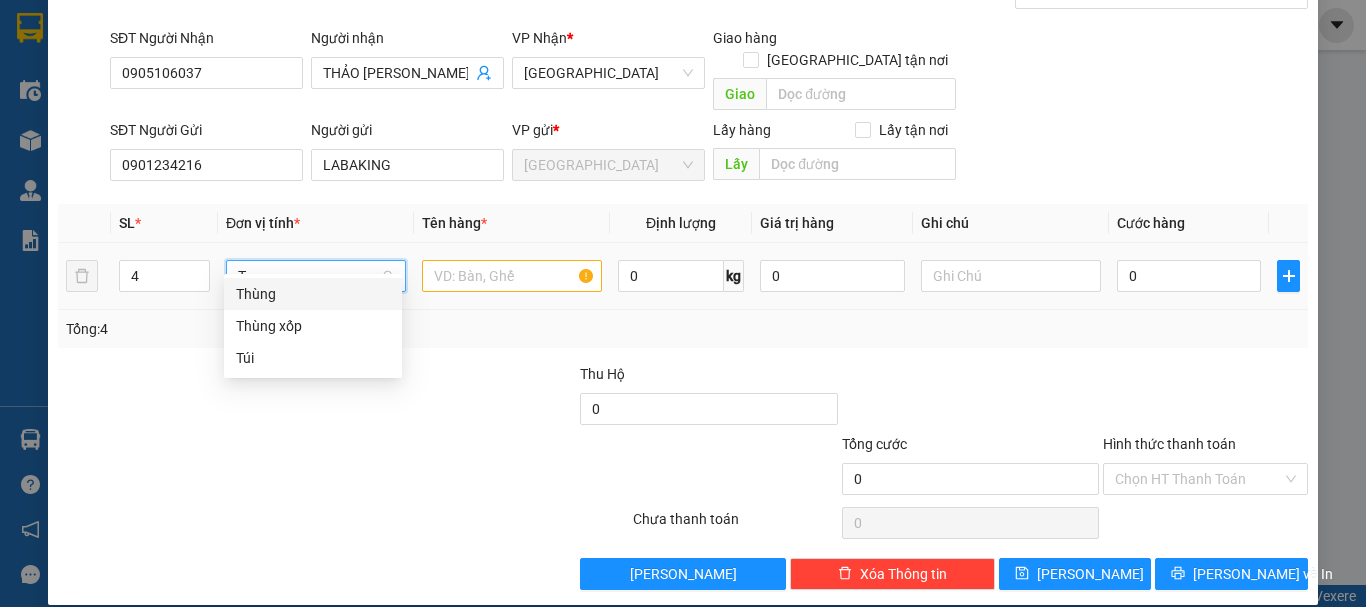 click on "Thùng" at bounding box center (313, 294) 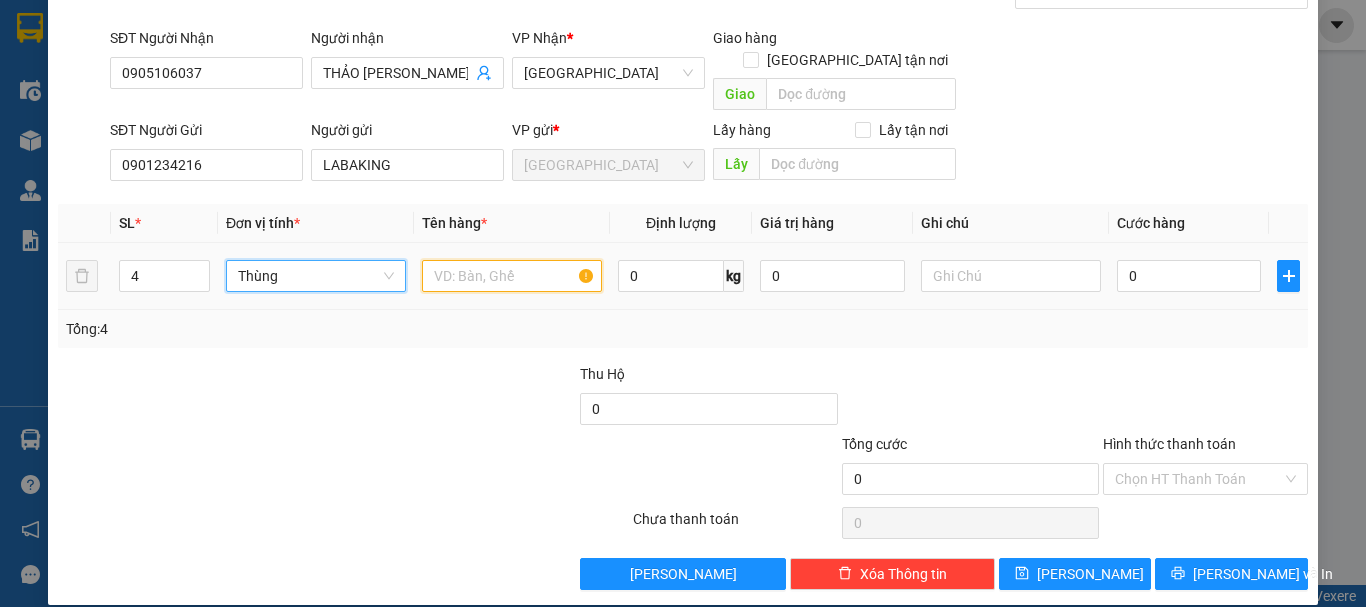 click at bounding box center [512, 276] 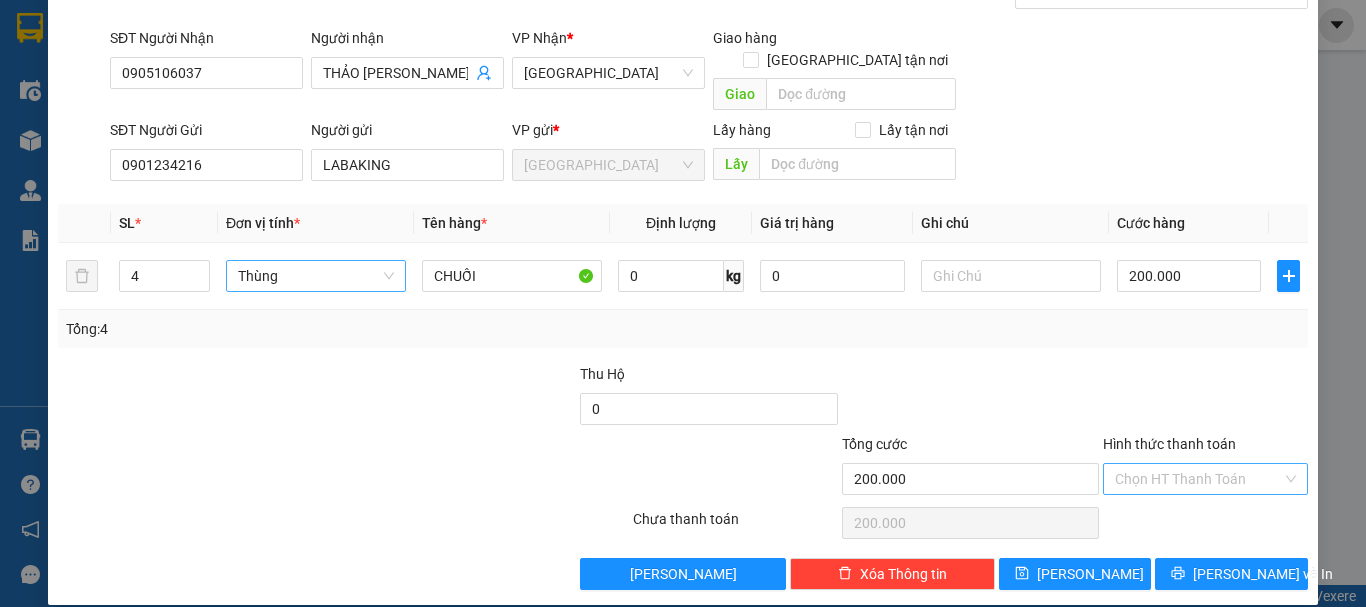 click on "Hình thức thanh toán" at bounding box center (1198, 479) 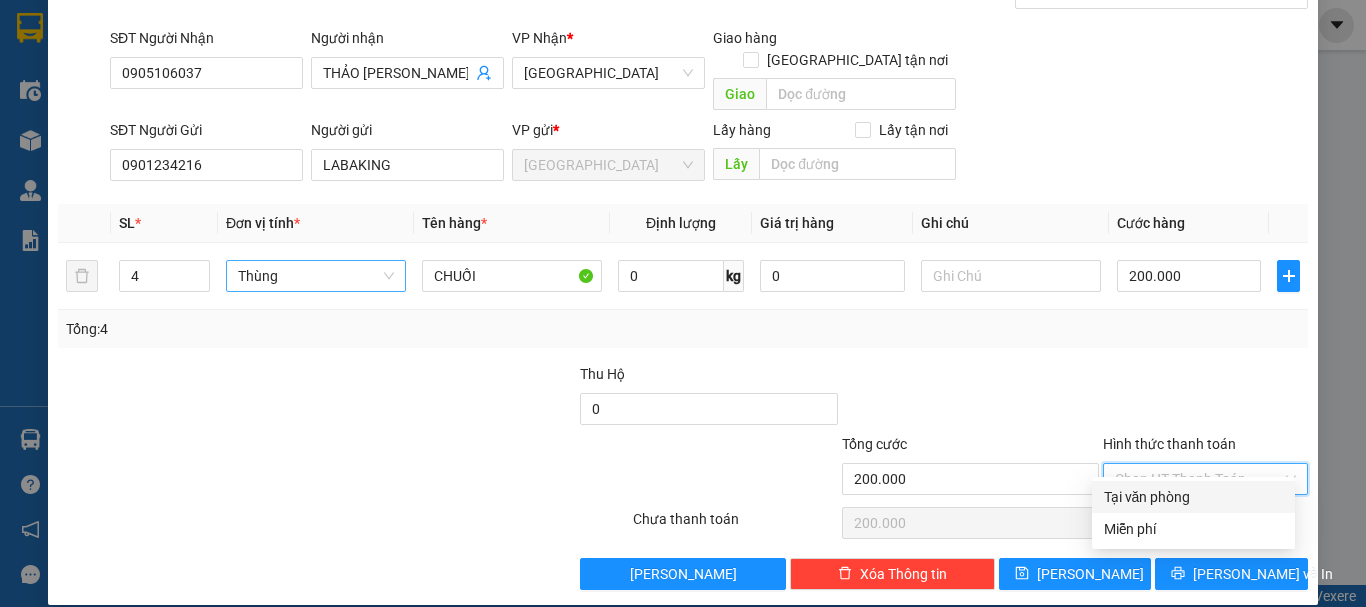 drag, startPoint x: 1161, startPoint y: 480, endPoint x: 1136, endPoint y: 518, distance: 45.486263 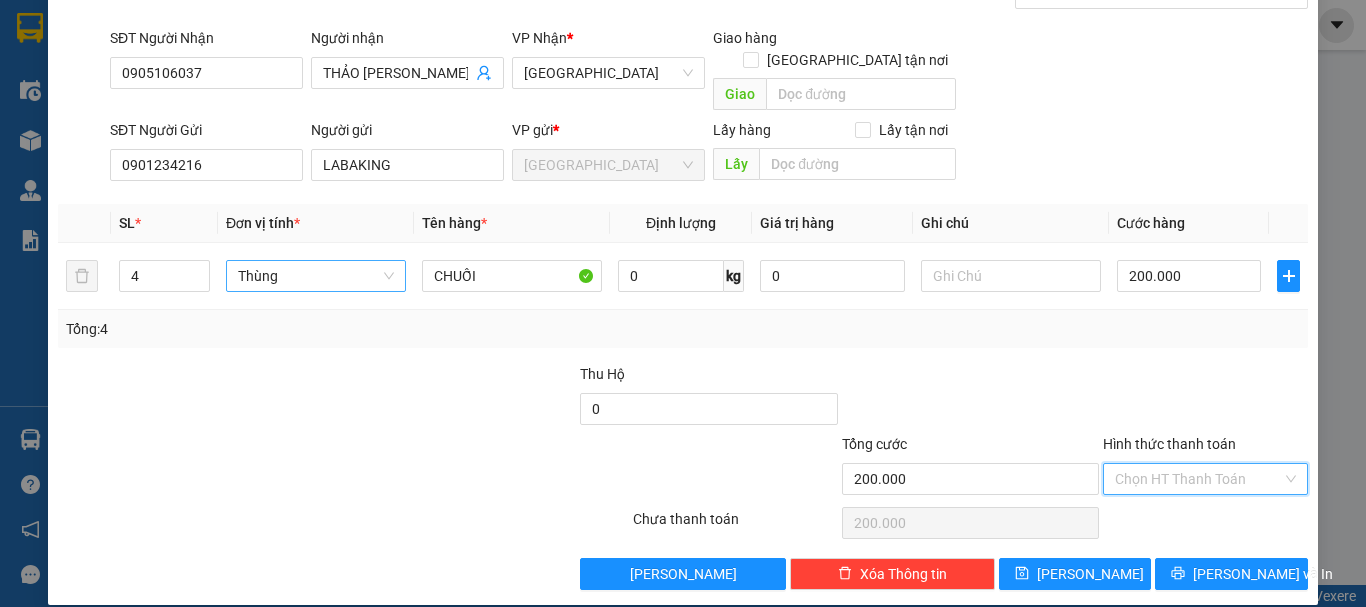 click on "Hình thức thanh toán" at bounding box center (1198, 479) 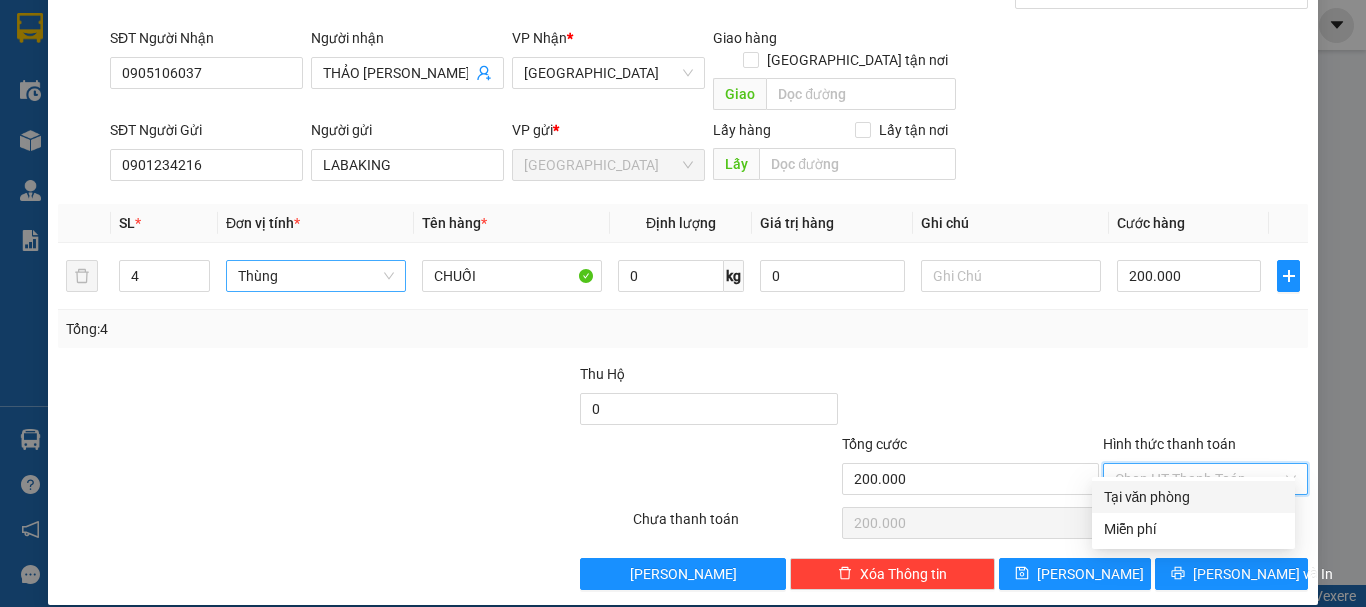 click on "Tại văn phòng" at bounding box center [1193, 497] 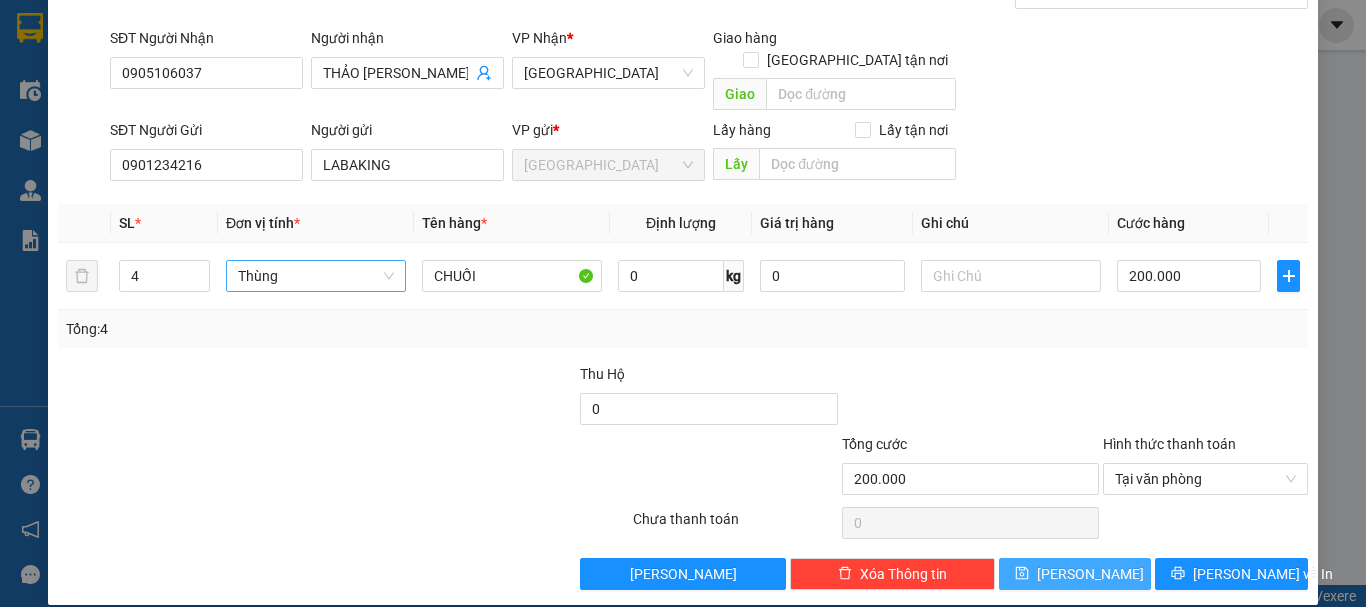 click on "[PERSON_NAME]" at bounding box center (1075, 574) 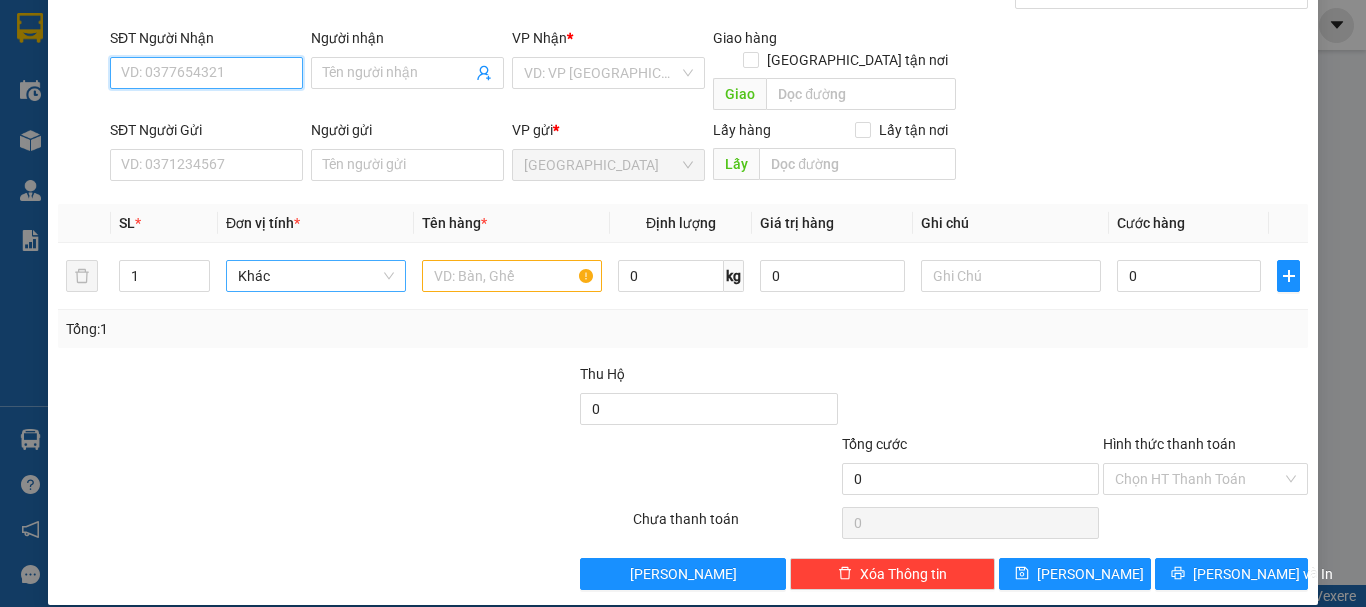 click on "SĐT Người Nhận" at bounding box center (206, 73) 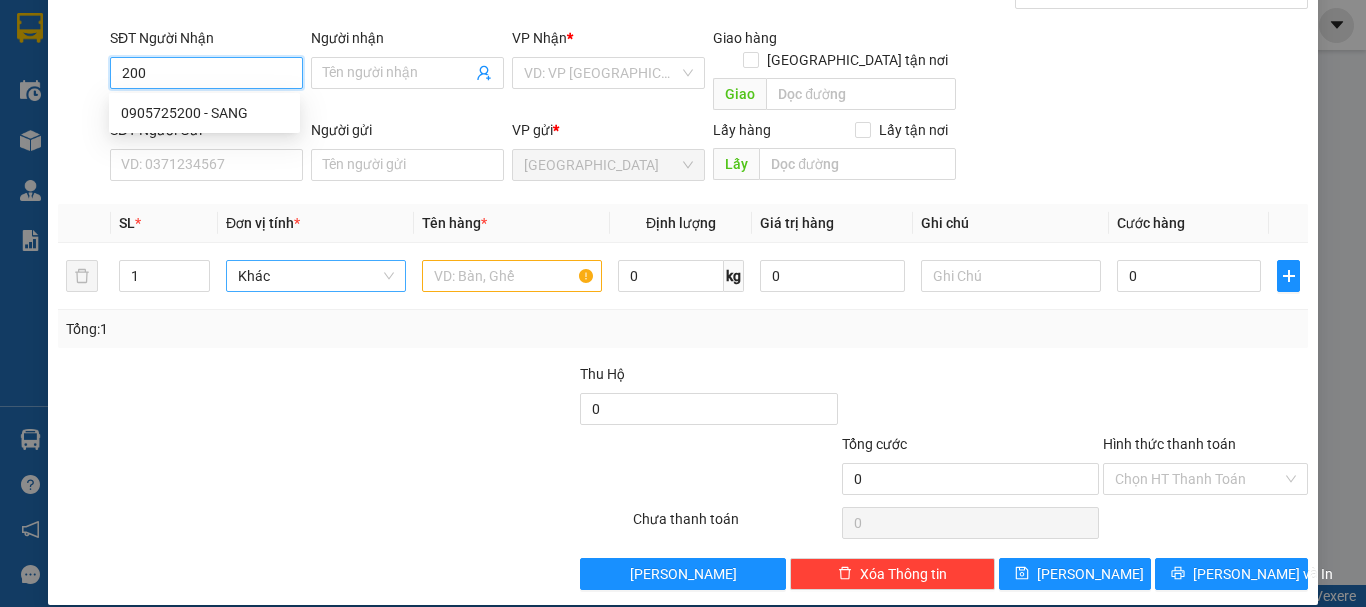click on "0905725200 - SANG" at bounding box center (204, 113) 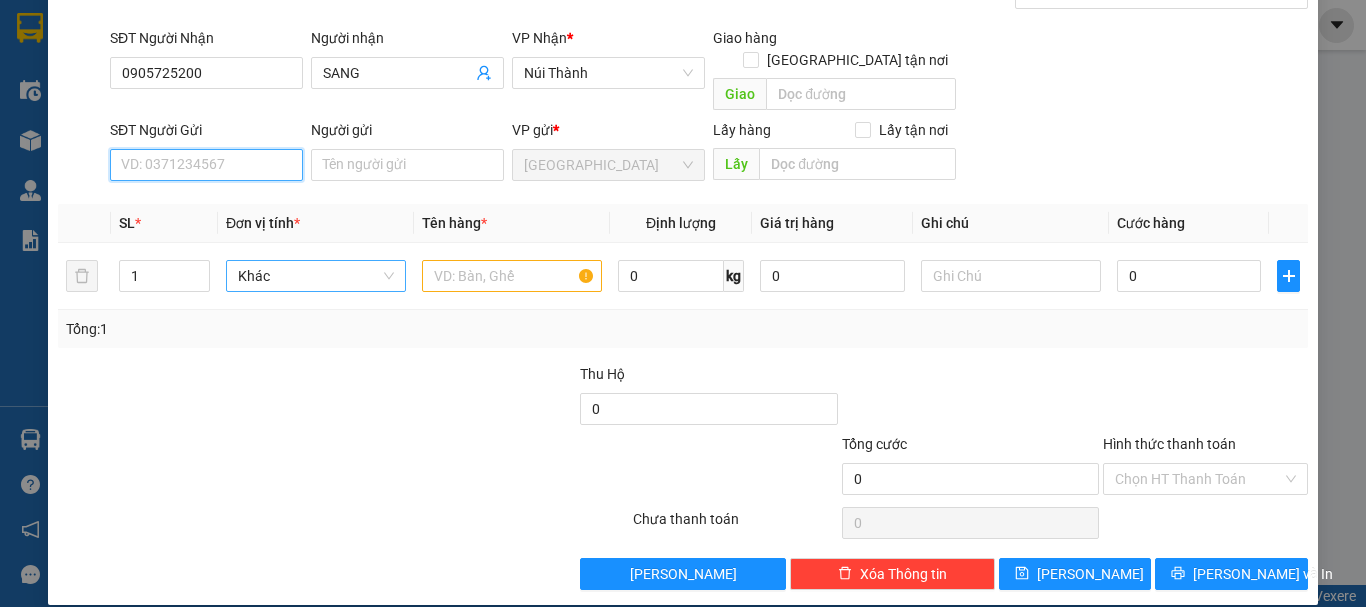 click on "SĐT Người Gửi" at bounding box center (206, 165) 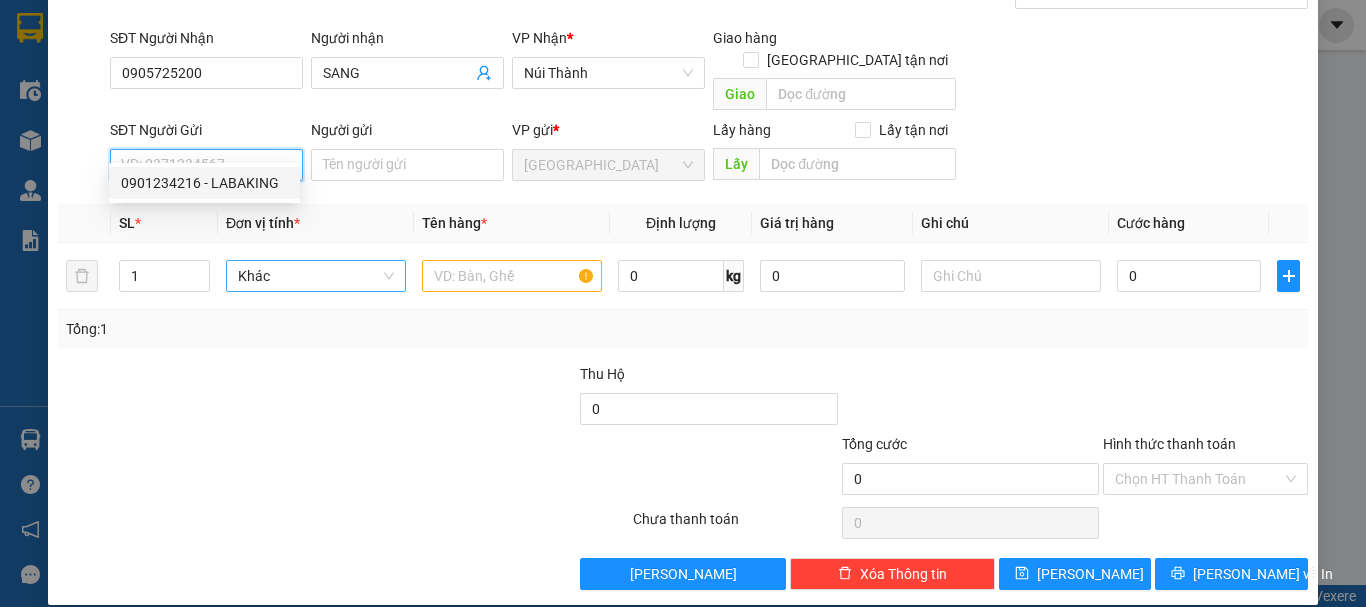 click on "0901234216 - LABAKING" at bounding box center (204, 183) 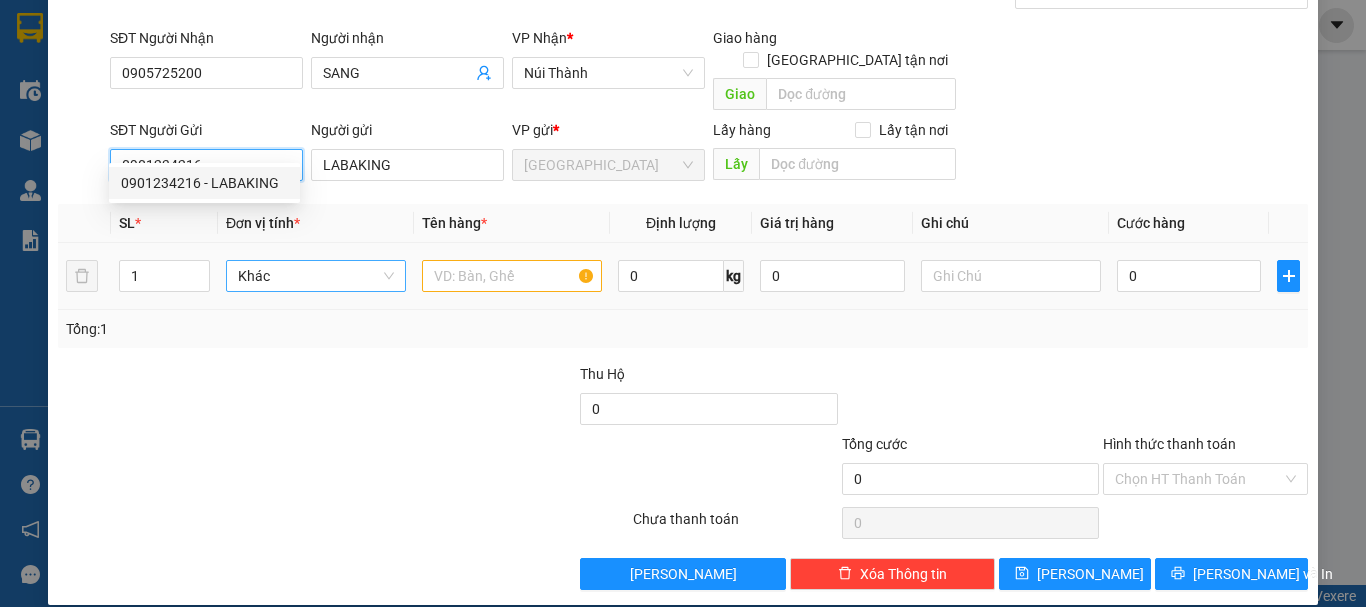 click on "Khác" at bounding box center [316, 276] 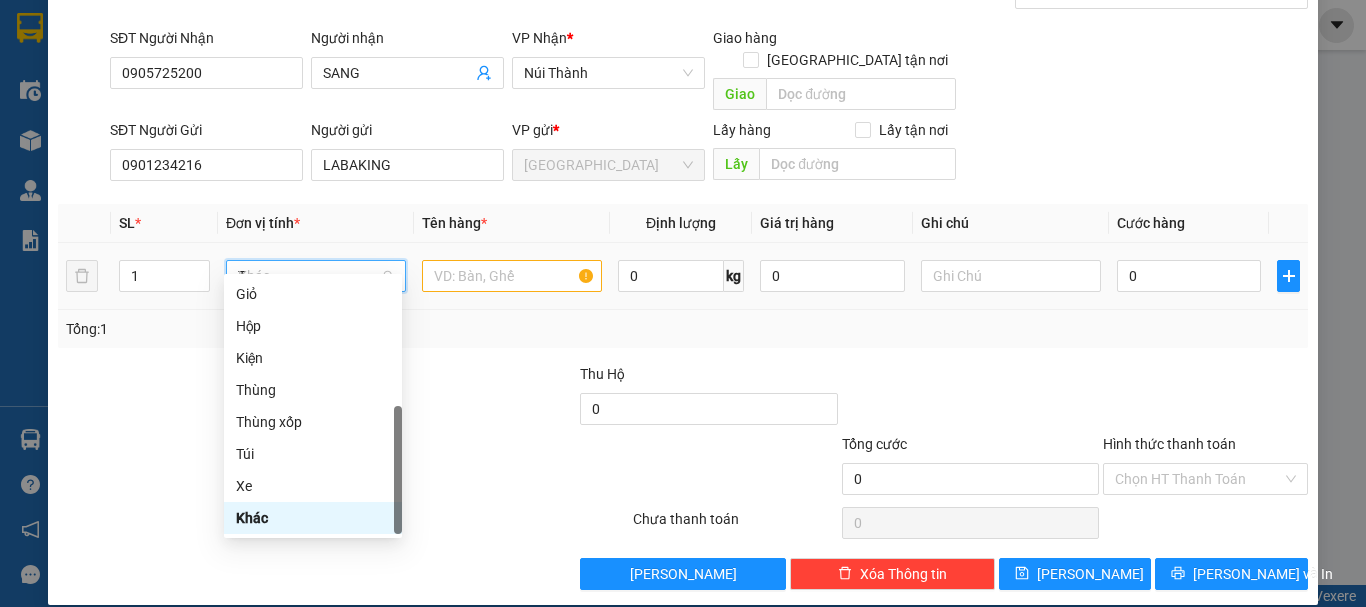 scroll, scrollTop: 0, scrollLeft: 0, axis: both 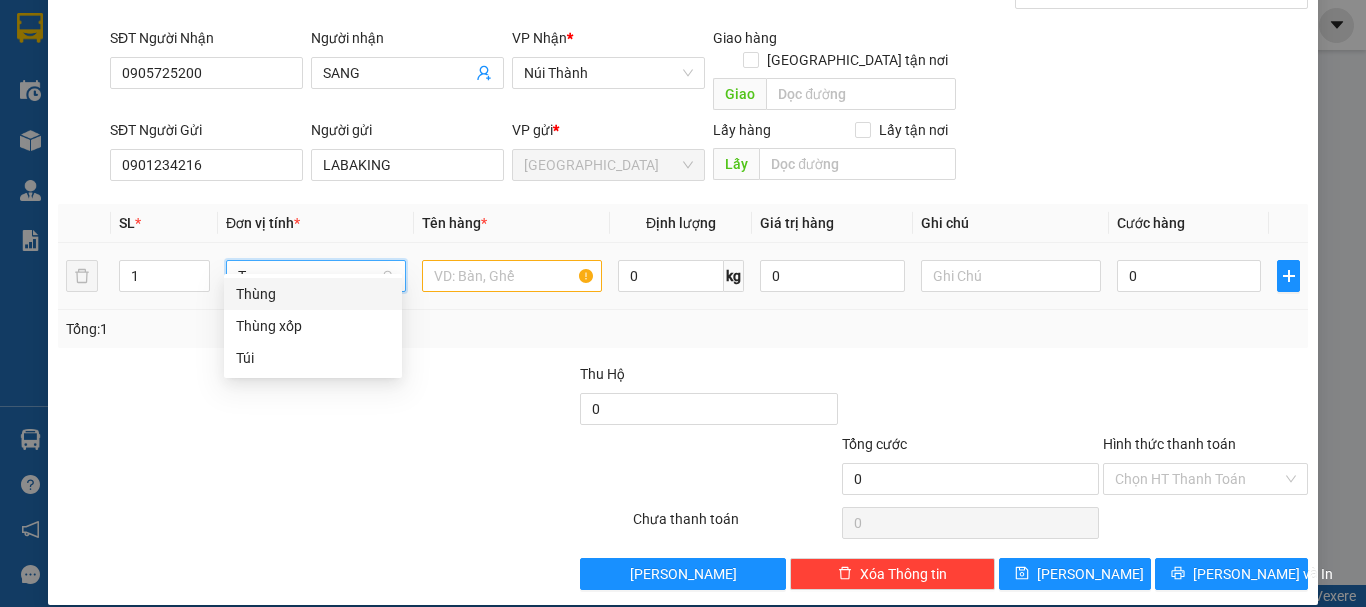 click on "Thùng" at bounding box center [313, 294] 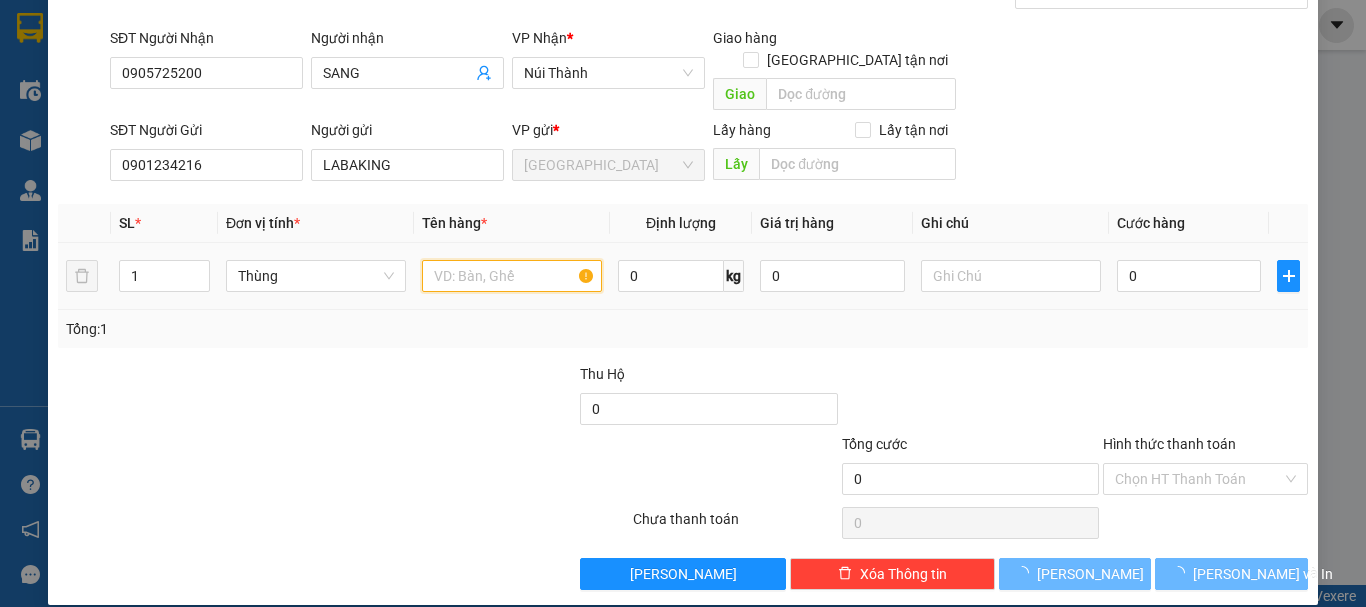 click at bounding box center [512, 276] 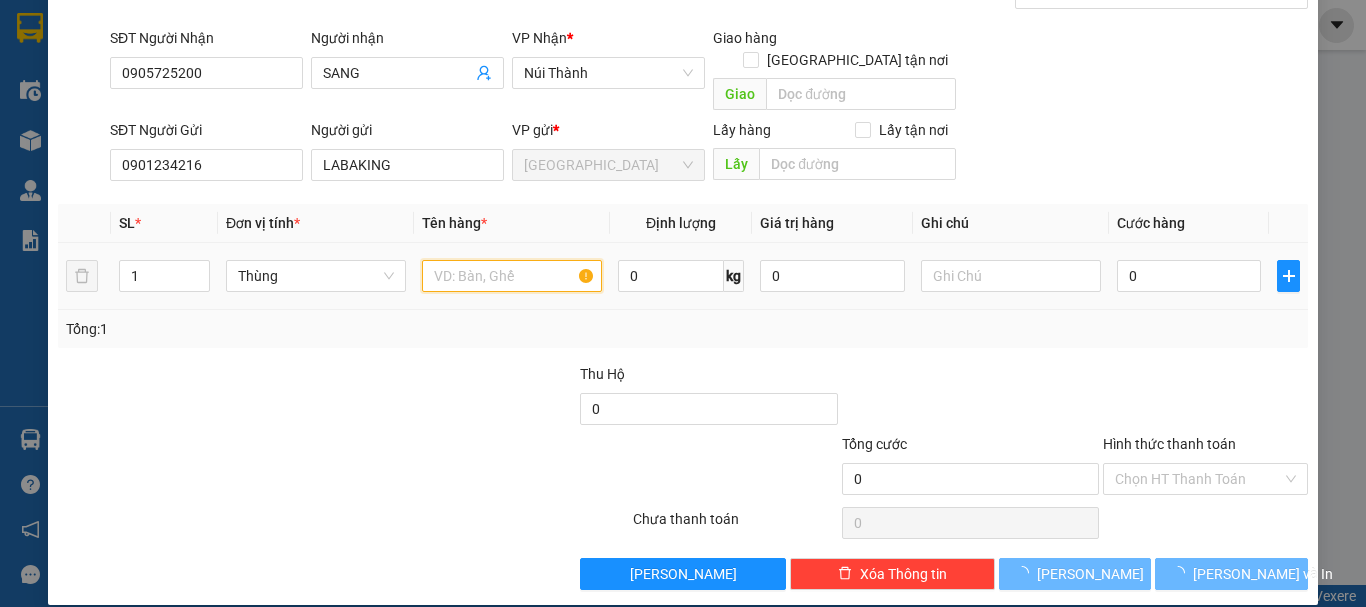 paste on "CHUỐI" 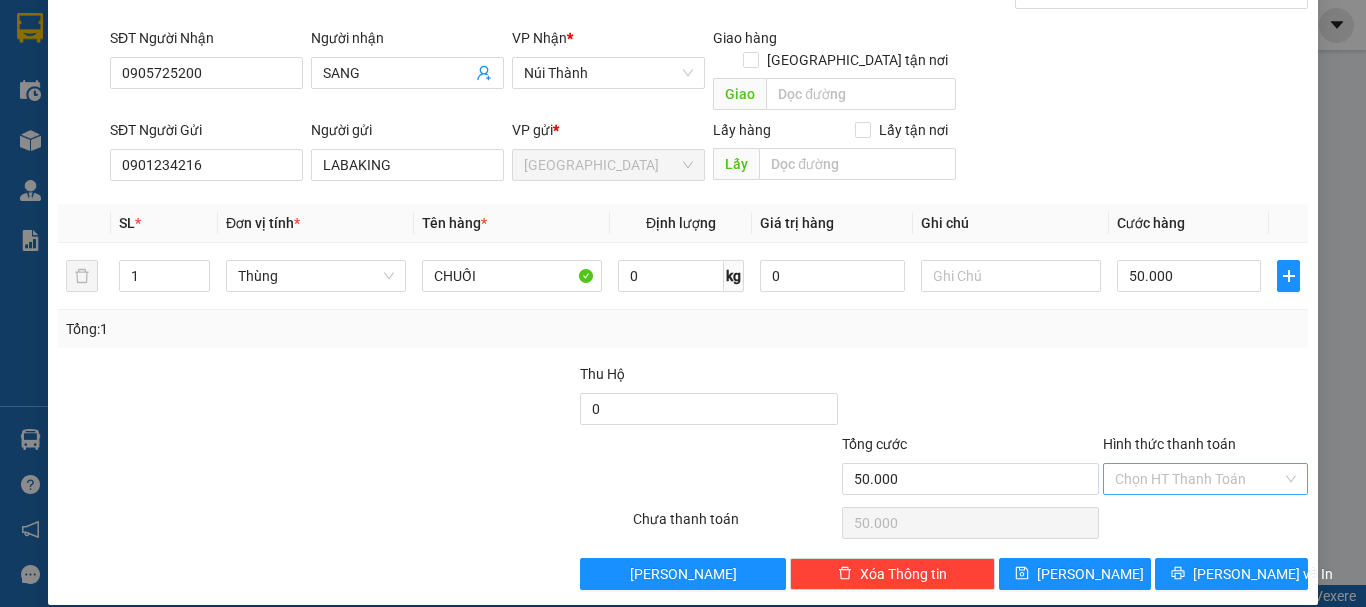 click on "Hình thức thanh toán" at bounding box center [1198, 479] 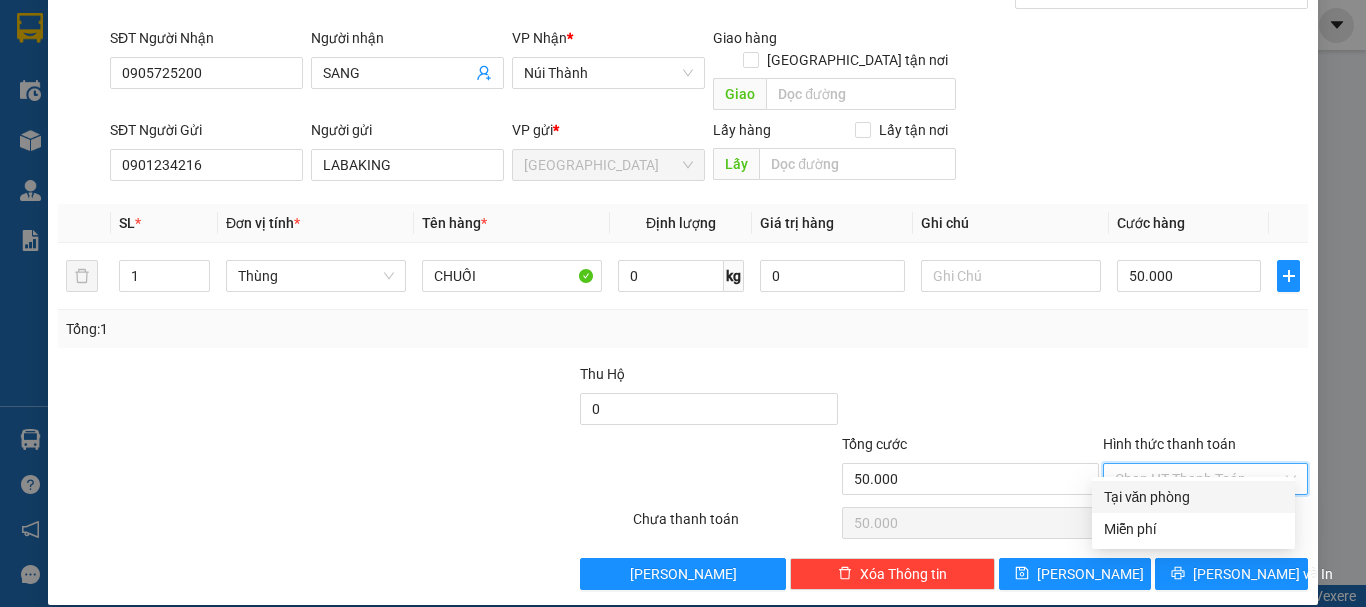 click on "Tại văn phòng" at bounding box center [1193, 497] 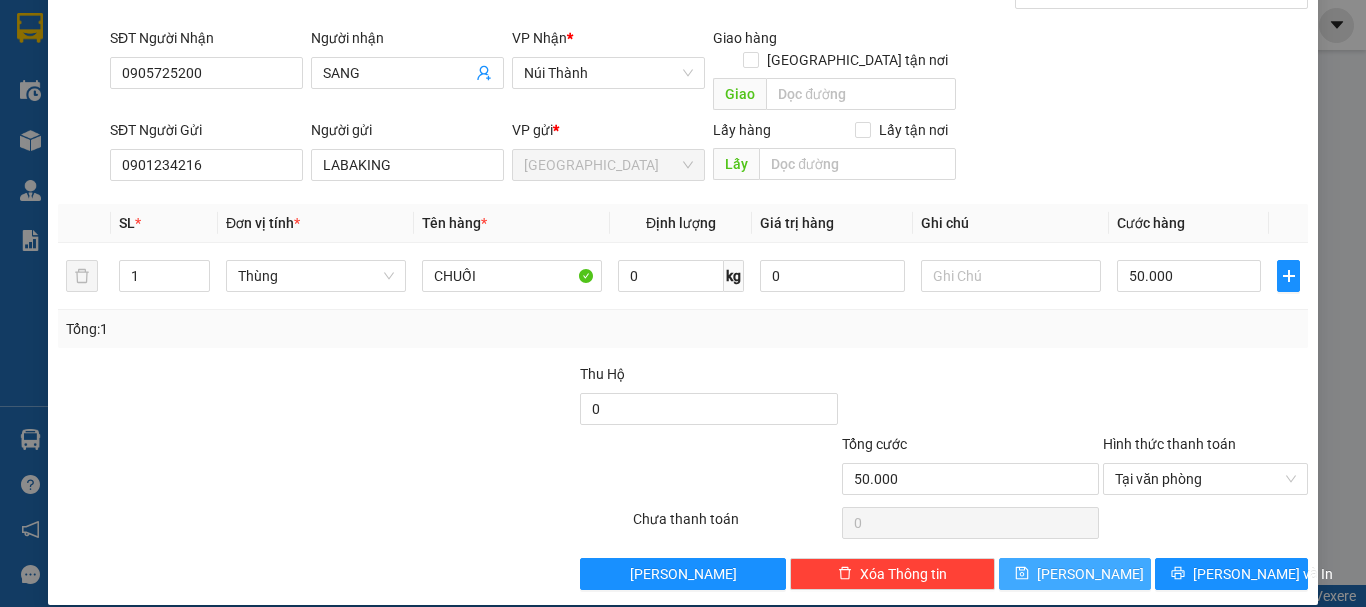 click on "[PERSON_NAME]" at bounding box center [1075, 574] 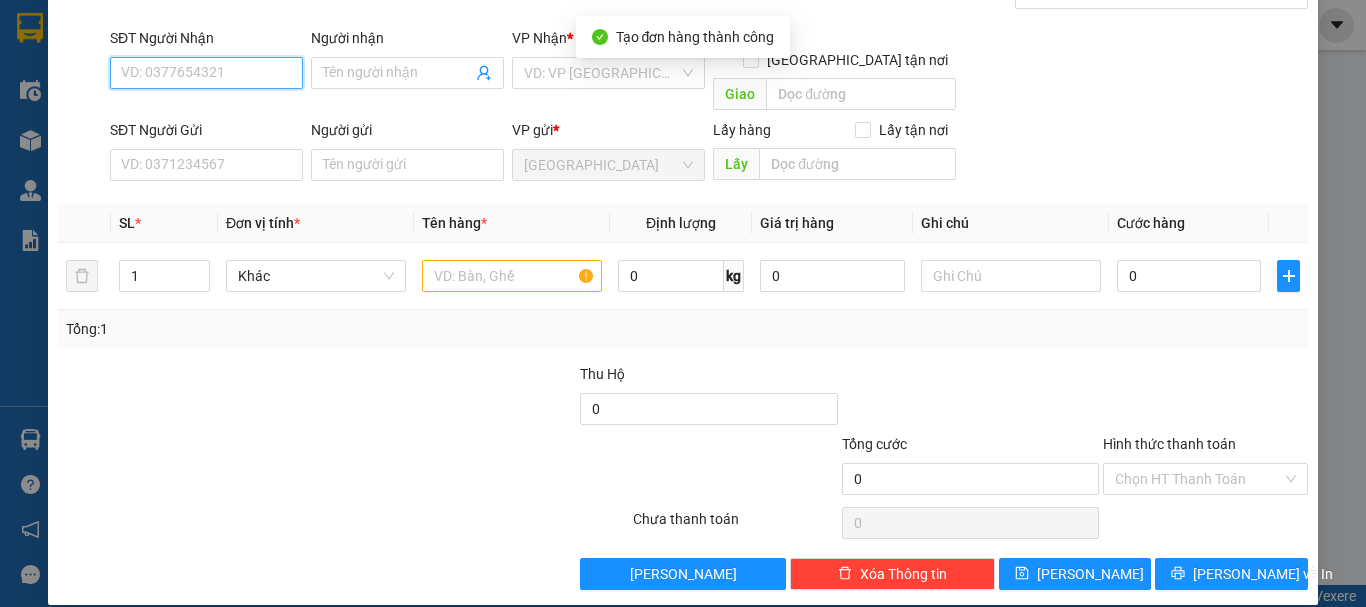 click on "SĐT Người Nhận" at bounding box center [206, 73] 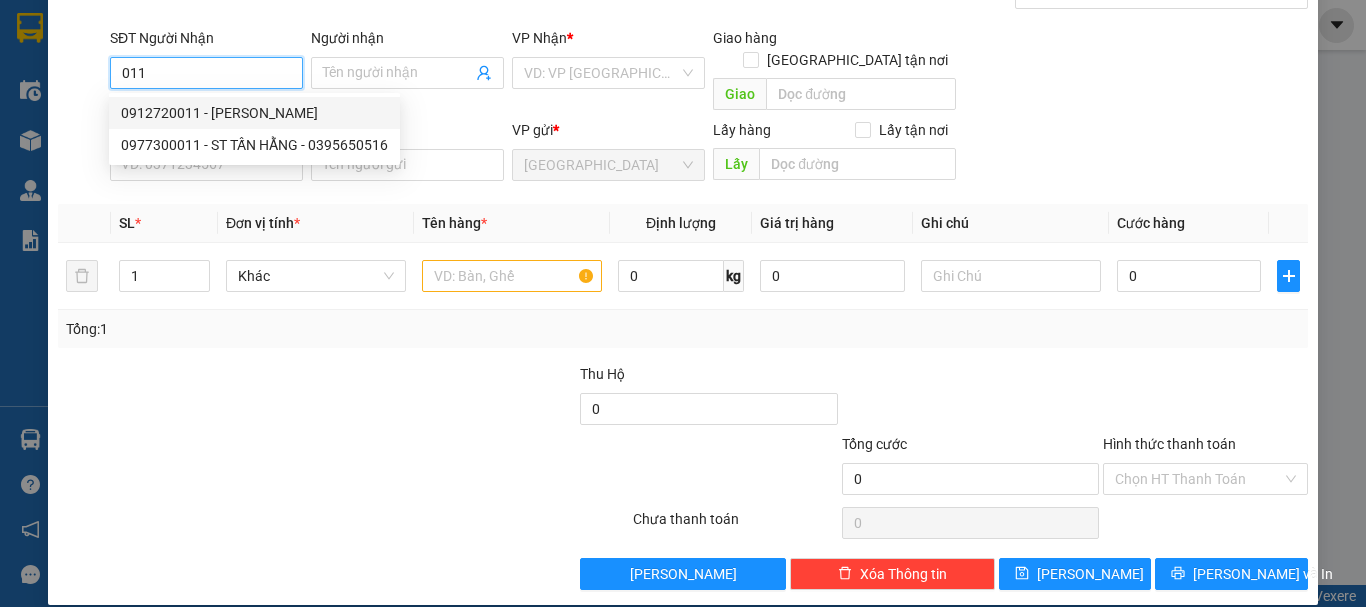 click on "0912720011 - VŨ" at bounding box center [254, 113] 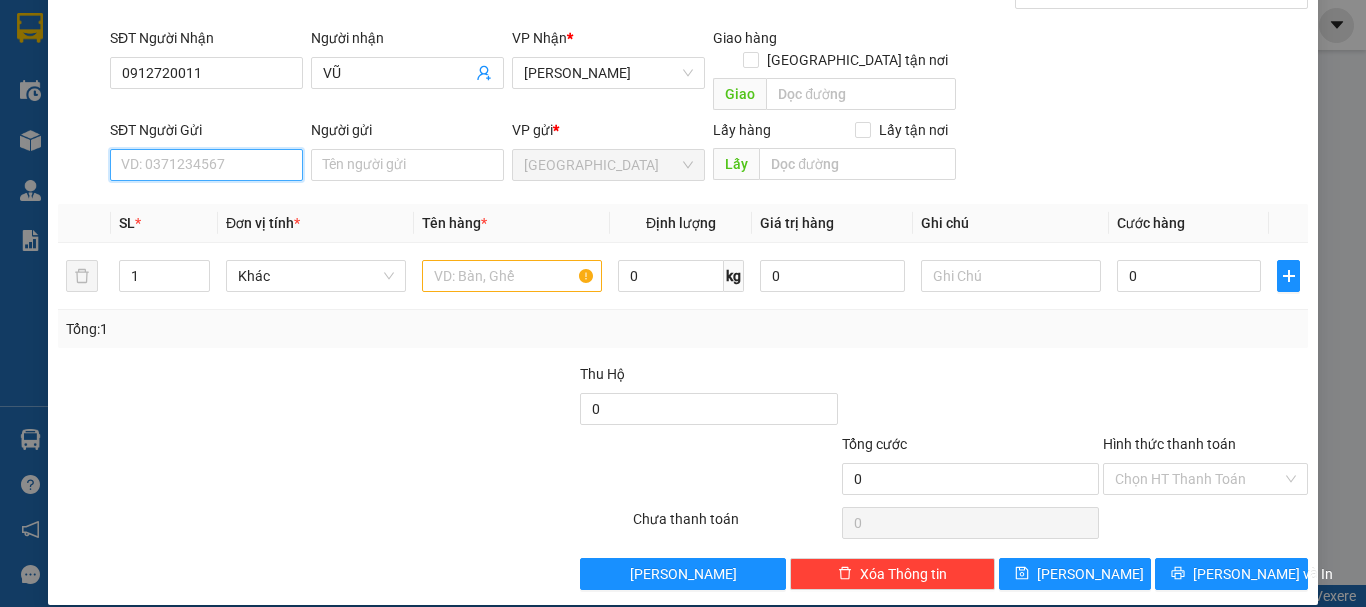 click on "SĐT Người Gửi" at bounding box center [206, 165] 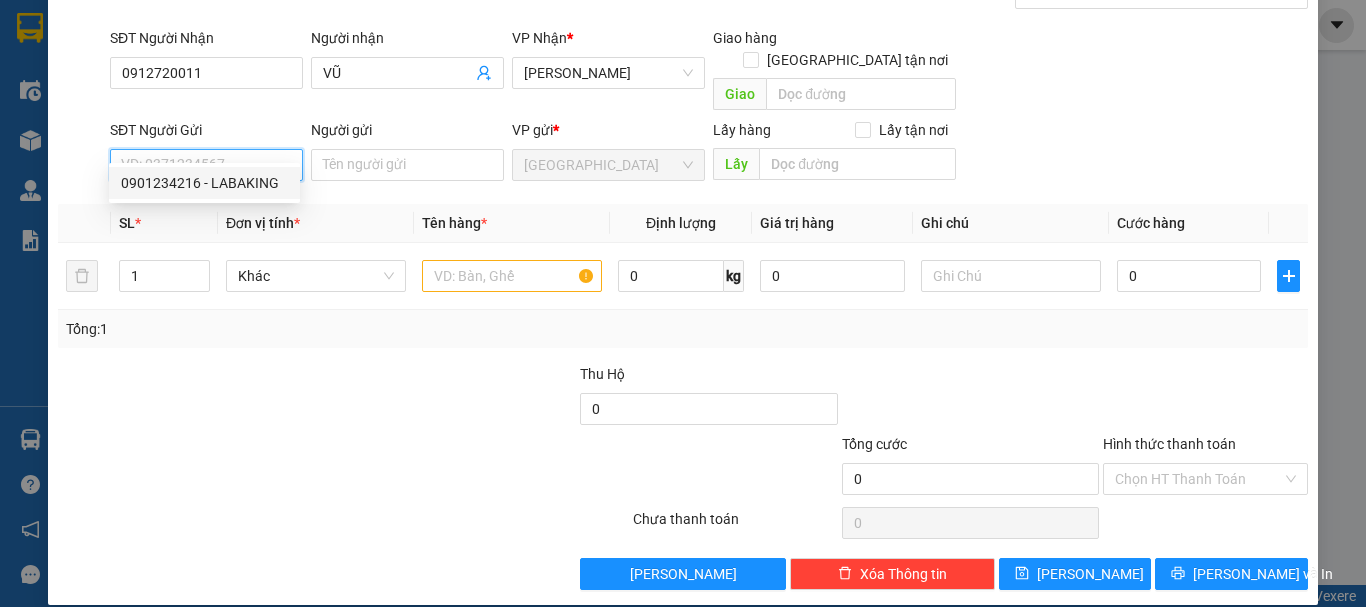 click on "0901234216 - LABAKING" at bounding box center (204, 183) 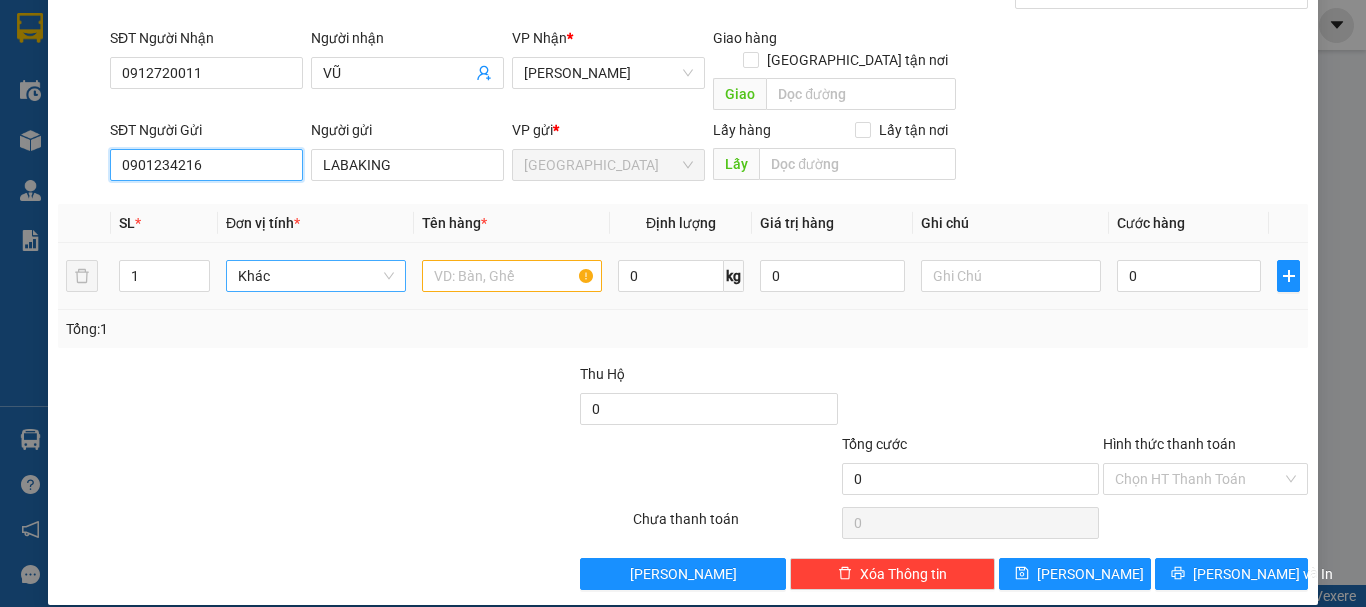 click on "Khác" at bounding box center (316, 276) 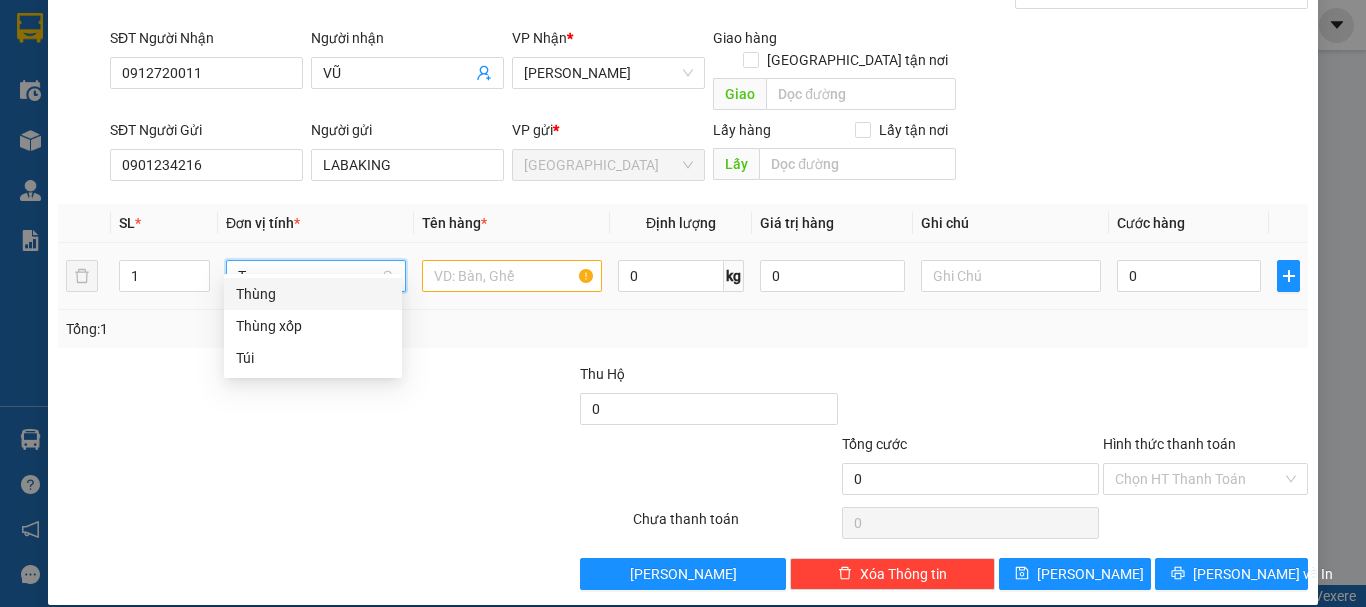 scroll, scrollTop: 0, scrollLeft: 0, axis: both 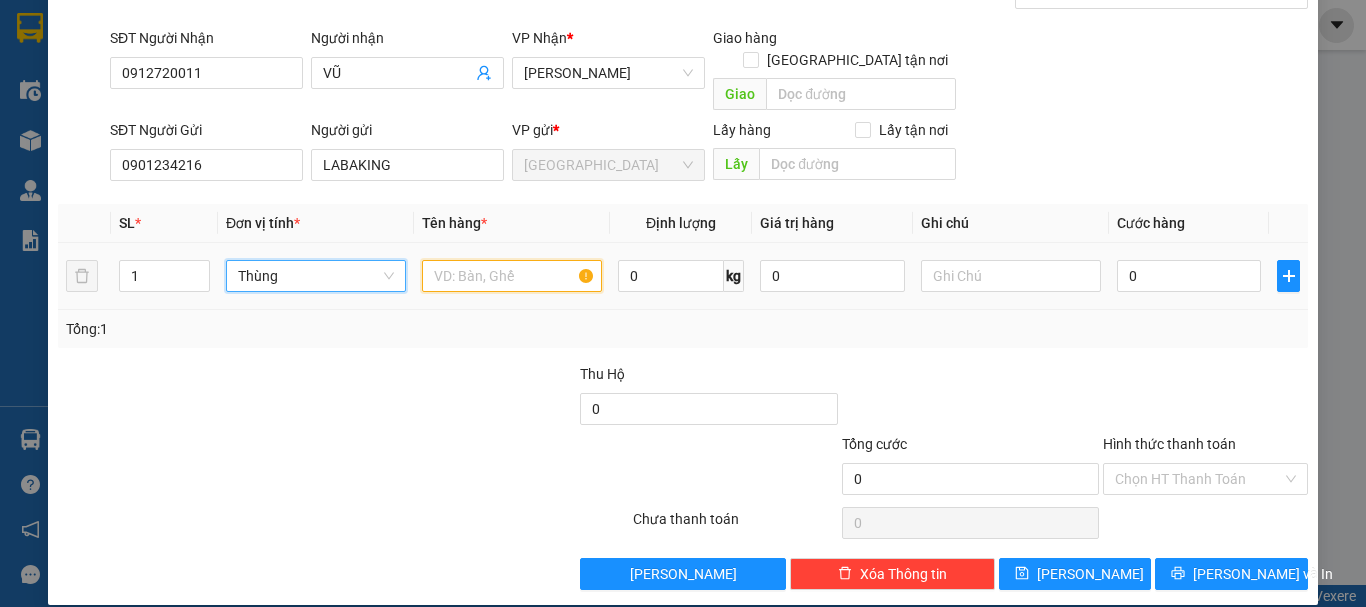click at bounding box center (512, 276) 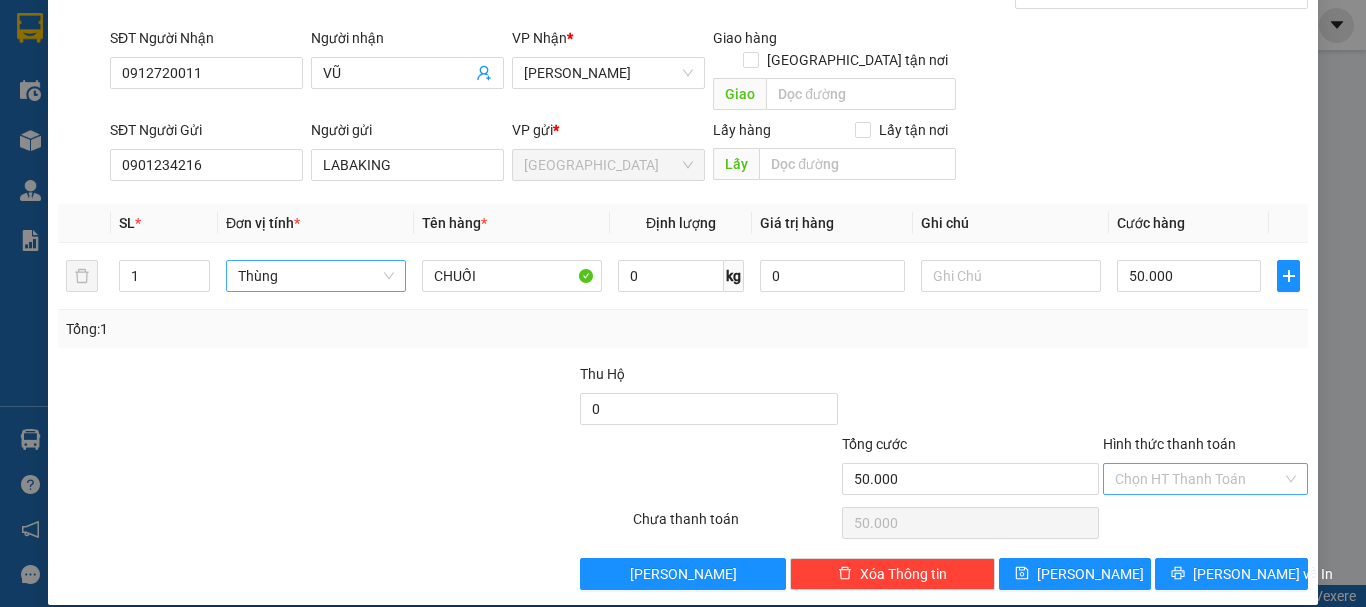 click on "Hình thức thanh toán" at bounding box center [1198, 479] 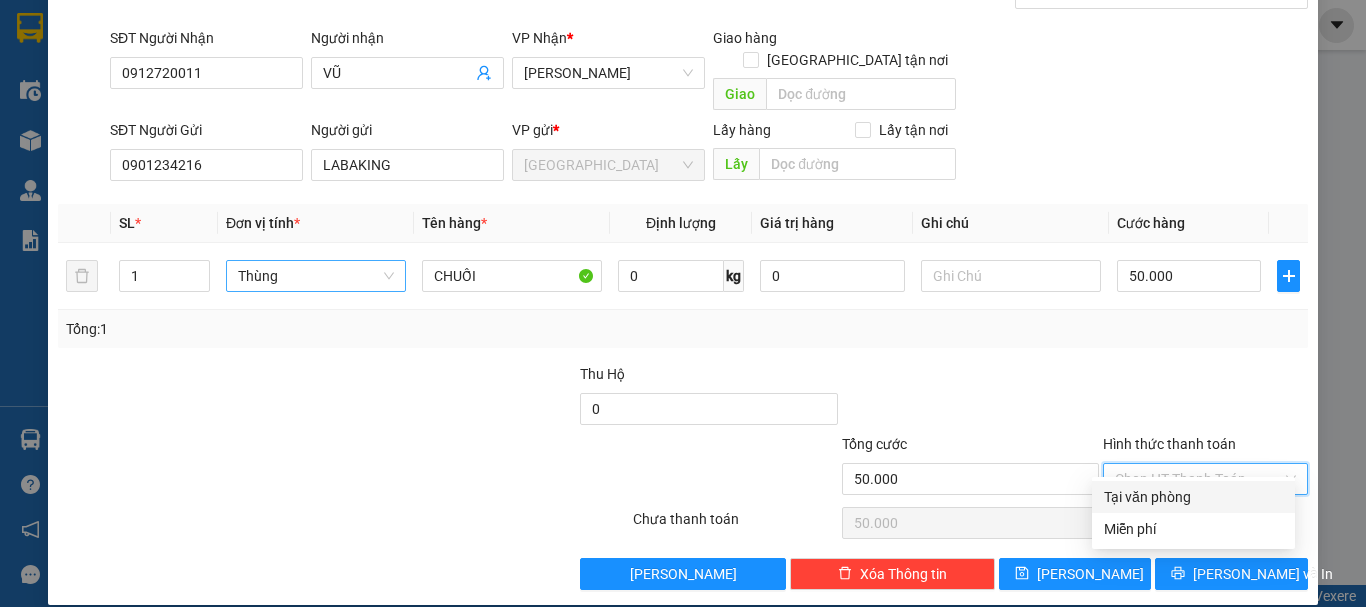 click on "Tại văn phòng" at bounding box center (1193, 497) 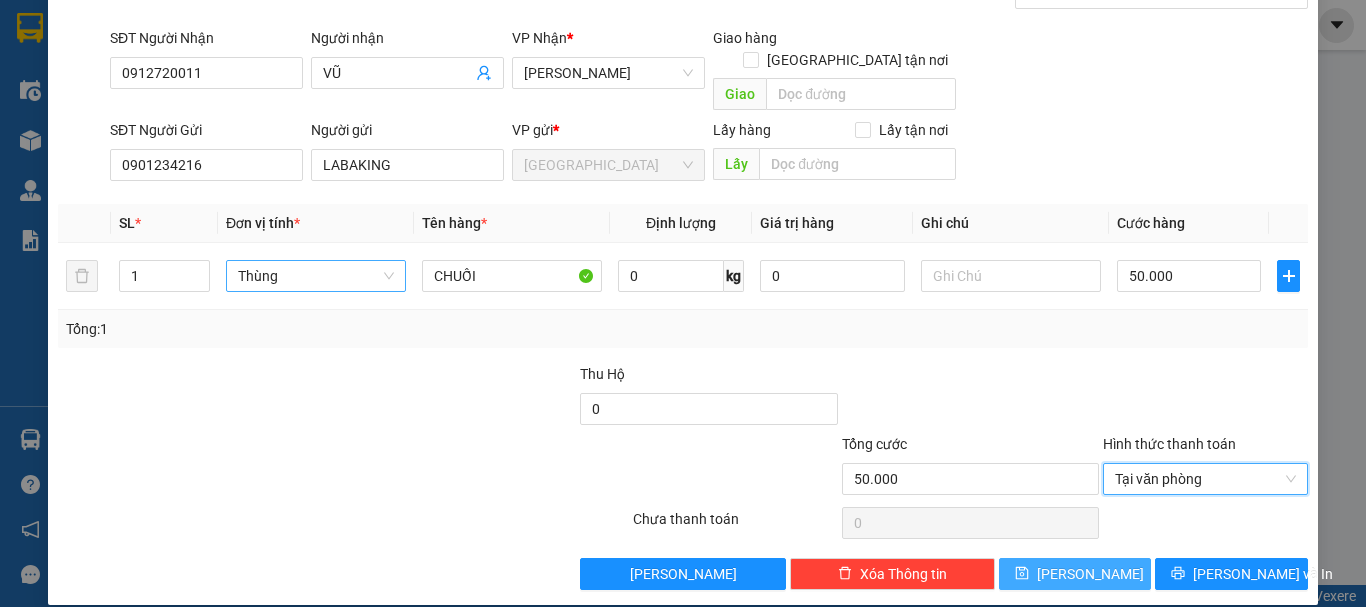 click on "[PERSON_NAME]" at bounding box center [1075, 574] 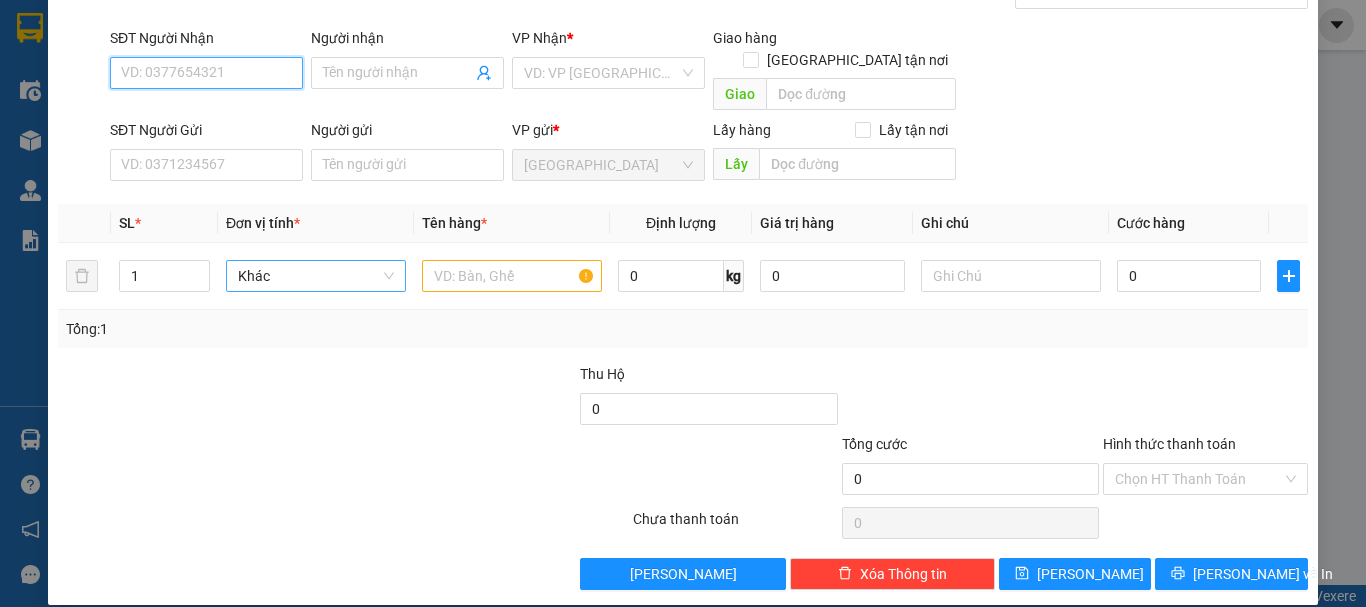 click on "SĐT Người Nhận" at bounding box center (206, 73) 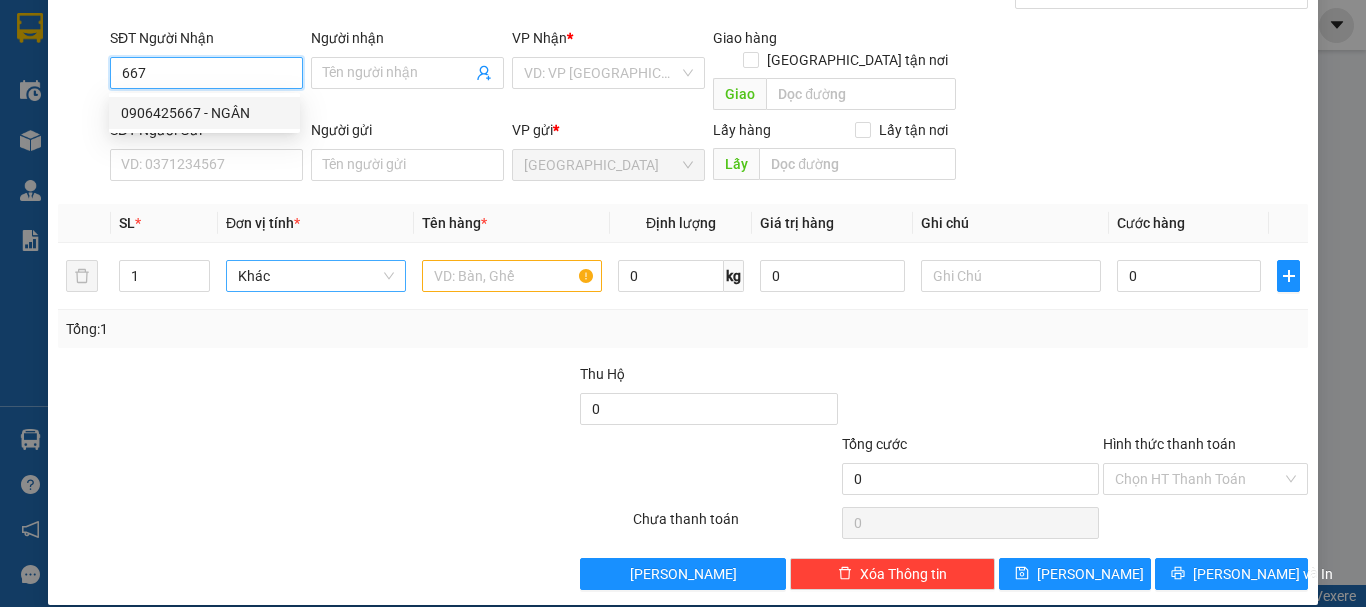 click on "0906425667 - NGÂN" at bounding box center (204, 113) 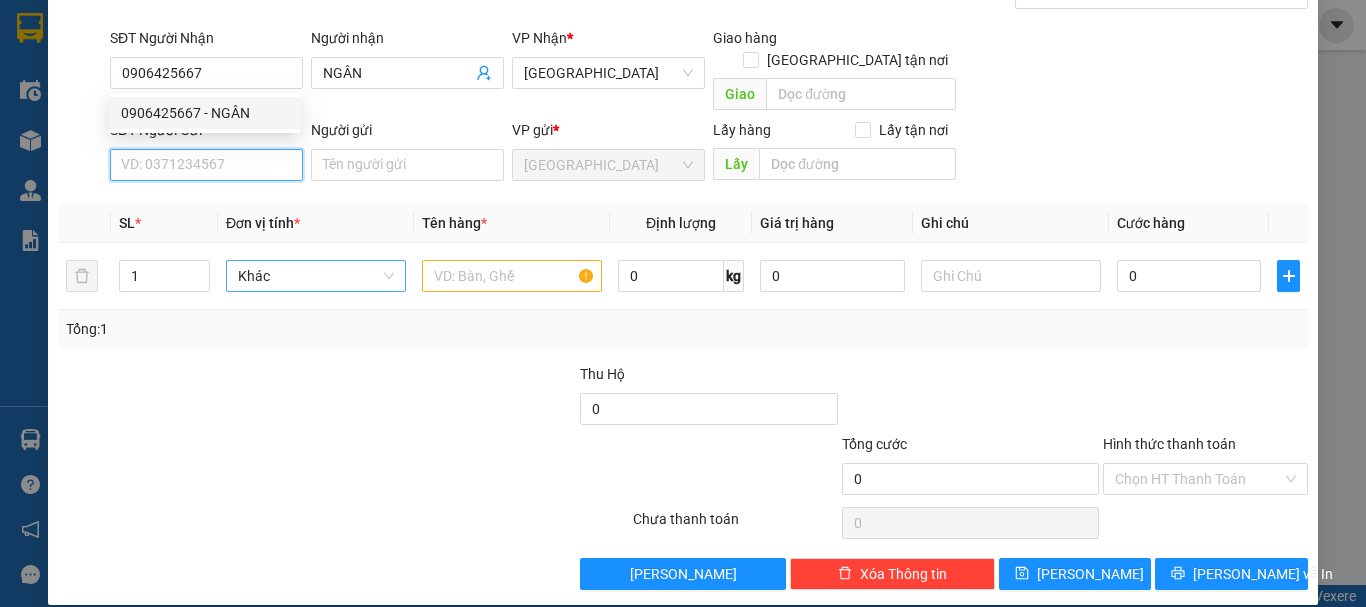 click on "SĐT Người Gửi" at bounding box center [206, 165] 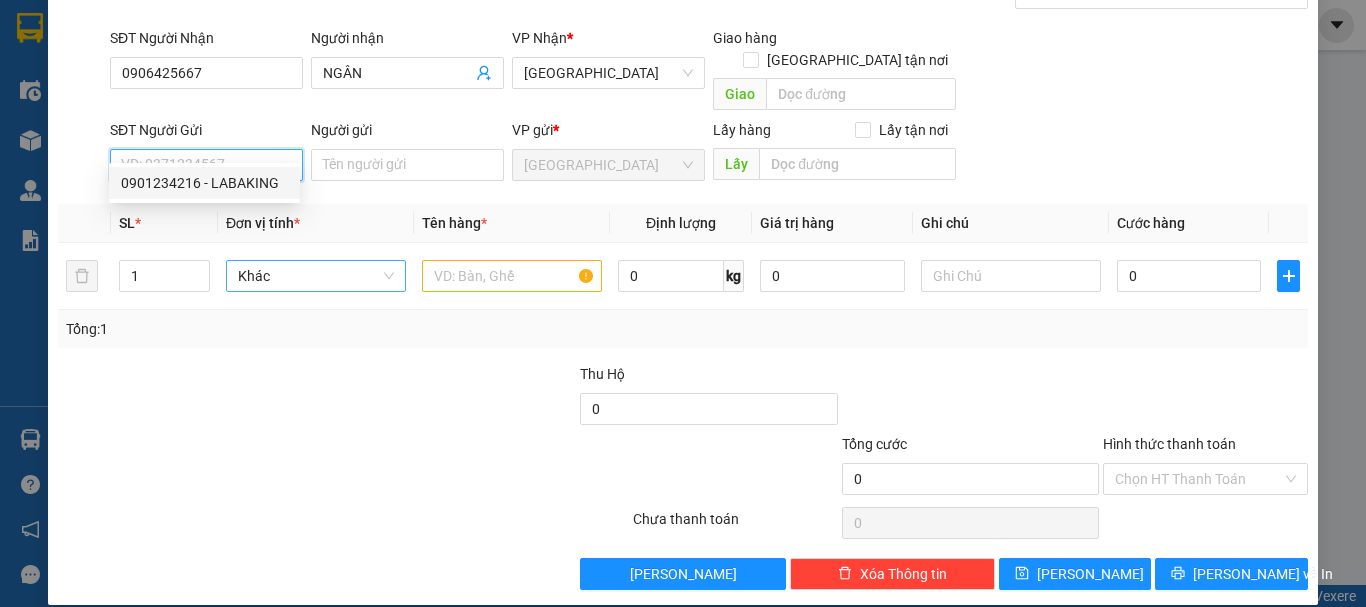 click on "0901234216 - LABAKING" at bounding box center [204, 183] 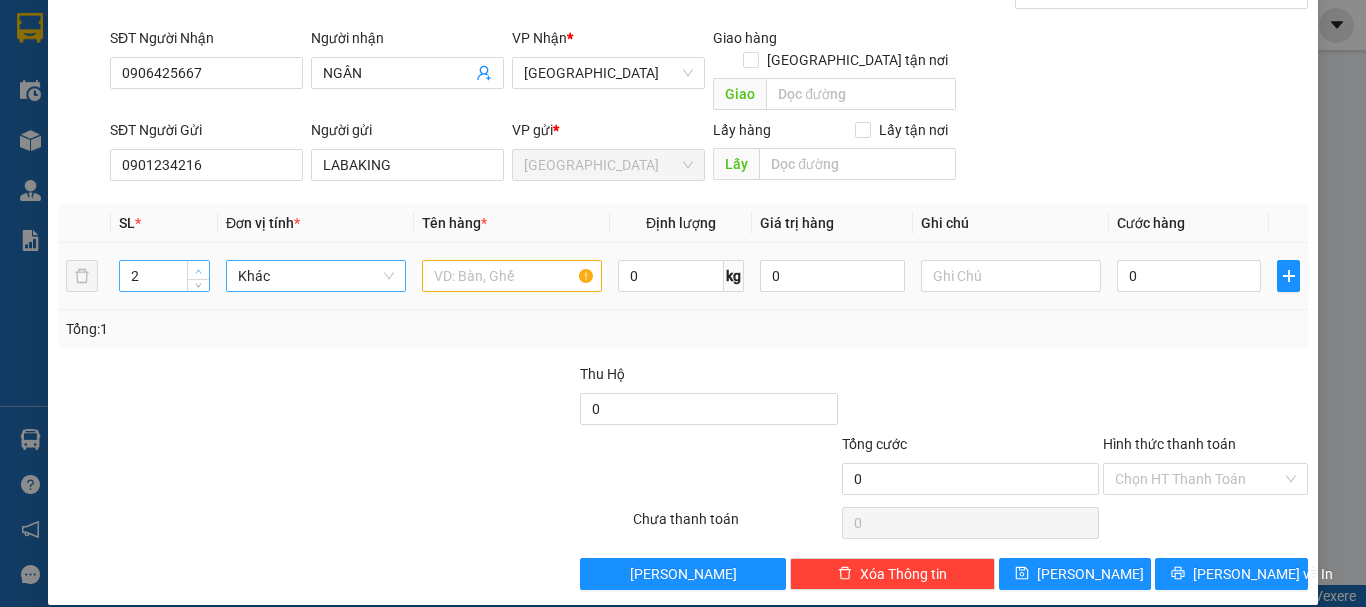 click at bounding box center [198, 270] 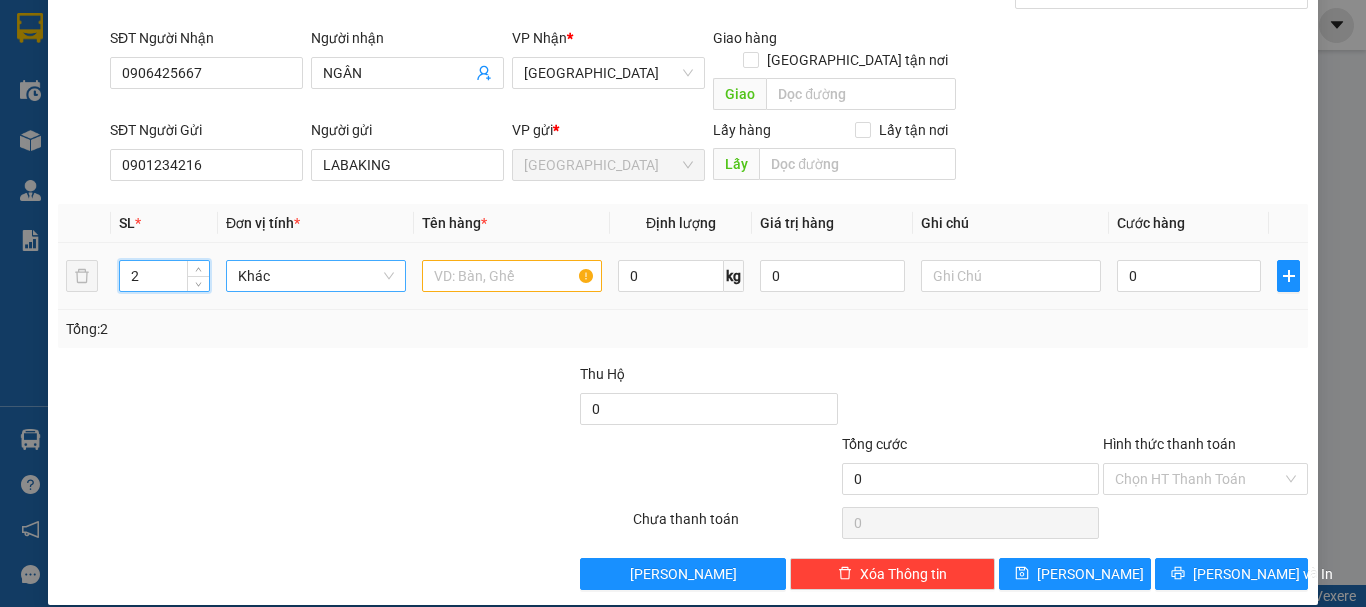 click on "Khác" at bounding box center [316, 276] 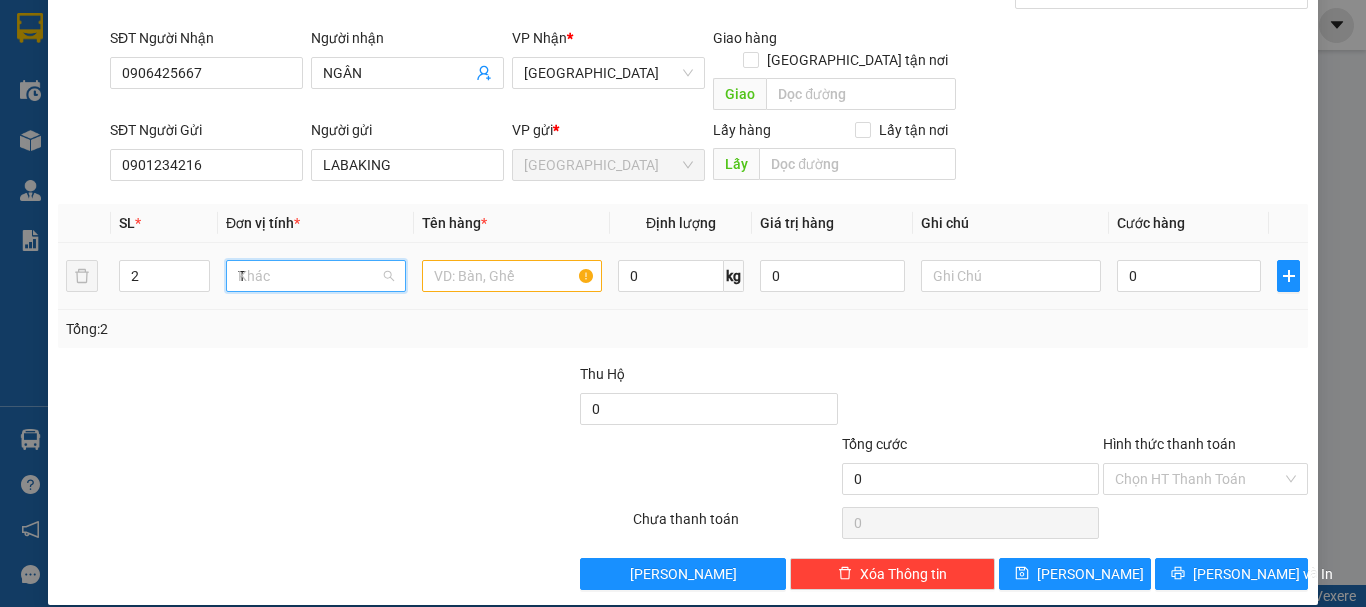 scroll, scrollTop: 0, scrollLeft: 0, axis: both 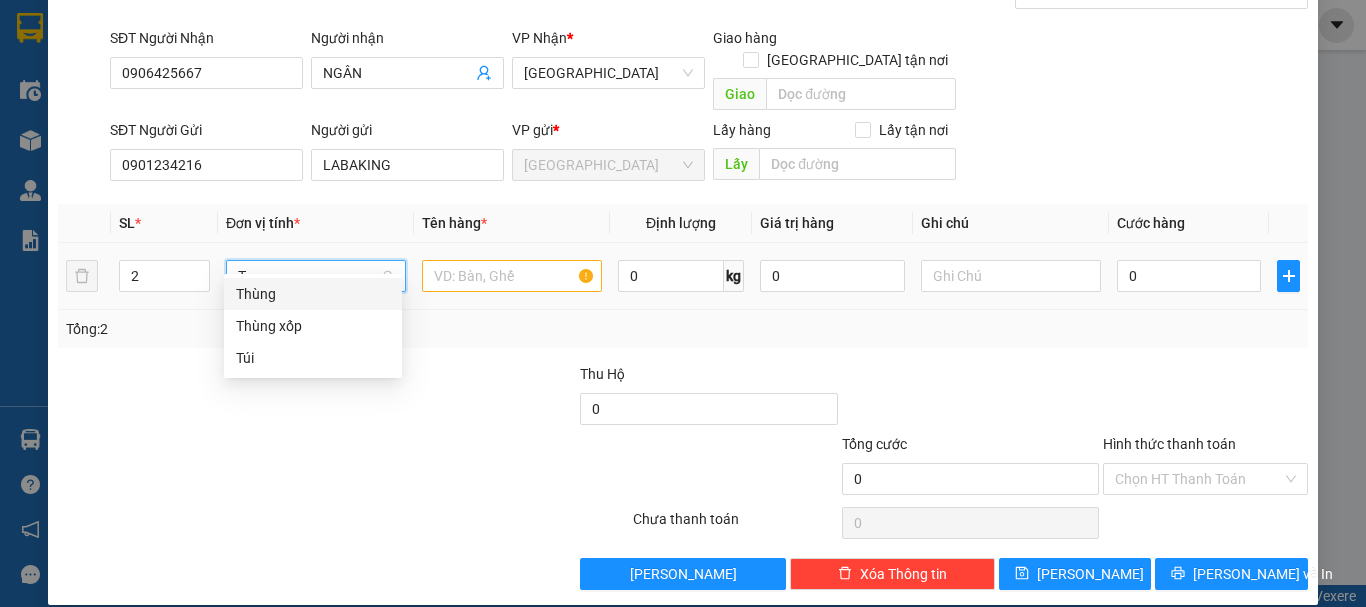 click on "Thùng" at bounding box center (313, 294) 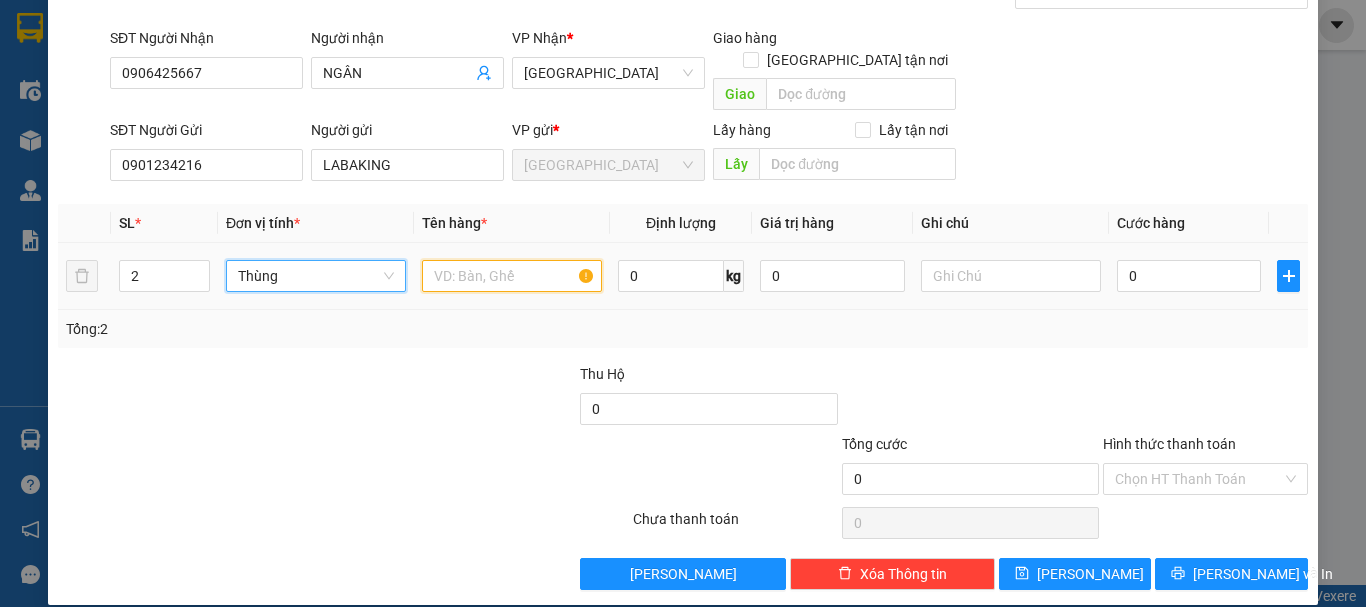 click at bounding box center (512, 276) 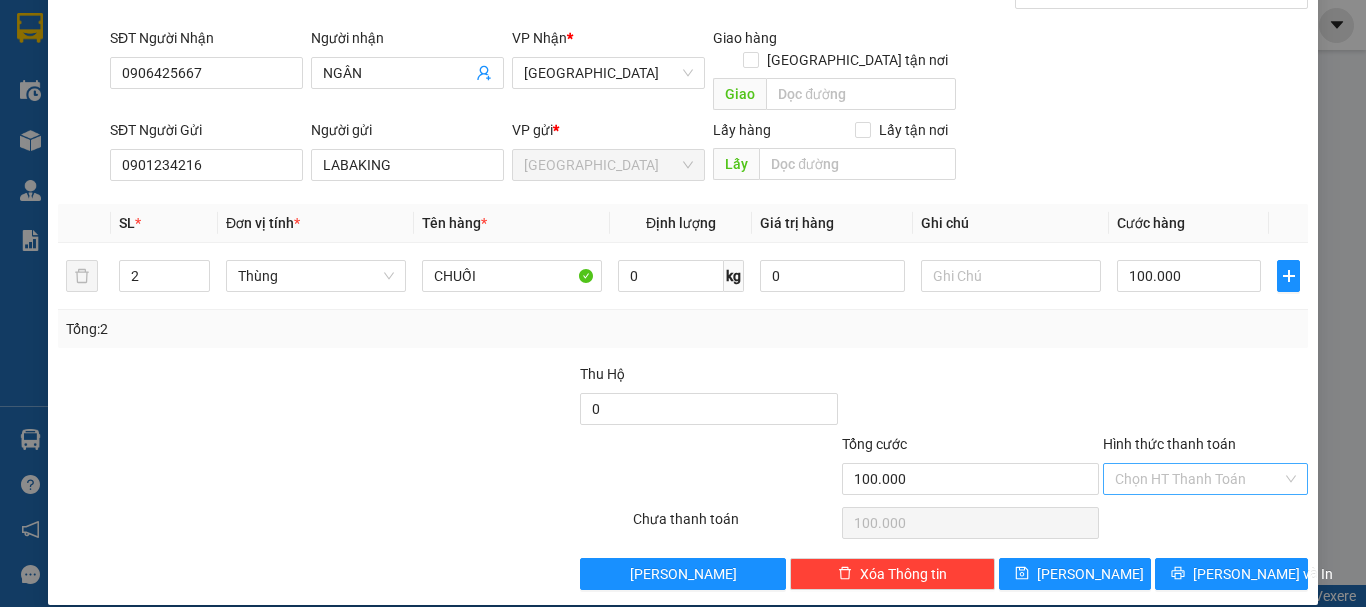 click on "Hình thức thanh toán" at bounding box center [1198, 479] 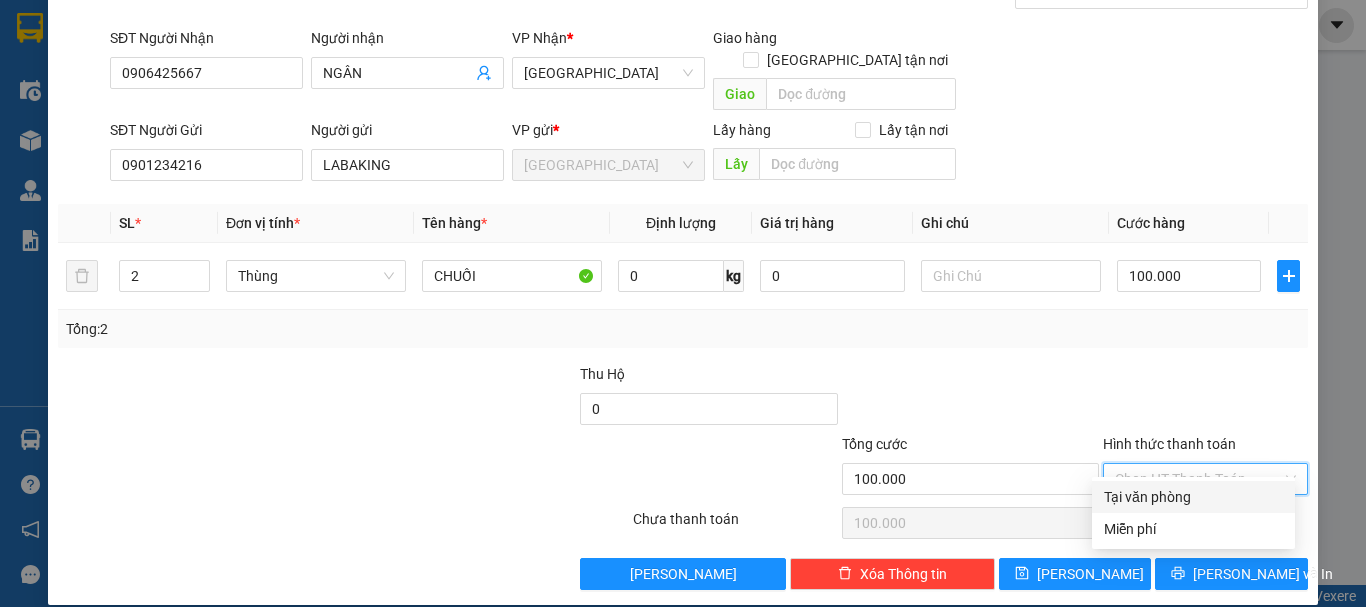 click on "Tại văn phòng" at bounding box center (1193, 497) 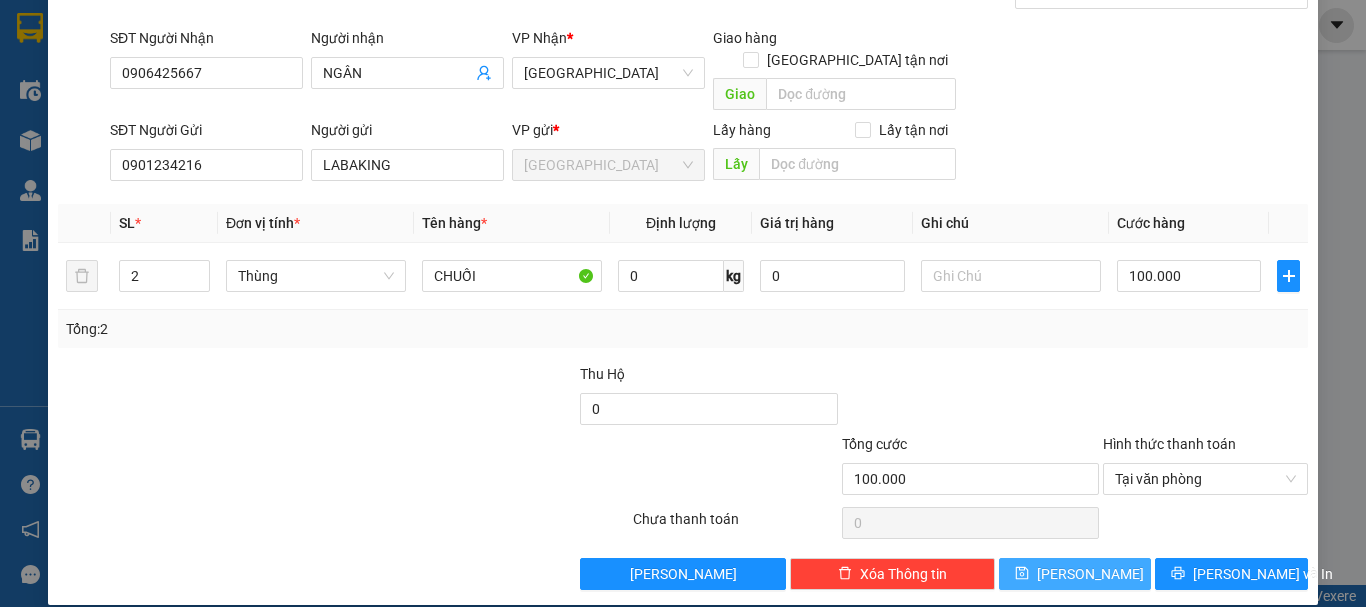click on "[PERSON_NAME]" at bounding box center (1075, 574) 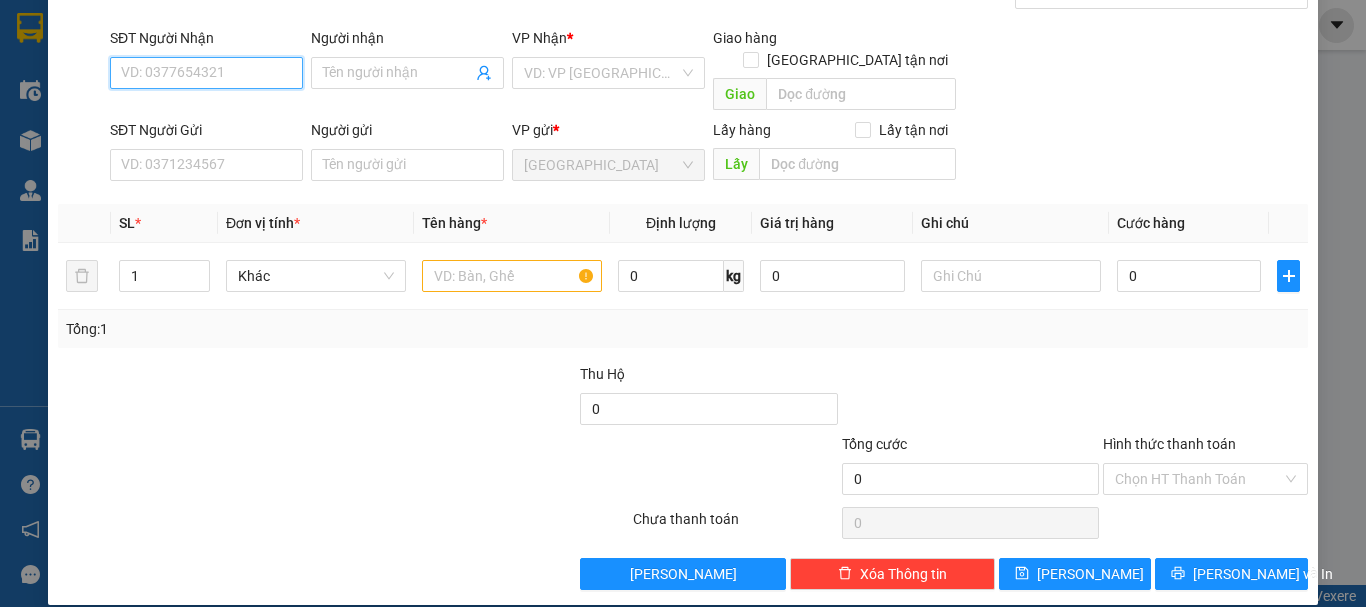 click on "SĐT Người Nhận" at bounding box center (206, 73) 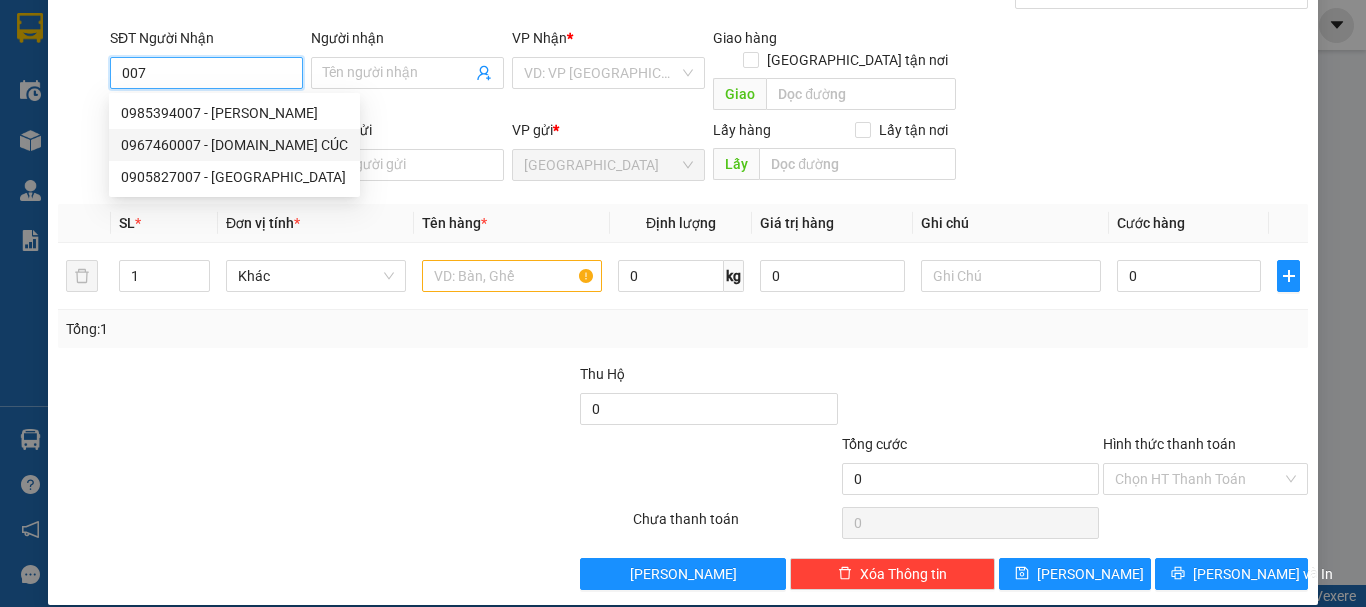 drag, startPoint x: 246, startPoint y: 112, endPoint x: 251, endPoint y: 135, distance: 23.537205 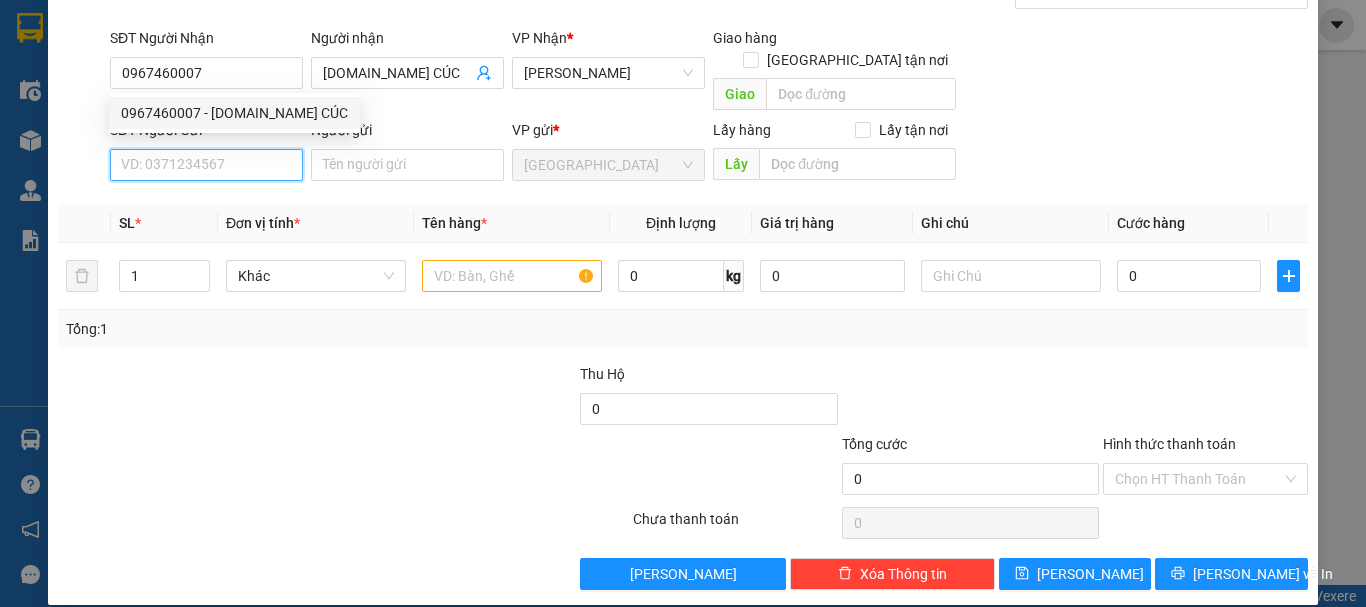 click on "SĐT Người Gửi" at bounding box center (206, 165) 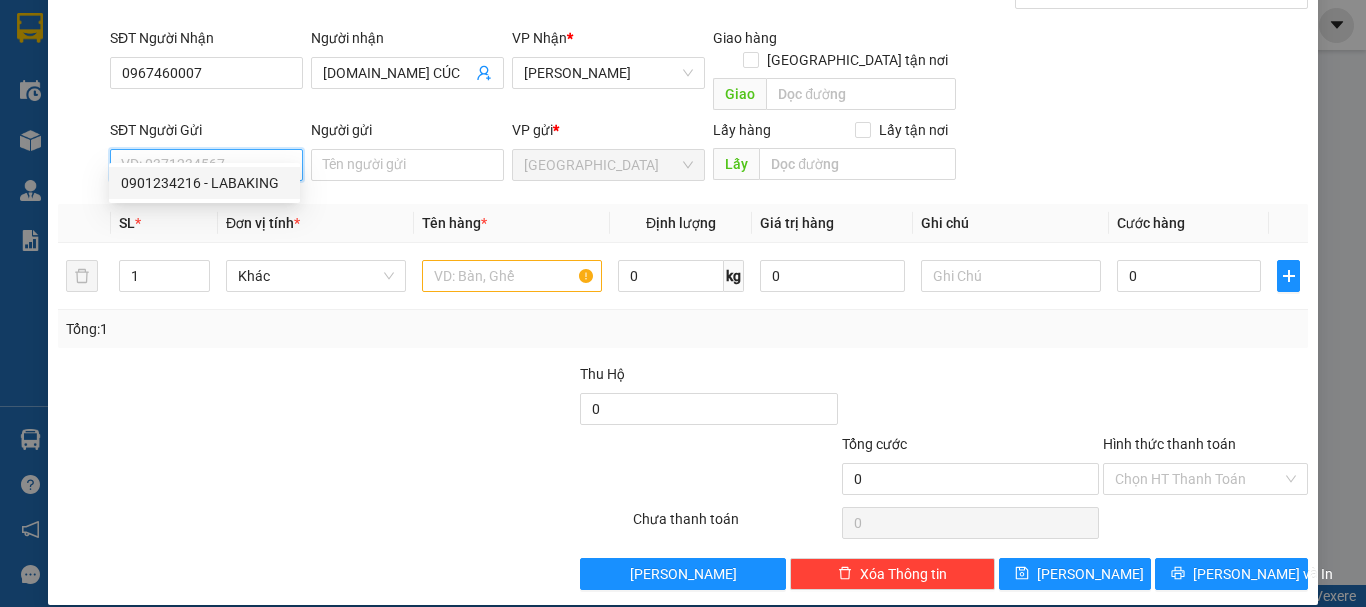 click on "0901234216 - LABAKING" at bounding box center (204, 183) 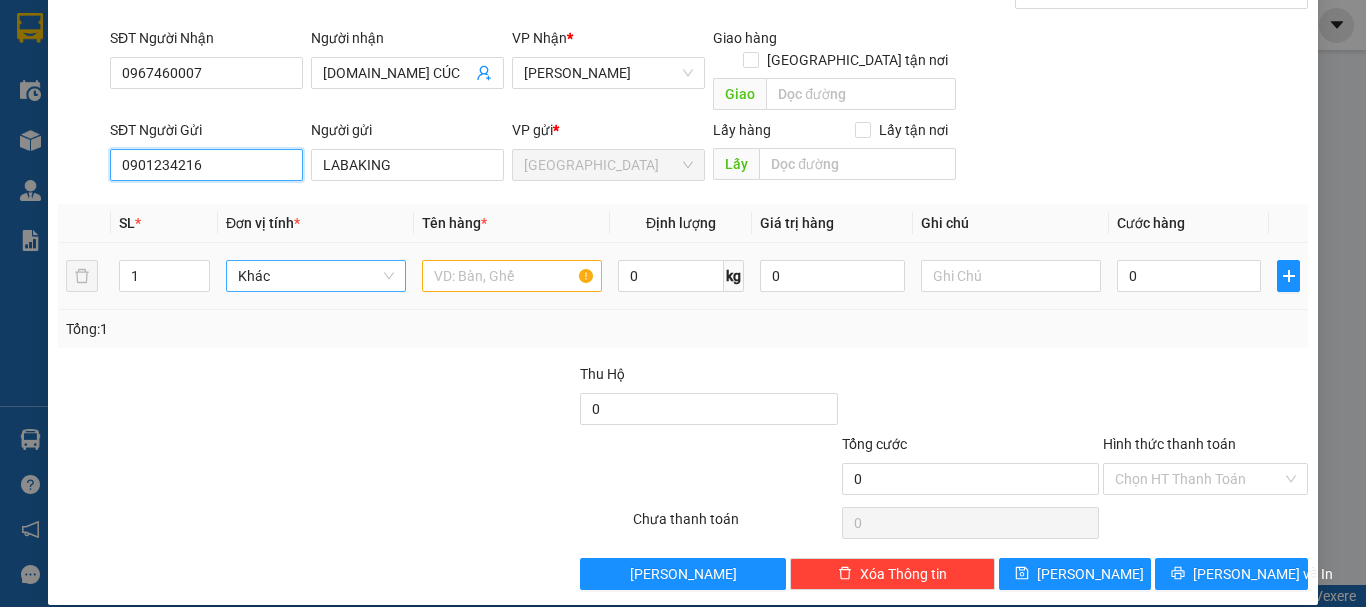 click on "Khác" at bounding box center (316, 276) 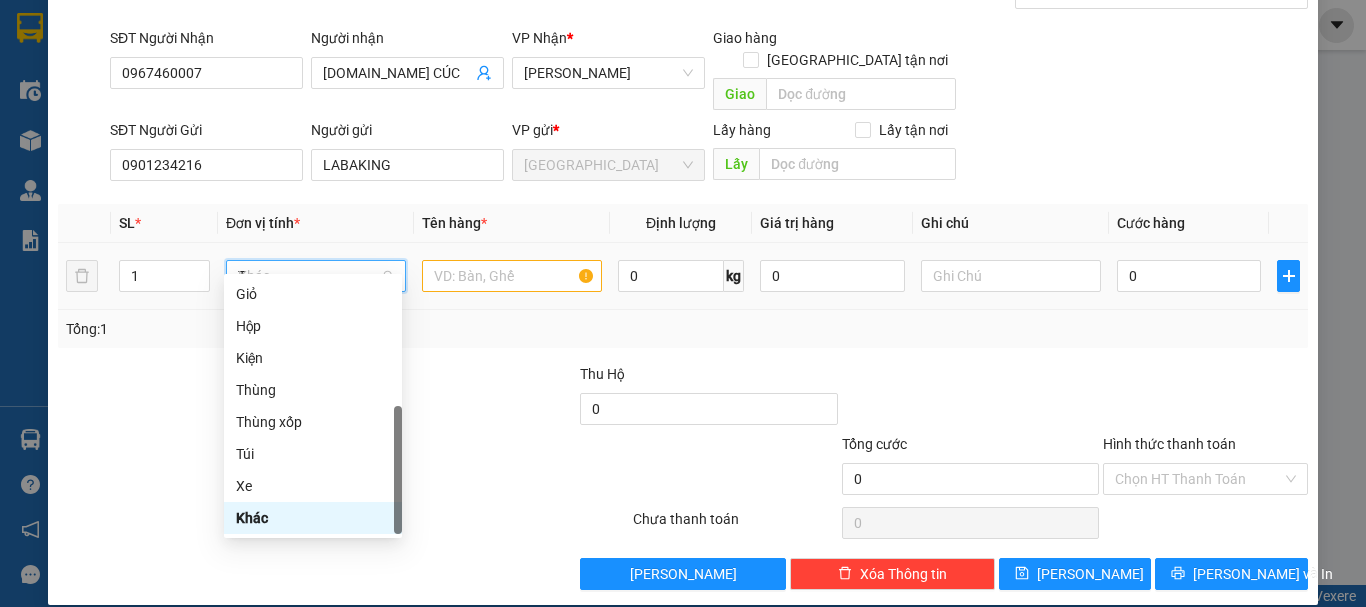 scroll, scrollTop: 0, scrollLeft: 0, axis: both 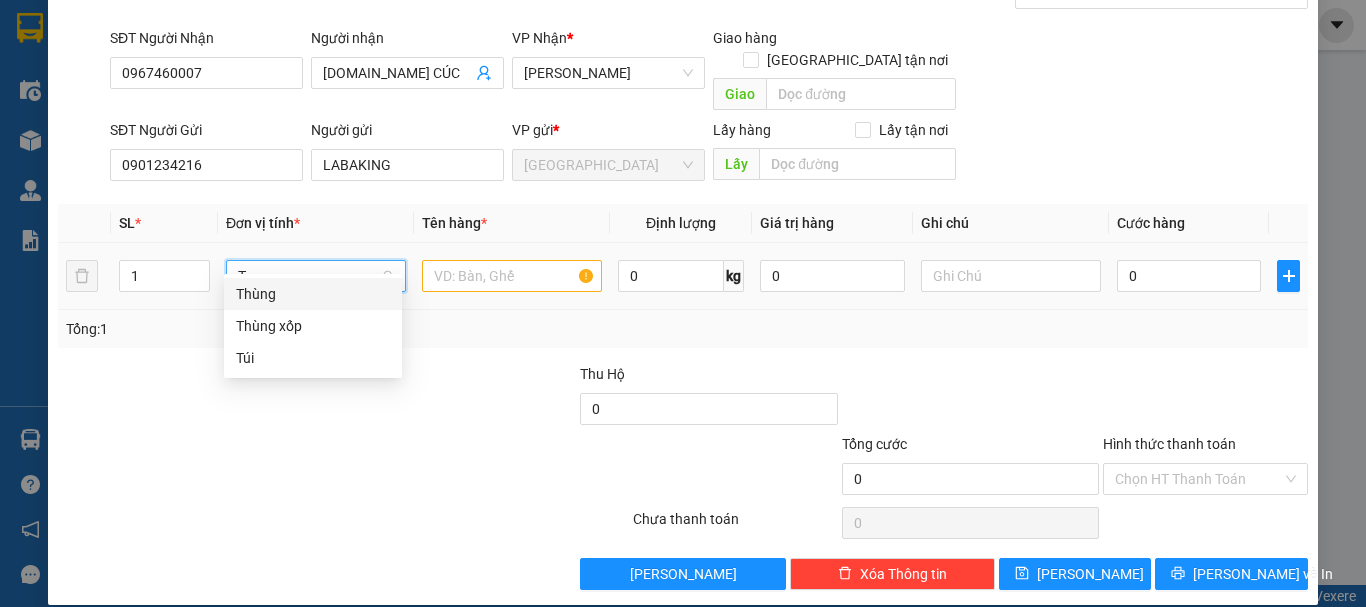 click on "Thùng" at bounding box center [313, 294] 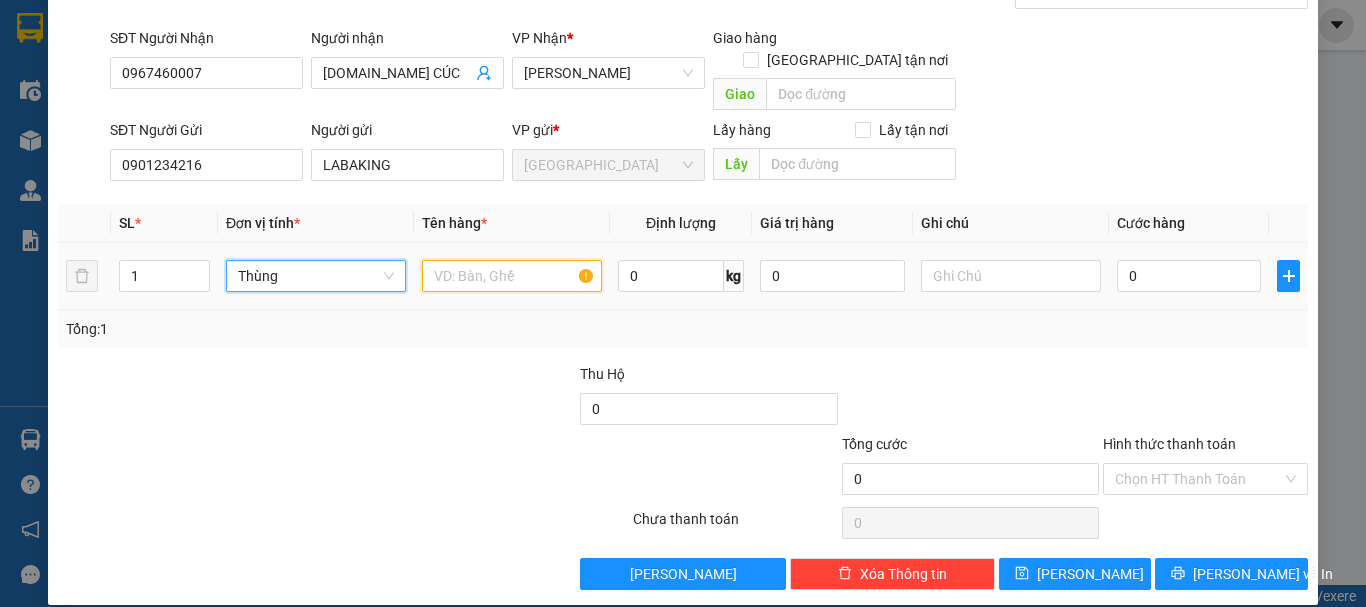 click at bounding box center [512, 276] 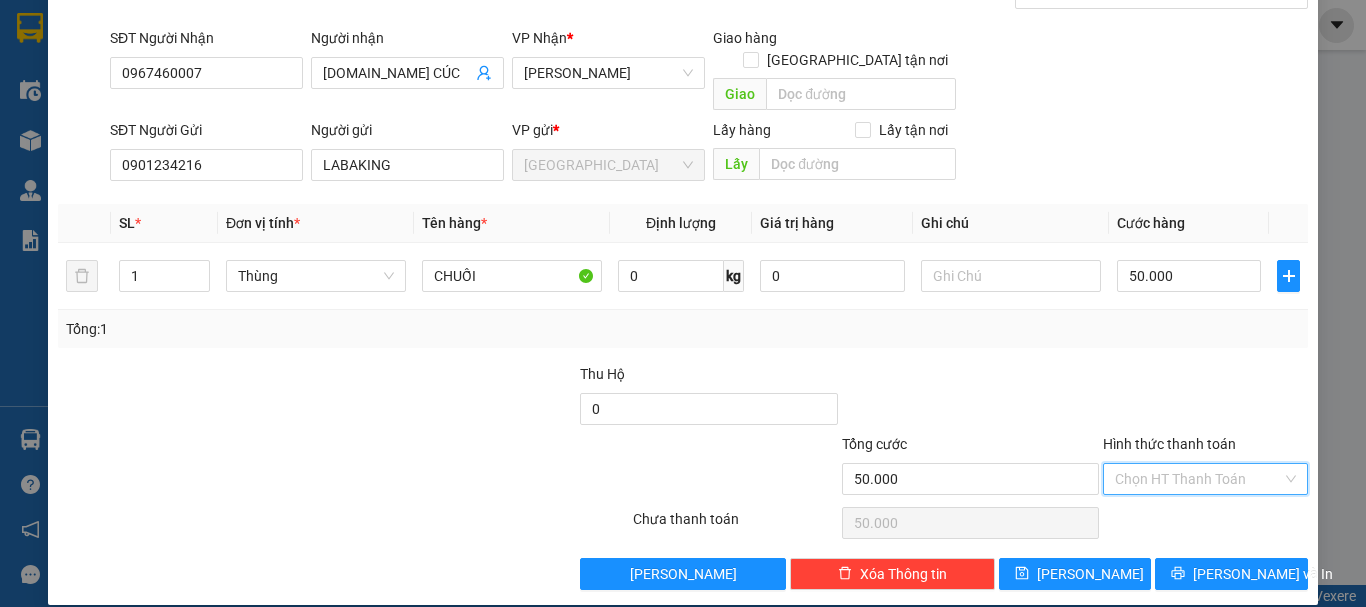click on "Hình thức thanh toán" at bounding box center [1198, 479] 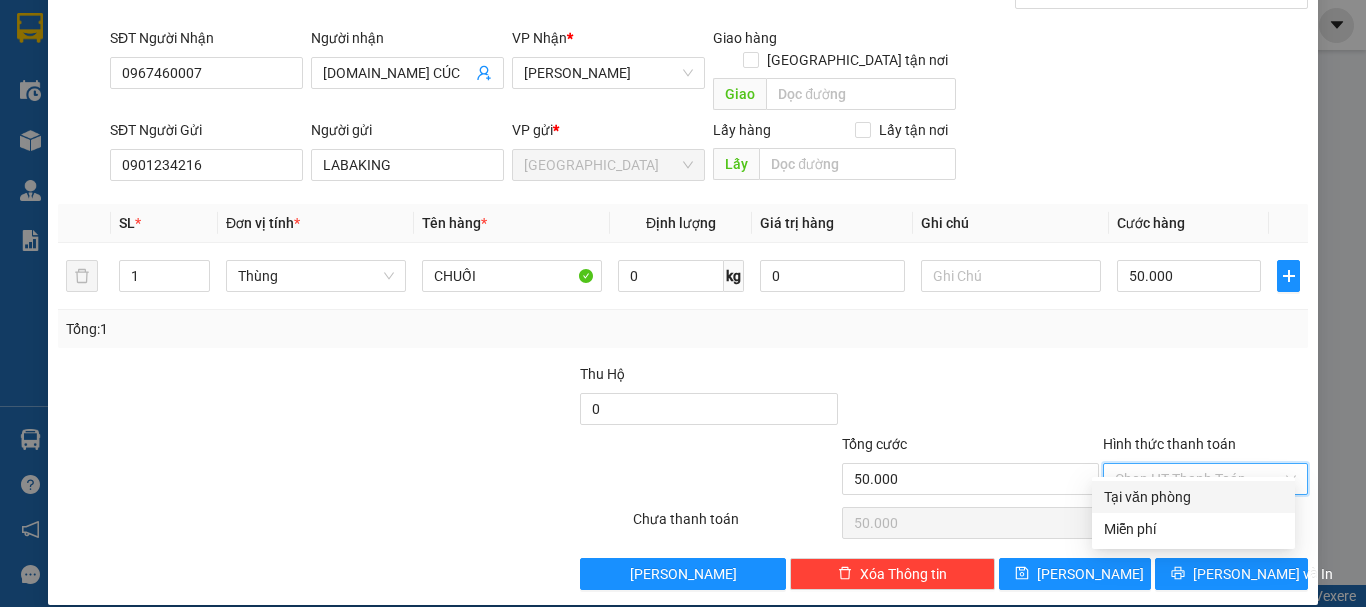 click on "Tại văn phòng" at bounding box center (1193, 497) 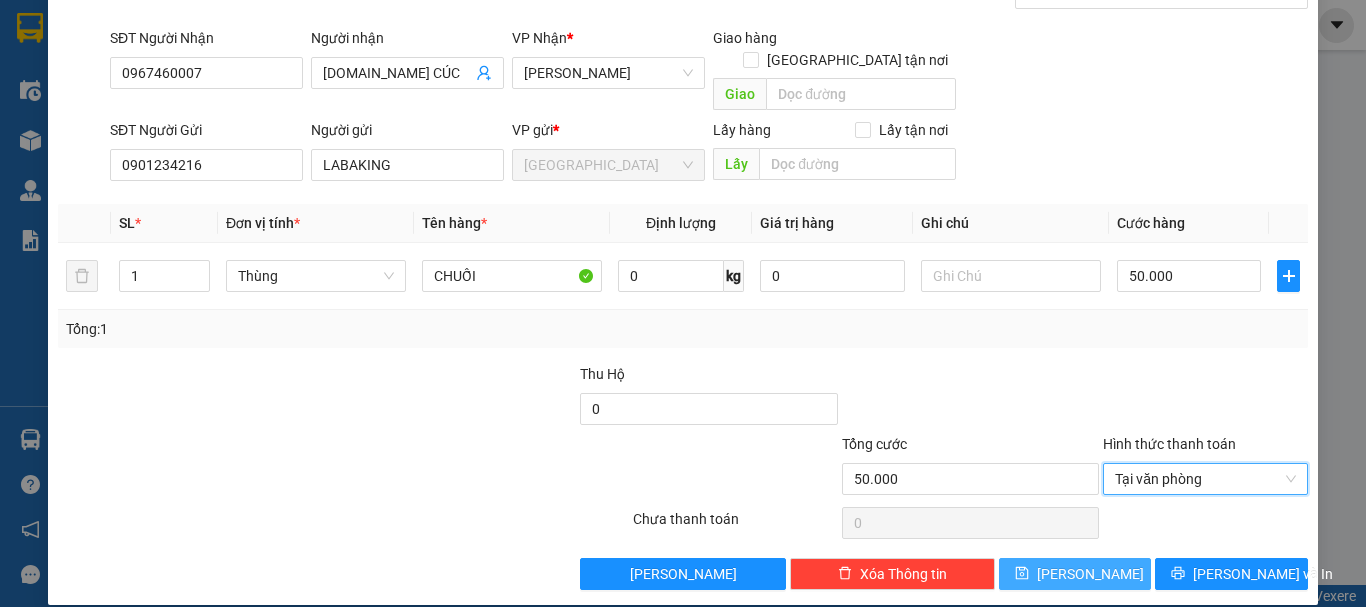 click on "[PERSON_NAME]" at bounding box center (1090, 574) 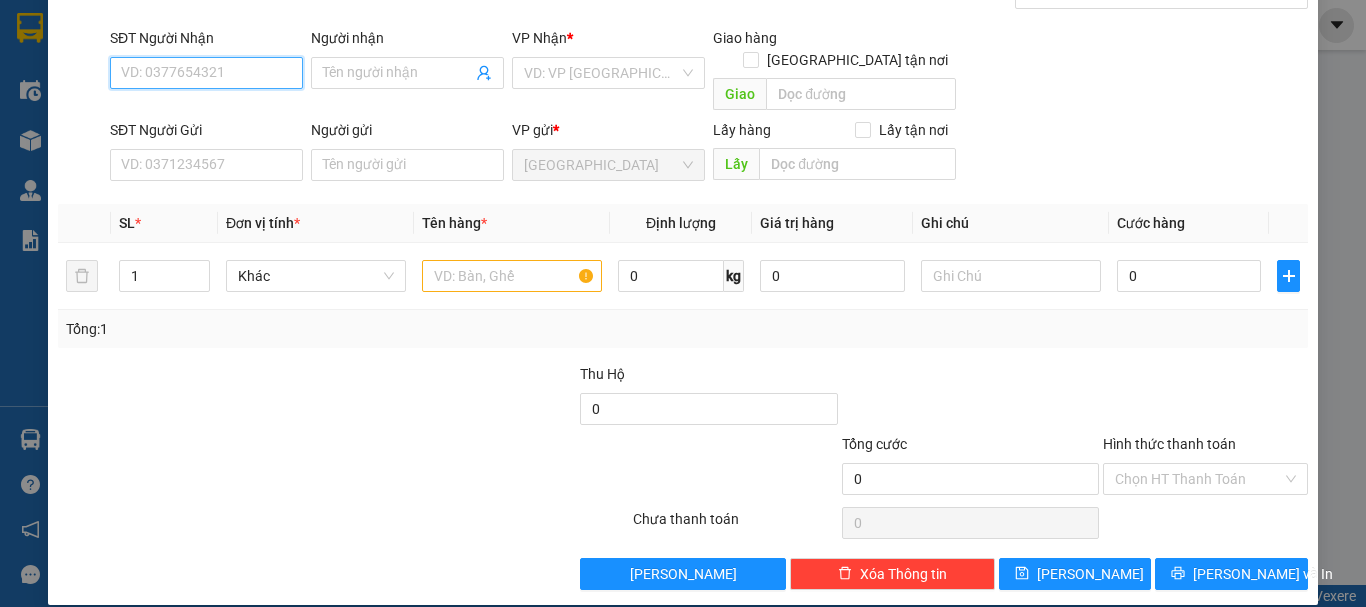 click on "SĐT Người Nhận" at bounding box center (206, 73) 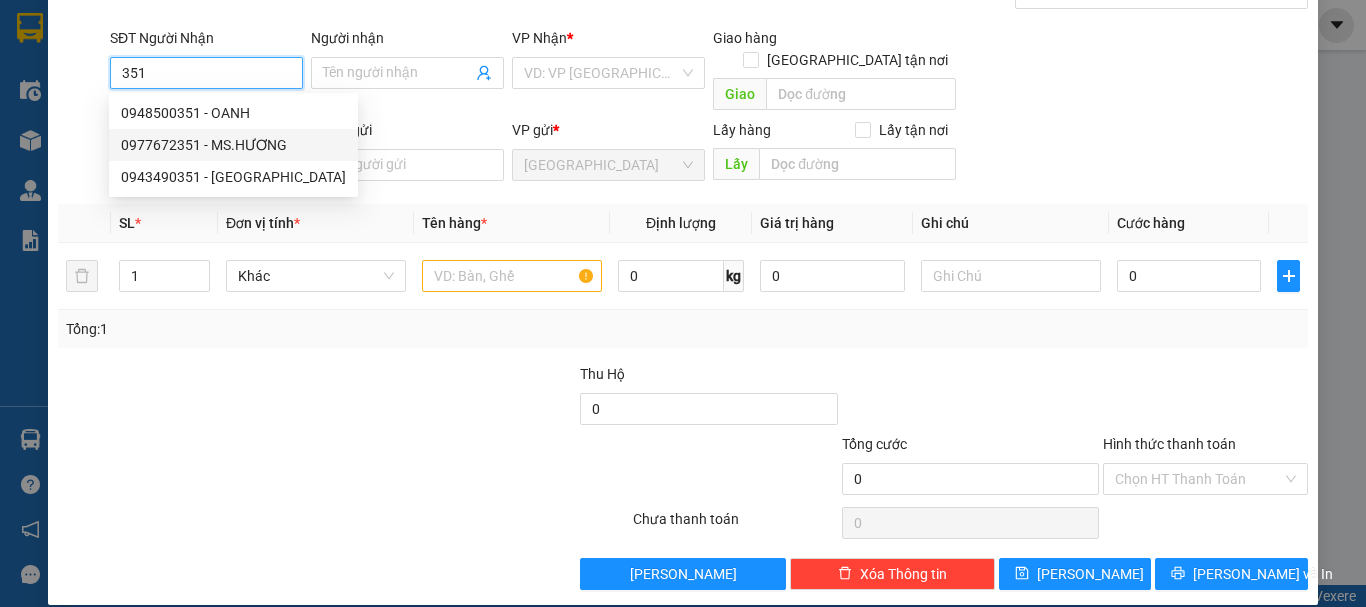click on "0977672351 - MS.HƯƠNG" at bounding box center [233, 145] 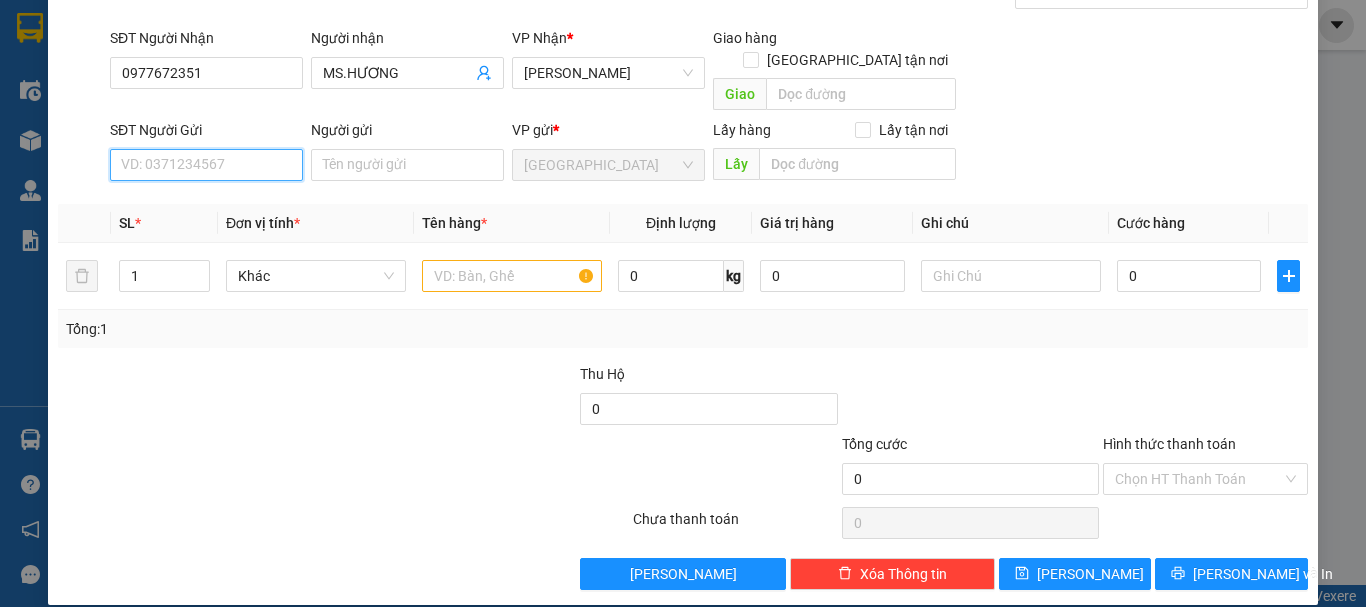 click on "SĐT Người Gửi" at bounding box center [206, 165] 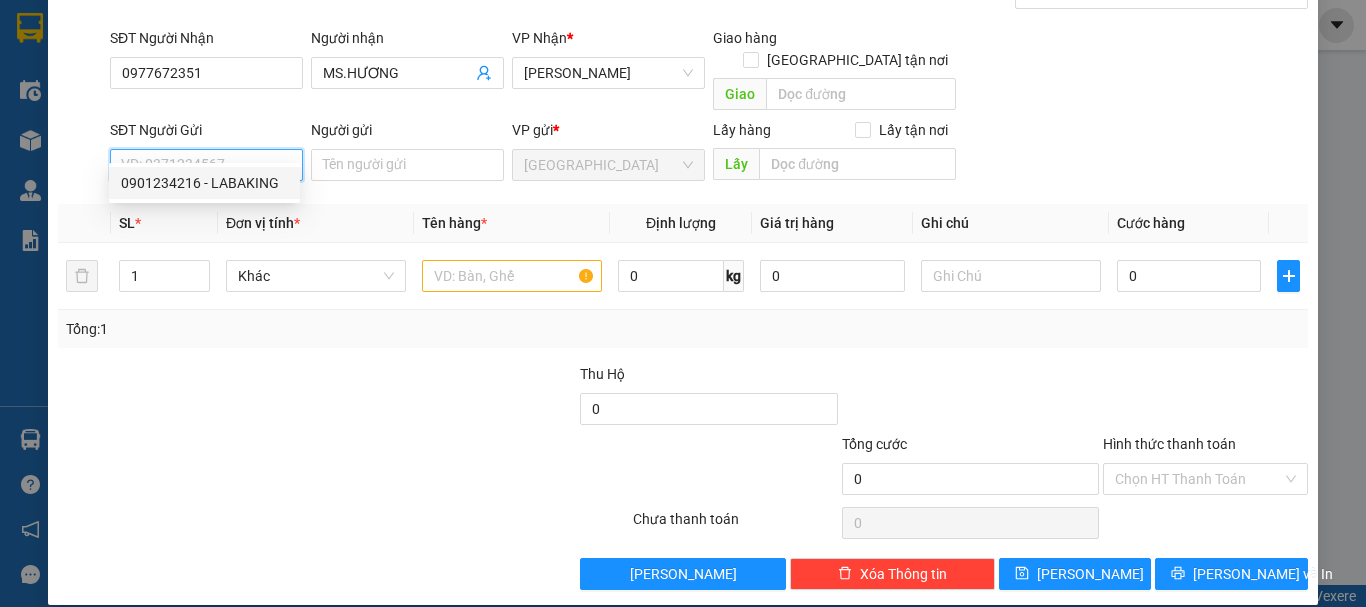 click on "0901234216 - LABAKING" at bounding box center [204, 183] 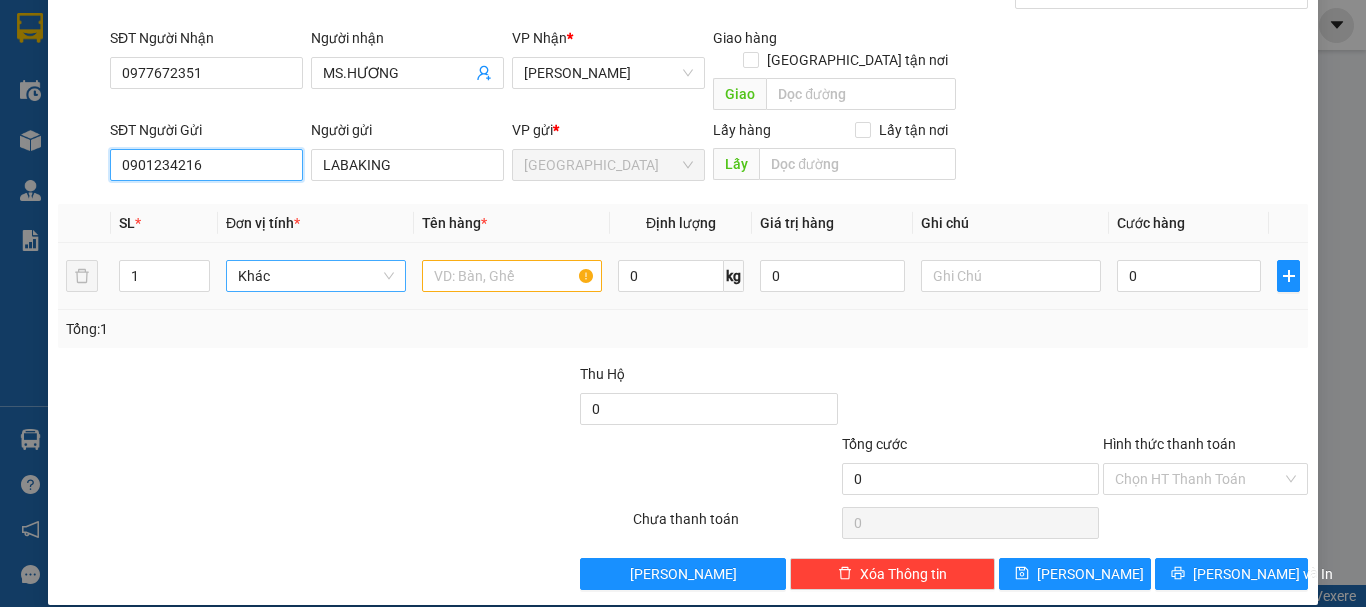 click on "Khác" at bounding box center [316, 276] 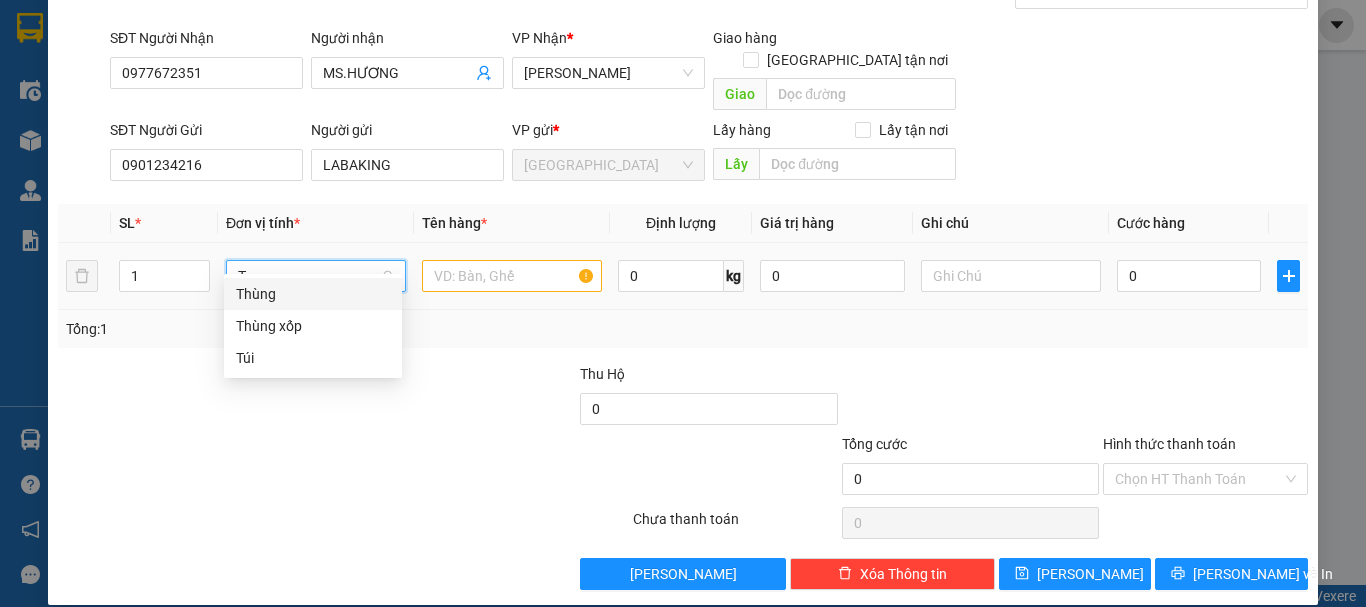 scroll, scrollTop: 0, scrollLeft: 0, axis: both 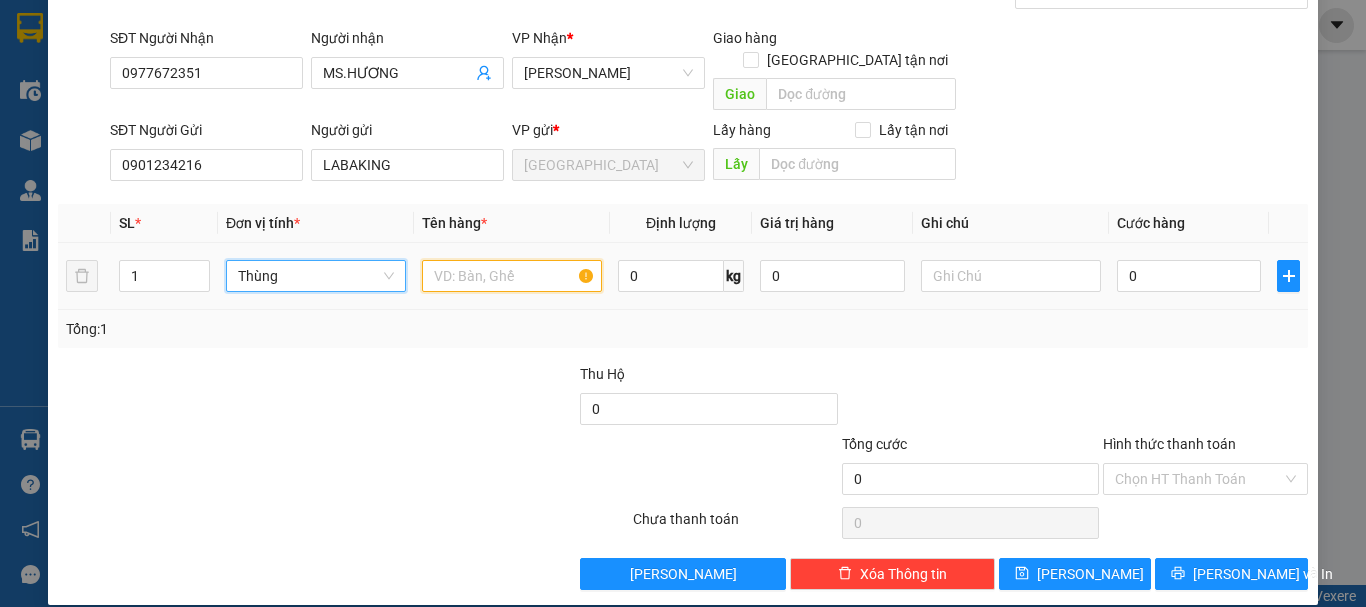 click at bounding box center (512, 276) 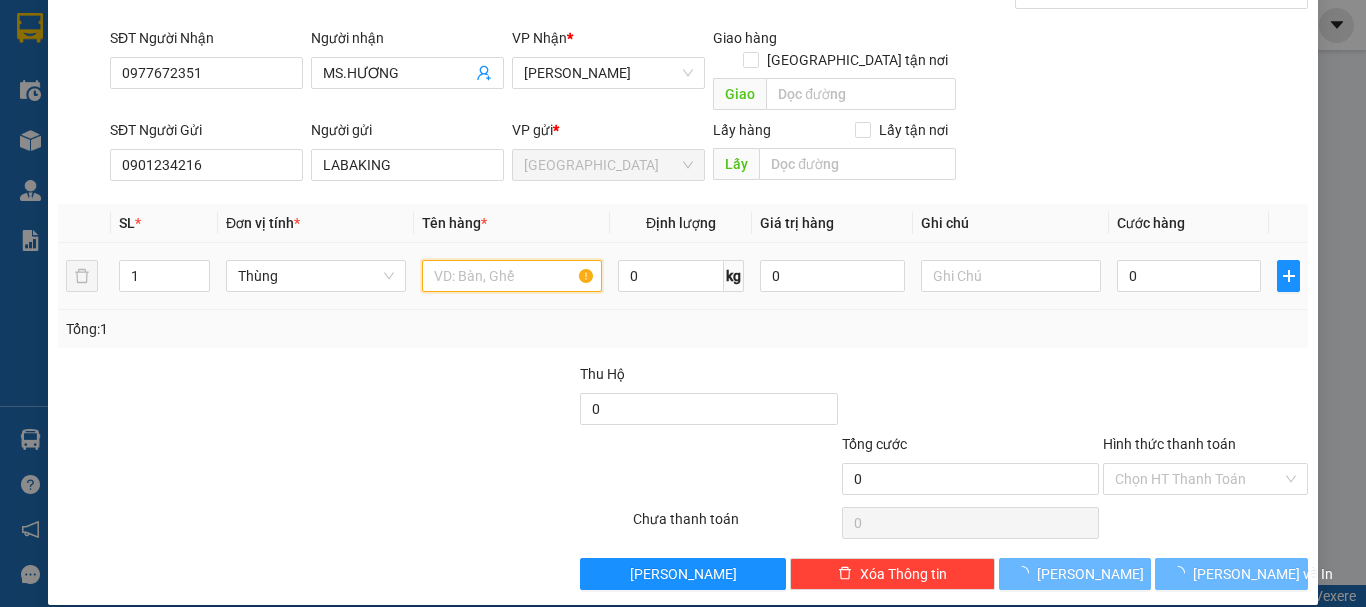paste on "CHUỐI" 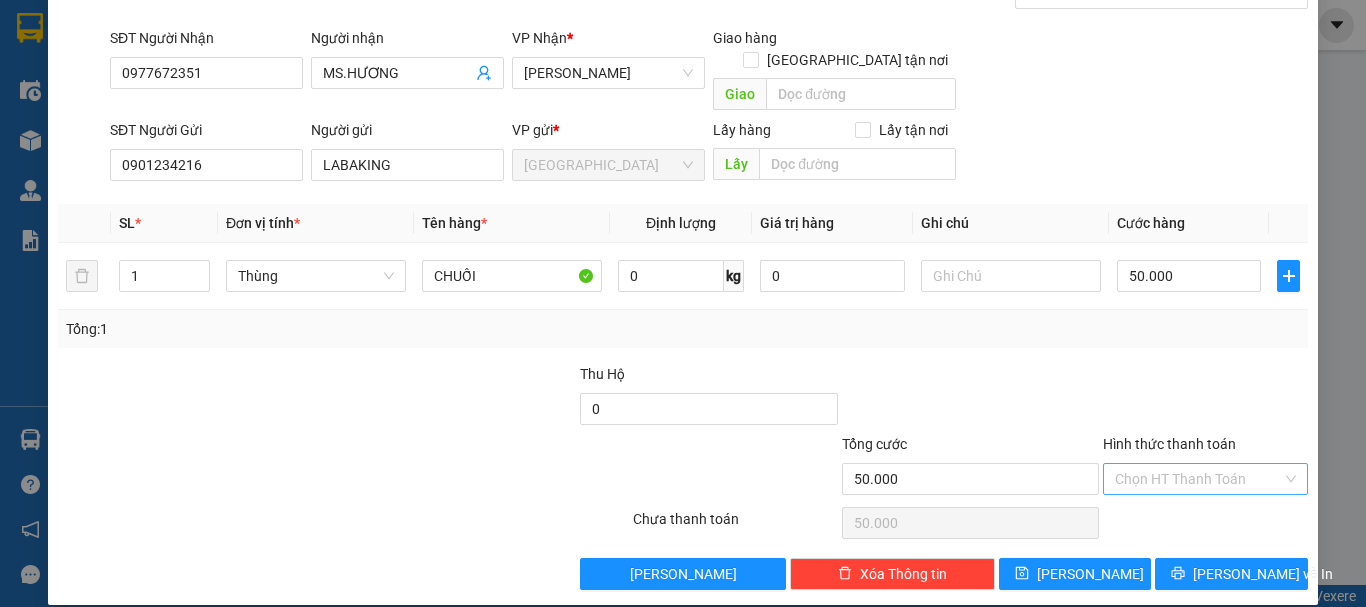 click on "Hình thức thanh toán" at bounding box center (1198, 479) 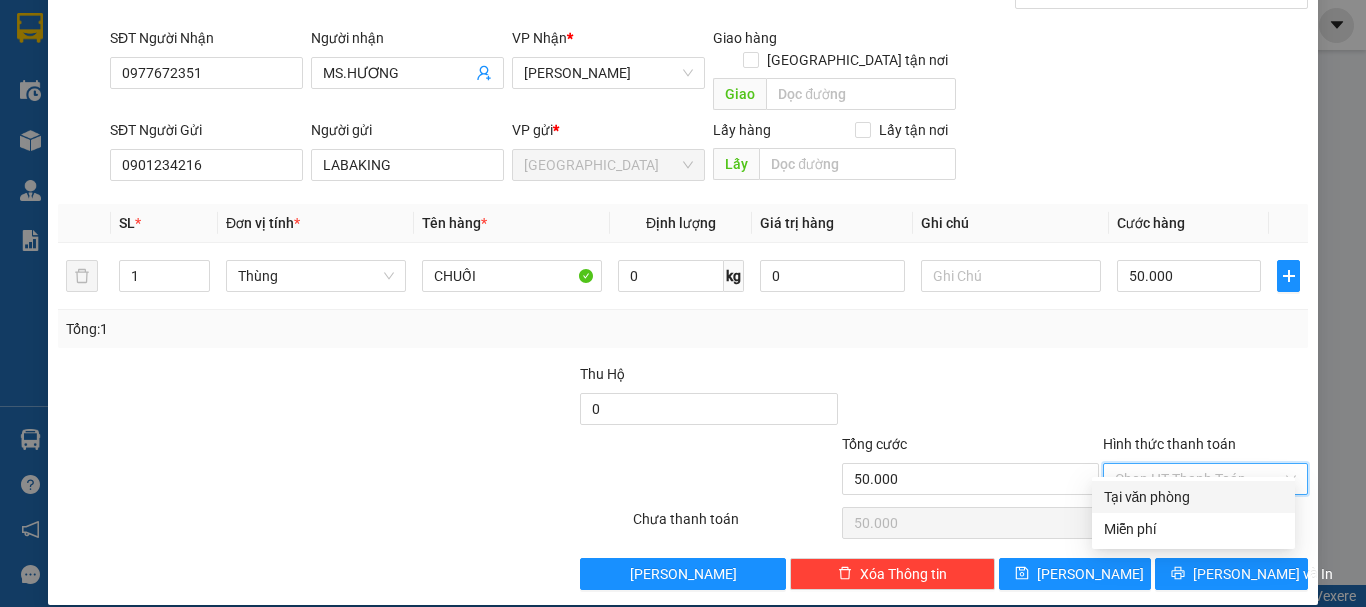 click on "Tại văn phòng" at bounding box center (1193, 497) 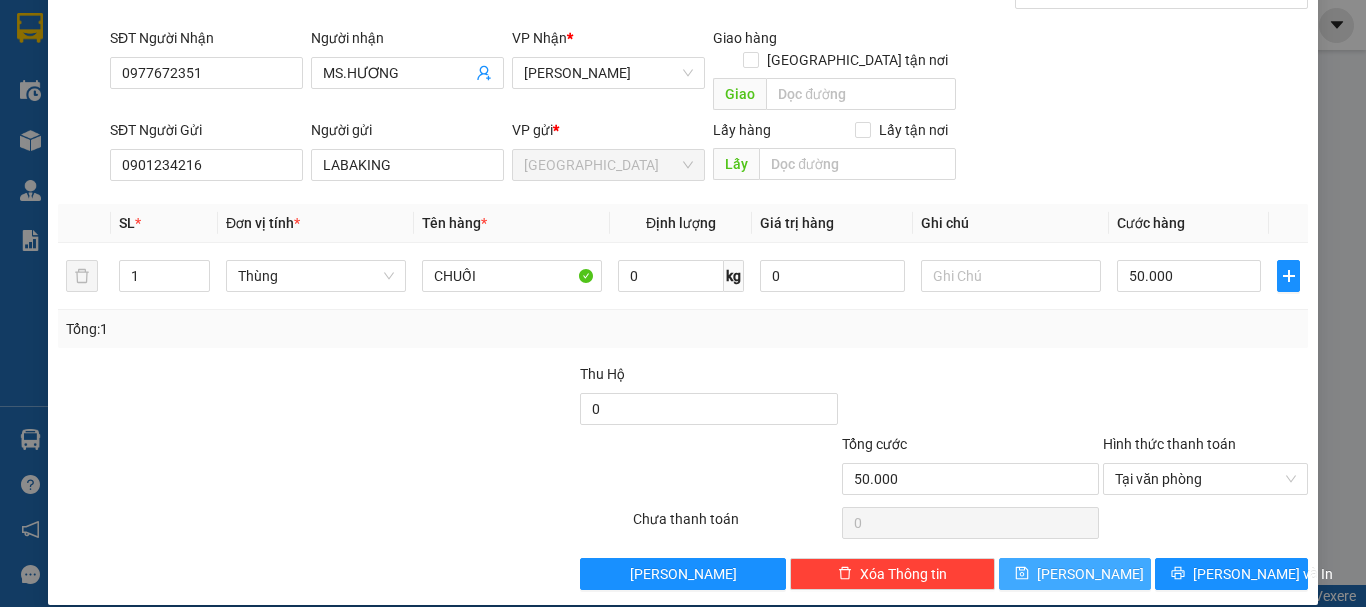click on "[PERSON_NAME]" at bounding box center (1075, 574) 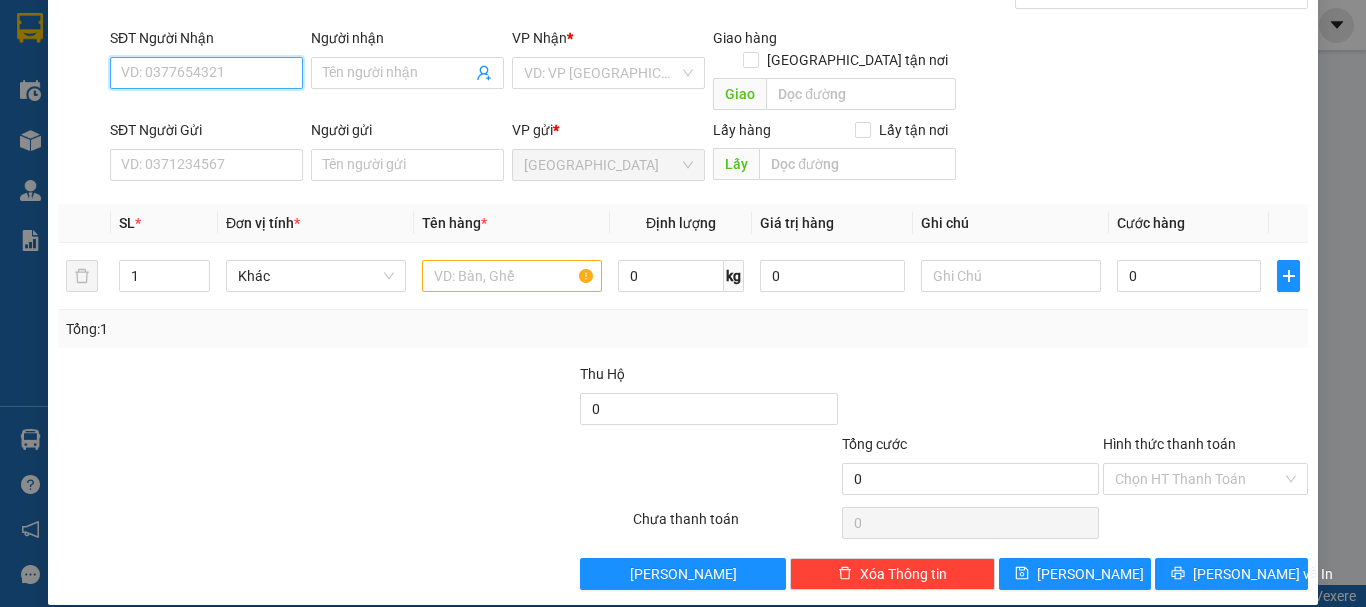 click on "SĐT Người Nhận" at bounding box center [206, 73] 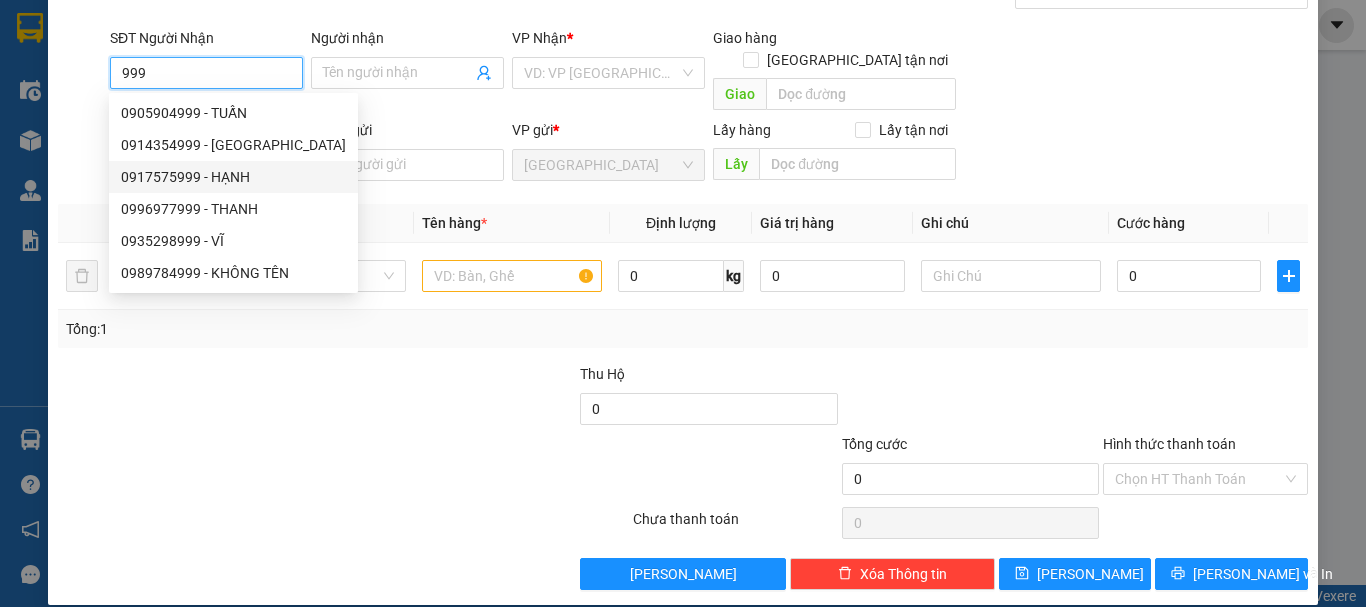 click on "0917575999 - HẠNH" at bounding box center (233, 177) 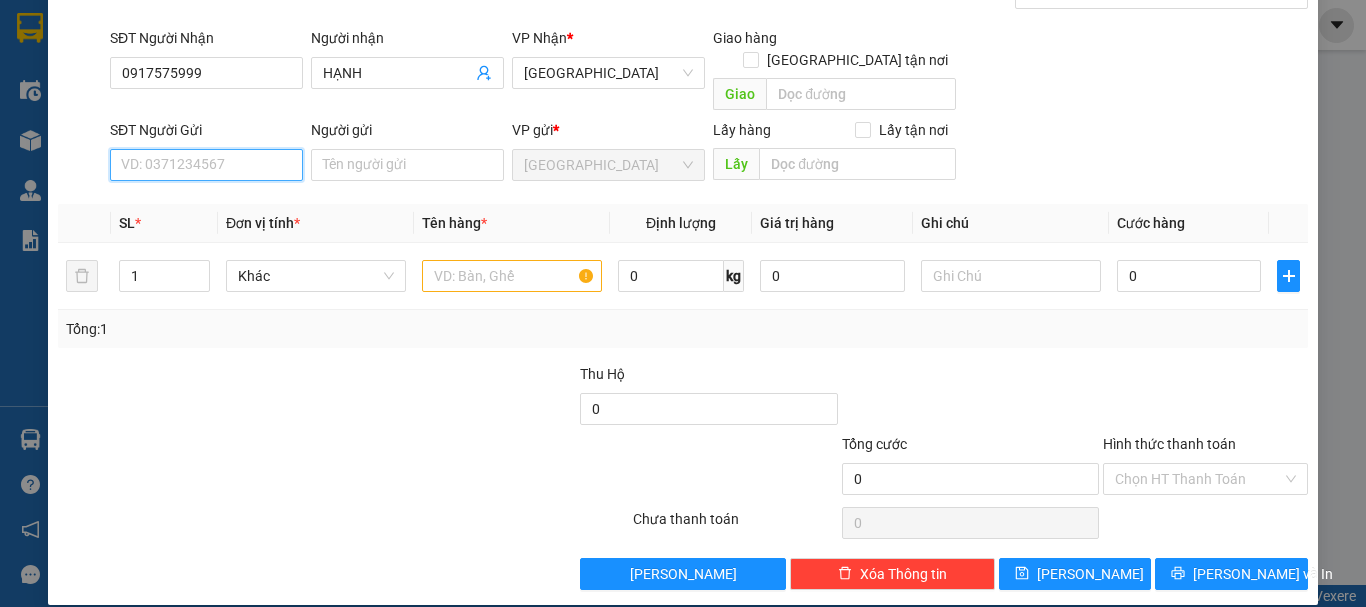 click on "SĐT Người Gửi" at bounding box center [206, 165] 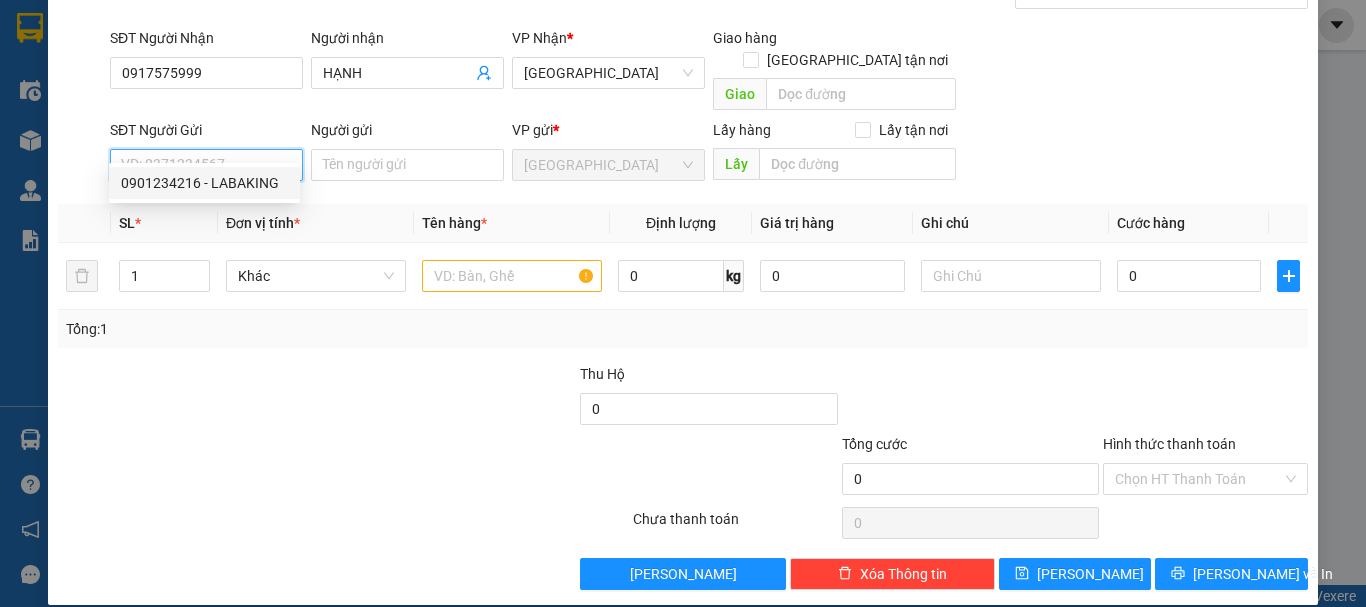 click on "0901234216 - LABAKING" at bounding box center [204, 183] 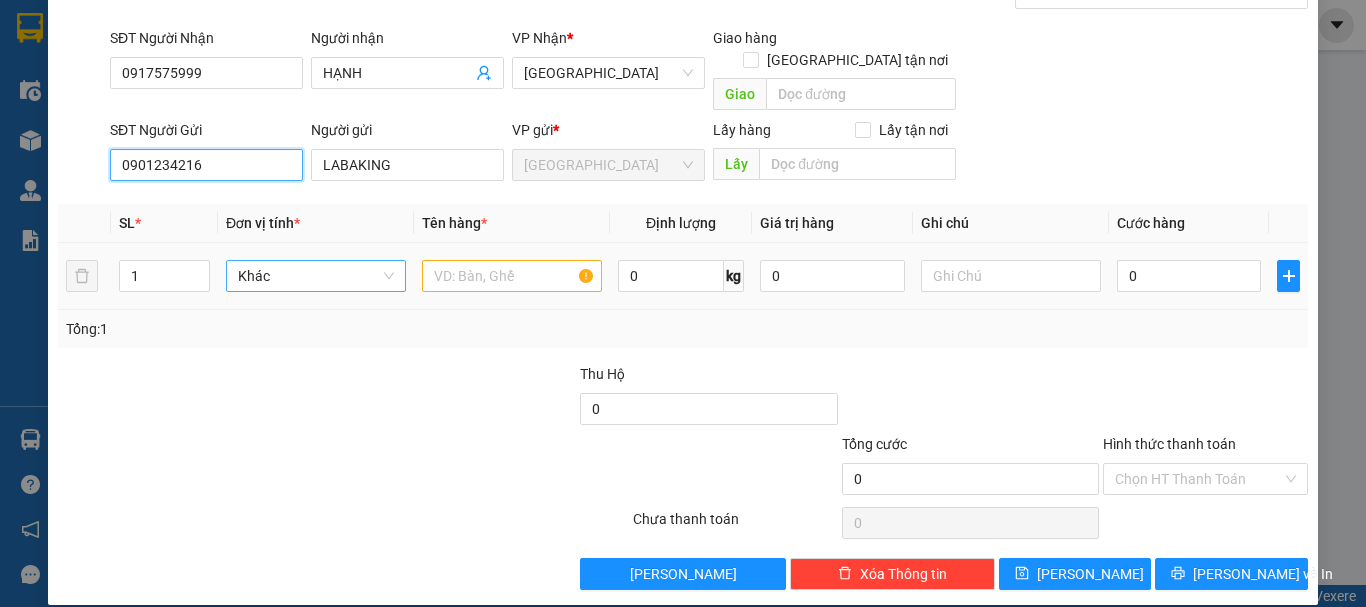 click on "Khác" at bounding box center (316, 276) 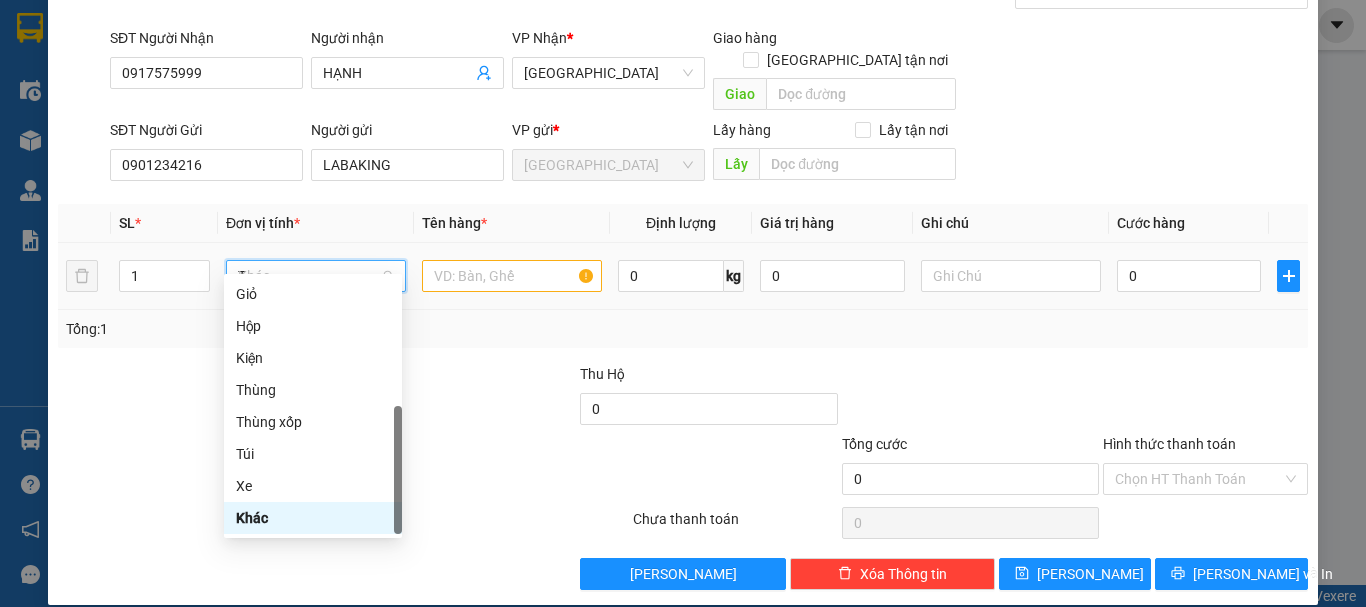scroll, scrollTop: 0, scrollLeft: 0, axis: both 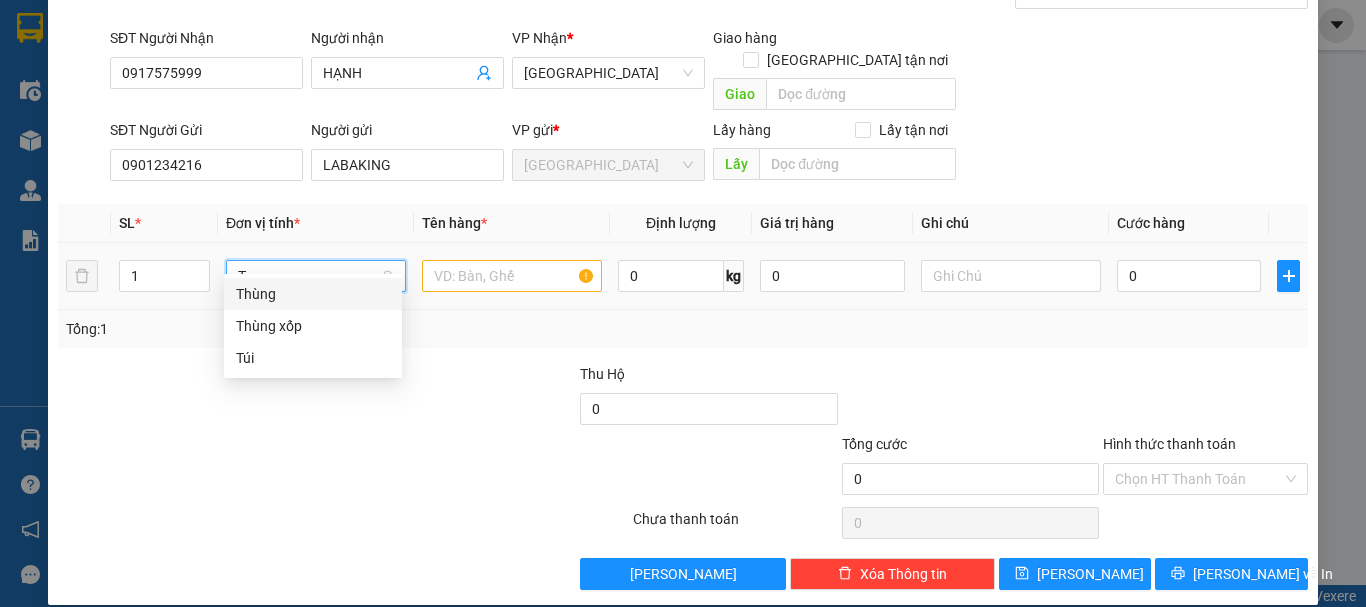 click on "Thùng" at bounding box center (313, 294) 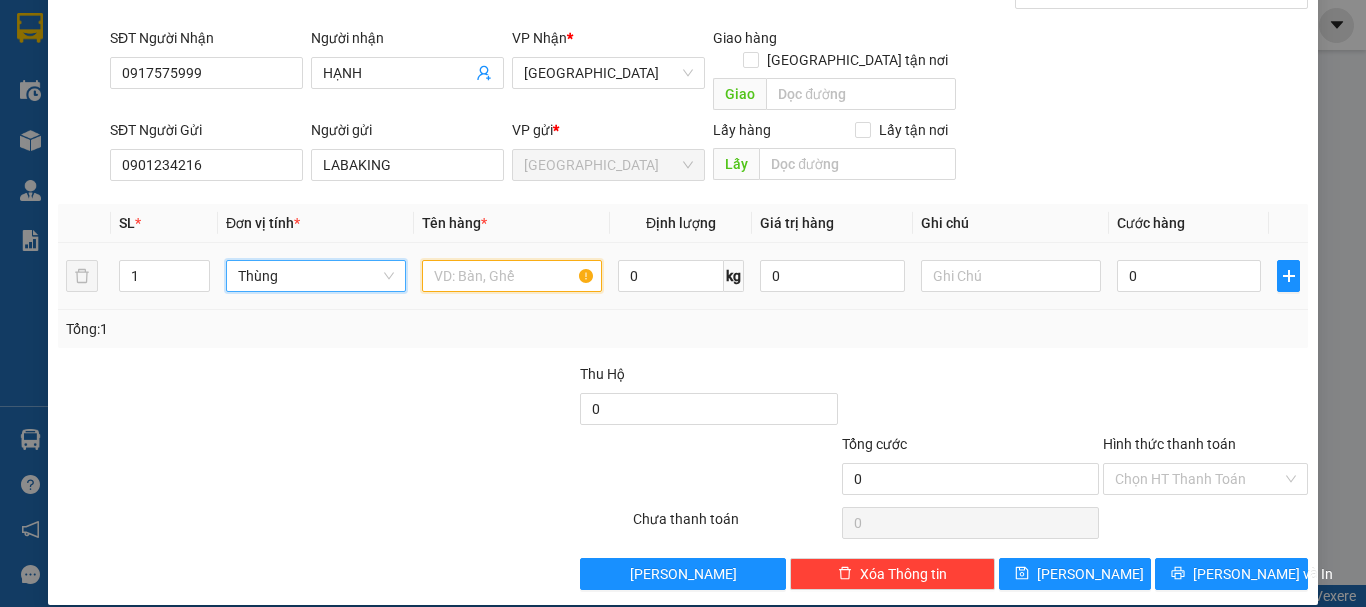 click at bounding box center (512, 276) 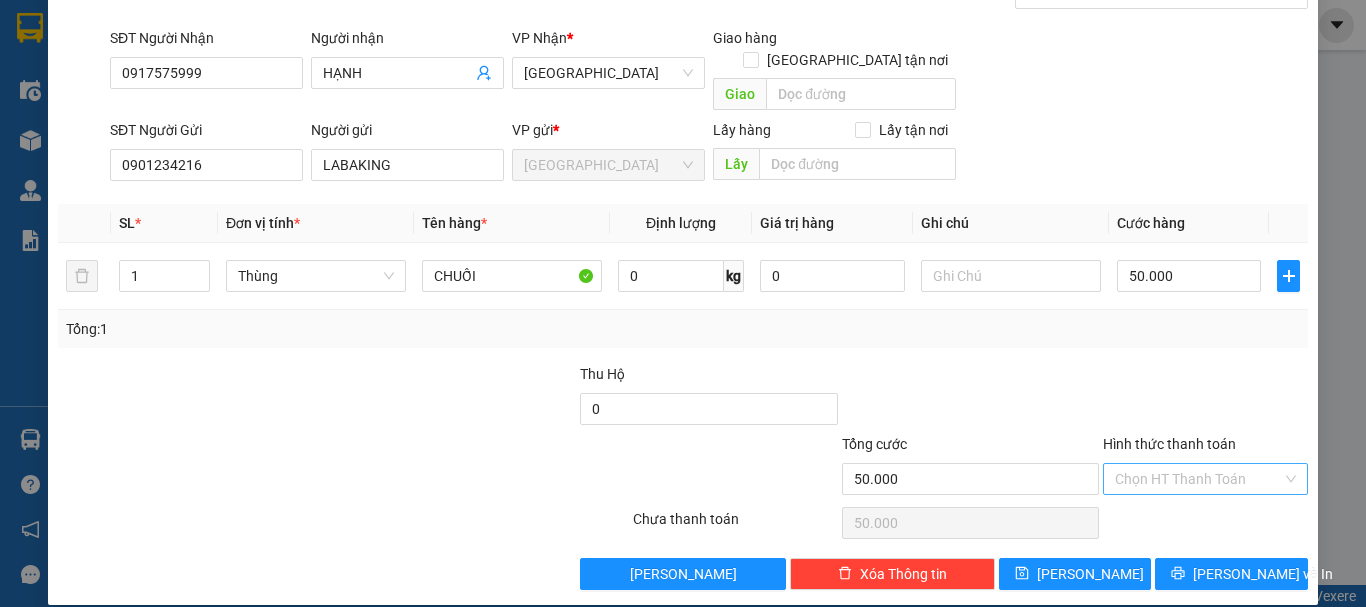 drag, startPoint x: 1159, startPoint y: 442, endPoint x: 1169, endPoint y: 472, distance: 31.622776 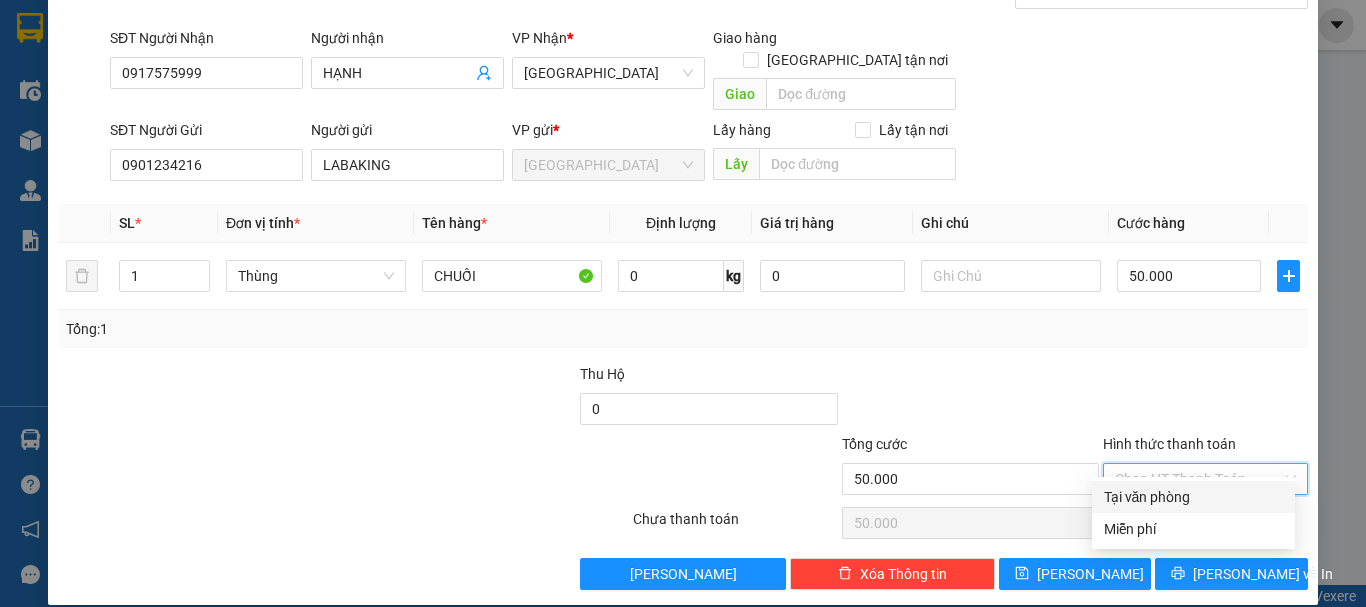 click on "Tại văn phòng" at bounding box center (1193, 497) 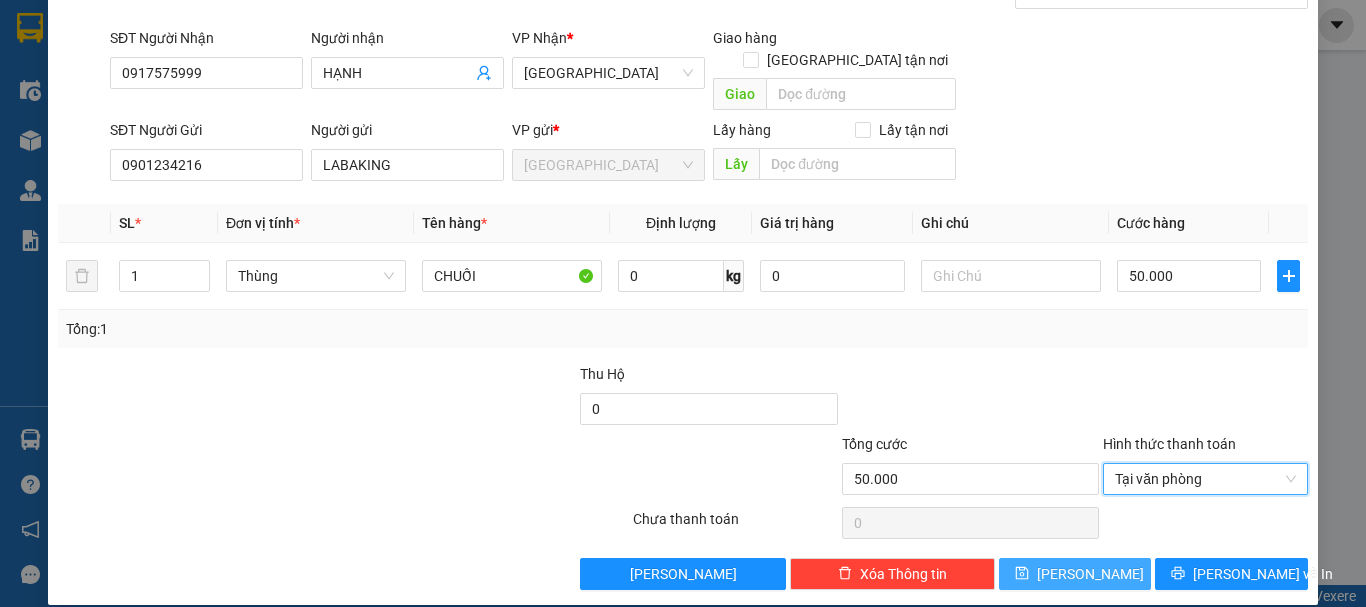 click on "[PERSON_NAME]" at bounding box center [1075, 574] 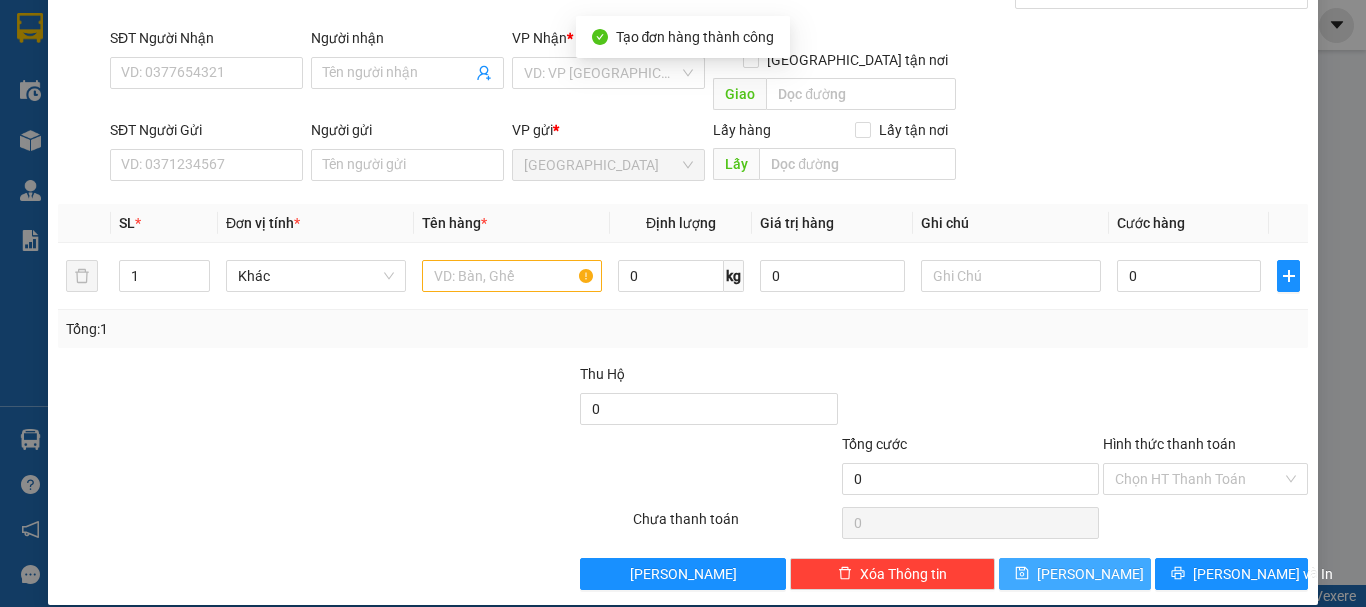scroll, scrollTop: 0, scrollLeft: 0, axis: both 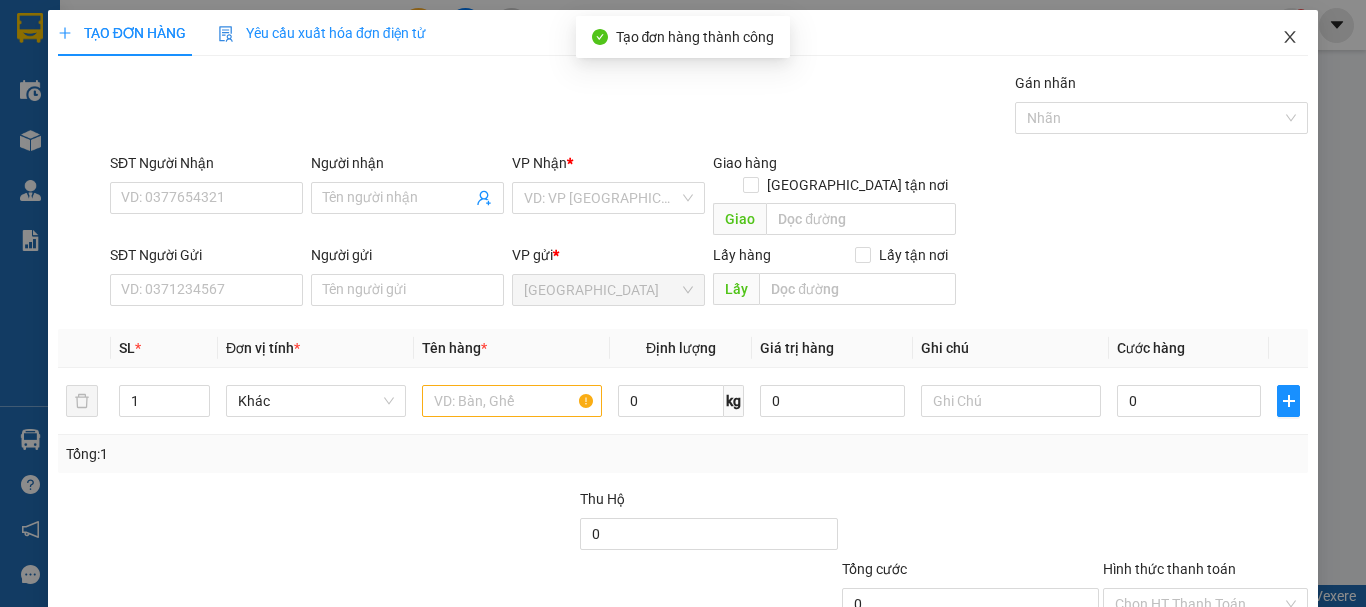 click at bounding box center [1290, 38] 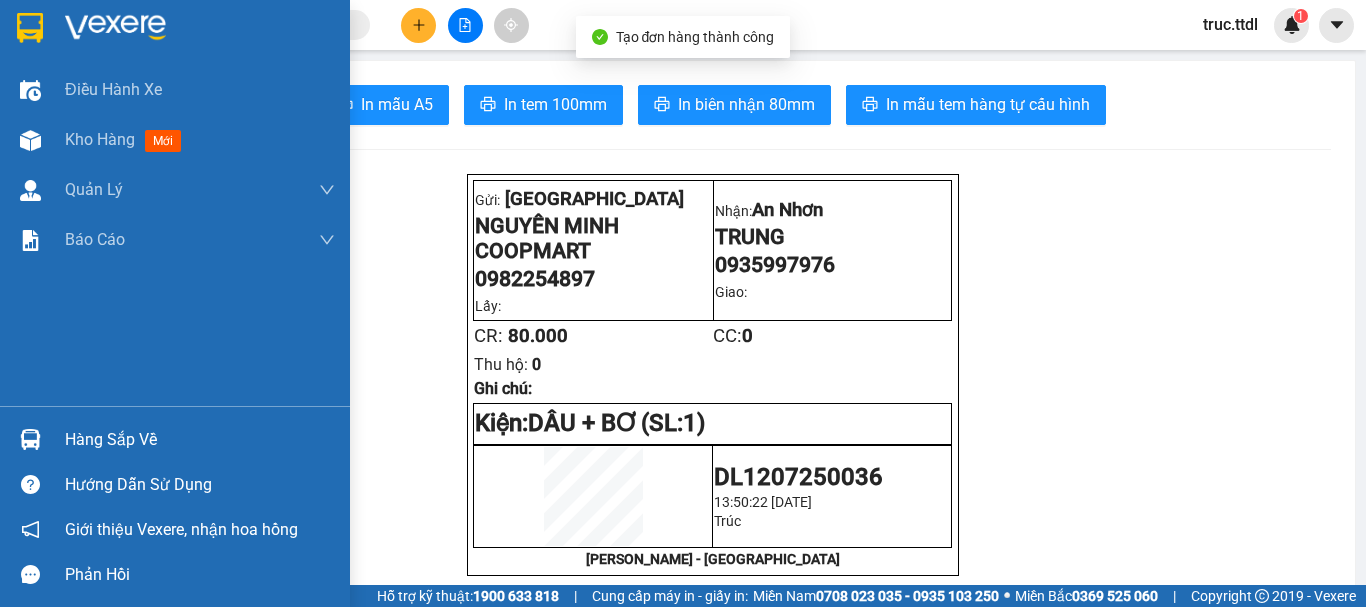 click at bounding box center [30, 28] 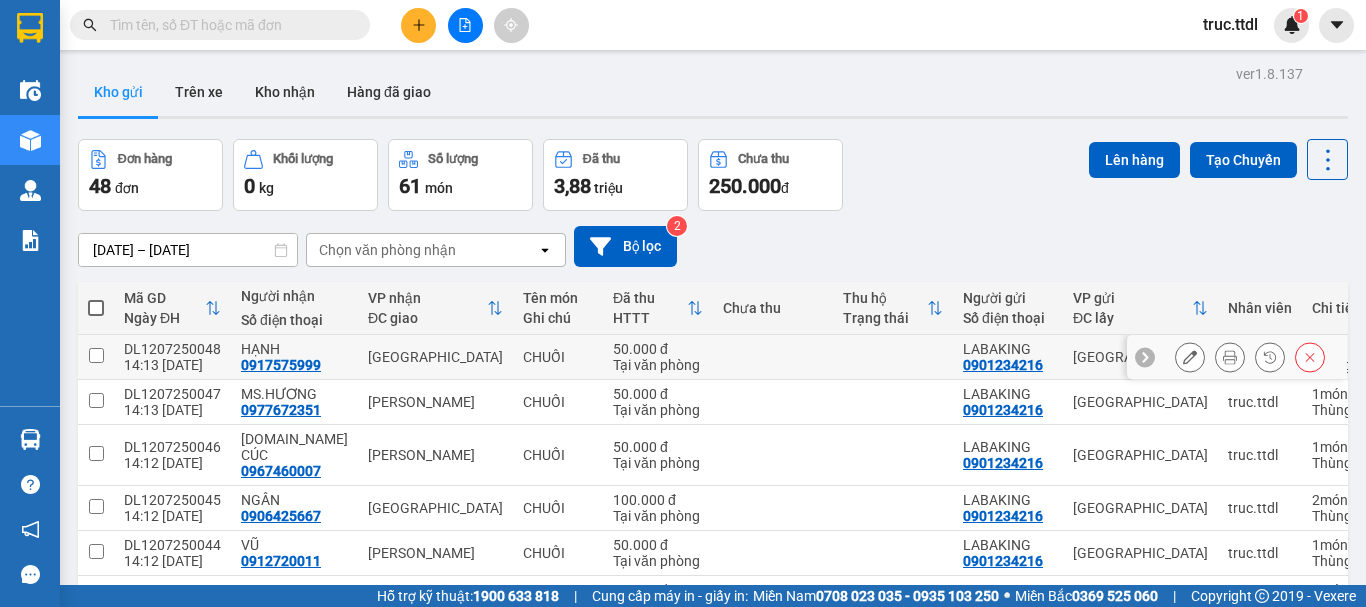 click on "CHUỐI" at bounding box center [558, 357] 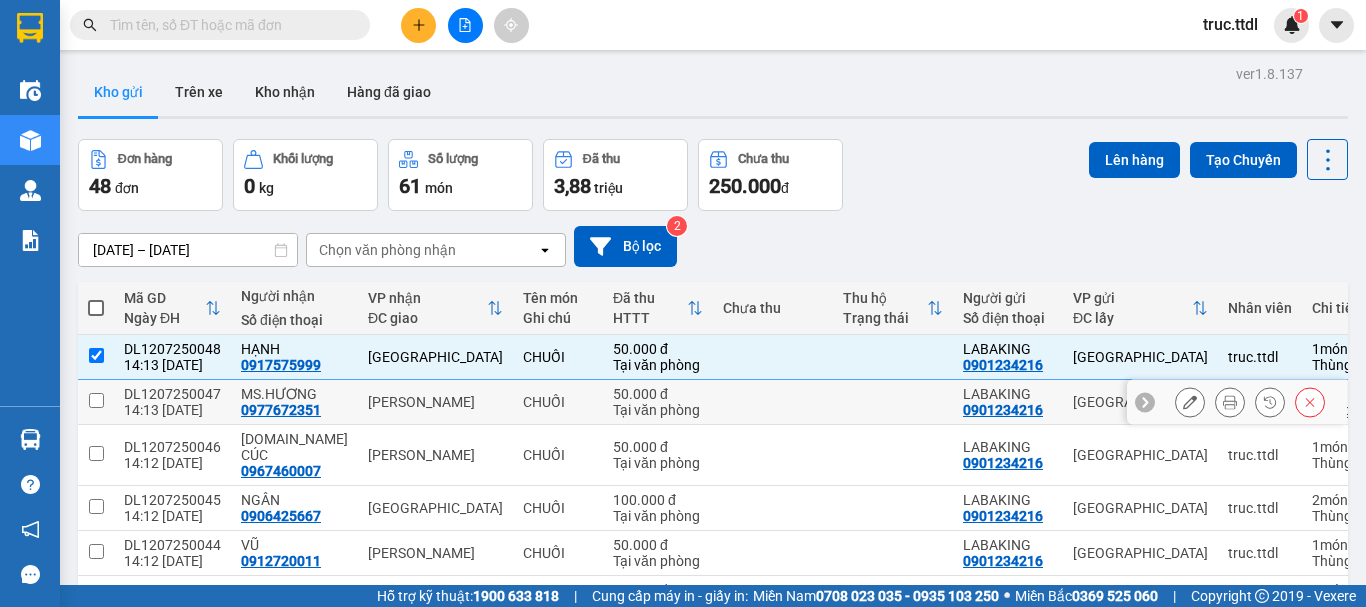 click on "CHUỐI" at bounding box center (558, 402) 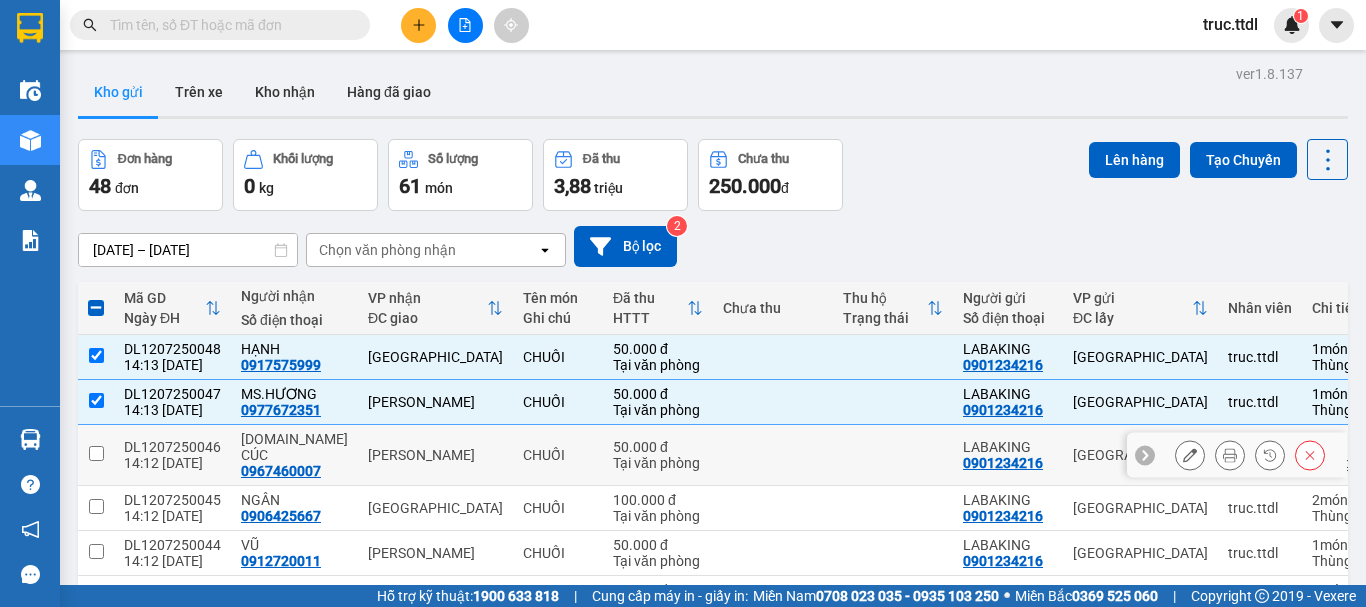 click on "[PERSON_NAME]" at bounding box center [435, 455] 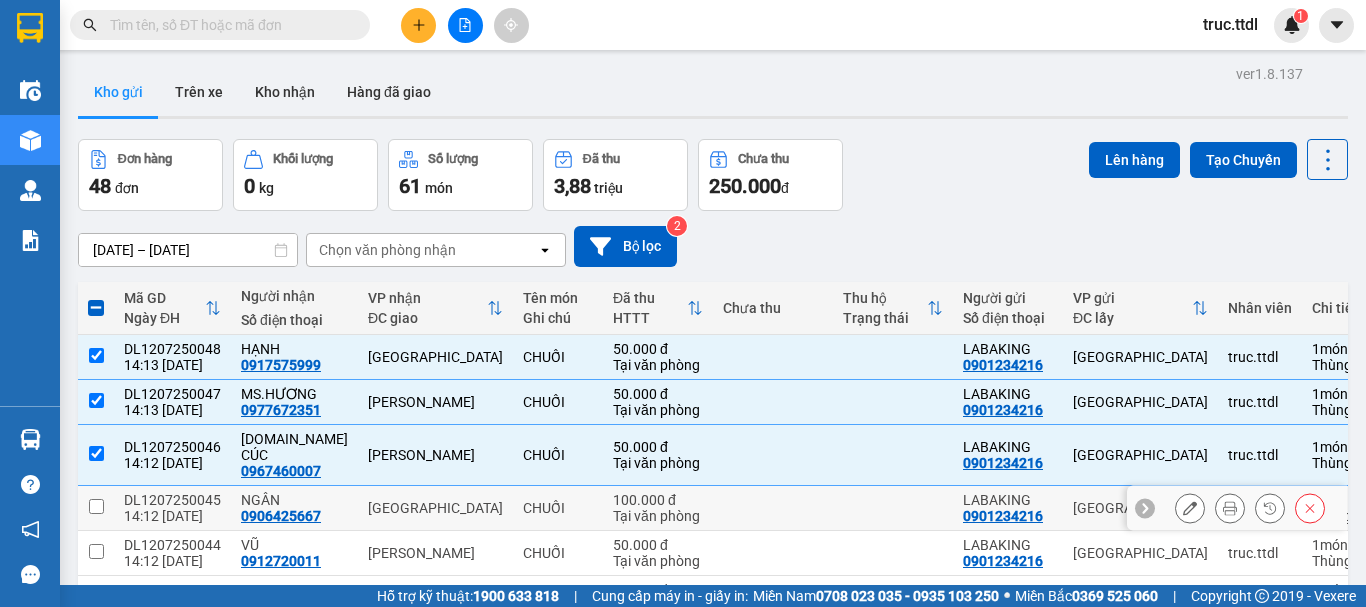 click on "[GEOGRAPHIC_DATA]" at bounding box center (435, 508) 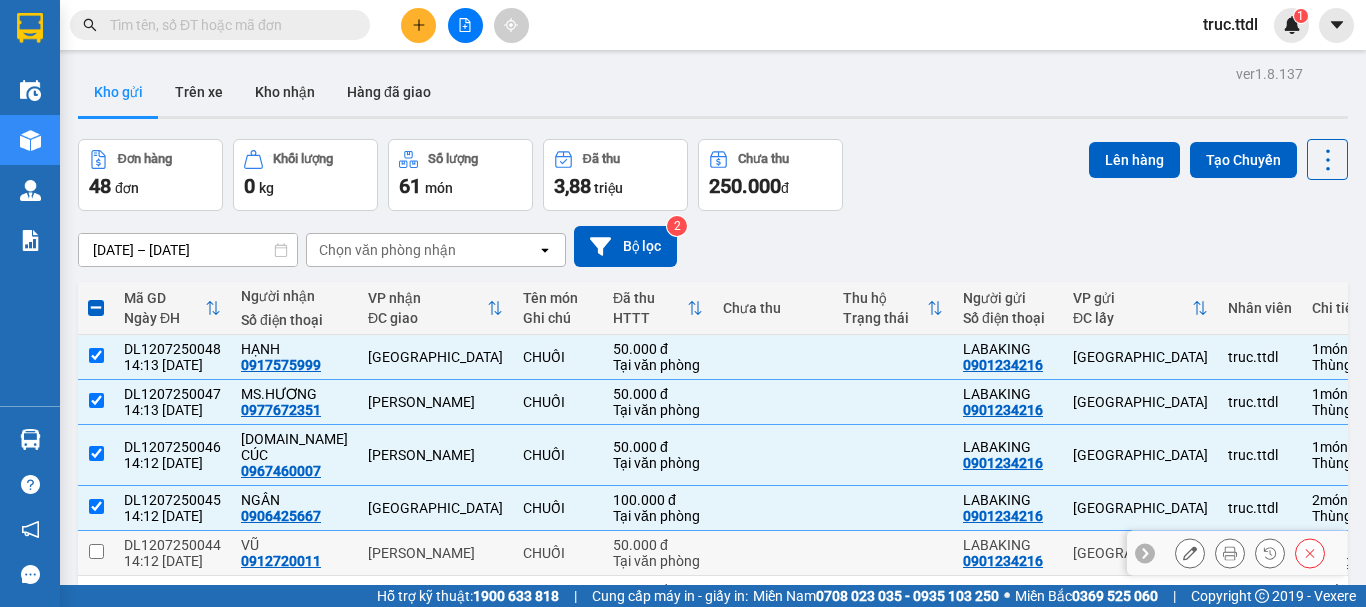 click on "[PERSON_NAME]" at bounding box center (435, 553) 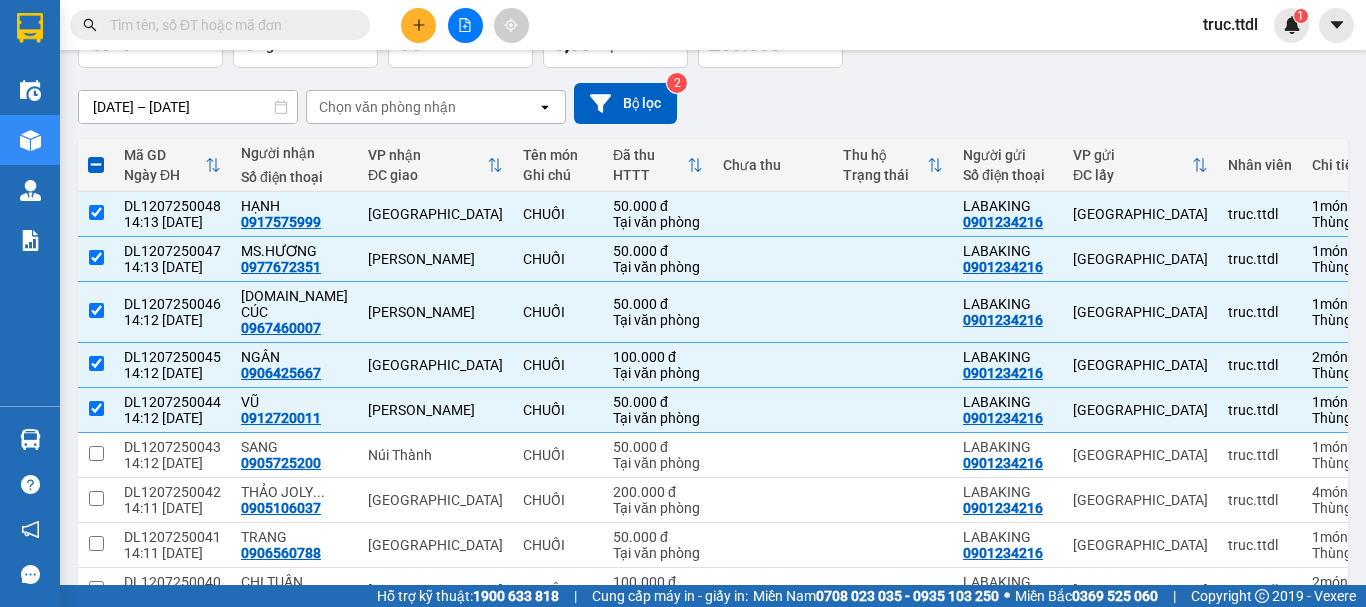 scroll, scrollTop: 290, scrollLeft: 0, axis: vertical 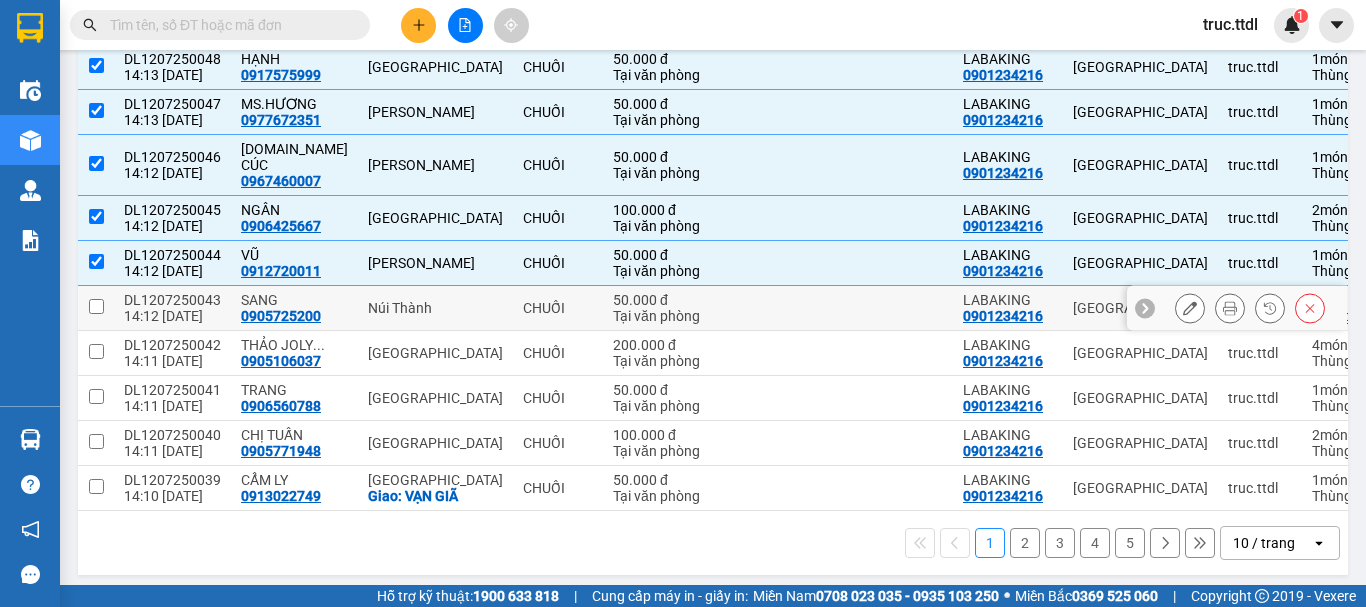 click on "Núi Thành" at bounding box center (435, 308) 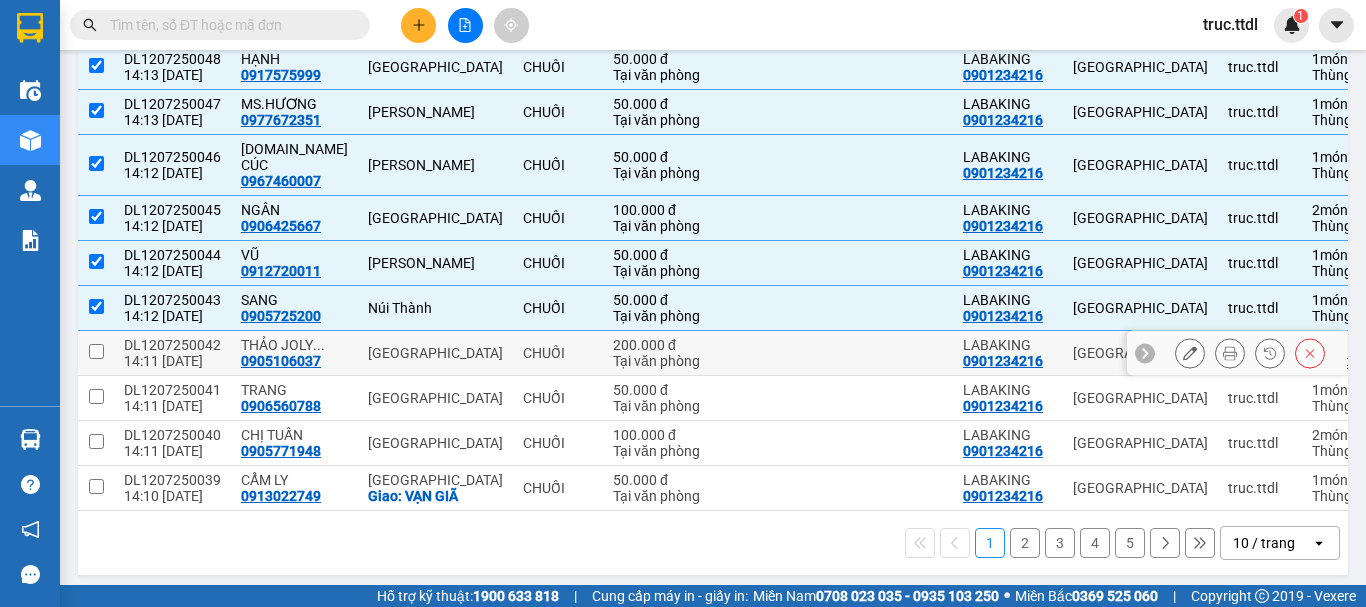 click on "[GEOGRAPHIC_DATA]" at bounding box center [435, 353] 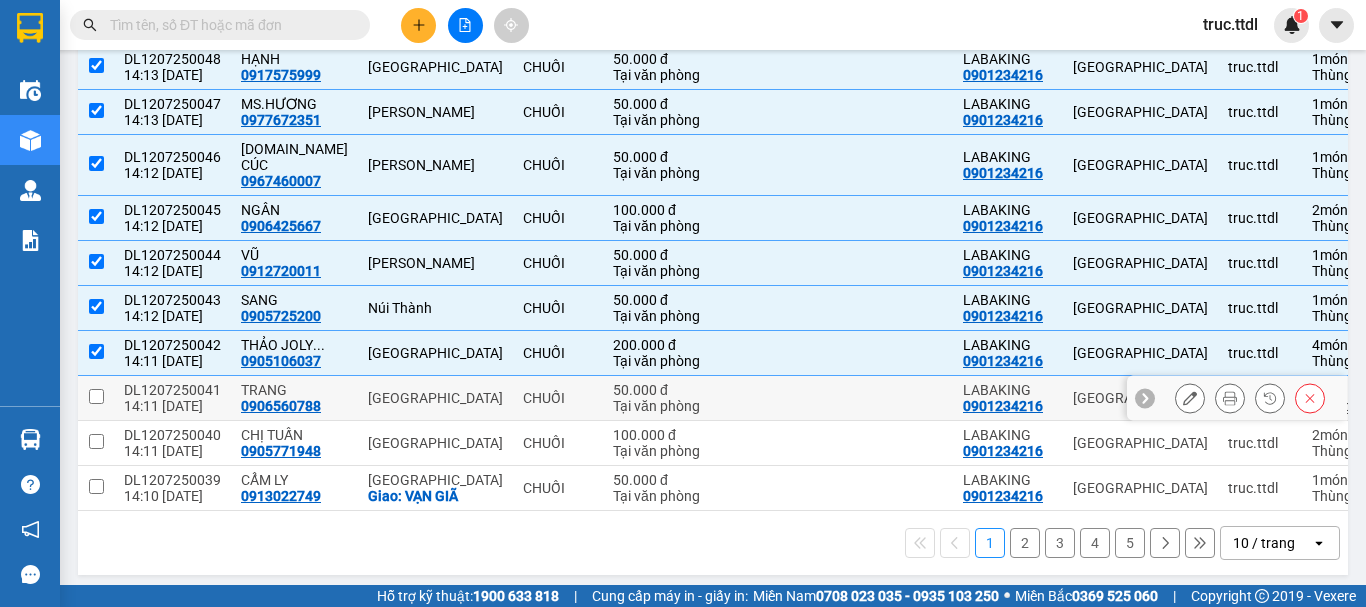 click on "[GEOGRAPHIC_DATA]" at bounding box center [435, 398] 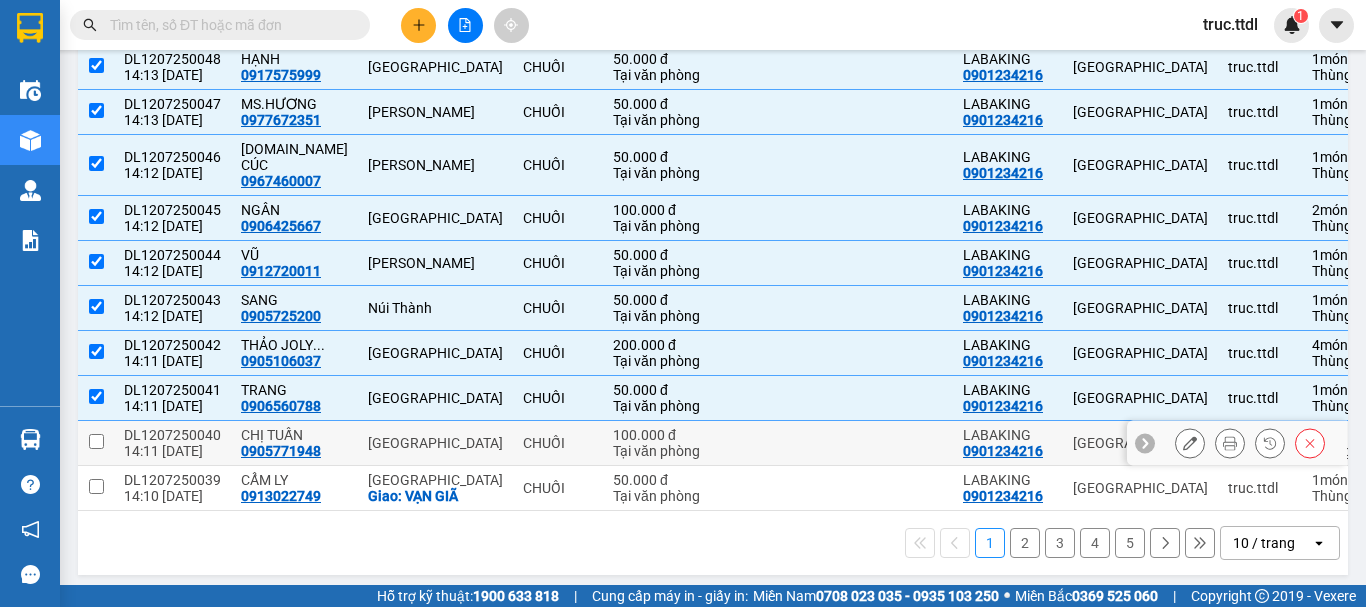 click on "[GEOGRAPHIC_DATA]" at bounding box center (435, 443) 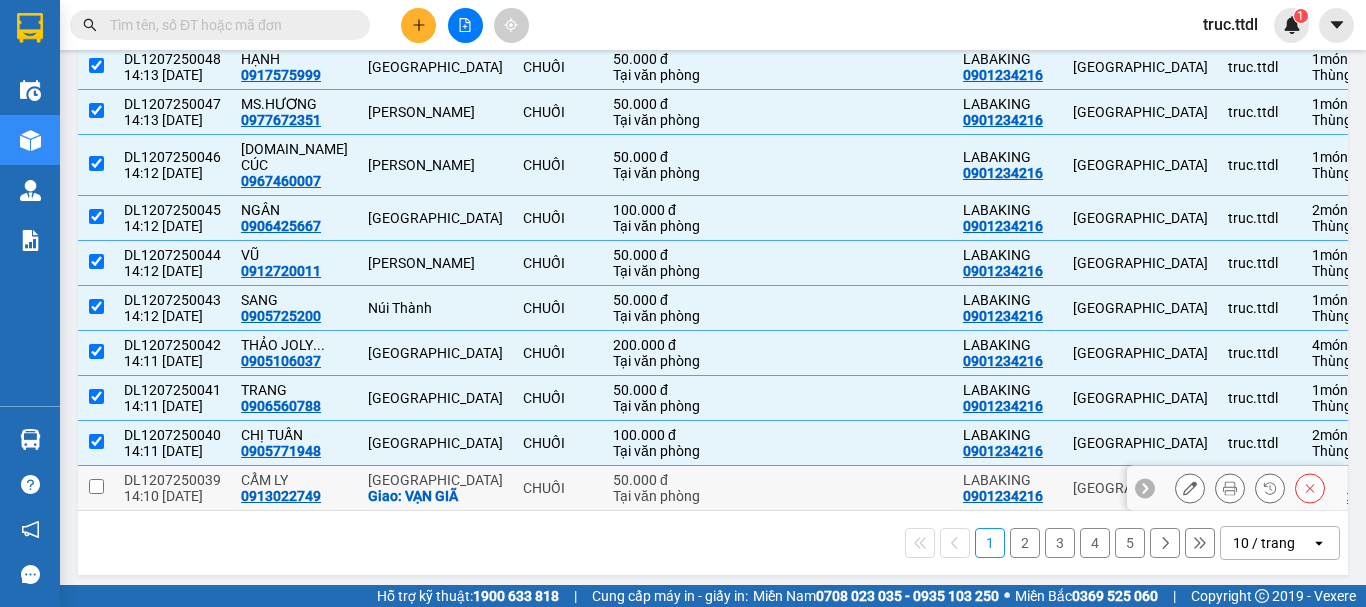 click on "Giao: VẠN GIÃ" at bounding box center (435, 496) 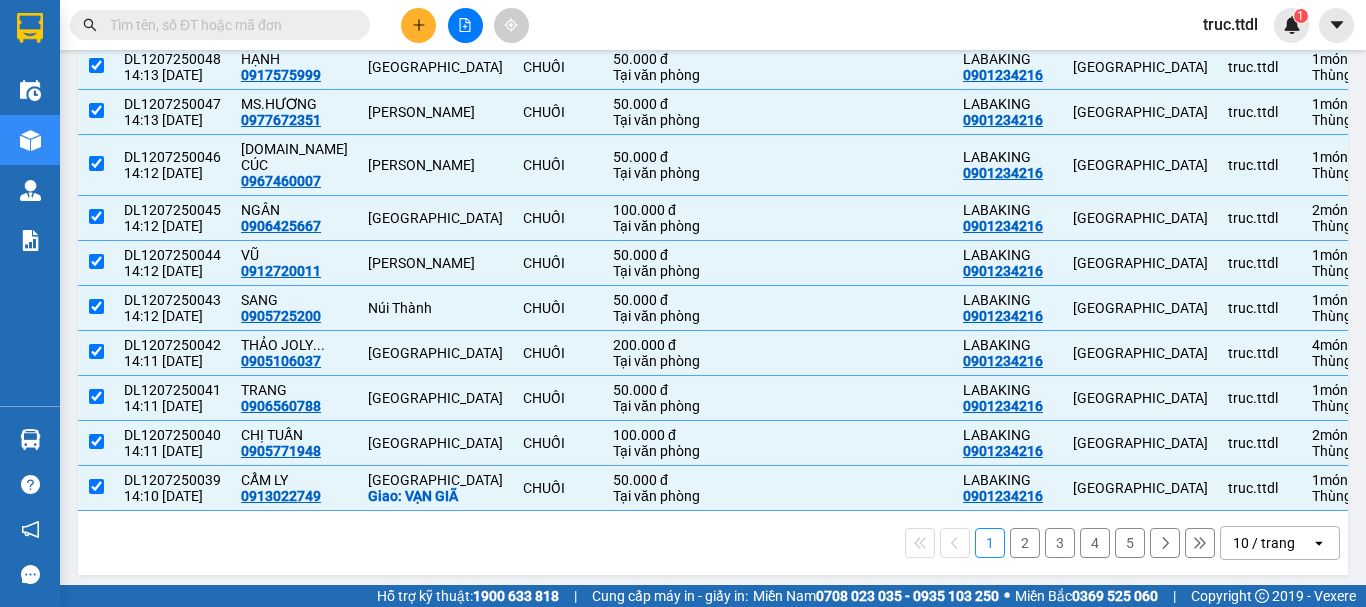 click on "open" 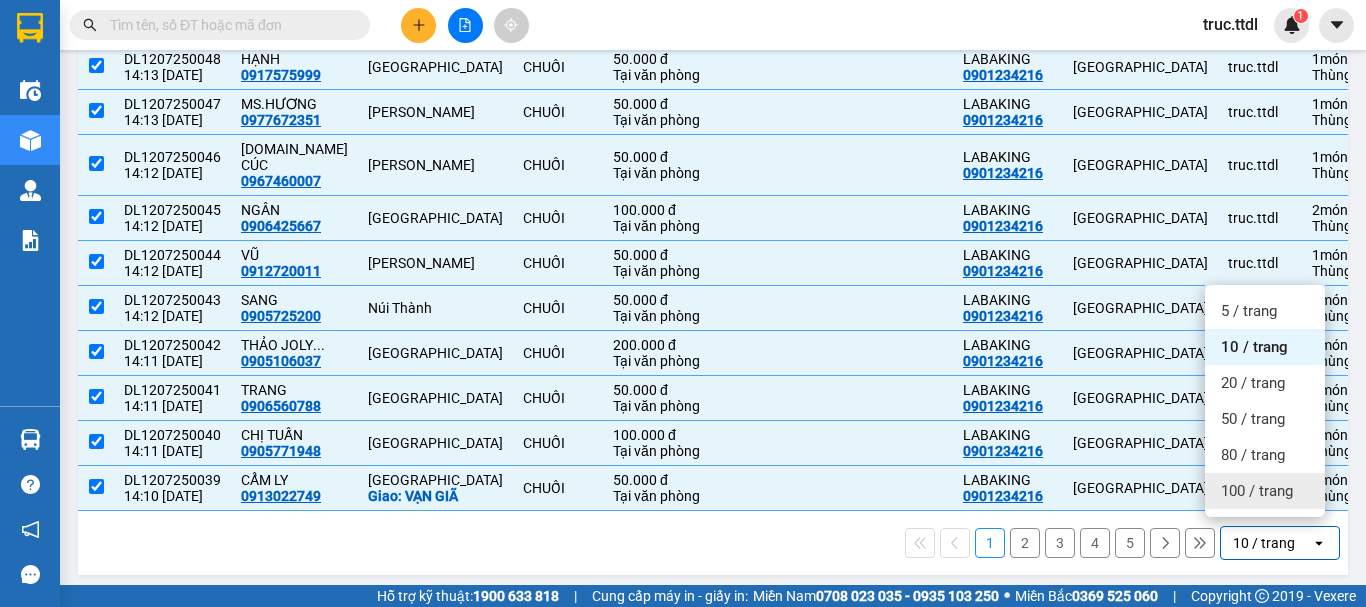 click on "100 / trang" at bounding box center [1257, 491] 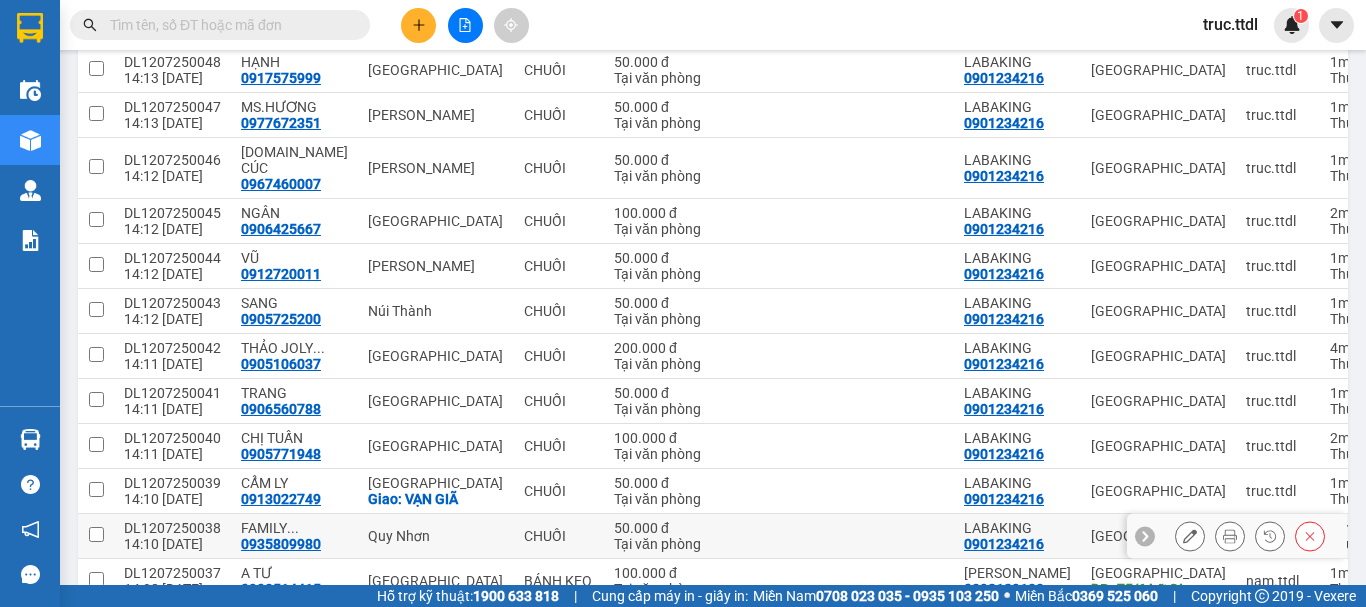 scroll, scrollTop: 290, scrollLeft: 0, axis: vertical 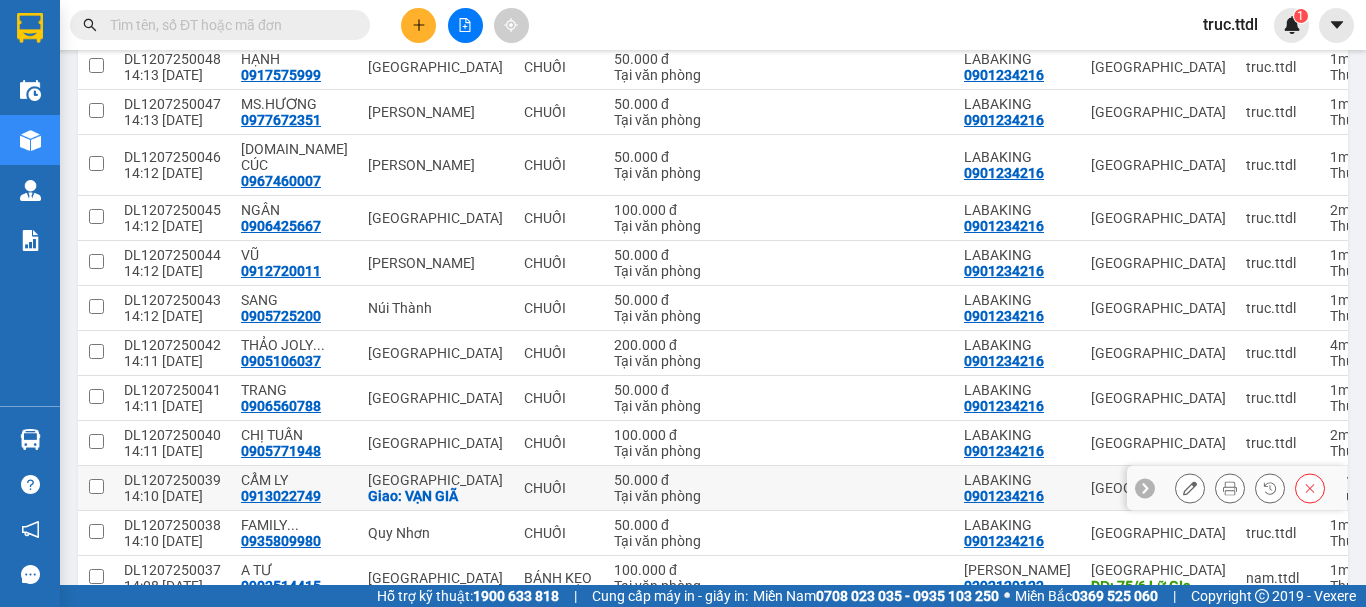click on "Giao: VẠN GIÃ" at bounding box center (436, 496) 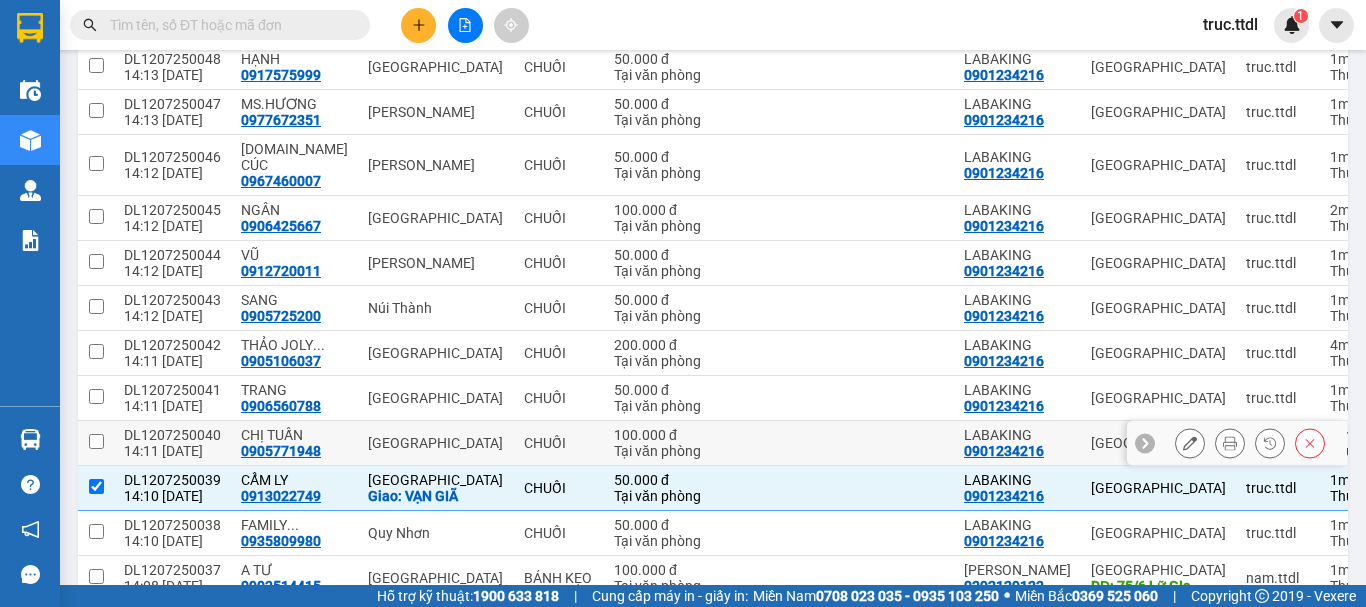 click on "[GEOGRAPHIC_DATA]" at bounding box center [436, 443] 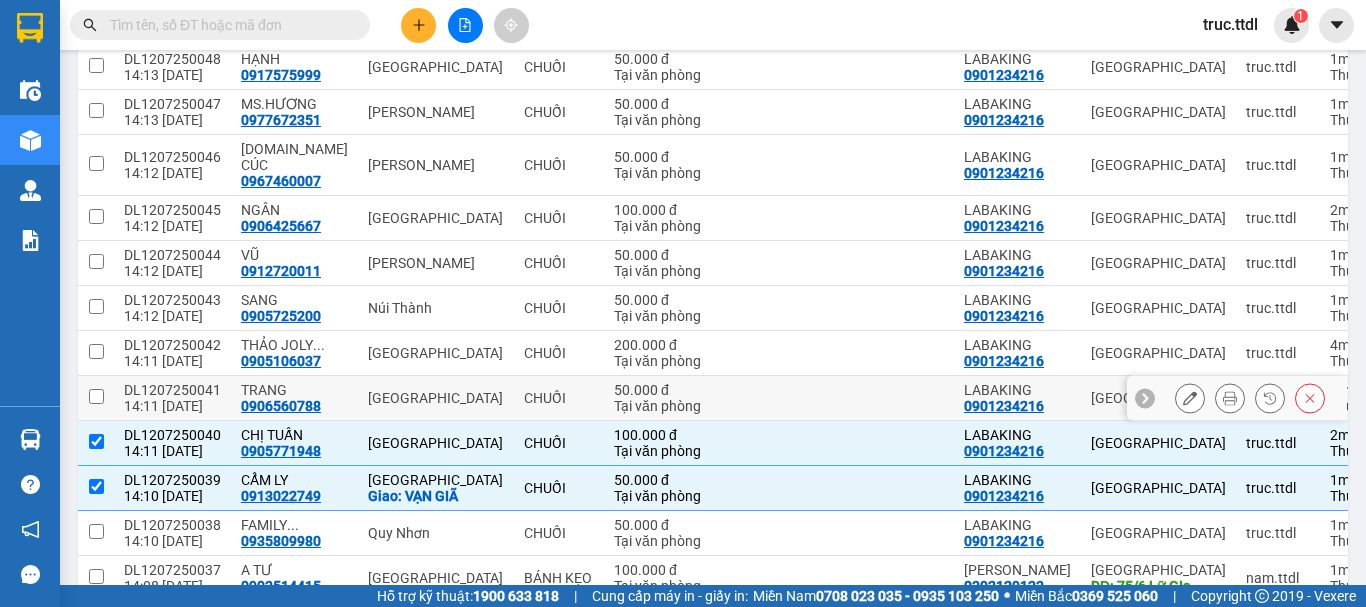 click on "[GEOGRAPHIC_DATA]" at bounding box center [436, 398] 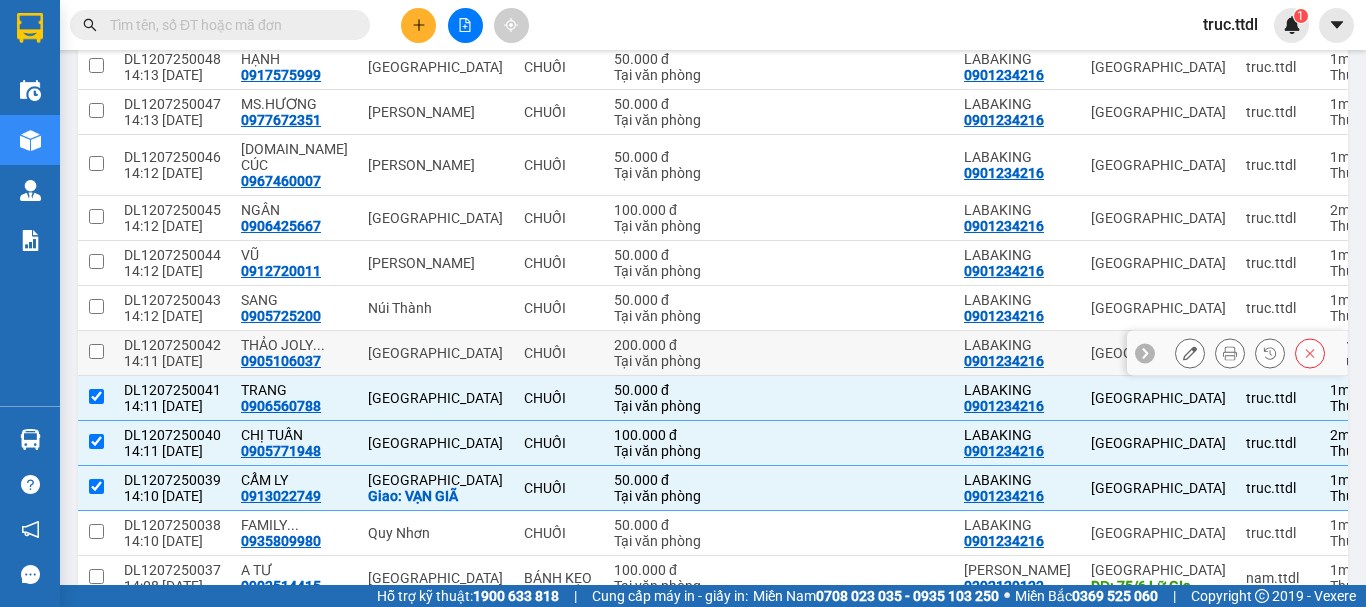 click on "[GEOGRAPHIC_DATA]" at bounding box center (436, 353) 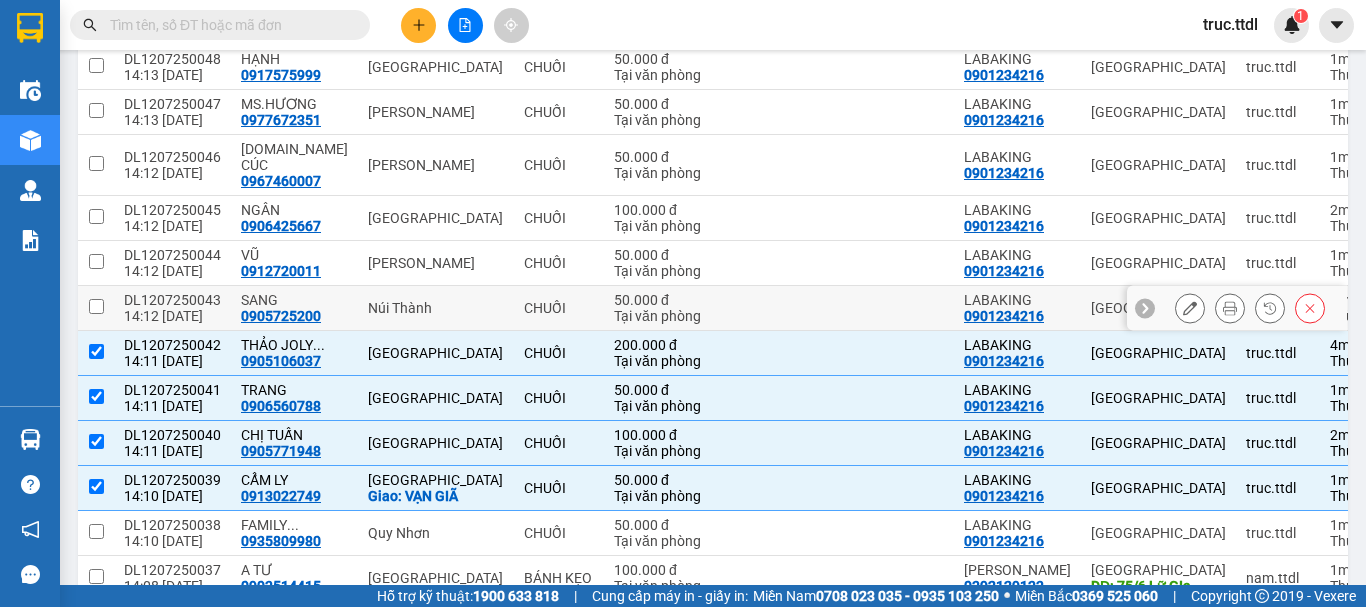 click on "CHUỐI" at bounding box center (559, 308) 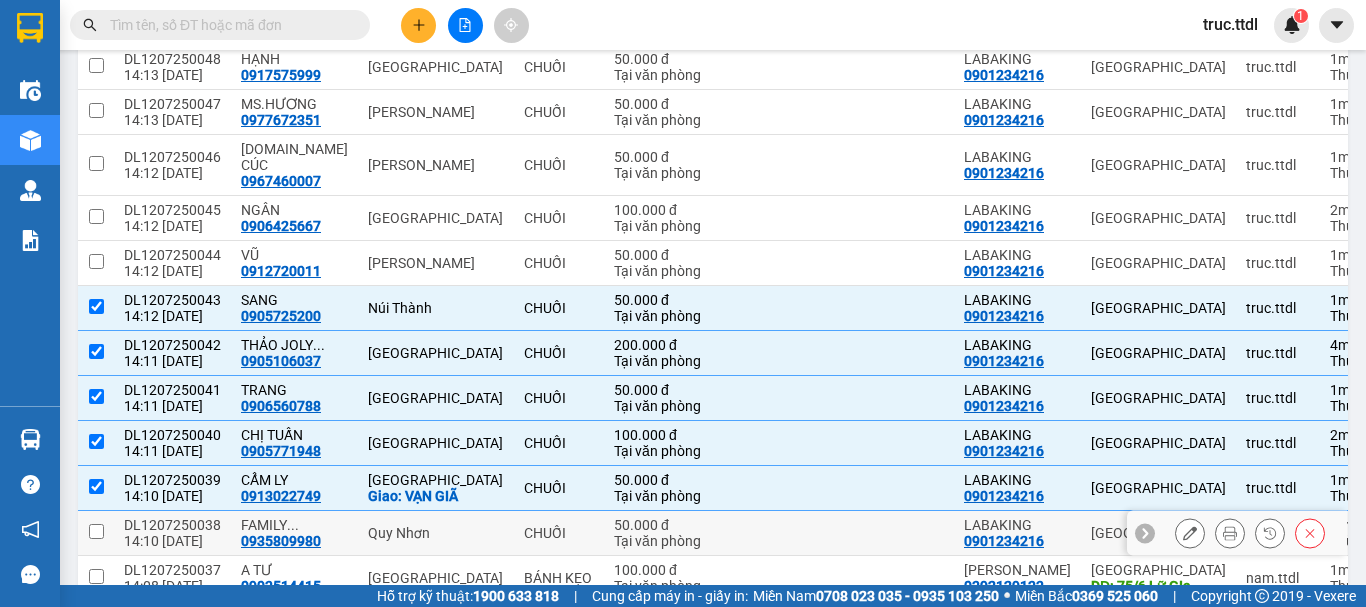 scroll, scrollTop: 90, scrollLeft: 0, axis: vertical 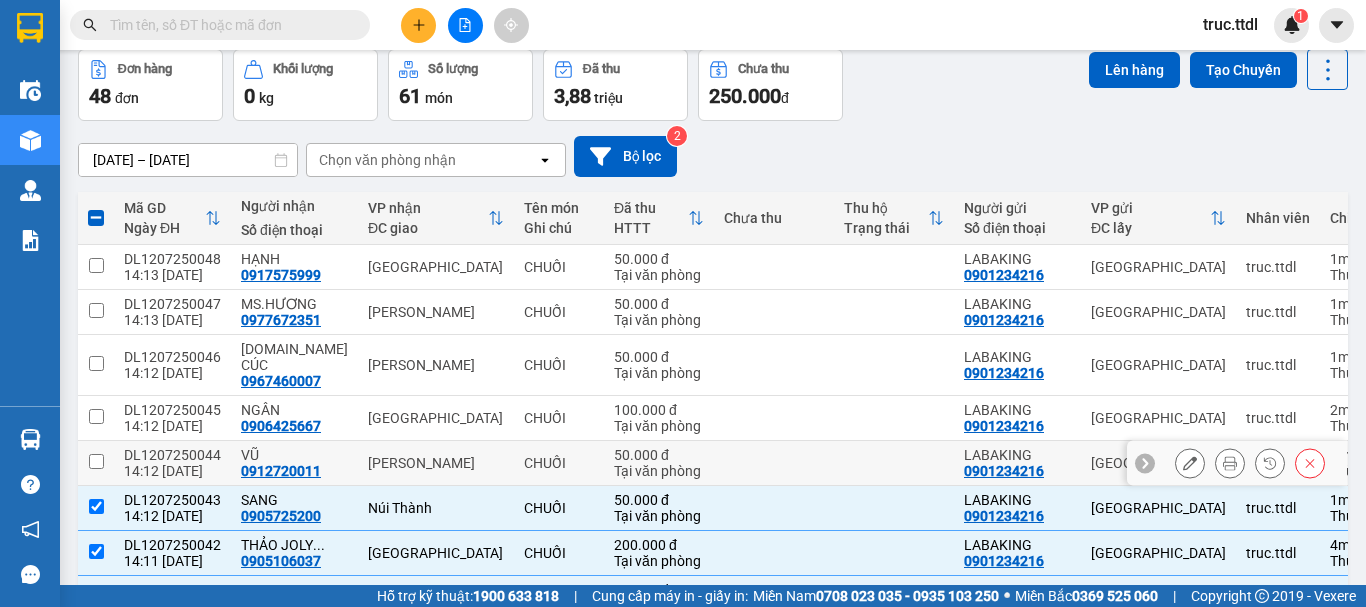 click on "CHUỐI" at bounding box center (559, 463) 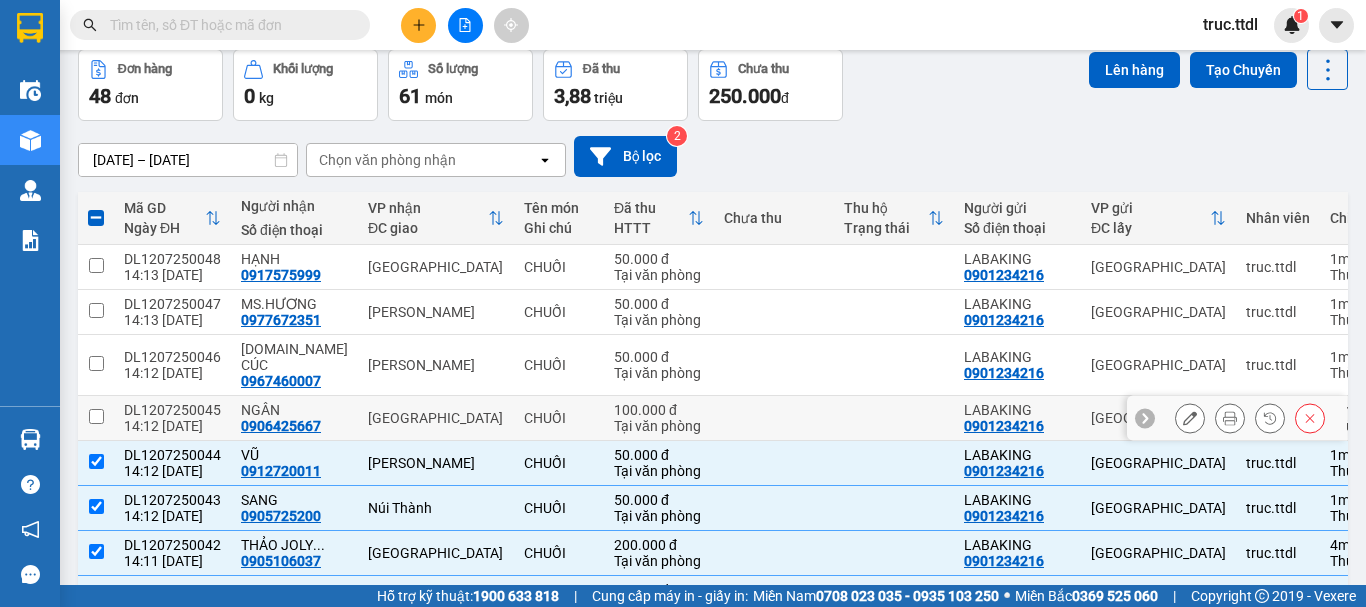 click on "CHUỐI" at bounding box center (559, 418) 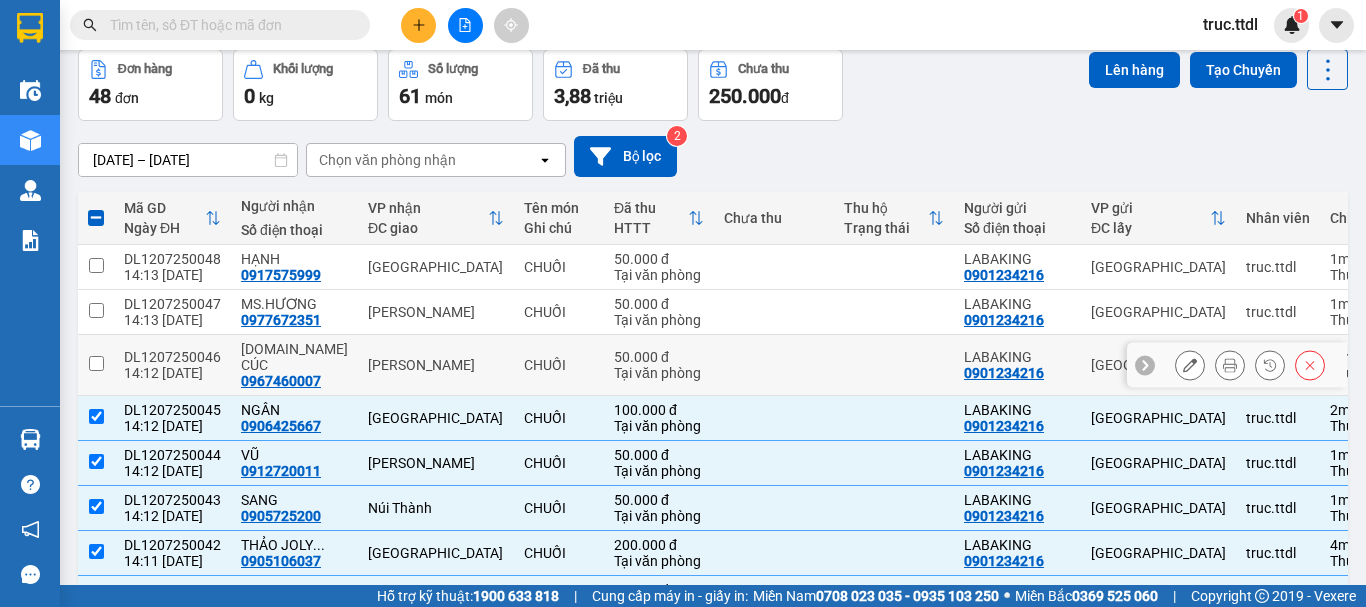 click on "CHUỐI" at bounding box center (559, 365) 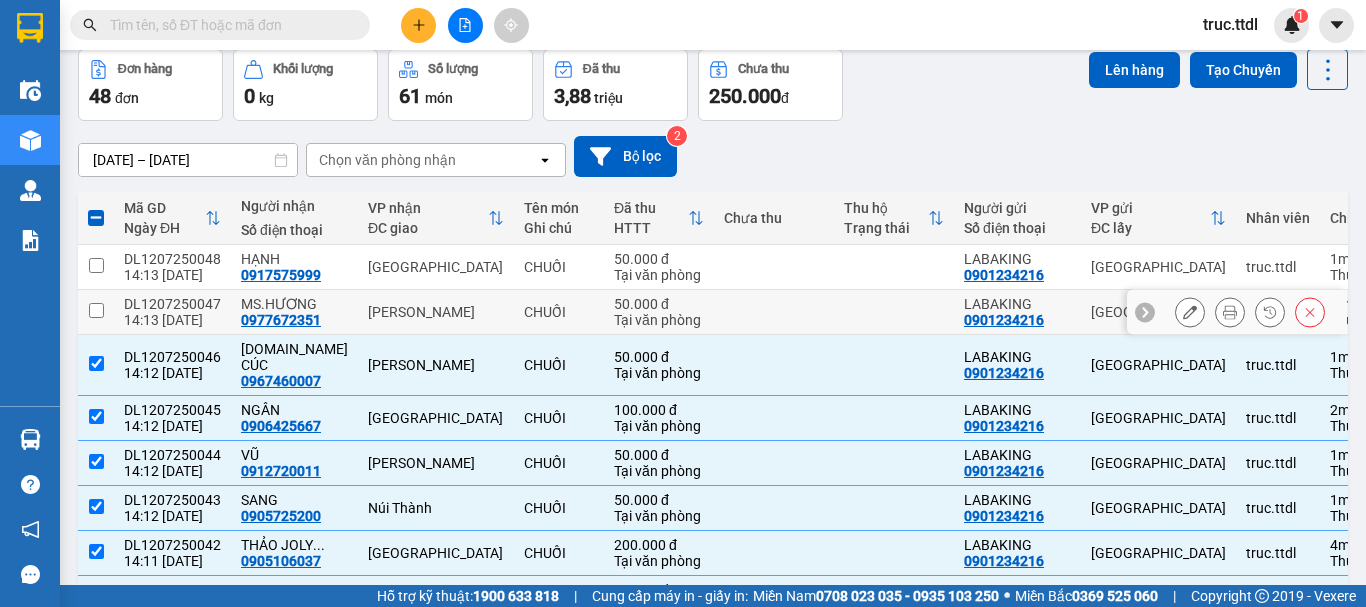 click on "CHUỐI" at bounding box center (559, 312) 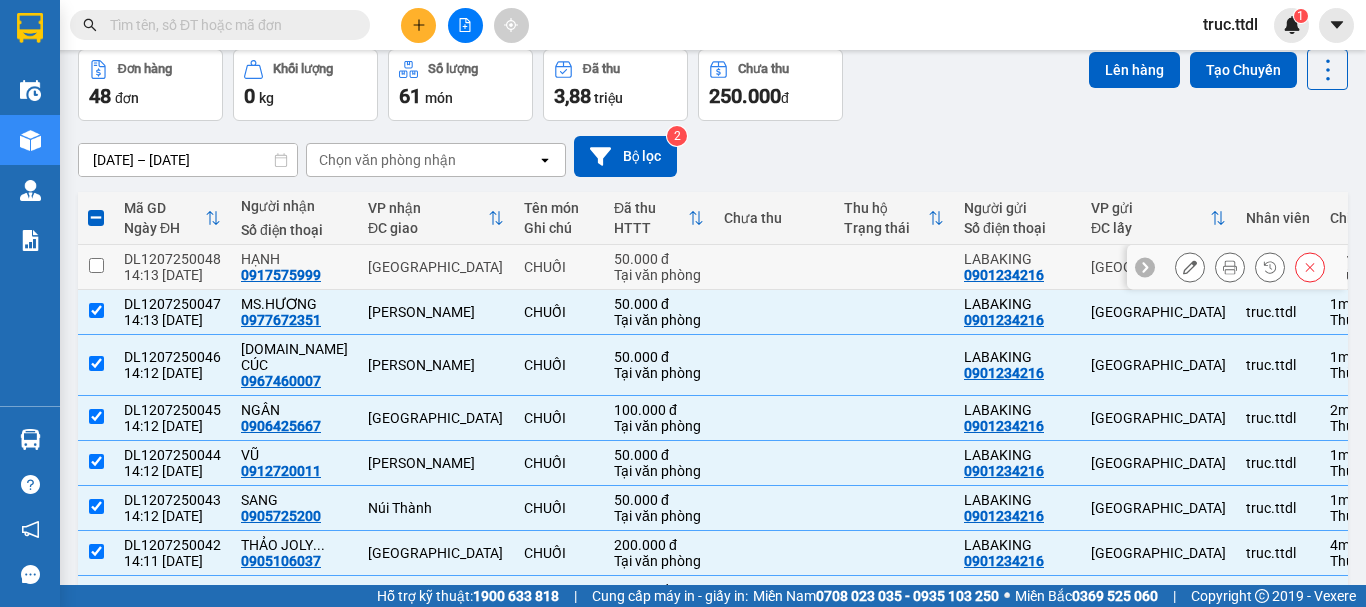 click on "CHUỐI" at bounding box center (559, 267) 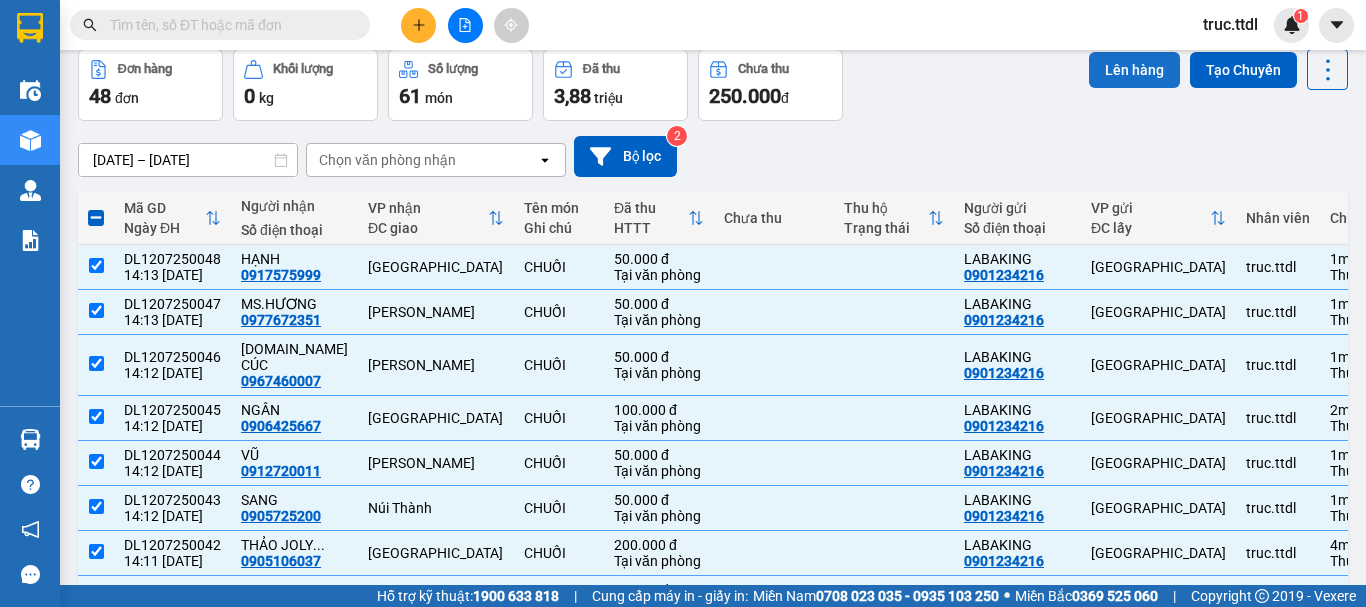 click on "Lên hàng" at bounding box center [1134, 70] 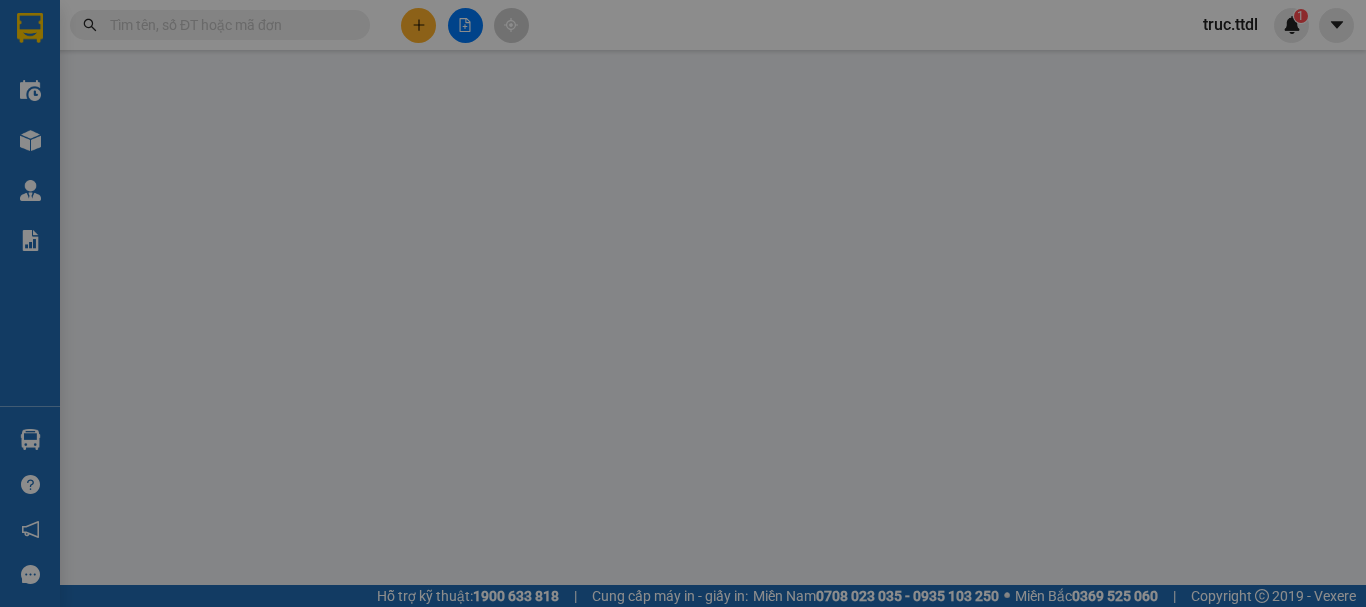 scroll, scrollTop: 0, scrollLeft: 0, axis: both 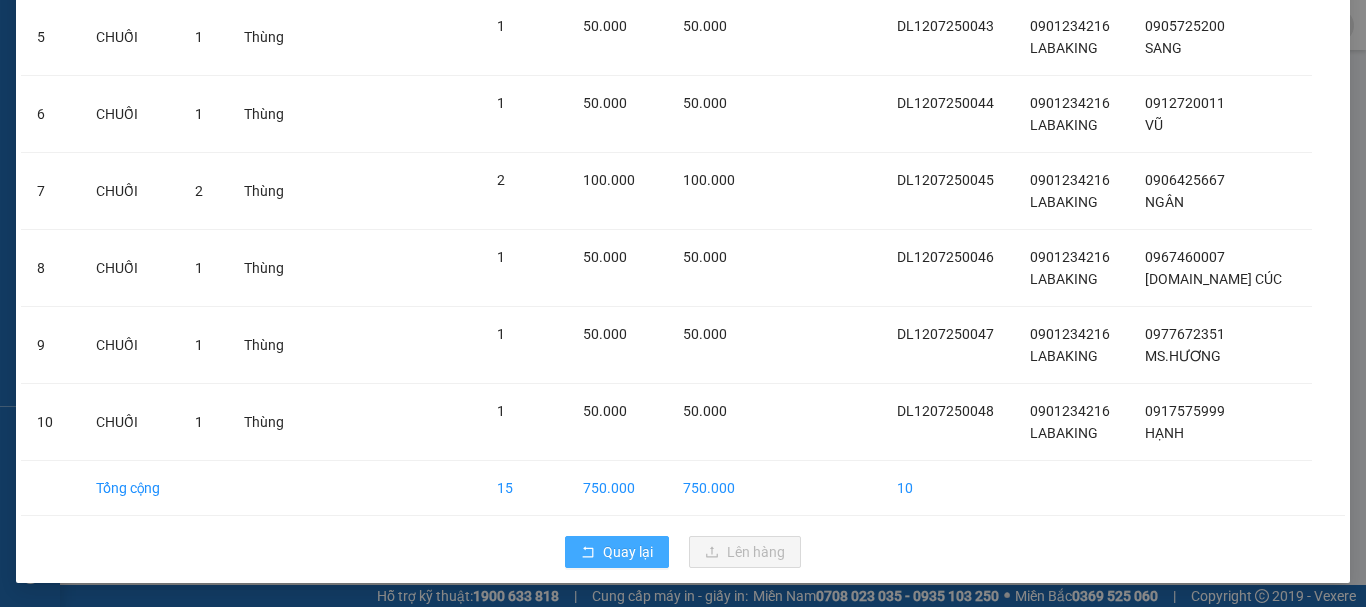 click 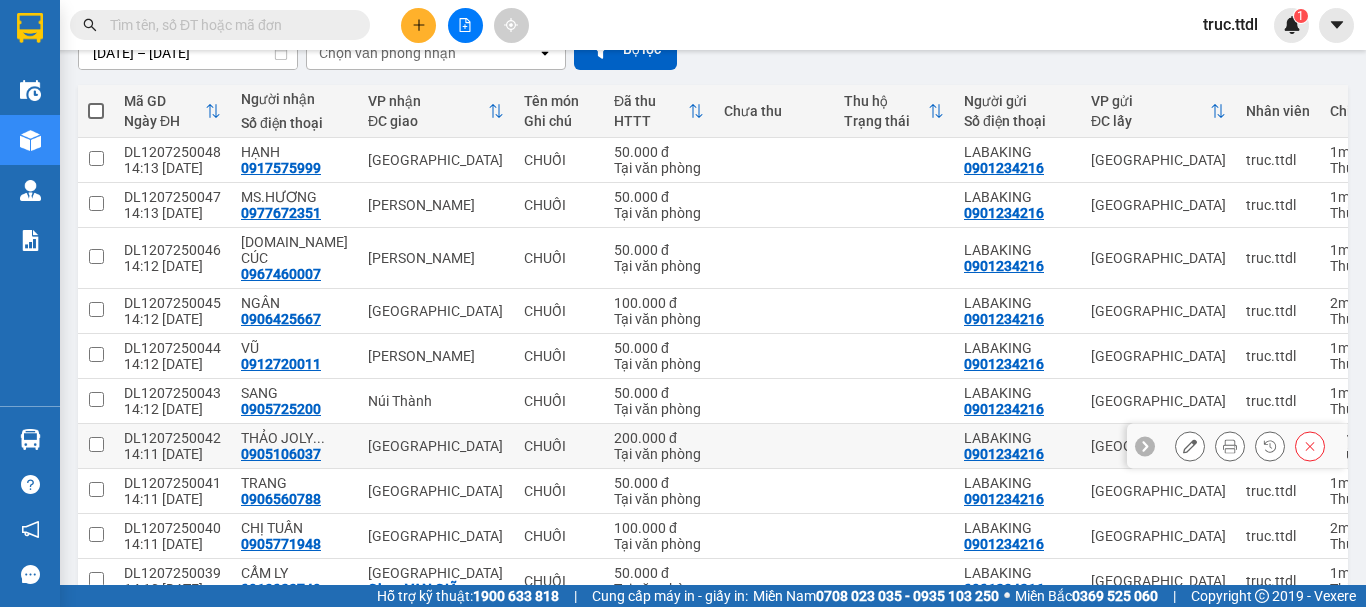 scroll, scrollTop: 200, scrollLeft: 0, axis: vertical 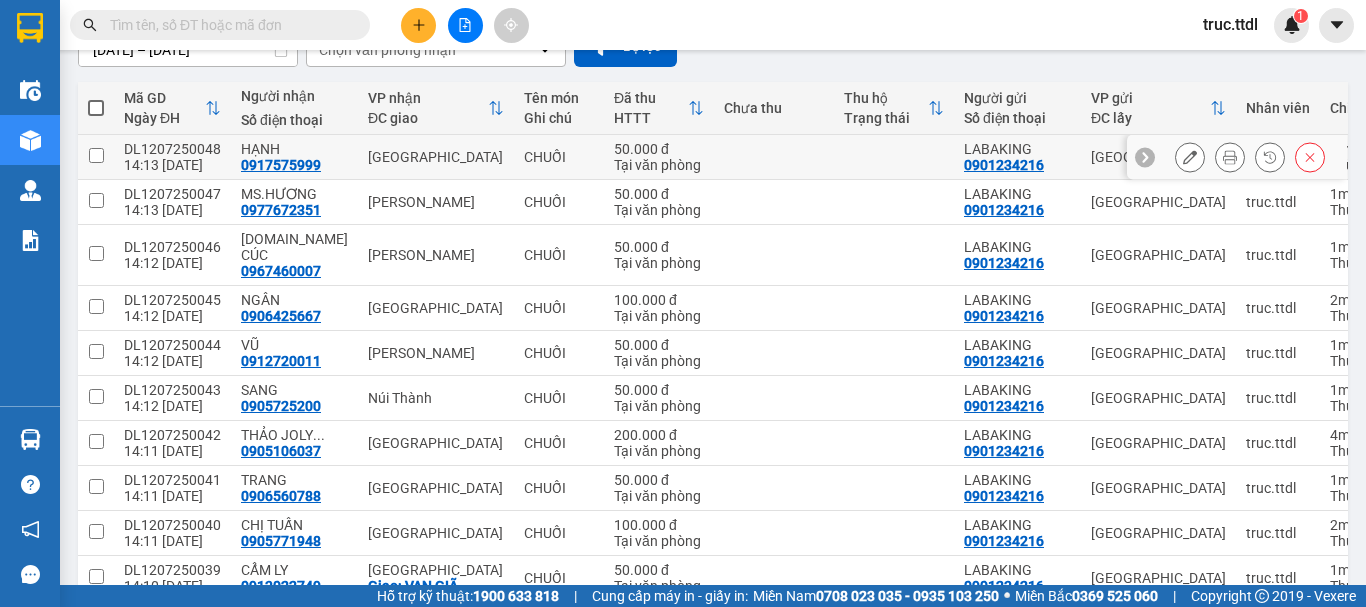 click on "[GEOGRAPHIC_DATA]" at bounding box center (436, 157) 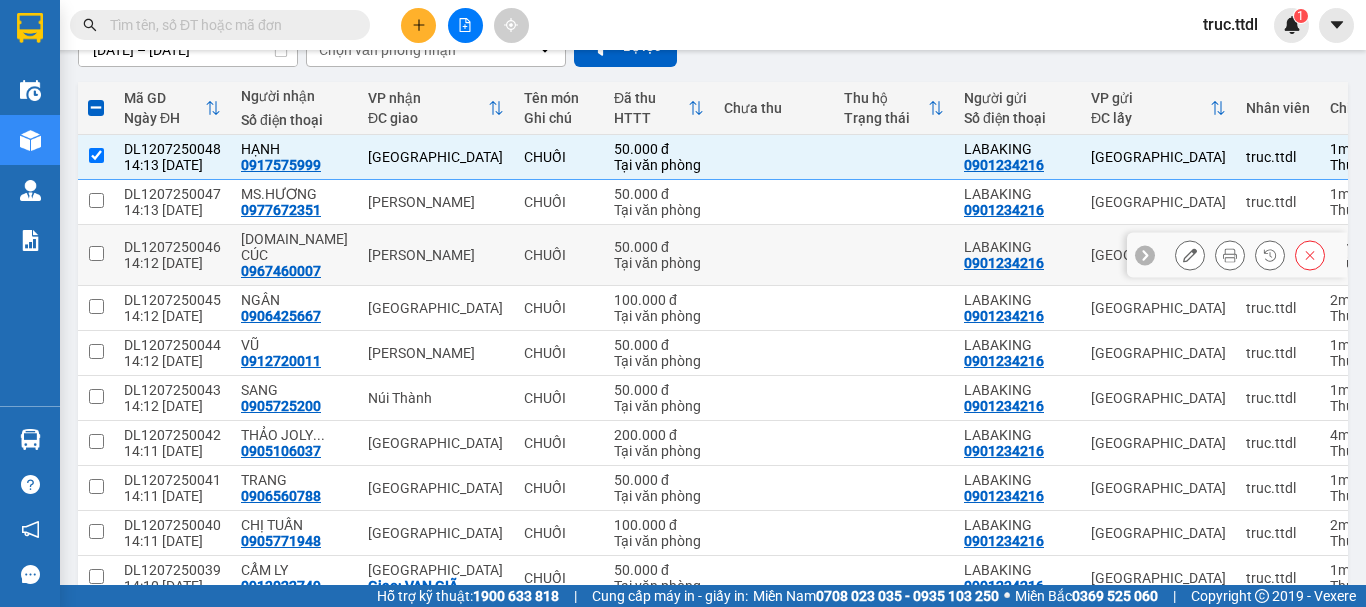 click on "[PERSON_NAME]" at bounding box center (436, 202) 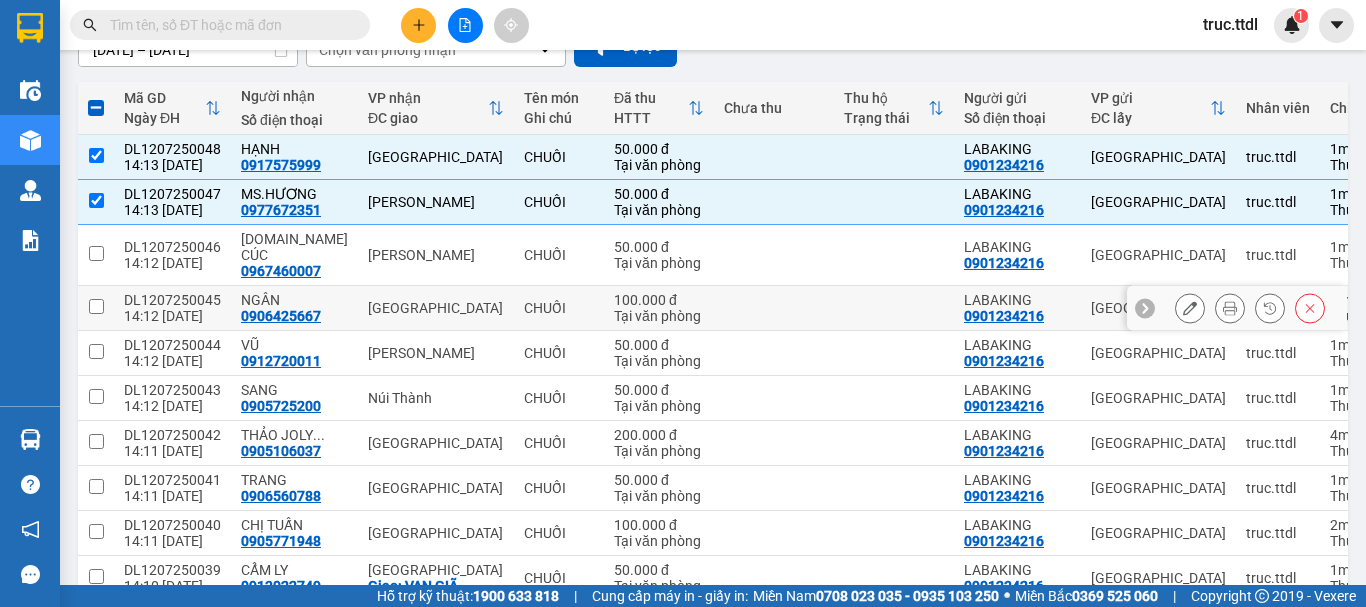 click on "[GEOGRAPHIC_DATA]" at bounding box center [436, 308] 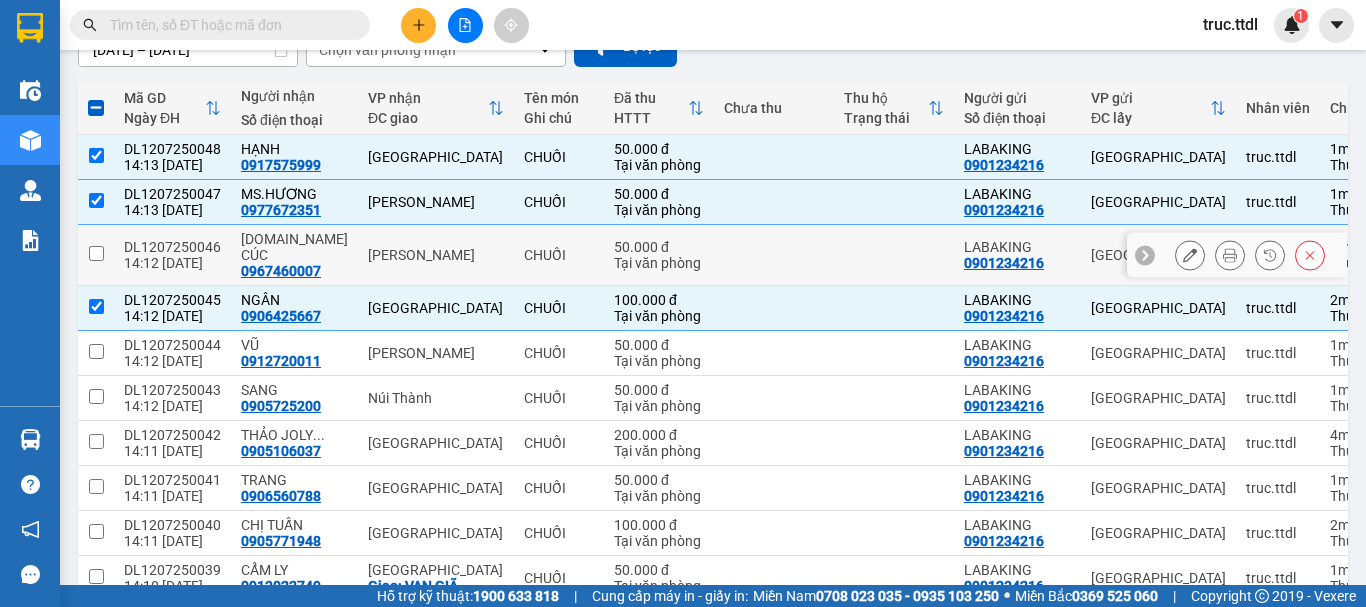 click on "[PERSON_NAME]" at bounding box center [436, 255] 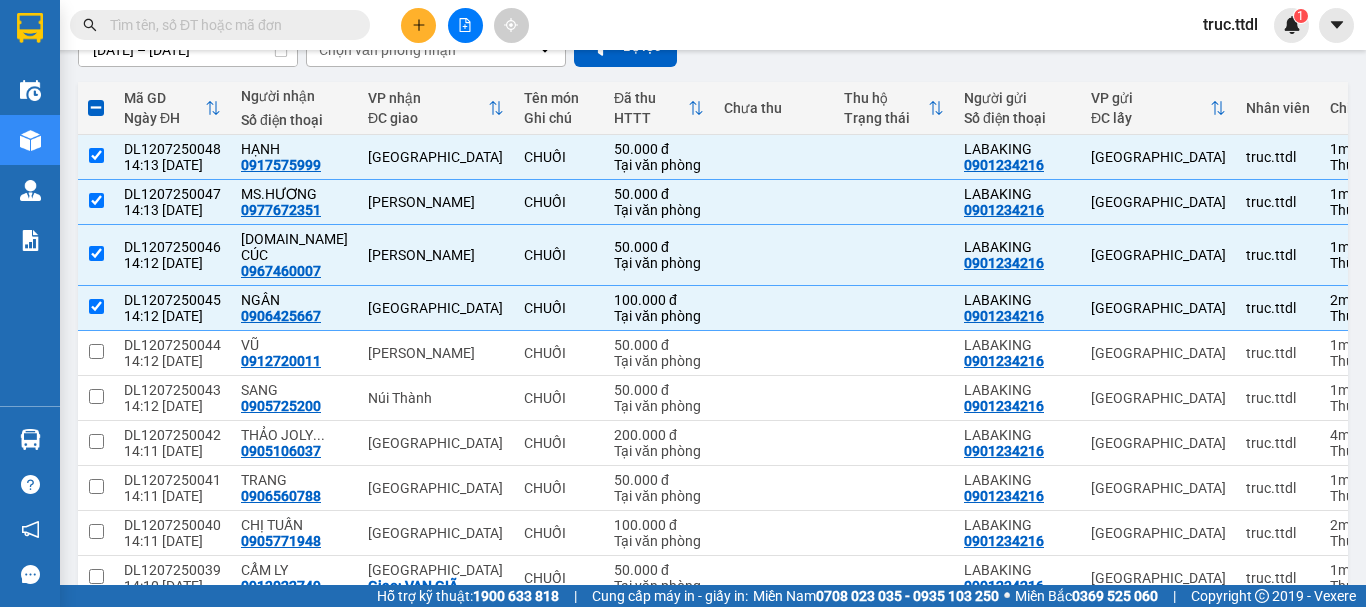 click at bounding box center (418, 25) 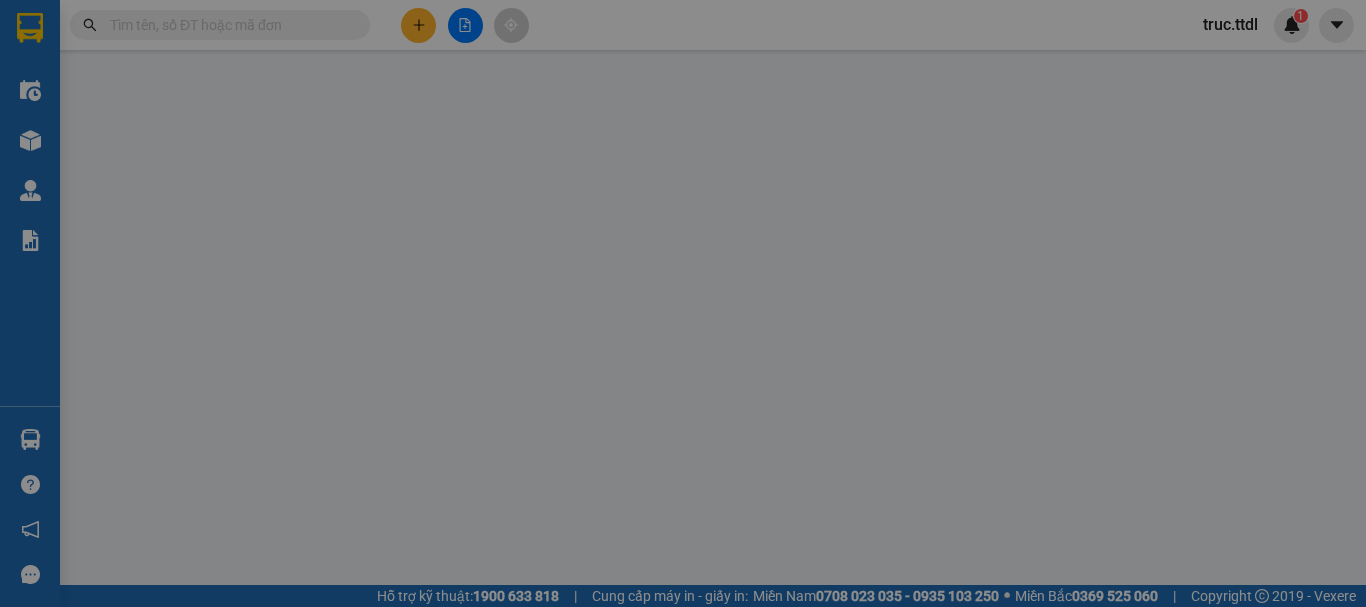 scroll, scrollTop: 0, scrollLeft: 0, axis: both 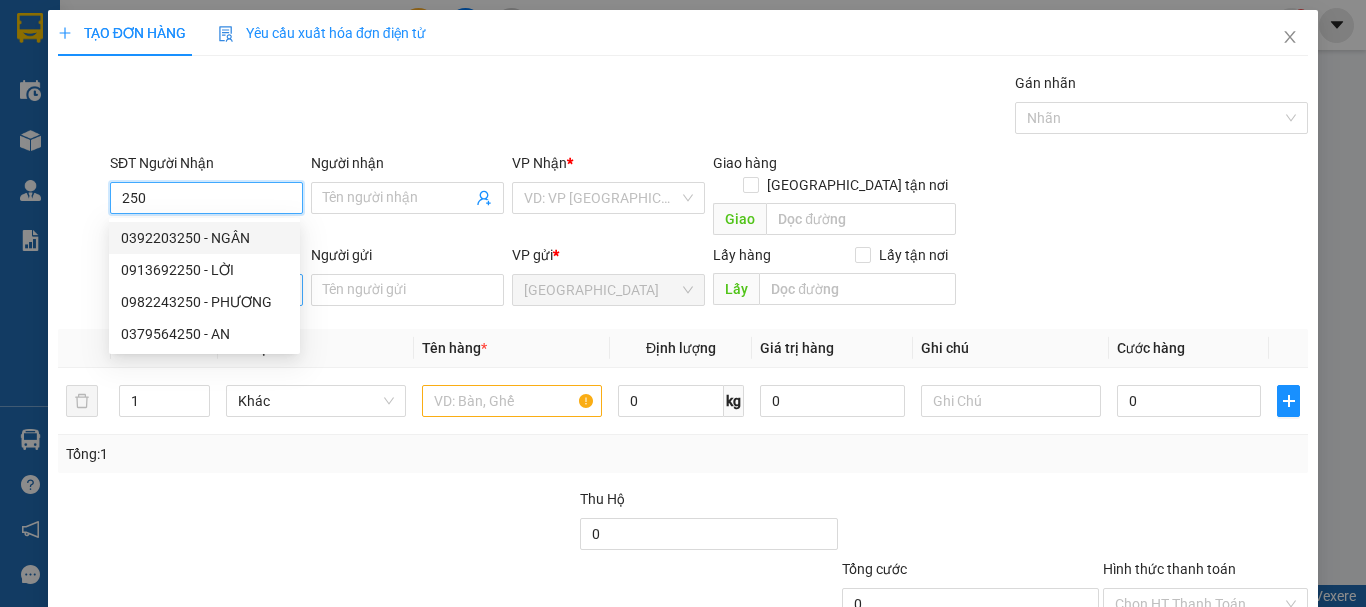 drag, startPoint x: 259, startPoint y: 237, endPoint x: 263, endPoint y: 269, distance: 32.24903 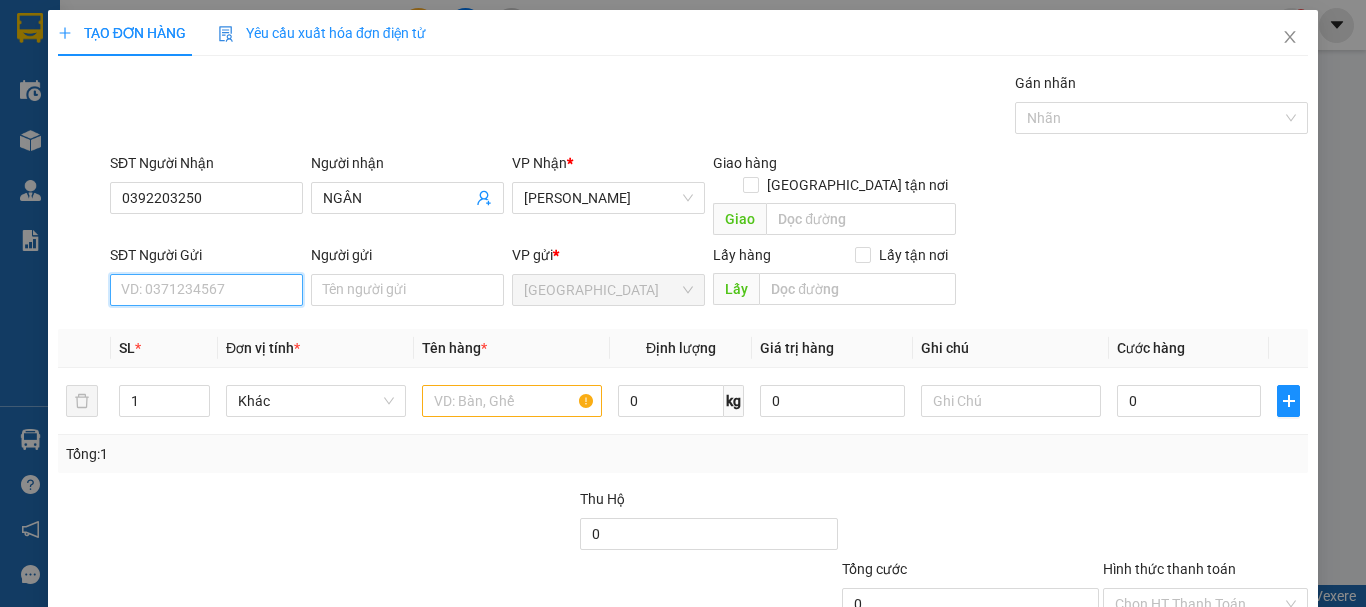 click on "SĐT Người Gửi" at bounding box center [206, 290] 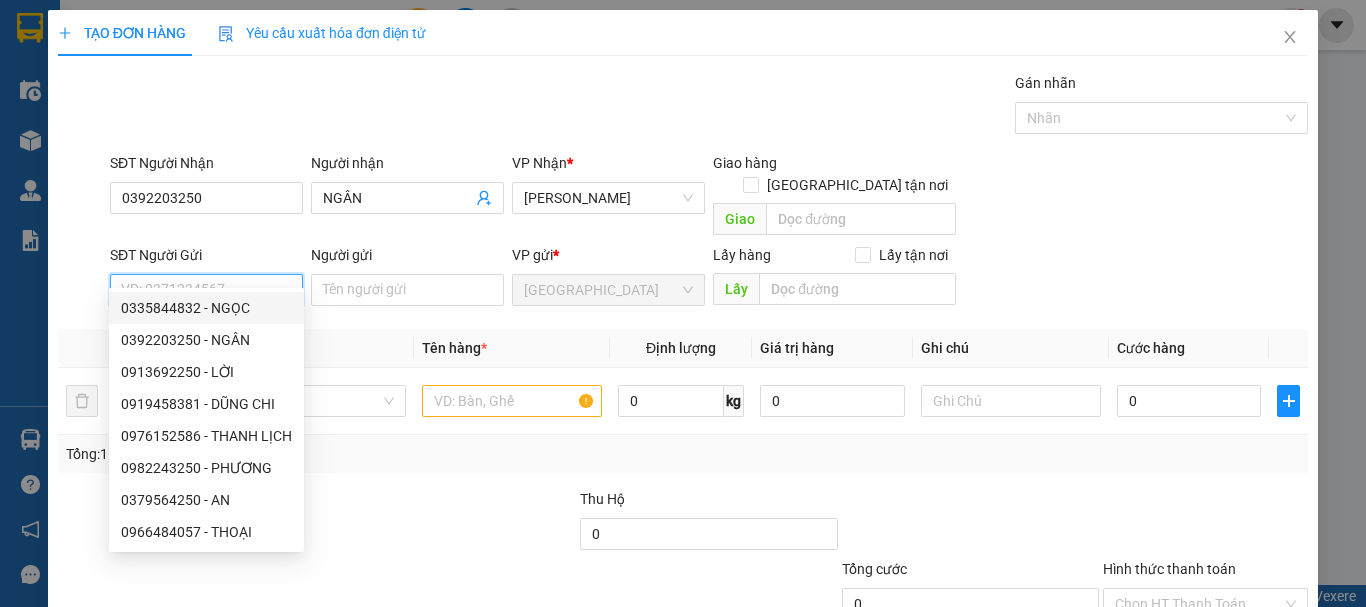 click on "0335844832 - NGỌC" at bounding box center (206, 308) 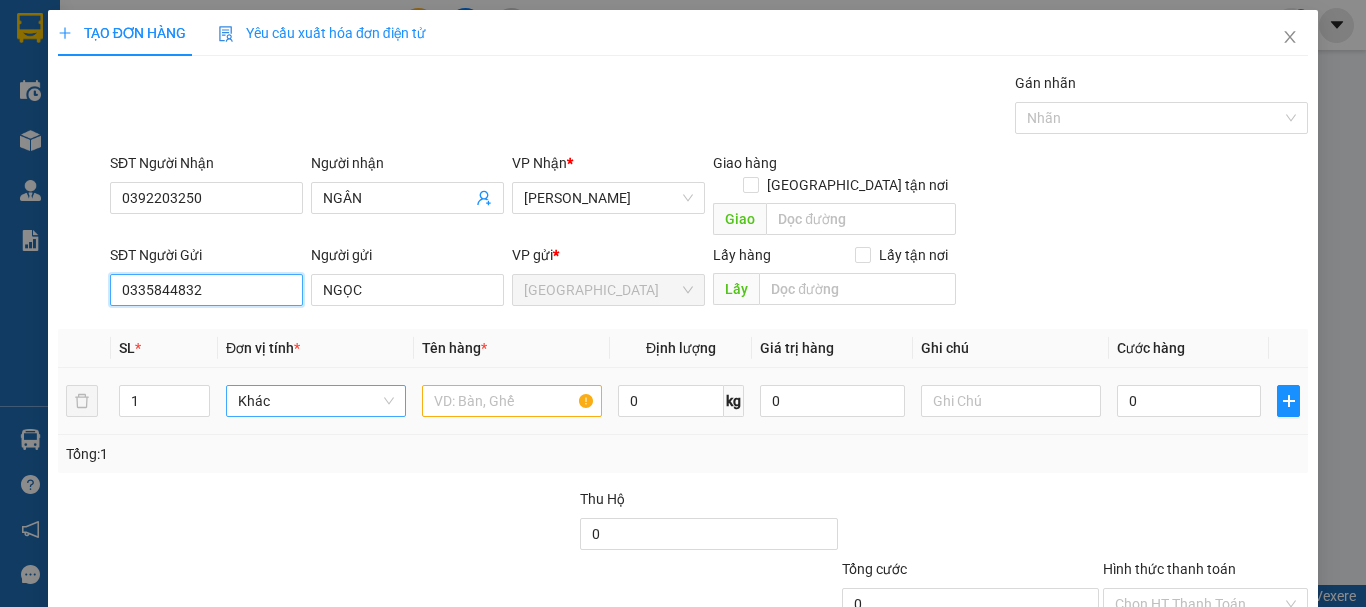 click on "Khác" at bounding box center [316, 401] 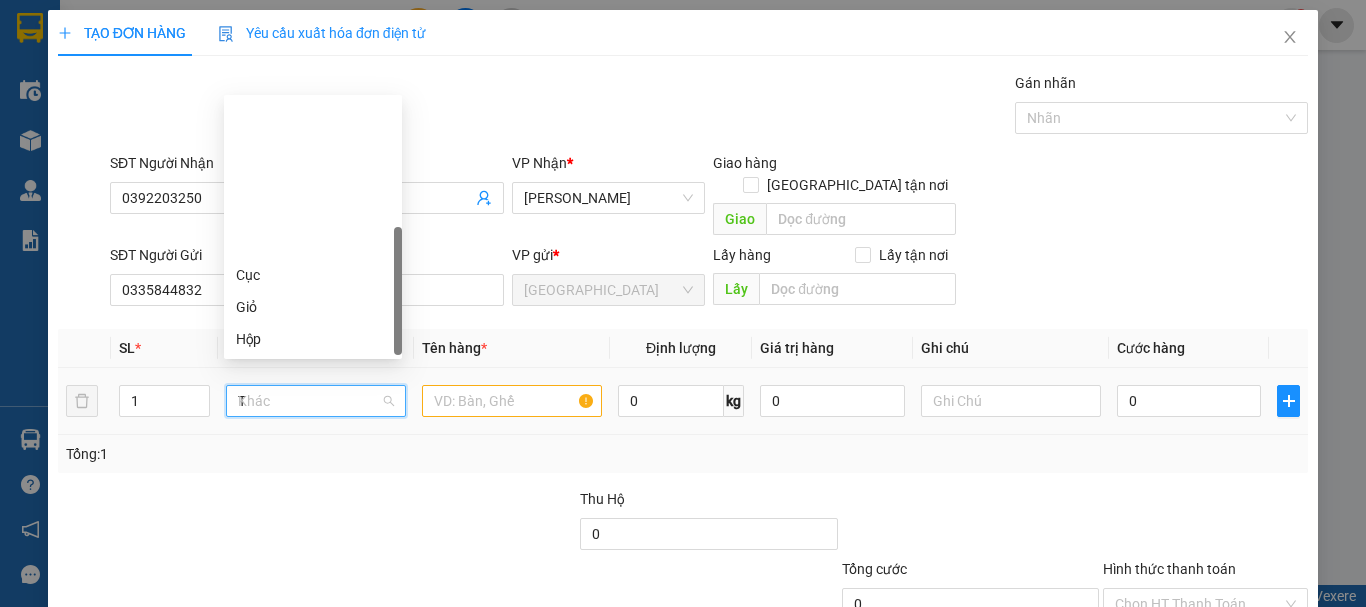 scroll, scrollTop: 0, scrollLeft: 0, axis: both 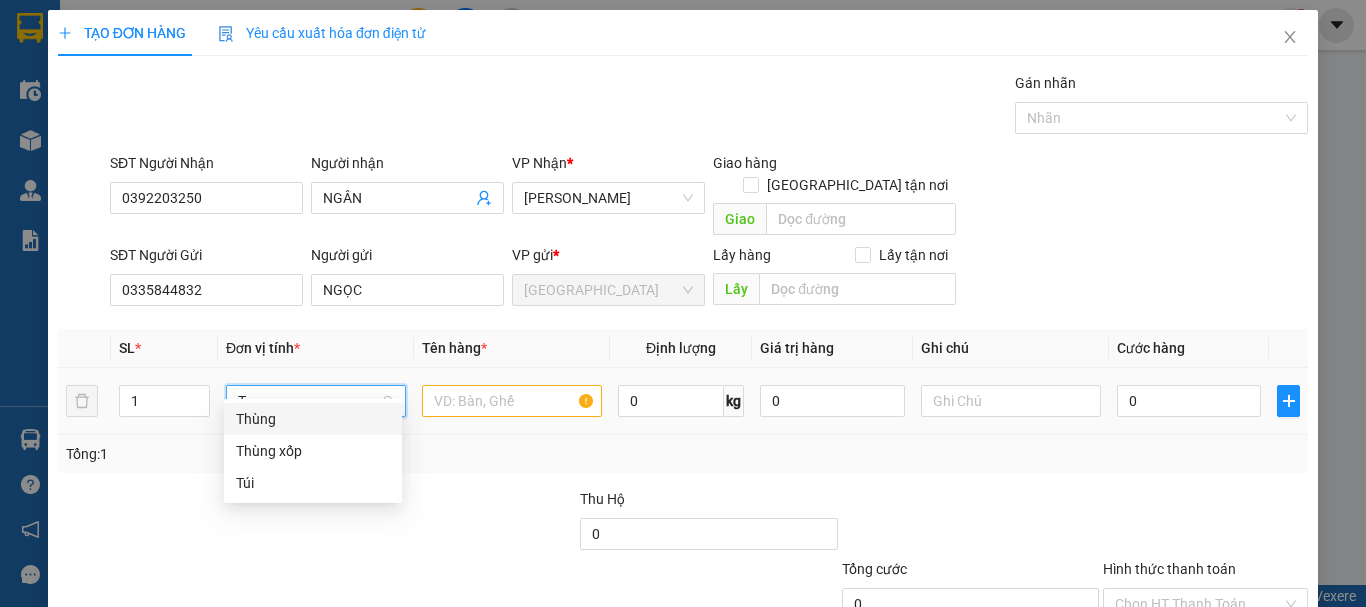 click on "Thùng" at bounding box center (313, 419) 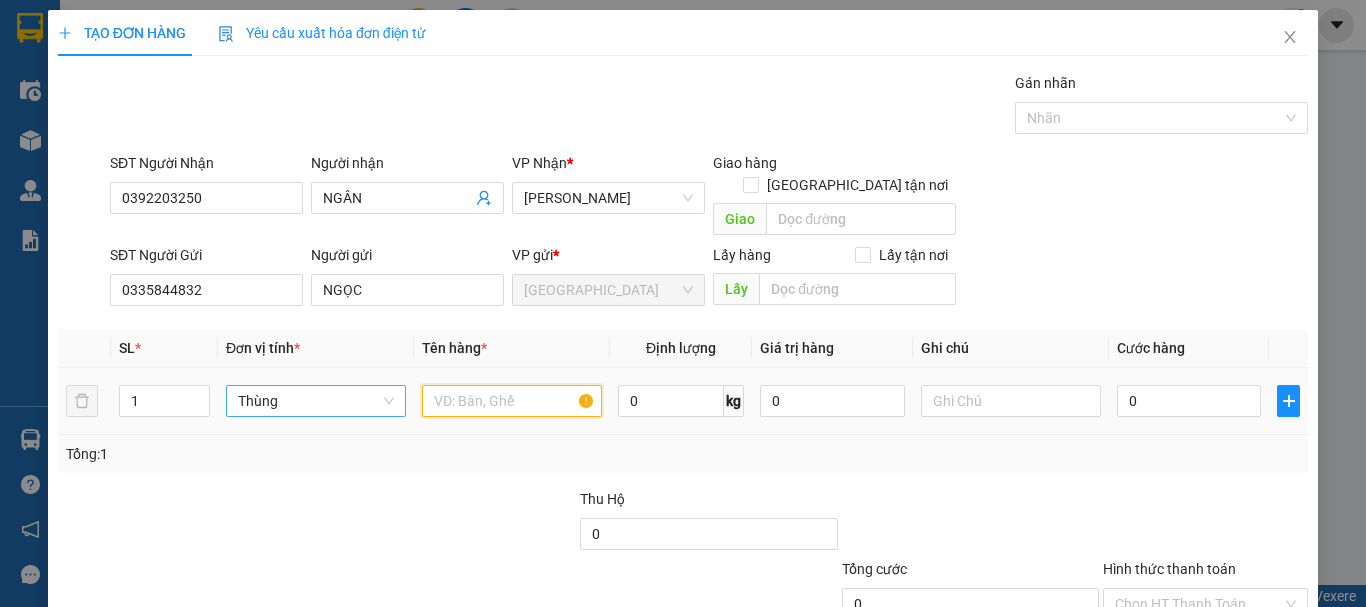 click at bounding box center (512, 401) 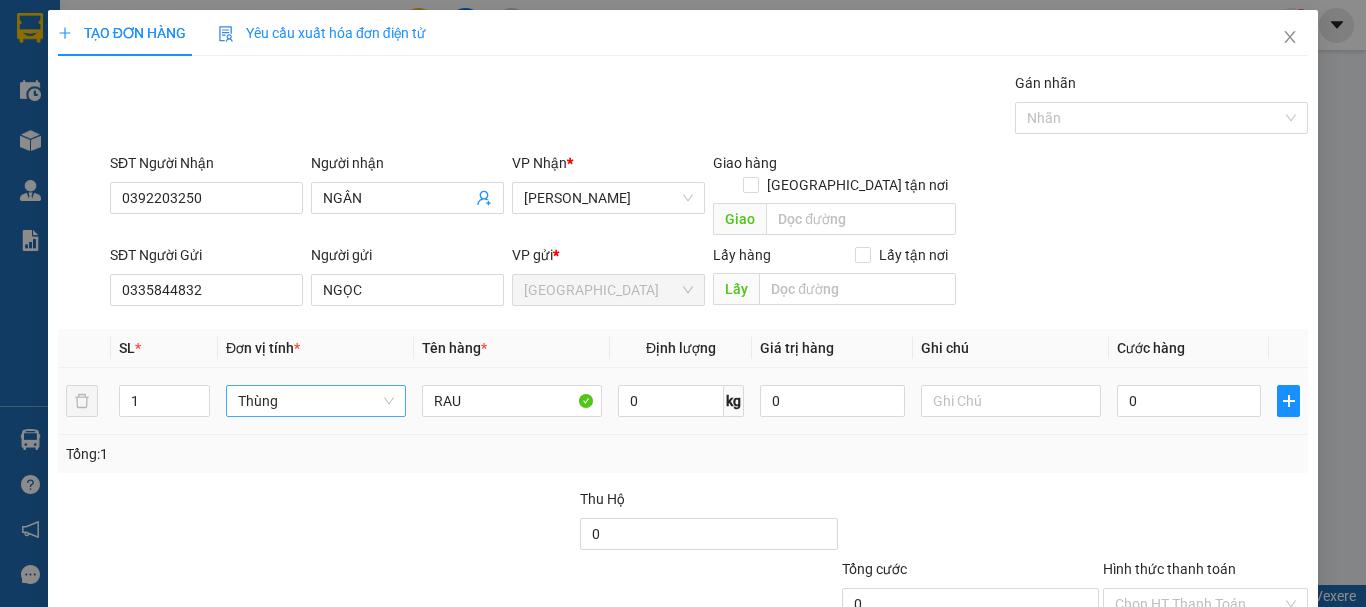 drag, startPoint x: 179, startPoint y: 384, endPoint x: 78, endPoint y: 410, distance: 104.292854 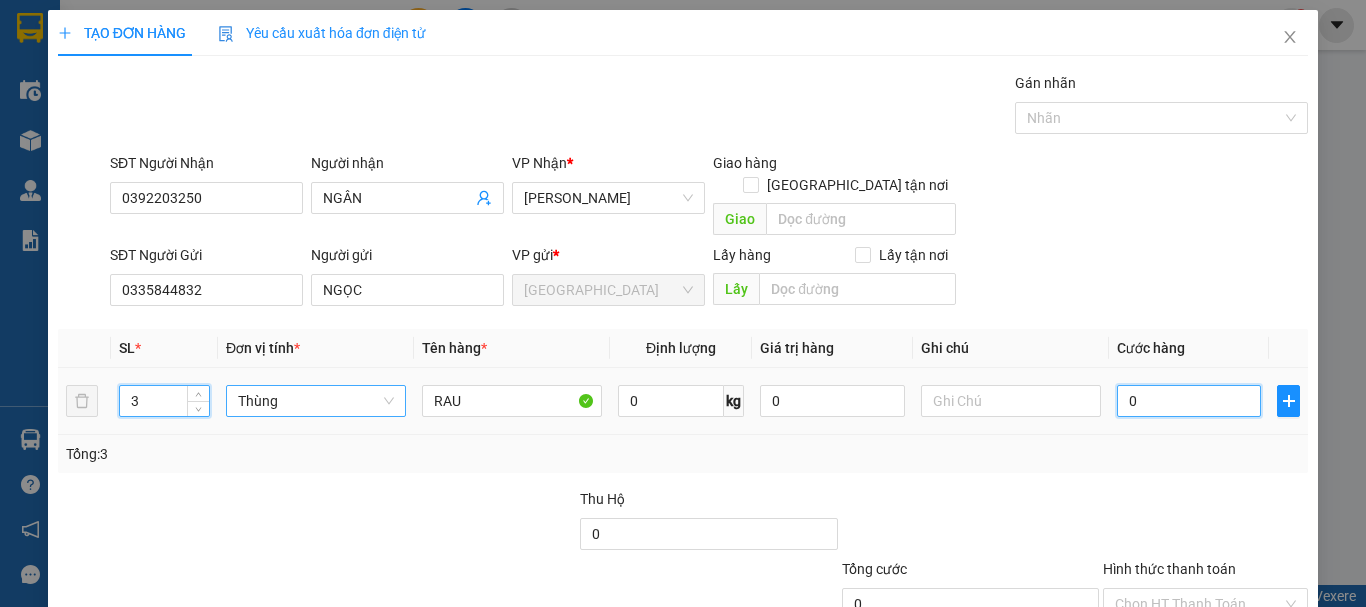 click on "0" at bounding box center (1189, 401) 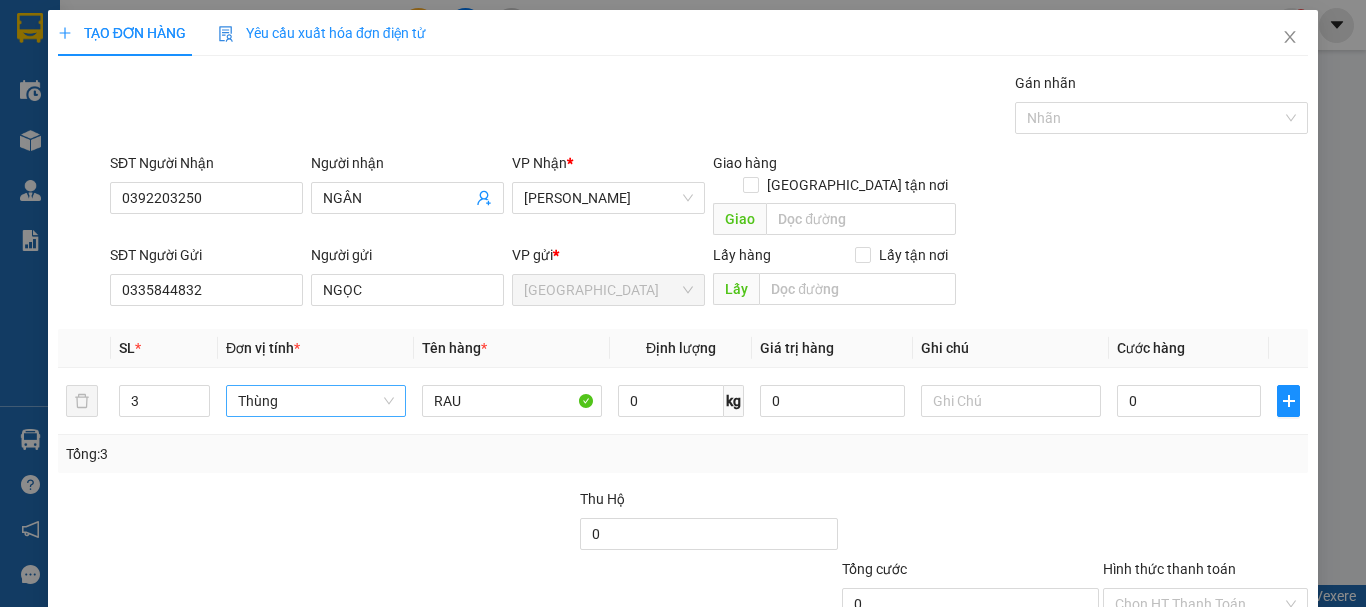 click at bounding box center (1205, 523) 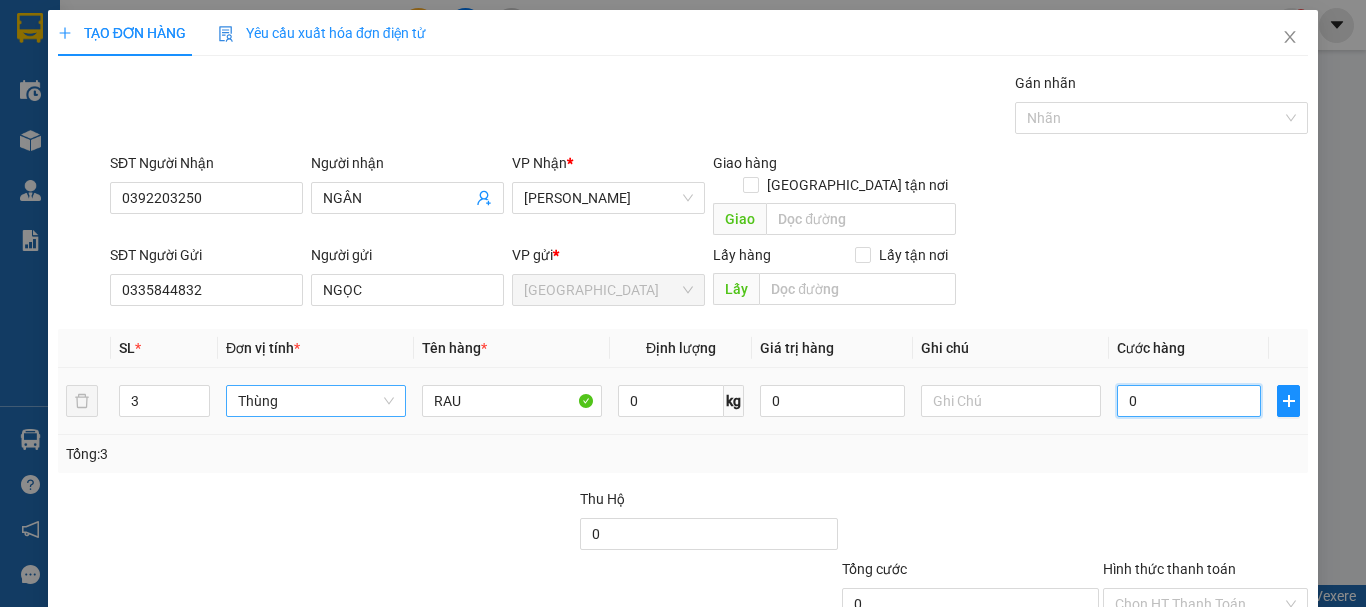 click on "0" at bounding box center (1189, 401) 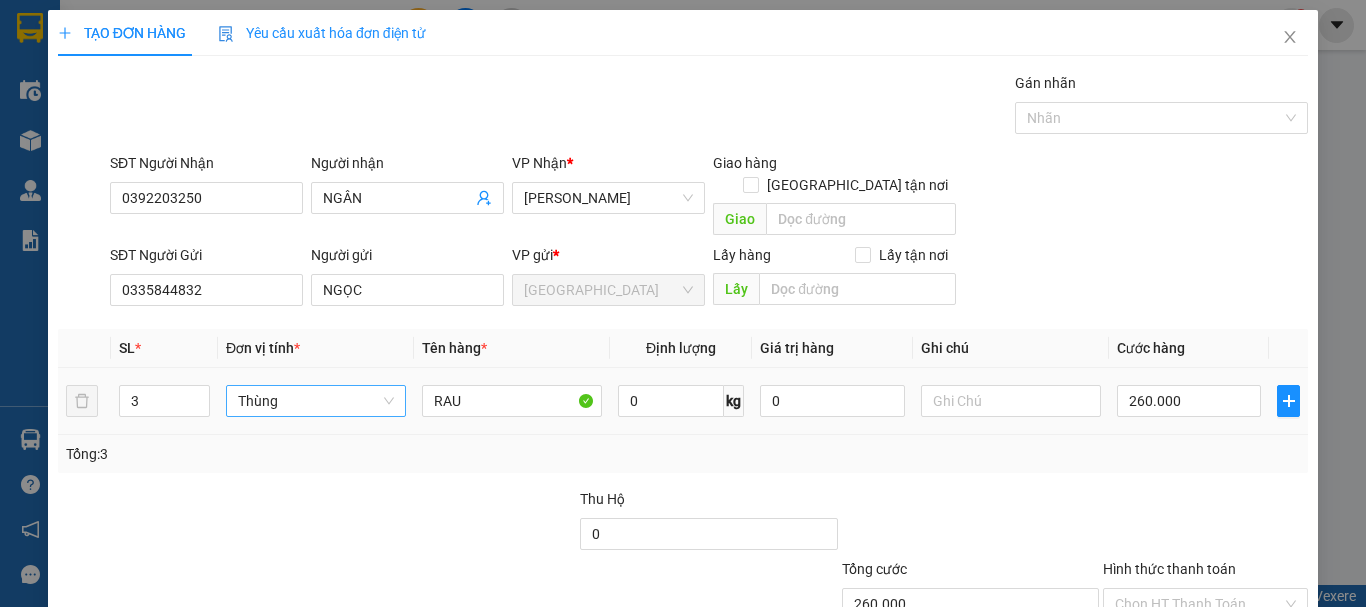 click on "Tổng:  3" at bounding box center [683, 454] 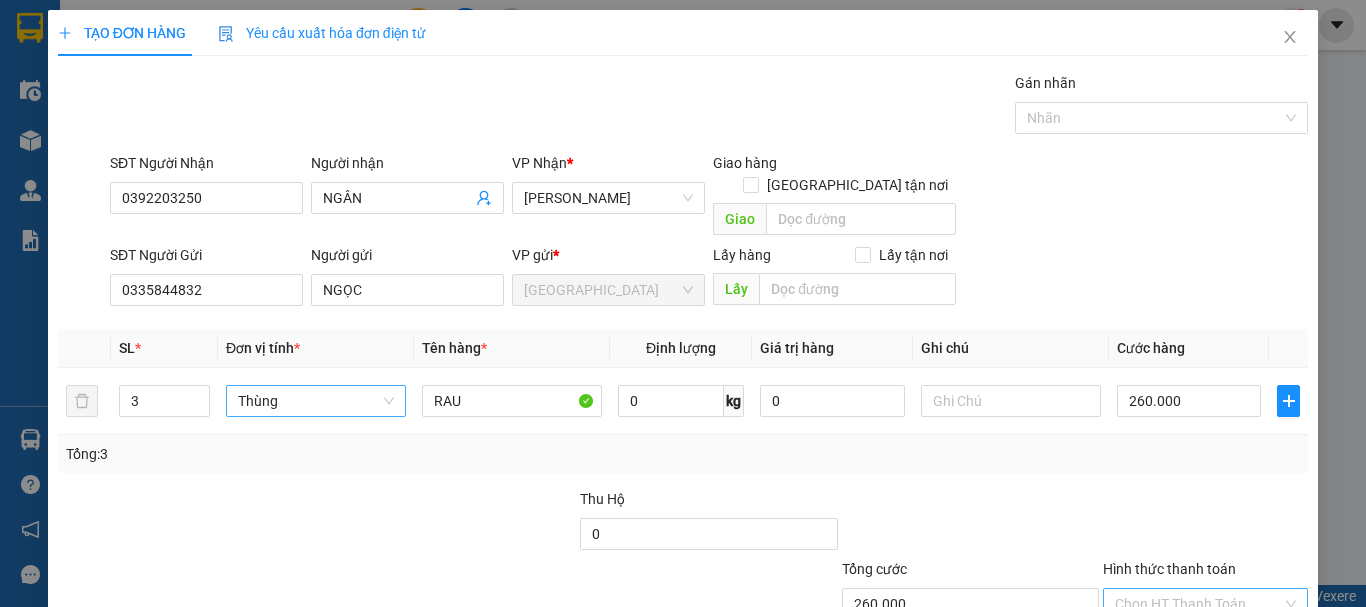 click on "Hình thức thanh toán" at bounding box center [1198, 604] 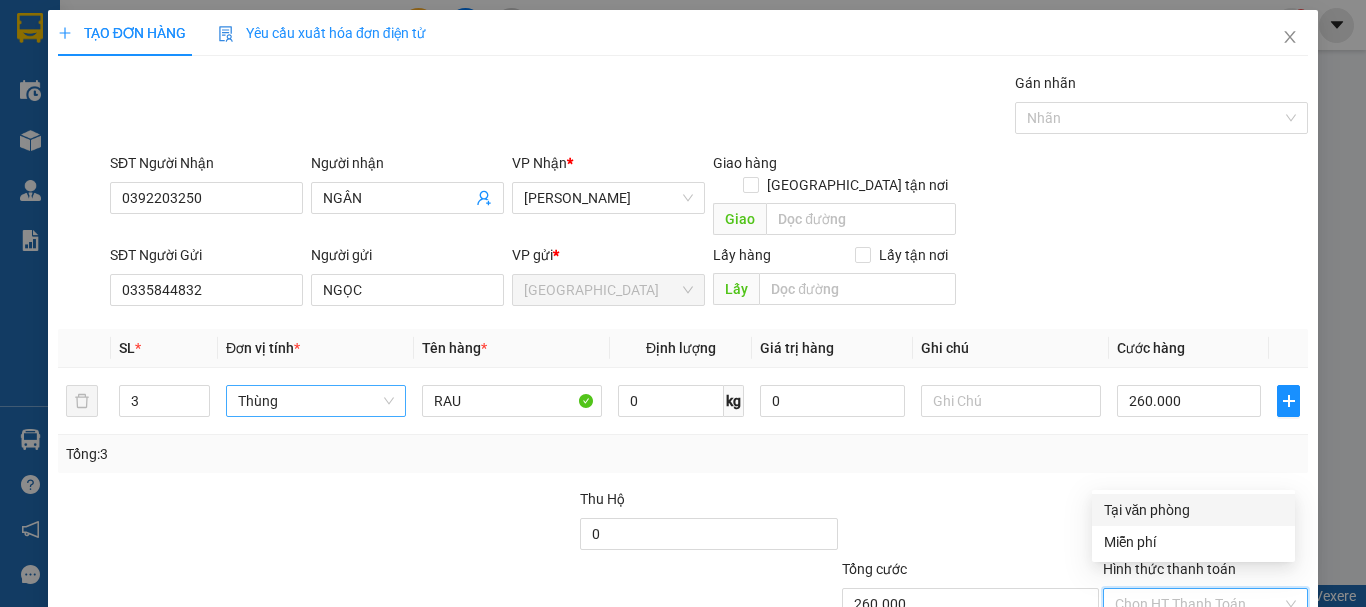click on "Tại văn phòng" at bounding box center (1193, 510) 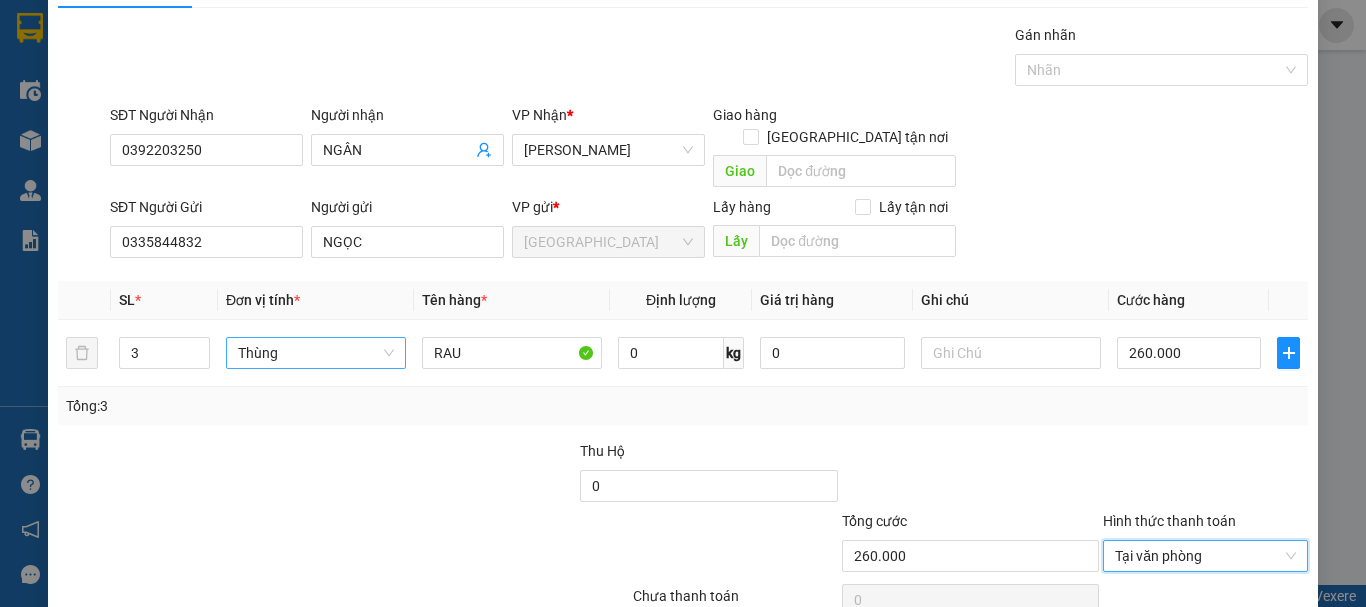 scroll, scrollTop: 125, scrollLeft: 0, axis: vertical 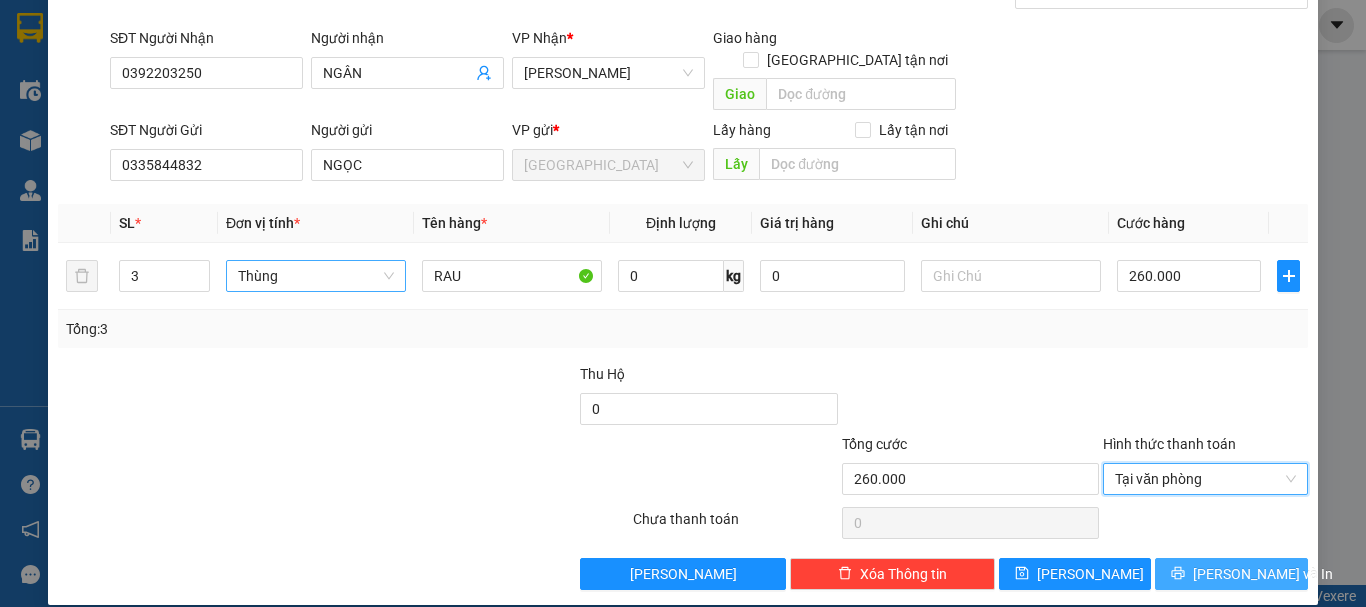 click on "Lưu và In" at bounding box center (1263, 574) 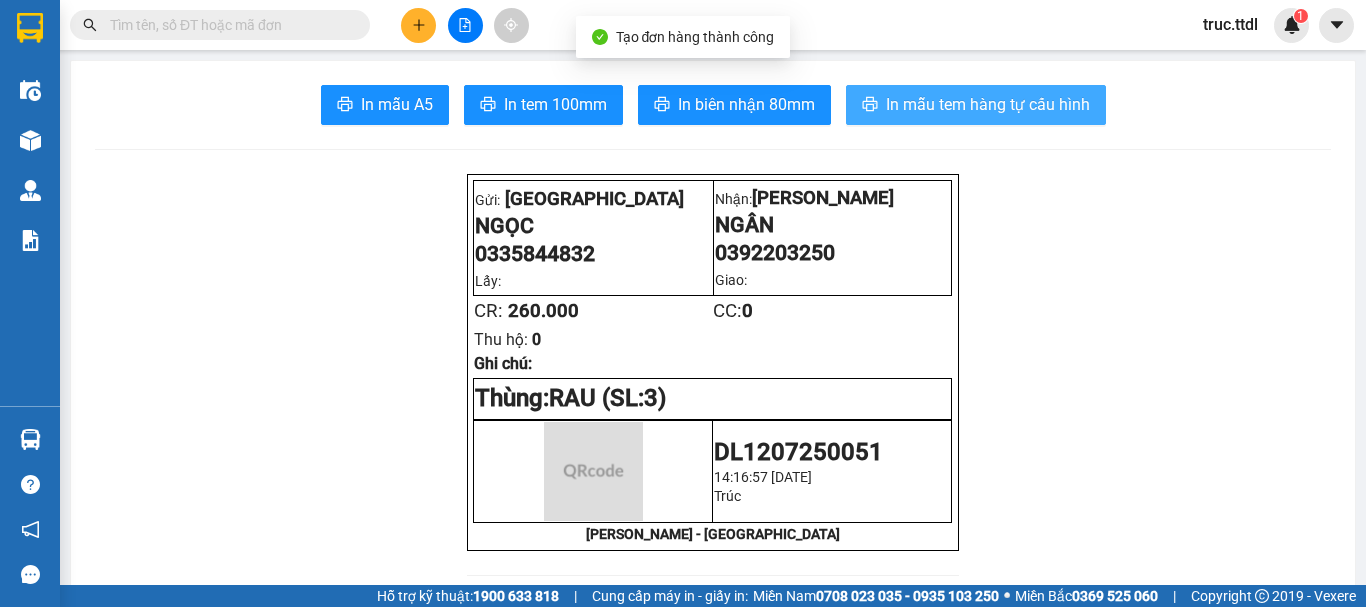 click on "In mẫu tem hàng tự cấu hình" at bounding box center (988, 104) 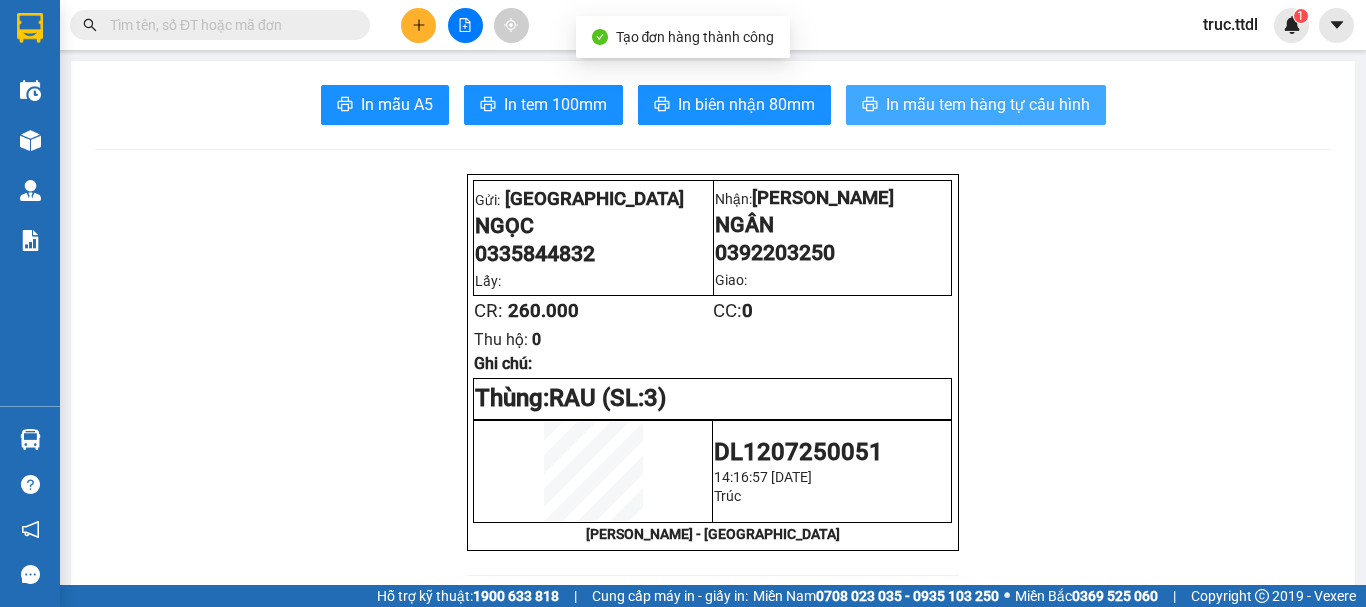 scroll, scrollTop: 0, scrollLeft: 0, axis: both 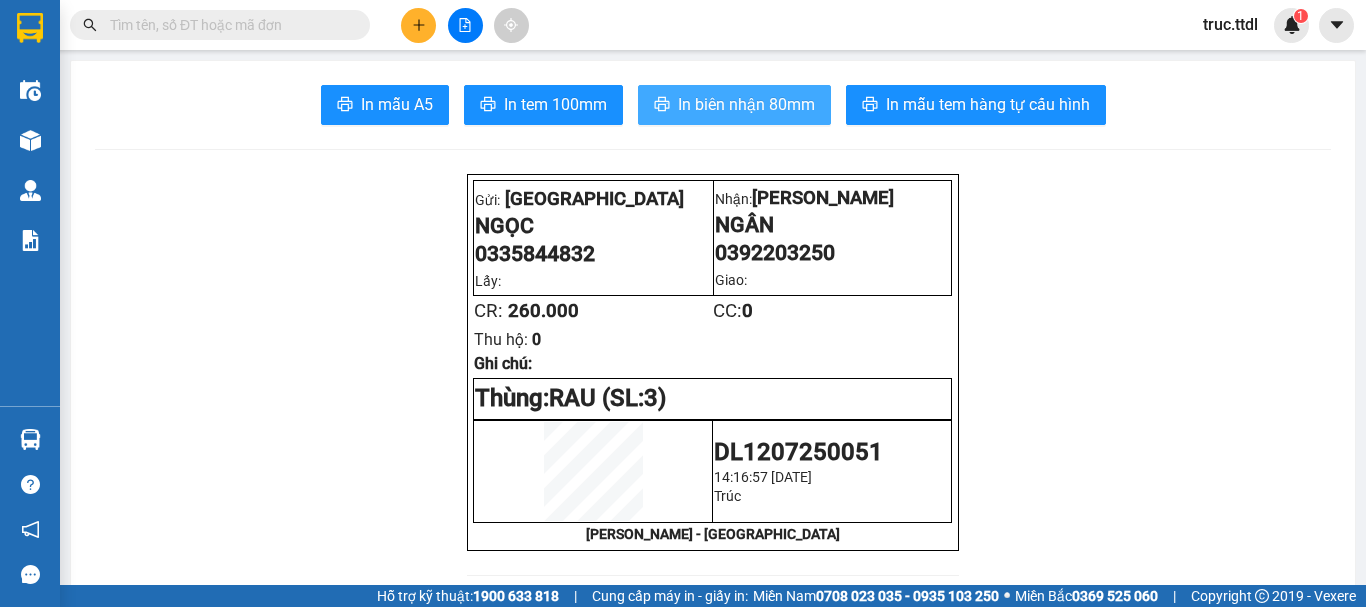 click on "In biên nhận 80mm" at bounding box center [746, 104] 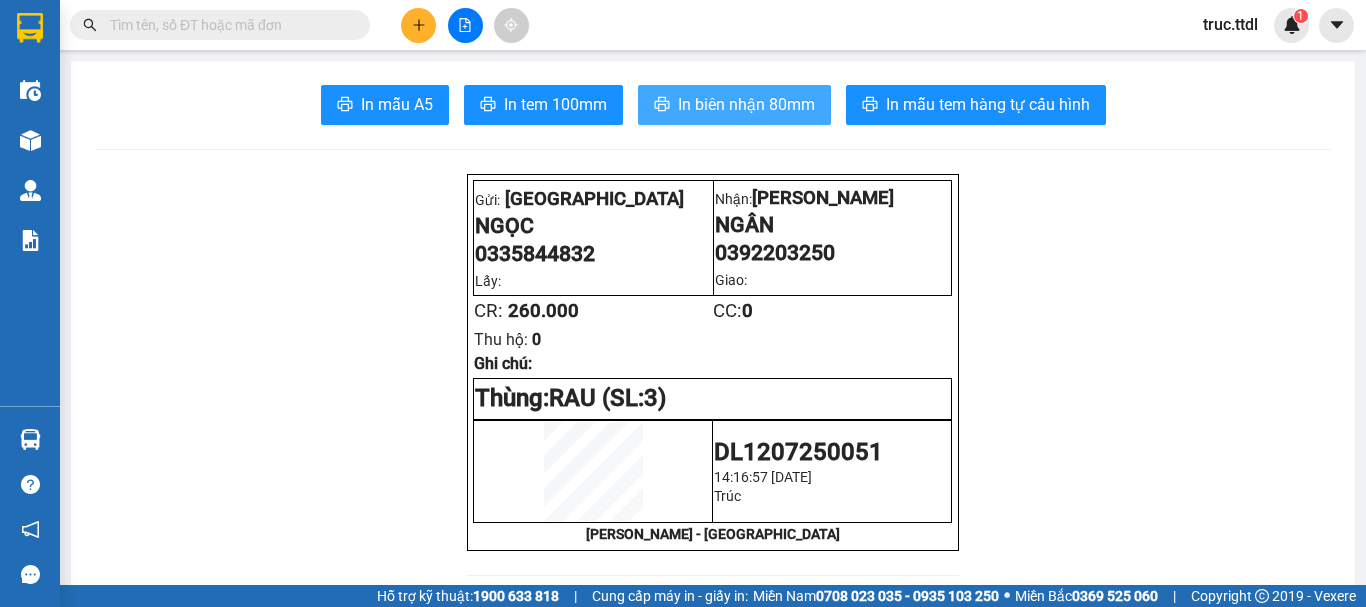 scroll, scrollTop: 0, scrollLeft: 0, axis: both 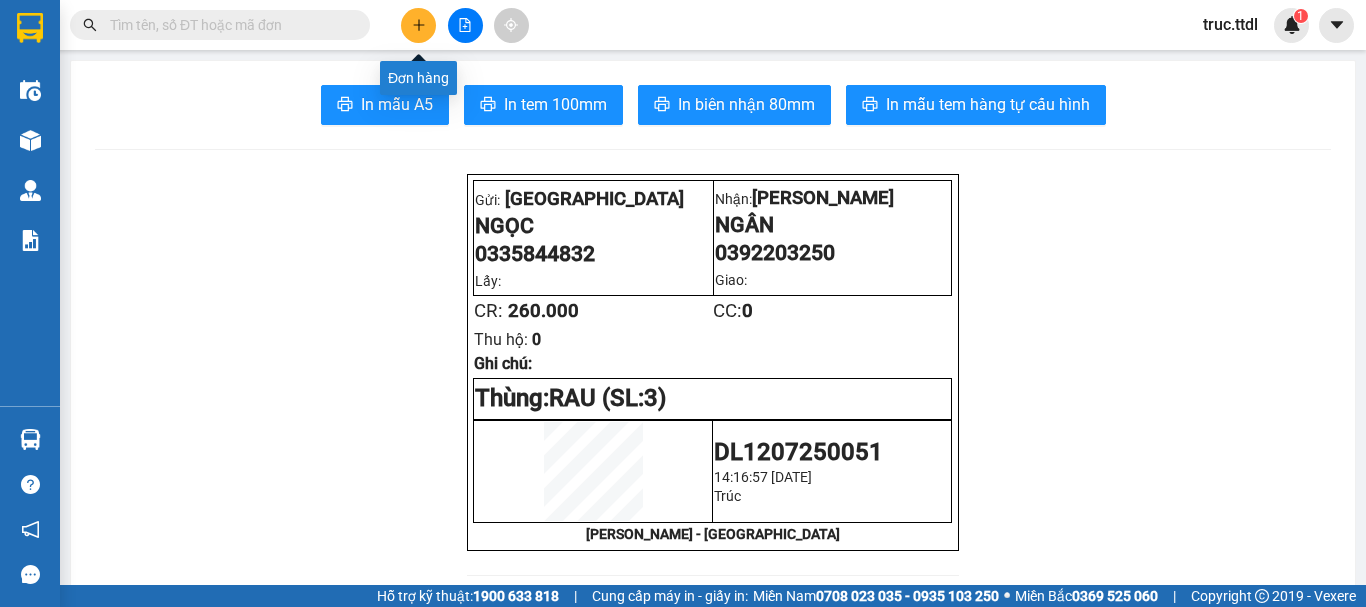 click 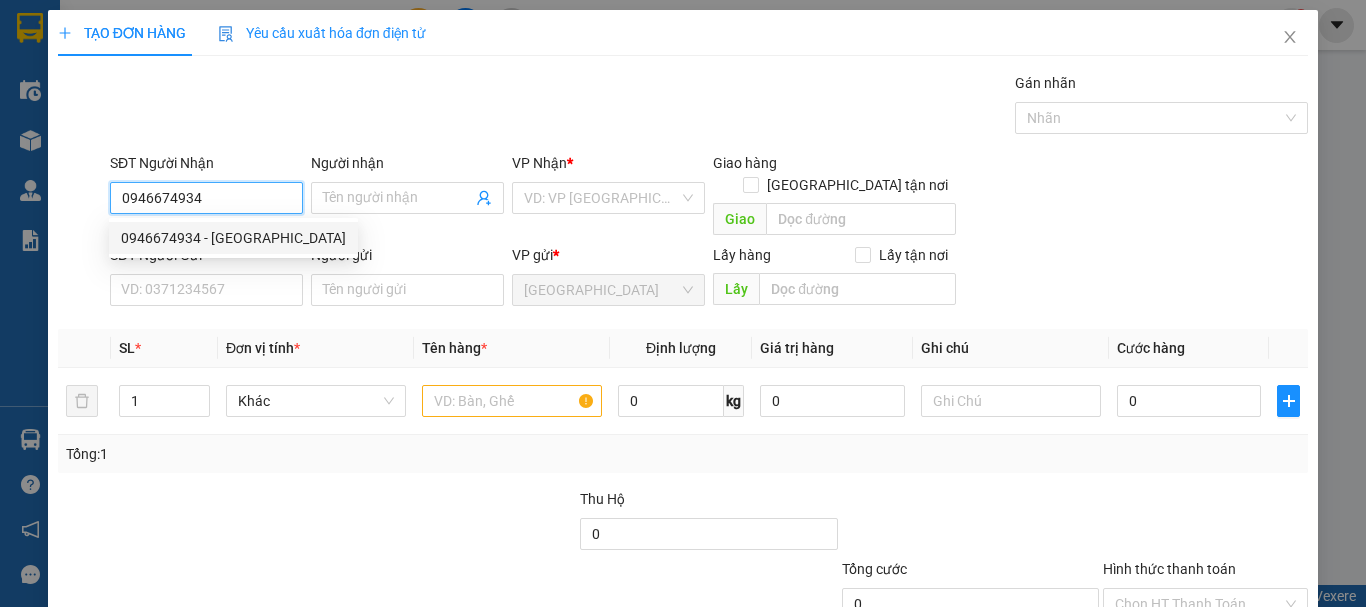 click on "0946674934 - THU HÀ" at bounding box center (233, 238) 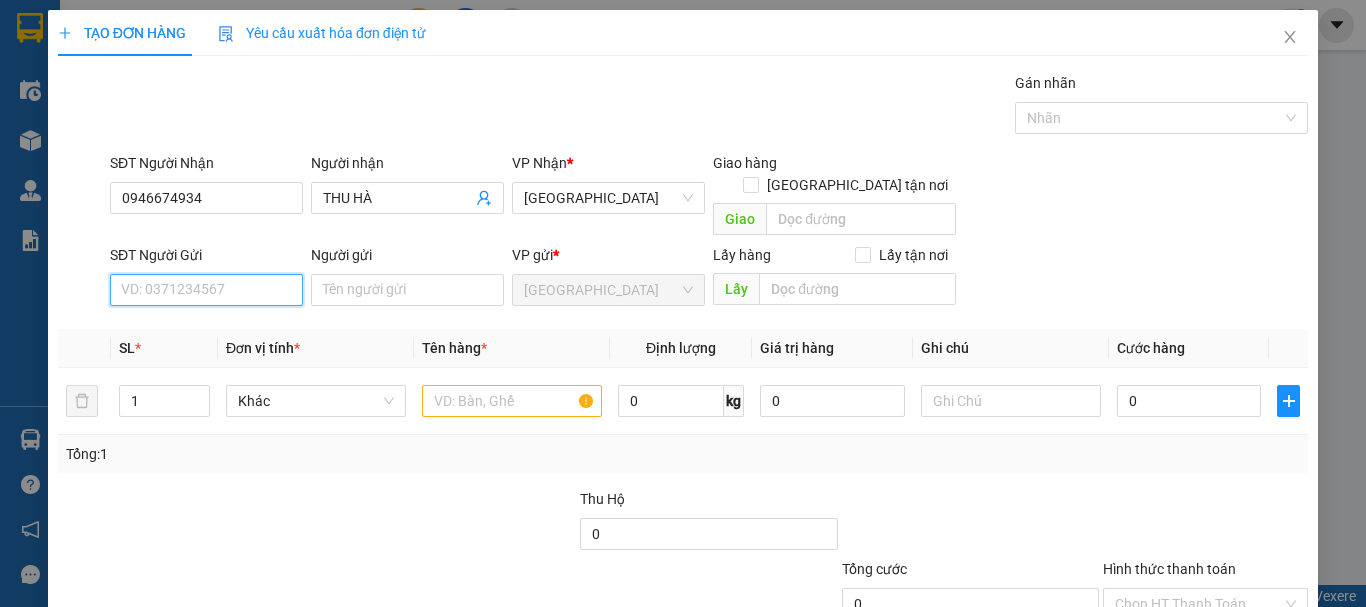 click on "SĐT Người Gửi" at bounding box center [206, 290] 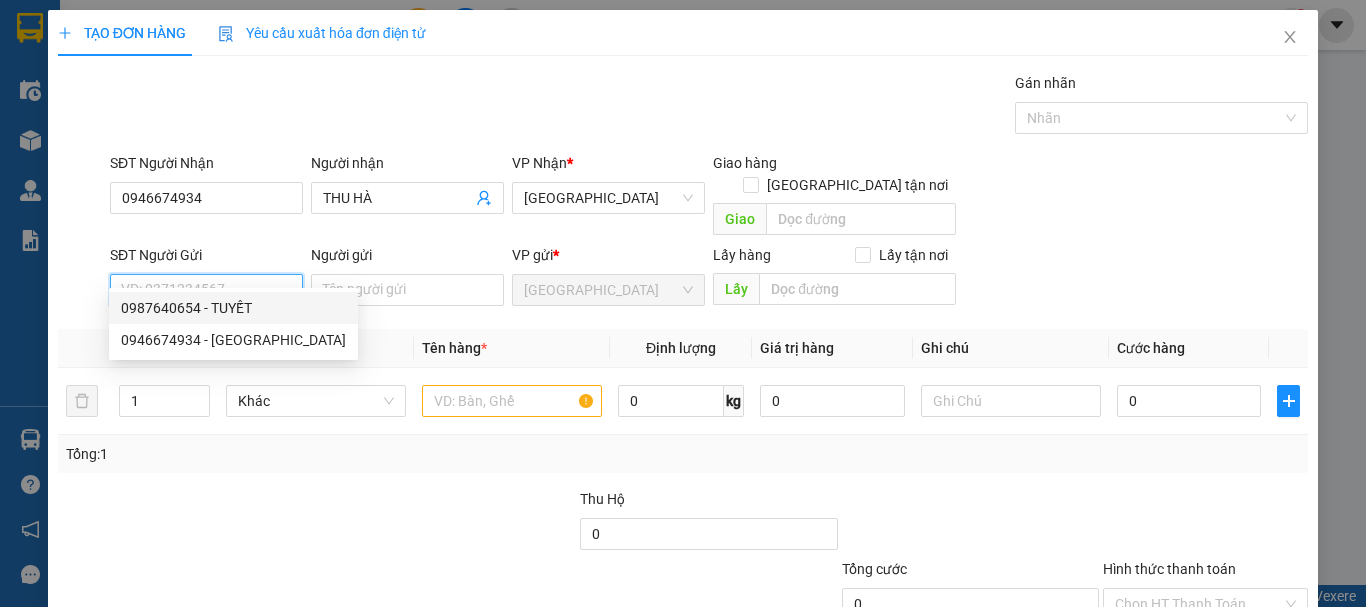click on "0987640654 - TUYẾT" at bounding box center (233, 308) 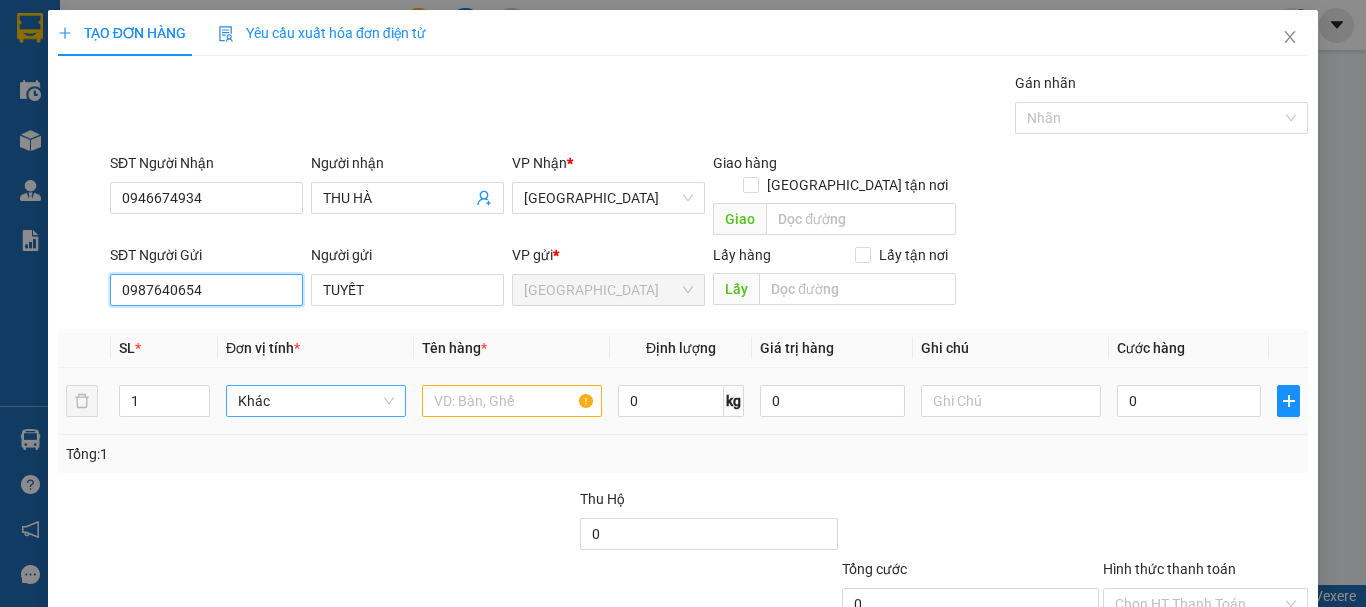 click on "Khác" at bounding box center (316, 401) 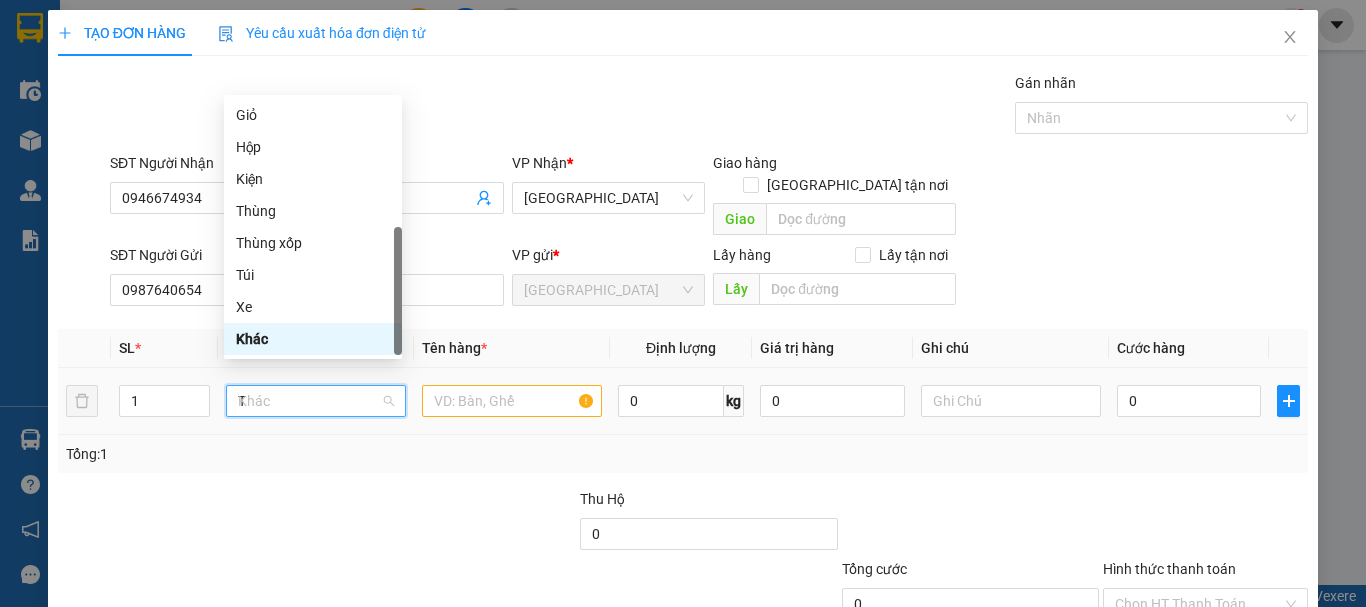 scroll, scrollTop: 0, scrollLeft: 0, axis: both 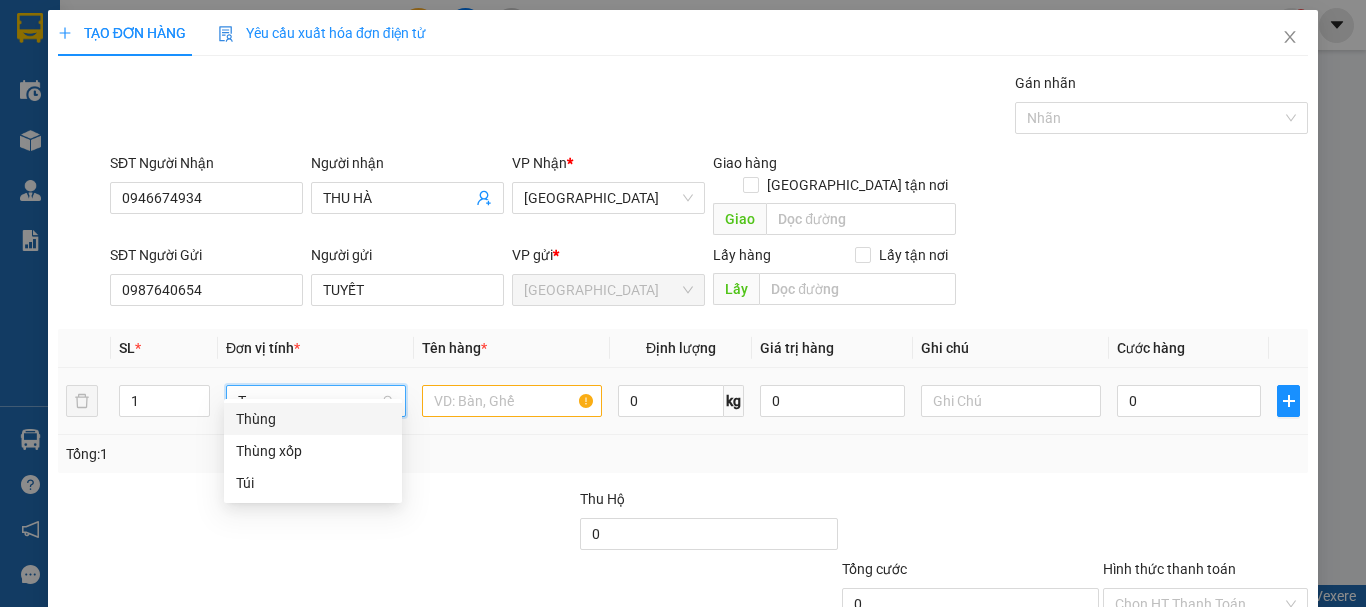 click on "Thùng" at bounding box center (313, 419) 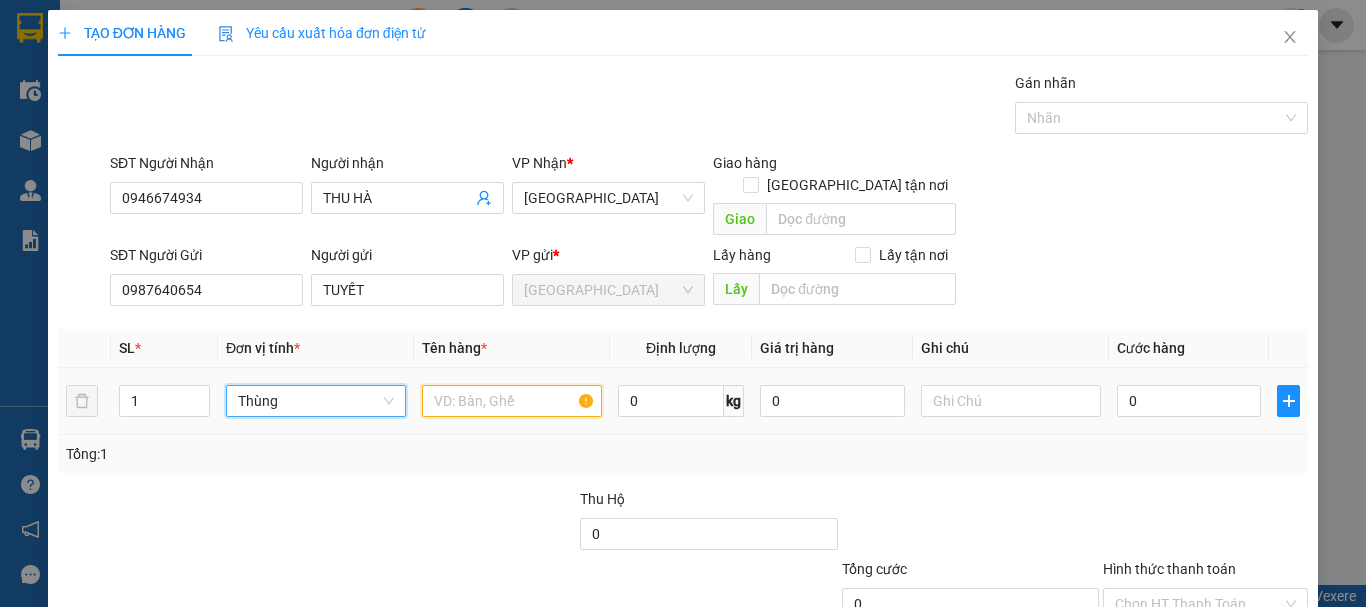 click at bounding box center [512, 401] 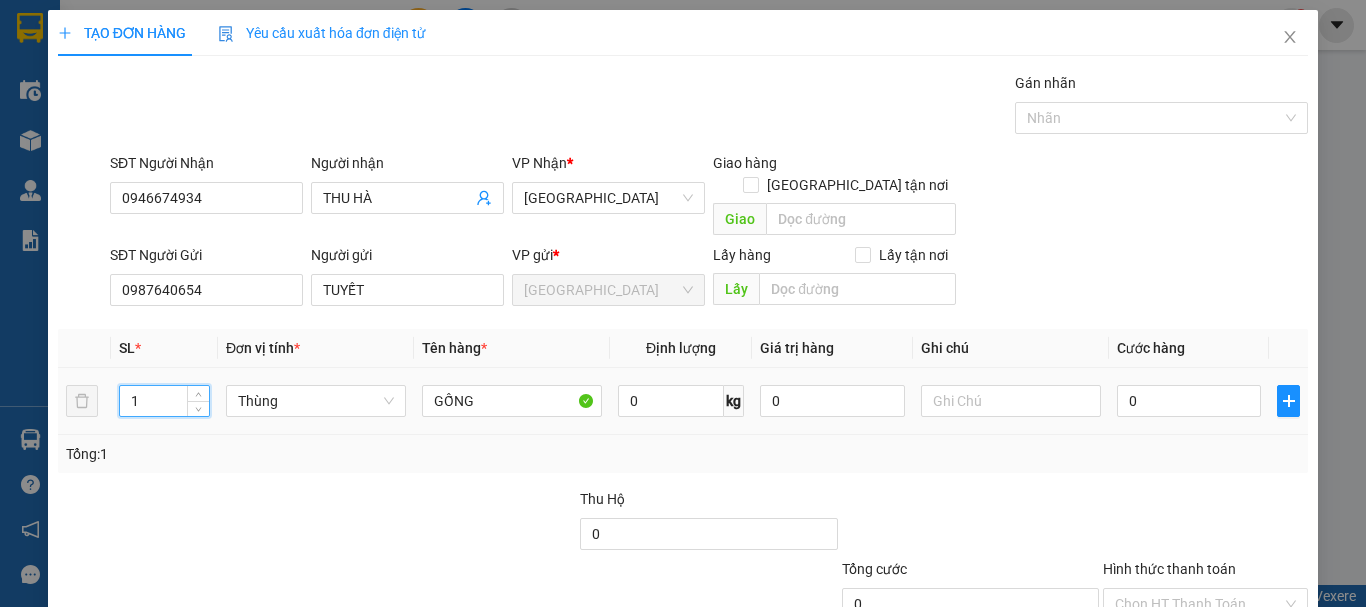 drag, startPoint x: 160, startPoint y: 381, endPoint x: 62, endPoint y: 422, distance: 106.23088 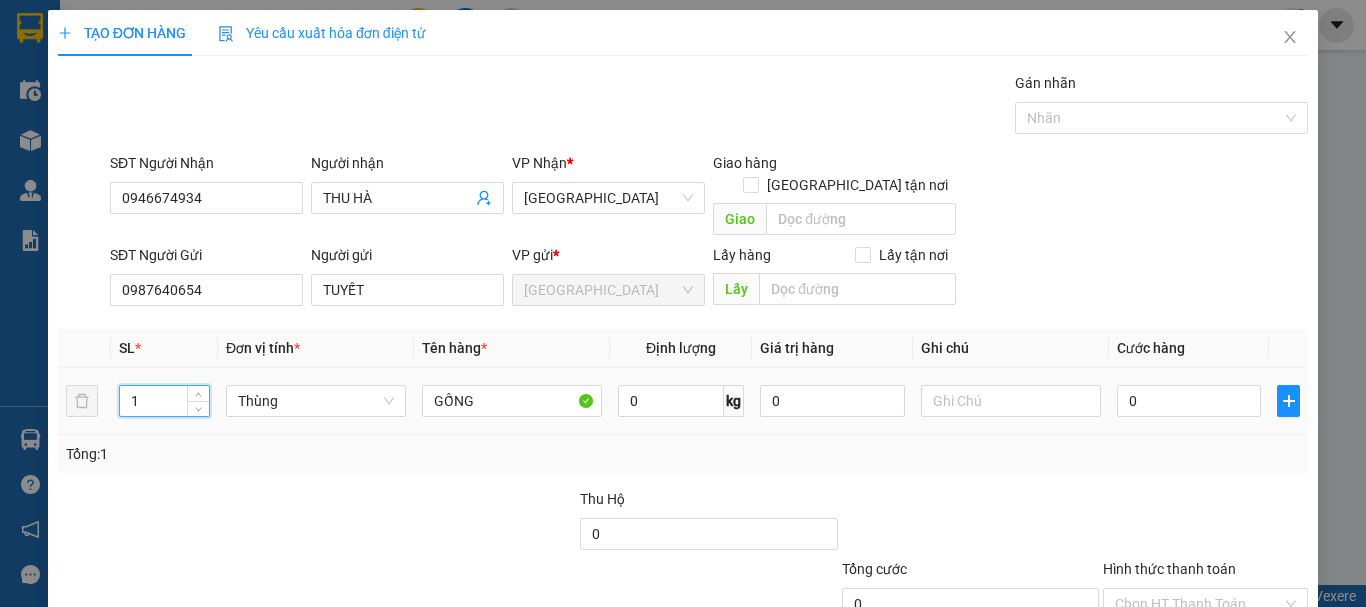 click on "SL  * Đơn vị tính  * Tên hàng  * Định lượng Giá trị hàng Ghi chú Cước hàng                   1 Thùng GỐNG 0 kg 0 0 Tổng:  1" at bounding box center [683, 401] 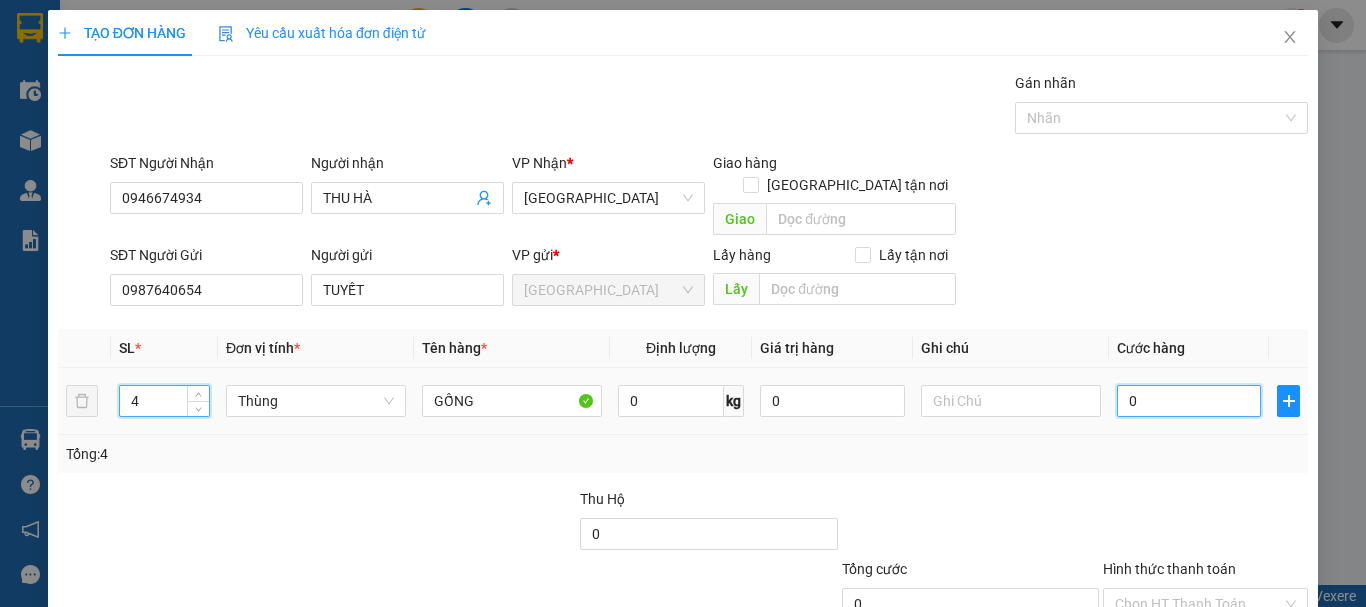 click on "0" at bounding box center [1189, 401] 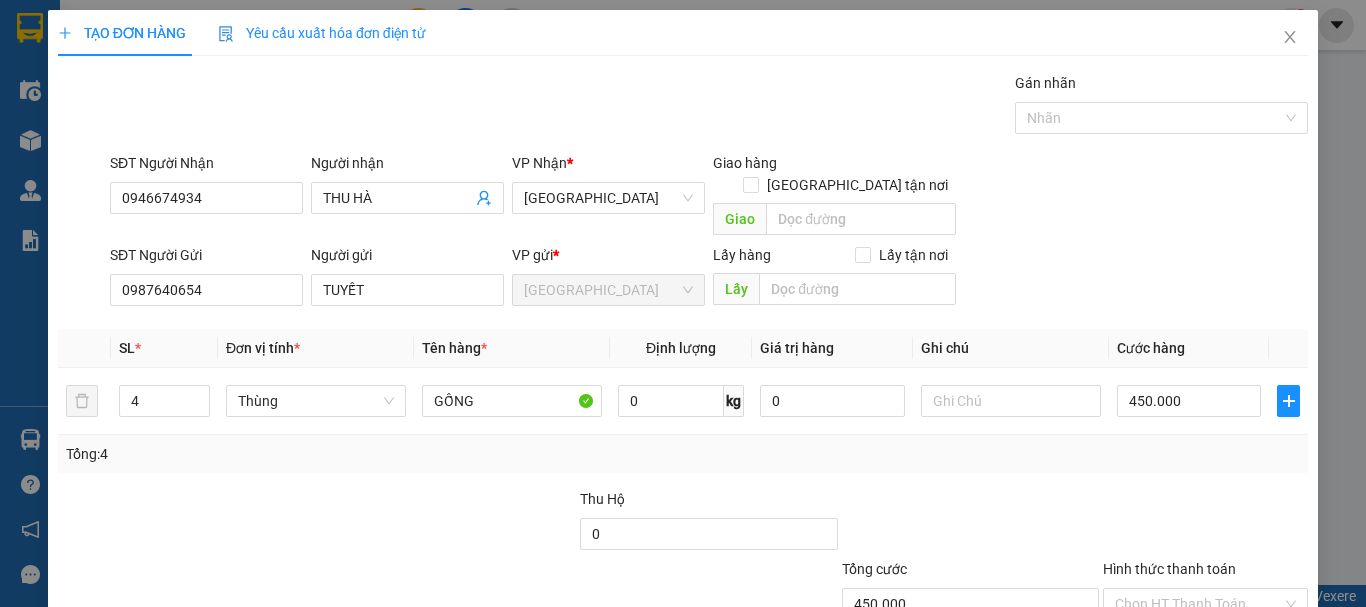 click on "Tổng:  4" at bounding box center (683, 454) 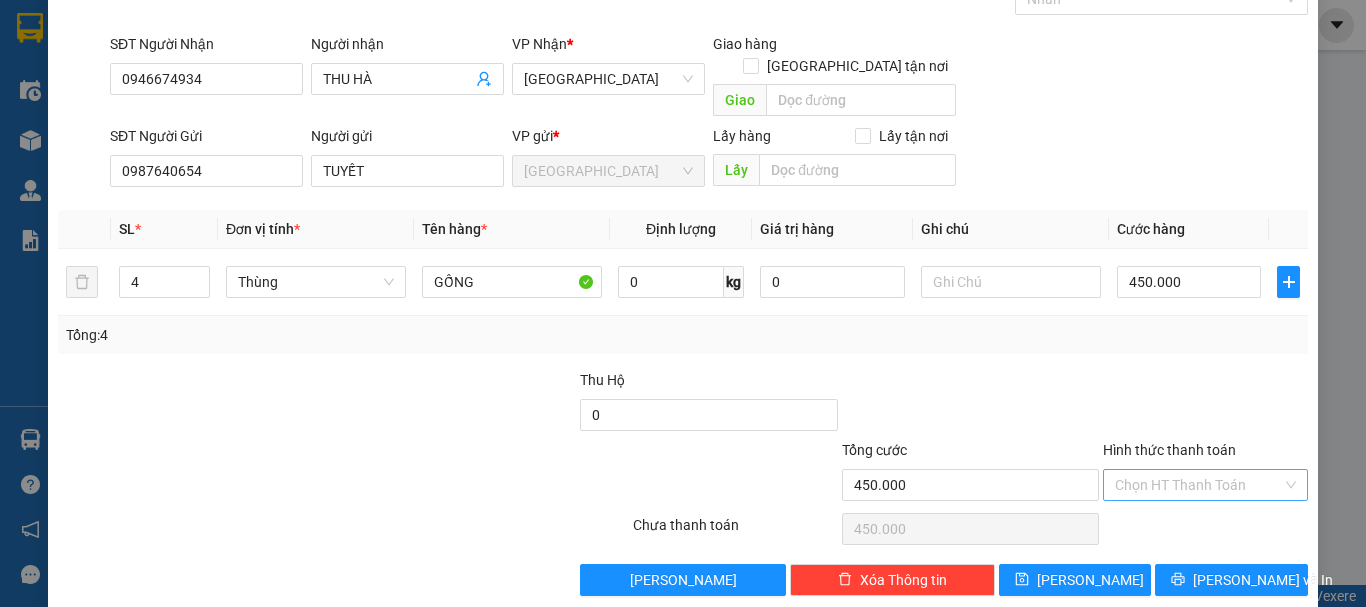 scroll, scrollTop: 125, scrollLeft: 0, axis: vertical 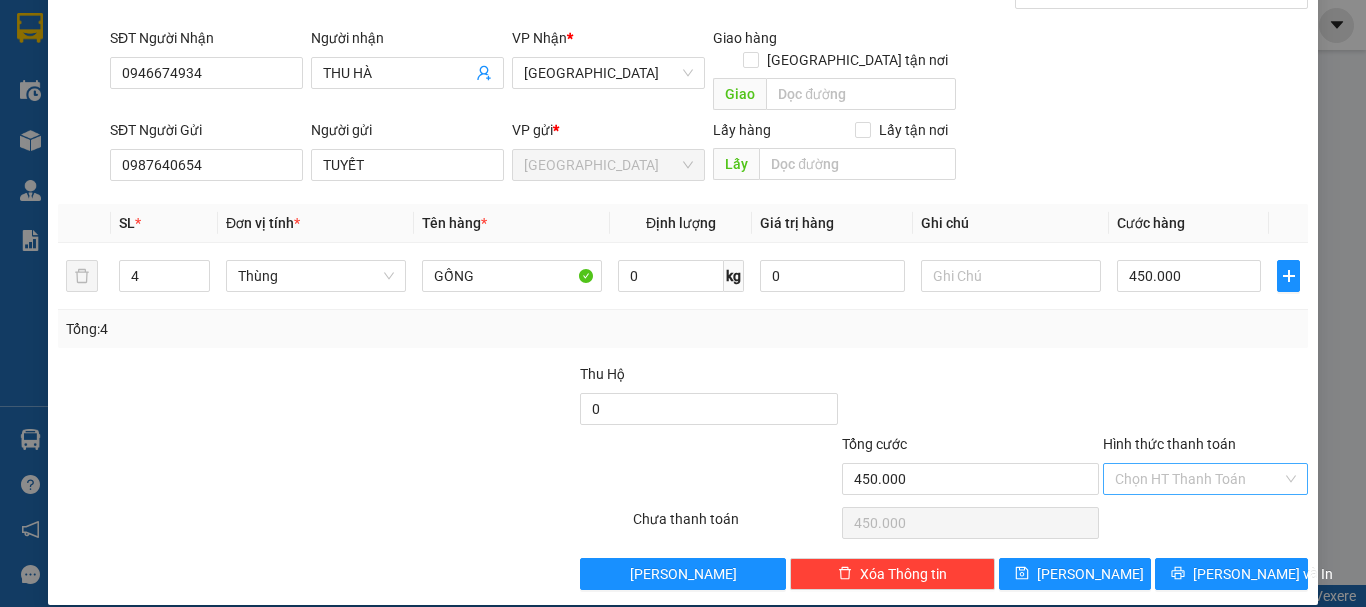 click on "Hình thức thanh toán" at bounding box center (1198, 479) 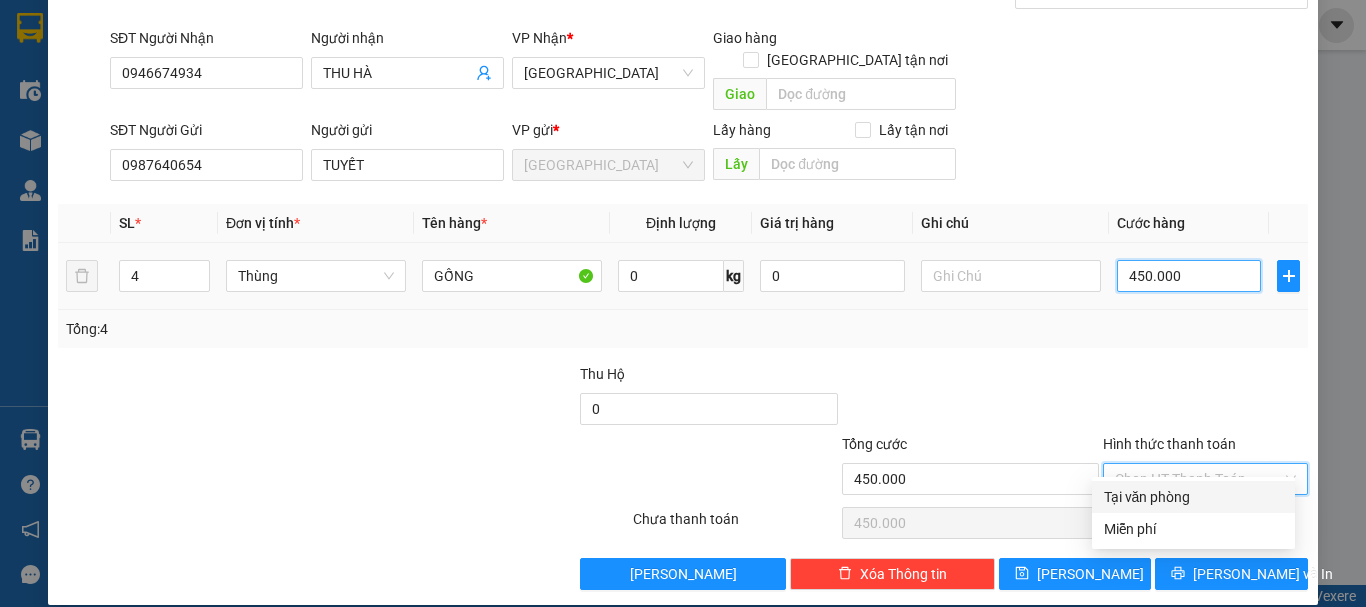 click on "450.000" at bounding box center [1189, 276] 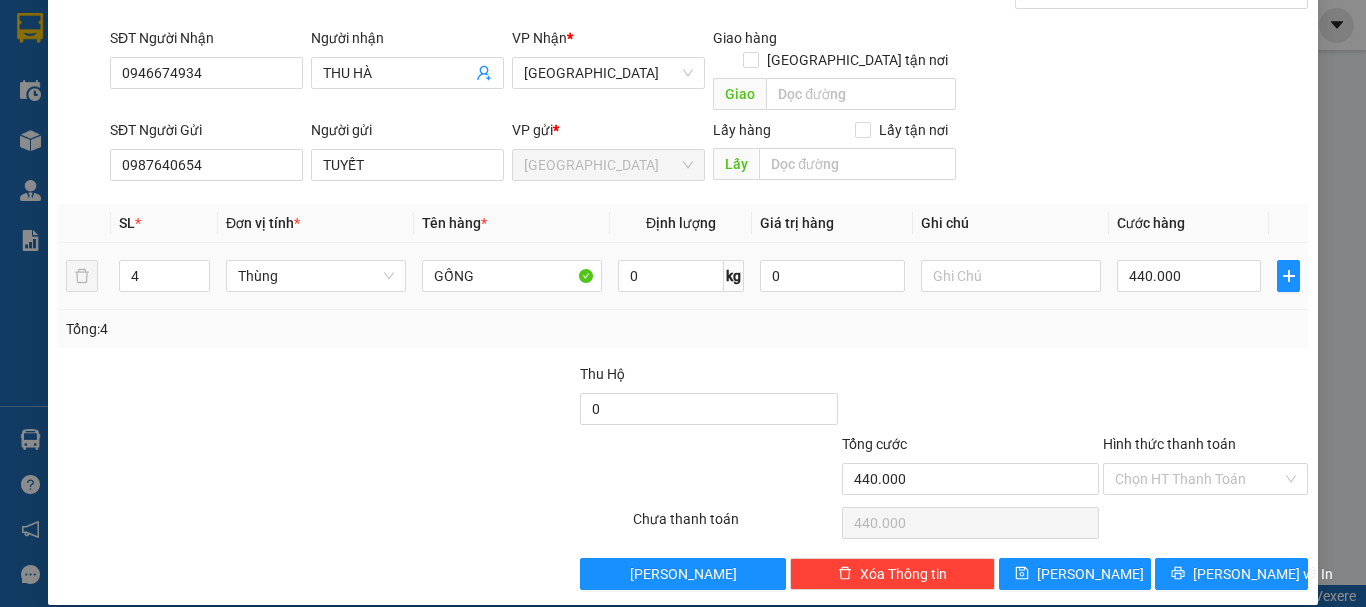 click on "440.000" at bounding box center (1189, 276) 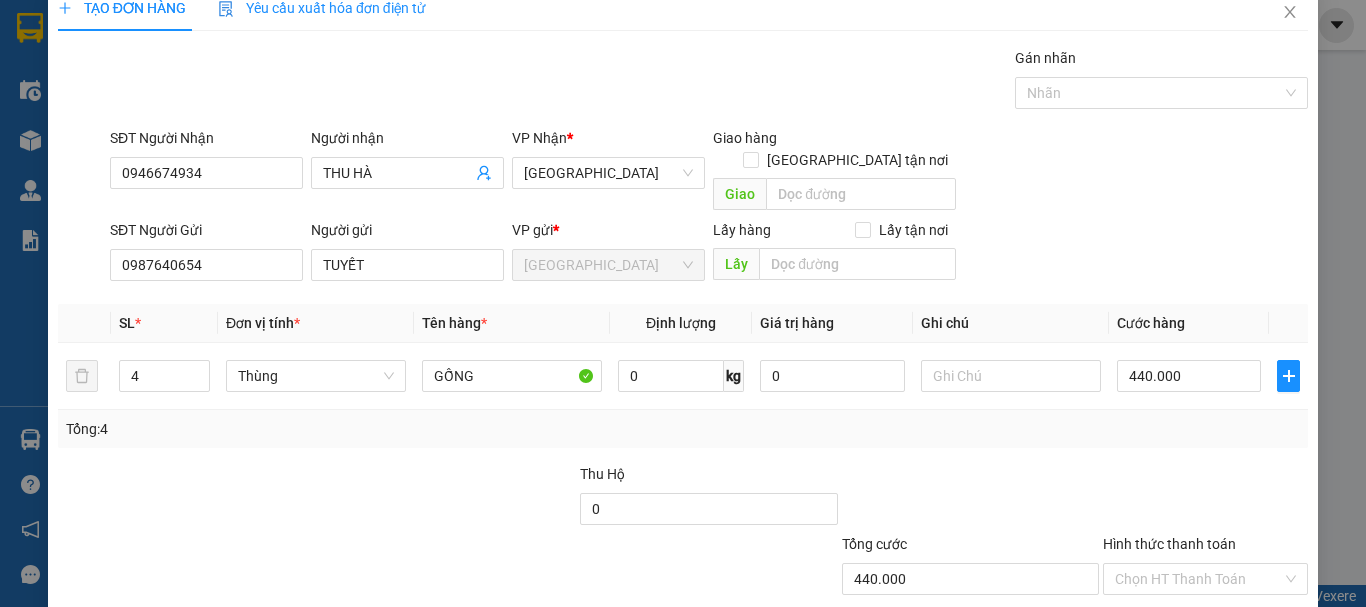 scroll, scrollTop: 125, scrollLeft: 0, axis: vertical 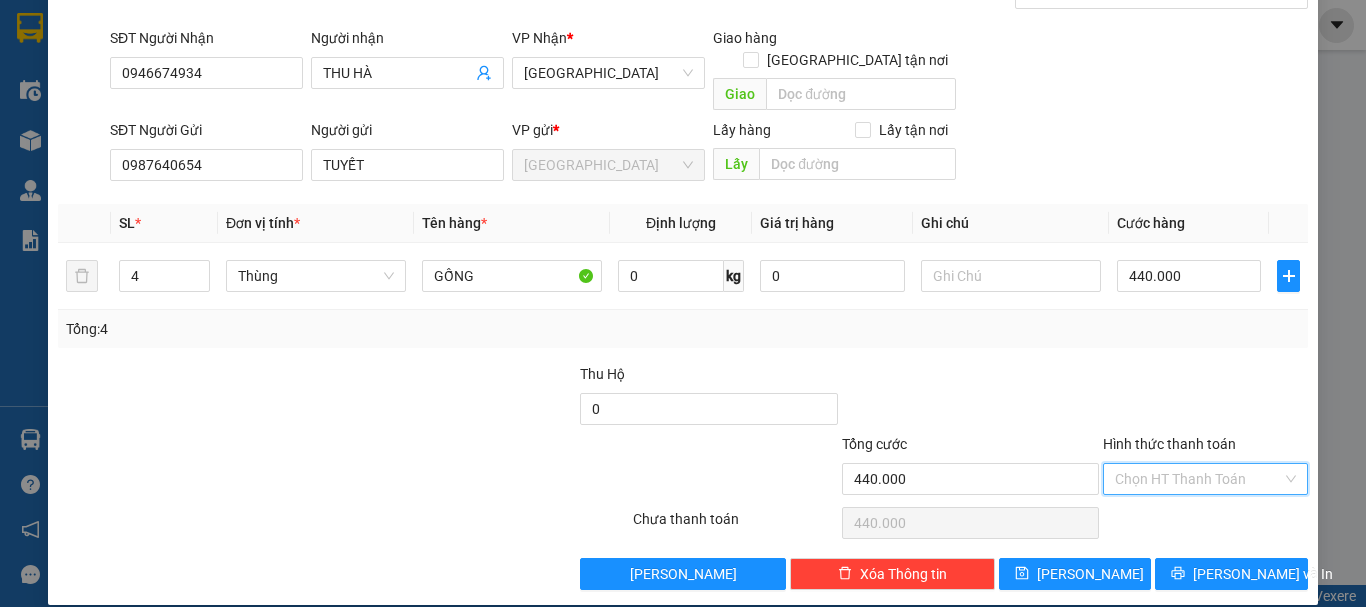 click on "Hình thức thanh toán" at bounding box center [1198, 479] 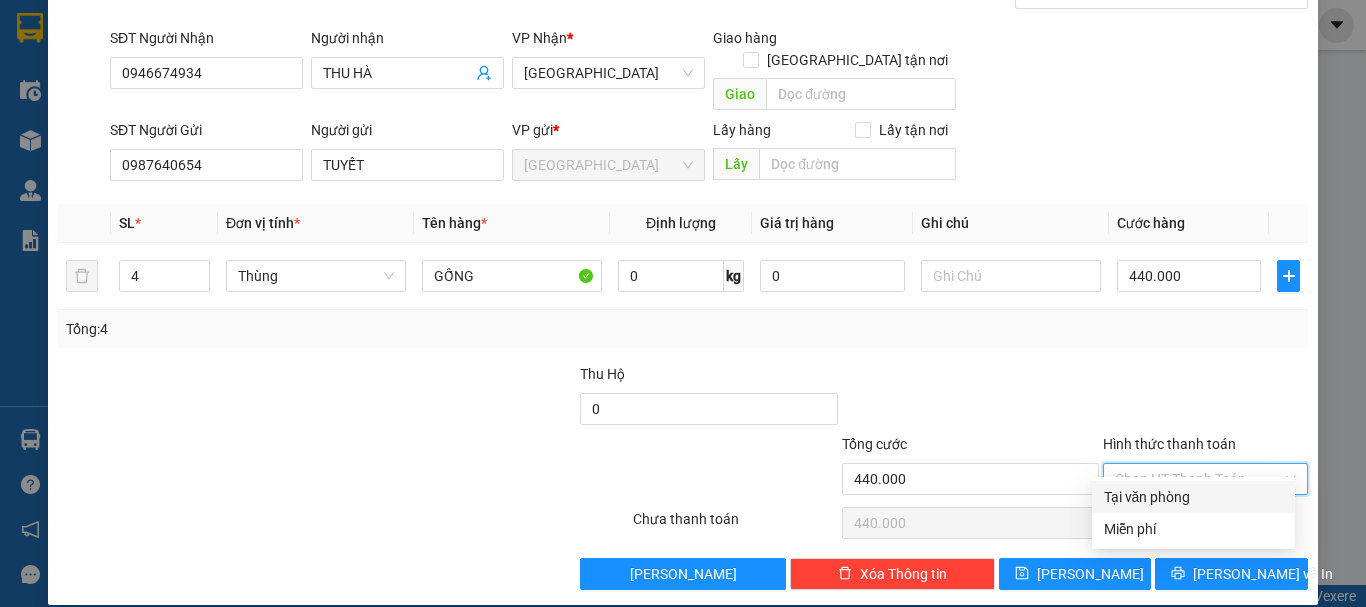 click on "Tại văn phòng" at bounding box center (1193, 497) 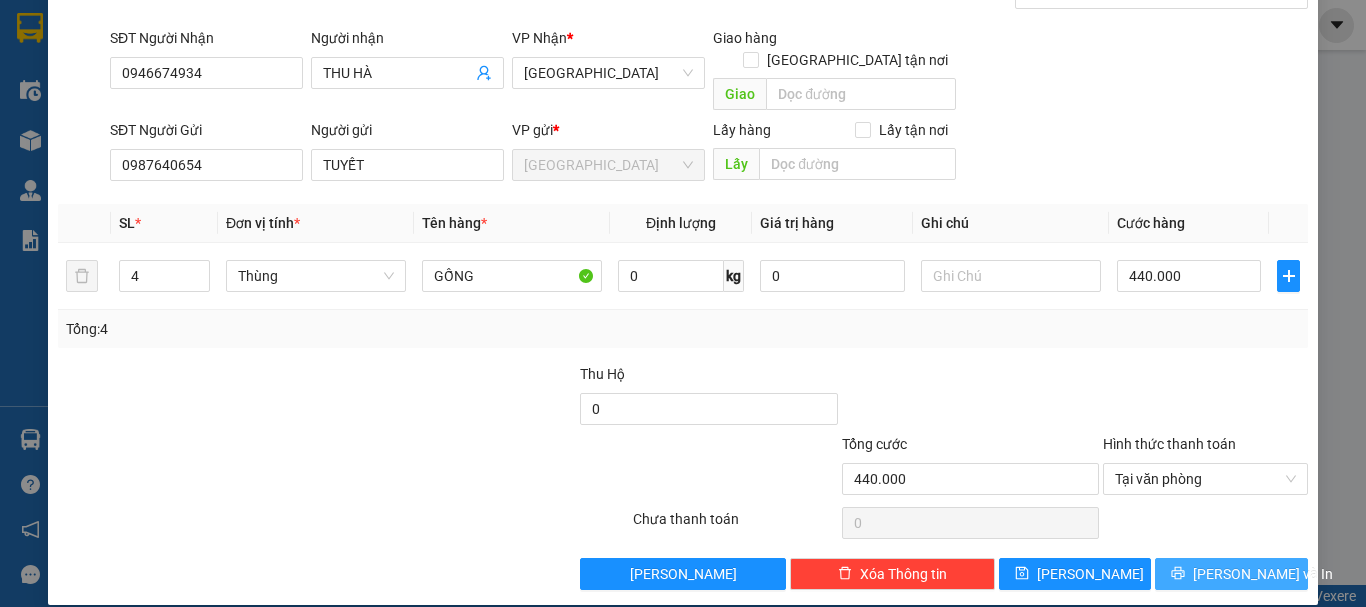 click on "Lưu và In" at bounding box center [1263, 574] 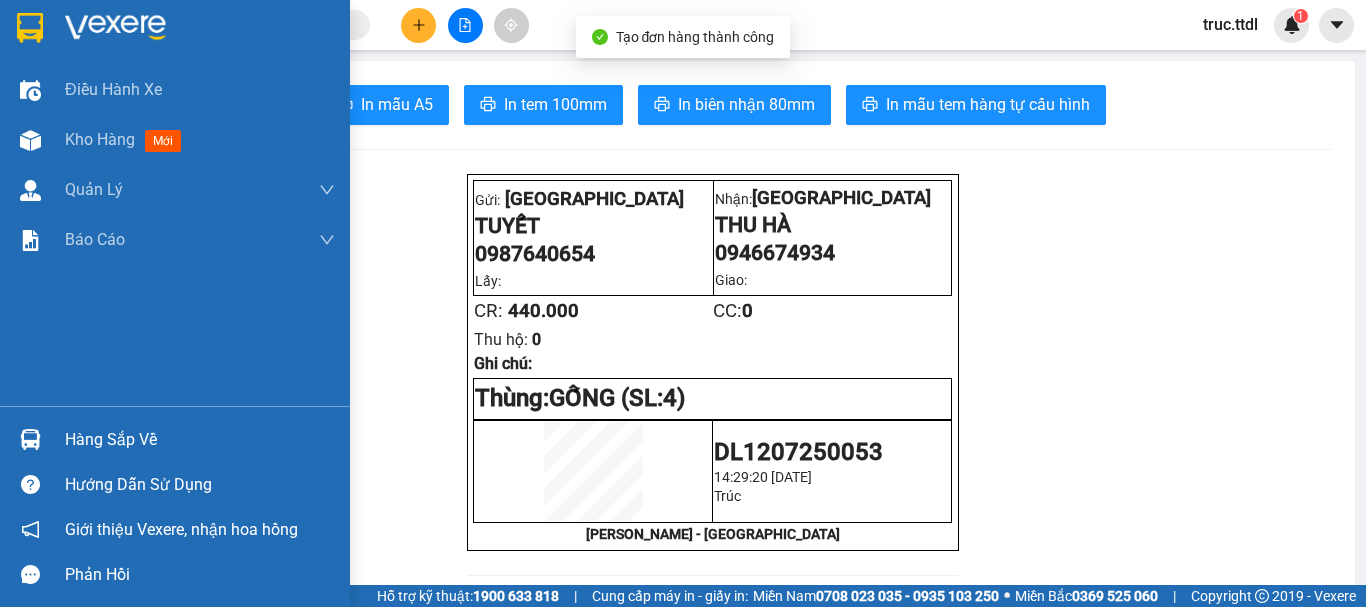 click at bounding box center [30, 28] 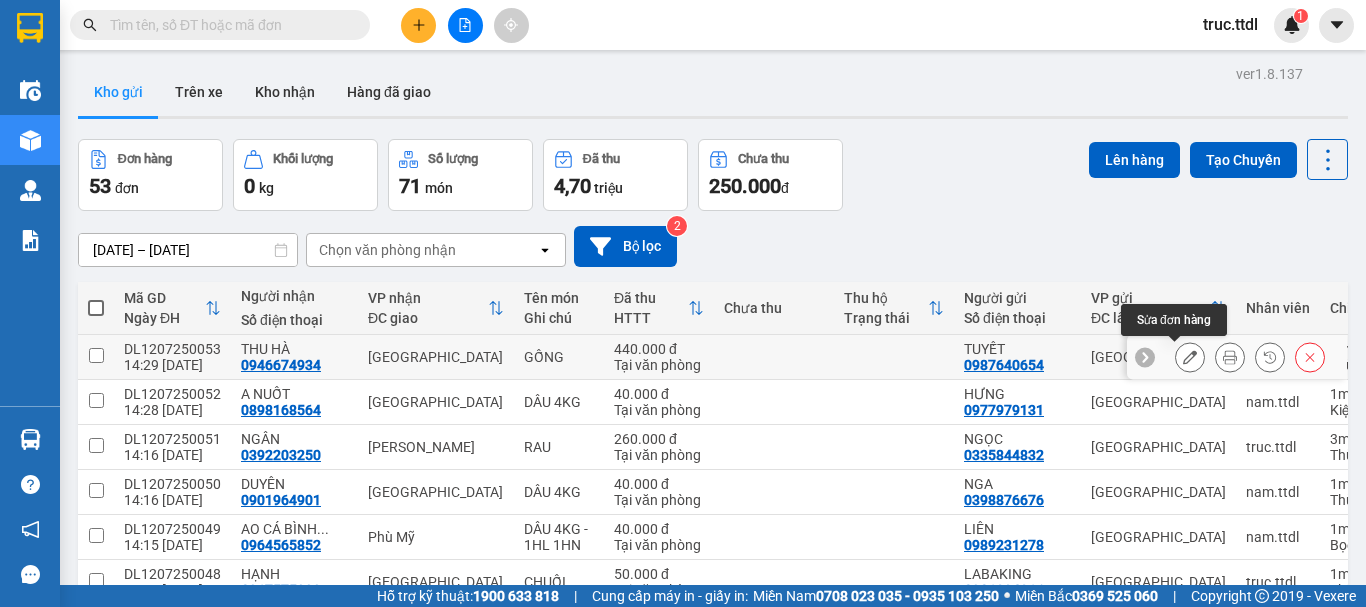 click 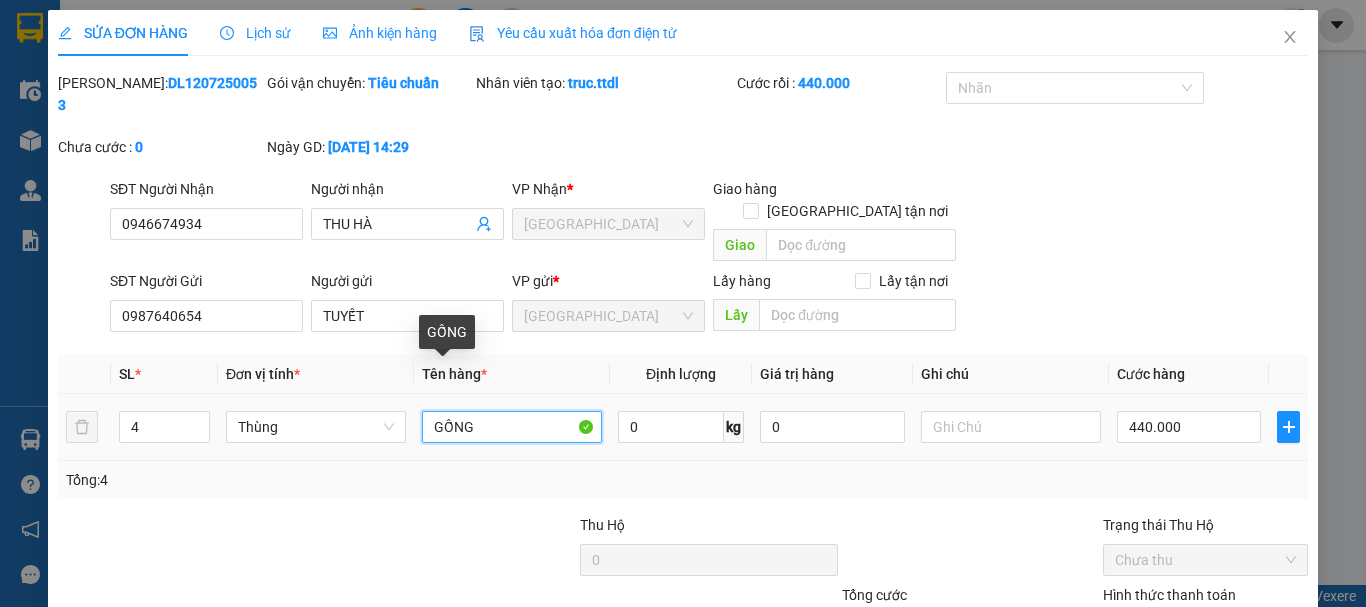 click on "GỐNG" at bounding box center [512, 427] 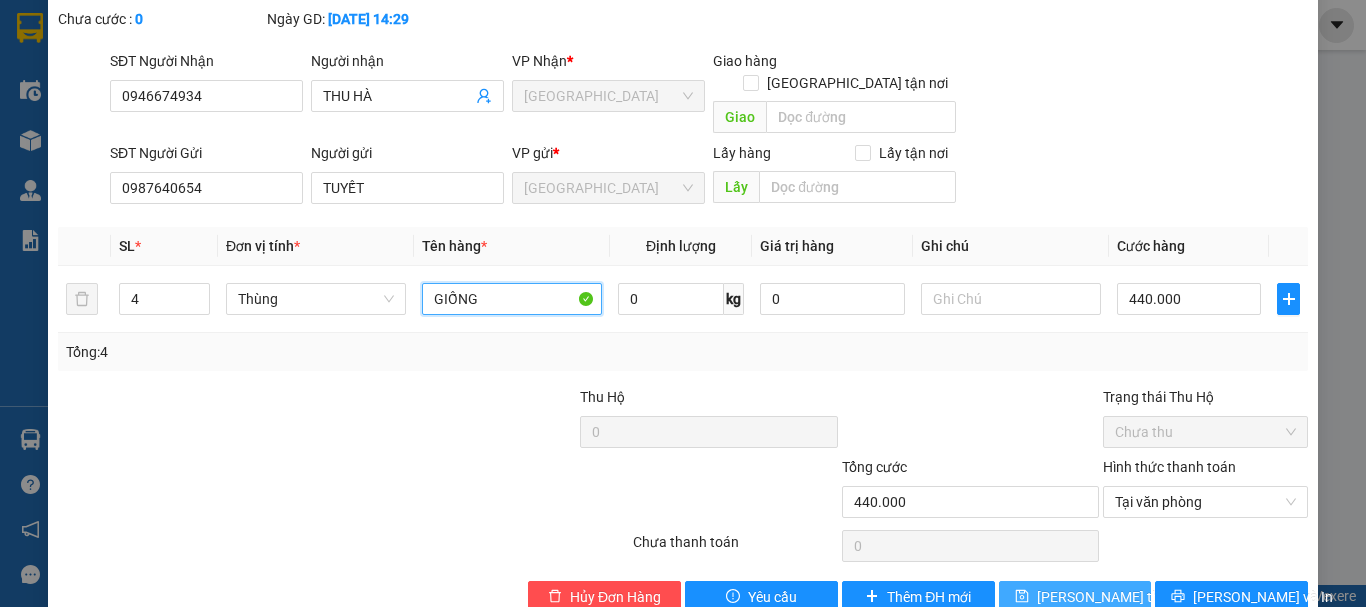 scroll, scrollTop: 129, scrollLeft: 0, axis: vertical 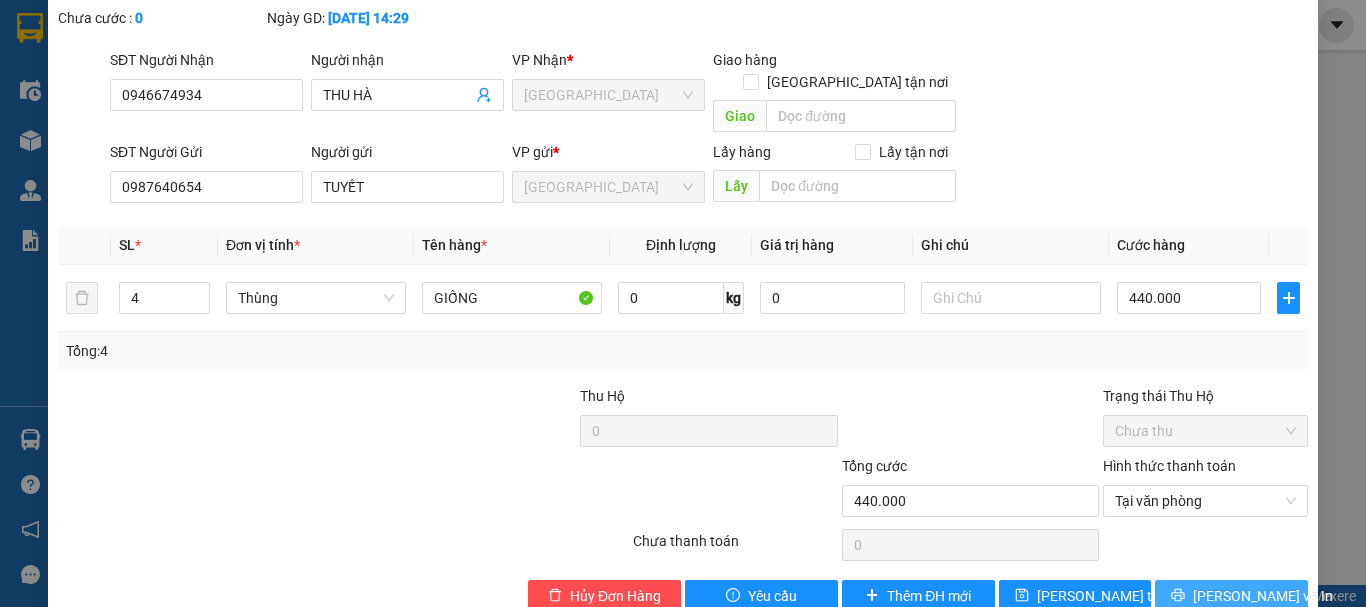 drag, startPoint x: 1270, startPoint y: 559, endPoint x: 1214, endPoint y: 497, distance: 83.546394 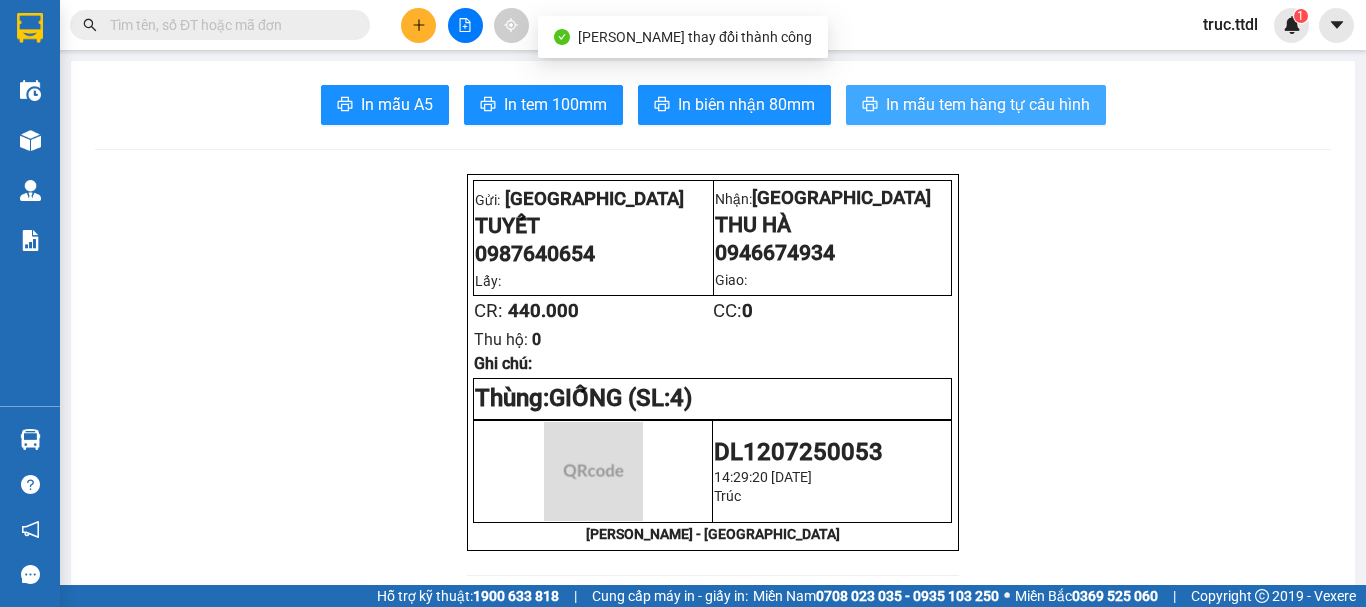 click on "In mẫu tem hàng tự cấu hình" at bounding box center [988, 104] 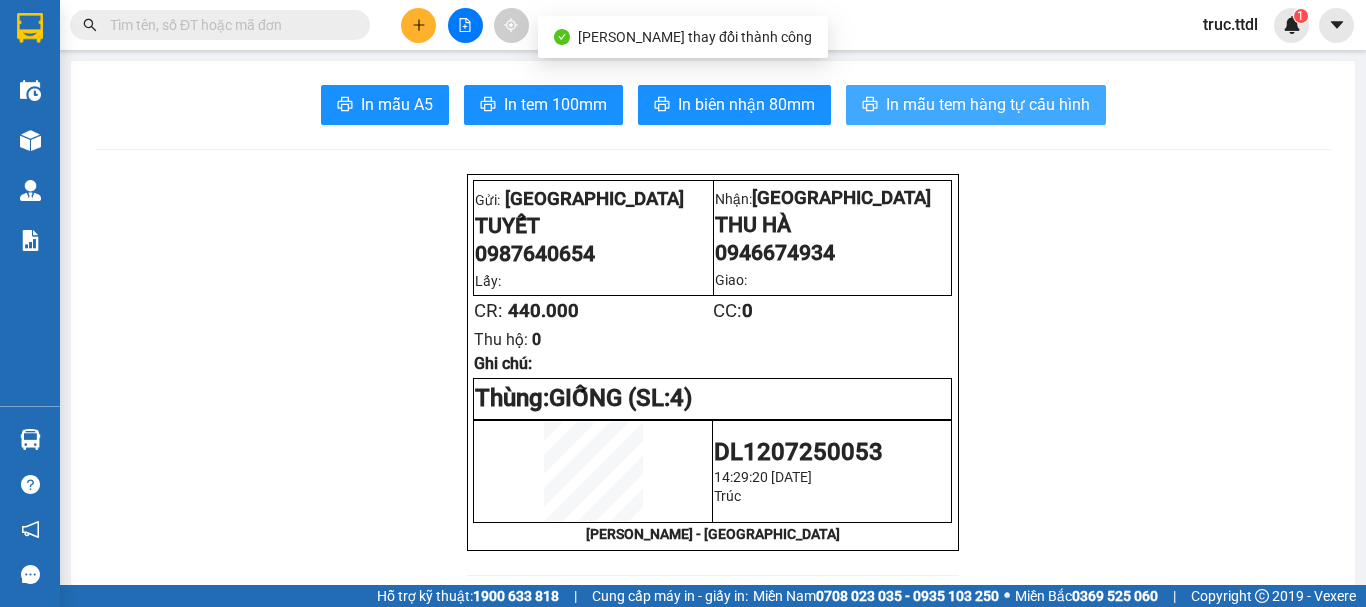 scroll, scrollTop: 0, scrollLeft: 0, axis: both 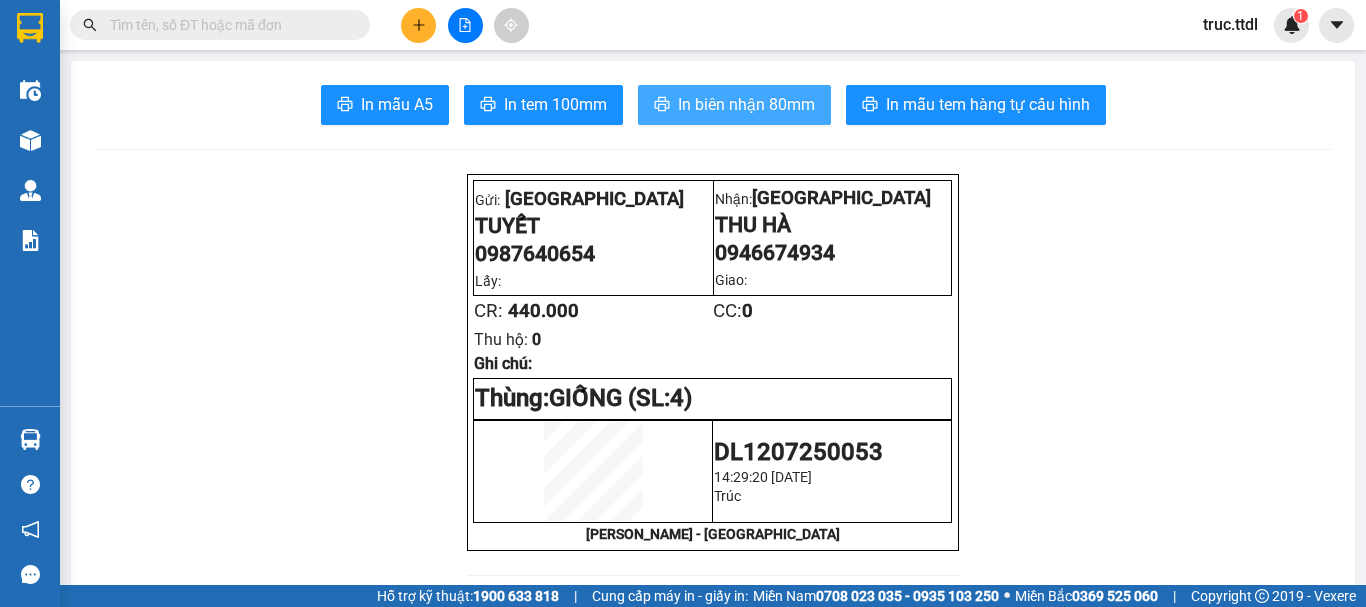 click on "In biên nhận 80mm" at bounding box center [746, 104] 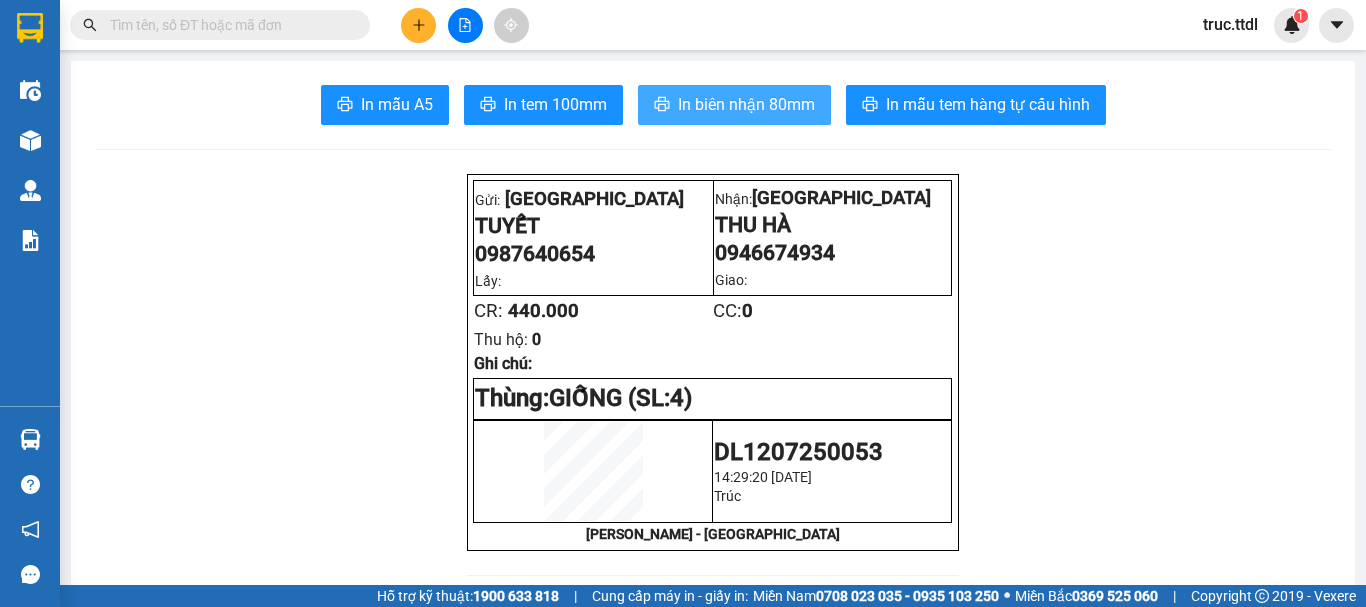 scroll, scrollTop: 0, scrollLeft: 0, axis: both 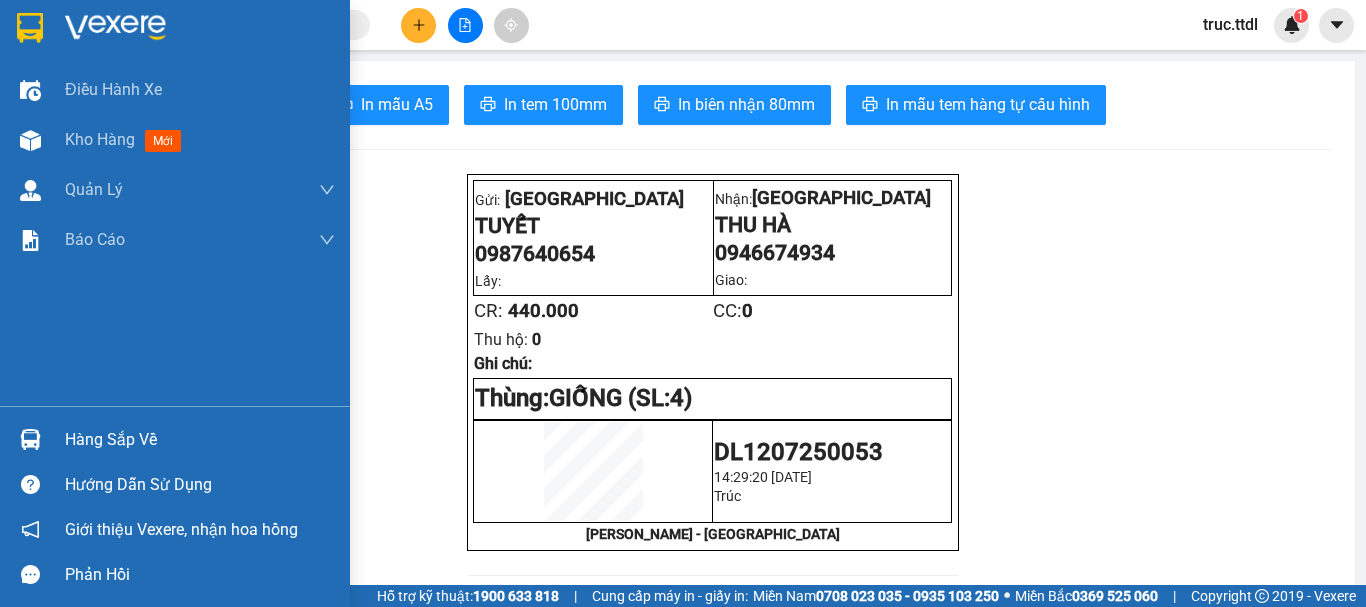 click at bounding box center [175, 32] 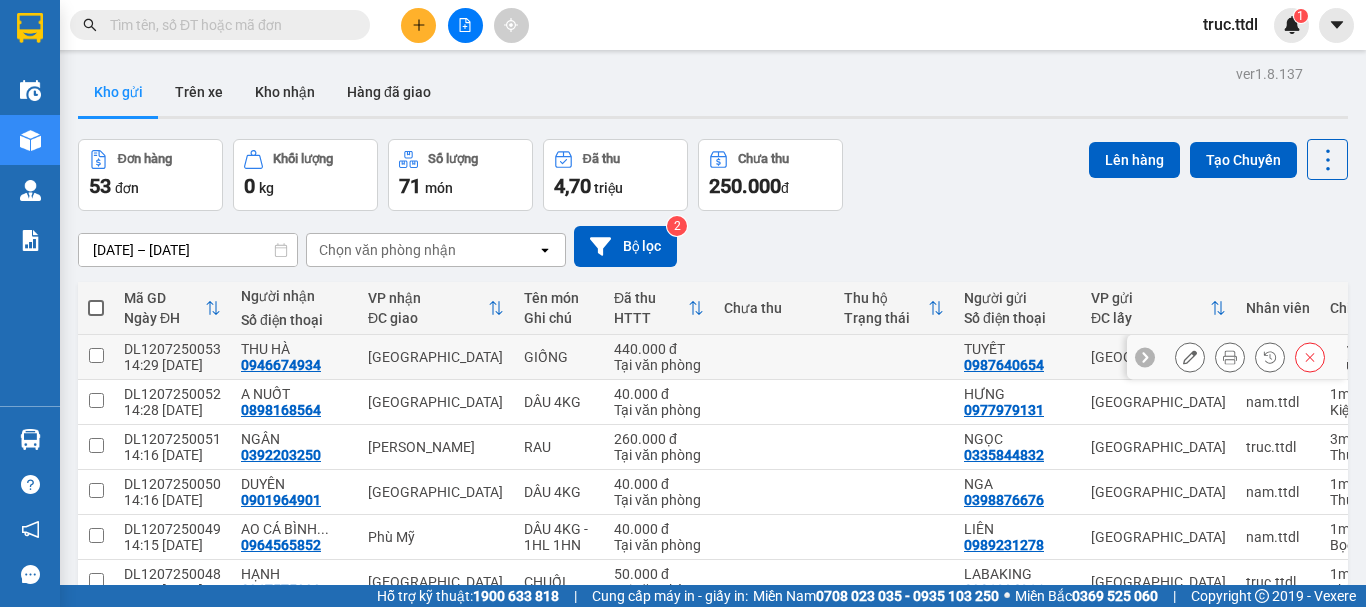 click 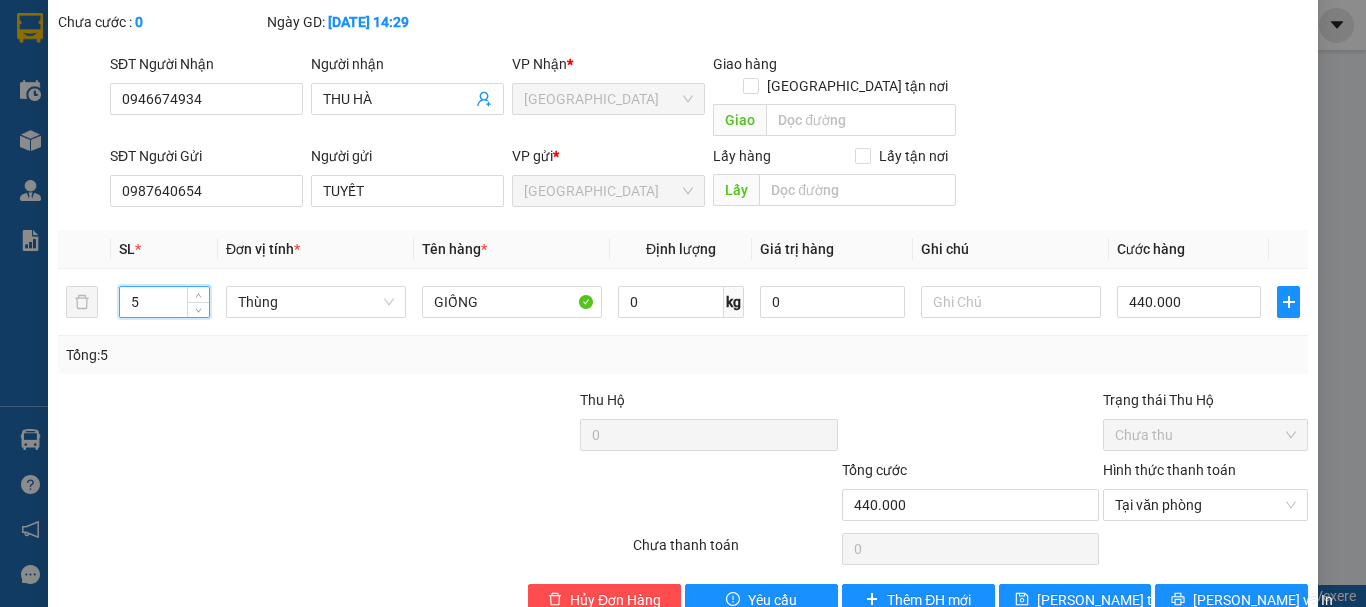 scroll, scrollTop: 129, scrollLeft: 0, axis: vertical 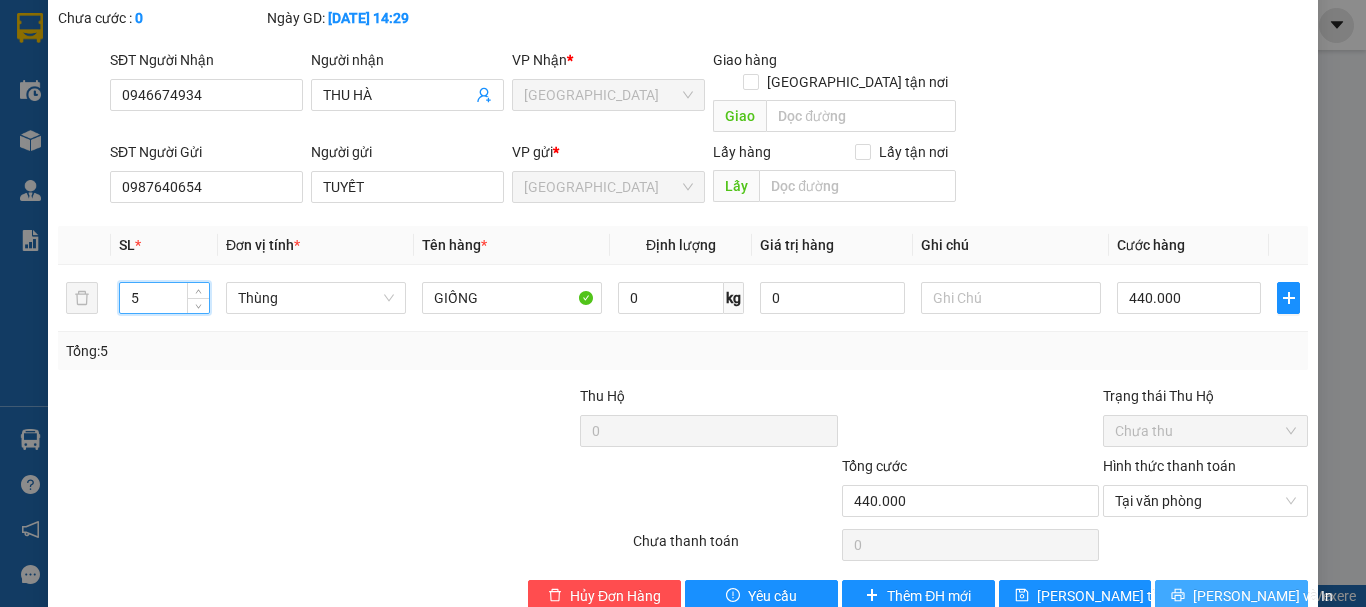 click on "Lưu và In" at bounding box center [1263, 596] 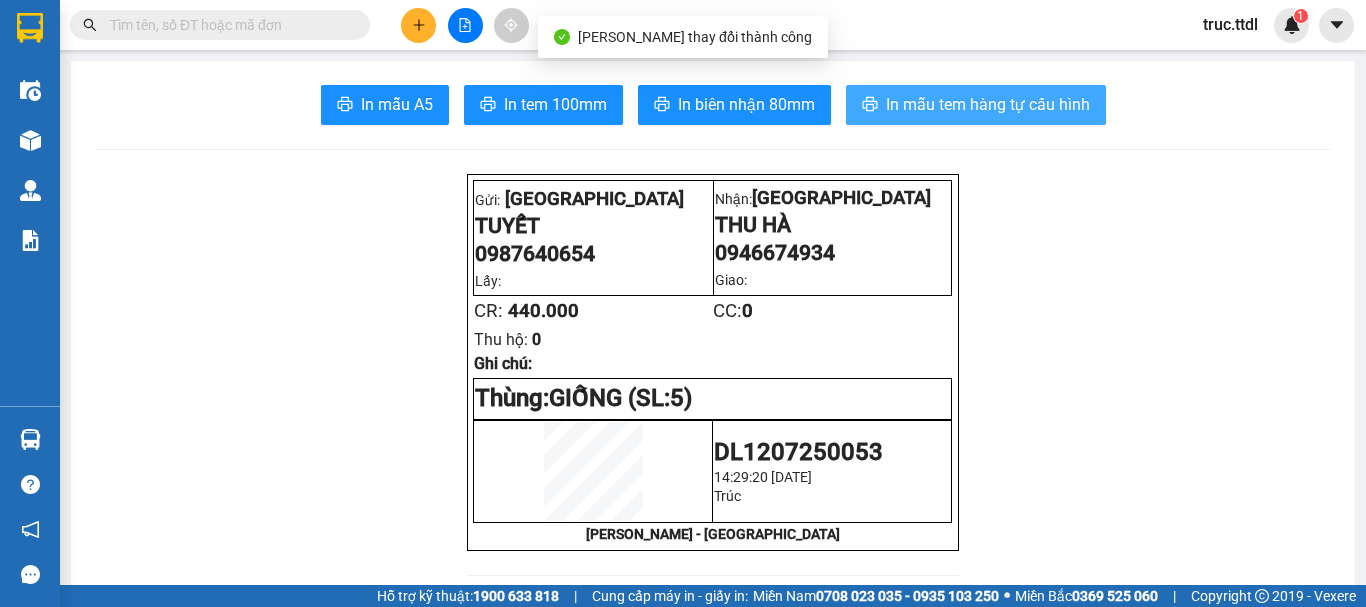 click on "In mẫu tem hàng tự cấu hình" at bounding box center (988, 104) 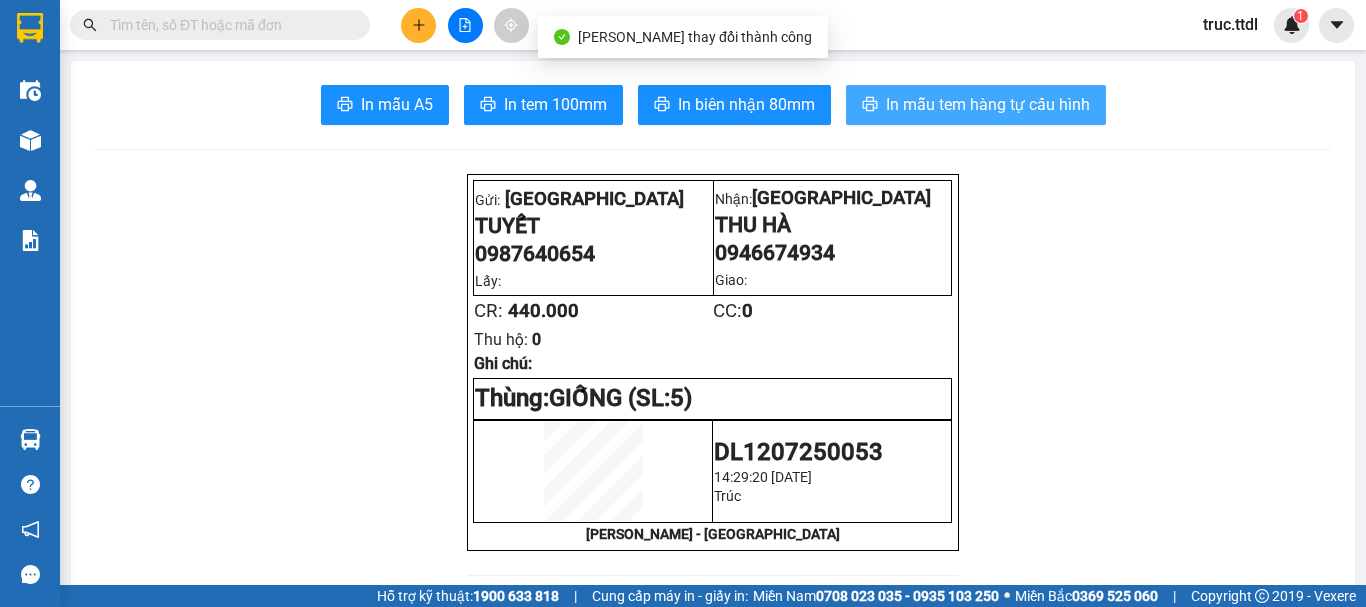 scroll, scrollTop: 0, scrollLeft: 0, axis: both 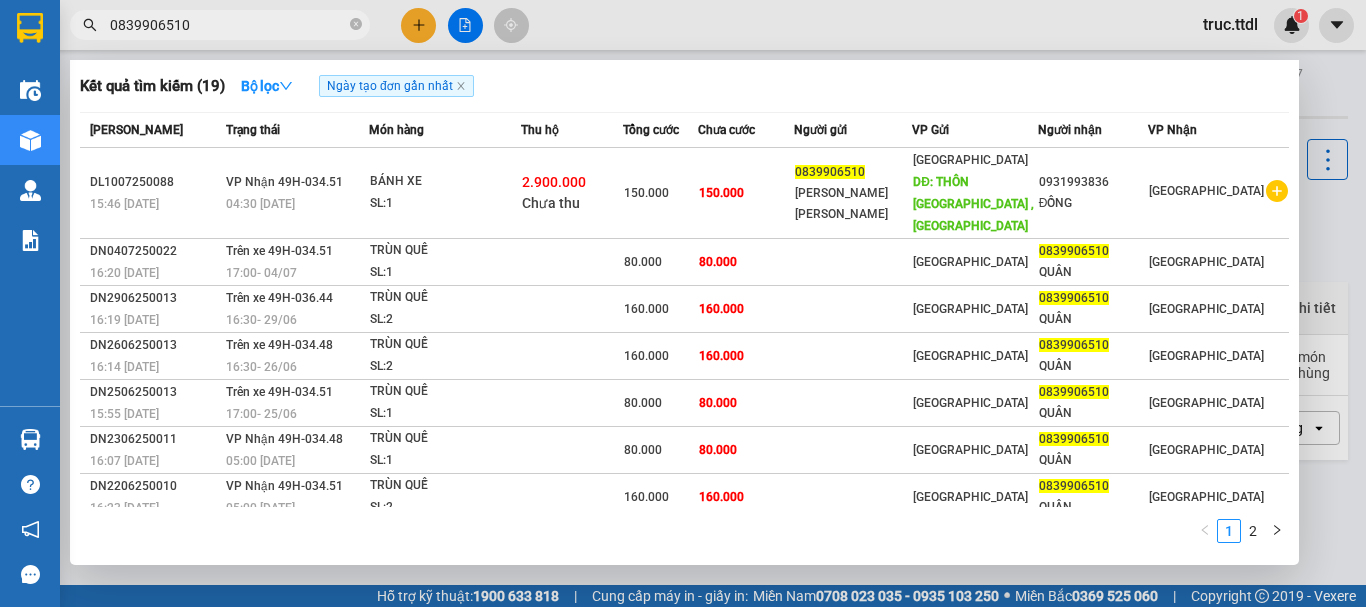 type on "0839906510" 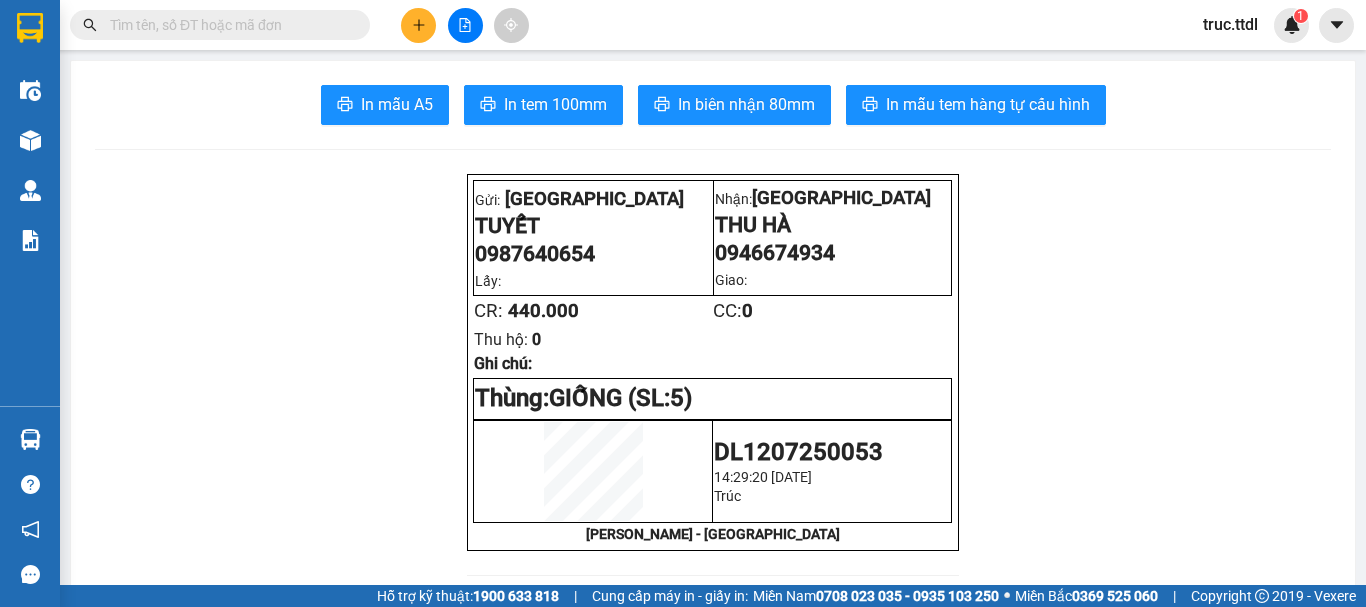 scroll, scrollTop: 0, scrollLeft: 0, axis: both 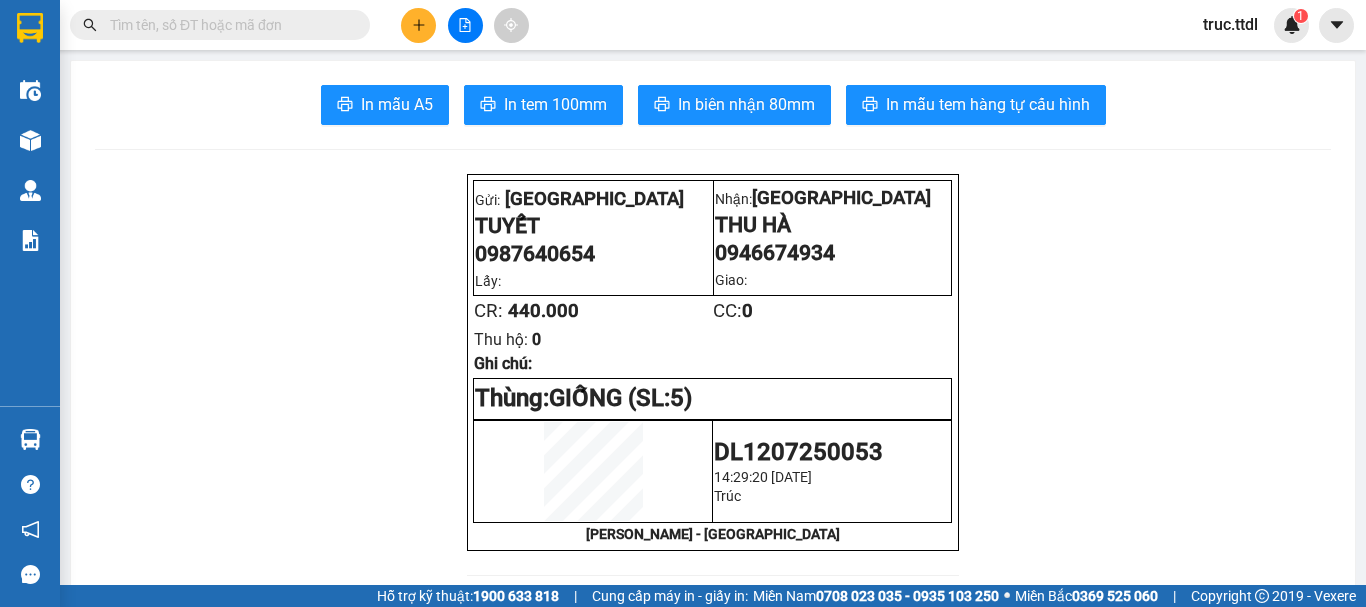 click at bounding box center [228, 25] 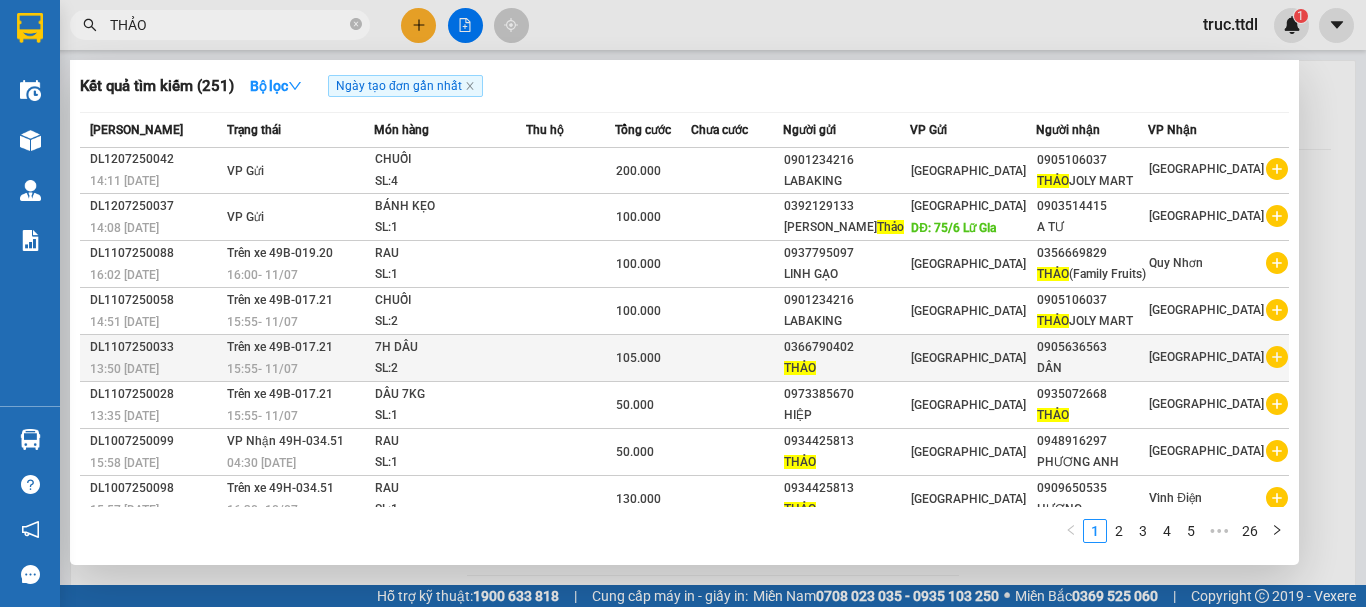 type on "THẢO" 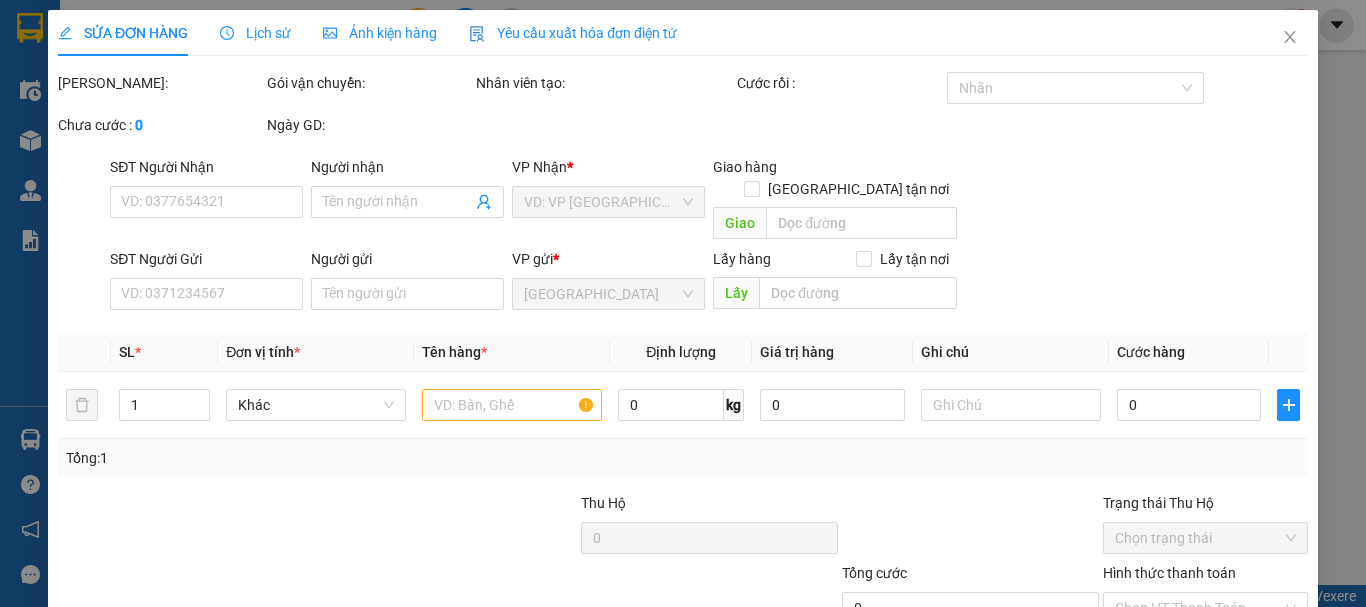 type on "0905636563" 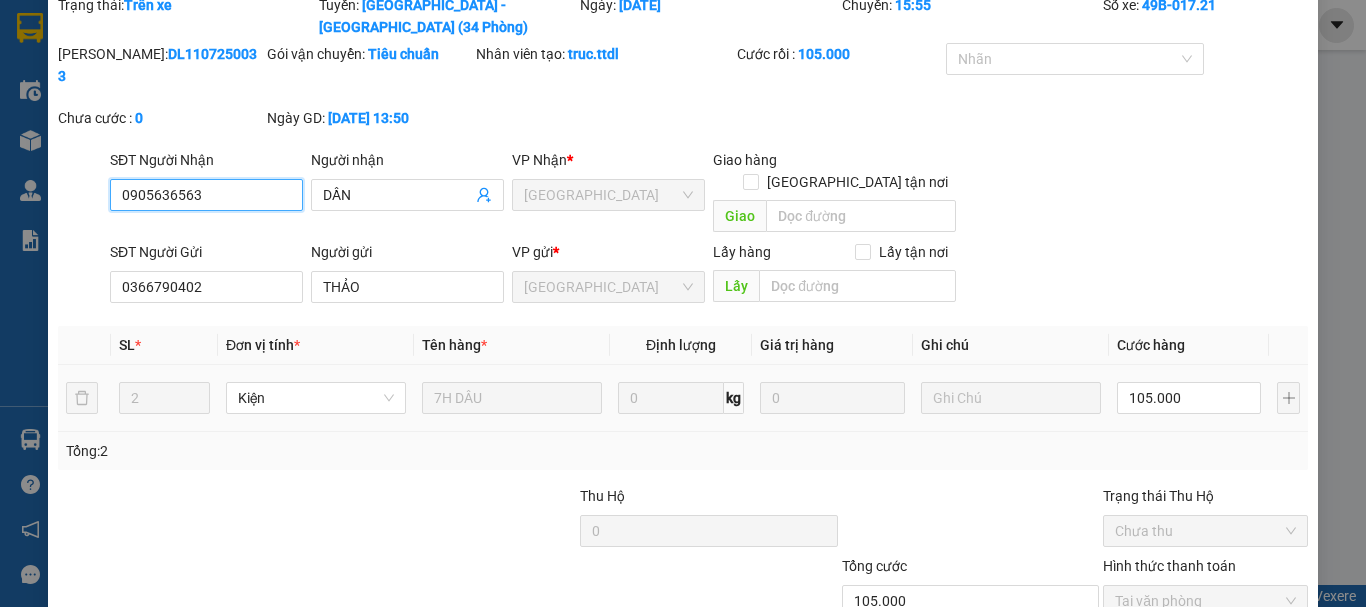 scroll, scrollTop: 156, scrollLeft: 0, axis: vertical 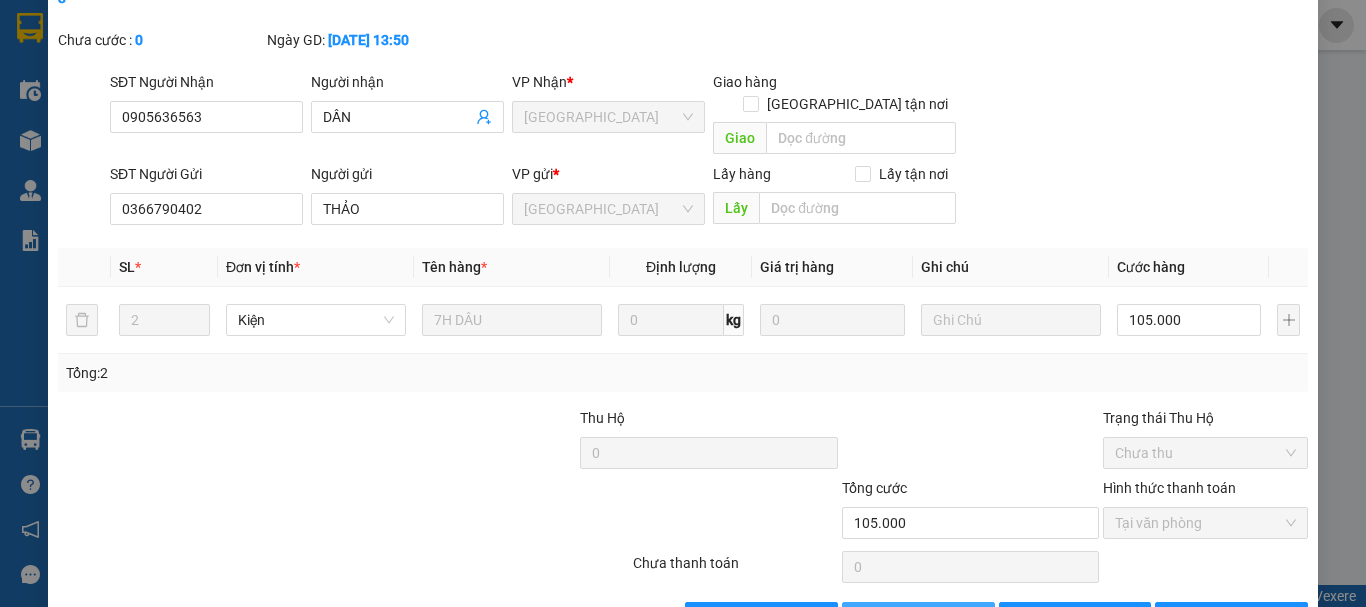 click on "Thêm ĐH mới" at bounding box center (929, 618) 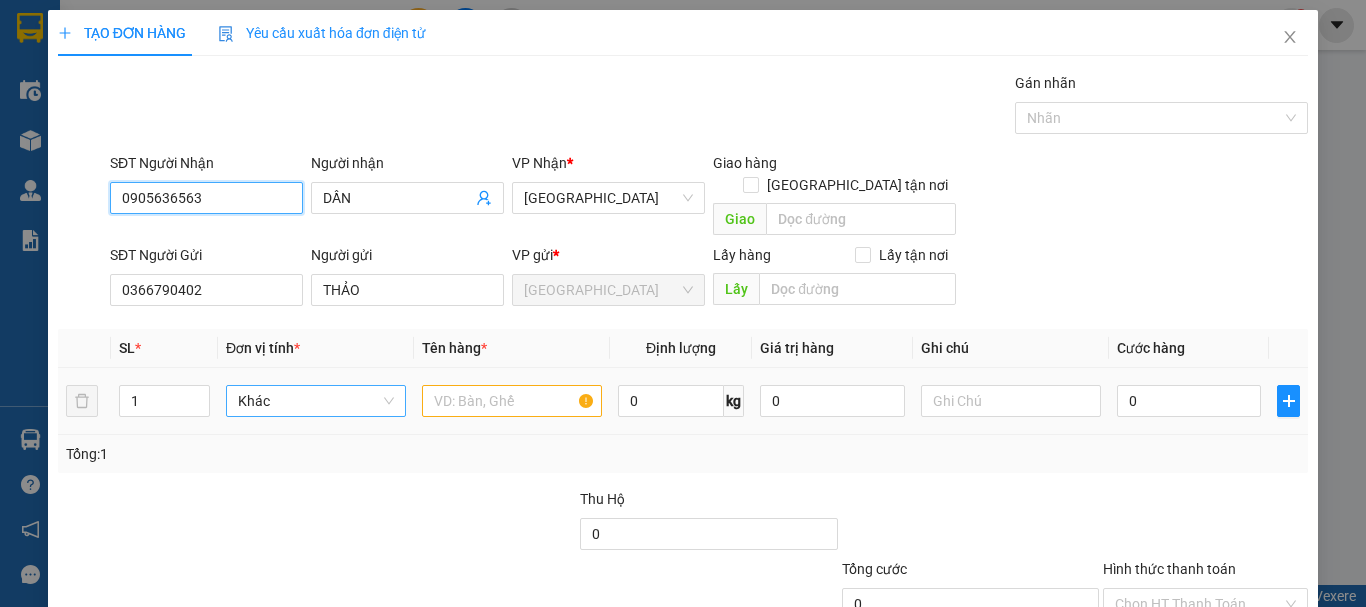 click on "Khác" at bounding box center [316, 401] 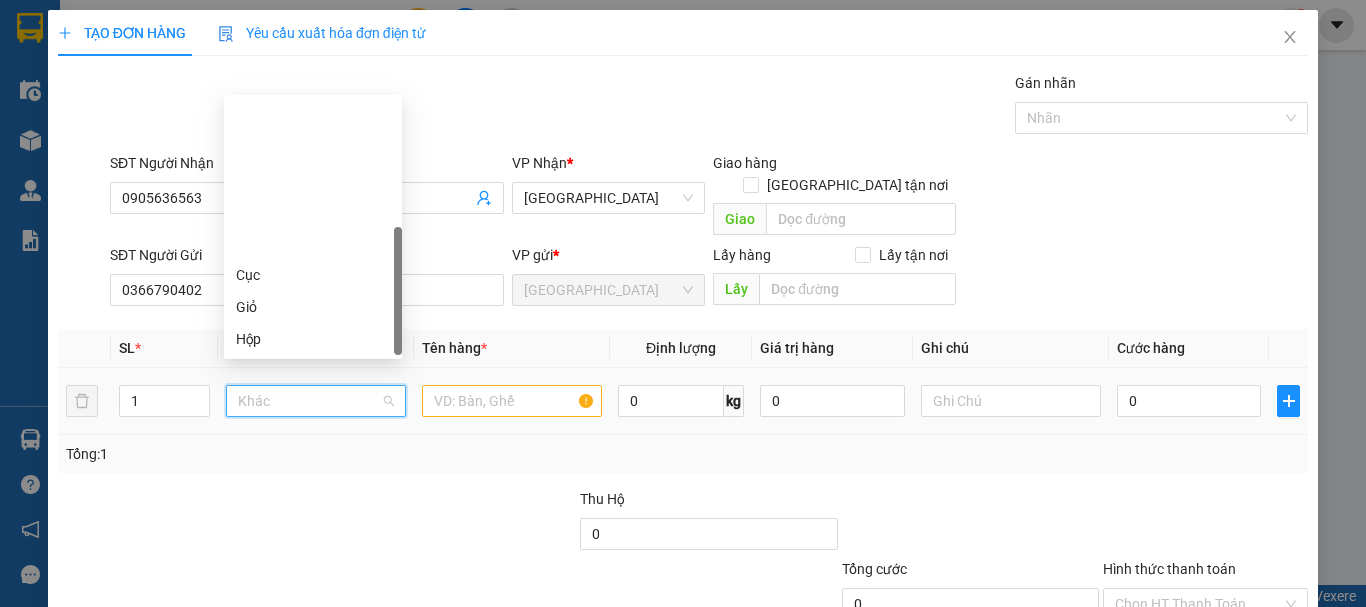 scroll, scrollTop: 192, scrollLeft: 0, axis: vertical 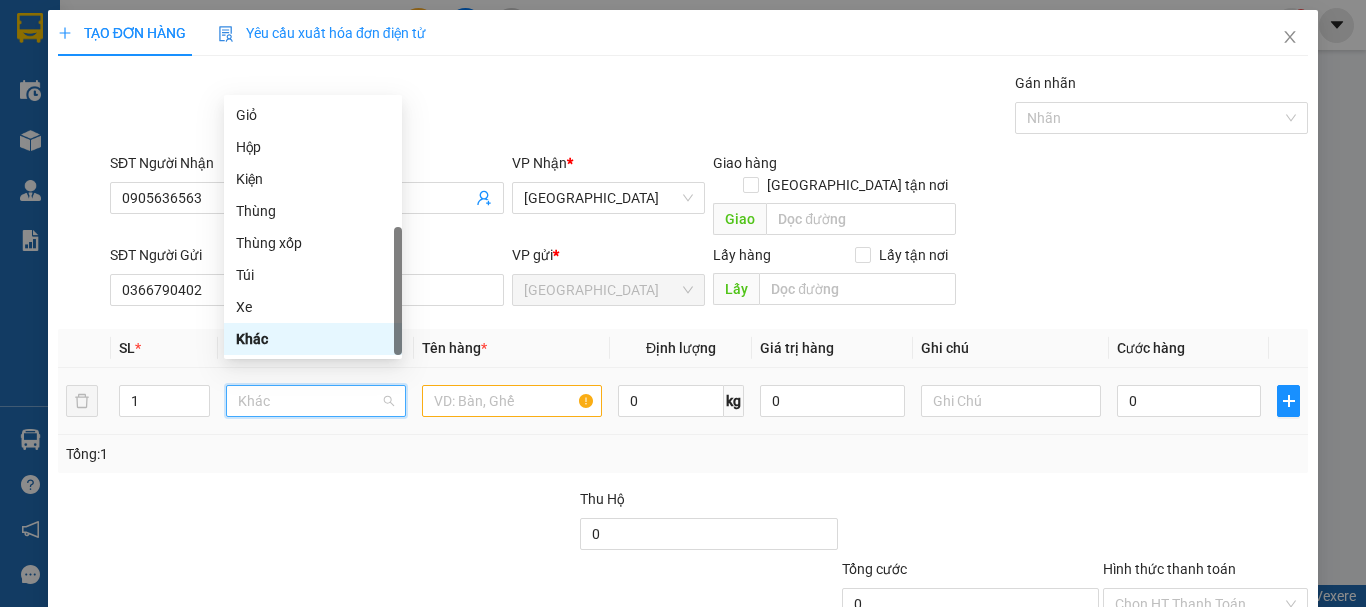 type on "K" 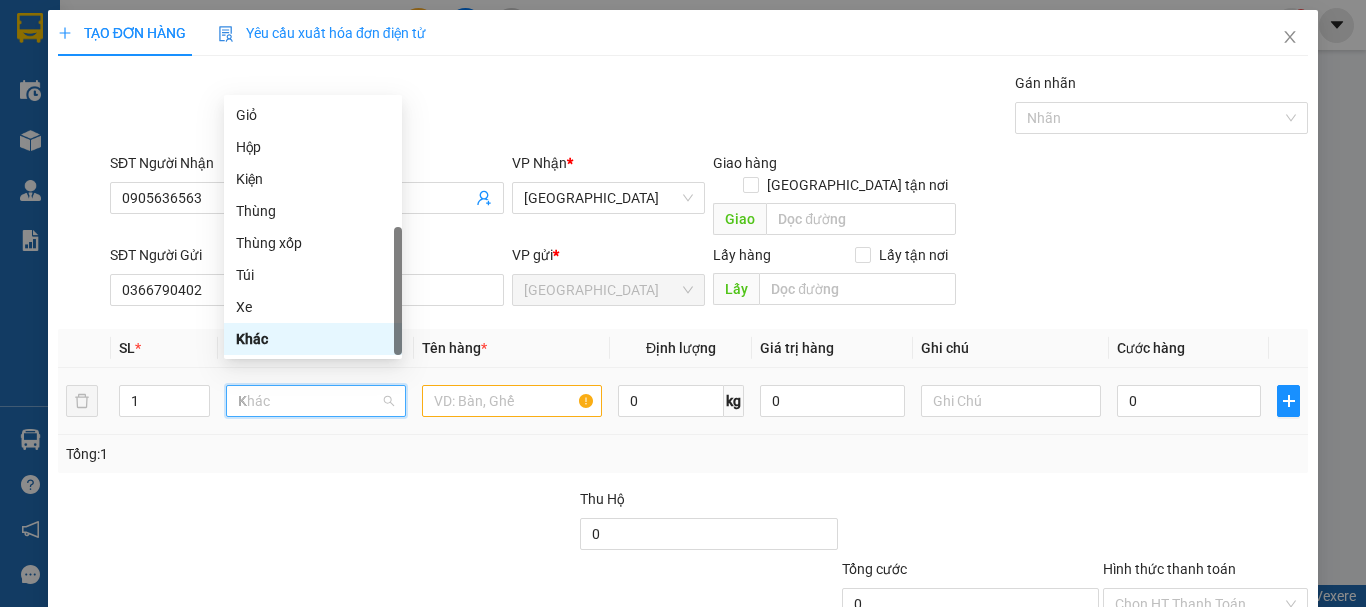 scroll, scrollTop: 0, scrollLeft: 0, axis: both 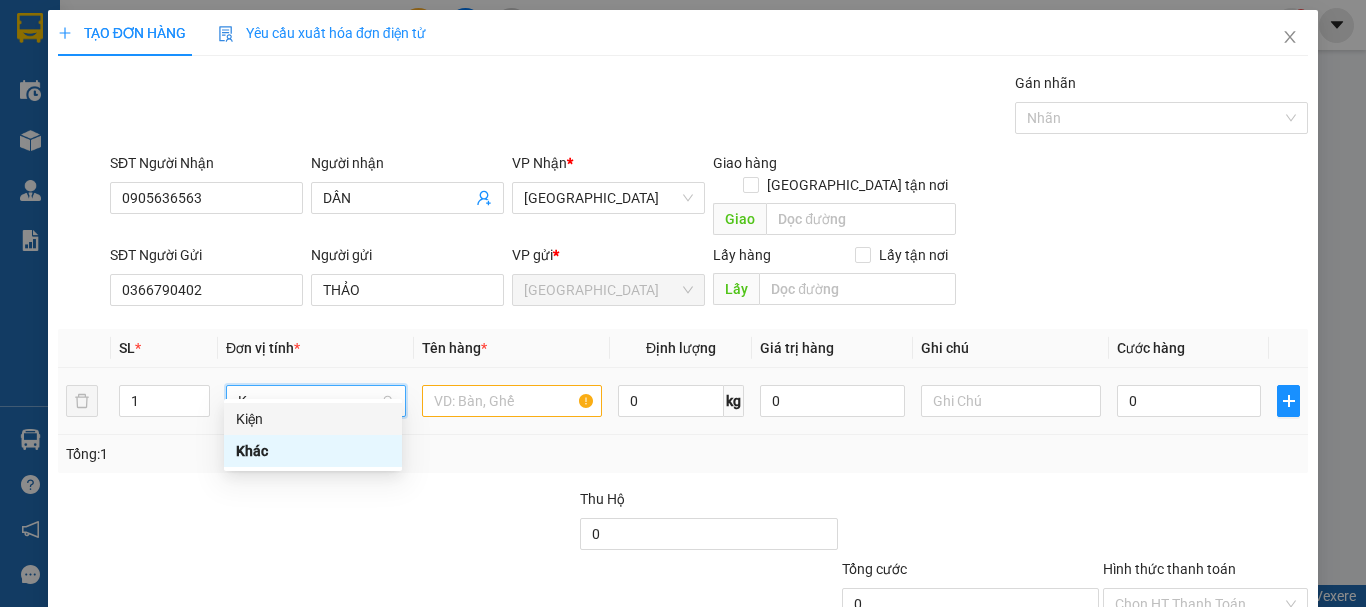 drag, startPoint x: 313, startPoint y: 421, endPoint x: 230, endPoint y: 392, distance: 87.92042 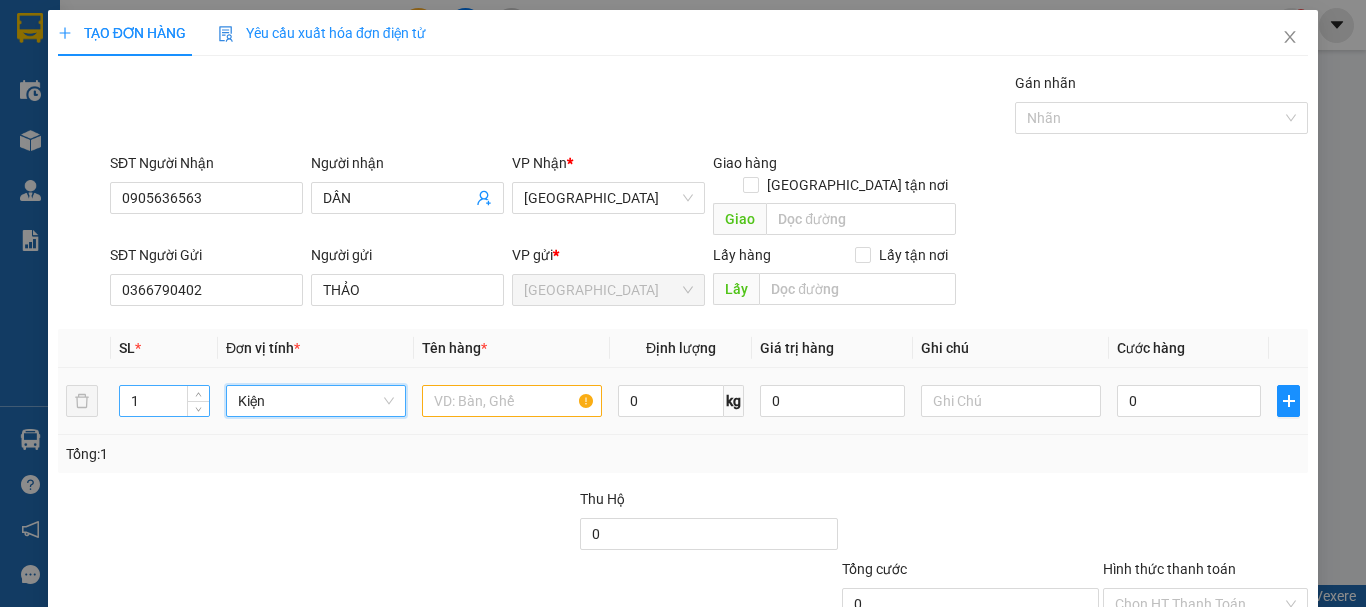 click on "1 Kiện Kiện 0 kg 0 0" at bounding box center (683, 401) 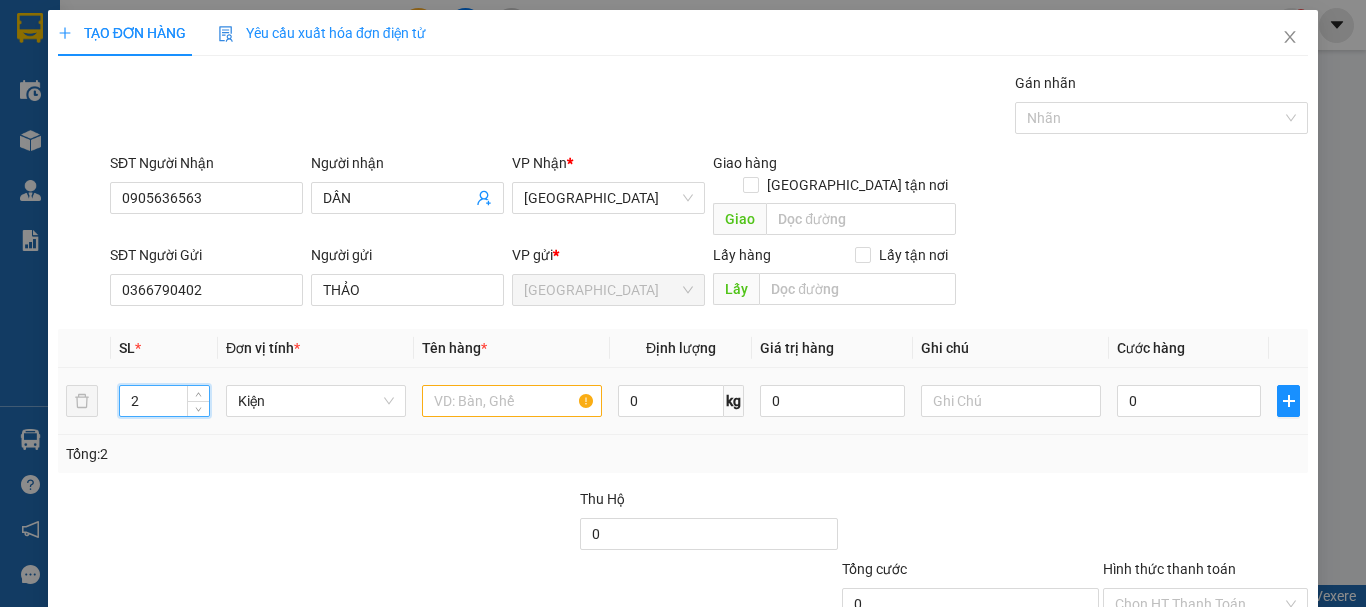 type on "2" 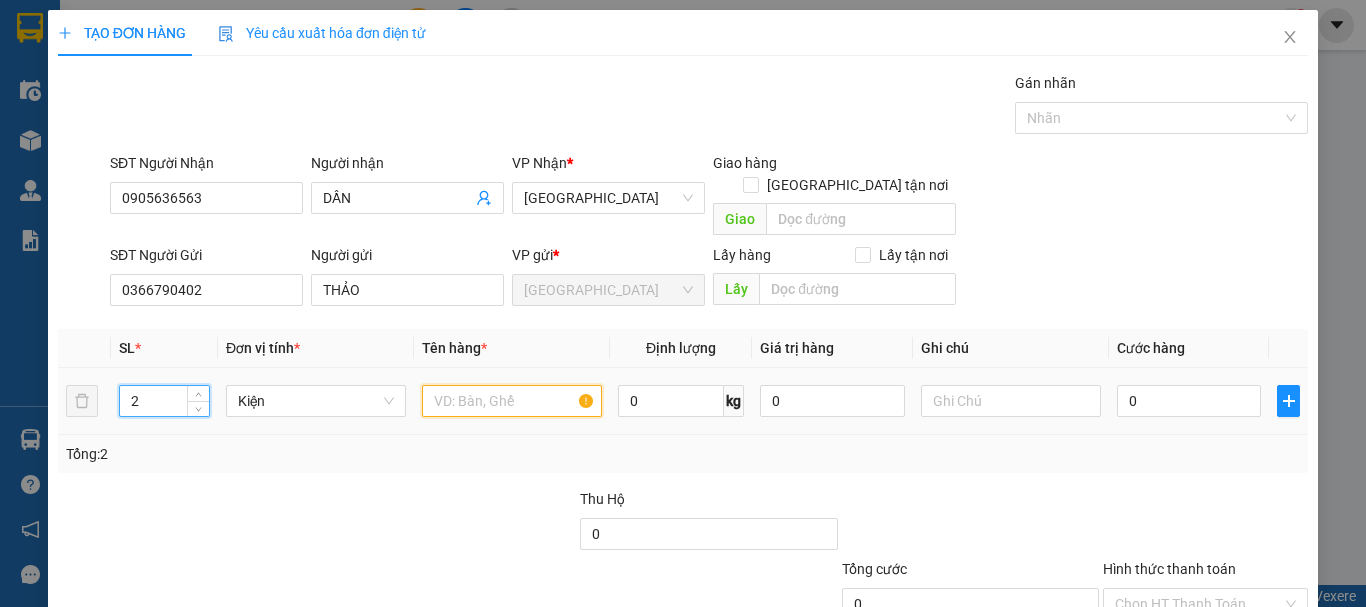 click at bounding box center (512, 401) 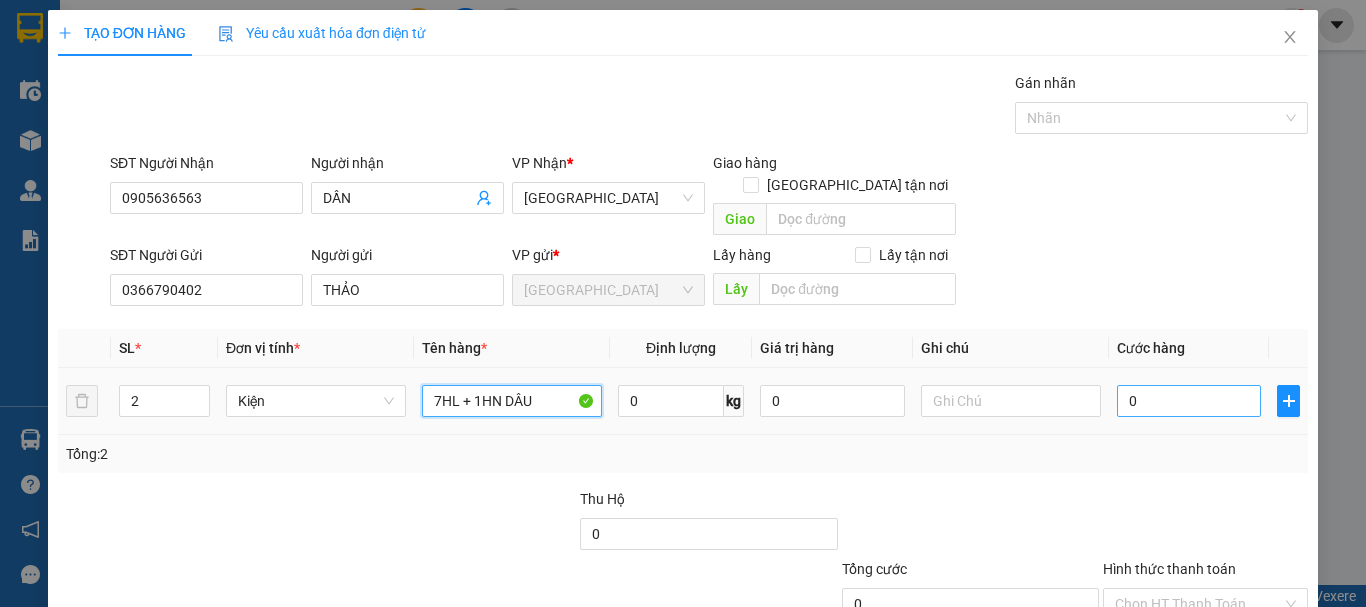 type on "7HL + 1HN DÂU" 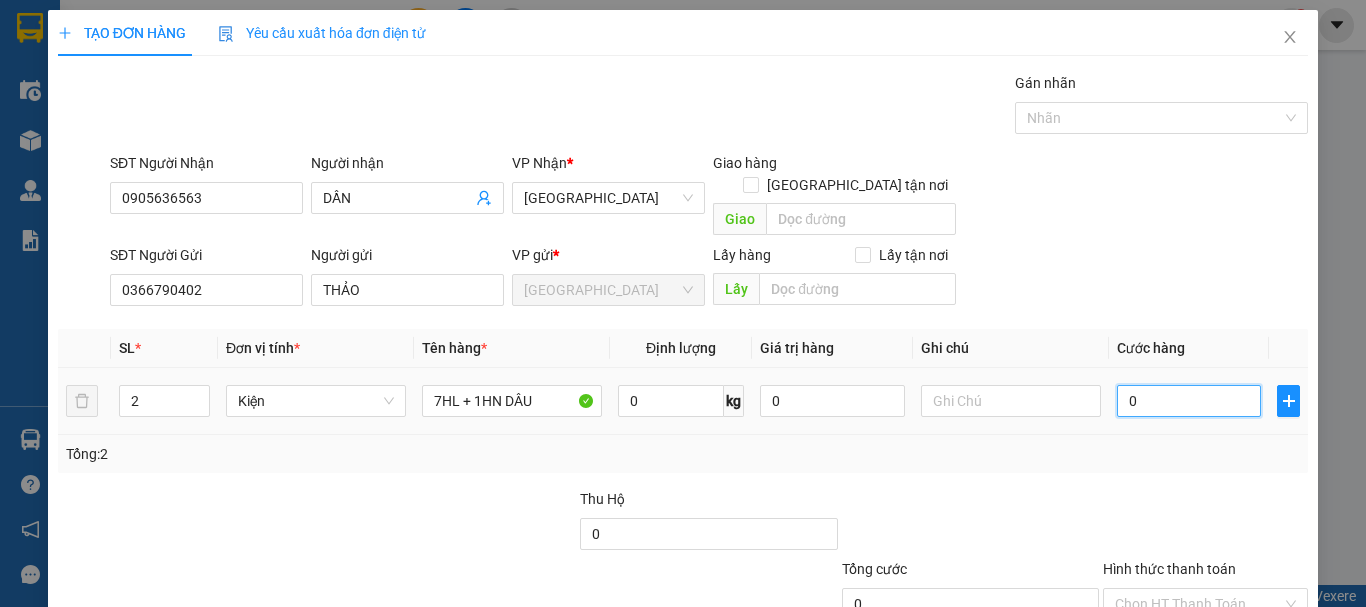 click on "0" at bounding box center [1189, 401] 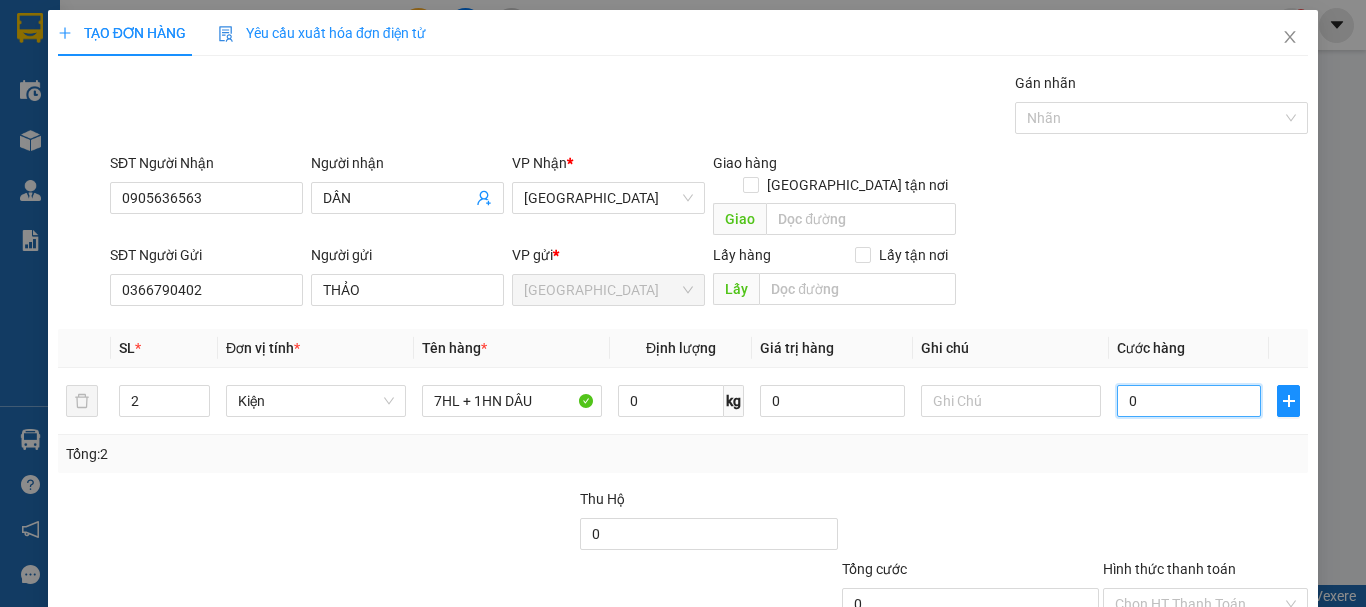 type on "7" 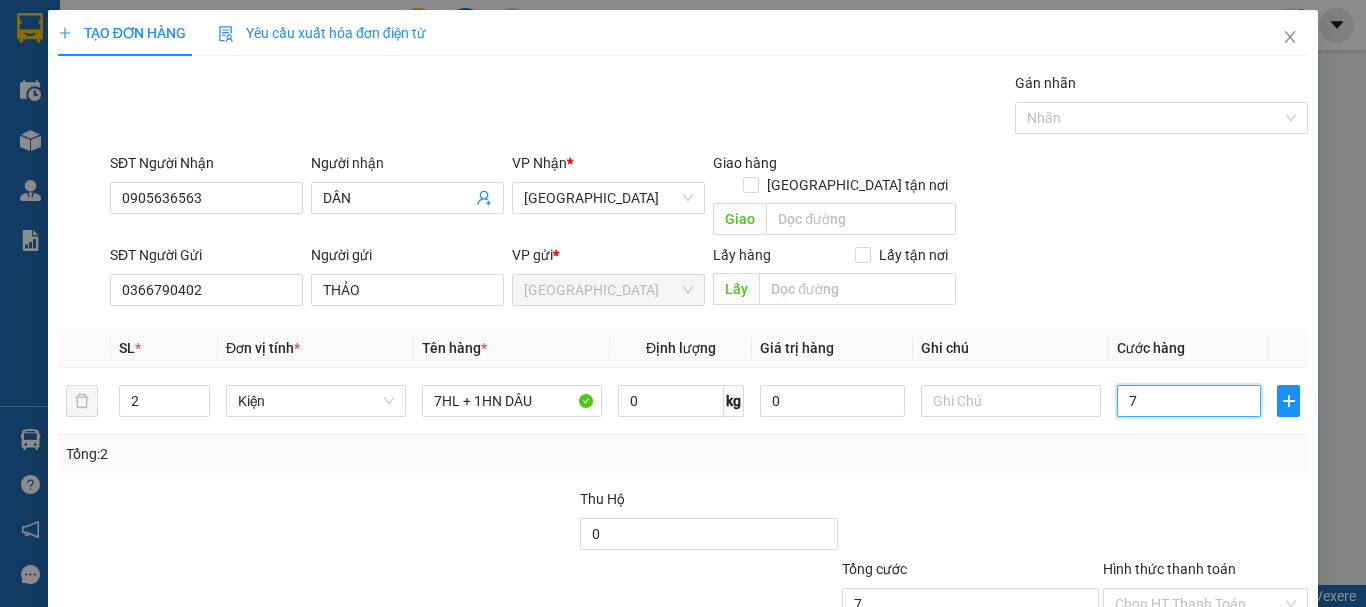 type on "7*" 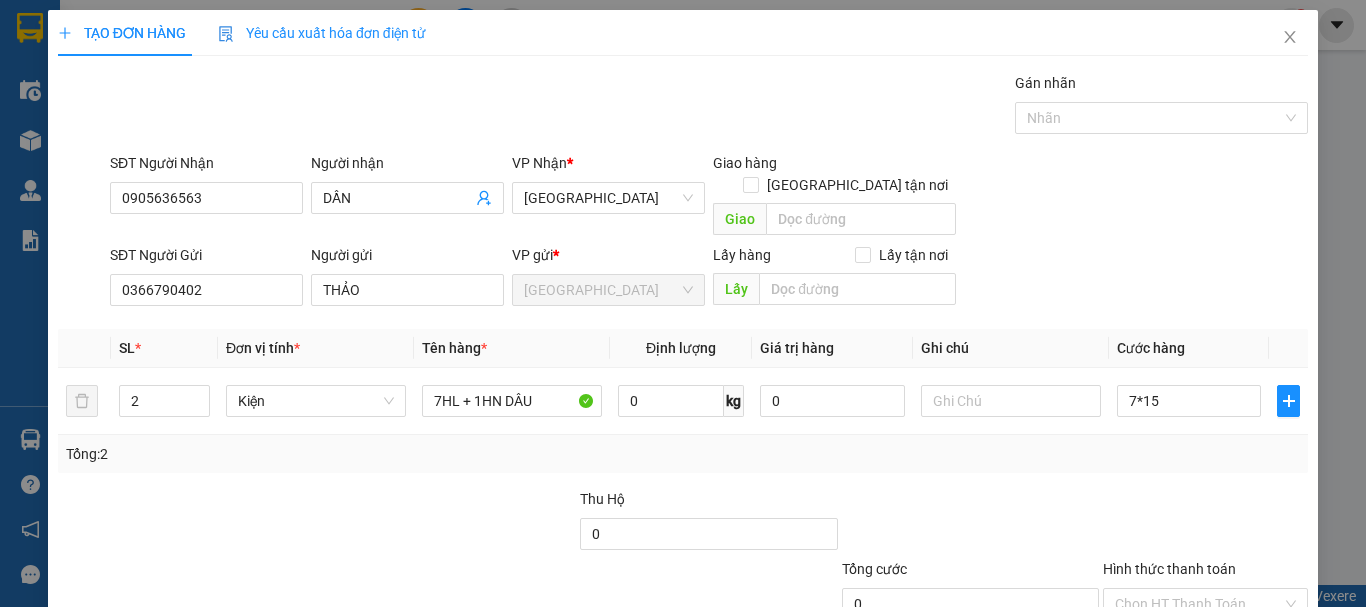type on "105.000" 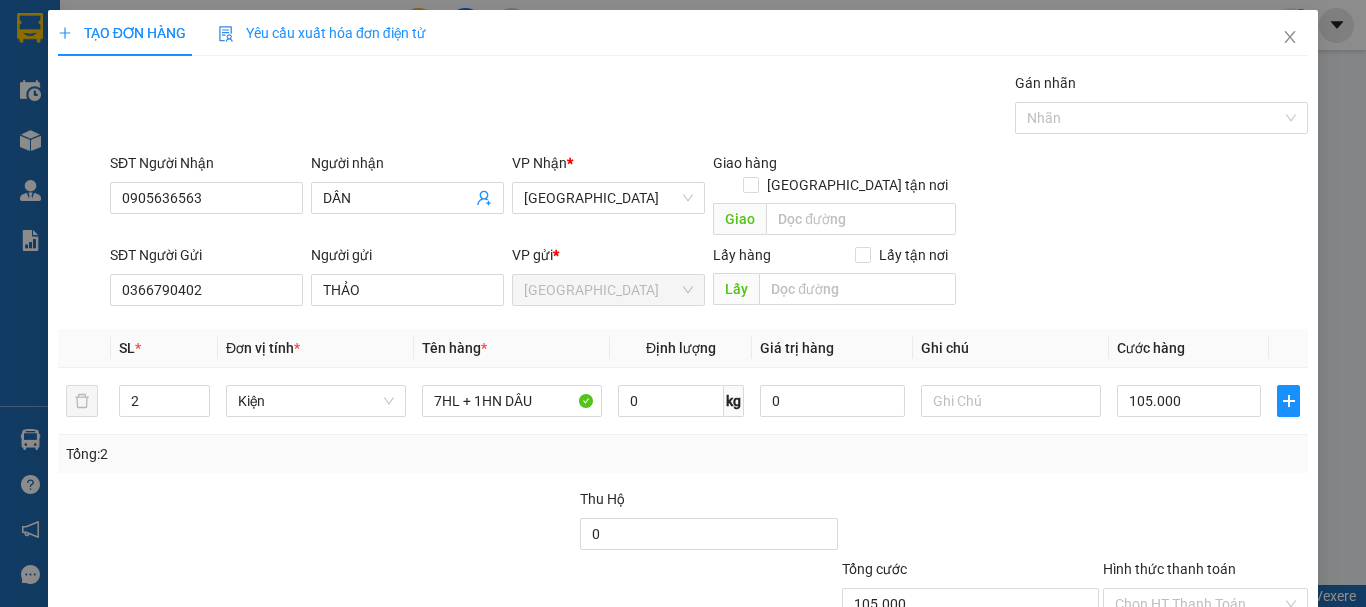 drag, startPoint x: 1138, startPoint y: 455, endPoint x: 1148, endPoint y: 416, distance: 40.261642 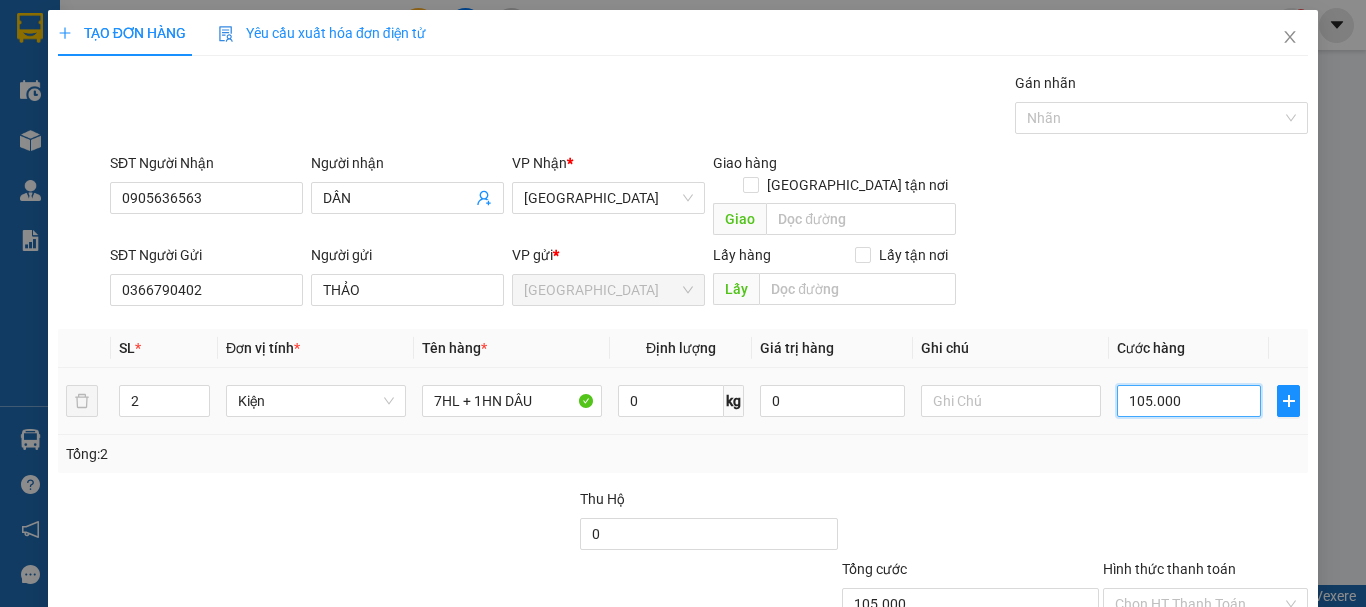 click on "105.000" at bounding box center [1189, 401] 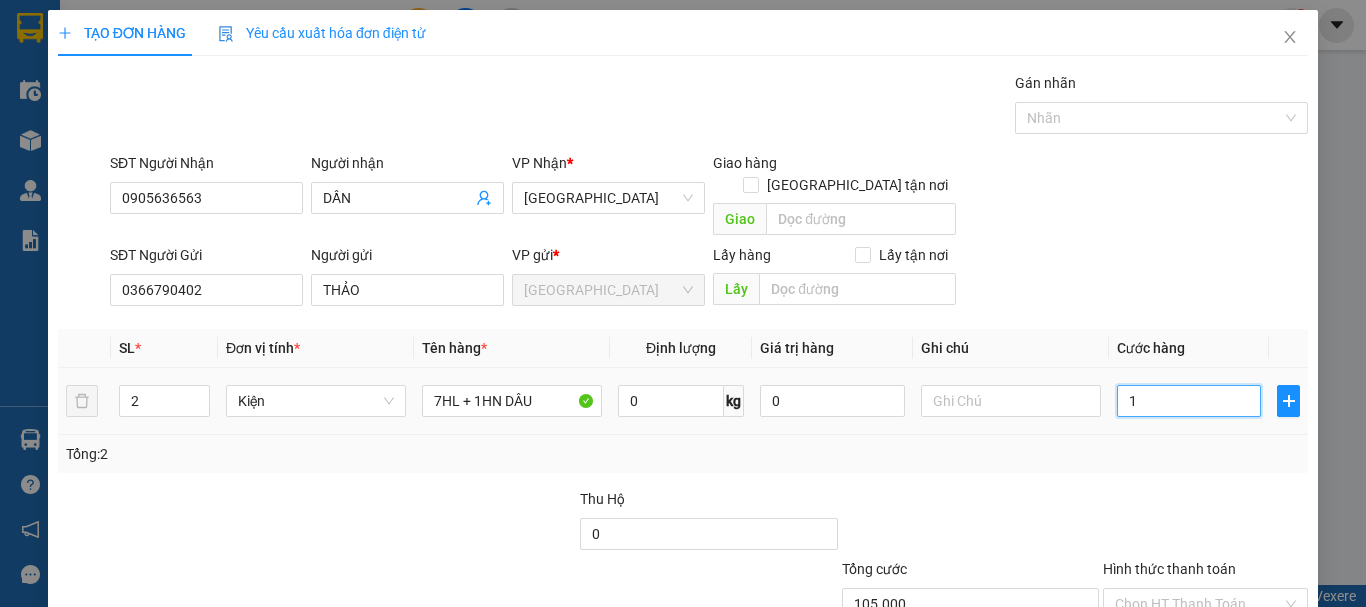 type on "1" 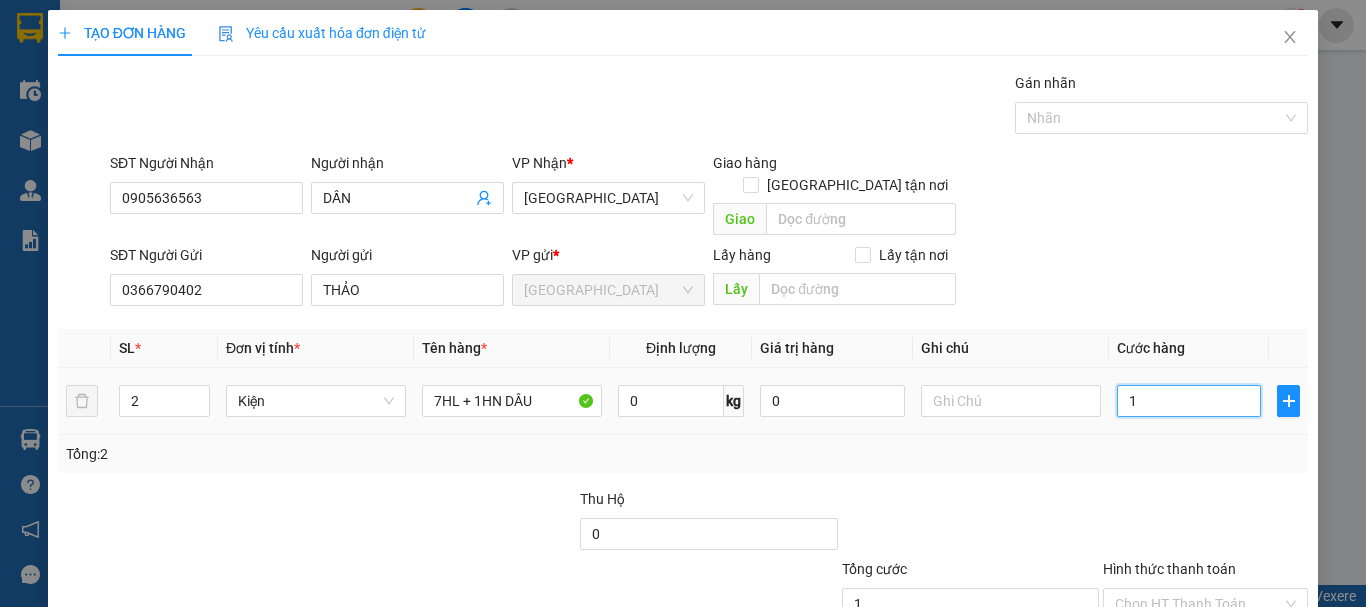 type on "11" 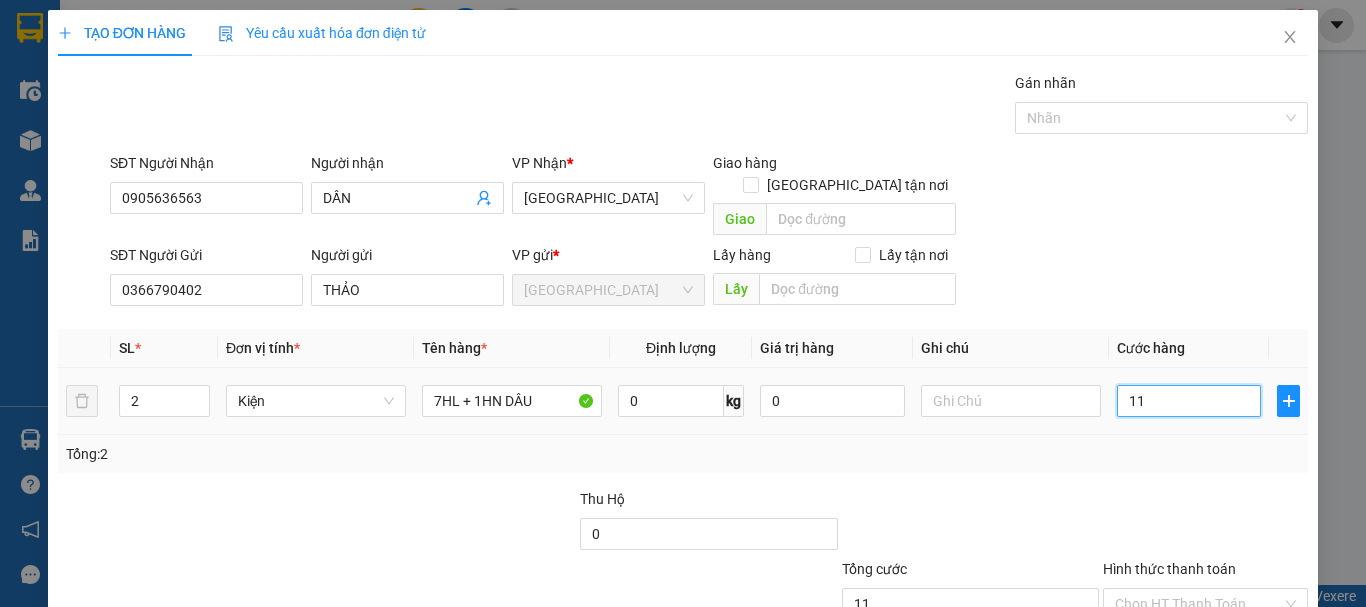 type on "110" 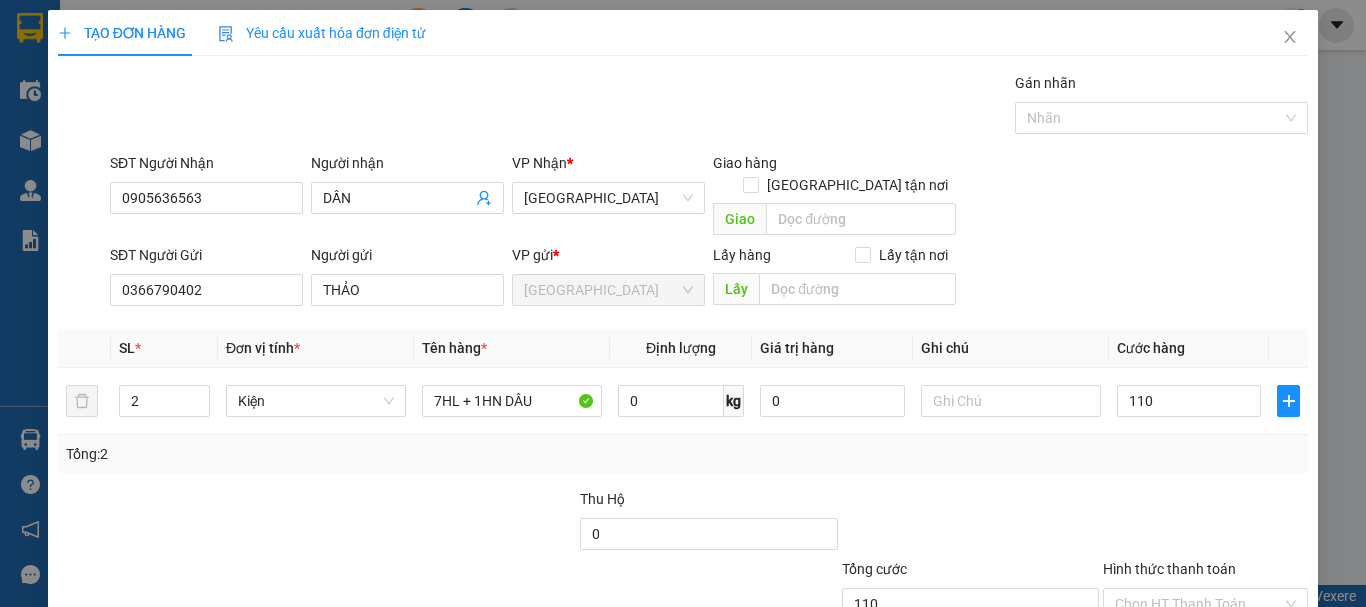 type on "110.000" 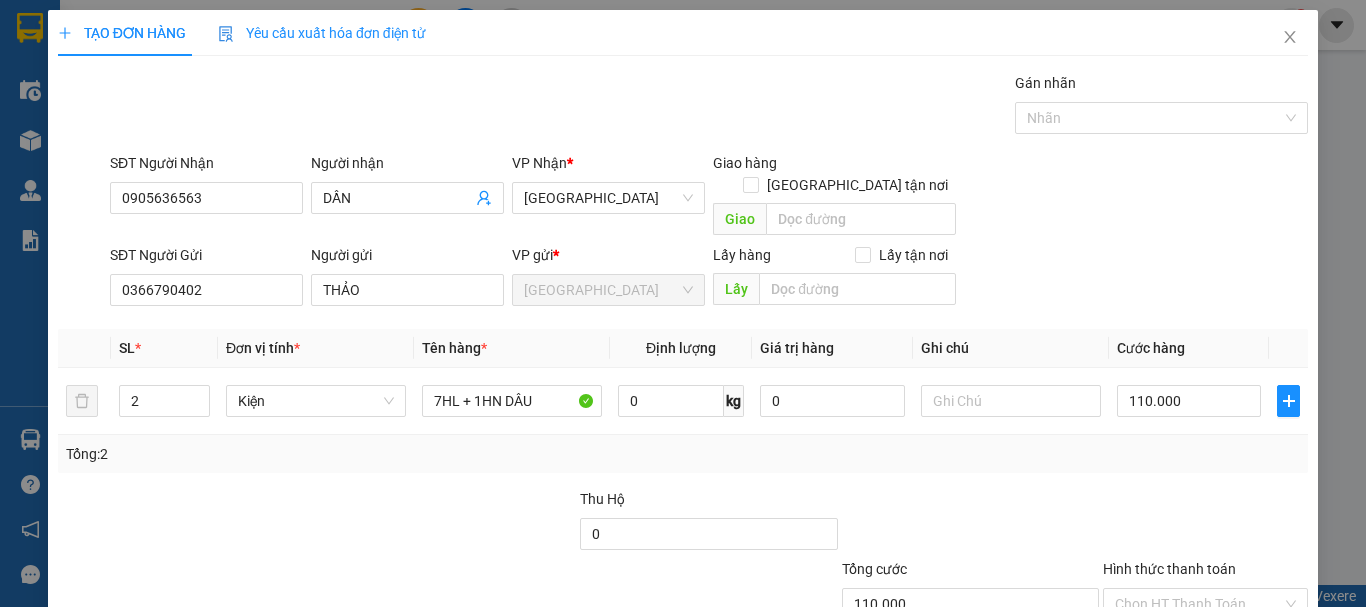 click at bounding box center (1205, 523) 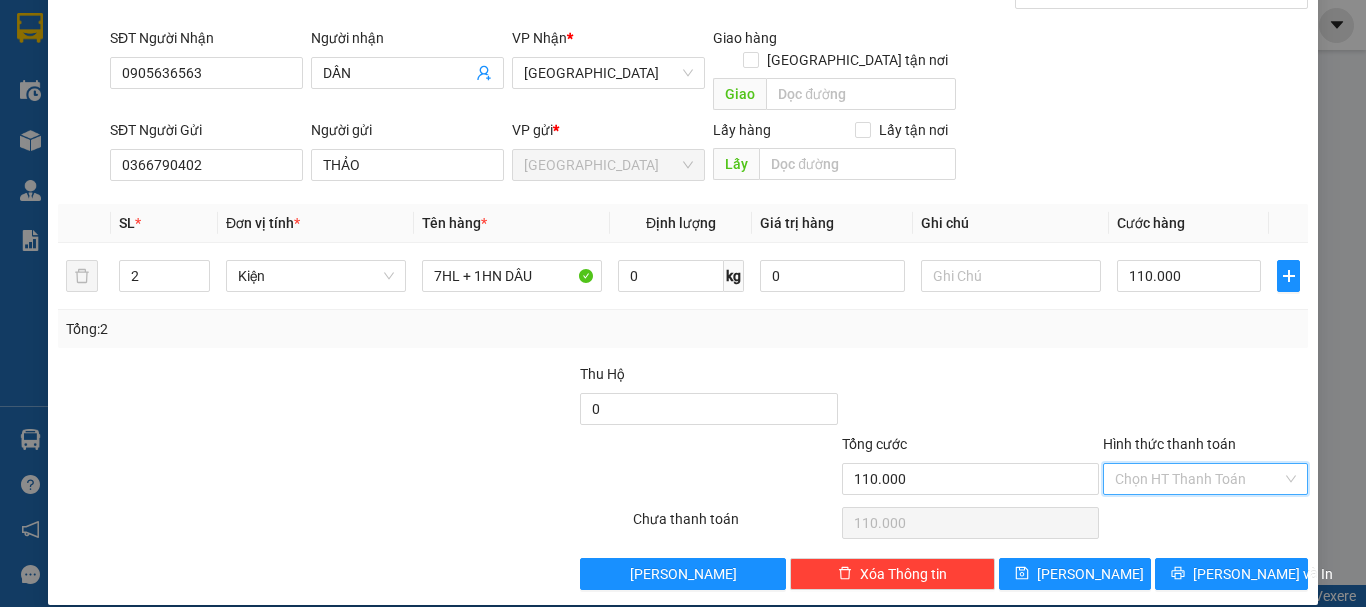 click on "Hình thức thanh toán" at bounding box center (1198, 479) 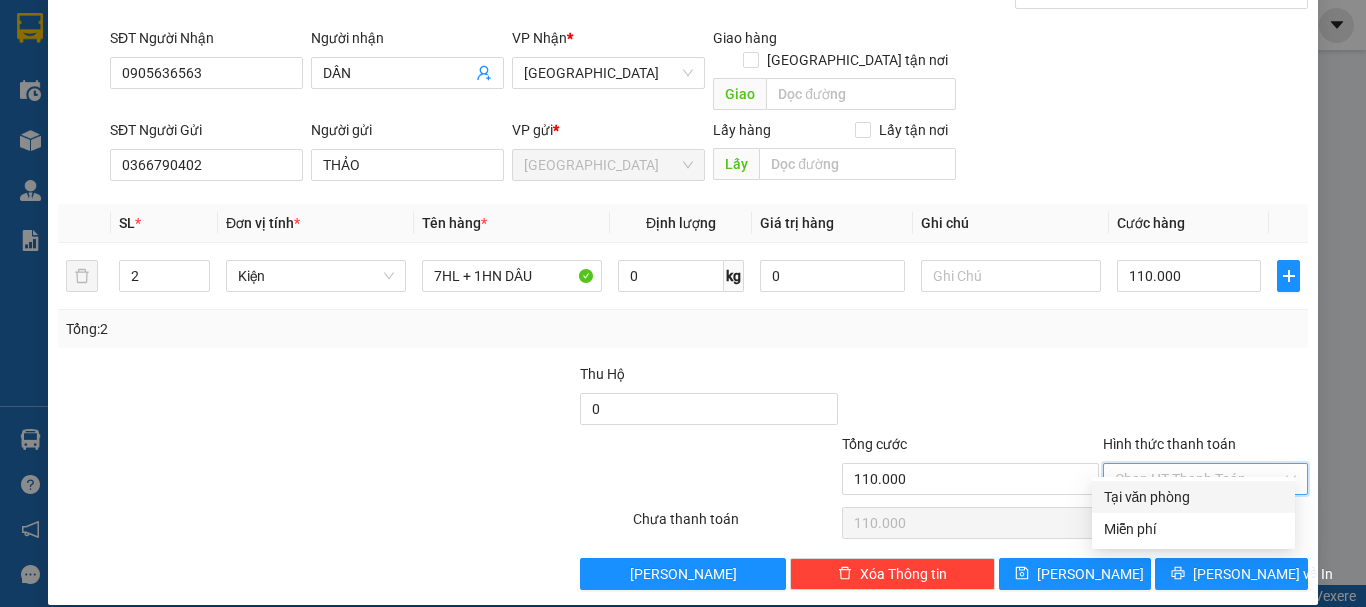 click on "Tại văn phòng" at bounding box center (1193, 497) 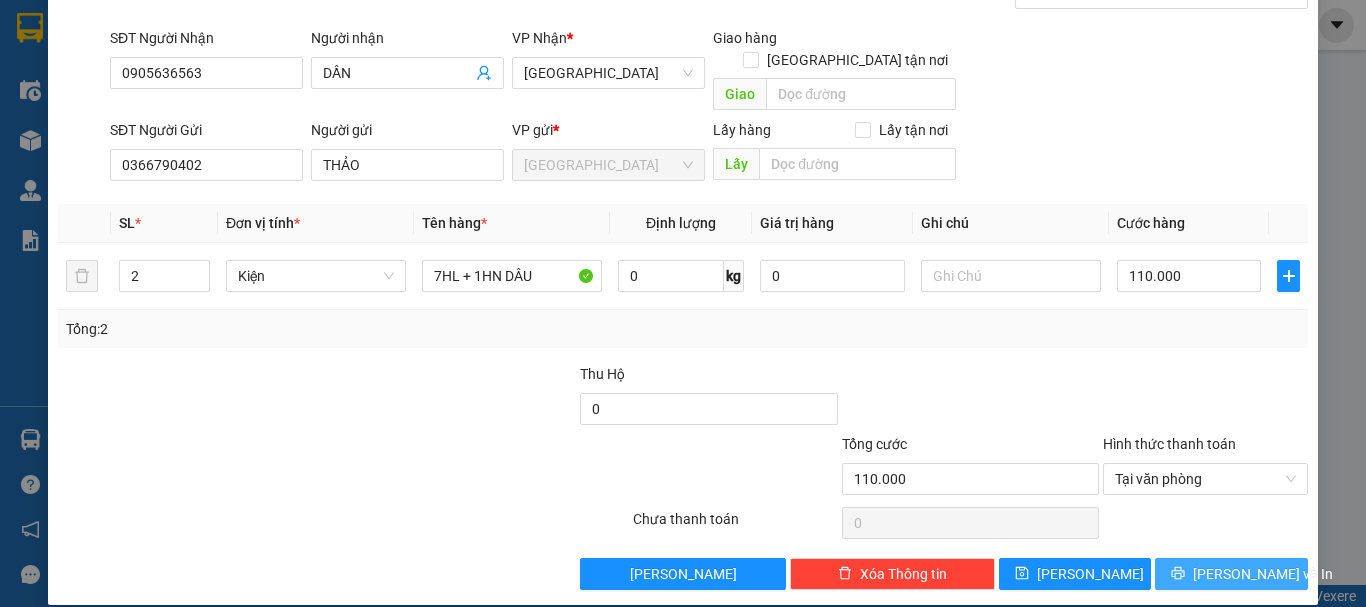 click on "[PERSON_NAME] và In" at bounding box center (1231, 574) 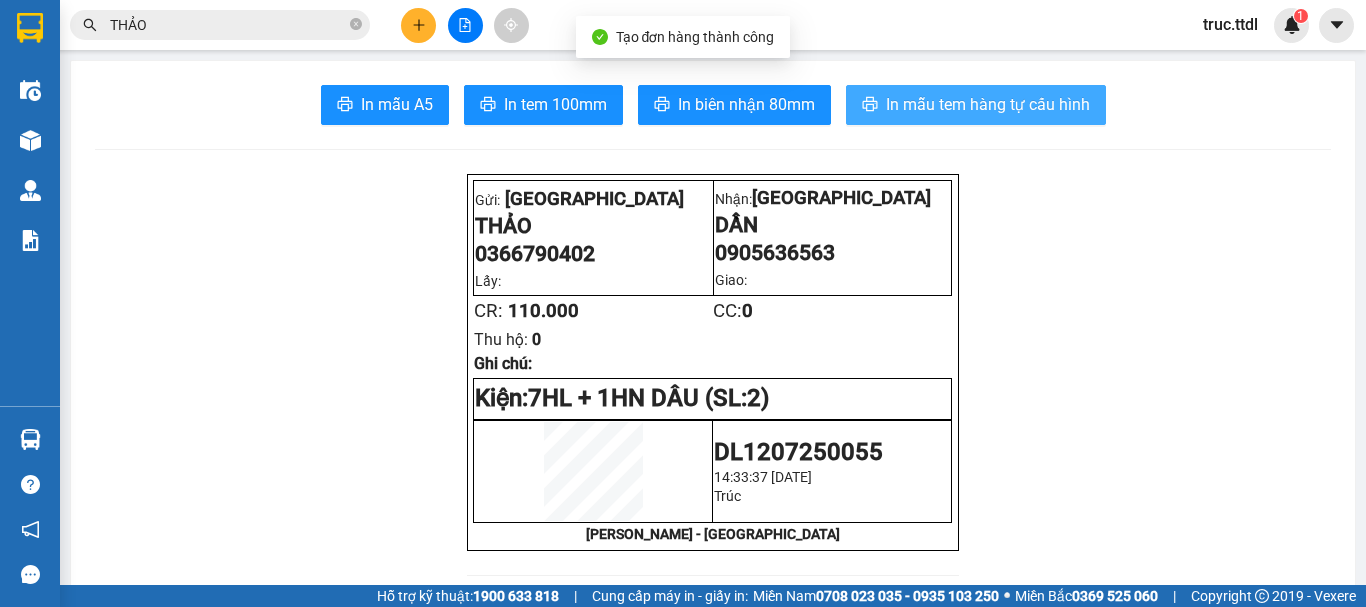 click on "In mẫu tem hàng tự cấu hình" at bounding box center [988, 104] 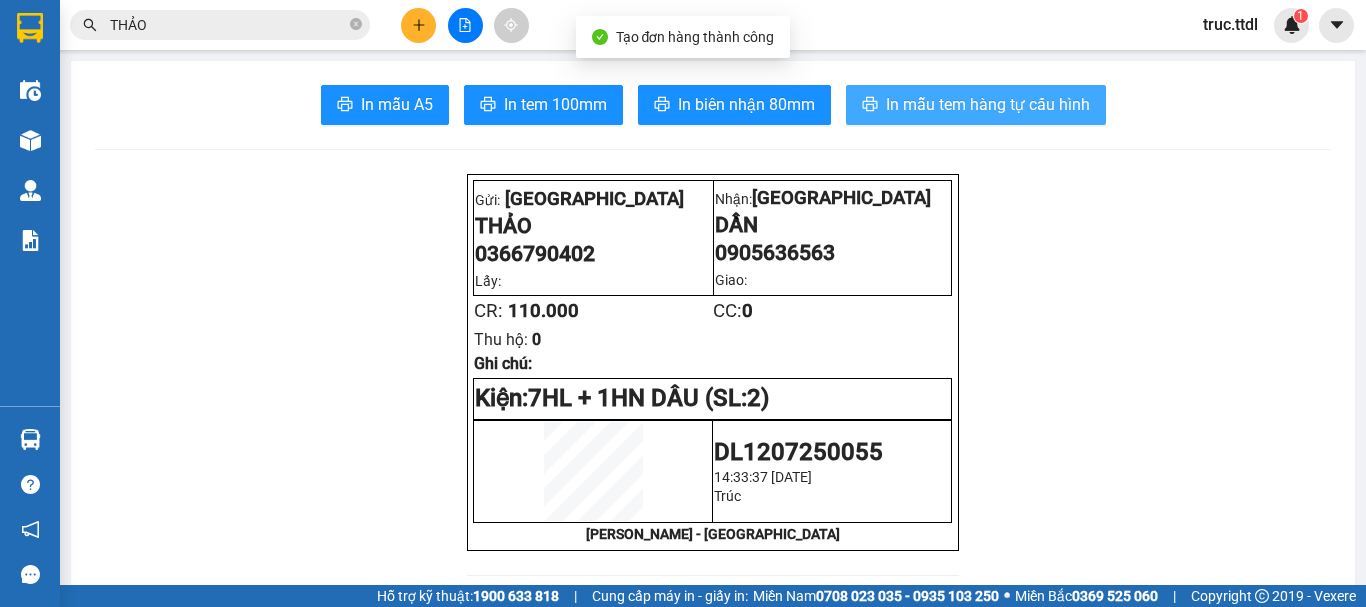 scroll, scrollTop: 0, scrollLeft: 0, axis: both 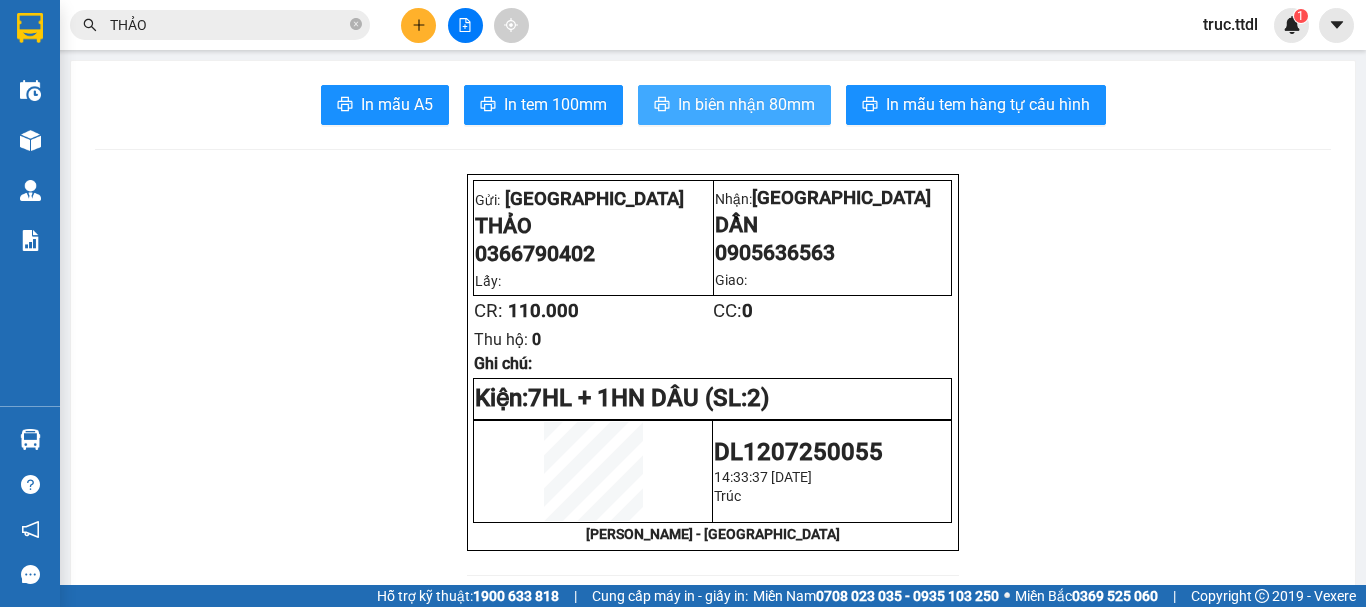 click on "In biên nhận 80mm" at bounding box center (746, 104) 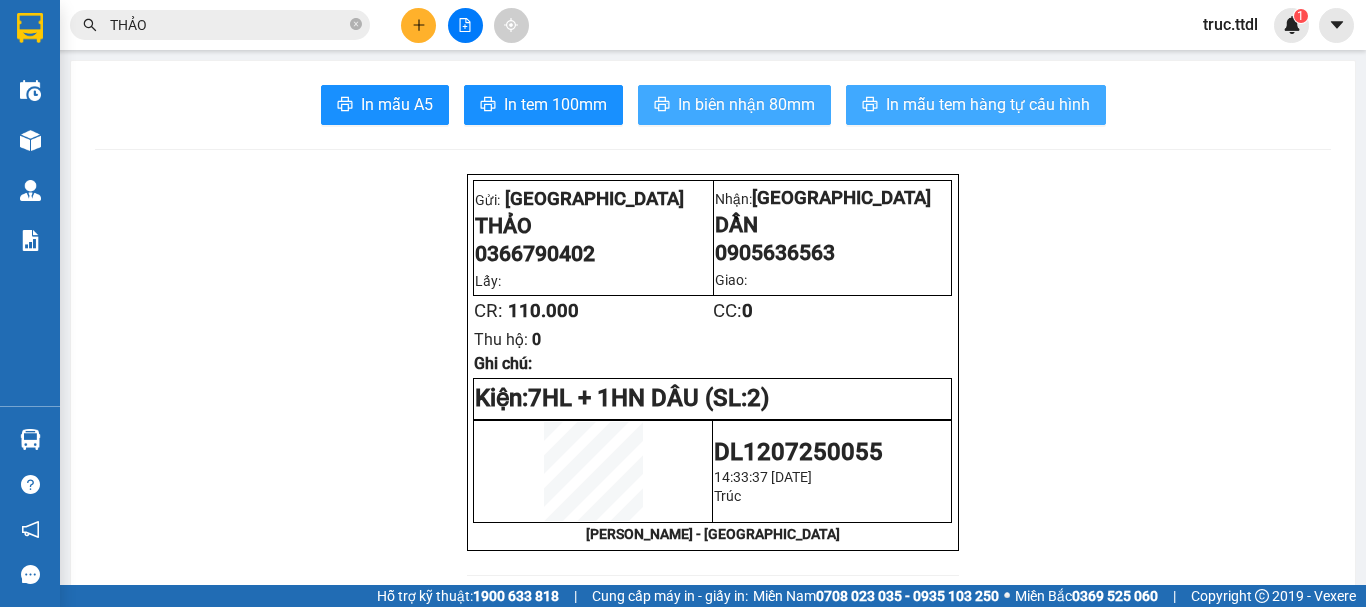 scroll, scrollTop: 0, scrollLeft: 0, axis: both 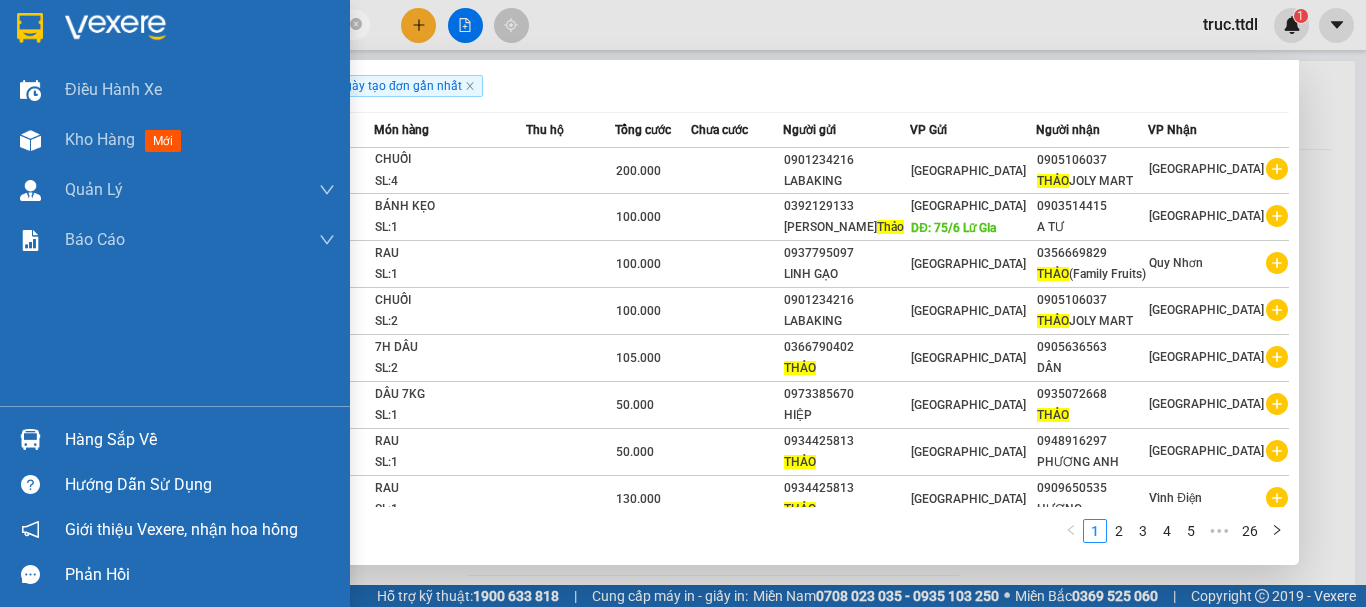 drag, startPoint x: 219, startPoint y: 26, endPoint x: 14, endPoint y: 39, distance: 205.41179 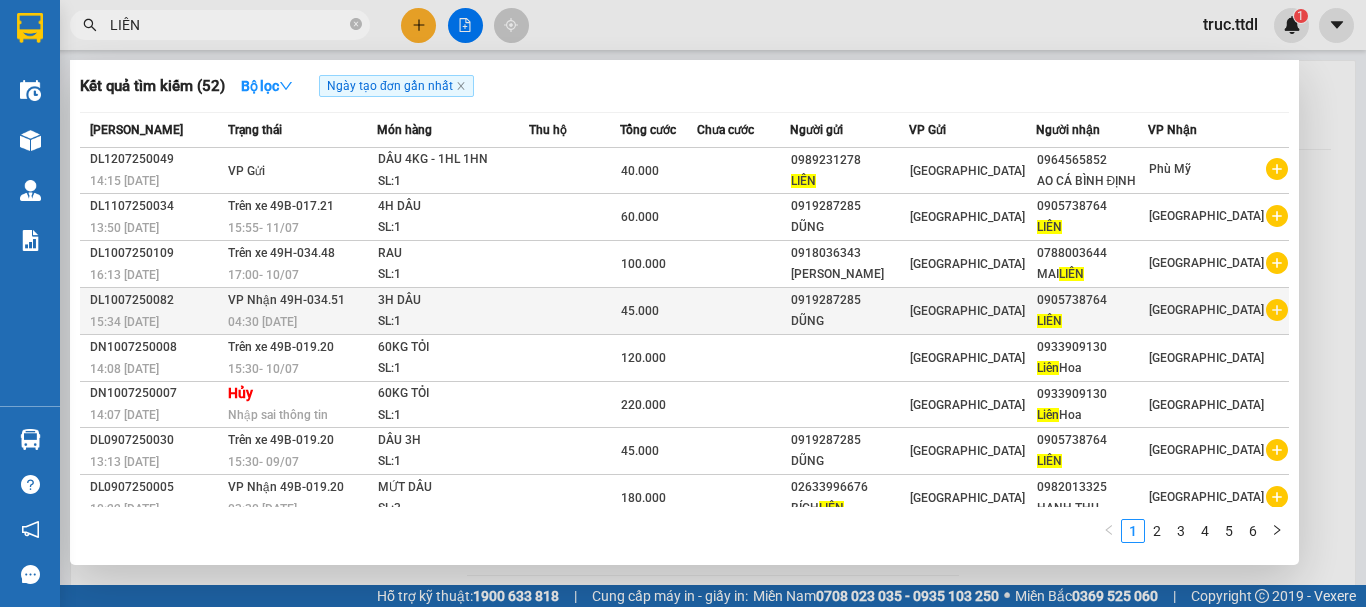 type on "LIÊN" 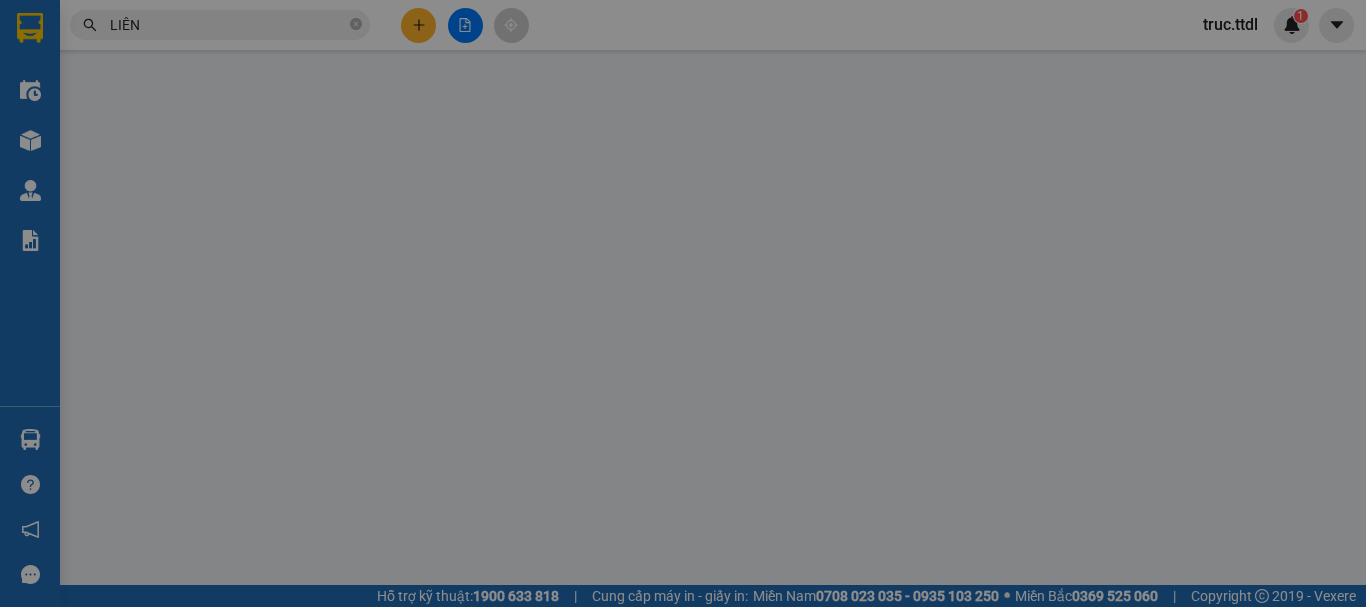 type on "0905738764" 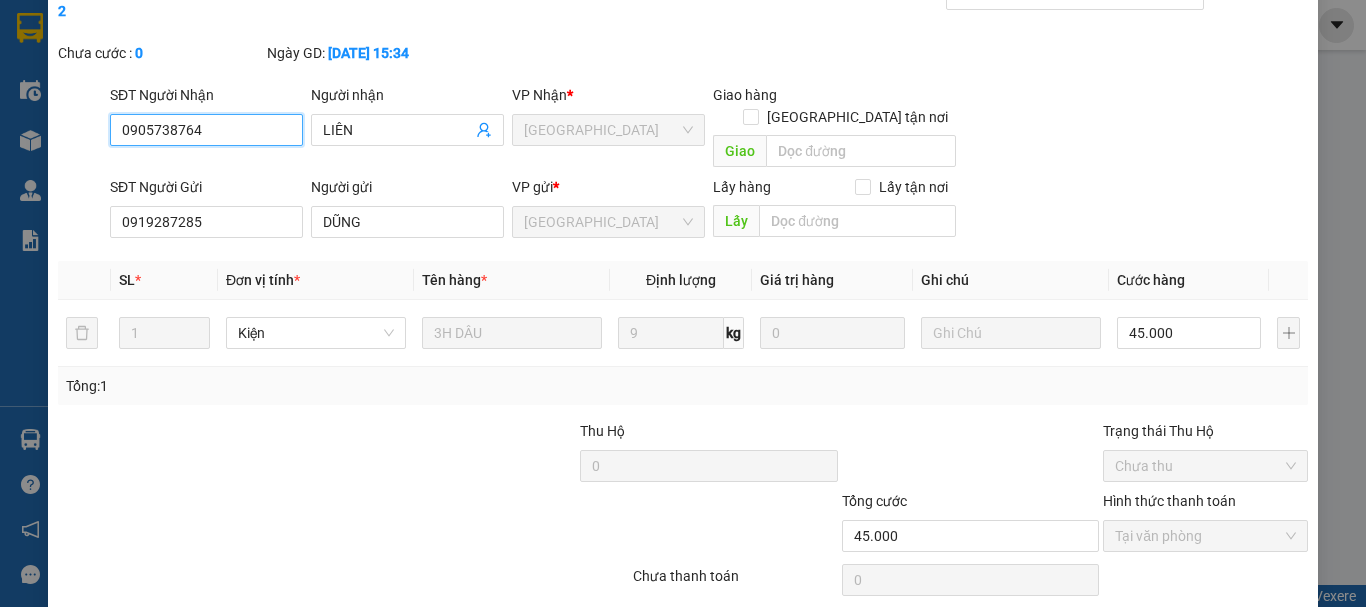 scroll, scrollTop: 129, scrollLeft: 0, axis: vertical 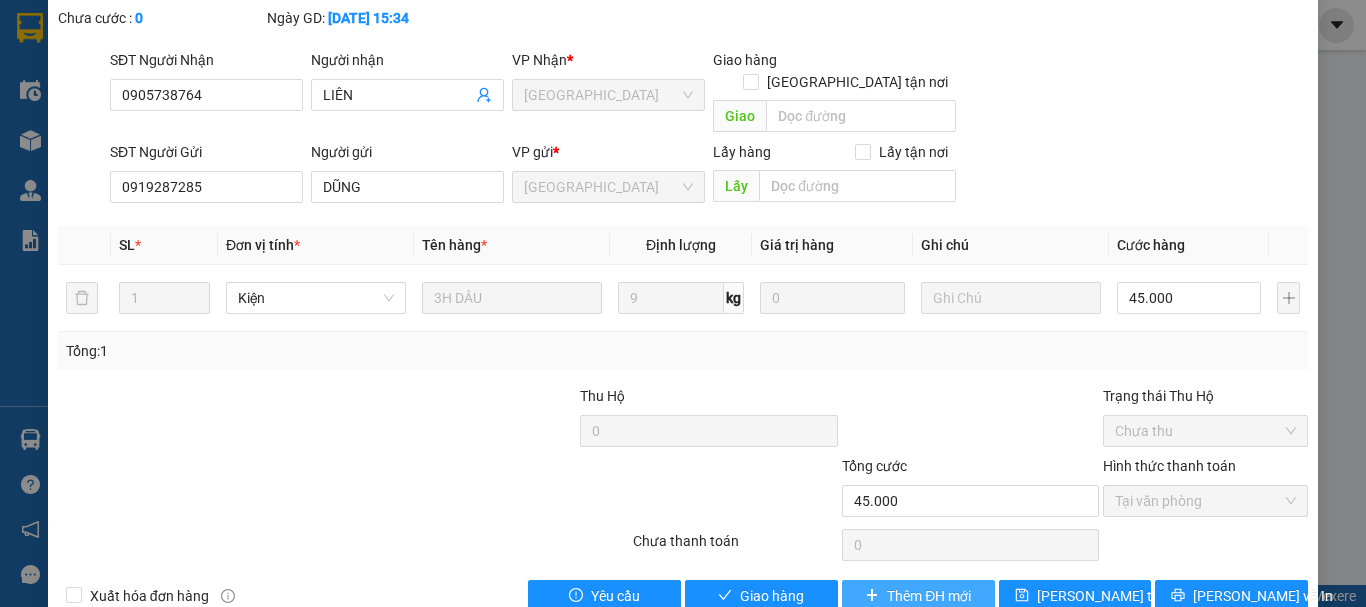click on "Thêm ĐH mới" at bounding box center [929, 596] 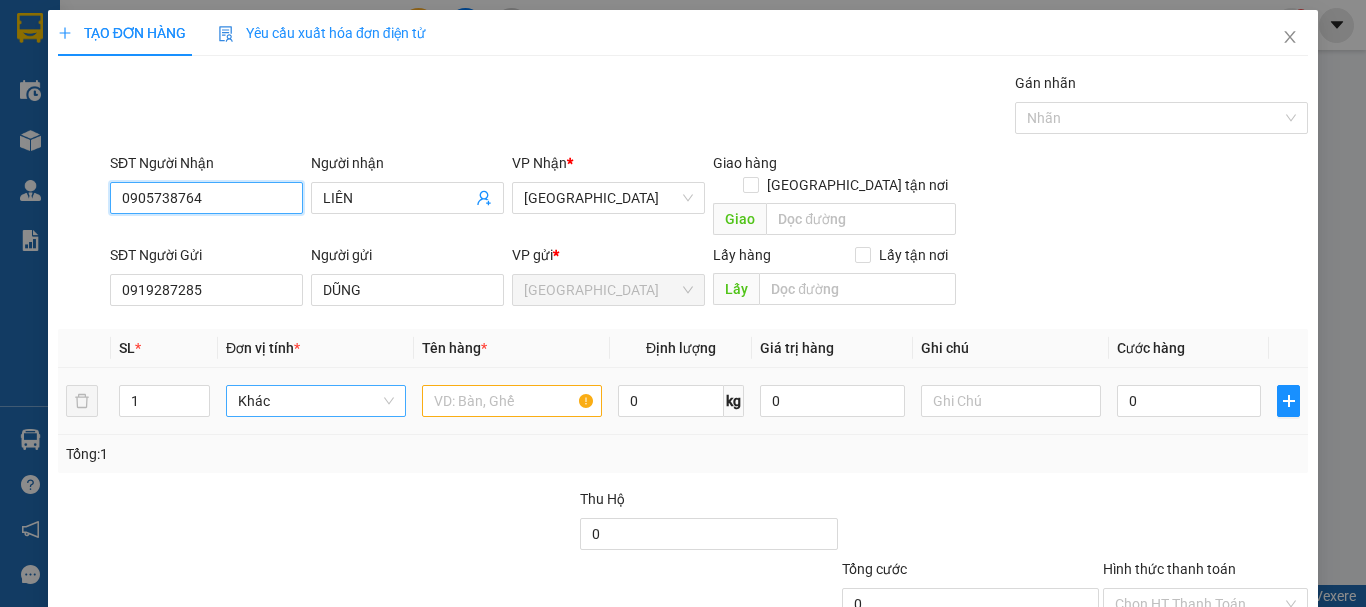 click on "Khác" at bounding box center (316, 401) 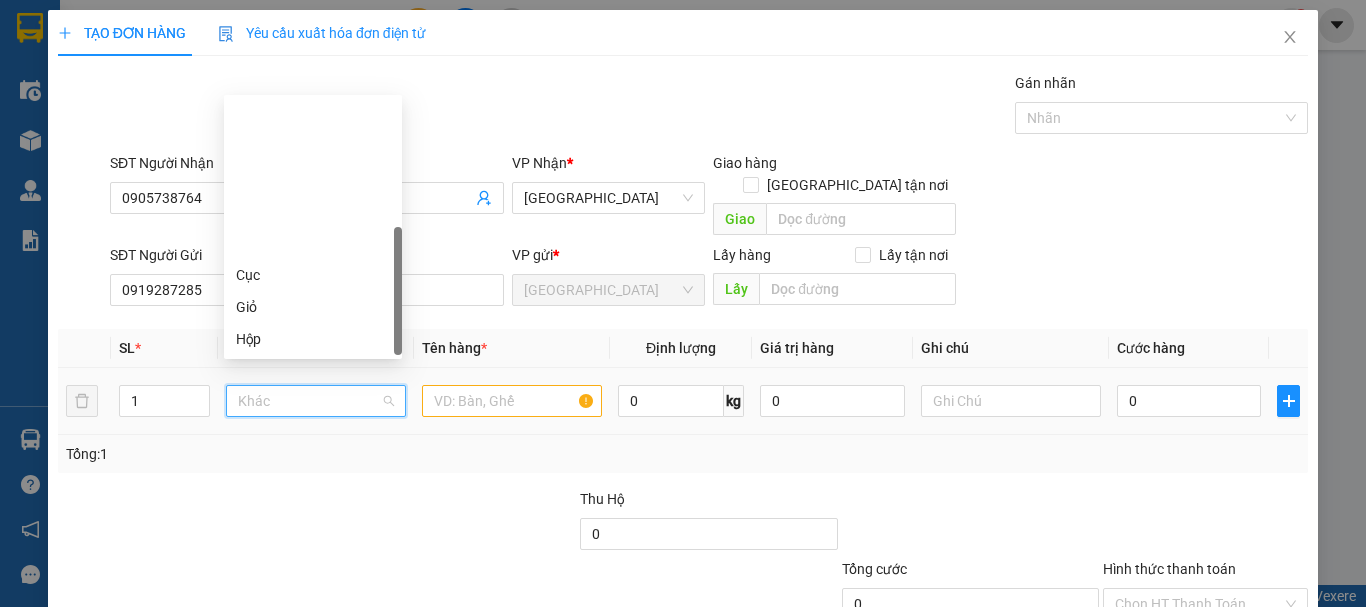 scroll, scrollTop: 192, scrollLeft: 0, axis: vertical 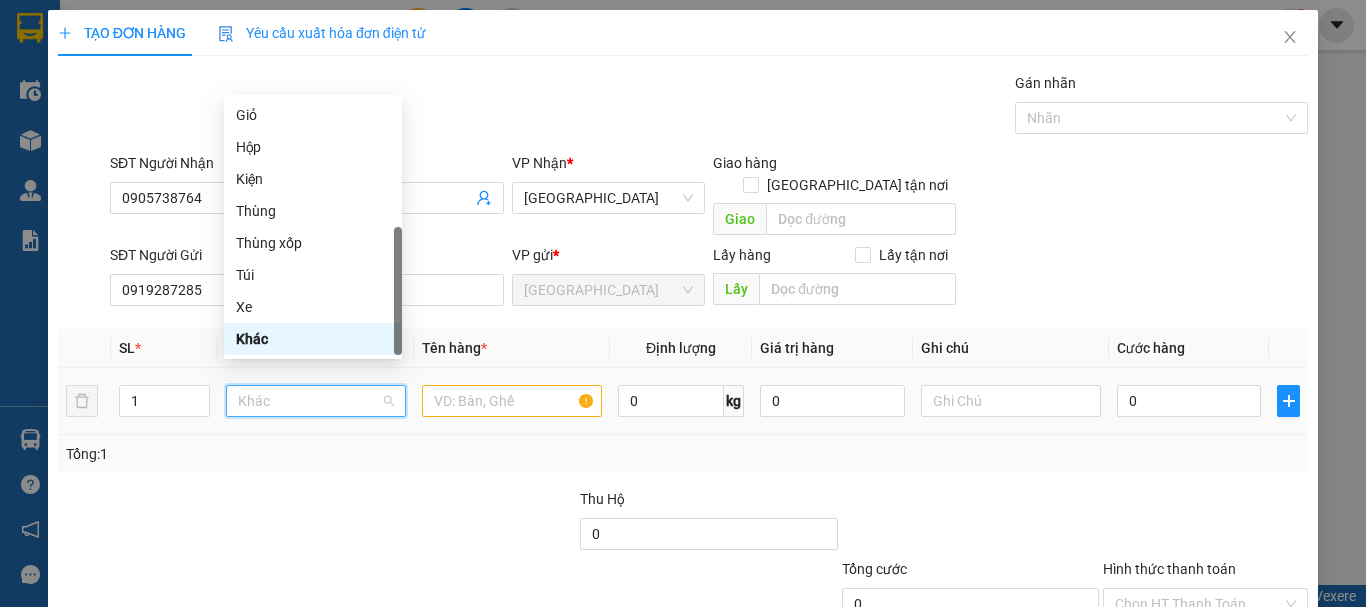type on "K" 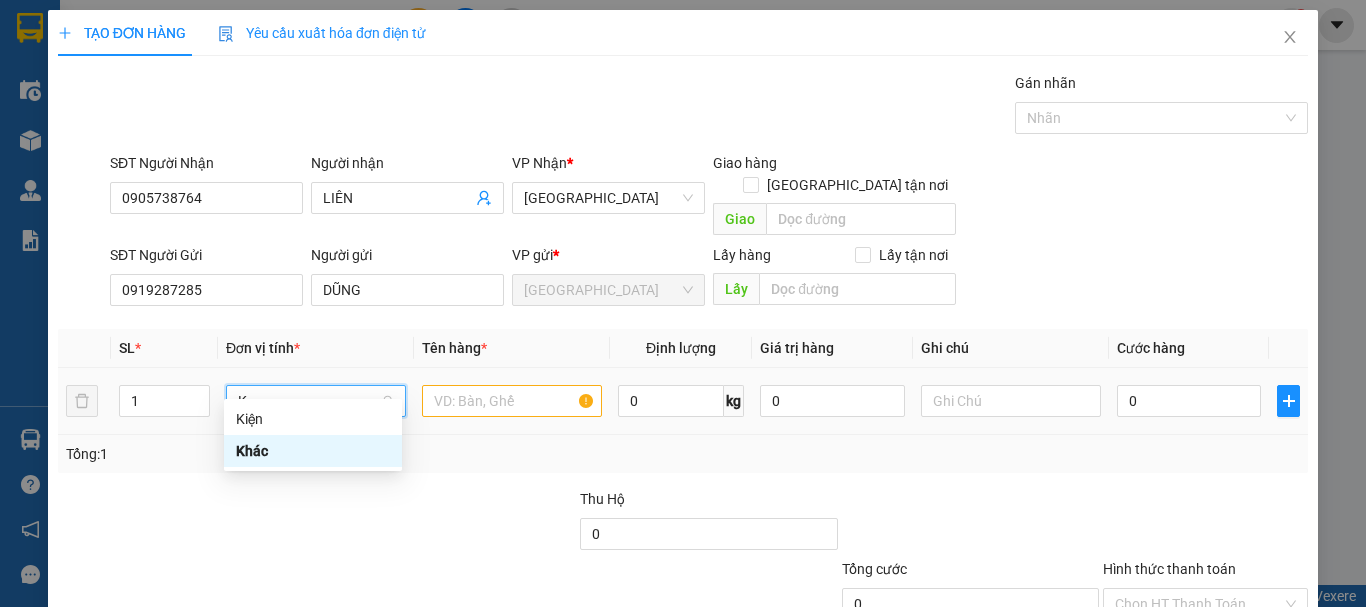 scroll, scrollTop: 0, scrollLeft: 0, axis: both 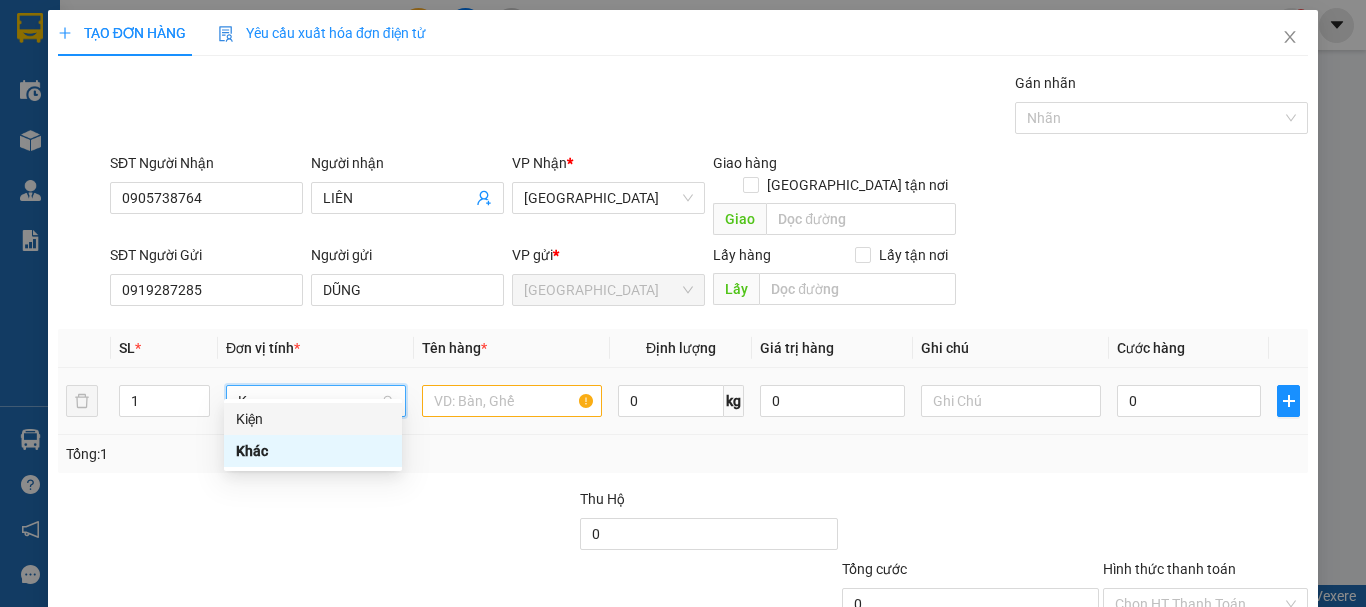drag, startPoint x: 320, startPoint y: 415, endPoint x: 437, endPoint y: 406, distance: 117.34564 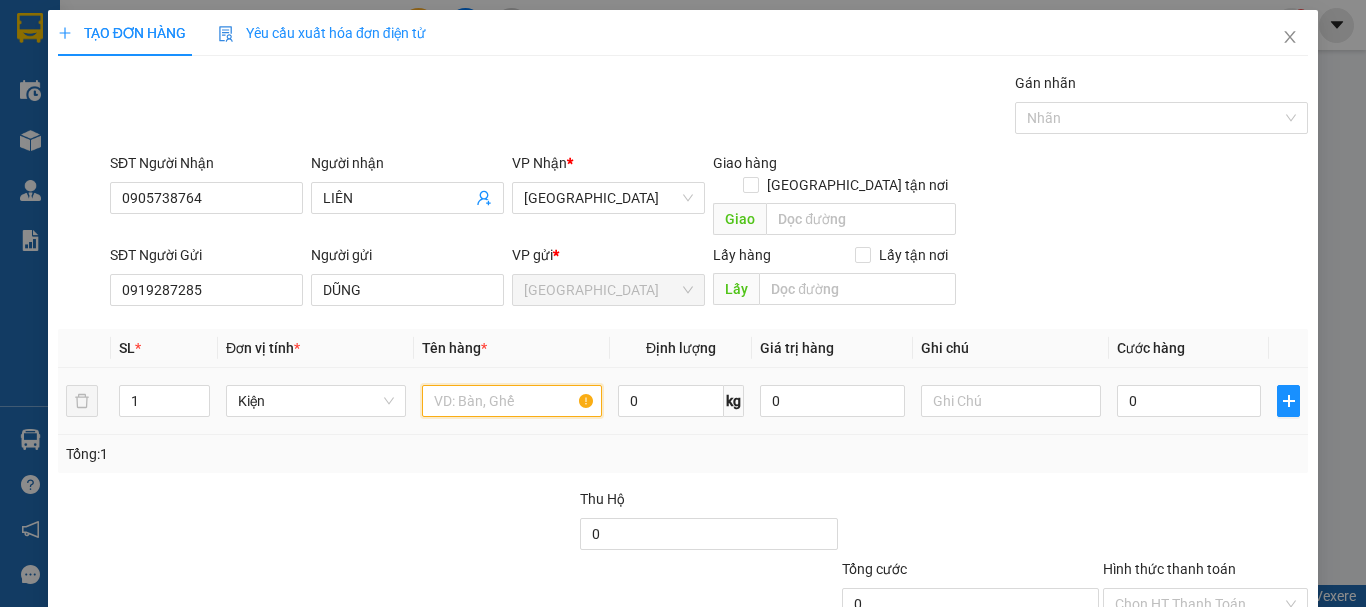 click at bounding box center (512, 401) 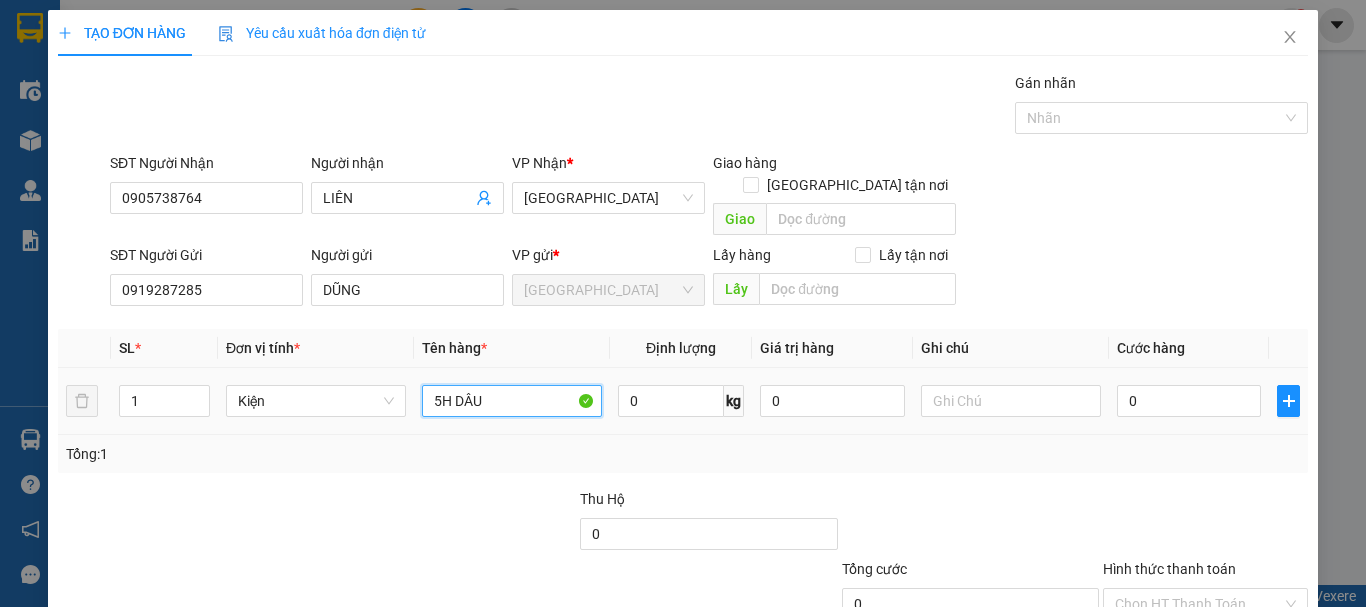 type on "5H DÂU" 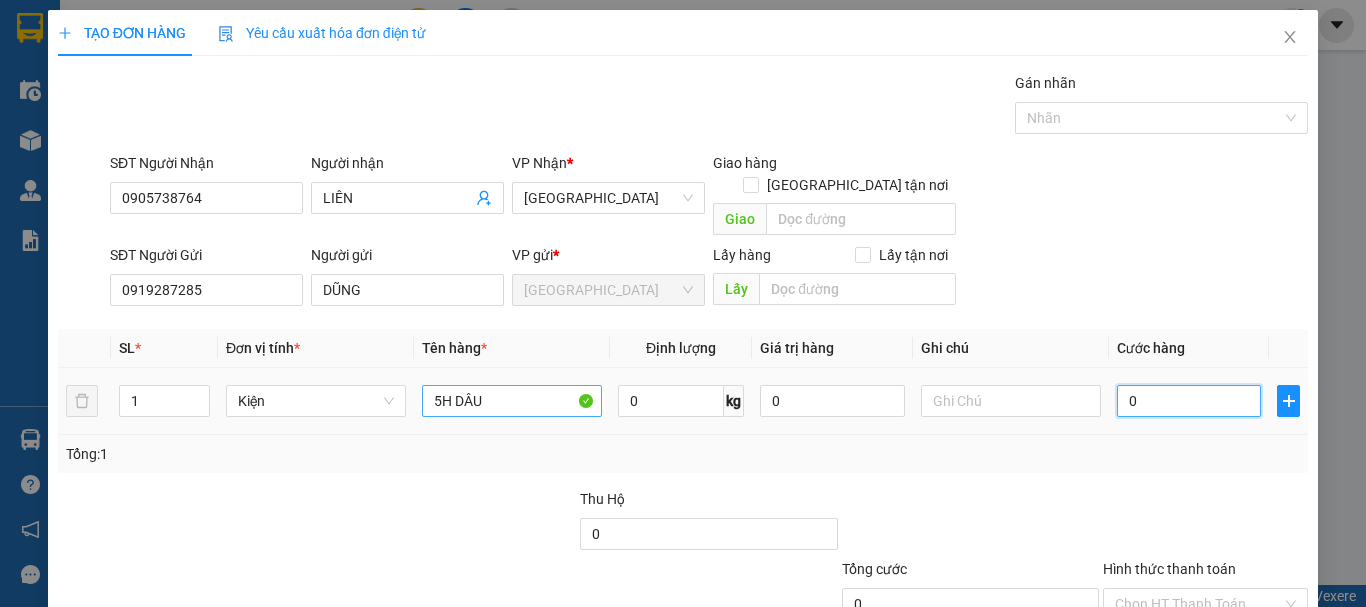 type on "5" 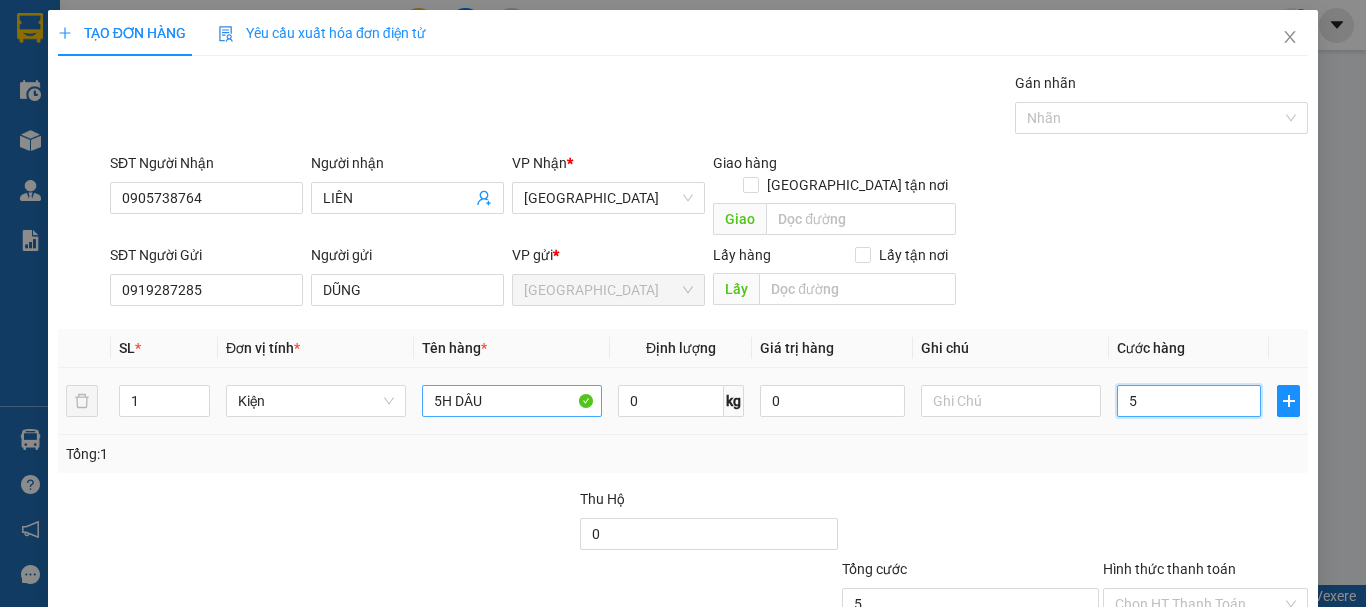 type on "5*" 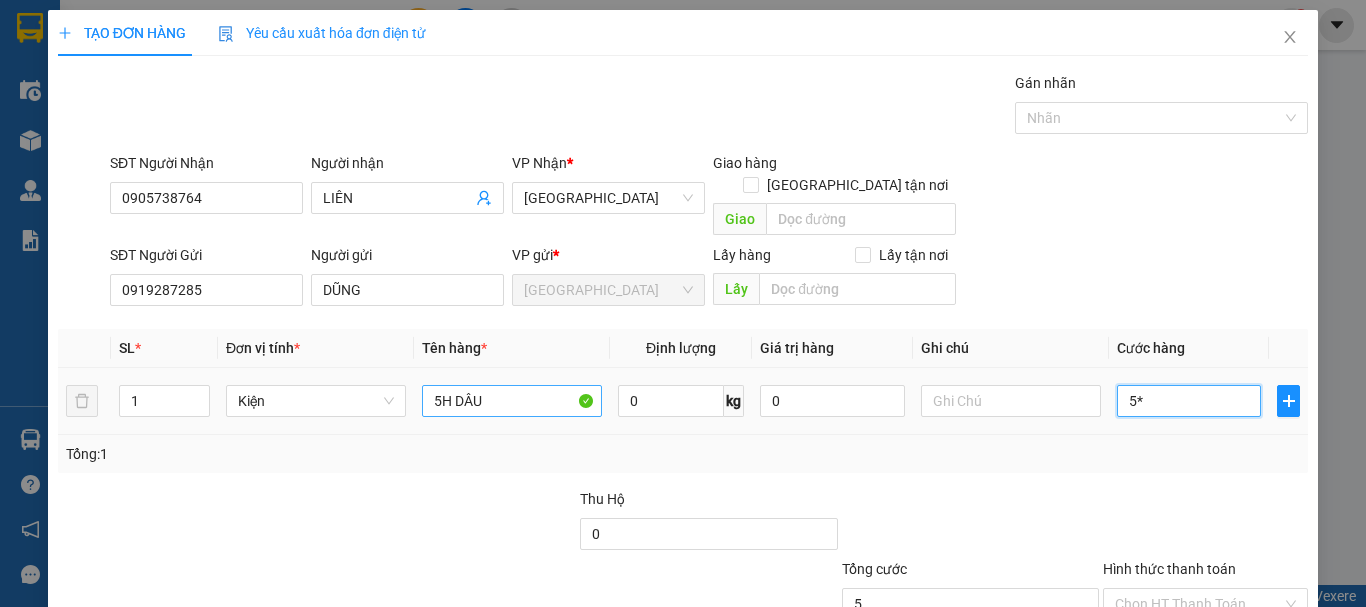 type on "0" 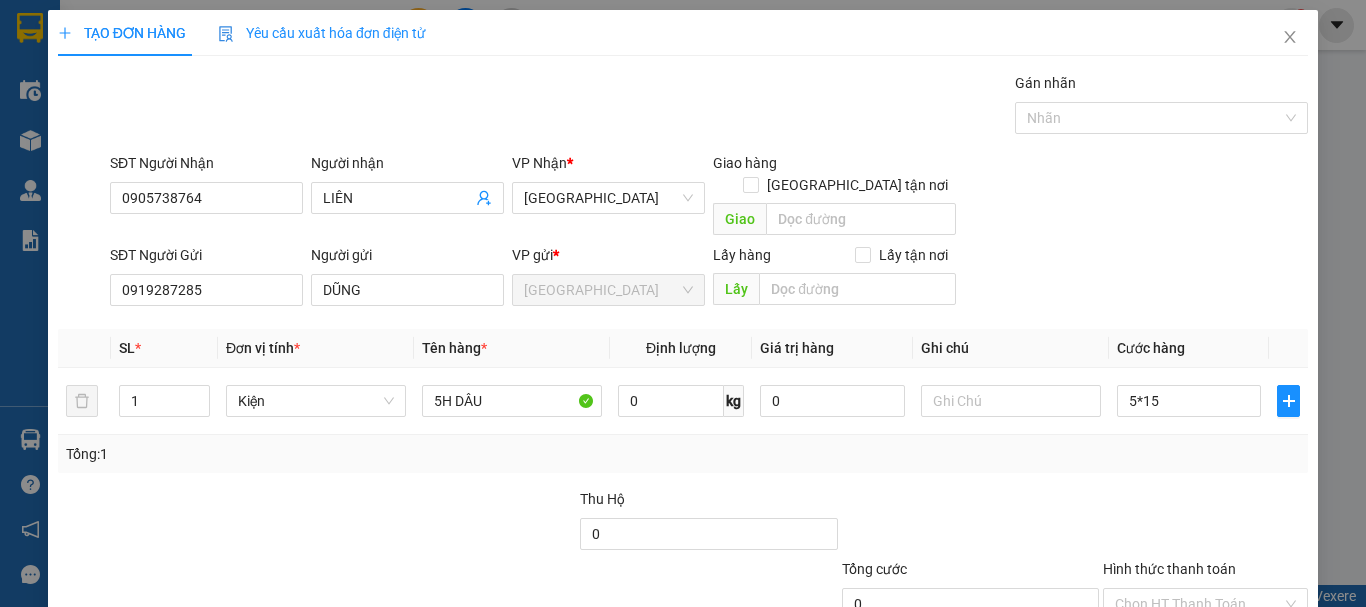 click at bounding box center [1205, 523] 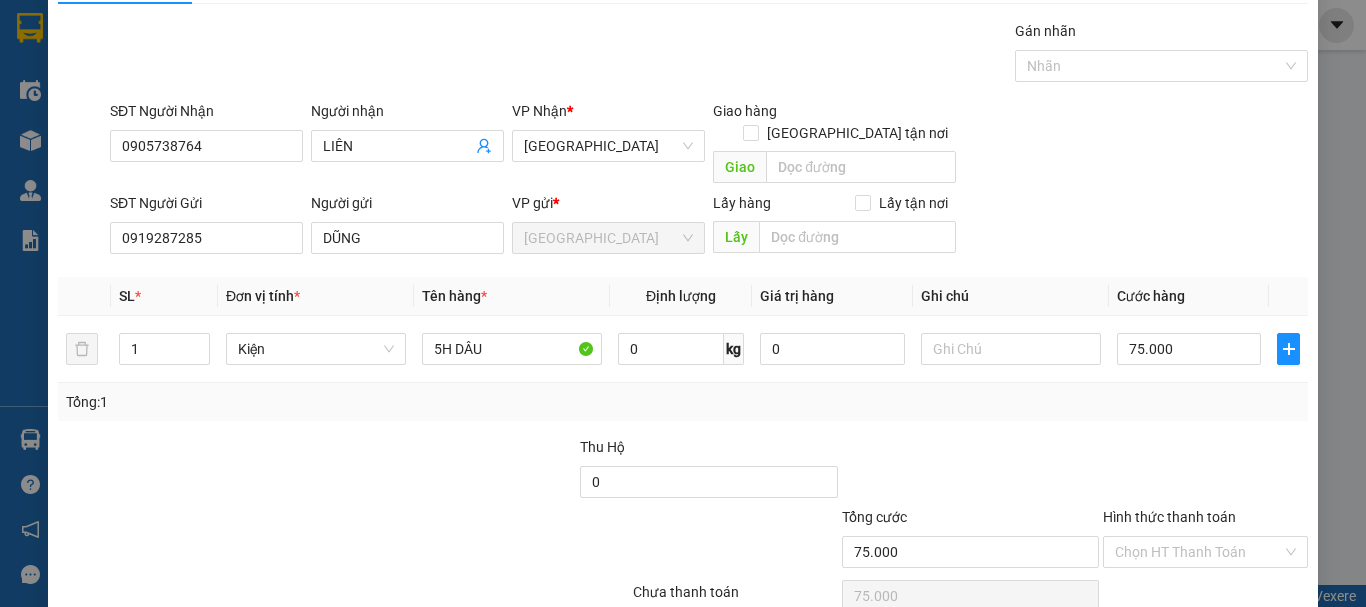 scroll, scrollTop: 125, scrollLeft: 0, axis: vertical 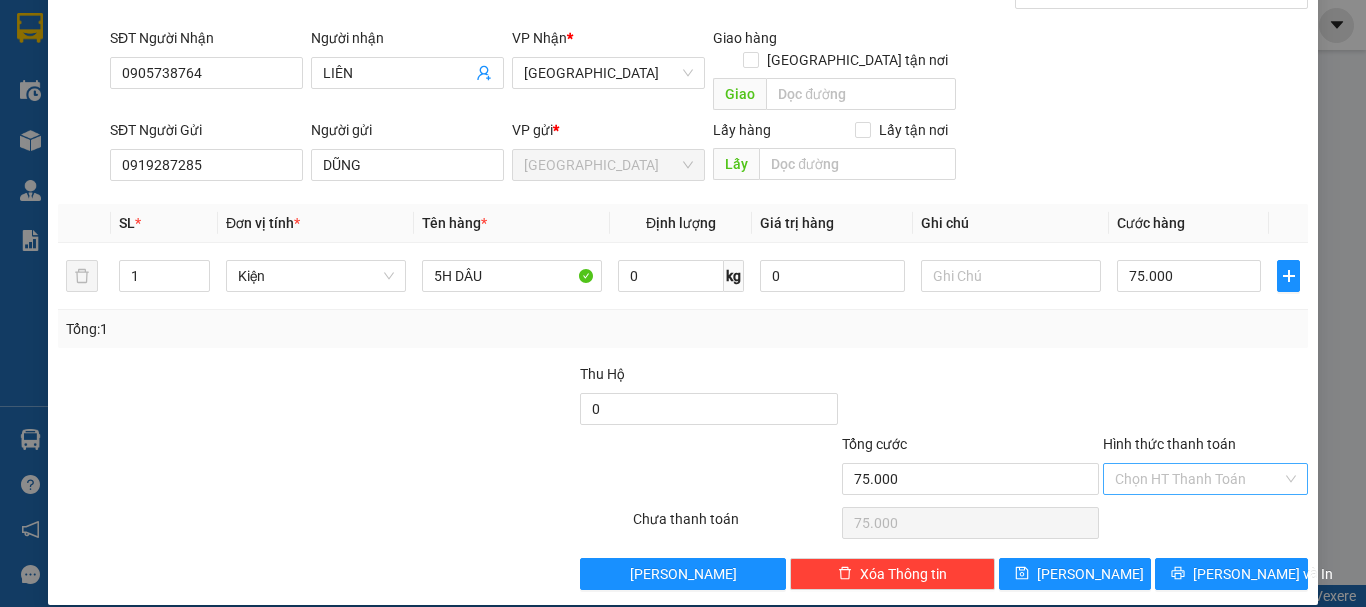 click on "Hình thức thanh toán" at bounding box center [1198, 479] 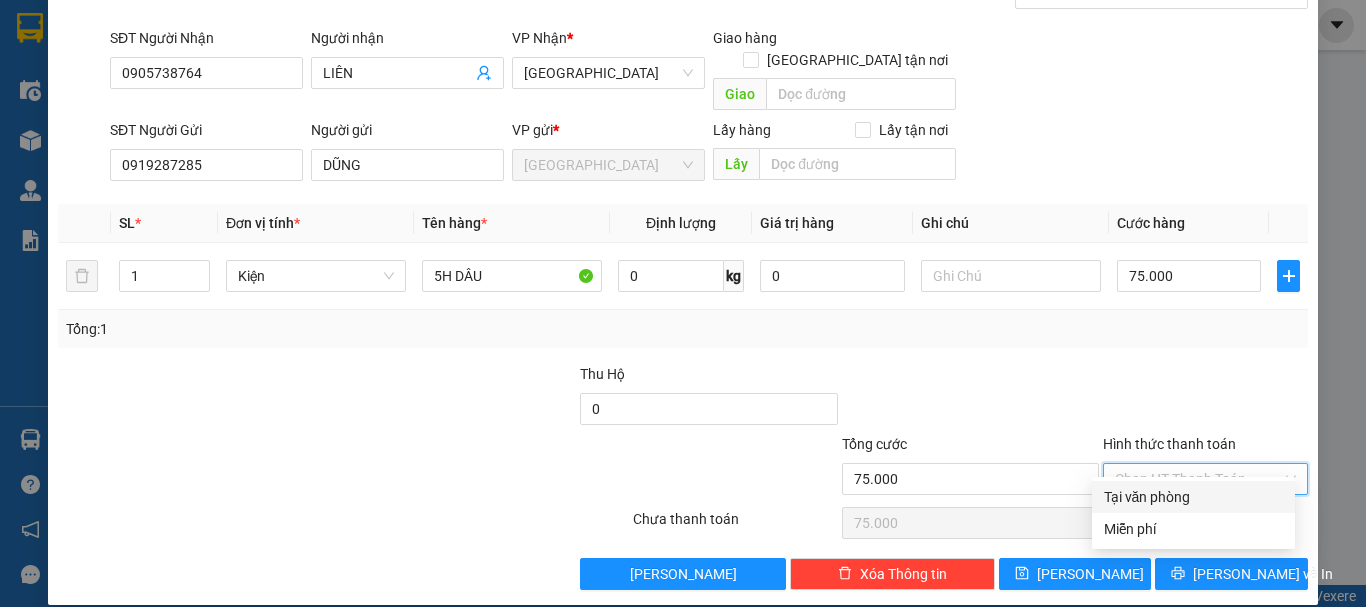 click on "Tại văn phòng" at bounding box center [1193, 497] 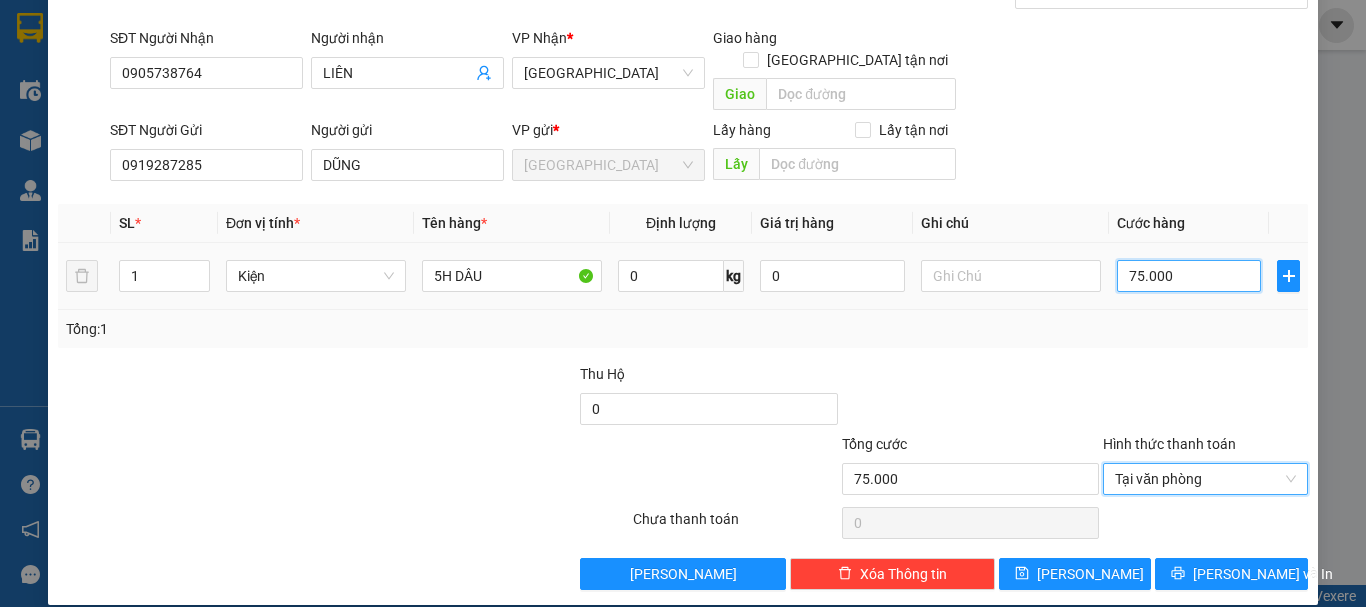 click on "75.000" at bounding box center (1189, 276) 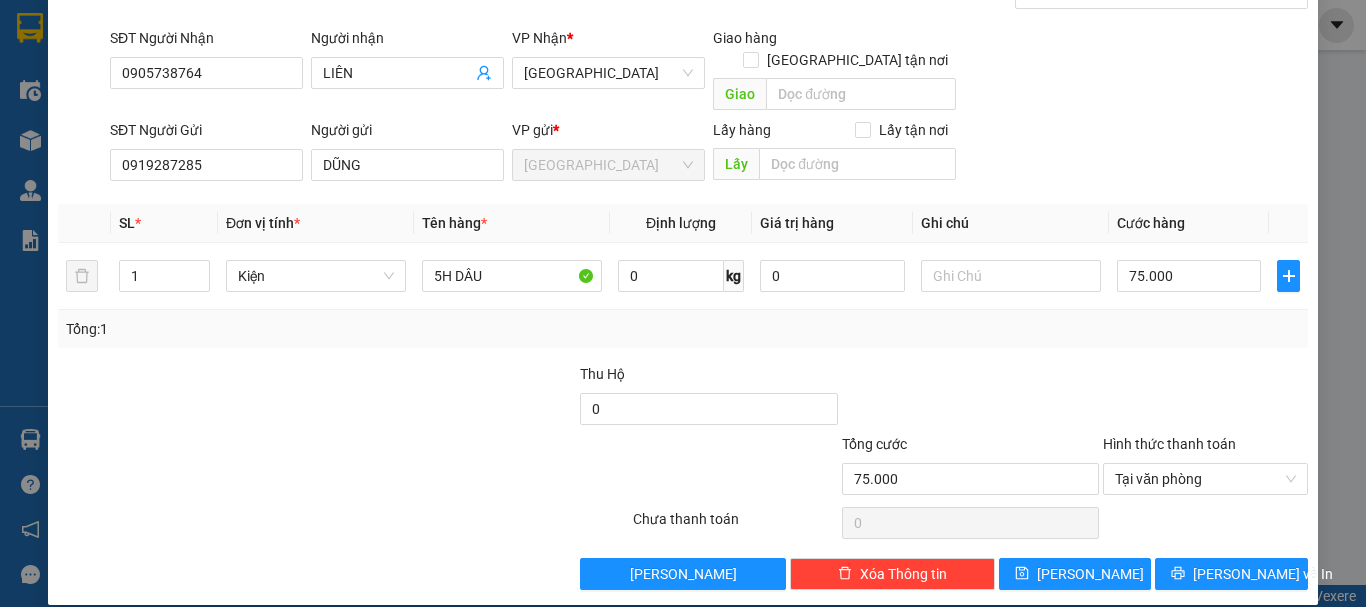click at bounding box center [1205, 398] 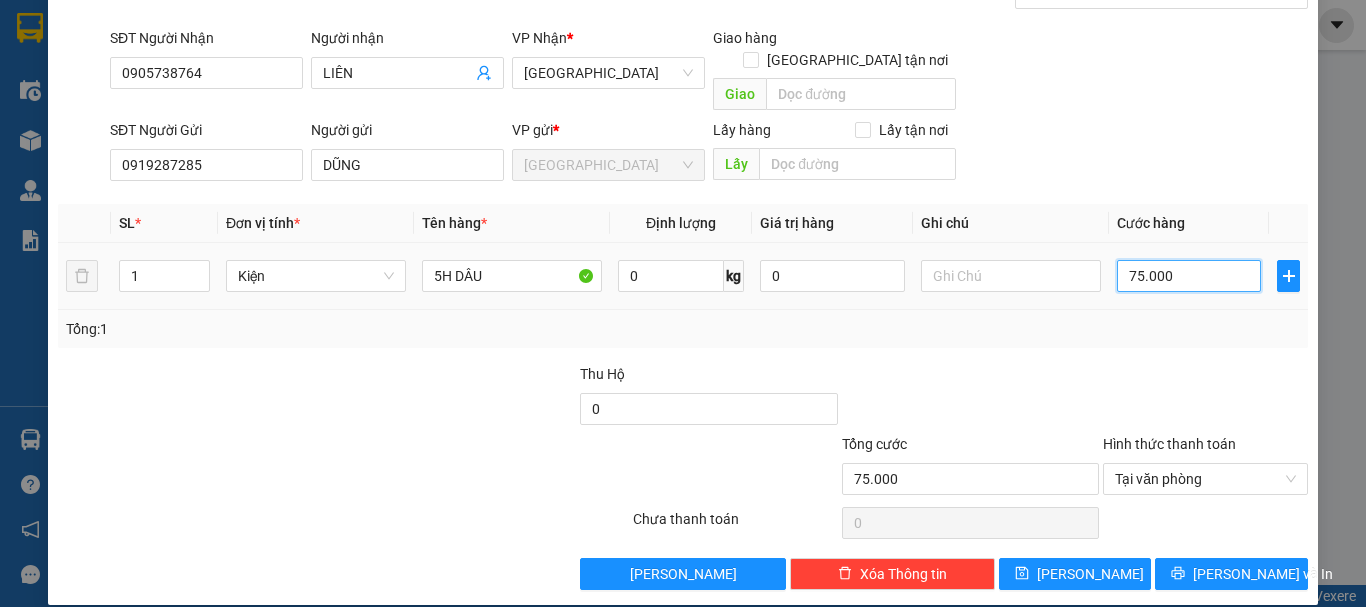 click on "75.000" at bounding box center [1189, 276] 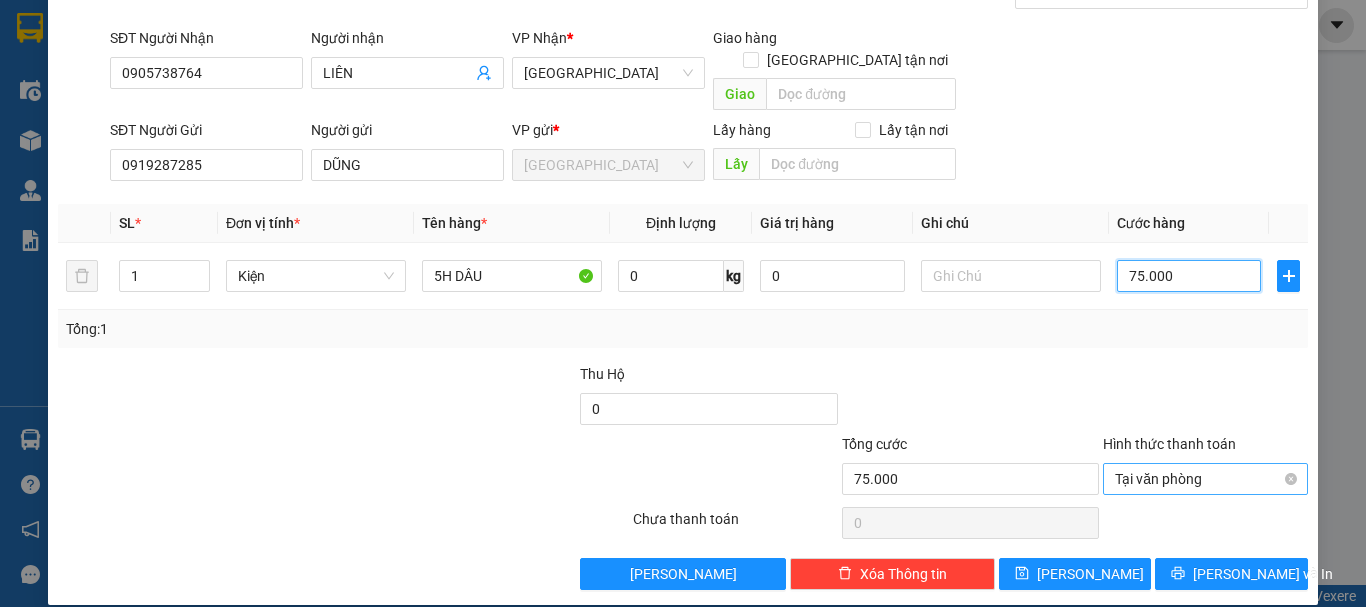type on "7" 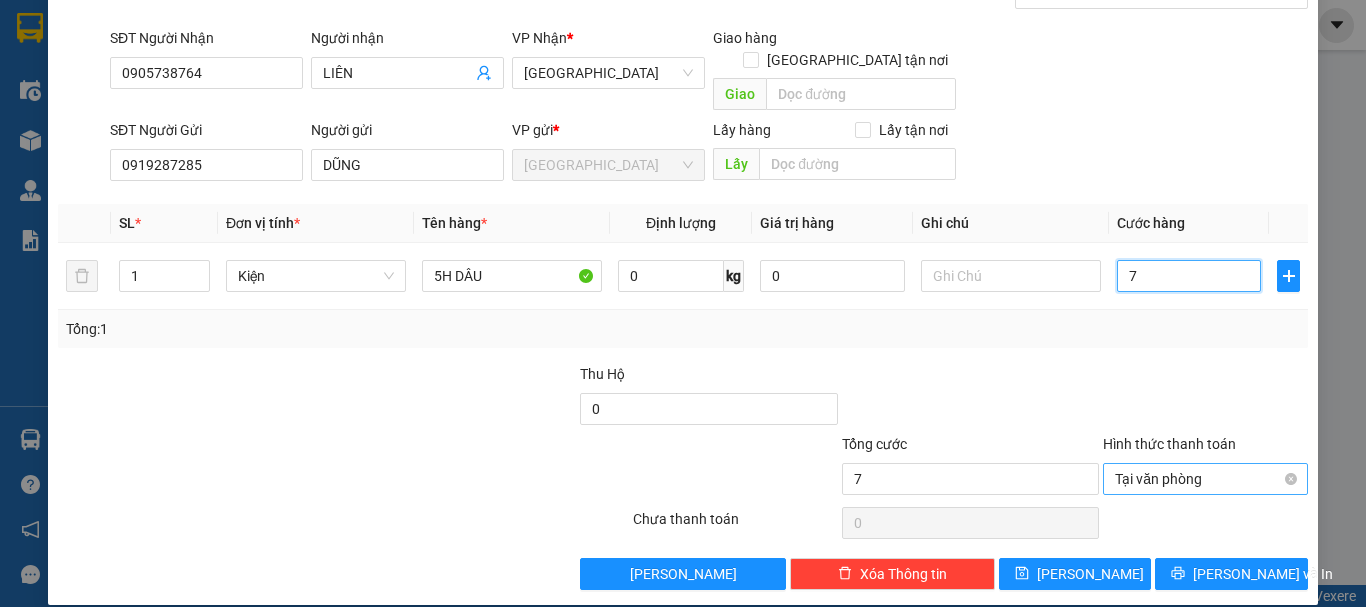 type on "70" 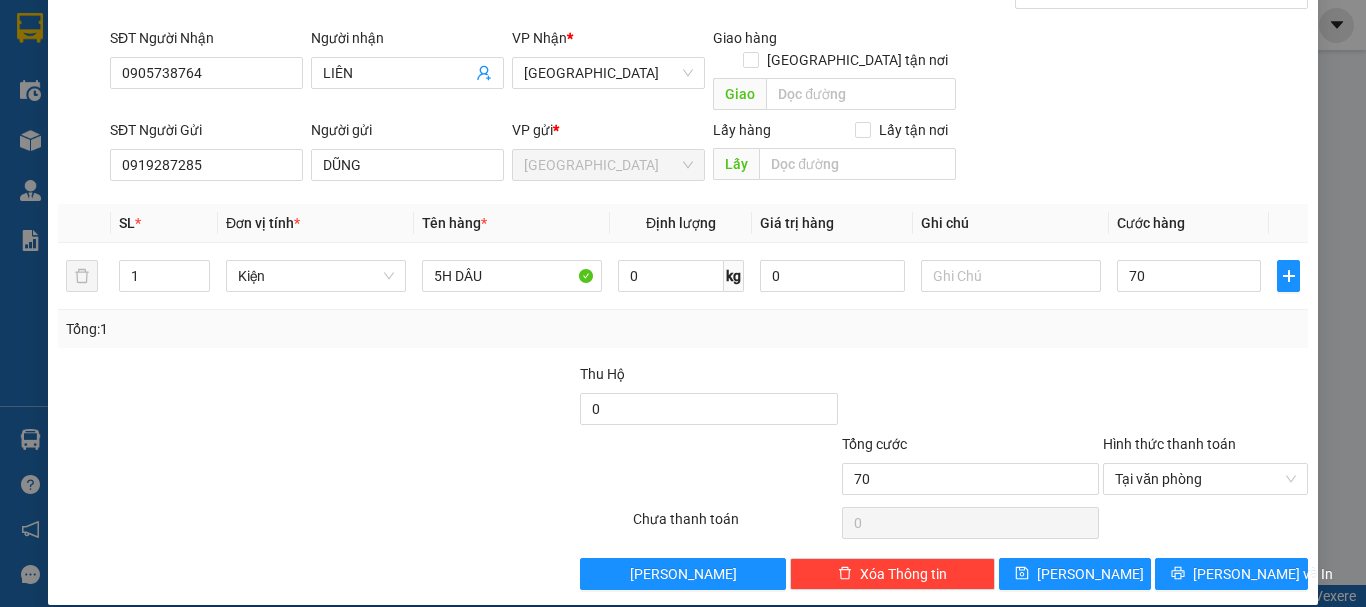 type on "70.000" 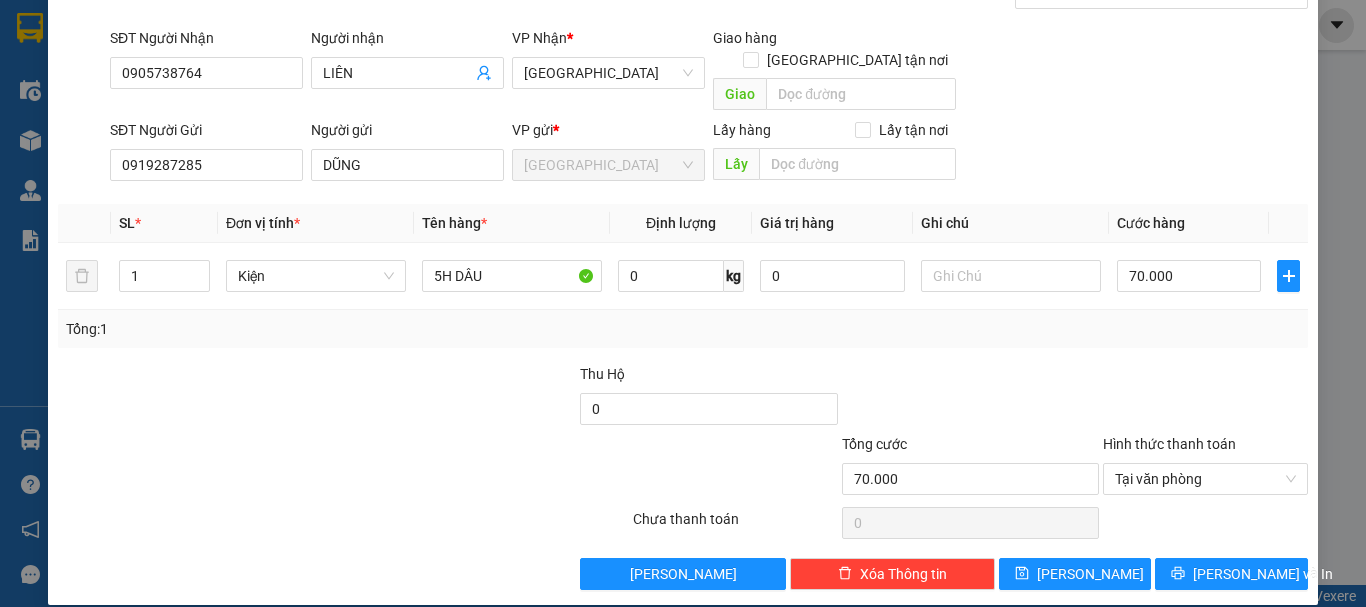 click on "Transit Pickup Surcharge Ids Transit Deliver Surcharge Ids Transit Deliver Surcharge Transit Deliver Surcharge Gói vận chuyển  * Tiêu chuẩn Gán nhãn   Nhãn SĐT Người Nhận 0905738764 Người nhận LIÊN VP Nhận  * Đà Nẵng Giao hàng Giao tận nơi Giao SĐT Người Gửi 0919287285 Người gửi DŨNG VP gửi  * Đà Lạt  Lấy hàng Lấy tận nơi Lấy SL  * Đơn vị tính  * Tên hàng  * Định lượng Giá trị hàng Ghi chú Cước hàng                   1 Kiện 5H DÂU 0 kg 0 70.000 Tổng:  1 Thu Hộ 0 Tổng cước 70.000 Hình thức thanh toán Tại văn phòng Số tiền thu trước 0 Tại văn phòng Chưa thanh toán 0 Lưu nháp Xóa Thông tin Lưu Lưu và In Tại văn phòng Miễn phí Tại văn phòng Miễn phí" at bounding box center (683, 268) 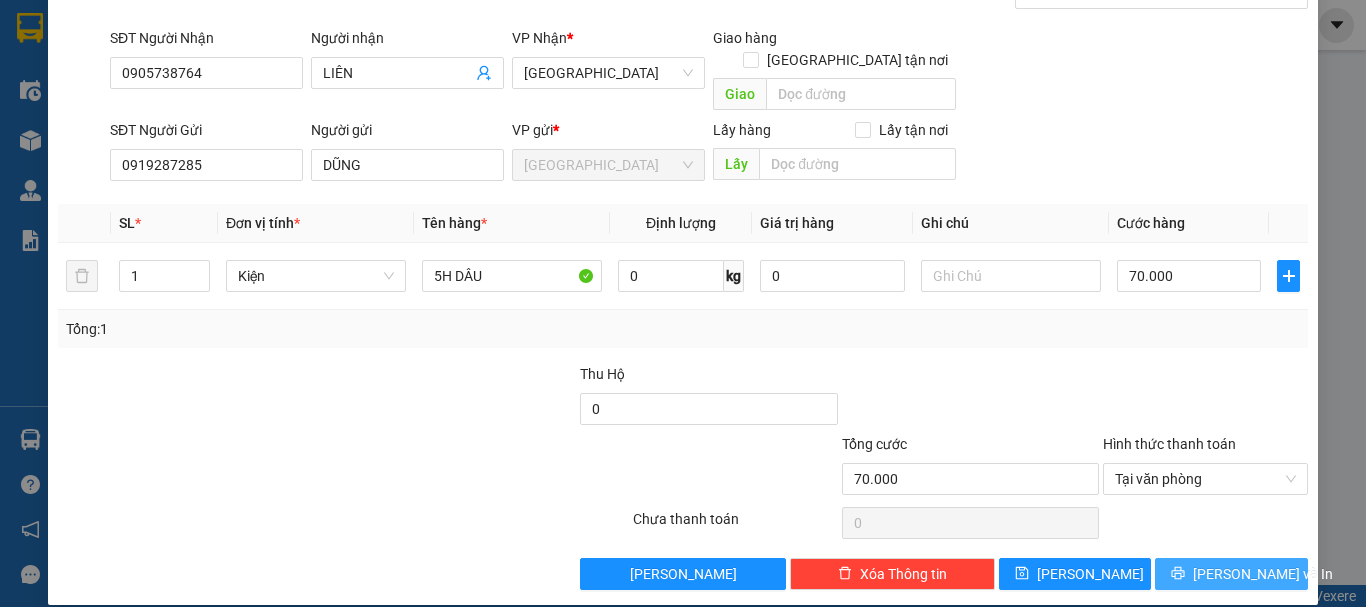 click at bounding box center (1178, 574) 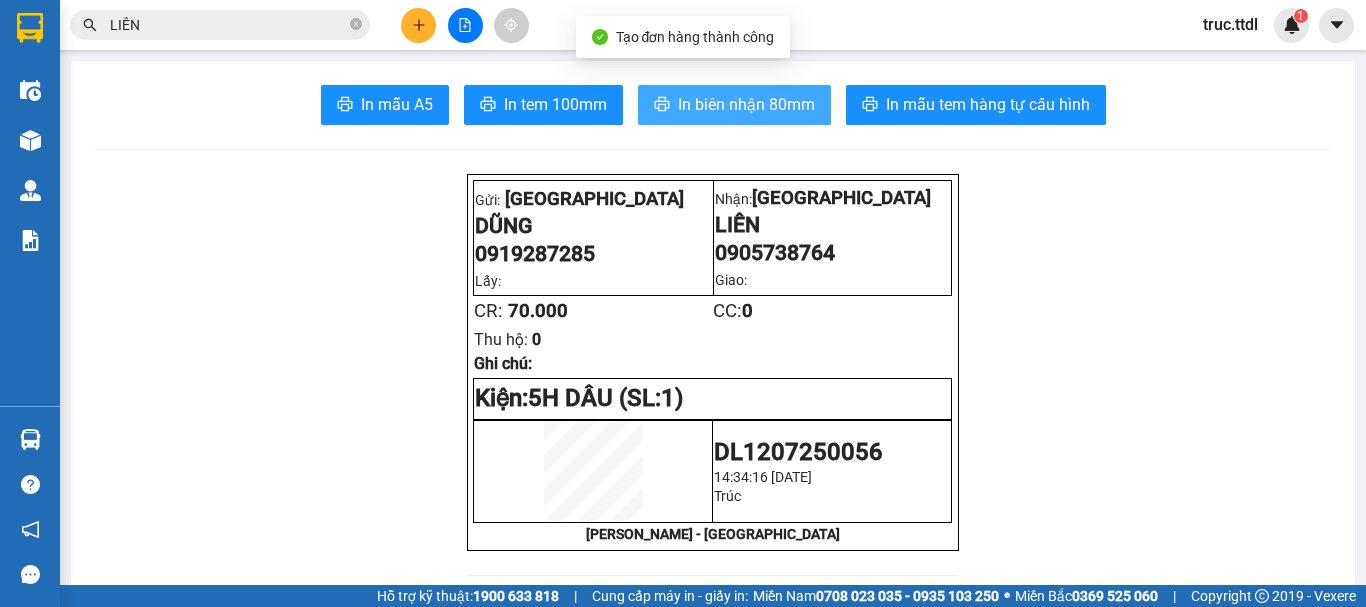 click on "In biên nhận 80mm" at bounding box center (746, 104) 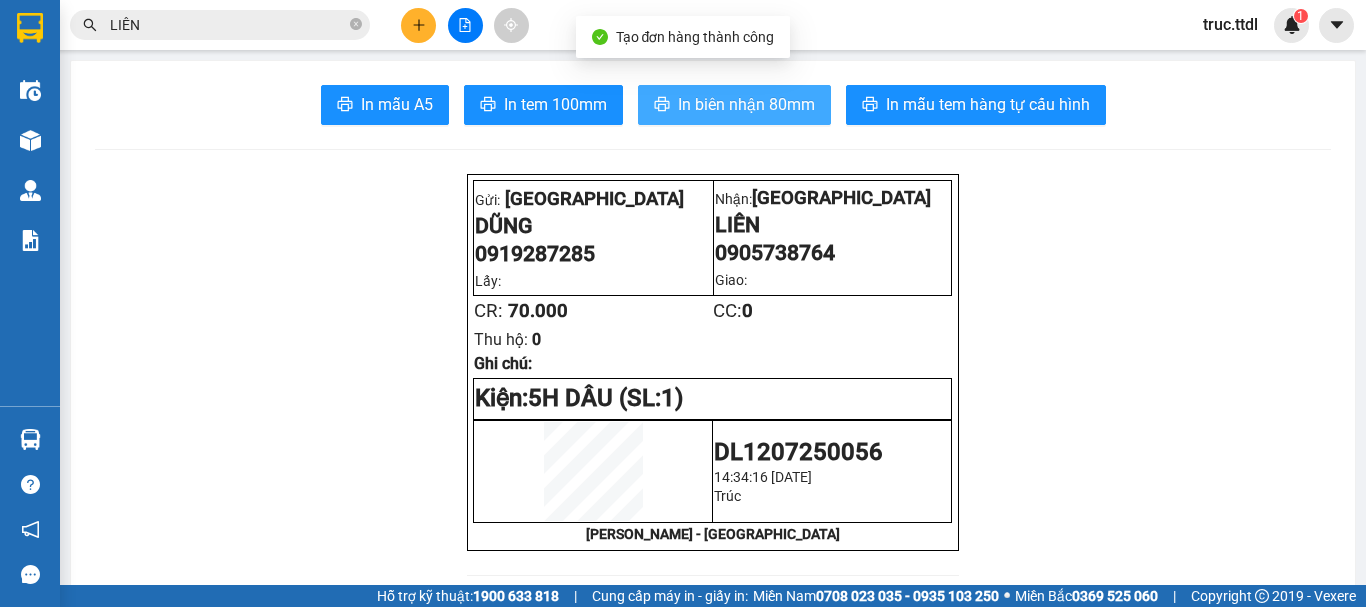 scroll, scrollTop: 0, scrollLeft: 0, axis: both 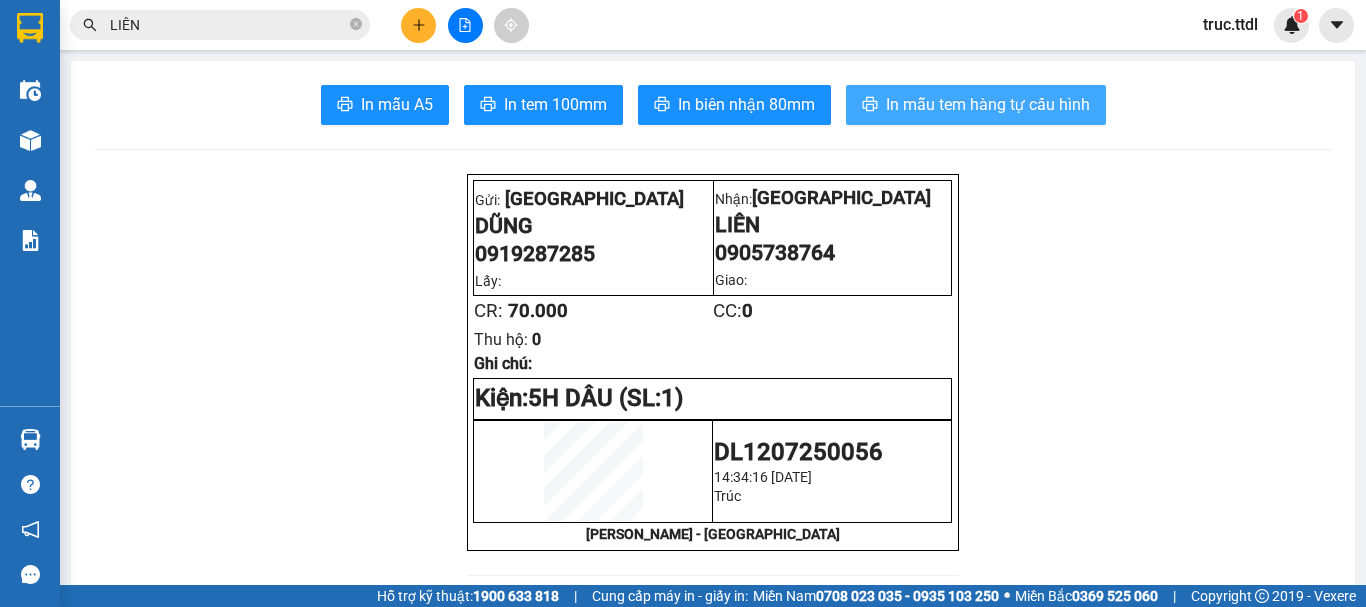 click on "In mẫu tem hàng tự cấu hình" at bounding box center (988, 104) 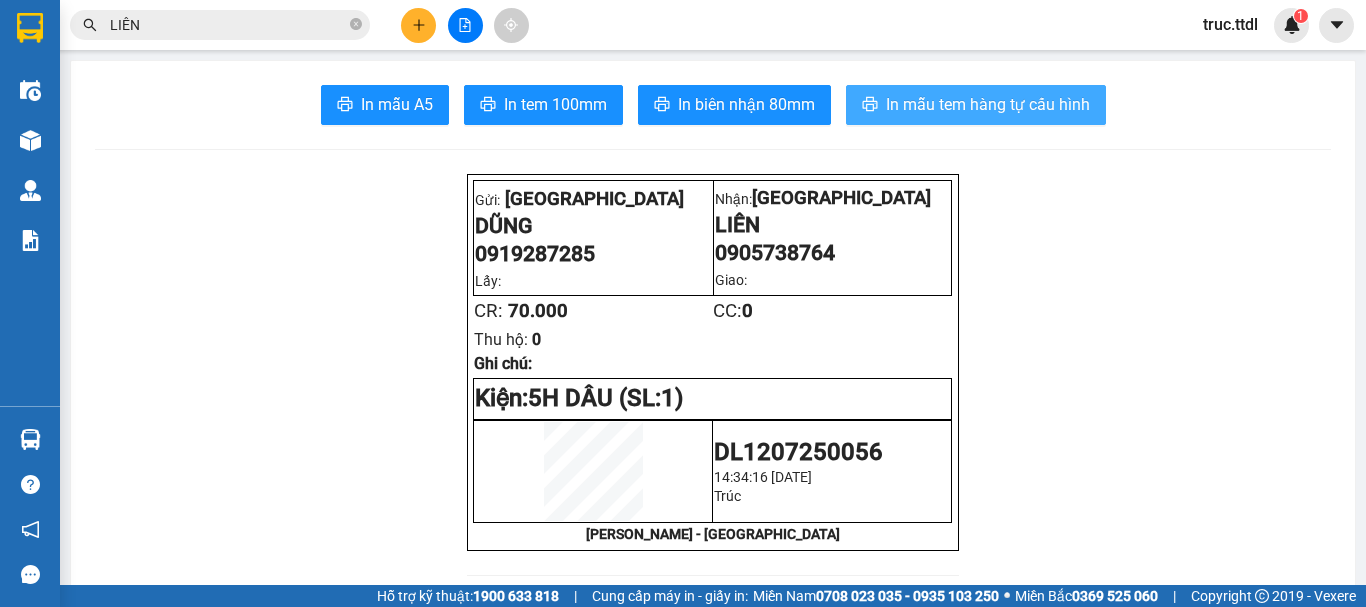 scroll, scrollTop: 0, scrollLeft: 0, axis: both 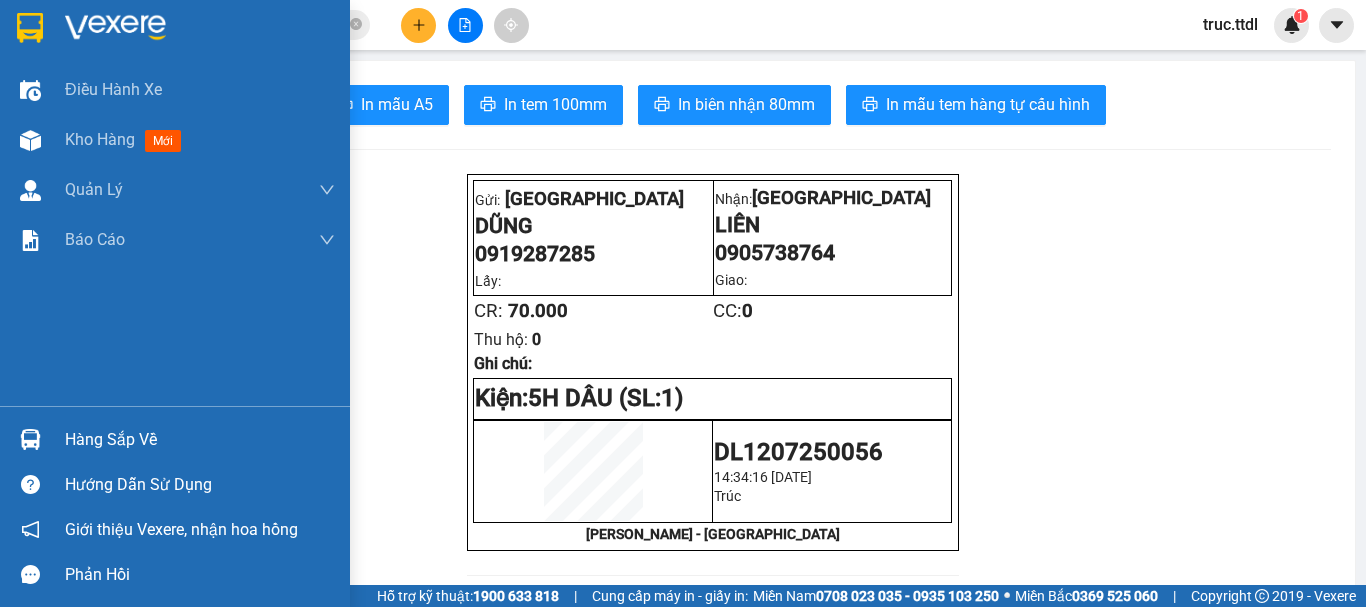 click at bounding box center (175, 32) 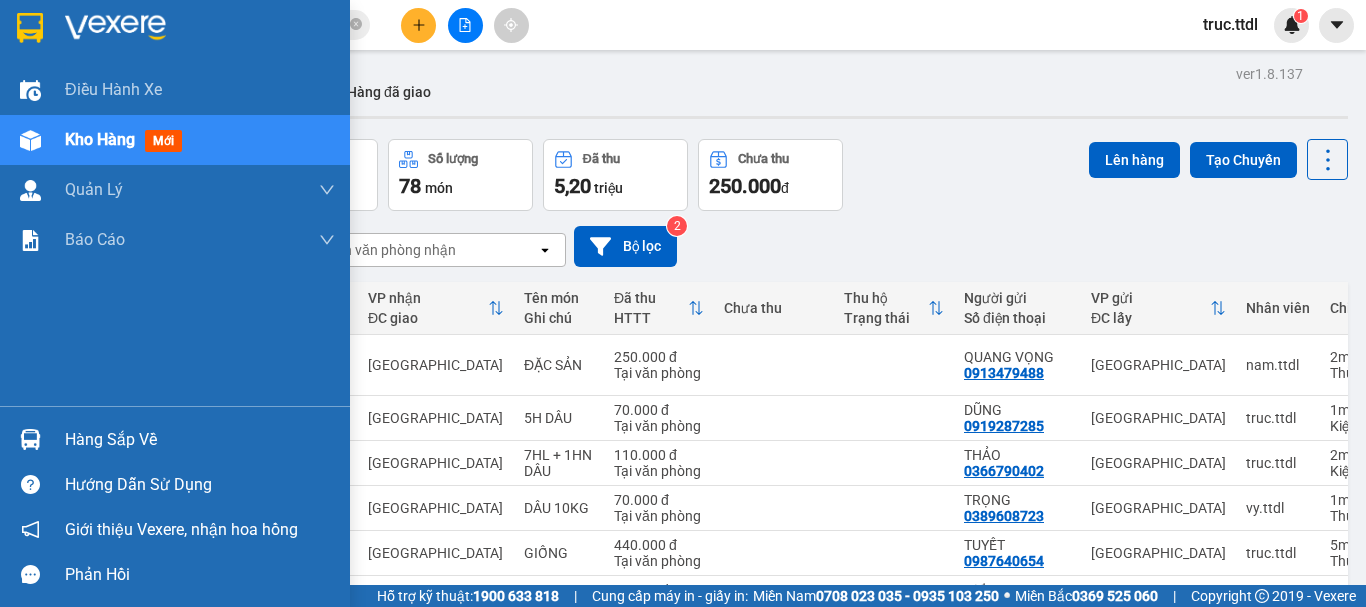 click at bounding box center [175, 32] 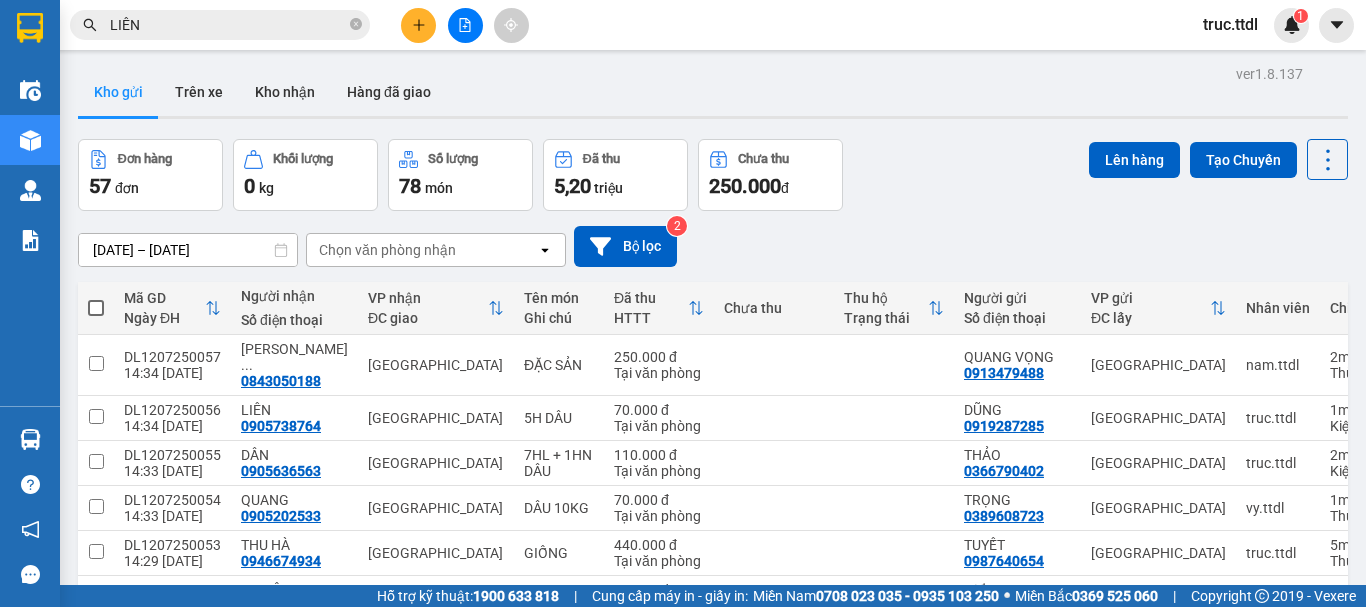 click 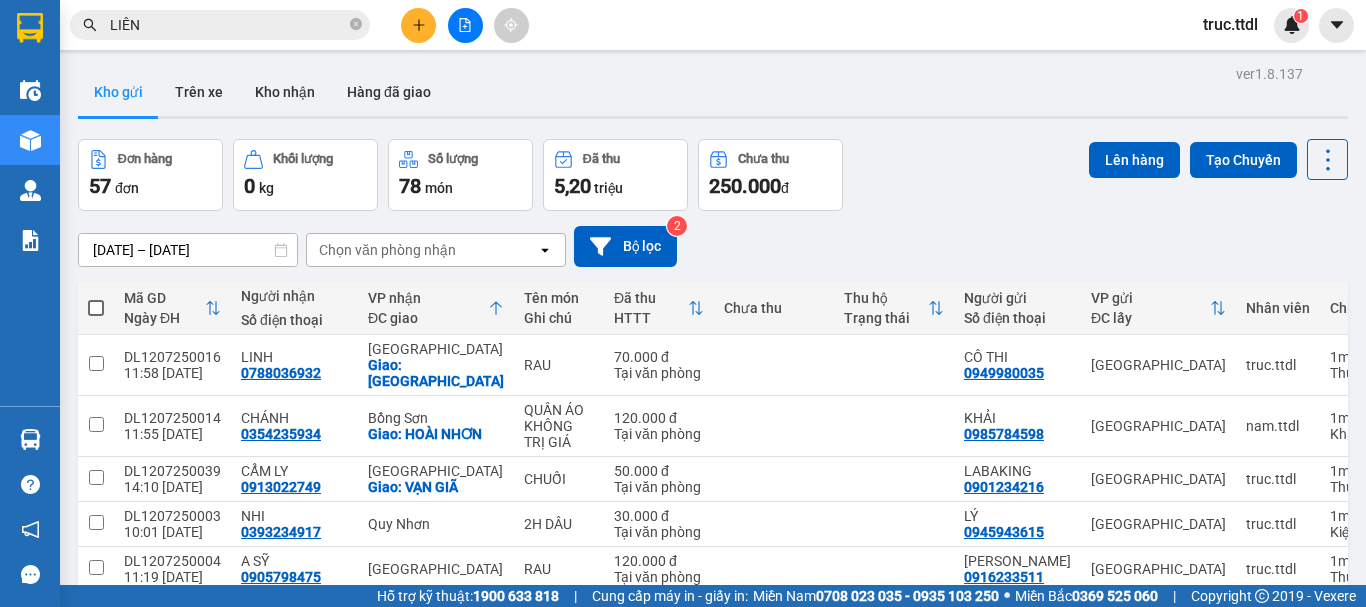click 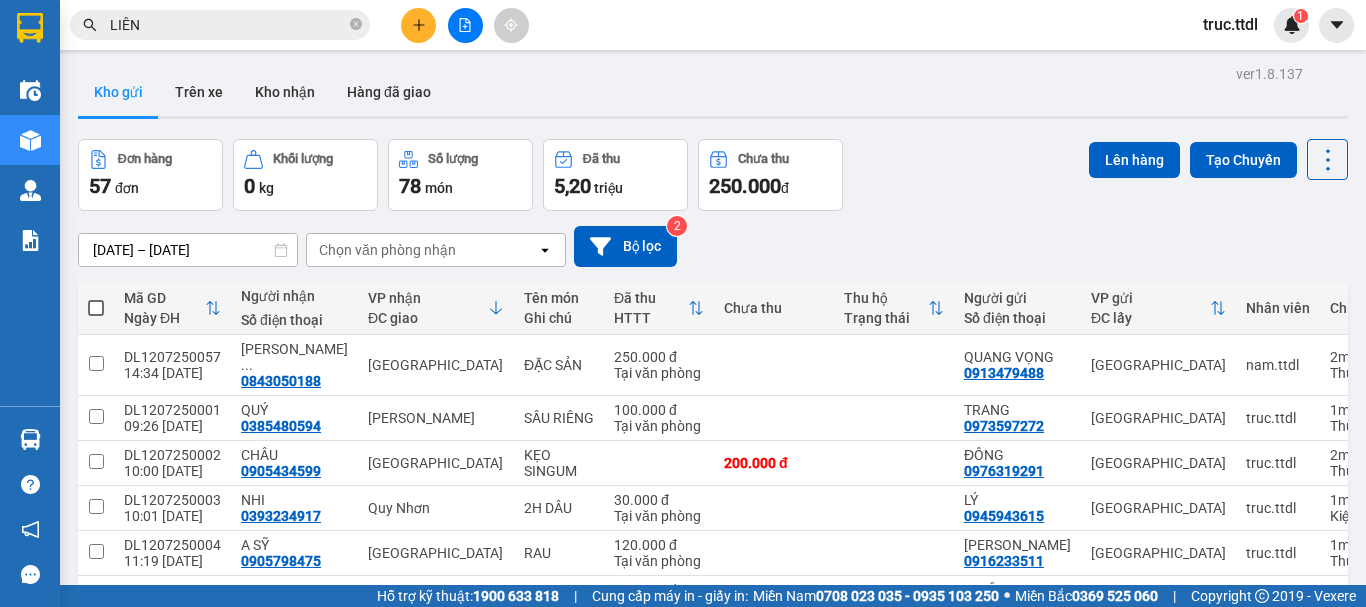 click 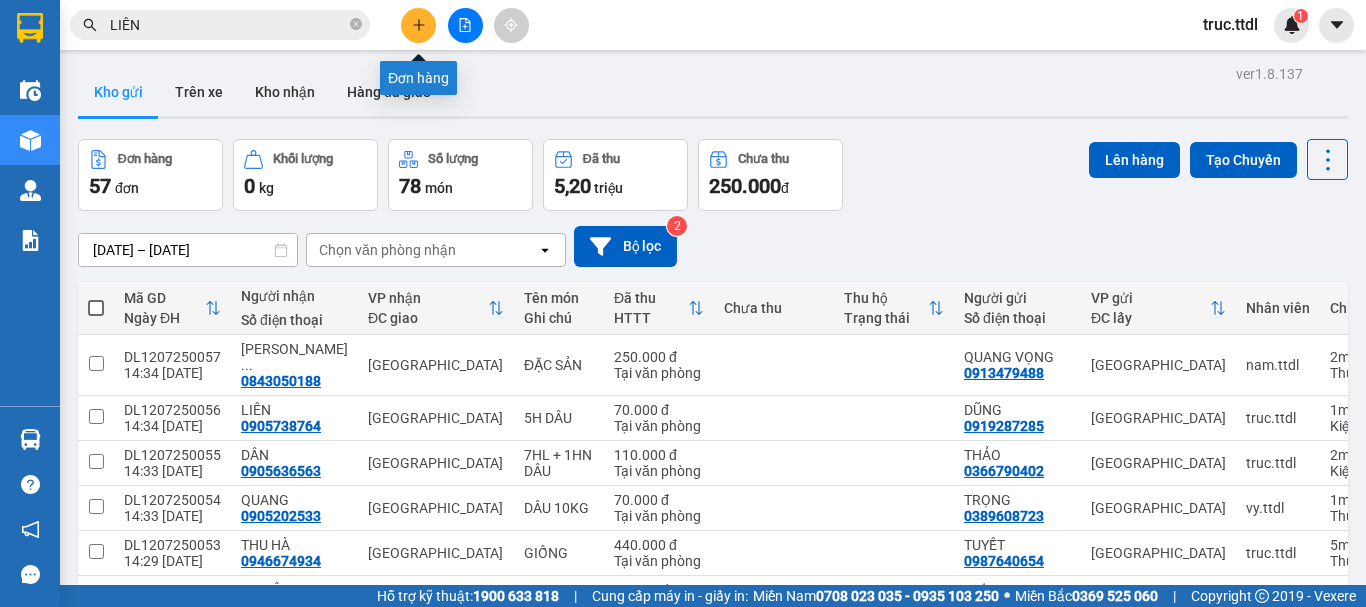click 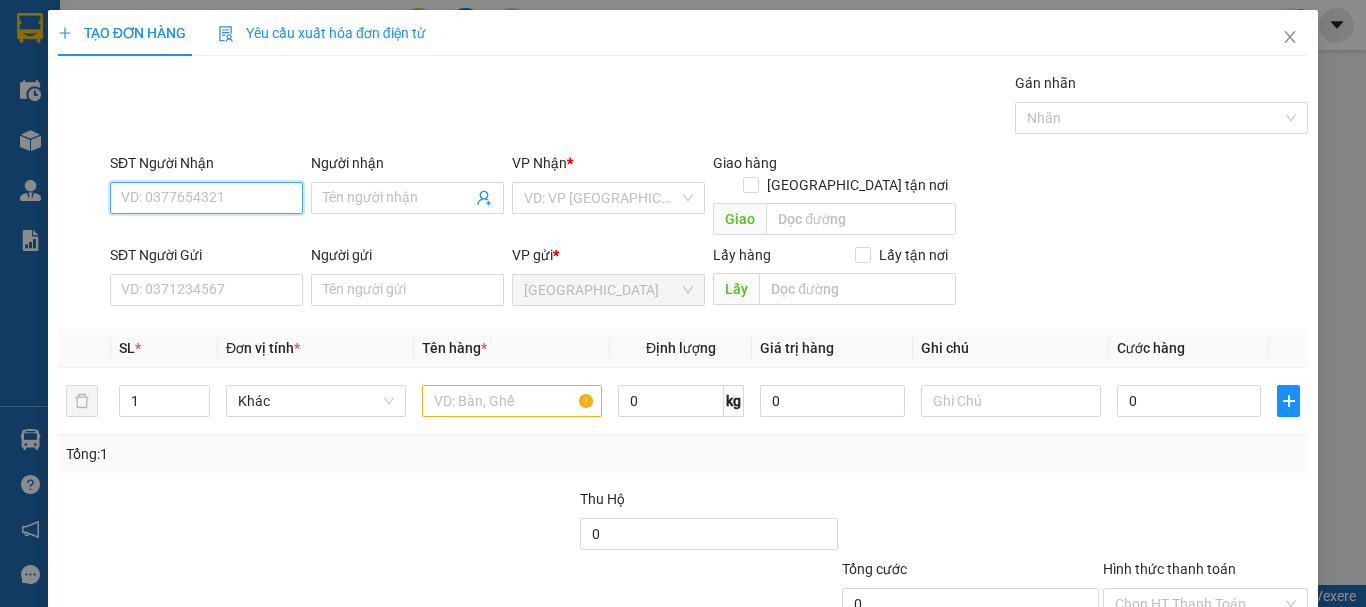 click on "SĐT Người Nhận" at bounding box center [206, 198] 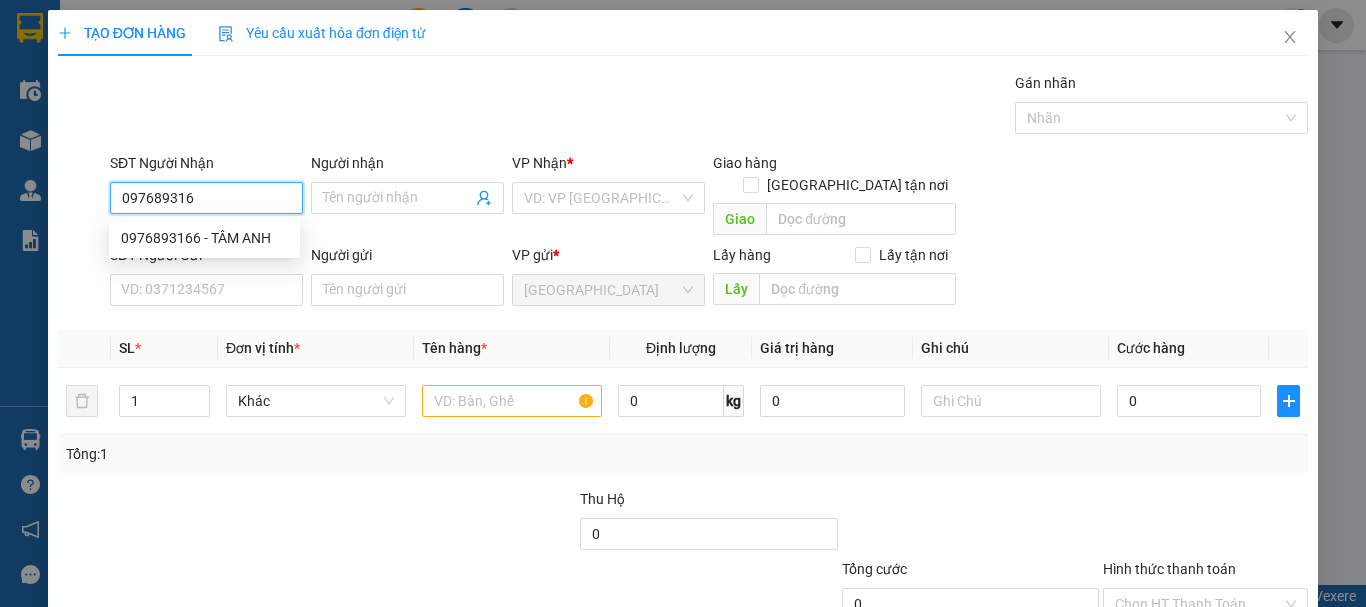 type on "0976893166" 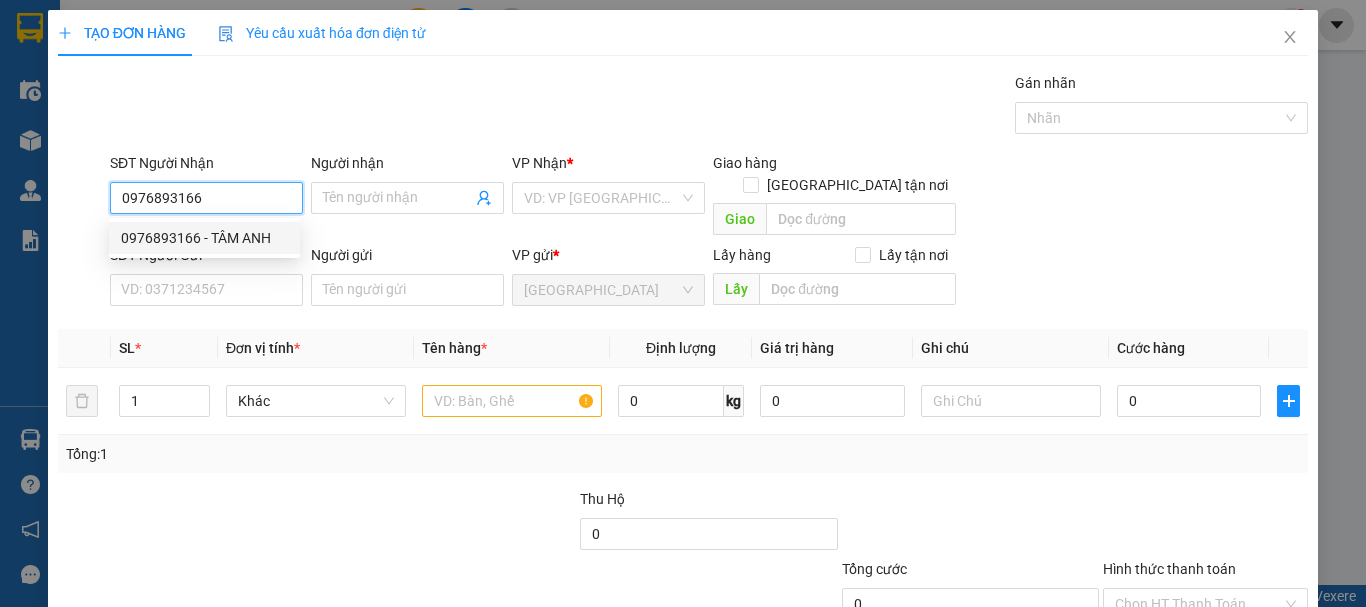 click on "0976893166 - TÂM ANH" at bounding box center [204, 238] 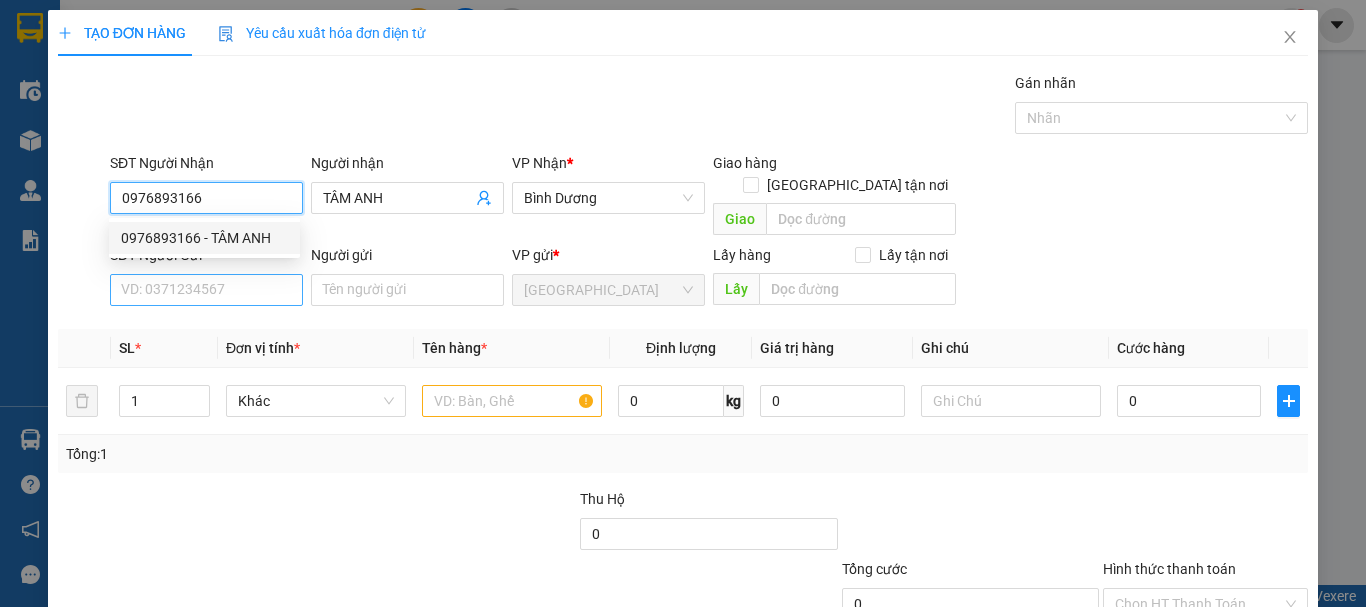 type on "0976893166" 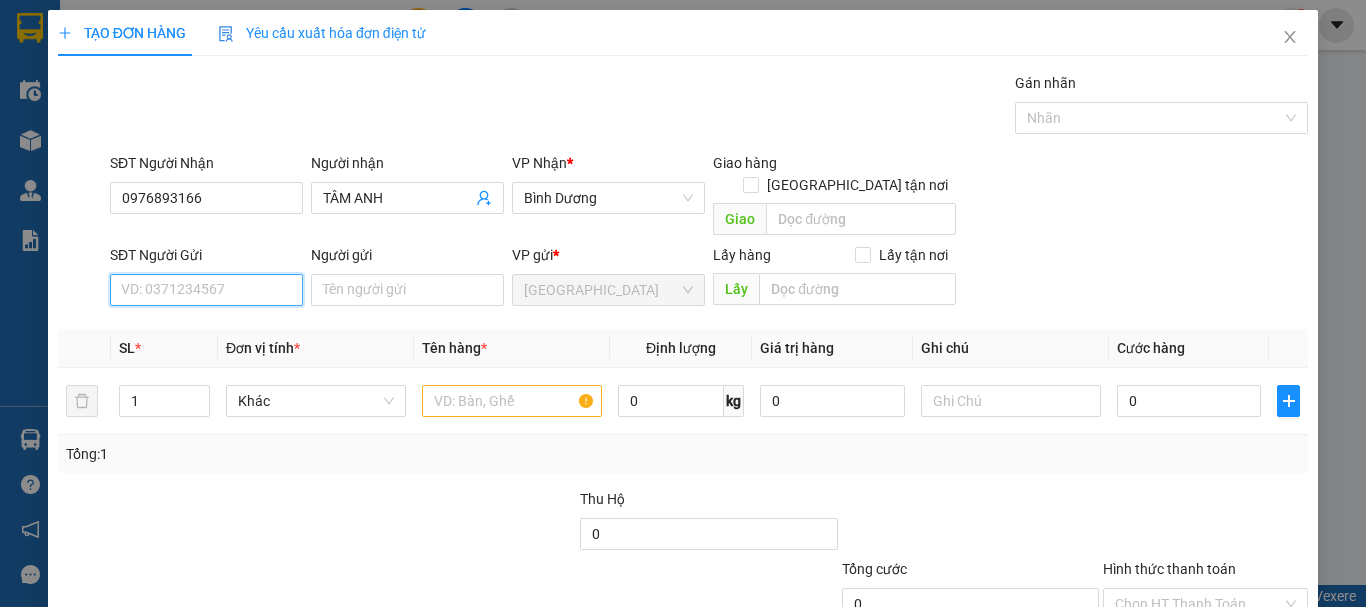 click on "SĐT Người Gửi" at bounding box center [206, 290] 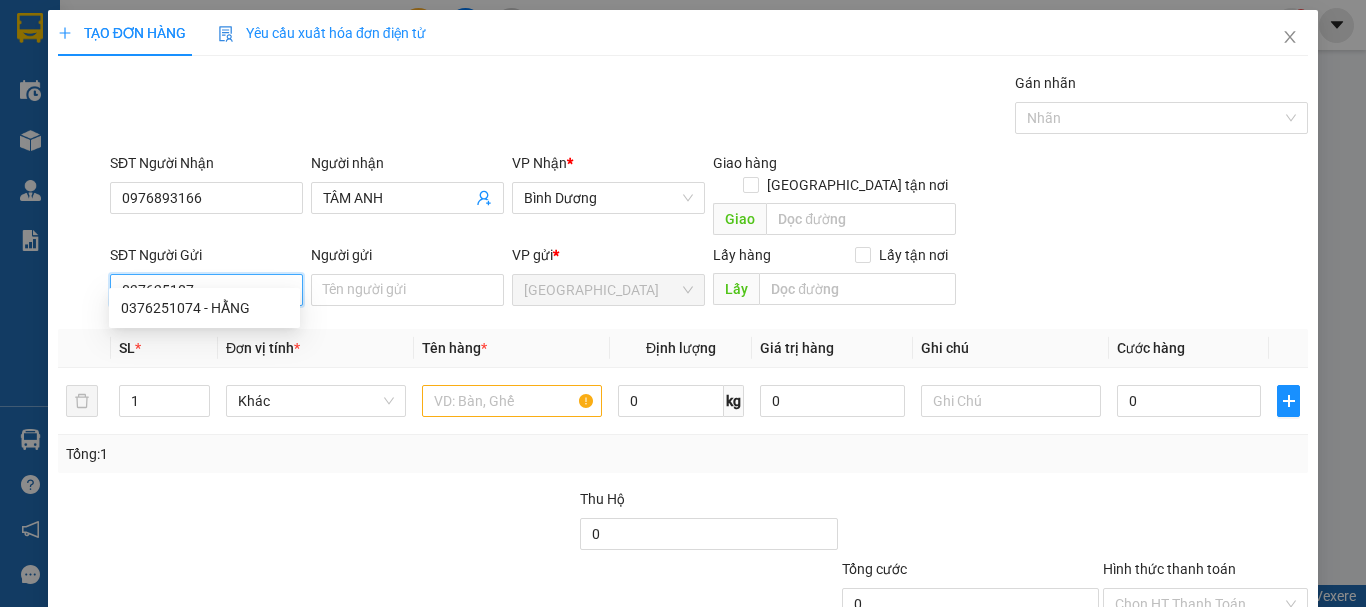 type on "0376251074" 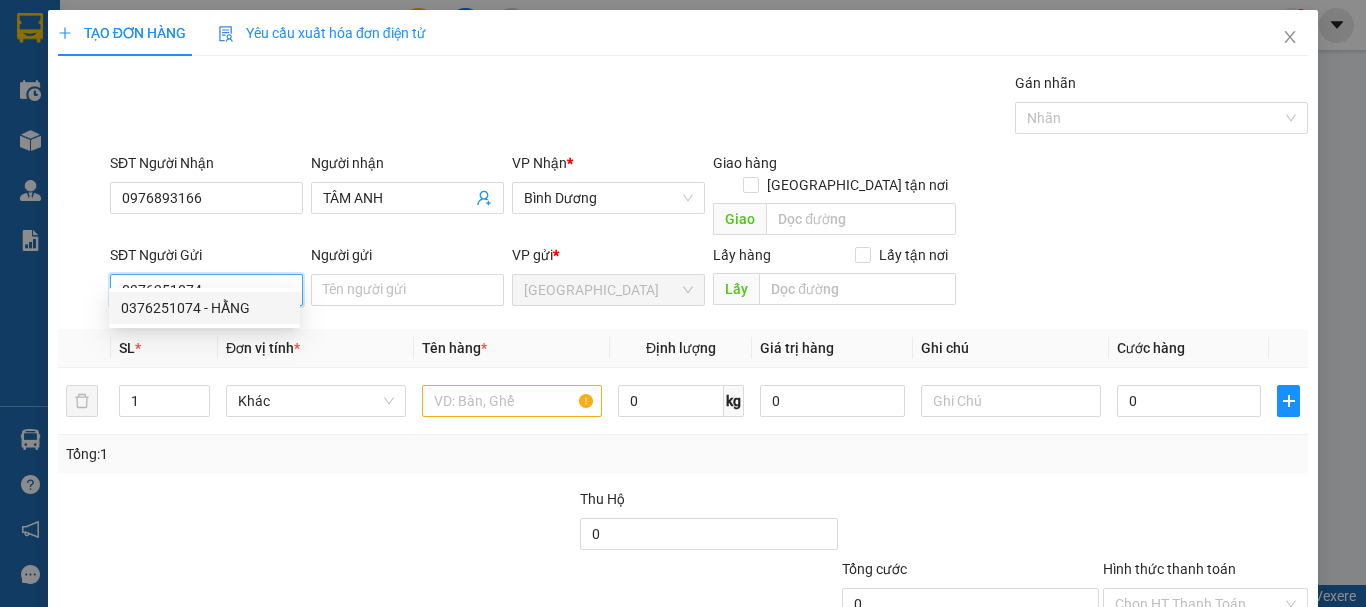 click on "0376251074 - HẰNG" at bounding box center (204, 308) 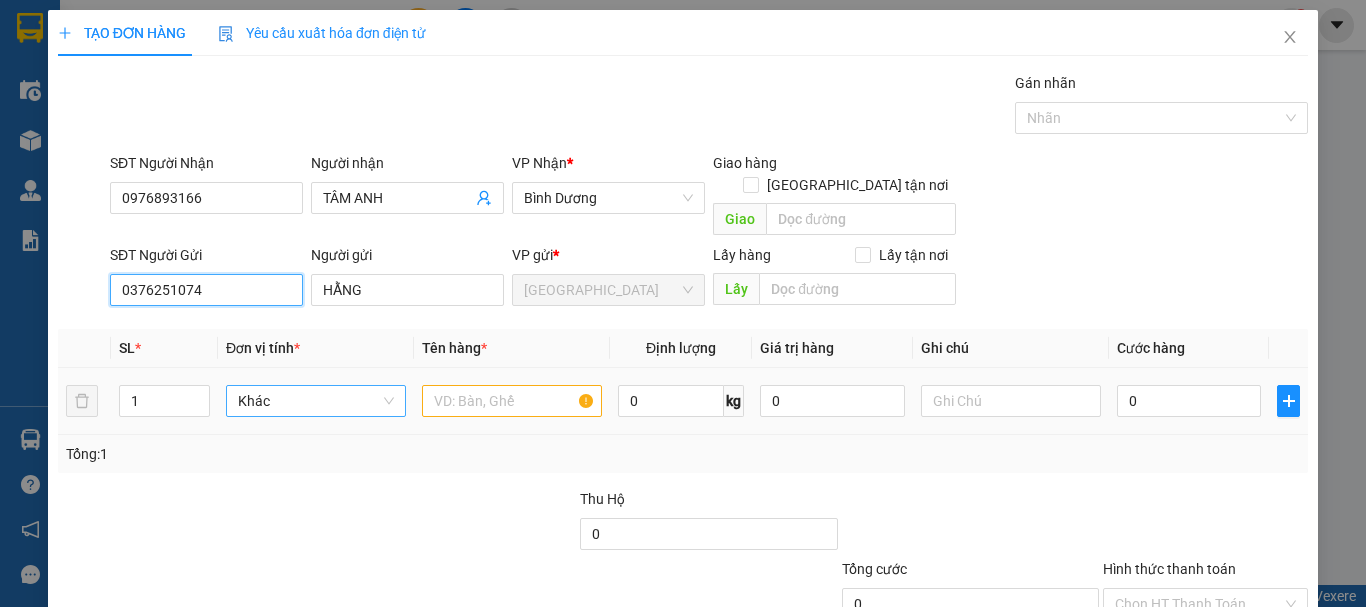 click on "Khác" at bounding box center (316, 401) 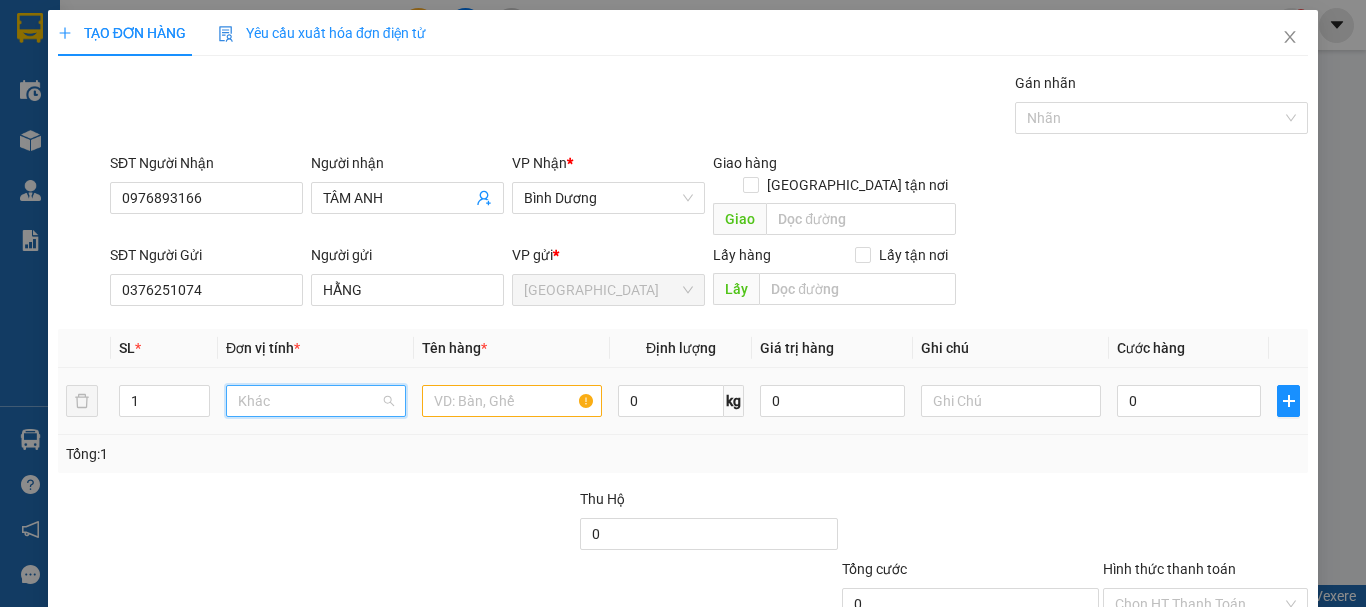 scroll, scrollTop: 192, scrollLeft: 0, axis: vertical 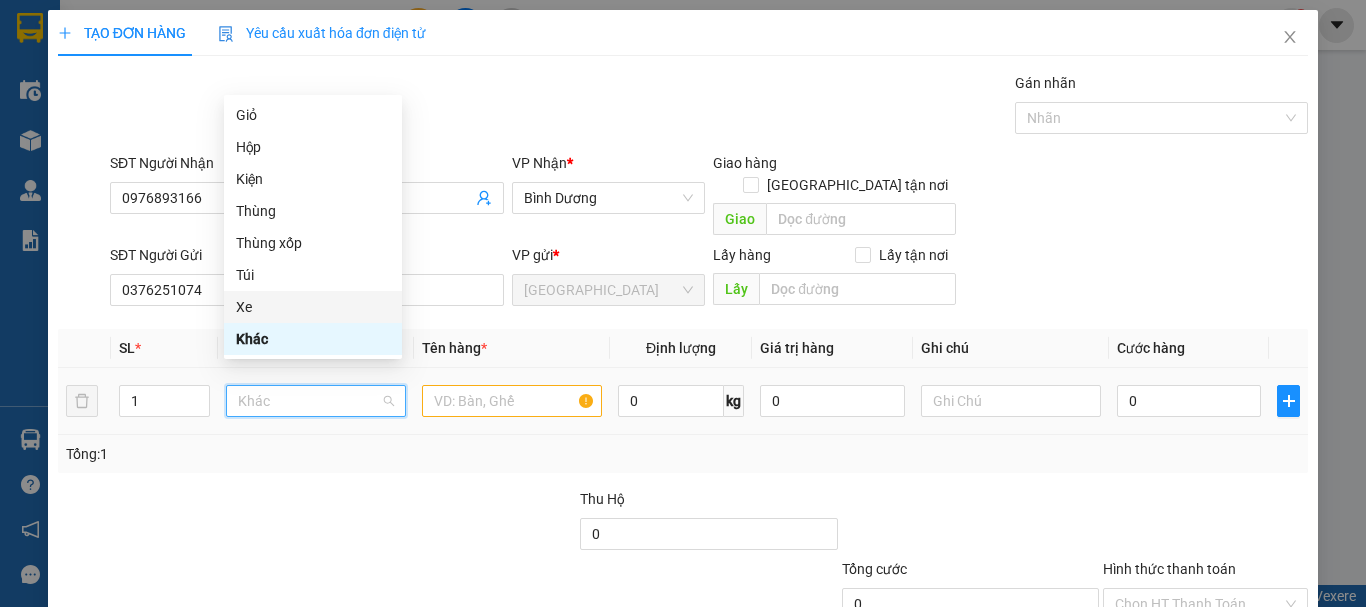 type on "X" 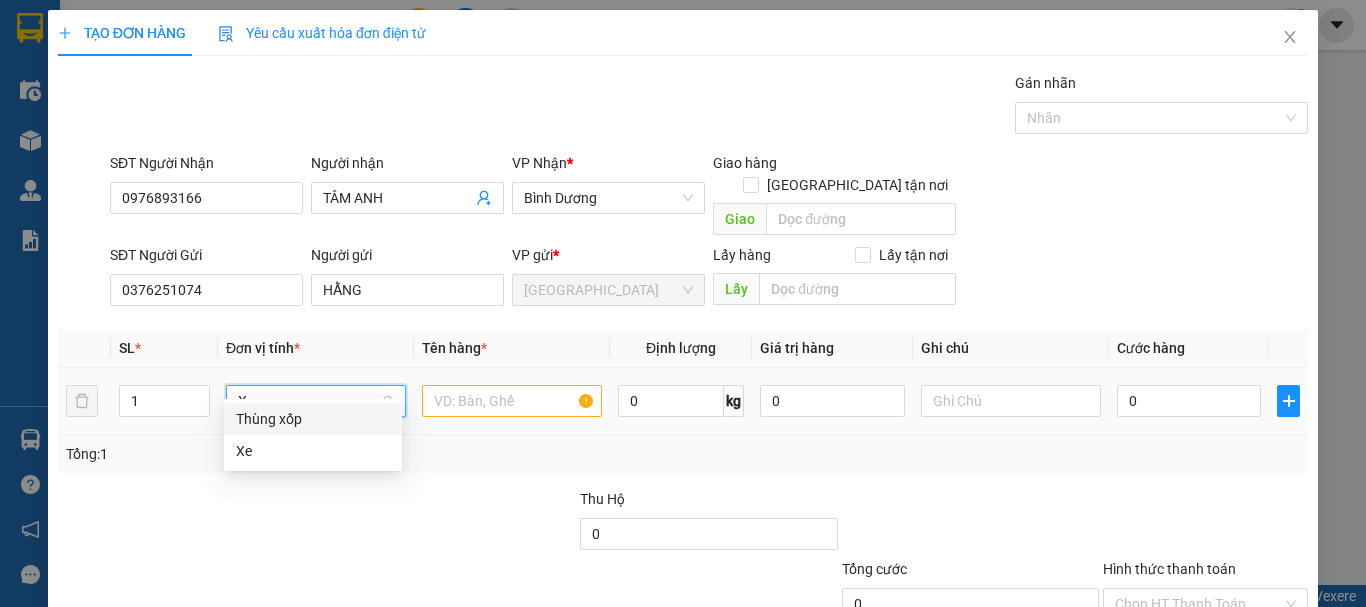 scroll, scrollTop: 0, scrollLeft: 0, axis: both 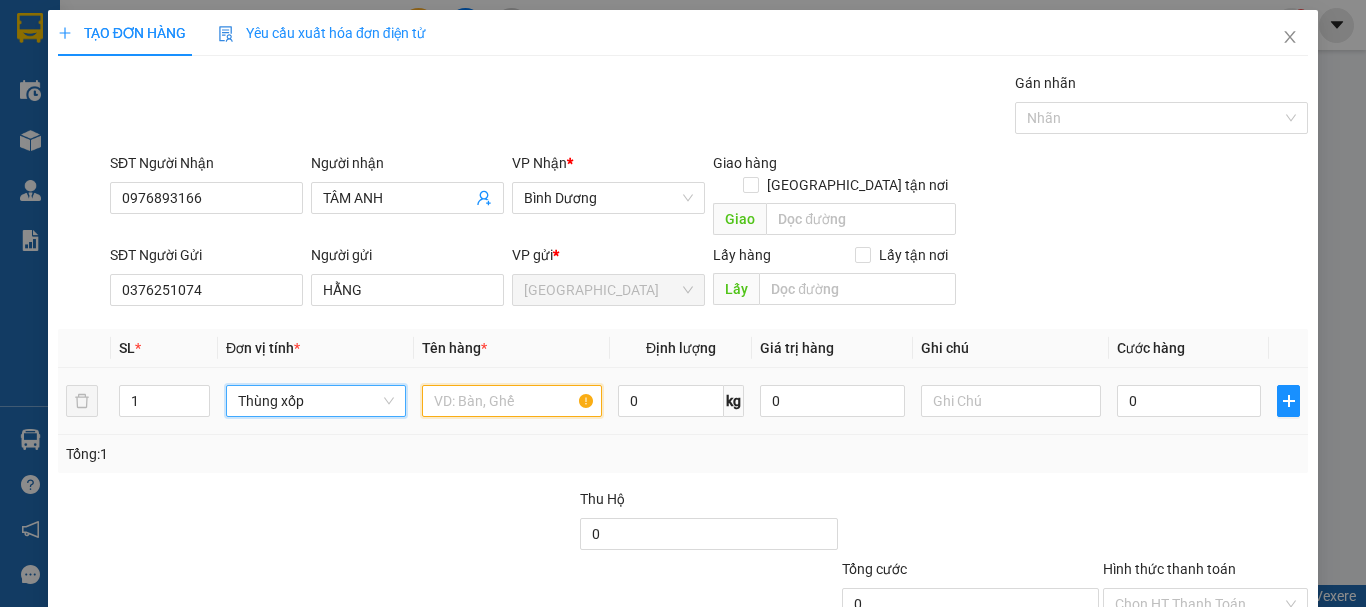 click at bounding box center [512, 401] 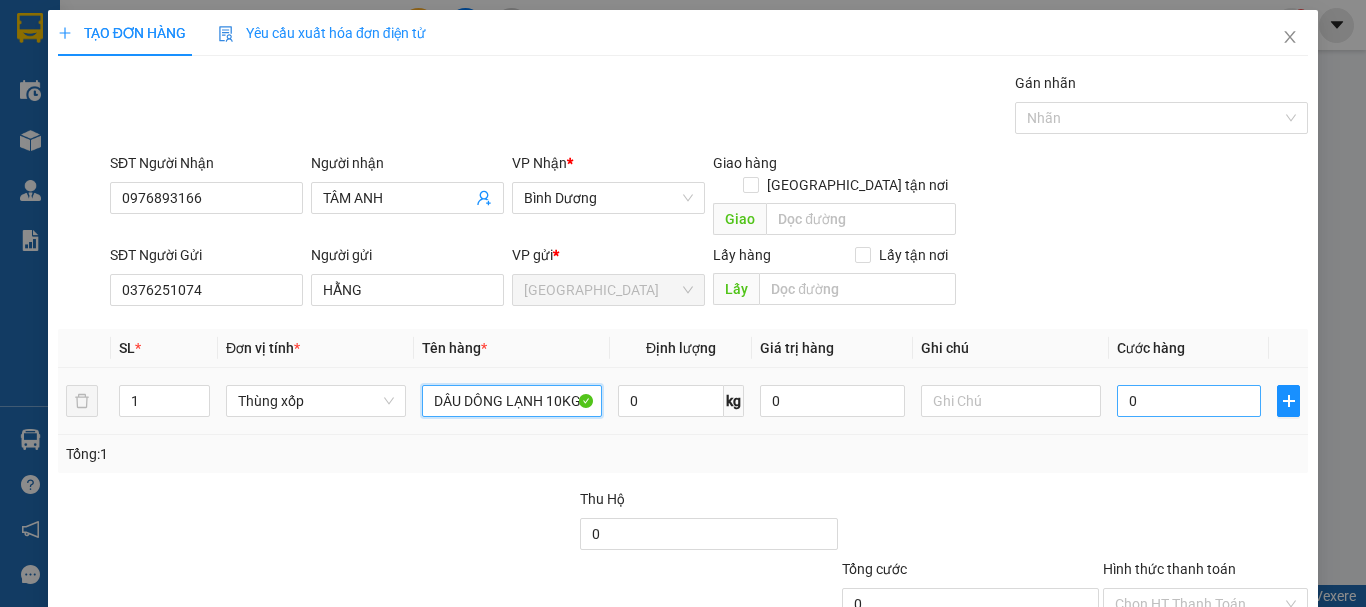 type on "DÂU DÔNG LẠNH 10KG" 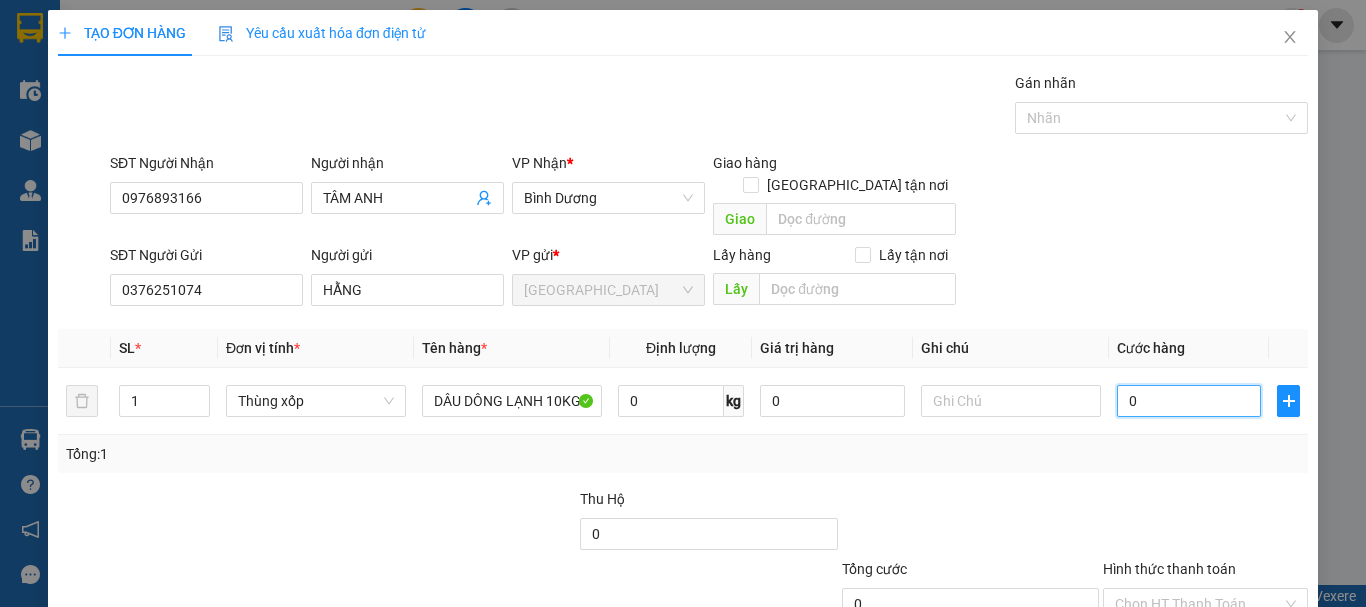 type on "7" 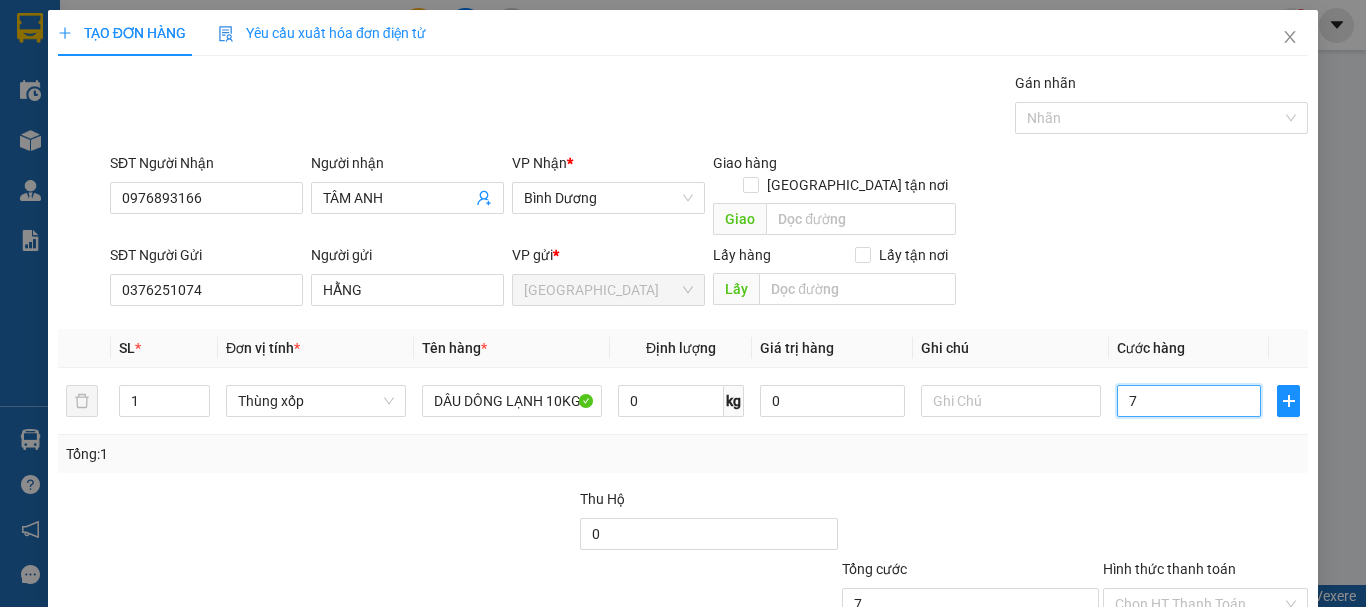type on "70" 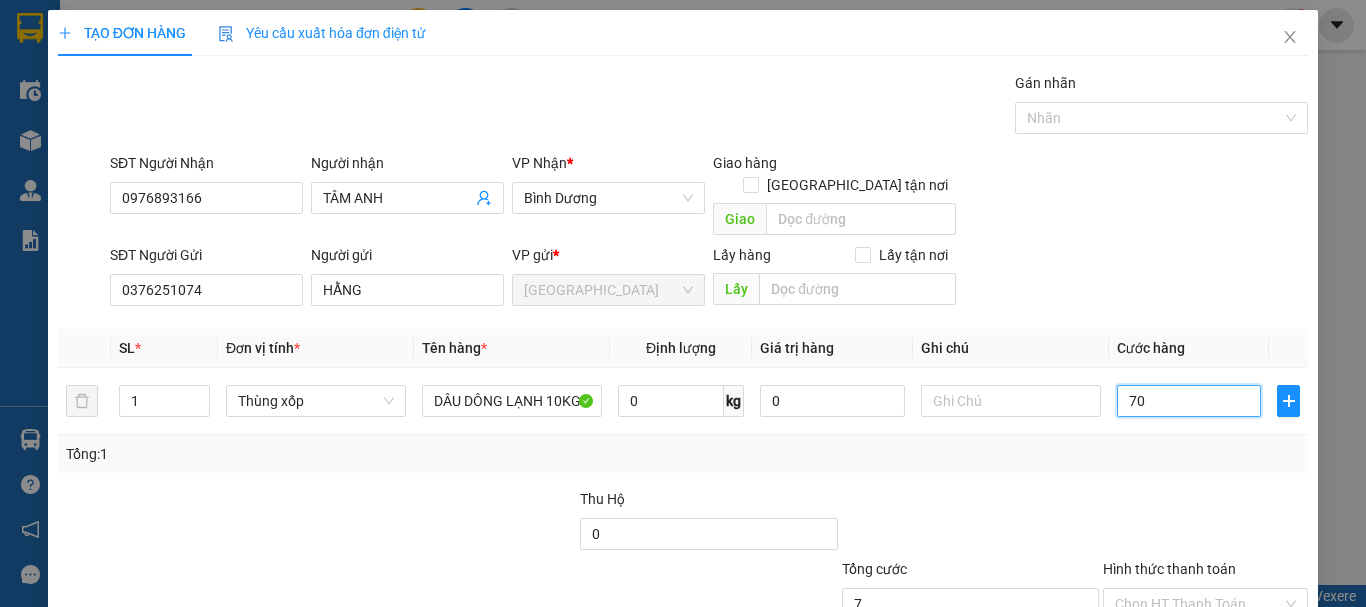 type on "70" 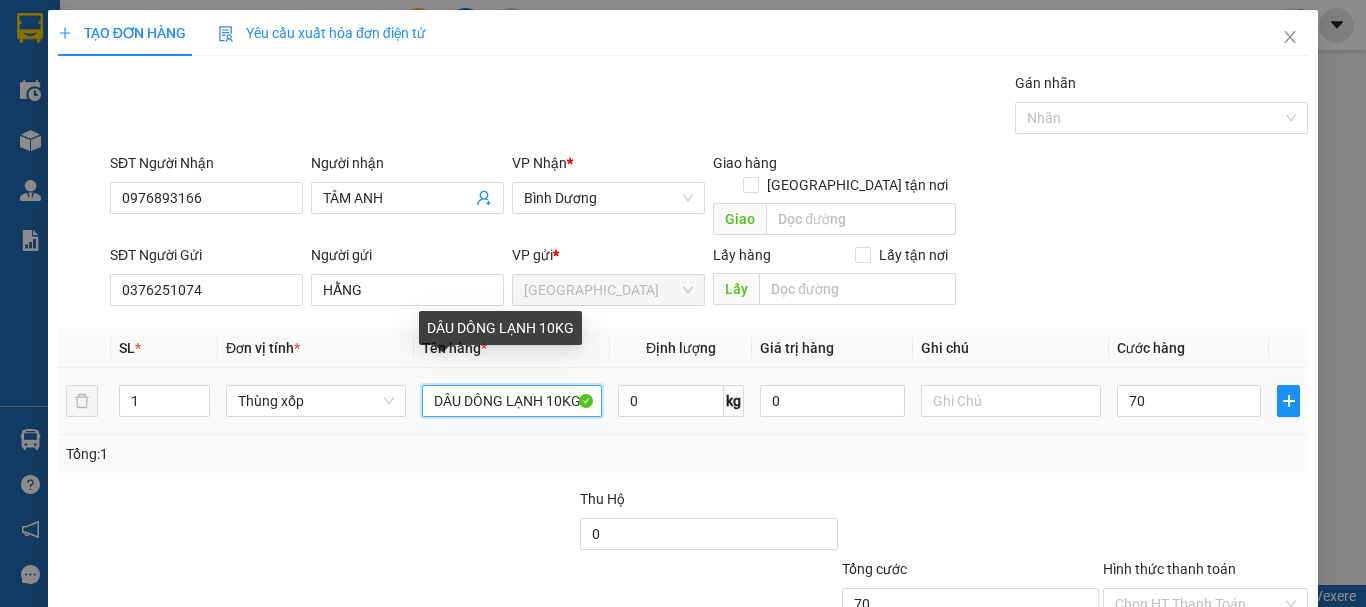 type on "70.000" 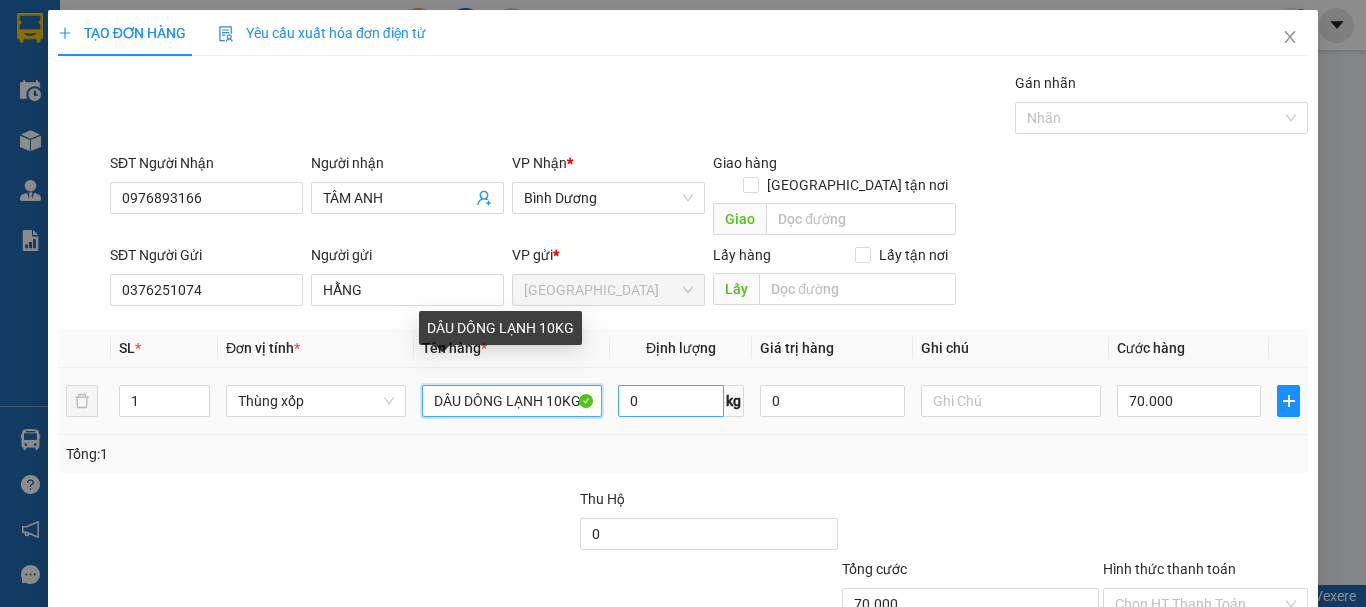 drag, startPoint x: 473, startPoint y: 377, endPoint x: 658, endPoint y: 368, distance: 185.2188 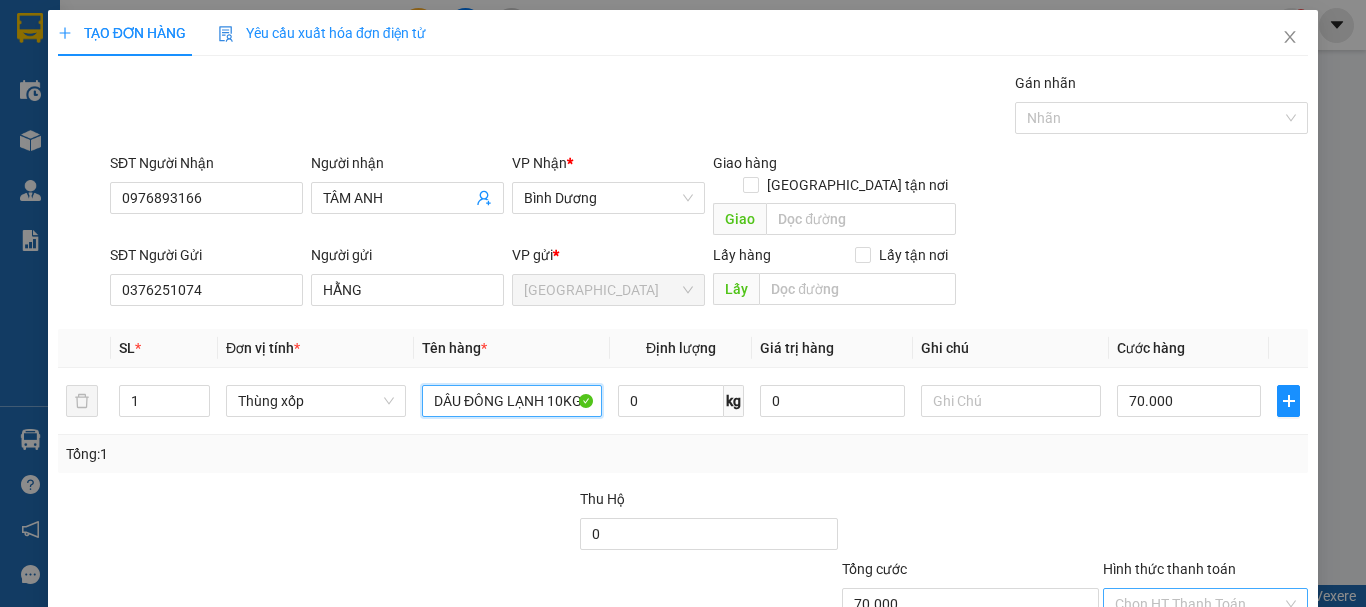 type on "DÂU ĐÔNG LẠNH 10KG" 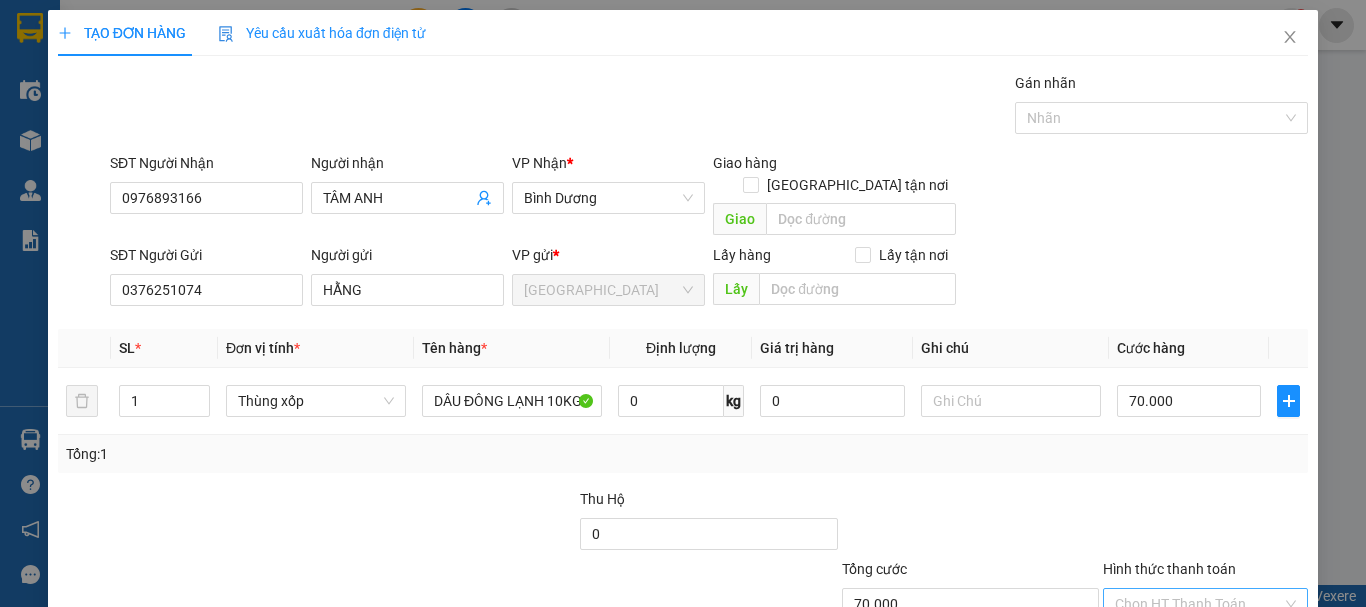 click on "Hình thức thanh toán" at bounding box center [1198, 604] 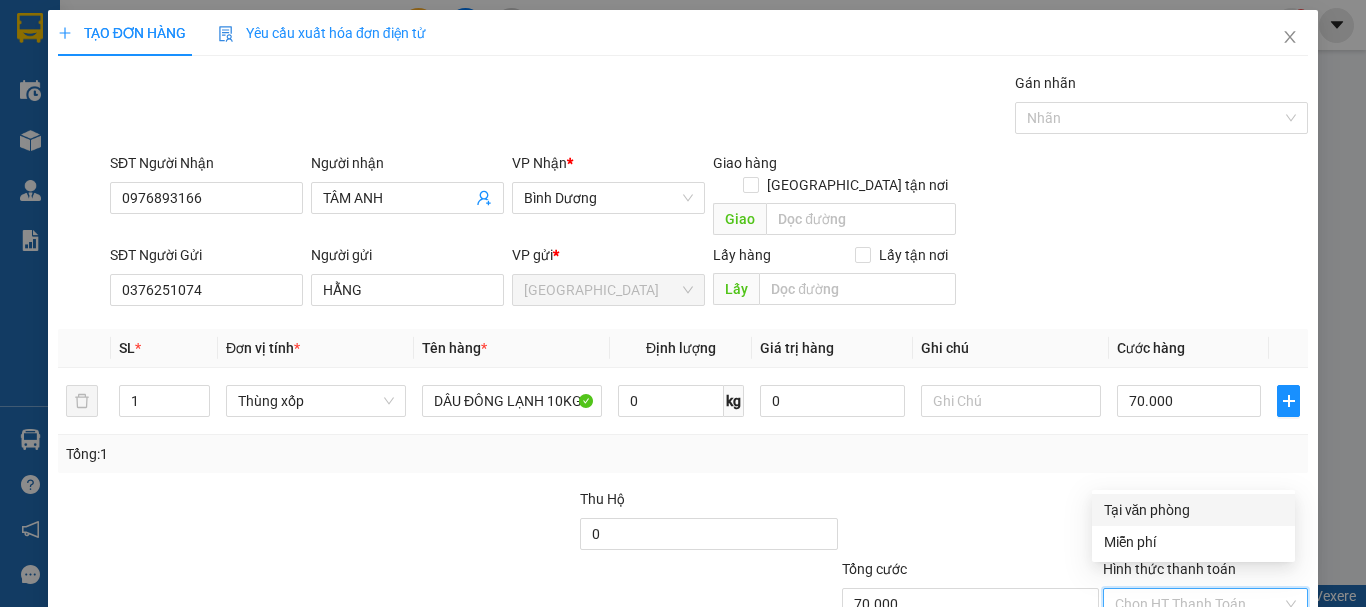 click on "Tại văn phòng" at bounding box center [1193, 510] 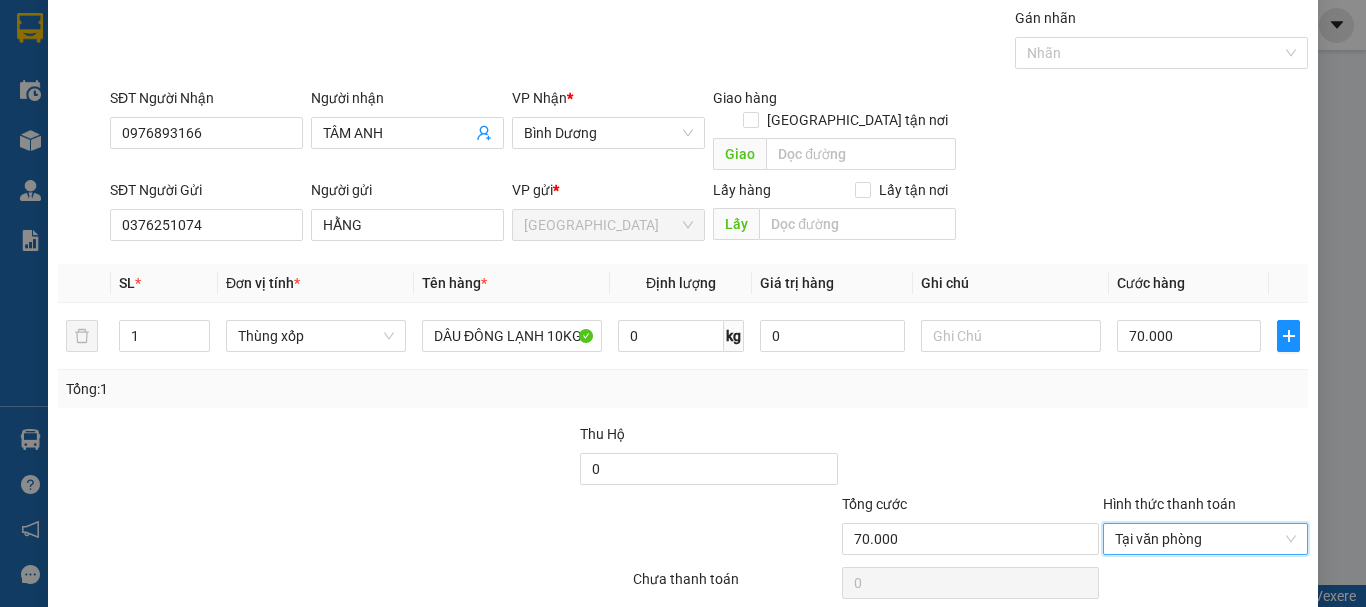 scroll, scrollTop: 125, scrollLeft: 0, axis: vertical 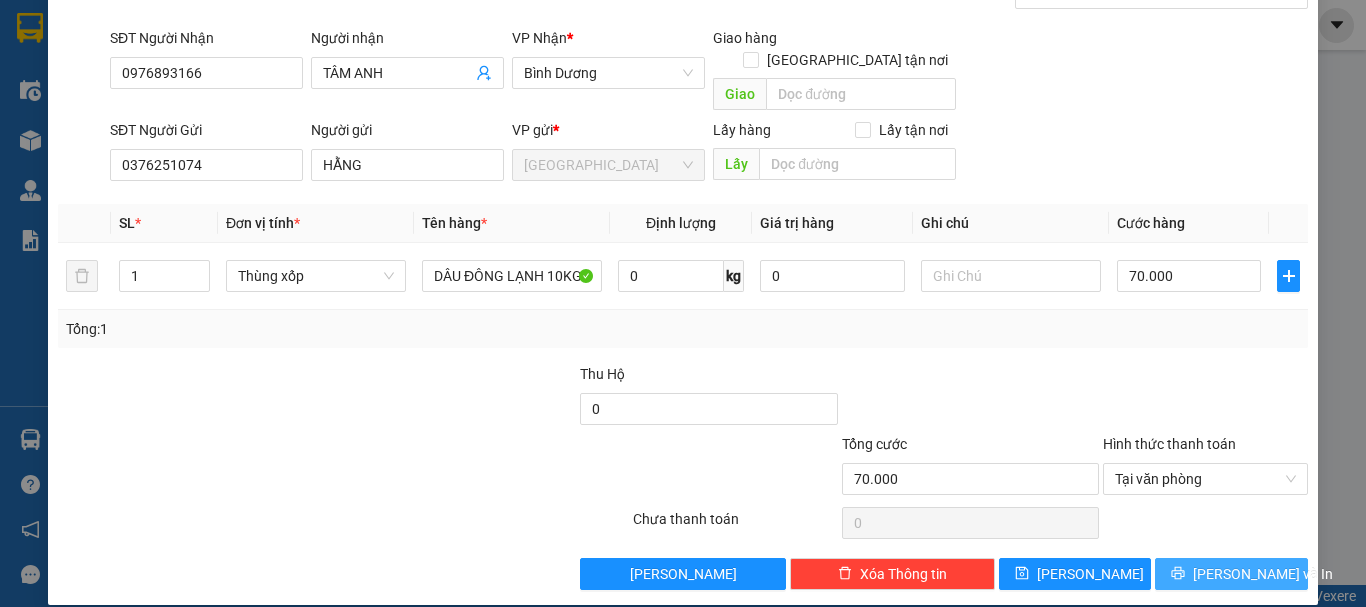 click on "[PERSON_NAME] và In" at bounding box center [1263, 574] 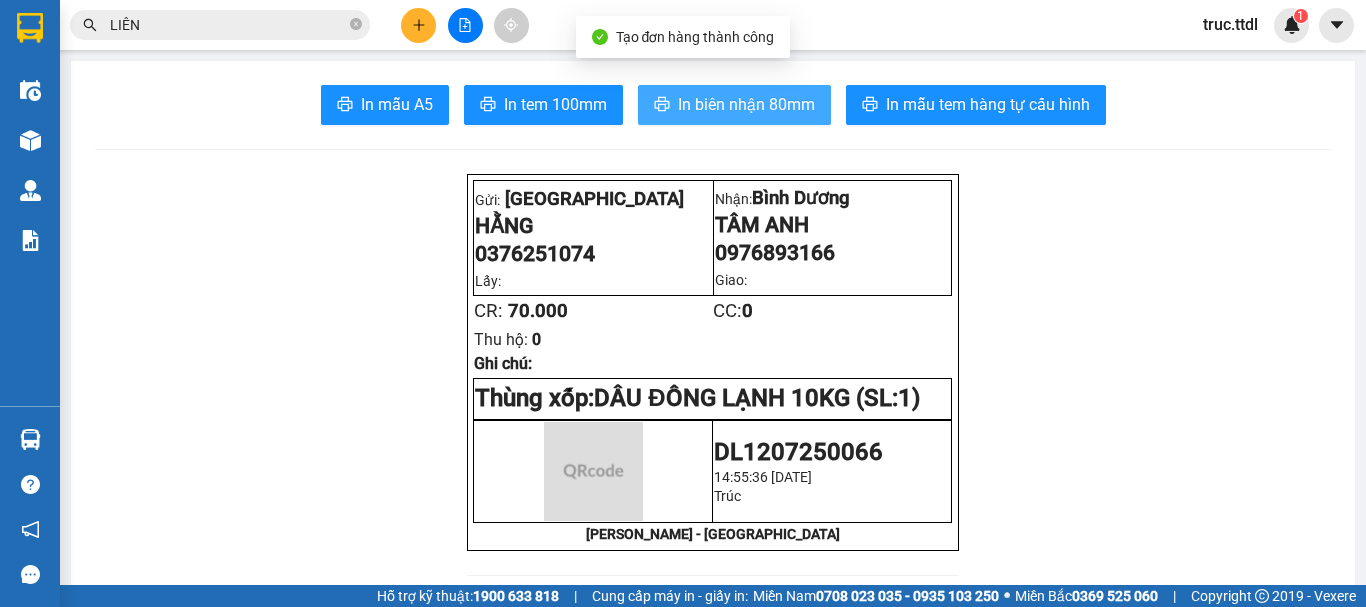 click on "In biên nhận 80mm" at bounding box center [746, 104] 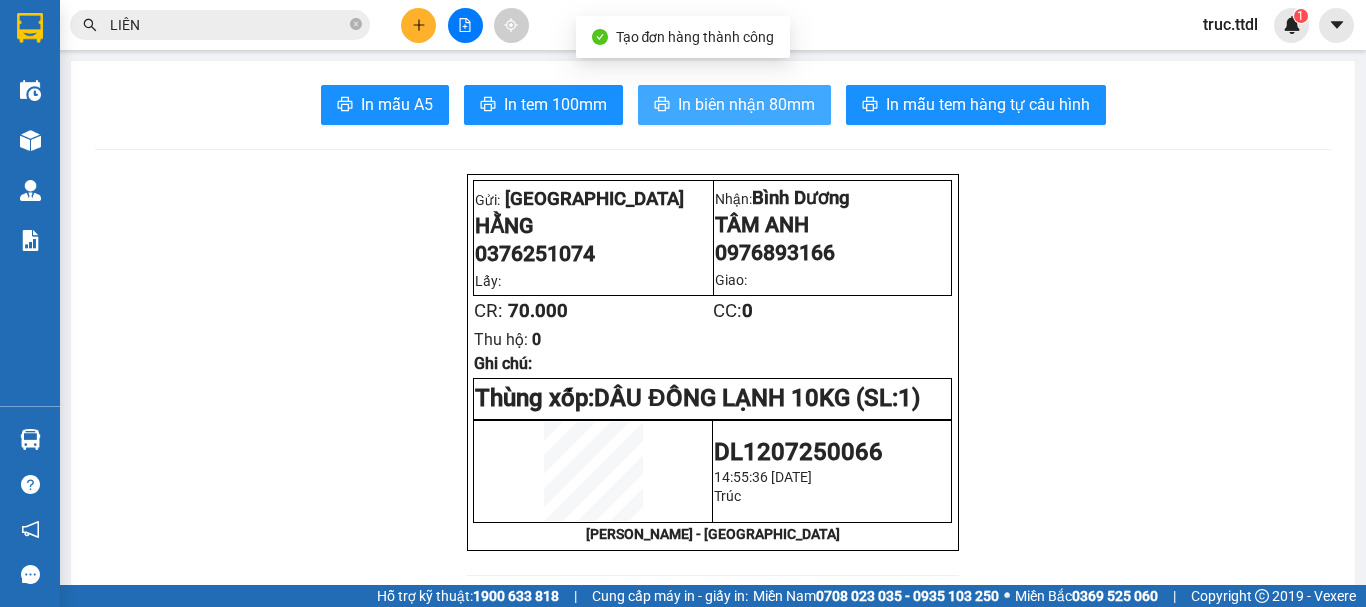 scroll, scrollTop: 0, scrollLeft: 0, axis: both 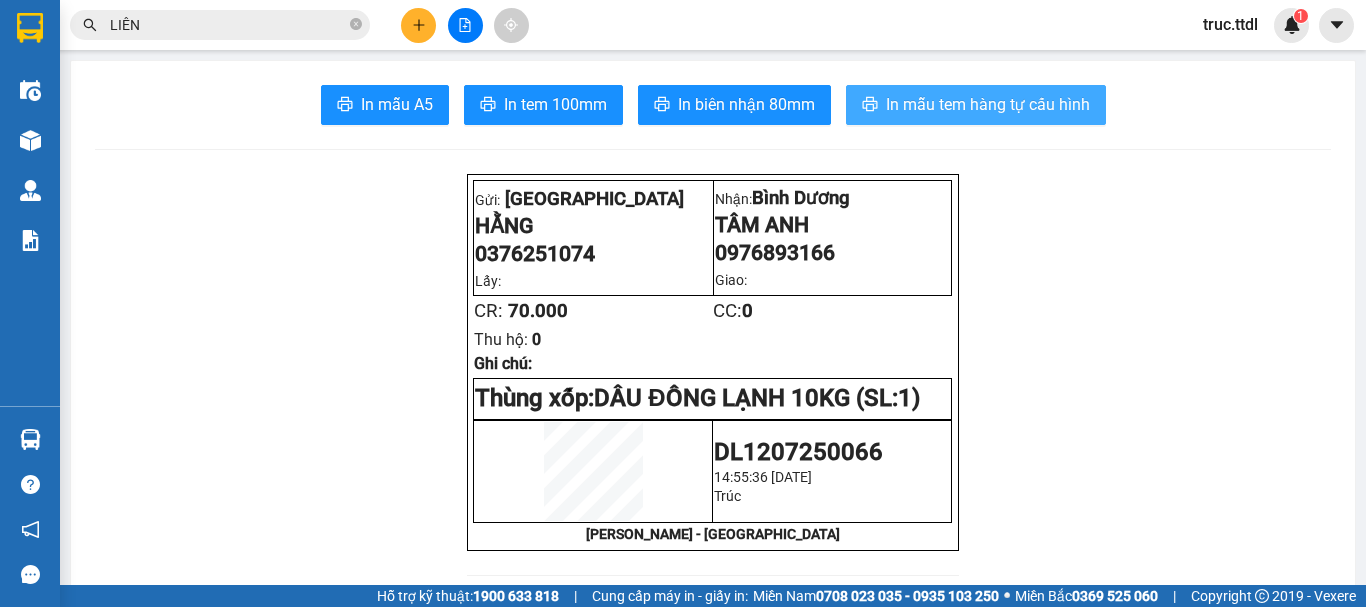 click on "In mẫu tem hàng tự cấu hình" at bounding box center (988, 104) 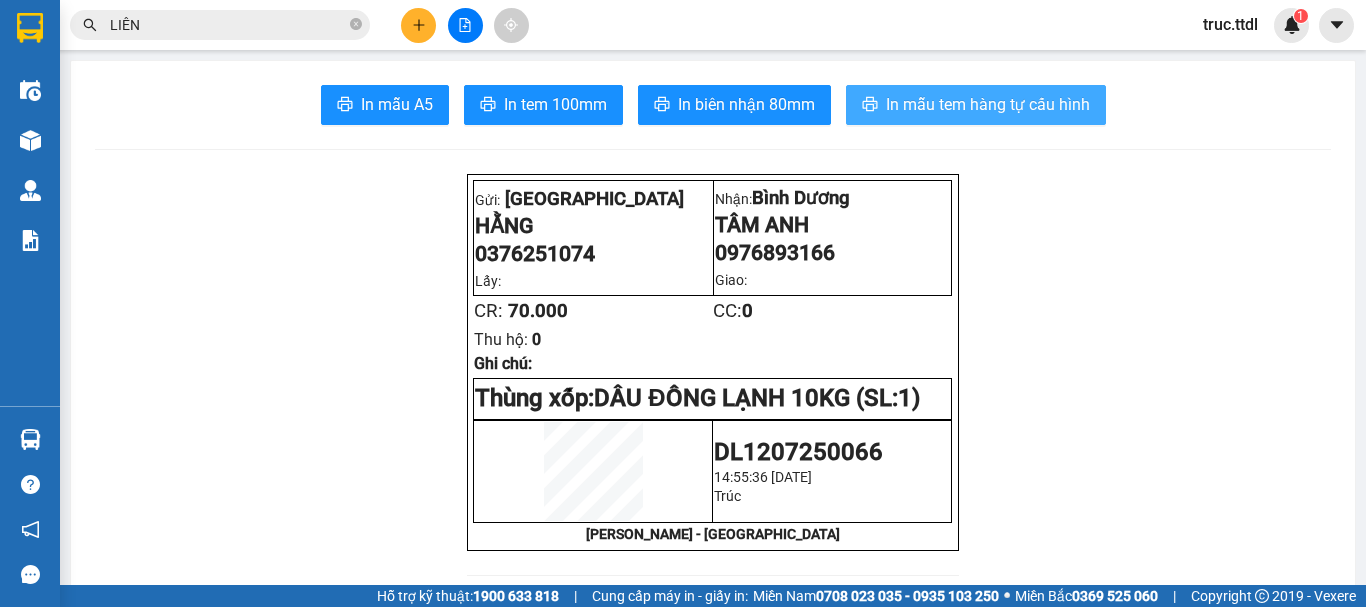 scroll, scrollTop: 0, scrollLeft: 0, axis: both 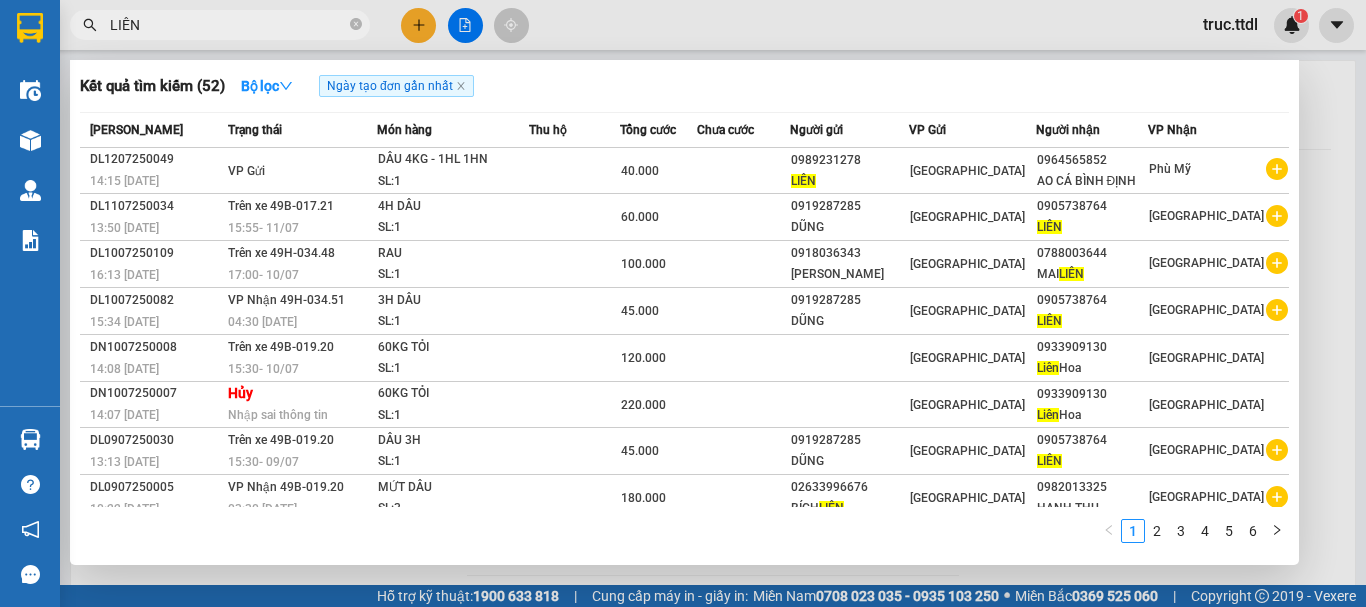 click on "LIÊN" at bounding box center [228, 25] 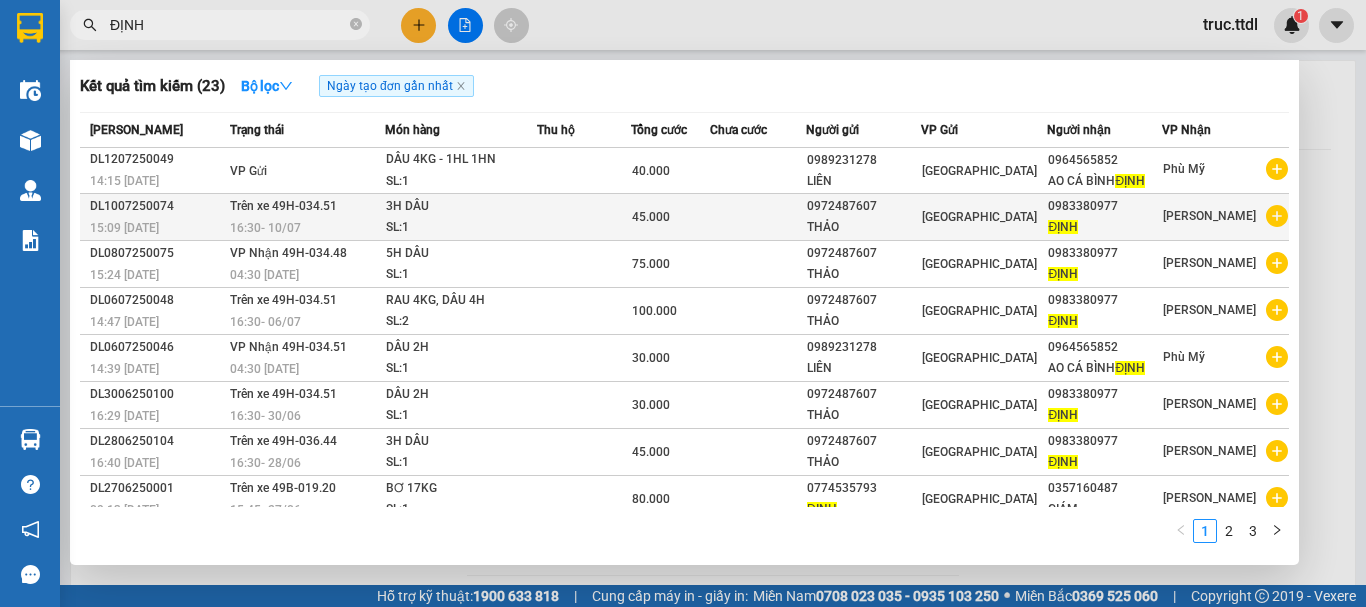 type on "ĐỊNH" 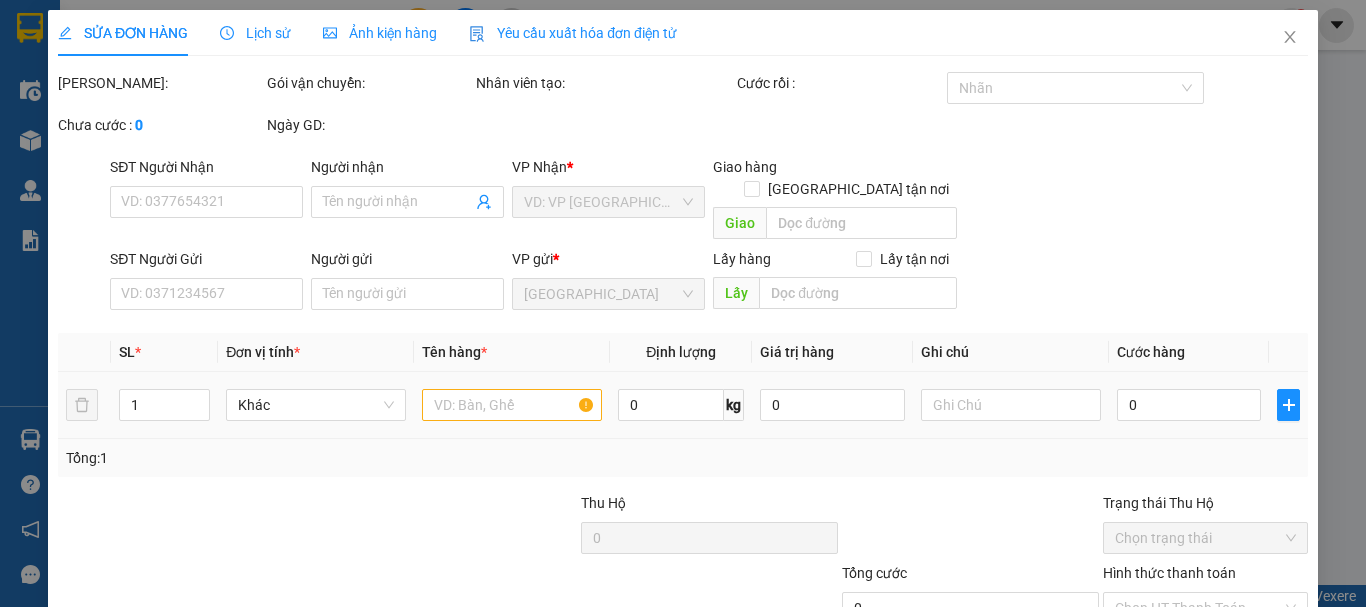 type on "0983380977" 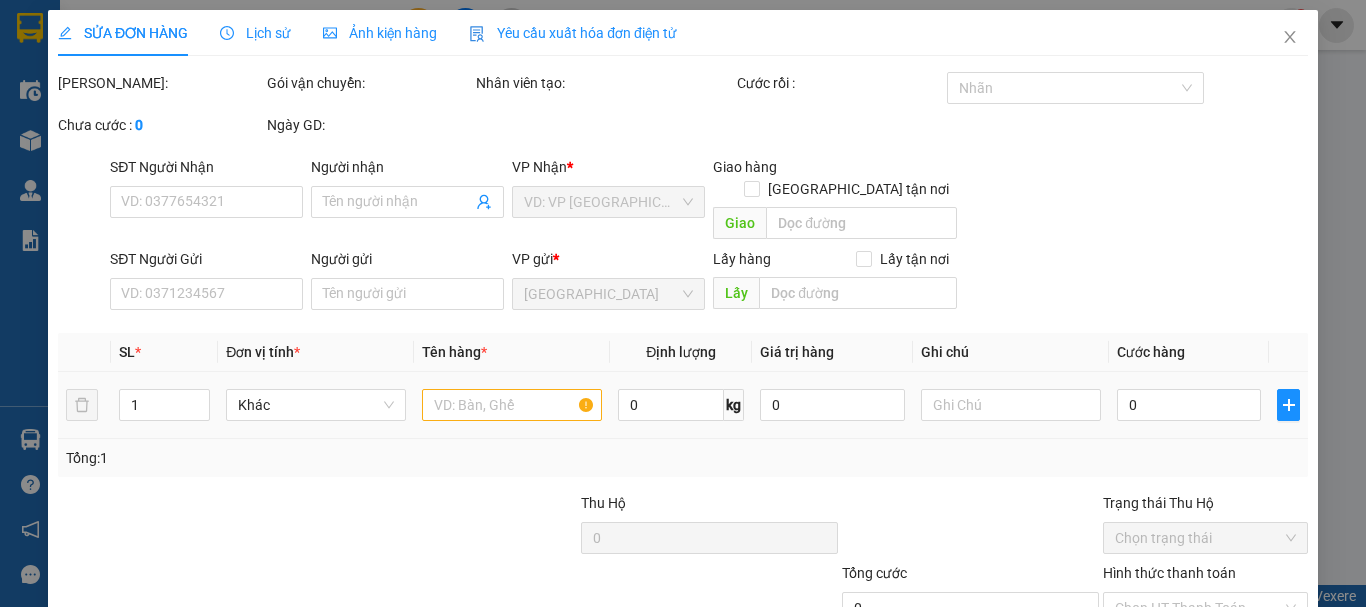 type on "ĐỊNH" 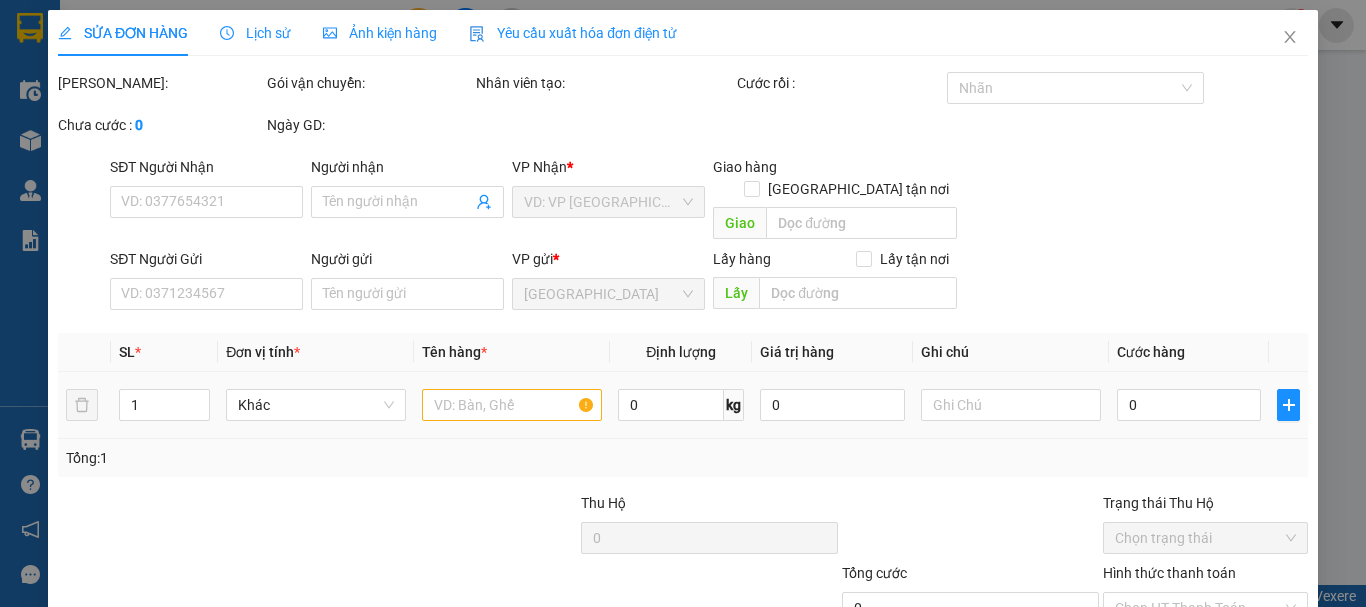 type on "0972487607" 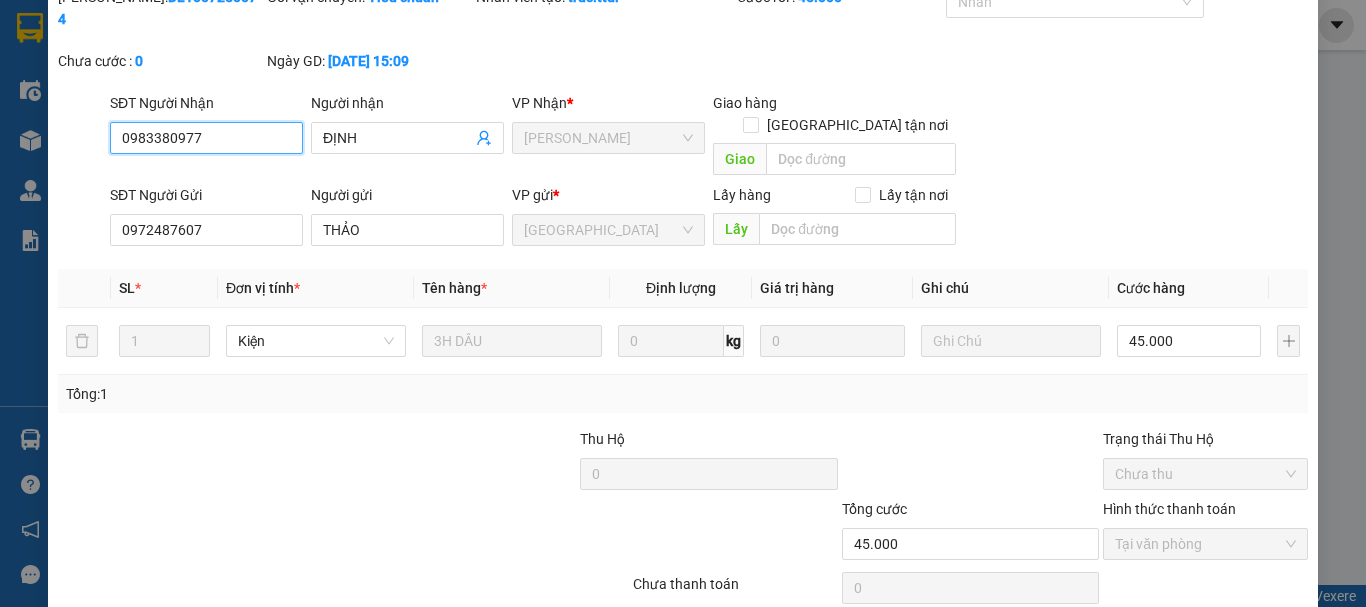 scroll, scrollTop: 178, scrollLeft: 0, axis: vertical 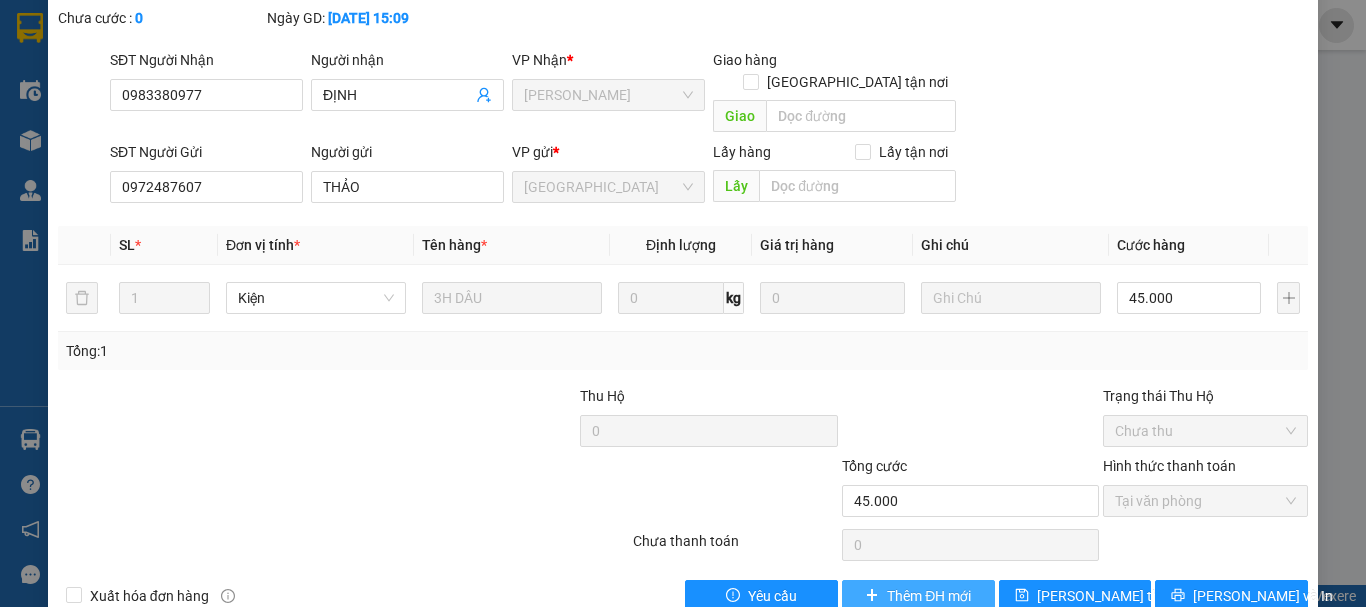 click on "Thêm ĐH mới" at bounding box center [929, 596] 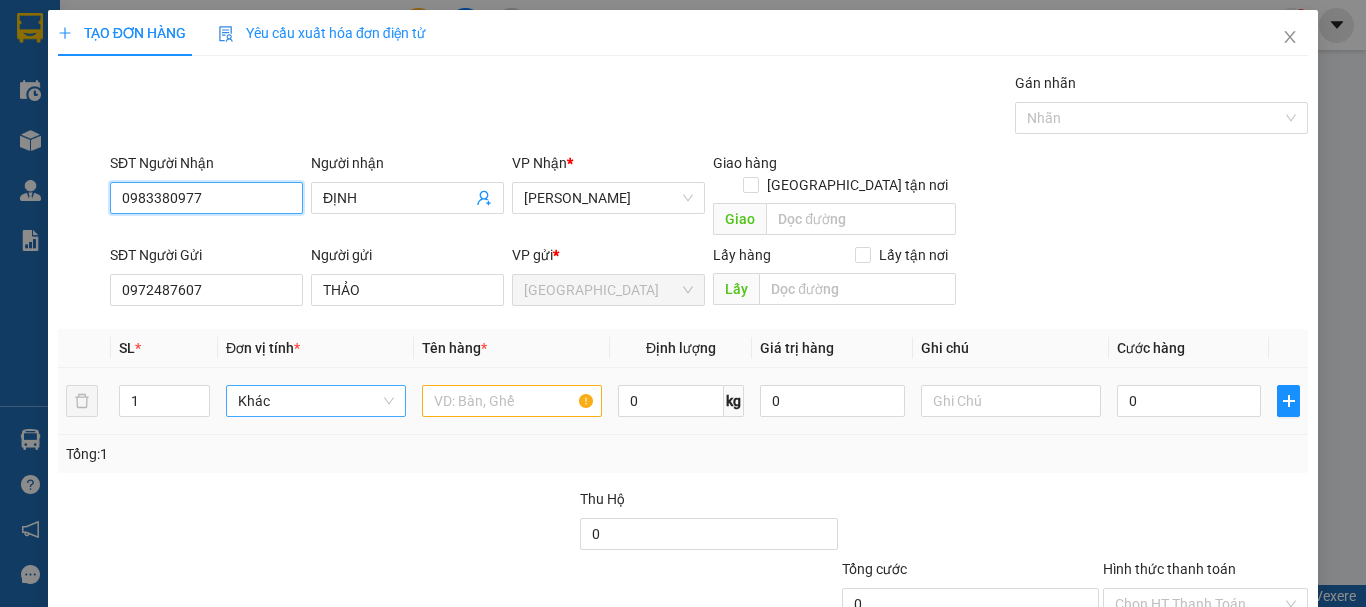 click on "Khác" at bounding box center (316, 401) 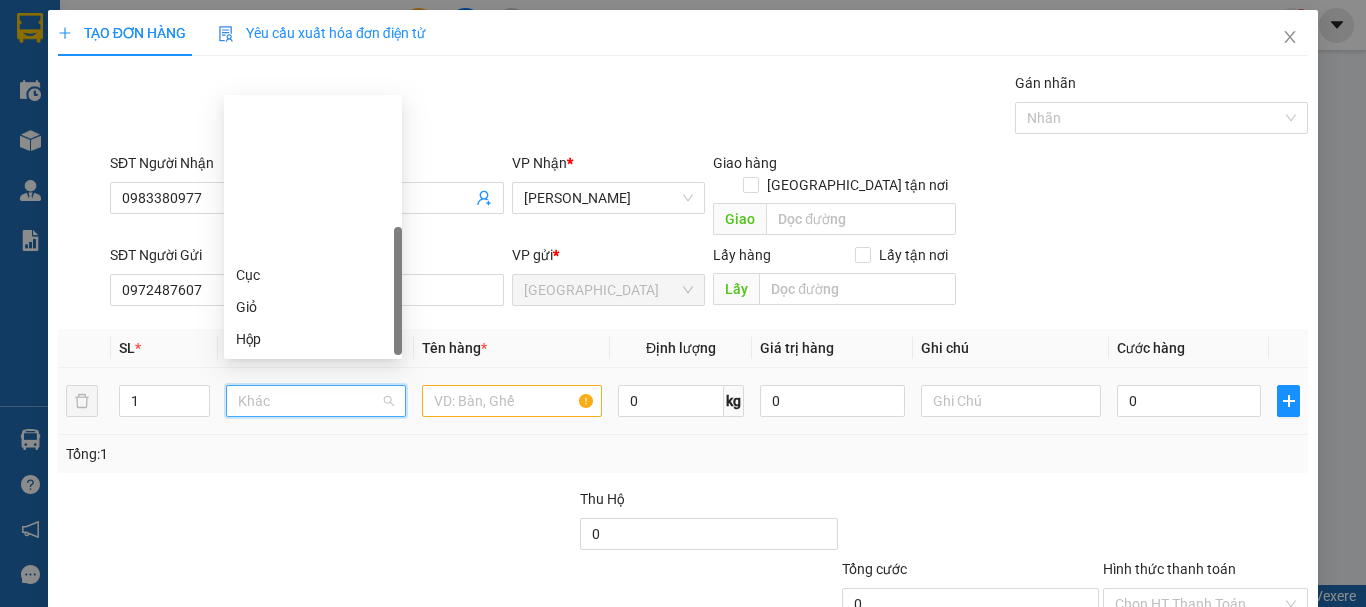 scroll, scrollTop: 192, scrollLeft: 0, axis: vertical 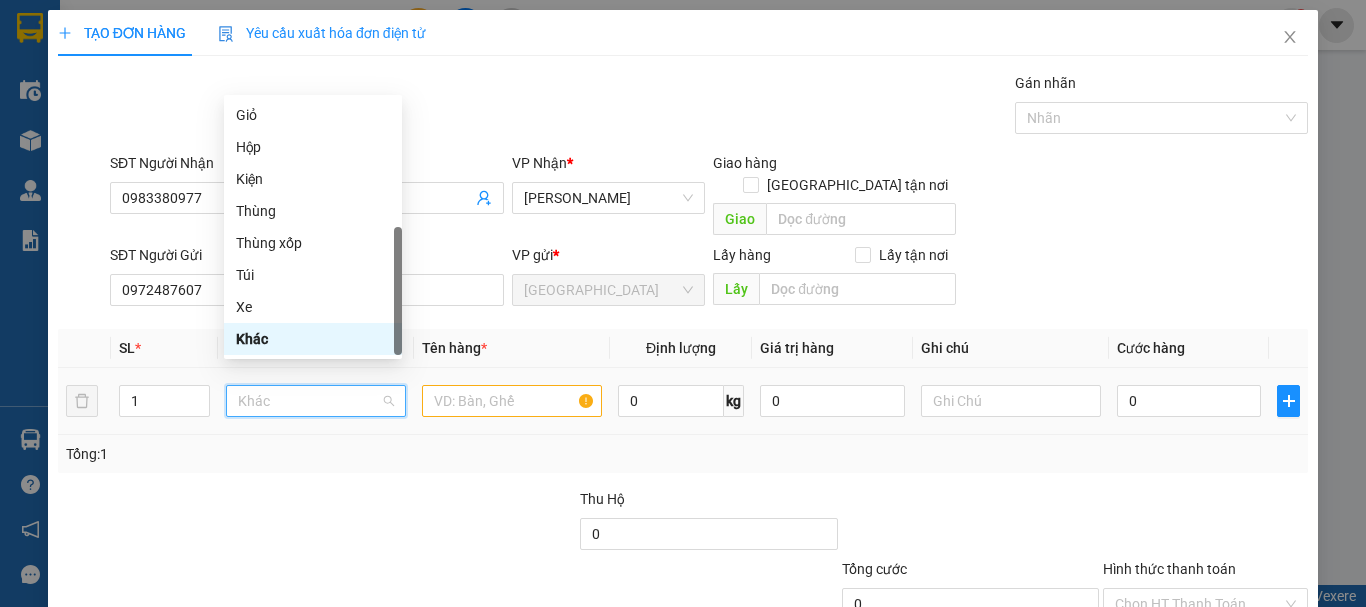 type on "K" 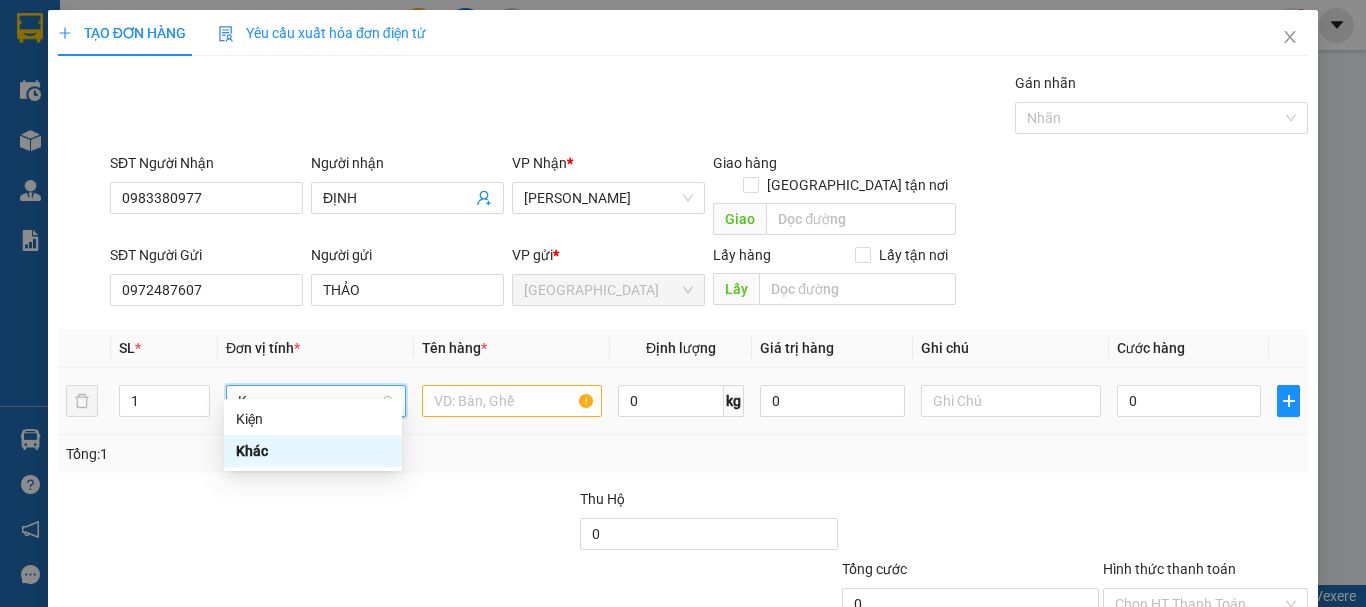 scroll, scrollTop: 0, scrollLeft: 0, axis: both 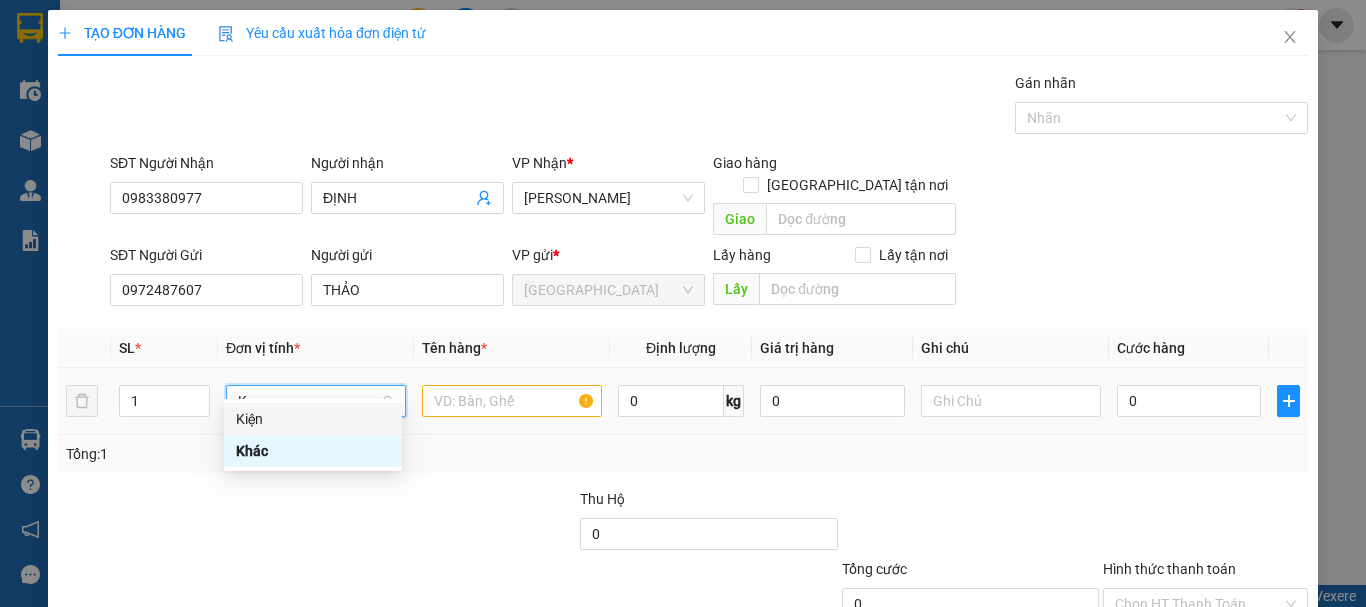 click on "Kiện" at bounding box center (313, 419) 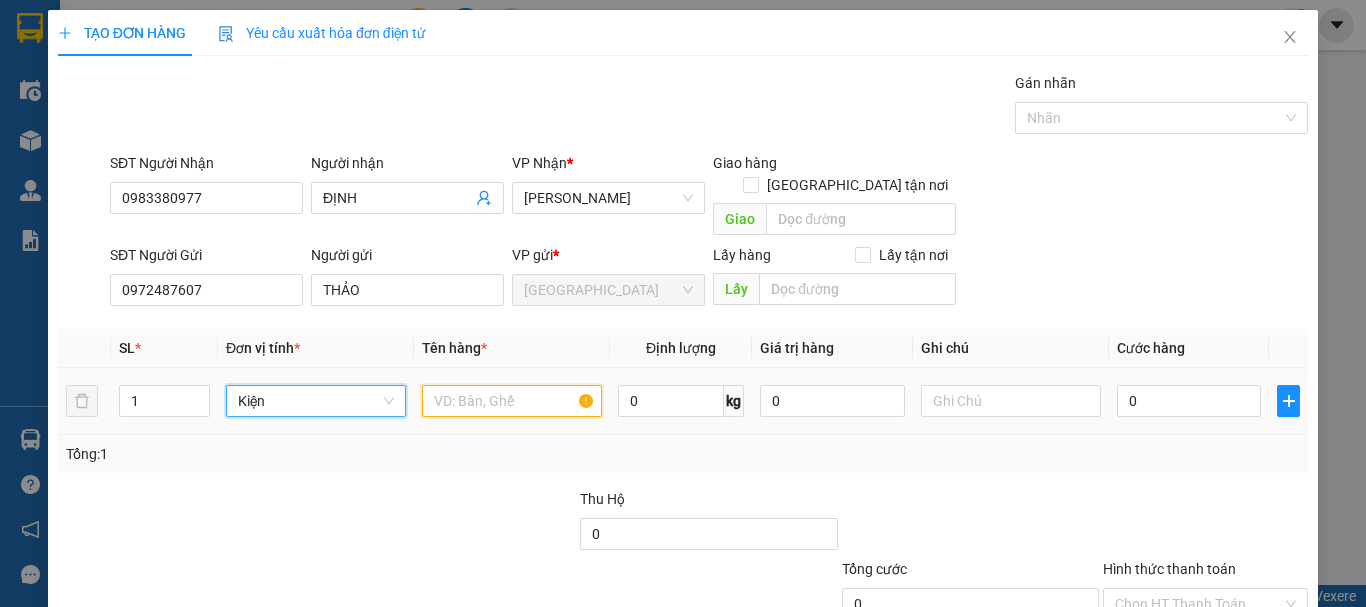 click at bounding box center (512, 401) 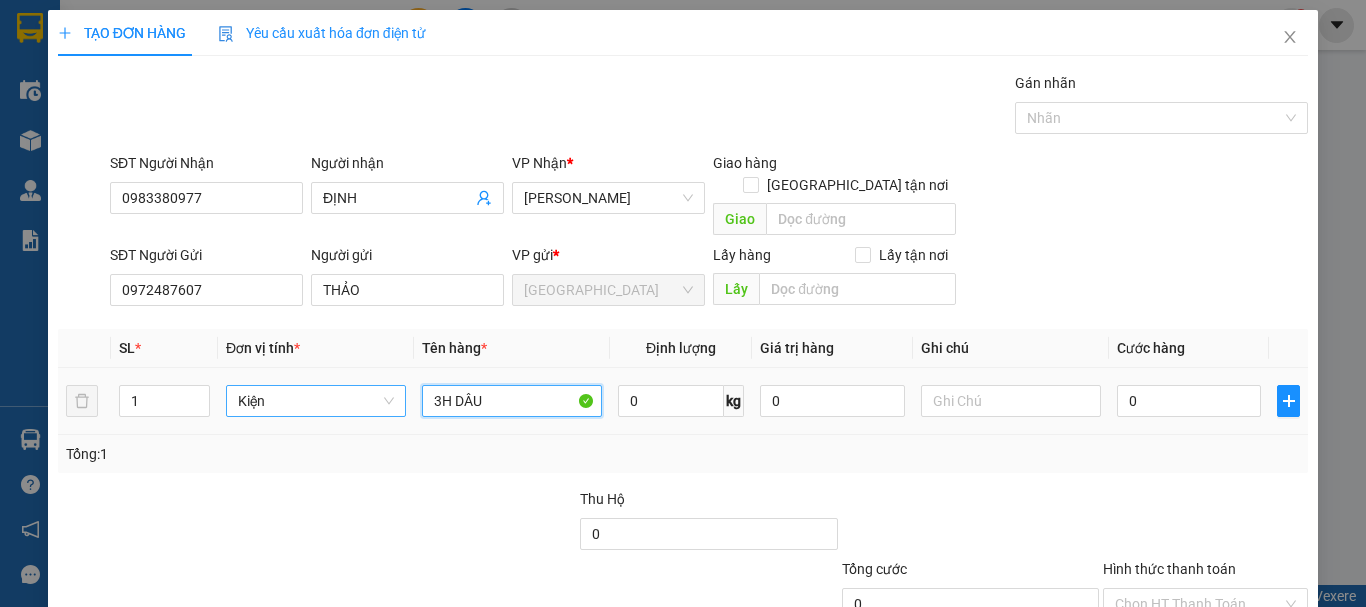 type on "3H DÂU" 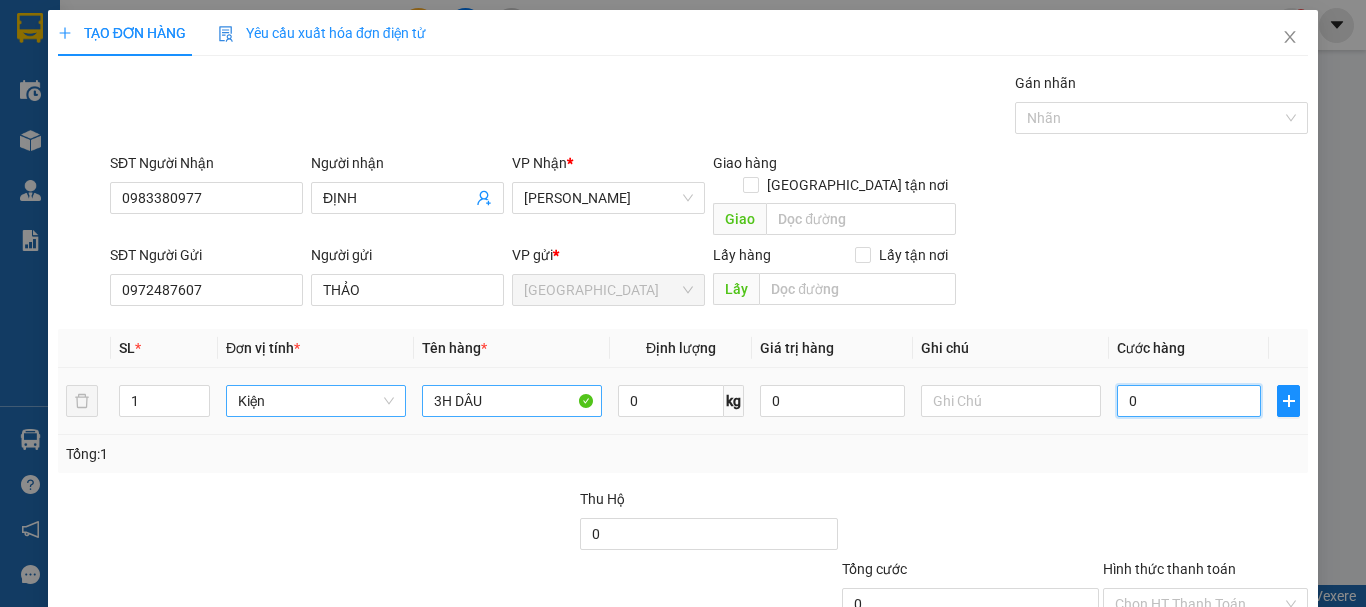 type on "4" 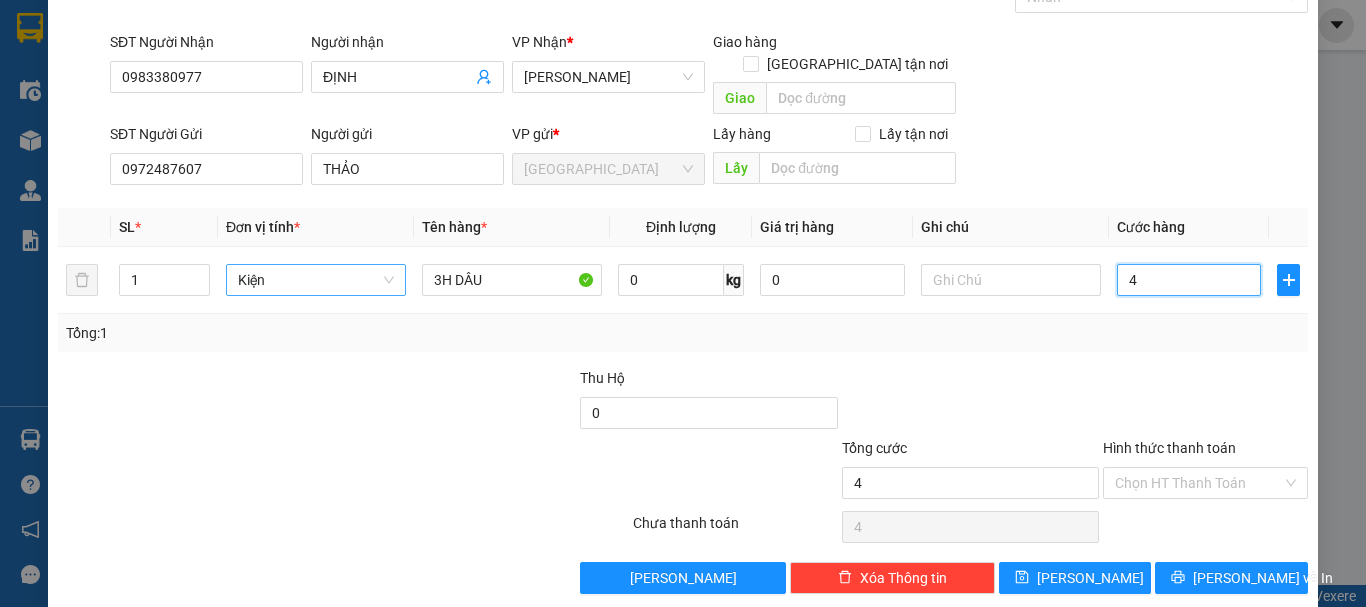 scroll, scrollTop: 125, scrollLeft: 0, axis: vertical 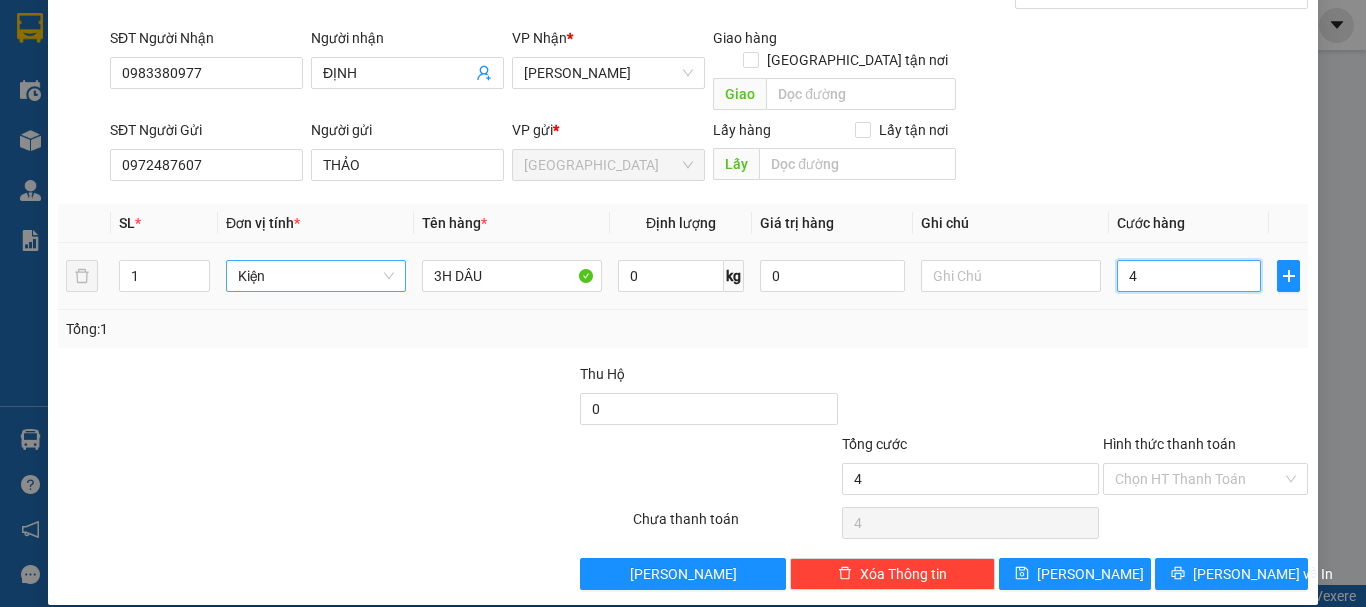 type on "45" 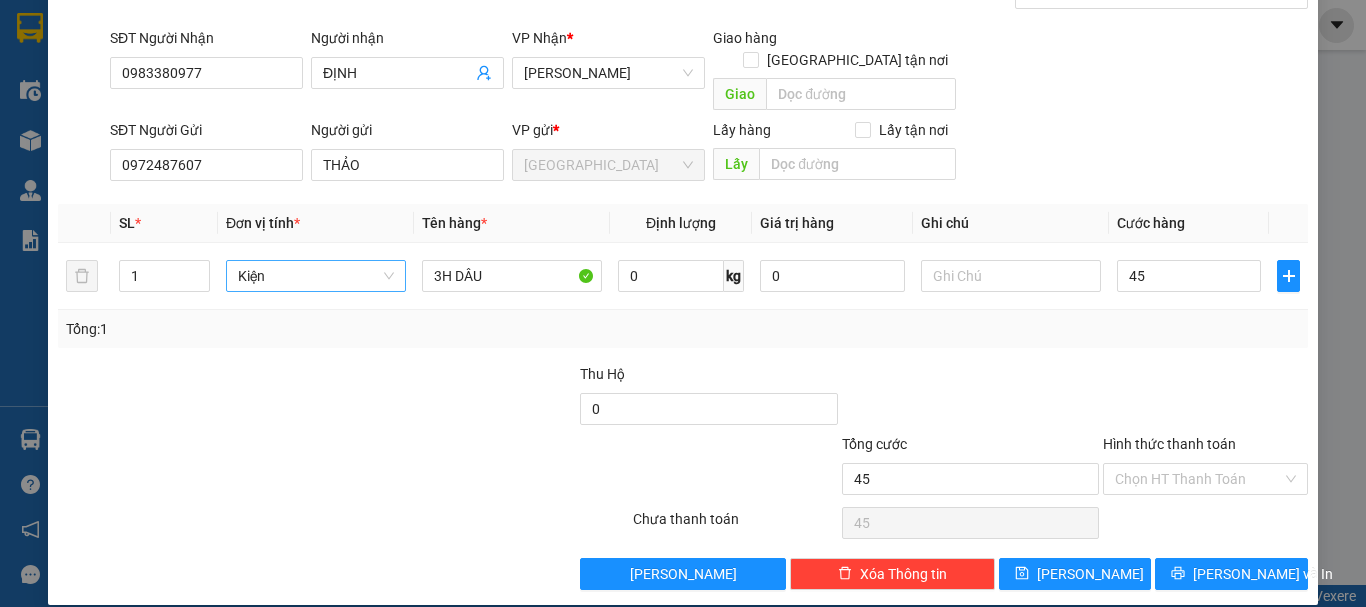 type on "45.000" 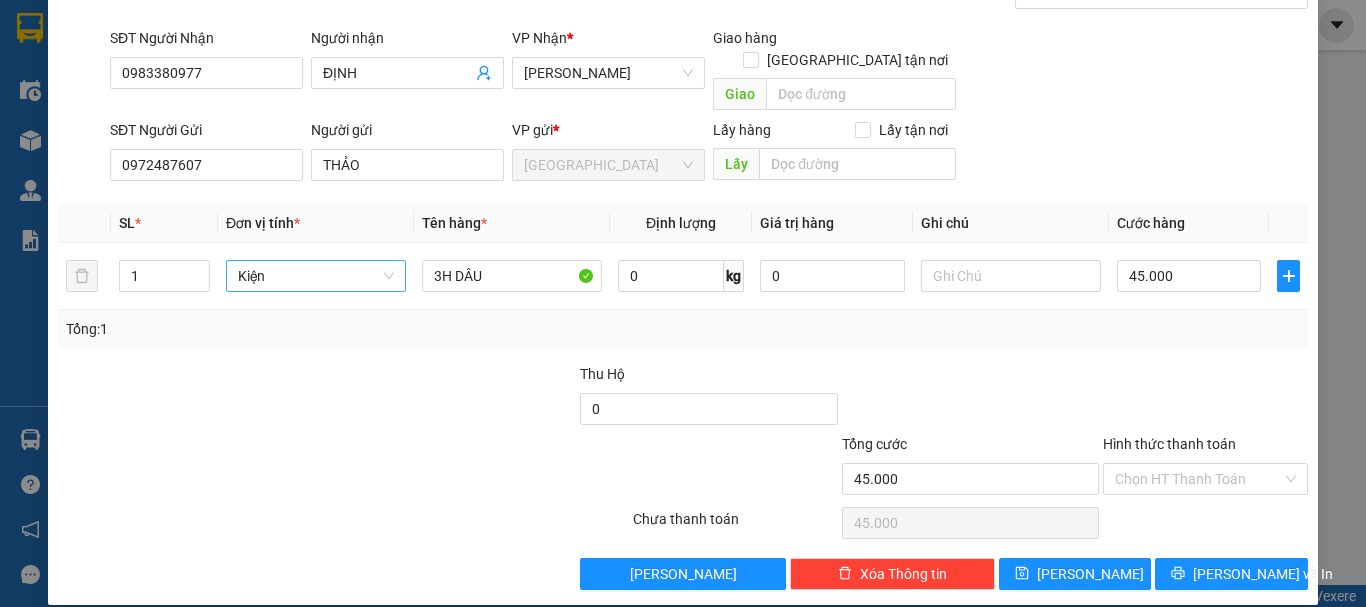 click at bounding box center [1205, 398] 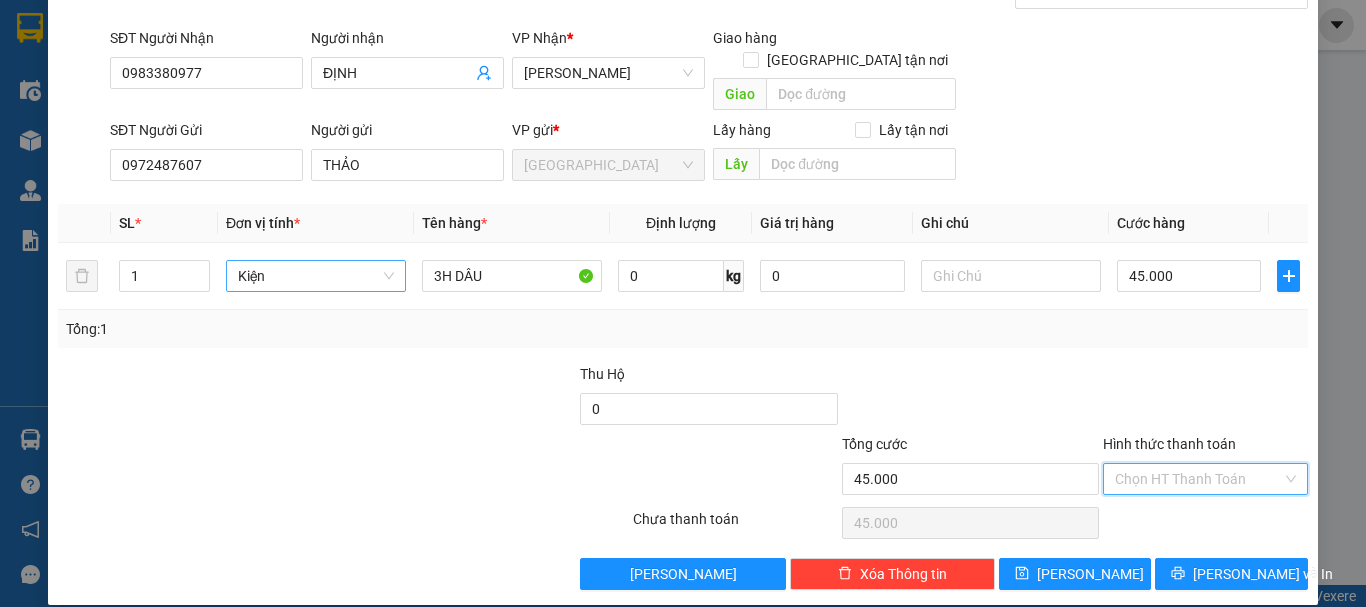 click on "Hình thức thanh toán" at bounding box center (1198, 479) 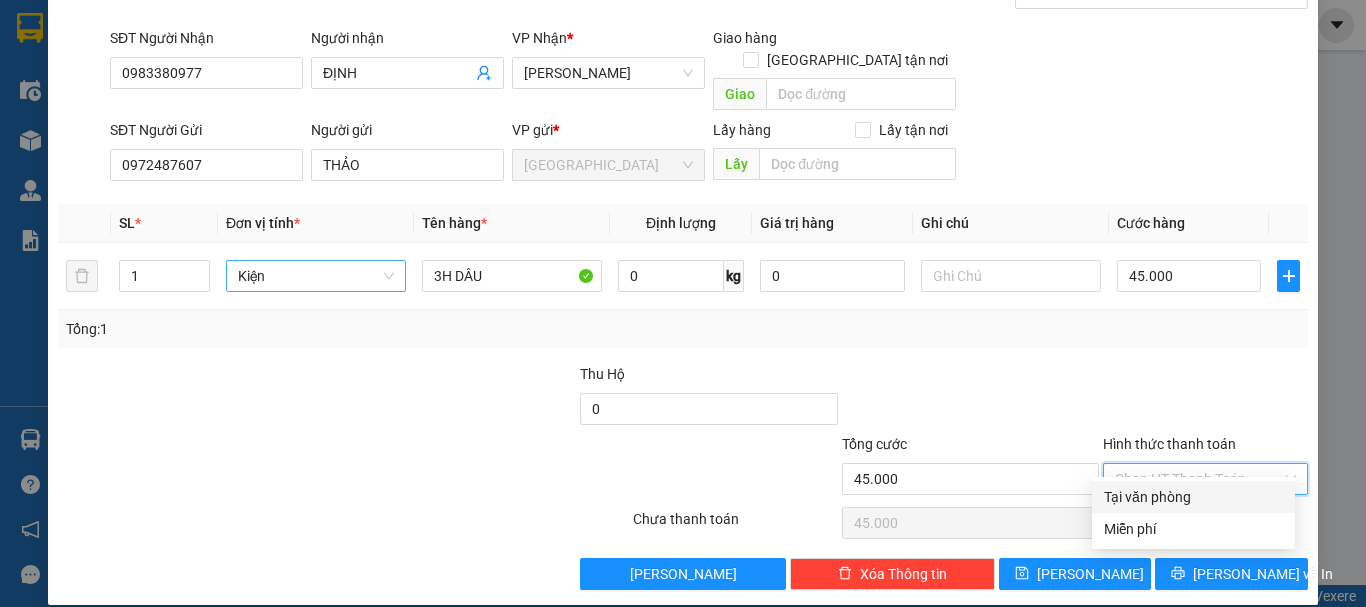 click on "Tại văn phòng" at bounding box center [1193, 497] 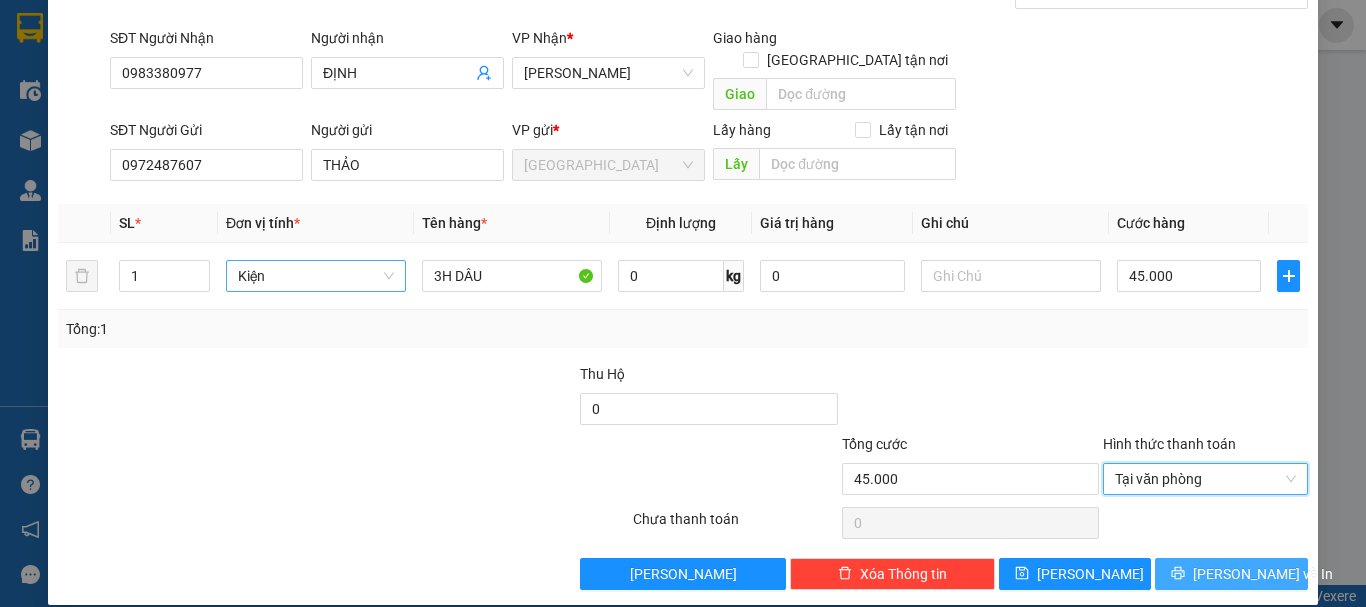 click on "[PERSON_NAME] và In" at bounding box center [1231, 574] 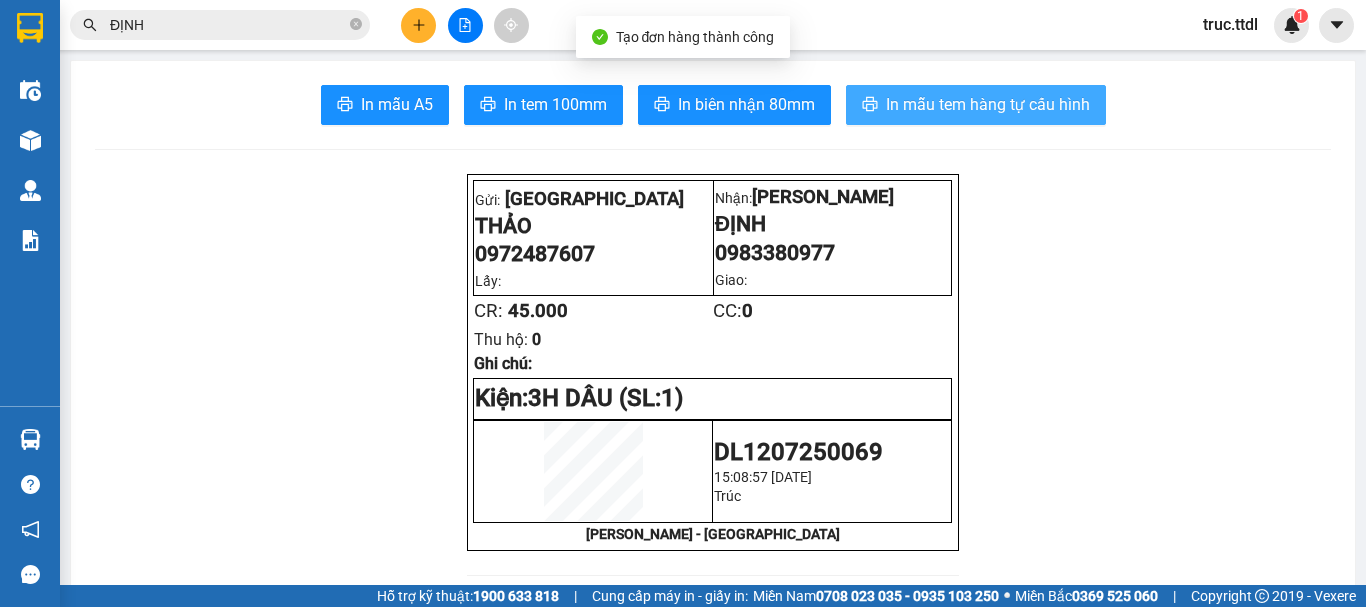 click on "In mẫu tem hàng tự cấu hình" at bounding box center [976, 105] 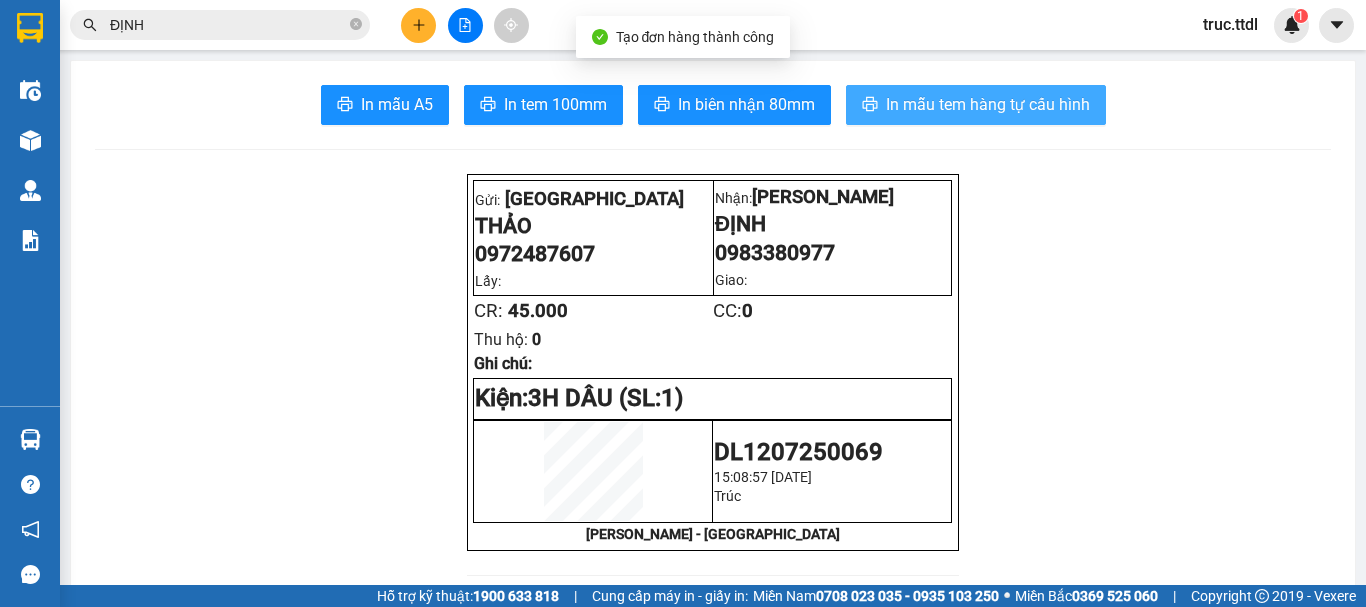 scroll, scrollTop: 0, scrollLeft: 0, axis: both 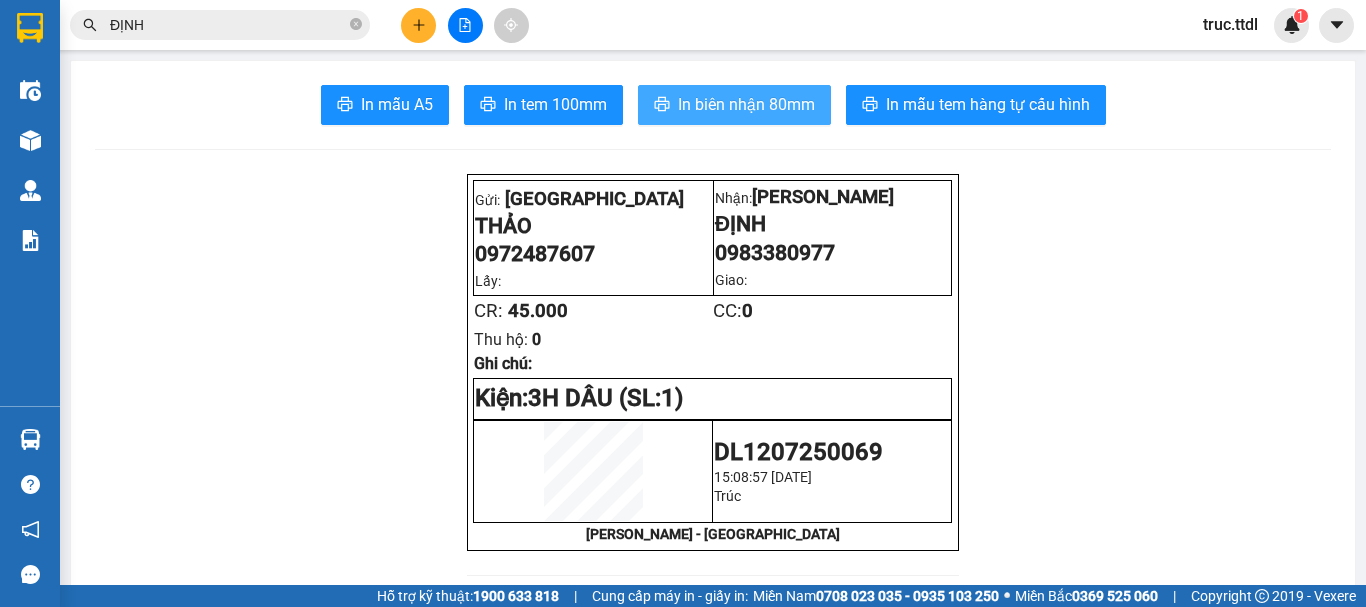 click on "In biên nhận 80mm" at bounding box center [734, 105] 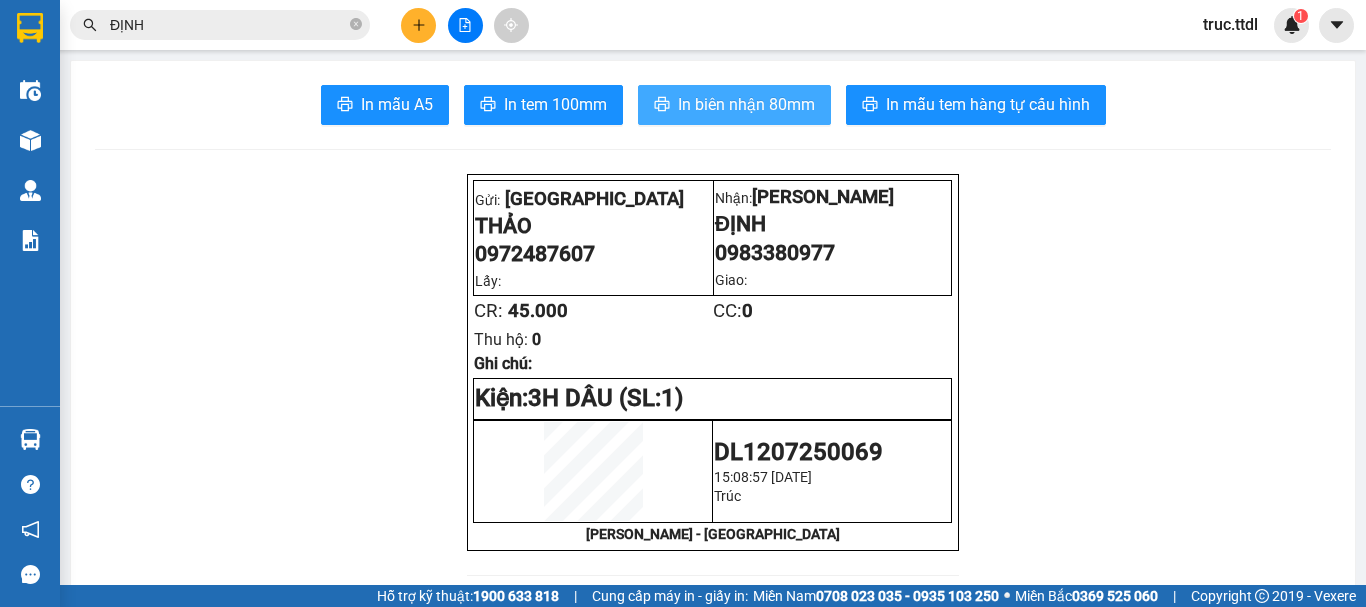 scroll, scrollTop: 0, scrollLeft: 0, axis: both 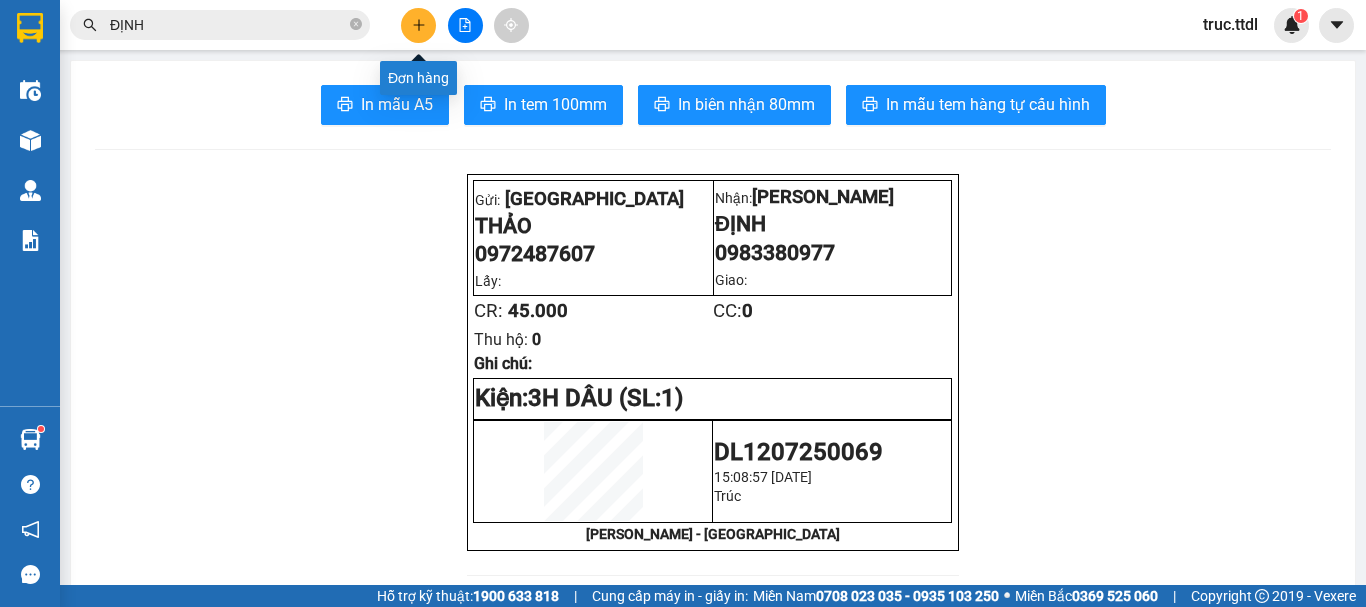 click 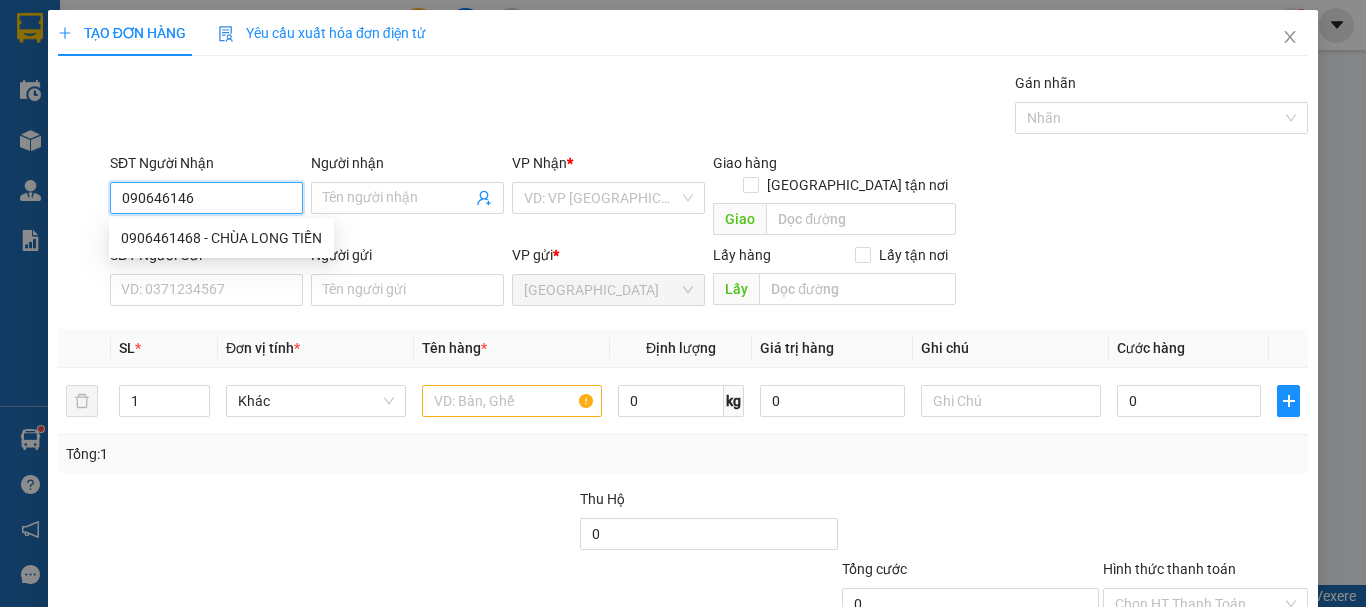 type on "0906461468" 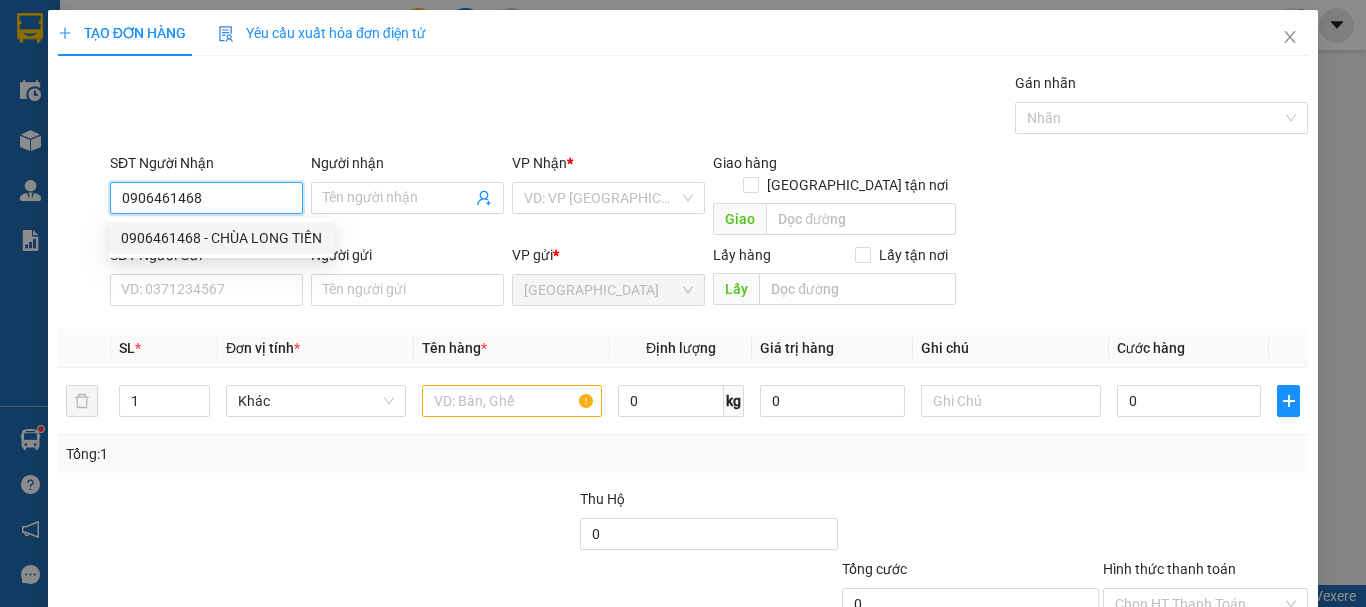 click on "0906461468 - CHÙA LONG TIẾN" at bounding box center [221, 238] 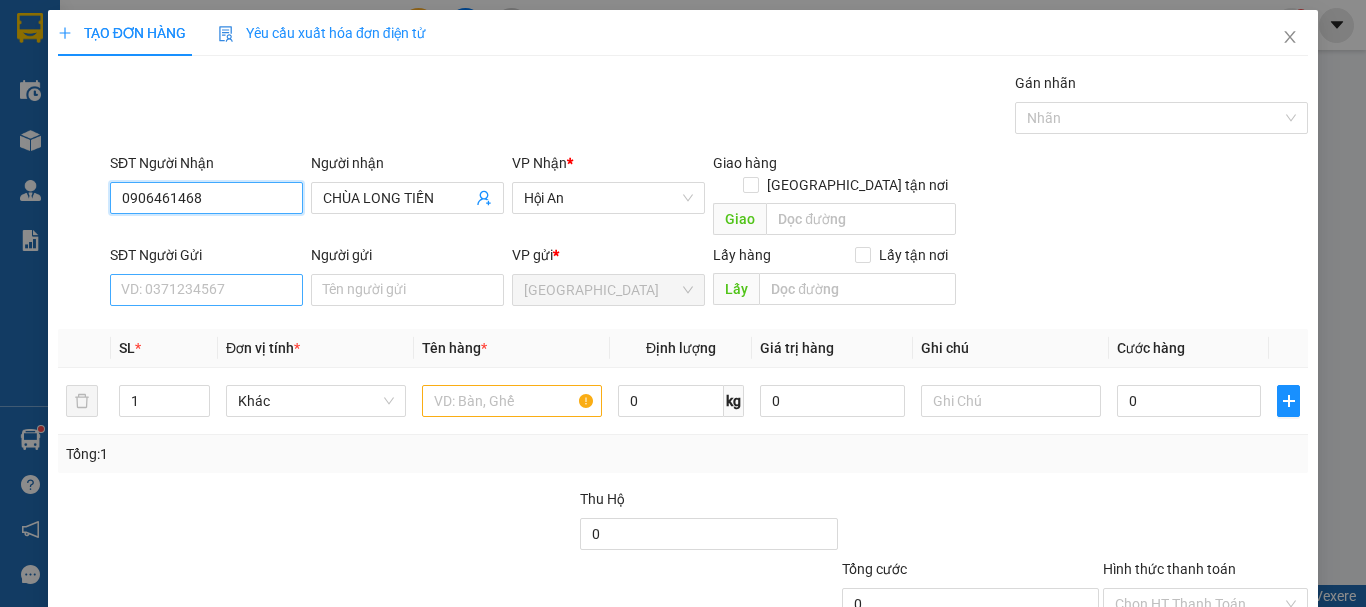 type on "0906461468" 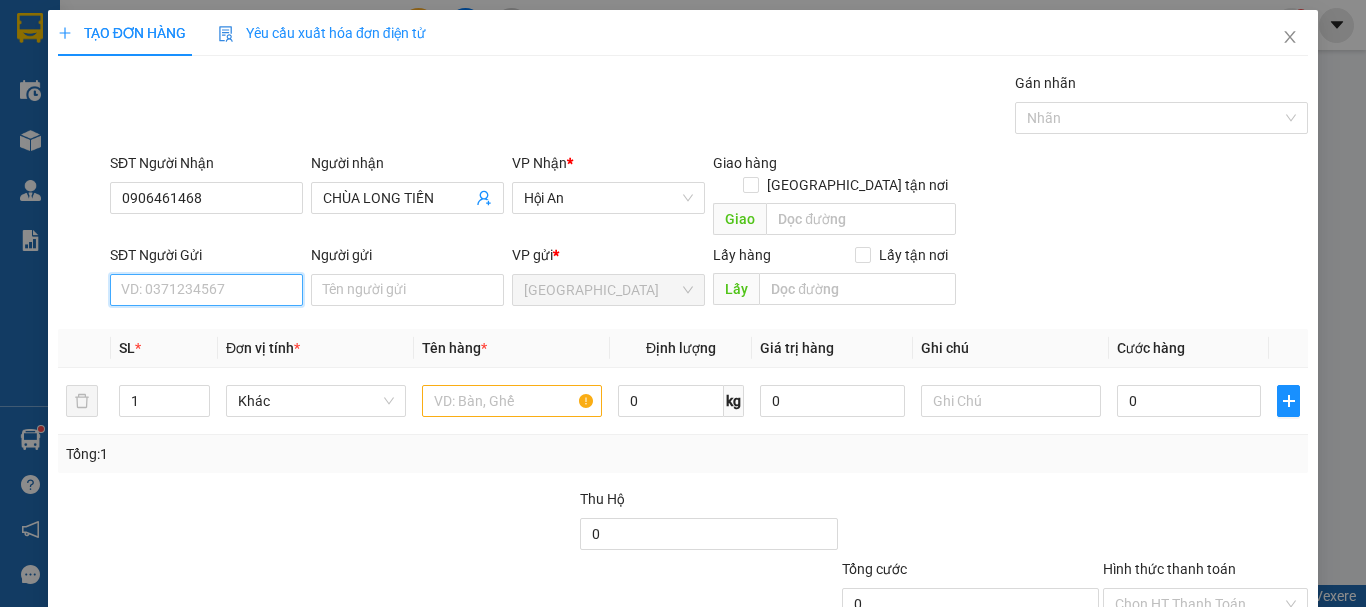 click on "SĐT Người Gửi" at bounding box center (206, 290) 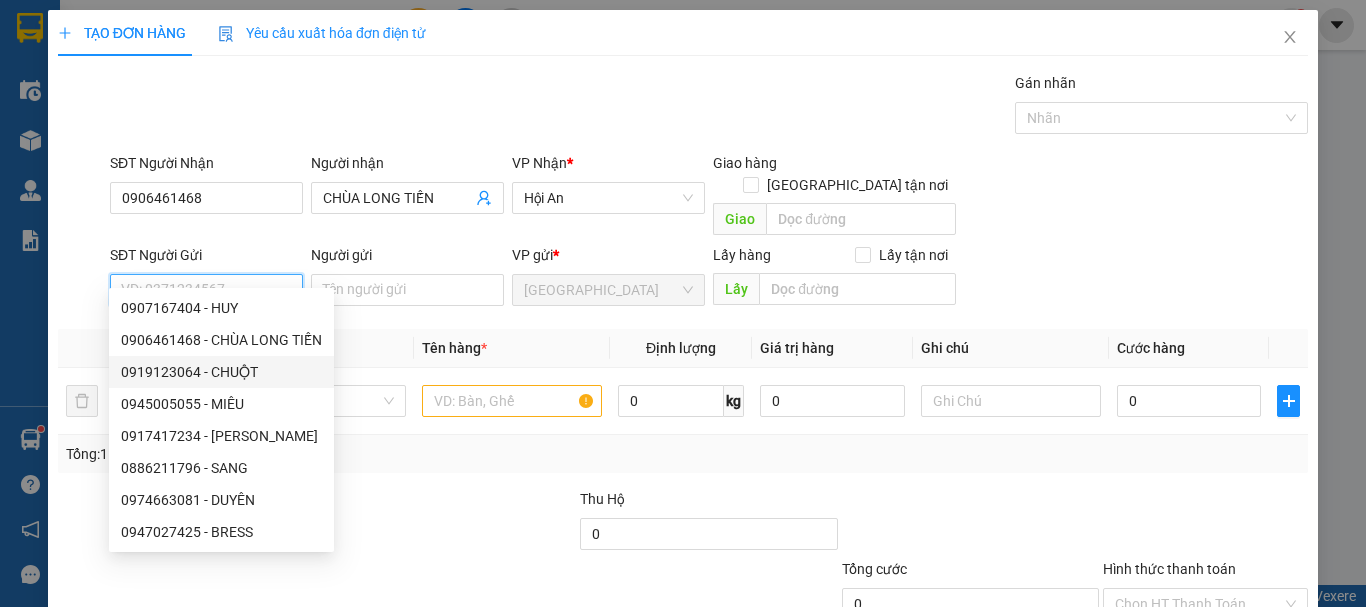 click on "0919123064 - CHUỘT" at bounding box center [221, 372] 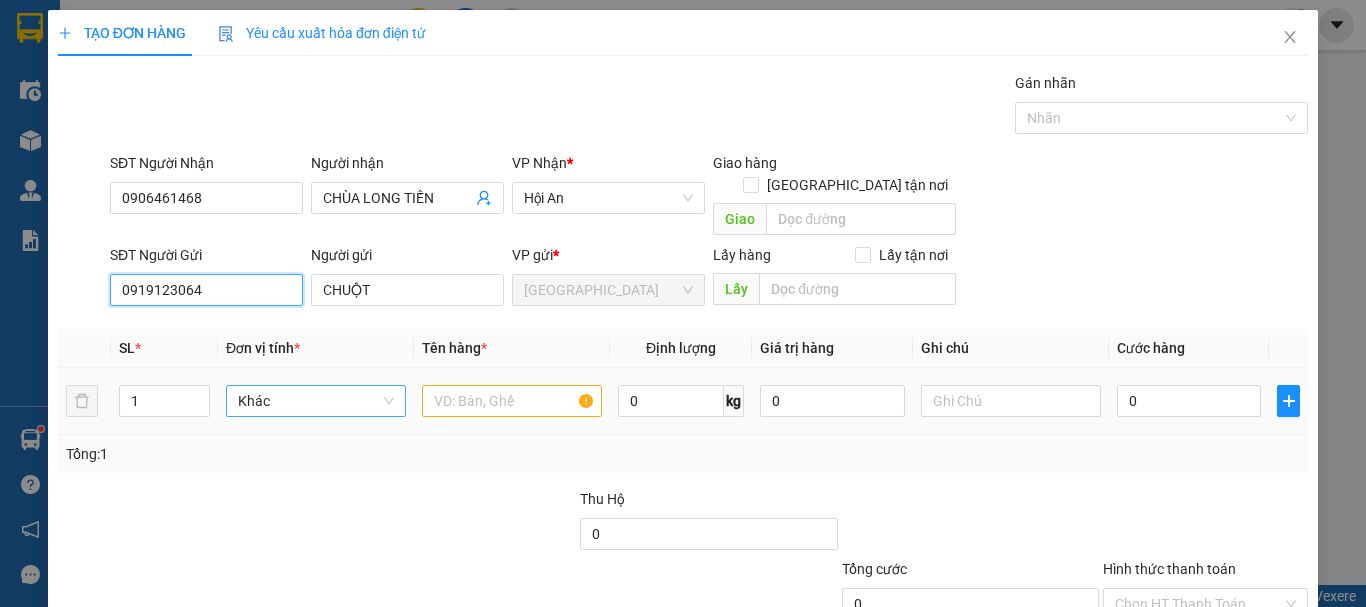 click on "Khác" at bounding box center (316, 401) 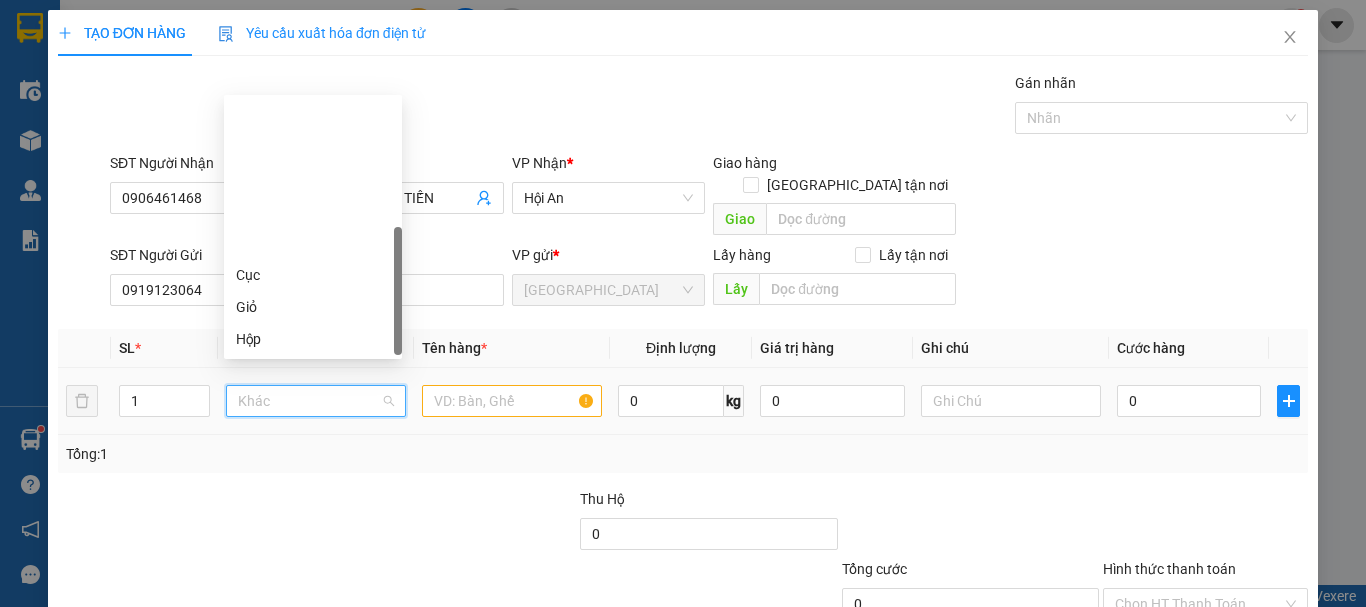 scroll, scrollTop: 192, scrollLeft: 0, axis: vertical 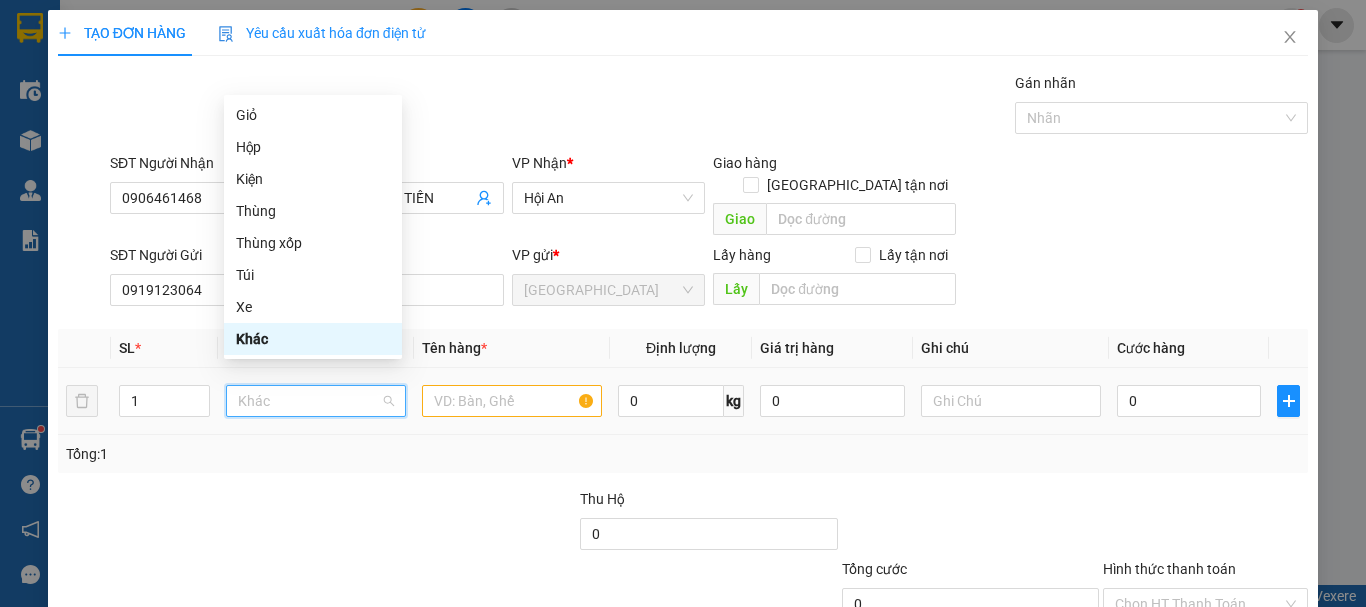 click on "1 Khác 0 kg 0 0" at bounding box center (683, 401) 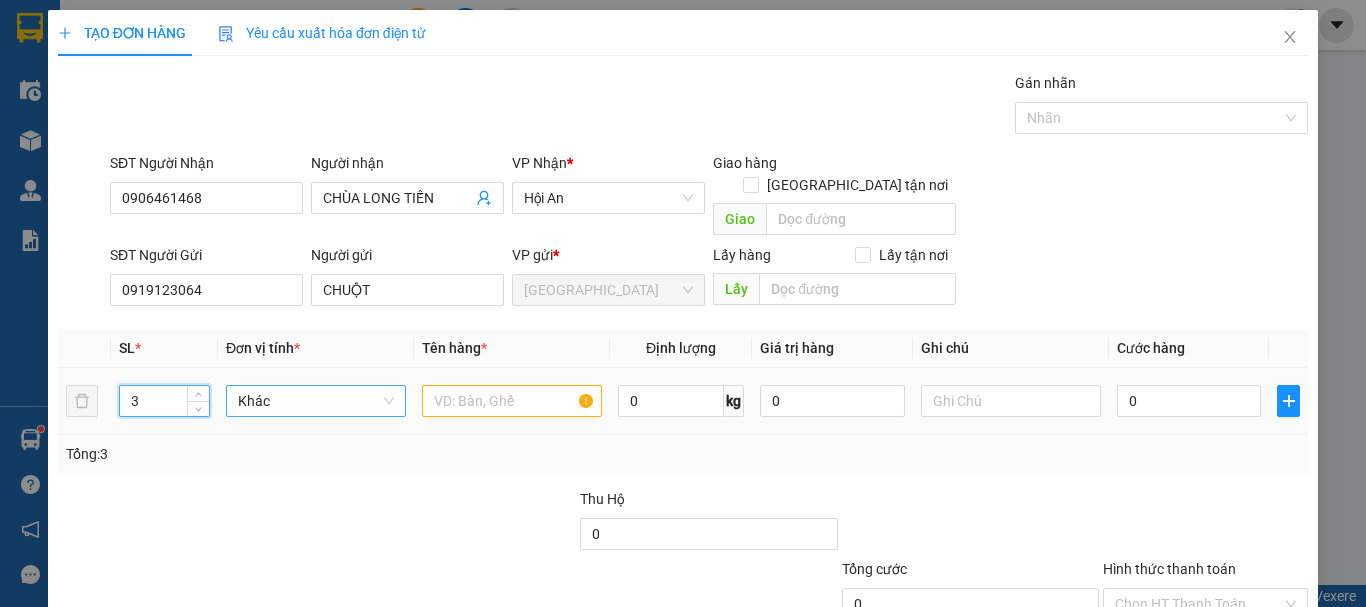 click on "Khác" at bounding box center (316, 401) 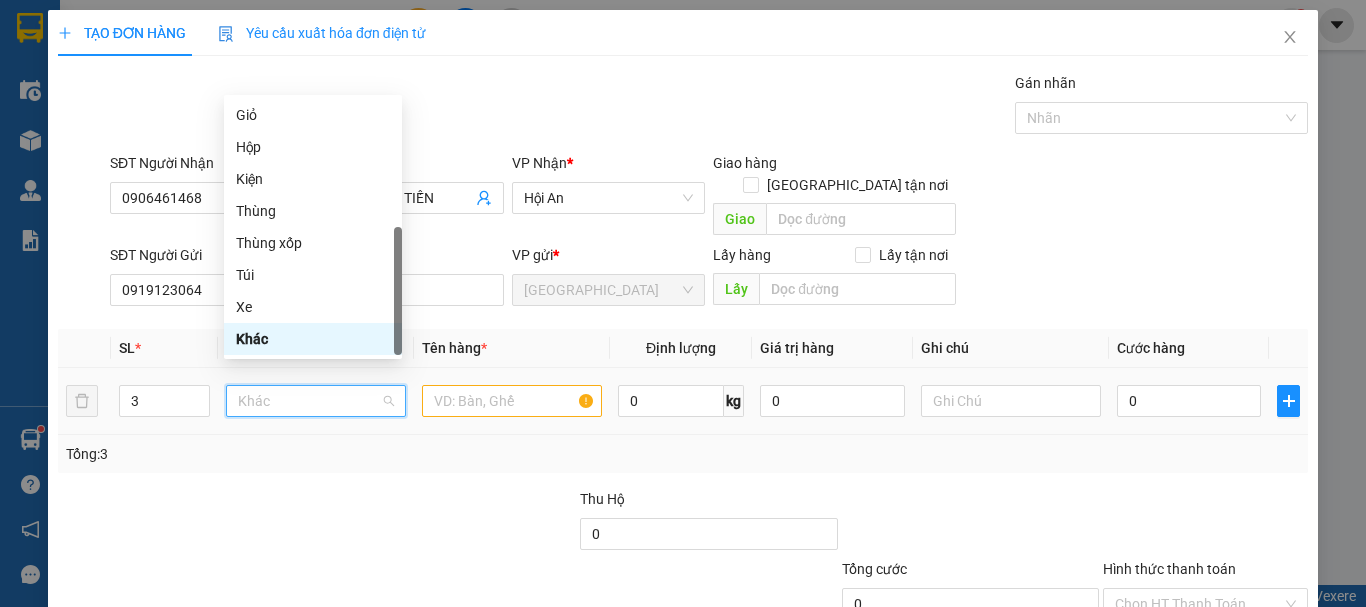 type on "T" 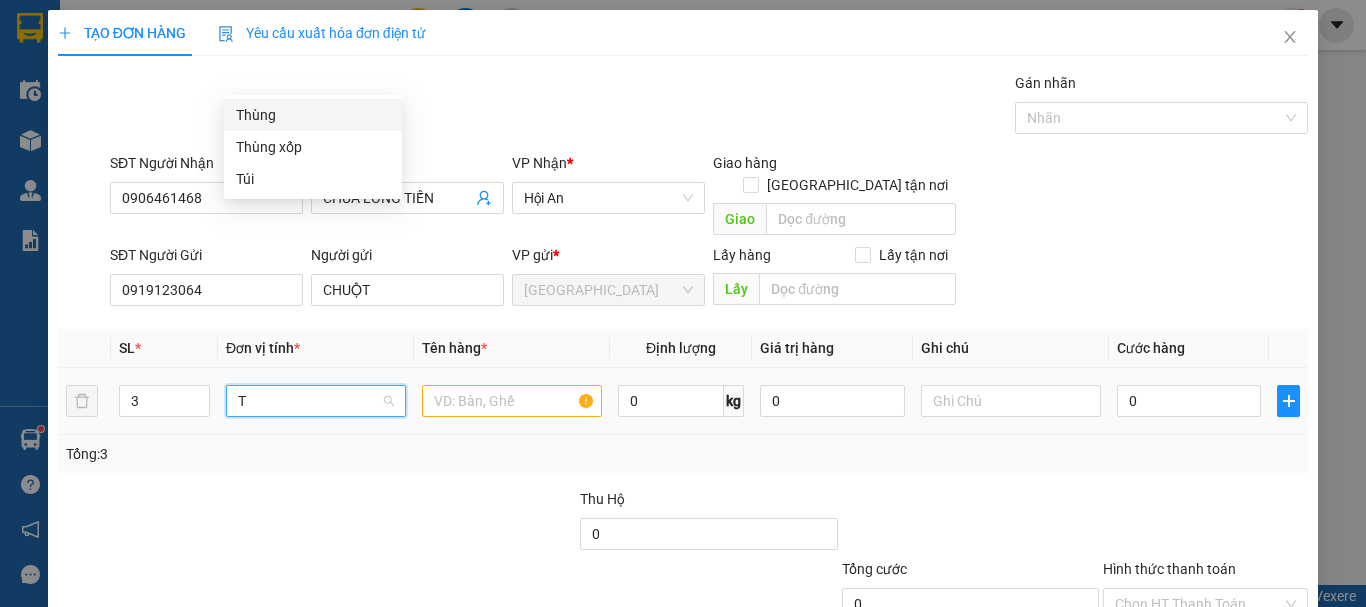 scroll, scrollTop: 0, scrollLeft: 0, axis: both 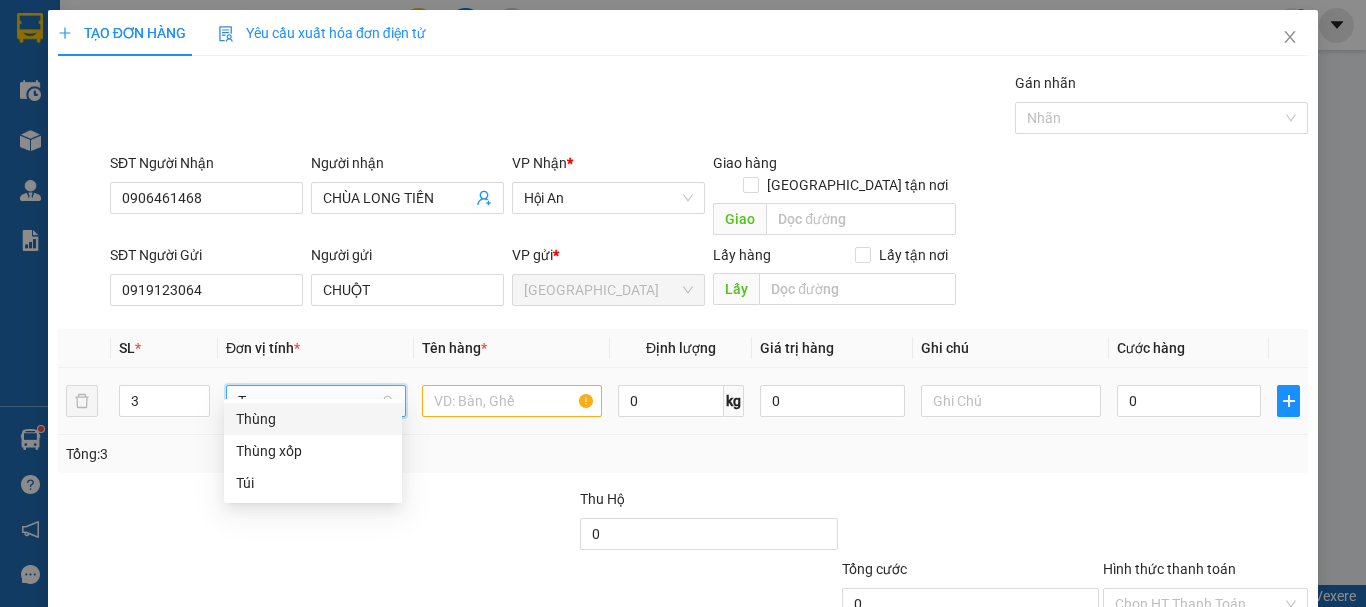 click on "Thùng" at bounding box center [313, 419] 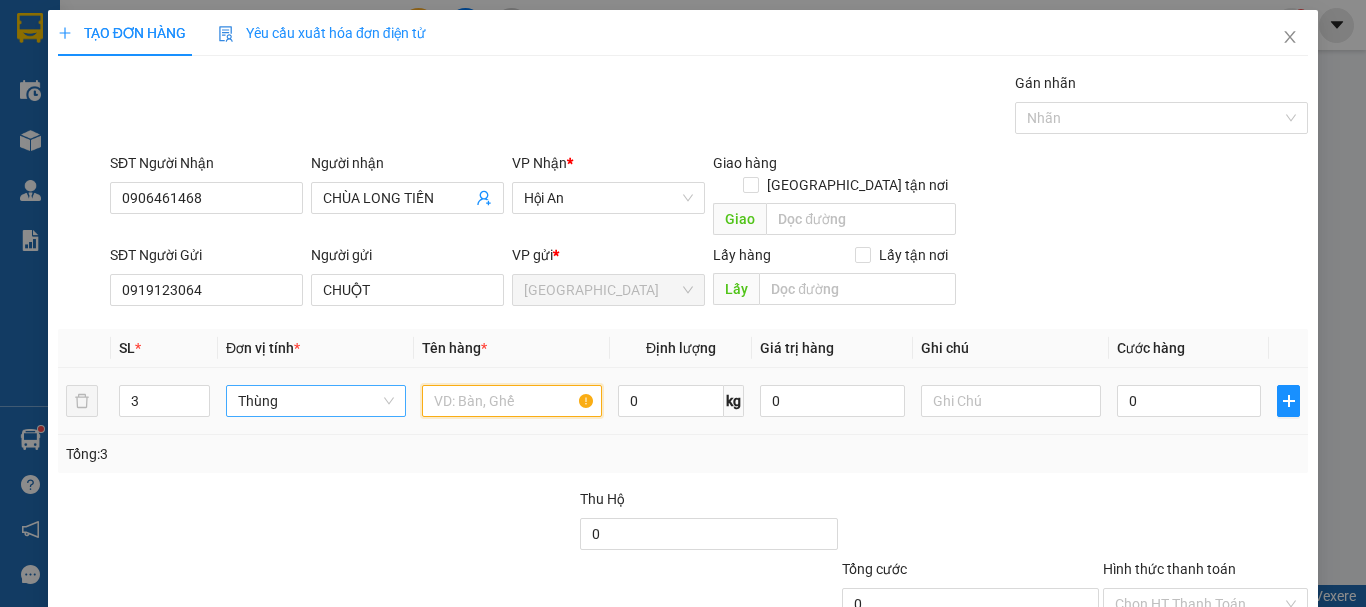 click at bounding box center (512, 401) 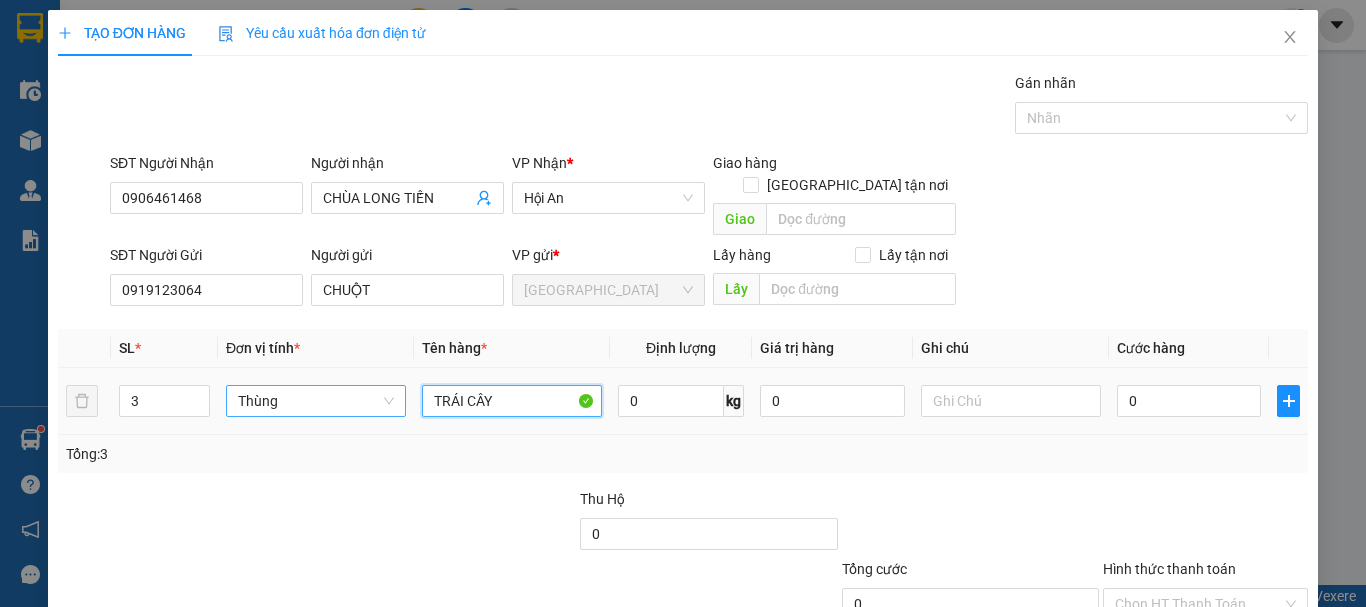 type on "TRÁI CÂY" 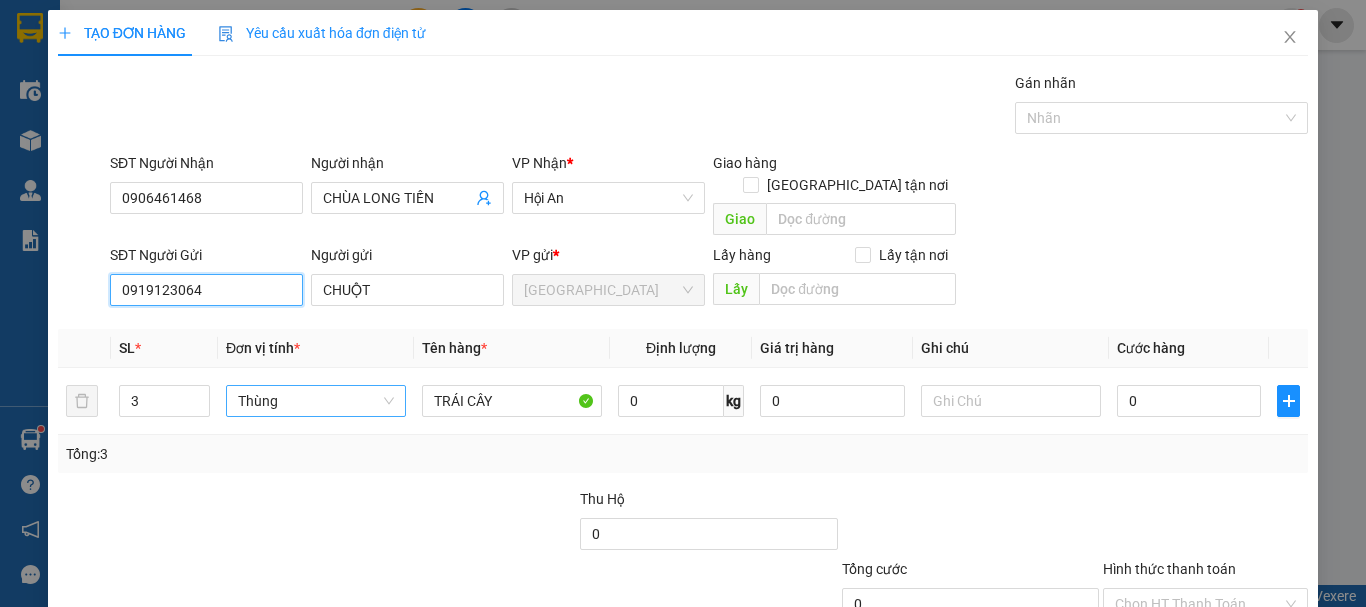 drag, startPoint x: 163, startPoint y: 274, endPoint x: 20, endPoint y: 315, distance: 148.76155 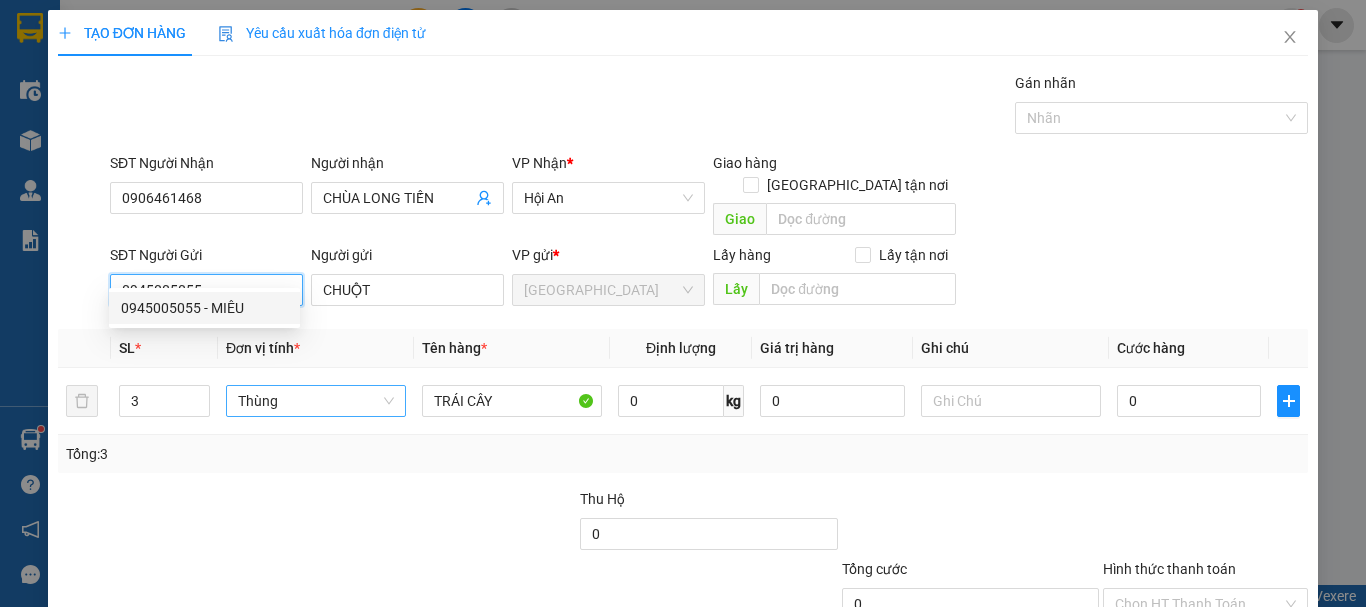 click on "0945005055" at bounding box center (206, 290) 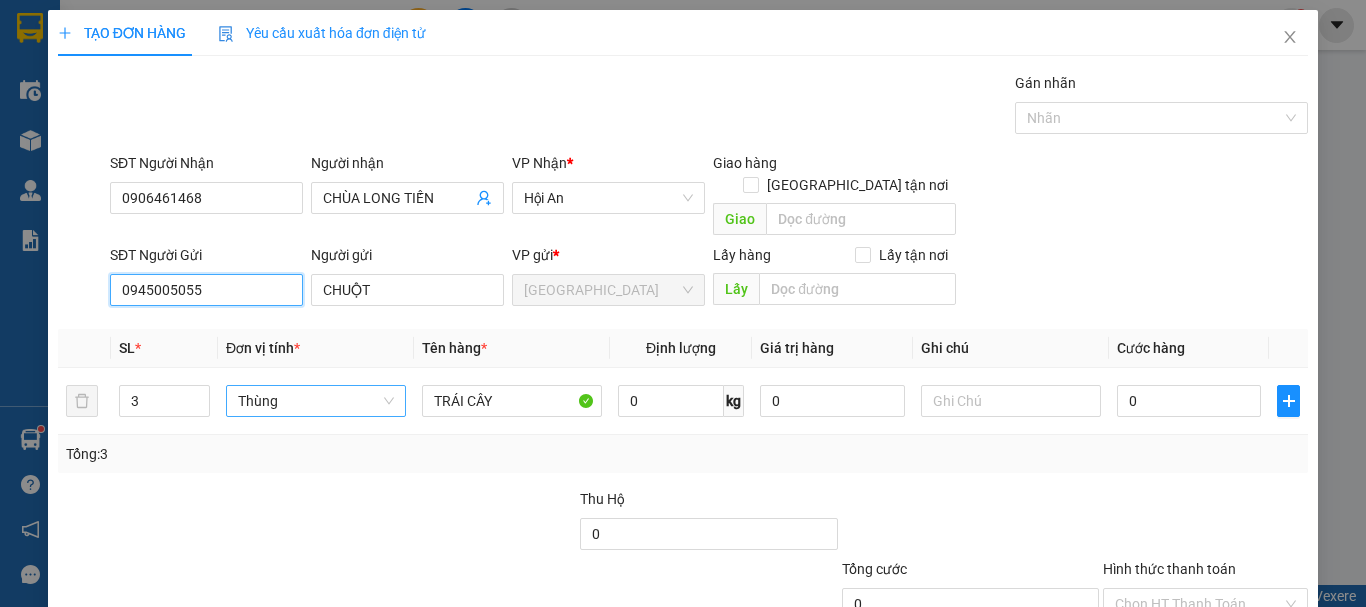 paste on "19123064" 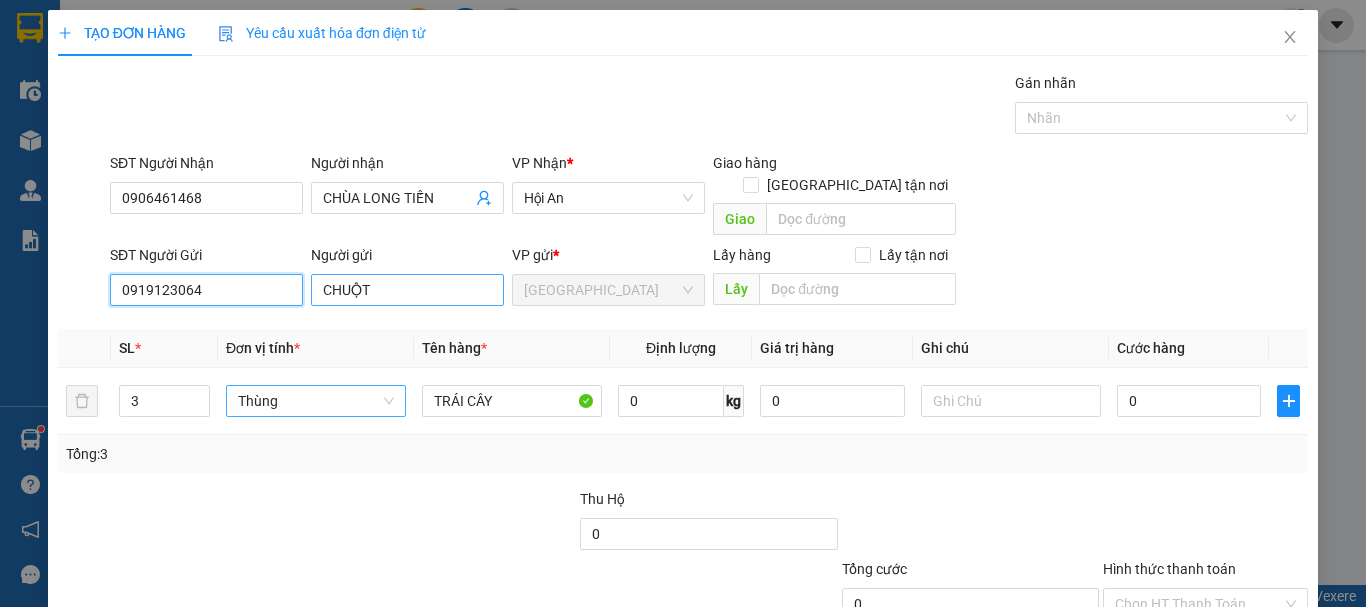 type on "0919123064" 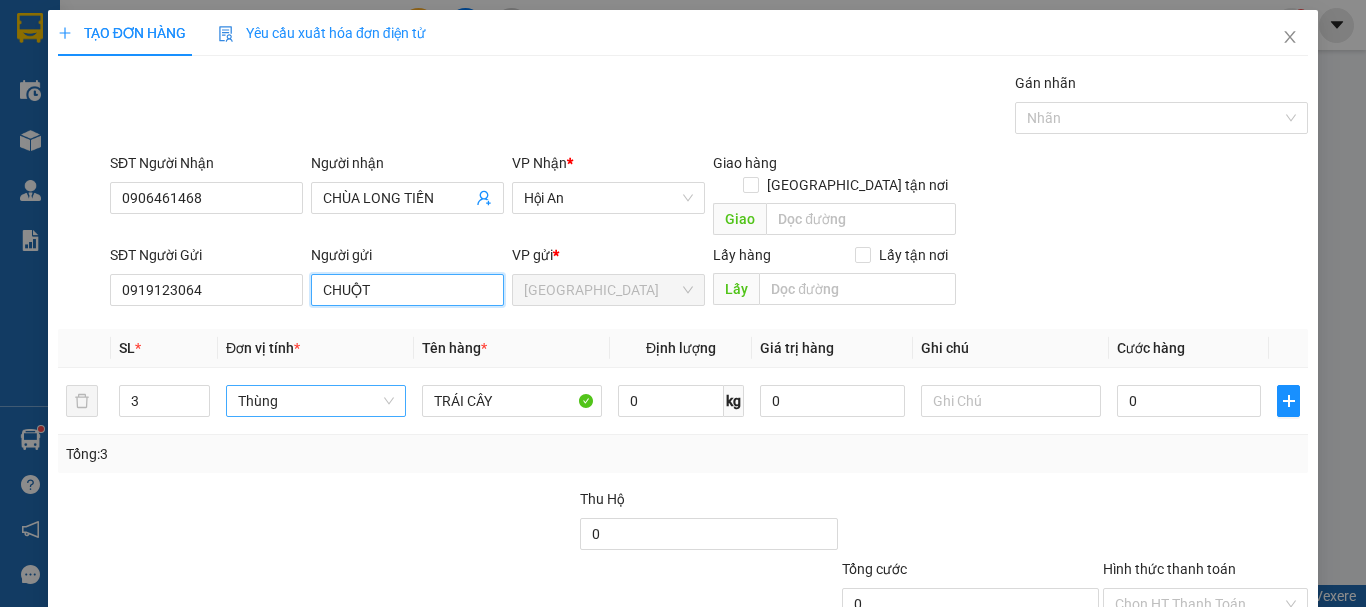 click on "CHUỘT" at bounding box center (407, 290) 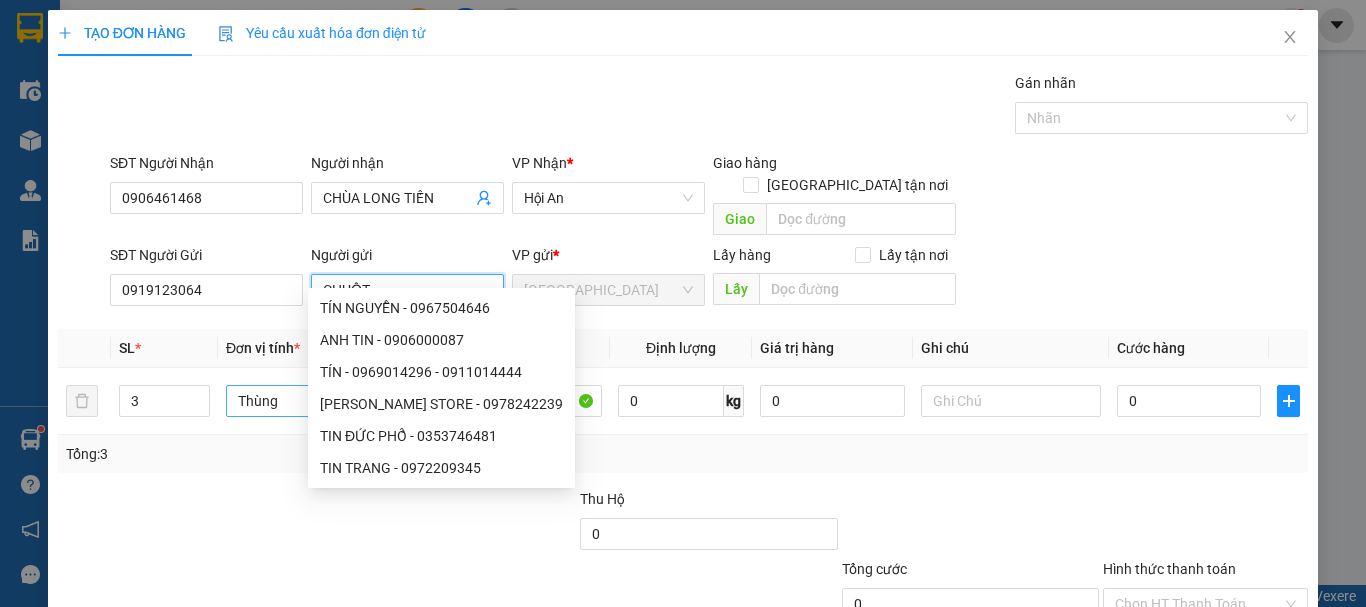 paste on "0919123064" 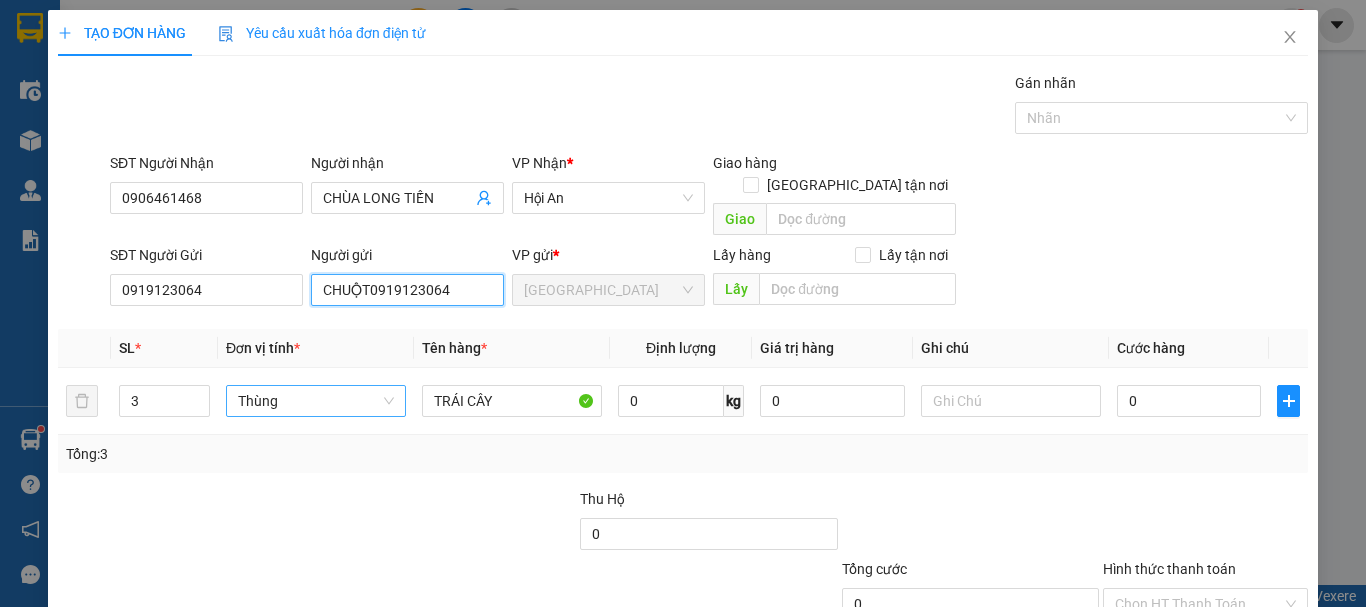 drag, startPoint x: 465, startPoint y: 264, endPoint x: 368, endPoint y: 271, distance: 97.25225 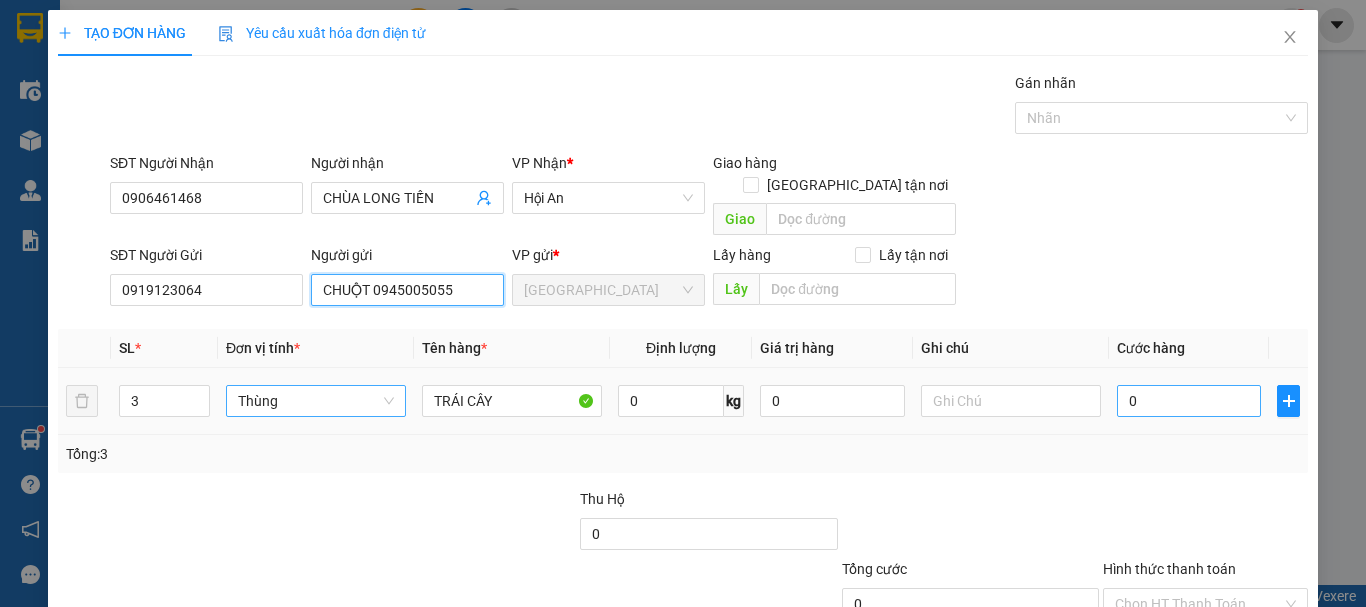 type on "CHUỘT 0945005055" 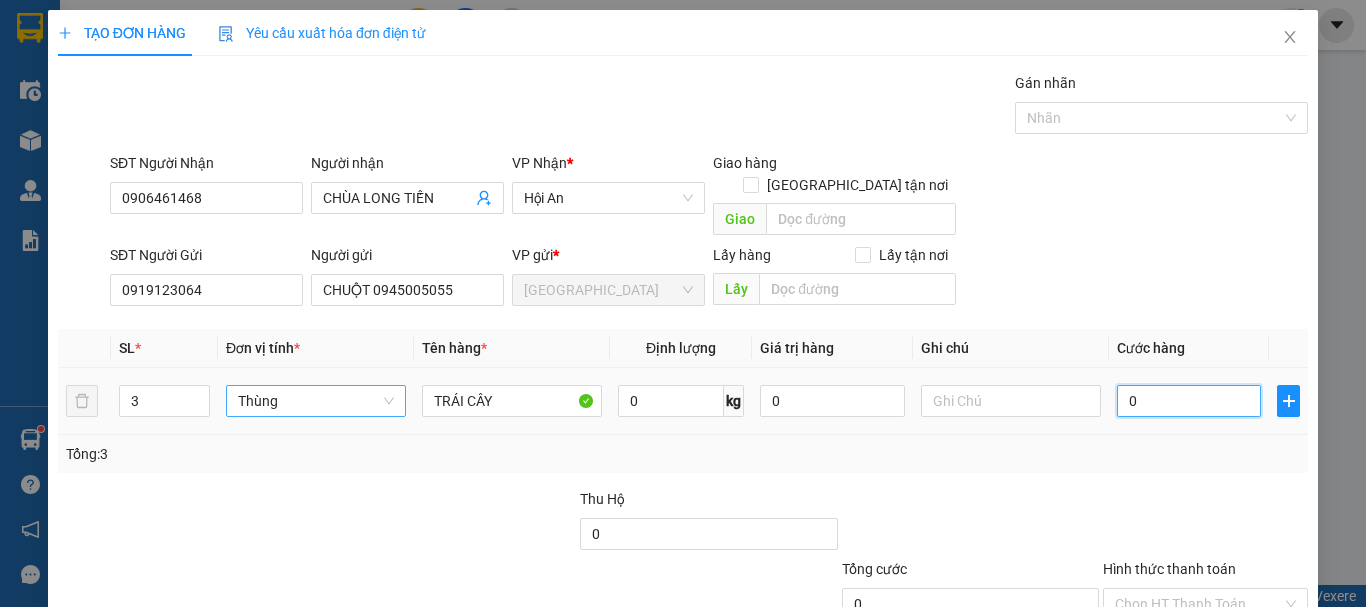 click on "0" at bounding box center (1189, 401) 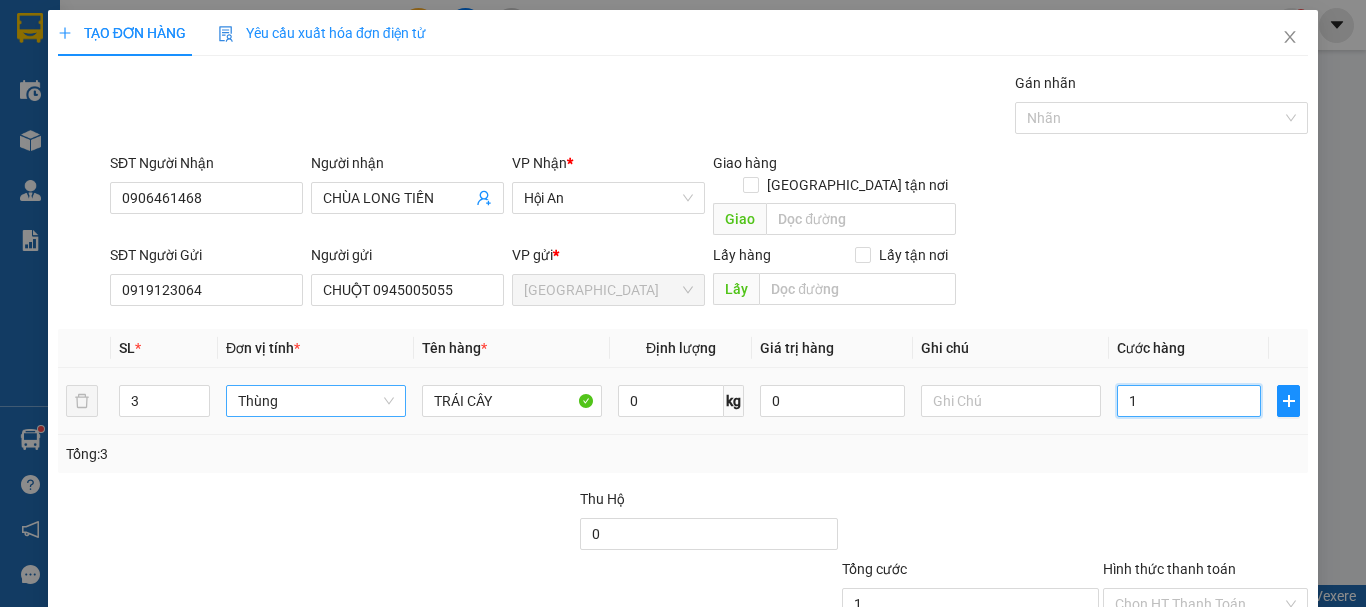 type on "15" 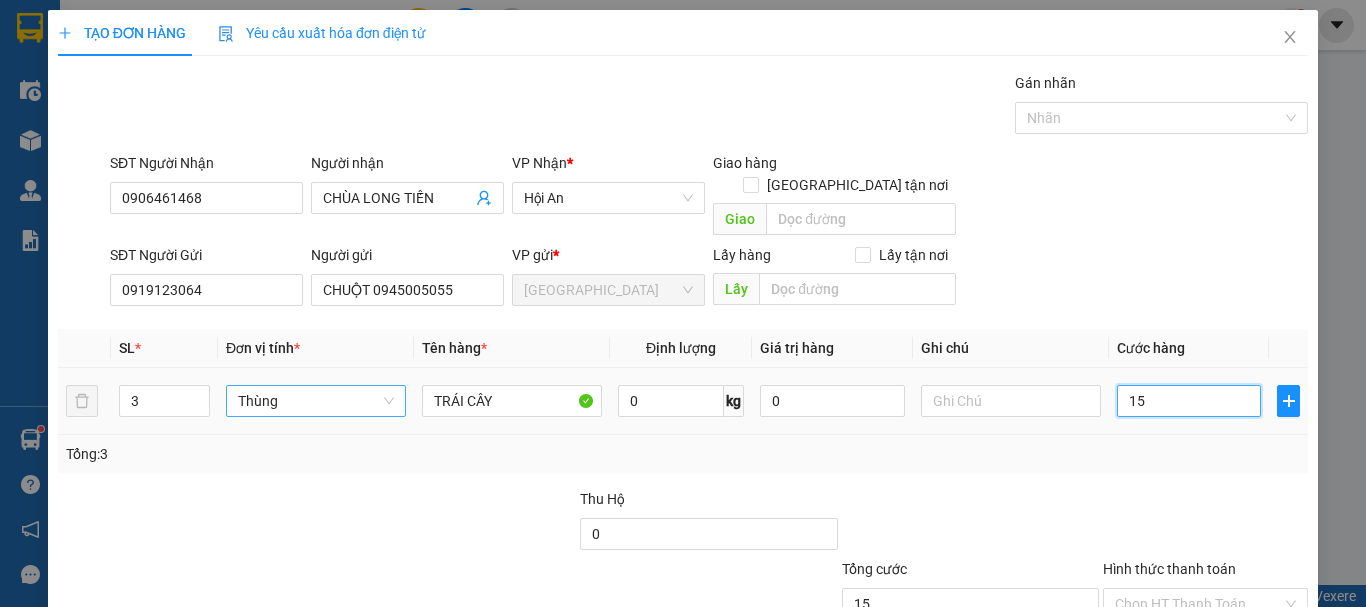 type on "150" 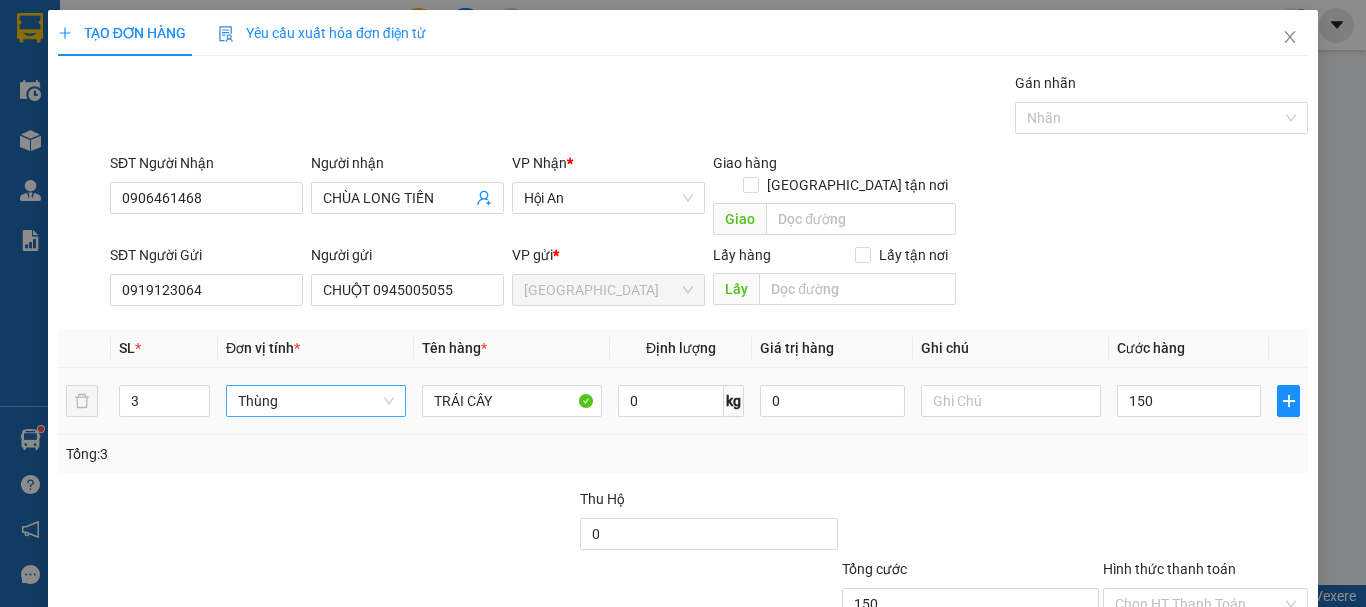 type on "150.000" 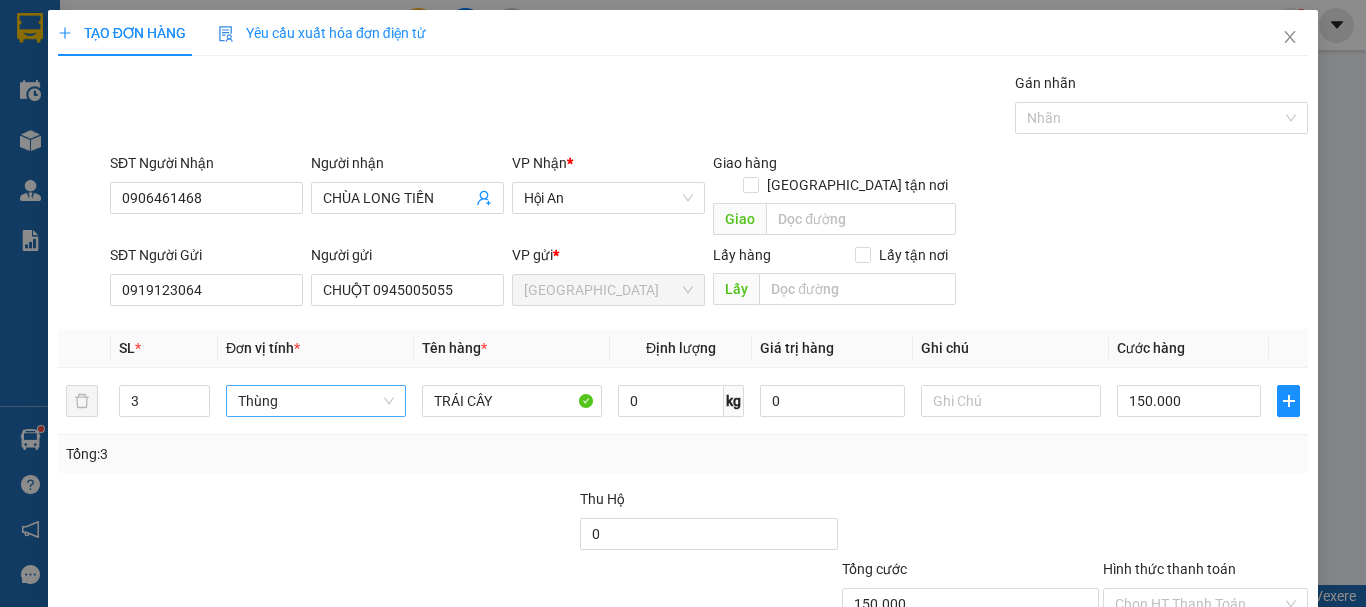 click on "Tổng:  3" at bounding box center (683, 454) 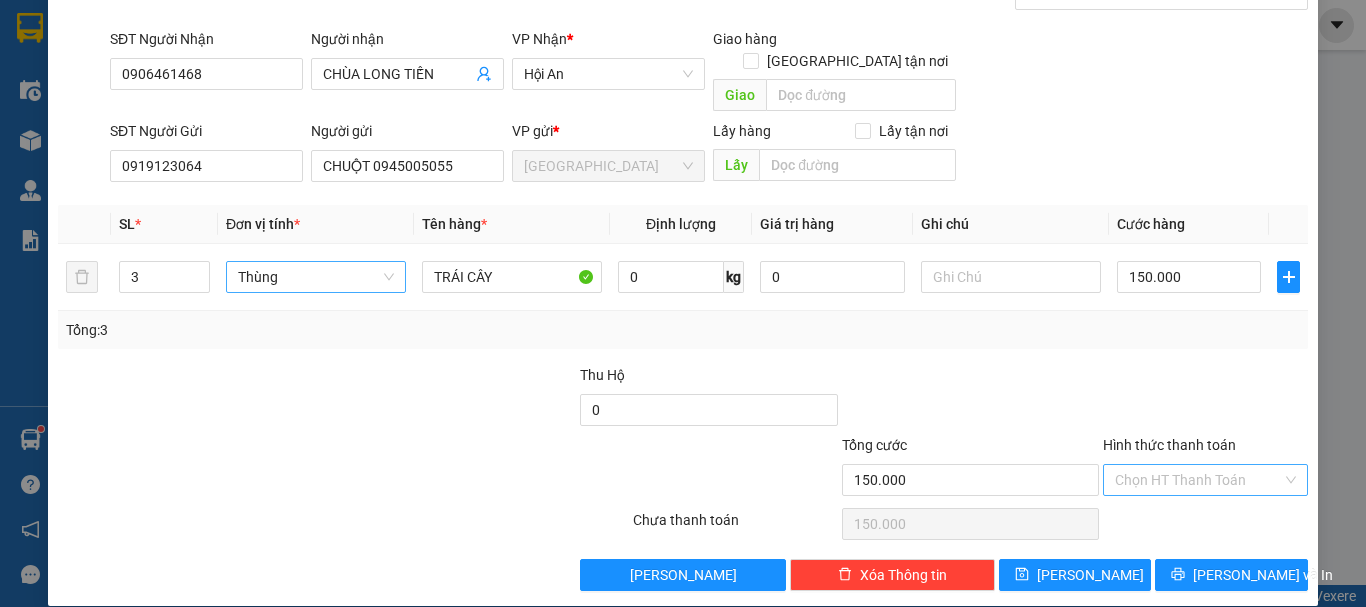 scroll, scrollTop: 125, scrollLeft: 0, axis: vertical 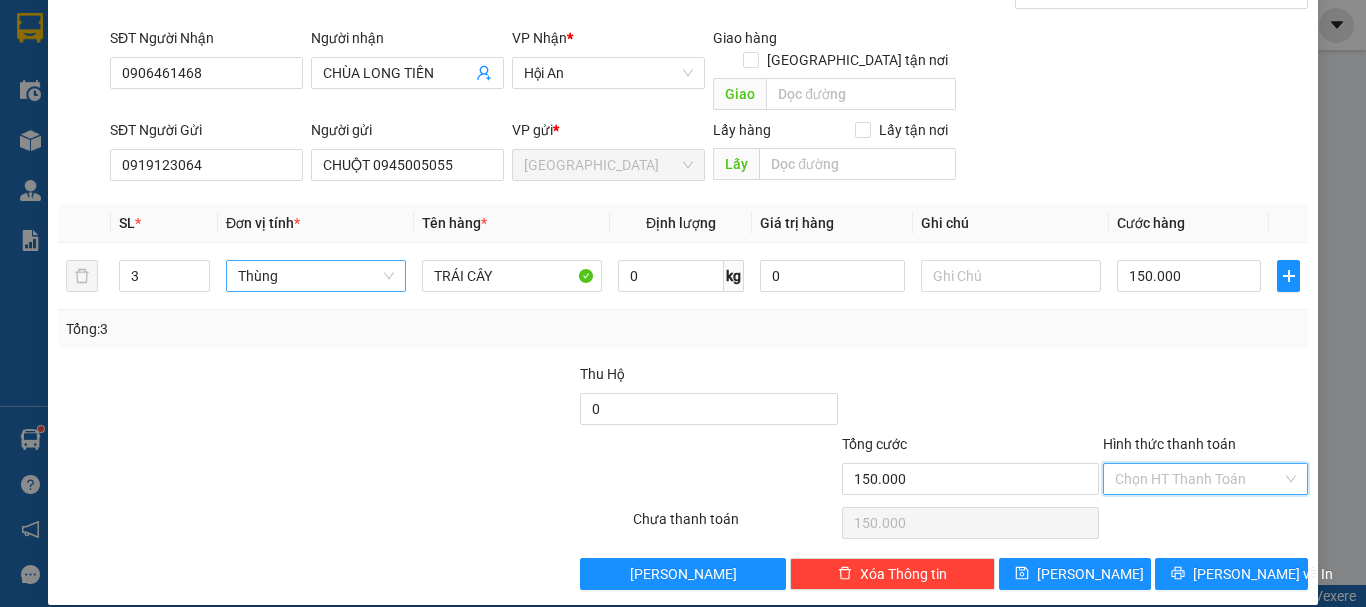 click on "Hình thức thanh toán" at bounding box center (1198, 479) 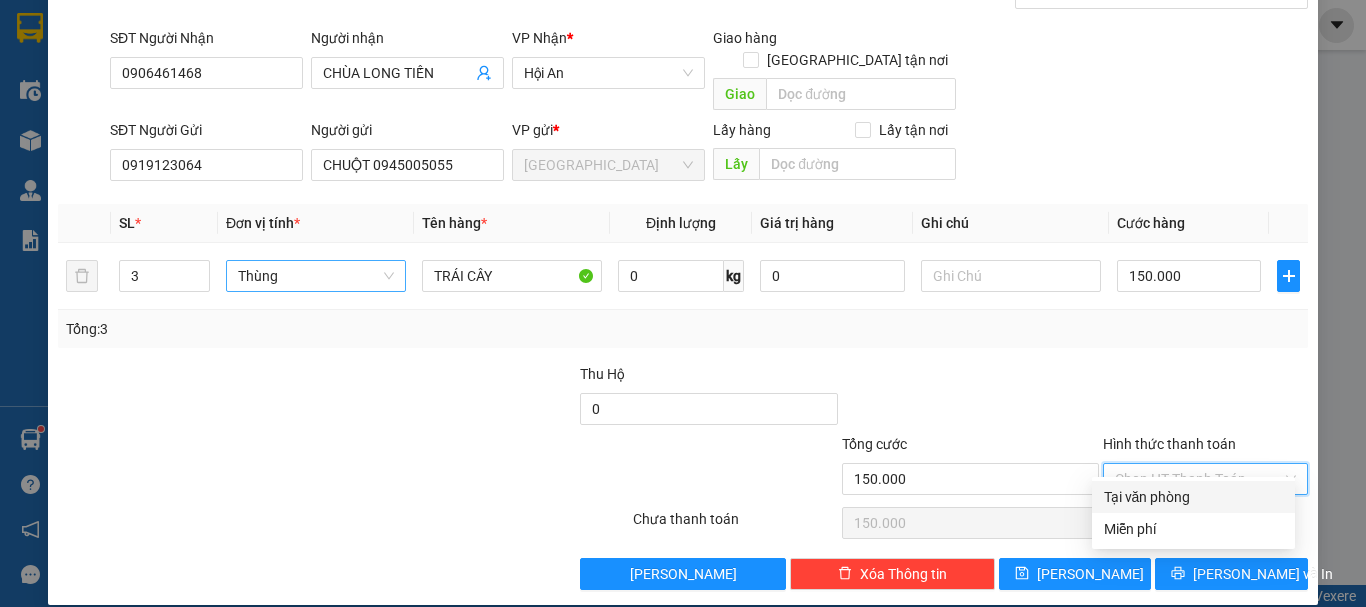 click on "Tại văn phòng" at bounding box center [1193, 497] 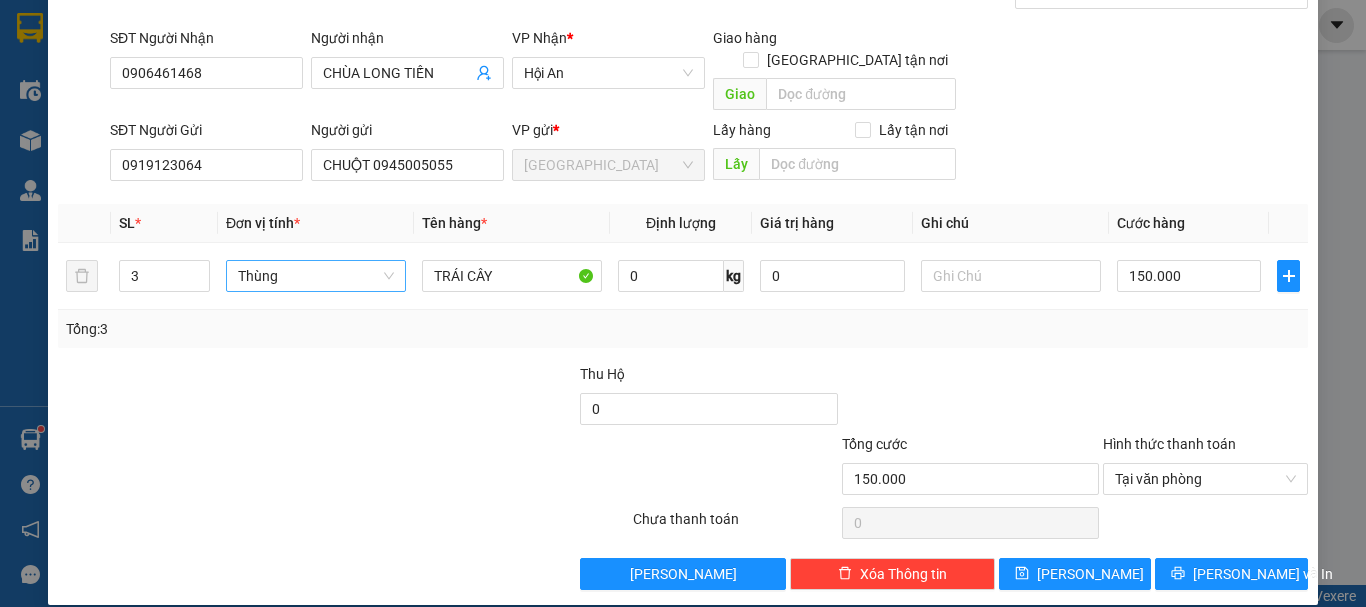 click at bounding box center (1205, 398) 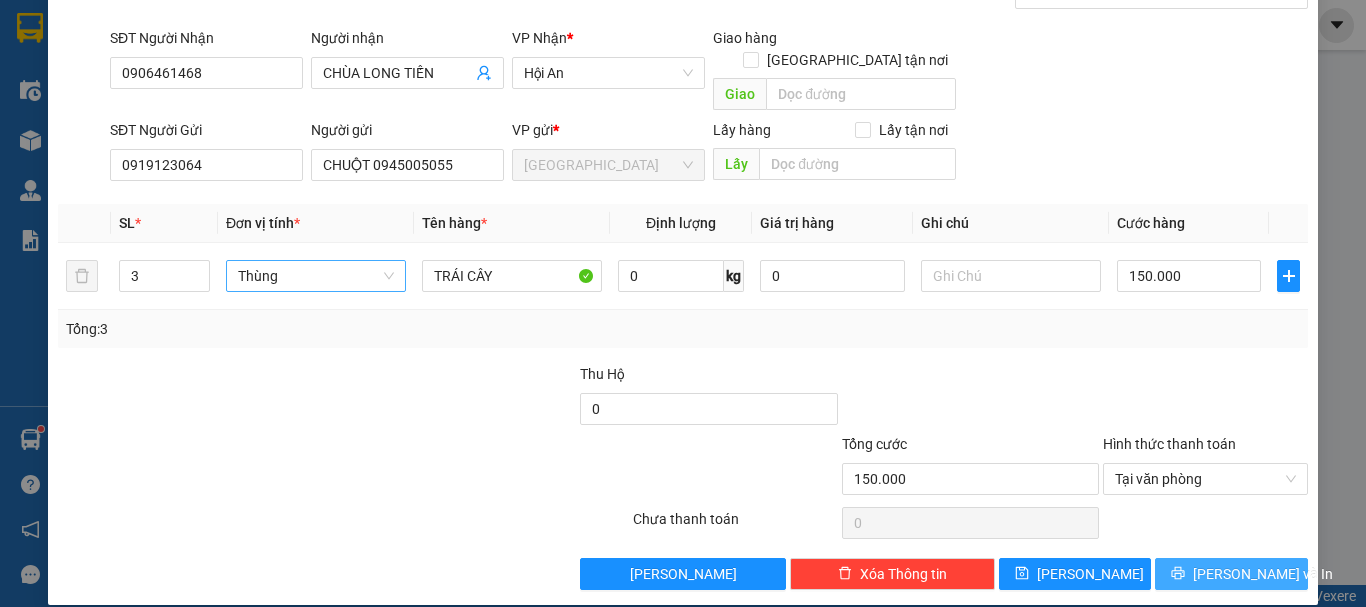 click on "[PERSON_NAME] và In" at bounding box center (1263, 574) 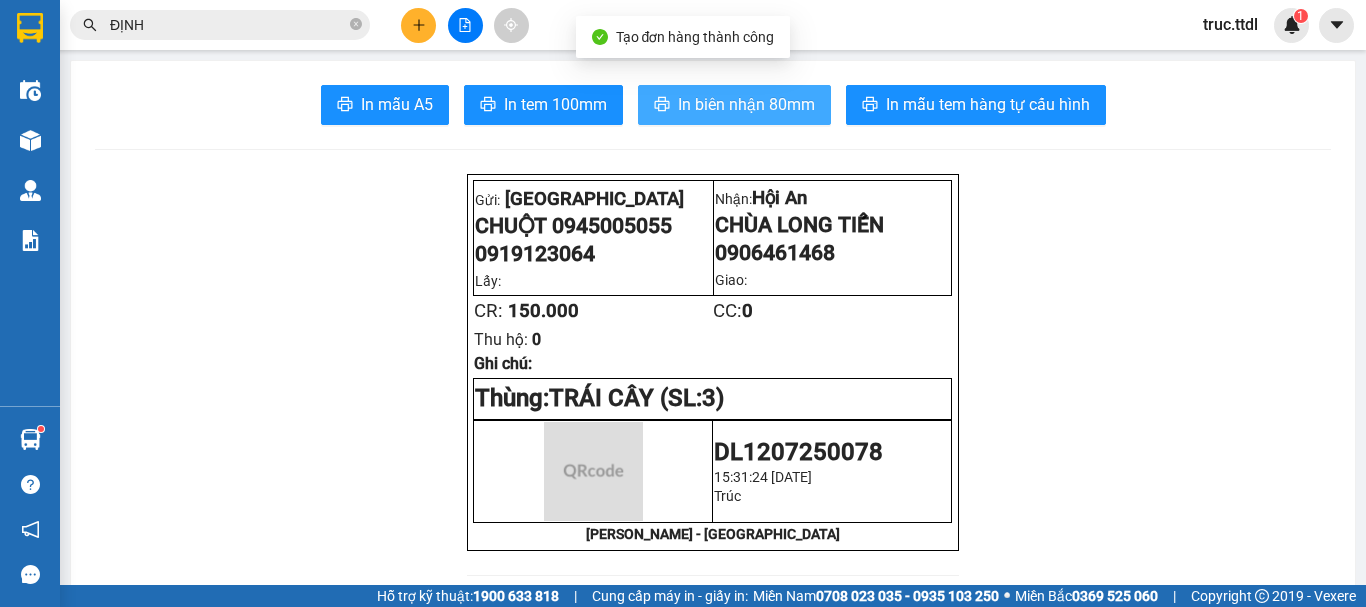 click on "In biên nhận 80mm" at bounding box center [746, 104] 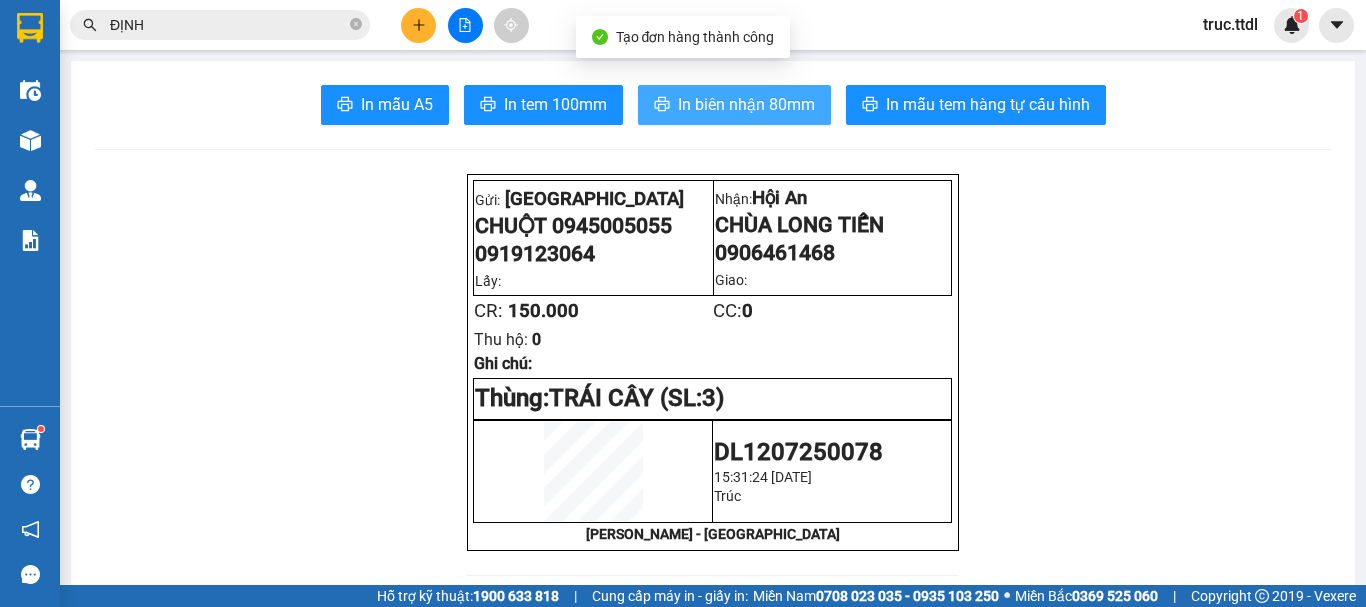 scroll, scrollTop: 0, scrollLeft: 0, axis: both 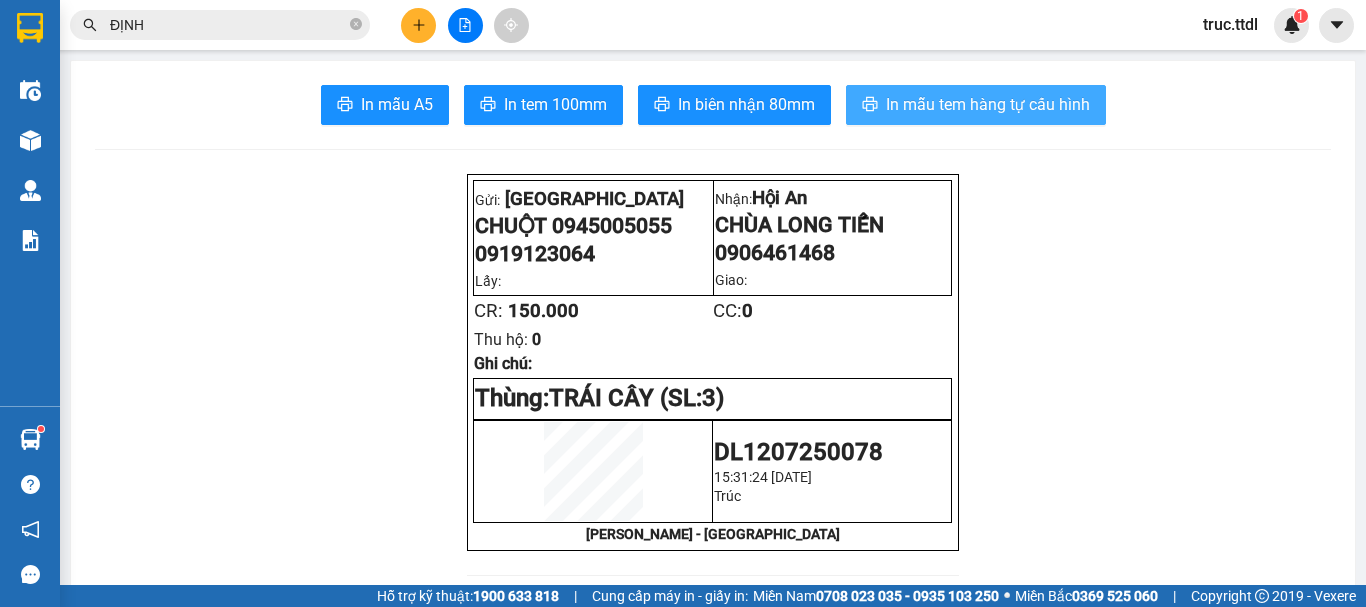 click on "In mẫu tem hàng tự cấu hình" at bounding box center (988, 104) 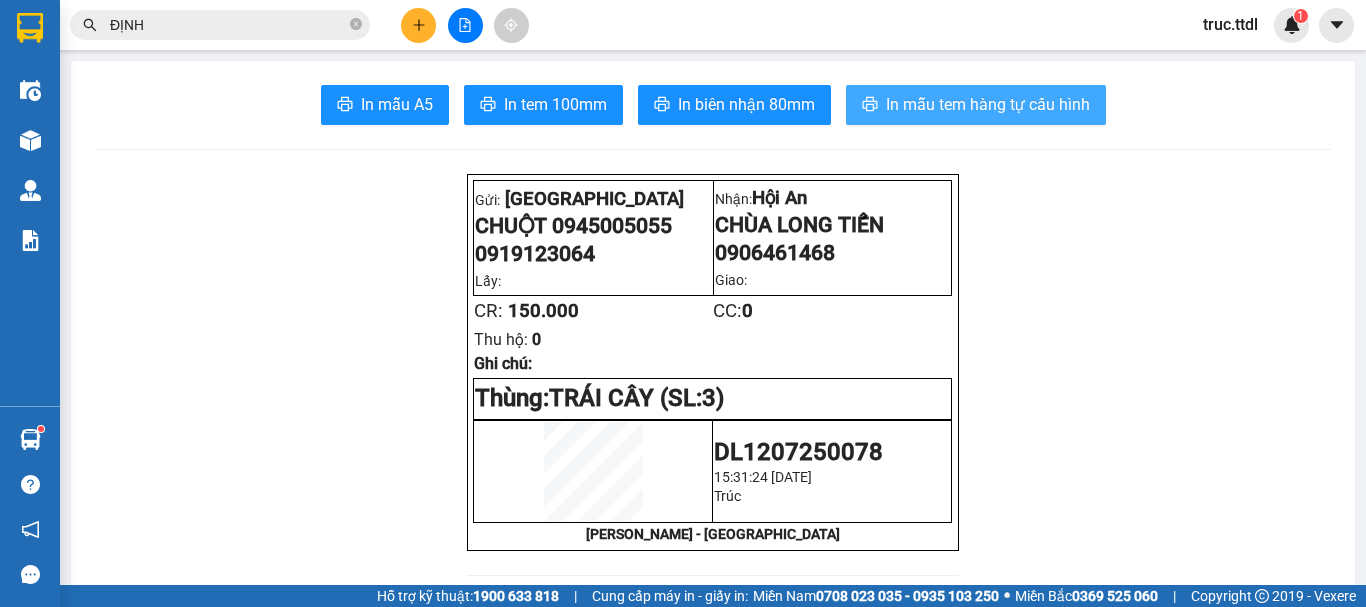 scroll, scrollTop: 0, scrollLeft: 0, axis: both 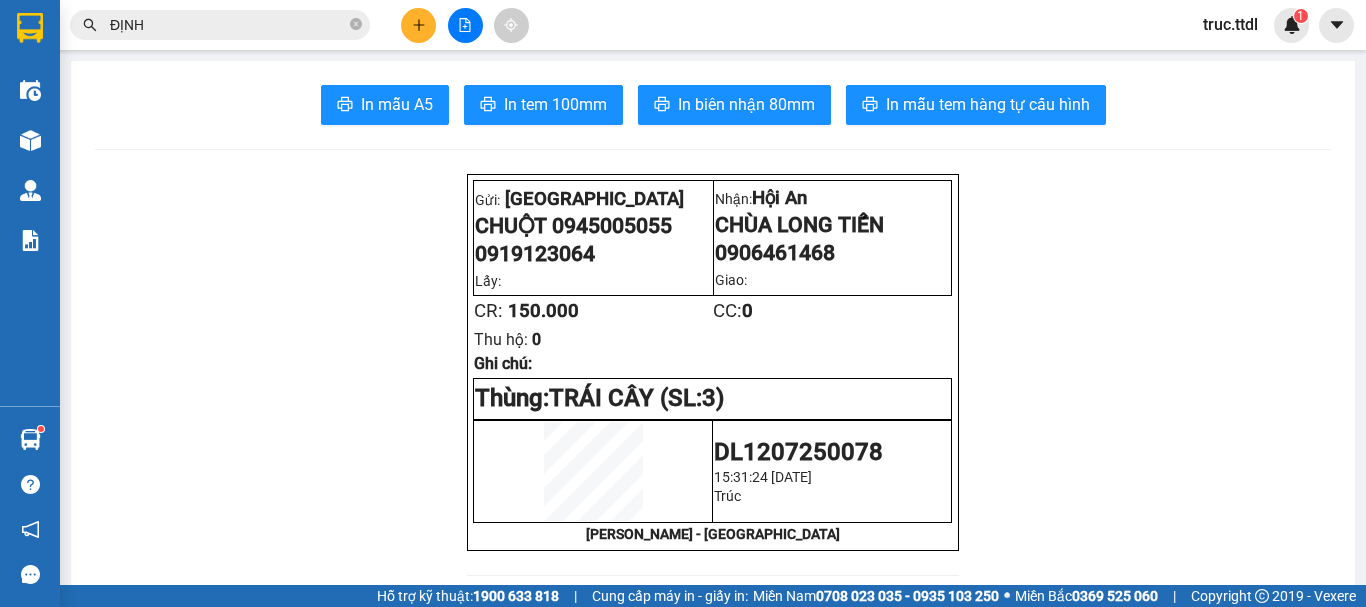 click on "ĐỊNH" at bounding box center (228, 25) 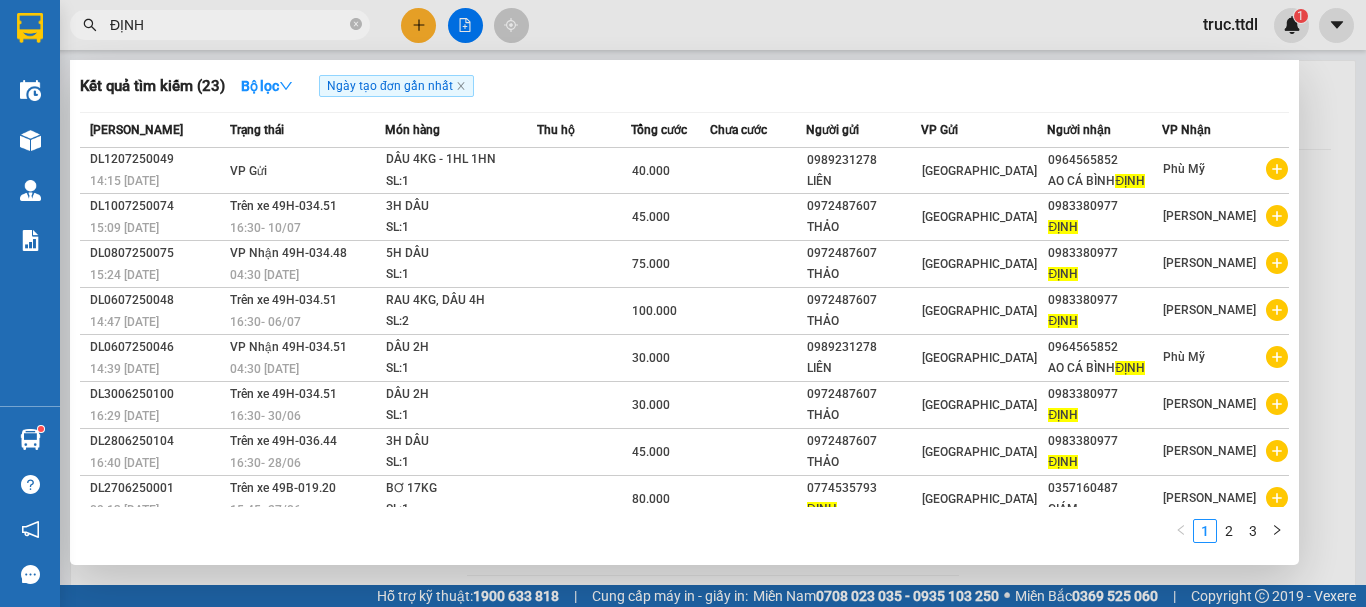 click on "ĐỊNH" at bounding box center (228, 25) 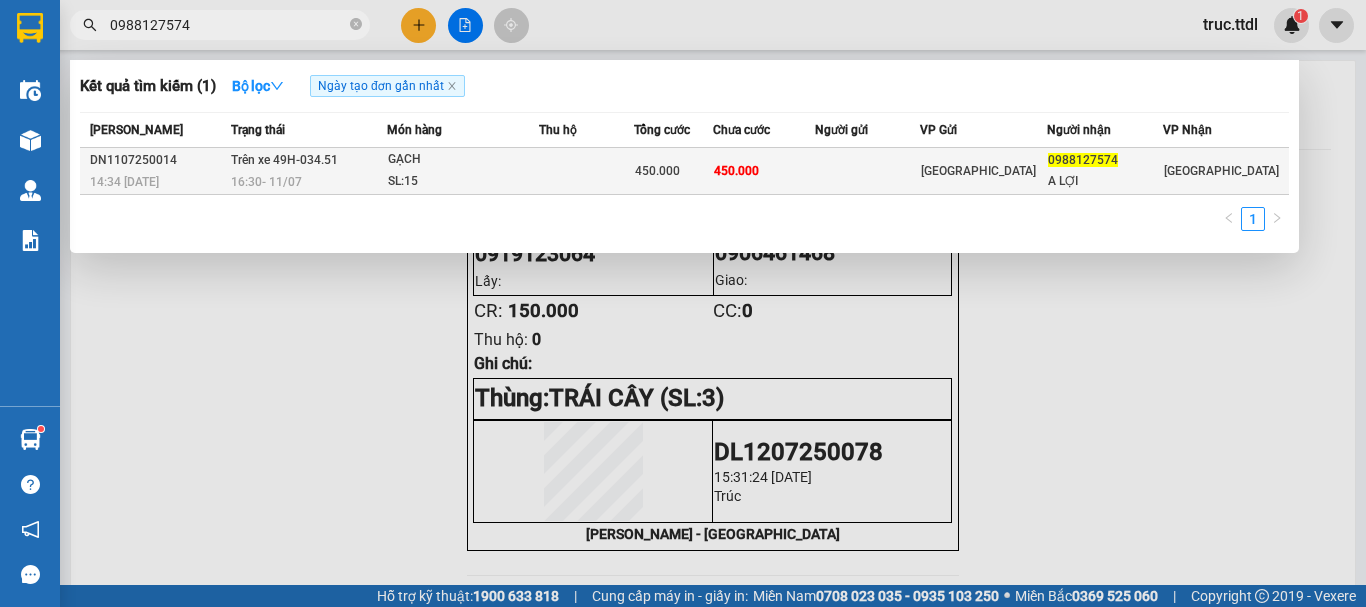 type on "0988127574" 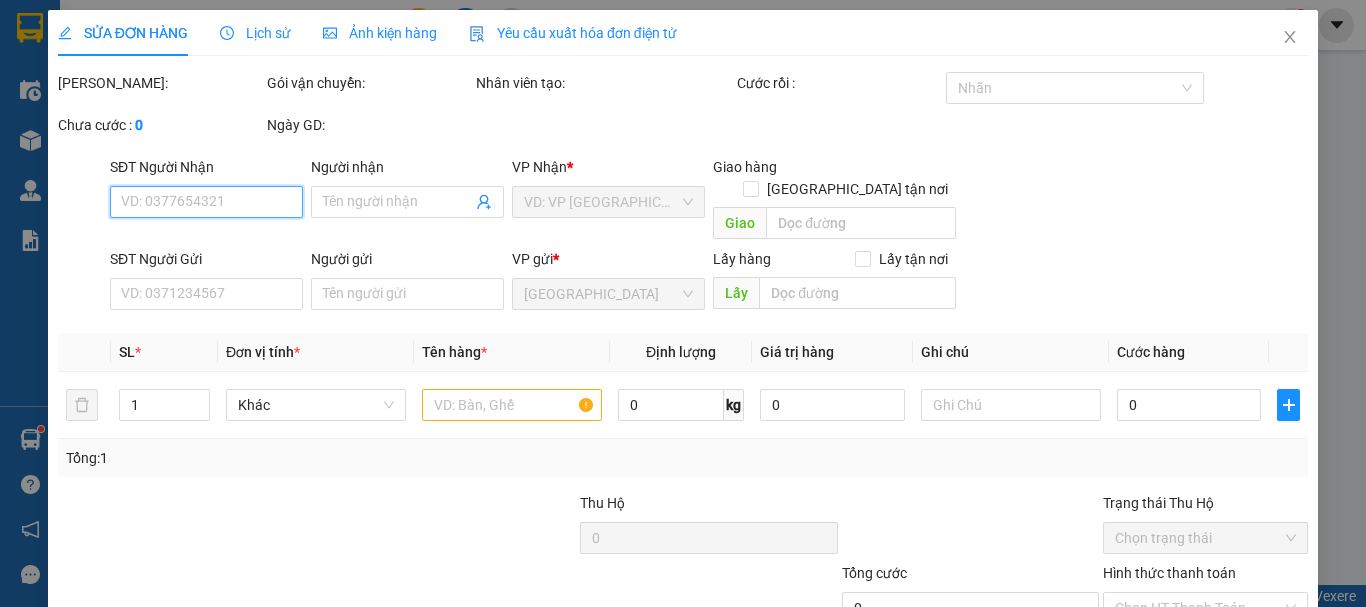 type on "0988127574" 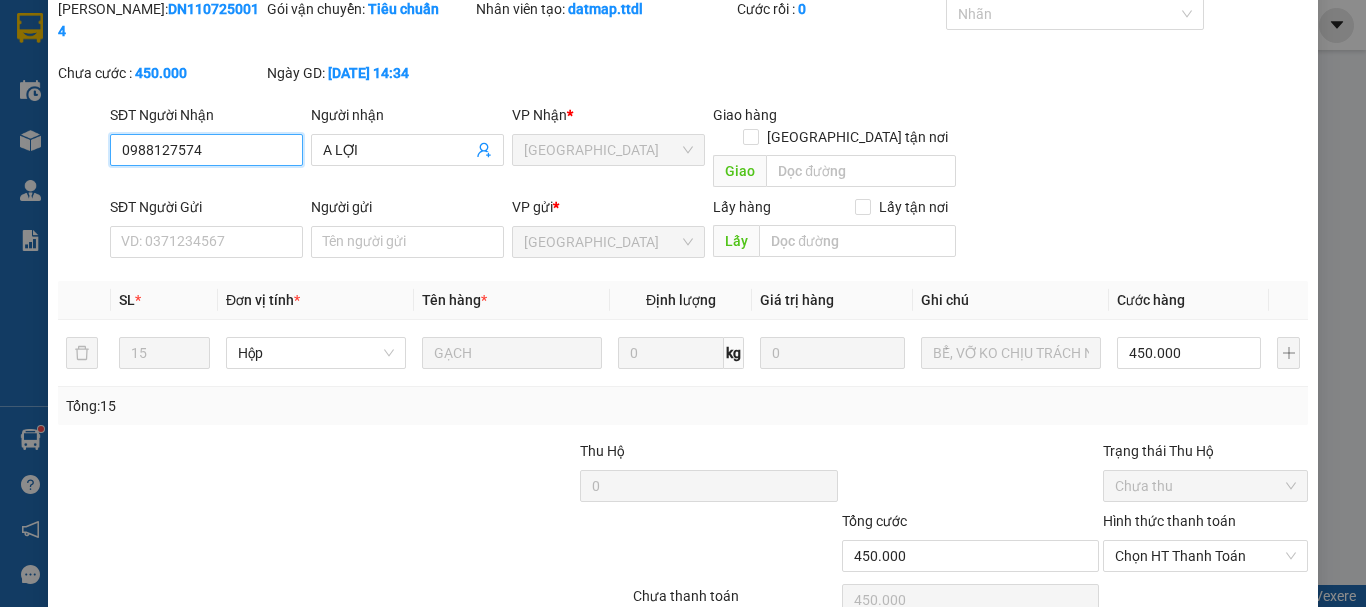 scroll, scrollTop: 178, scrollLeft: 0, axis: vertical 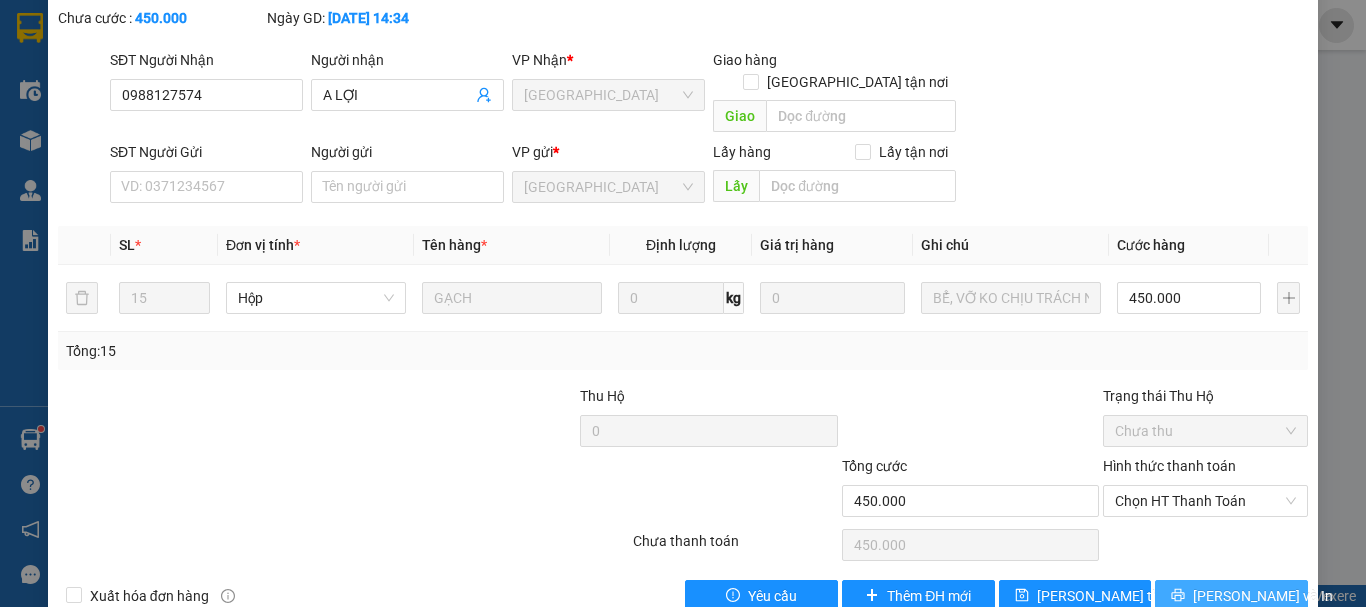 click on "[PERSON_NAME] và In" at bounding box center [1263, 596] 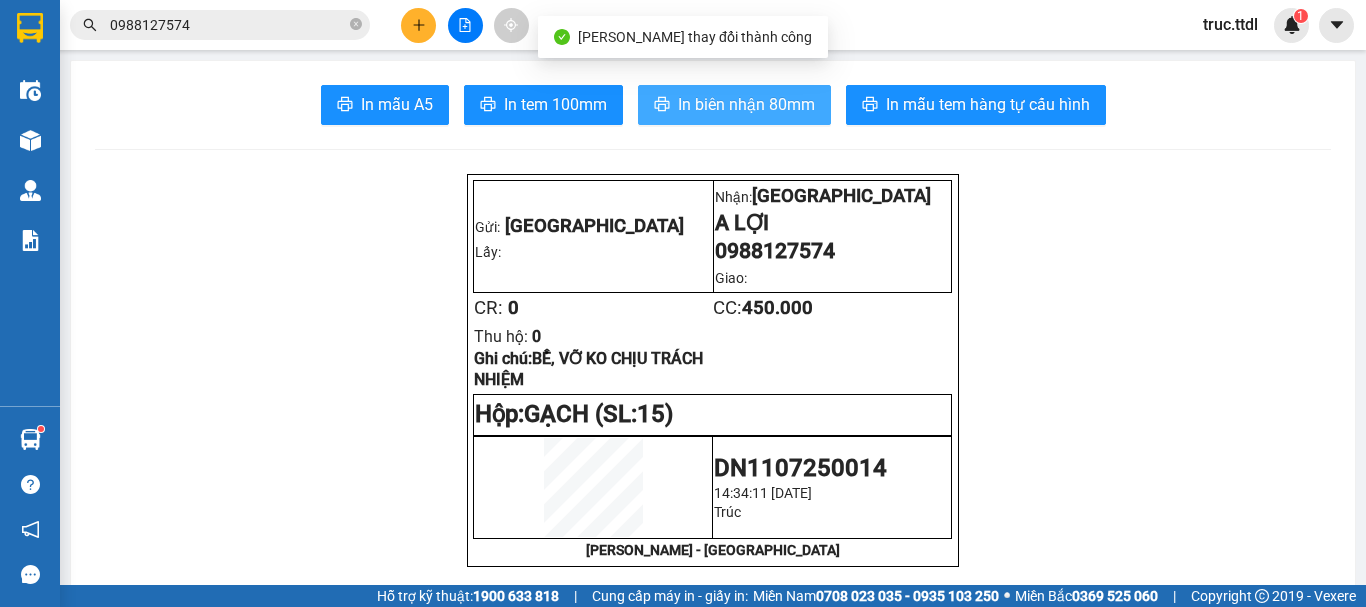 click on "In biên nhận 80mm" at bounding box center [746, 104] 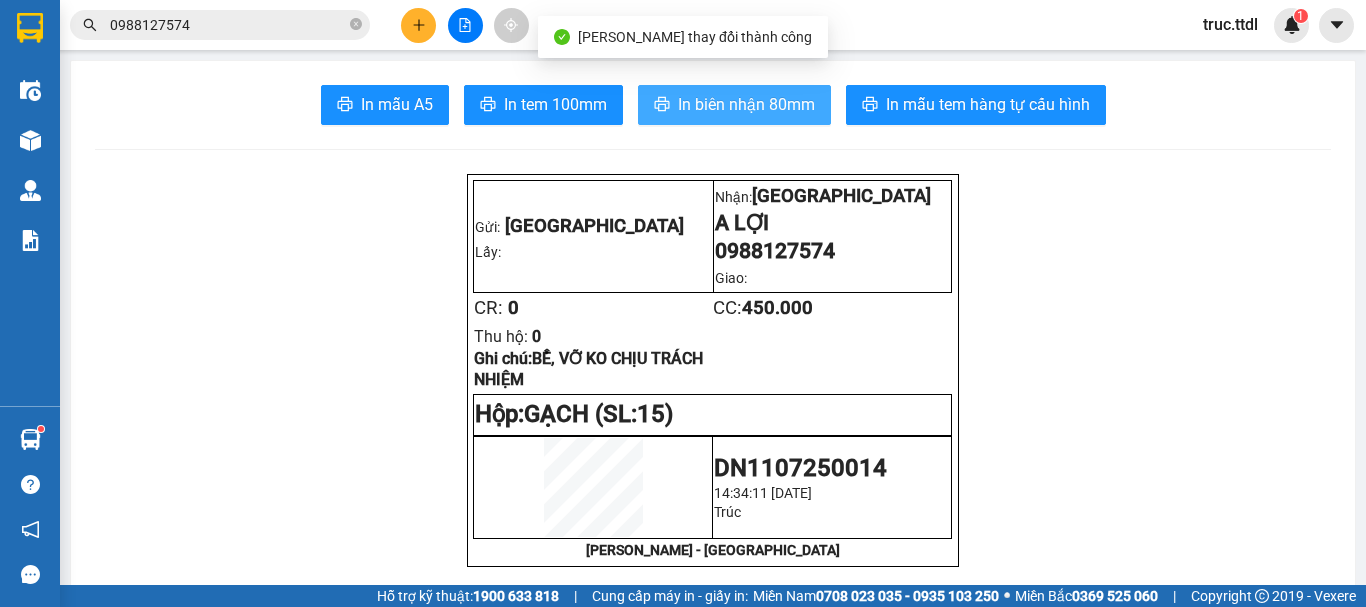 scroll, scrollTop: 0, scrollLeft: 0, axis: both 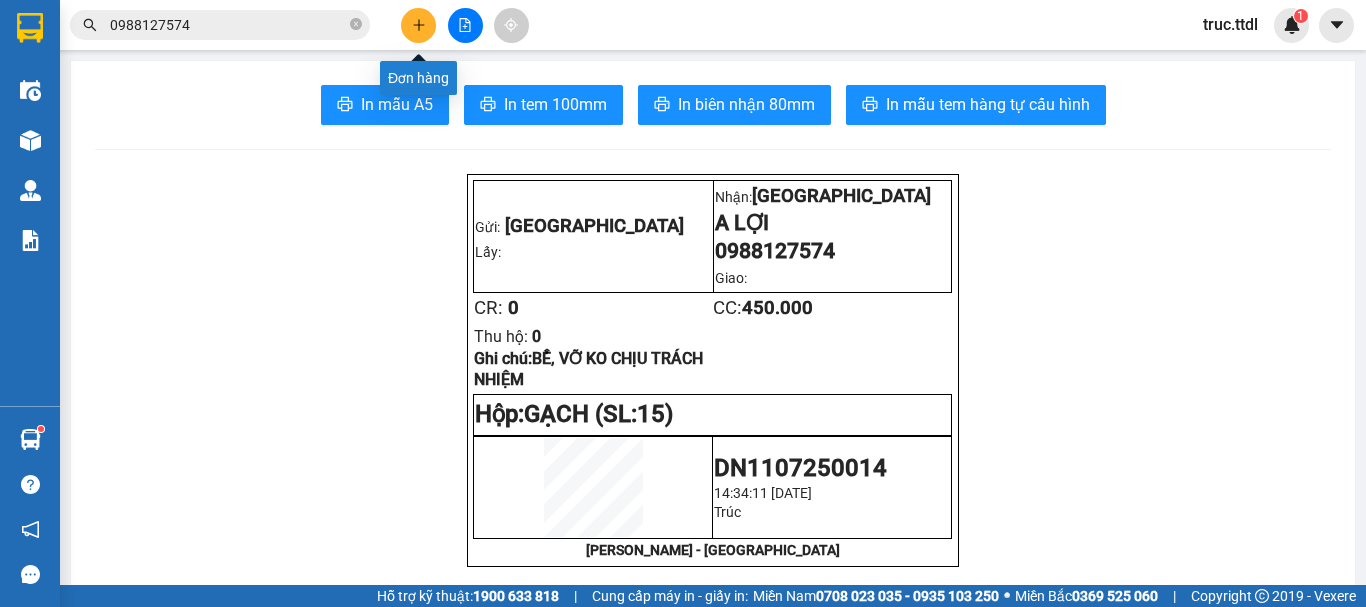click at bounding box center [418, 25] 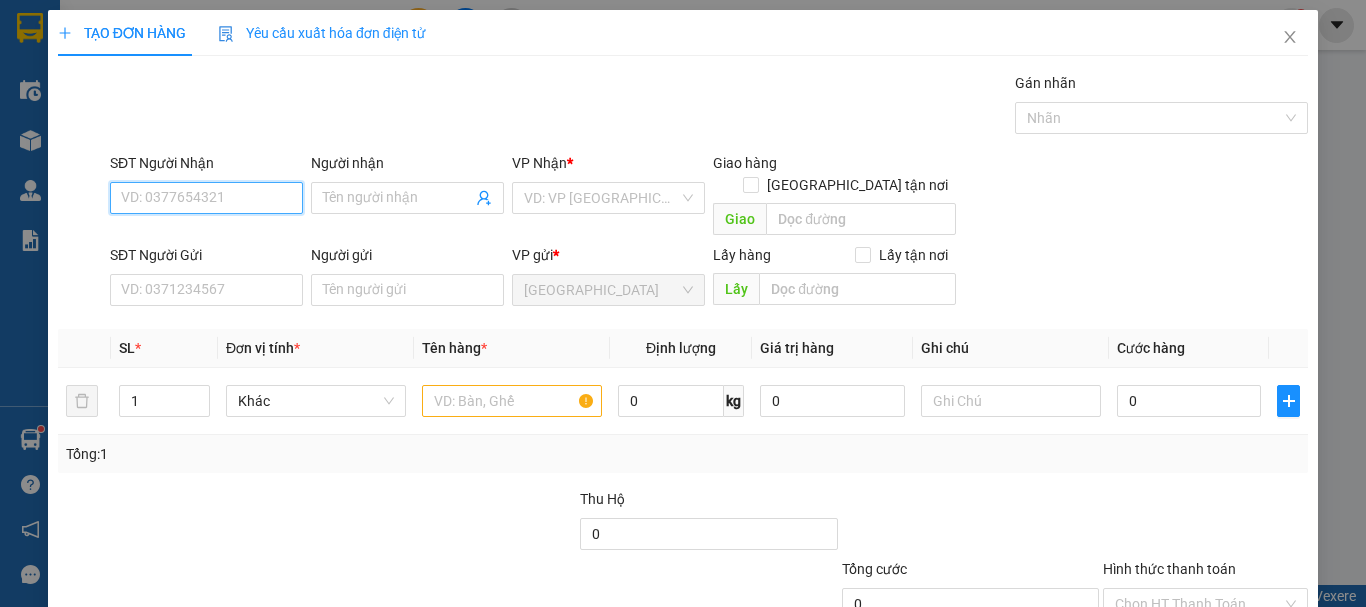 click on "SĐT Người Nhận" at bounding box center (206, 198) 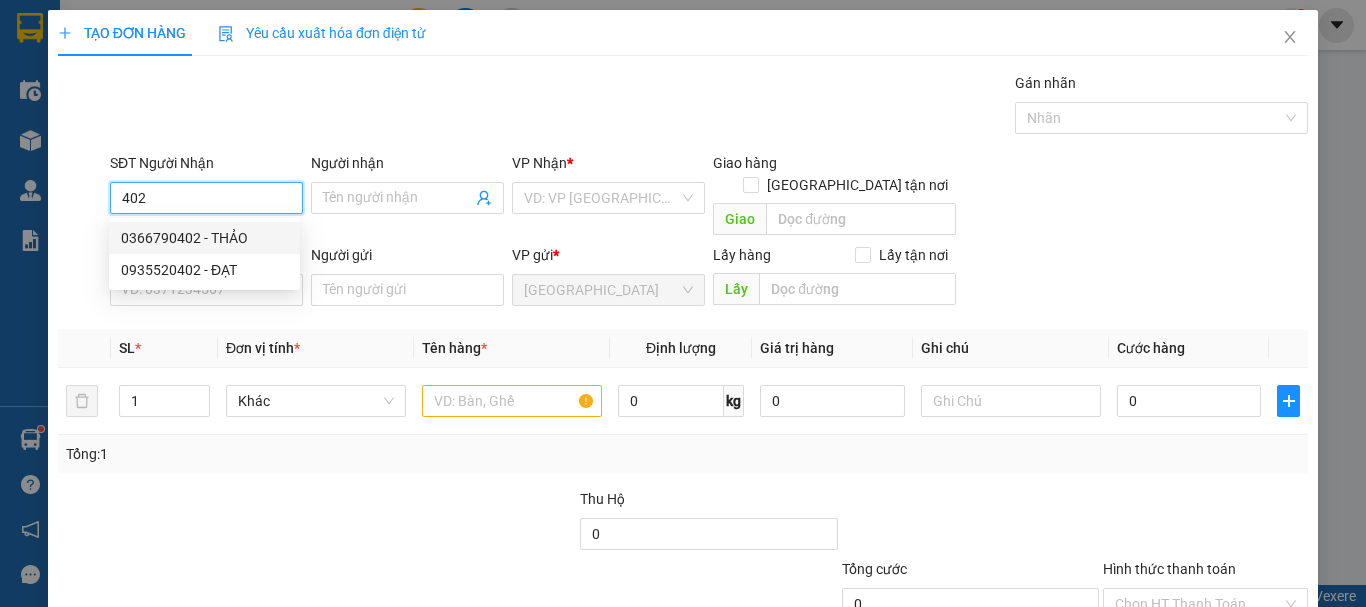 click on "0935520402 - ĐẠT" at bounding box center (204, 270) 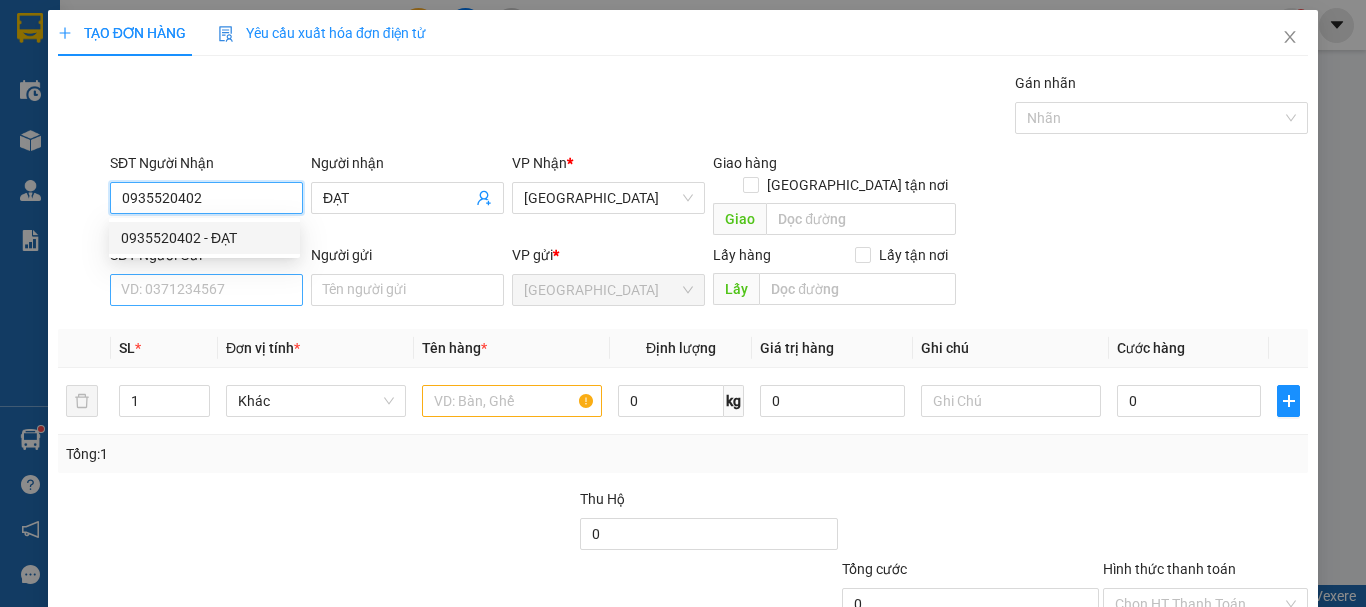 type on "0935520402" 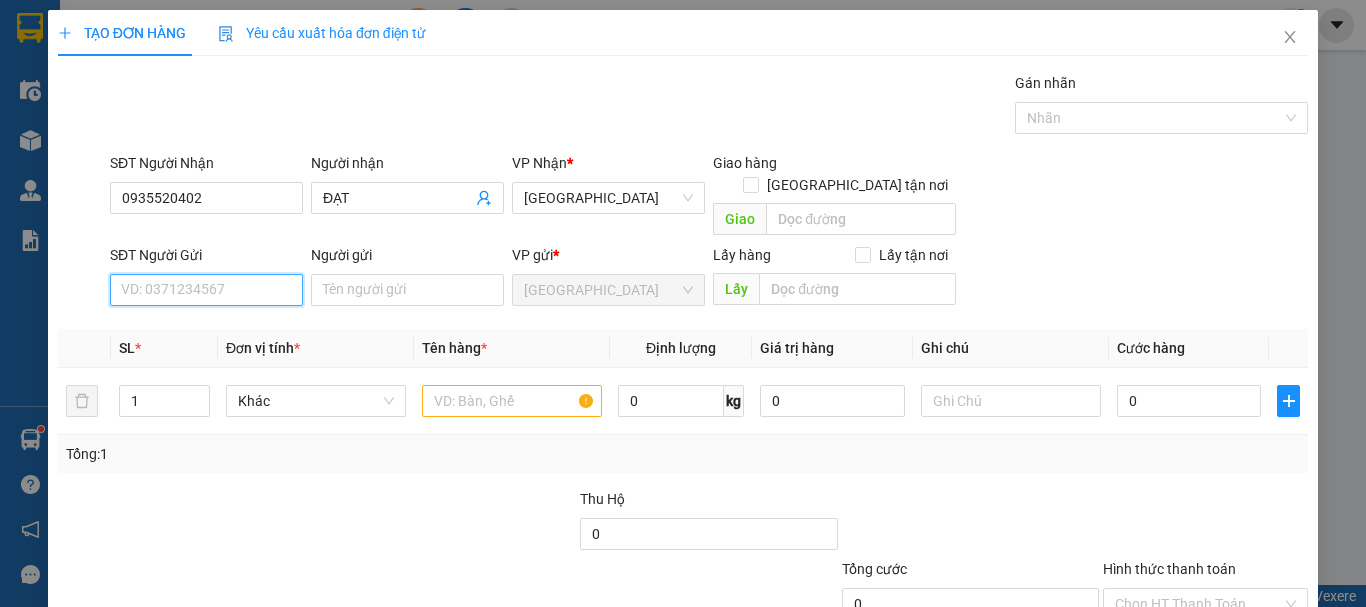click on "SĐT Người Gửi" at bounding box center [206, 290] 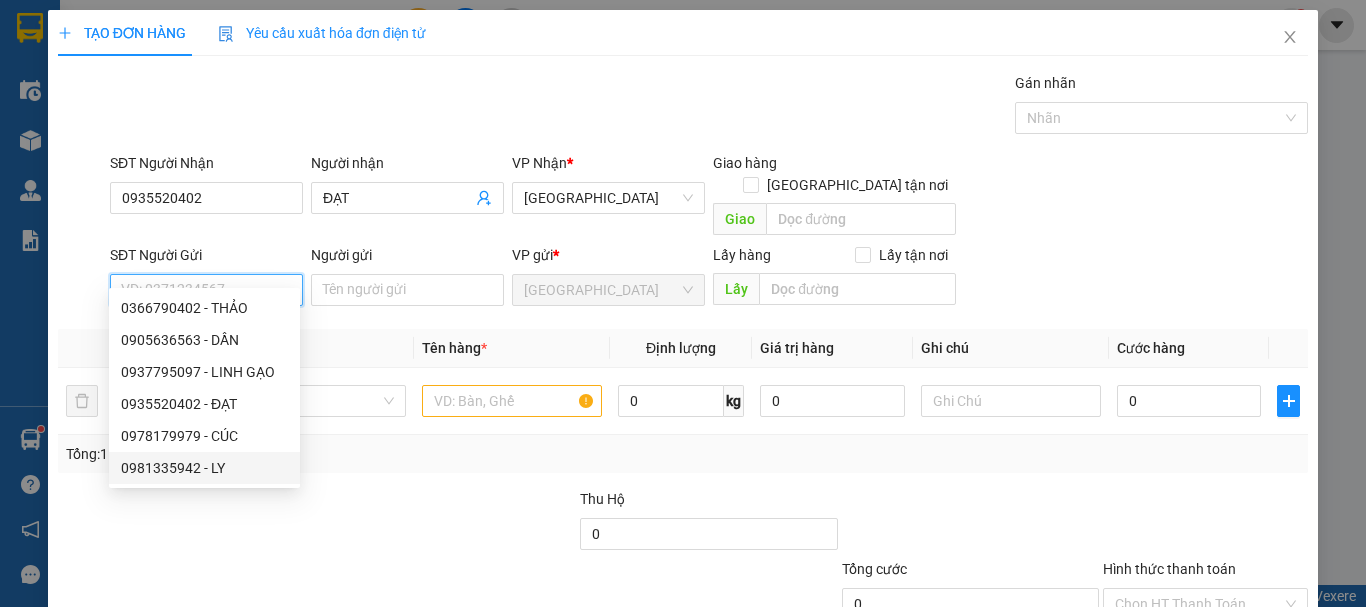 click on "0981335942 - LY" at bounding box center (204, 468) 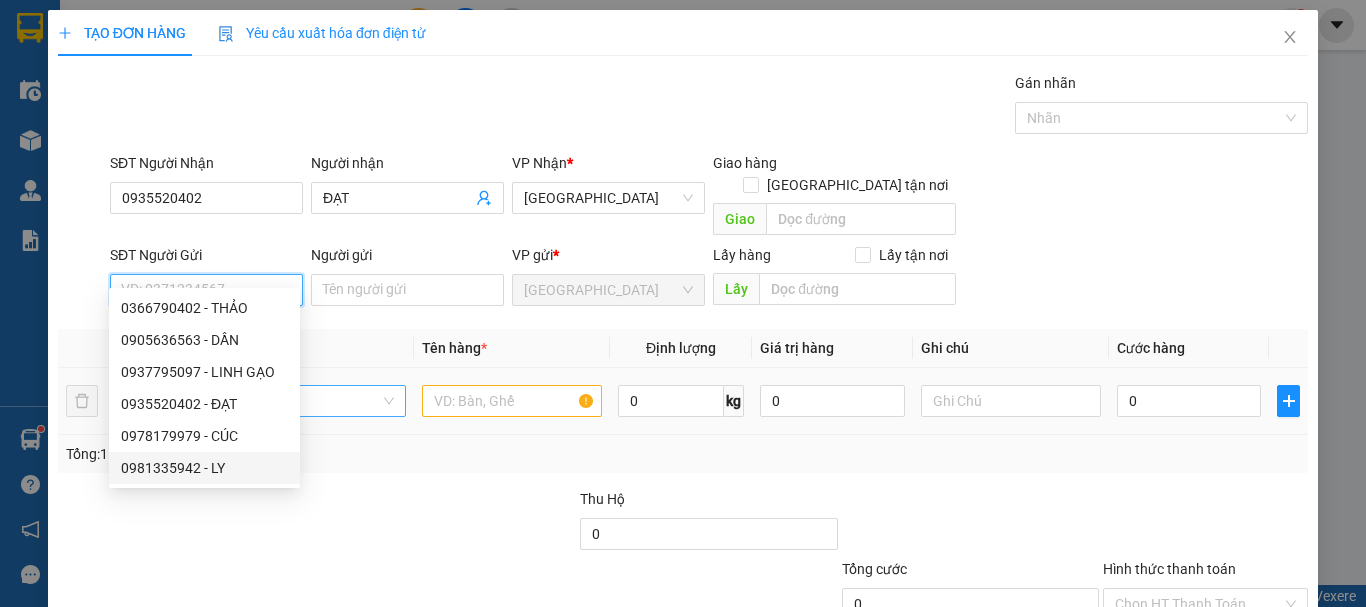 type on "0981335942" 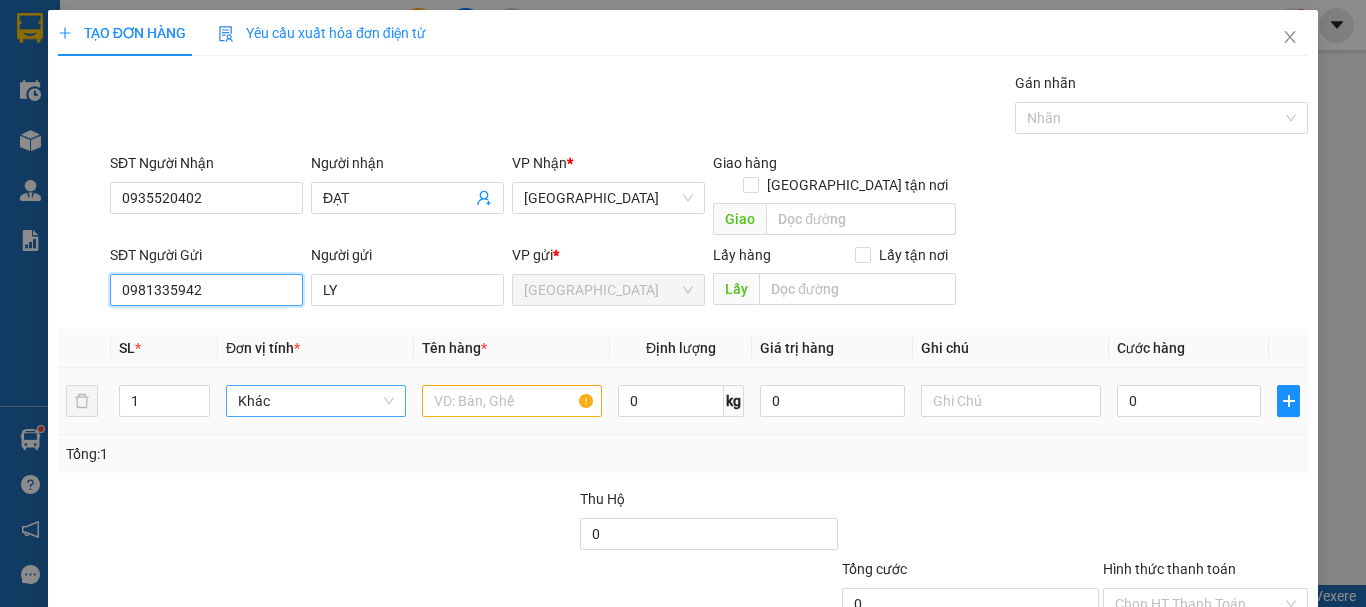 click on "Khác" at bounding box center (316, 401) 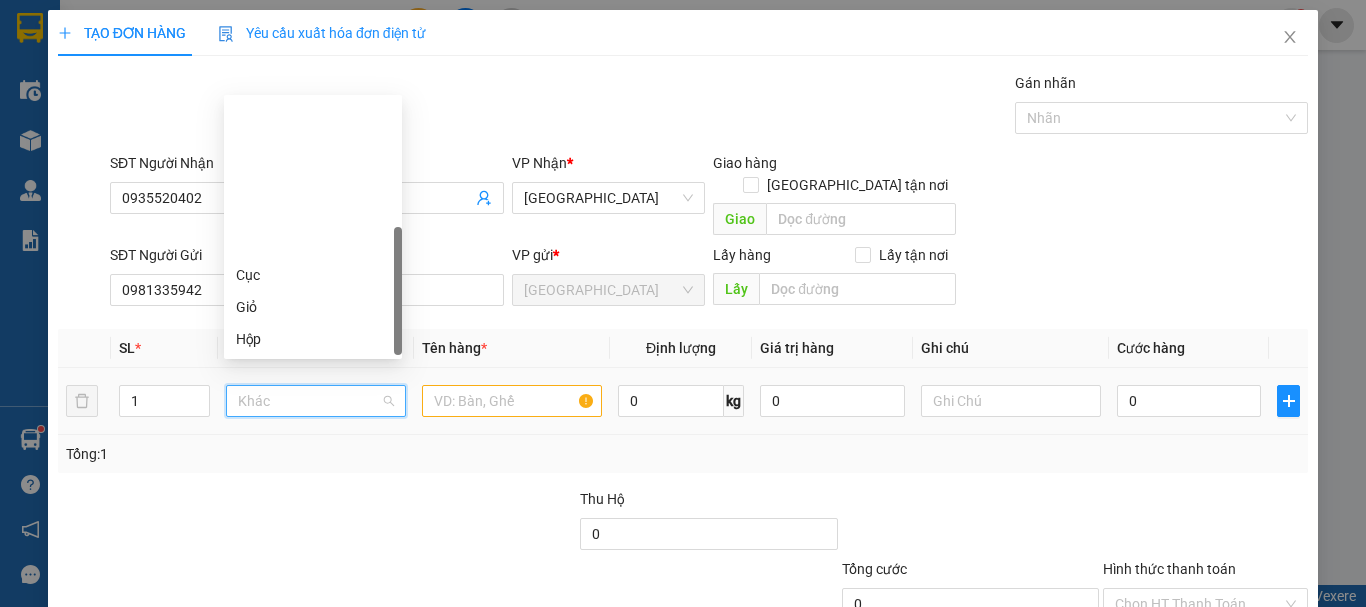 scroll, scrollTop: 192, scrollLeft: 0, axis: vertical 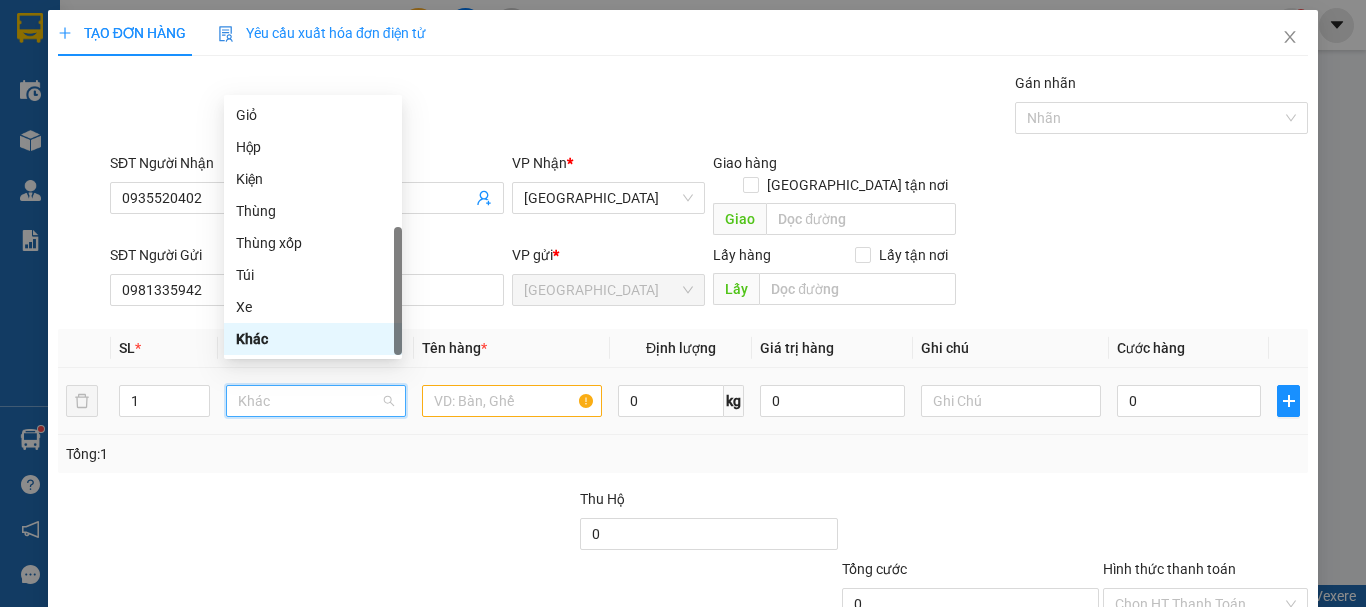 type on "X" 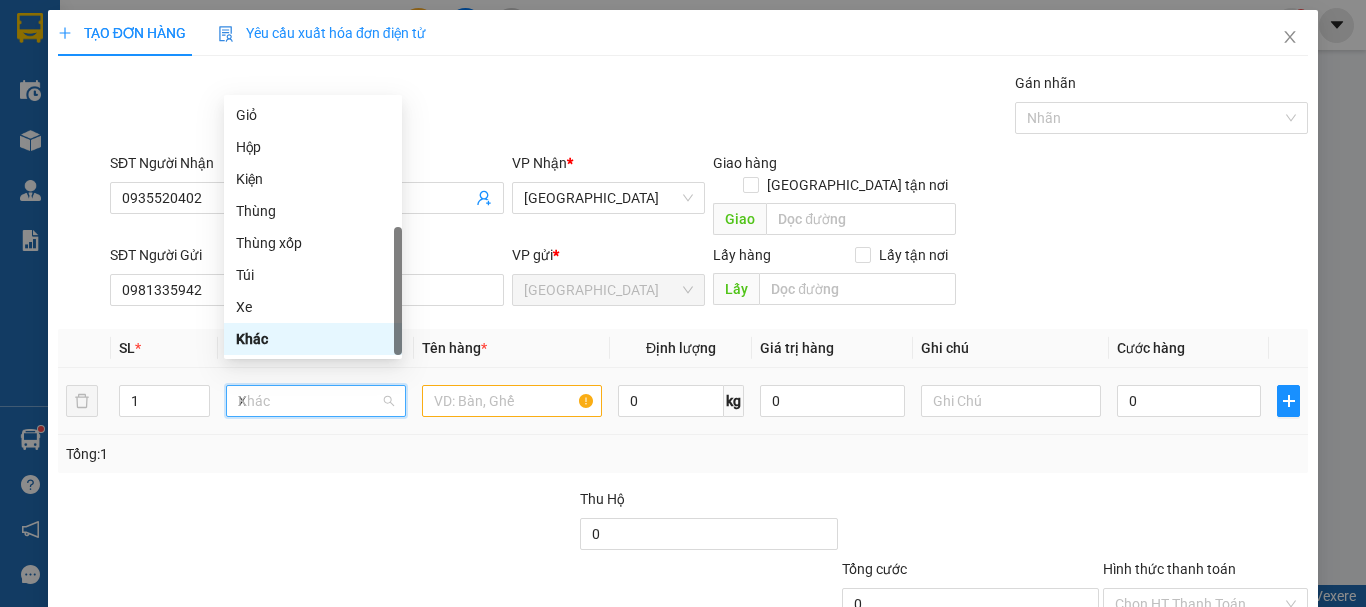 scroll, scrollTop: 0, scrollLeft: 0, axis: both 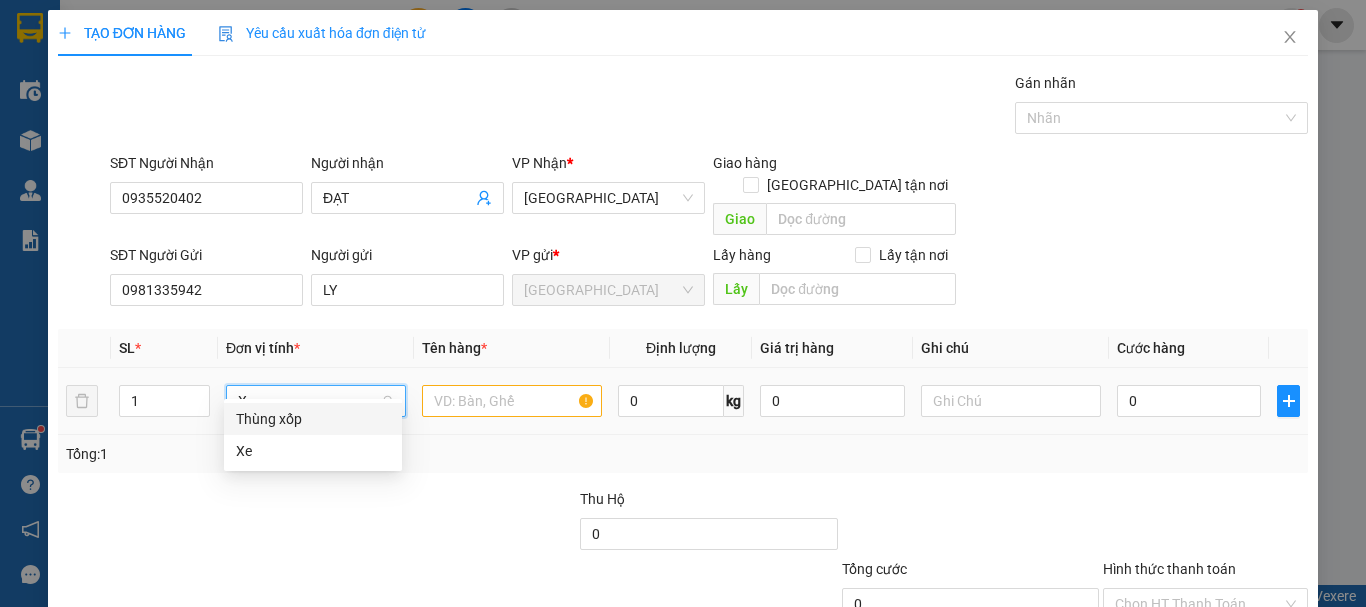 click on "Thùng xốp" at bounding box center (313, 419) 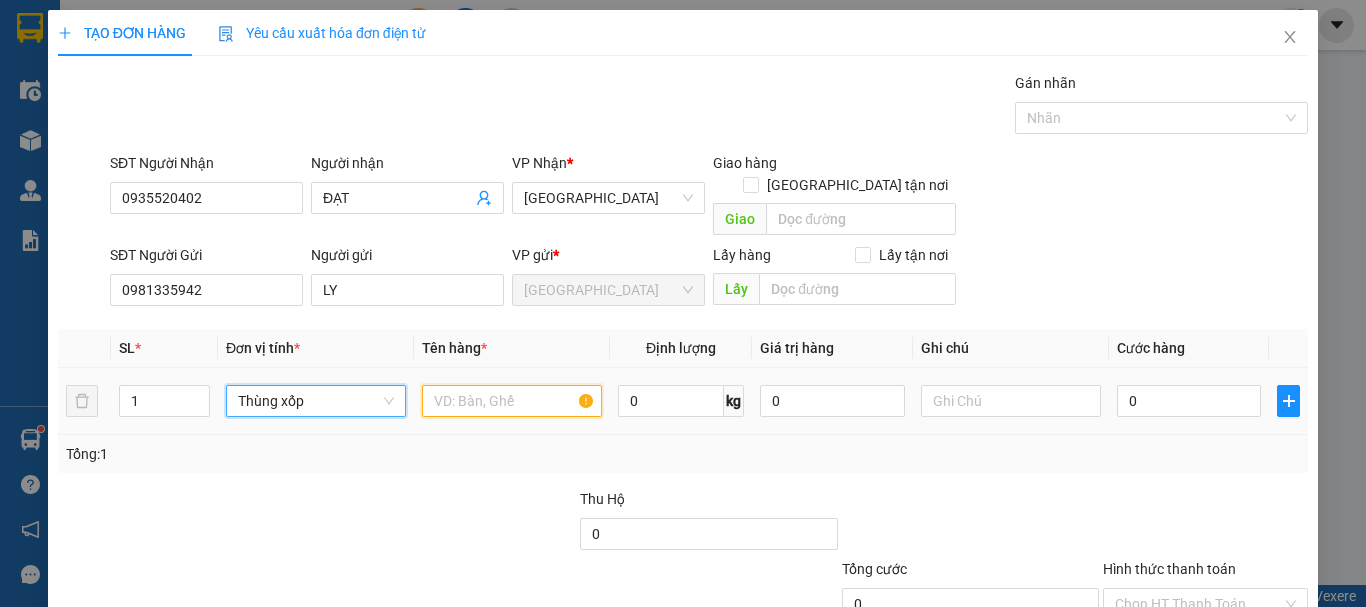 click at bounding box center [512, 401] 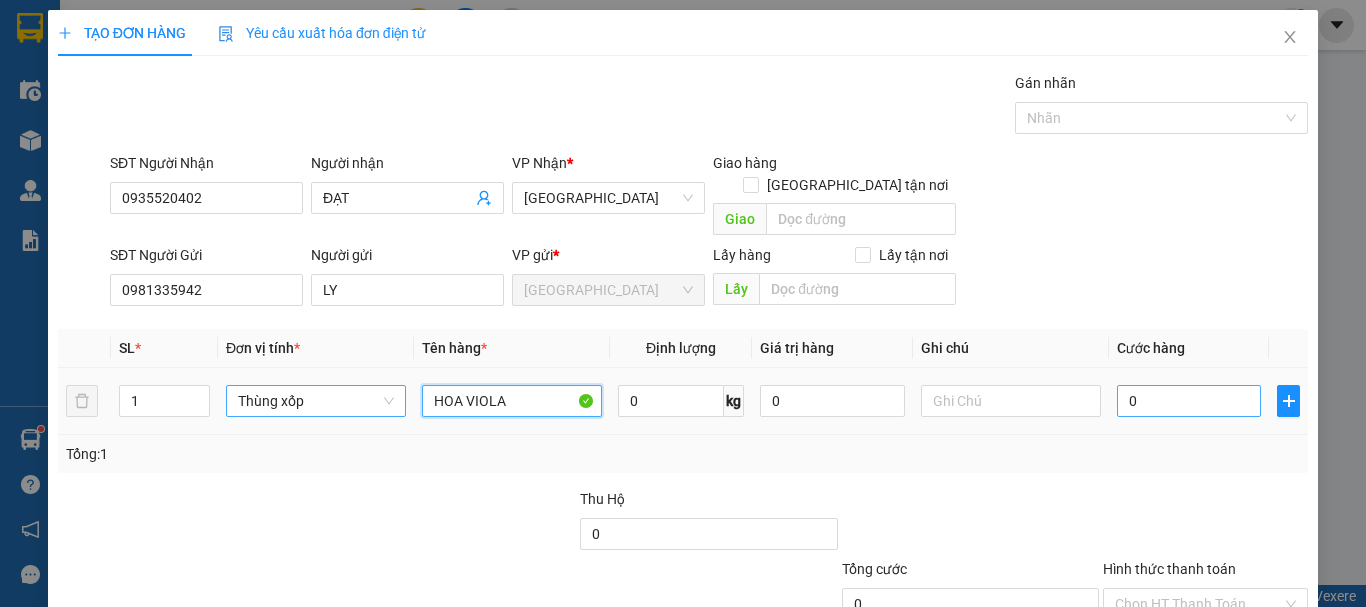 type on "HOA VIOLA" 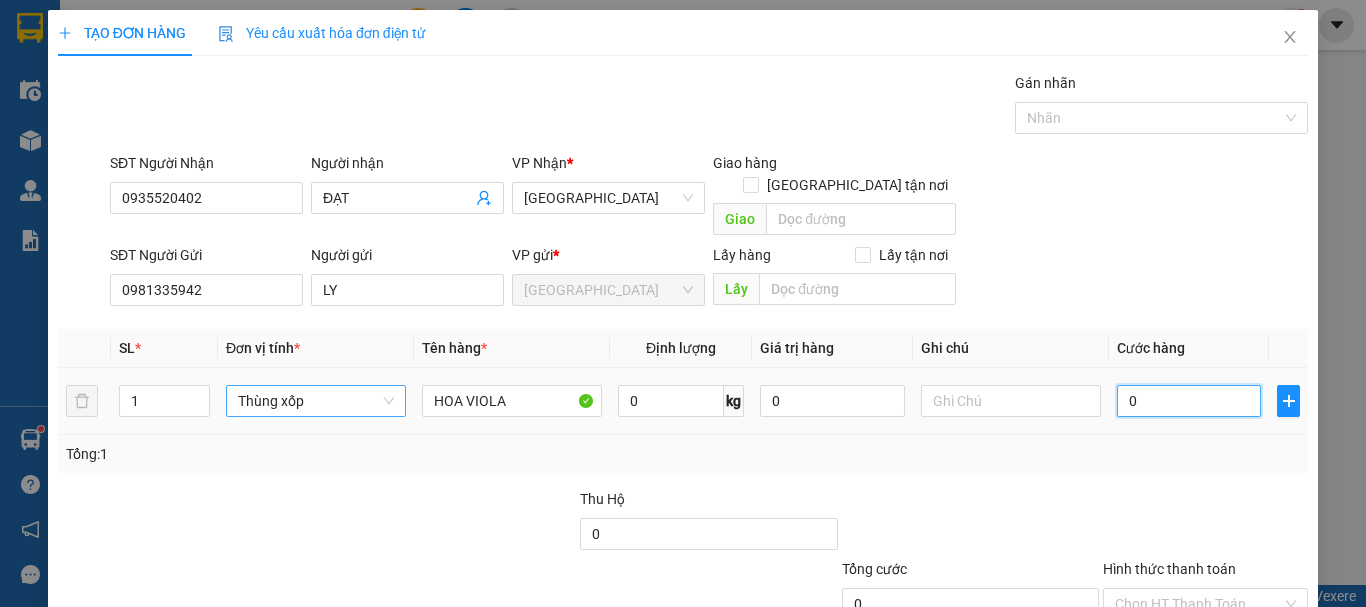 click on "0" at bounding box center [1189, 401] 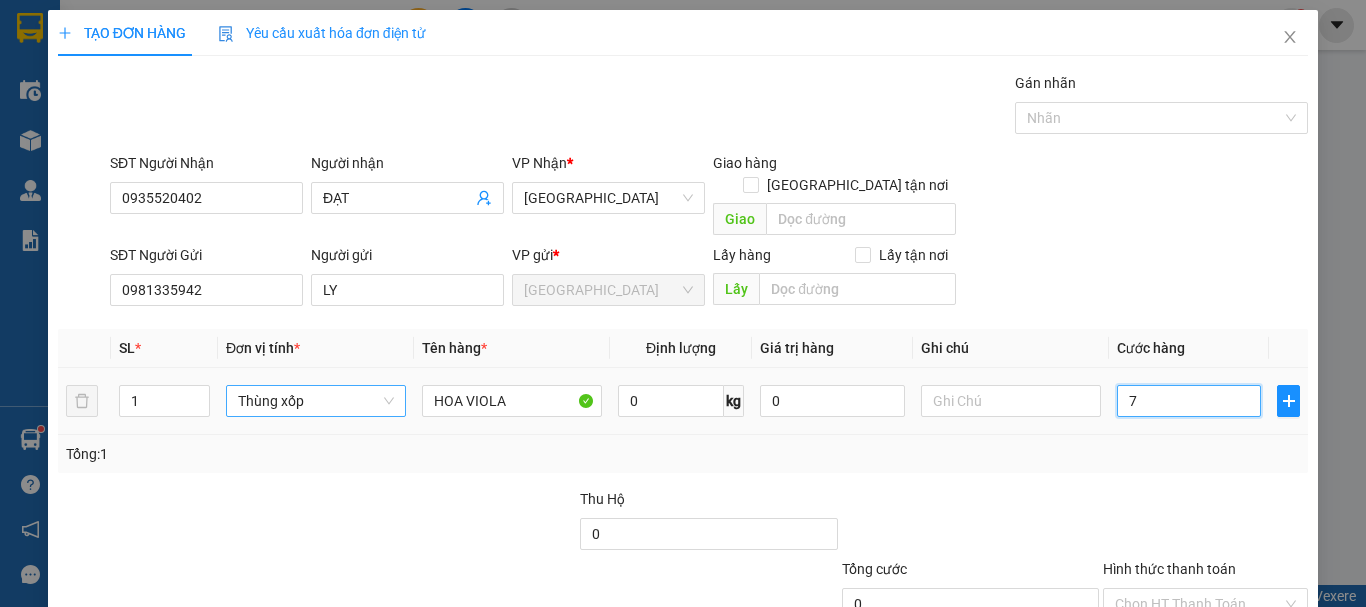 type on "70" 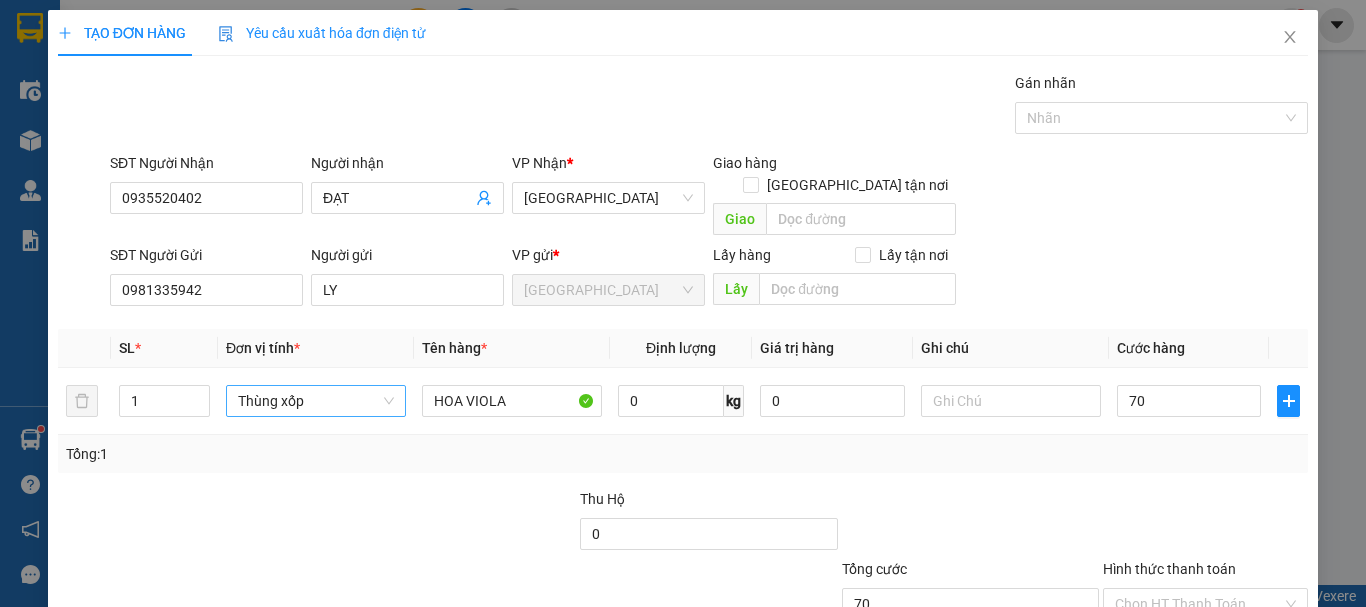 type on "70.000" 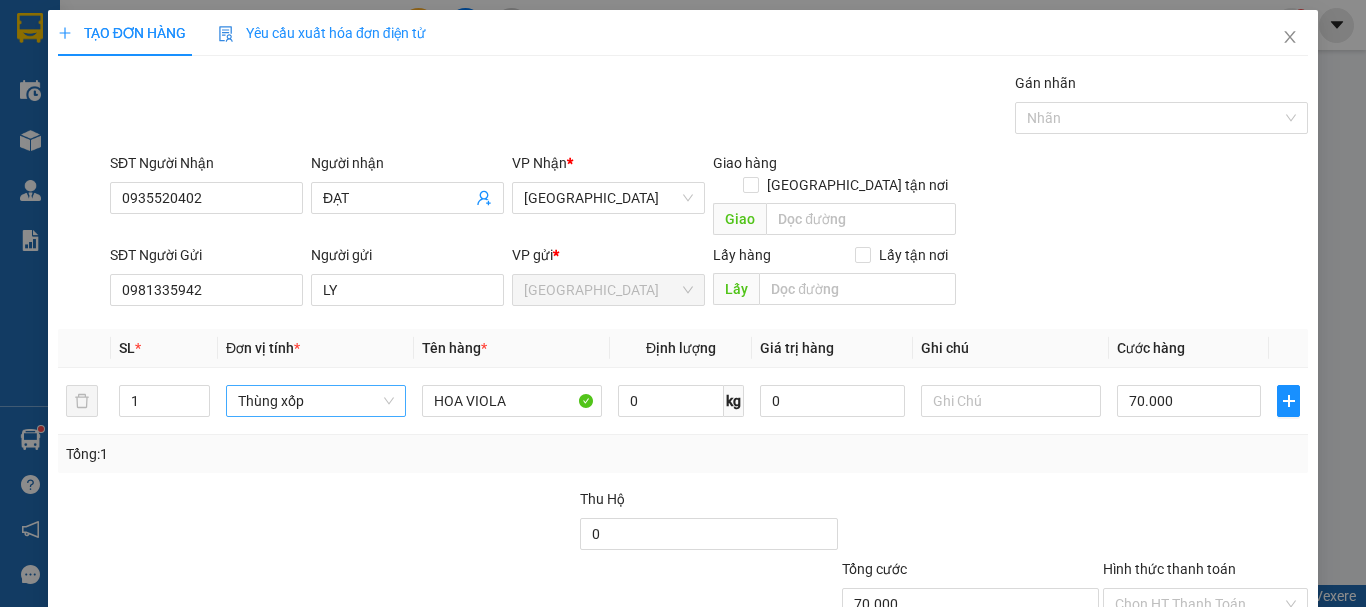 click on "Transit Pickup Surcharge Ids Transit Deliver Surcharge Ids Transit Deliver Surcharge Transit Deliver Surcharge Gói vận chuyển  * Tiêu chuẩn Gán nhãn   Nhãn SĐT Người Nhận 0935520402 Người nhận ĐẠT VP Nhận  * Đà Nẵng Giao hàng Giao tận nơi Giao SĐT Người Gửi 0981335942 Người gửi LY VP gửi  * Đà Lạt  Lấy hàng Lấy tận nơi Lấy SL  * Đơn vị tính  * Tên hàng  * Định lượng Giá trị hàng Ghi chú Cước hàng                   1 Thùng xốp HOA VIOLA 0 kg 0 70.000 Tổng:  1 Thu Hộ 0 Tổng cước 70.000 Hình thức thanh toán Chọn HT Thanh Toán Số tiền thu trước 0 Chưa thanh toán 70.000 Chọn HT Thanh Toán Lưu nháp Xóa Thông tin Lưu Lưu và In" at bounding box center [683, 393] 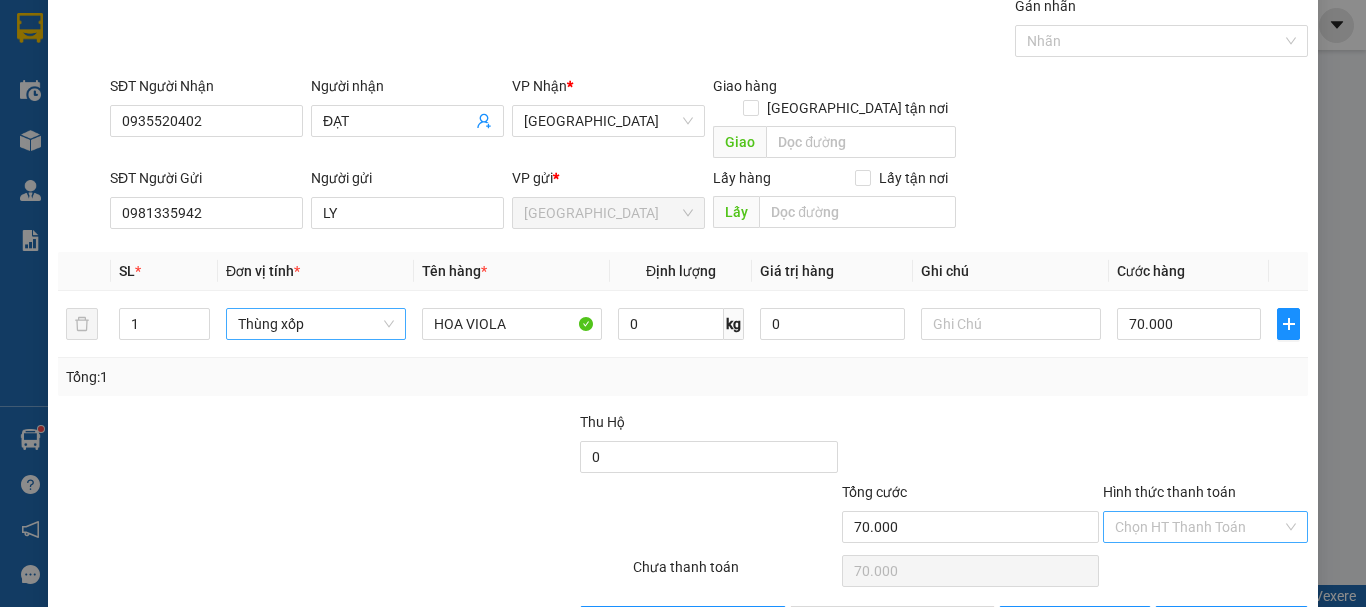 scroll, scrollTop: 125, scrollLeft: 0, axis: vertical 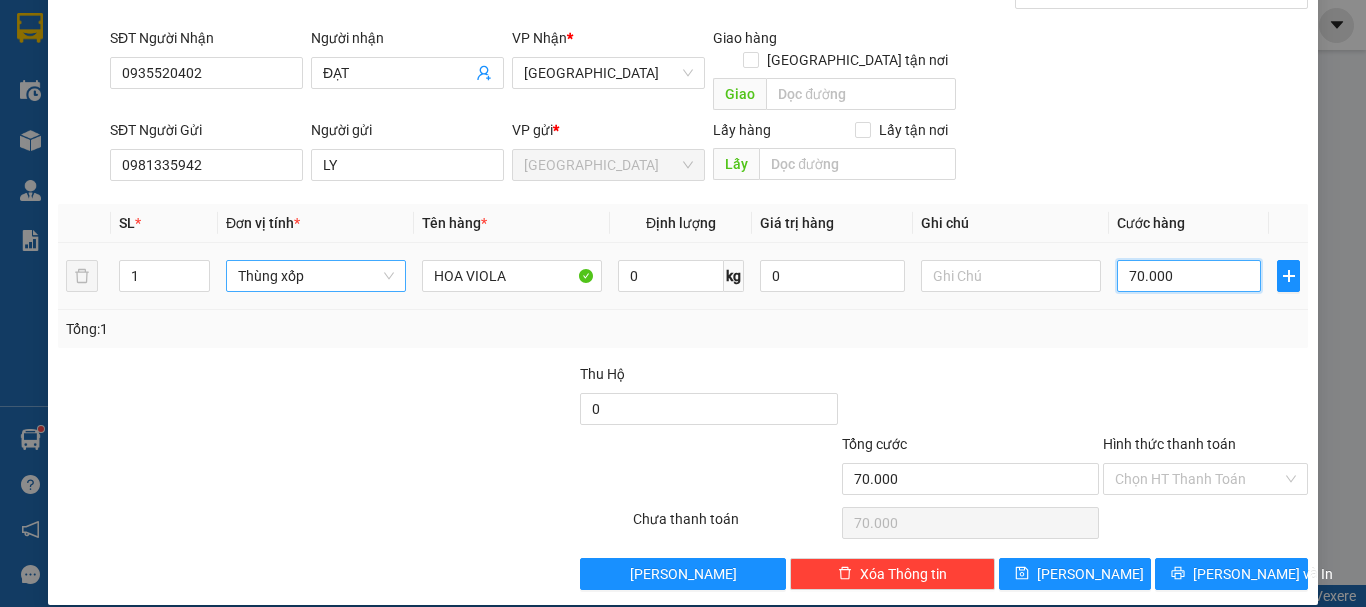 click on "70.000" at bounding box center [1189, 276] 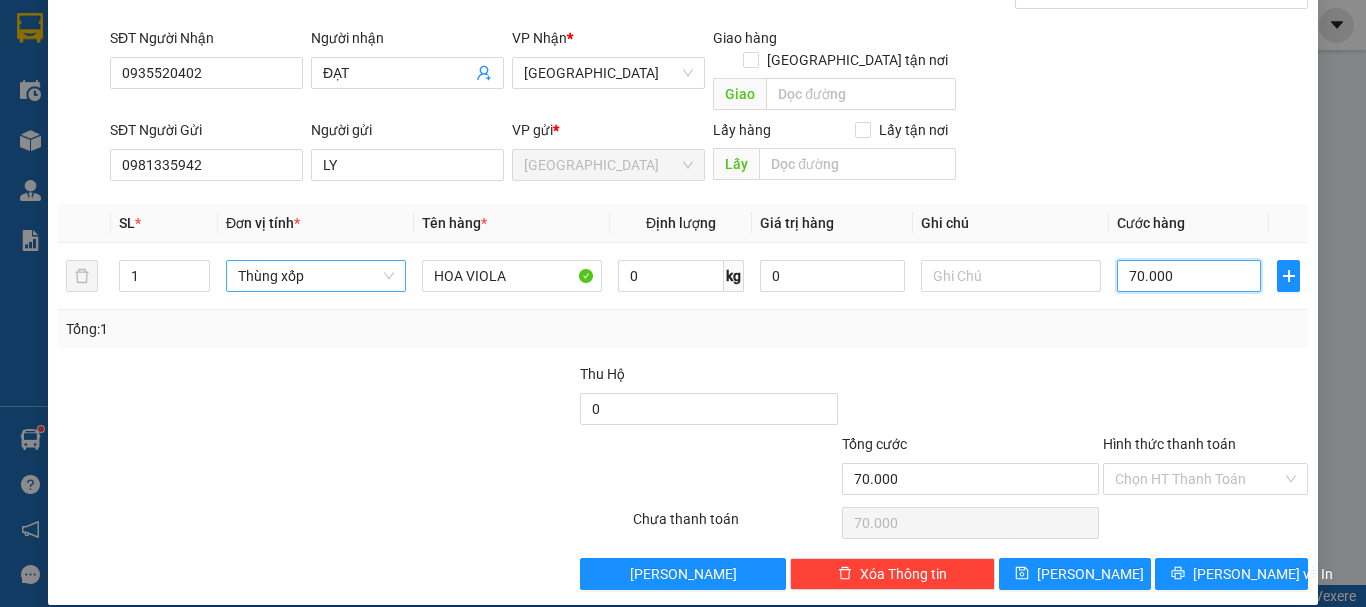 type on "6" 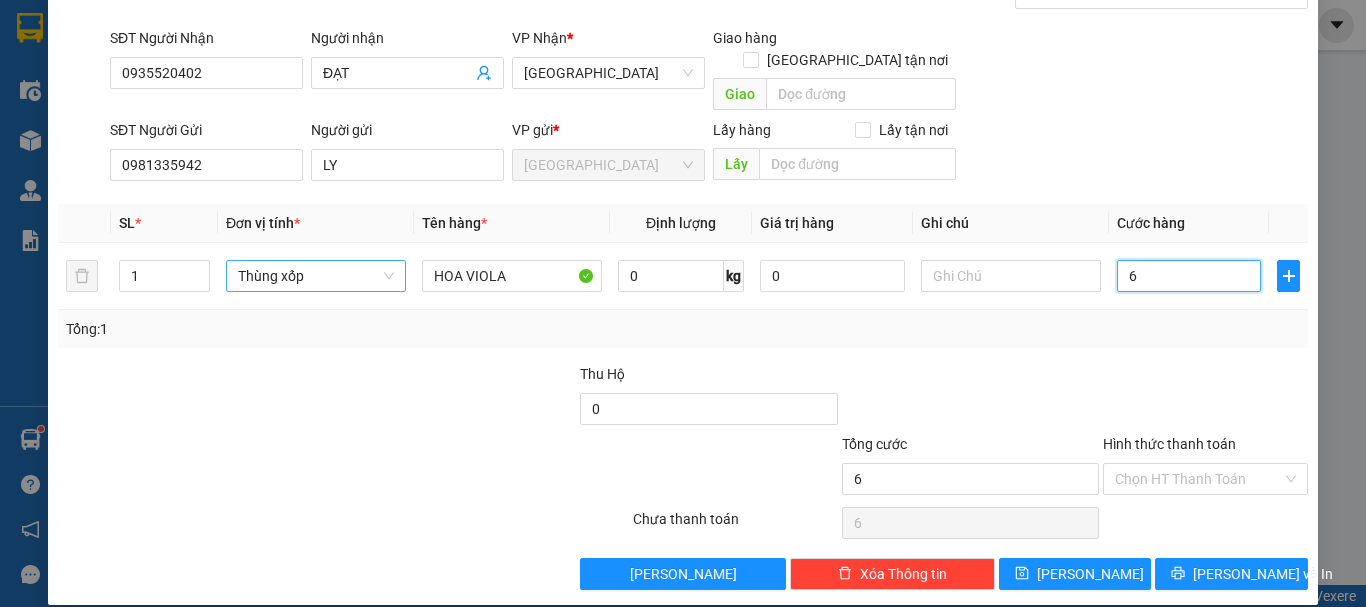 type on "60" 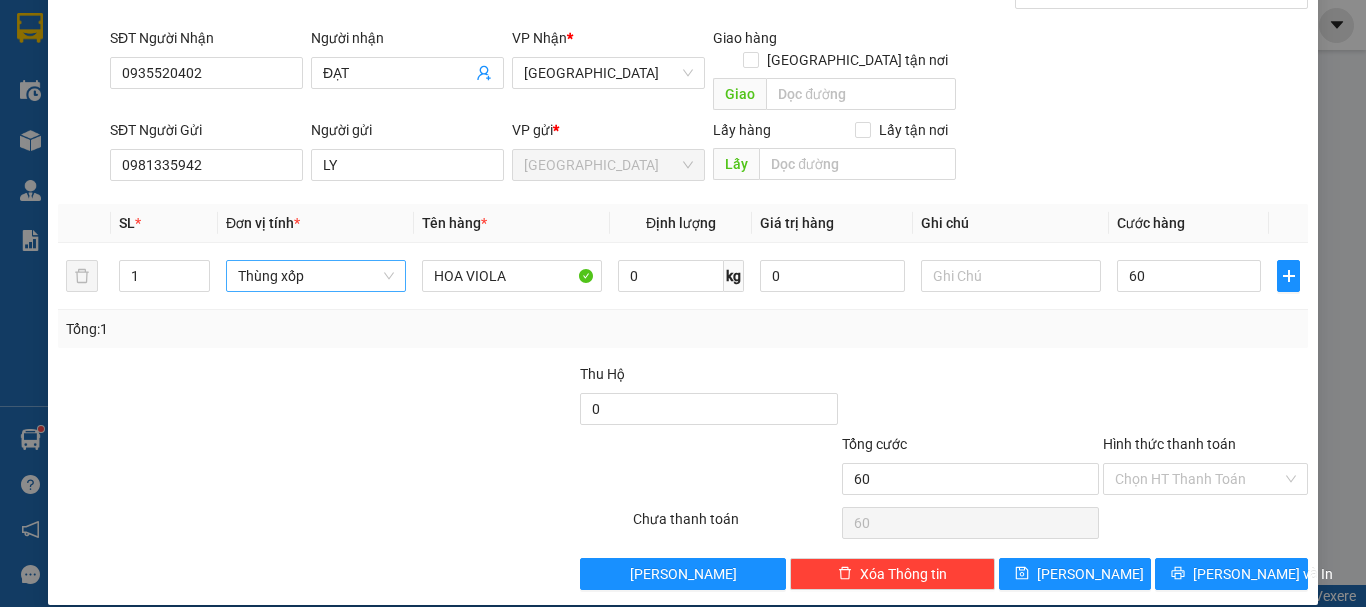 type on "60.000" 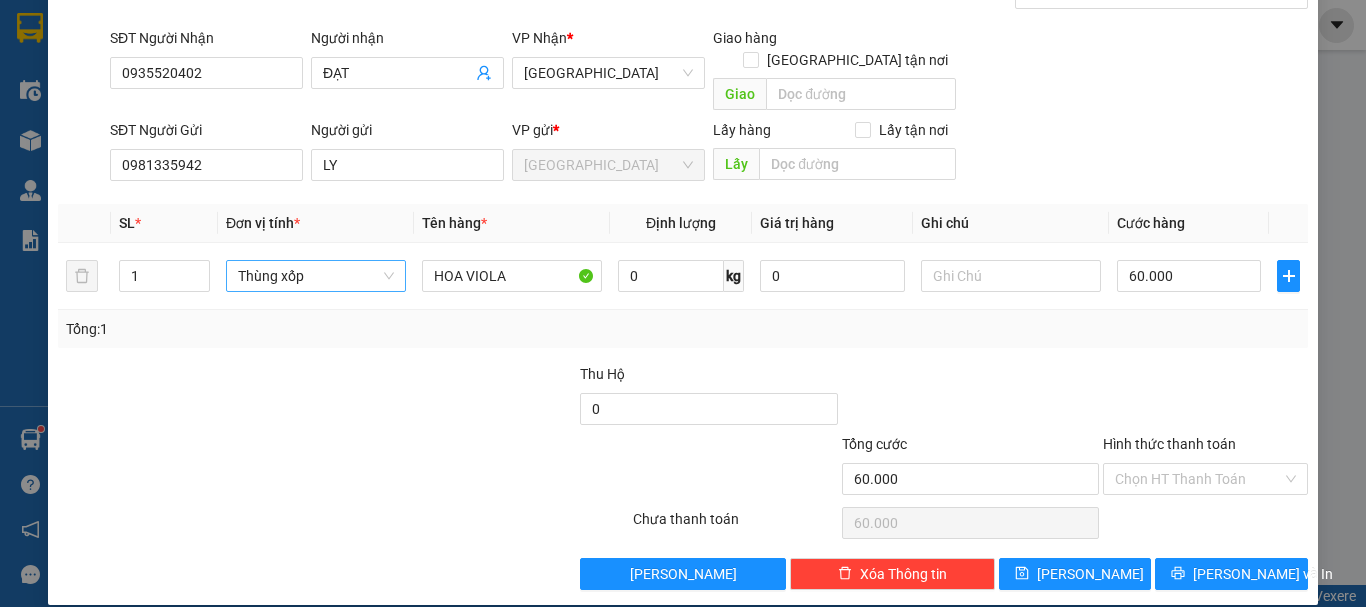 click at bounding box center (1205, 398) 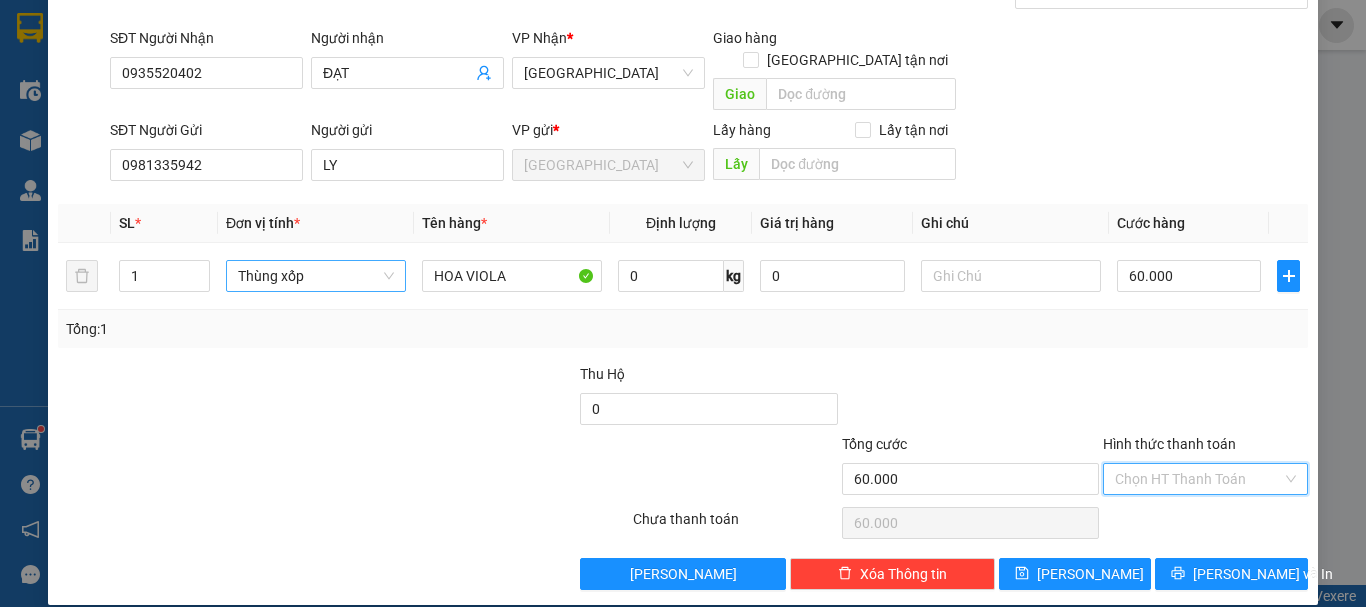 drag, startPoint x: 1188, startPoint y: 462, endPoint x: 1191, endPoint y: 486, distance: 24.186773 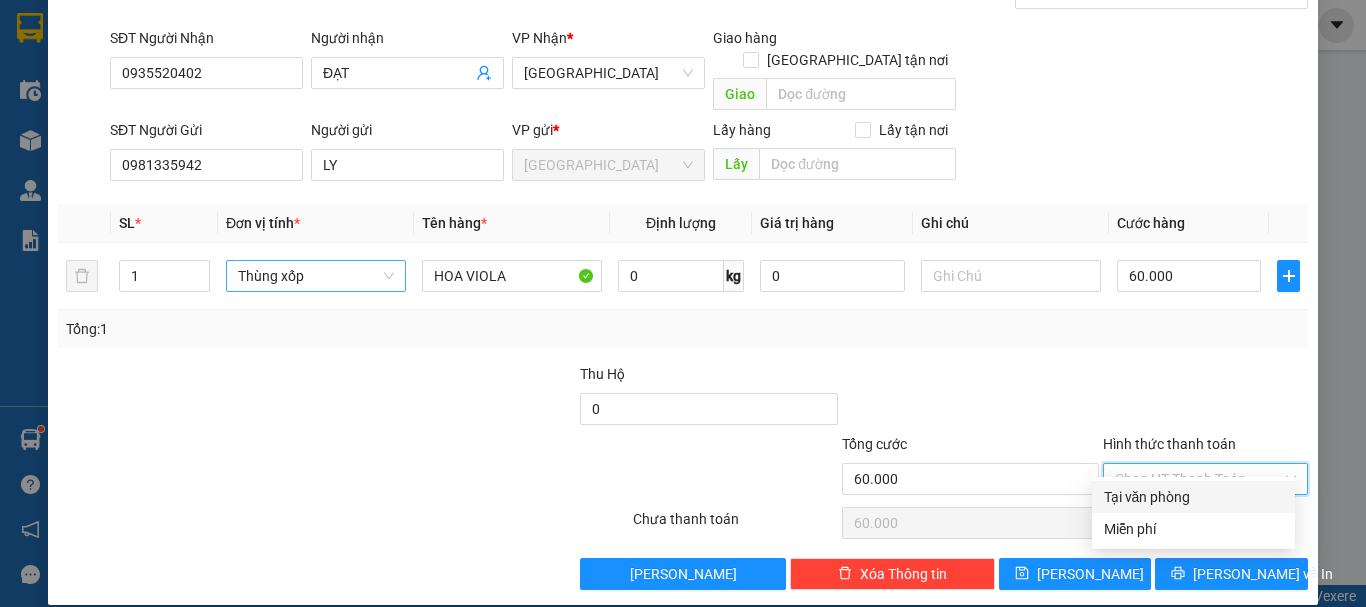 click on "Tại văn phòng" at bounding box center (1193, 497) 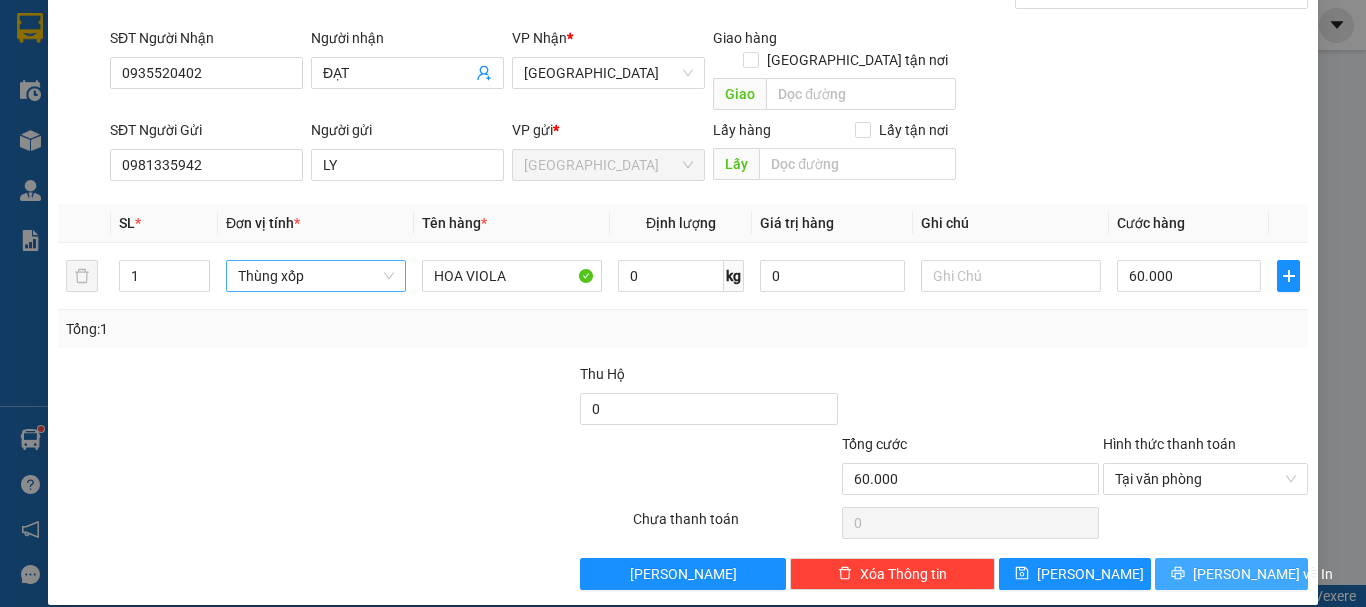 click on "[PERSON_NAME] và In" at bounding box center [1231, 574] 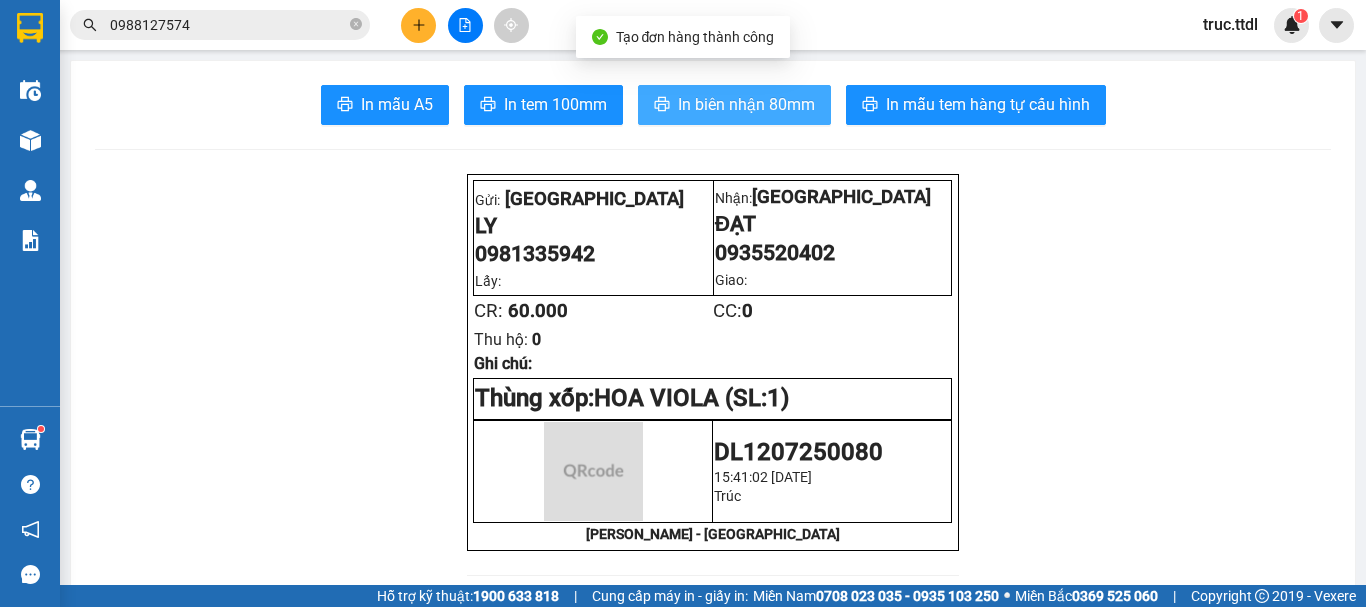 click on "In biên nhận 80mm" at bounding box center [746, 104] 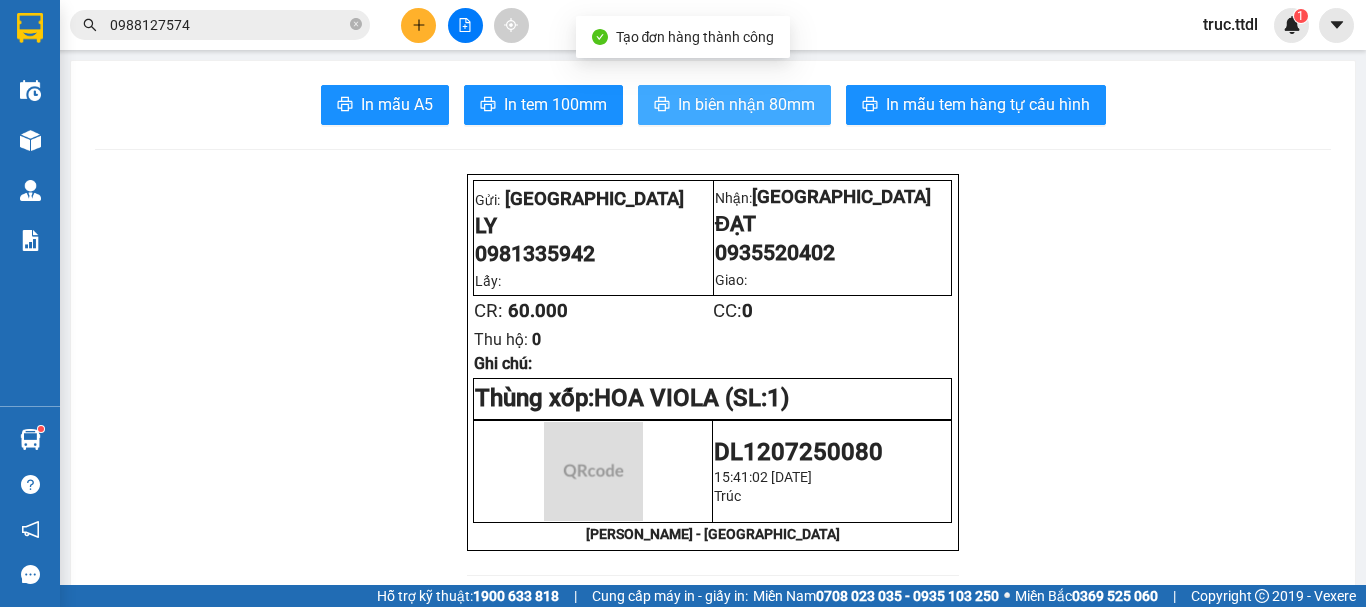 scroll, scrollTop: 0, scrollLeft: 0, axis: both 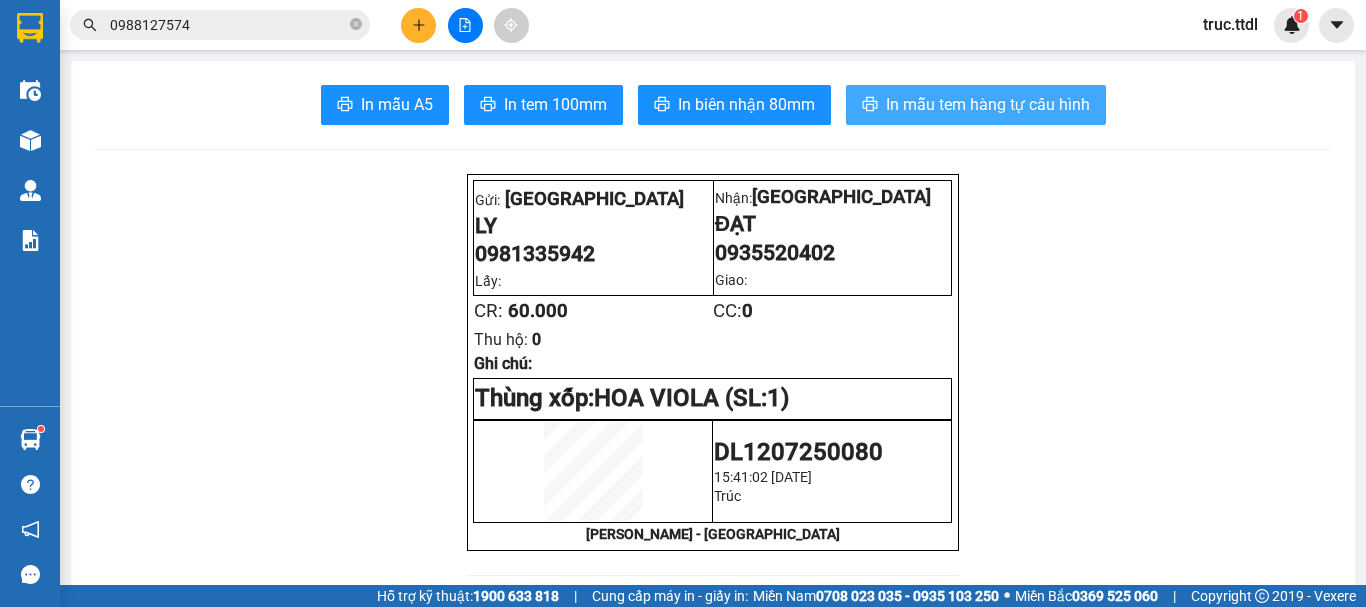 click on "In mẫu tem hàng tự cấu hình" at bounding box center [988, 104] 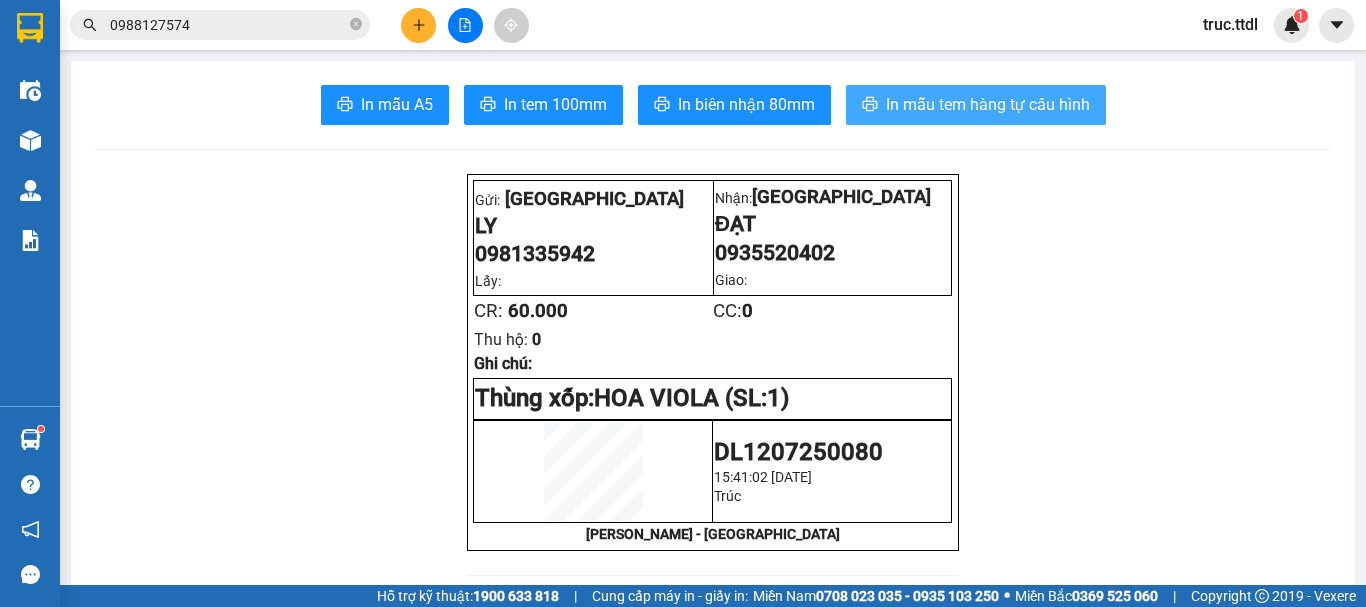 scroll, scrollTop: 0, scrollLeft: 0, axis: both 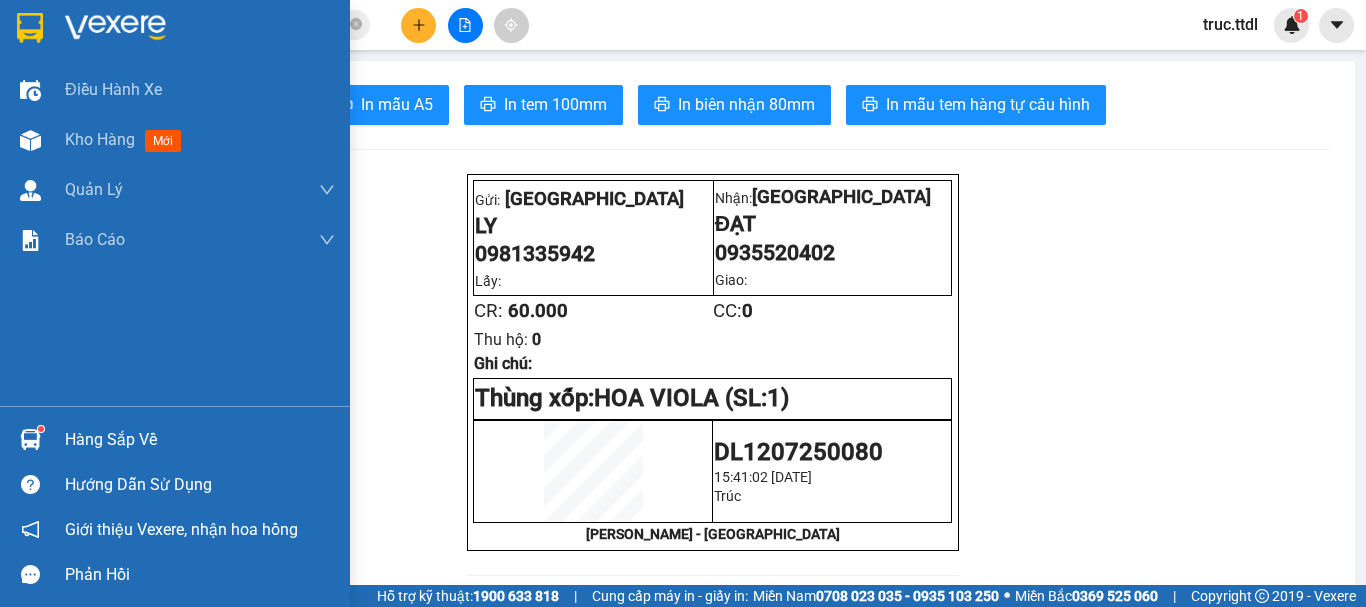 click at bounding box center [30, 28] 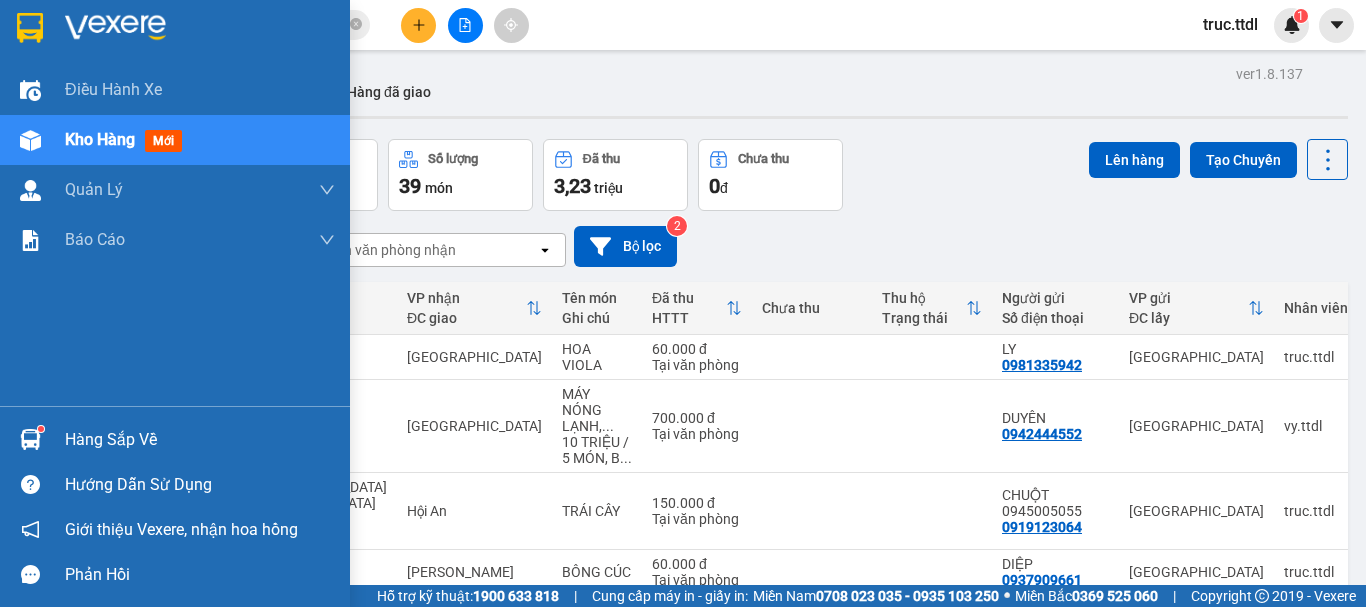 click at bounding box center (30, 28) 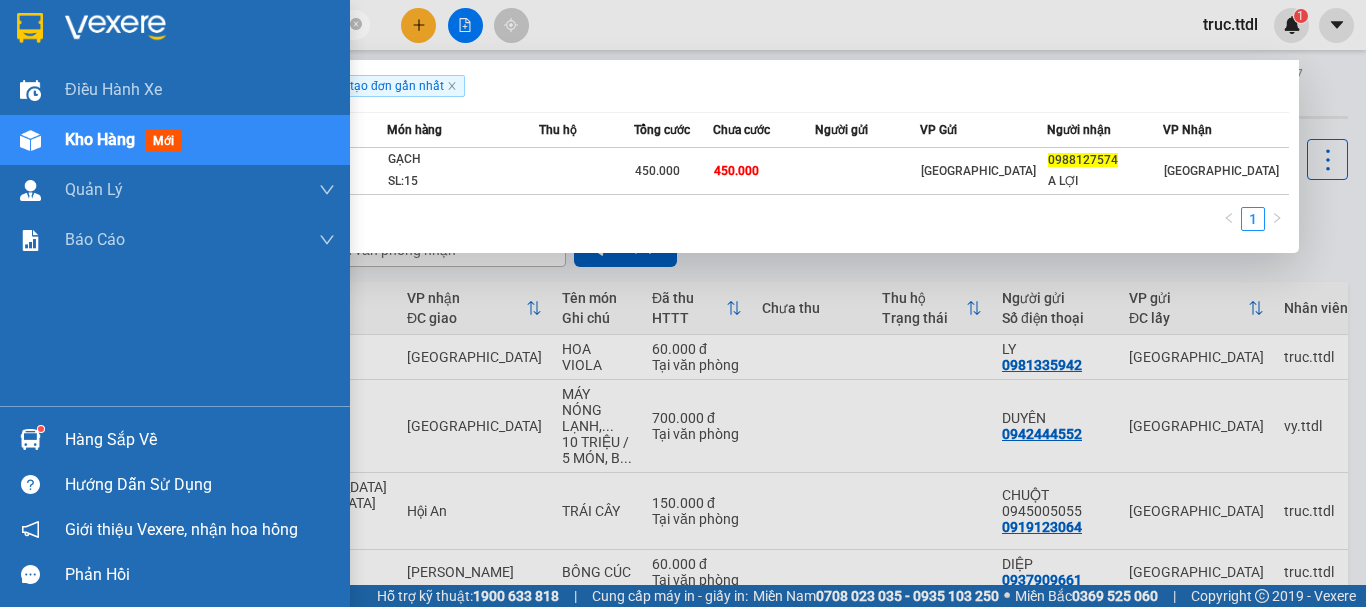 drag, startPoint x: 217, startPoint y: 27, endPoint x: 15, endPoint y: 46, distance: 202.8916 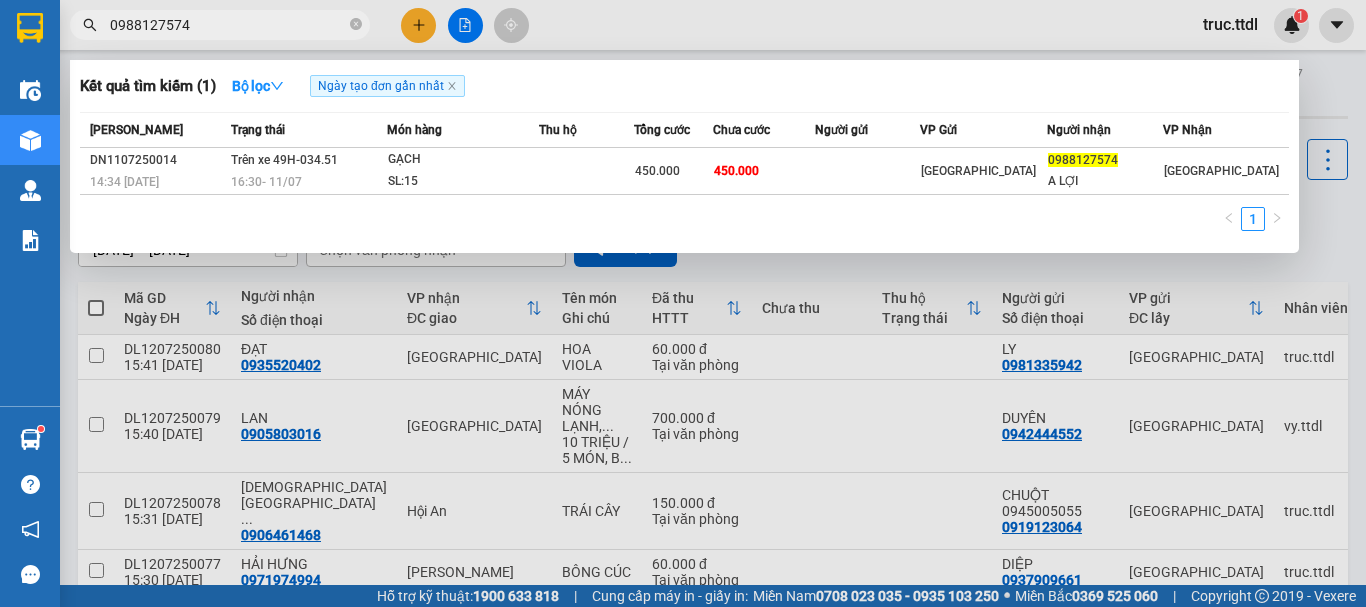 click on "0988127574" at bounding box center [220, 25] 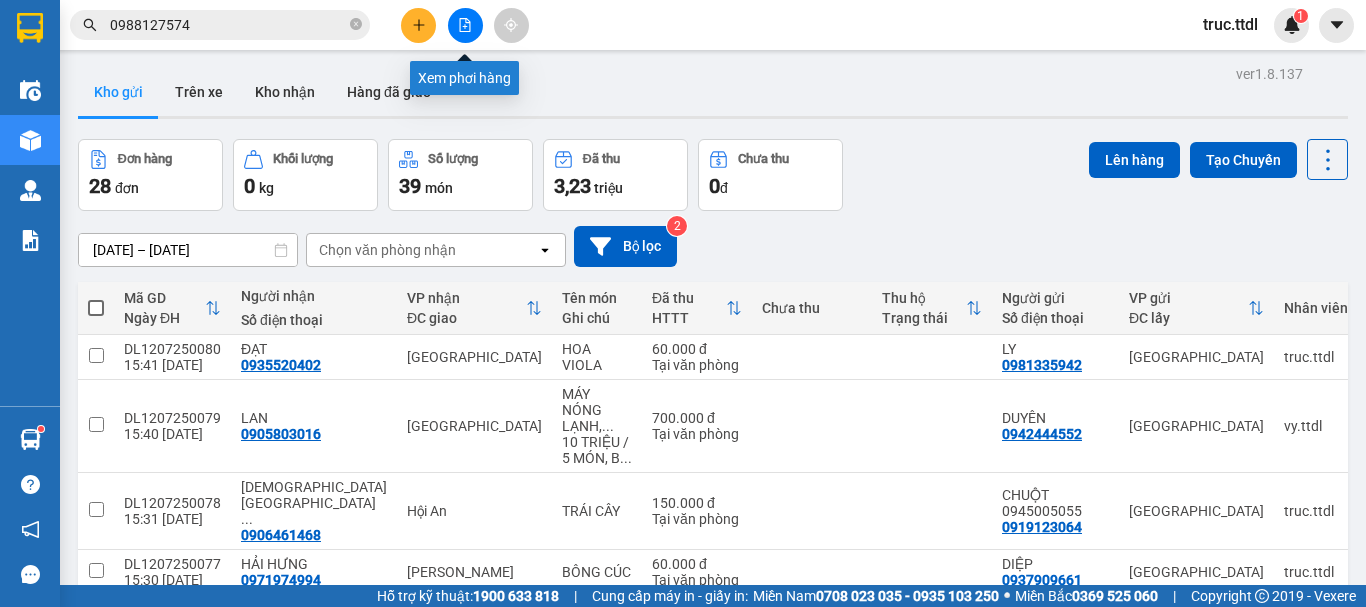click 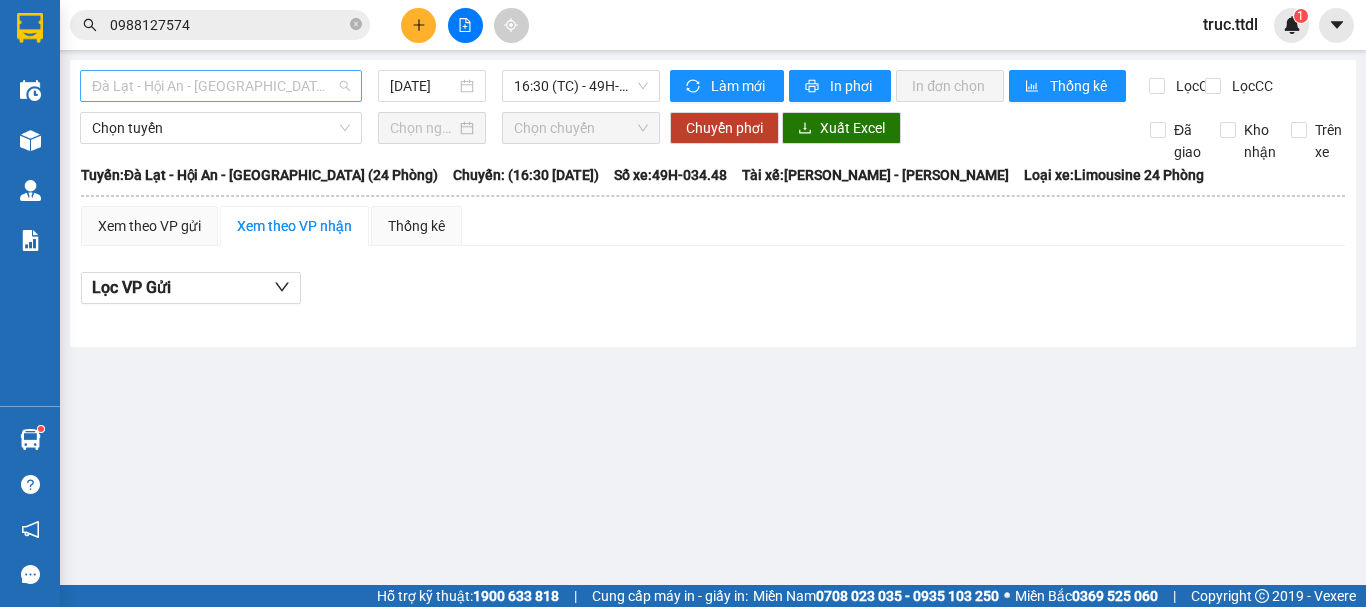 click on "Đà Lạt - Hội An - [GEOGRAPHIC_DATA] (24 Phòng)" at bounding box center (221, 86) 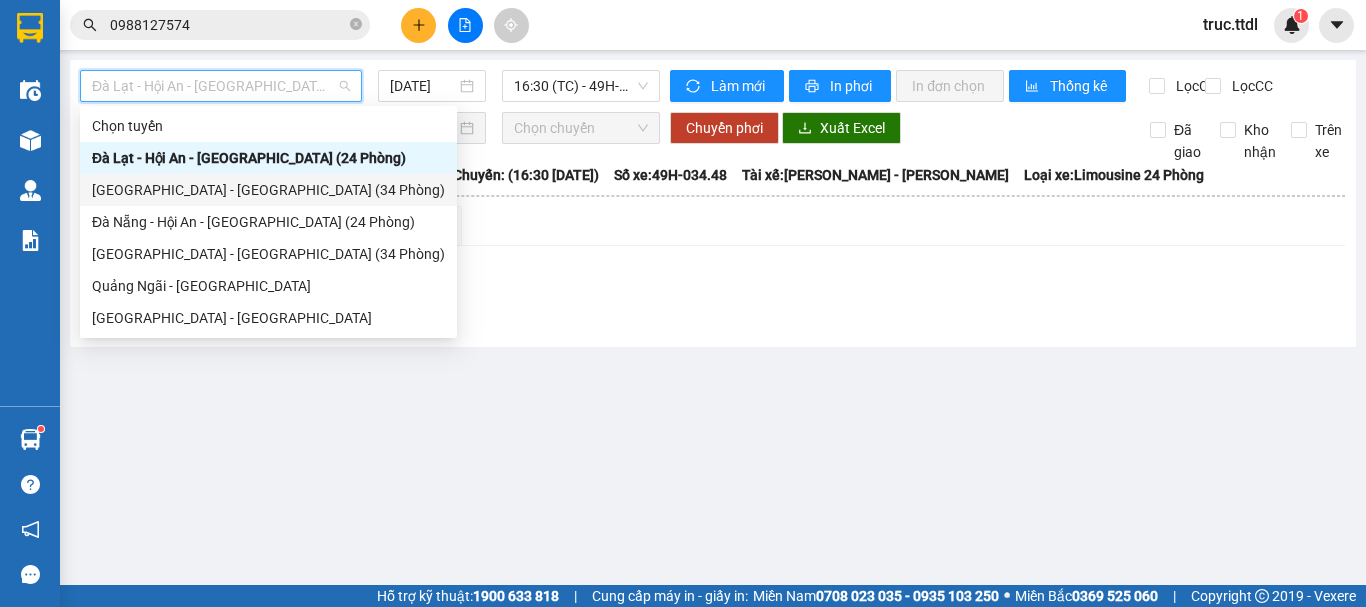 click on "[GEOGRAPHIC_DATA] - [GEOGRAPHIC_DATA] (34 Phòng)" at bounding box center [268, 190] 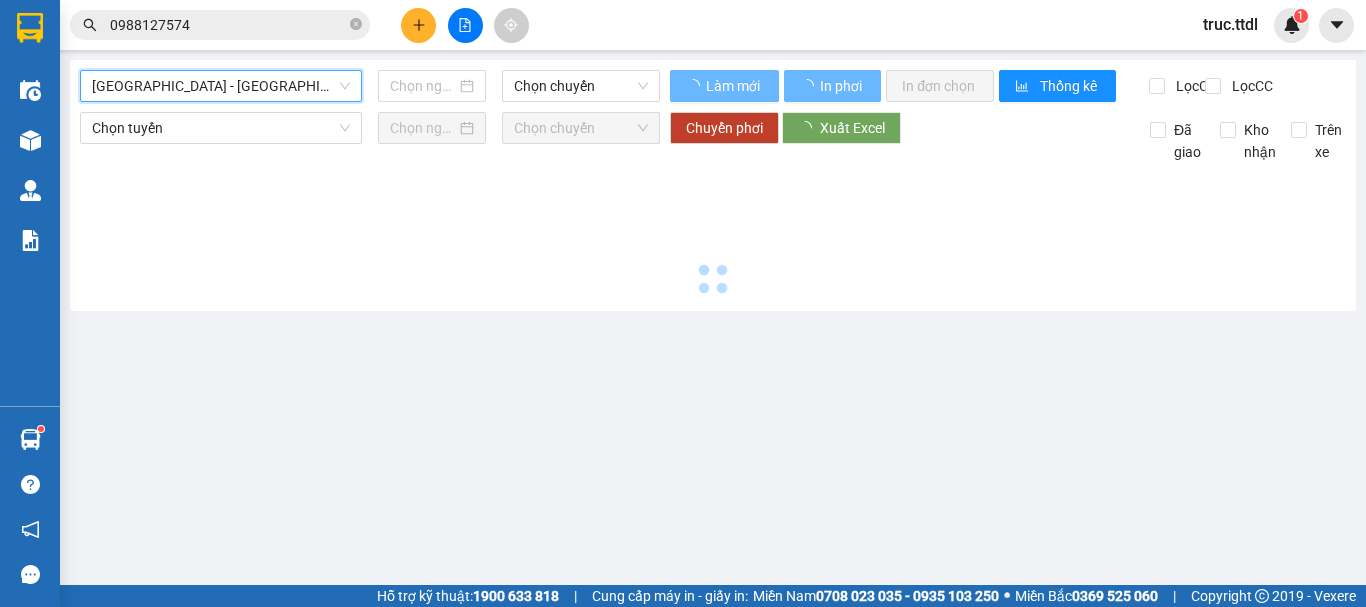 type on "[DATE]" 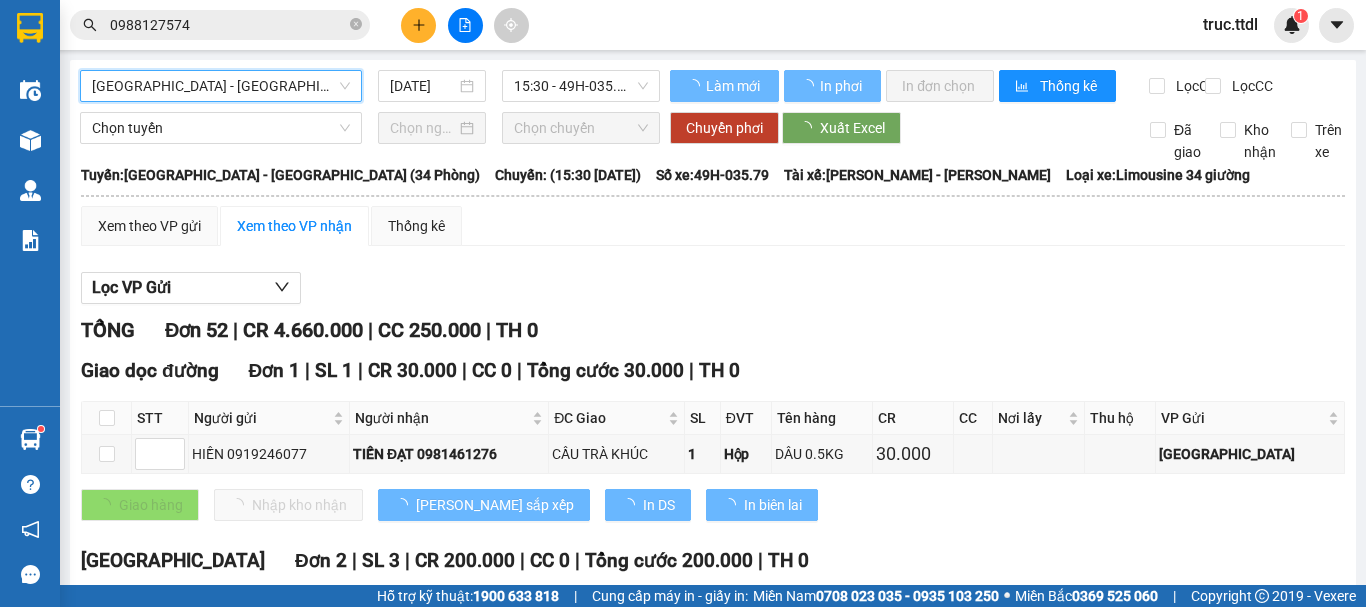 click on "Lọc VP Gửi" at bounding box center (713, 288) 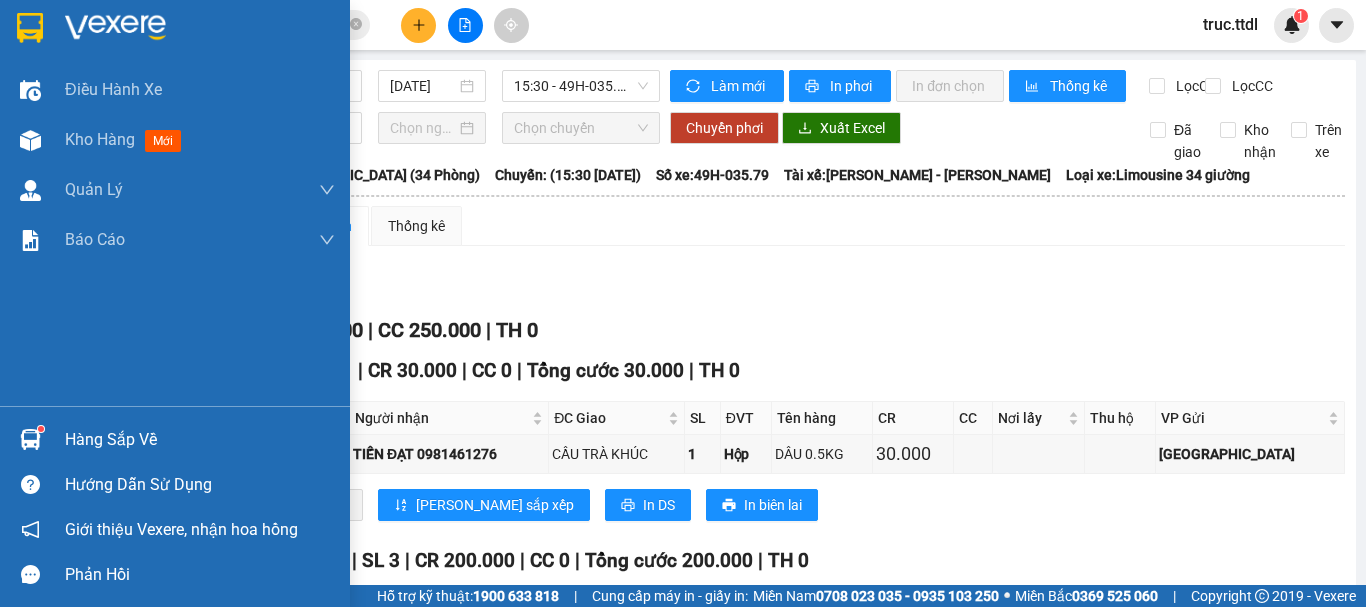 click at bounding box center [30, 28] 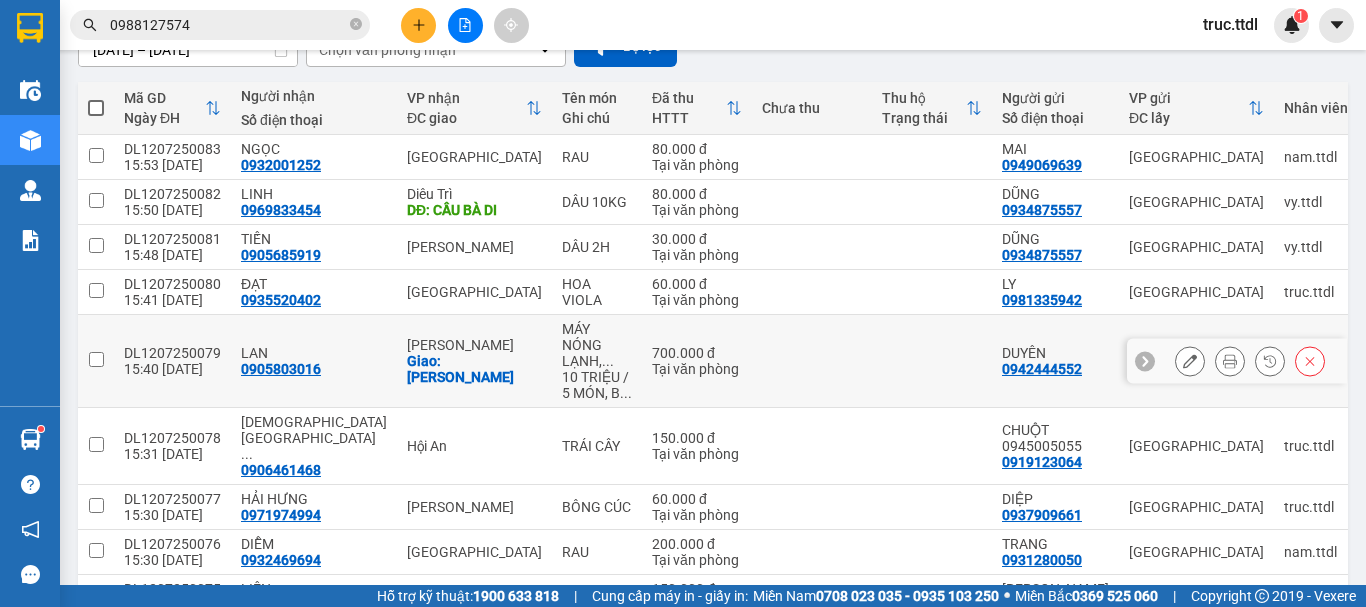 scroll, scrollTop: 300, scrollLeft: 0, axis: vertical 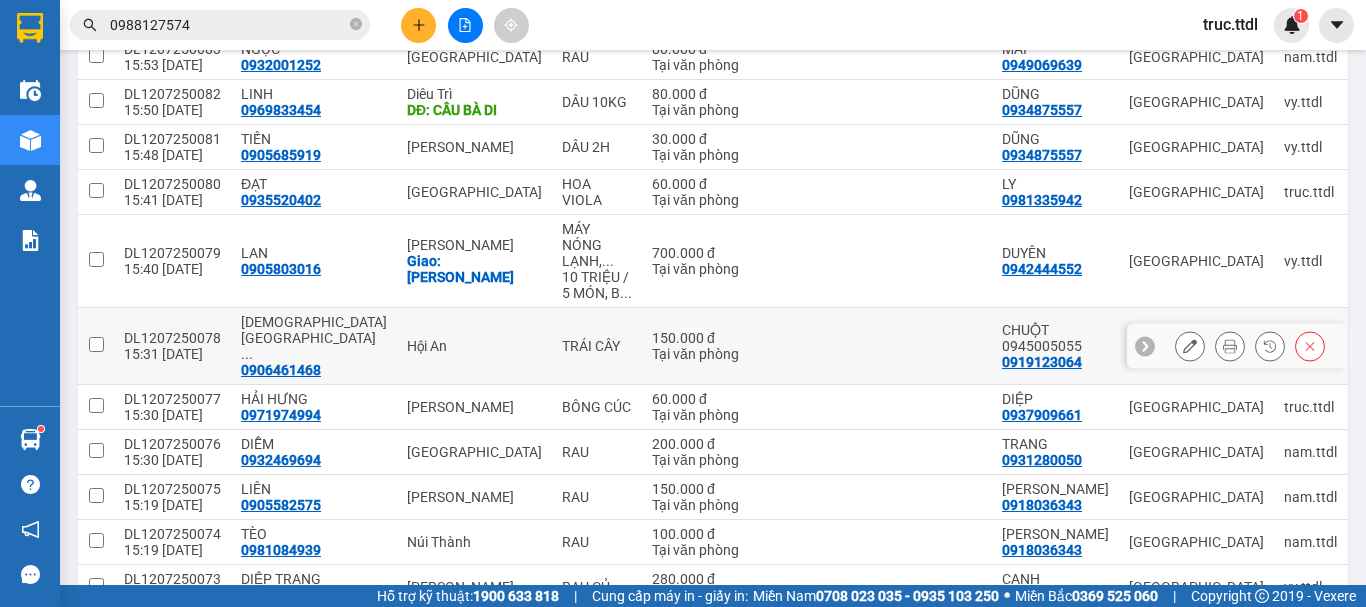 click at bounding box center (1190, 346) 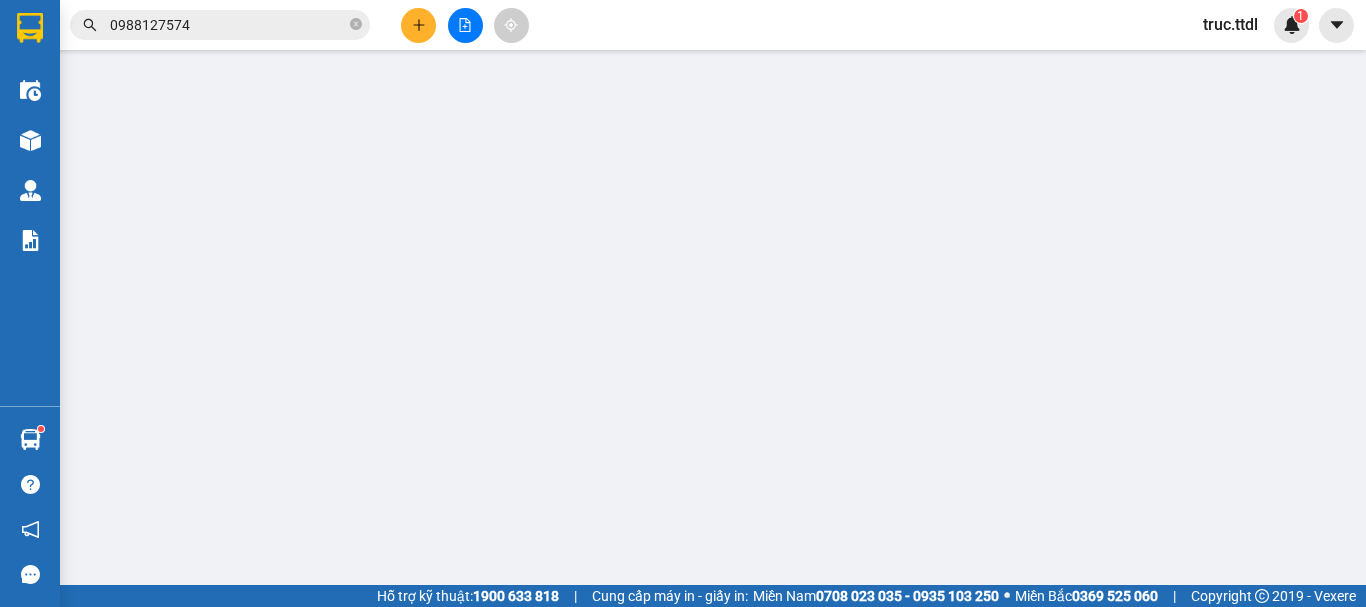 type on "0906461468" 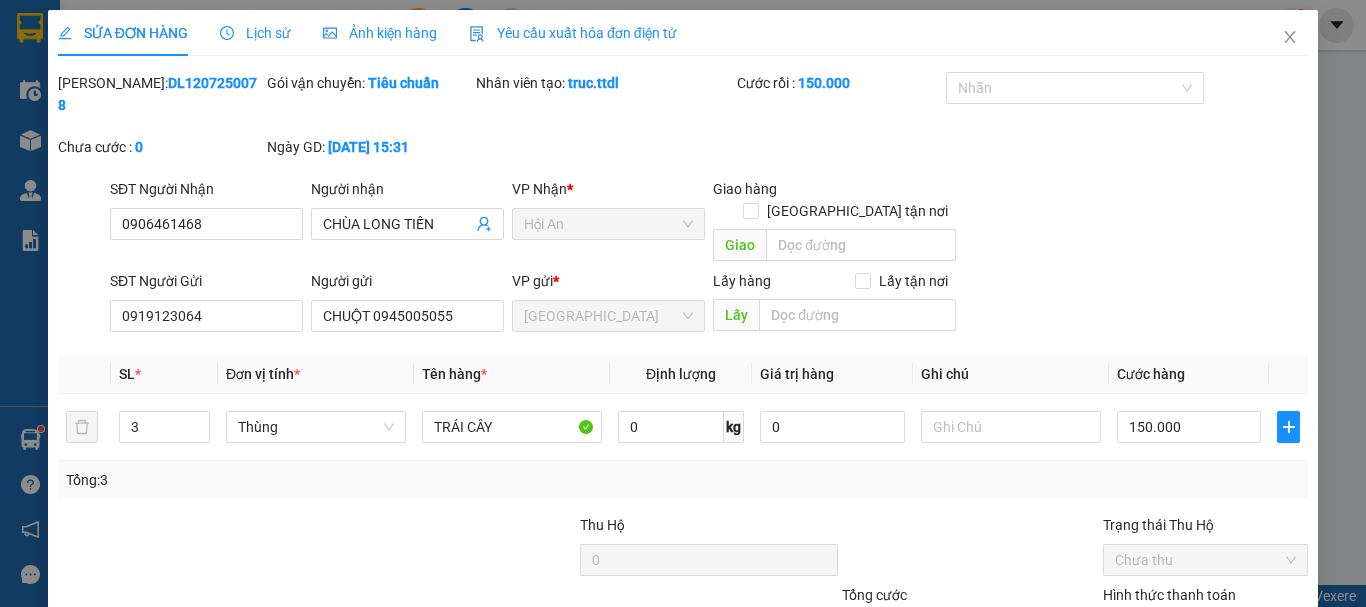 scroll, scrollTop: 0, scrollLeft: 0, axis: both 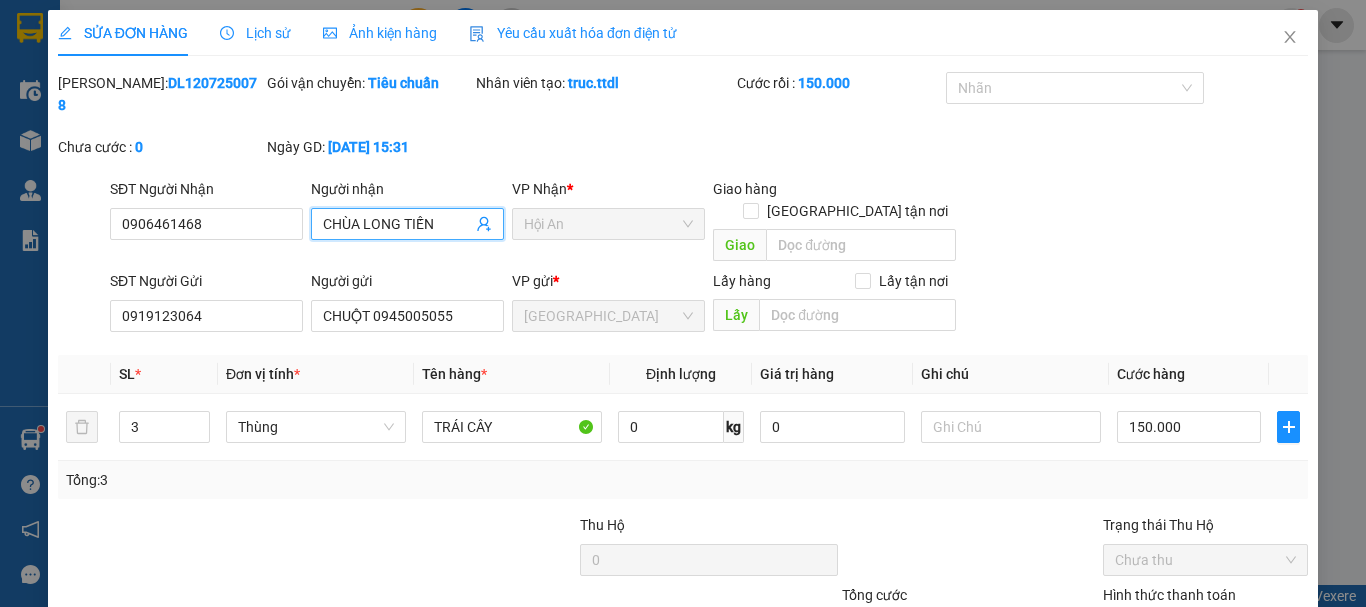 drag, startPoint x: 428, startPoint y: 200, endPoint x: 408, endPoint y: 202, distance: 20.09975 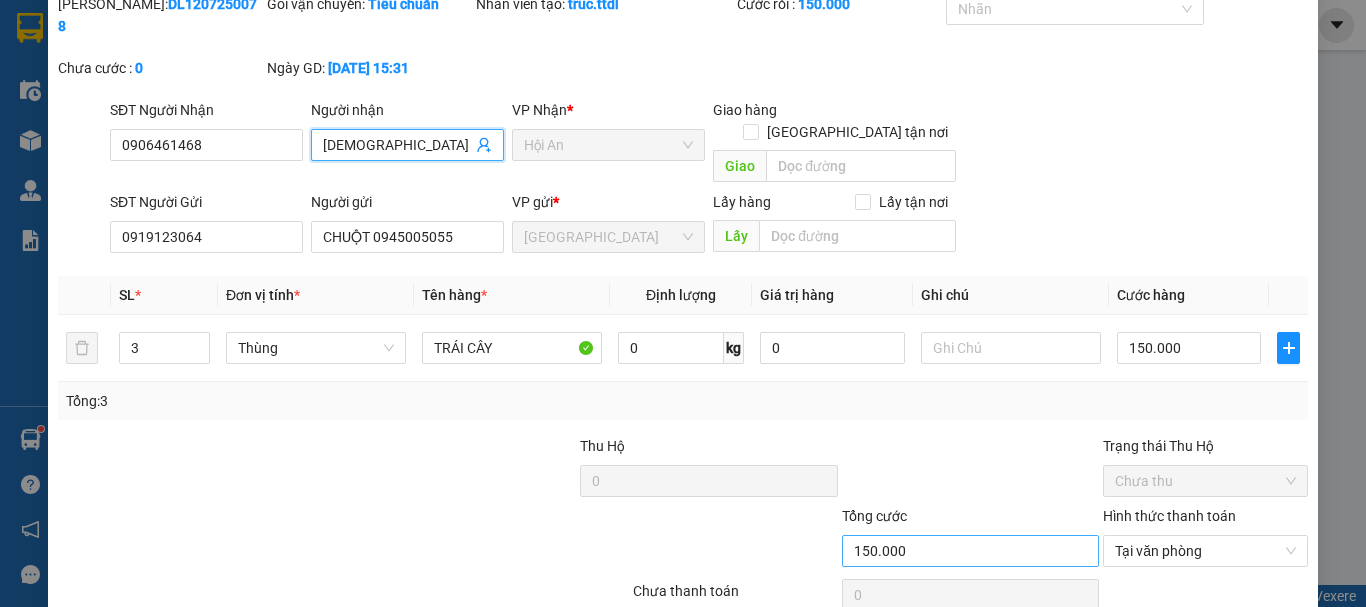 scroll, scrollTop: 129, scrollLeft: 0, axis: vertical 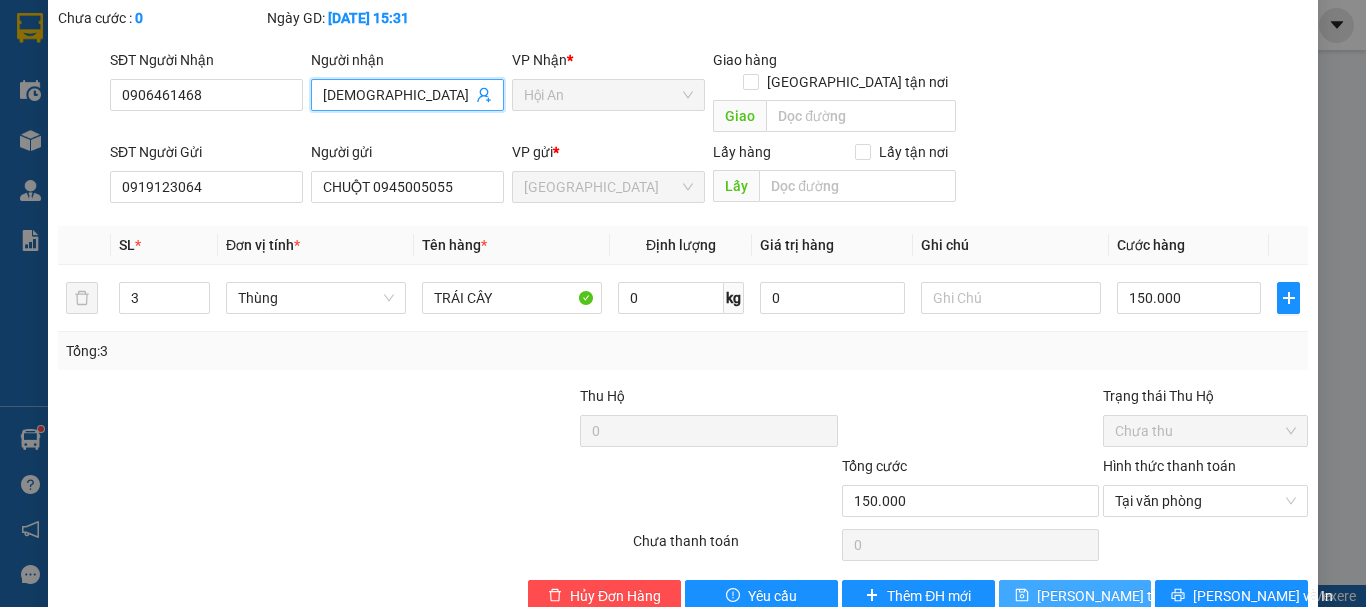 type on "CHÙA LONG THUYỀN" 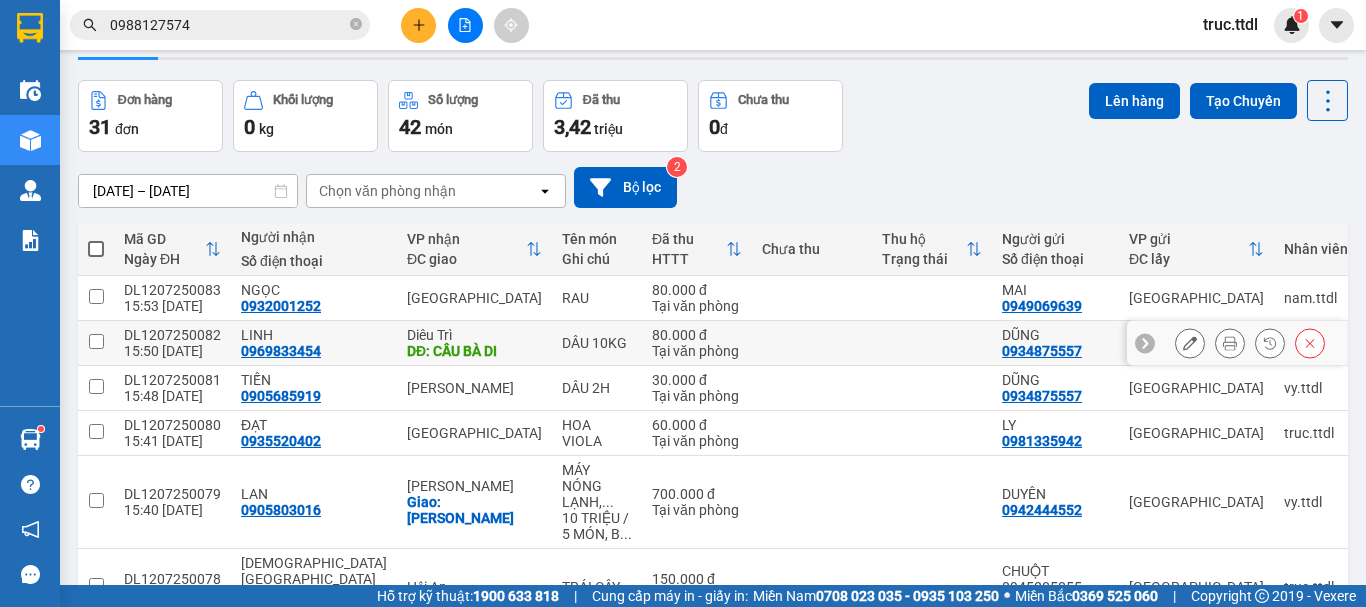 scroll, scrollTop: 459, scrollLeft: 0, axis: vertical 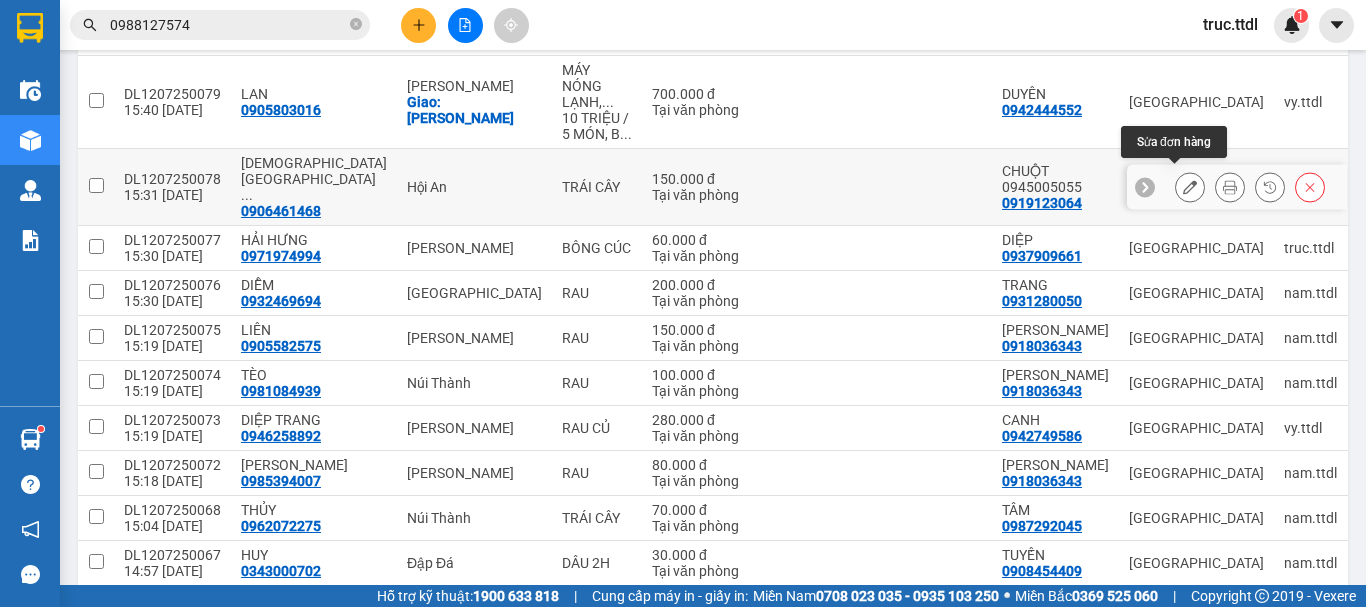 click 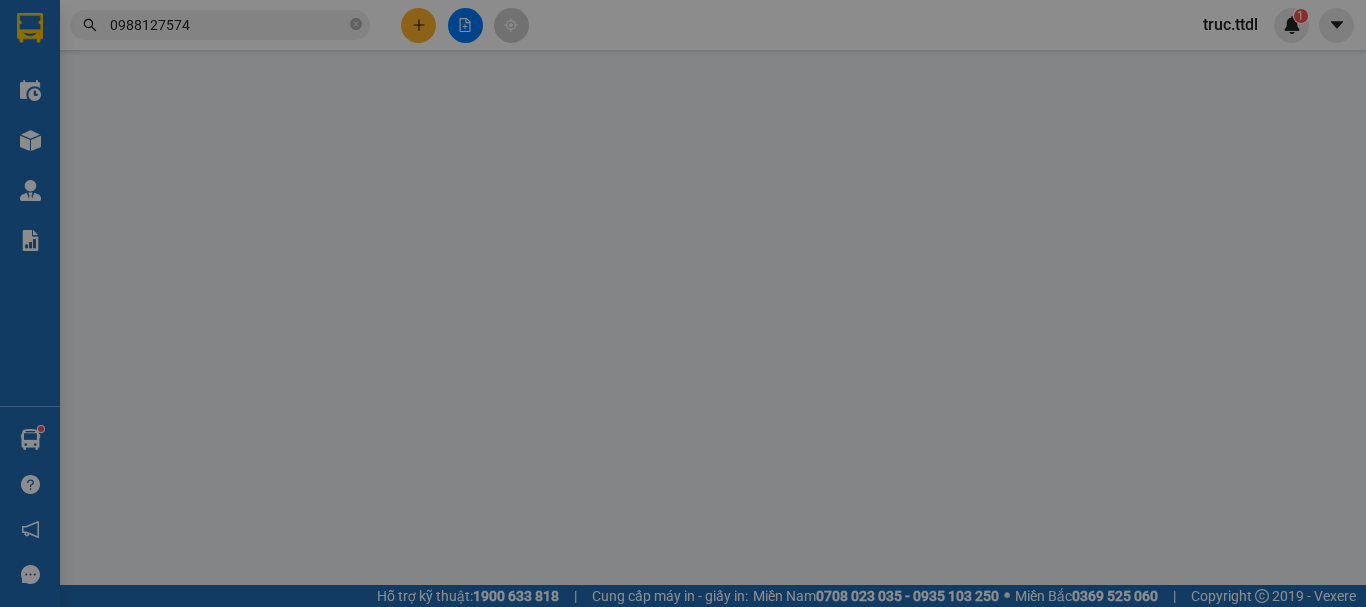 scroll, scrollTop: 0, scrollLeft: 0, axis: both 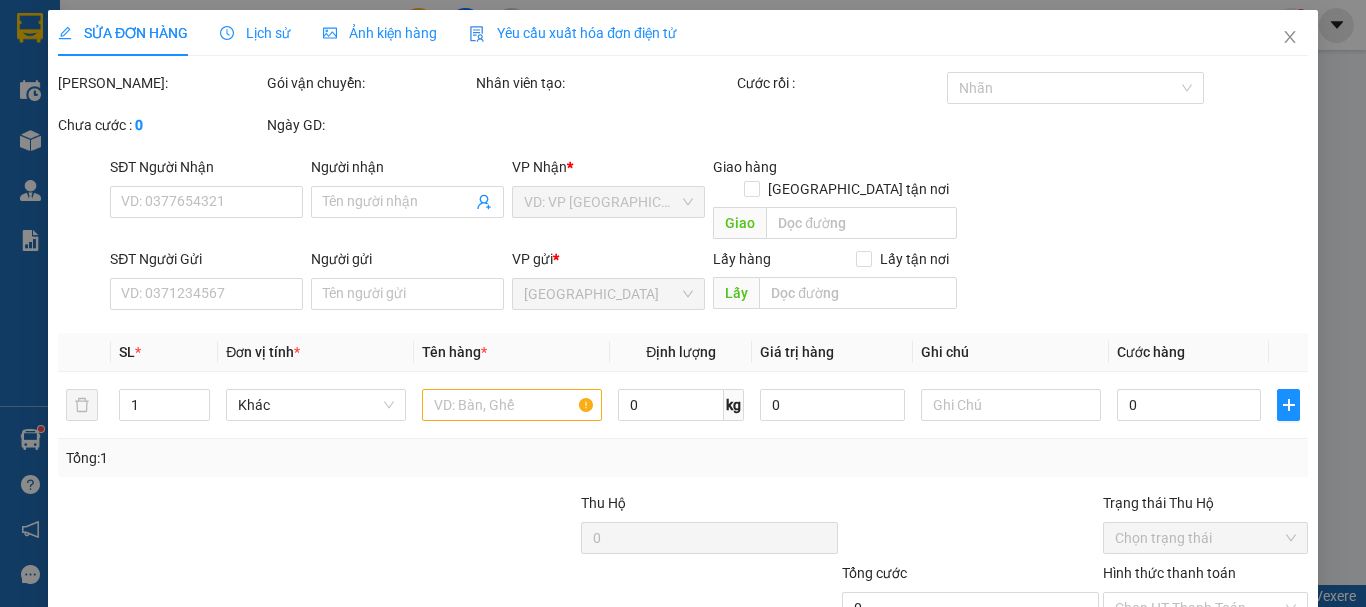 type on "0906461468" 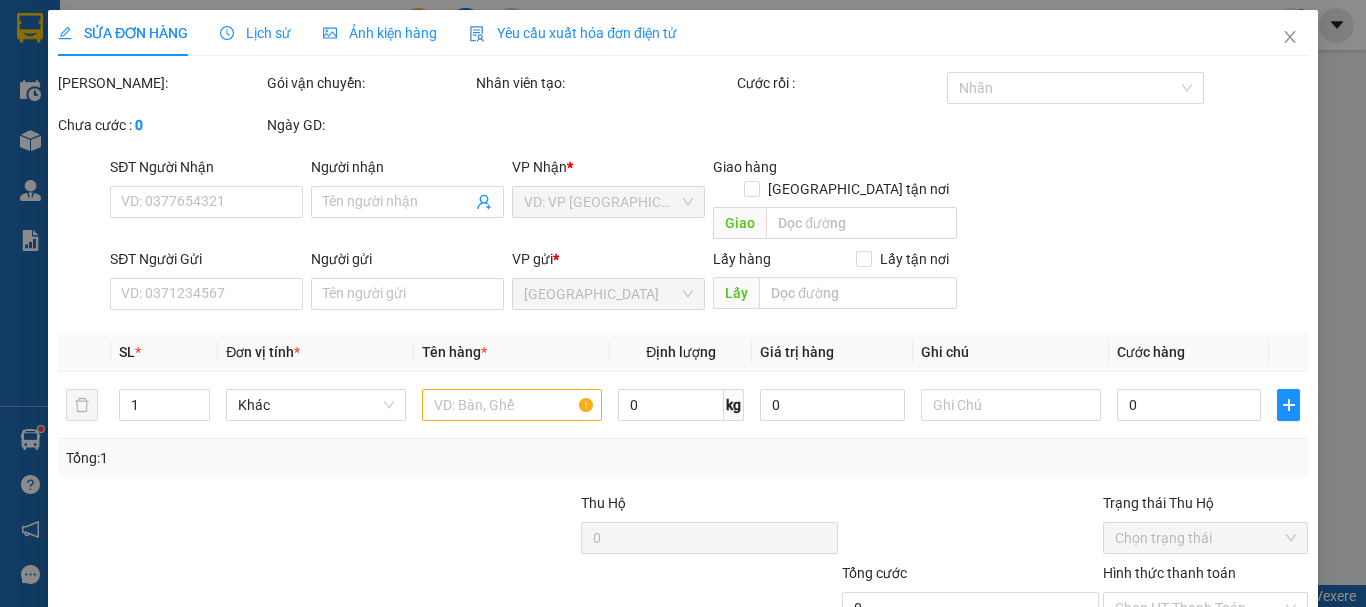 type on "CHÙA LONG THUYỀN" 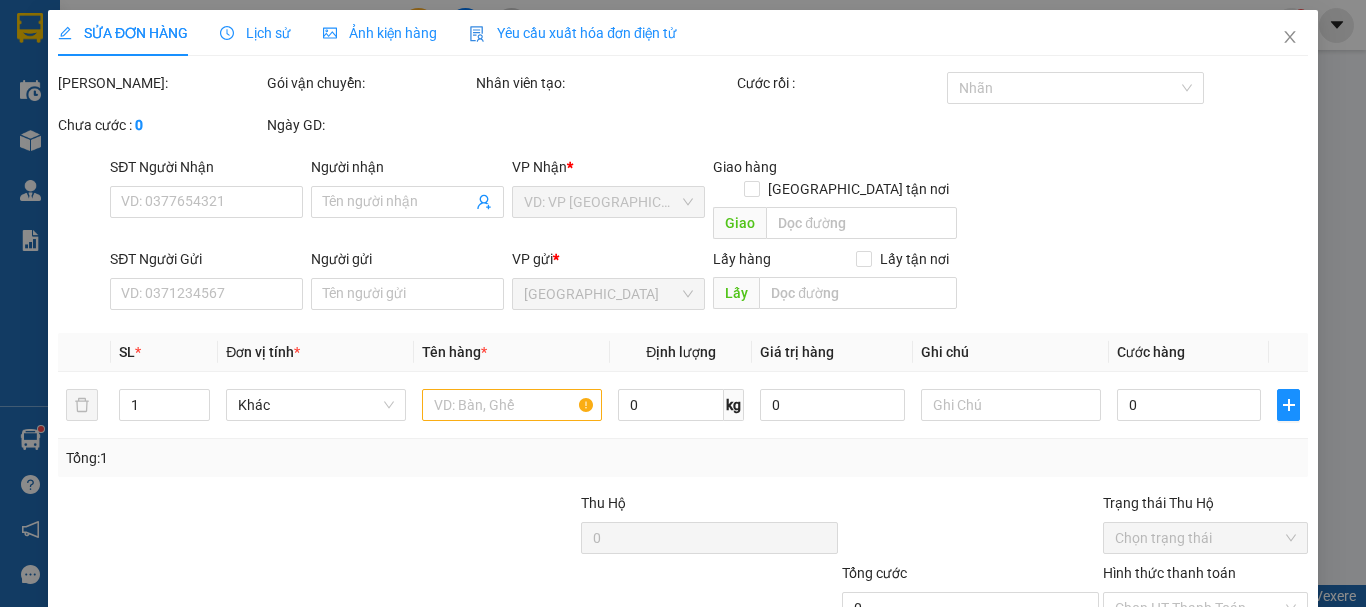 type on "0919123064" 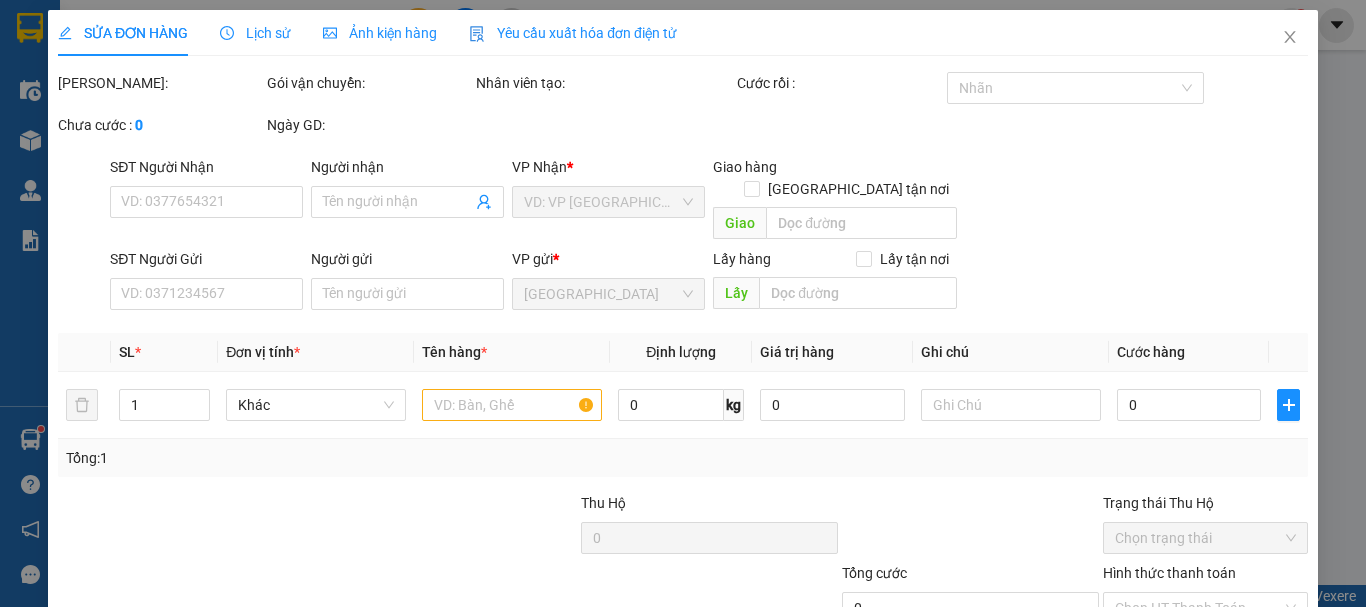 type on "CHUỘT 0945005055" 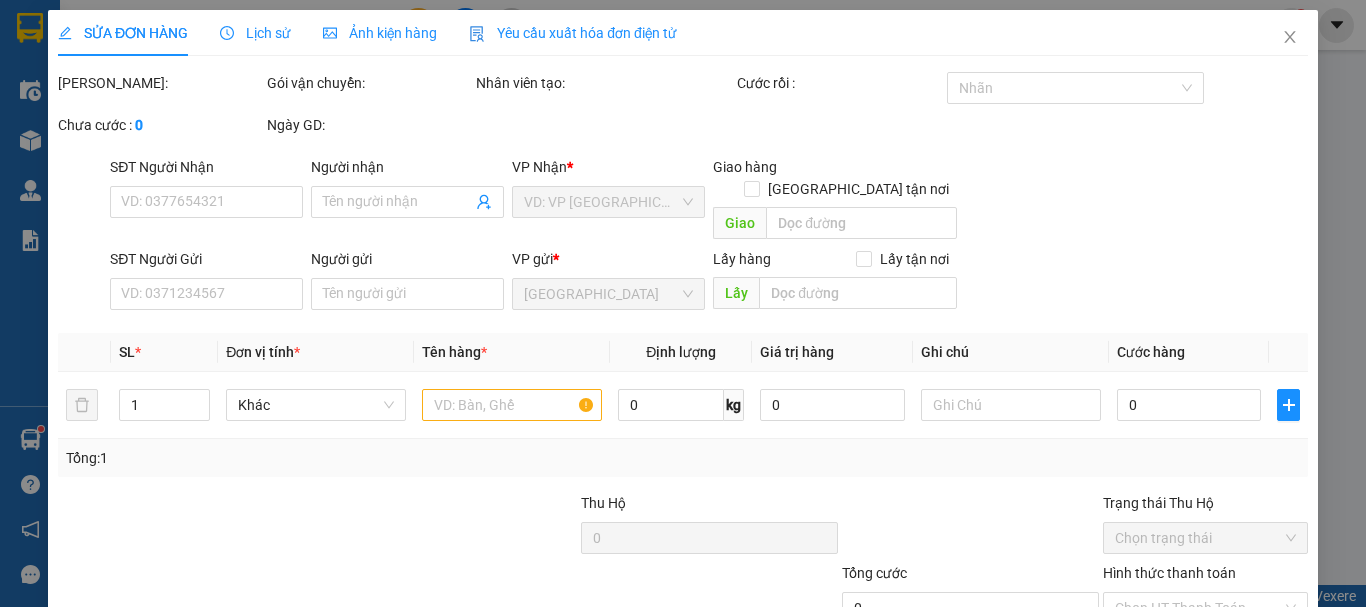 type on "150.000" 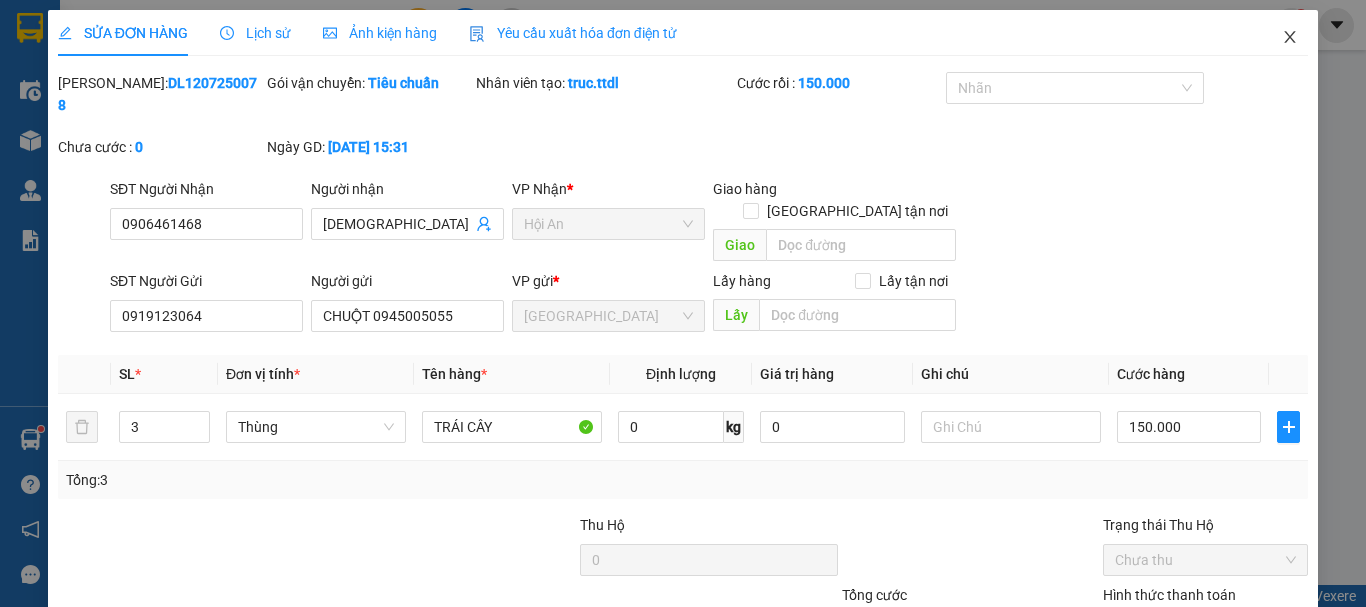 click 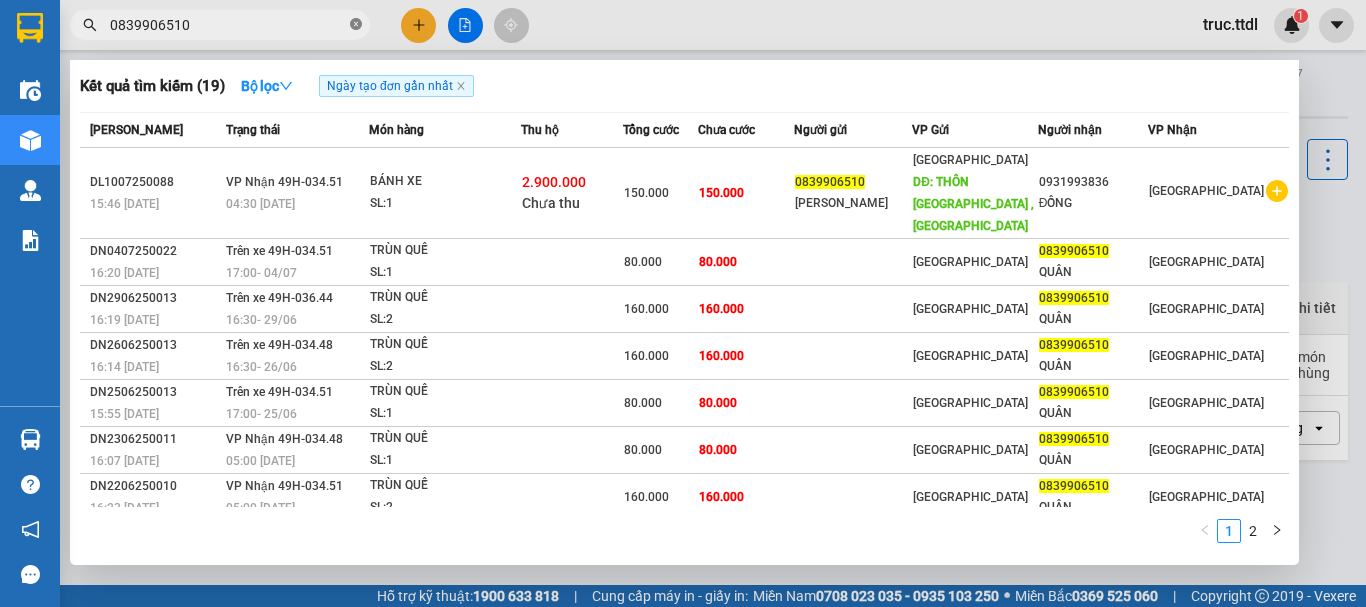 scroll, scrollTop: 0, scrollLeft: 0, axis: both 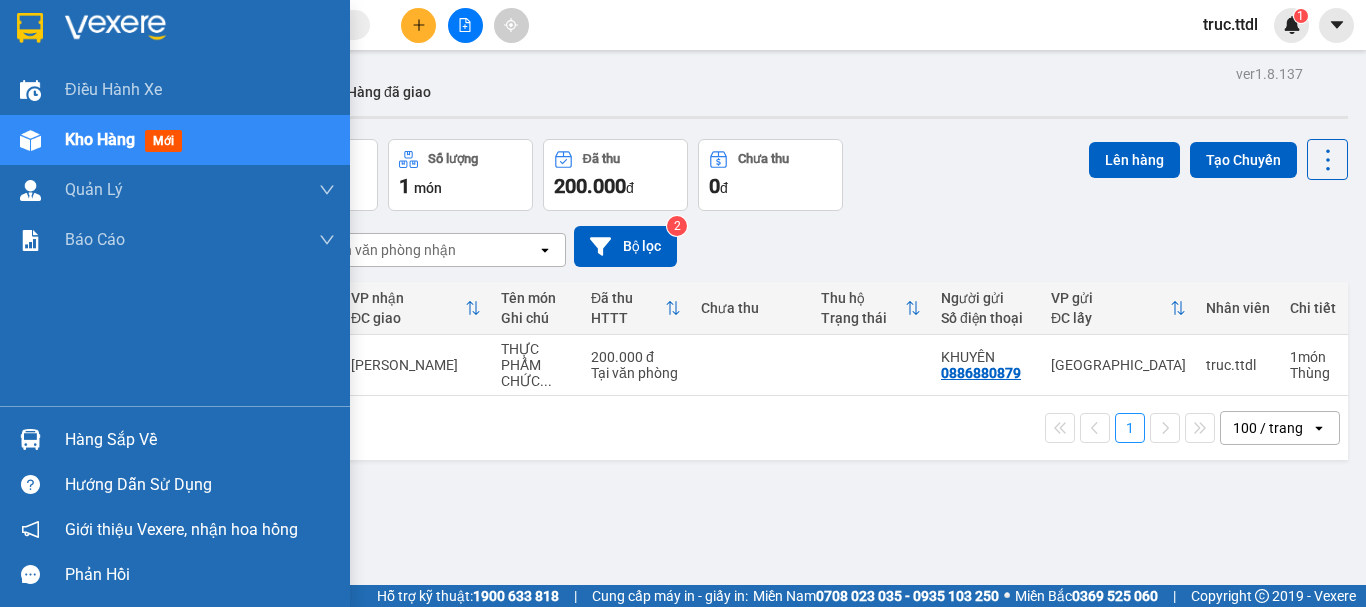 click at bounding box center (30, 28) 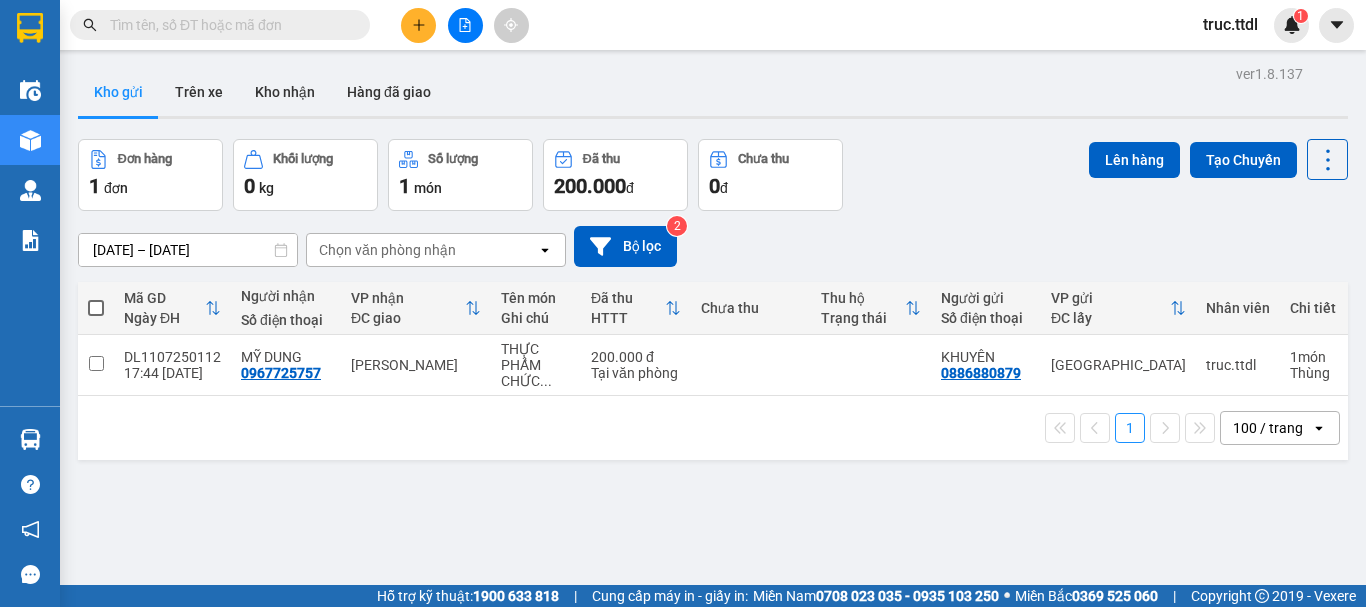 click at bounding box center [228, 25] 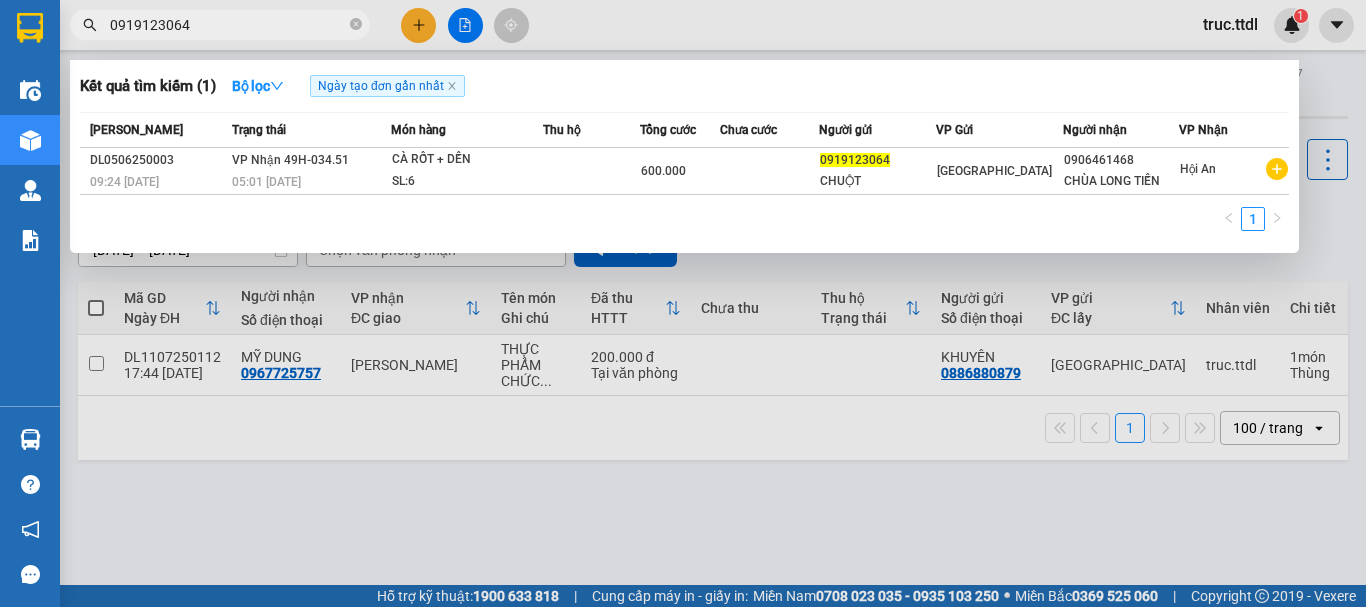type on "0919123064" 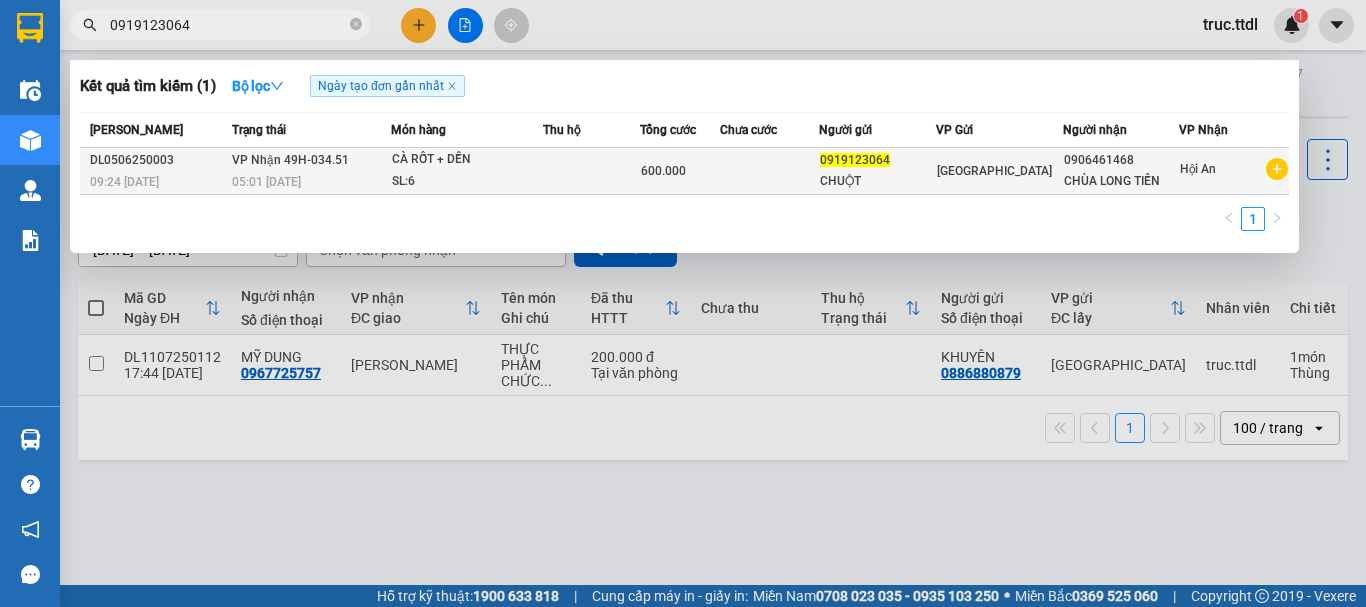 click at bounding box center (591, 171) 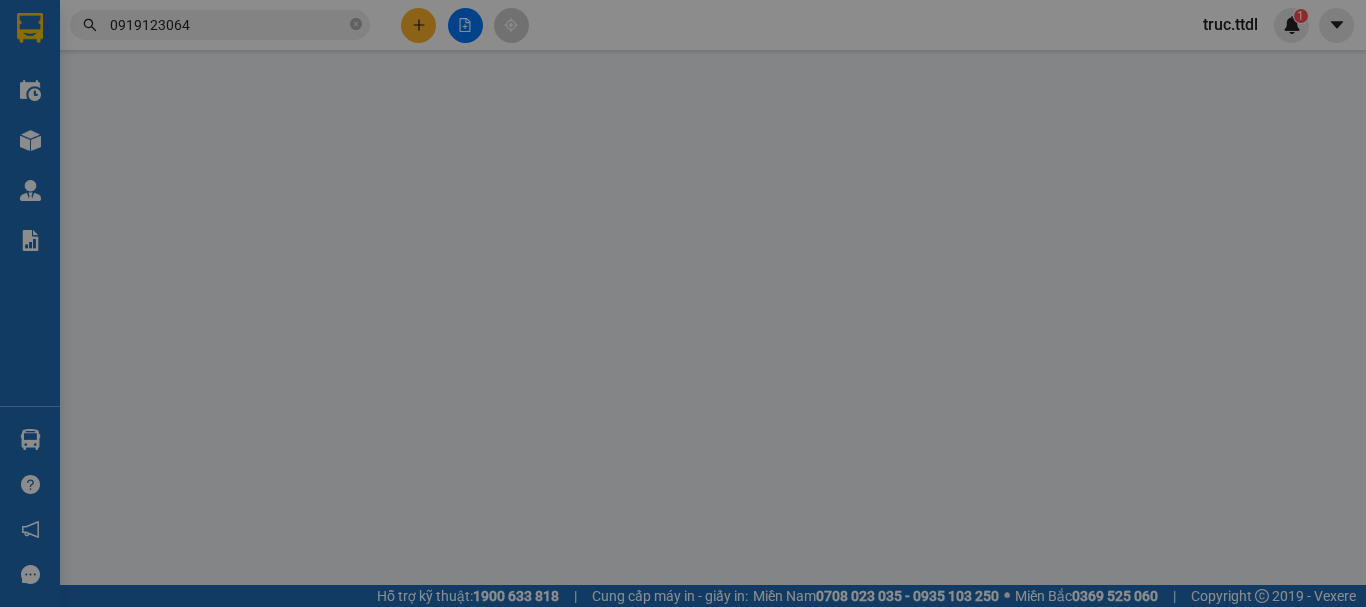 type on "0906461468" 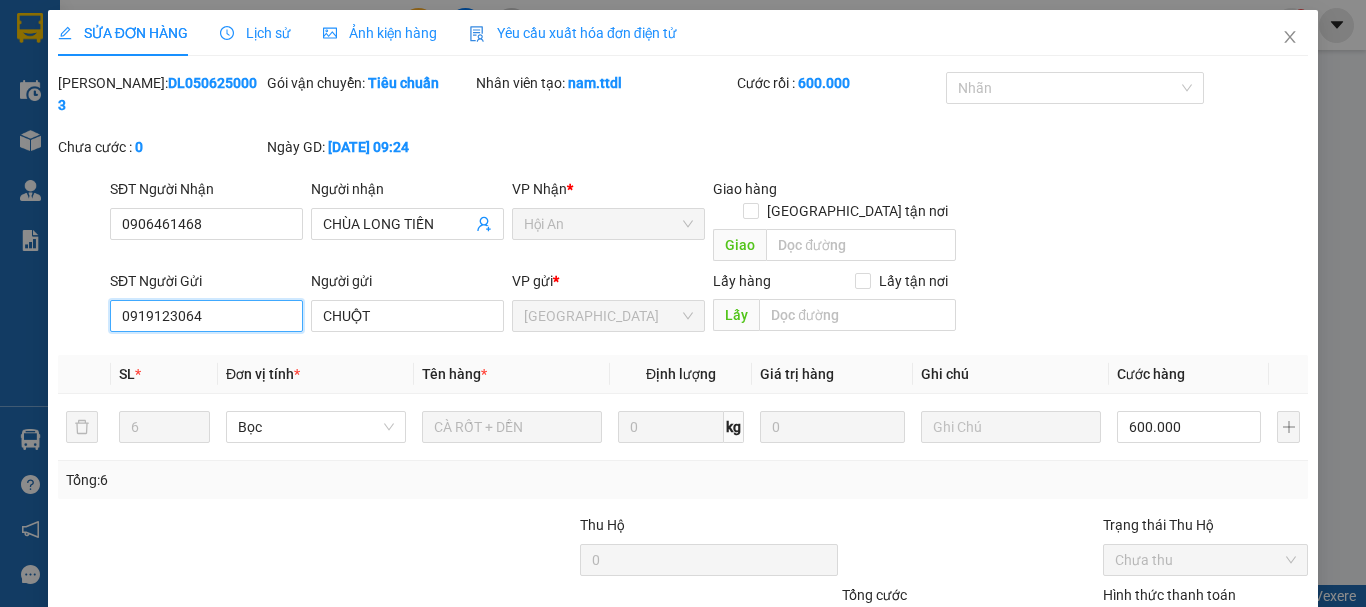 drag, startPoint x: 245, startPoint y: 270, endPoint x: 40, endPoint y: 258, distance: 205.35092 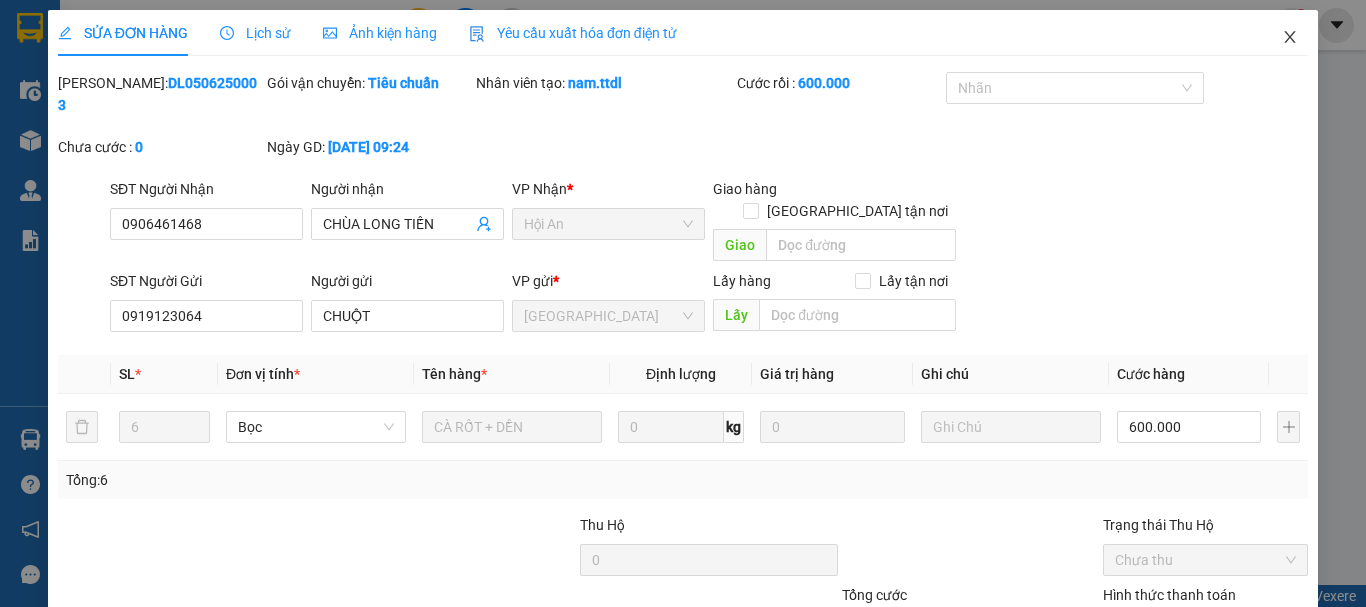 click 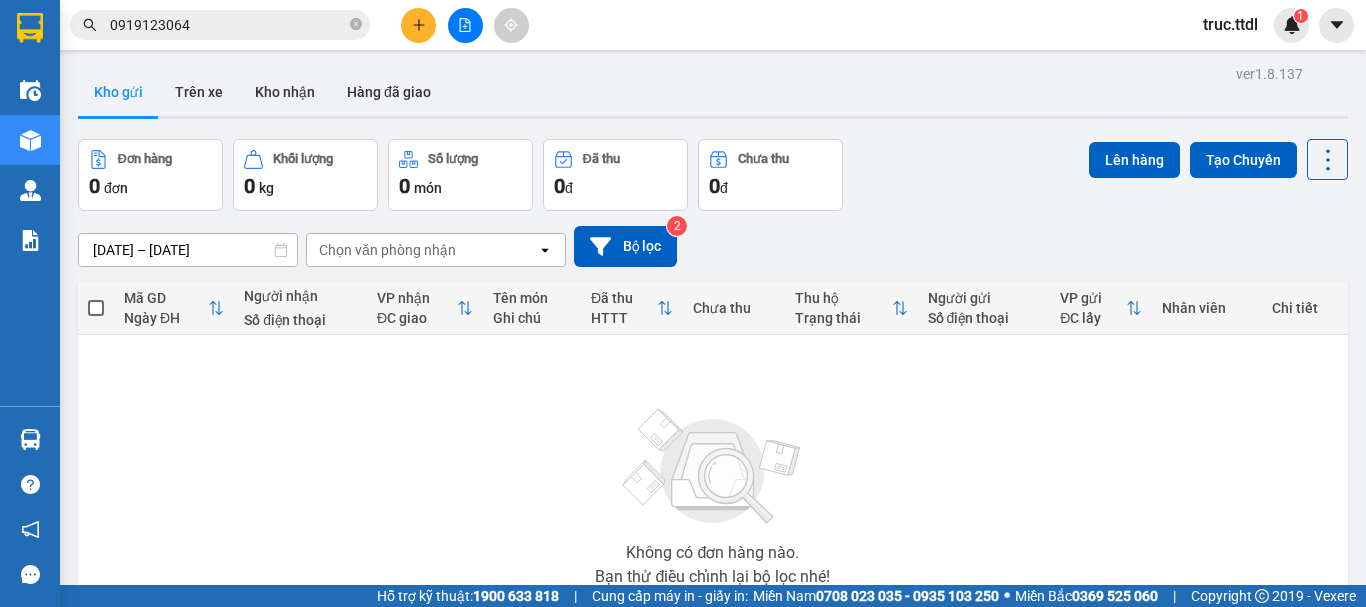 click on "Kết quả tìm kiếm ( 1 )  Bộ lọc  Ngày tạo đơn gần nhất Mã ĐH Trạng thái Món hàng Thu hộ Tổng cước Chưa cước Người gửi VP Gửi Người nhận VP Nhận DL0506250003 09:24 - 05/06 VP Nhận   49H-034.51 05:01 - 07/06 CÀ RỐT + DỀN SL:  6 600.000 0919123064 CHUỘT Đà Lạt  0906461468 CHÙA LONG TIẾN Hội An 1 0919123064 truc.ttdl 1" at bounding box center [683, 25] 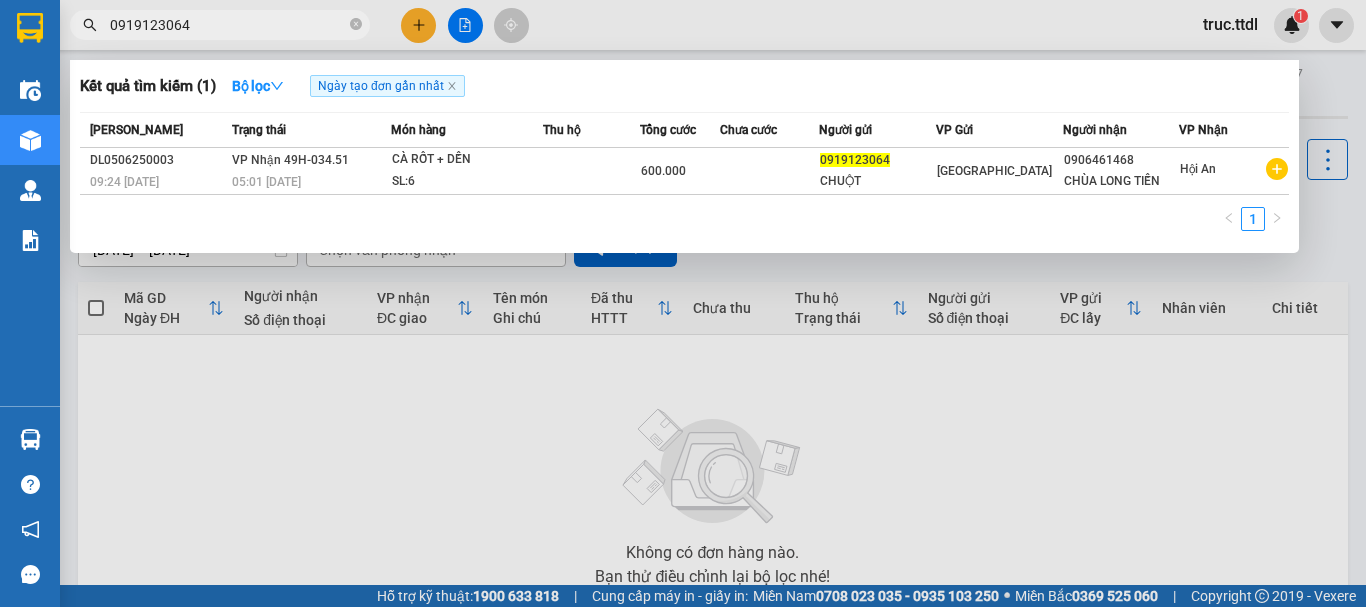 drag, startPoint x: 258, startPoint y: 31, endPoint x: 49, endPoint y: 62, distance: 211.28653 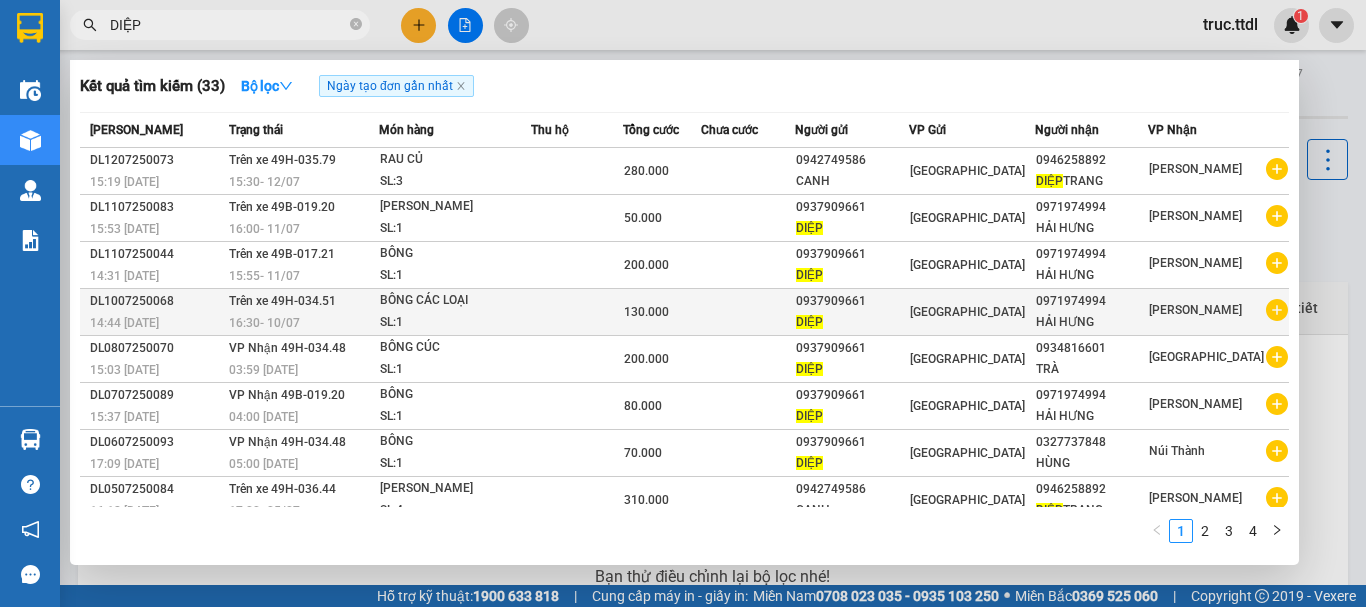 type on "DIỆP" 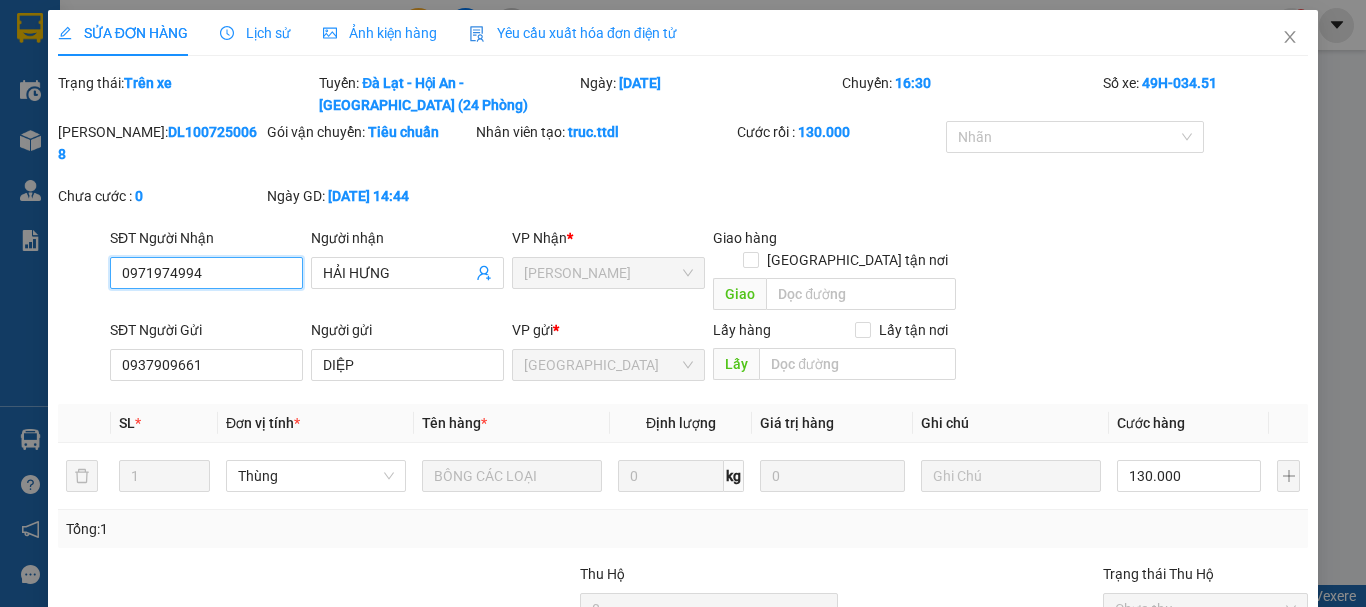 scroll, scrollTop: 178, scrollLeft: 0, axis: vertical 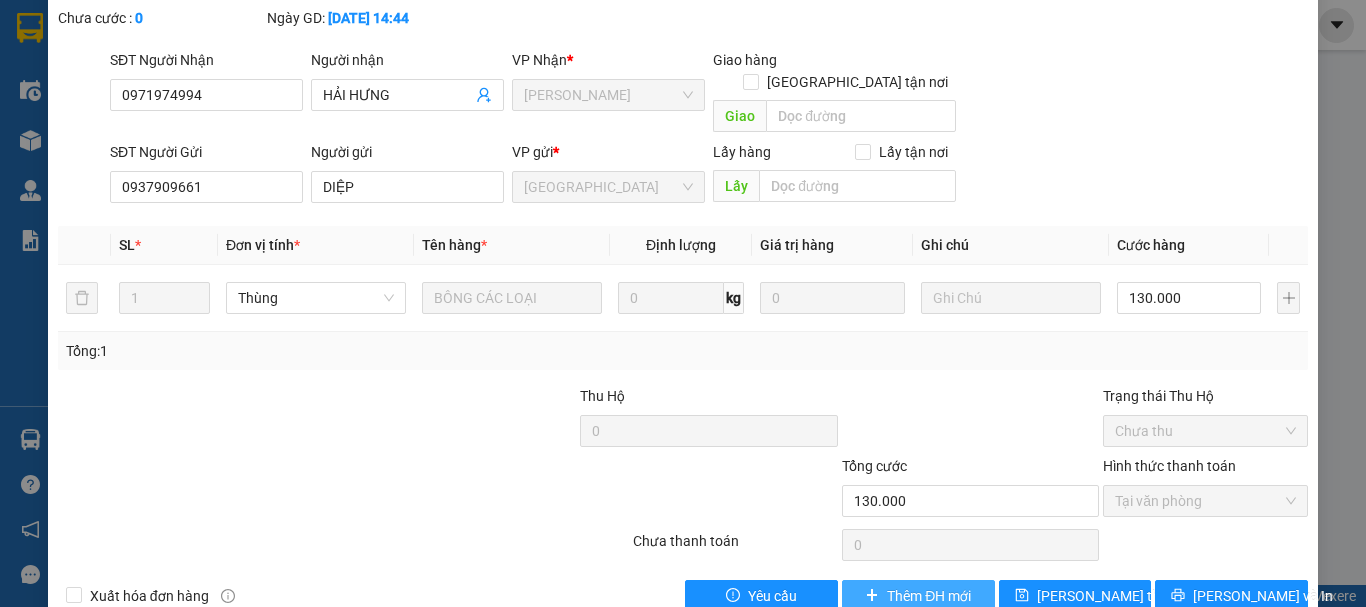 click on "Thêm ĐH mới" at bounding box center [929, 596] 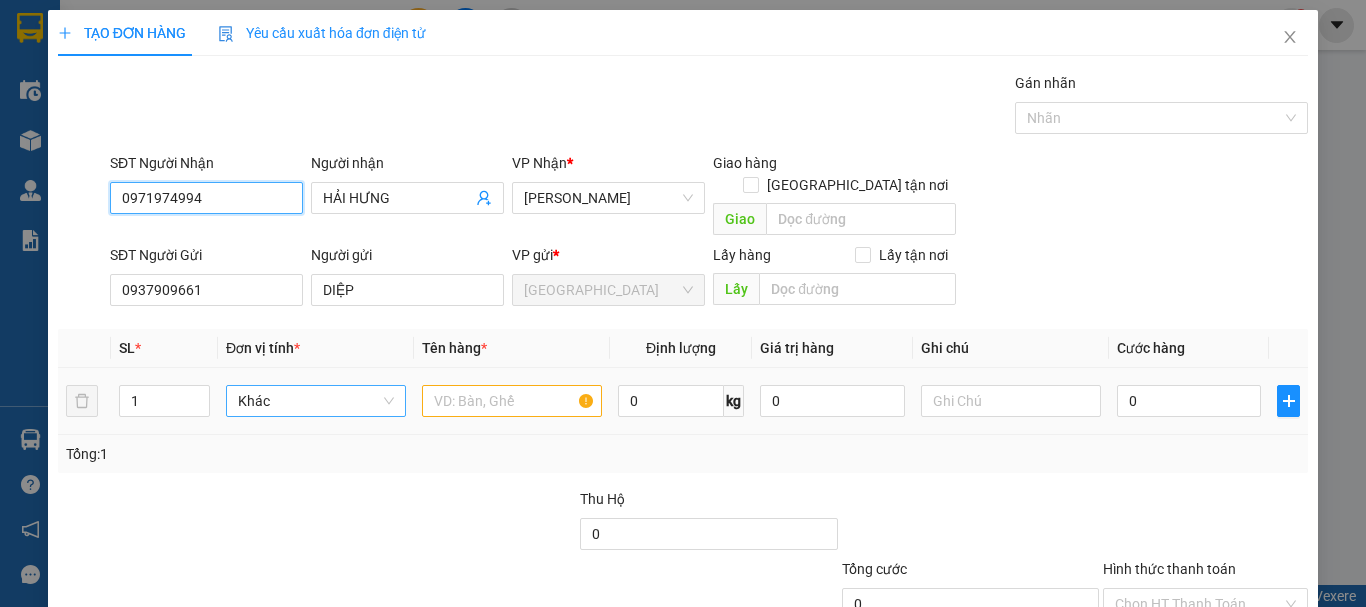 click on "Khác" at bounding box center (316, 401) 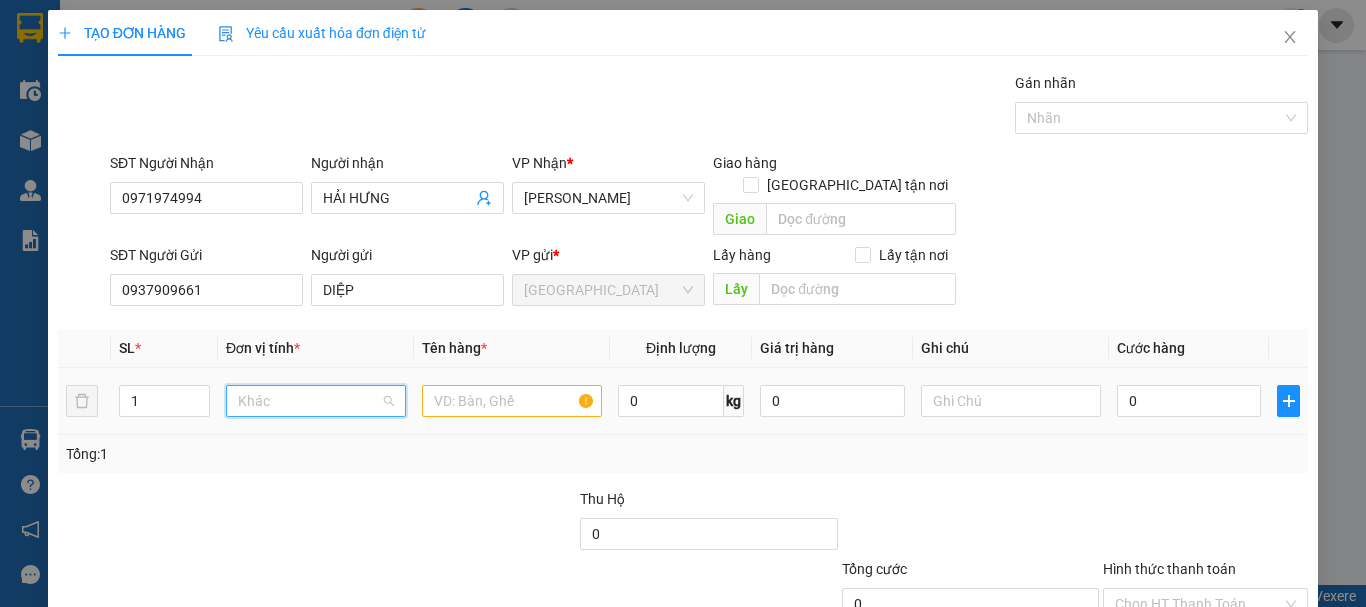 scroll, scrollTop: 192, scrollLeft: 0, axis: vertical 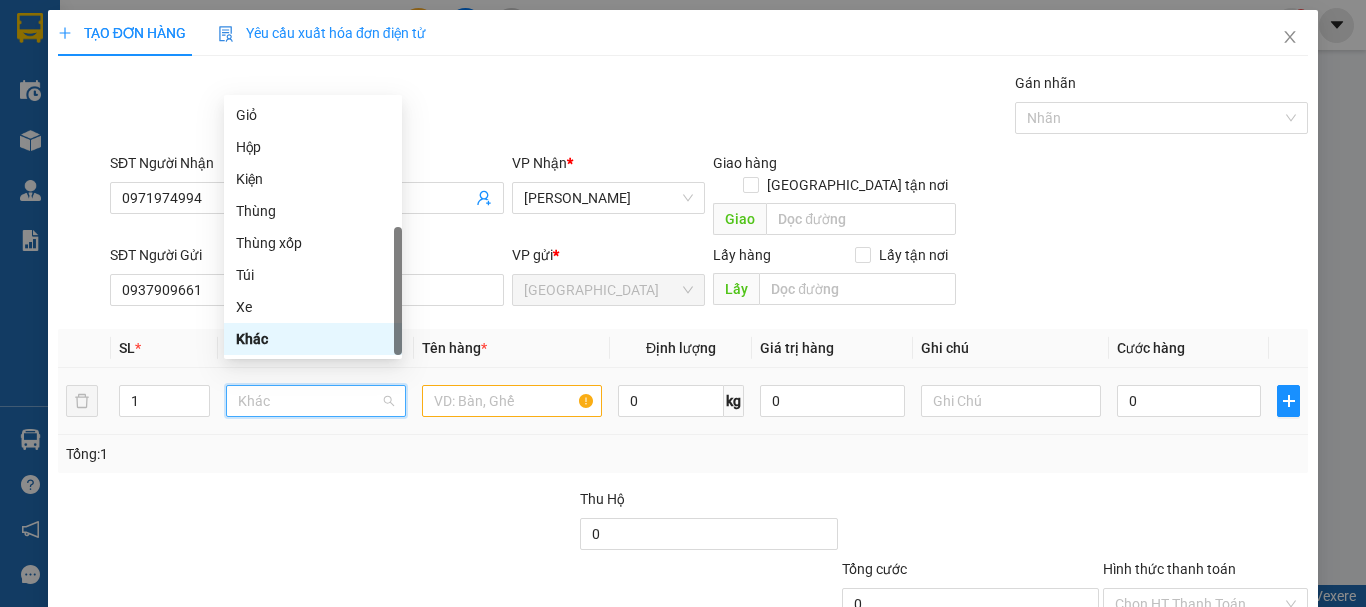 type on "B" 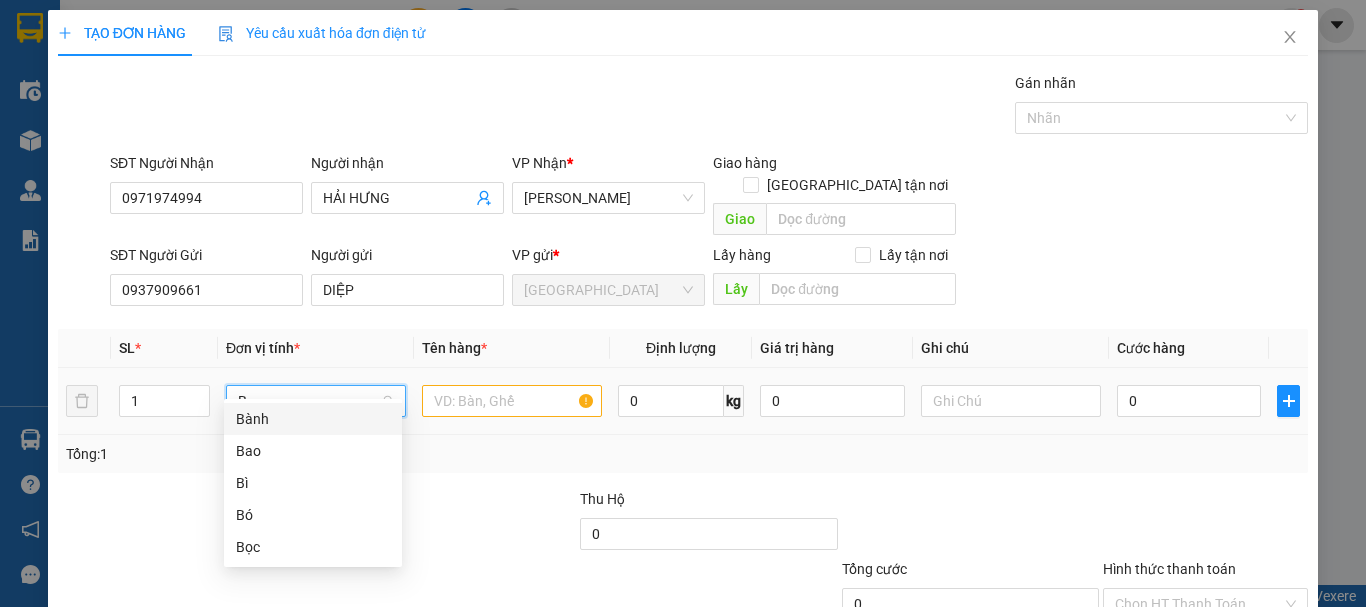 scroll, scrollTop: 0, scrollLeft: 0, axis: both 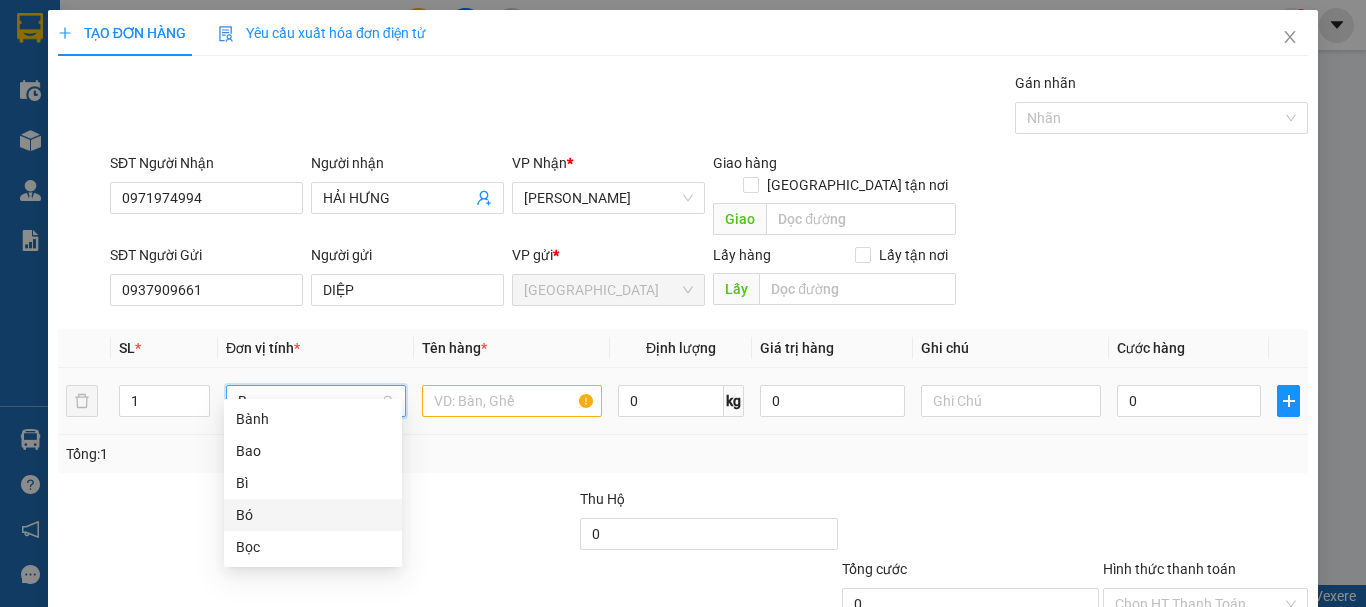 click on "Bó" at bounding box center (313, 515) 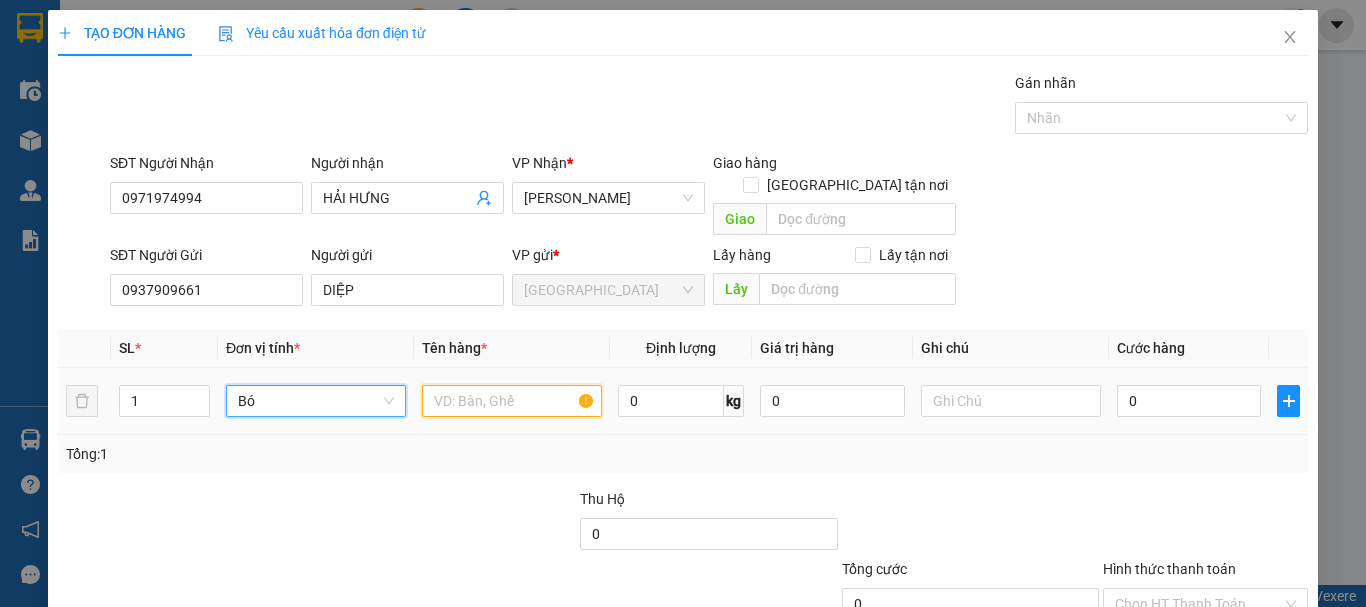 click at bounding box center (512, 401) 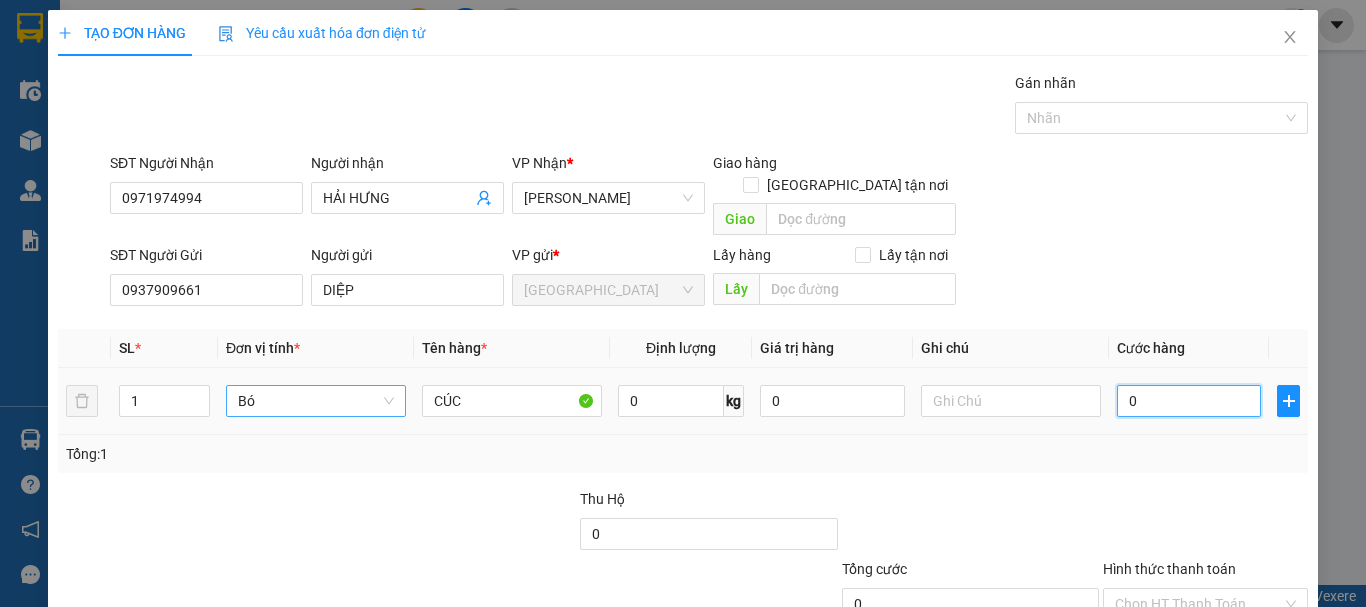 click on "Bó" at bounding box center (316, 401) 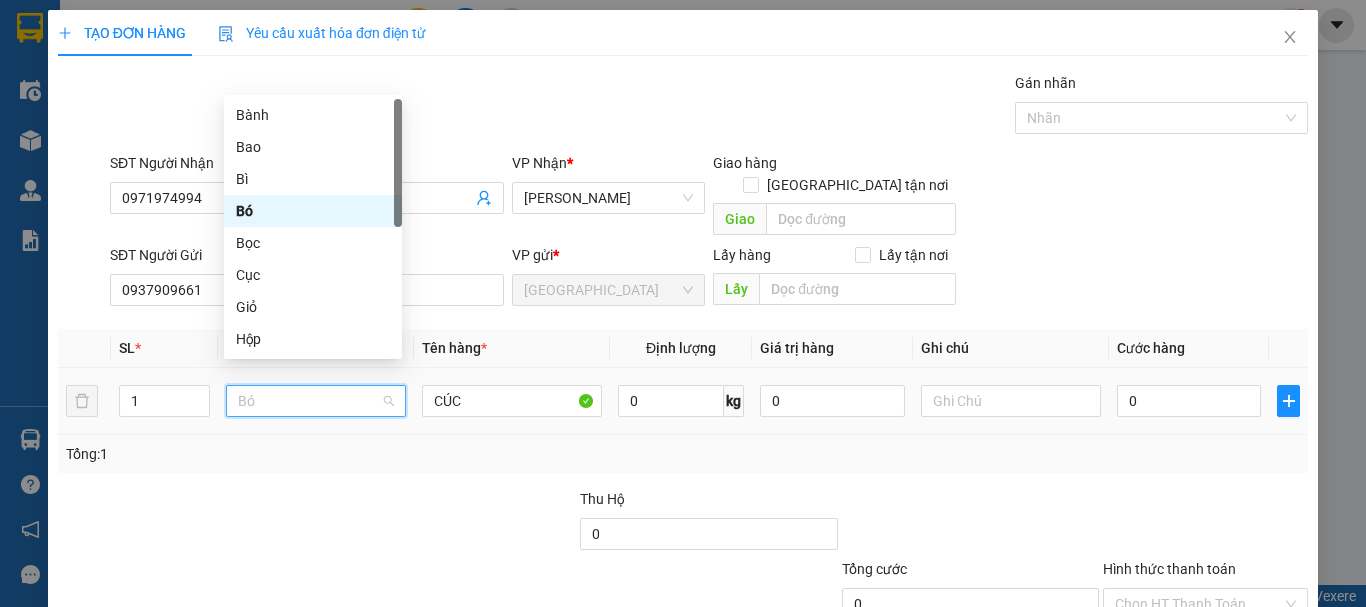 click on "Bó" at bounding box center [316, 401] 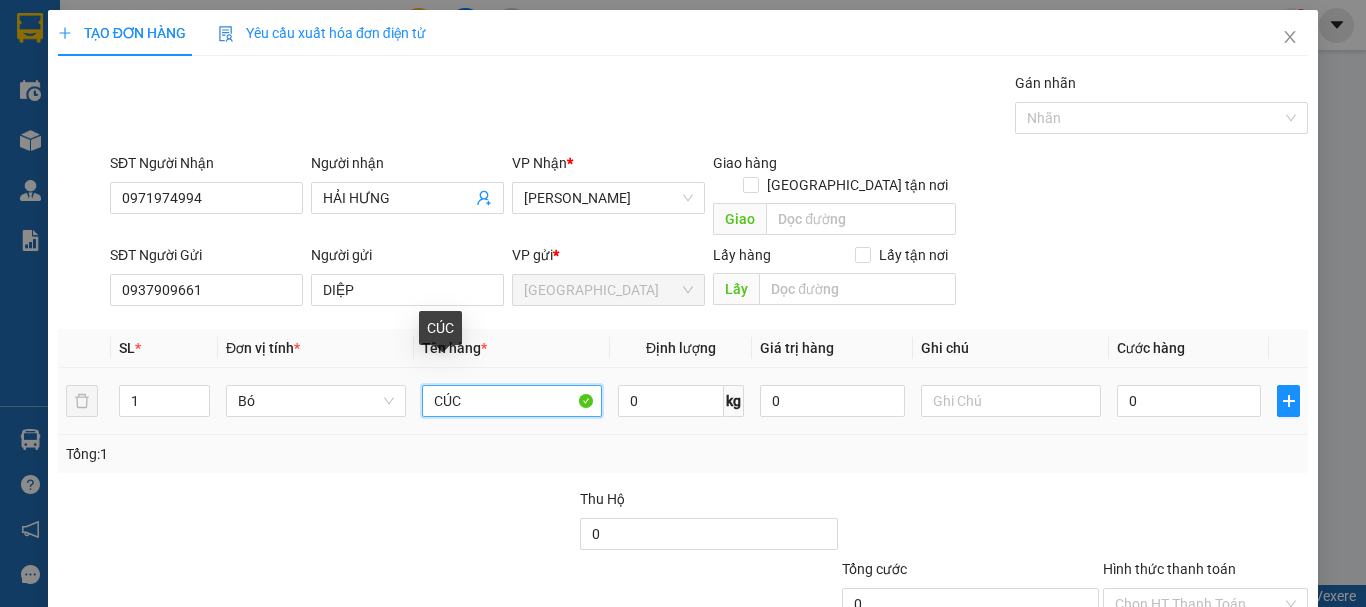click on "CÚC" at bounding box center [512, 401] 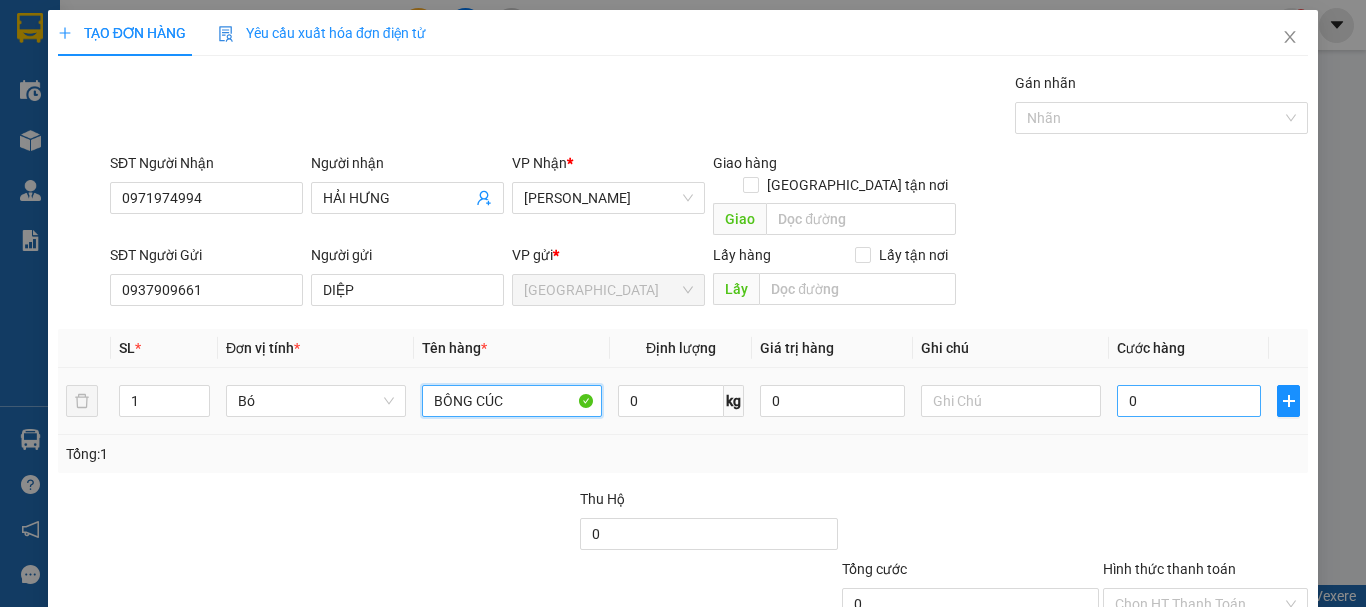type on "BÔNG CÚC" 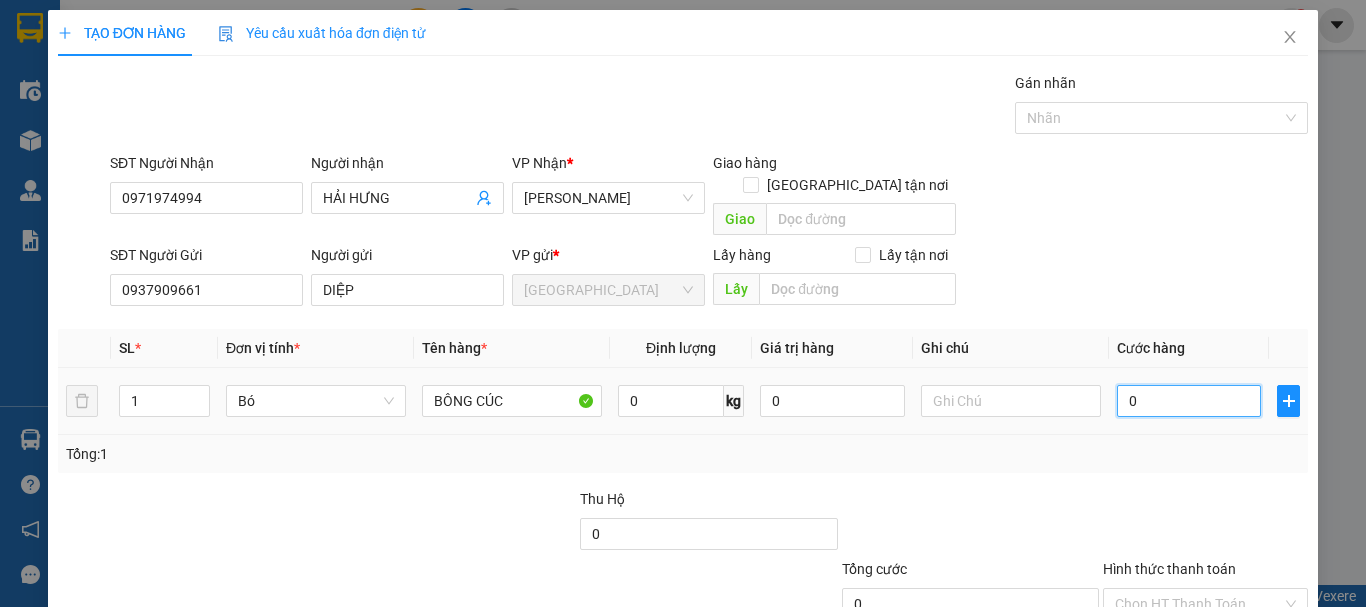 click on "0" at bounding box center (1189, 401) 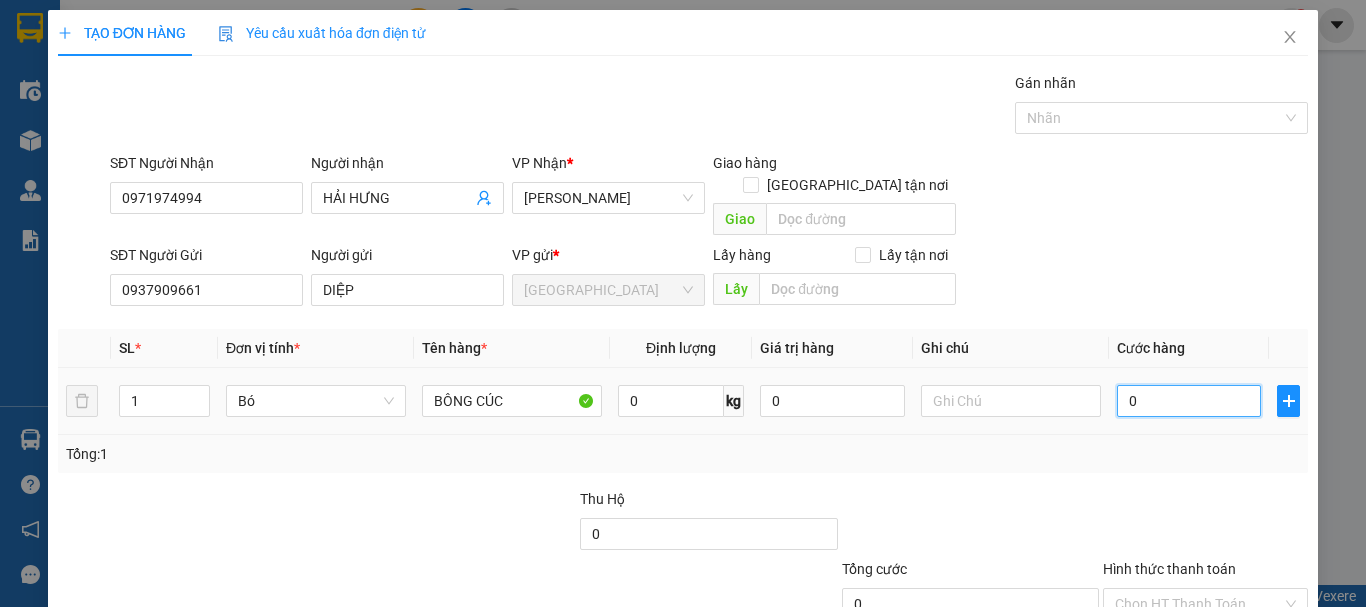 type on "6" 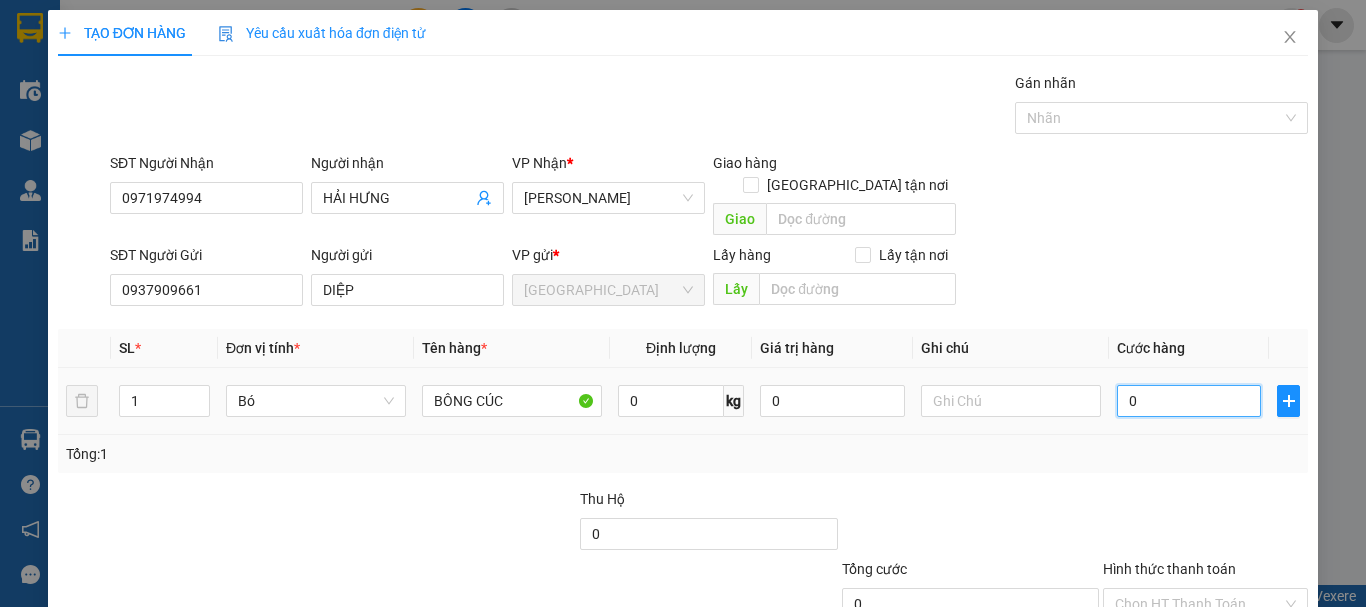 type on "6" 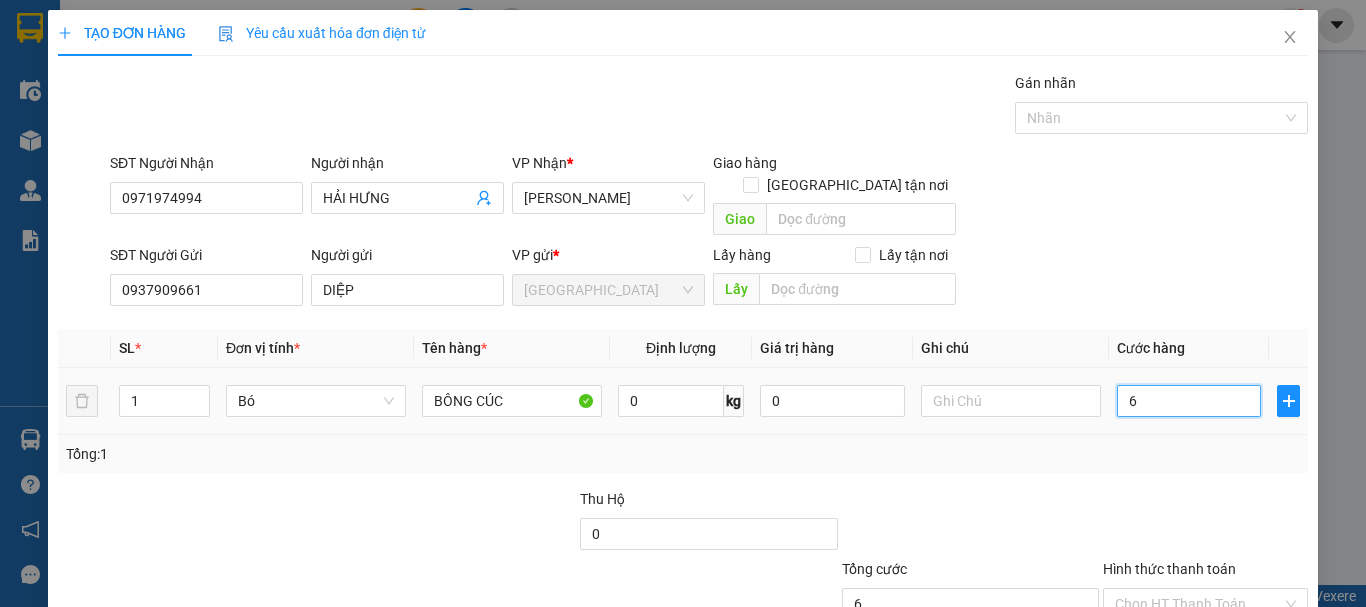 type on "60" 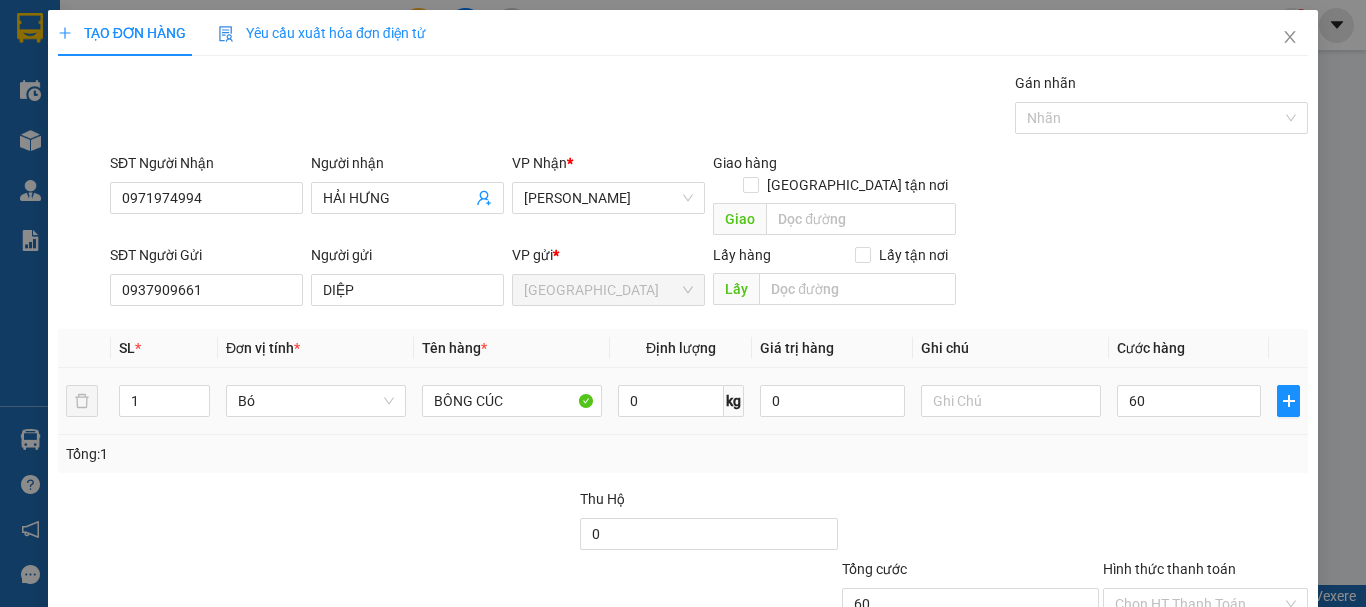 type on "60.000" 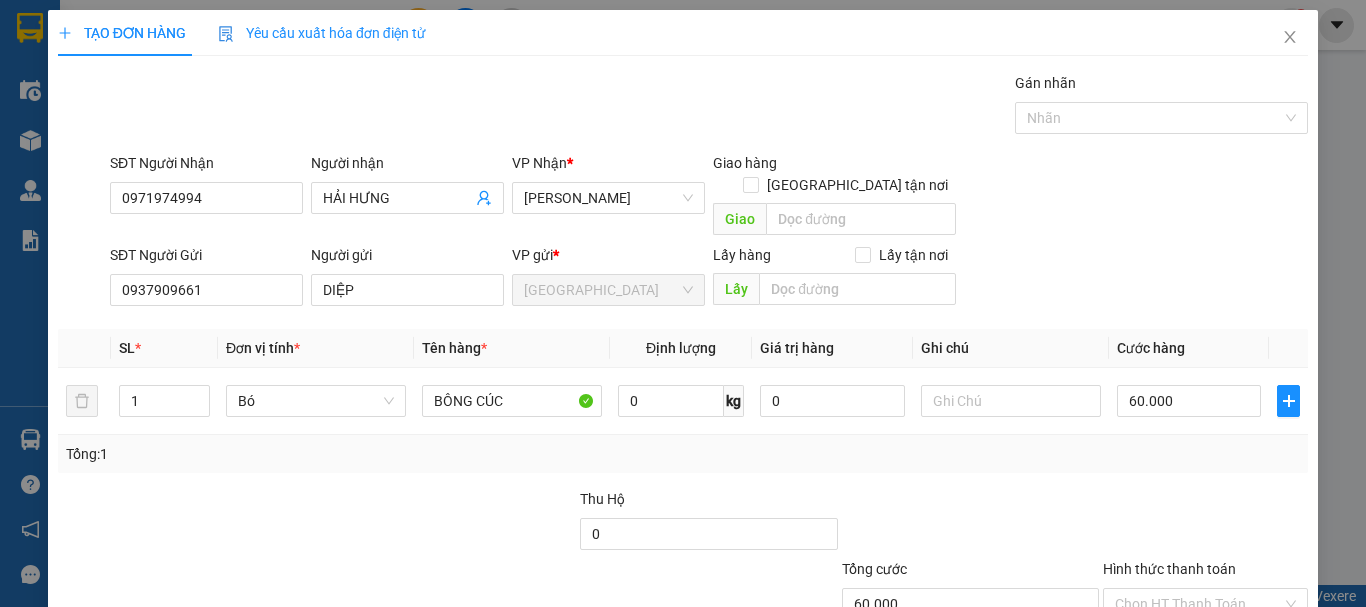 click at bounding box center [1205, 523] 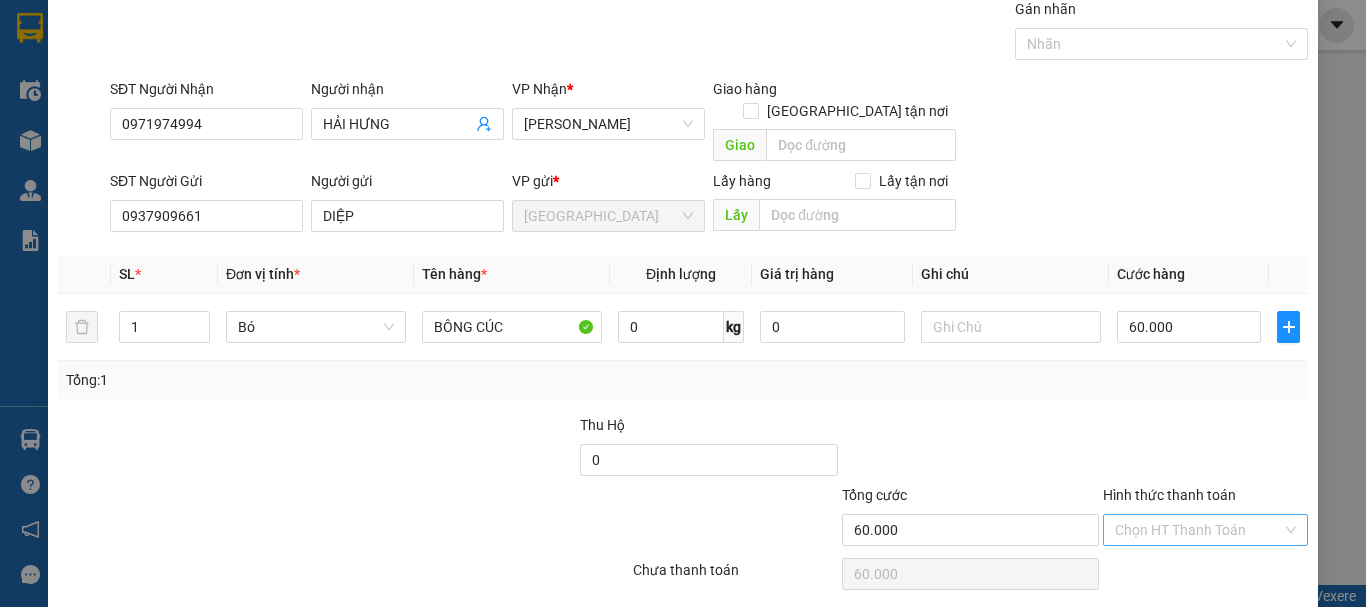 scroll, scrollTop: 125, scrollLeft: 0, axis: vertical 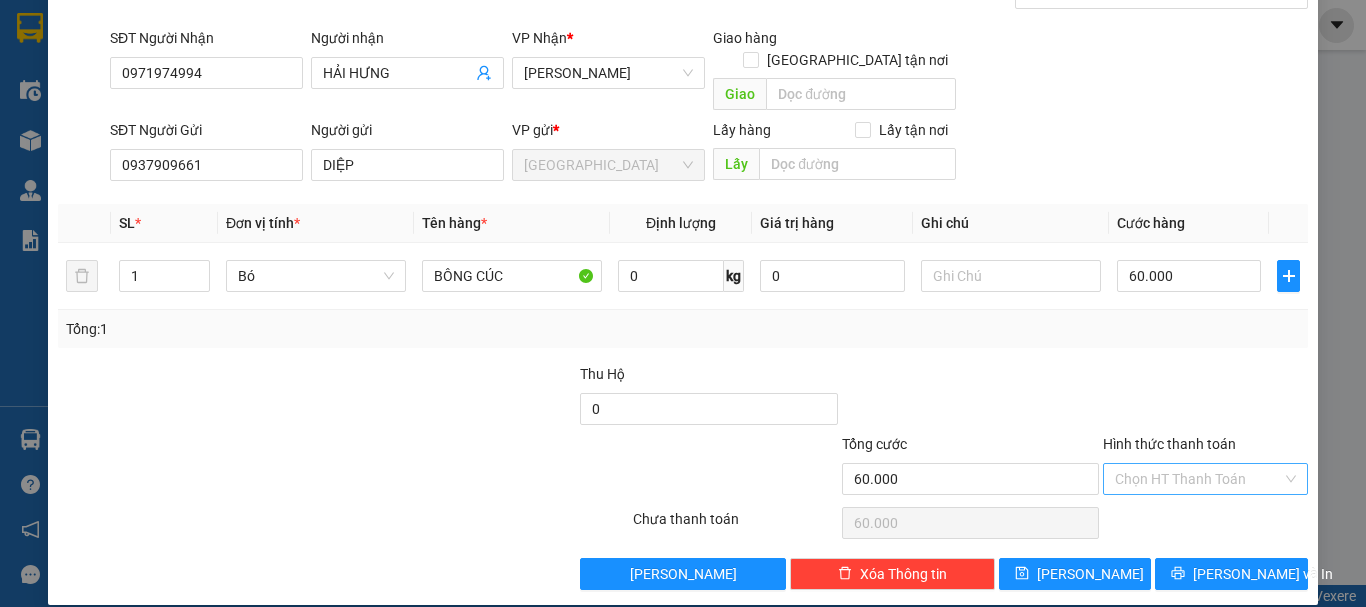 click on "Hình thức thanh toán" at bounding box center (1198, 479) 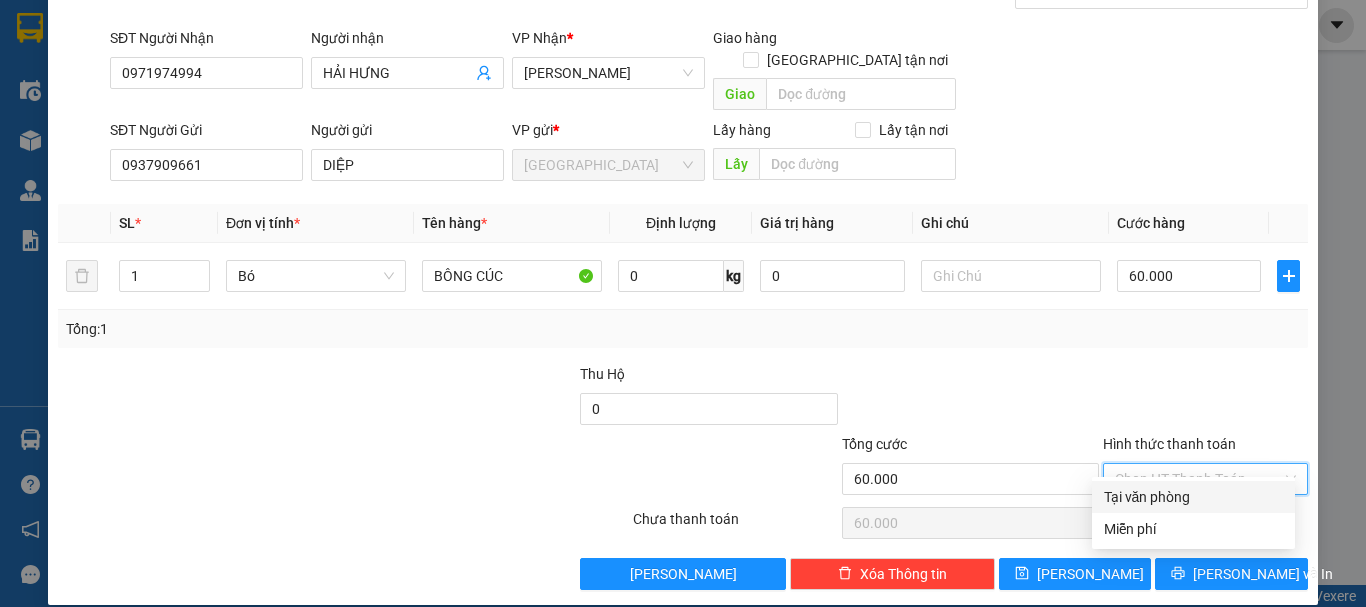 click on "Tại văn phòng" at bounding box center [1193, 497] 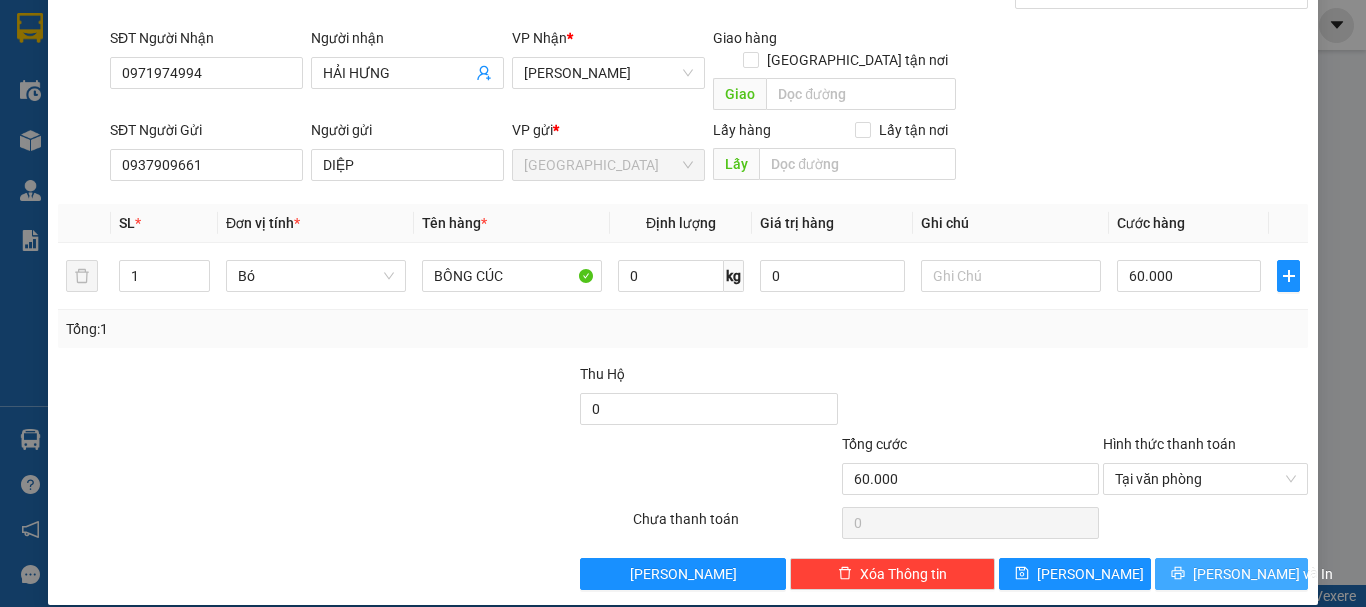 click on "[PERSON_NAME] và In" at bounding box center [1263, 574] 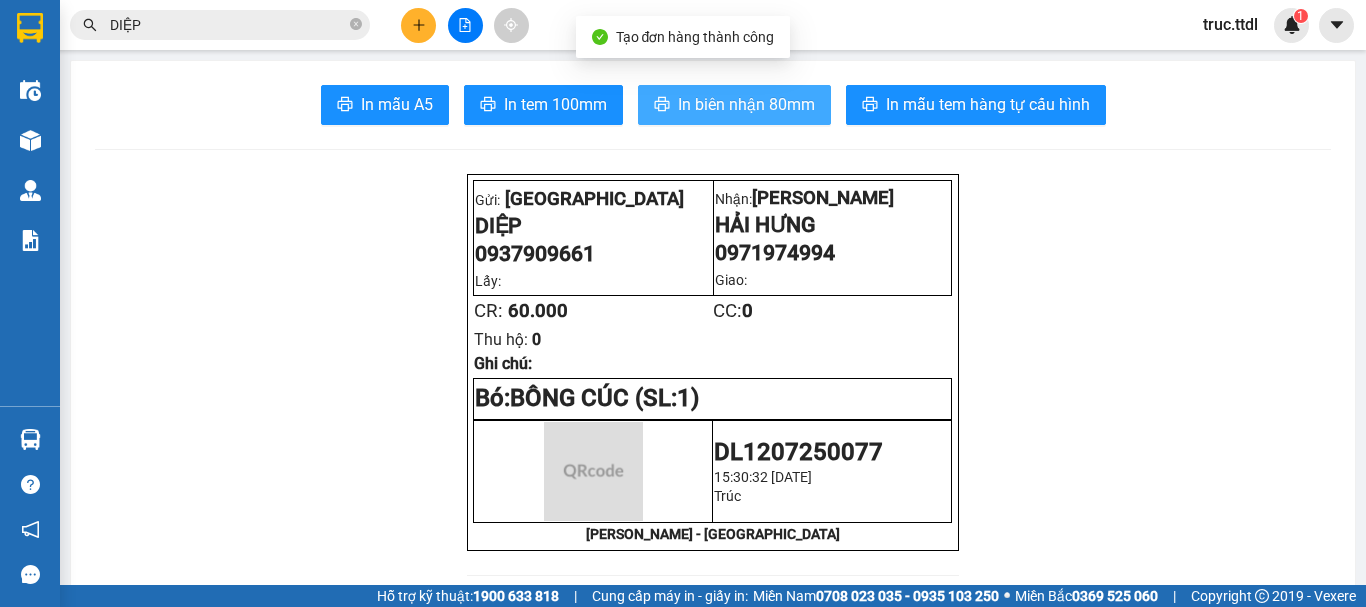 click on "In biên nhận 80mm" at bounding box center [746, 104] 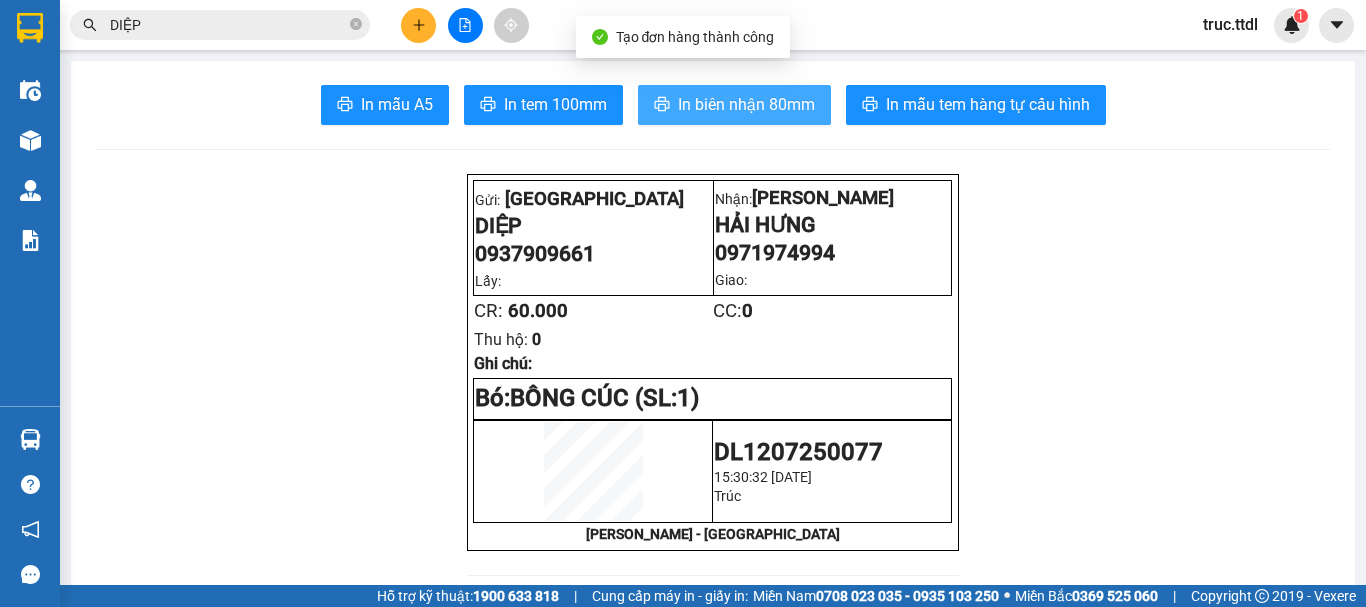 scroll, scrollTop: 0, scrollLeft: 0, axis: both 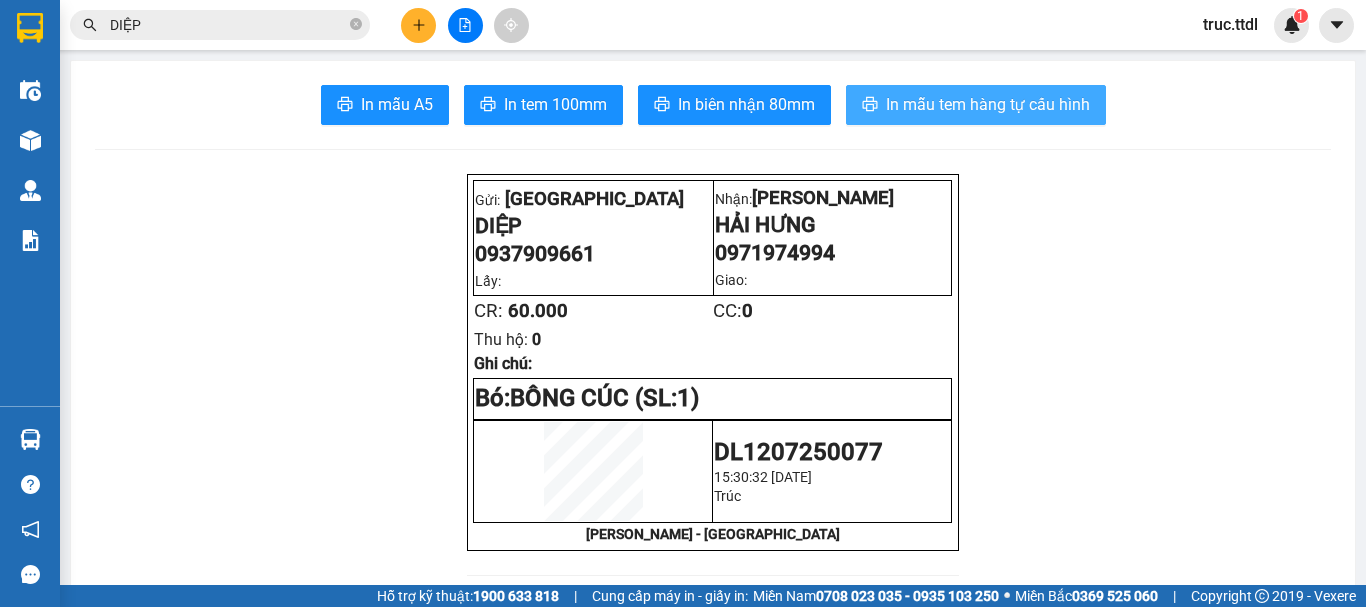 click on "In mẫu tem hàng tự cấu hình" at bounding box center (988, 104) 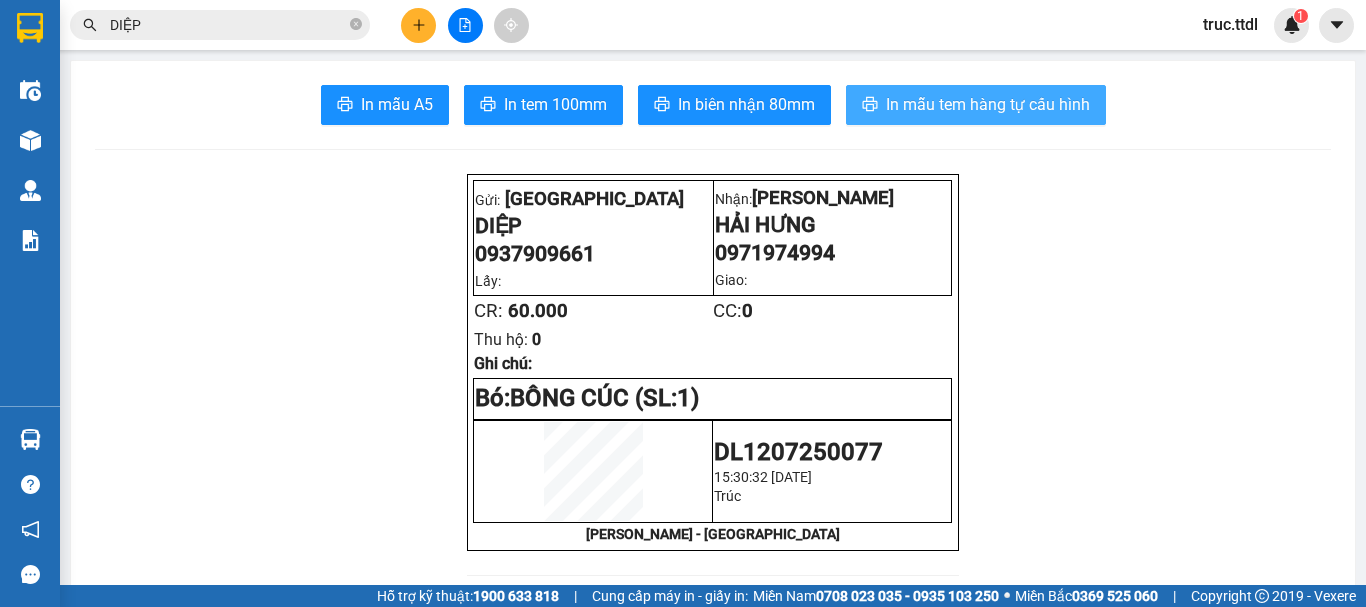 scroll, scrollTop: 0, scrollLeft: 0, axis: both 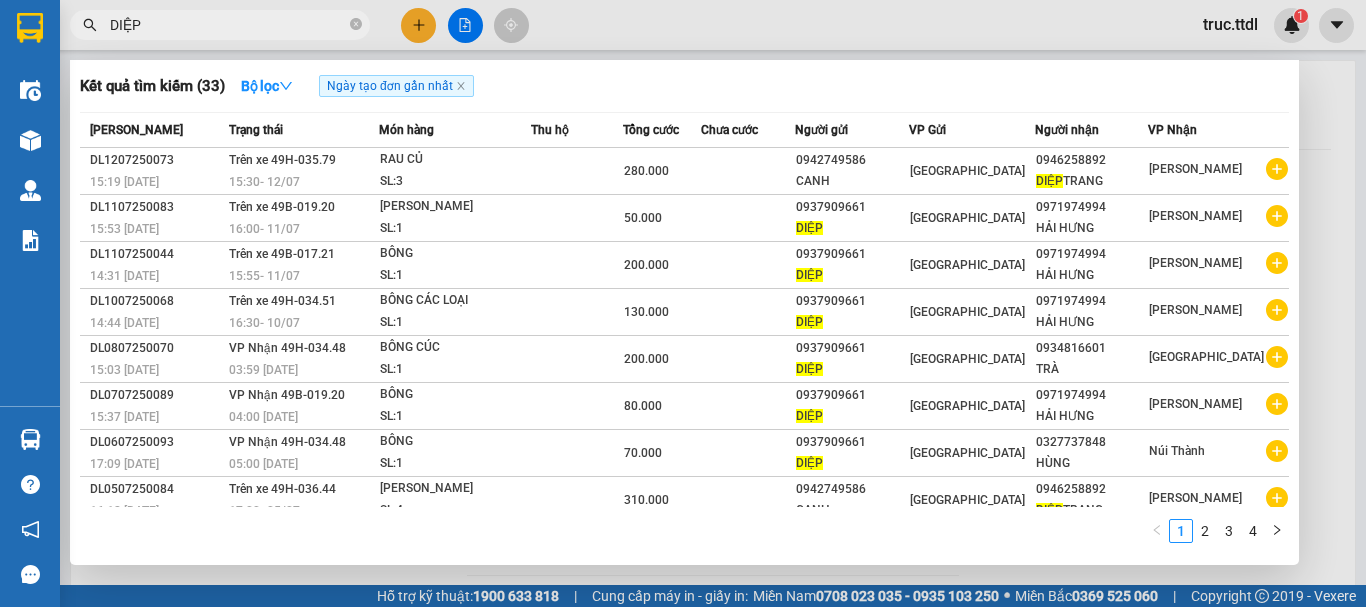 click on "DIỆP" at bounding box center [228, 25] 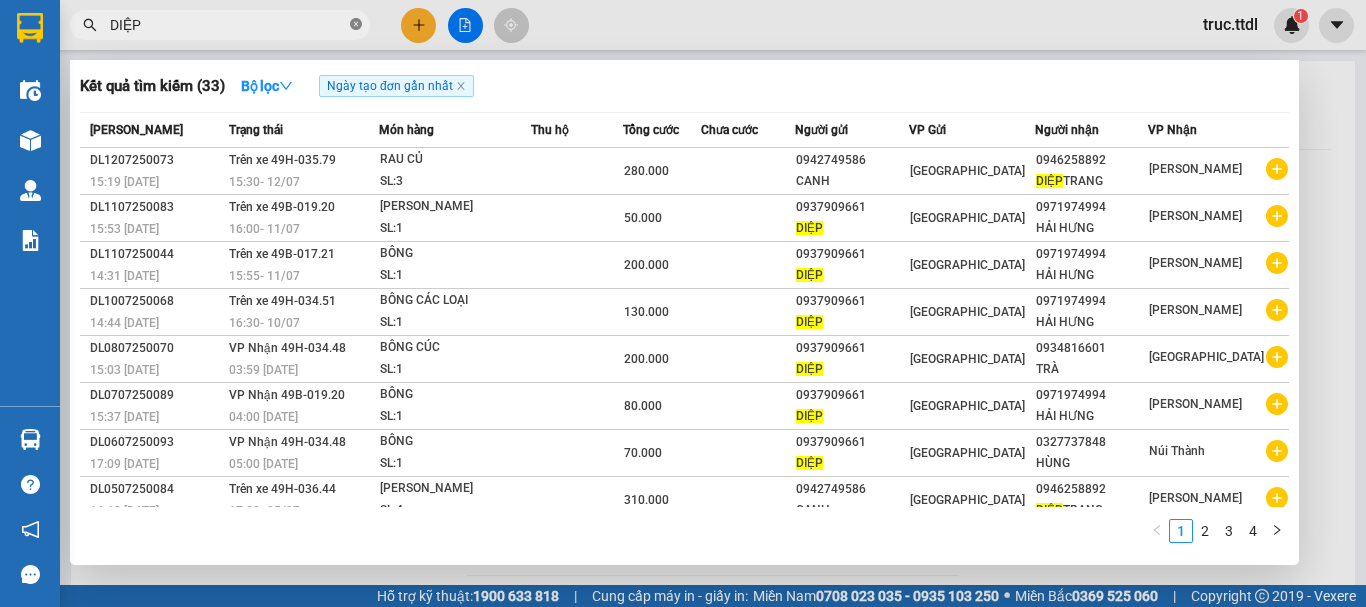 click 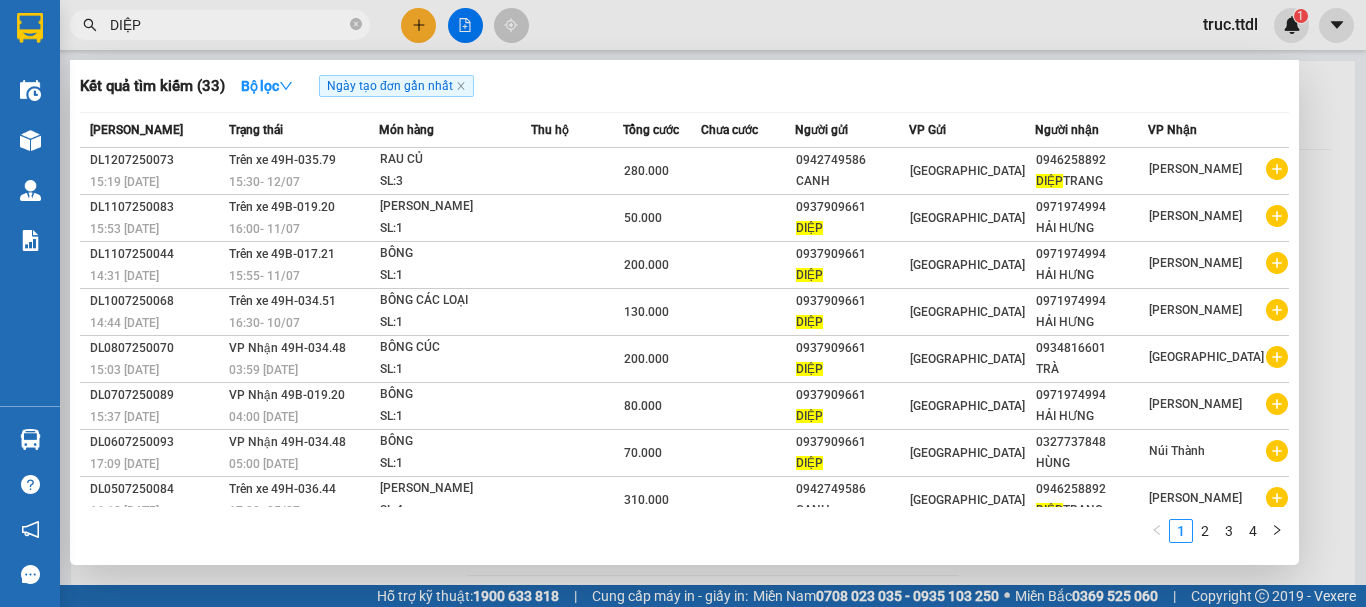type 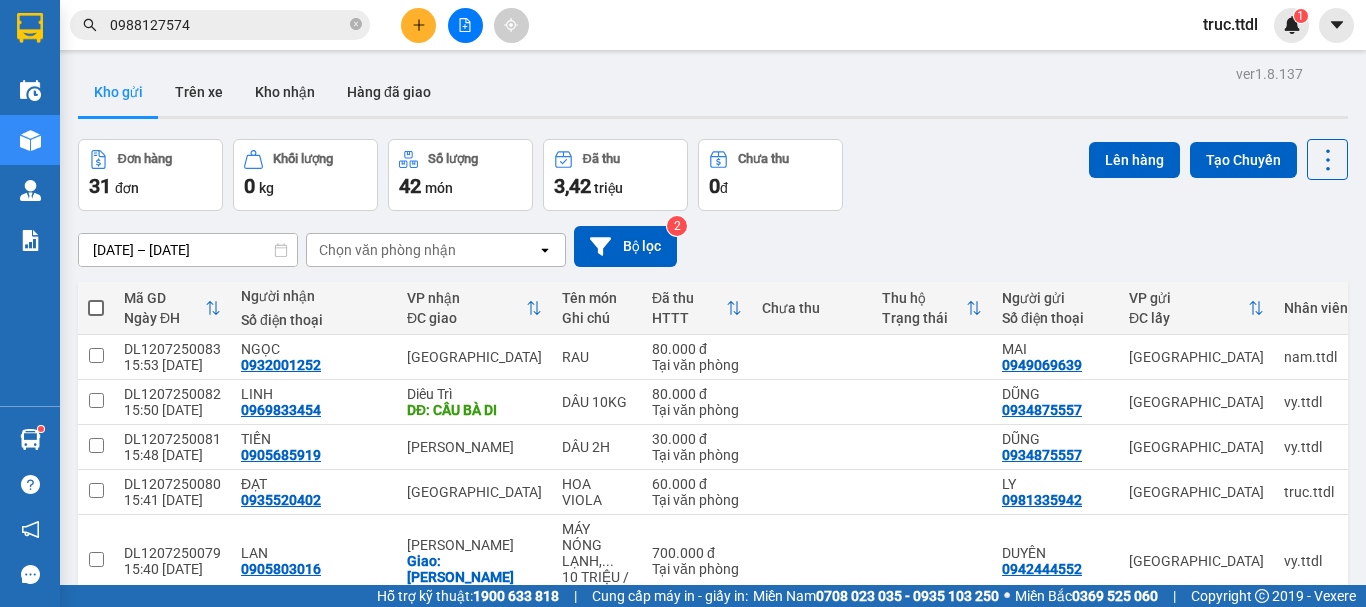 scroll, scrollTop: 0, scrollLeft: 0, axis: both 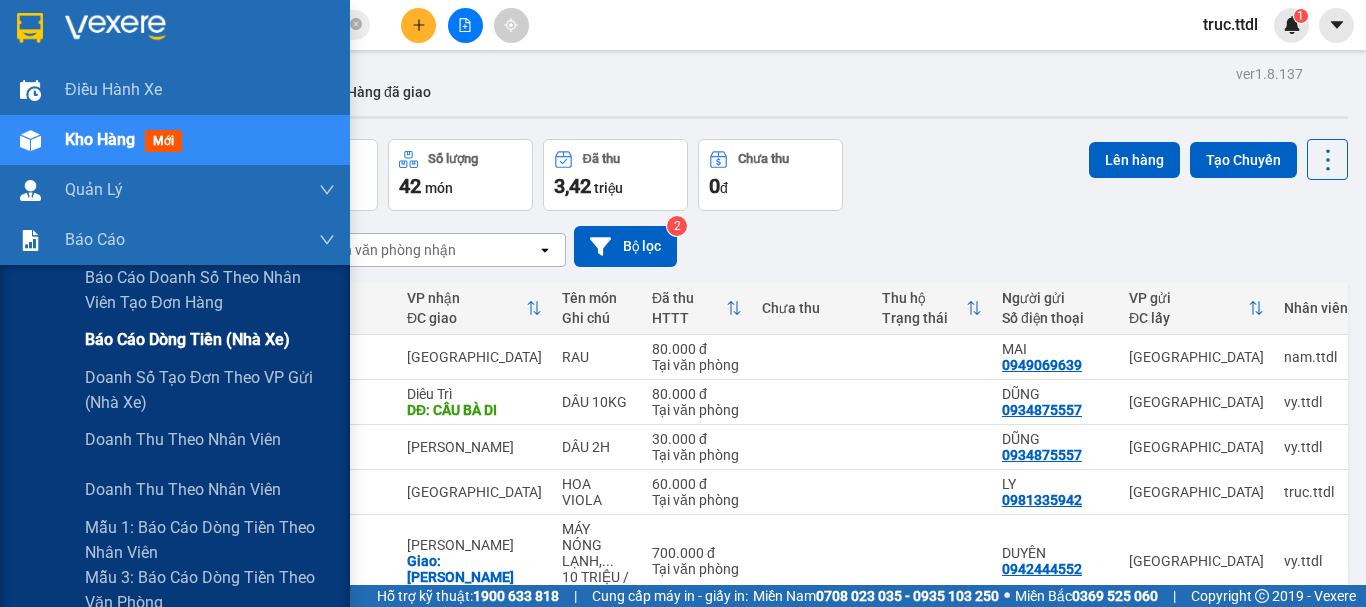 click on "Báo cáo dòng tiền (nhà xe)" at bounding box center [187, 339] 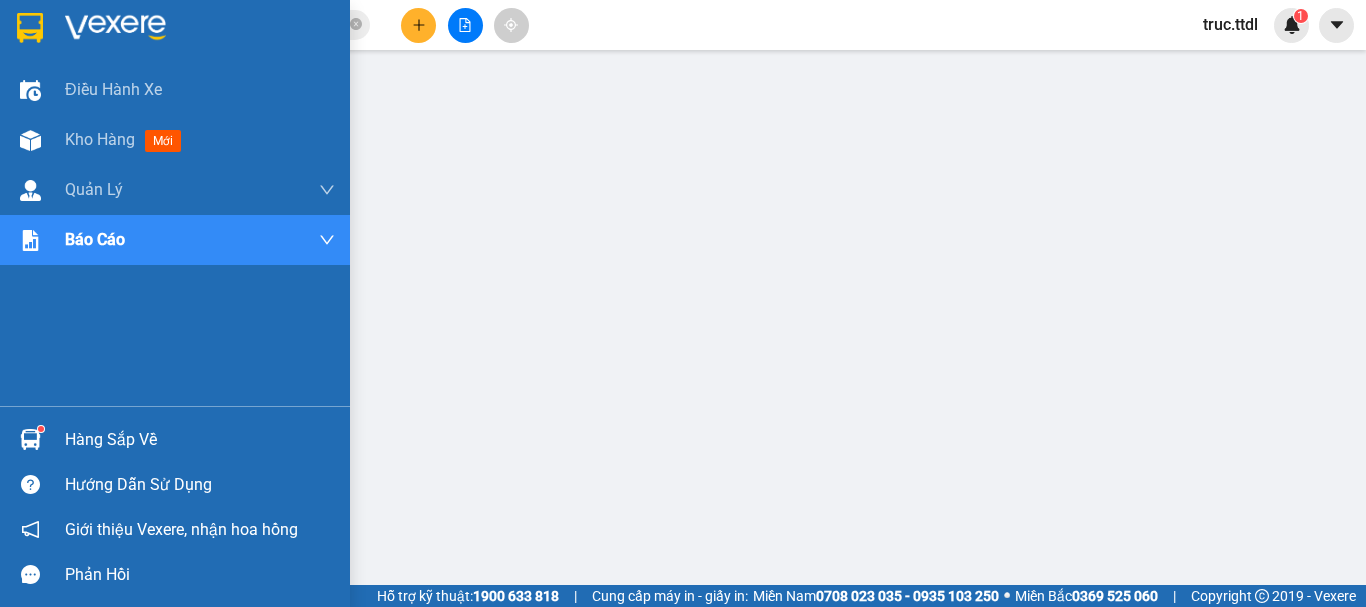 click at bounding box center (30, 28) 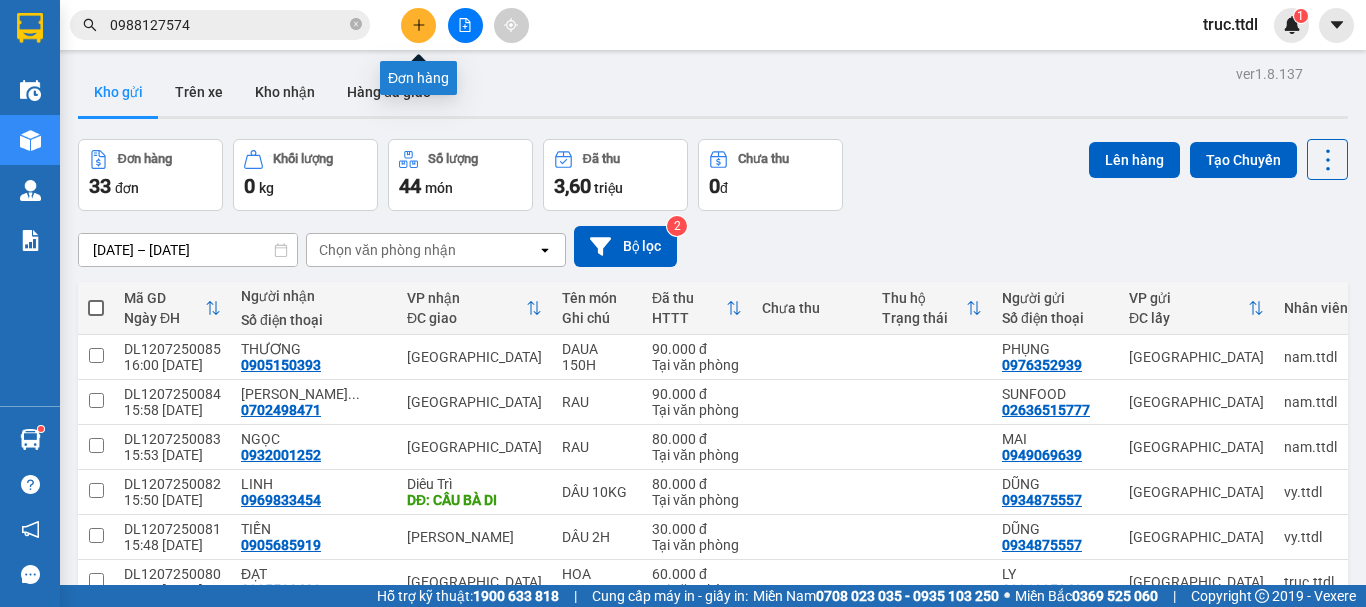 click 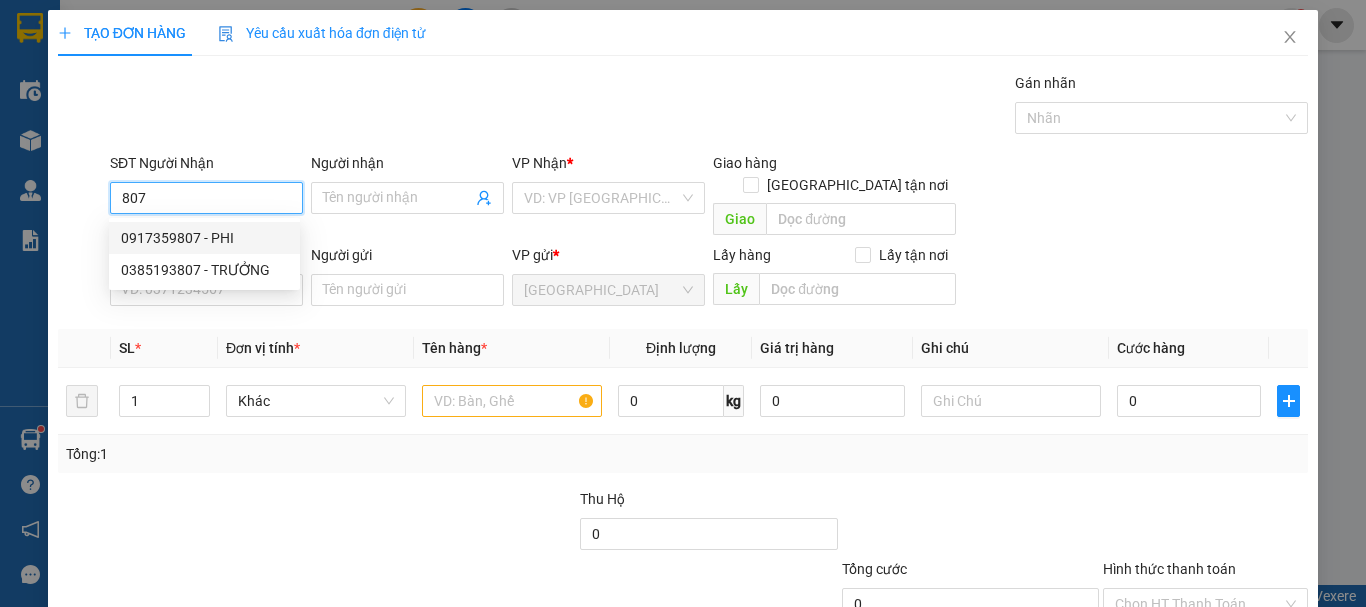 click on "0917359807 - PHI" at bounding box center (204, 238) 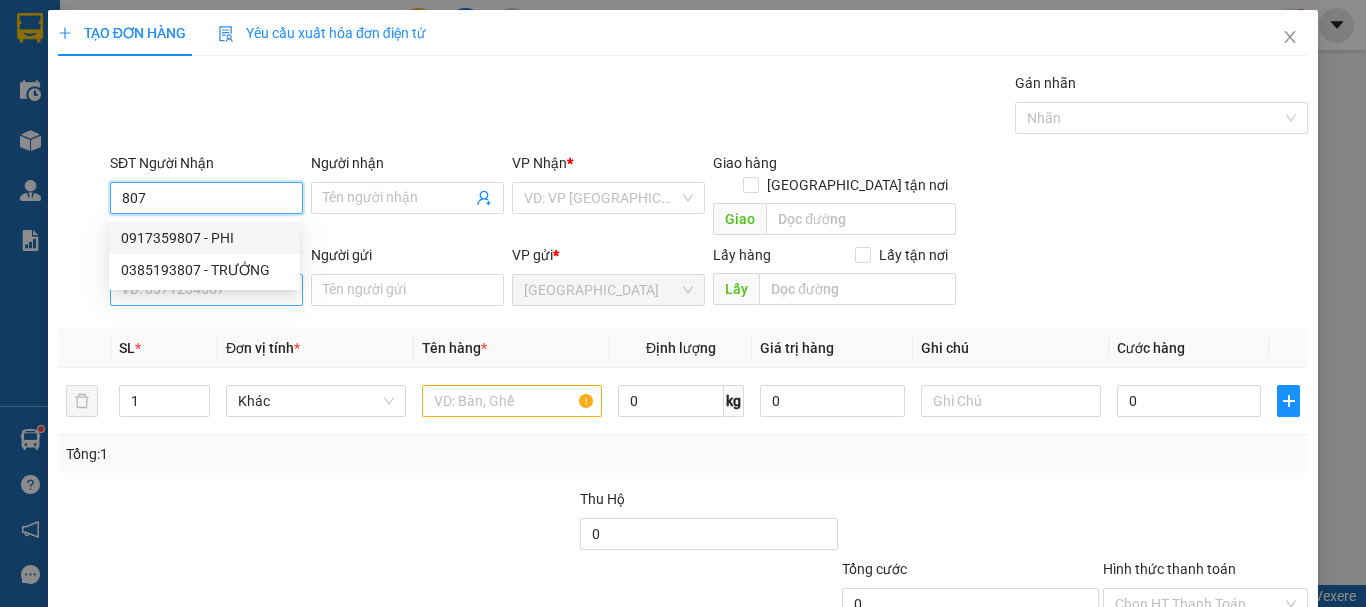 type on "0917359807" 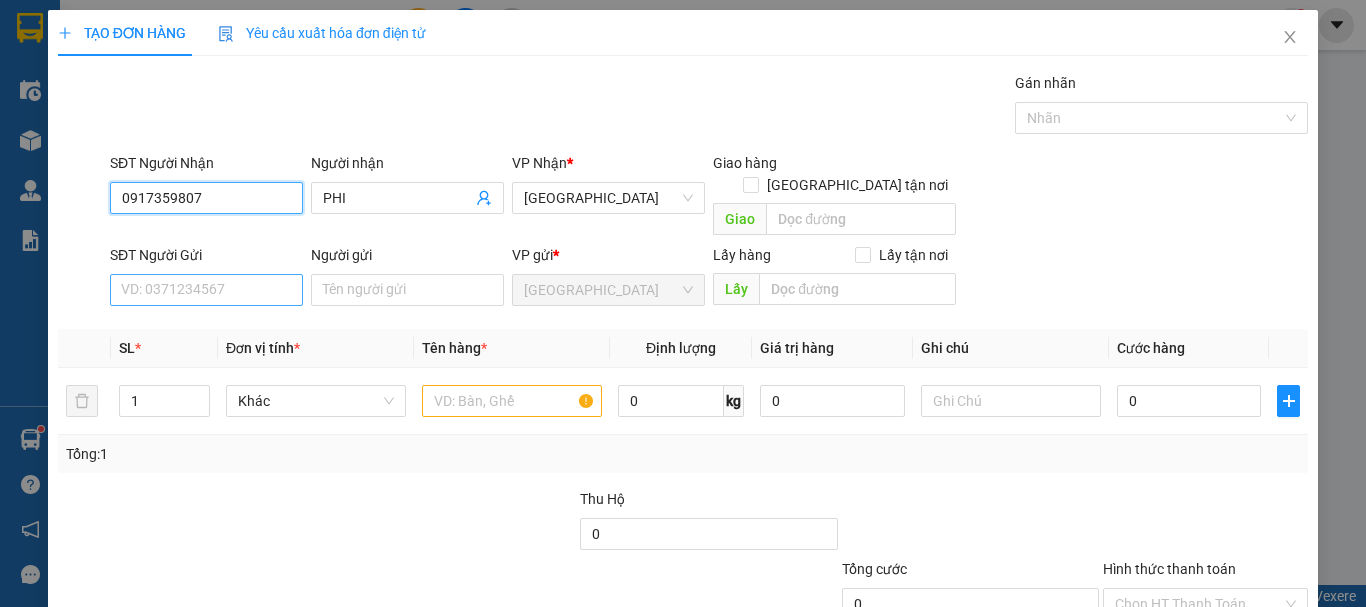 type on "0917359807" 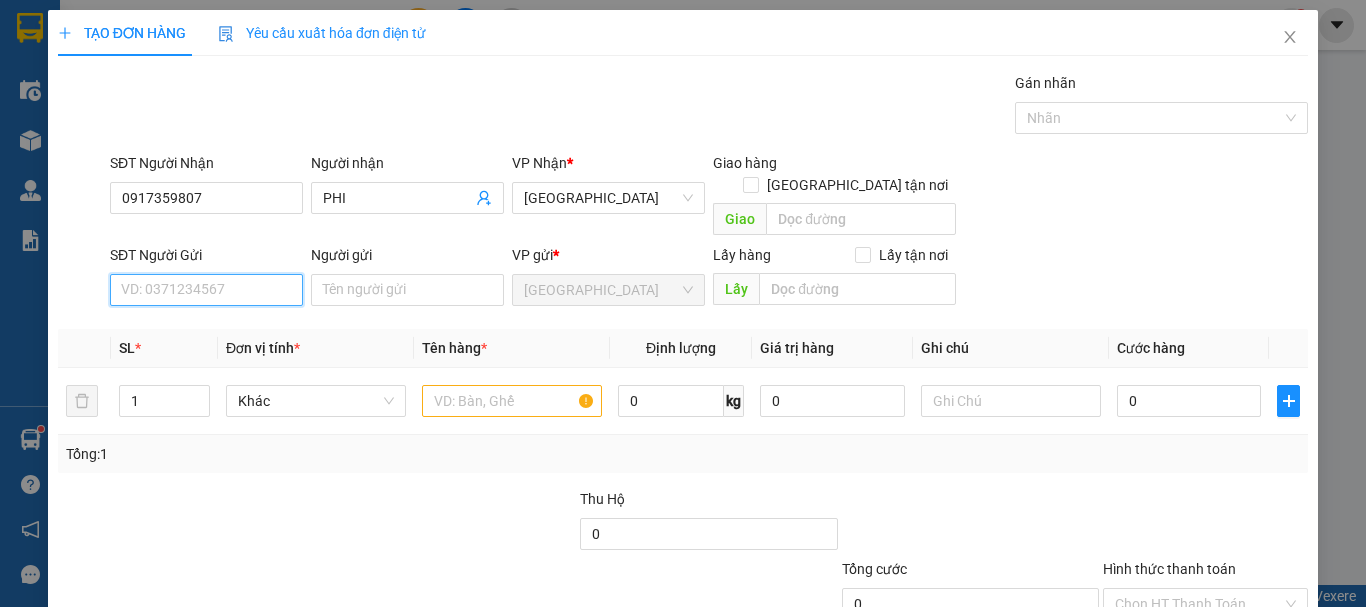 click on "SĐT Người Gửi" at bounding box center [206, 290] 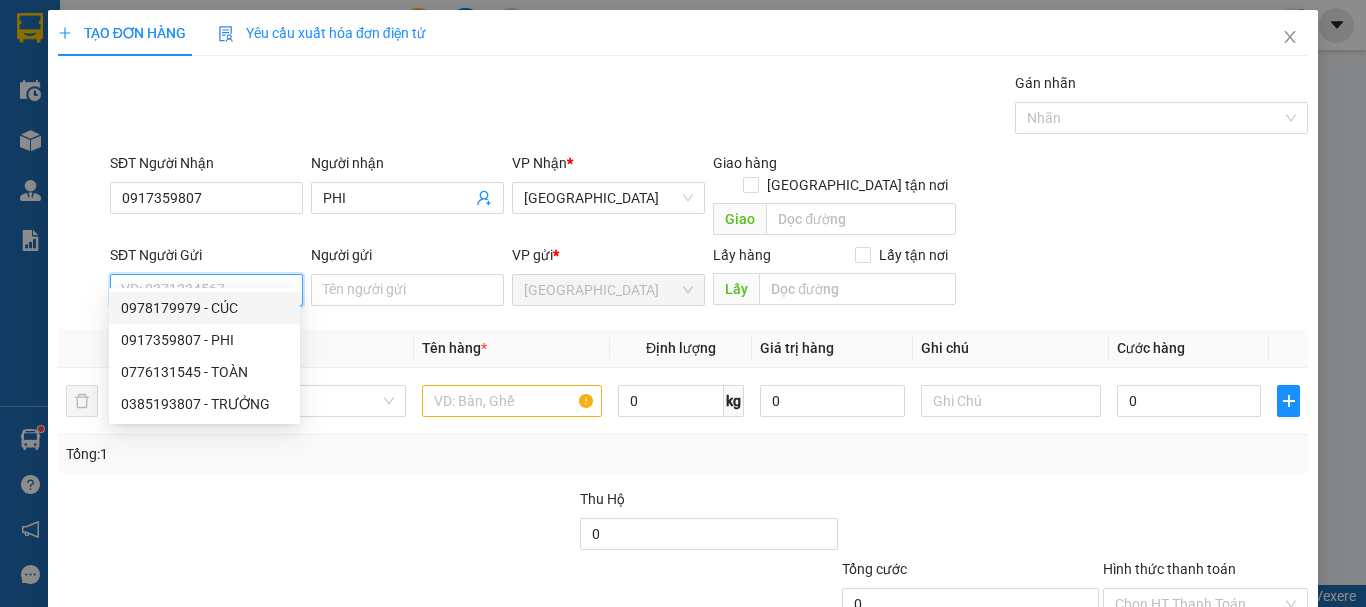 click on "0978179979 - CÚC" at bounding box center (204, 308) 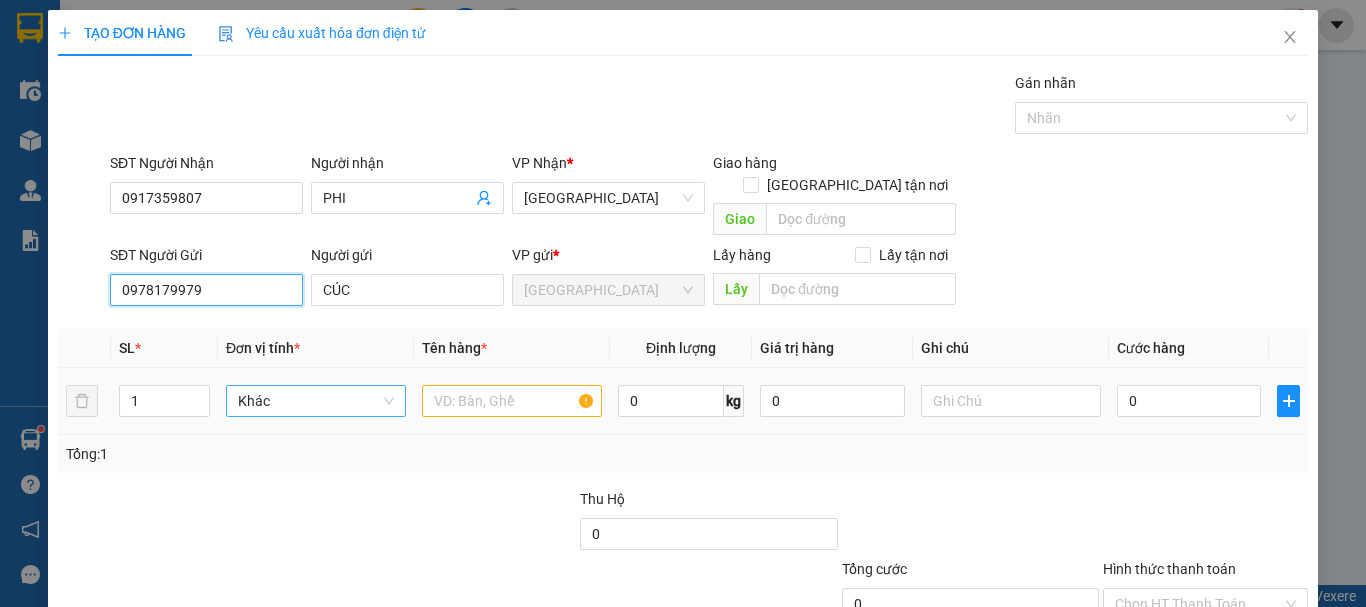 click on "Khác" at bounding box center [316, 401] 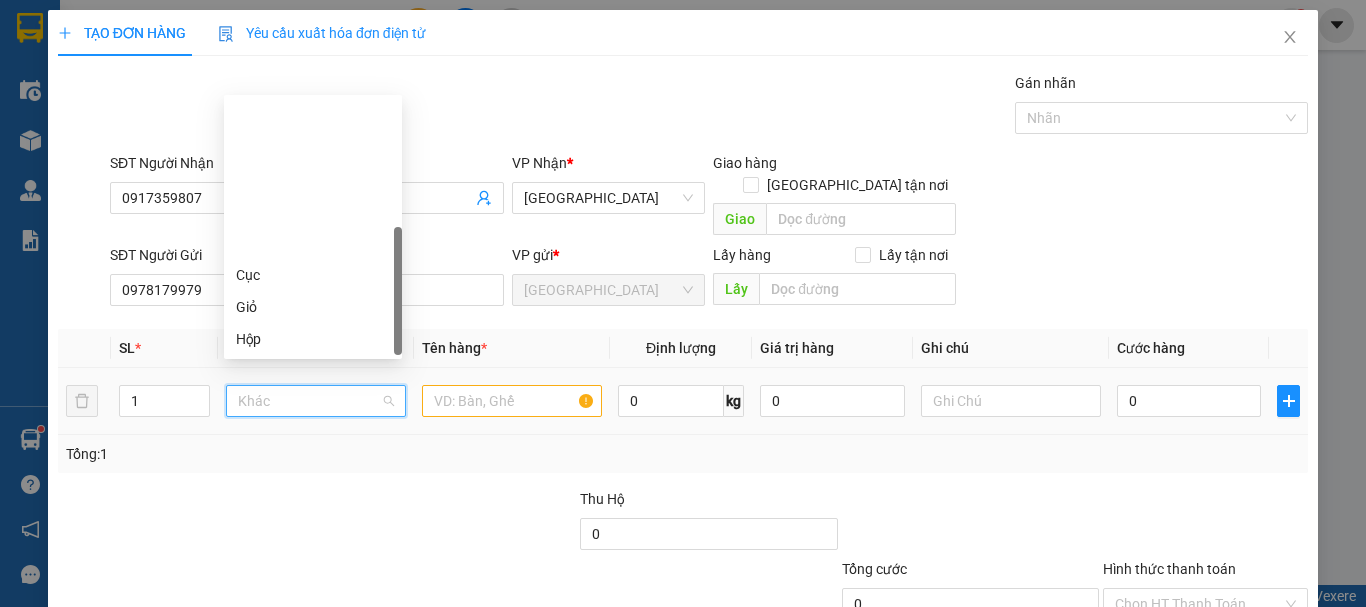 type on "X" 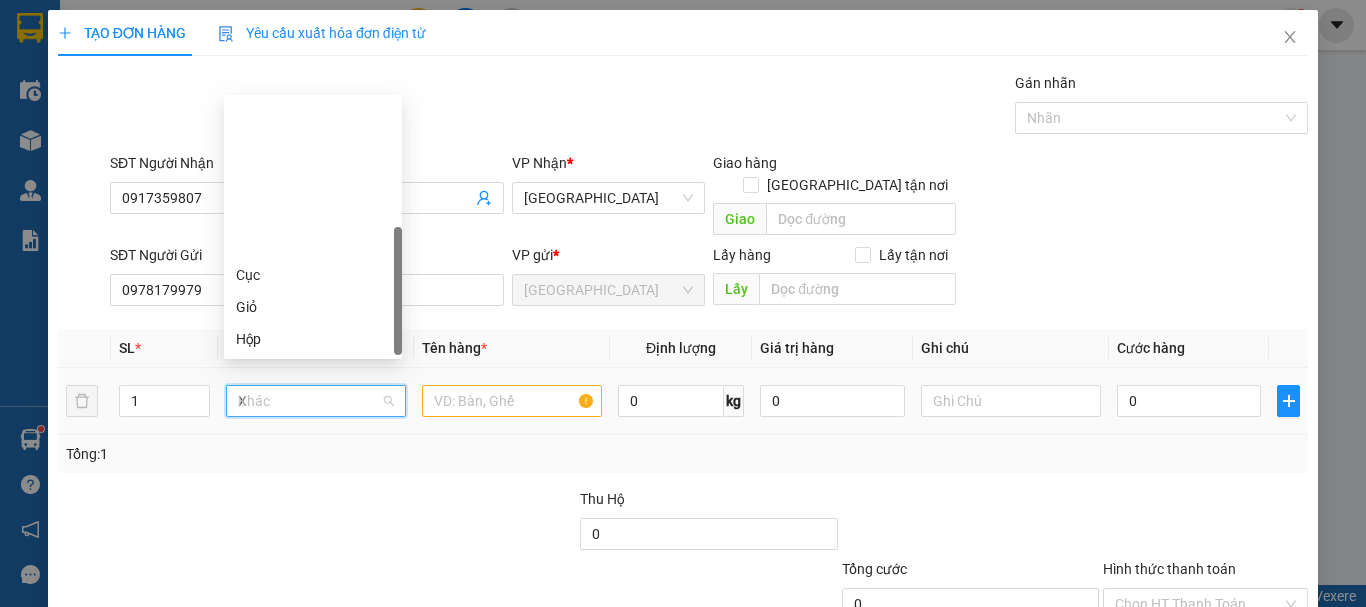 scroll, scrollTop: 0, scrollLeft: 0, axis: both 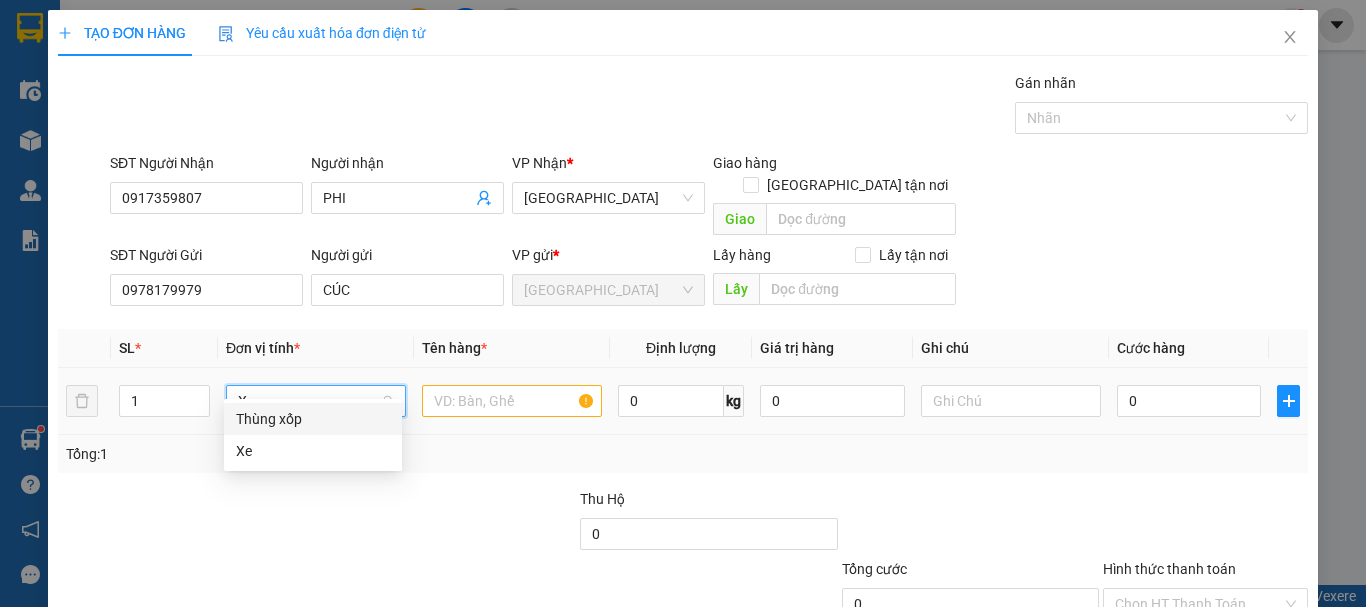 click on "Thùng xốp" at bounding box center [313, 419] 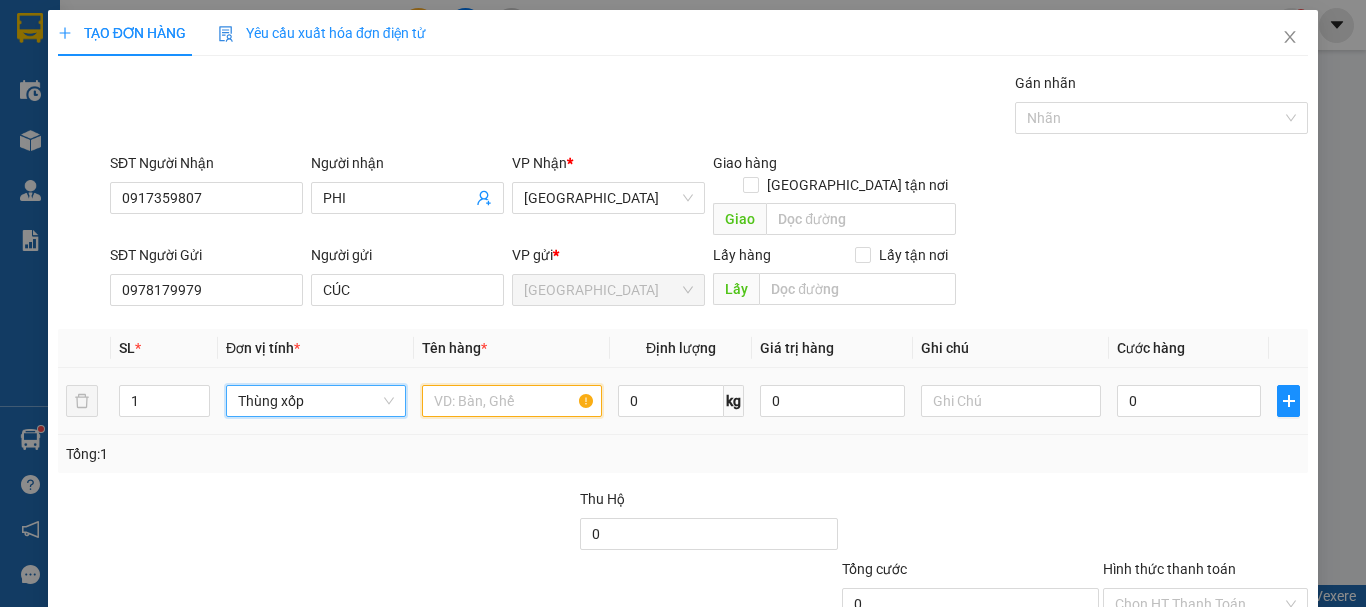 click at bounding box center (512, 401) 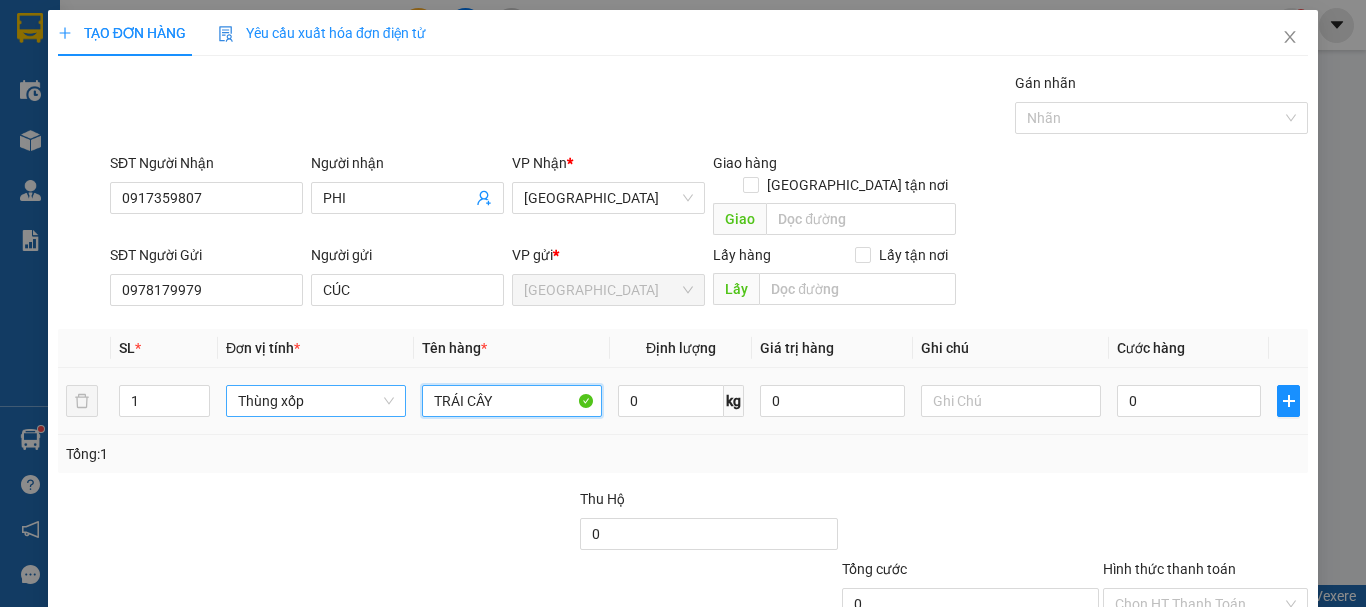 type on "TRÁI CÂY" 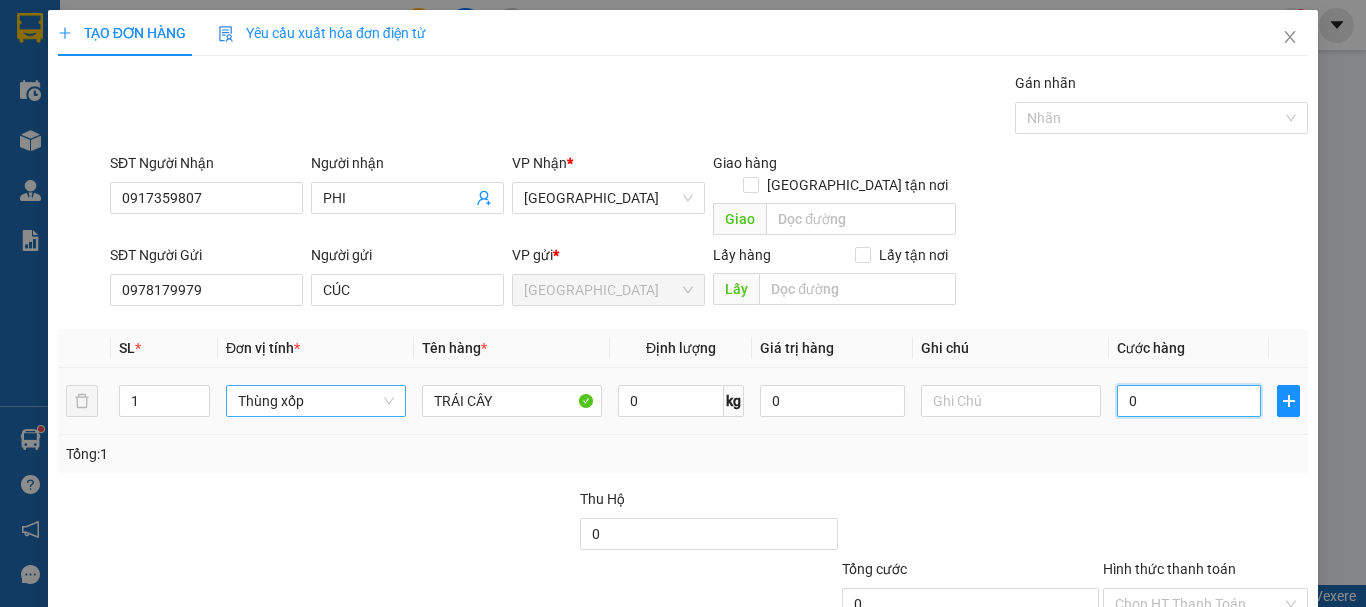 type on "1" 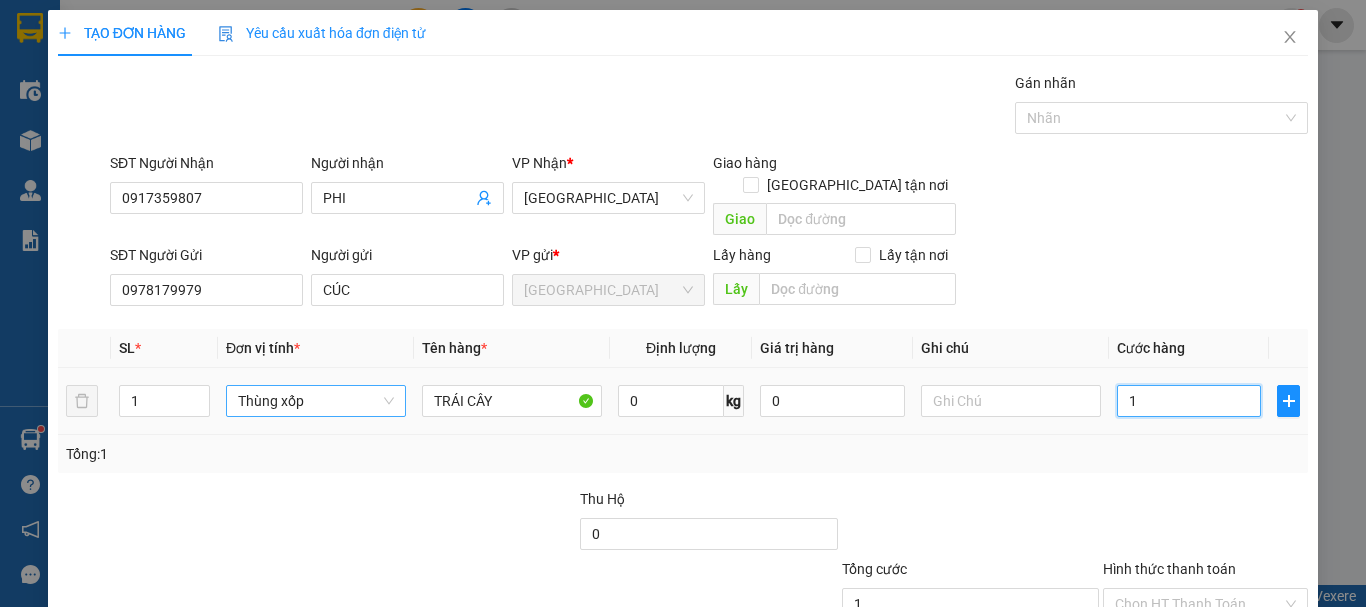 type on "10" 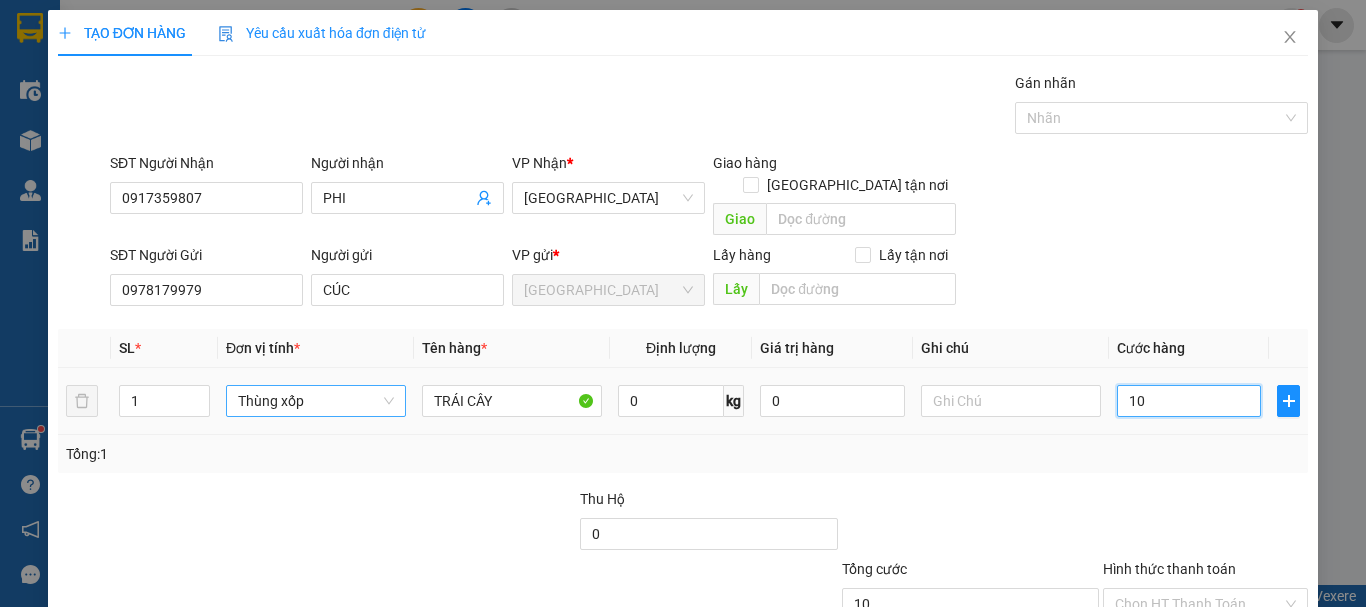 type on "100" 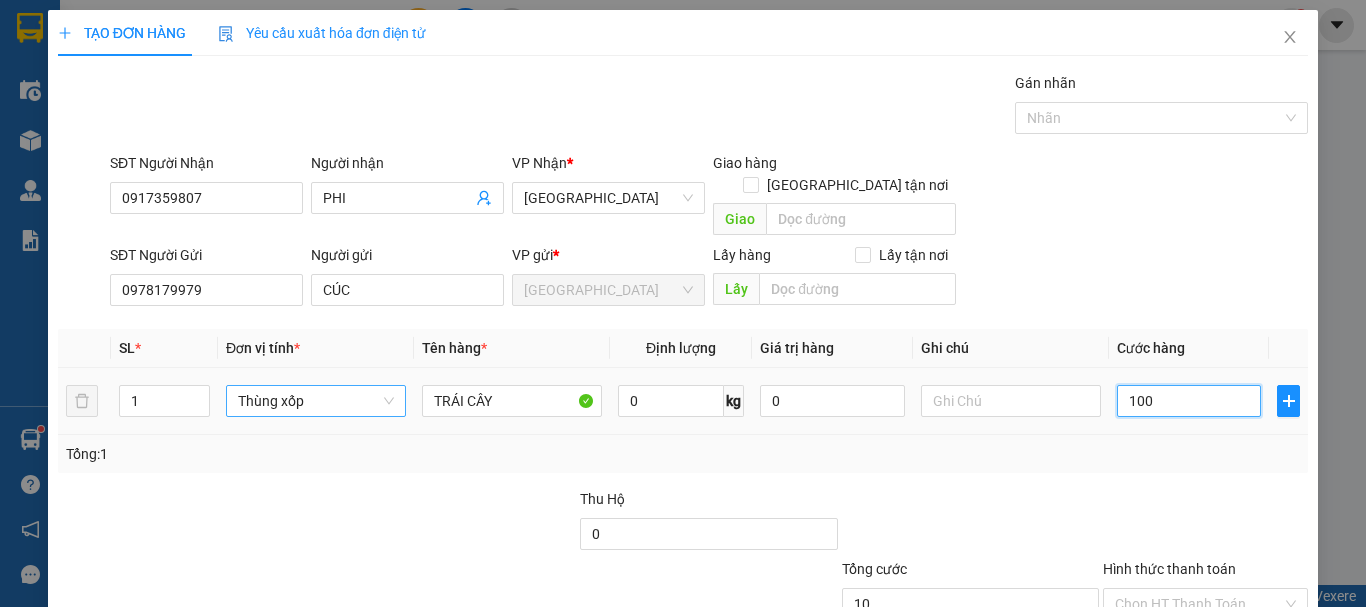 type on "100" 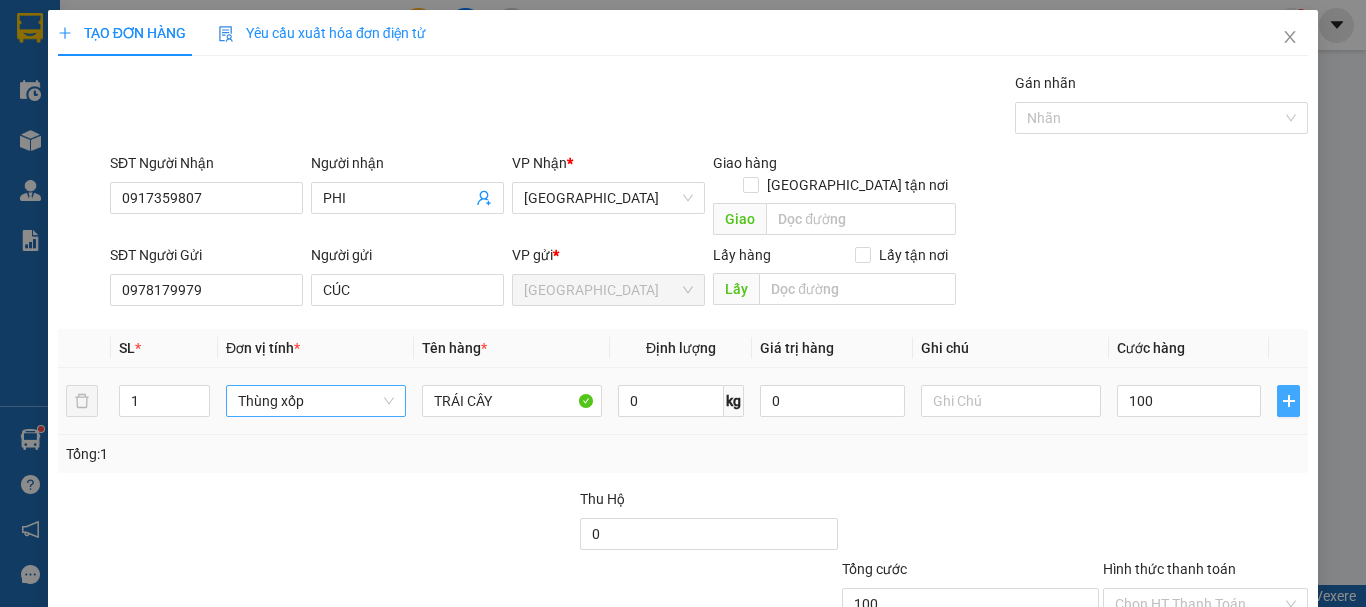 type on "100.000" 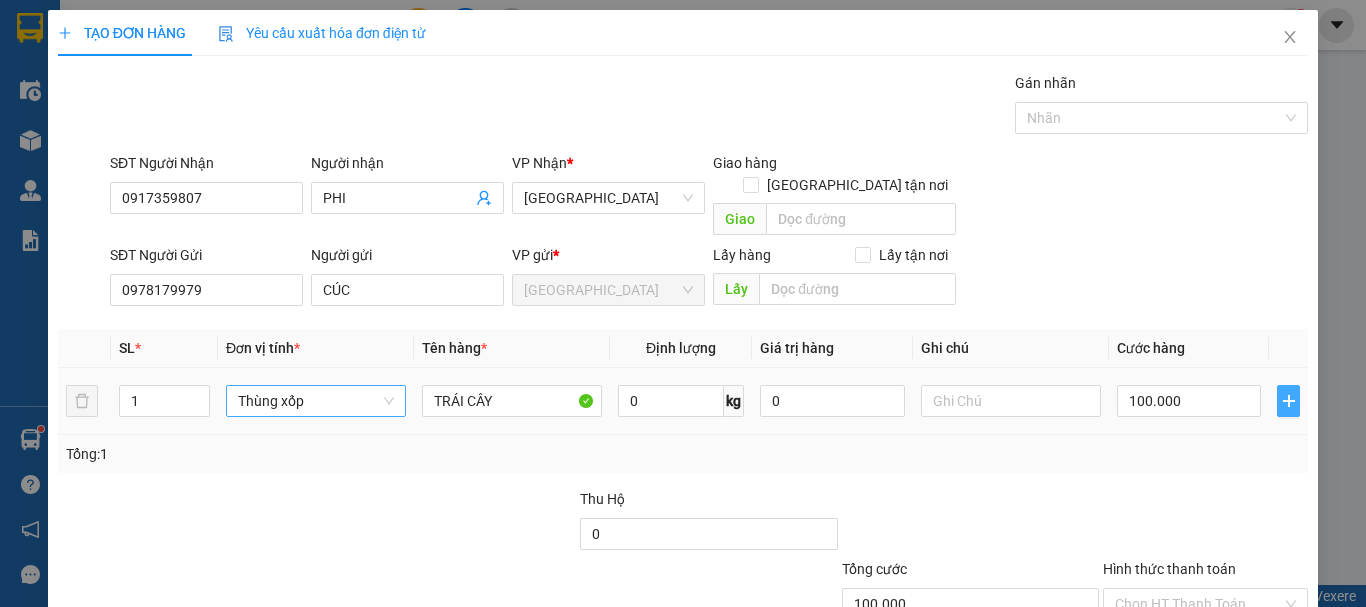 click at bounding box center (1288, 401) 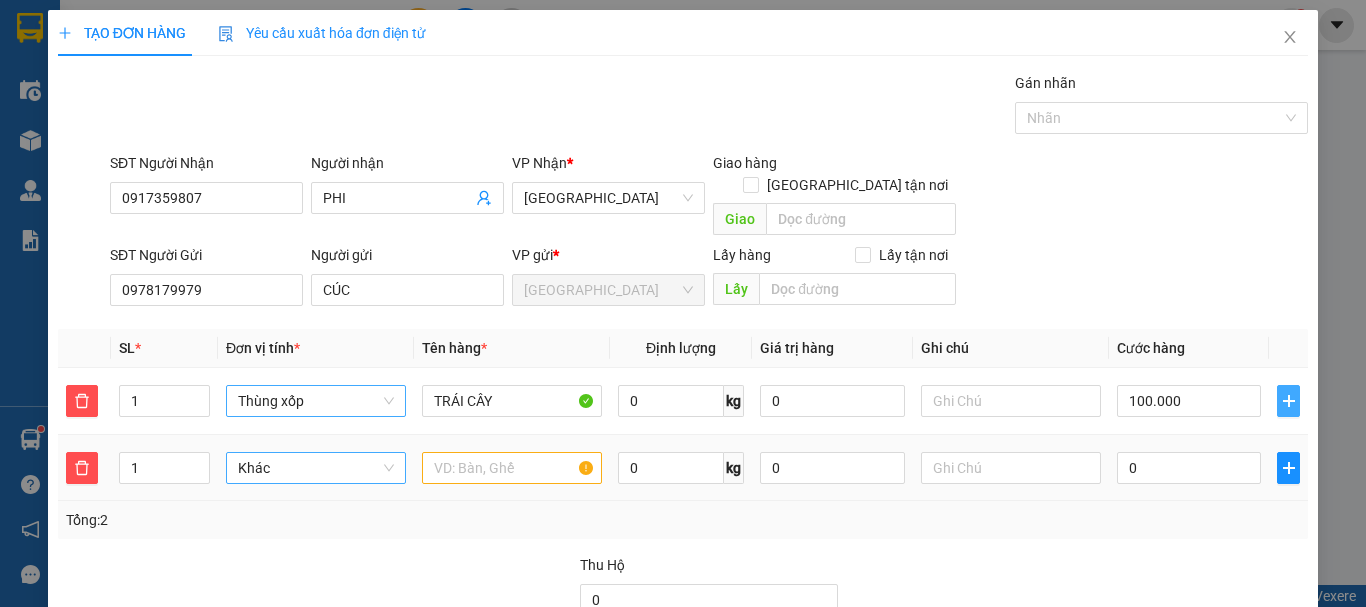 click on "Khác" at bounding box center (316, 468) 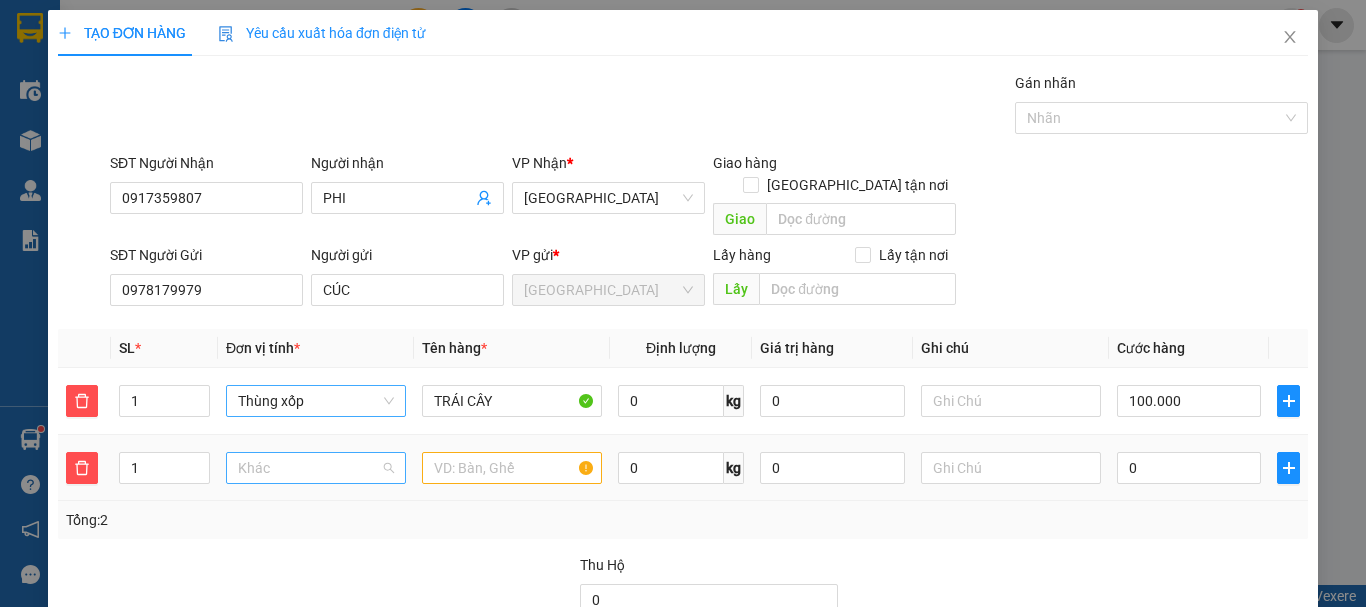 scroll, scrollTop: 192, scrollLeft: 0, axis: vertical 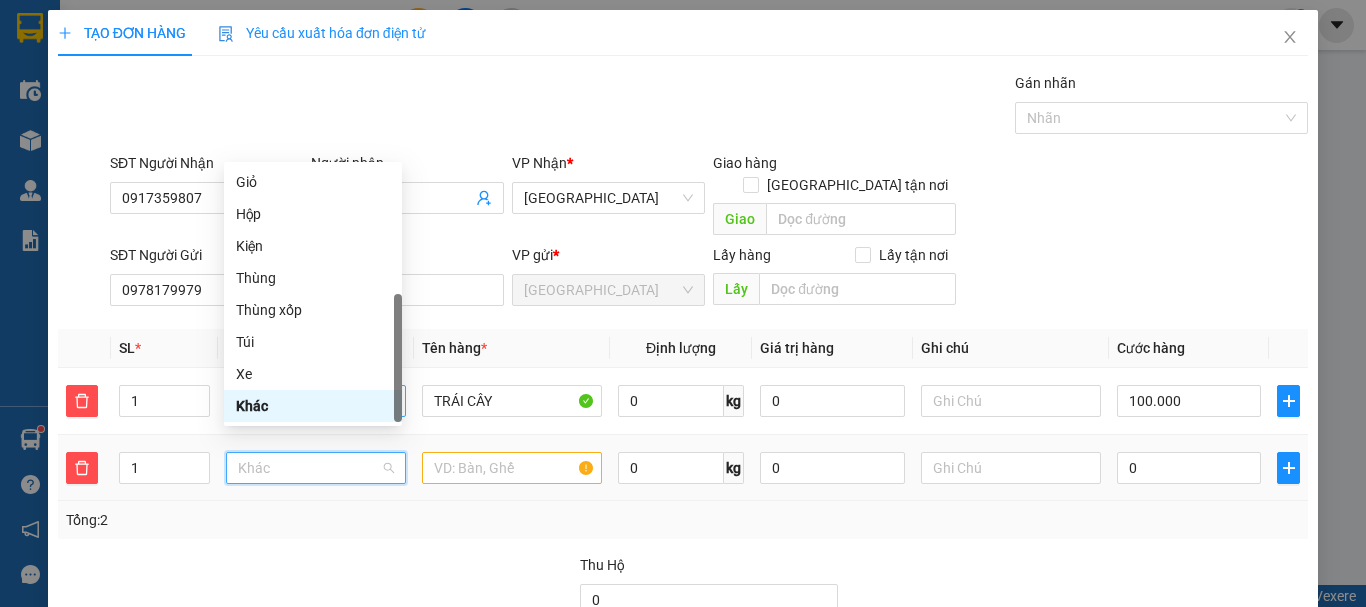 type on "T" 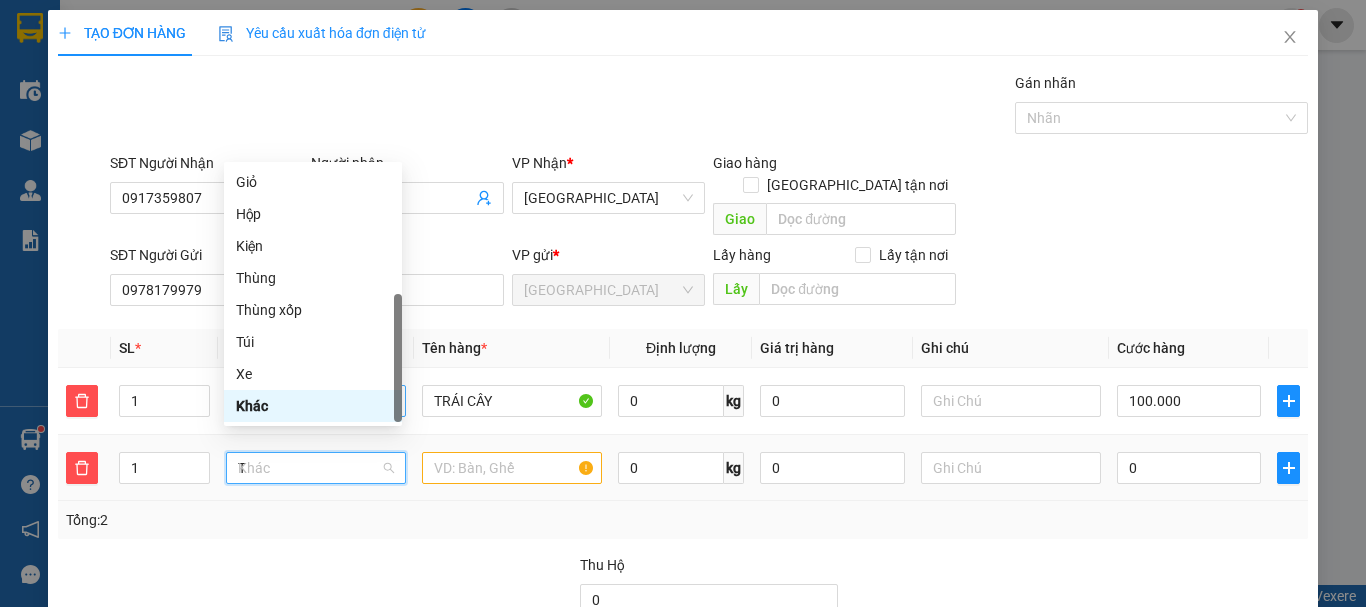 scroll, scrollTop: 0, scrollLeft: 0, axis: both 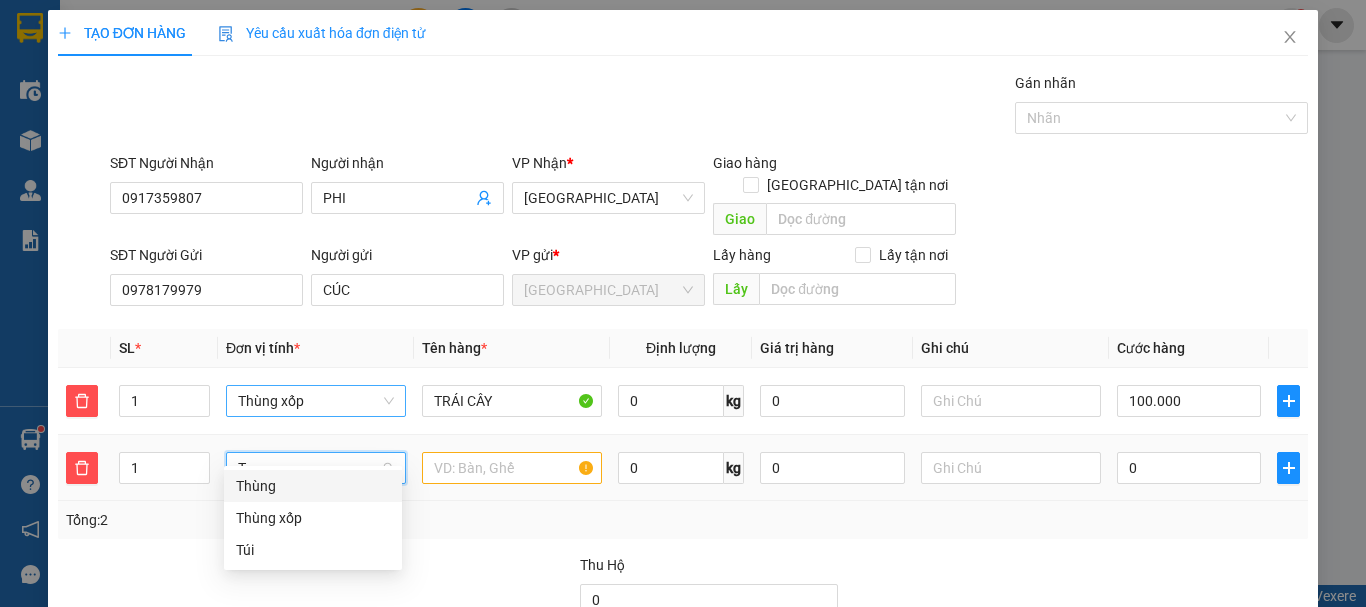 click on "Thùng" at bounding box center [313, 486] 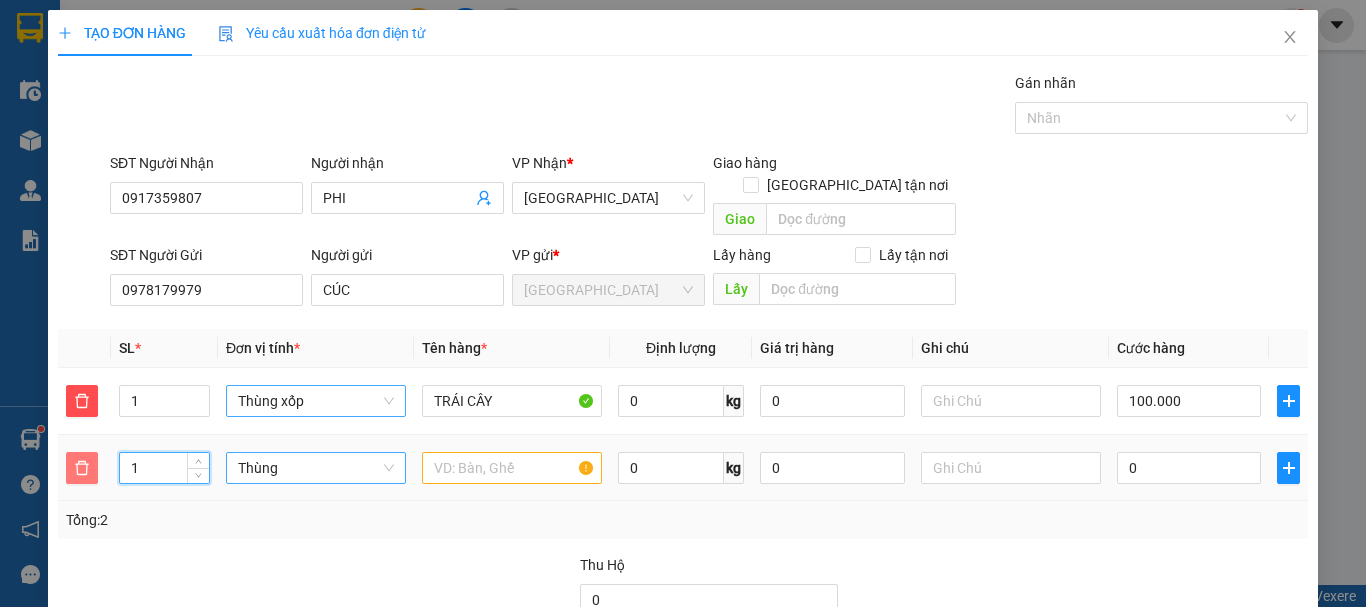 click on "1 Thùng 0 kg 0 0" at bounding box center [683, 468] 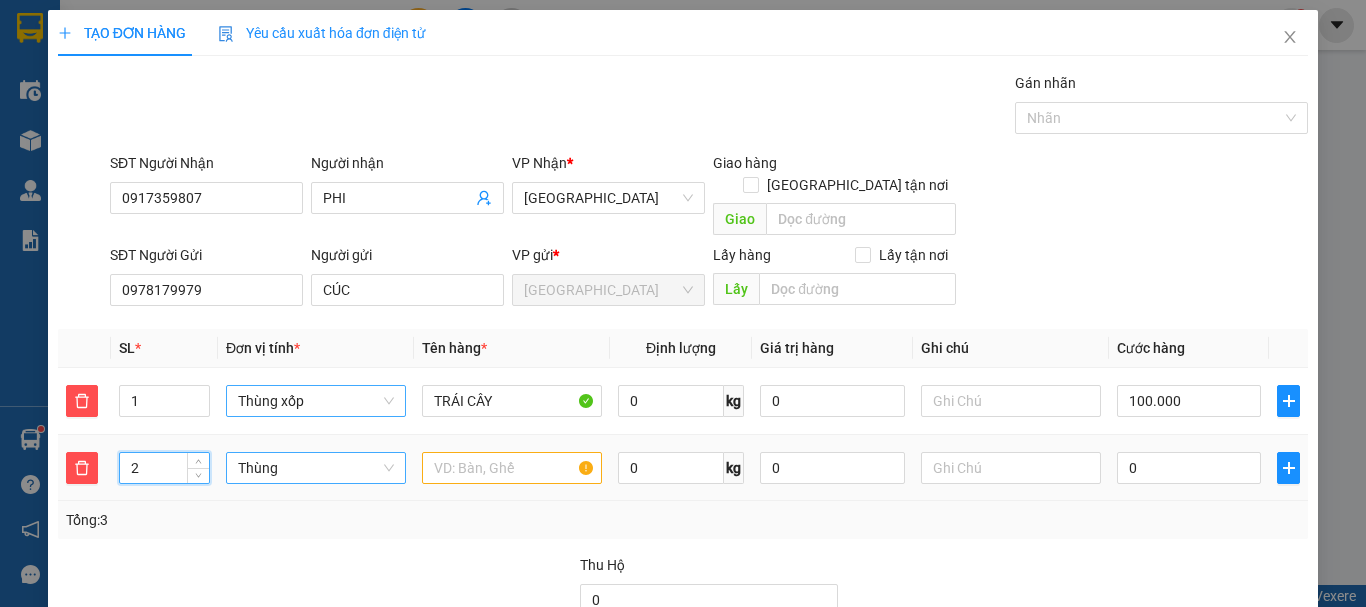 type on "2" 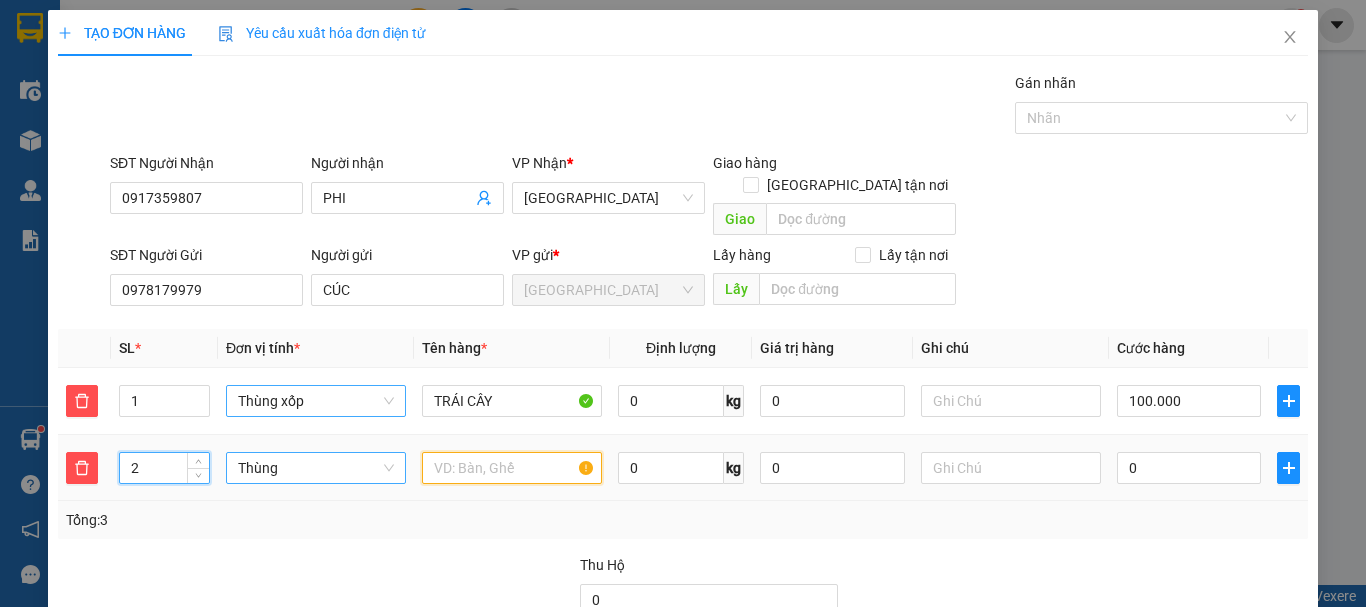 click at bounding box center [512, 468] 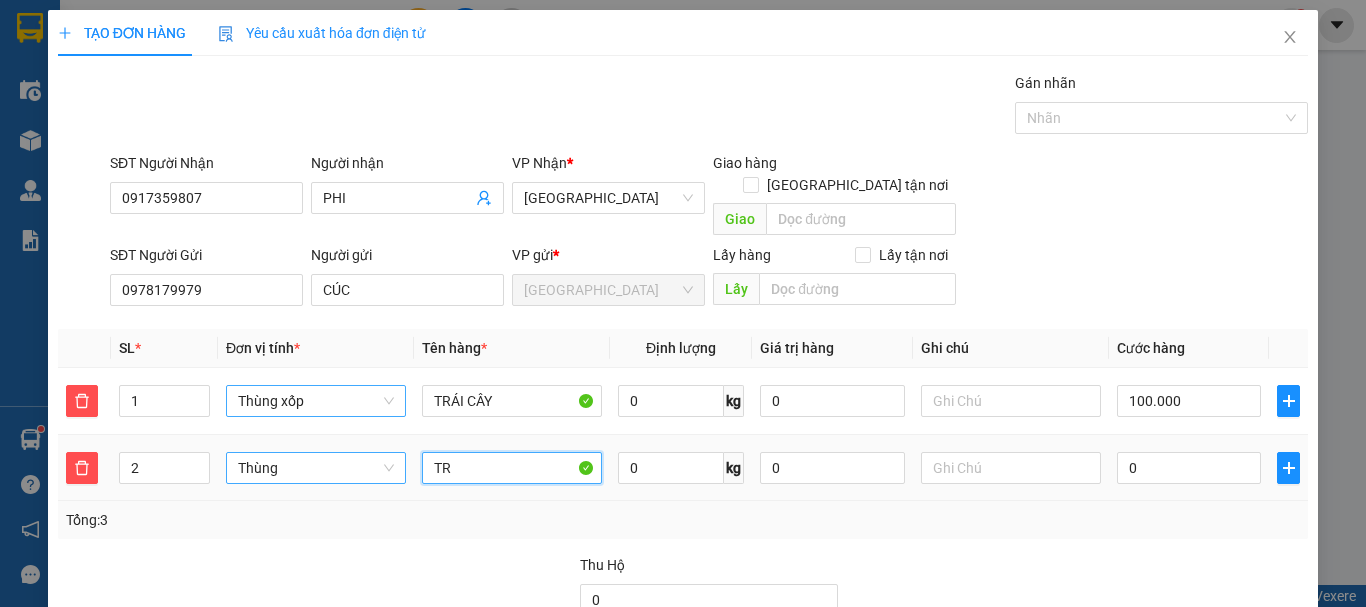 type on "T" 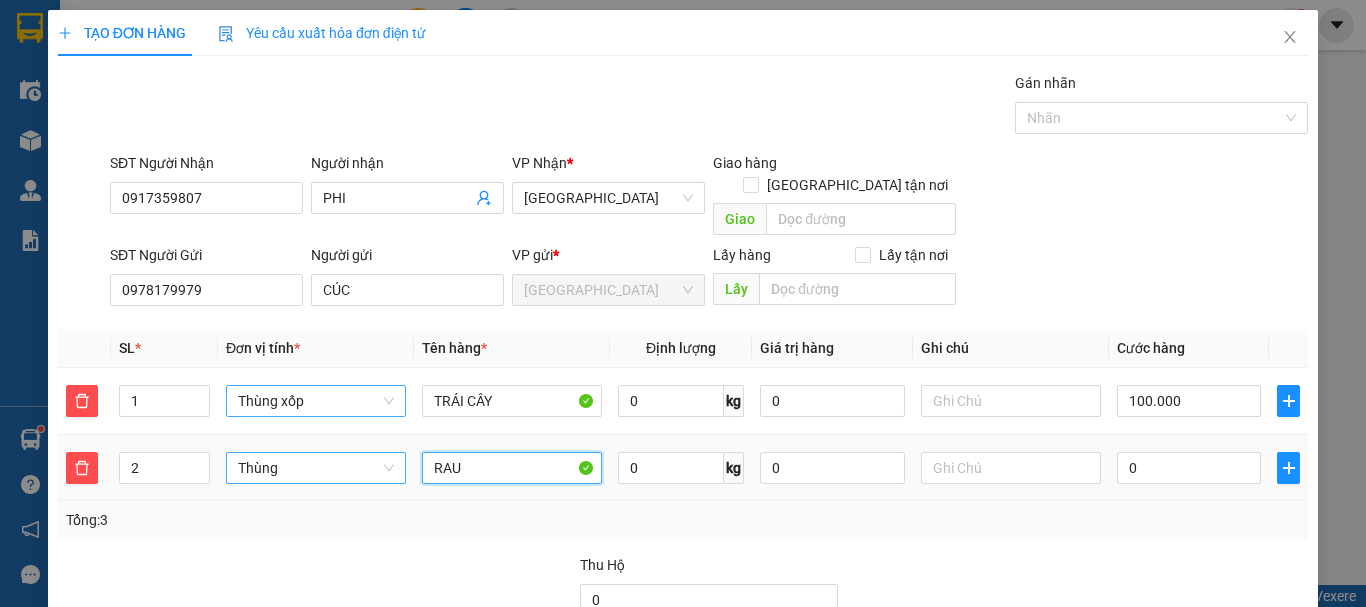 type on "RAU" 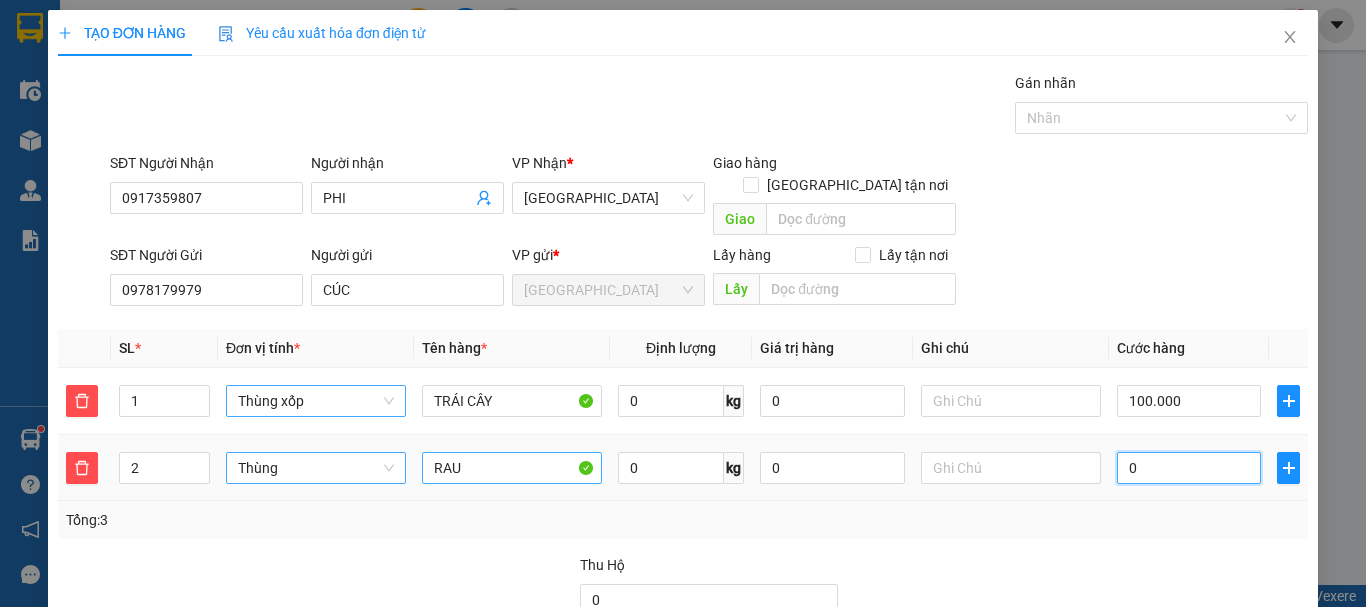 type on "100.001" 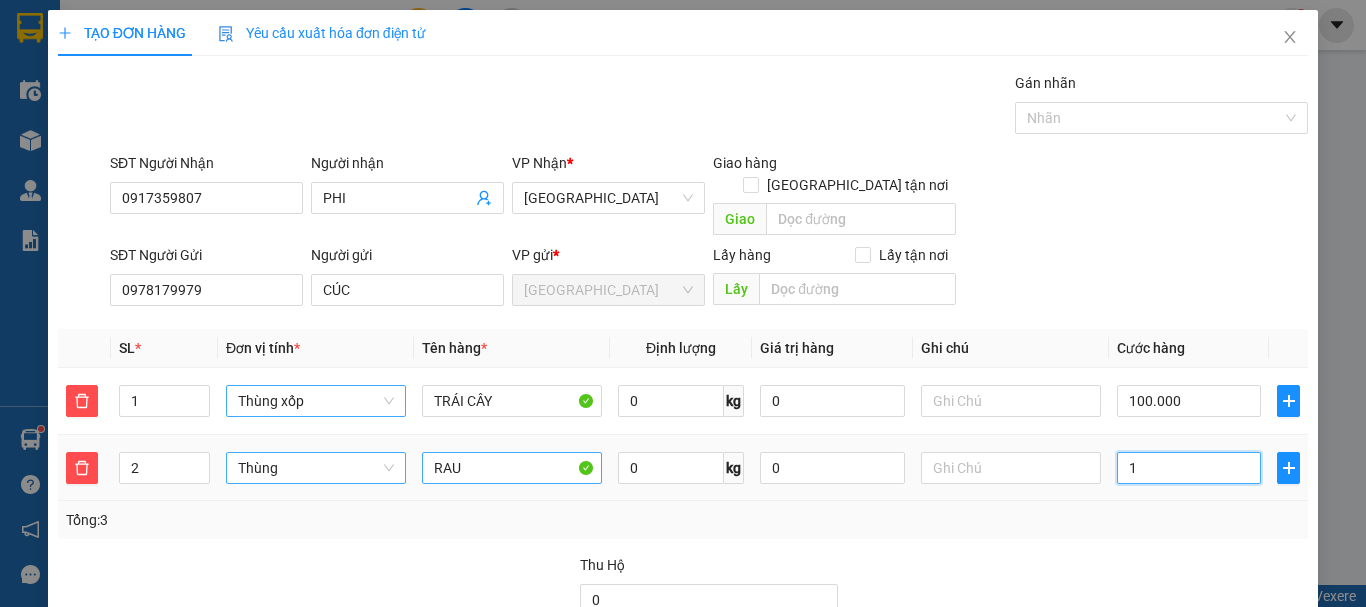 type on "100.018" 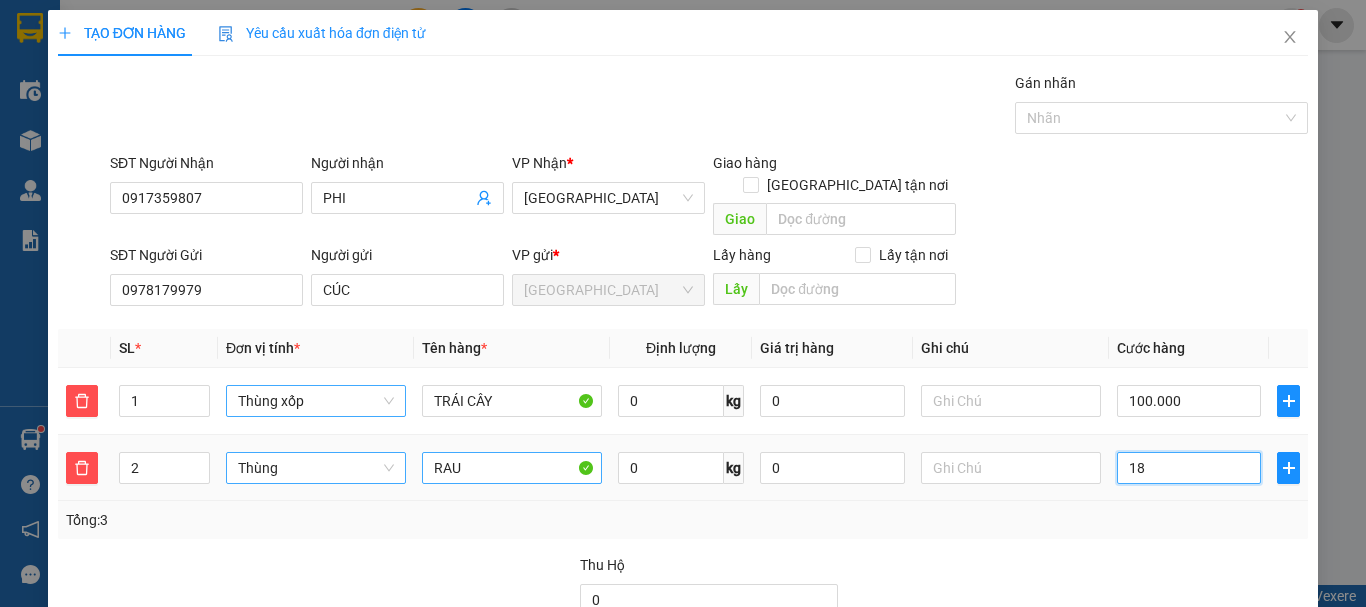type on "100.180" 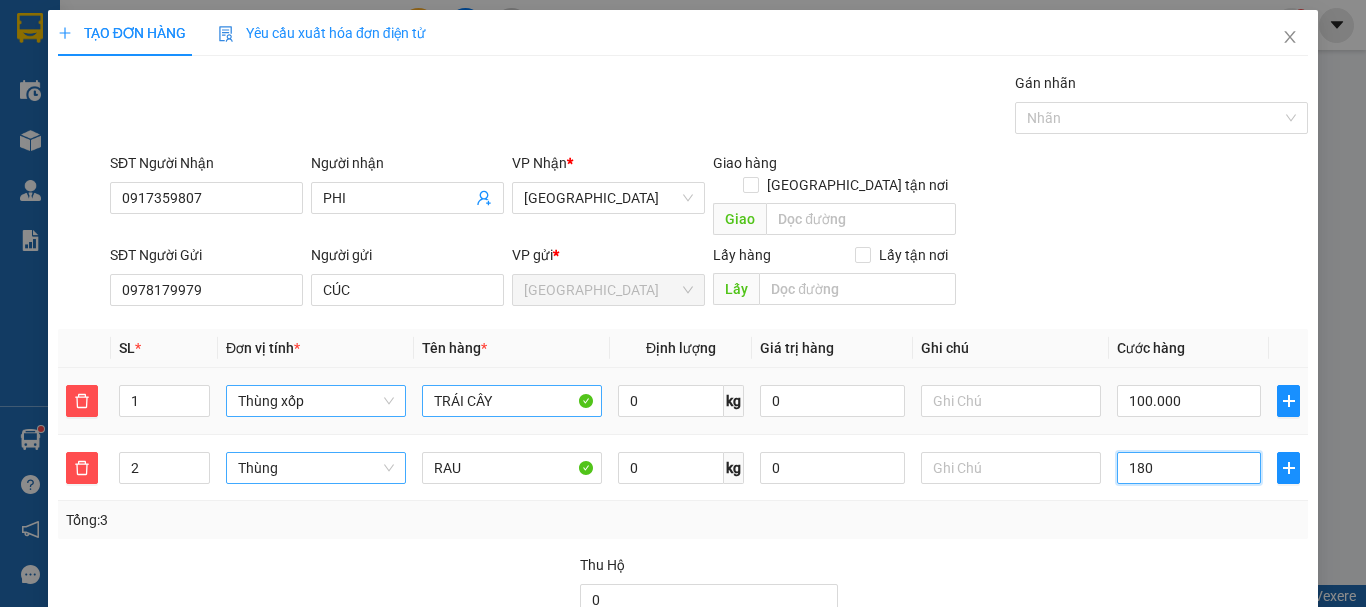 type on "180" 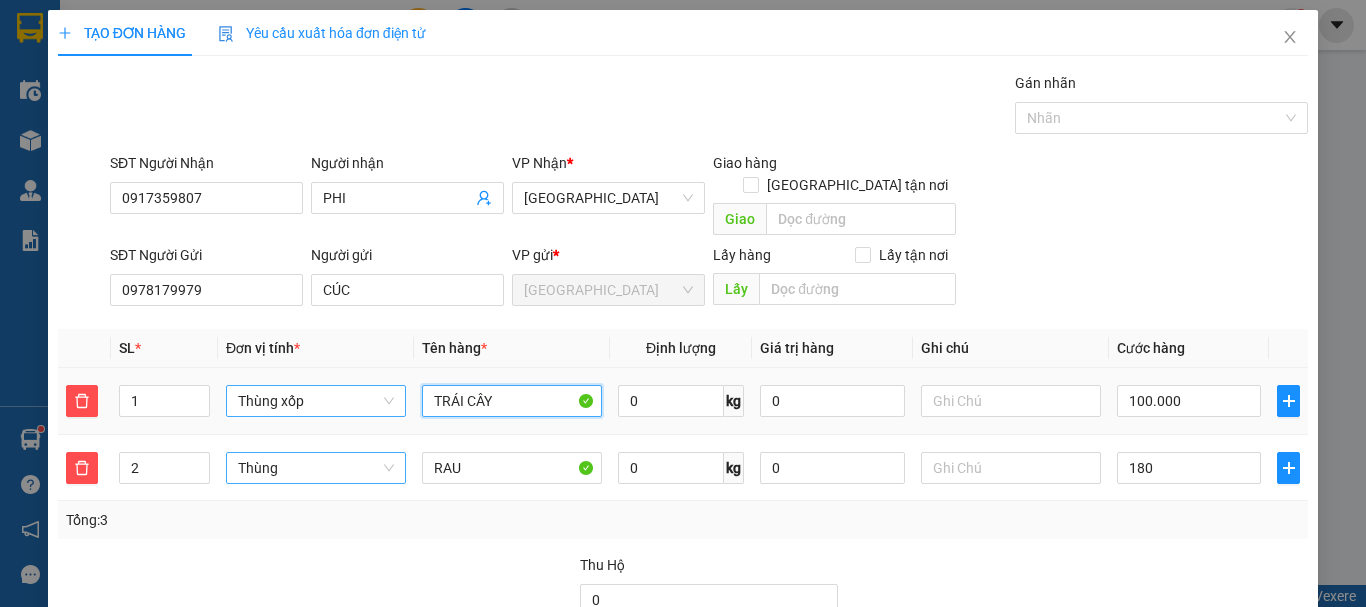 type on "280.000" 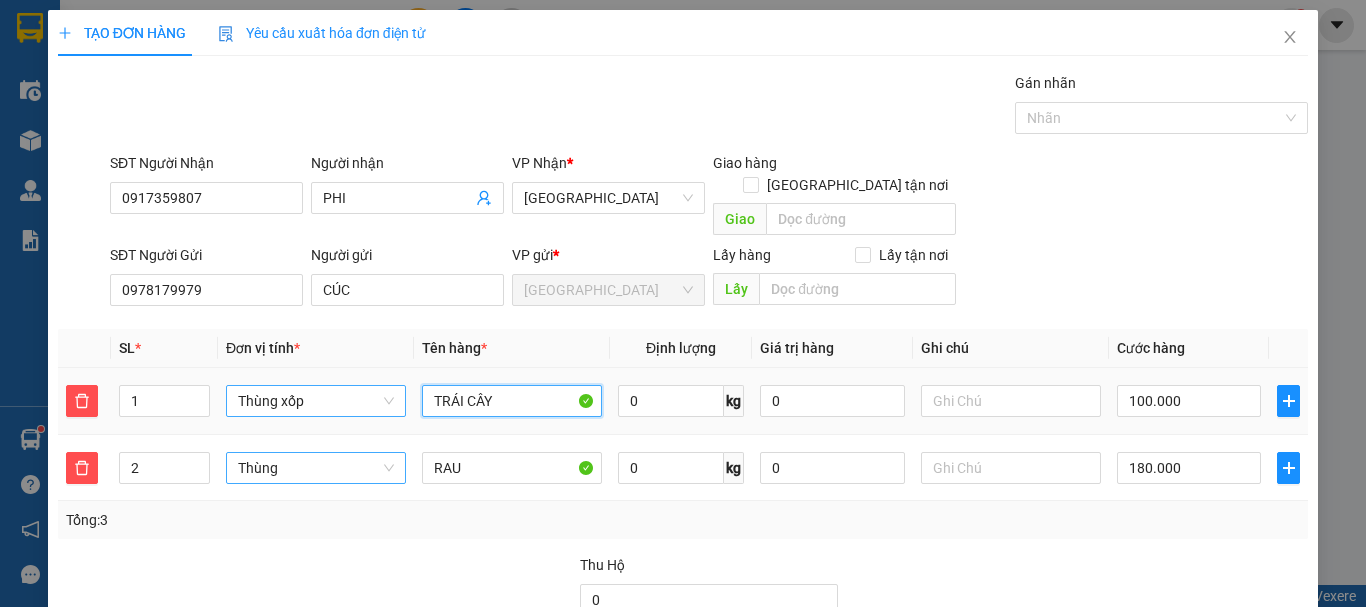 drag, startPoint x: 496, startPoint y: 368, endPoint x: 372, endPoint y: 382, distance: 124.78782 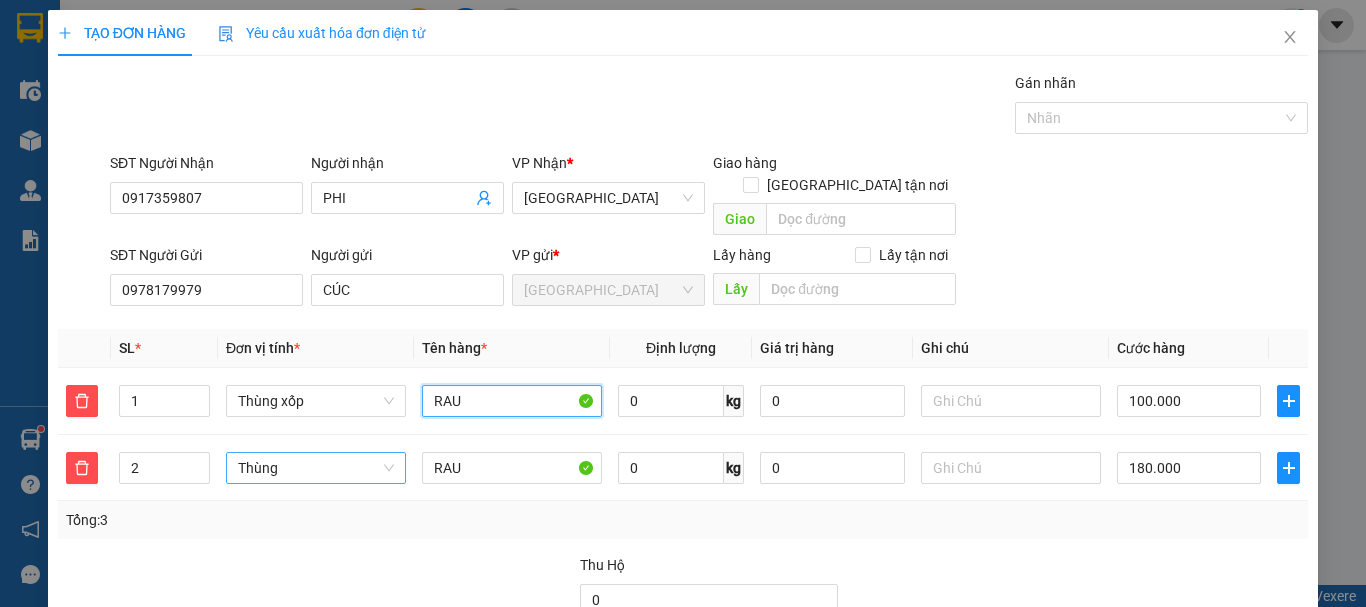 type on "RAU" 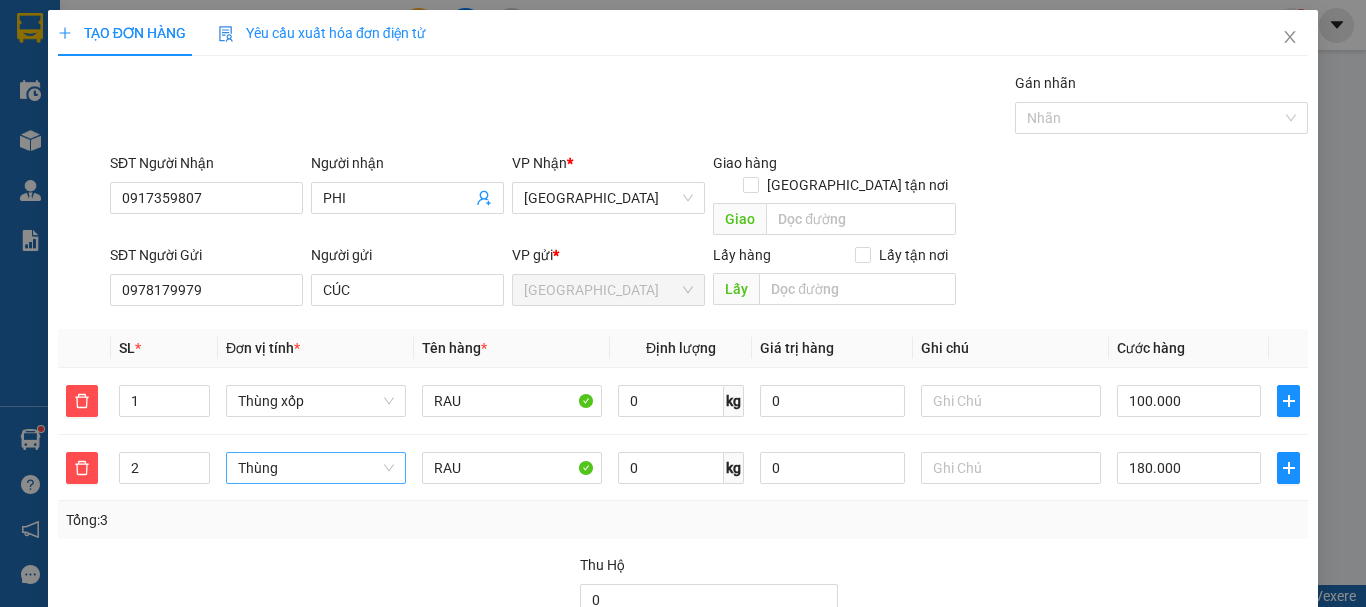 click on "Transit Pickup Surcharge Ids Transit Deliver Surcharge Ids Transit Deliver Surcharge Transit Deliver Surcharge Gói vận chuyển  * Tiêu chuẩn Gán nhãn   Nhãn SĐT Người Nhận 0917359807 Người nhận PHI VP Nhận  * [GEOGRAPHIC_DATA] Giao hàng Giao tận nơi Giao SĐT Người Gửi 0978179979 Người gửi CÚC VP gửi  * [GEOGRAPHIC_DATA]  Lấy hàng Lấy tận nơi Lấy SL  * Đơn vị tính  * Tên hàng  * Định lượng Giá trị hàng Ghi chú Cước hàng                   1 Thùng xốp RAU 0 kg 0 100.000 2 Thùng RAU 0 kg 0 180.000 Tổng:  3 Thu Hộ 0 Tổng cước 280.000 Hình thức thanh toán Chọn HT Thanh Toán Số tiền thu trước 0 Chưa thanh toán 280.000 Chọn HT Thanh Toán Lưu nháp Xóa Thông tin [PERSON_NAME] và In RAU" at bounding box center [683, 426] 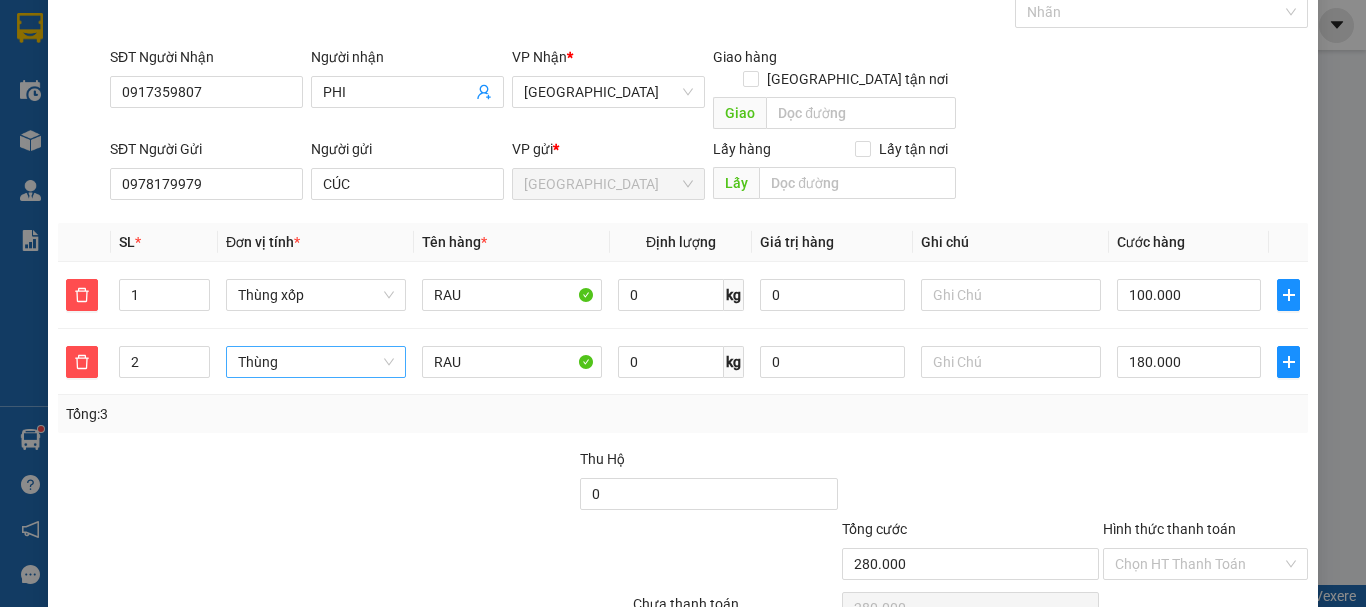 scroll, scrollTop: 191, scrollLeft: 0, axis: vertical 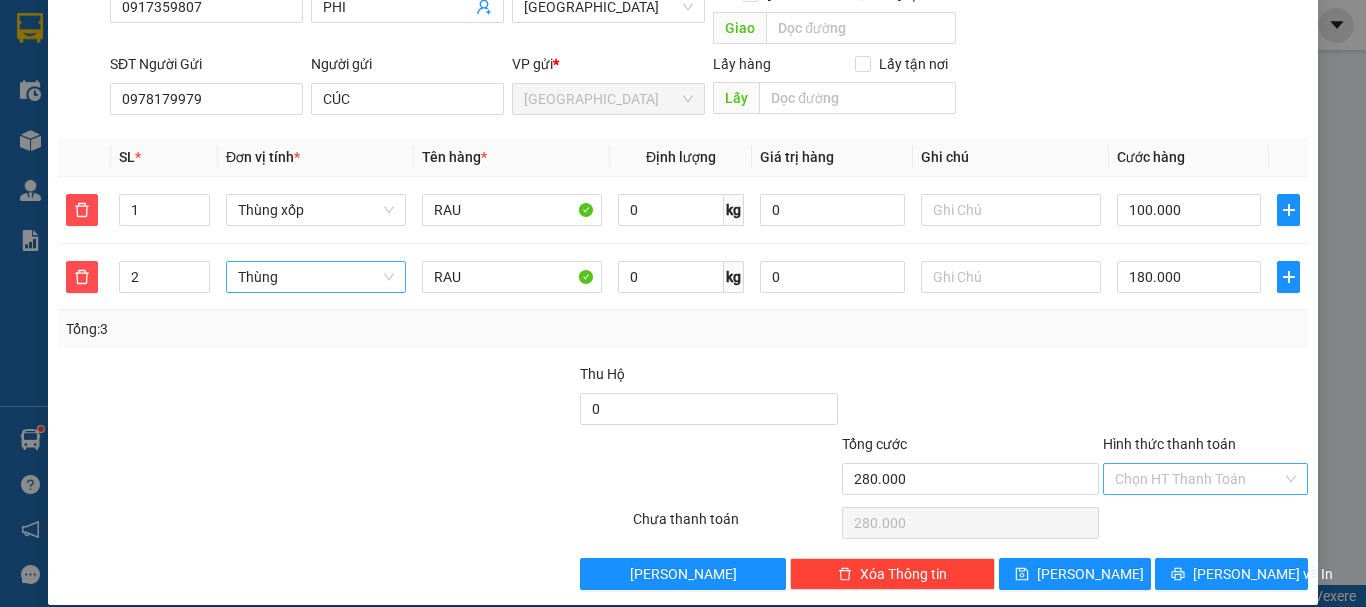 click on "Hình thức thanh toán" at bounding box center [1198, 479] 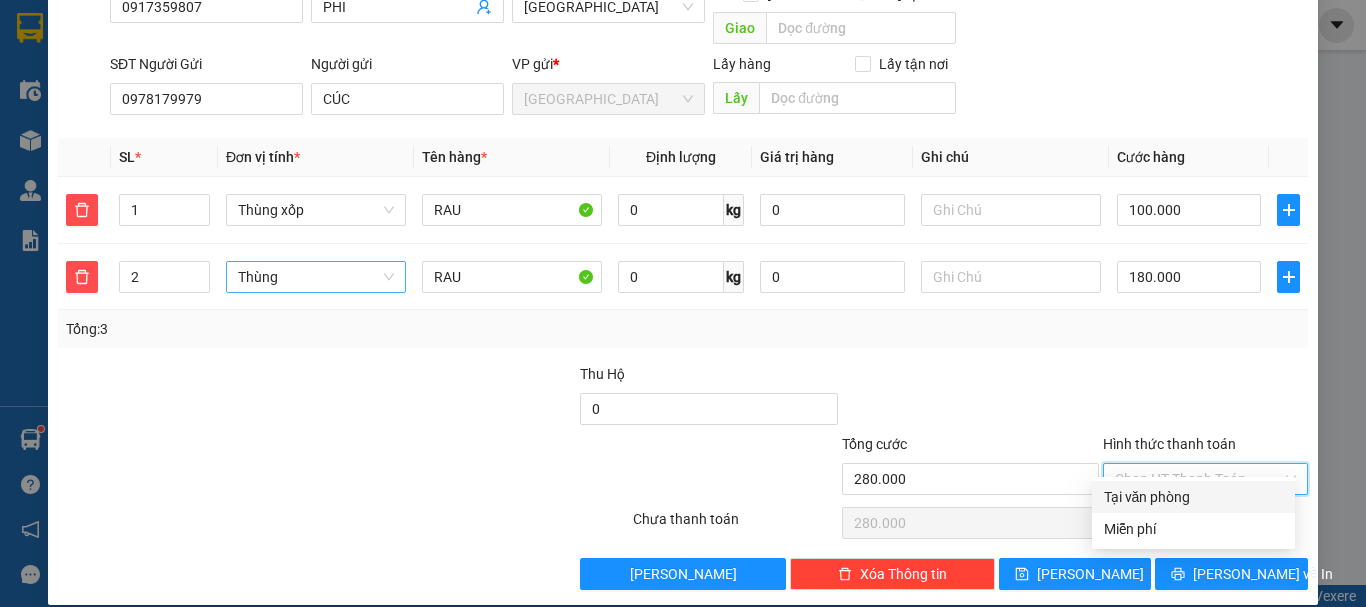 click on "Tại văn phòng" at bounding box center (1193, 497) 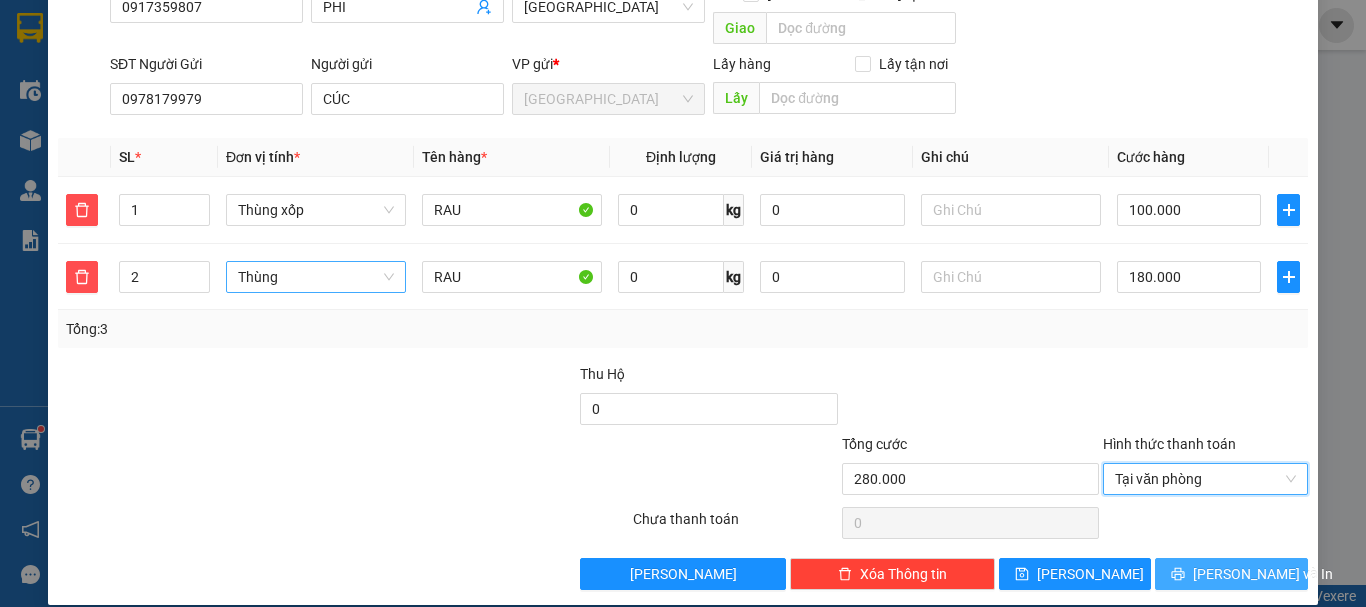 click on "[PERSON_NAME] và In" at bounding box center (1231, 574) 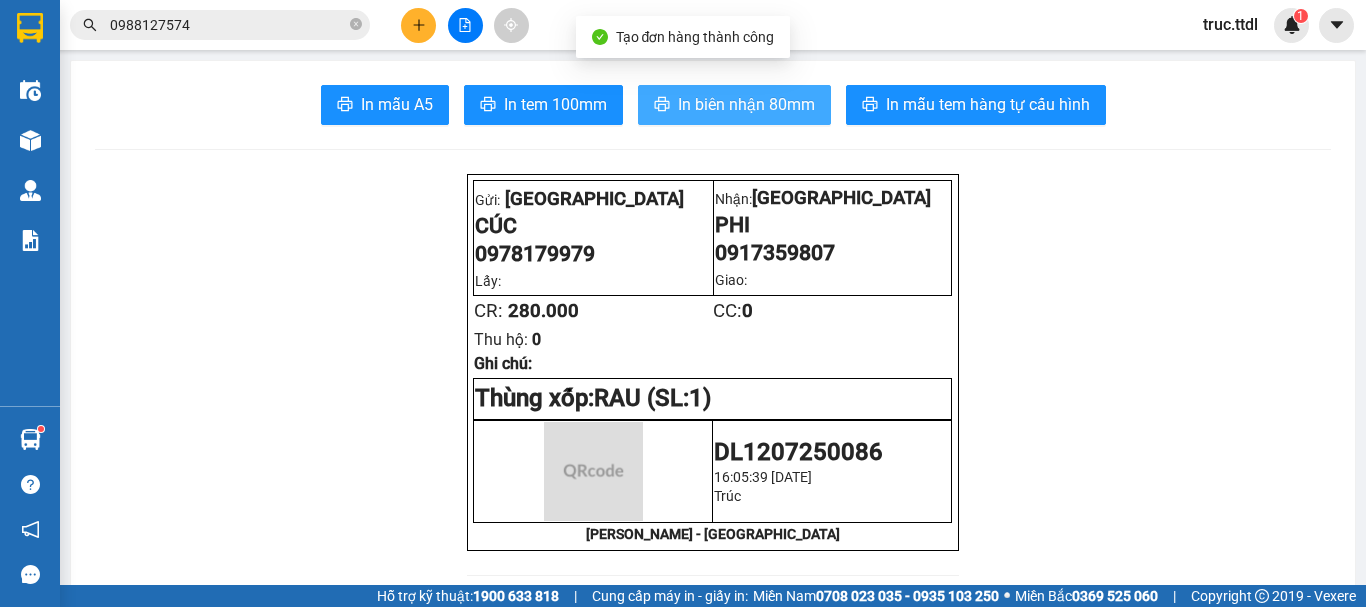 click on "In biên nhận 80mm" at bounding box center [746, 104] 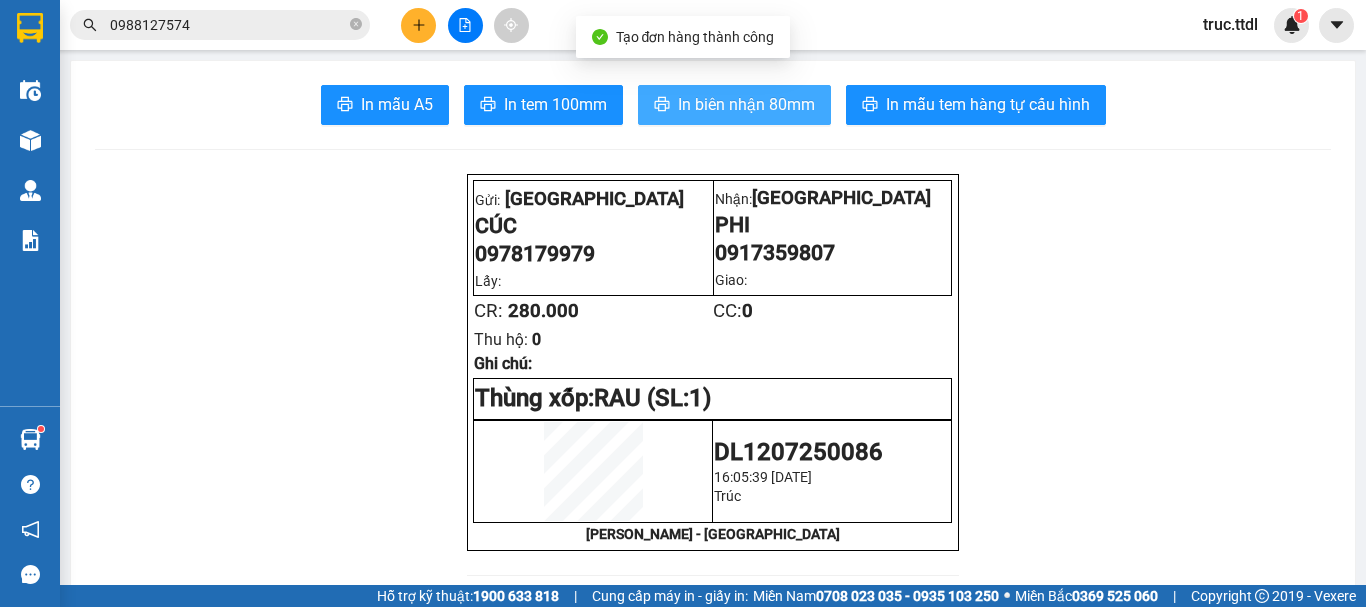 scroll, scrollTop: 0, scrollLeft: 0, axis: both 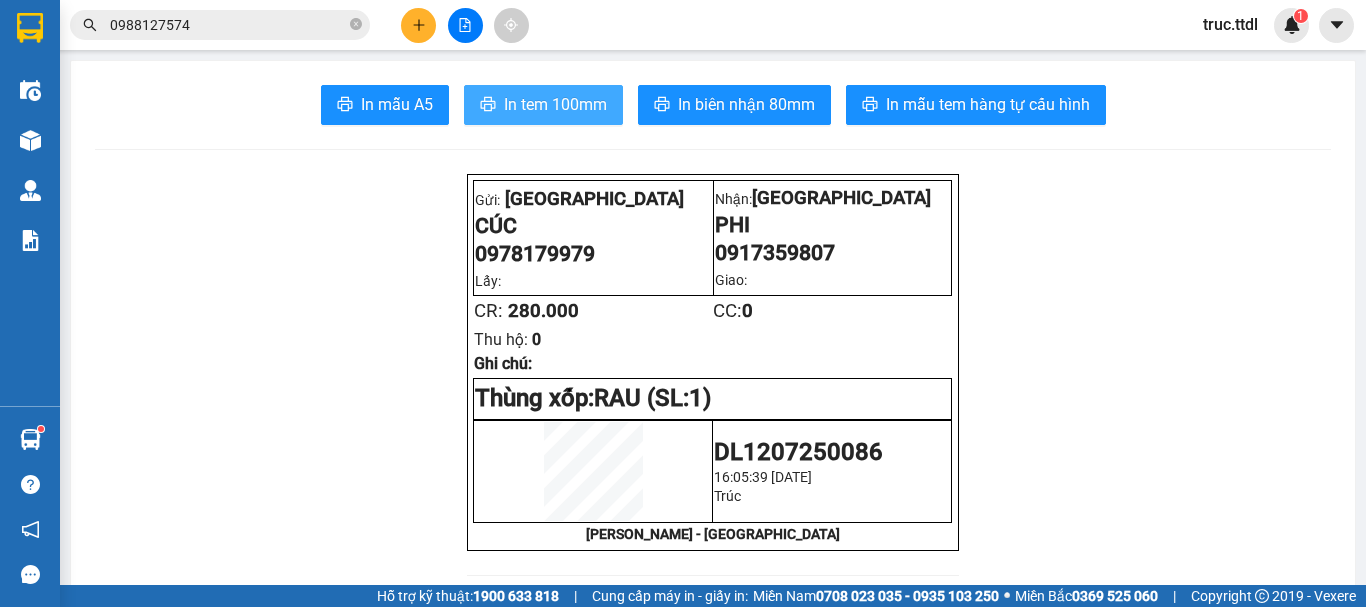 click on "In tem 100mm" at bounding box center (555, 104) 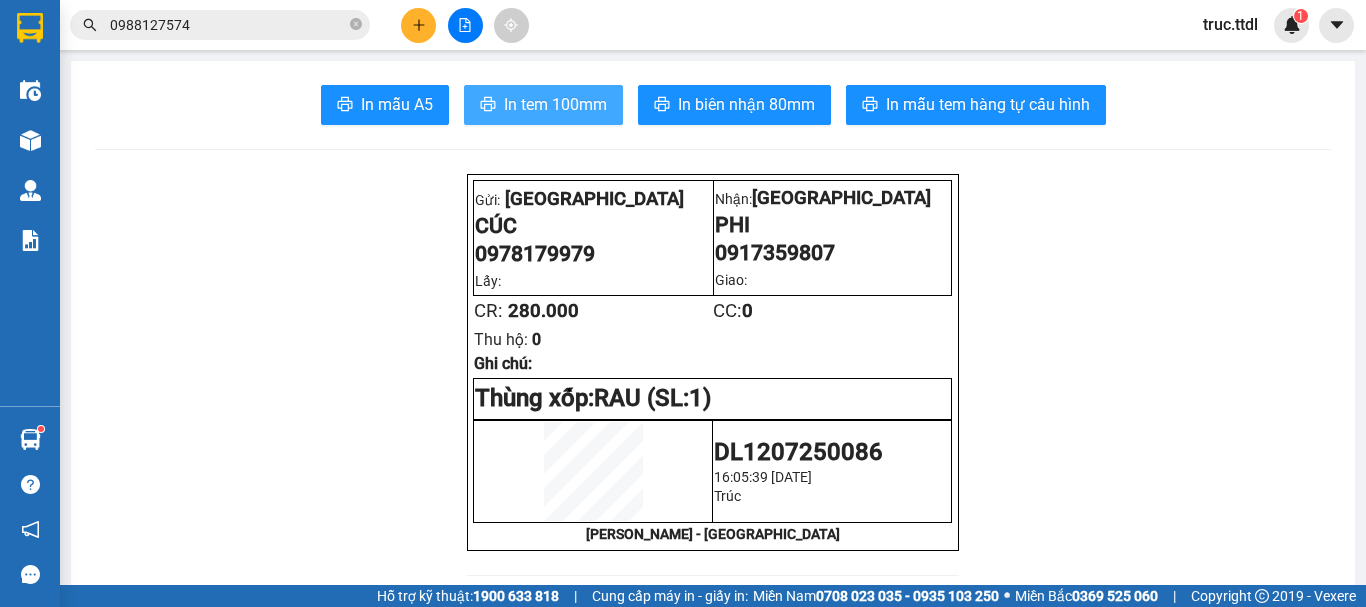 scroll, scrollTop: 0, scrollLeft: 0, axis: both 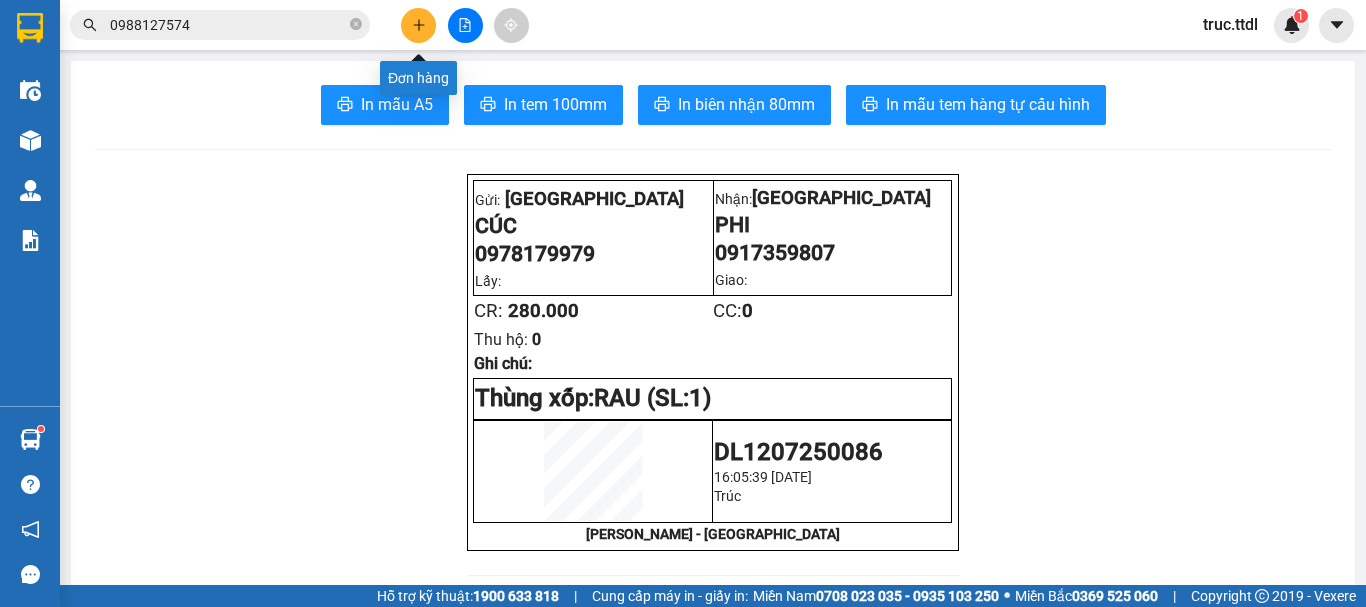 click at bounding box center (418, 25) 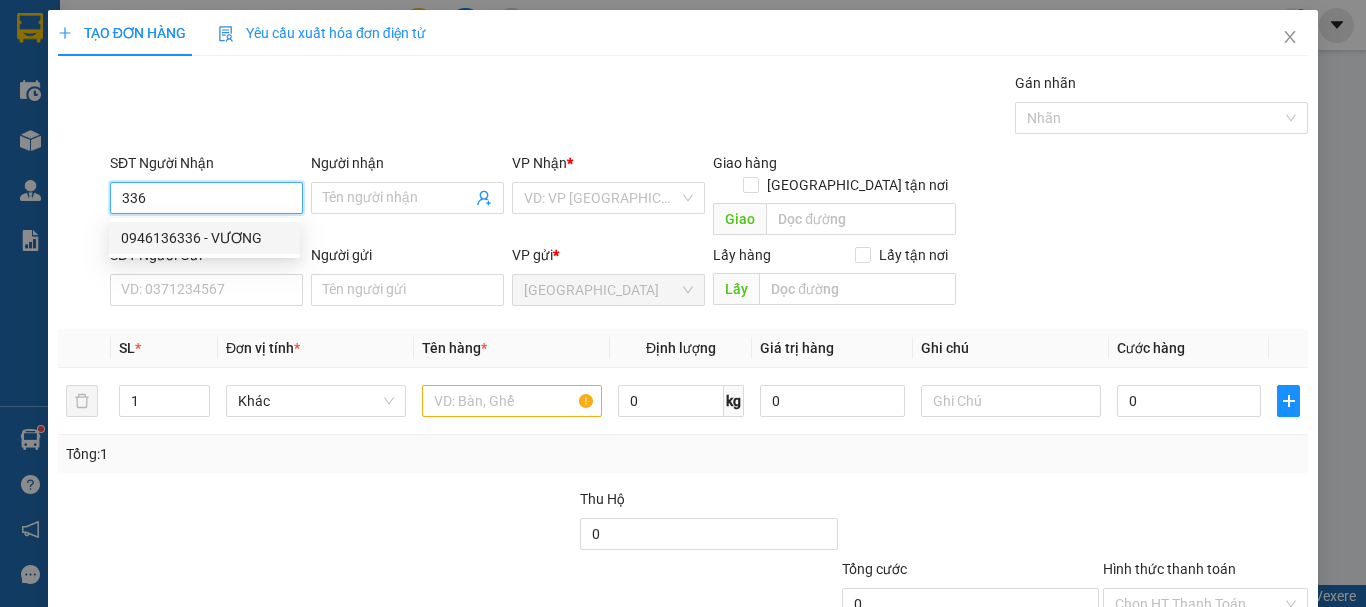 click on "0946136336 - VƯƠNG" at bounding box center (204, 238) 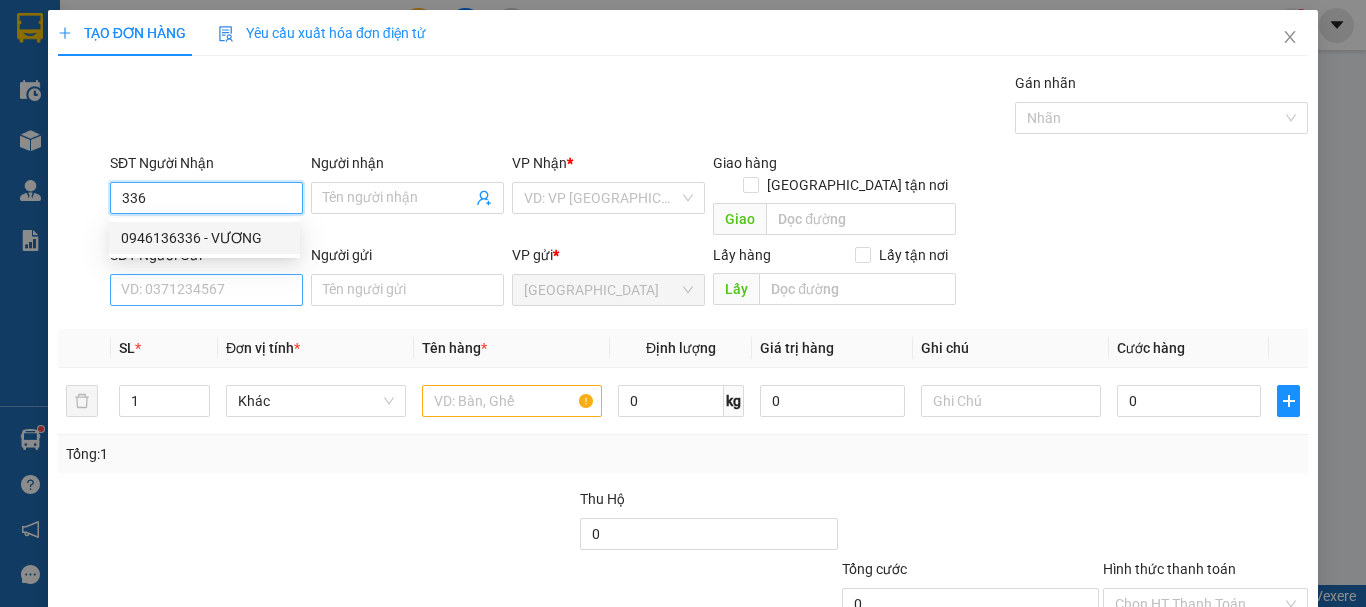 type on "0946136336" 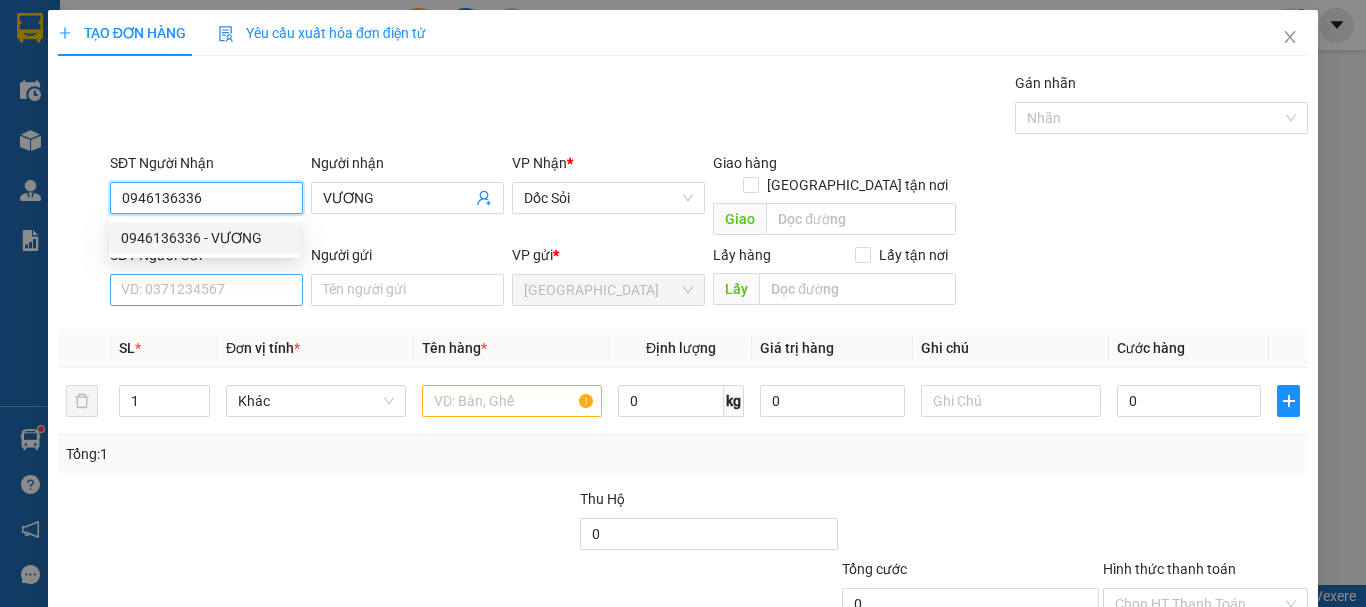 type on "0946136336" 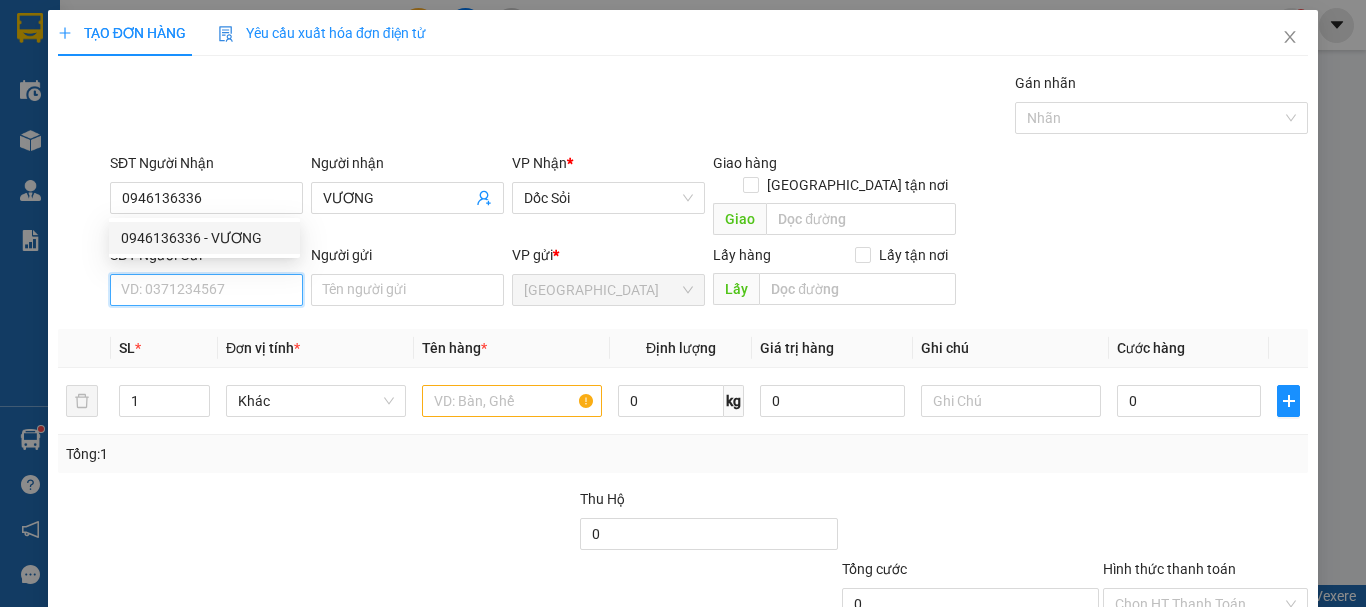 click on "SĐT Người Gửi" at bounding box center (206, 290) 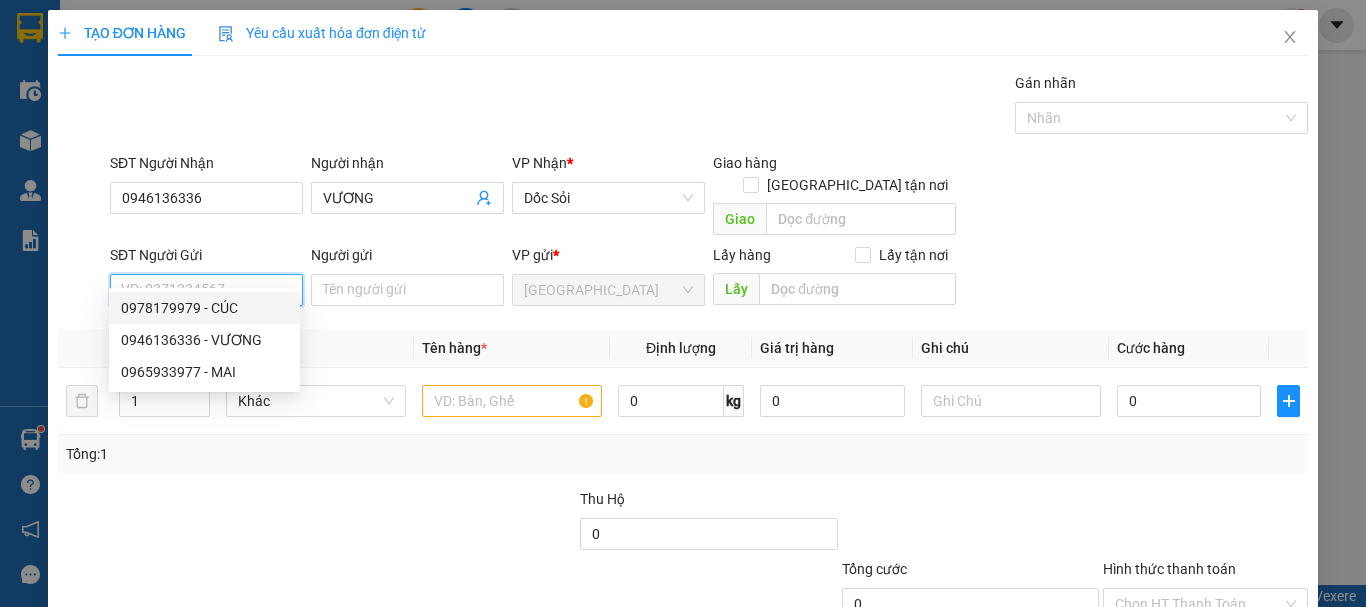 click on "0978179979 - CÚC" at bounding box center (204, 308) 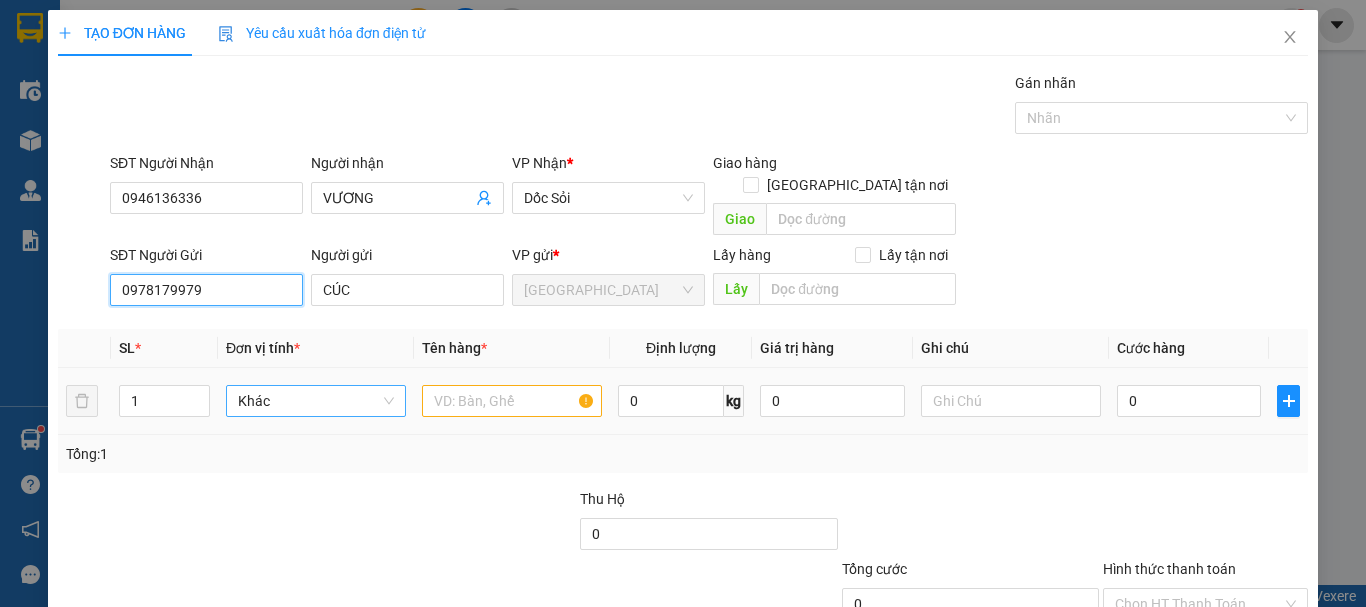 click on "Khác" at bounding box center [316, 401] 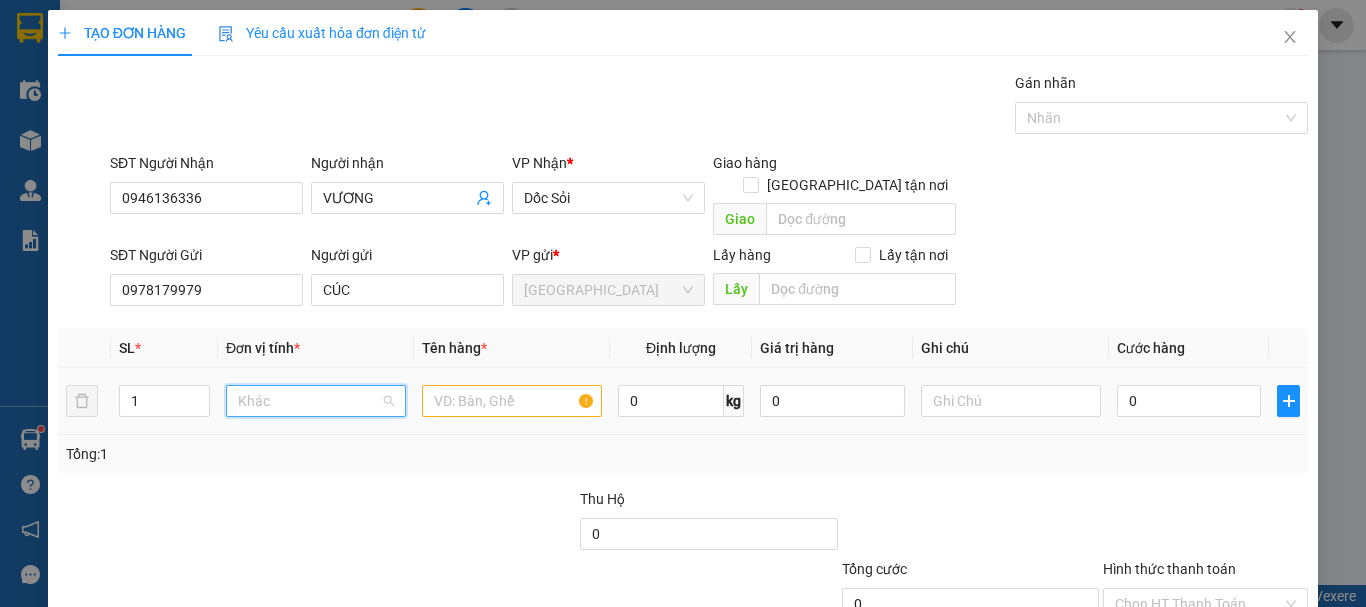 scroll, scrollTop: 192, scrollLeft: 0, axis: vertical 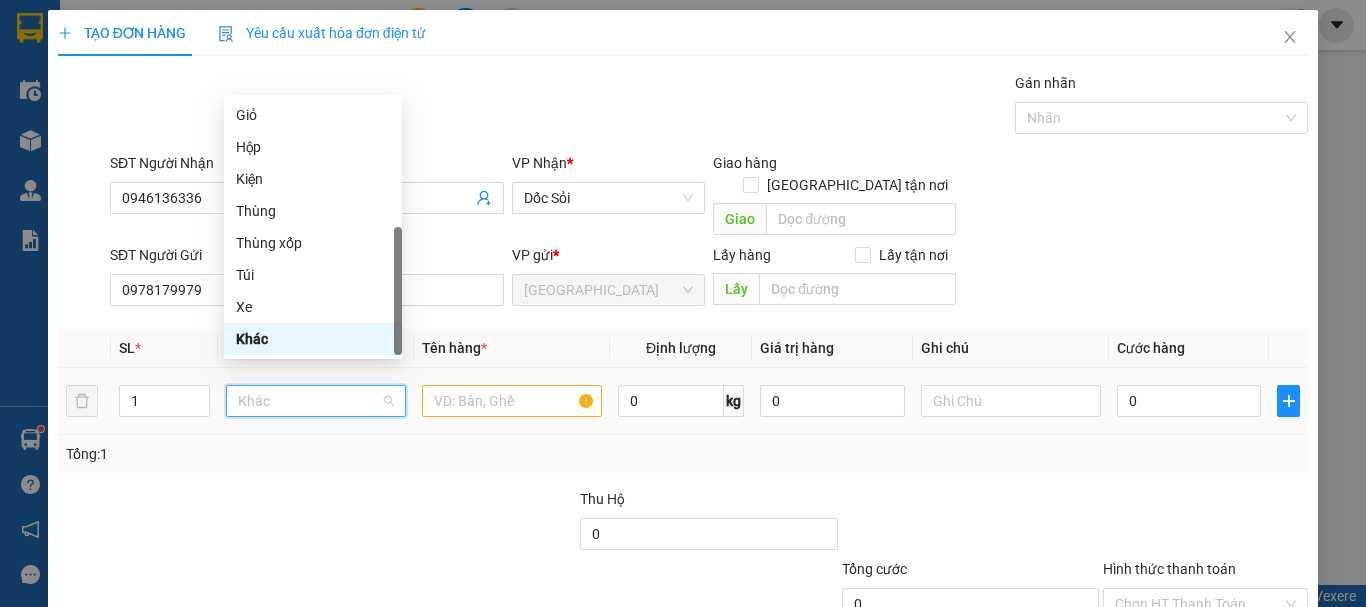 type on "T" 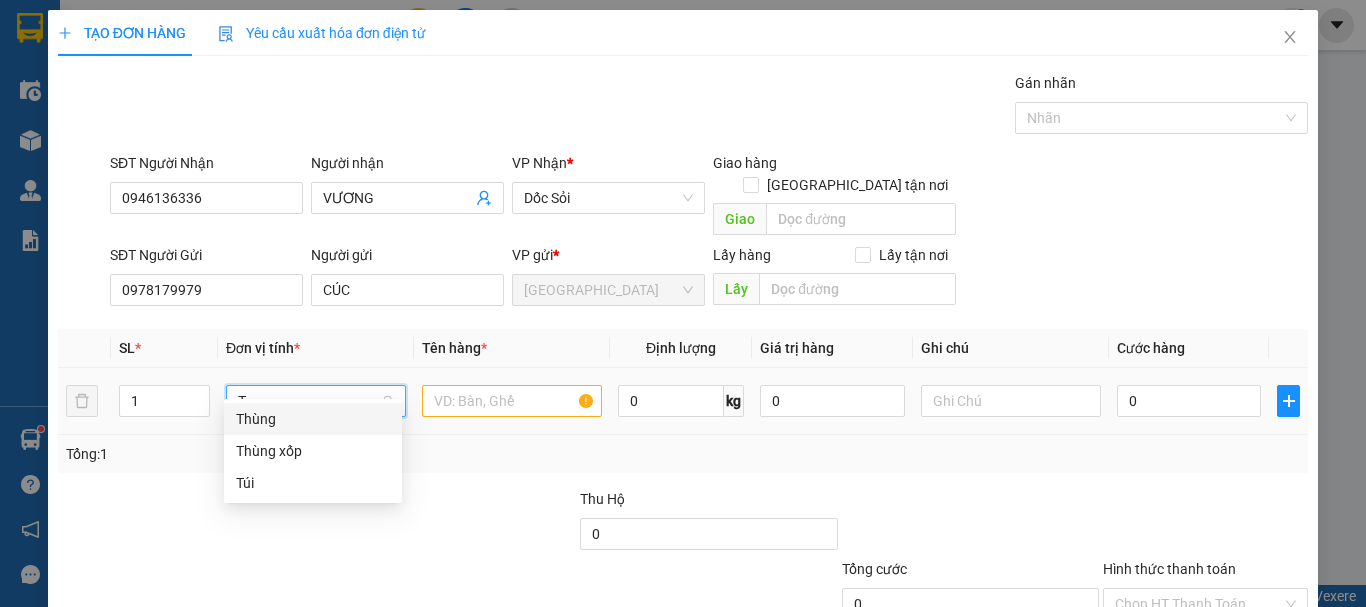 scroll, scrollTop: 0, scrollLeft: 0, axis: both 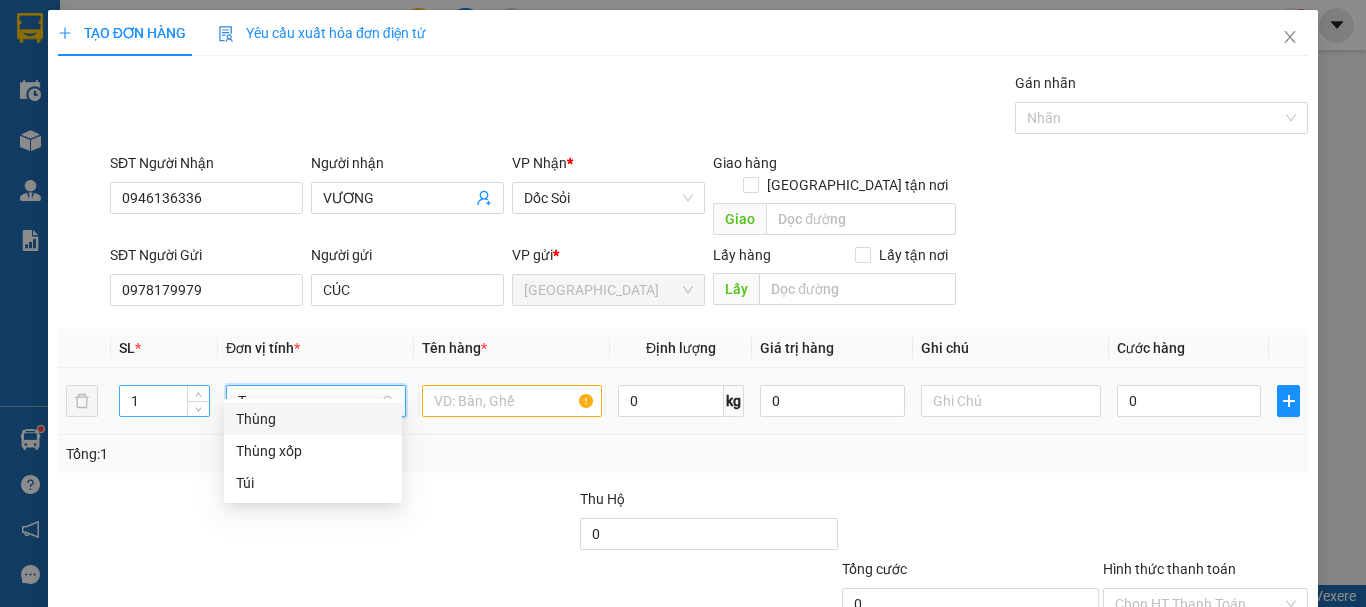 type 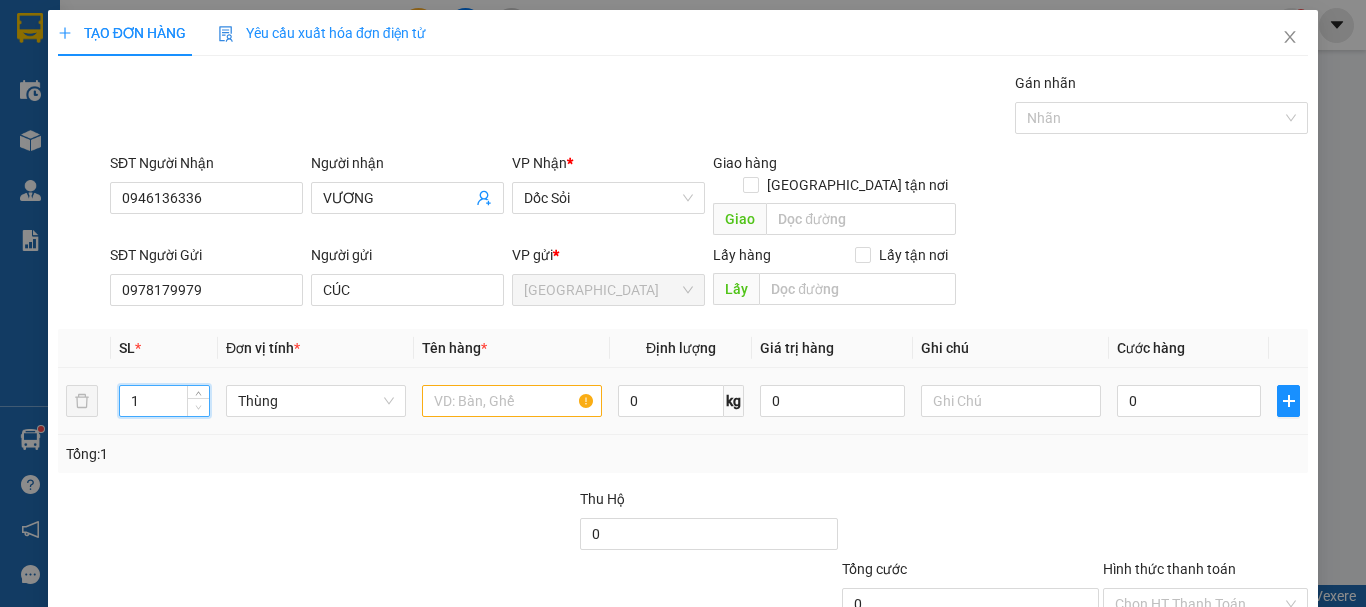 drag, startPoint x: 136, startPoint y: 375, endPoint x: 198, endPoint y: 379, distance: 62.1289 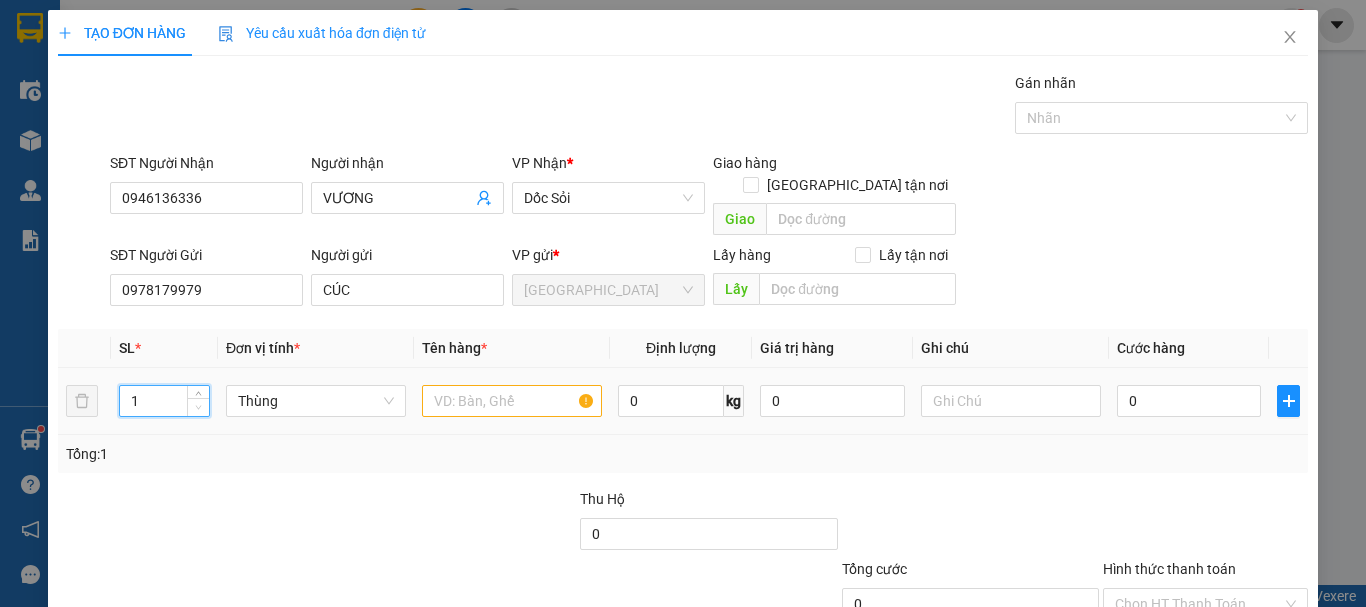 click on "1" at bounding box center (164, 401) 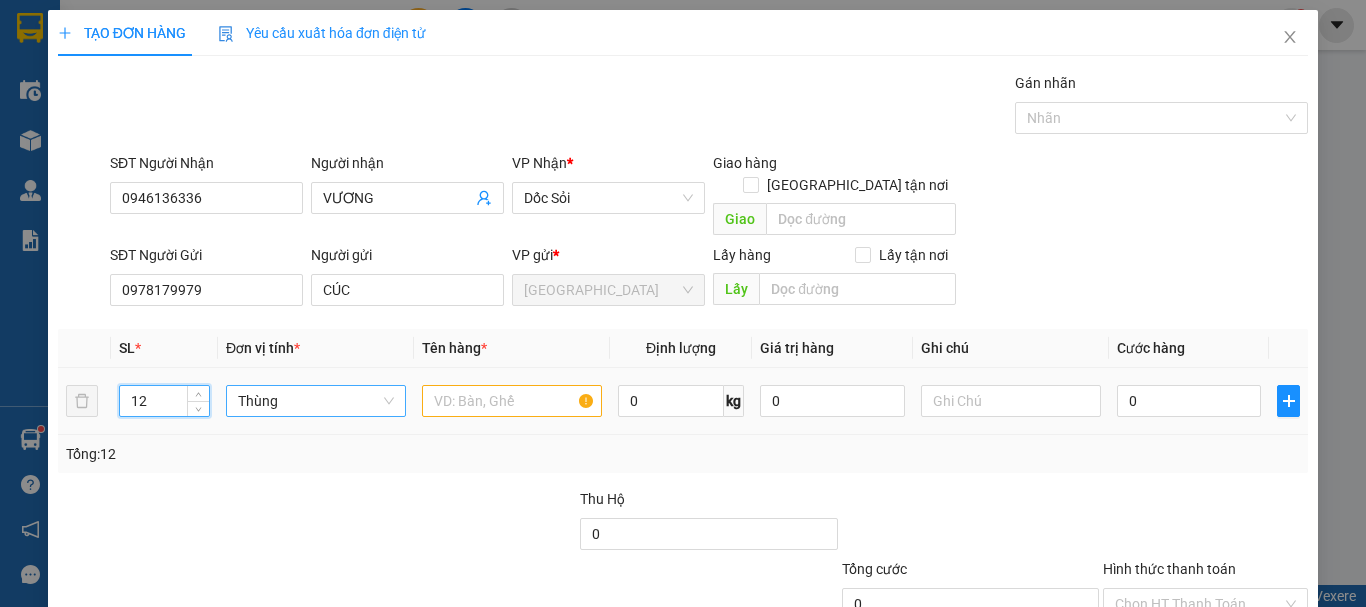 click on "12 Thùng 0 kg 0 0" at bounding box center (683, 401) 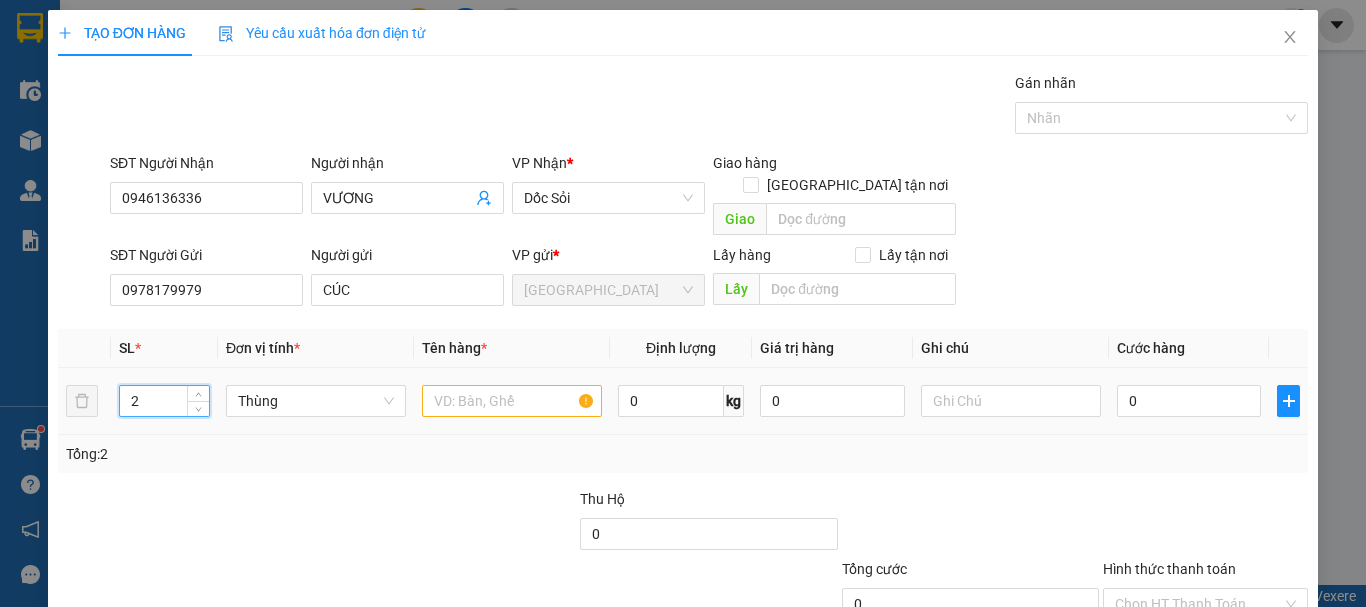 type on "2" 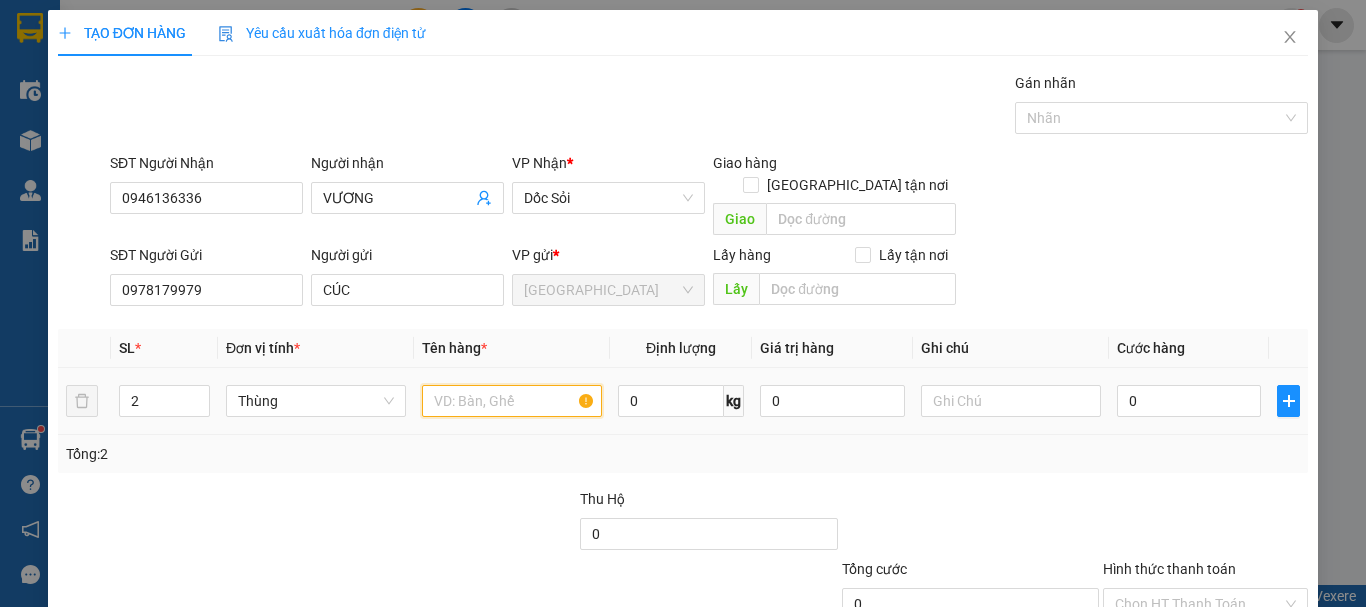 click at bounding box center (512, 401) 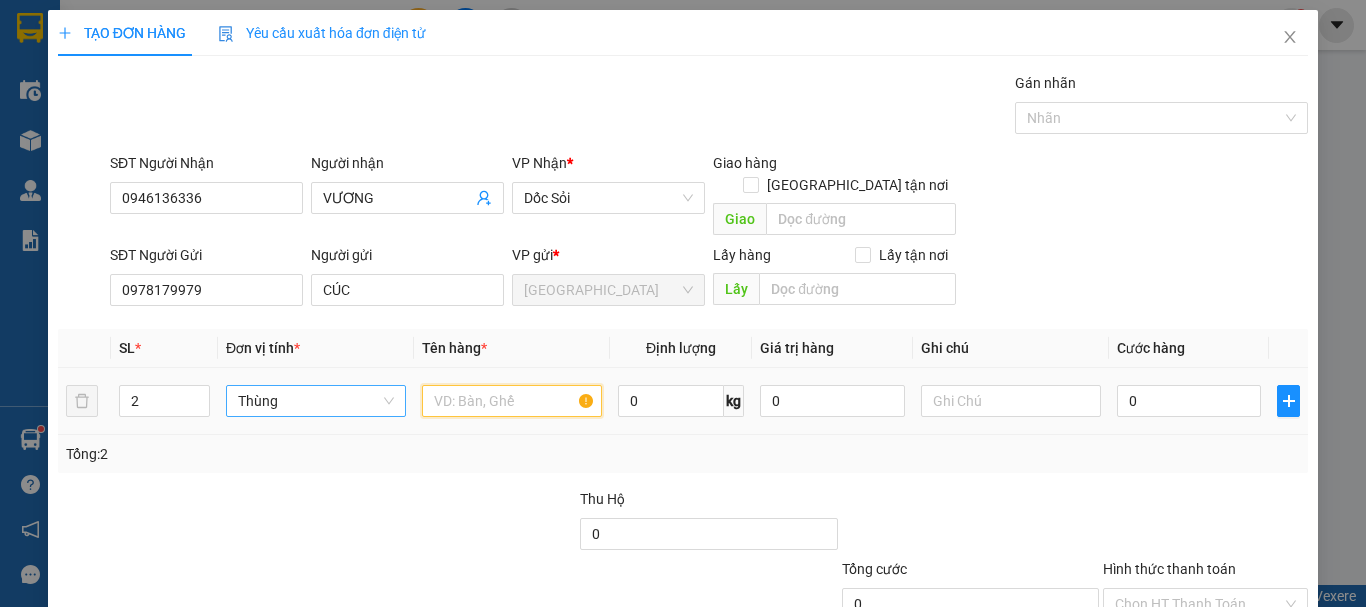 click on "Thùng" at bounding box center (316, 401) 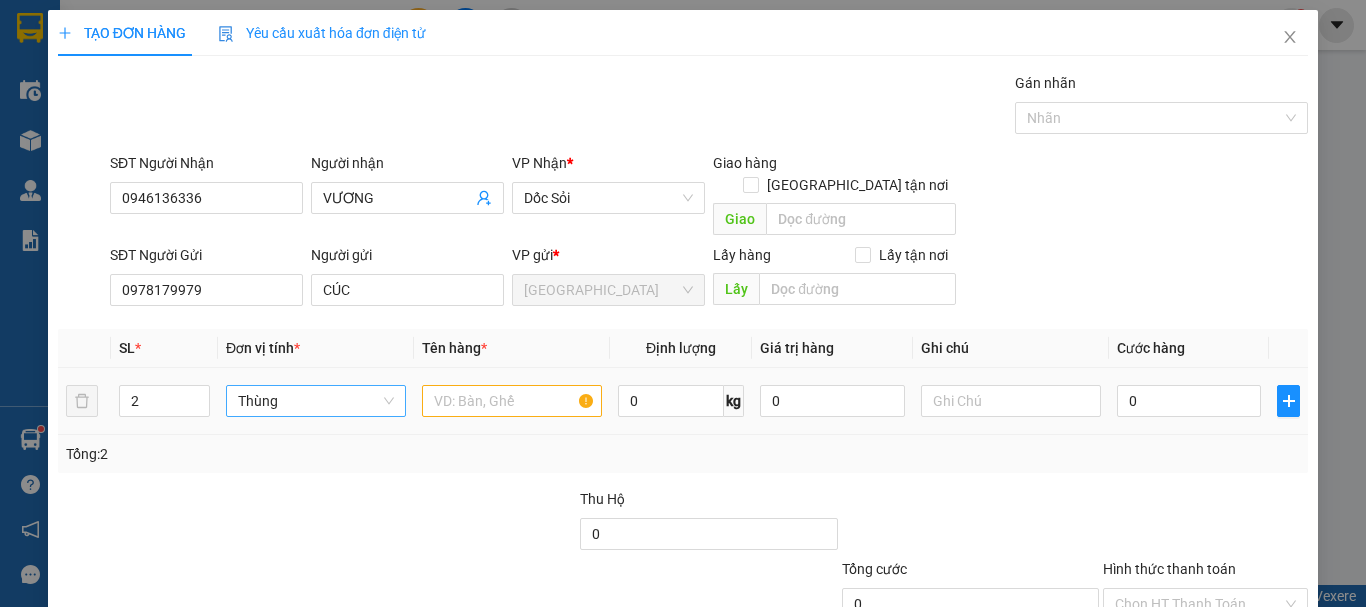 scroll, scrollTop: 64, scrollLeft: 0, axis: vertical 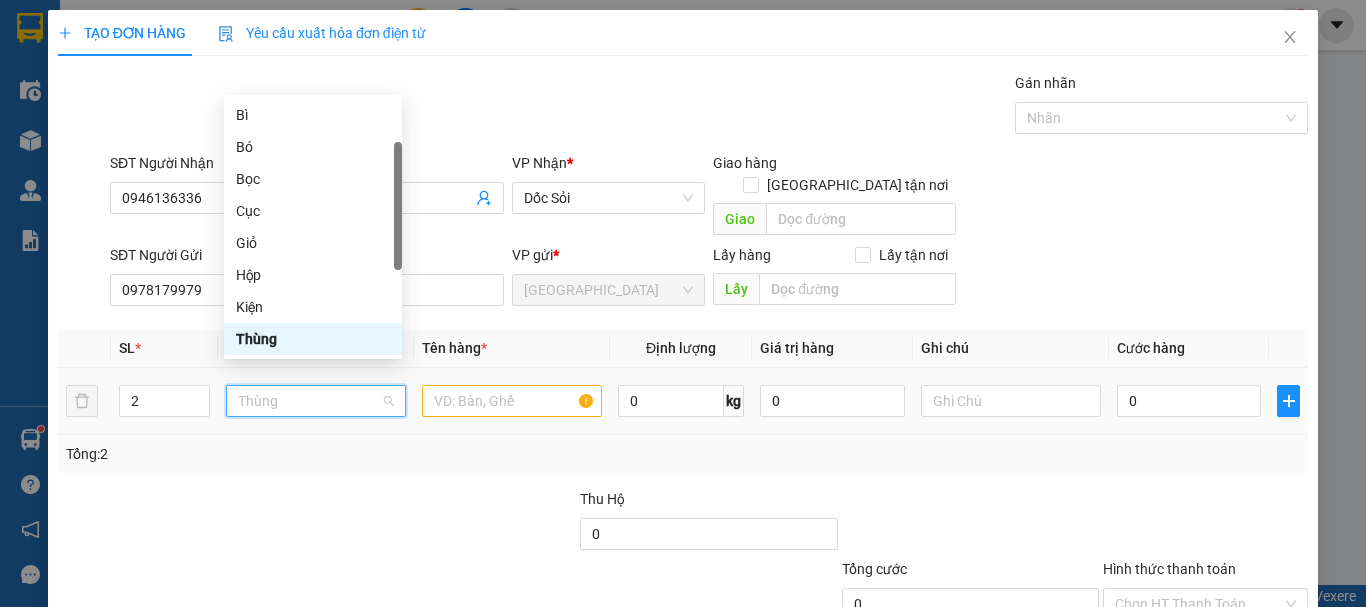 type on "X" 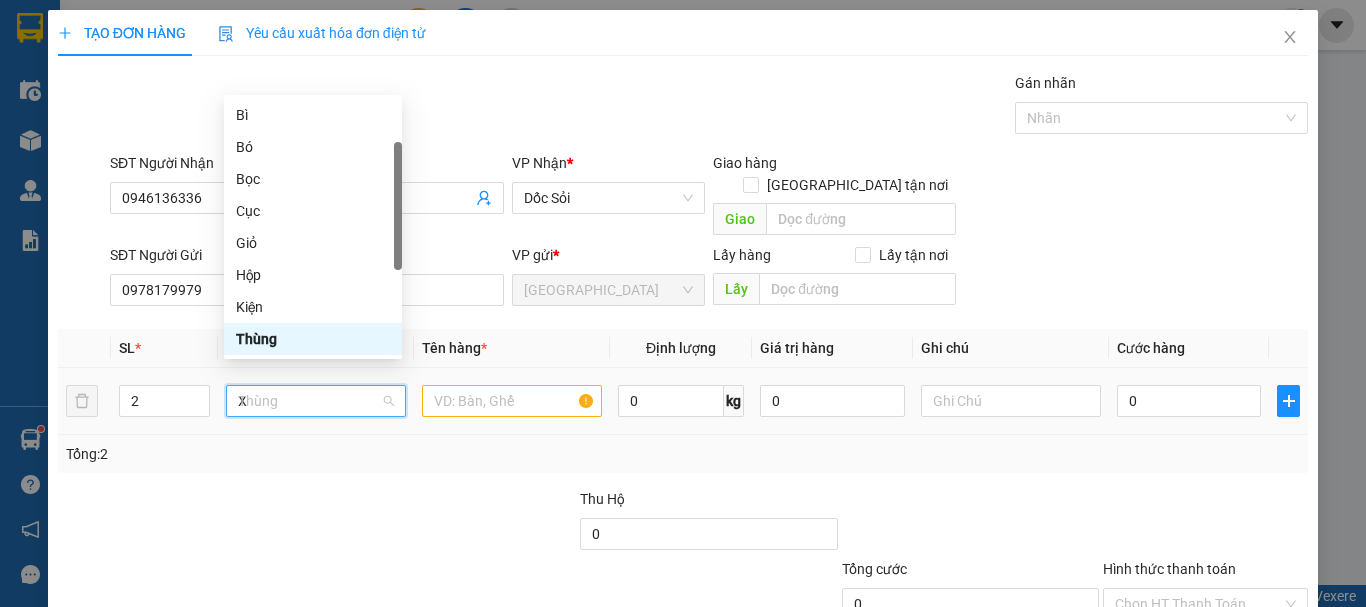 scroll, scrollTop: 0, scrollLeft: 0, axis: both 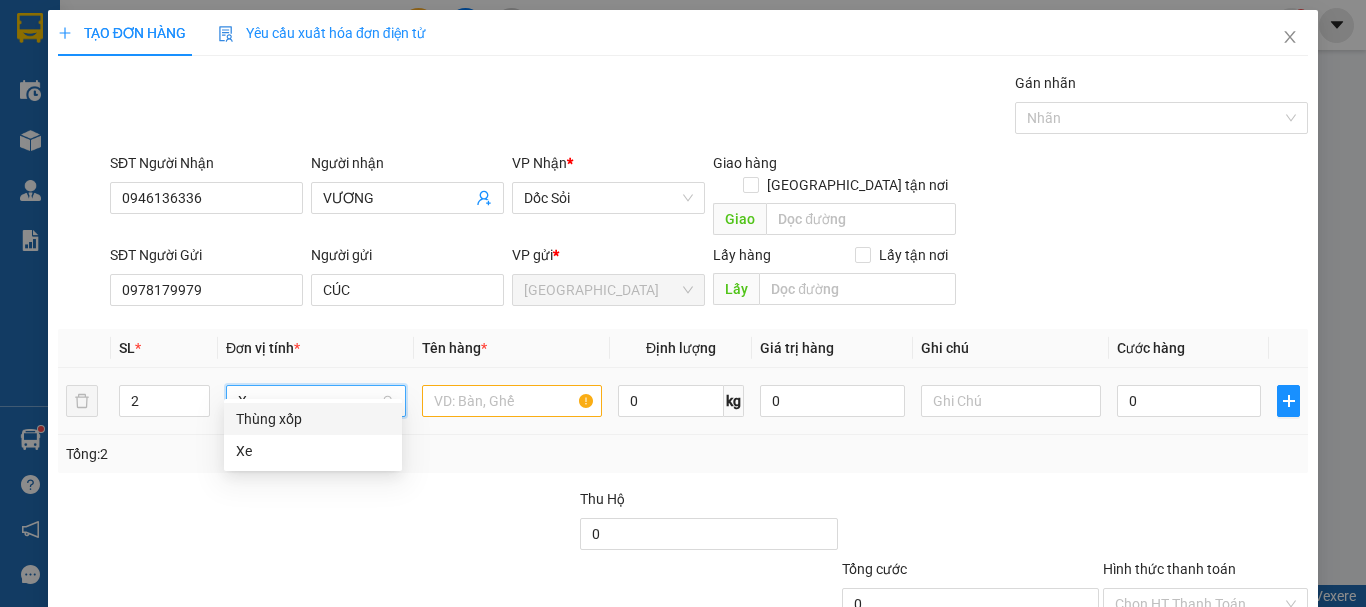 drag, startPoint x: 298, startPoint y: 414, endPoint x: 453, endPoint y: 378, distance: 159.12573 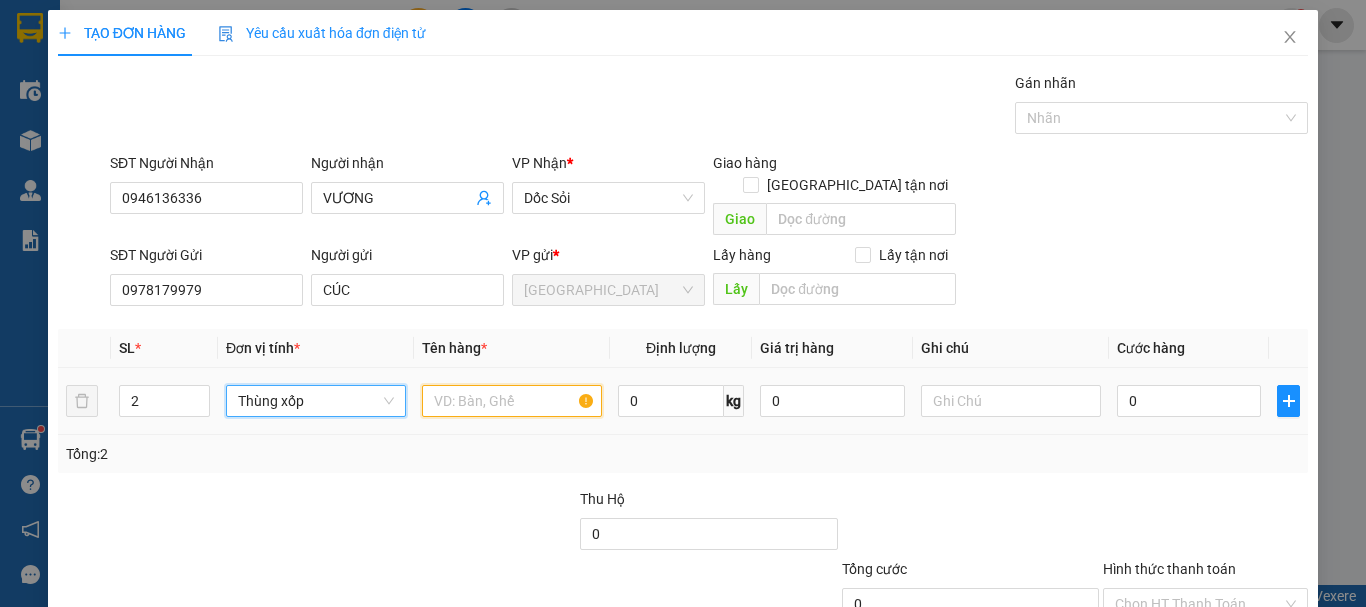 click at bounding box center (512, 401) 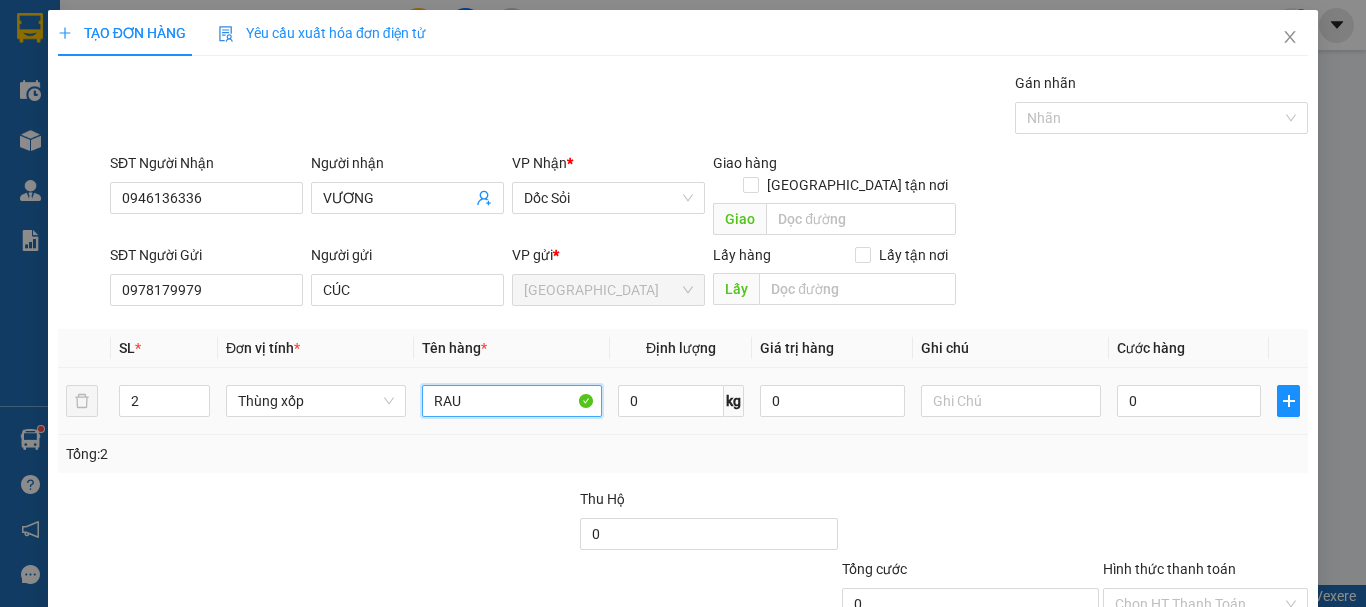 type on "RAU" 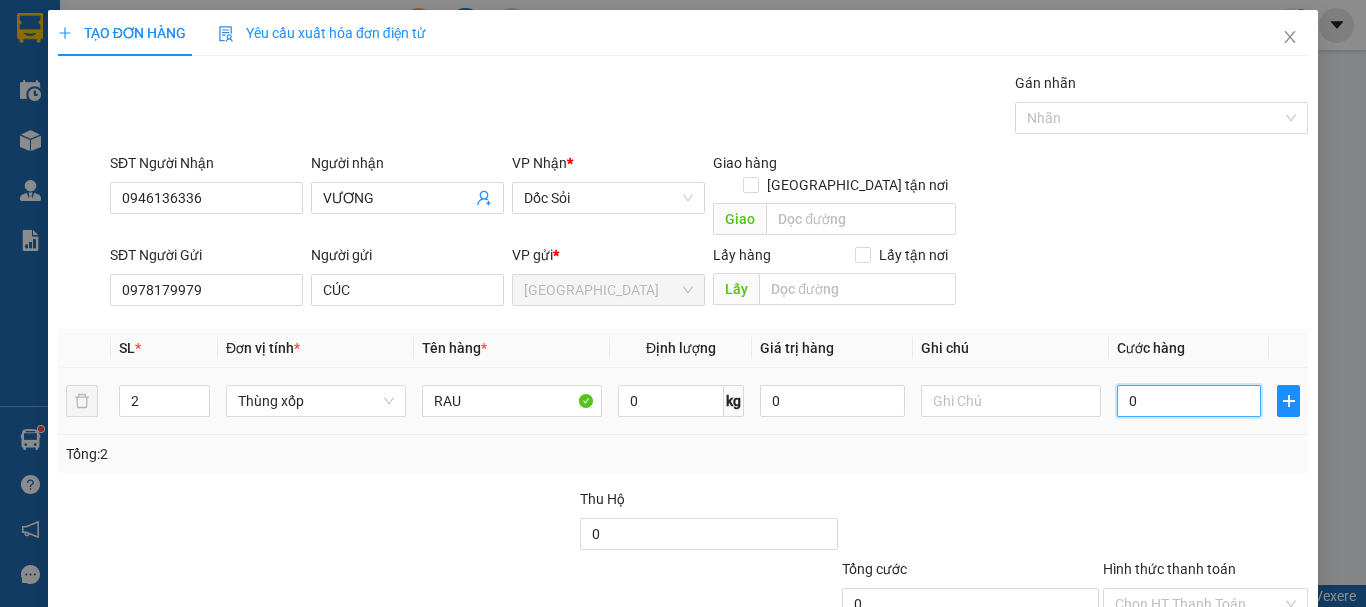type on "2" 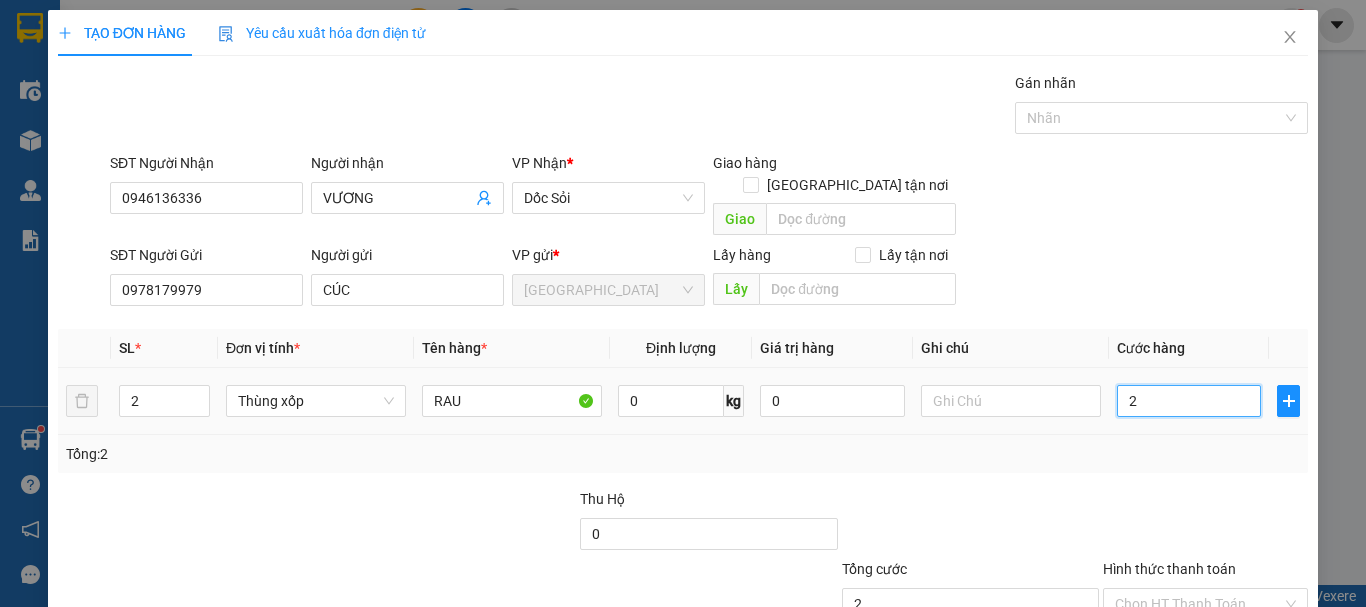 type on "20" 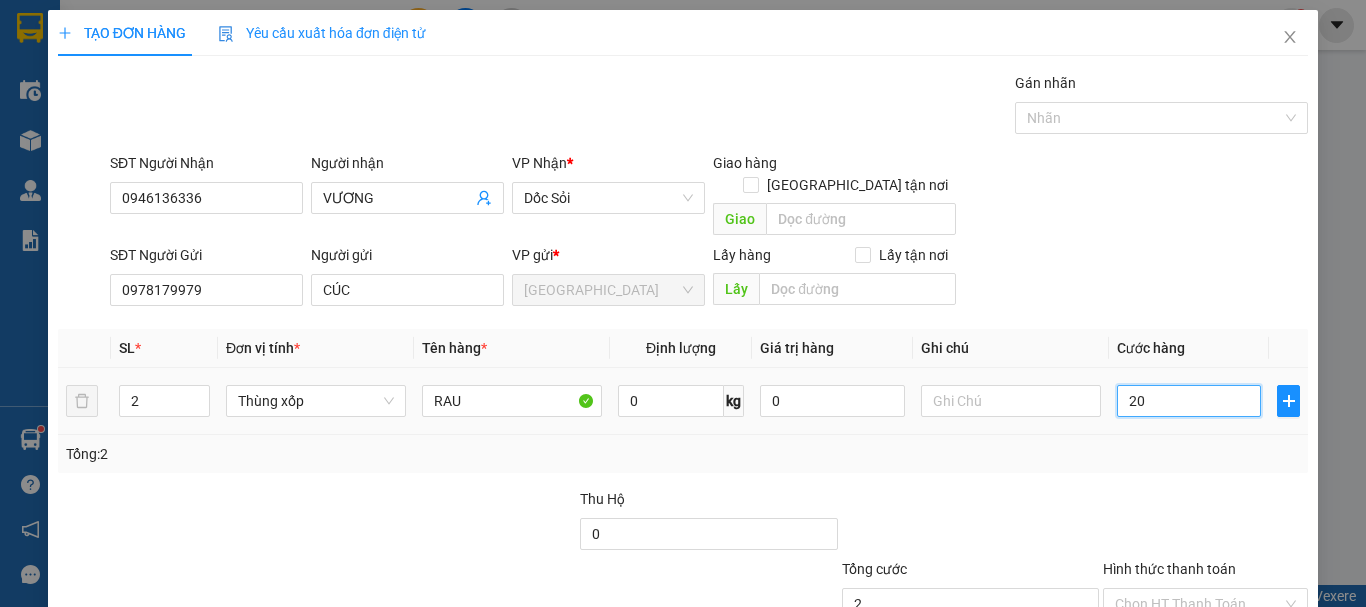 type on "20" 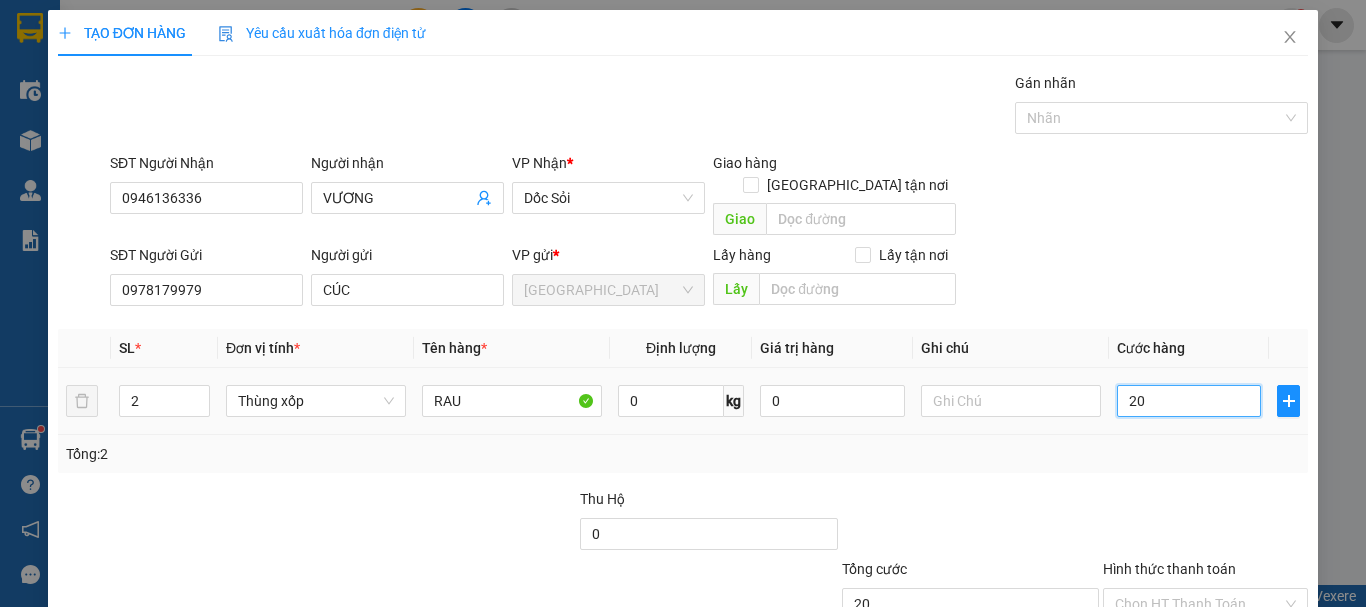 type on "200" 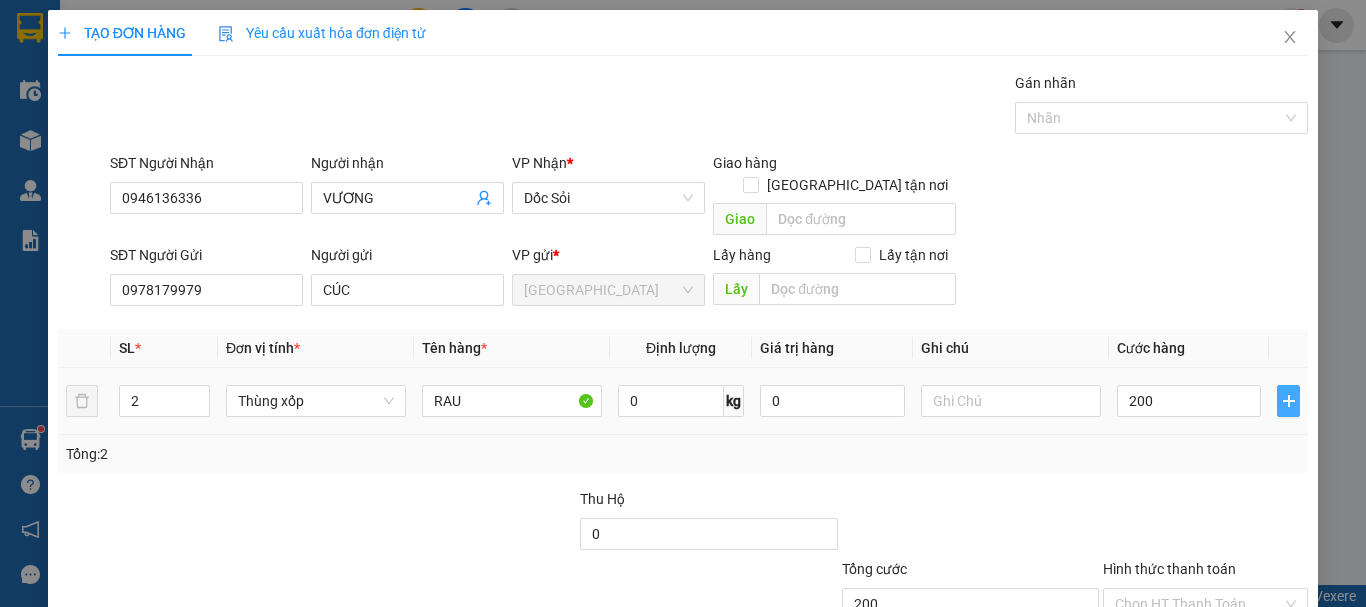 type on "200.000" 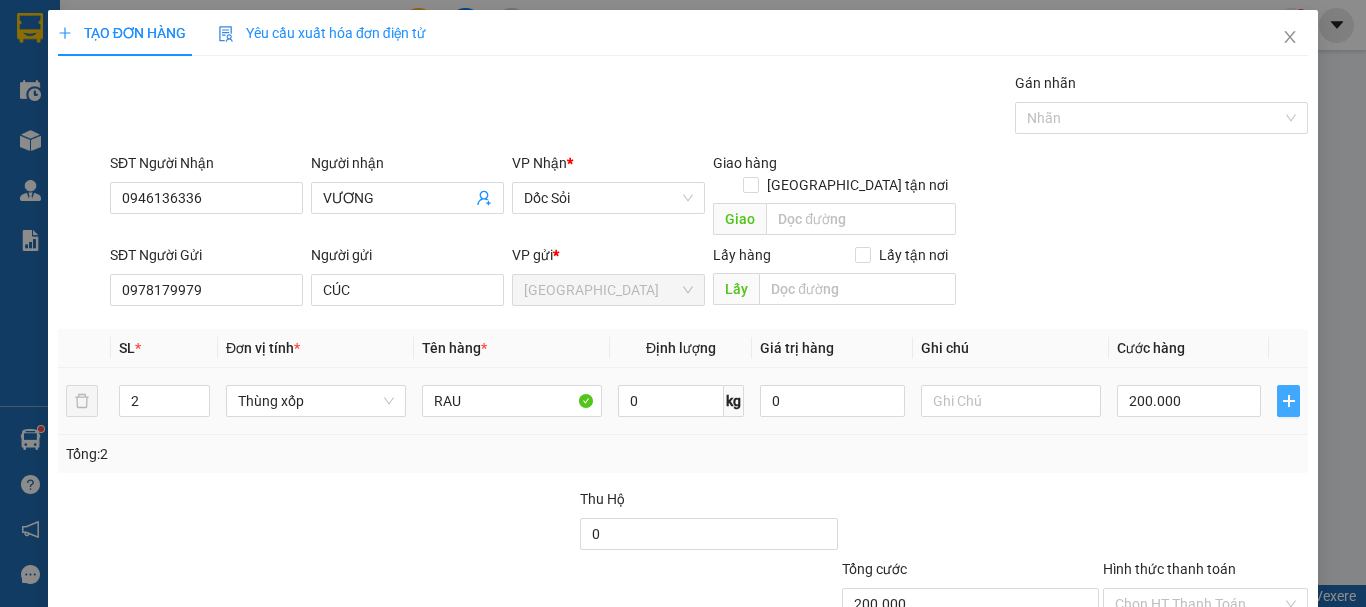 click 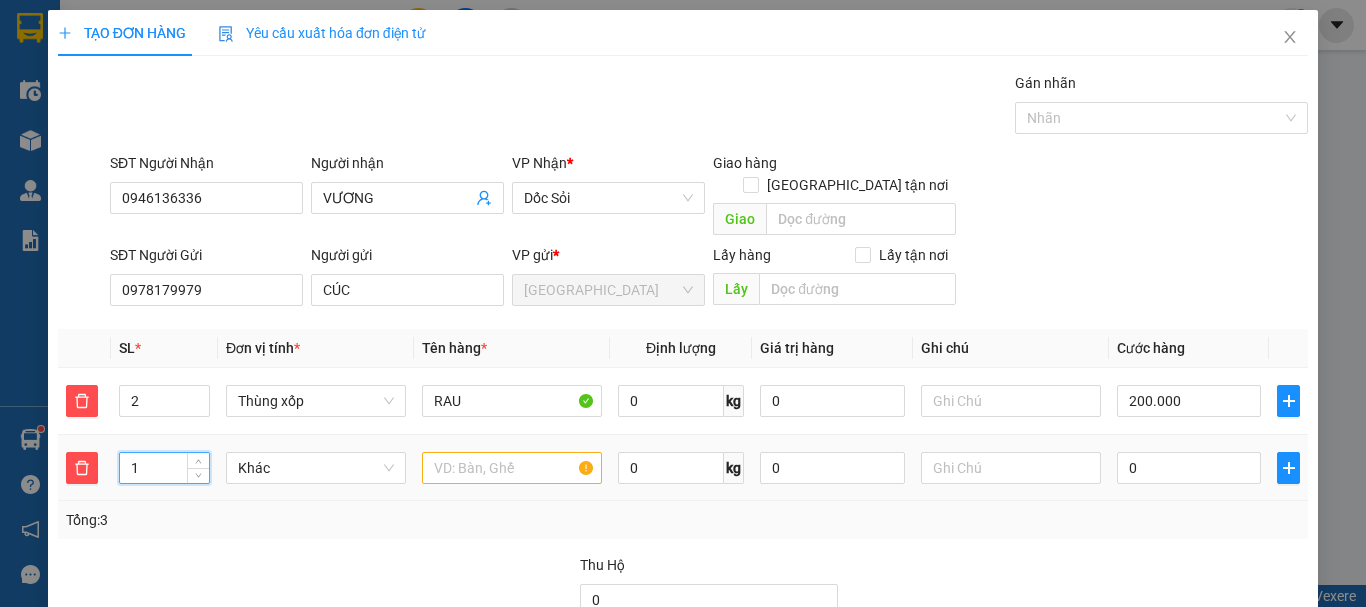 drag, startPoint x: 167, startPoint y: 441, endPoint x: 107, endPoint y: 462, distance: 63.56886 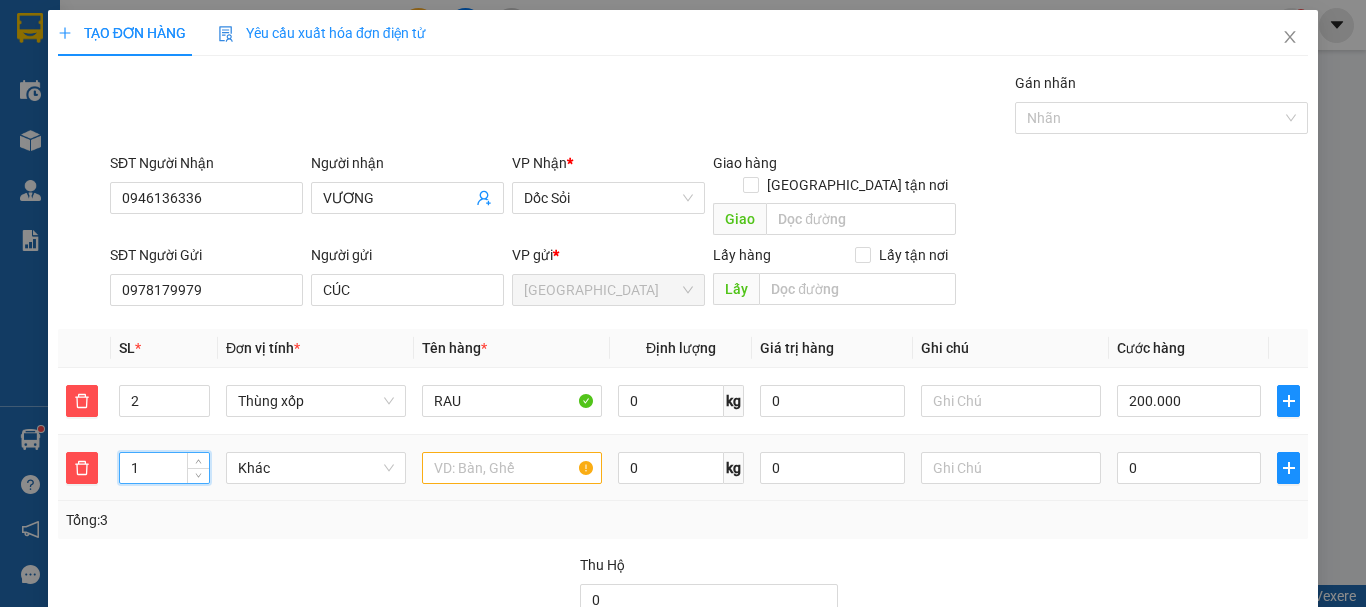 click on "1 Khác 0 kg 0 0" at bounding box center (683, 468) 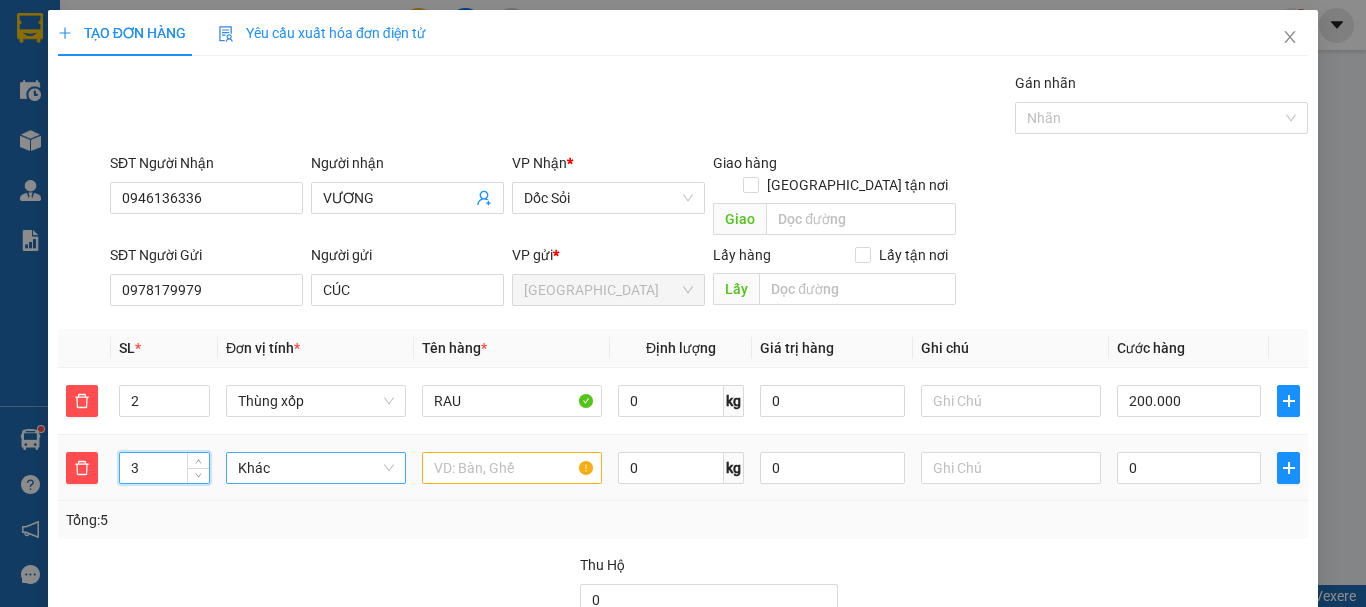 click on "Khác" at bounding box center (316, 468) 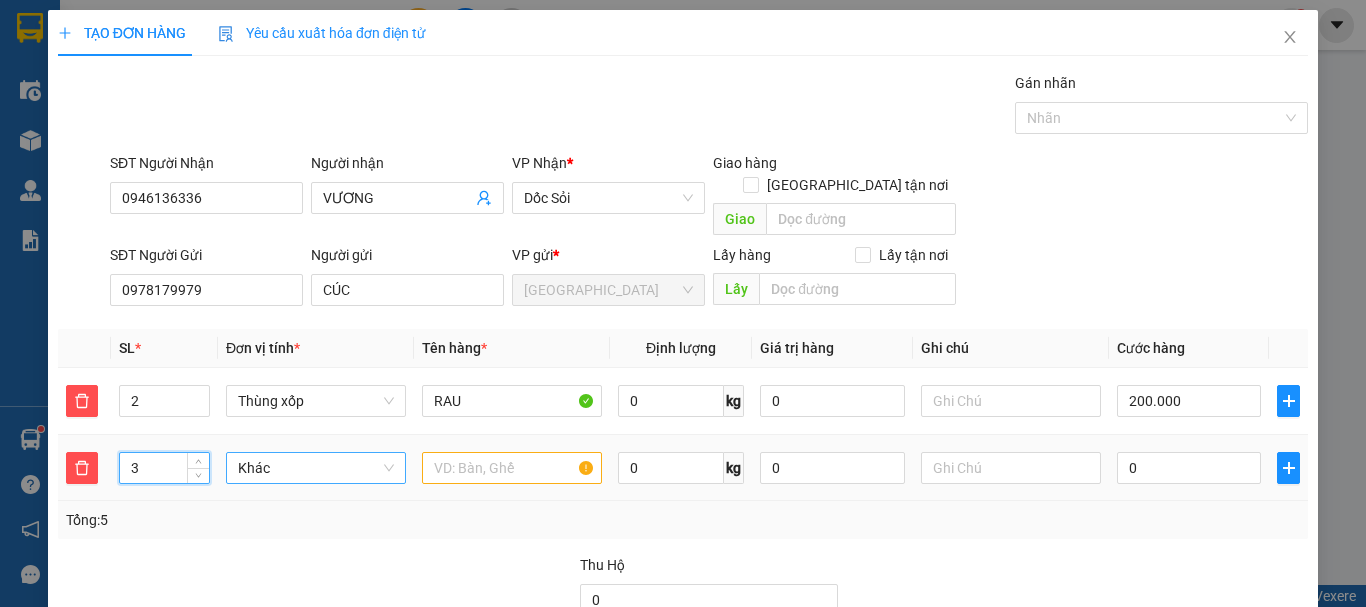 type on "3" 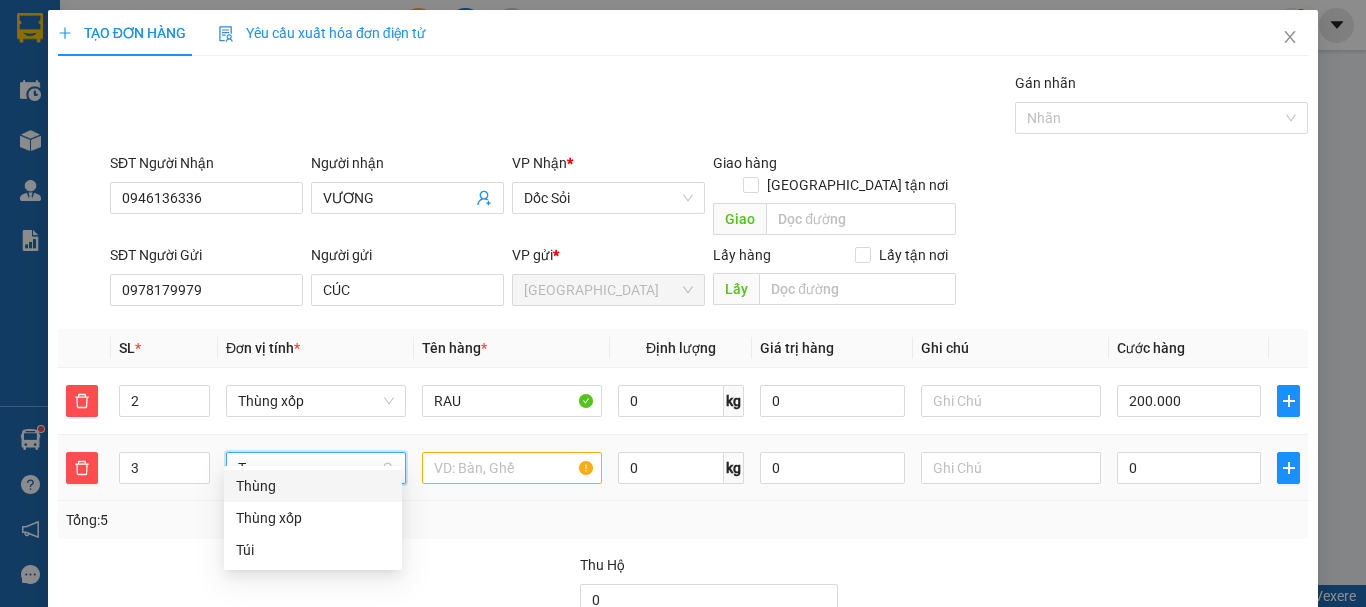 click on "Thùng" at bounding box center (313, 486) 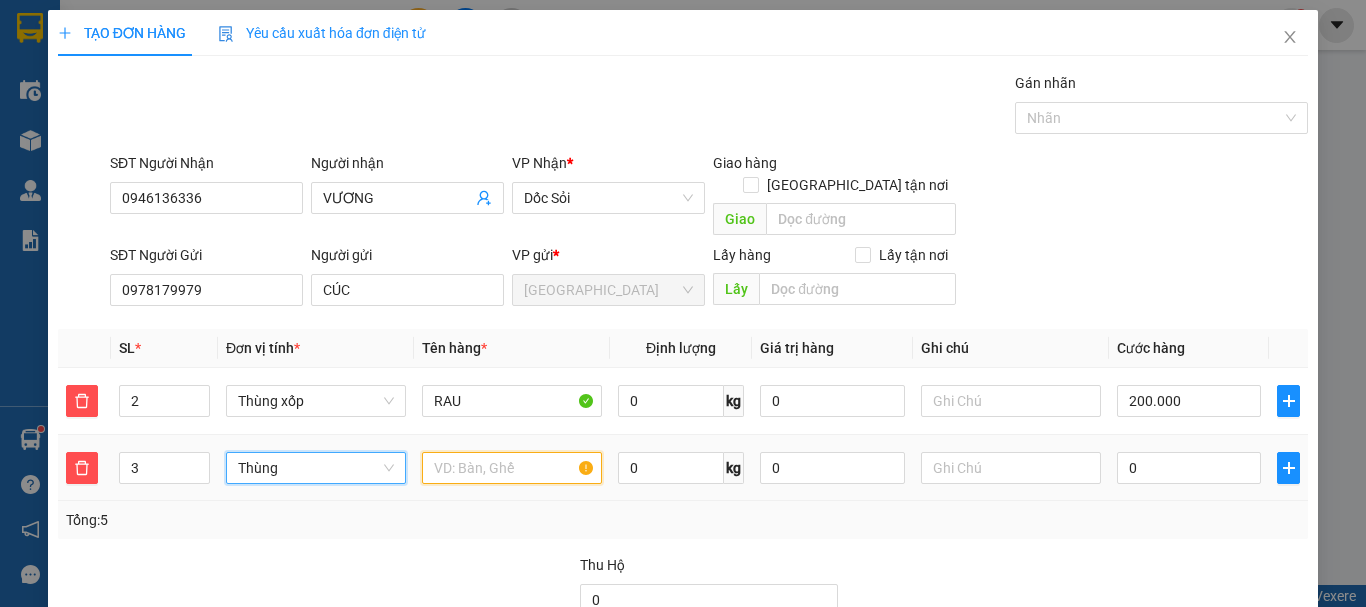 click at bounding box center (512, 468) 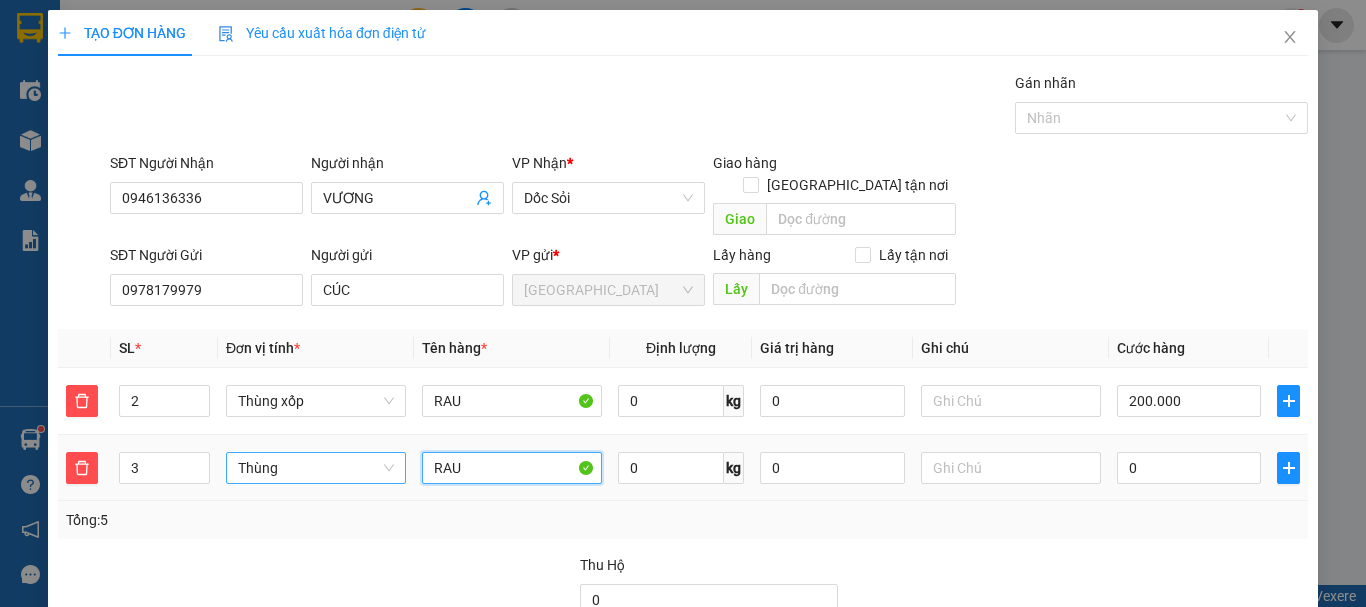 type on "RAU" 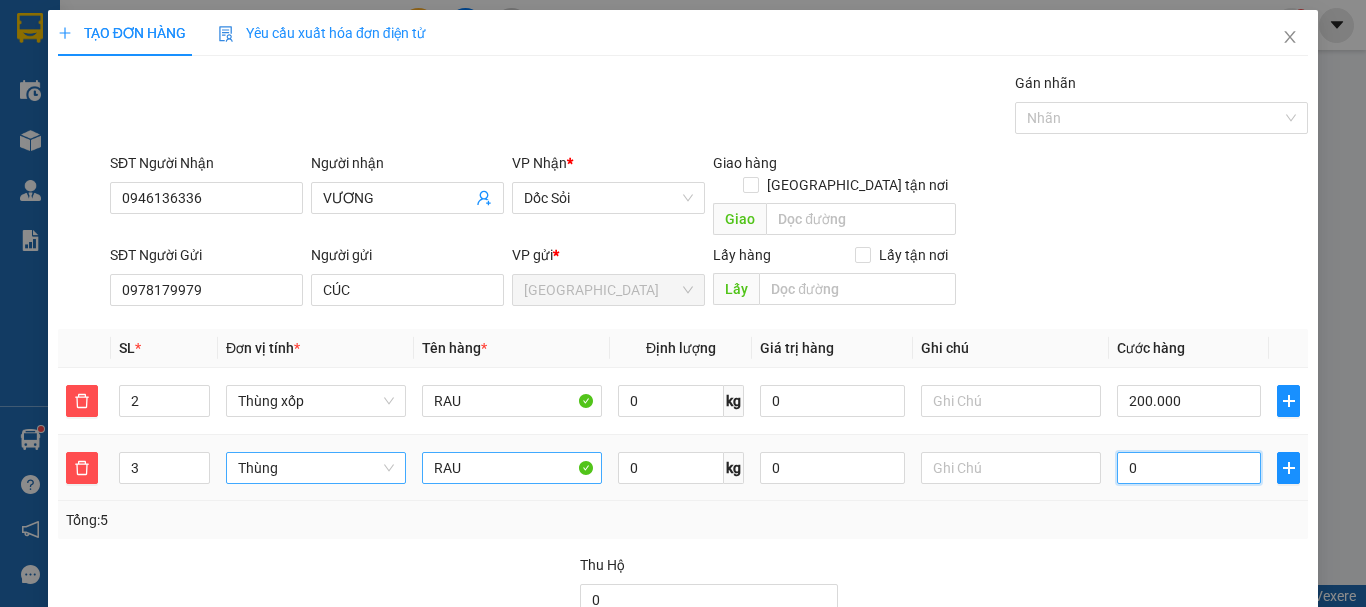 type on "200.002" 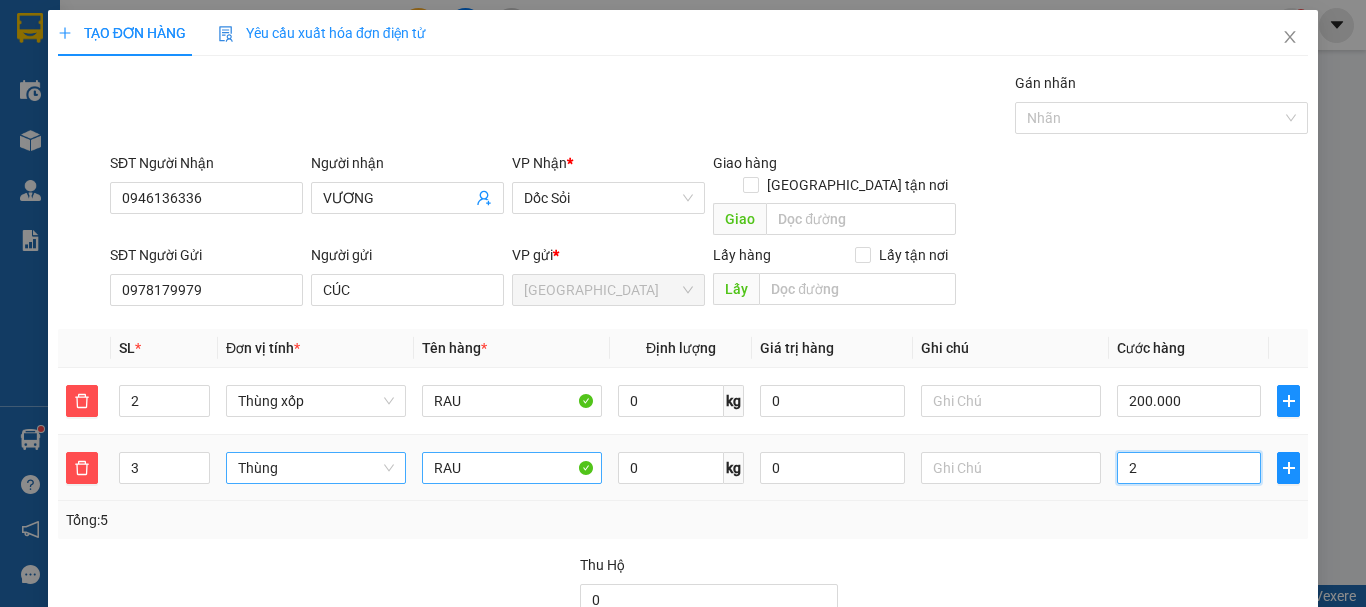 type on "200.026" 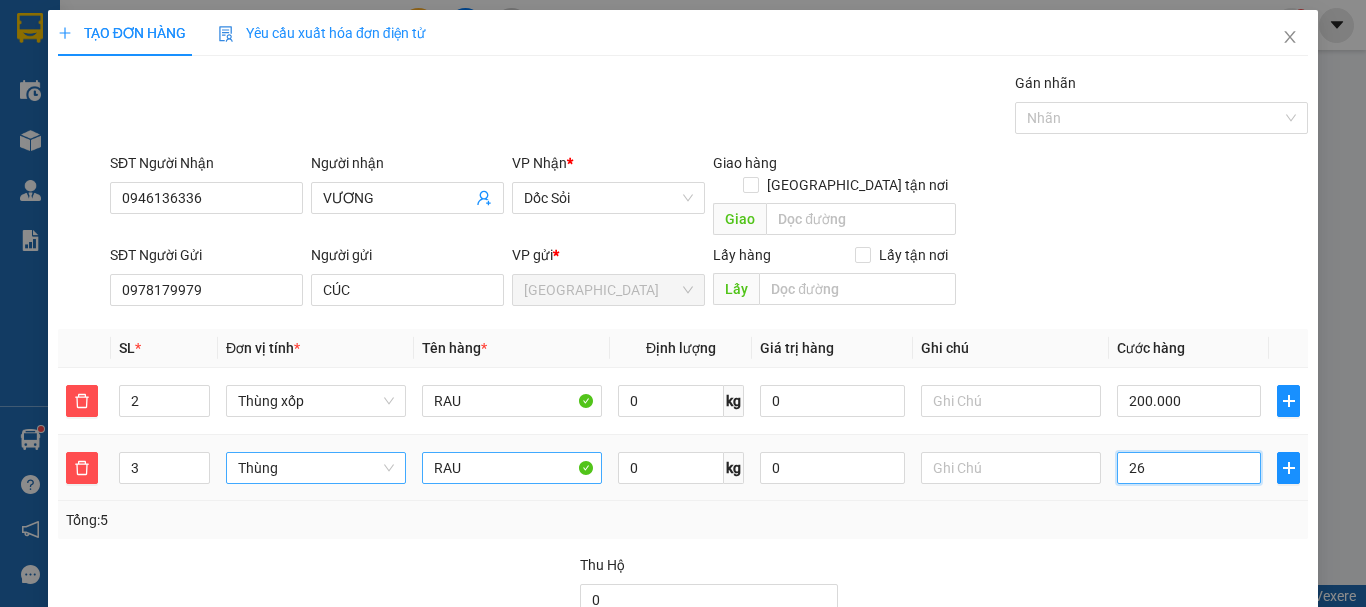 type on "200.260" 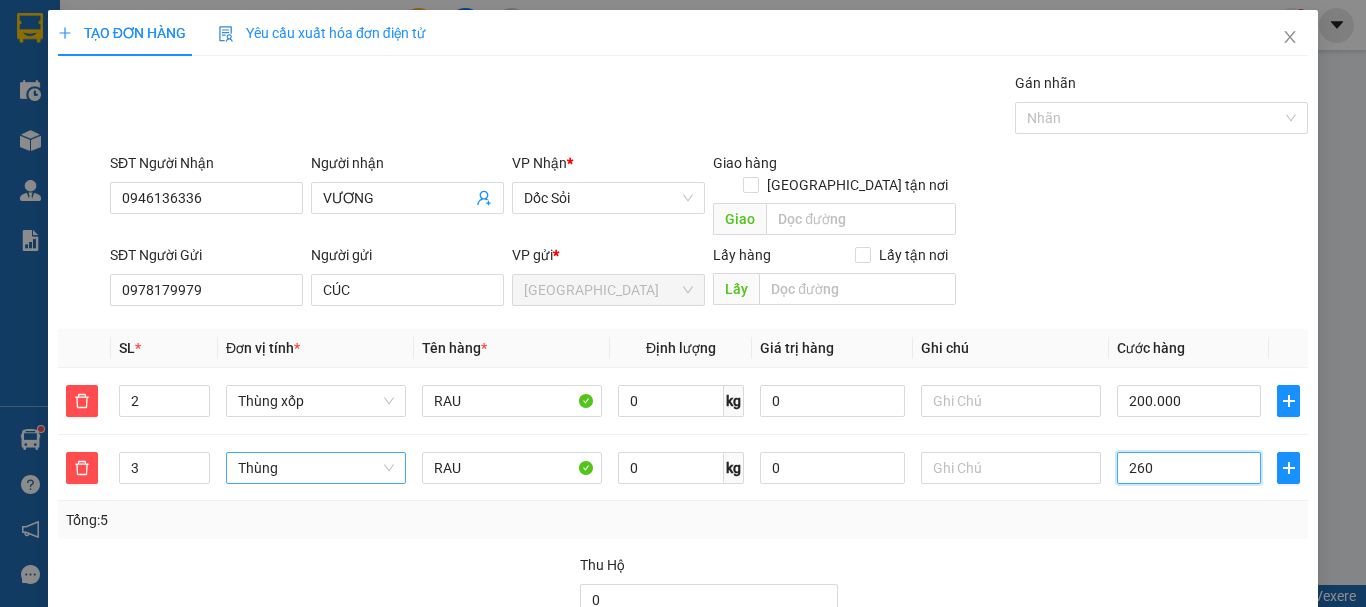 type on "260" 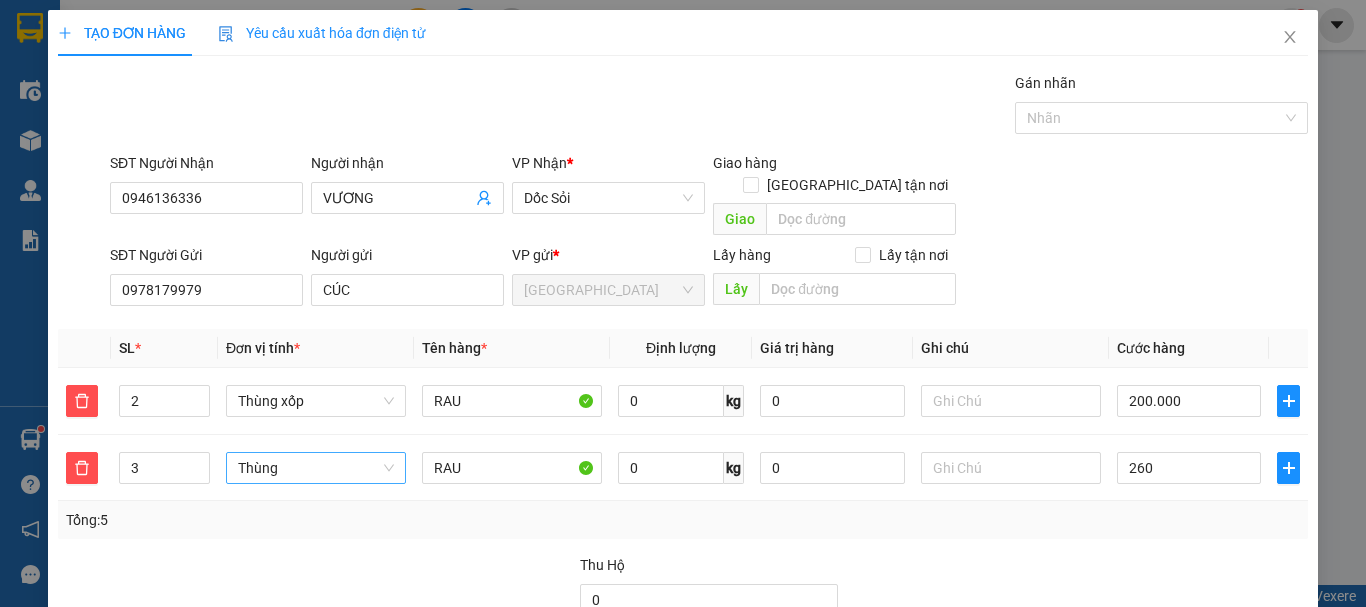 type on "460.000" 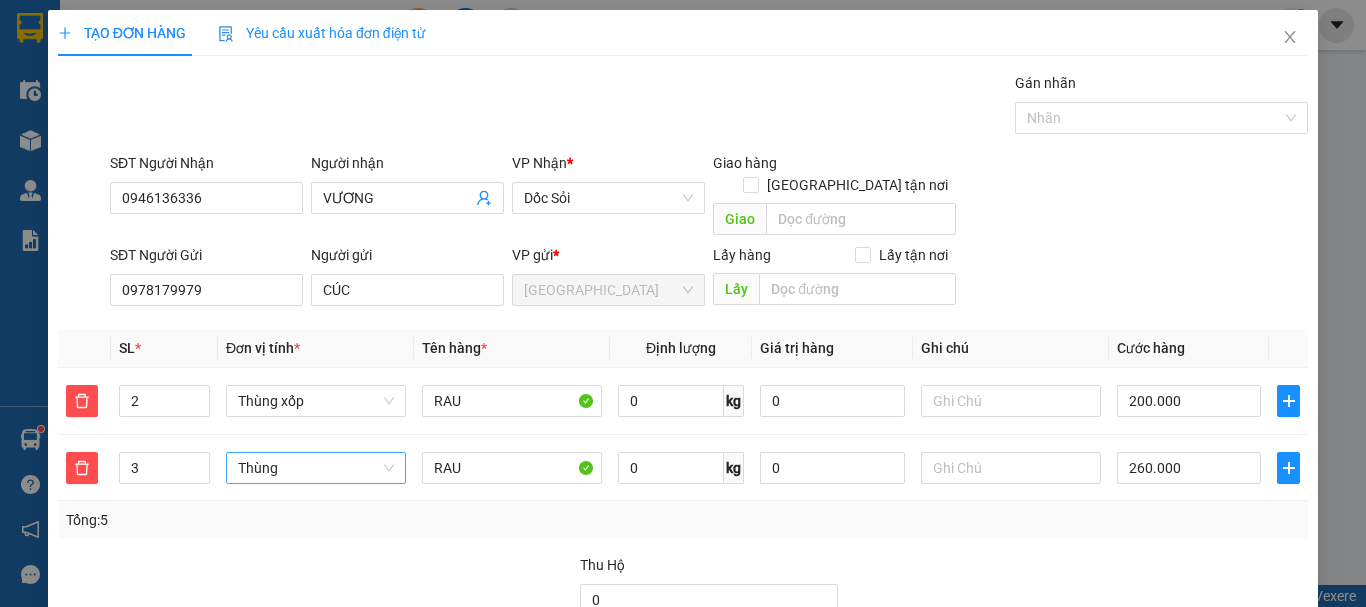 click at bounding box center [970, 589] 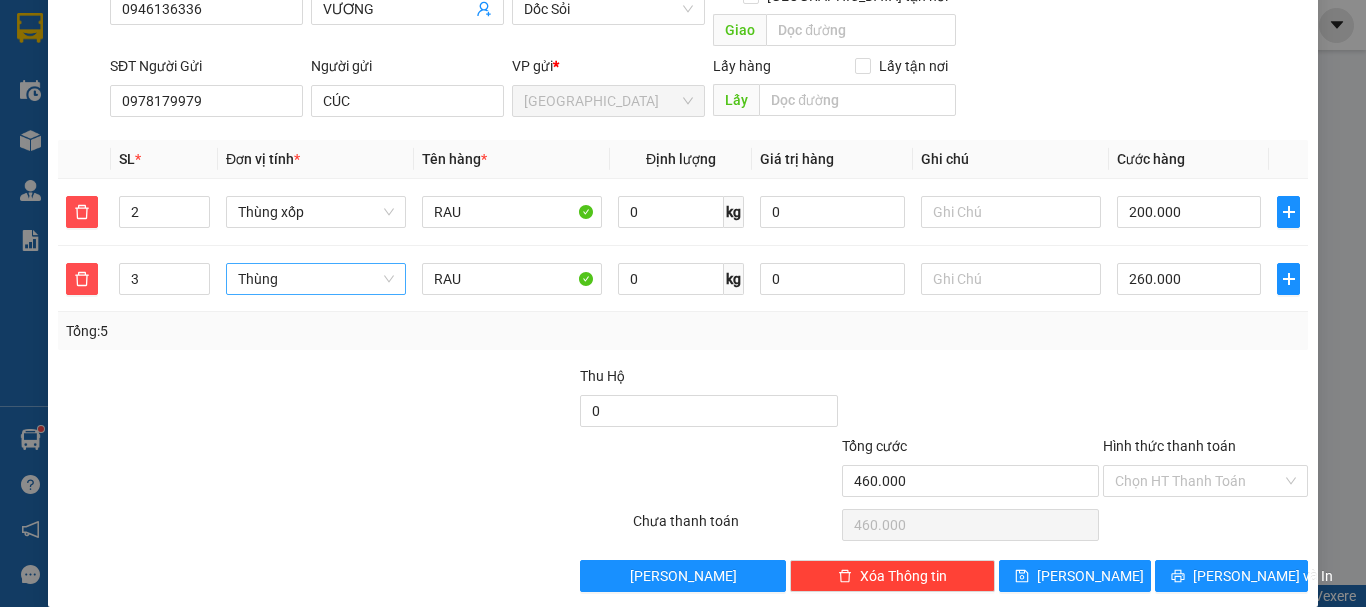 scroll, scrollTop: 191, scrollLeft: 0, axis: vertical 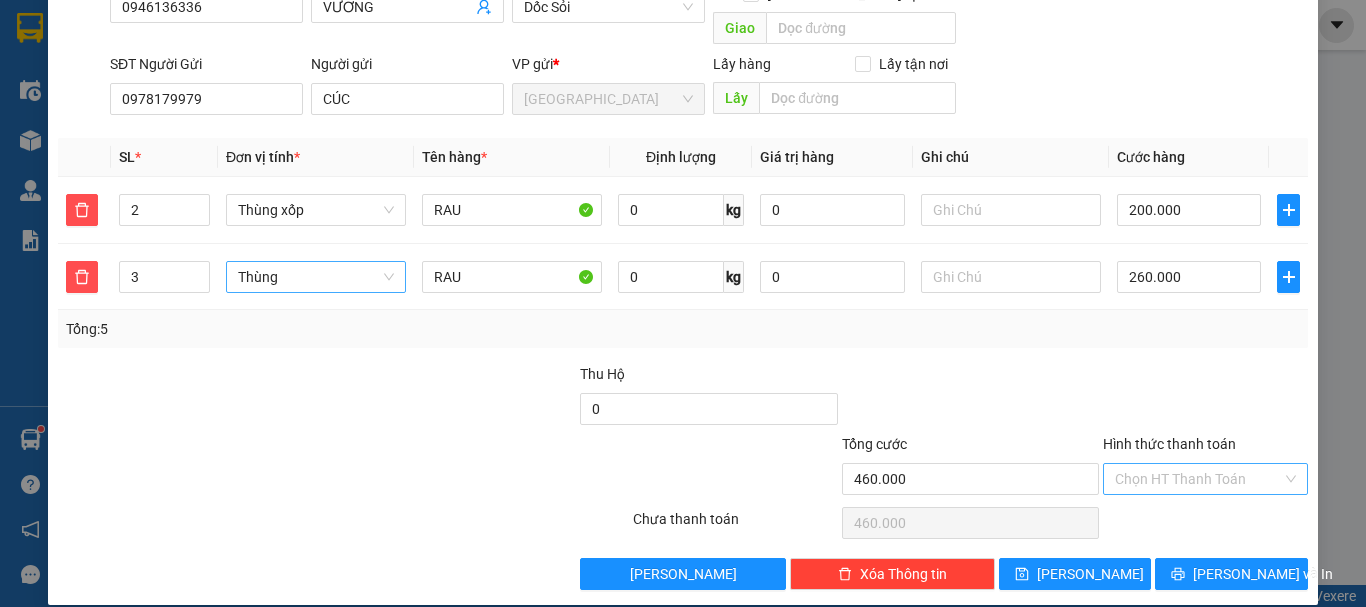 drag, startPoint x: 1156, startPoint y: 458, endPoint x: 1156, endPoint y: 470, distance: 12 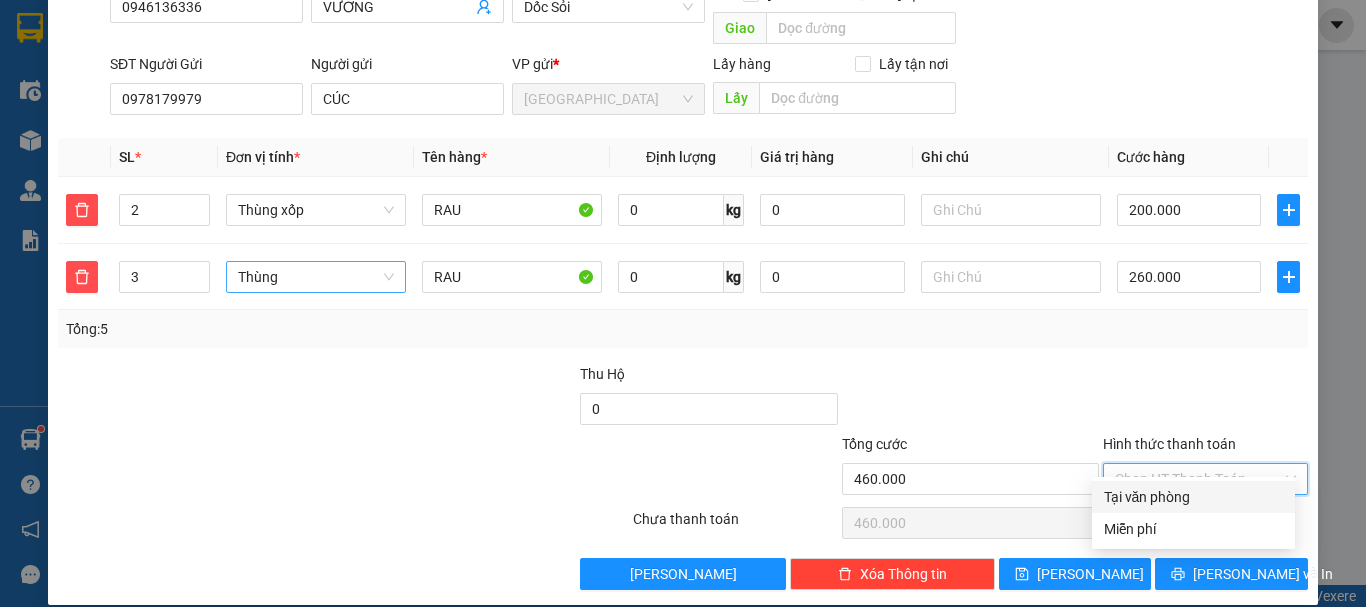 click on "Tại văn phòng" at bounding box center [1193, 497] 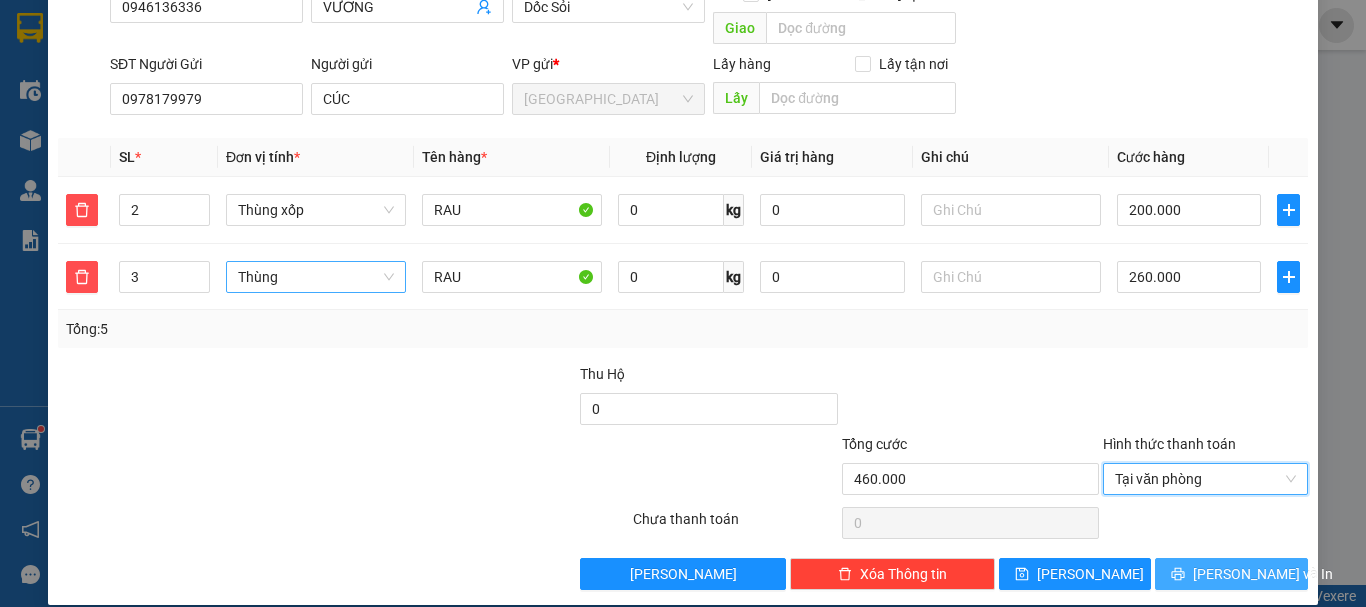 click on "[PERSON_NAME] và In" at bounding box center (1231, 574) 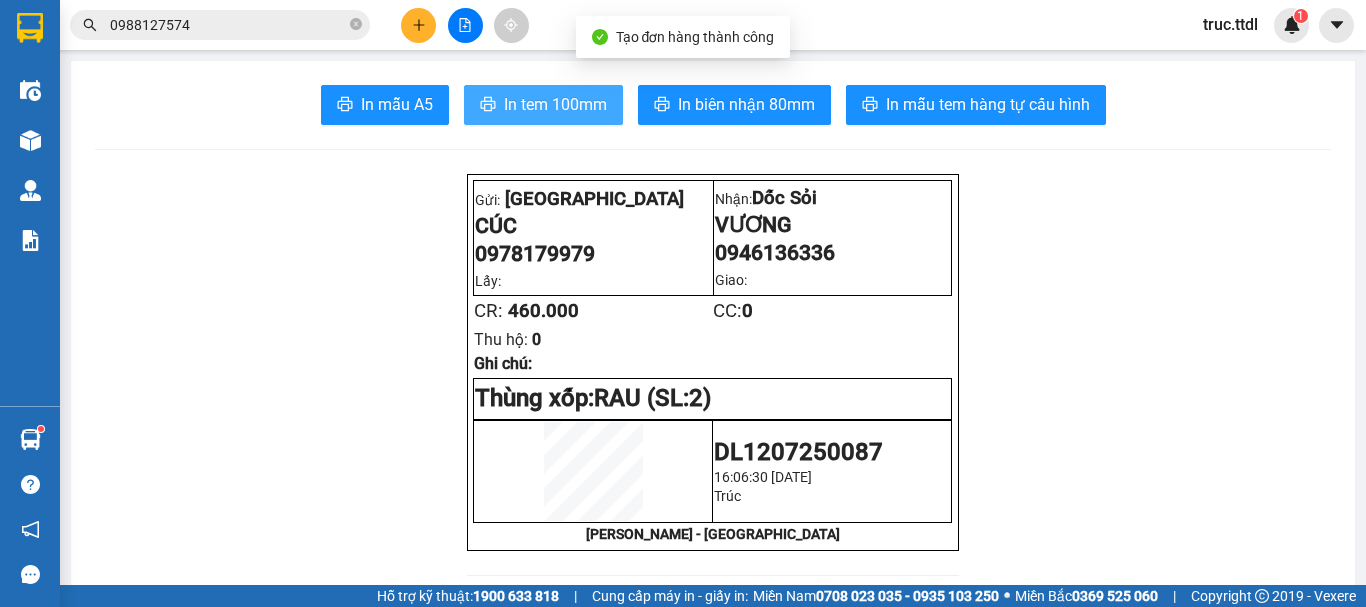 click on "In tem 100mm" at bounding box center (543, 105) 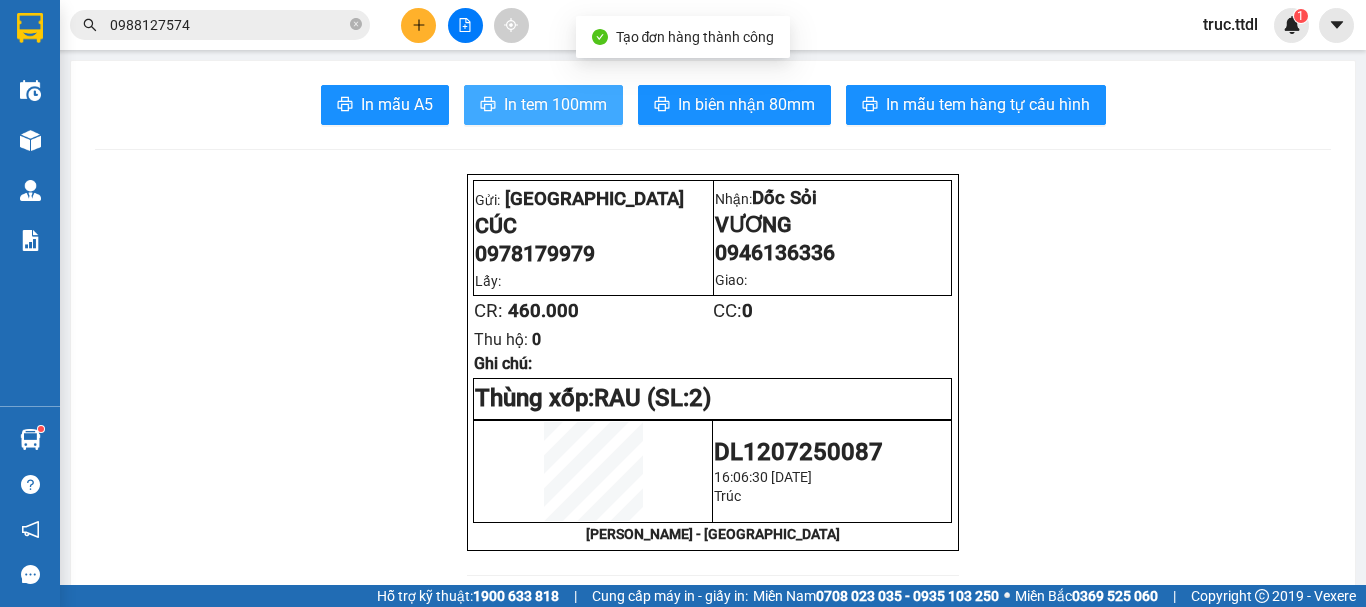 scroll, scrollTop: 0, scrollLeft: 0, axis: both 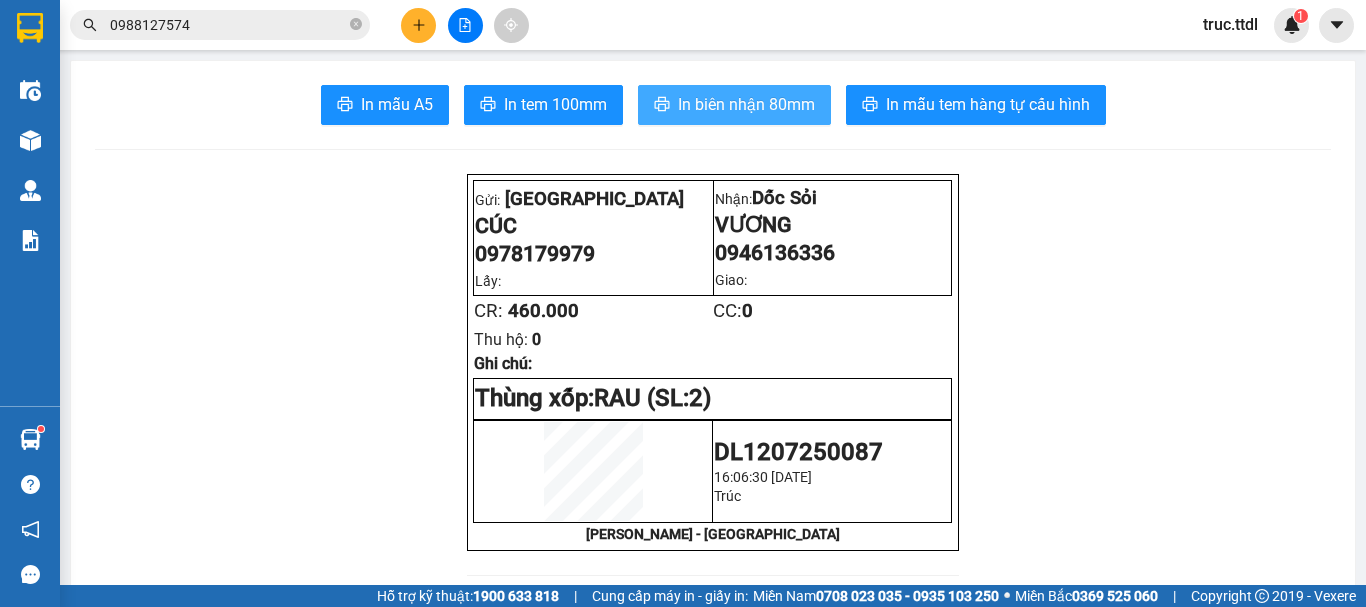 click on "In biên nhận 80mm" at bounding box center [746, 104] 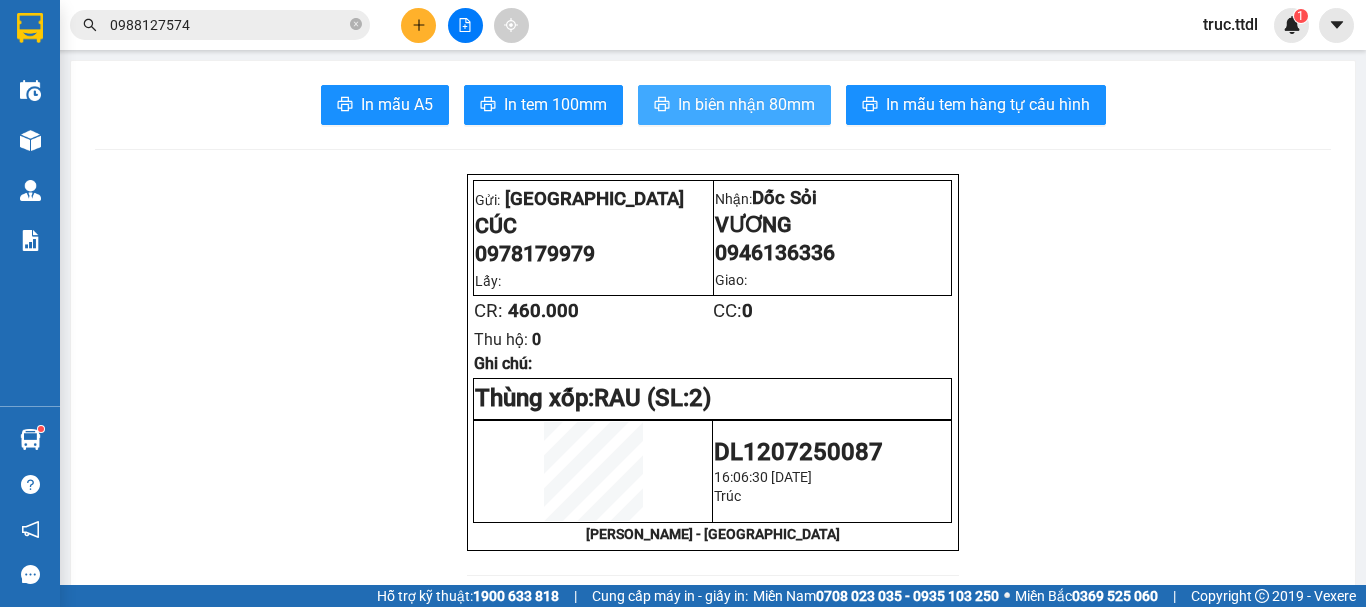 scroll, scrollTop: 0, scrollLeft: 0, axis: both 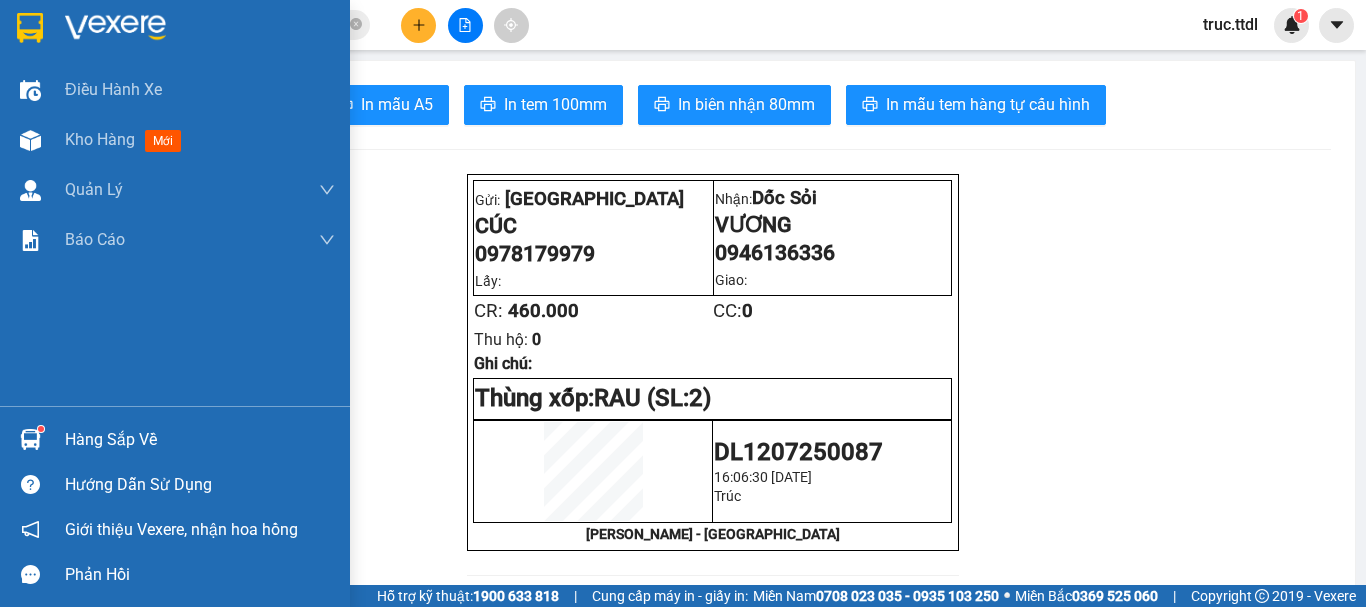 click at bounding box center [30, 27] 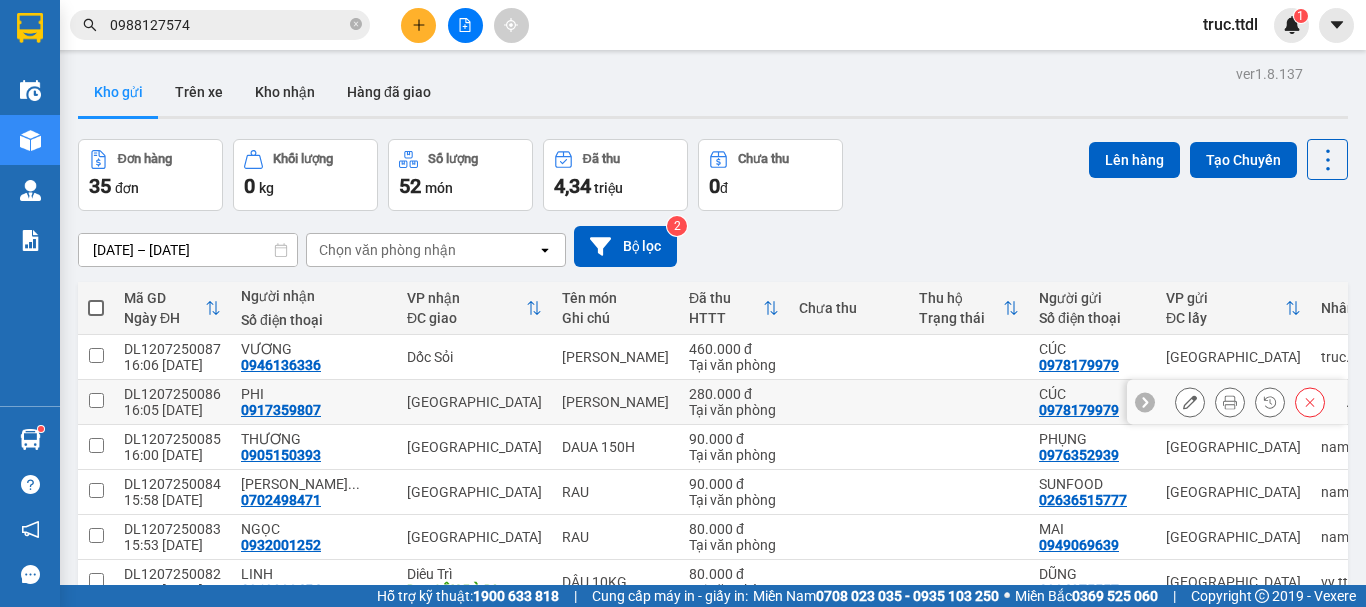 click on "Tại văn phòng" at bounding box center (734, 410) 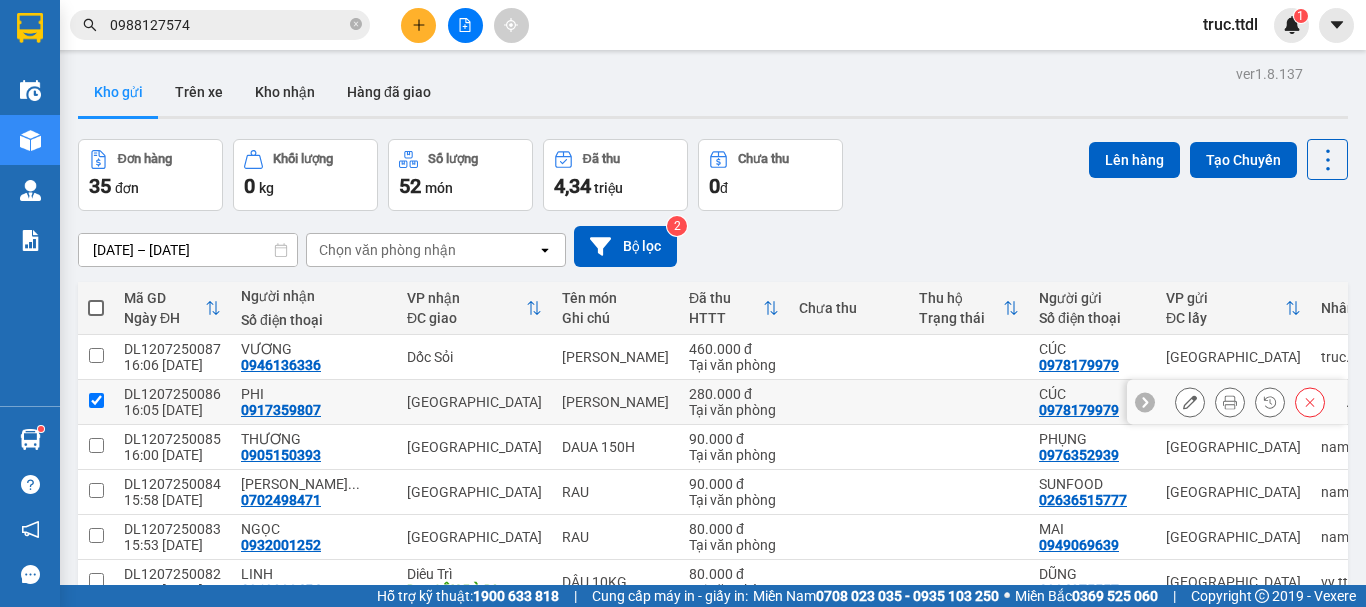 checkbox on "true" 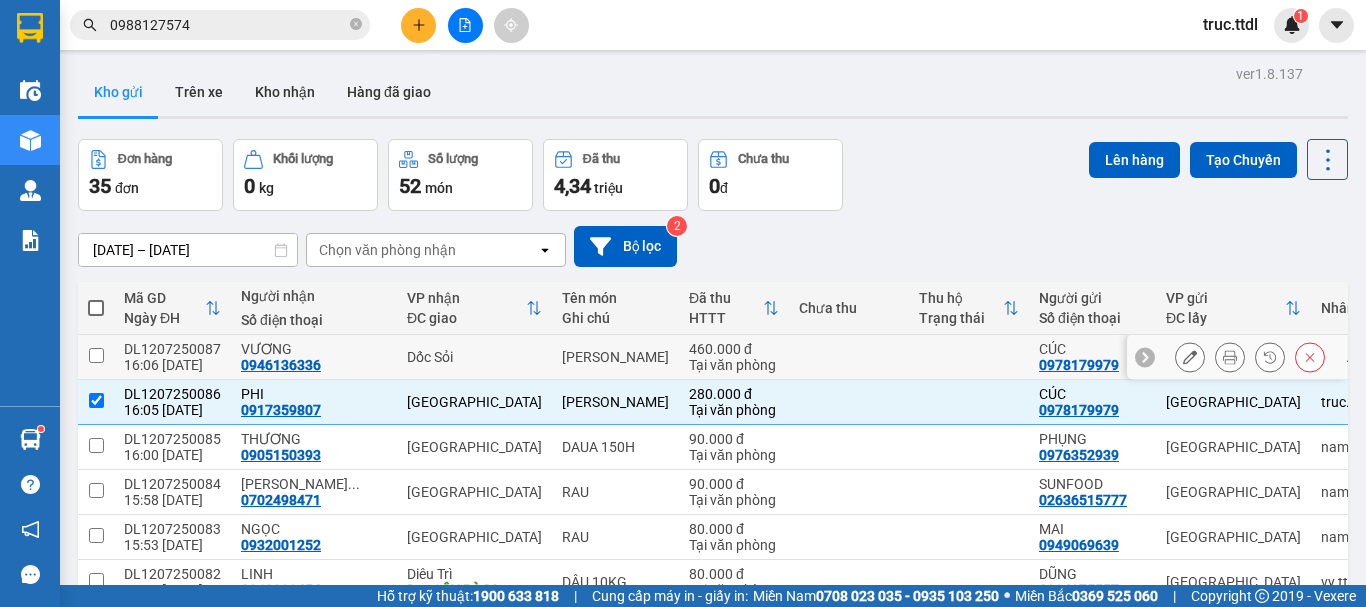 click on "Tại văn phòng" at bounding box center (734, 365) 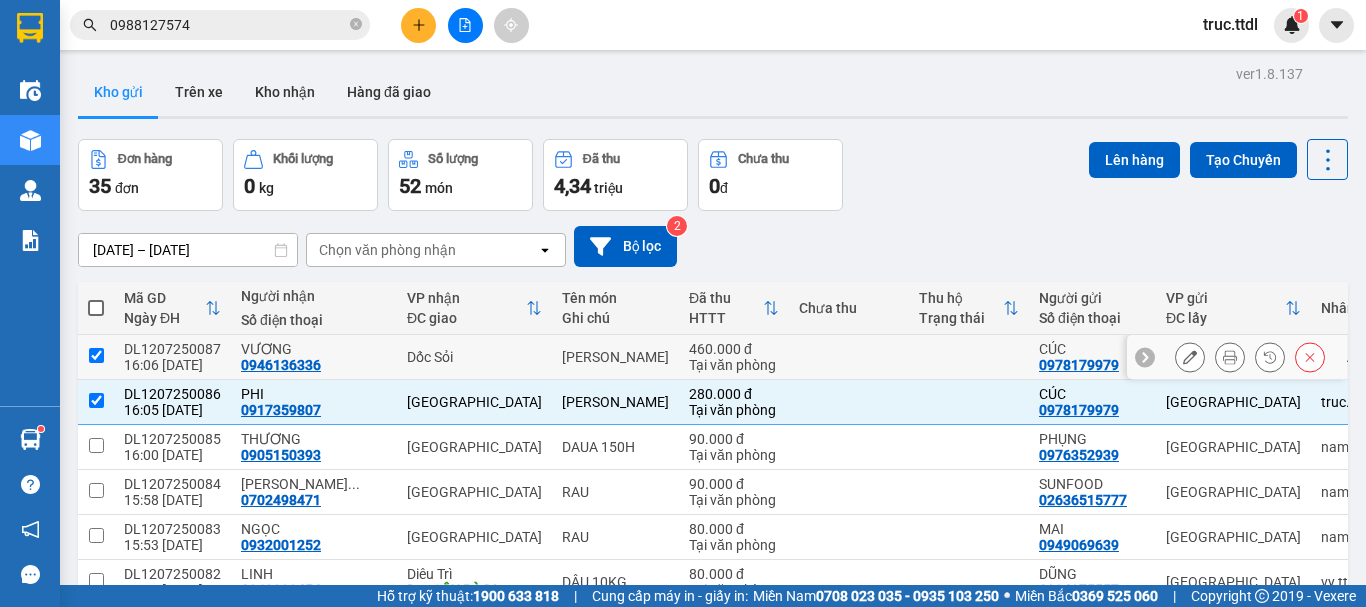 checkbox on "true" 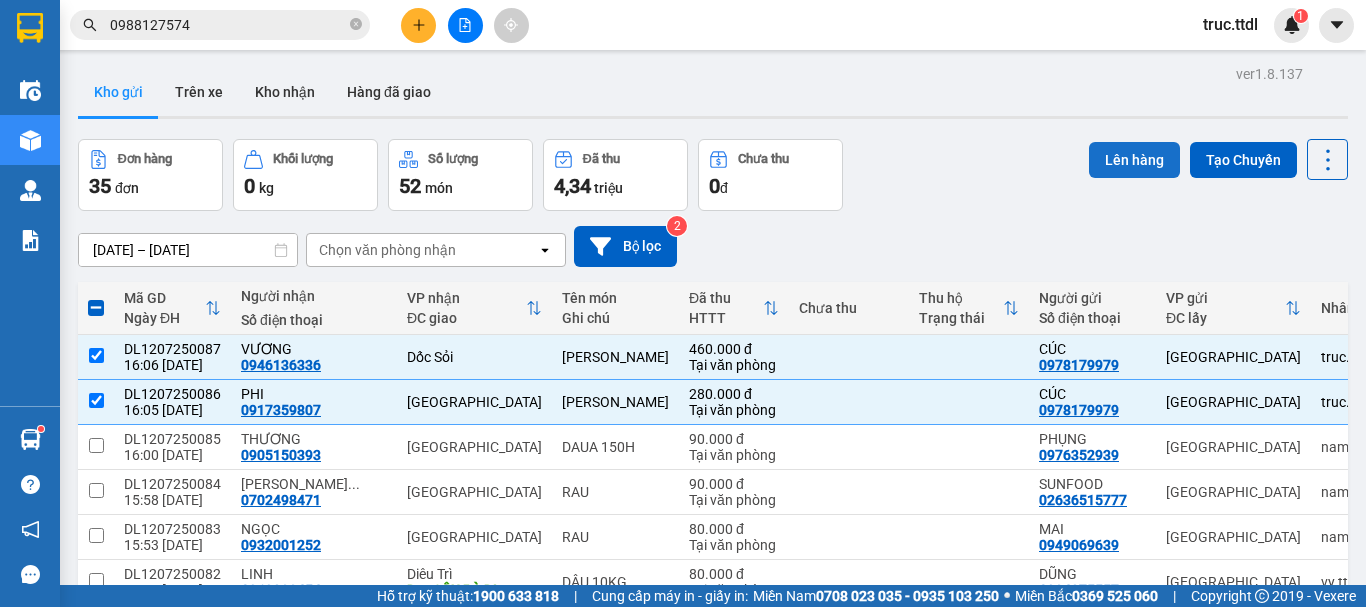 click on "Lên hàng" at bounding box center [1134, 160] 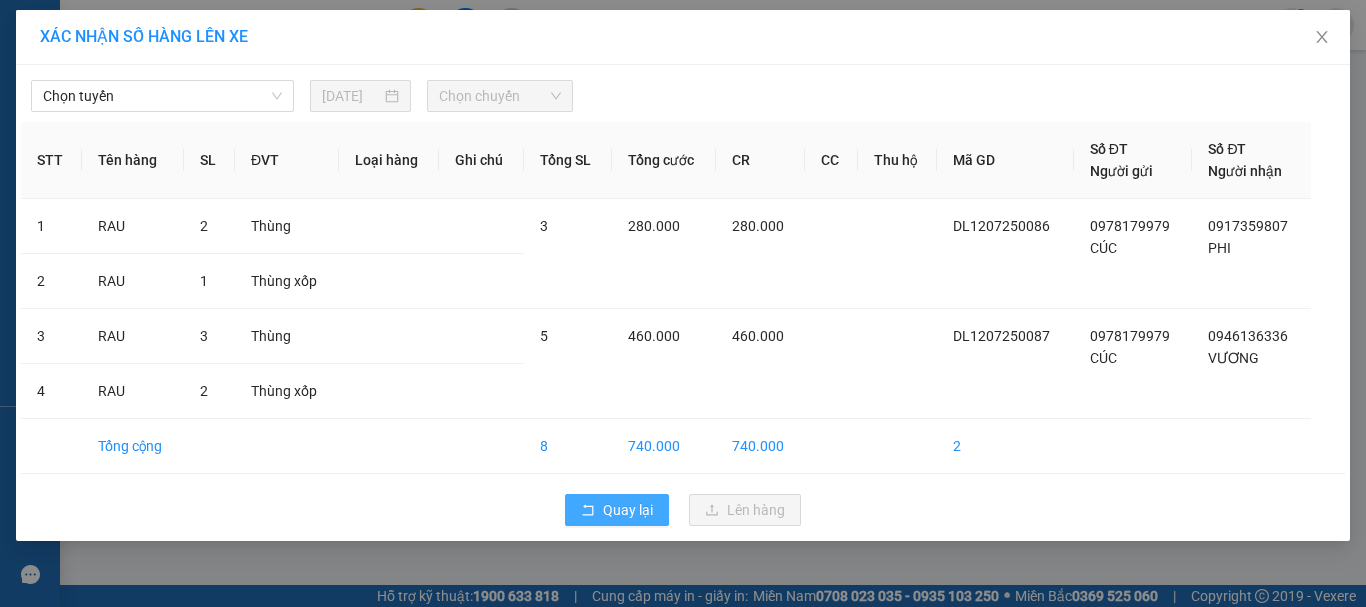 click on "Quay lại" at bounding box center [628, 510] 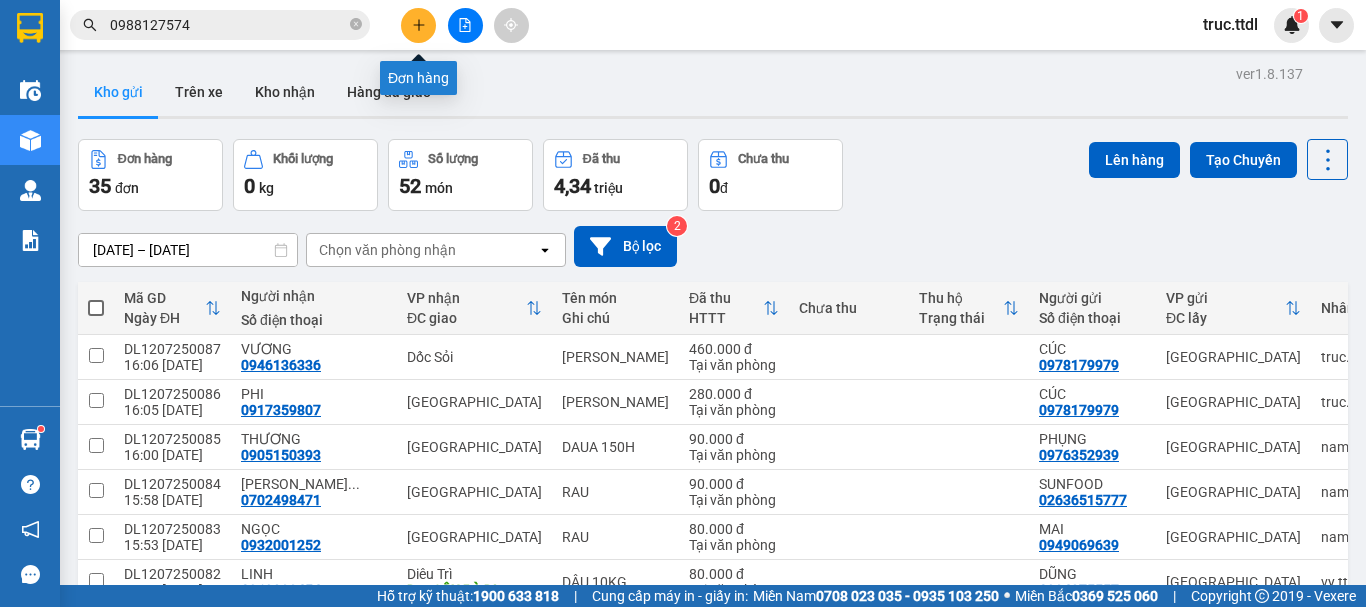 click at bounding box center (418, 25) 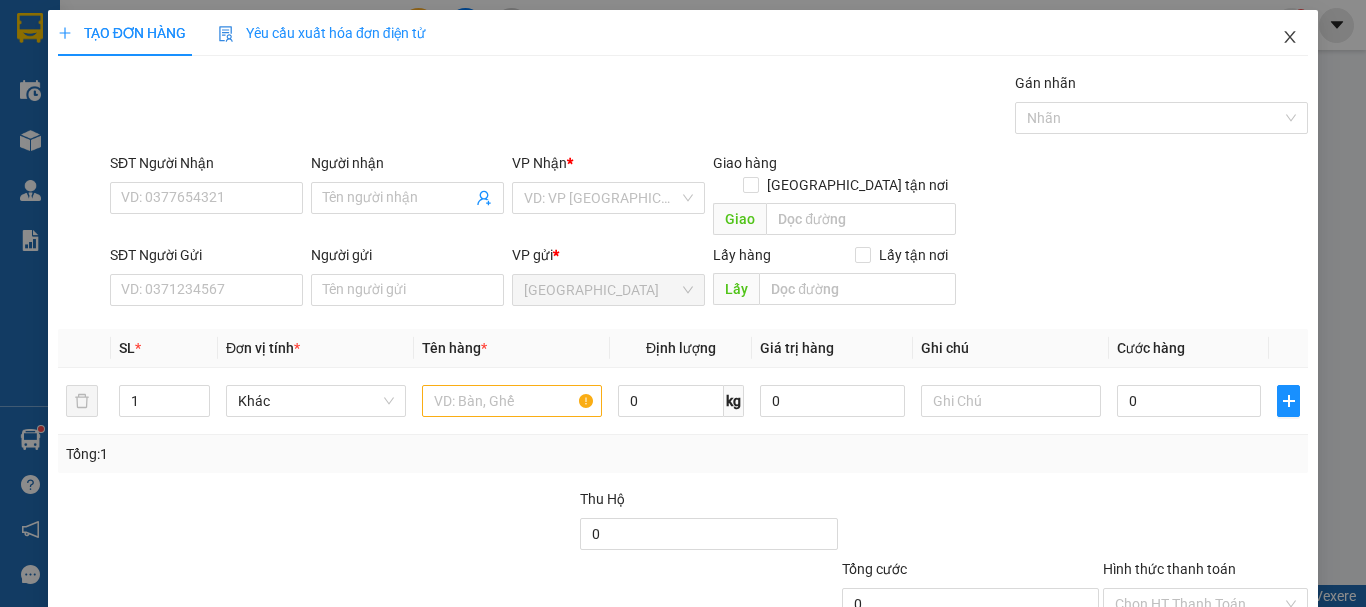 click 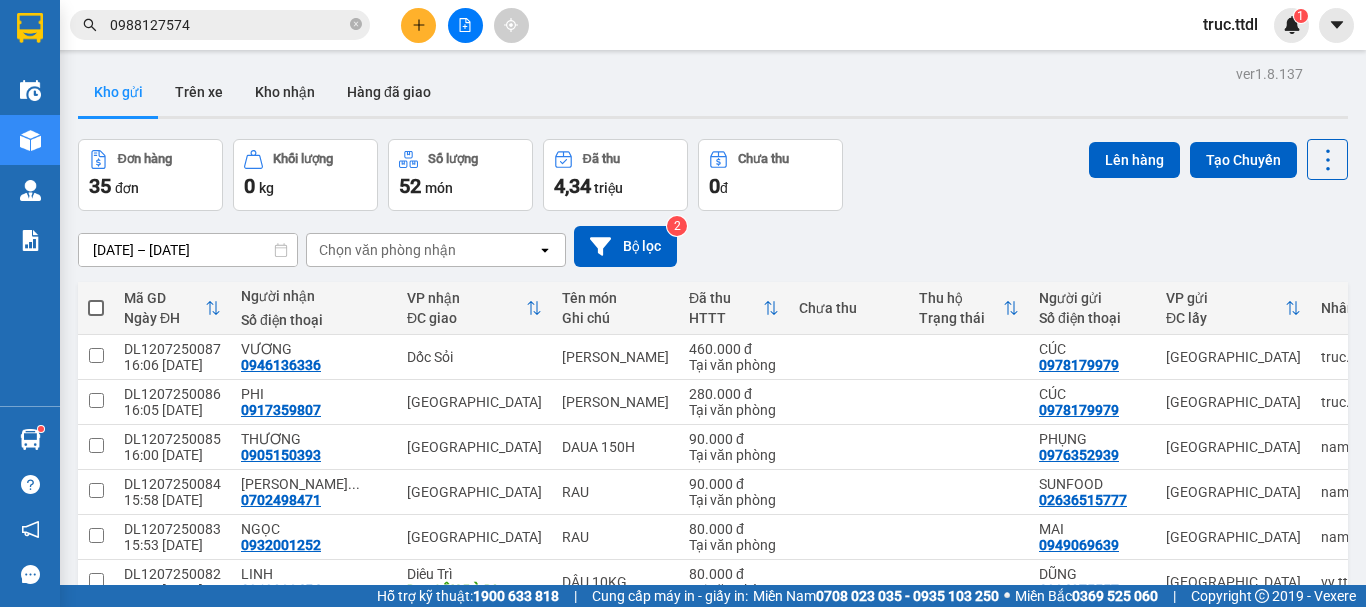click at bounding box center (465, 25) 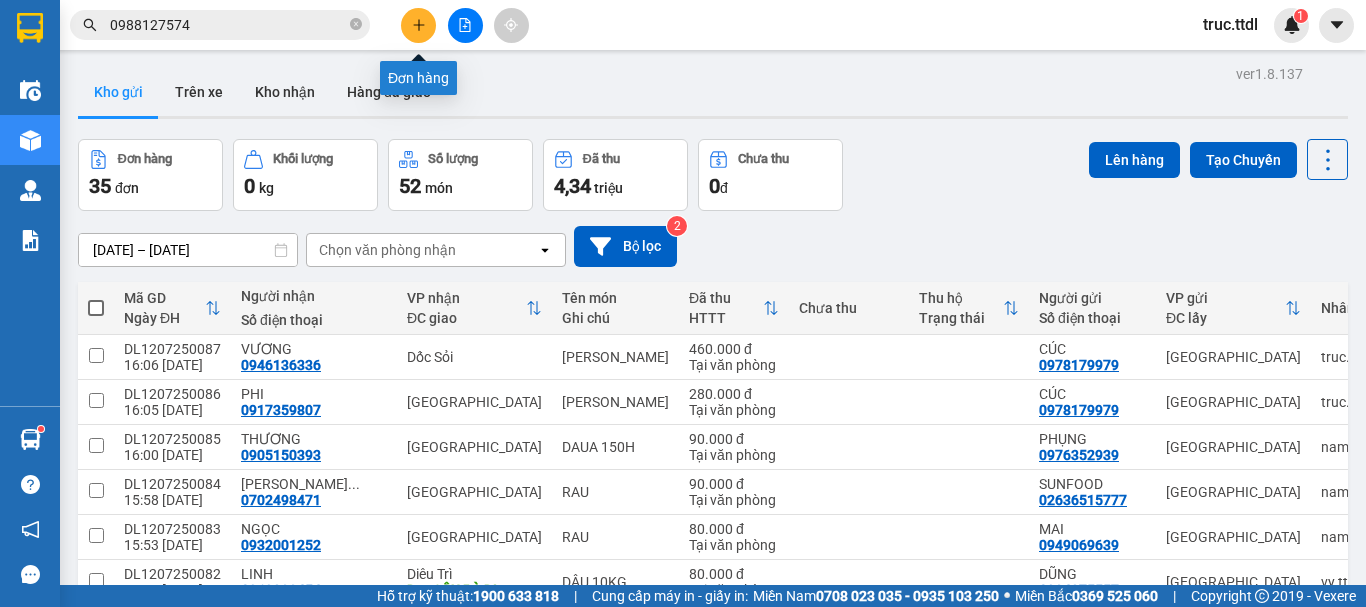click 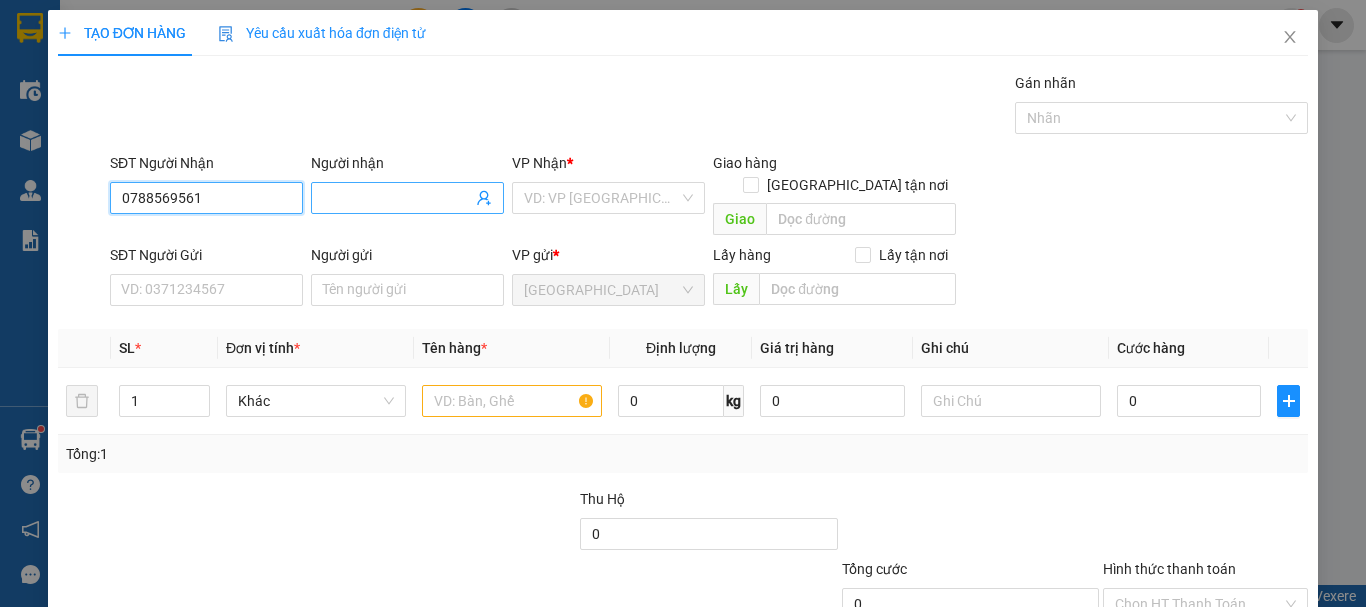 type on "0788569561" 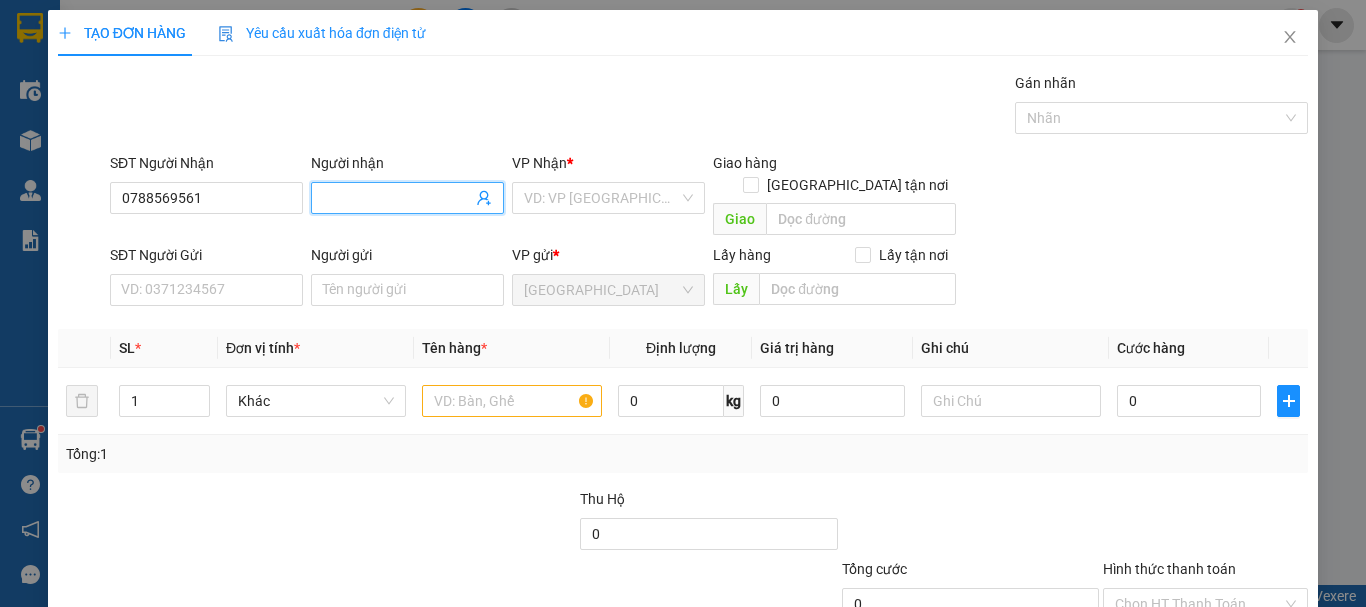 click on "Người nhận" at bounding box center (397, 198) 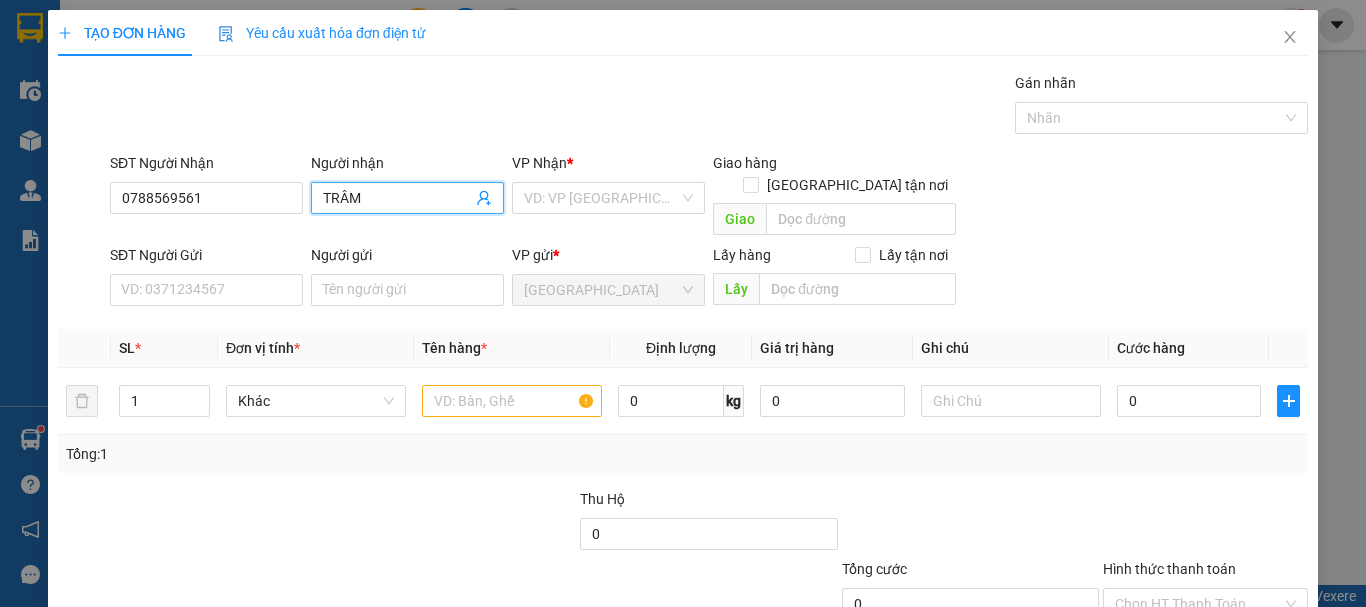 type on "TRÂM" 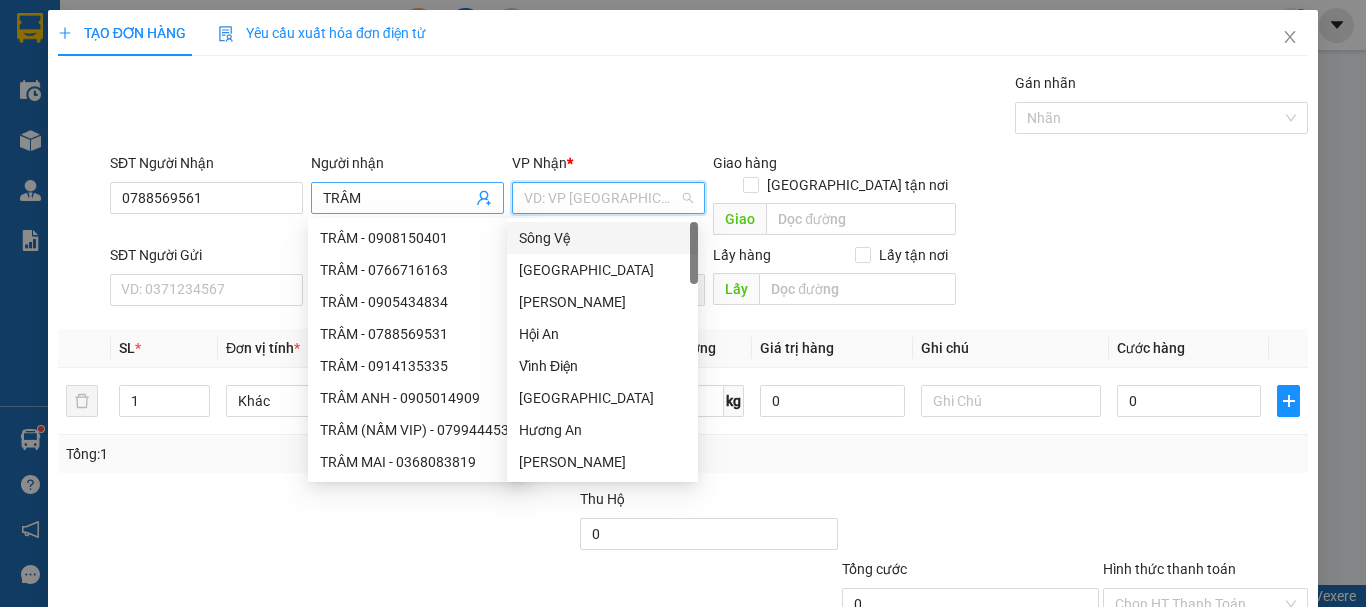 type on "D" 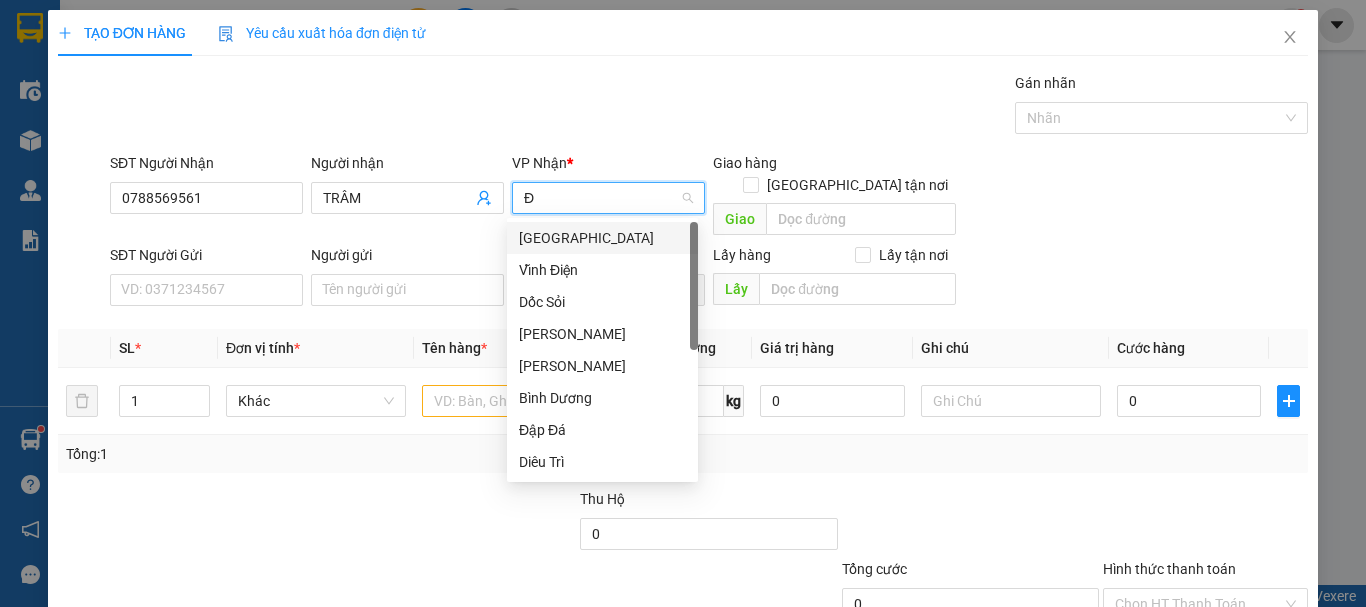 drag, startPoint x: 602, startPoint y: 240, endPoint x: 512, endPoint y: 256, distance: 91.411156 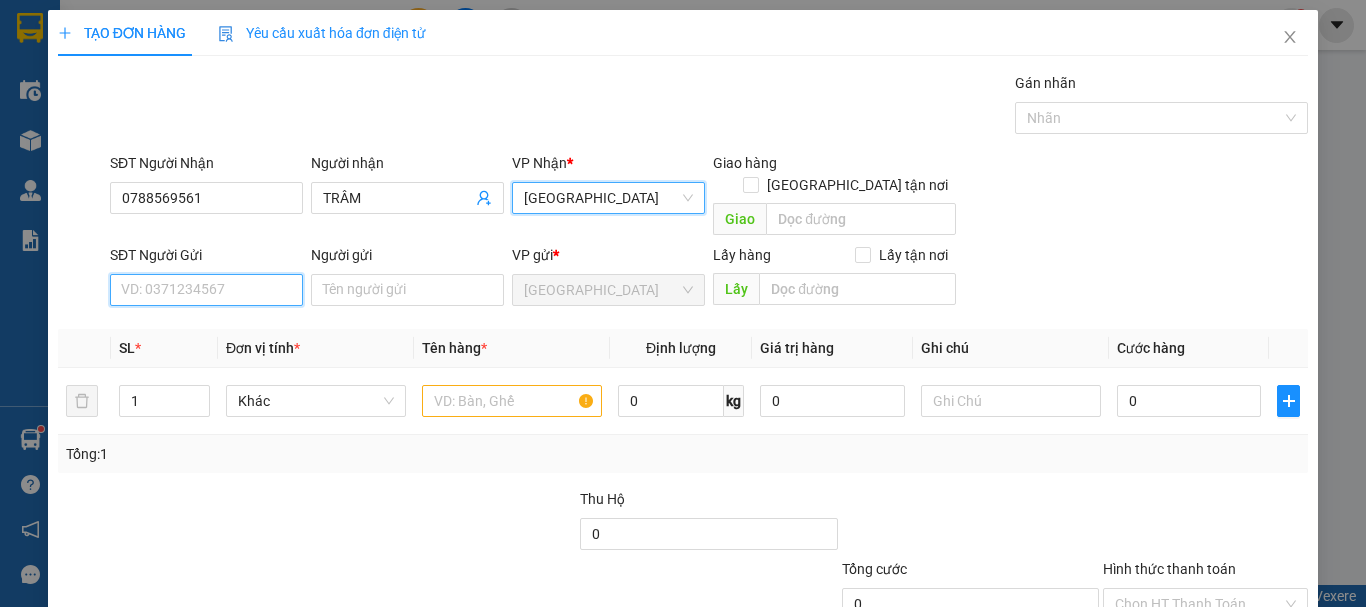 click on "SĐT Người Gửi" at bounding box center [206, 290] 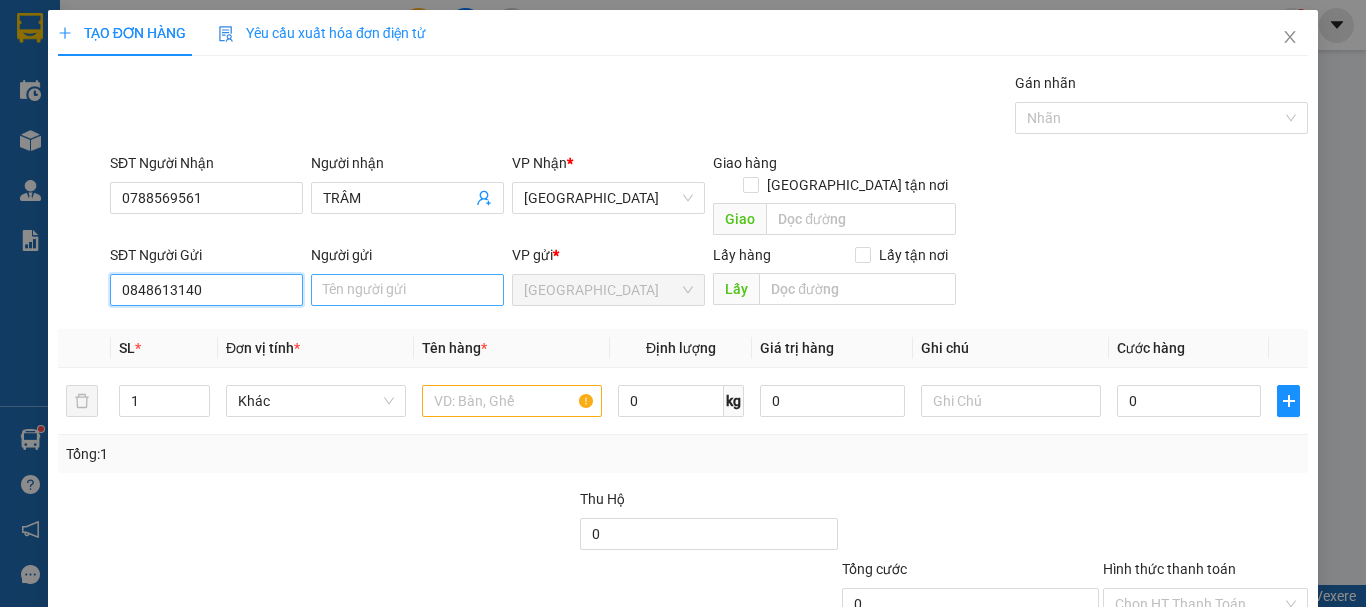 type on "0848613140" 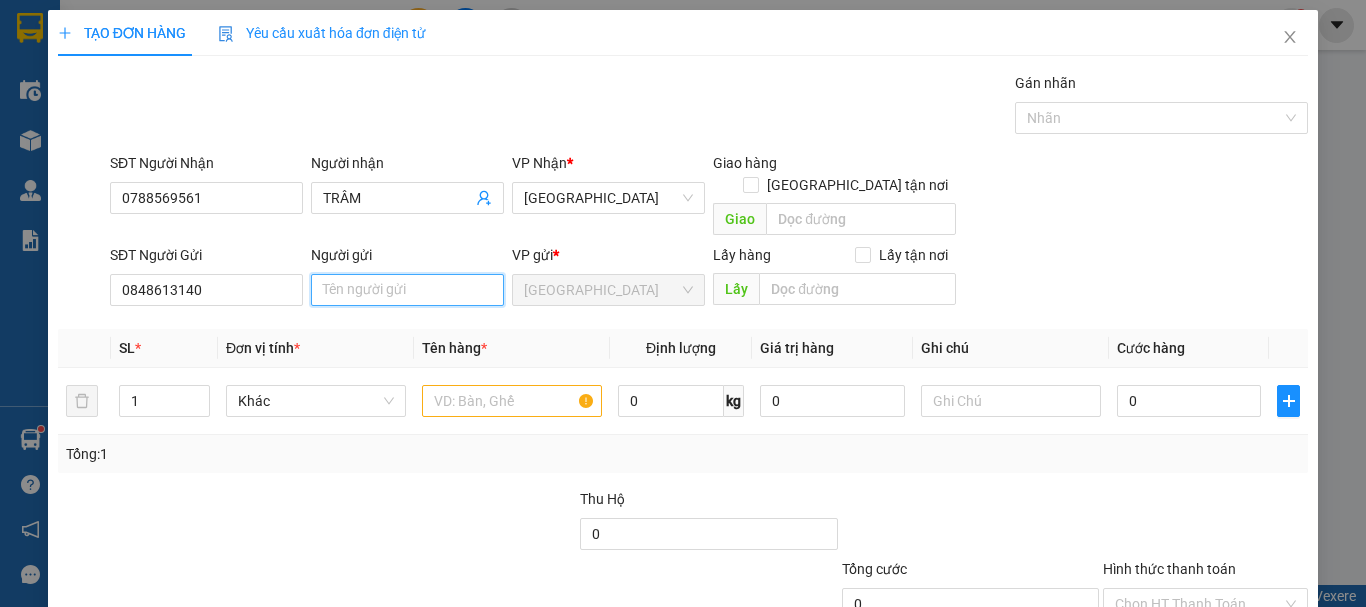 click on "Người gửi" at bounding box center [407, 290] 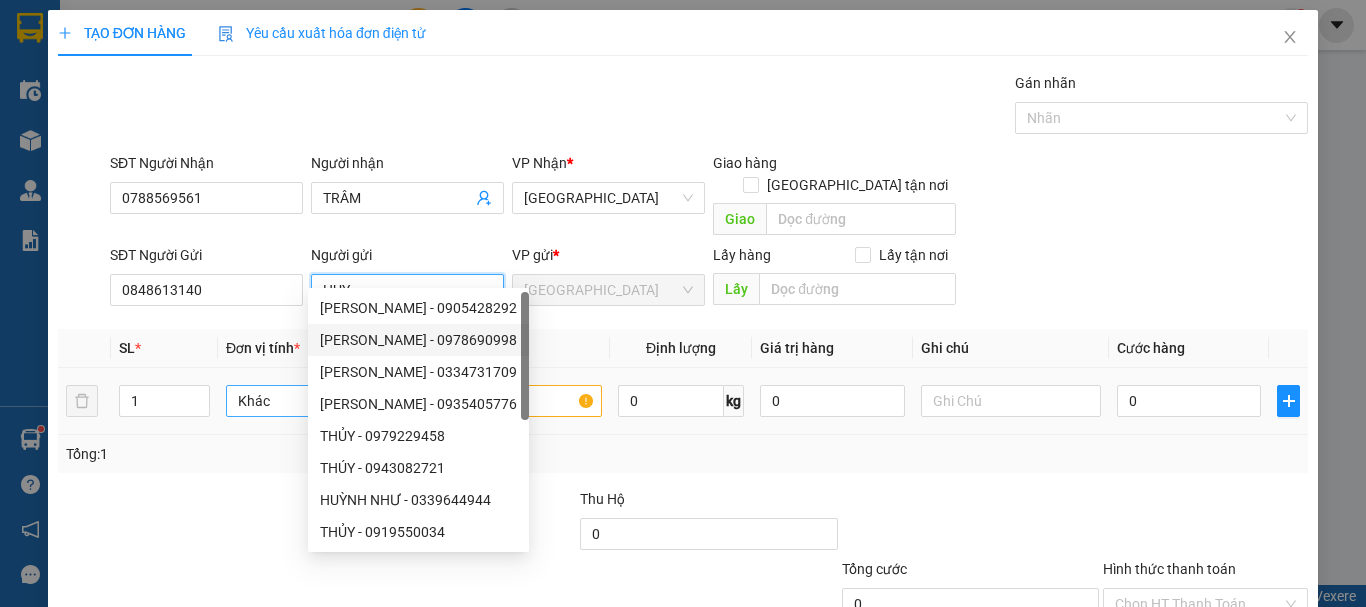 click on "Khác" at bounding box center (316, 401) 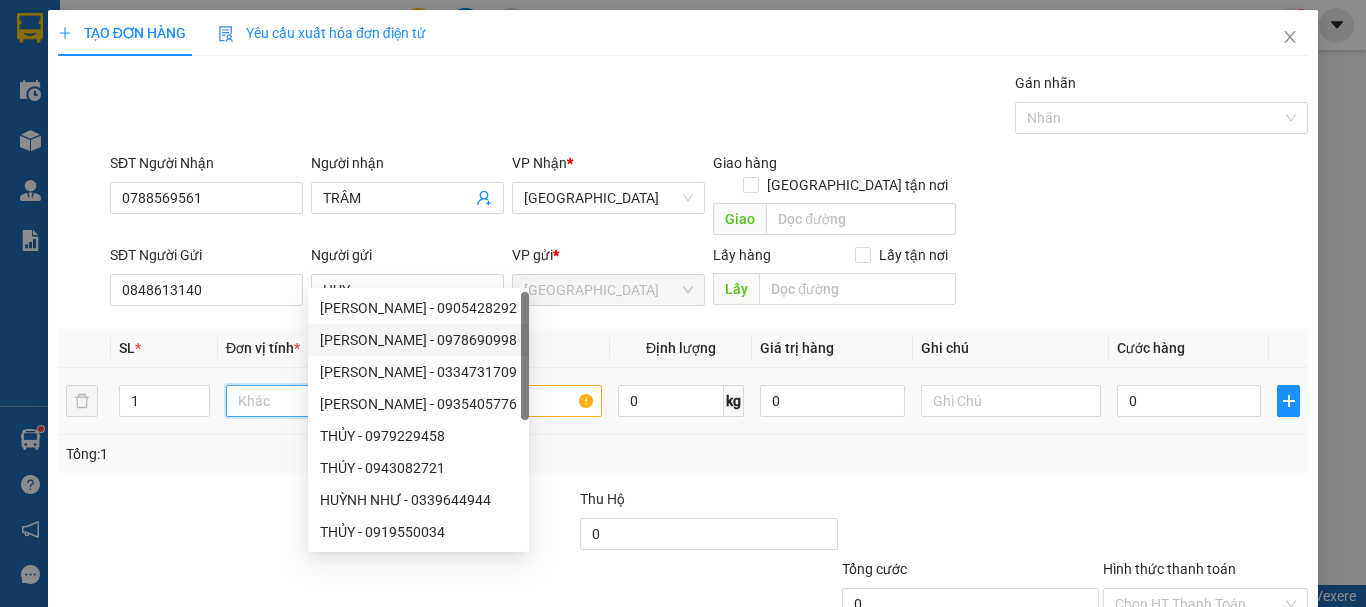 scroll, scrollTop: 192, scrollLeft: 0, axis: vertical 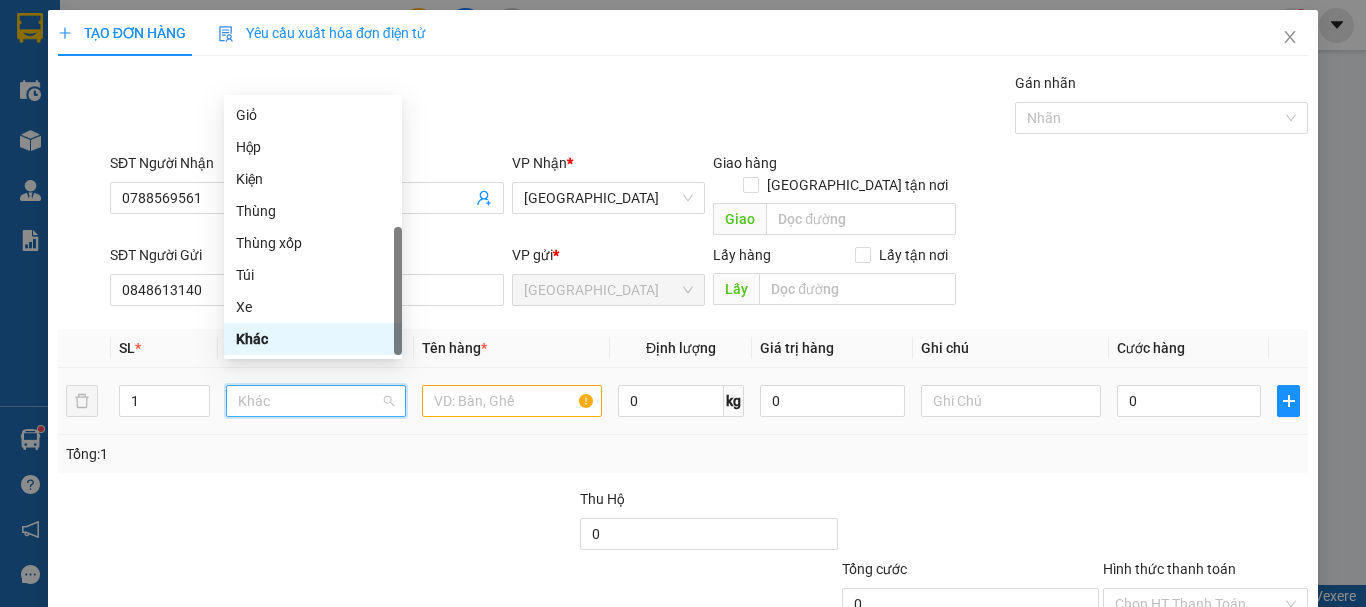 type on "T" 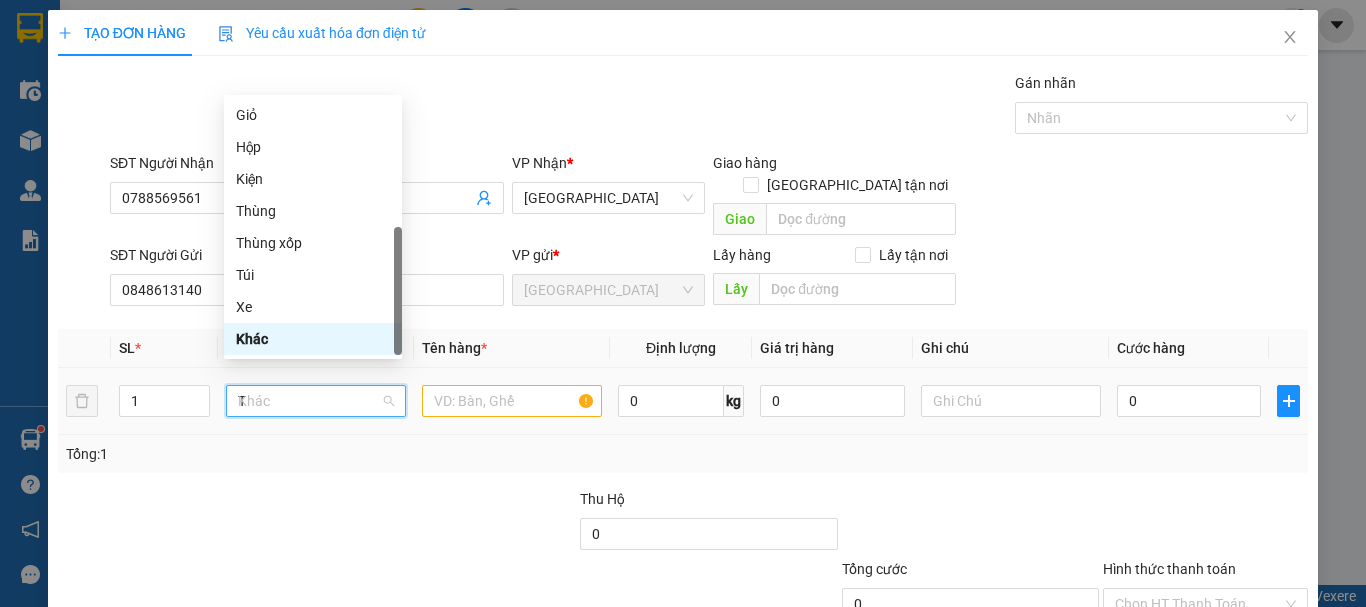 scroll, scrollTop: 0, scrollLeft: 0, axis: both 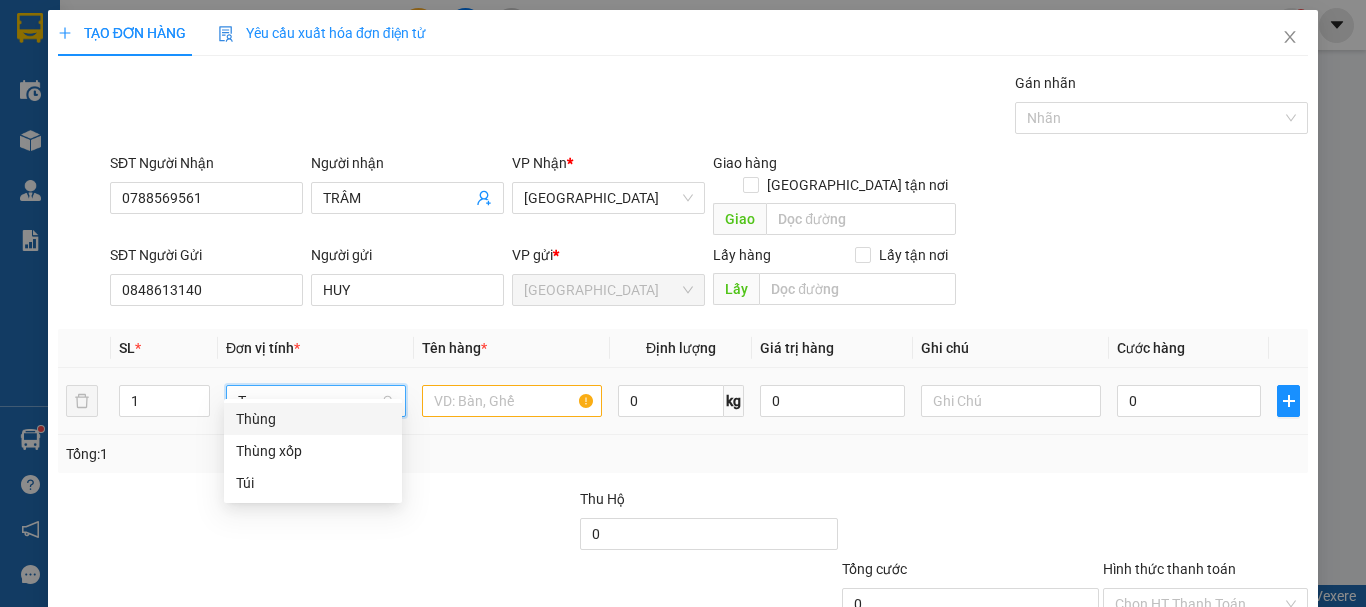 click on "Thùng" at bounding box center [313, 419] 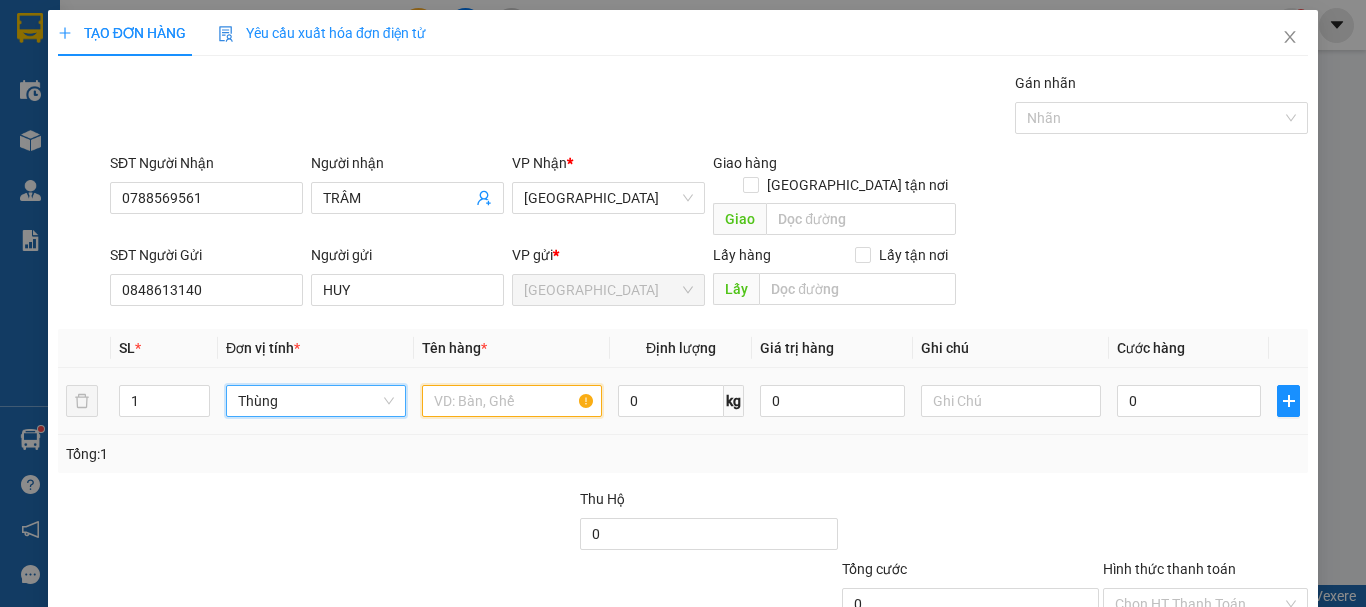 click at bounding box center (512, 401) 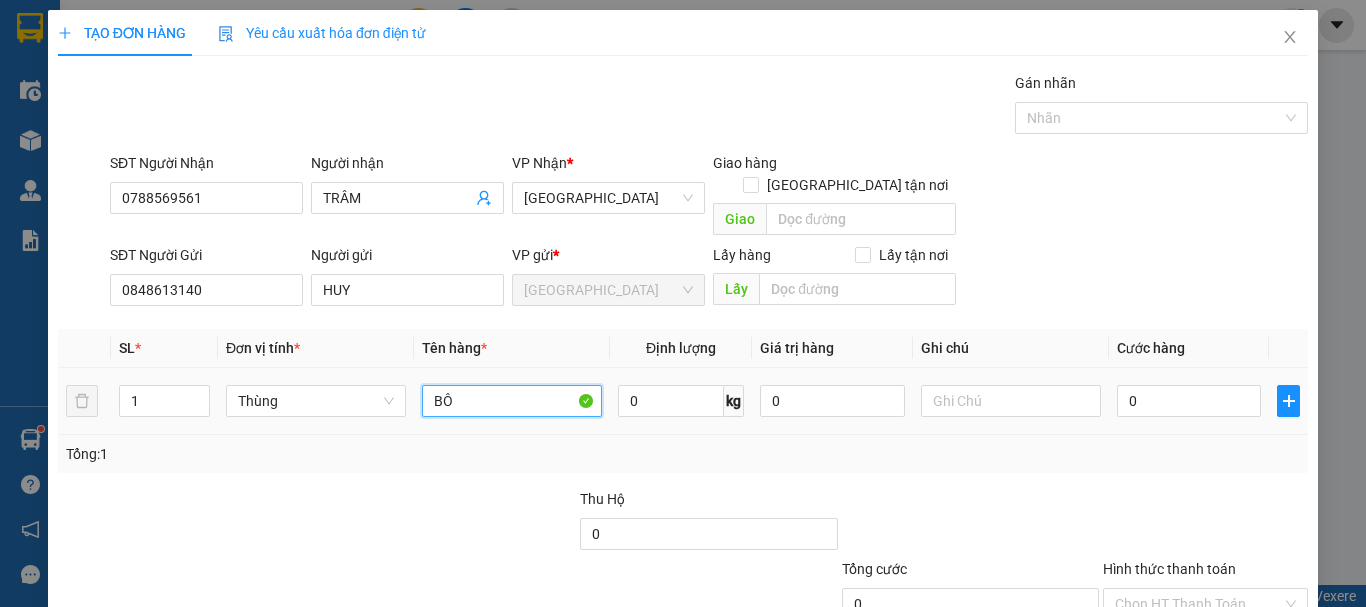 type on "B" 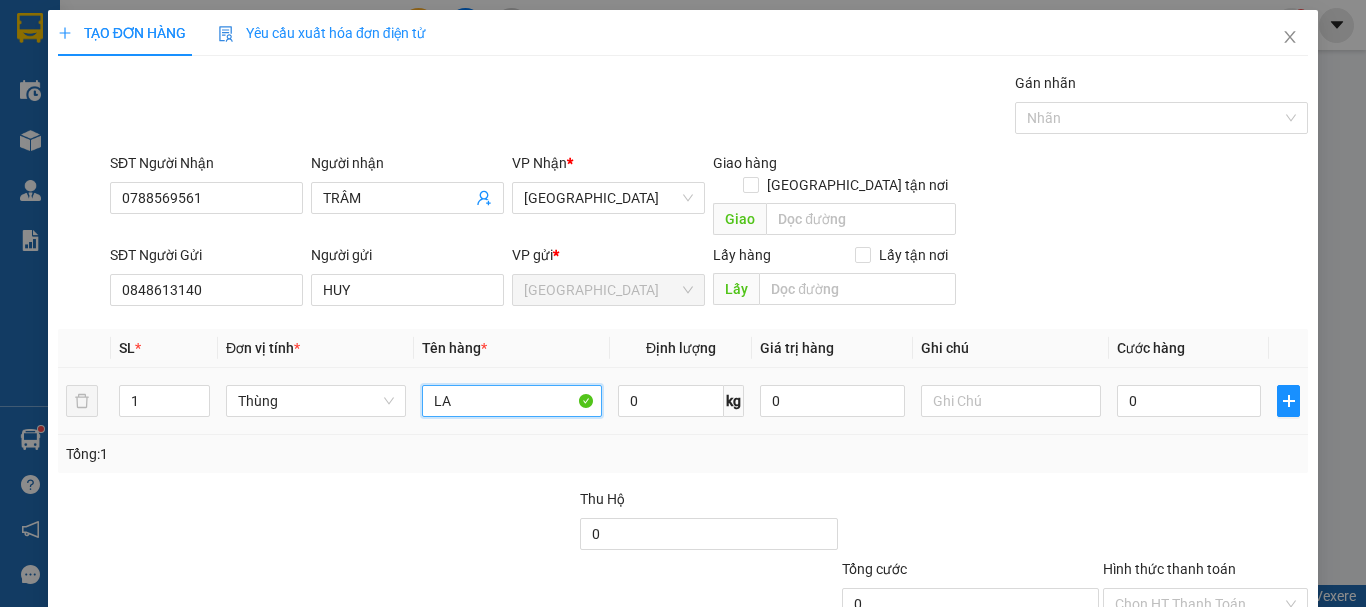 type on "L" 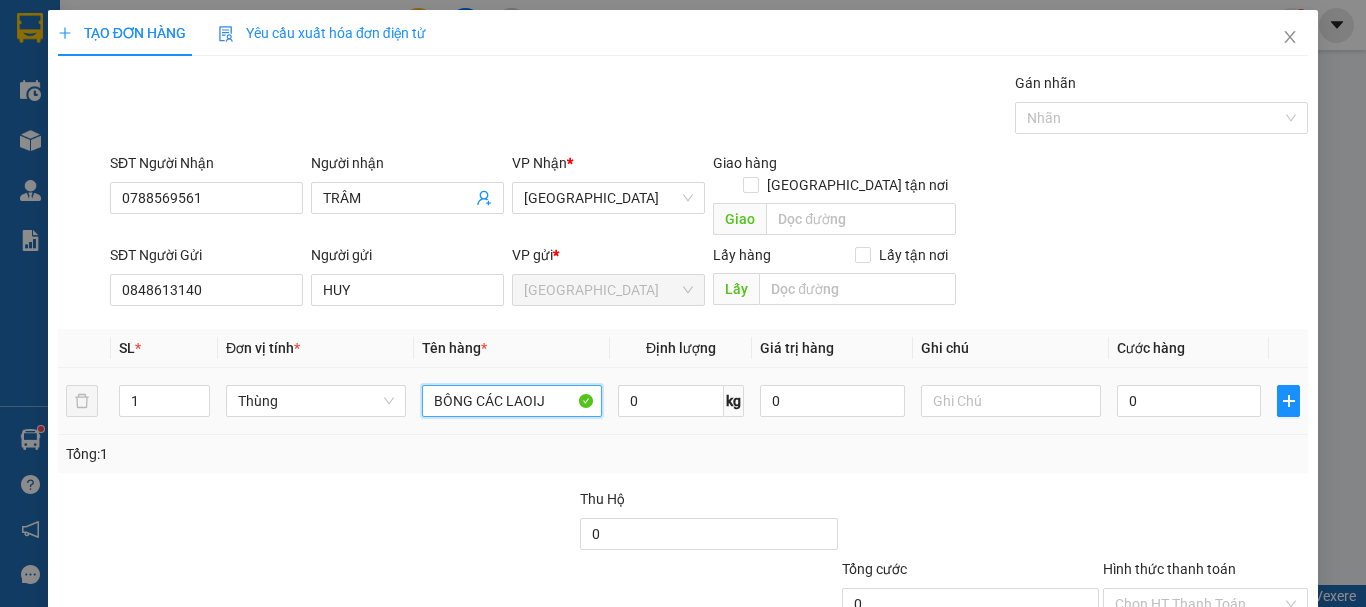 click on "BÔNG CÁC LAOIJ" at bounding box center [512, 401] 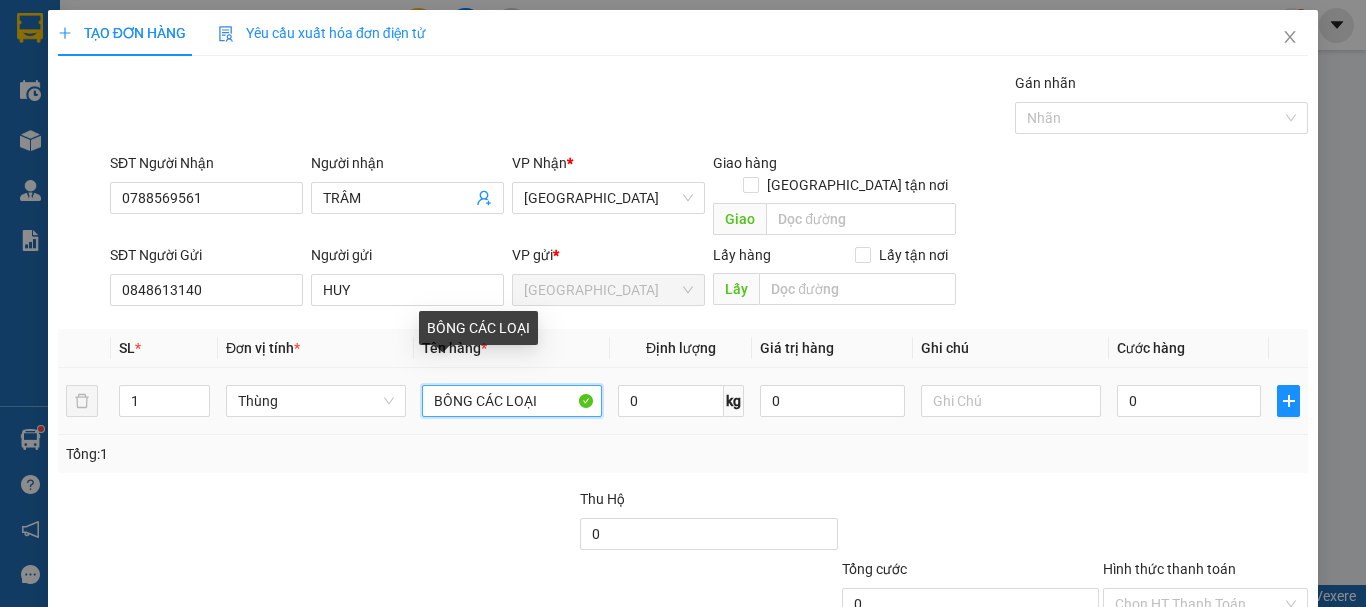 type on "BÔNG CÁC LOẠI" 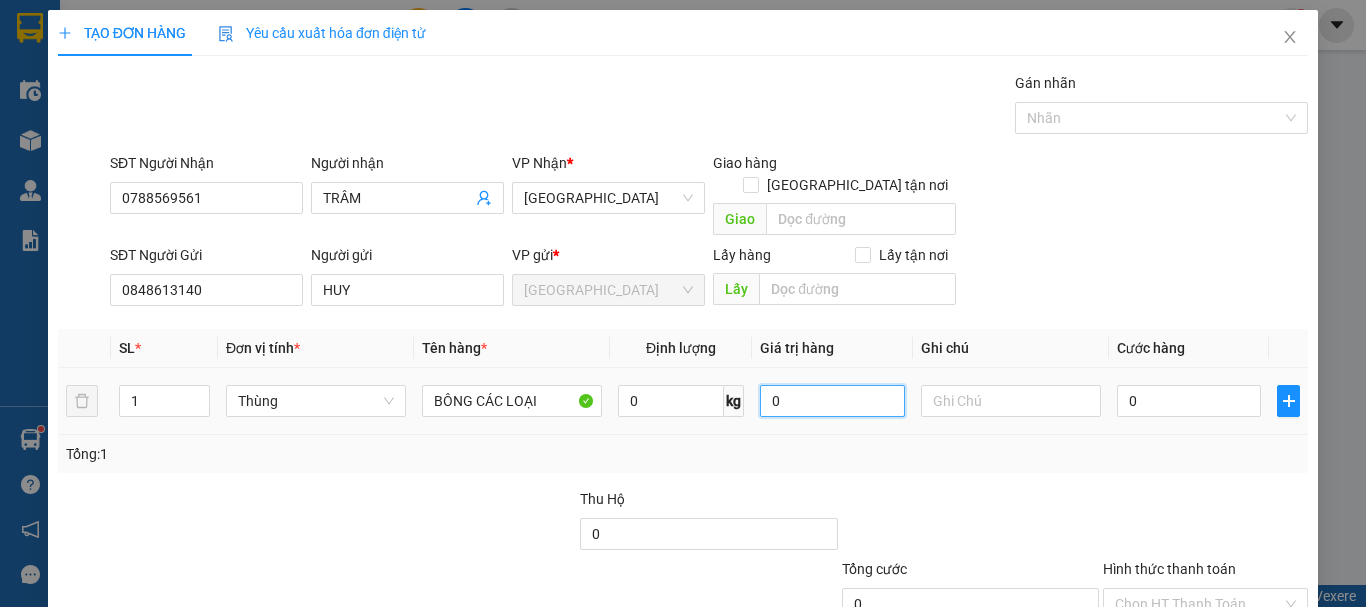 drag, startPoint x: 768, startPoint y: 387, endPoint x: 731, endPoint y: 404, distance: 40.718548 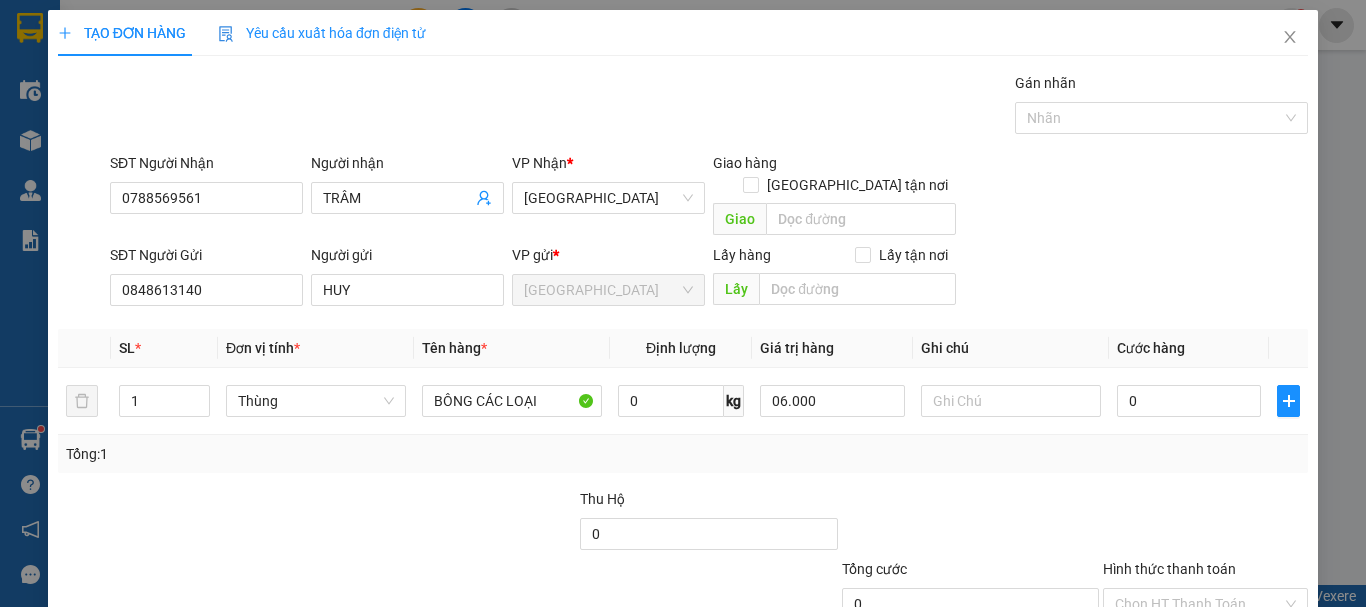 click on "Tổng:  1" at bounding box center (683, 454) 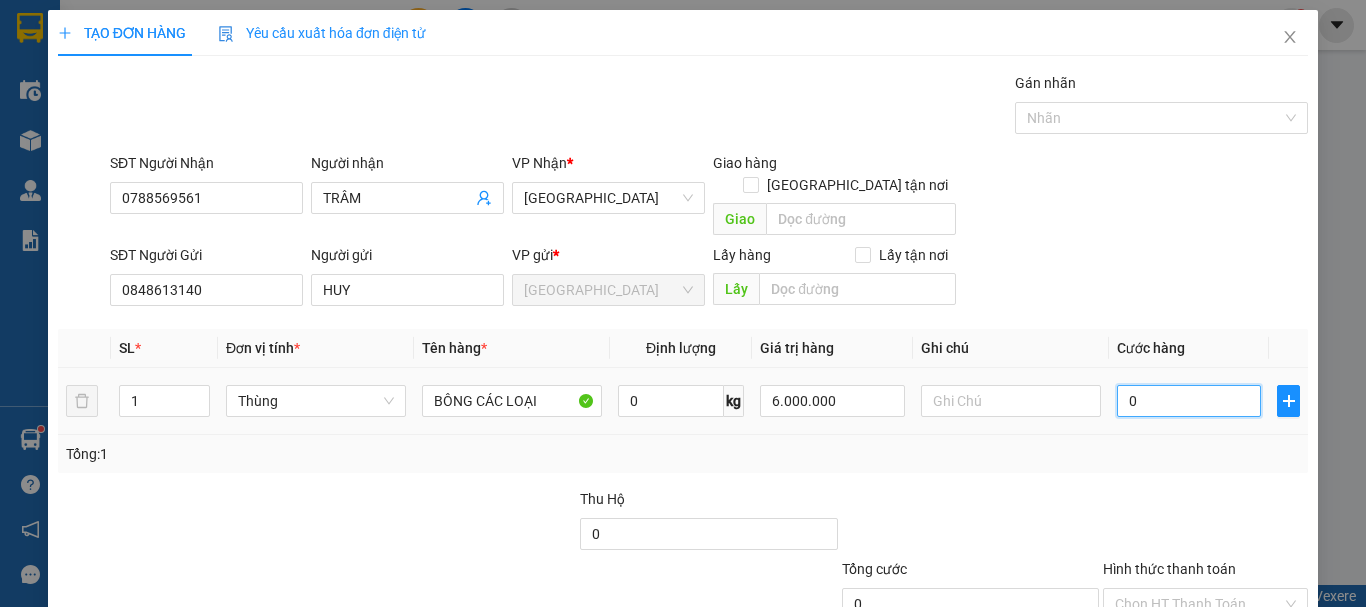 click on "0" at bounding box center [1189, 401] 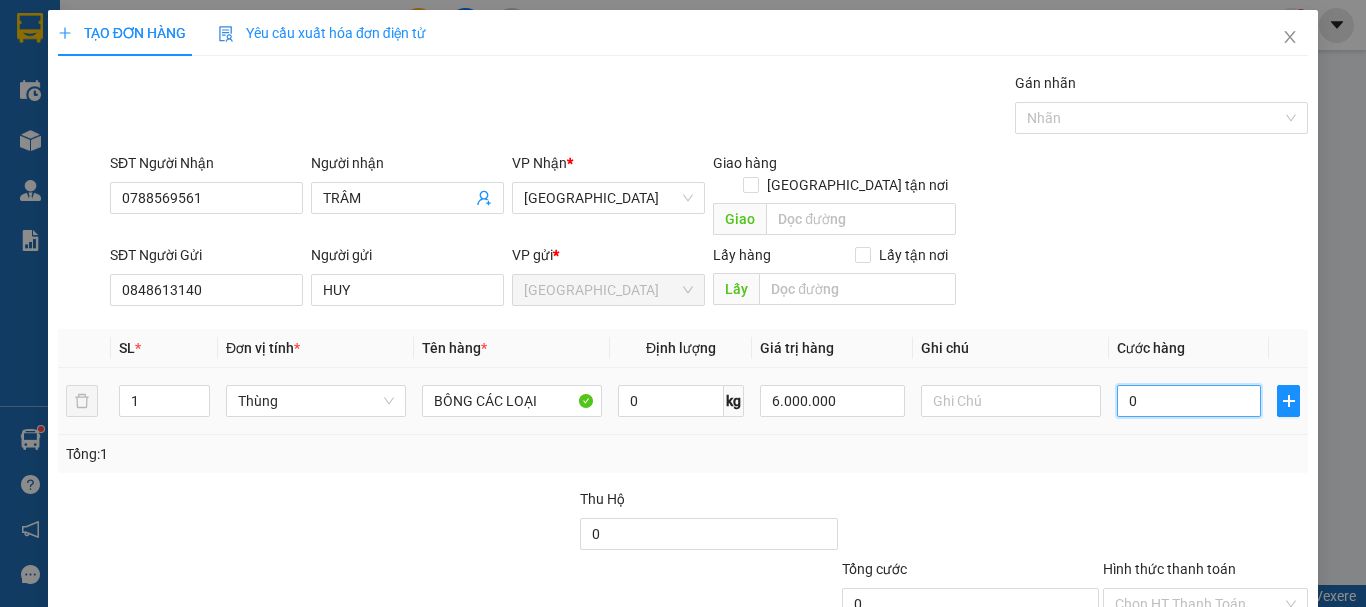 type on "2" 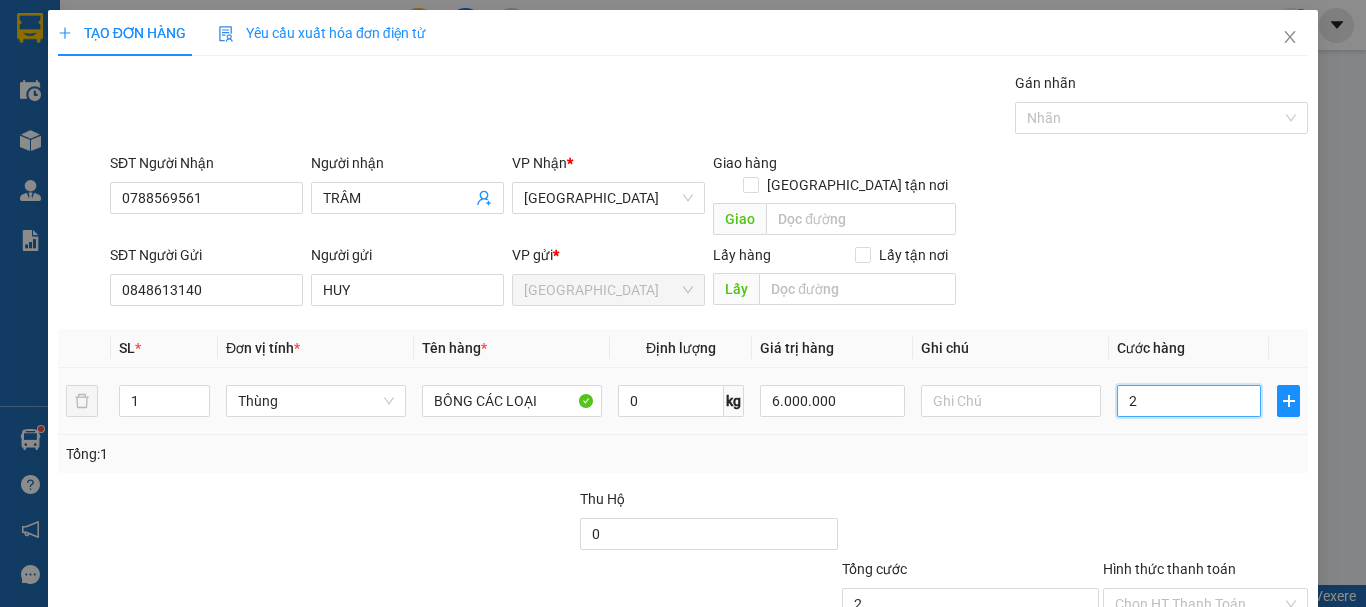 type on "25" 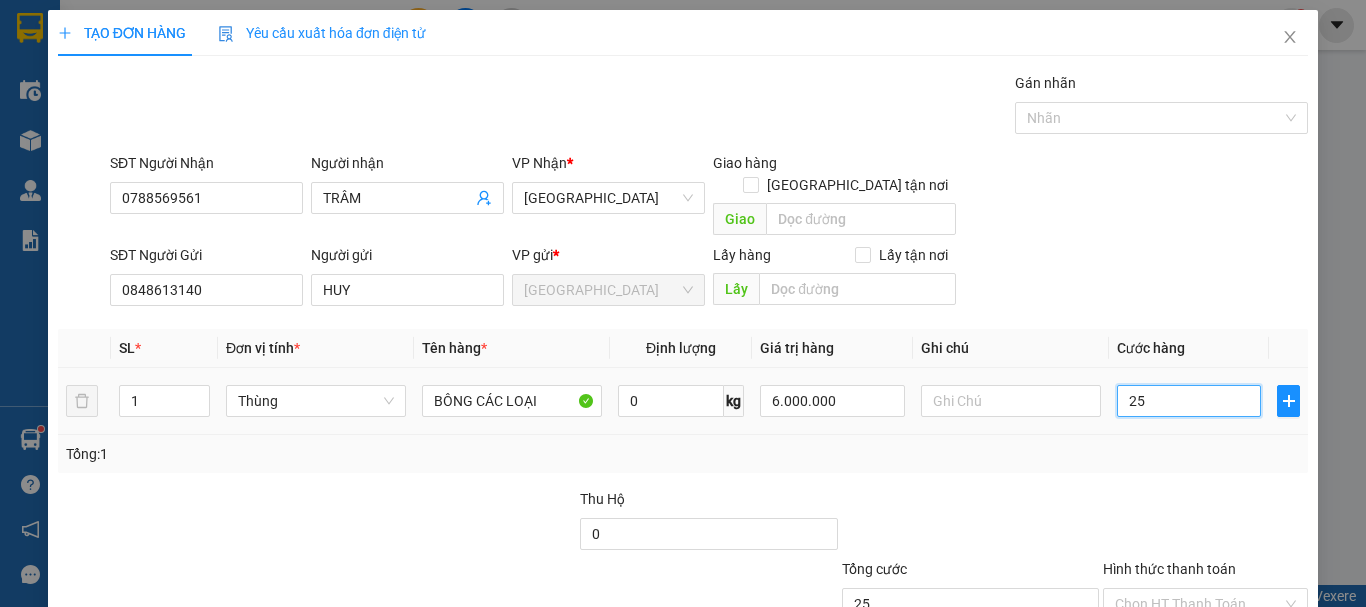 type on "25" 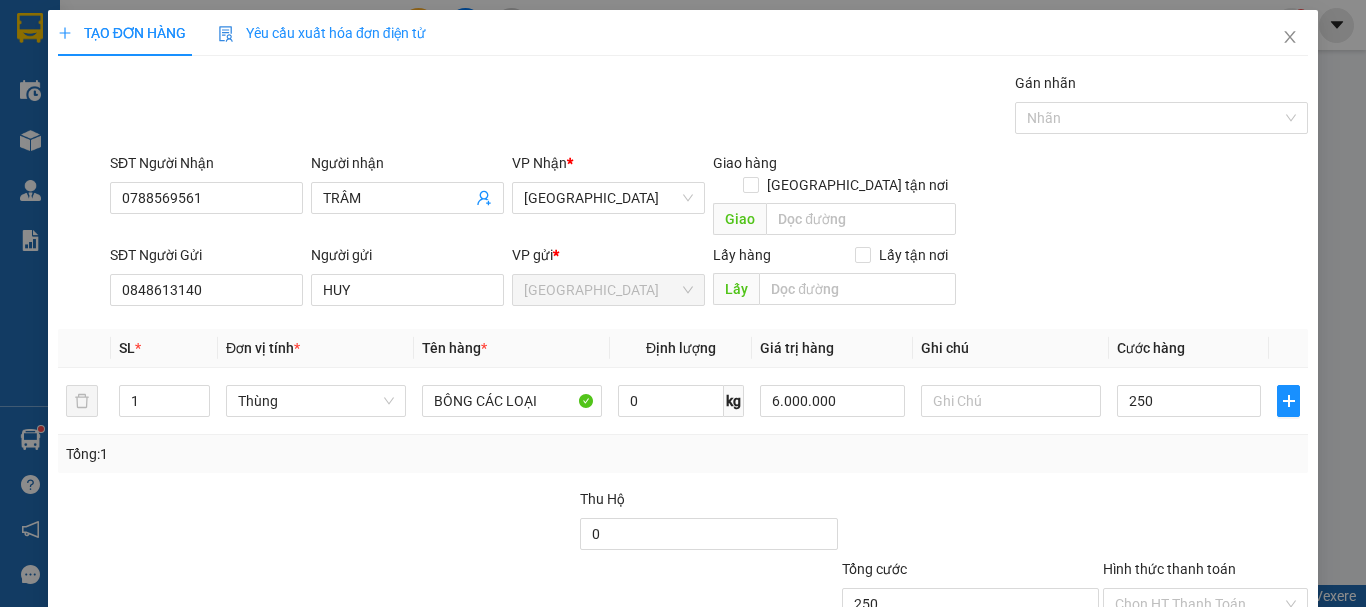 type on "250.000" 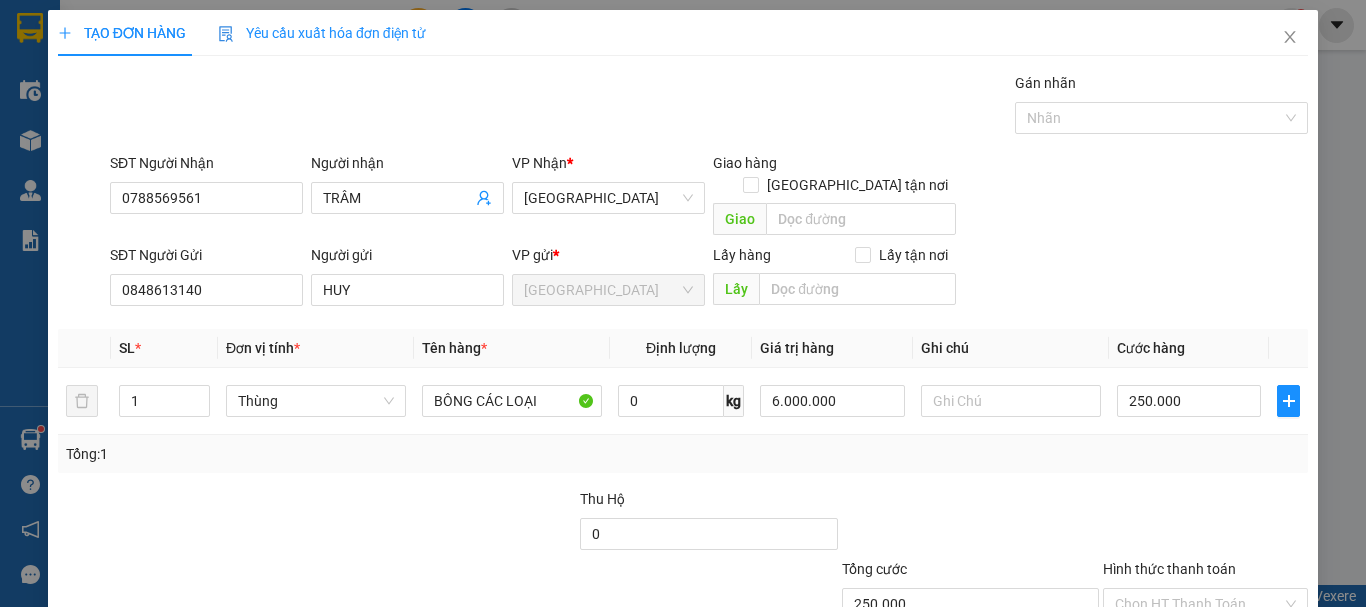 click on "Tổng:  1" at bounding box center (683, 454) 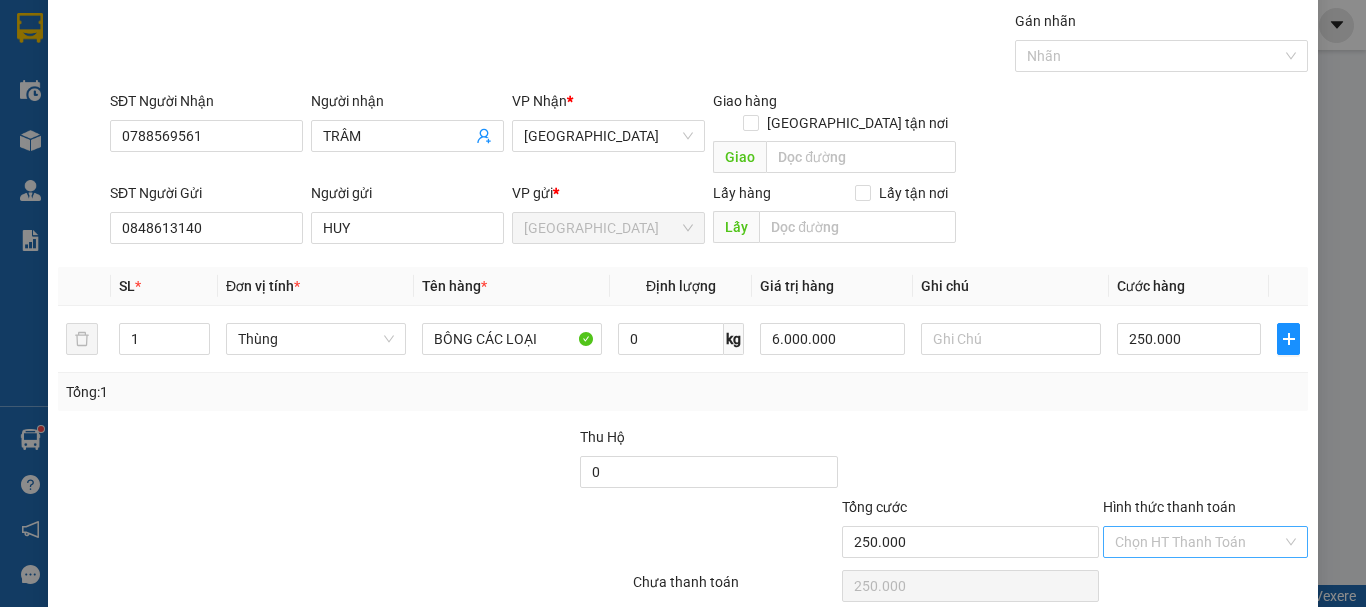 scroll, scrollTop: 125, scrollLeft: 0, axis: vertical 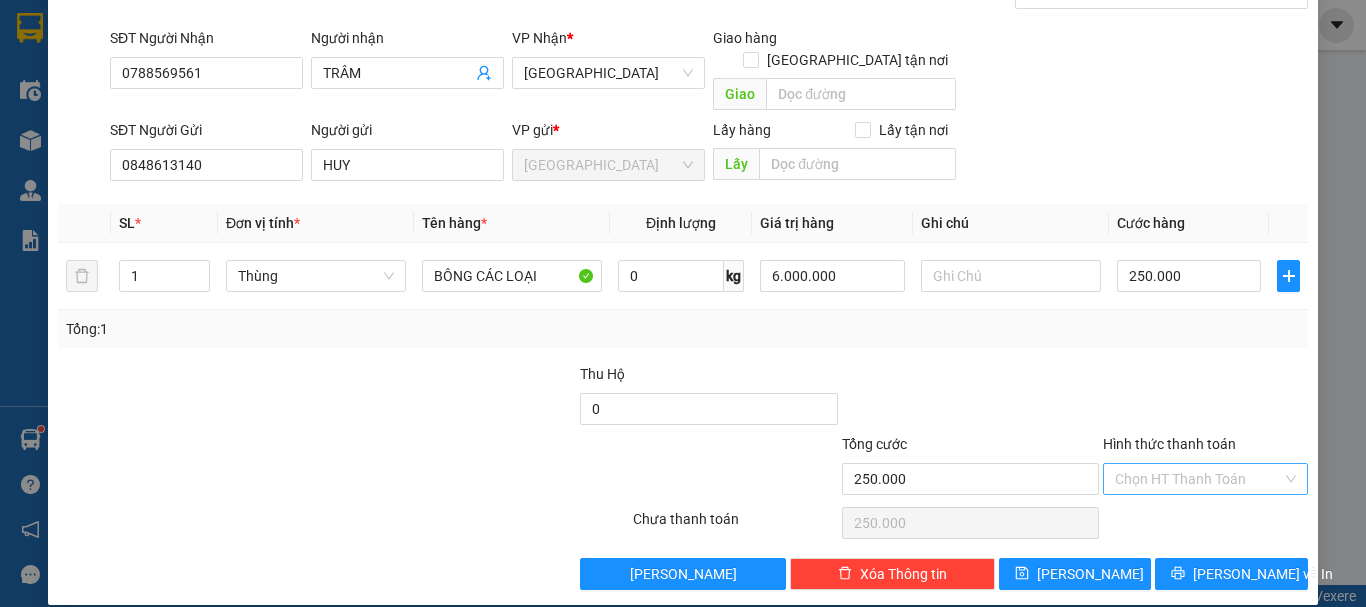 click on "Hình thức thanh toán" at bounding box center (1198, 479) 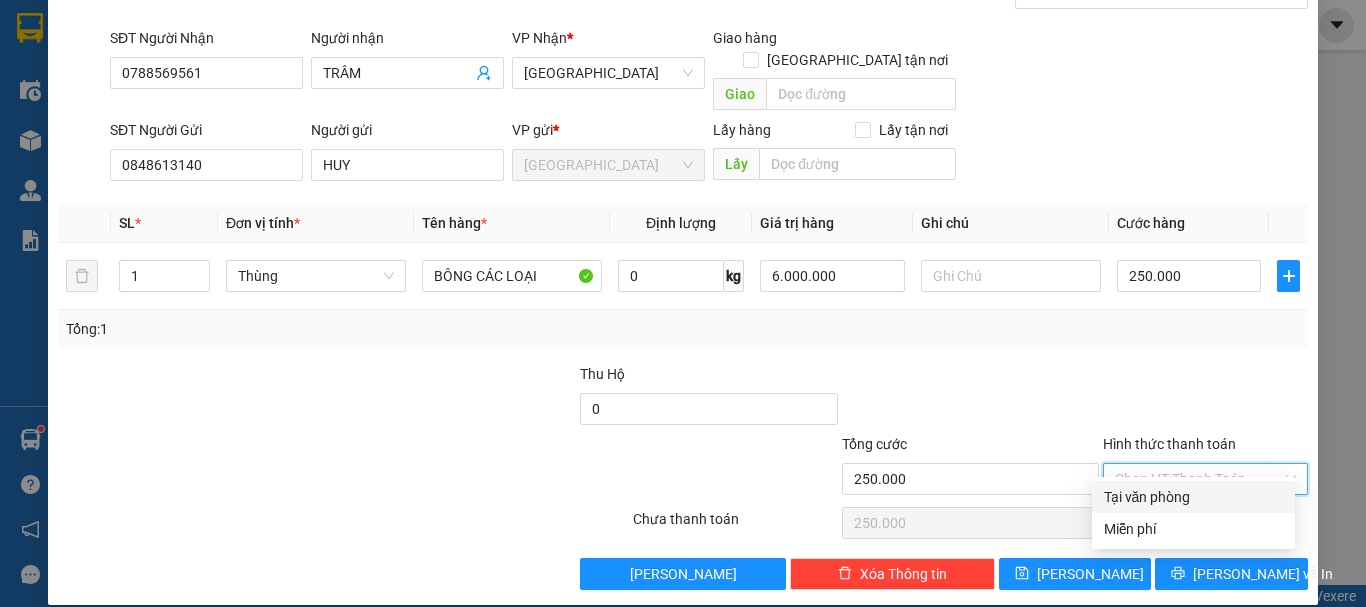 click on "Tại văn phòng" at bounding box center [1193, 497] 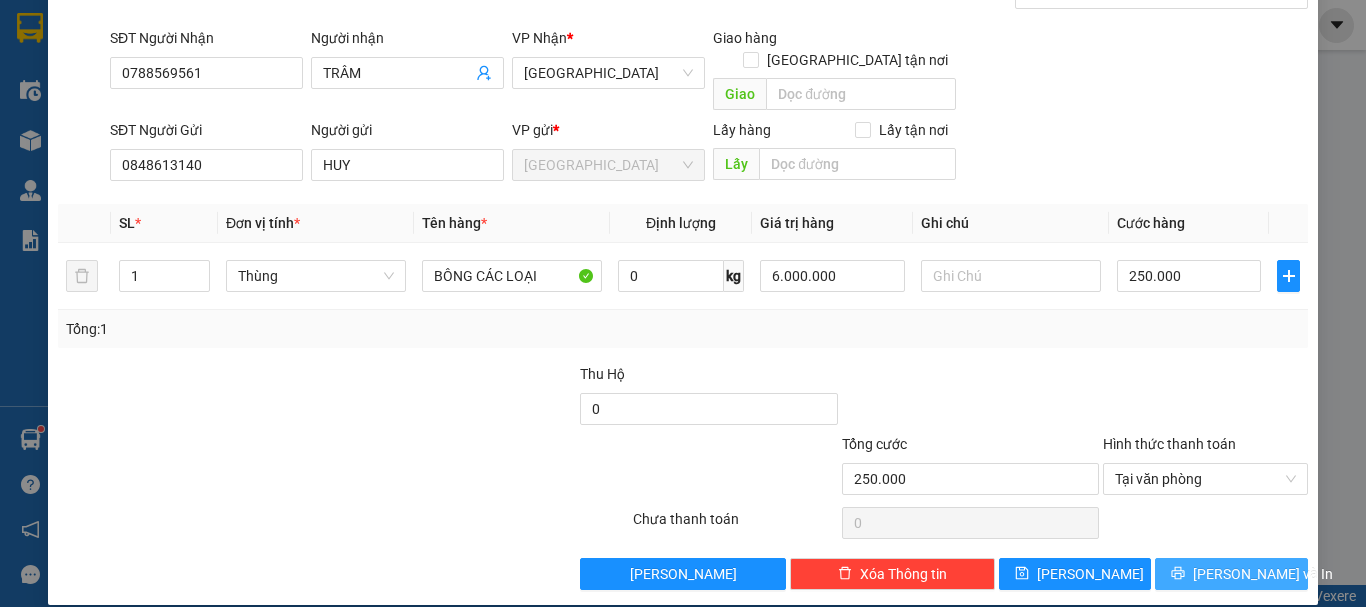 click on "Transit Pickup Surcharge Ids Transit Deliver Surcharge Ids Transit Deliver Surcharge Transit Deliver Surcharge Gói vận chuyển  * Tiêu chuẩn Gán nhãn   Nhãn SĐT Người Nhận 0788569561 Người nhận TRÂM VP Nhận  * Đà Nẵng Giao hàng Giao tận nơi Giao SĐT Người Gửi 0848613140 Người gửi HUY VP gửi  * Đà Lạt  Lấy hàng Lấy tận nơi Lấy SL  * Đơn vị tính  * Tên hàng  * Định lượng Giá trị hàng Ghi chú Cước hàng                   1 Thùng BÔNG CÁC LOẠI 0 kg 6.000.000 250.000 Tổng:  1 Thu Hộ 0 Tổng cước 250.000 Hình thức thanh toán Tại văn phòng Số tiền thu trước 0 Tại văn phòng Chưa thanh toán 0 Lưu nháp Xóa Thông tin Lưu Lưu và In BÔNG CÁC LOẠI Tại văn phòng Miễn phí Tại văn phòng Miễn phí" at bounding box center [683, 268] 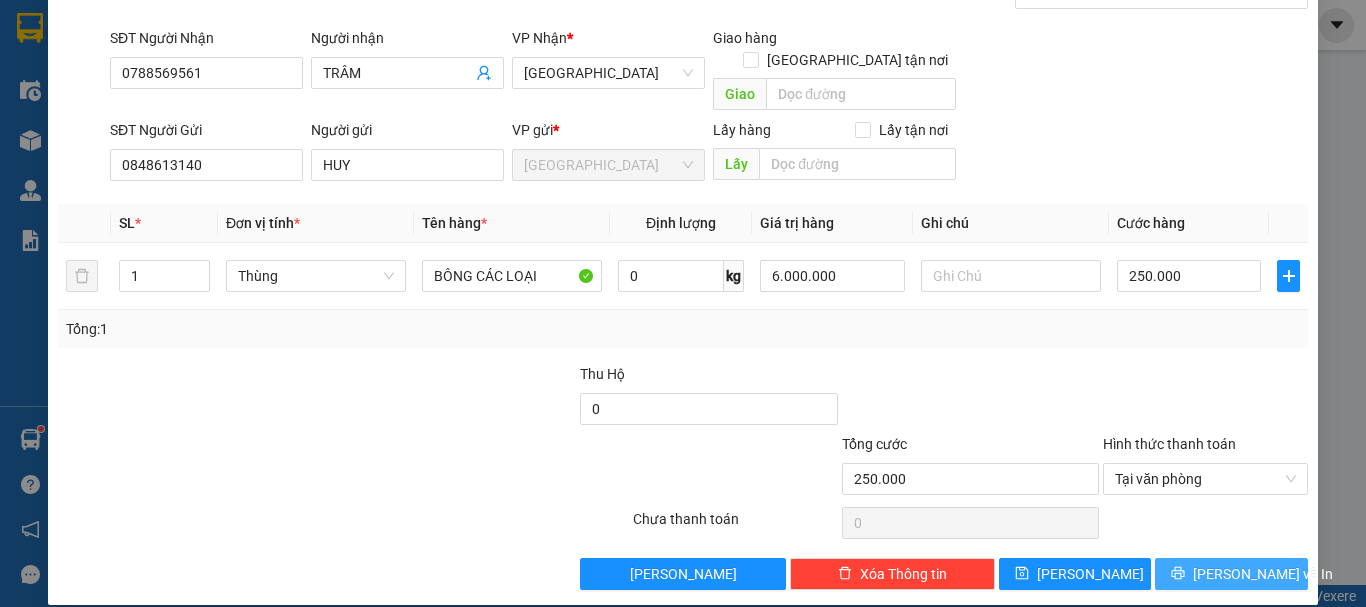 click on "[PERSON_NAME] và In" at bounding box center [1263, 574] 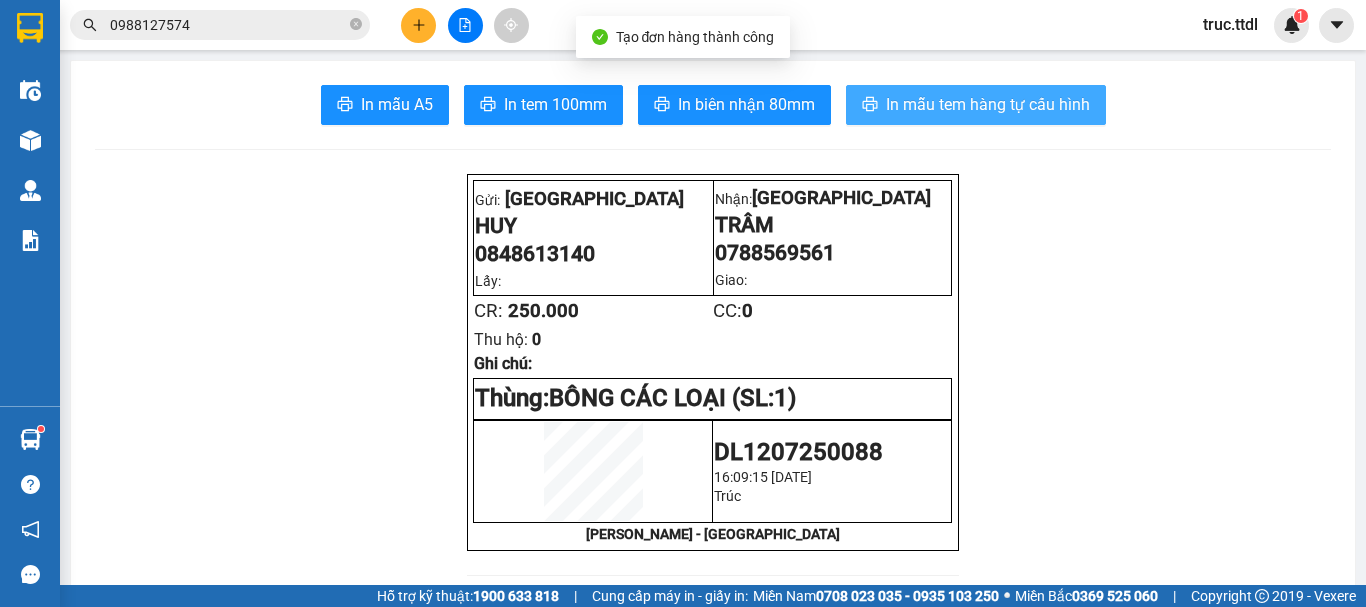 click on "In mẫu tem hàng tự cấu hình" at bounding box center [988, 104] 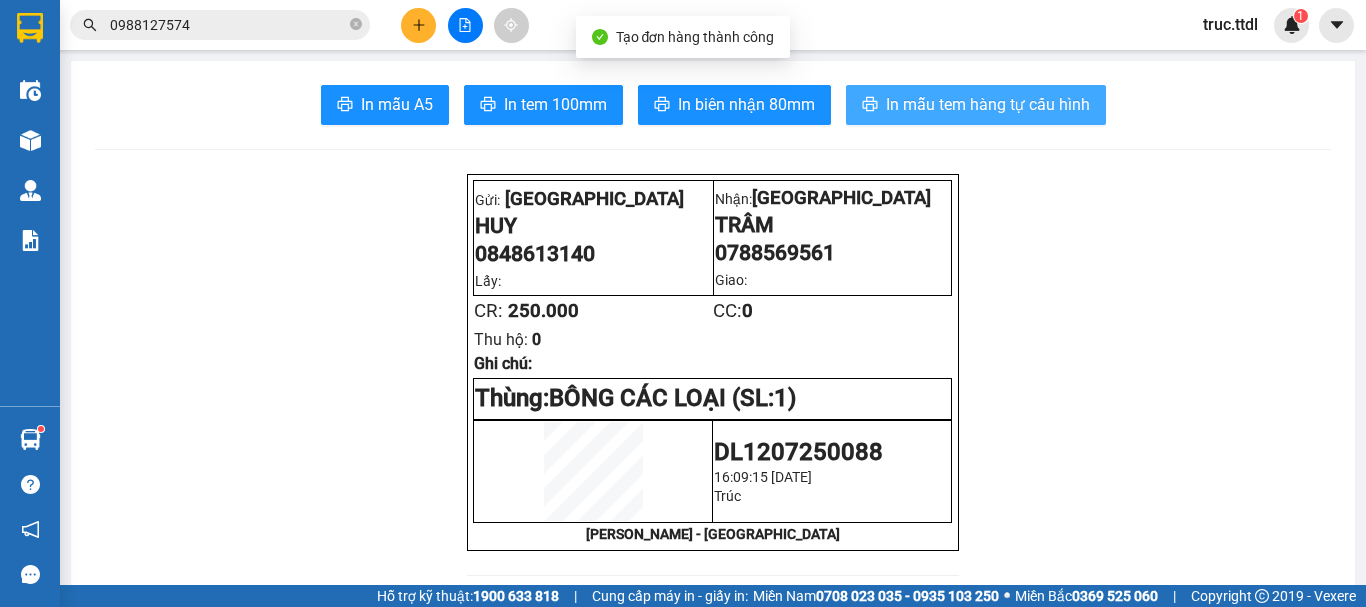 scroll, scrollTop: 0, scrollLeft: 0, axis: both 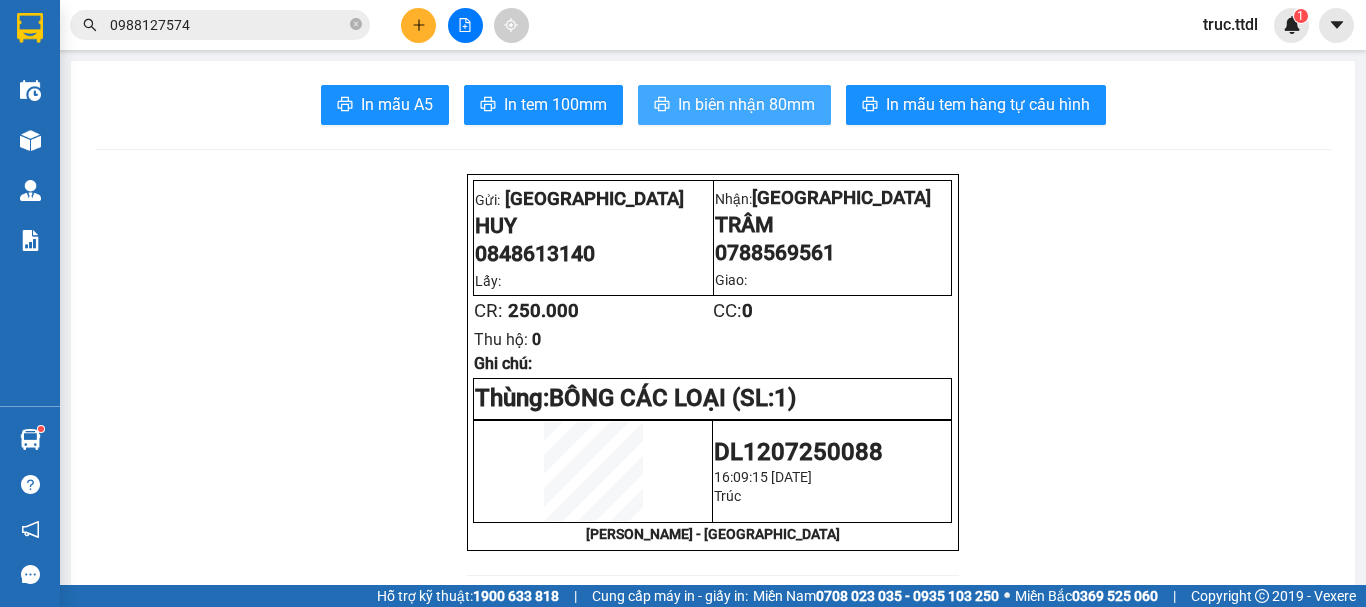 click on "In biên nhận 80mm" at bounding box center [746, 104] 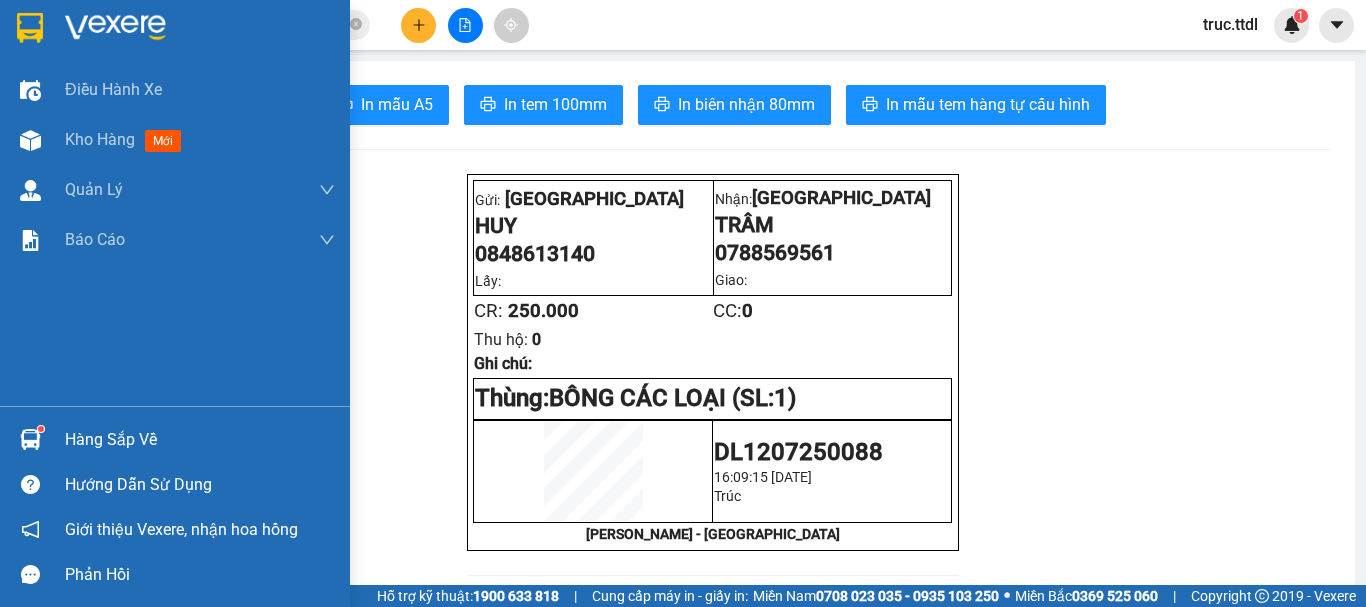 drag, startPoint x: 42, startPoint y: 26, endPoint x: 449, endPoint y: 605, distance: 707.73584 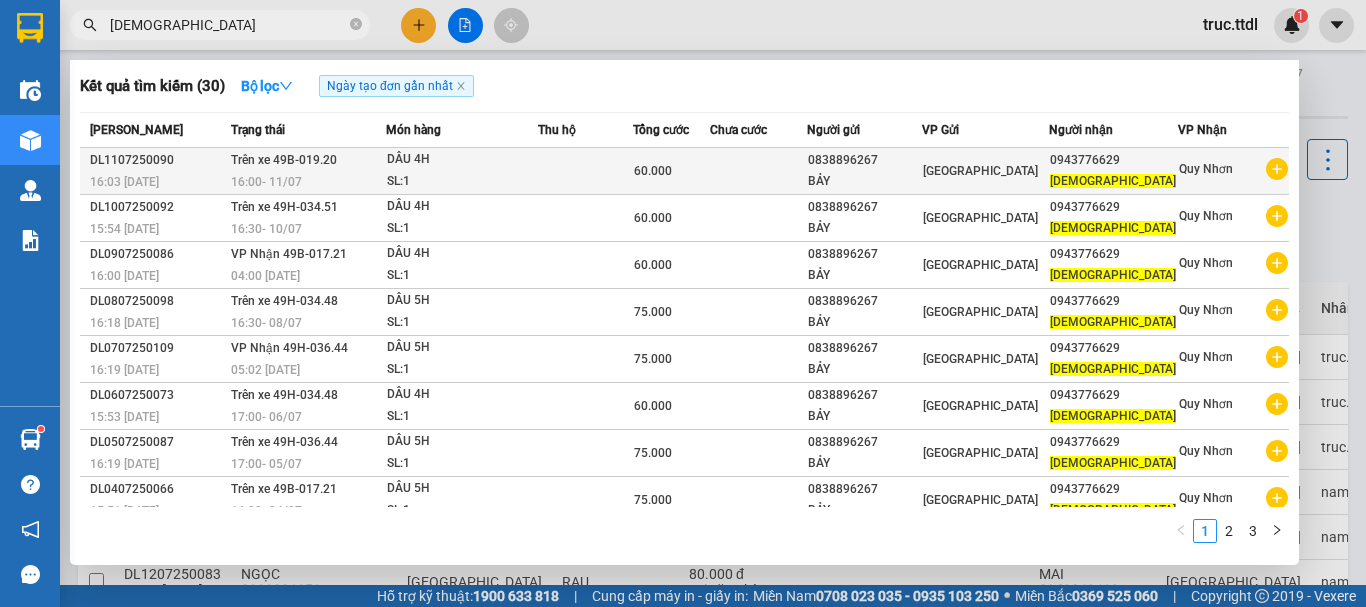 type on "HUÊ ĐẠO" 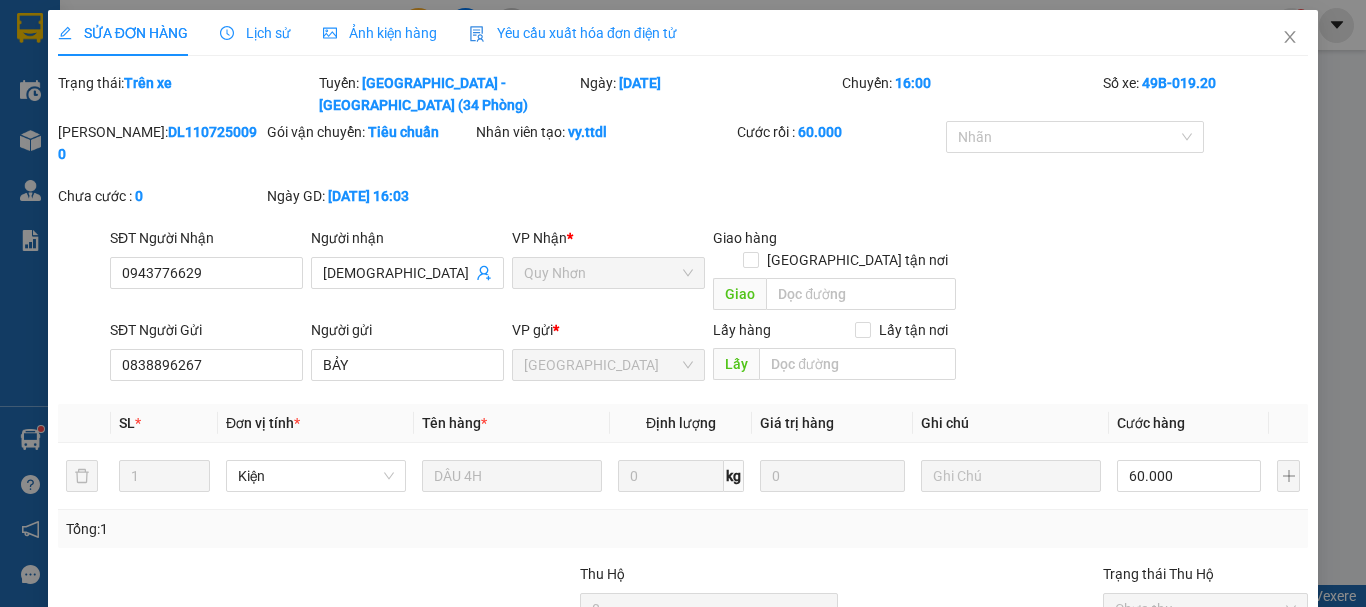 click on "Thêm ĐH mới" at bounding box center (929, 774) 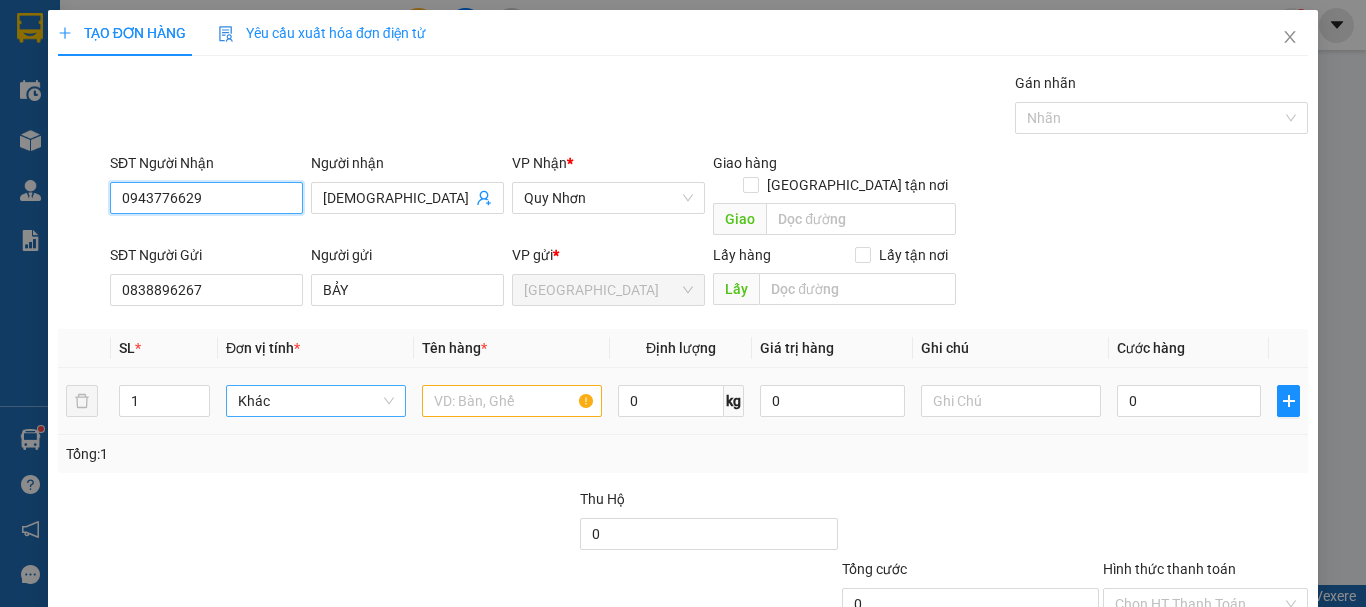 click on "Khác" at bounding box center [316, 401] 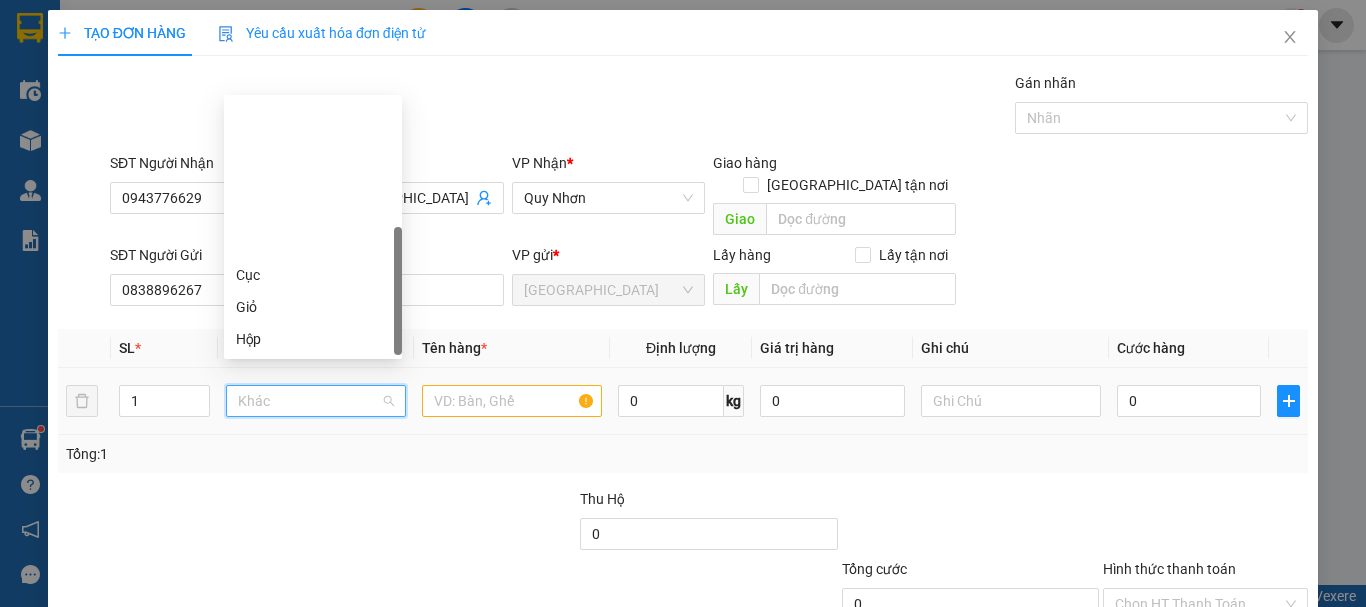 type on "K" 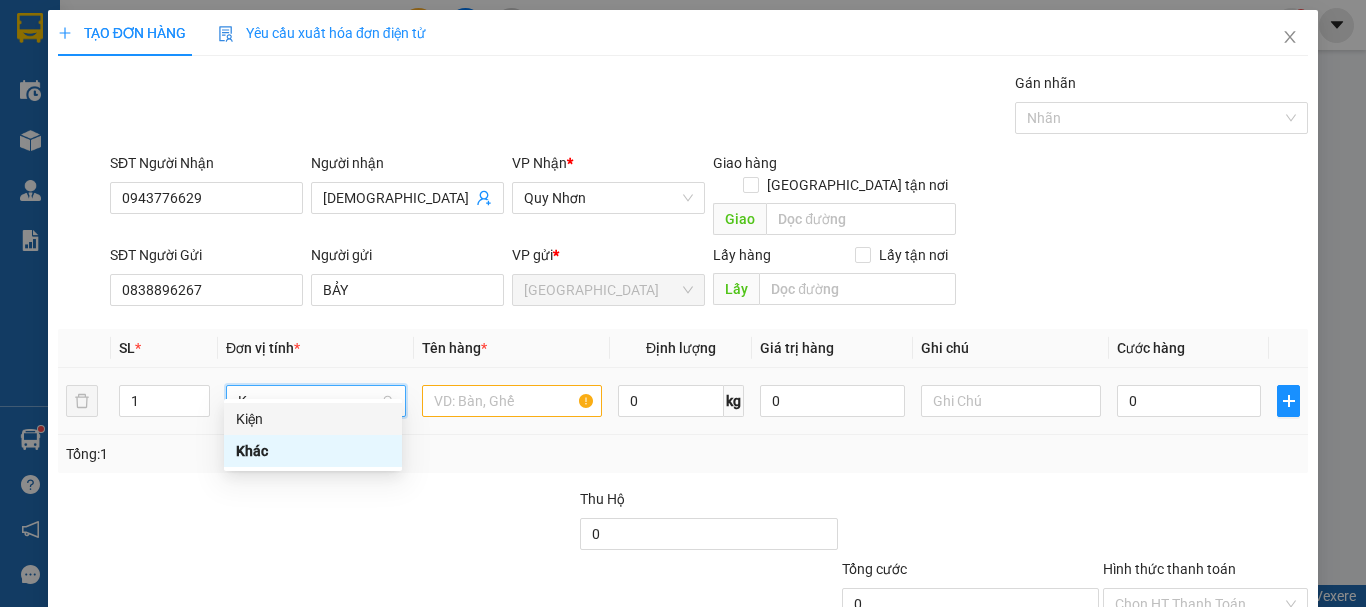 click on "Kiện" at bounding box center (313, 419) 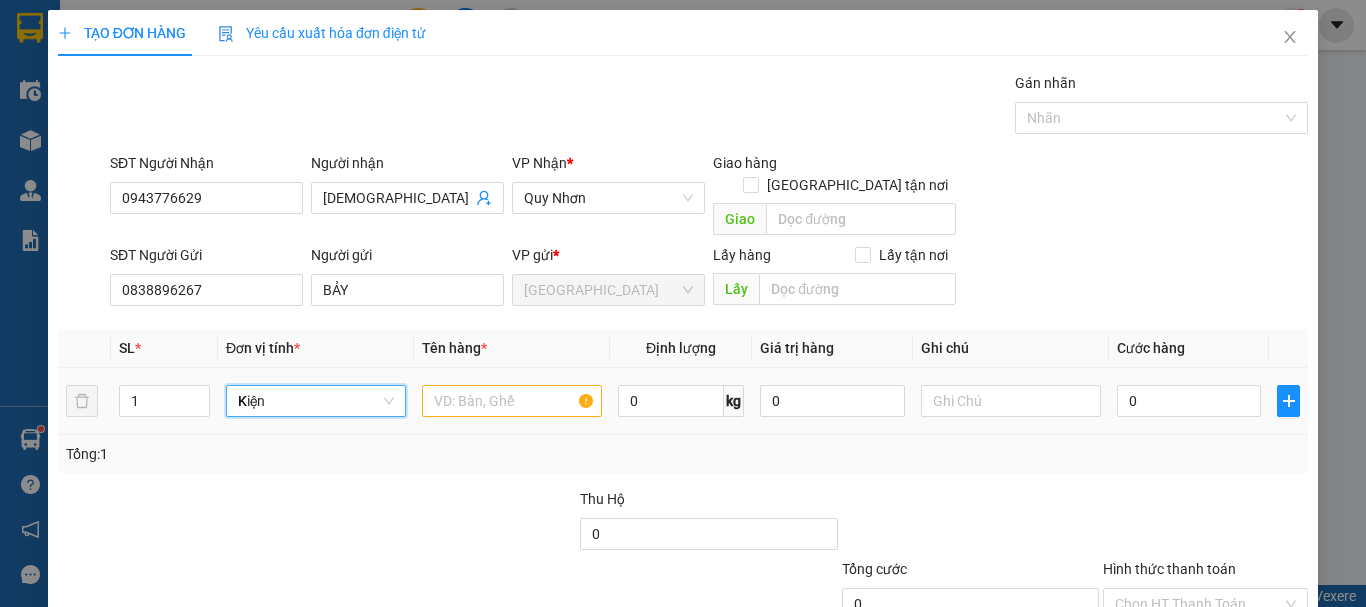 type 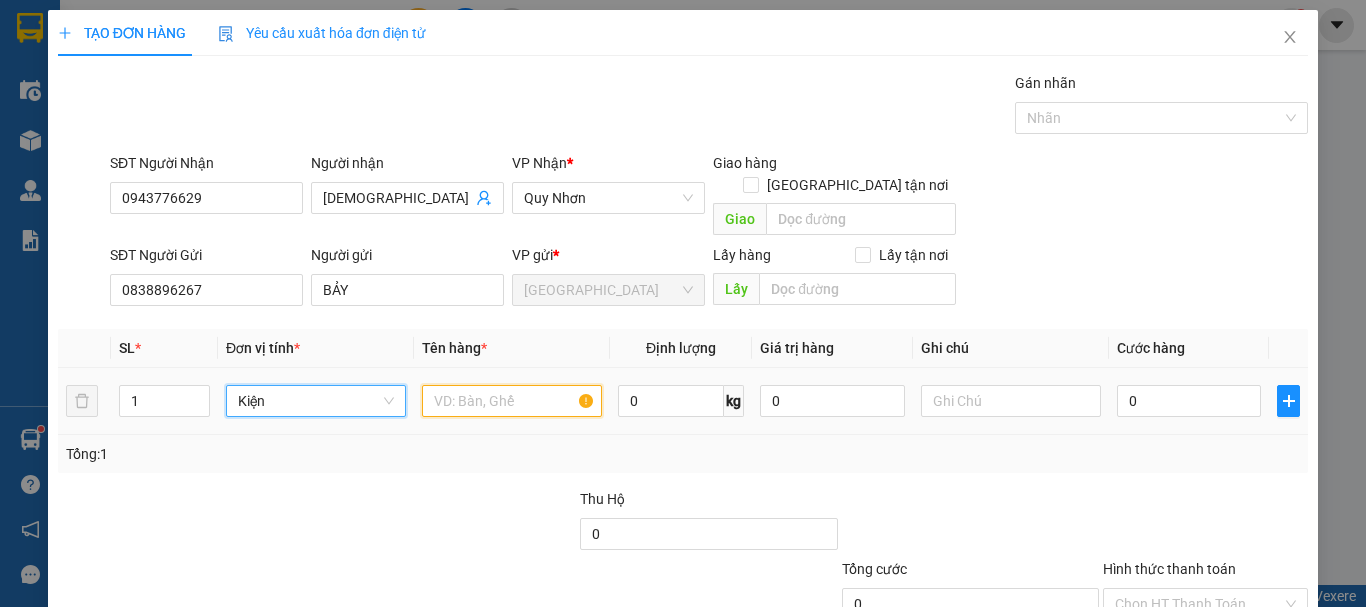 click at bounding box center (512, 401) 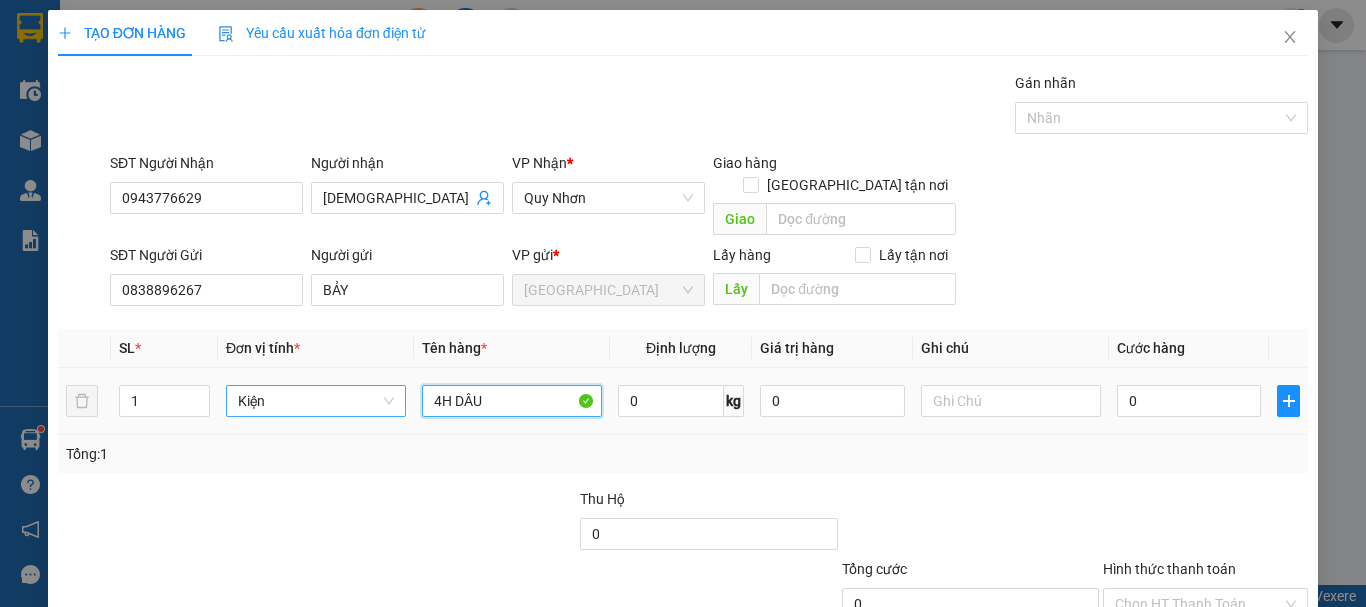 type on "4H DÂU" 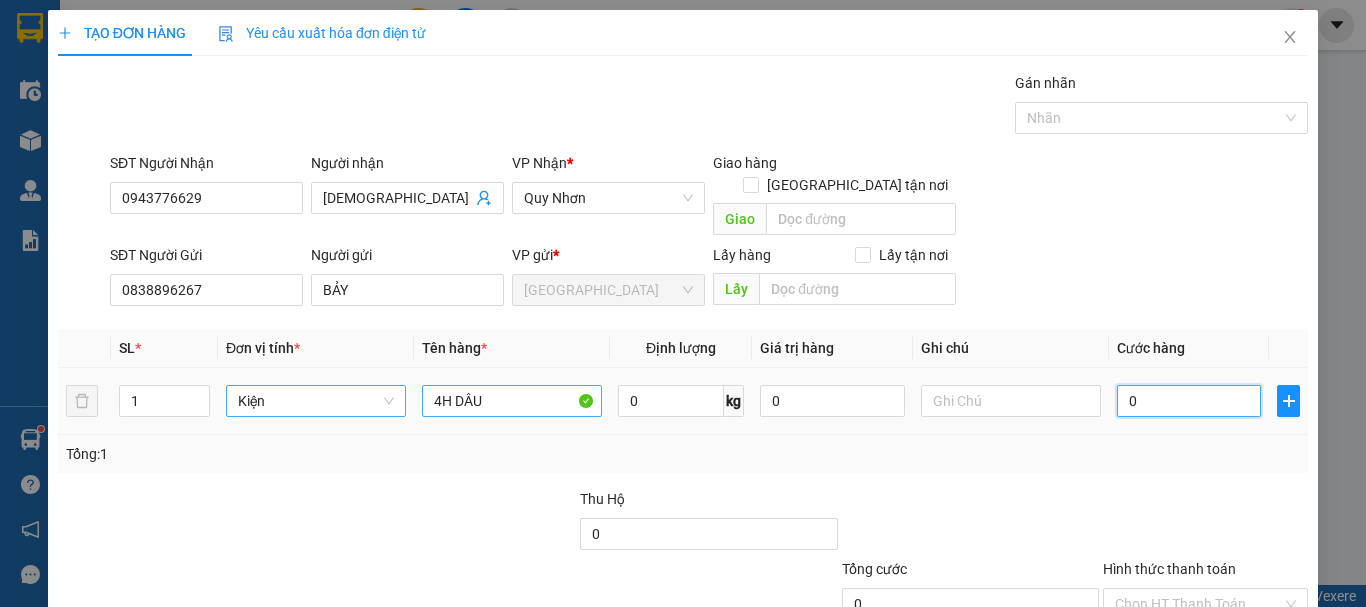 type on "6" 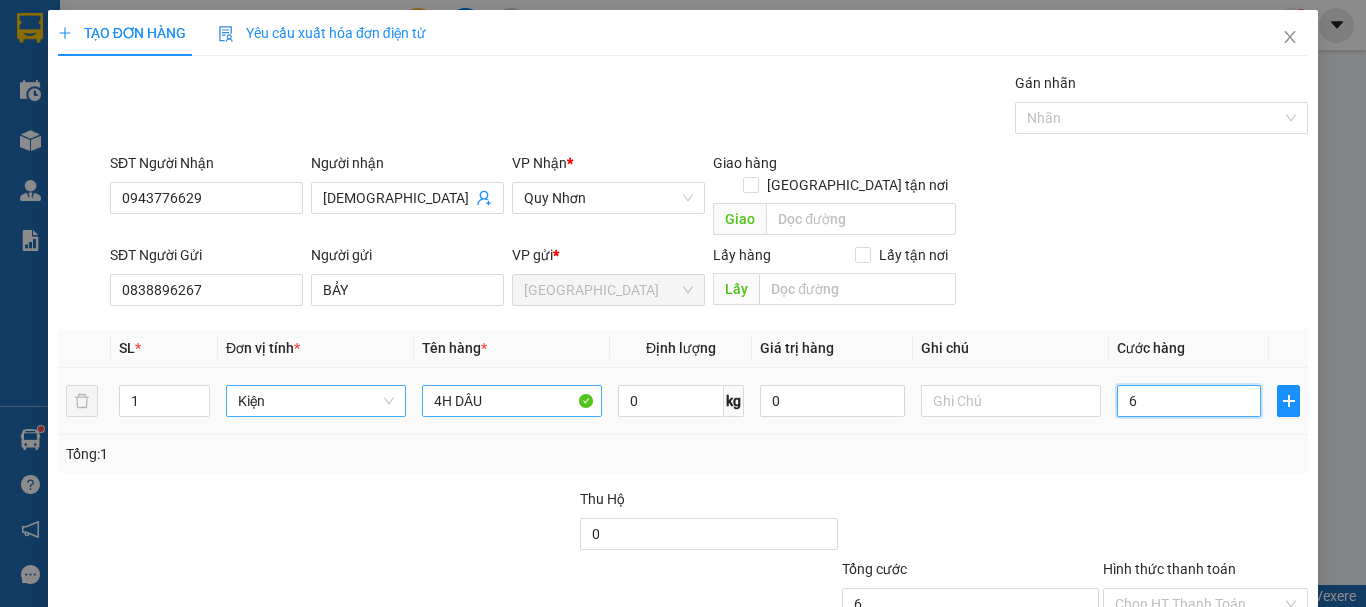 type on "60" 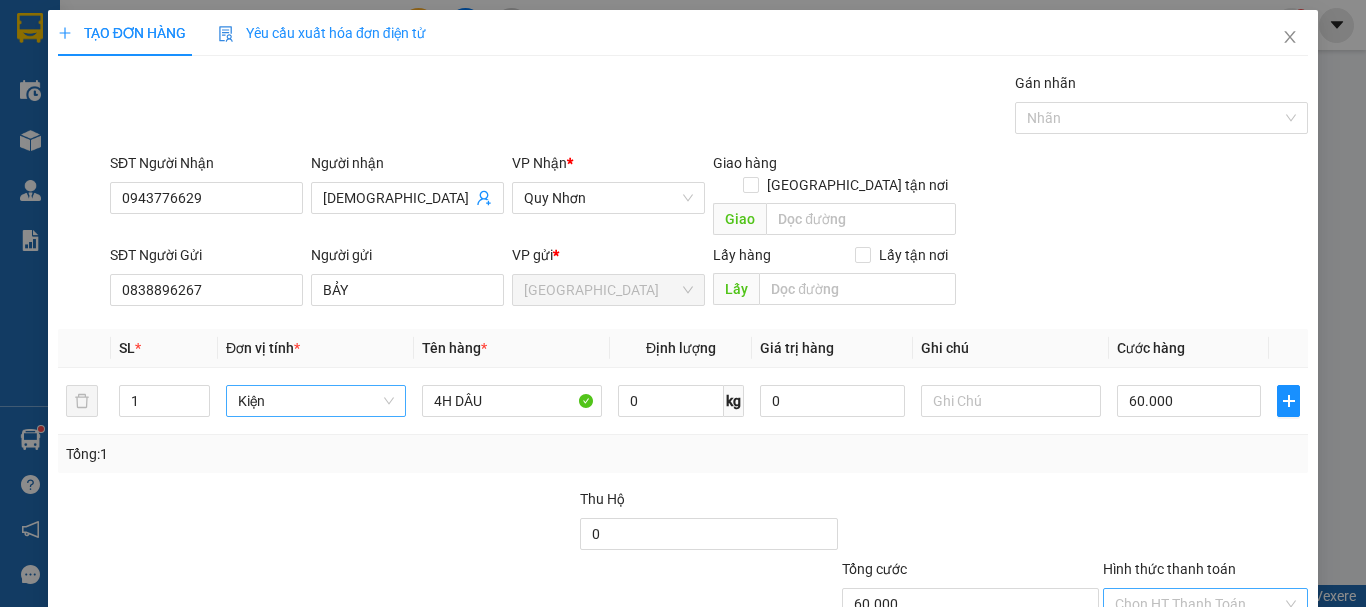 click on "Hình thức thanh toán" at bounding box center (1198, 604) 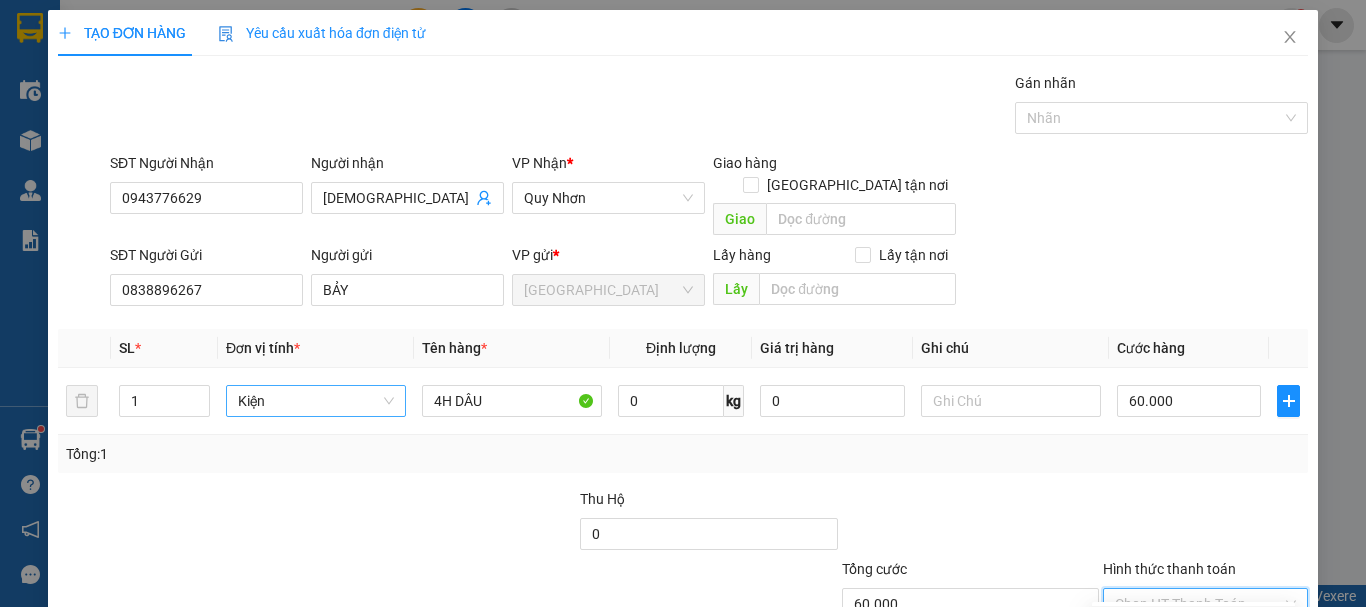 click on "Tại văn phòng" at bounding box center (1193, 622) 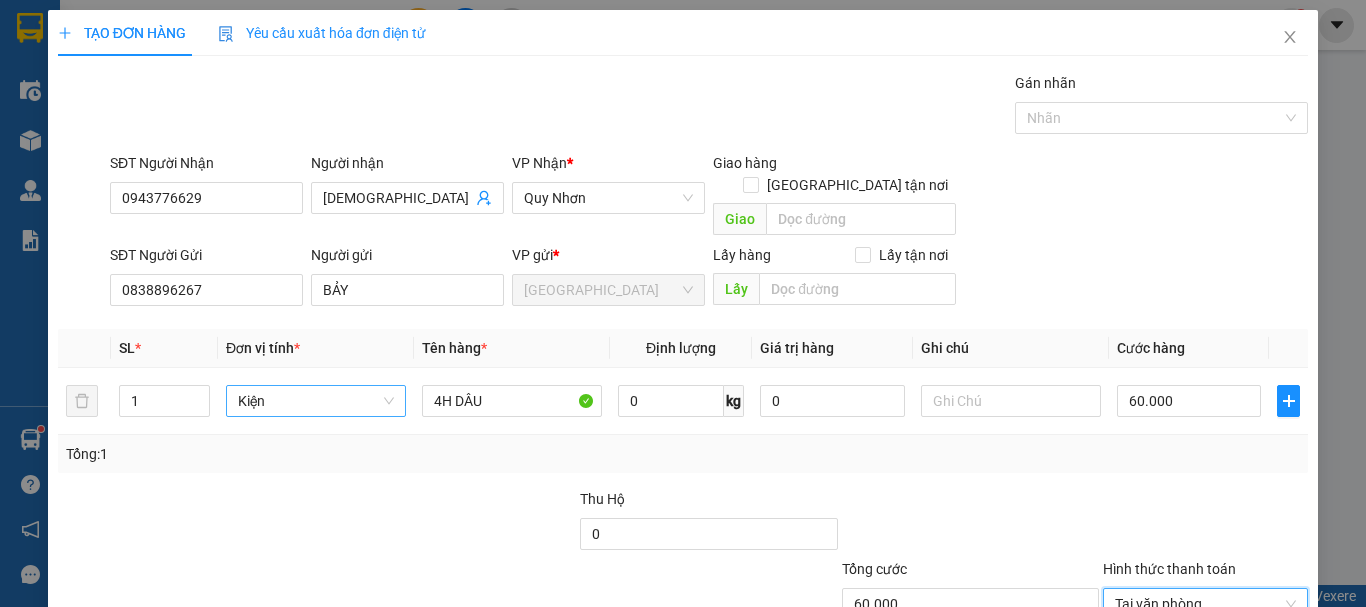 click on "[PERSON_NAME] và In" at bounding box center (1231, 699) 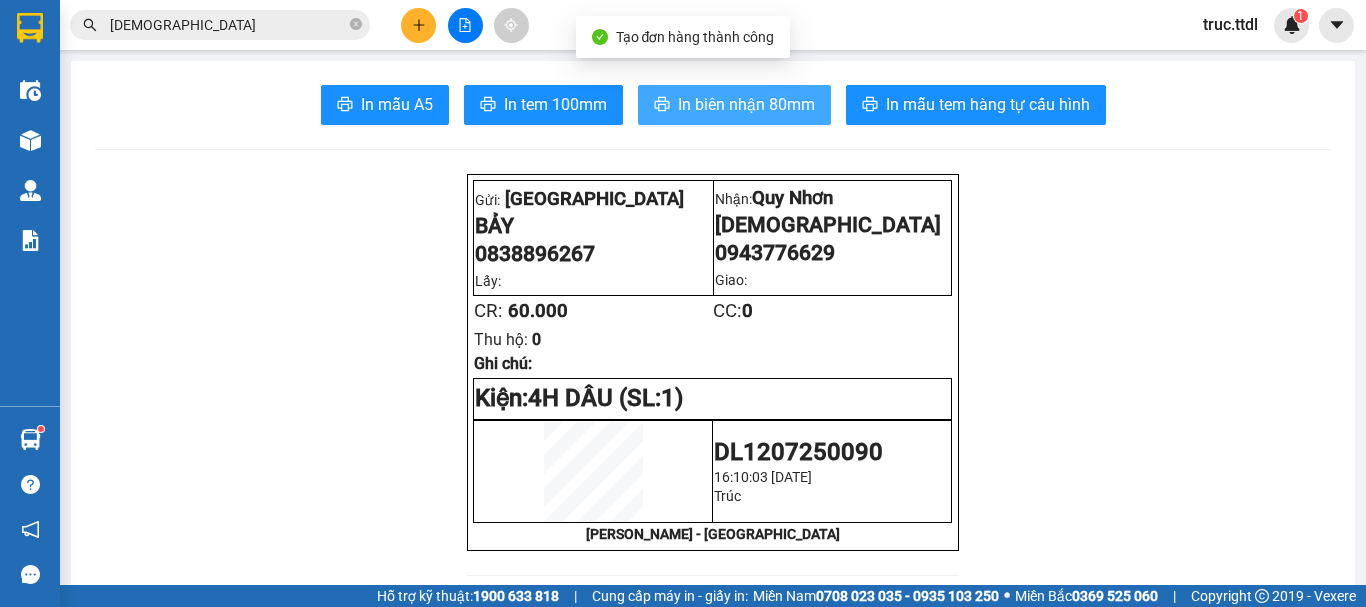 click on "In biên nhận 80mm" at bounding box center (746, 104) 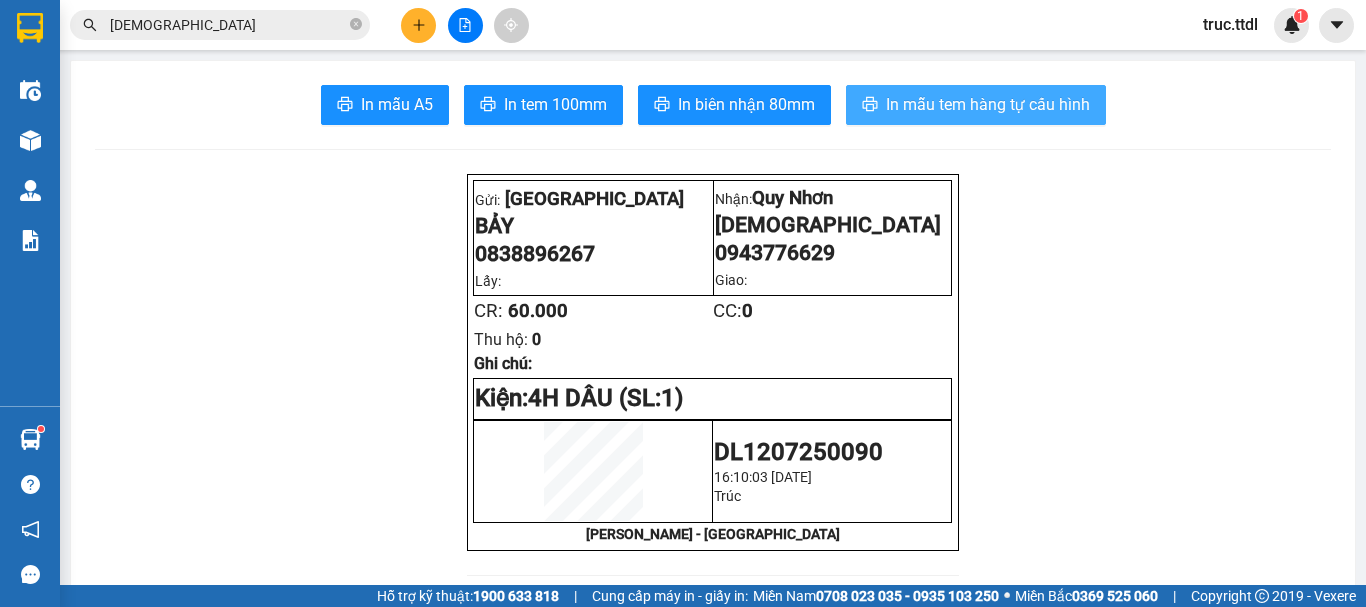 click on "In mẫu tem hàng tự cấu hình" at bounding box center [976, 105] 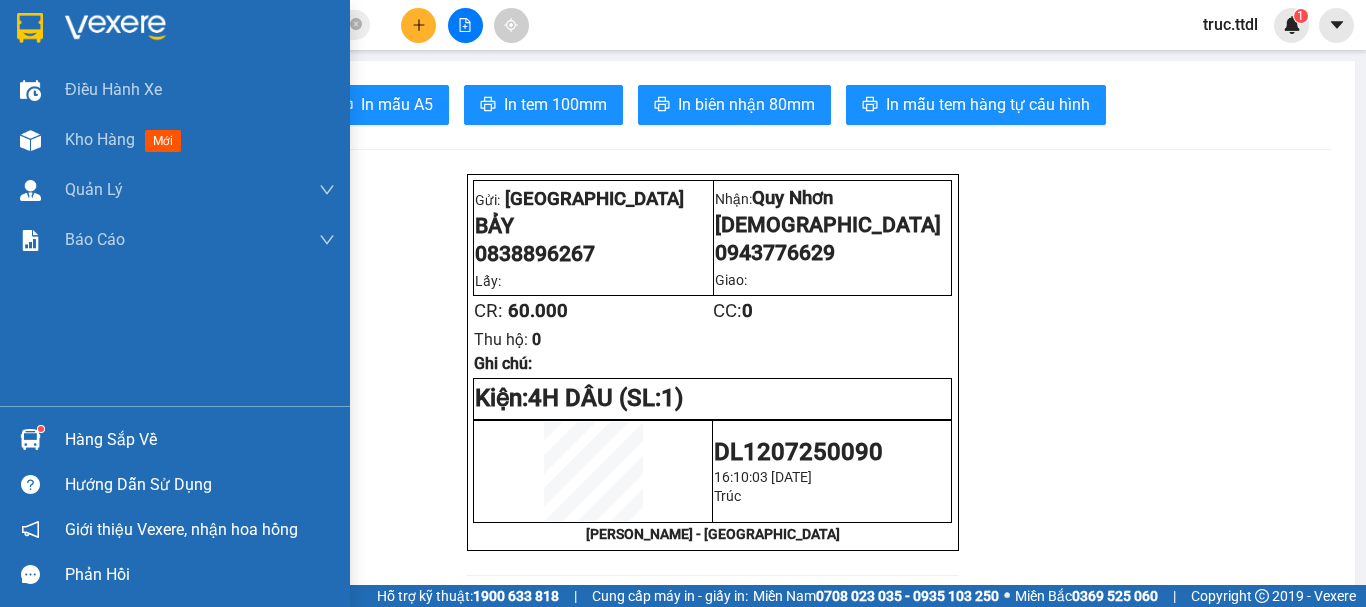 click at bounding box center [30, 27] 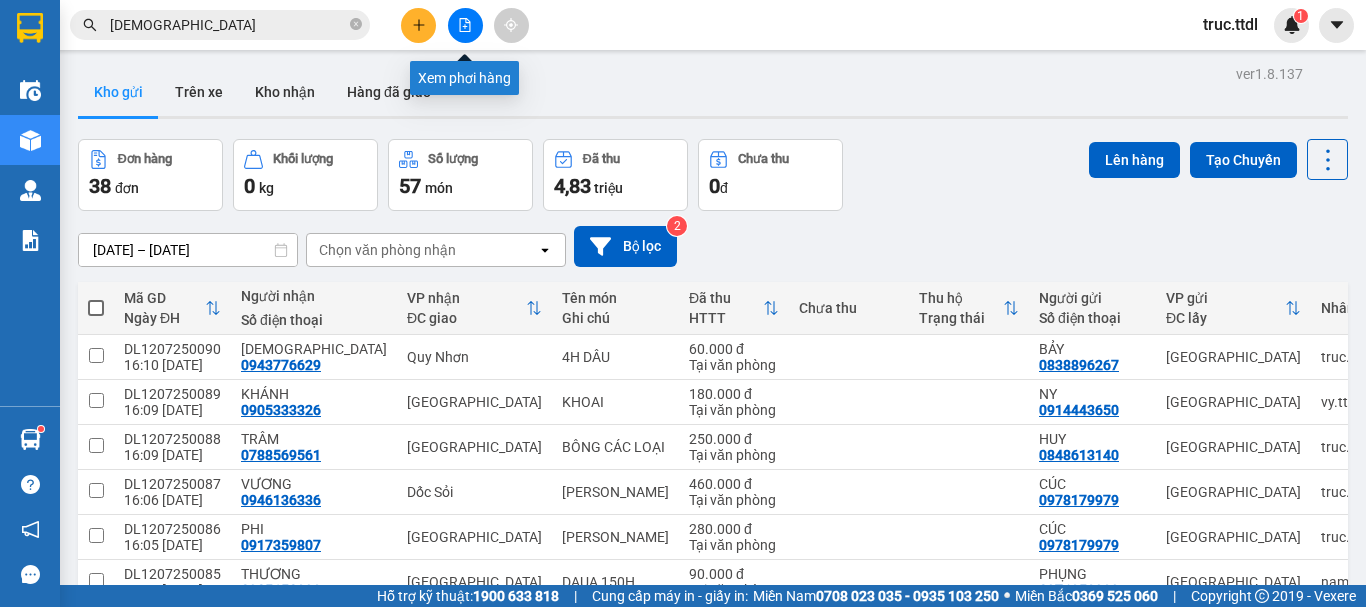 click 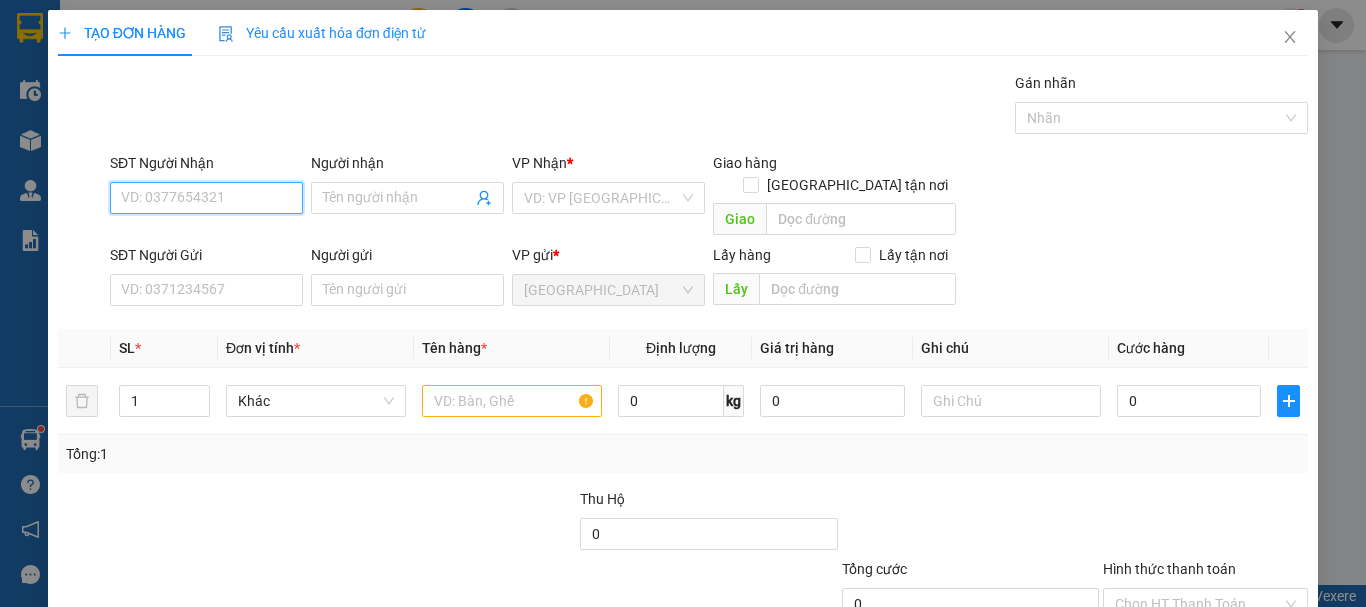 click on "SĐT Người Nhận" at bounding box center [206, 198] 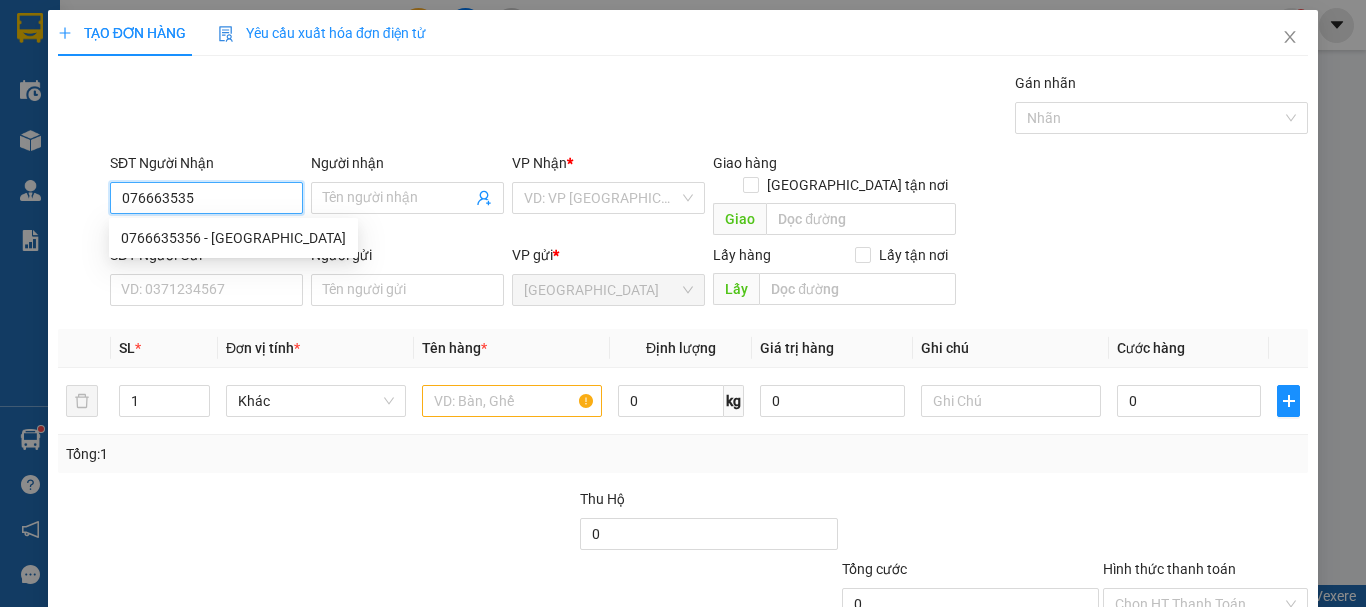 type on "0766635356" 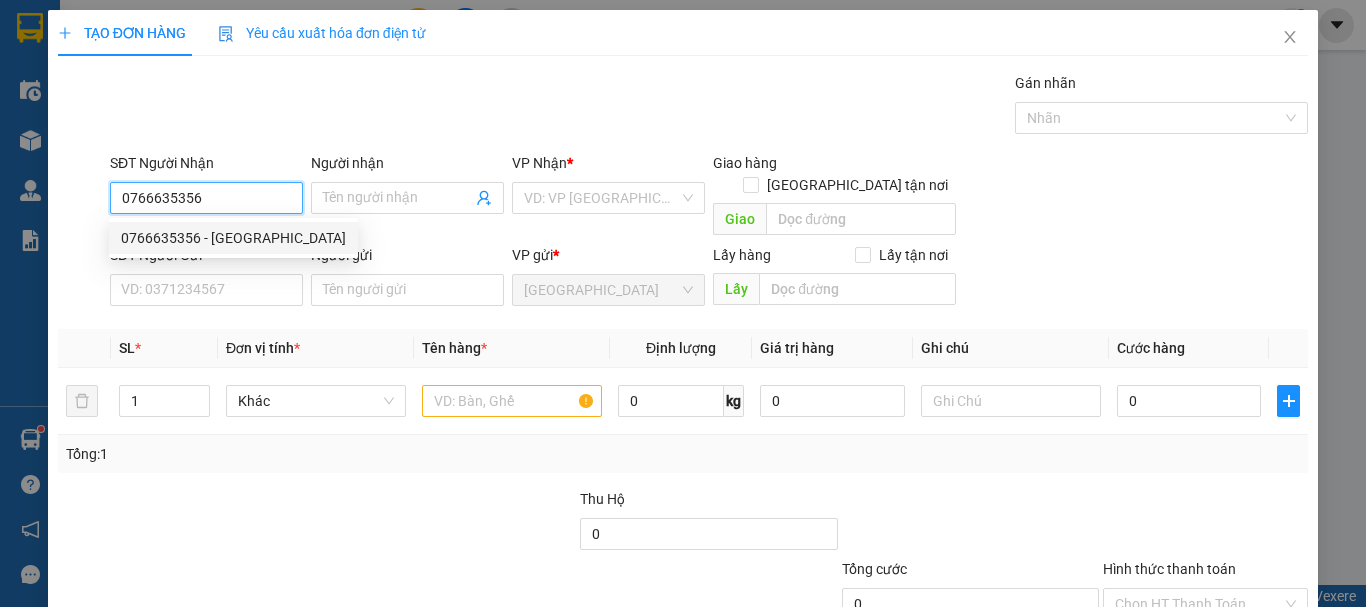 click on "0766635356 - ĐỨC ANH" at bounding box center (233, 238) 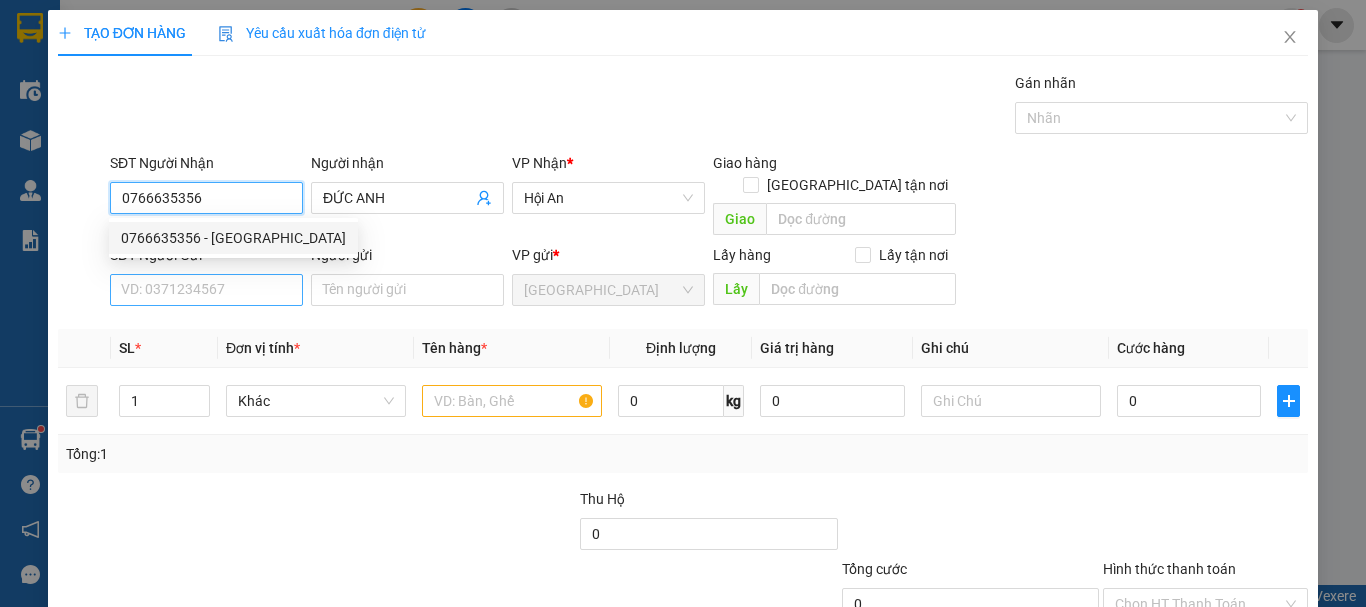 type on "0766635356" 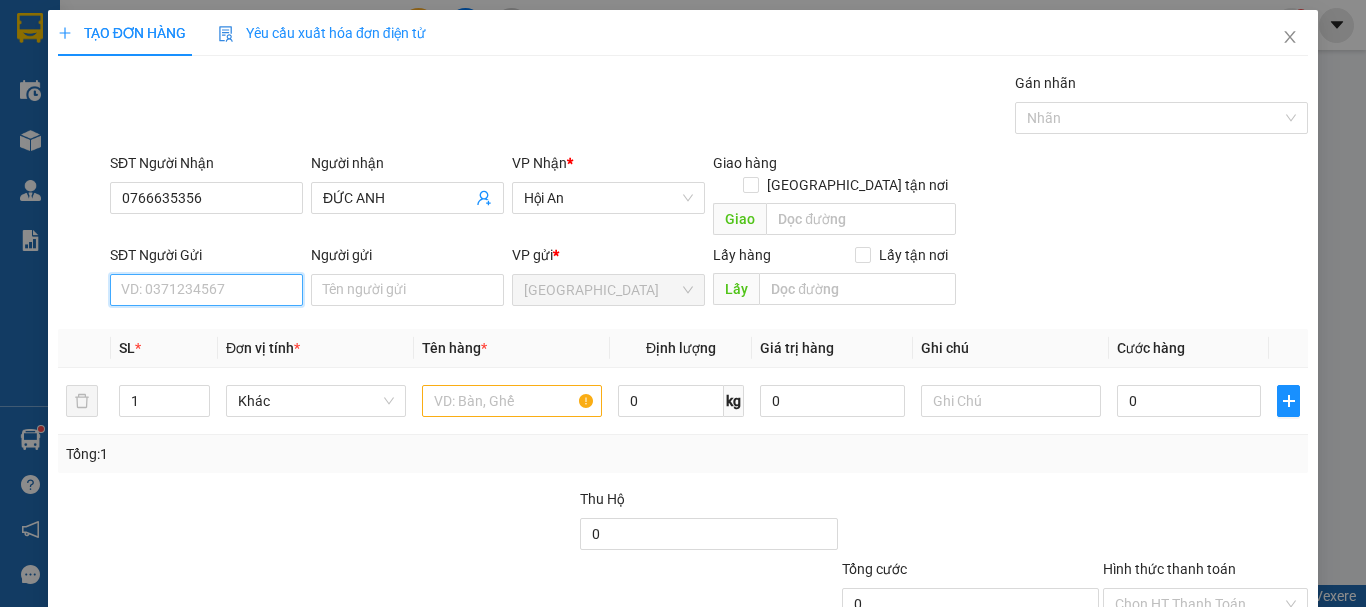 click on "SĐT Người Gửi" at bounding box center (206, 290) 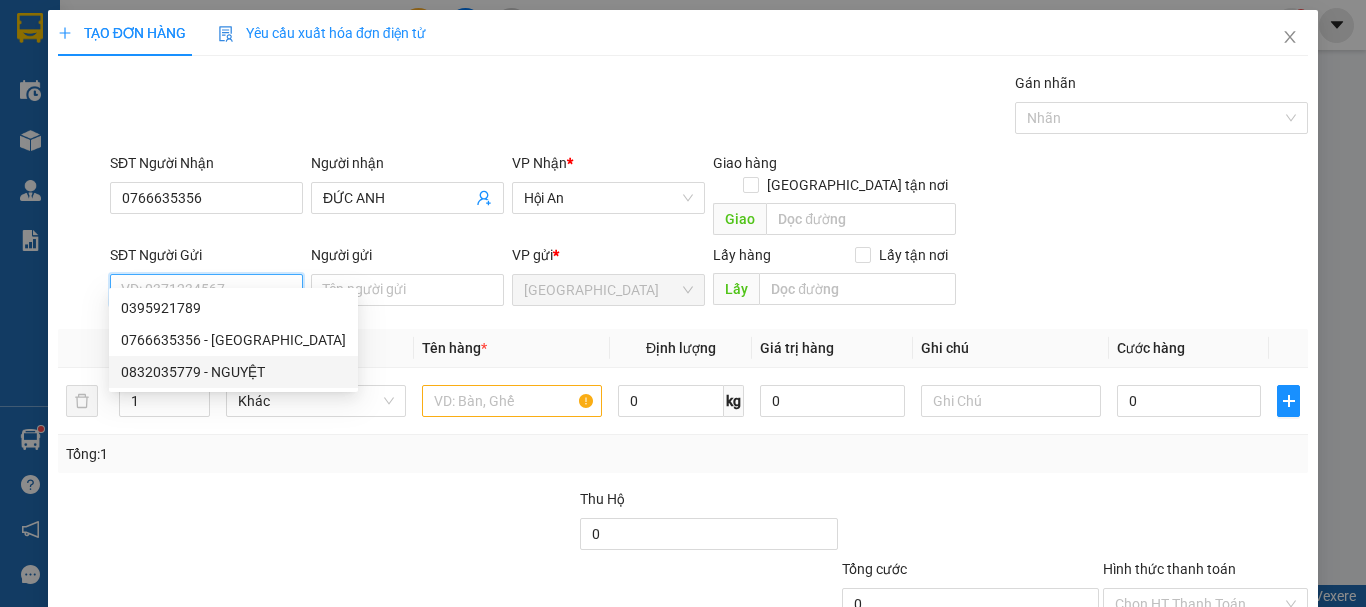 click on "0832035779 - NGUYỆT" at bounding box center [233, 372] 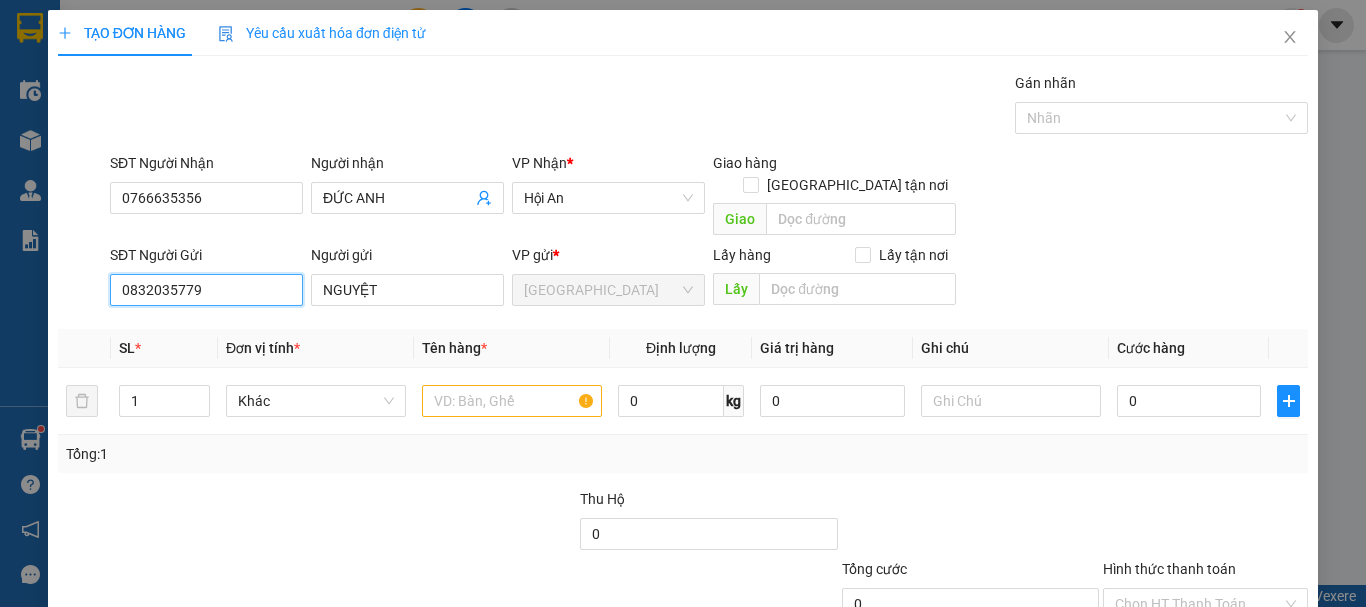 drag, startPoint x: 223, startPoint y: 278, endPoint x: 3, endPoint y: 304, distance: 221.53104 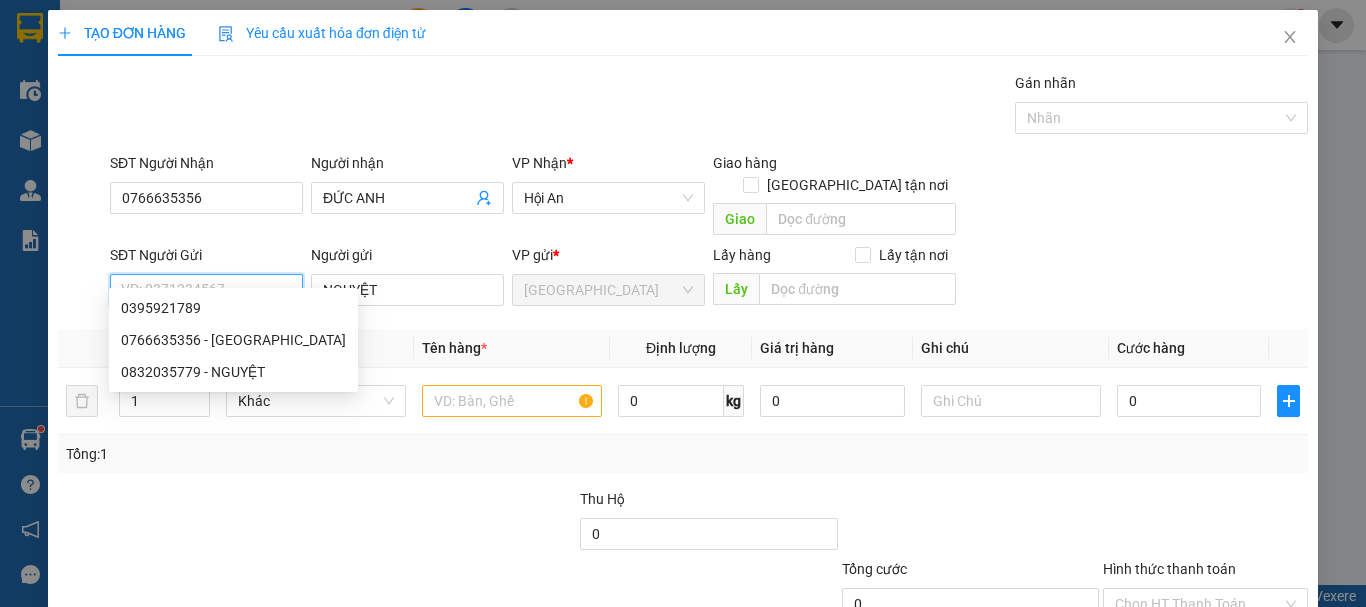 click on "SĐT Người Gửi" at bounding box center (206, 290) 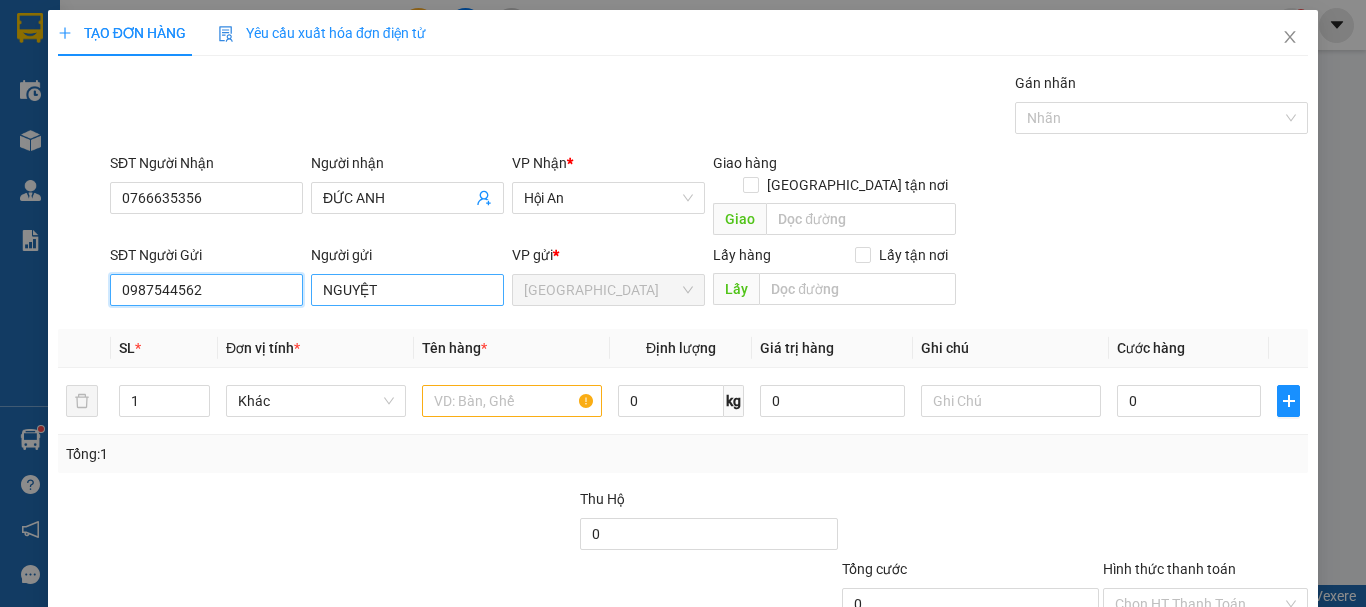 type on "0987544562" 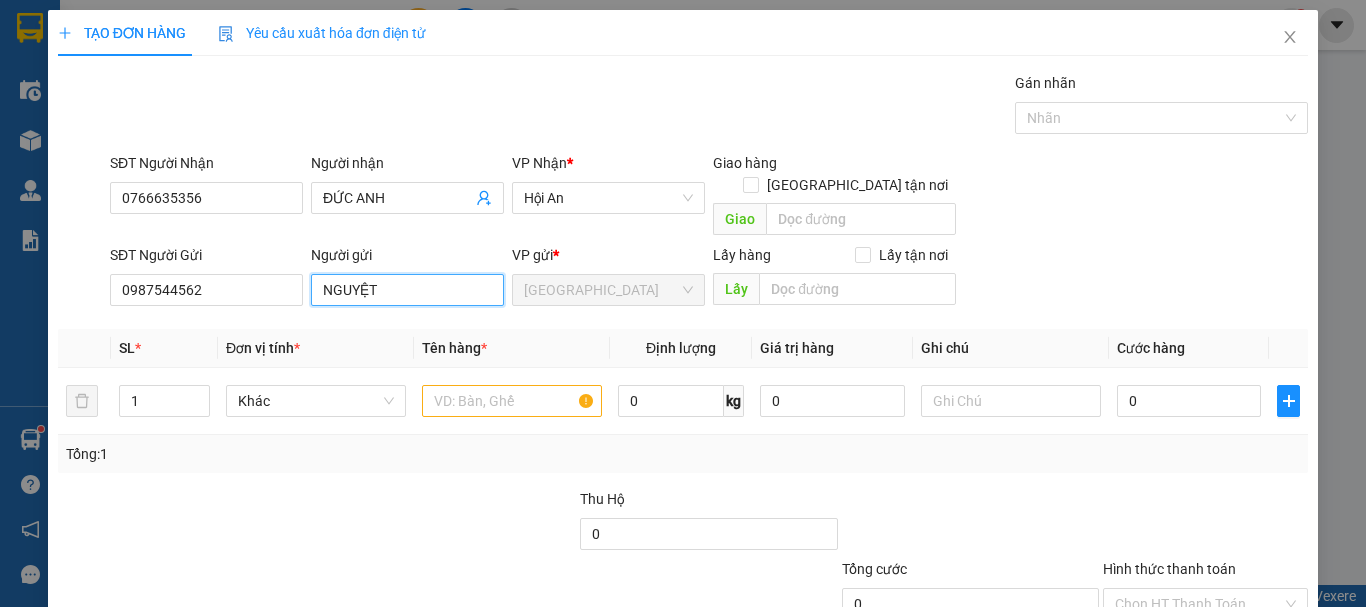 drag, startPoint x: 388, startPoint y: 273, endPoint x: 241, endPoint y: 291, distance: 148.09795 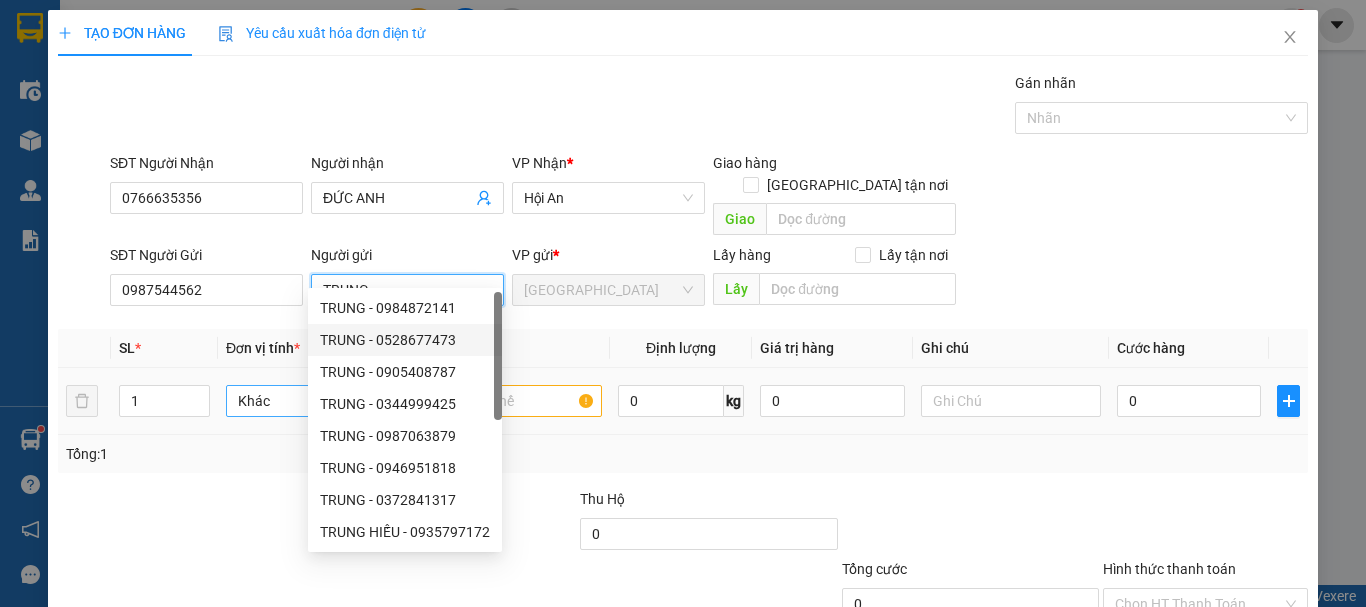 click on "Khác" at bounding box center [316, 401] 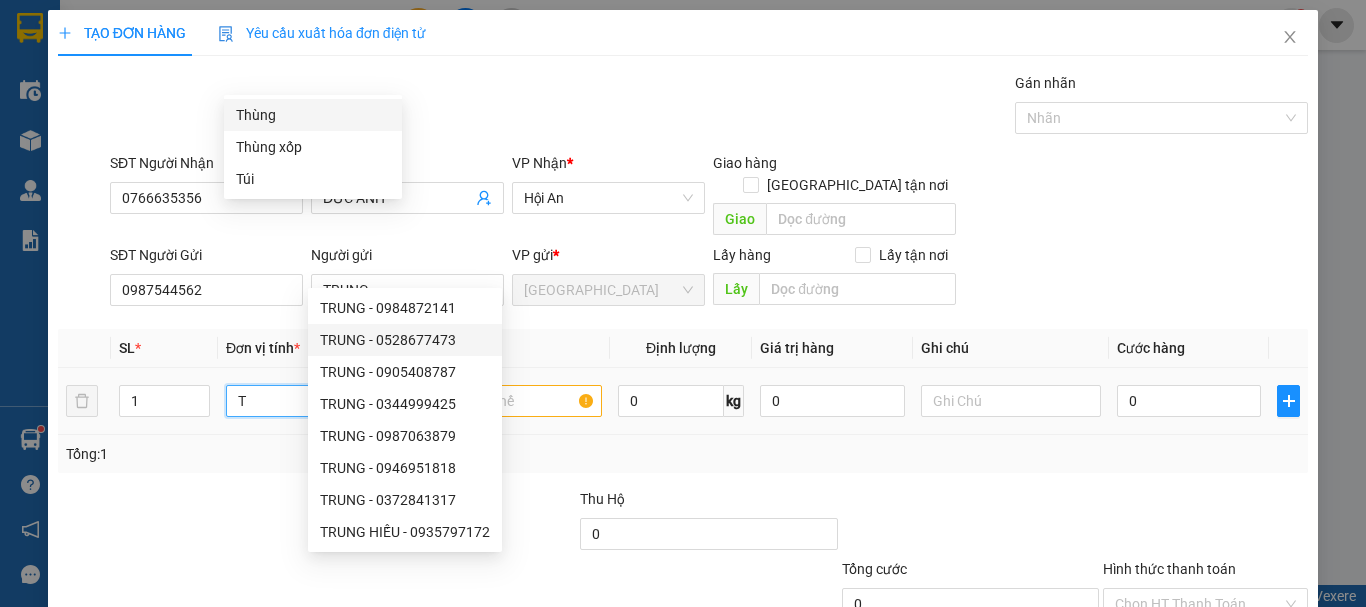 type on "T" 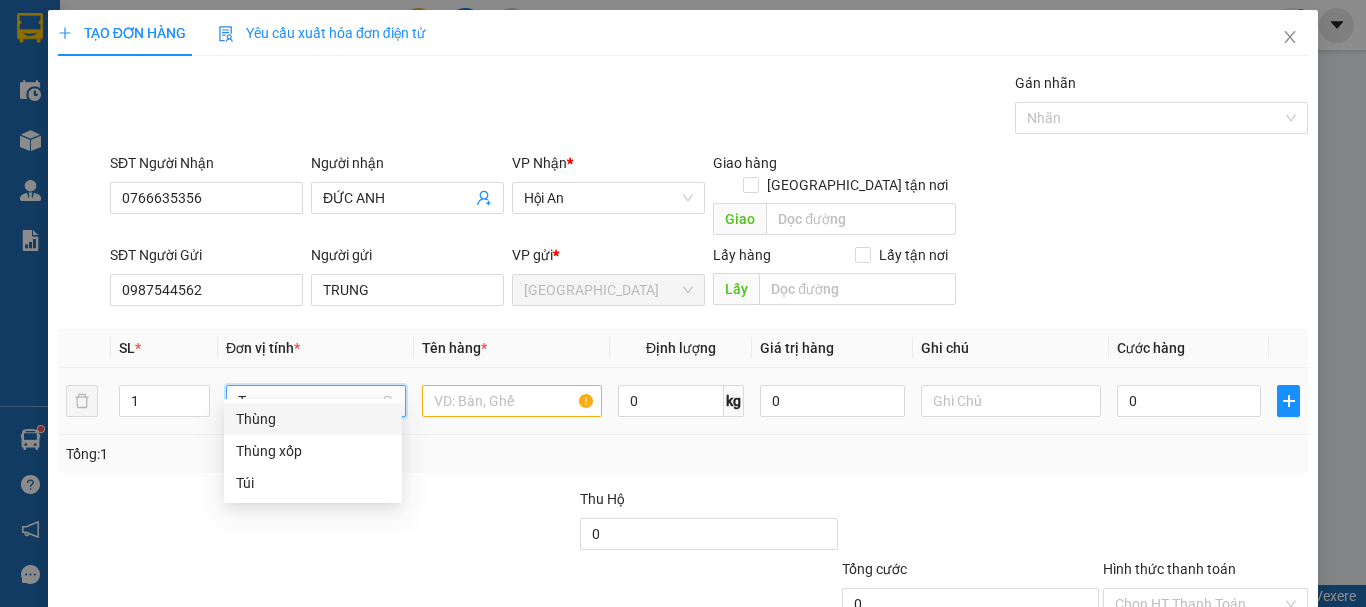 click on "Thùng" at bounding box center (313, 419) 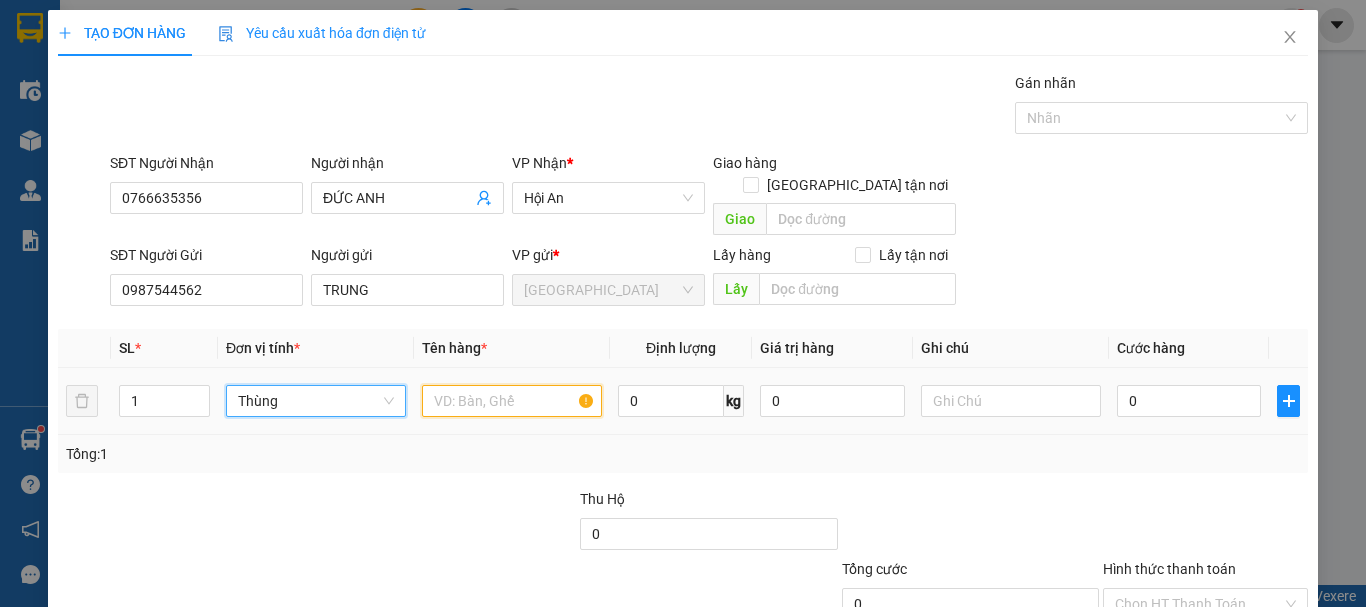 click at bounding box center [512, 401] 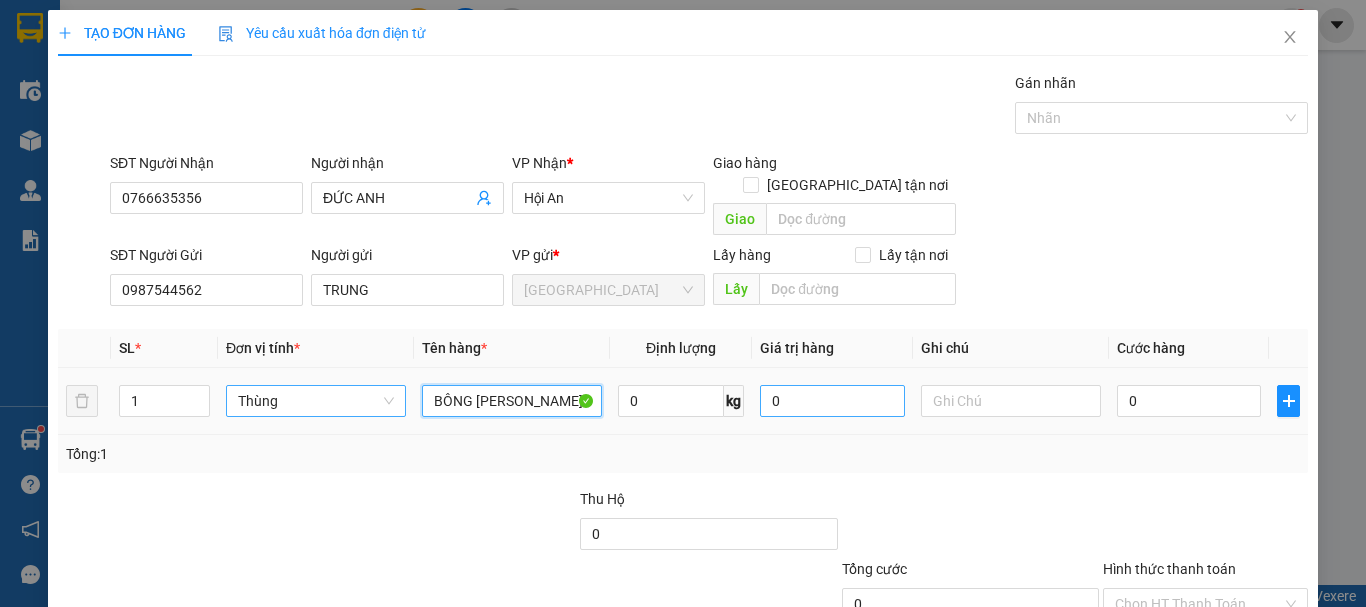 type on "BÔNG [PERSON_NAME]" 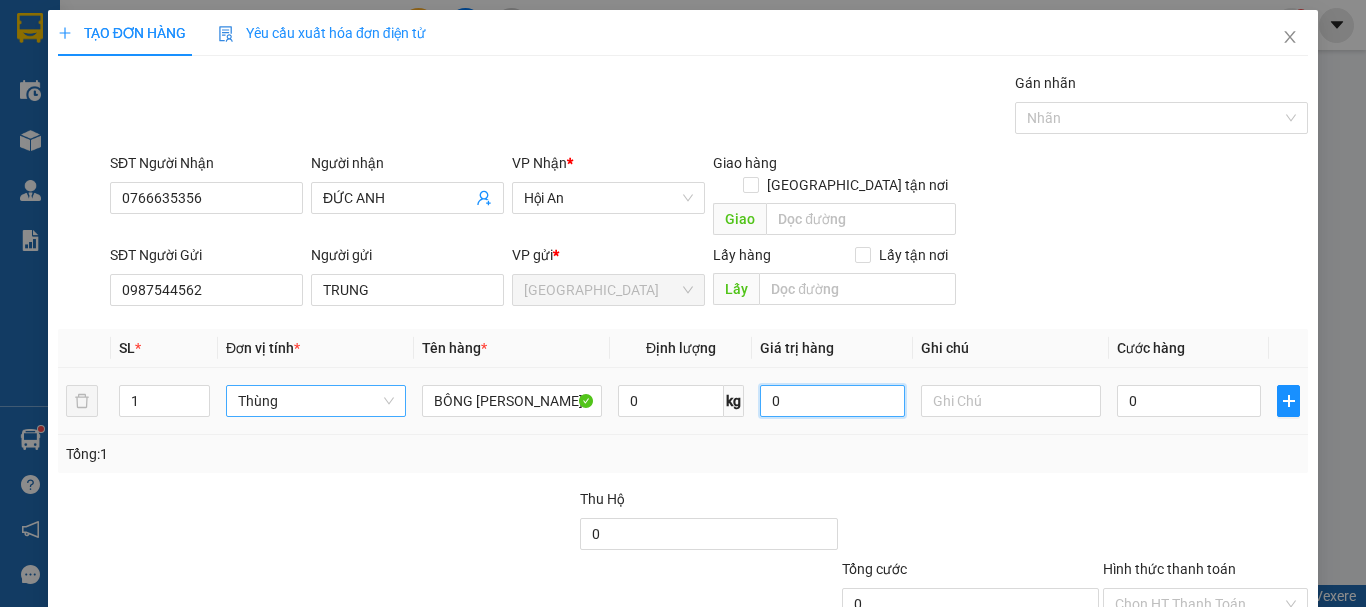 drag, startPoint x: 804, startPoint y: 392, endPoint x: 743, endPoint y: 401, distance: 61.66036 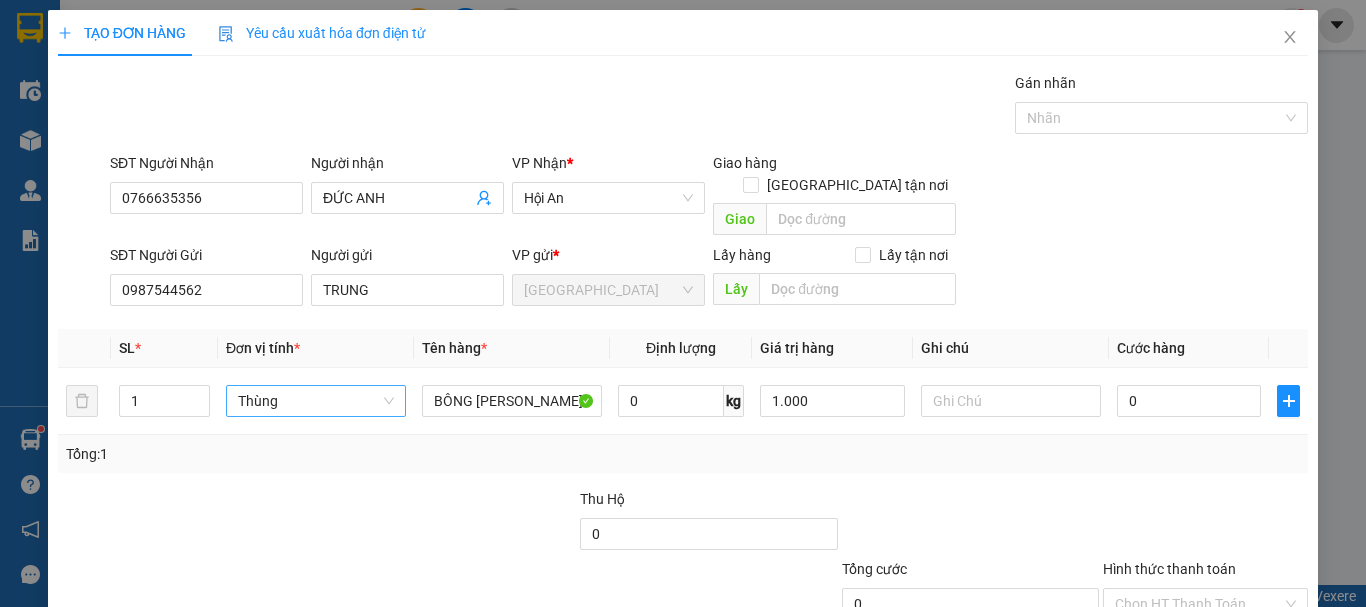 type on "1.000.000" 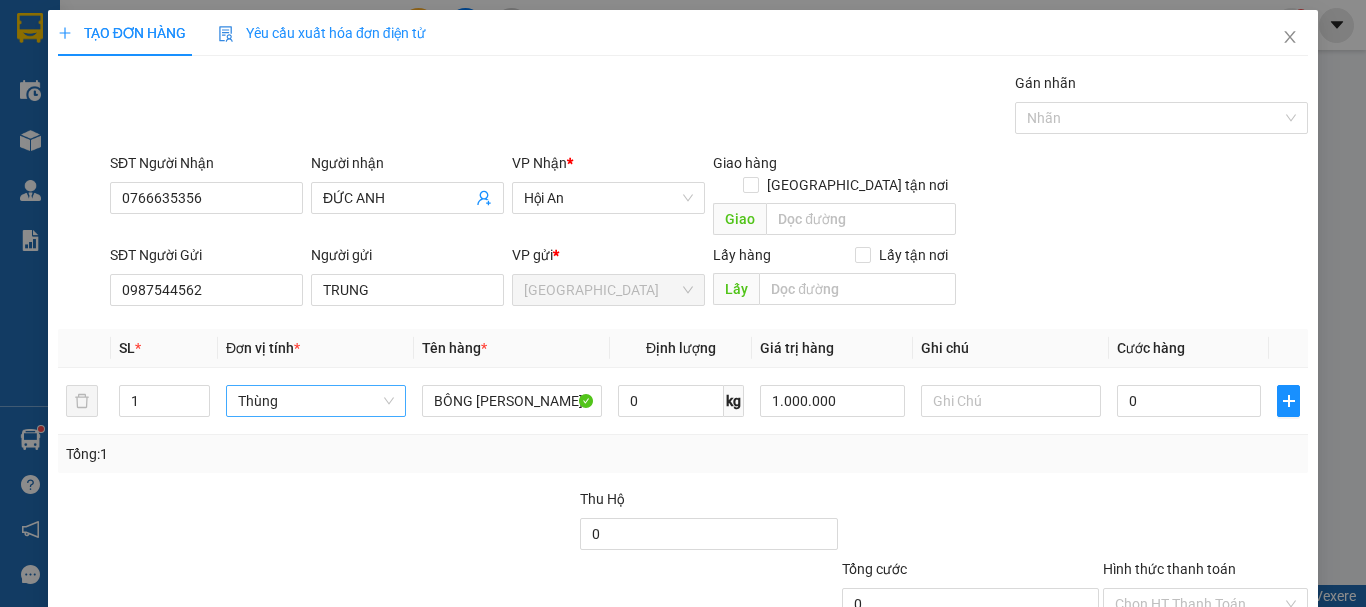 click on "Tổng:  1" at bounding box center (683, 454) 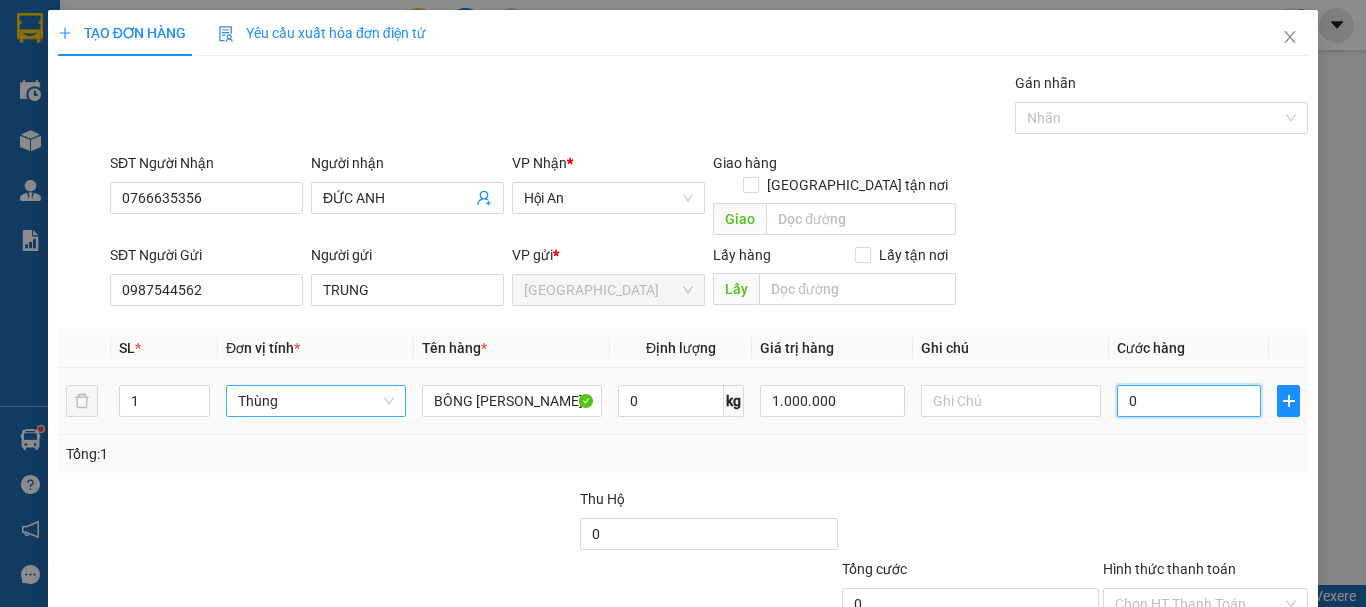 click on "0" at bounding box center [1189, 401] 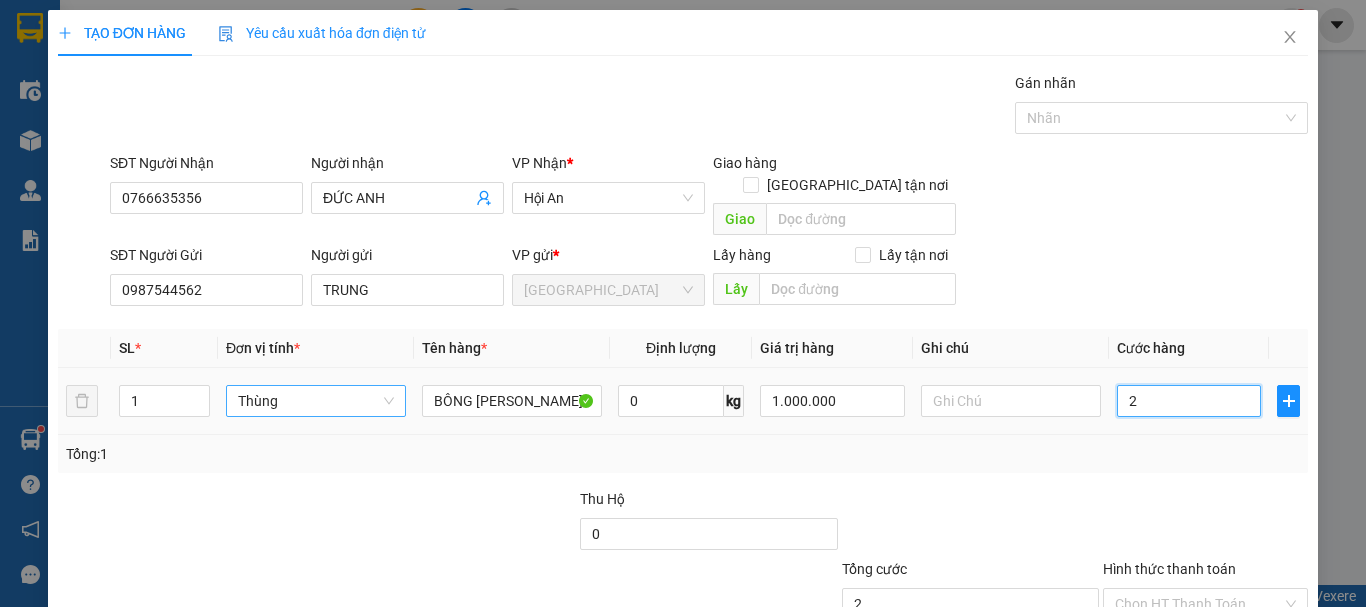 type on "20" 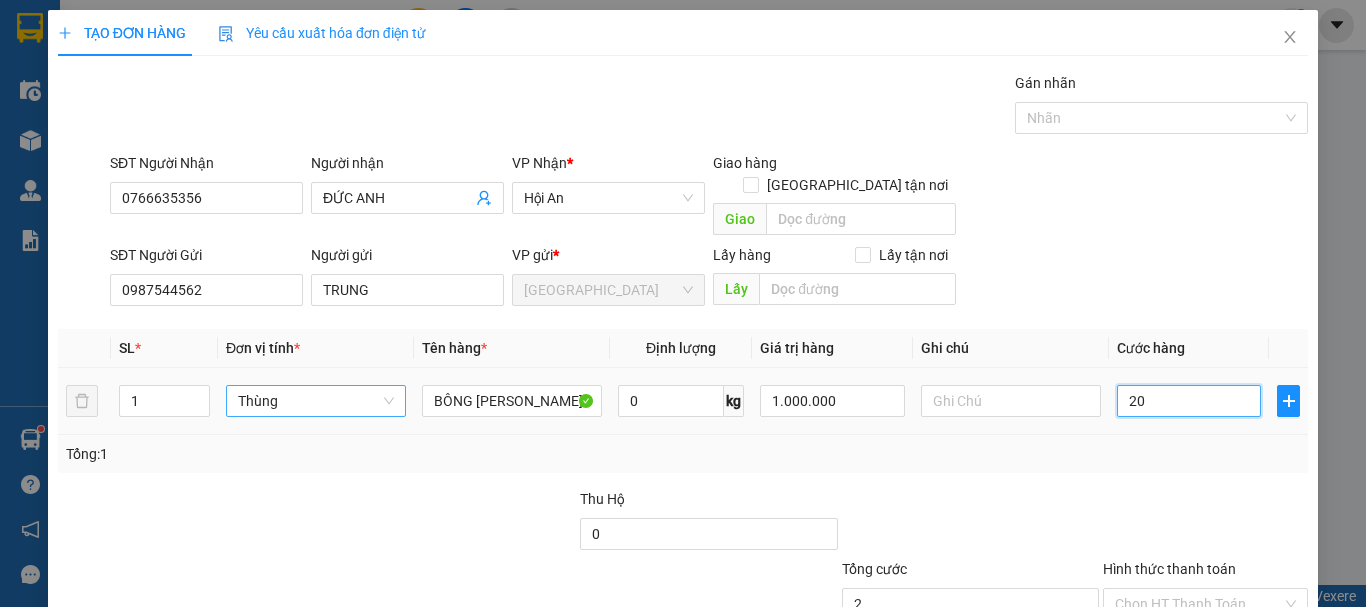 type on "20" 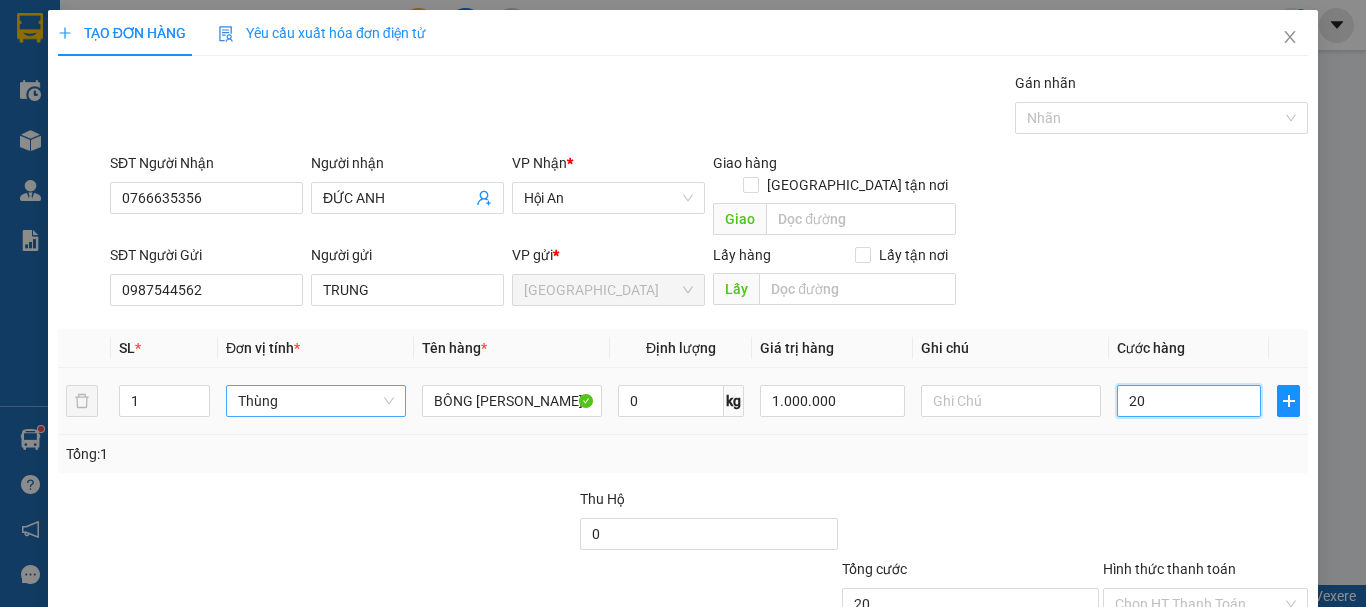 type on "200" 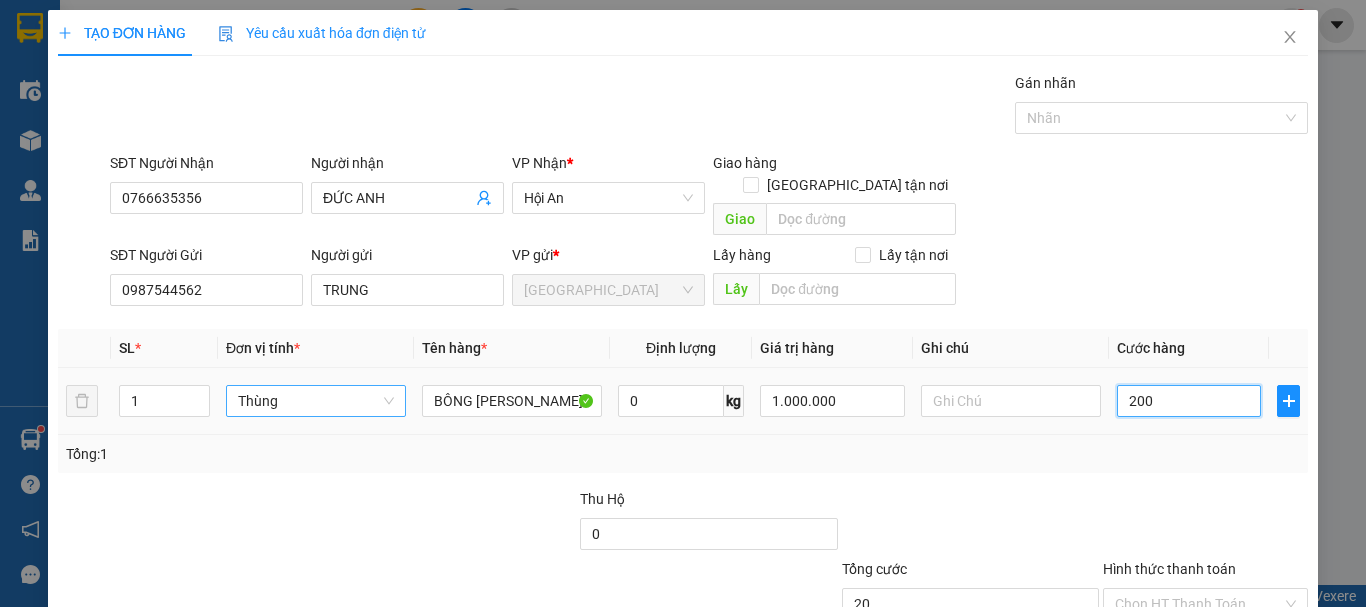 type on "200" 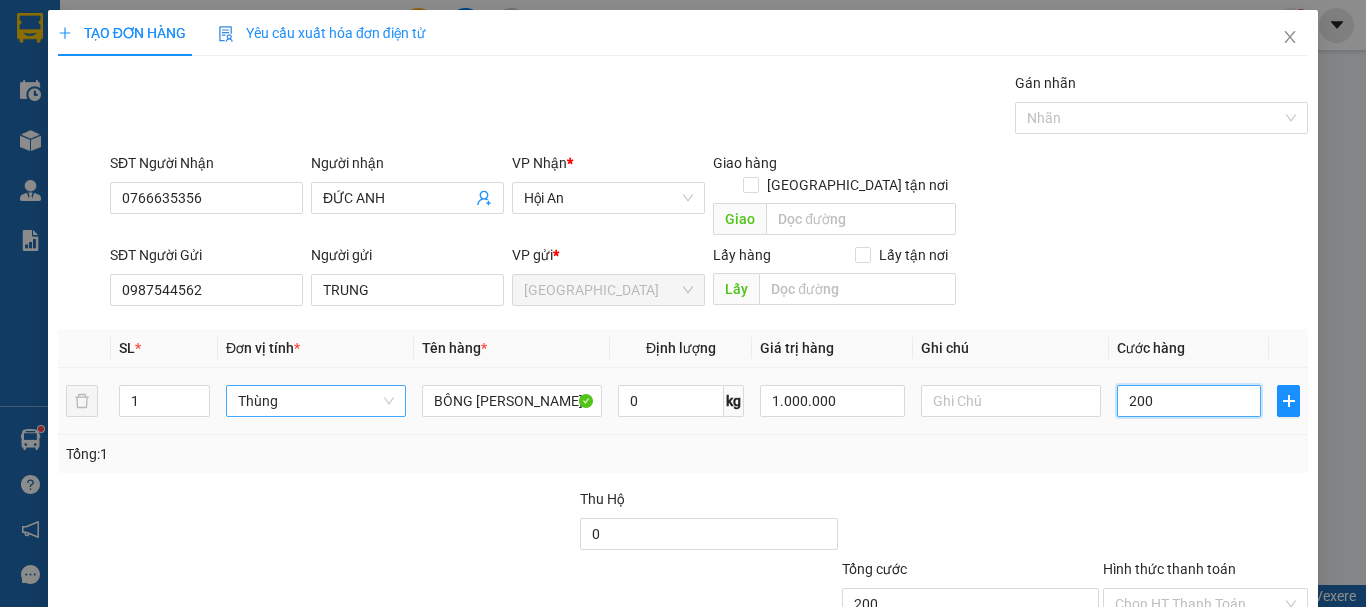 drag, startPoint x: 1162, startPoint y: 372, endPoint x: 1017, endPoint y: 396, distance: 146.9728 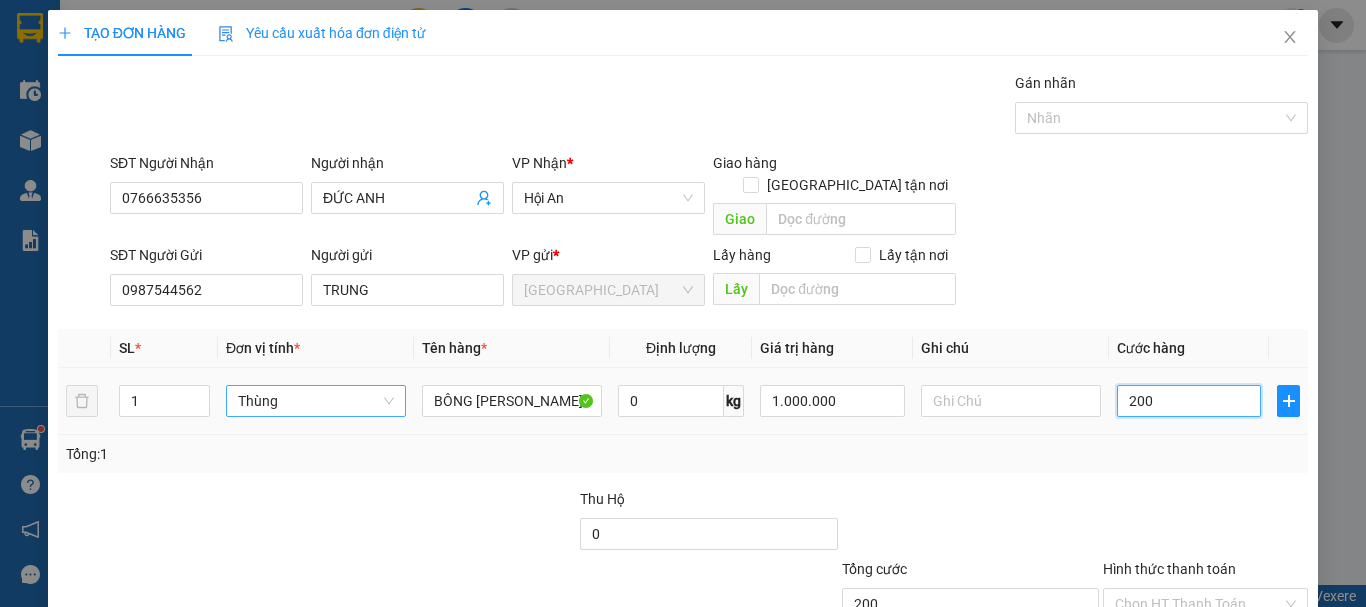 type on "1" 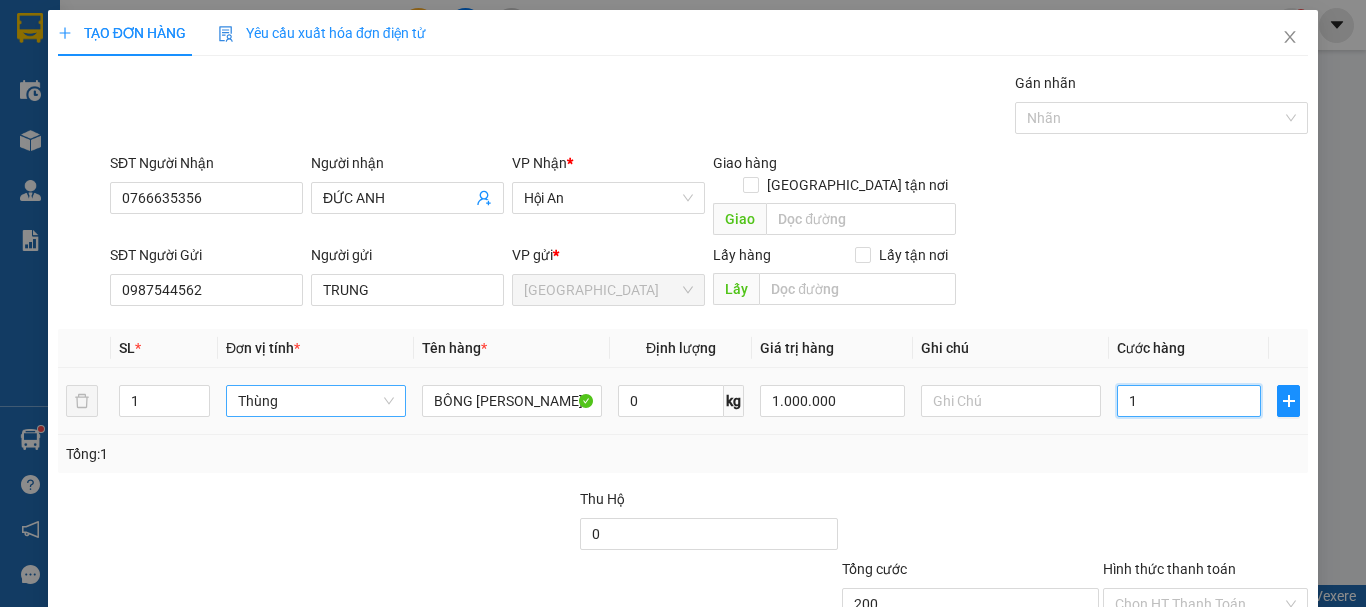 type on "1" 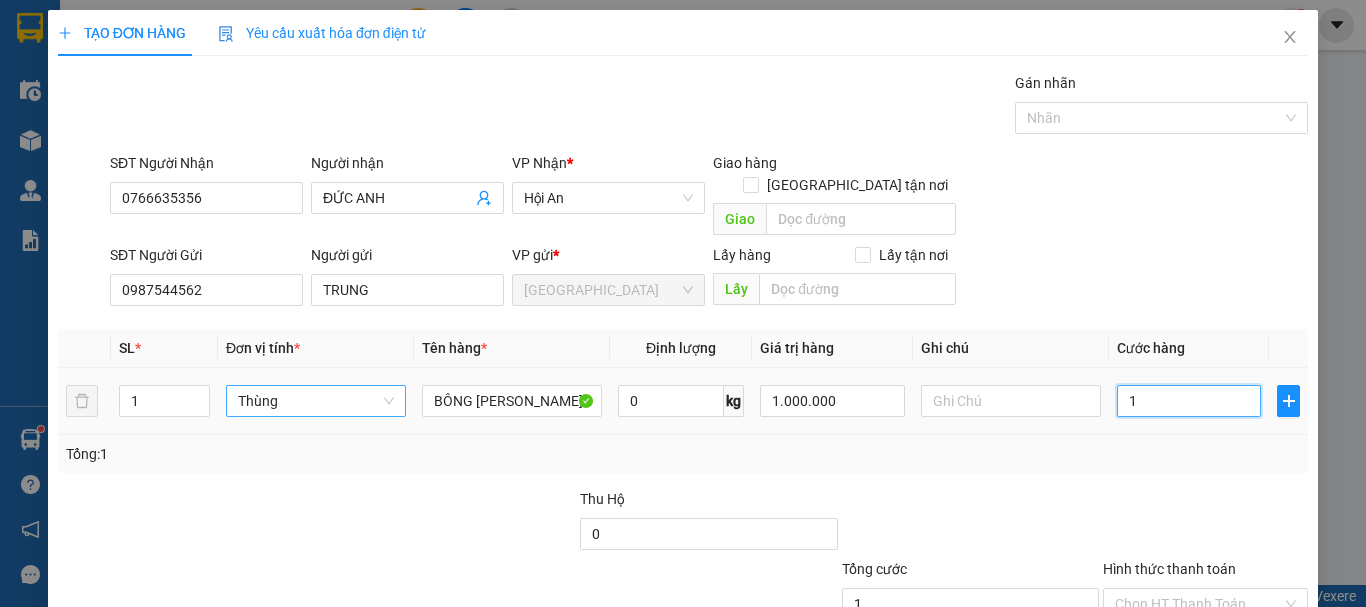 type on "15" 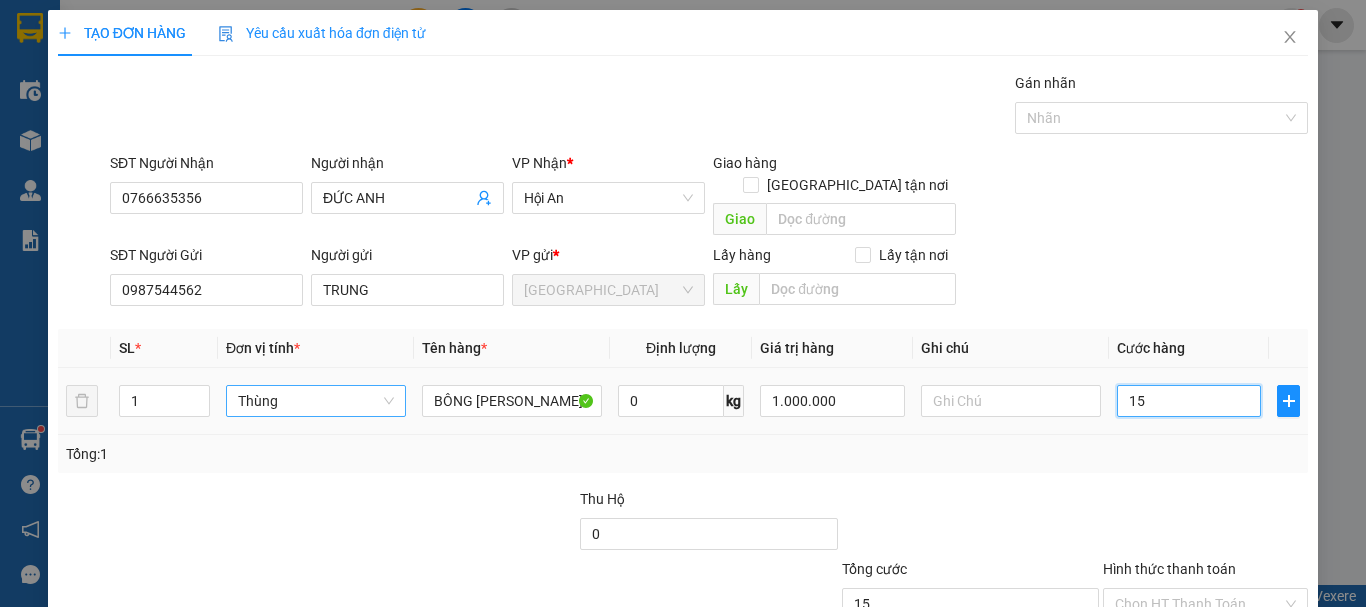 type on "150" 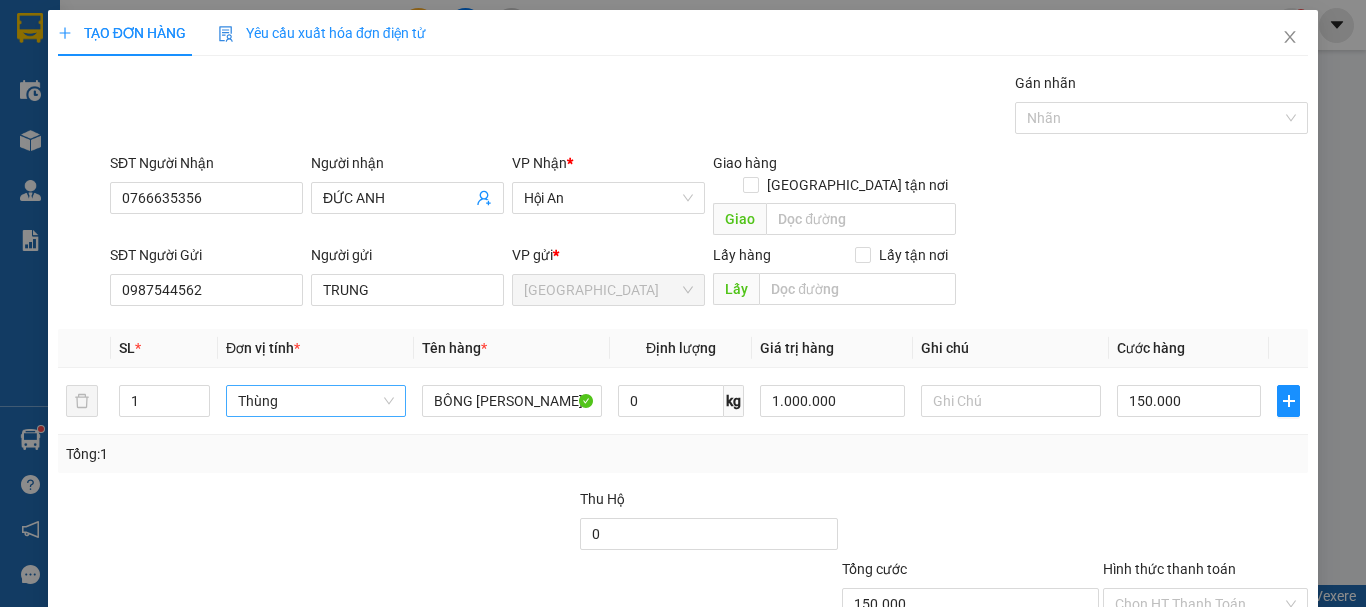 click on "Tổng:  1" at bounding box center (683, 454) 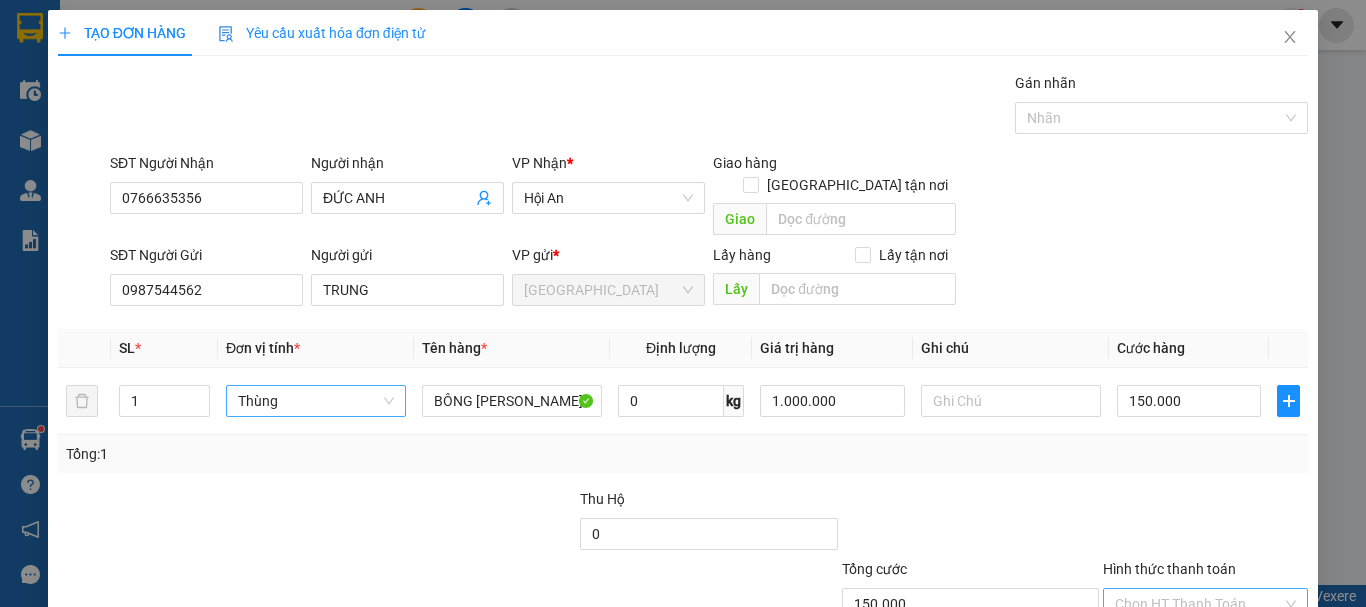 click on "Hình thức thanh toán" at bounding box center [1198, 604] 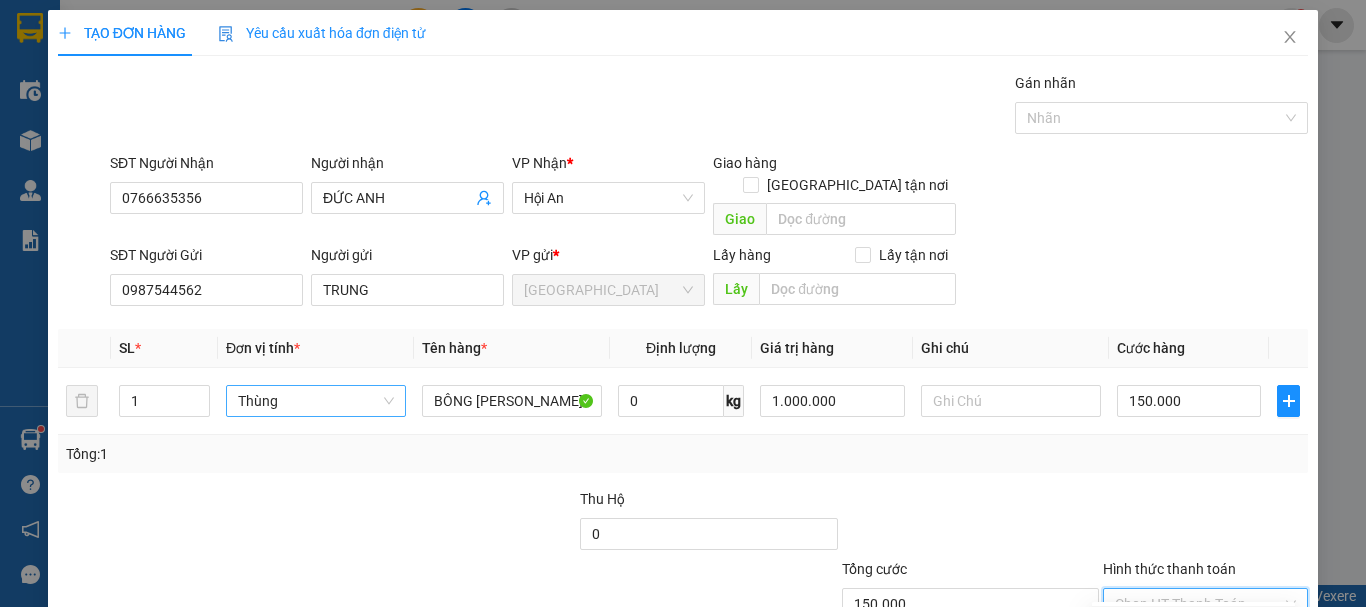 click on "Tại văn phòng" at bounding box center [1193, 622] 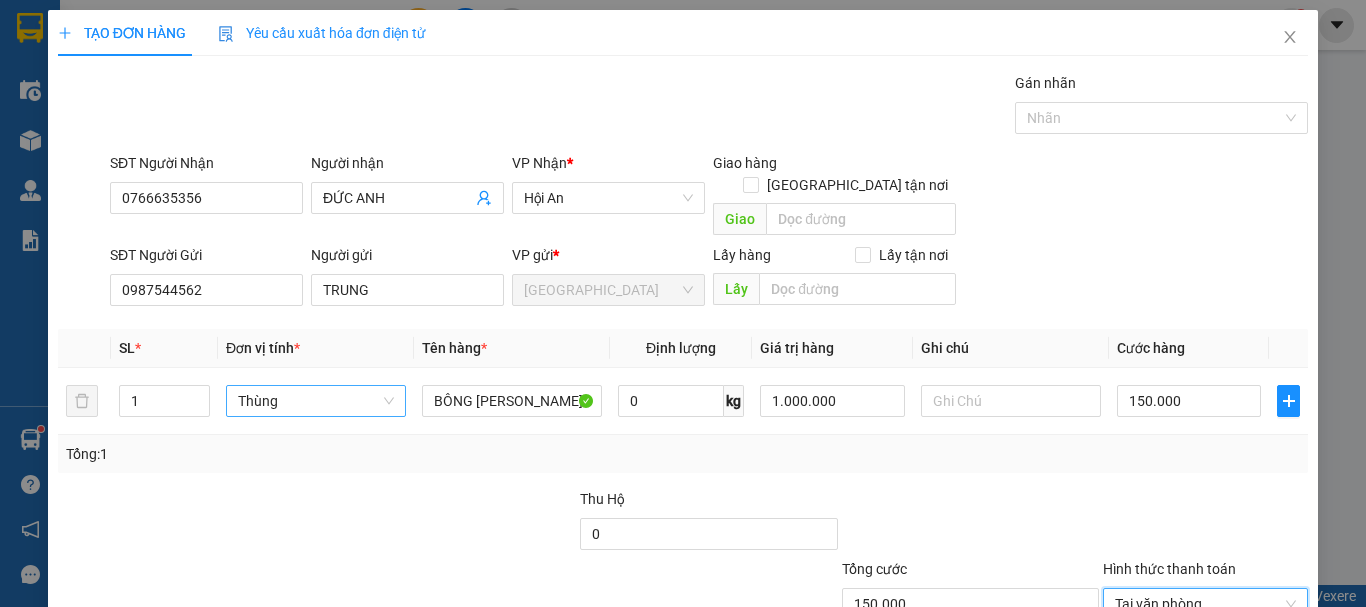 click on "[PERSON_NAME] và In" at bounding box center (1231, 699) 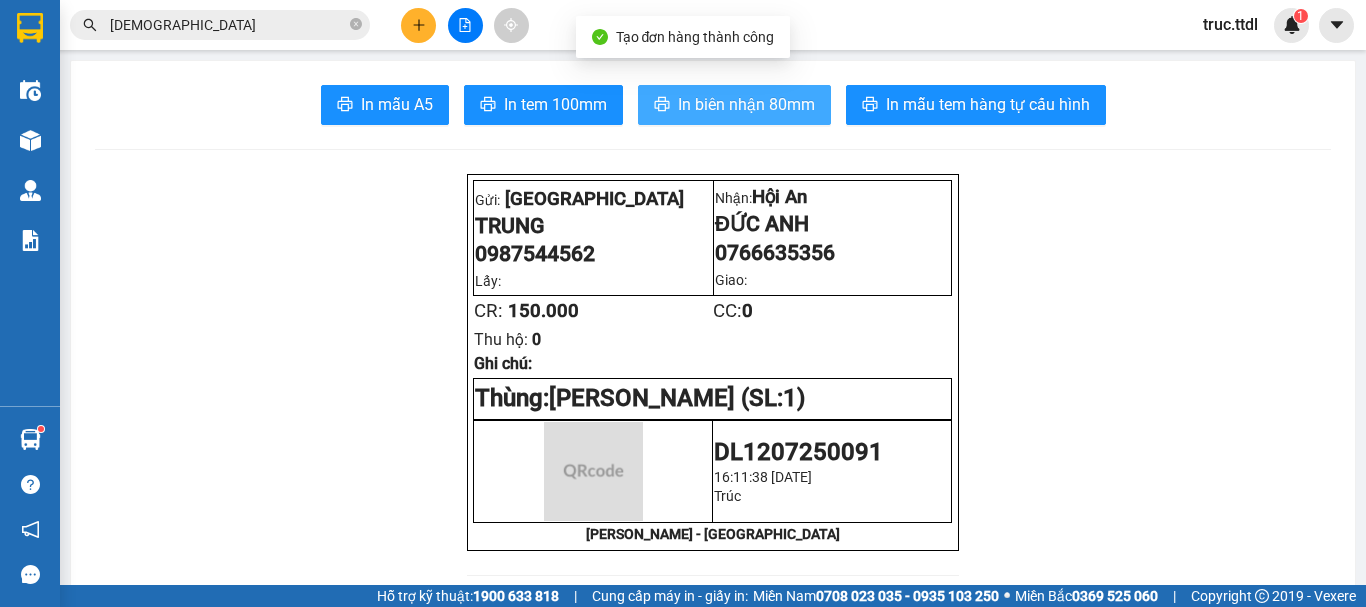 click on "In biên nhận 80mm" at bounding box center [746, 104] 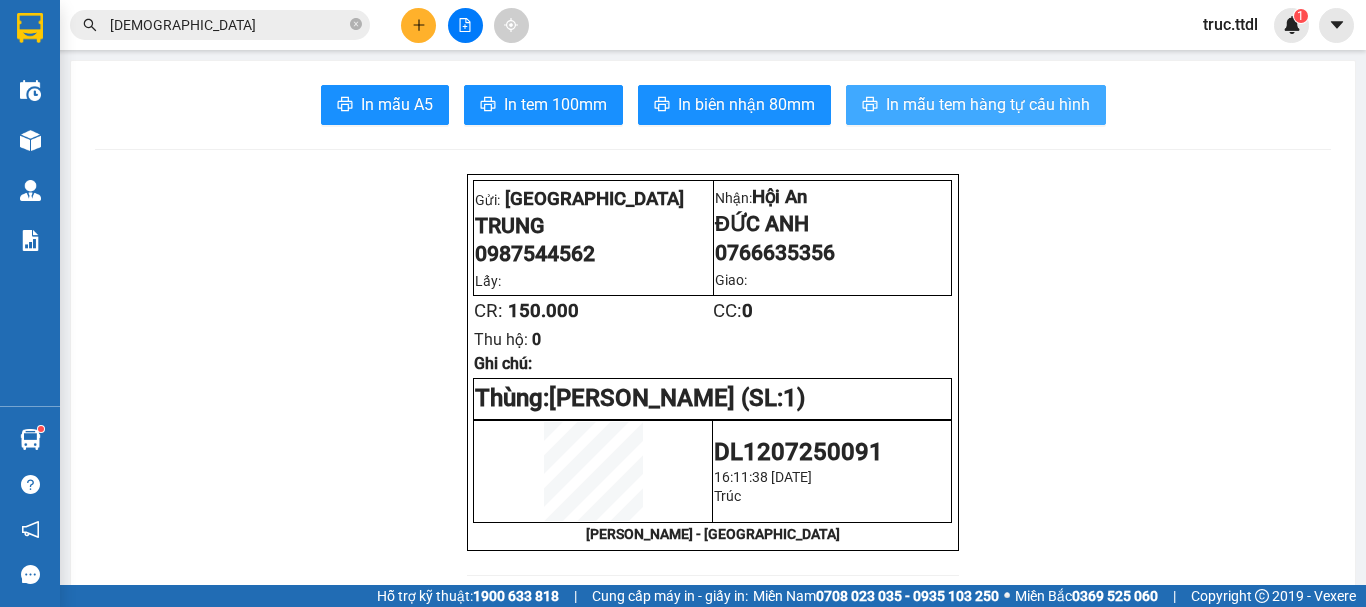 click on "In mẫu tem hàng tự cấu hình" at bounding box center (988, 104) 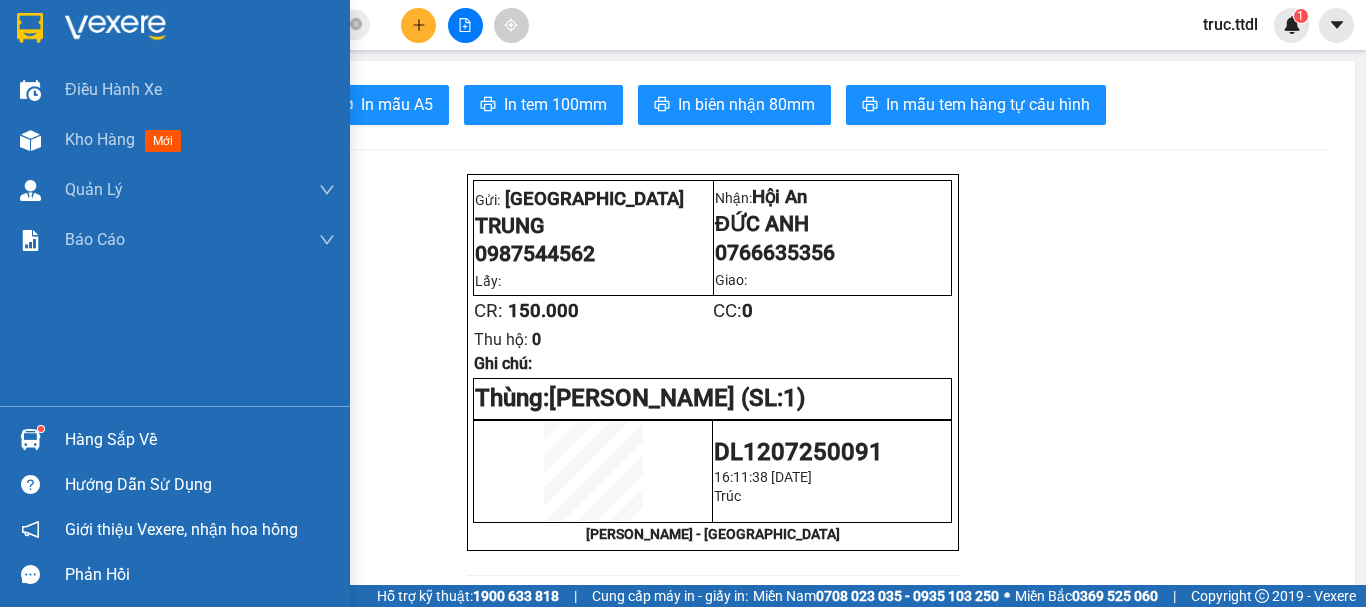 click at bounding box center (175, 32) 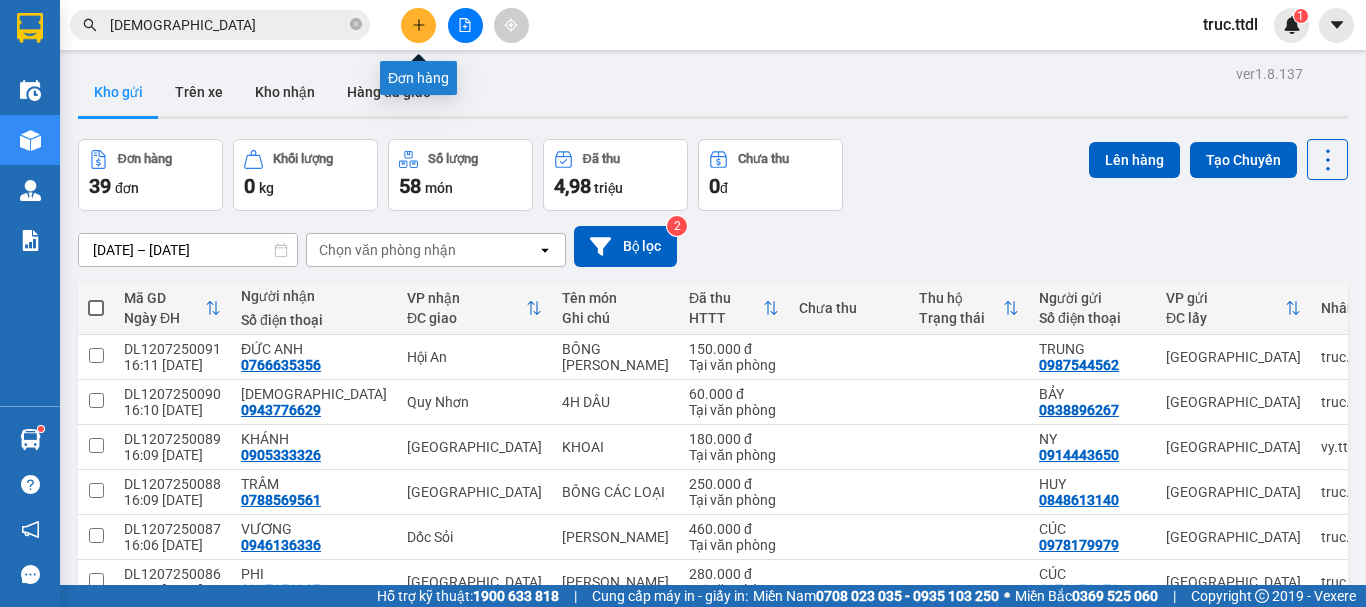 click at bounding box center [418, 25] 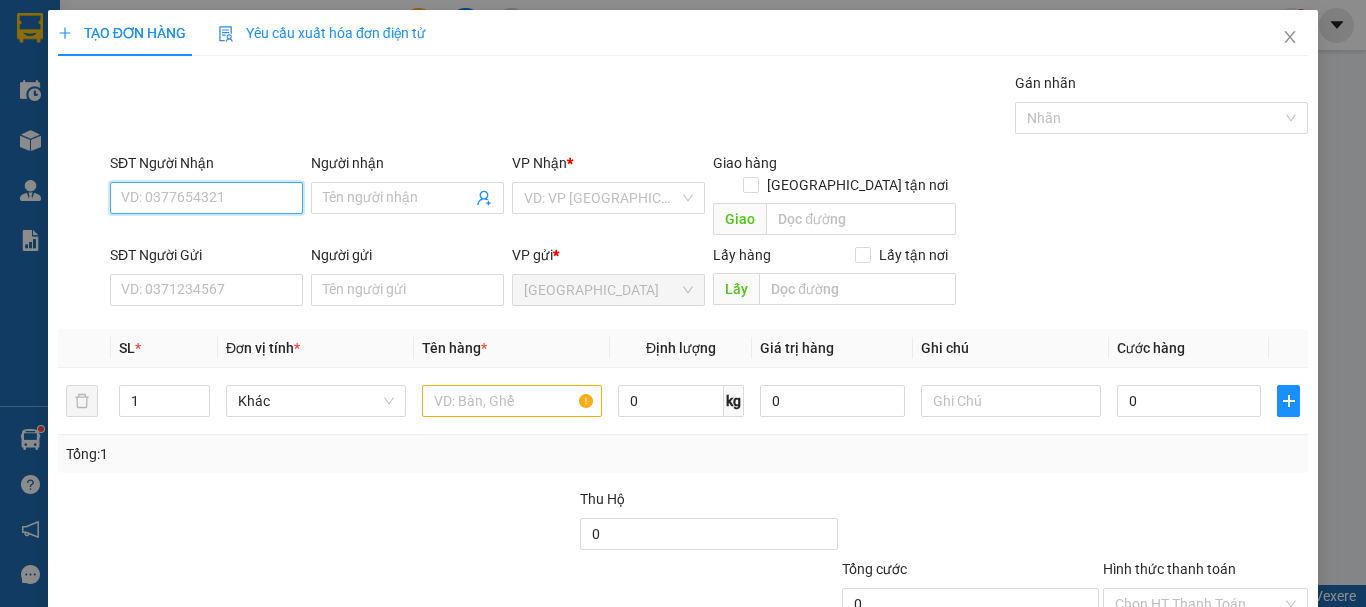 click on "SĐT Người Nhận" at bounding box center [206, 198] 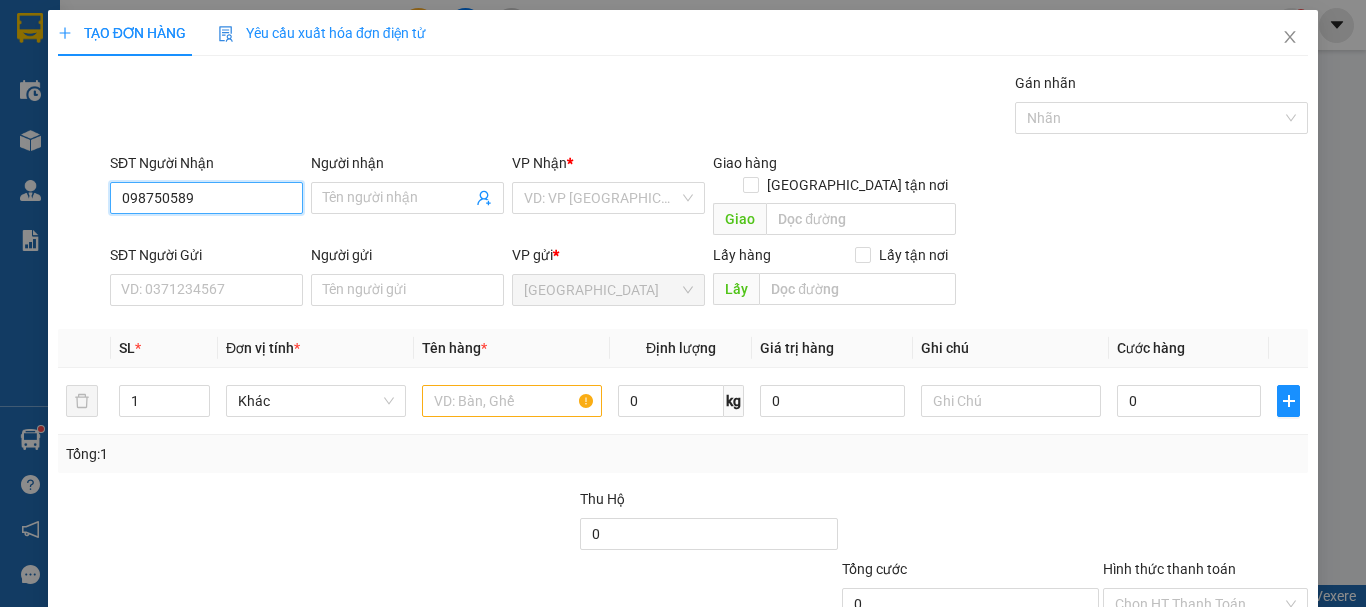 type on "0987505898" 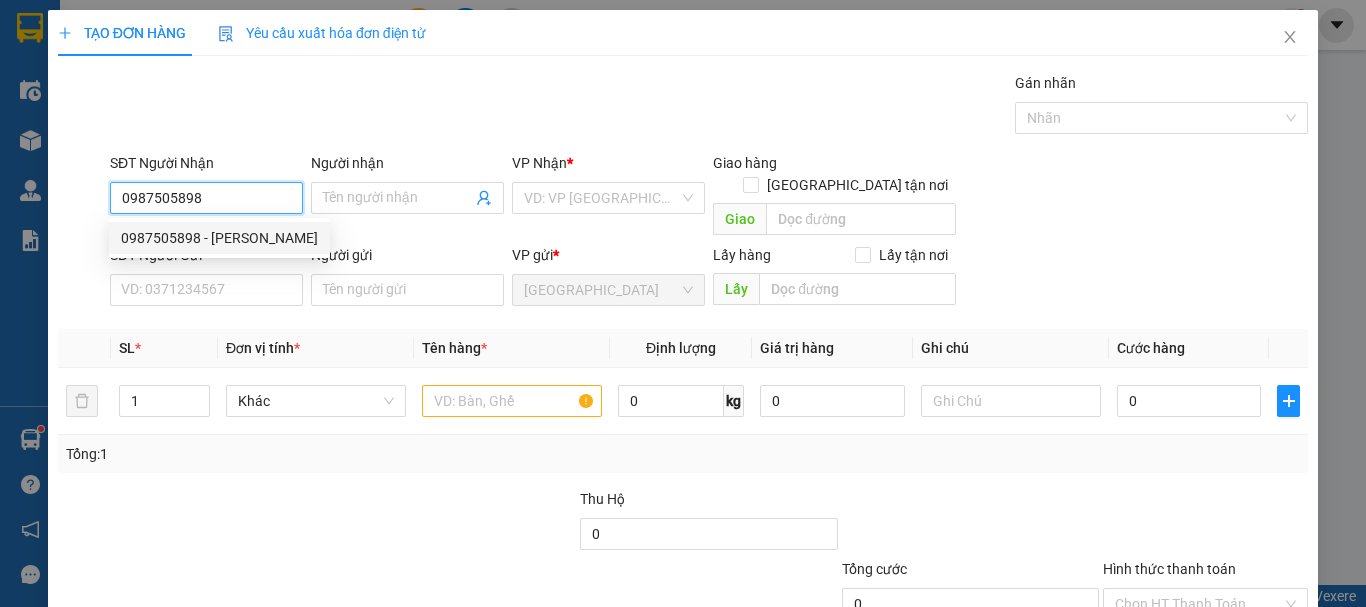 click on "0987505898 - HUYỀN" at bounding box center [219, 238] 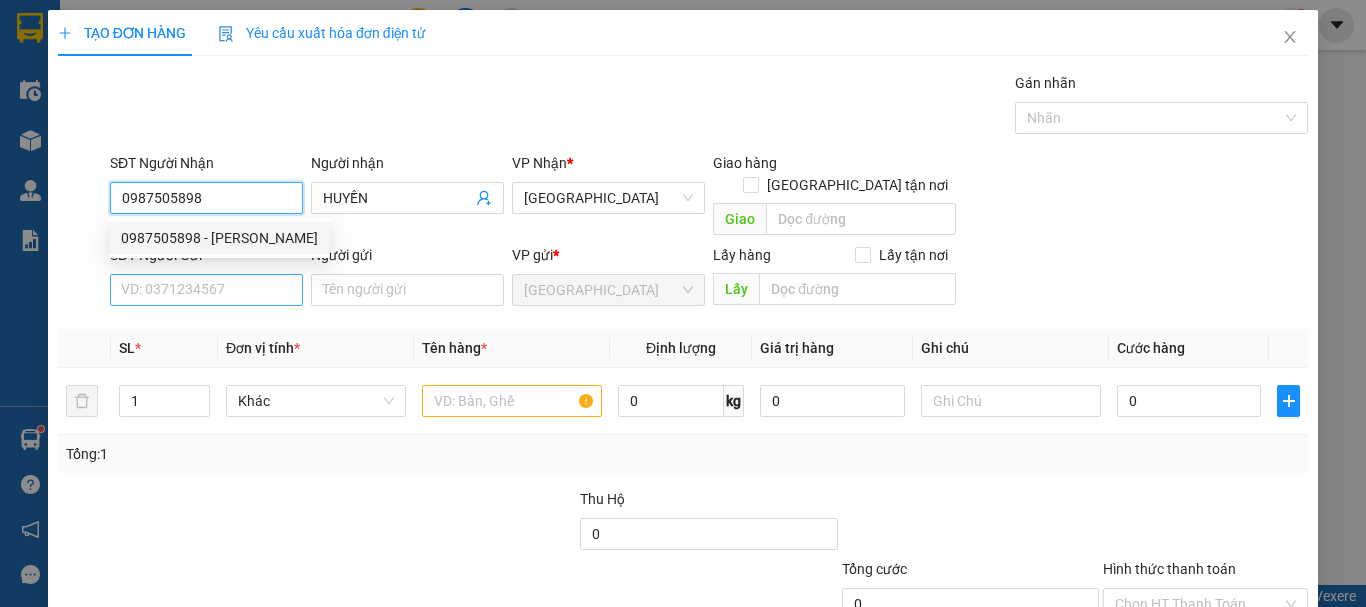 type on "0987505898" 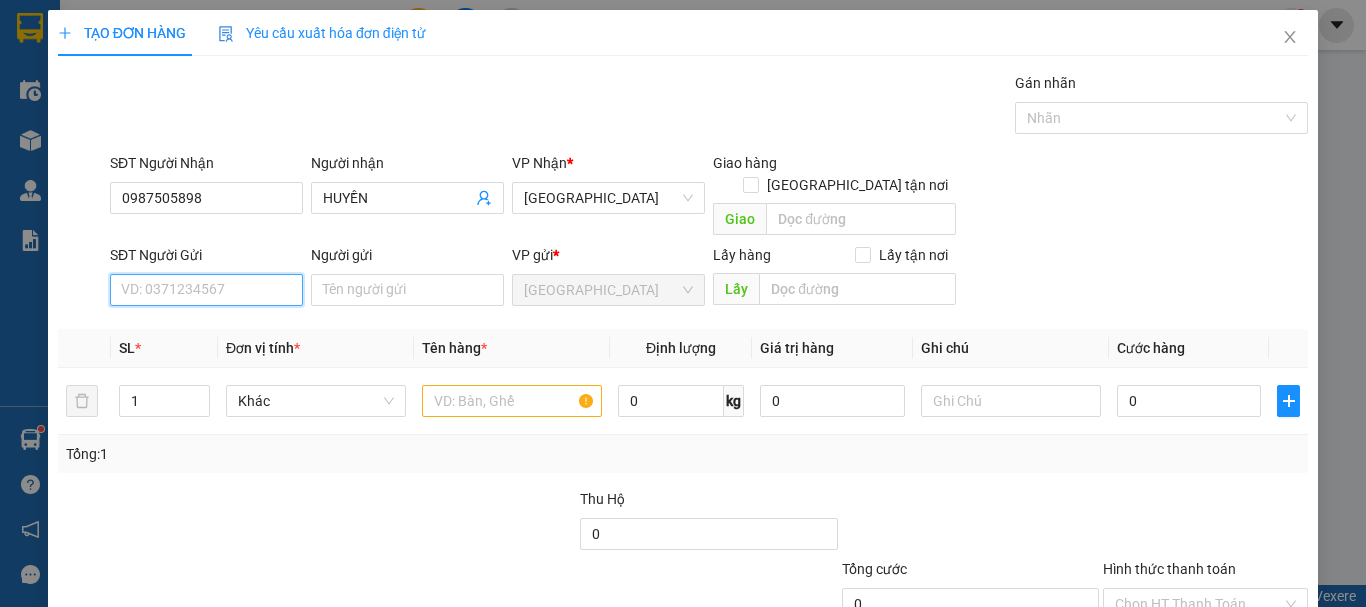 click on "SĐT Người Gửi" at bounding box center [206, 290] 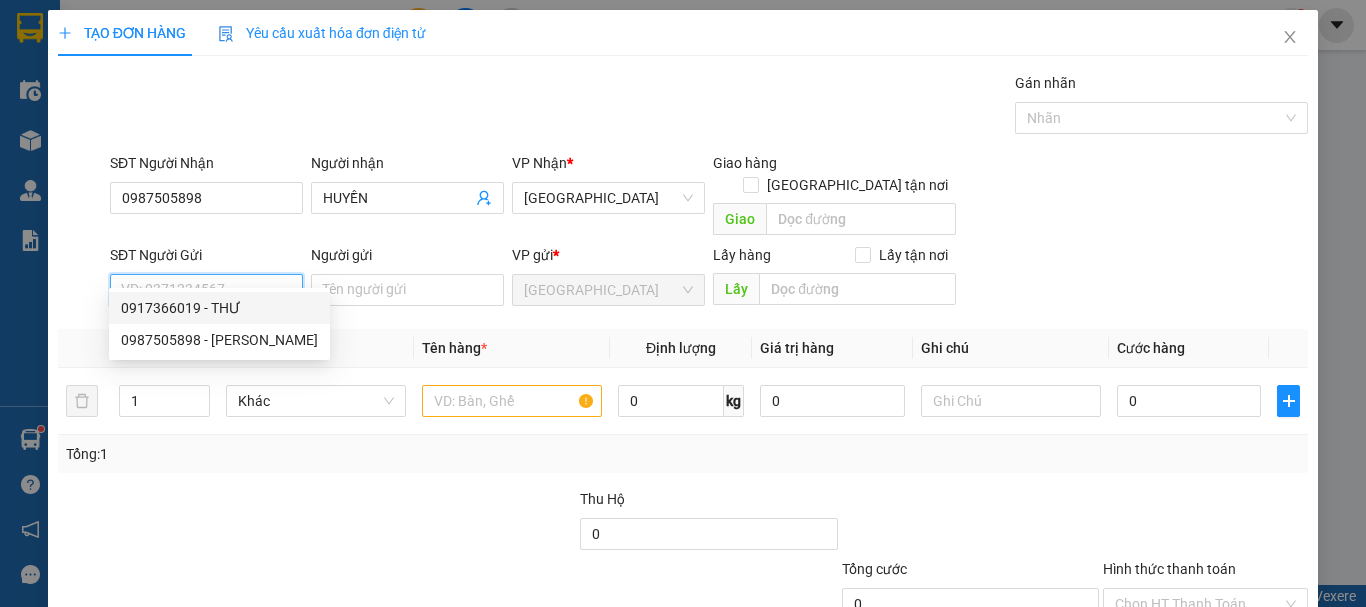 click on "0917366019 - THƯ" at bounding box center (219, 308) 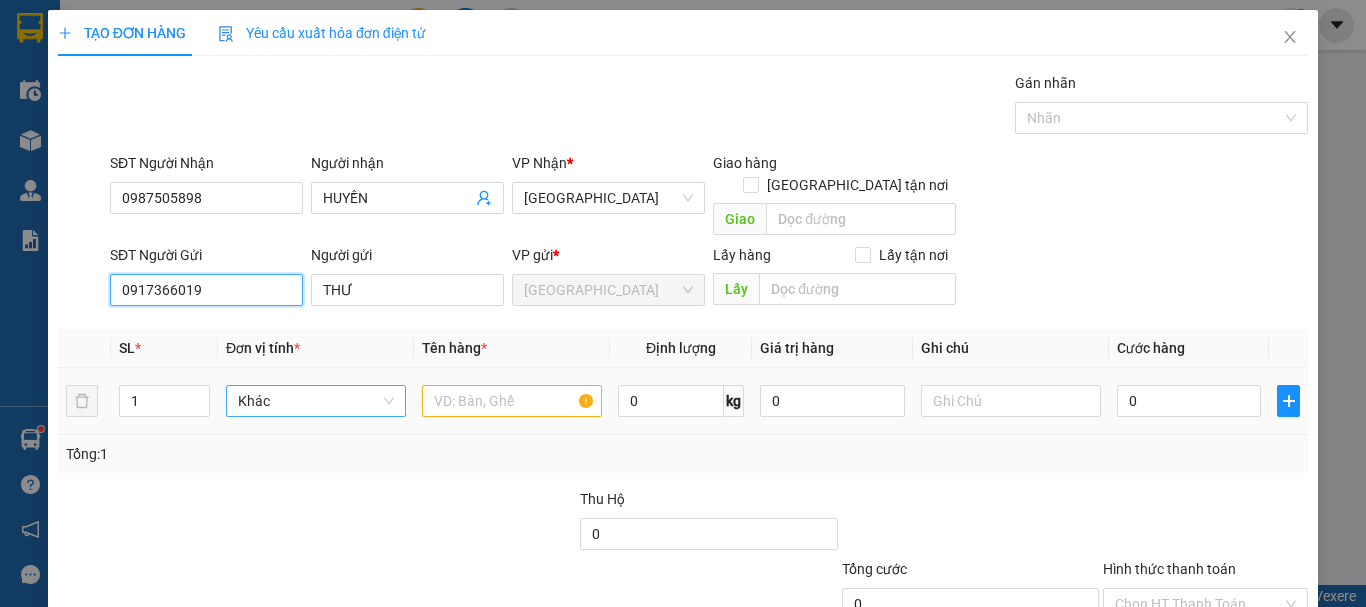 click on "Khác" at bounding box center [316, 401] 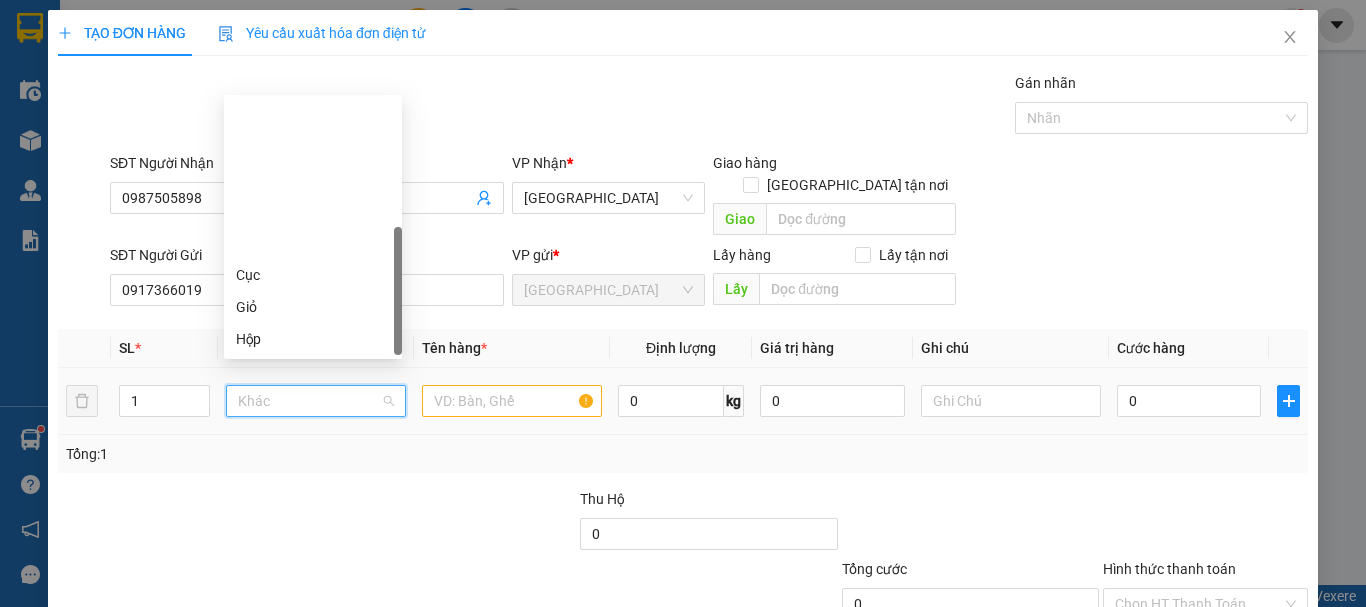 type on "T" 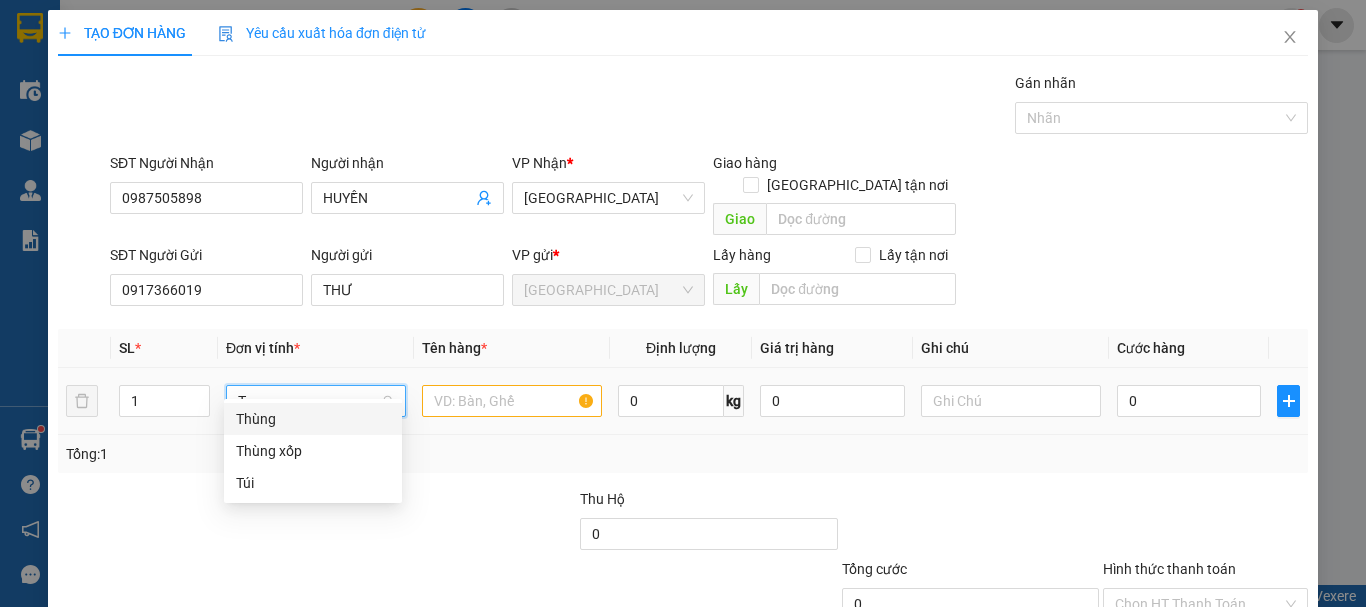 click on "Thùng" at bounding box center (313, 419) 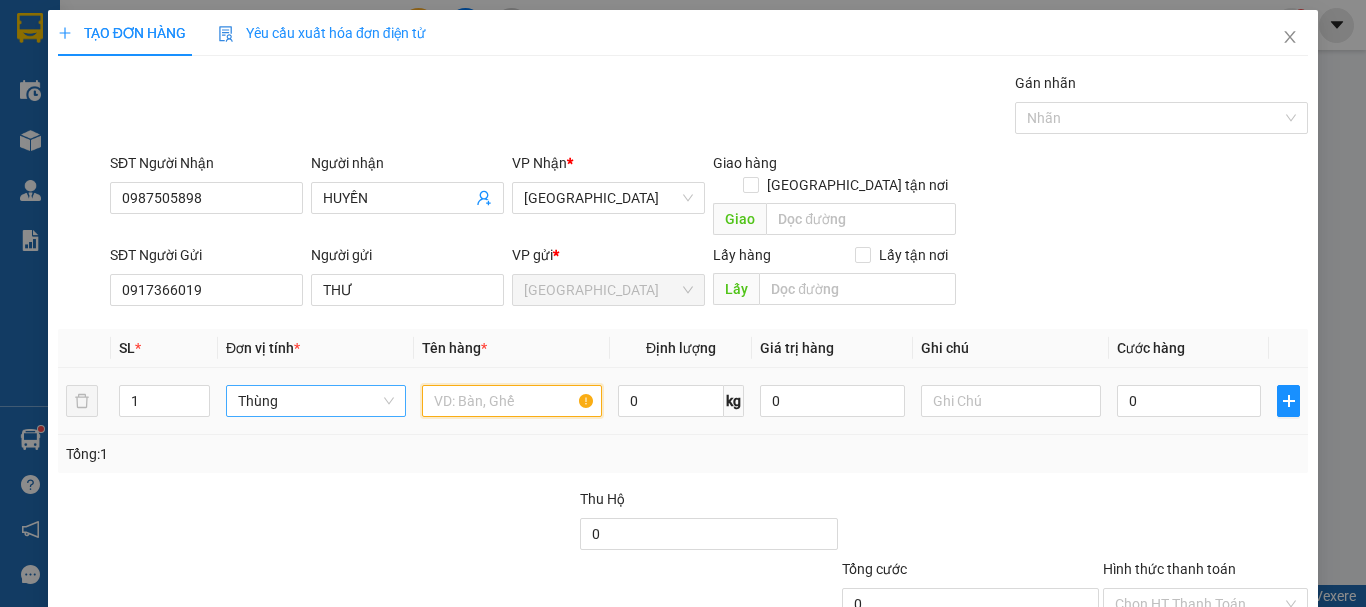 drag, startPoint x: 460, startPoint y: 380, endPoint x: 472, endPoint y: 363, distance: 20.808653 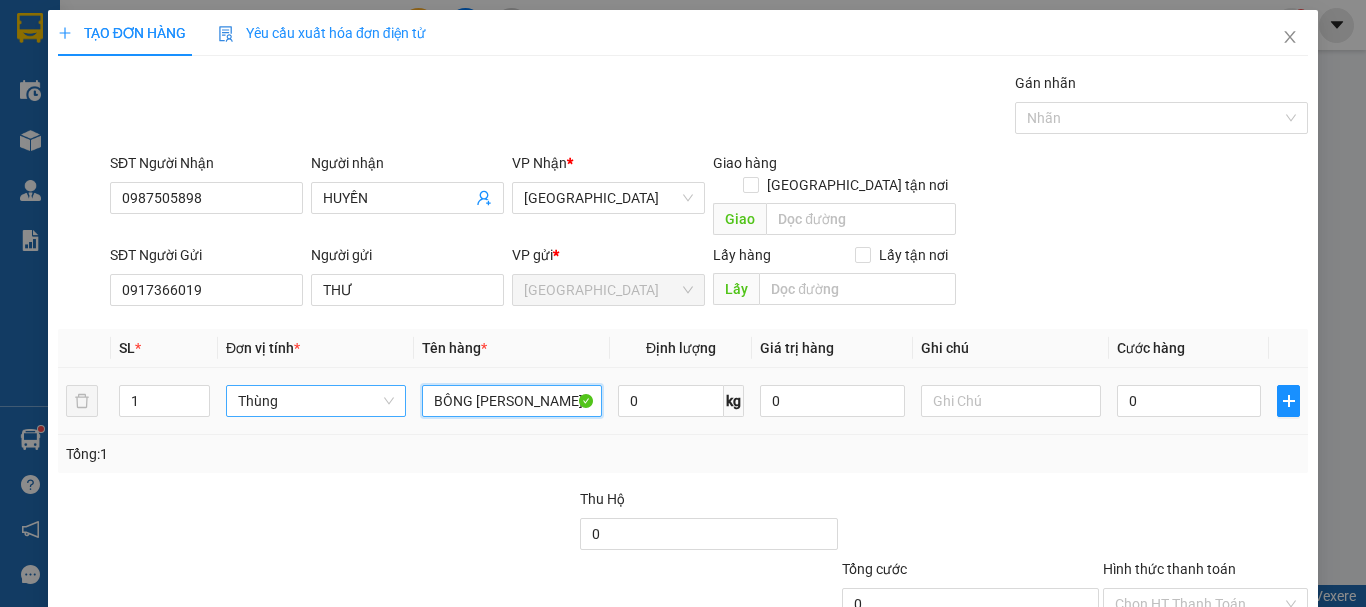 type on "BÔNG [PERSON_NAME]" 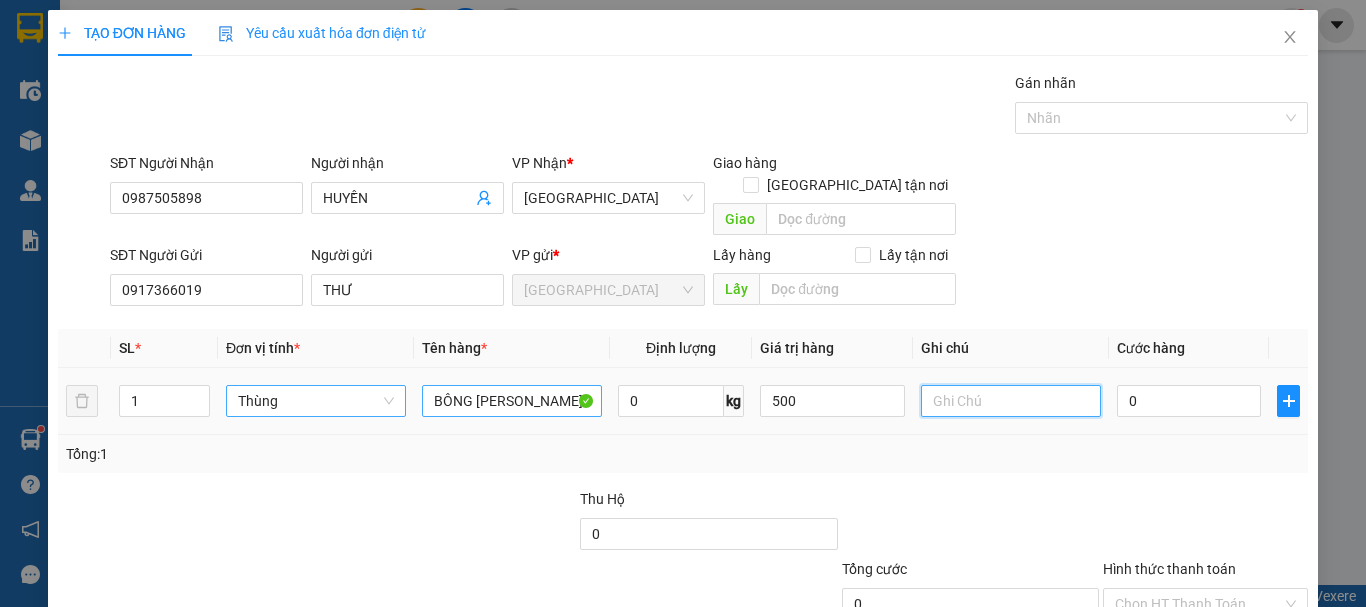 type on "500.000" 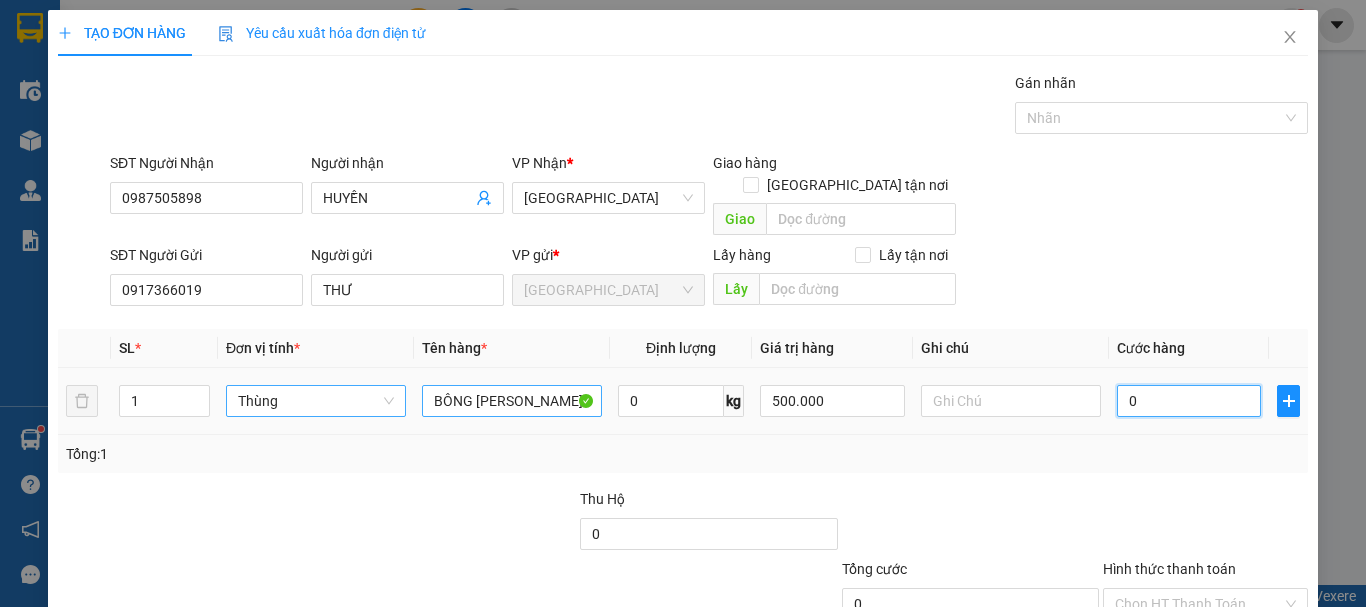 type on "1" 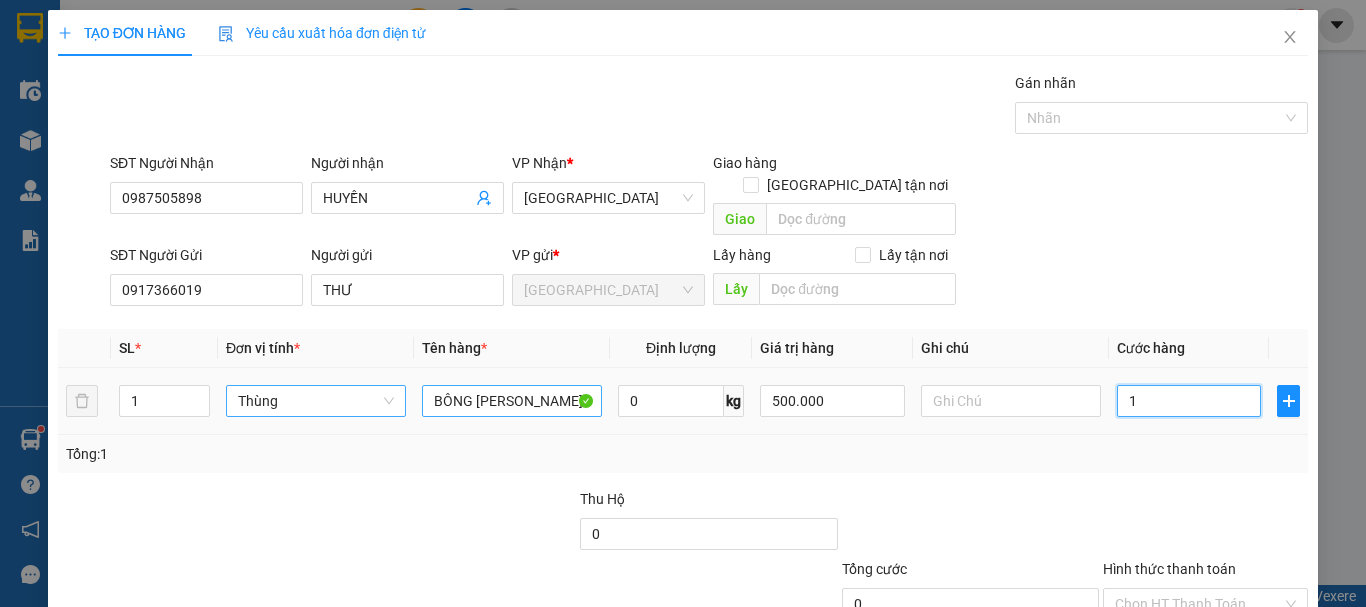 type on "1" 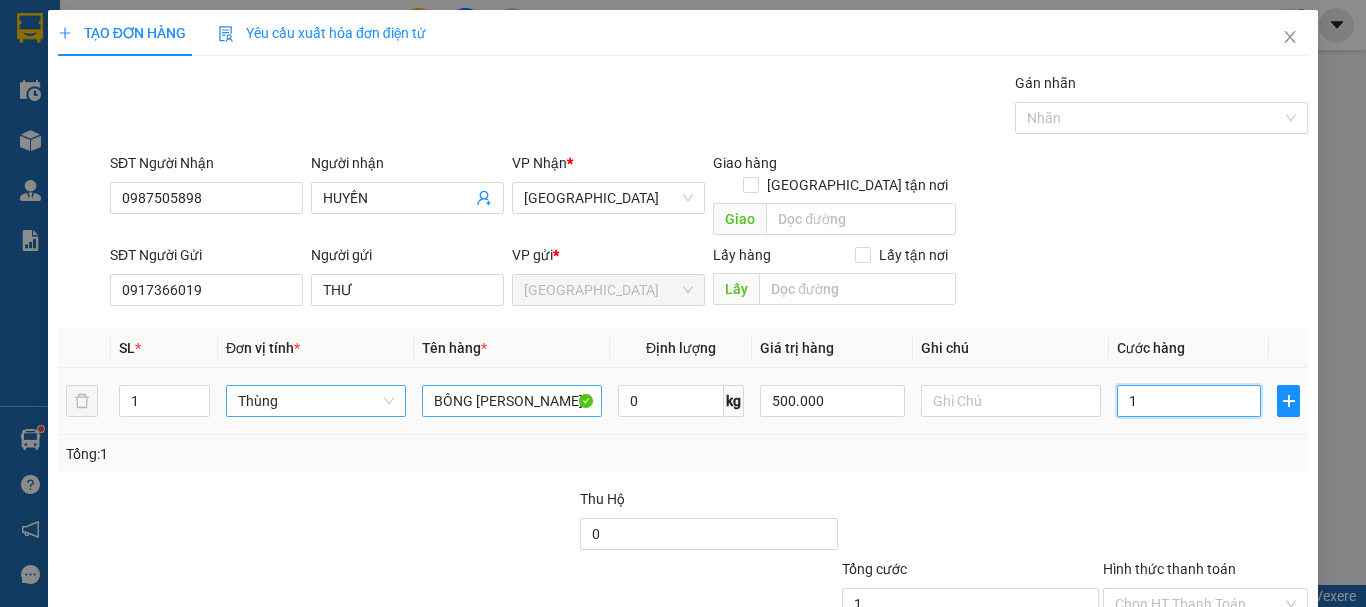 type on "12" 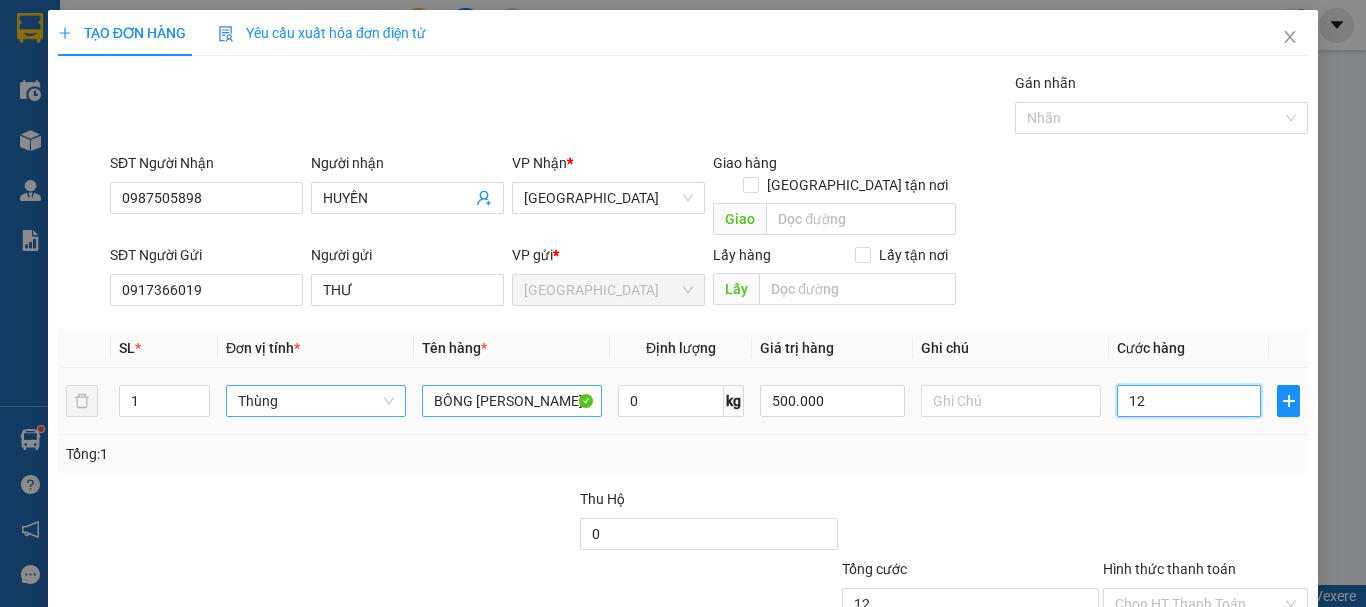 type on "120" 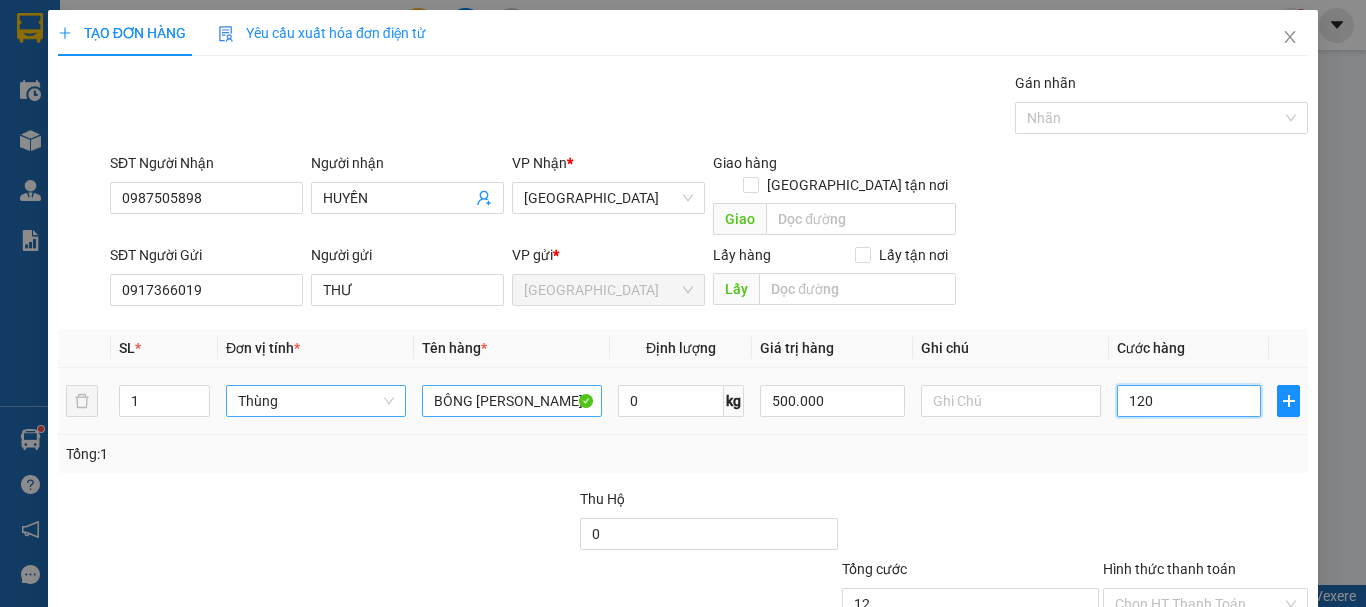 type on "120" 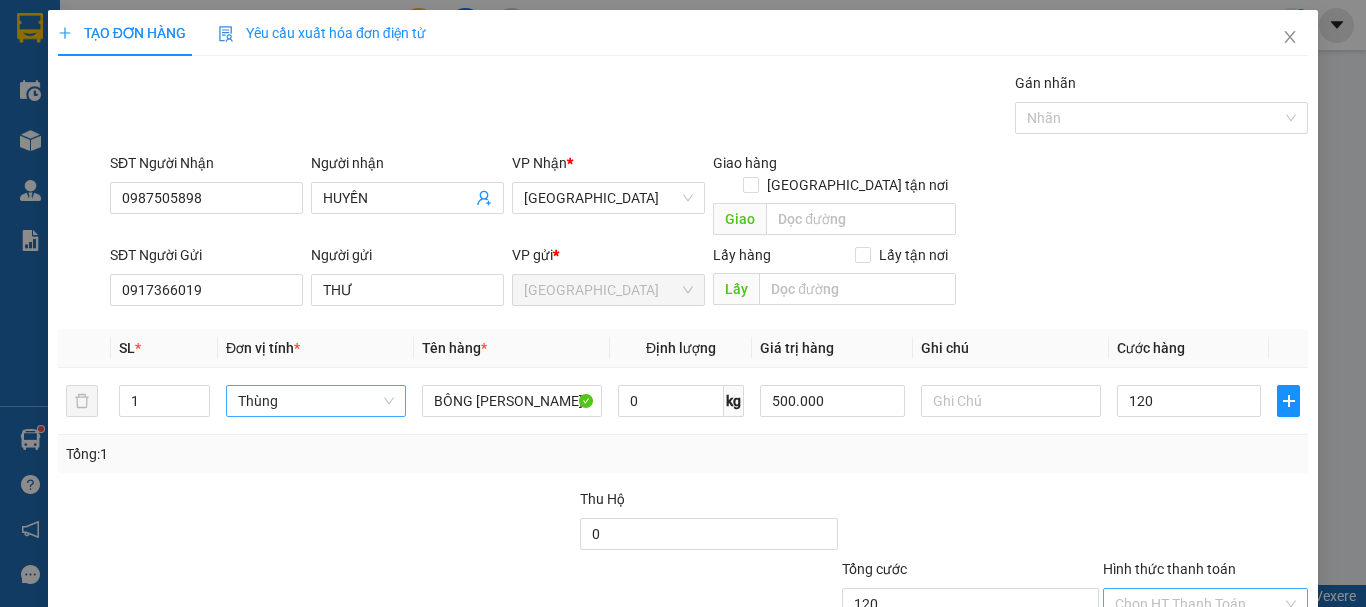click on "Hình thức thanh toán" at bounding box center [1198, 604] 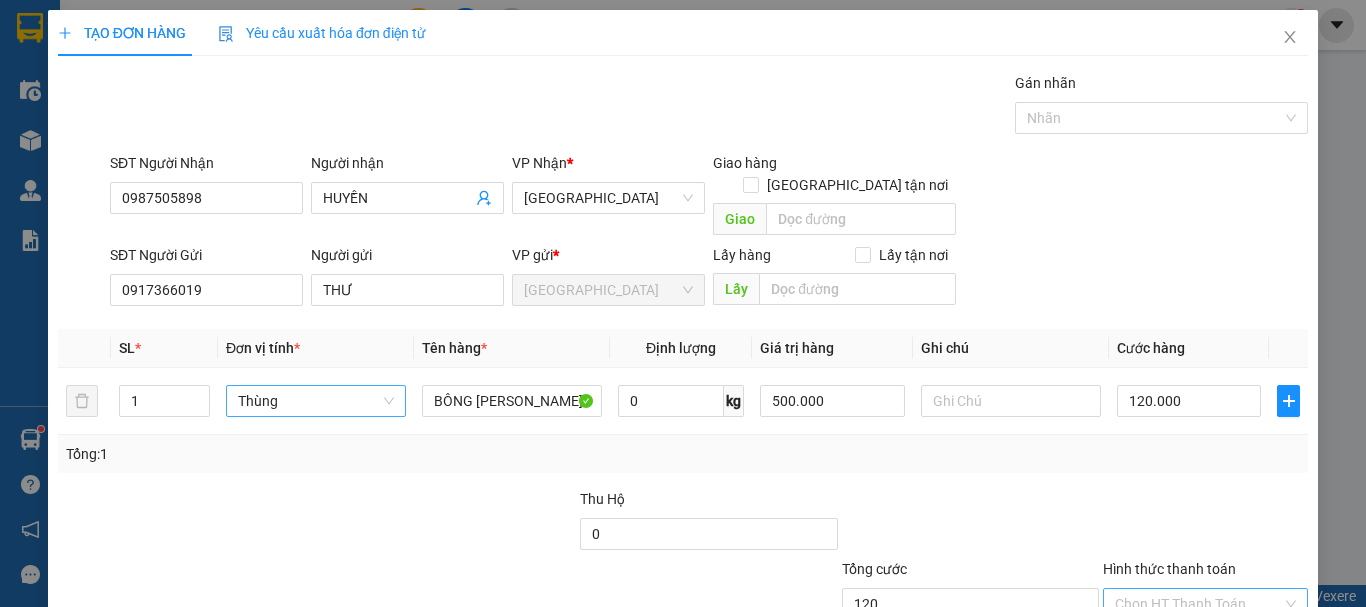 type on "120.000" 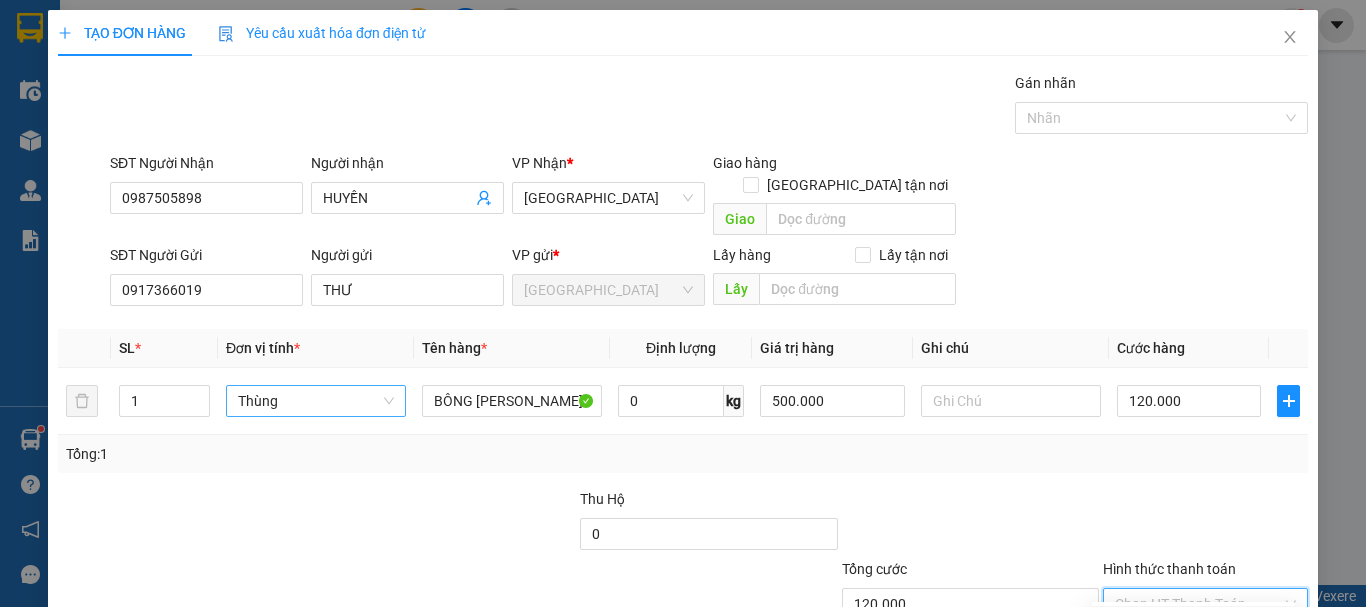 click on "Tại văn phòng" at bounding box center (1193, 622) 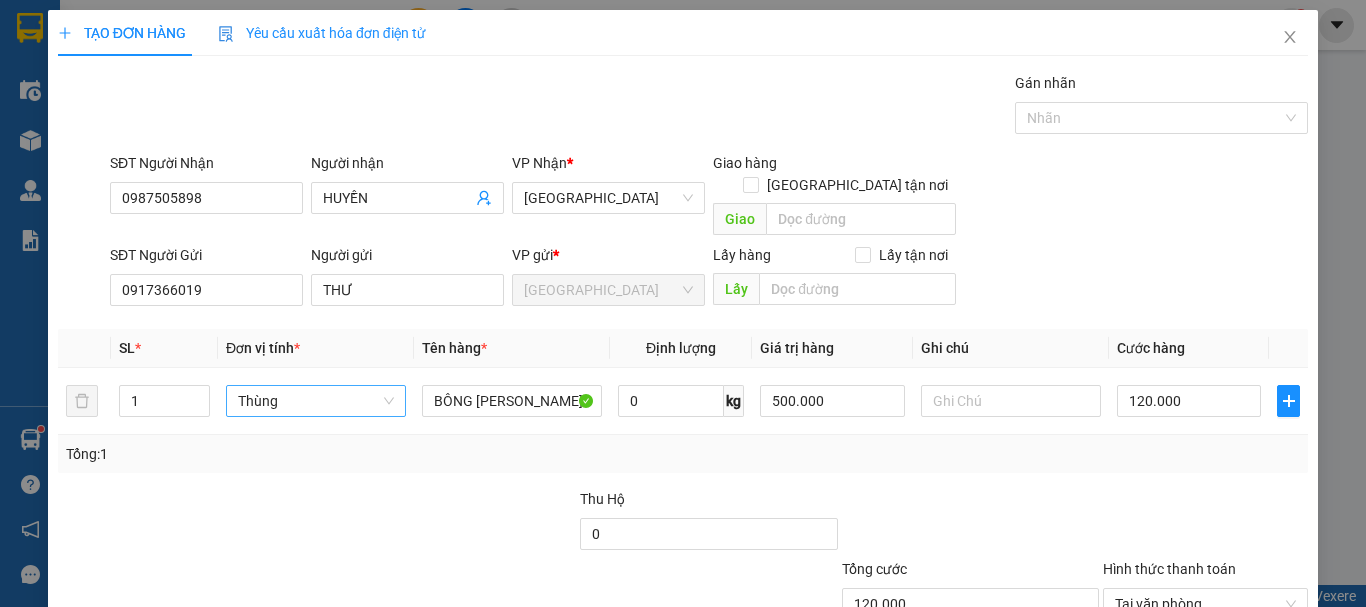 click on "[PERSON_NAME] và In" at bounding box center [1263, 699] 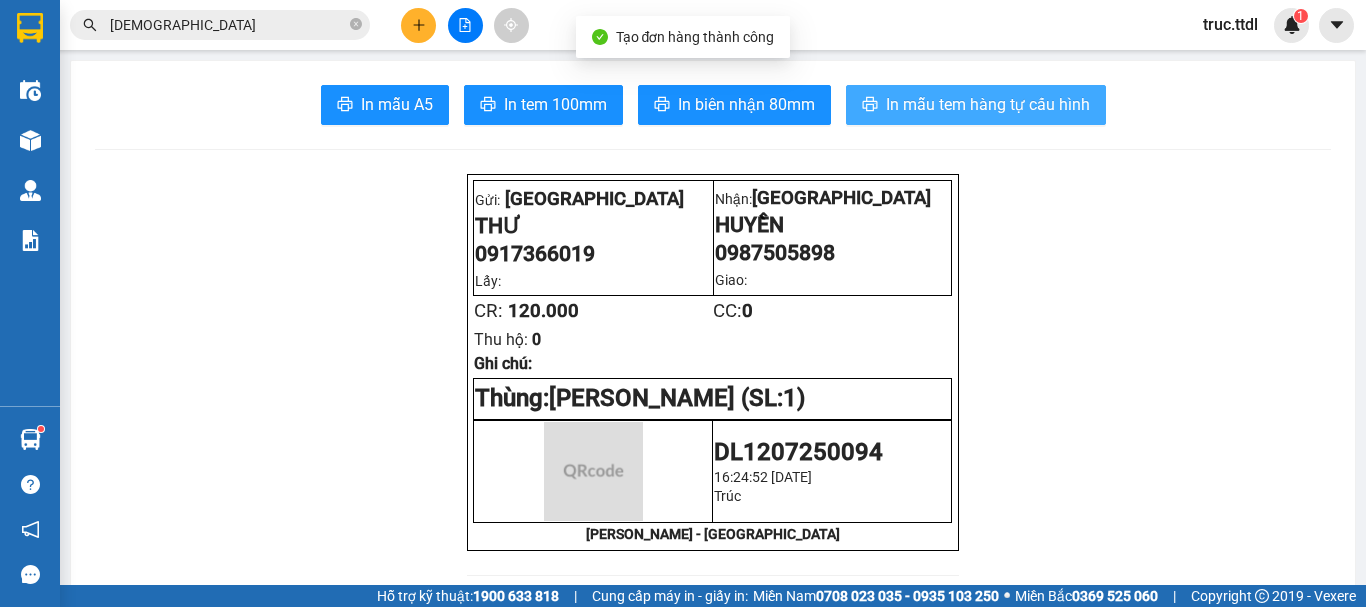 click on "In mẫu tem hàng tự cấu hình" at bounding box center [988, 104] 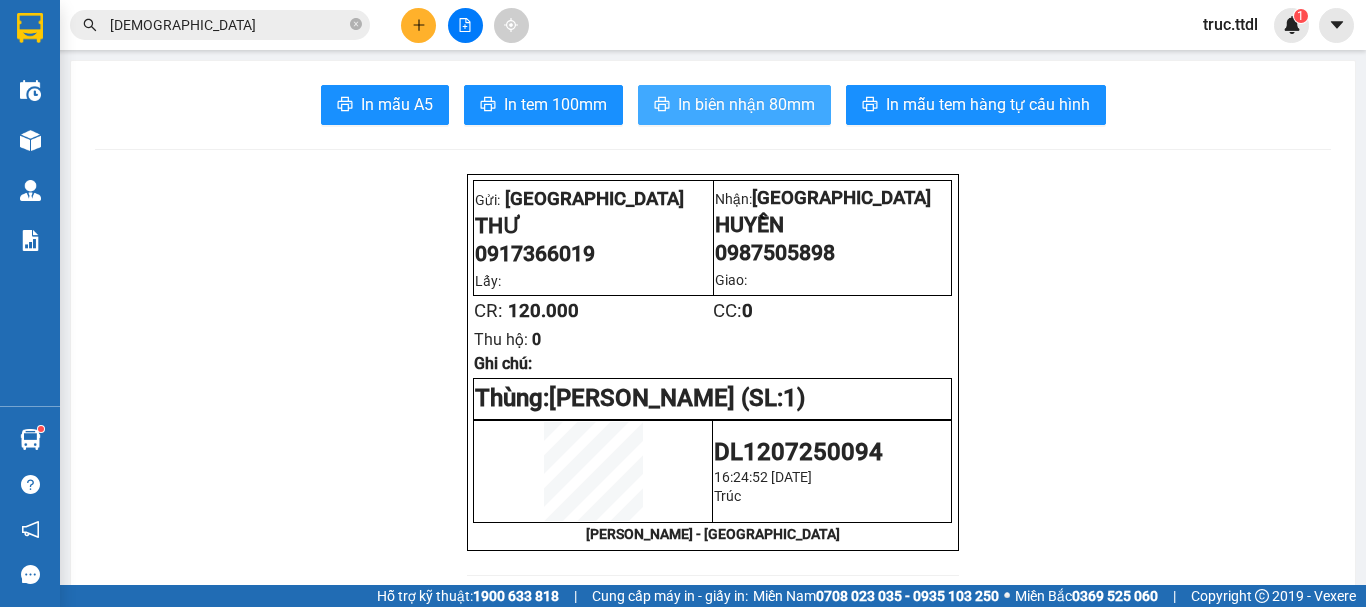 click on "In biên nhận 80mm" at bounding box center [746, 104] 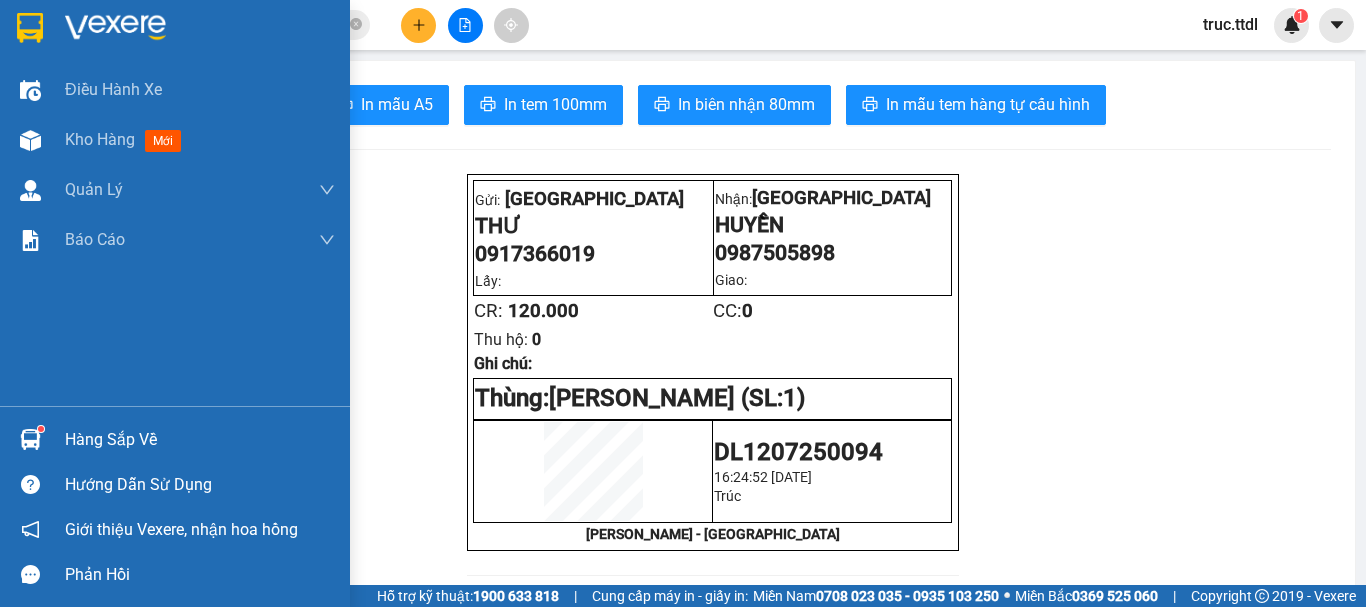 click at bounding box center (115, 28) 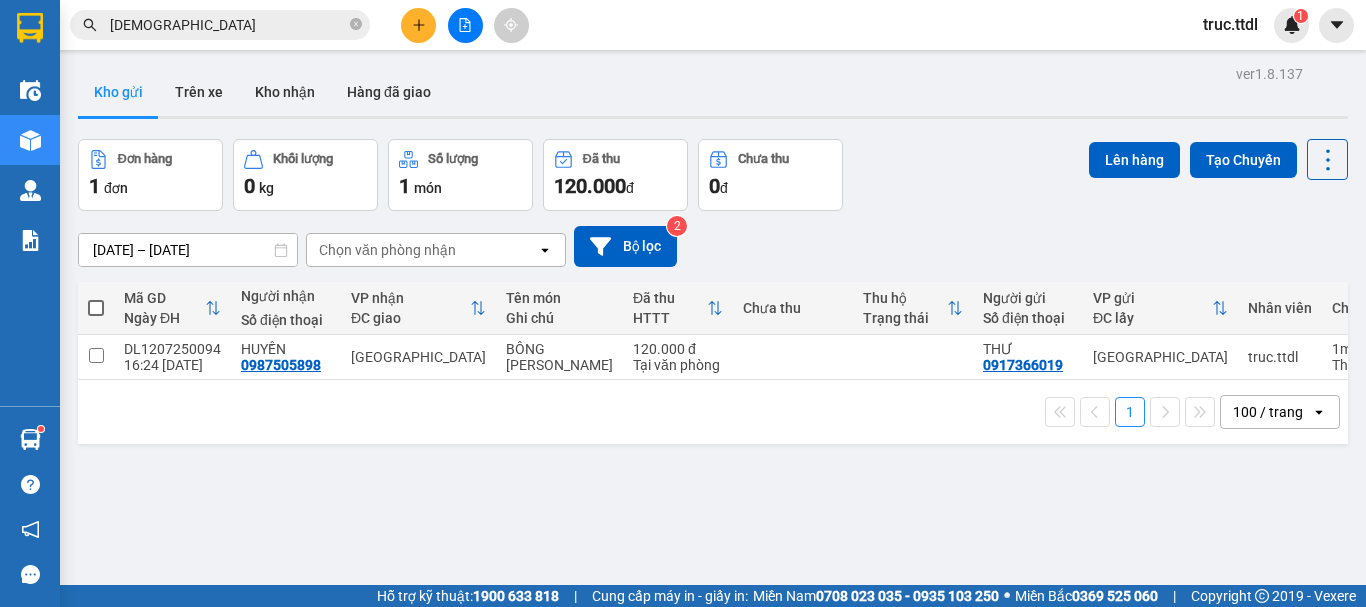 click on "HUÊ ĐẠO" at bounding box center (228, 25) 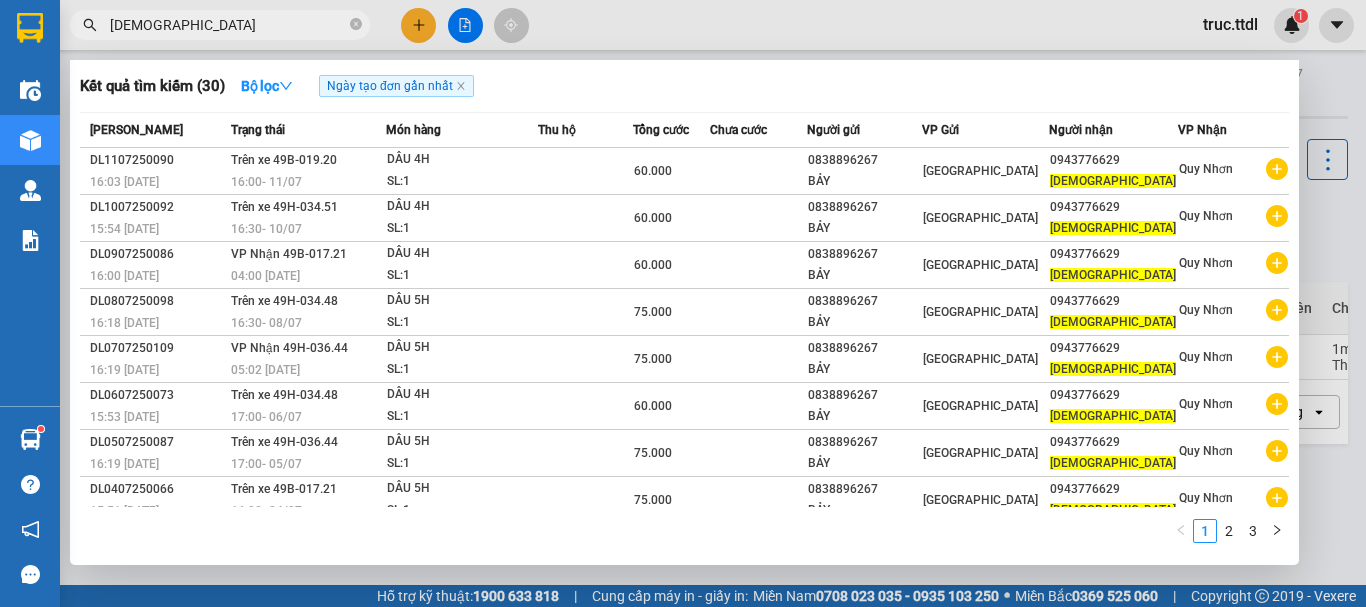 click on "HUÊ ĐẠO" at bounding box center (228, 25) 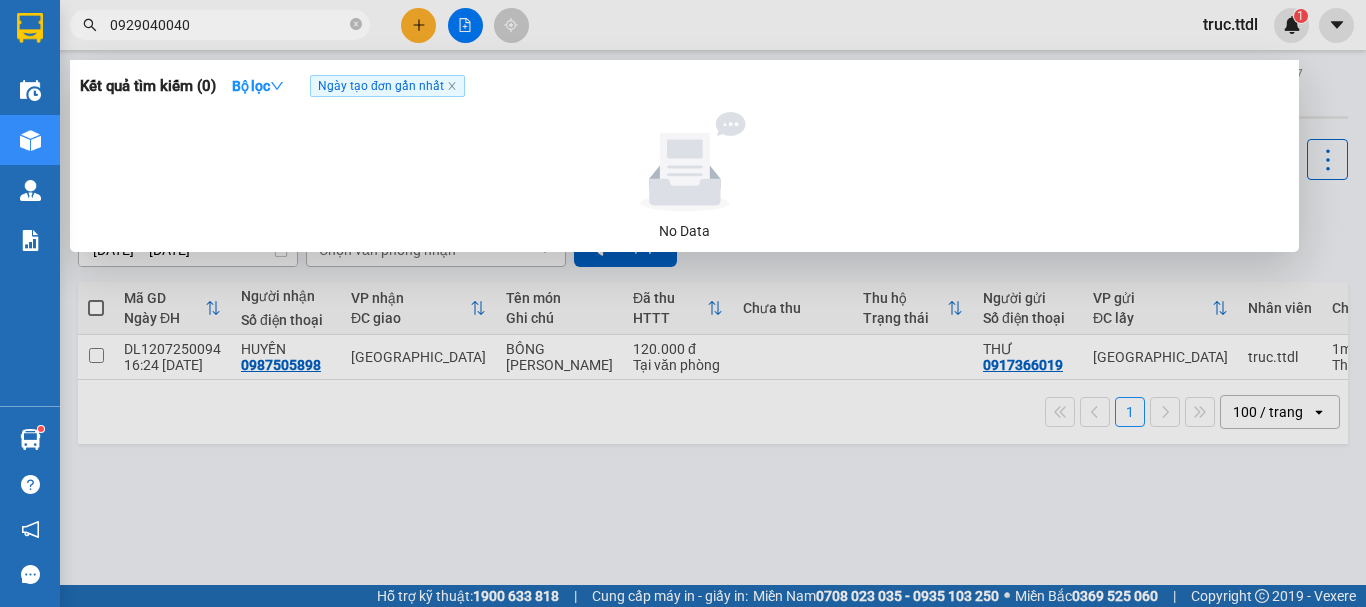 click on "0929040040" at bounding box center [228, 25] 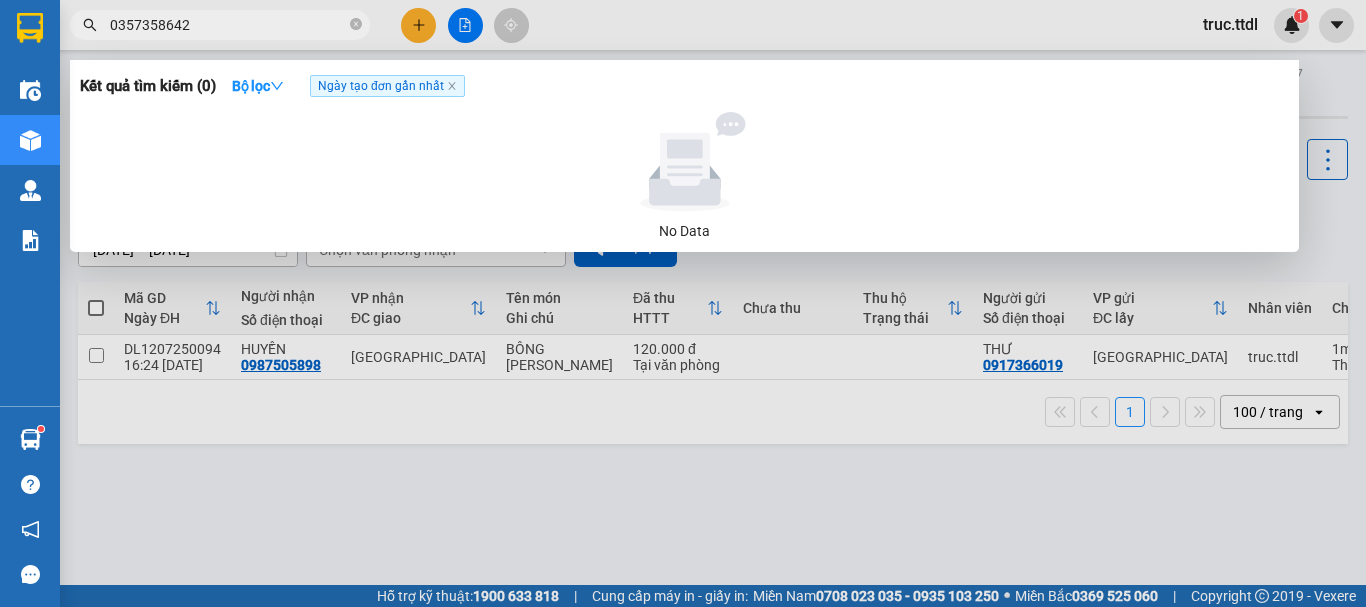 type on "0357358642" 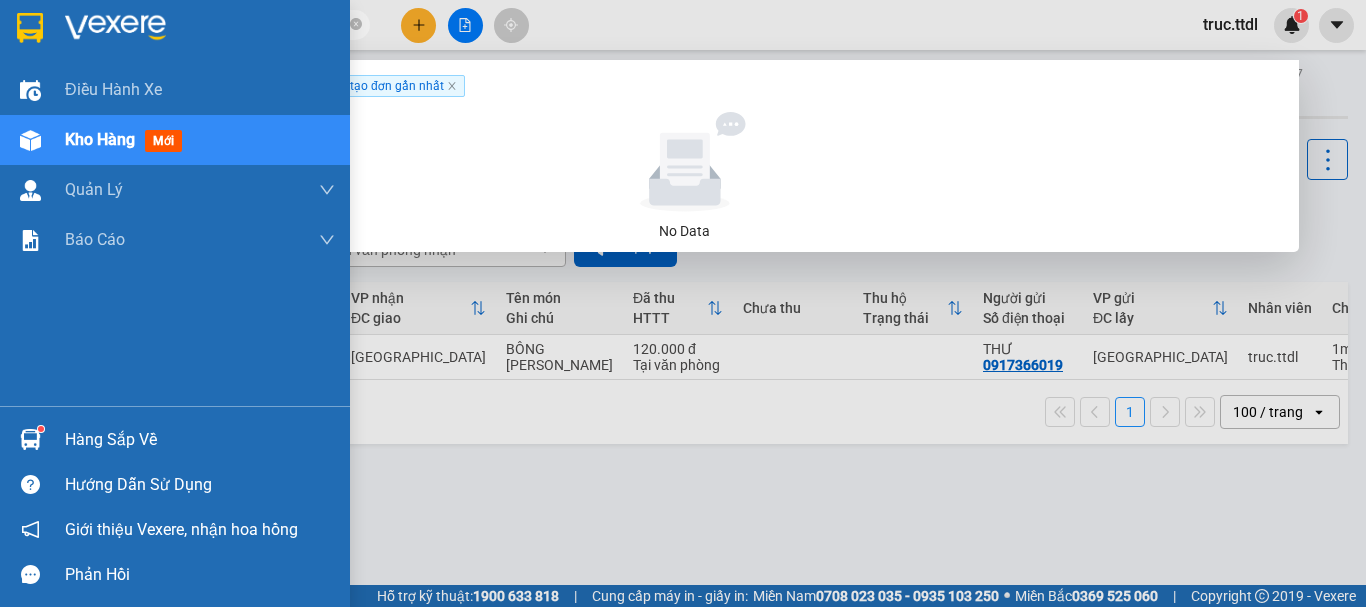 drag, startPoint x: 26, startPoint y: 11, endPoint x: 453, endPoint y: 44, distance: 428.2733 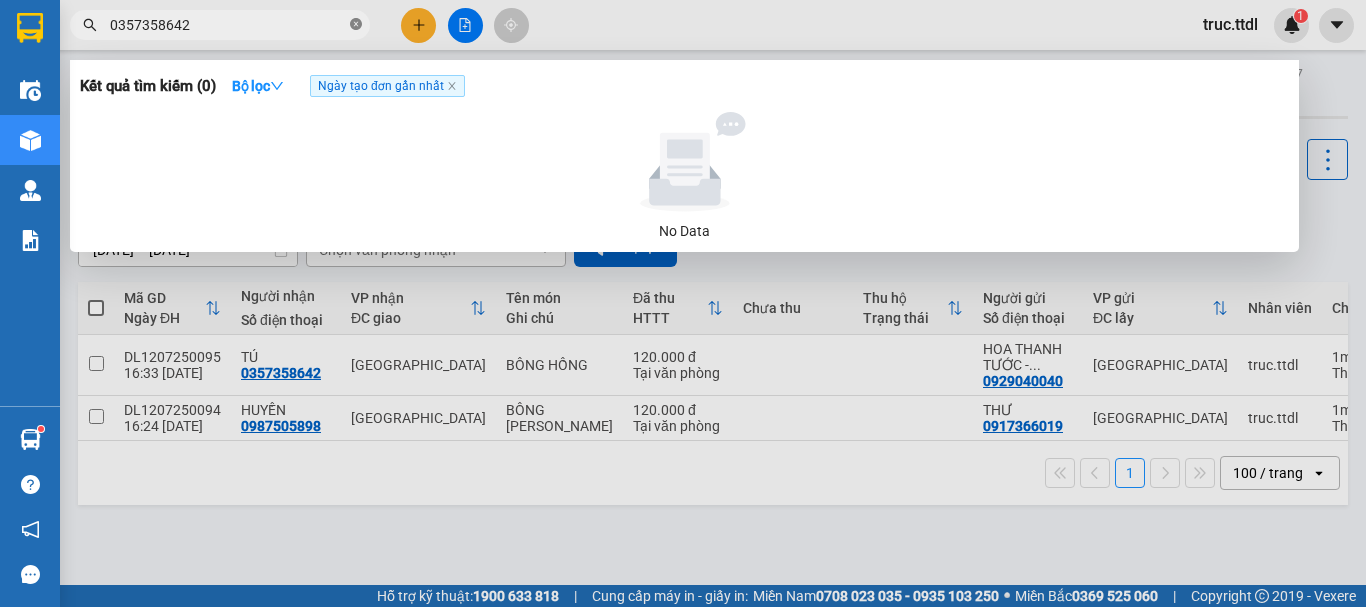 click 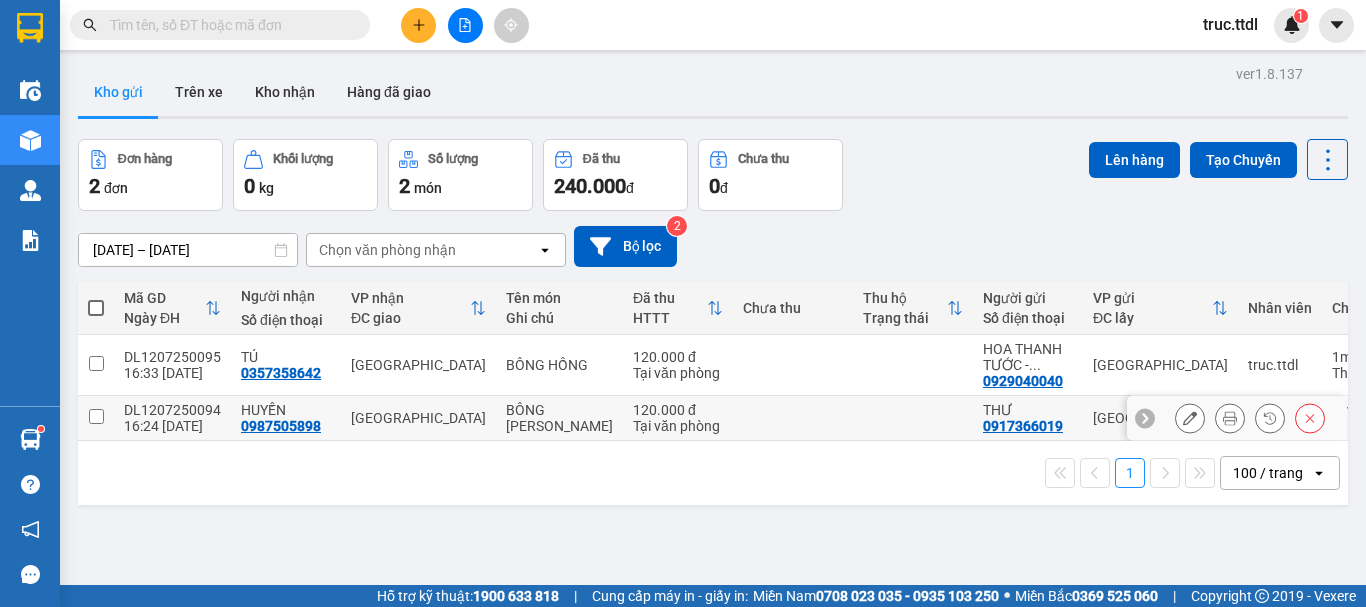 click at bounding box center (793, 365) 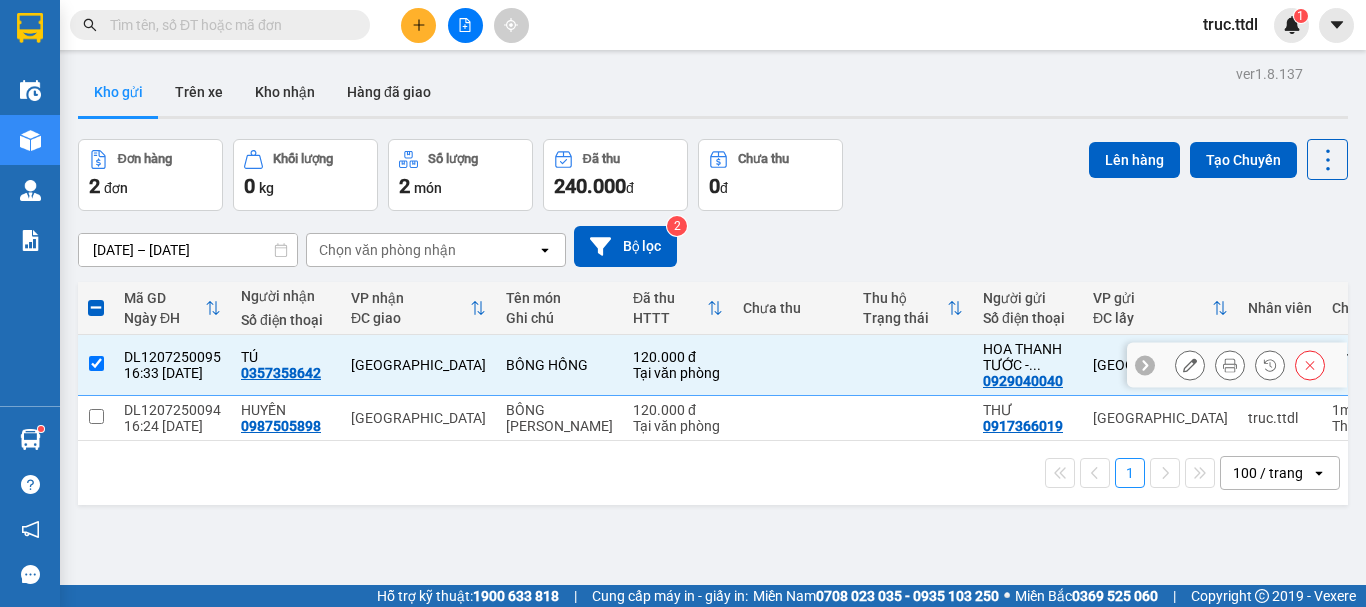 click at bounding box center (913, 365) 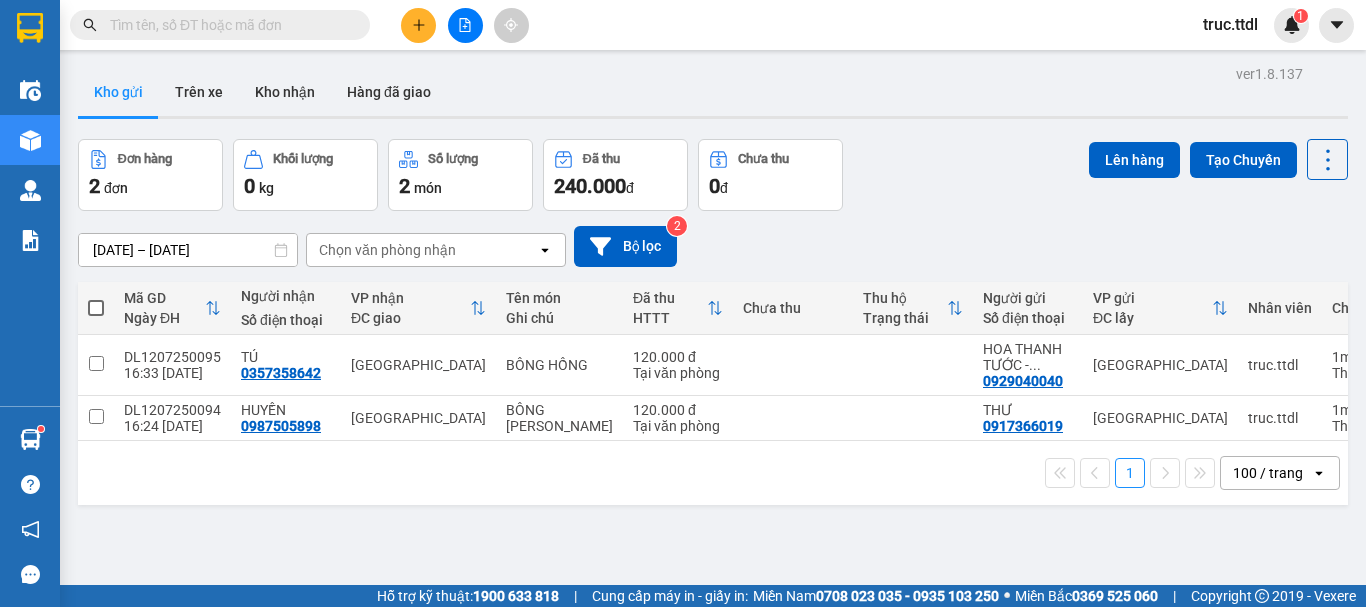 click on "Đơn hàng 2 đơn Khối lượng 0 kg Số lượng 2 món Đã thu 240.000  đ Chưa thu 0  đ Lên hàng Tạo Chuyến" at bounding box center (713, 175) 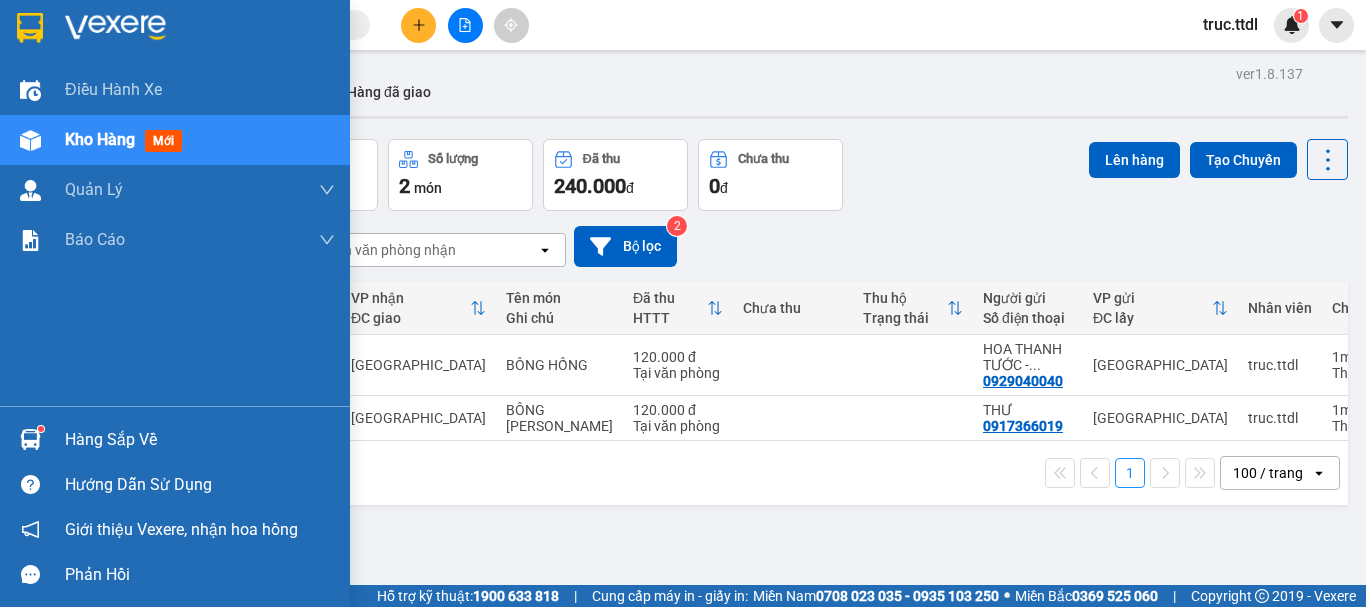 click at bounding box center [30, 28] 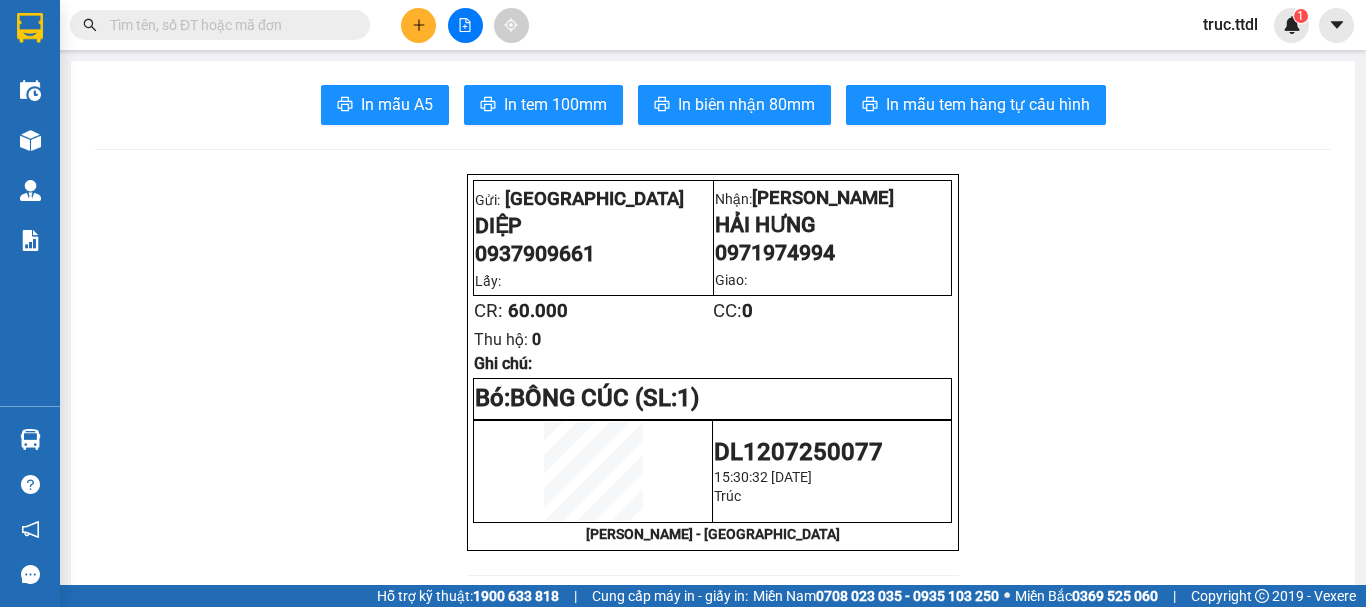 scroll, scrollTop: 0, scrollLeft: 0, axis: both 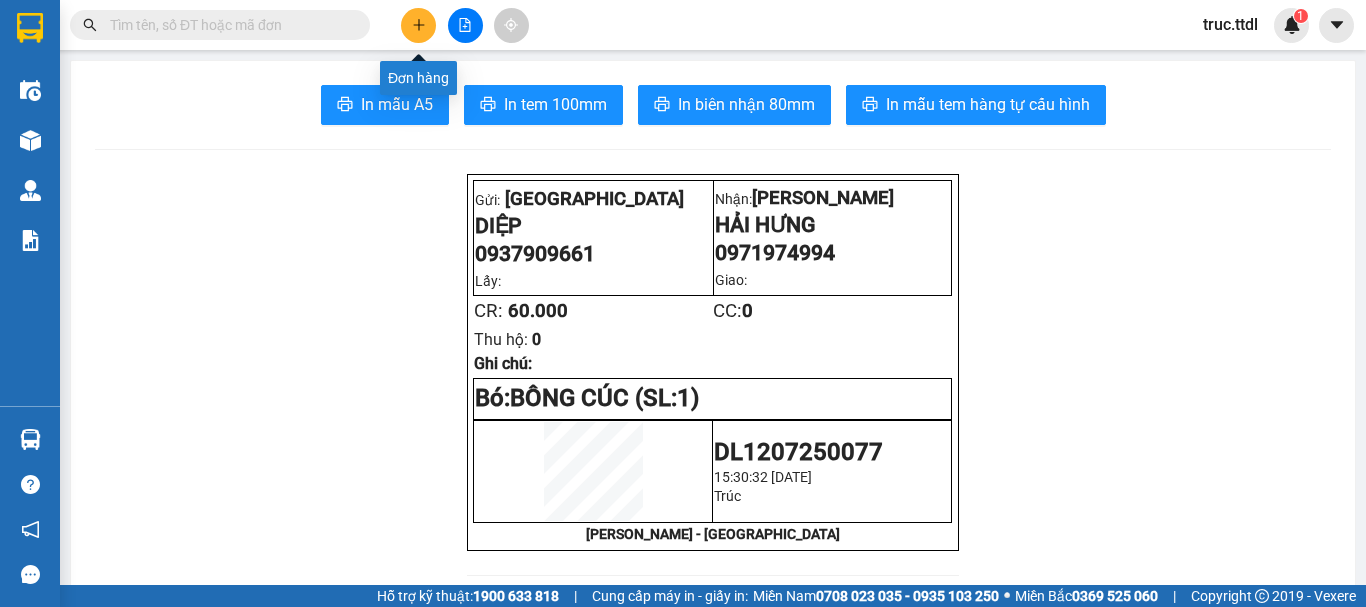 click at bounding box center (418, 25) 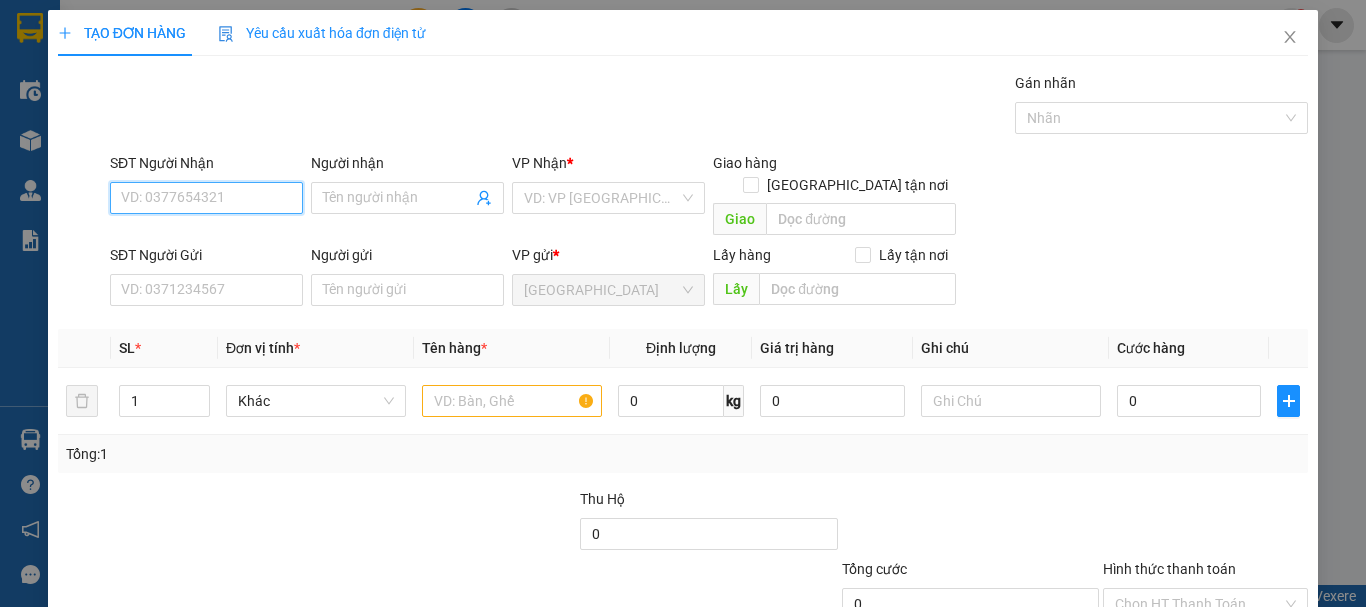 click on "SĐT Người Nhận" at bounding box center (206, 198) 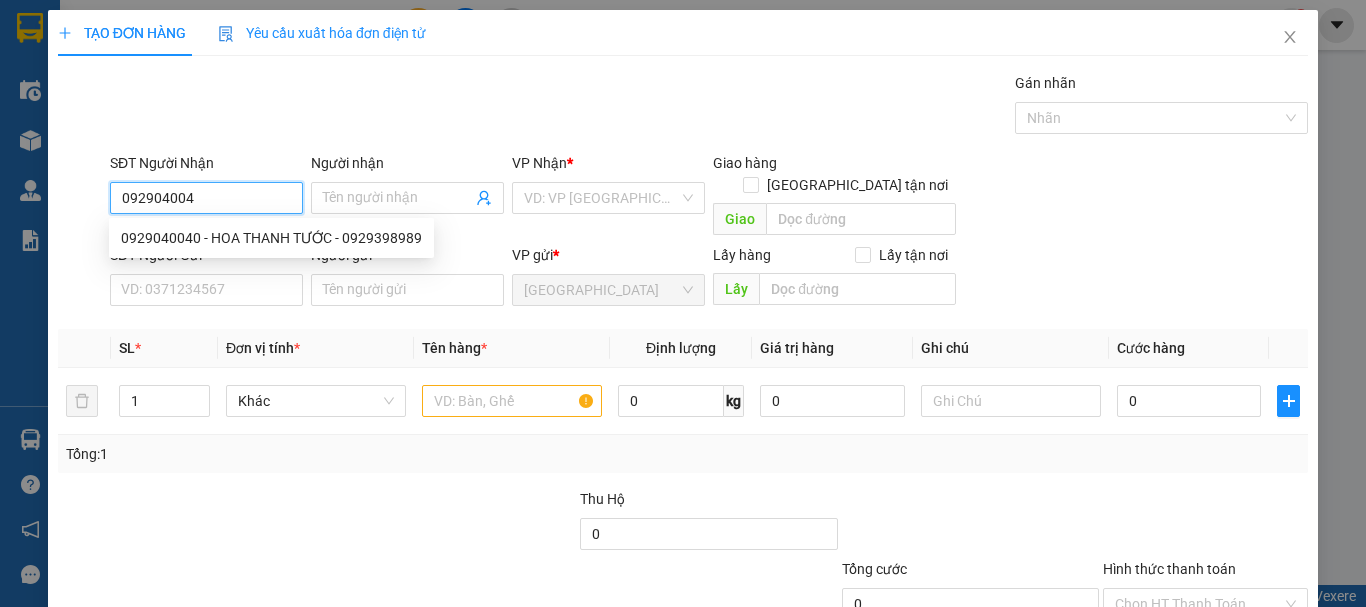 type on "0929040040" 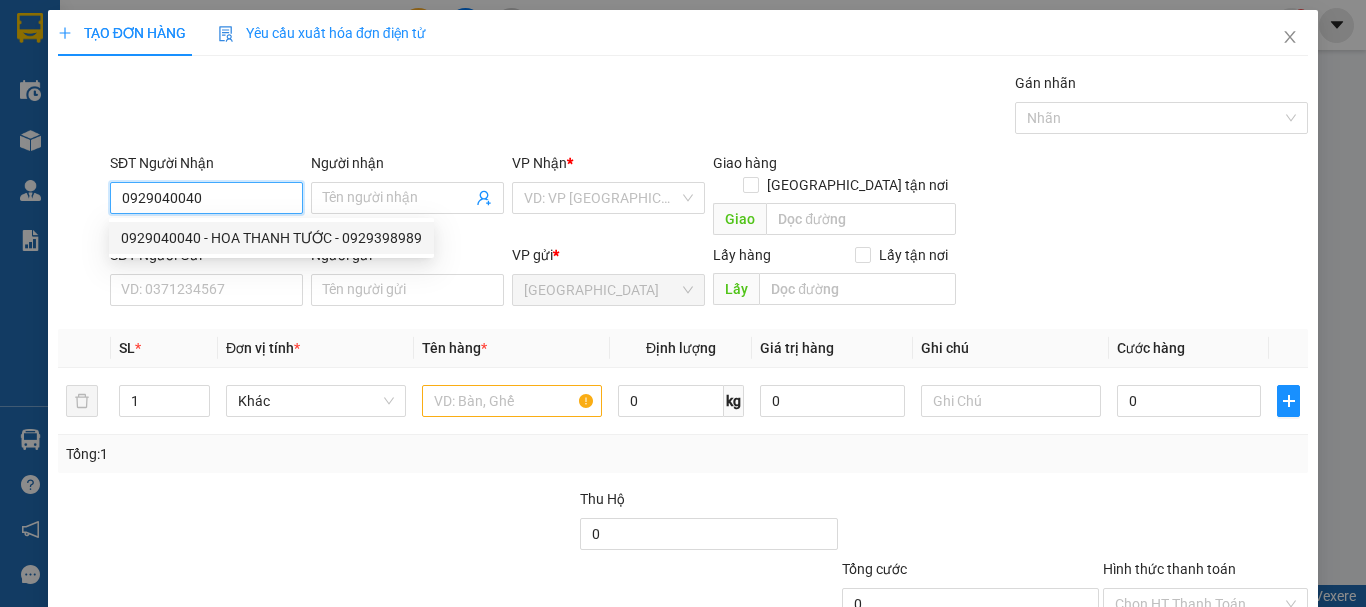drag, startPoint x: 339, startPoint y: 238, endPoint x: 329, endPoint y: 237, distance: 10.049875 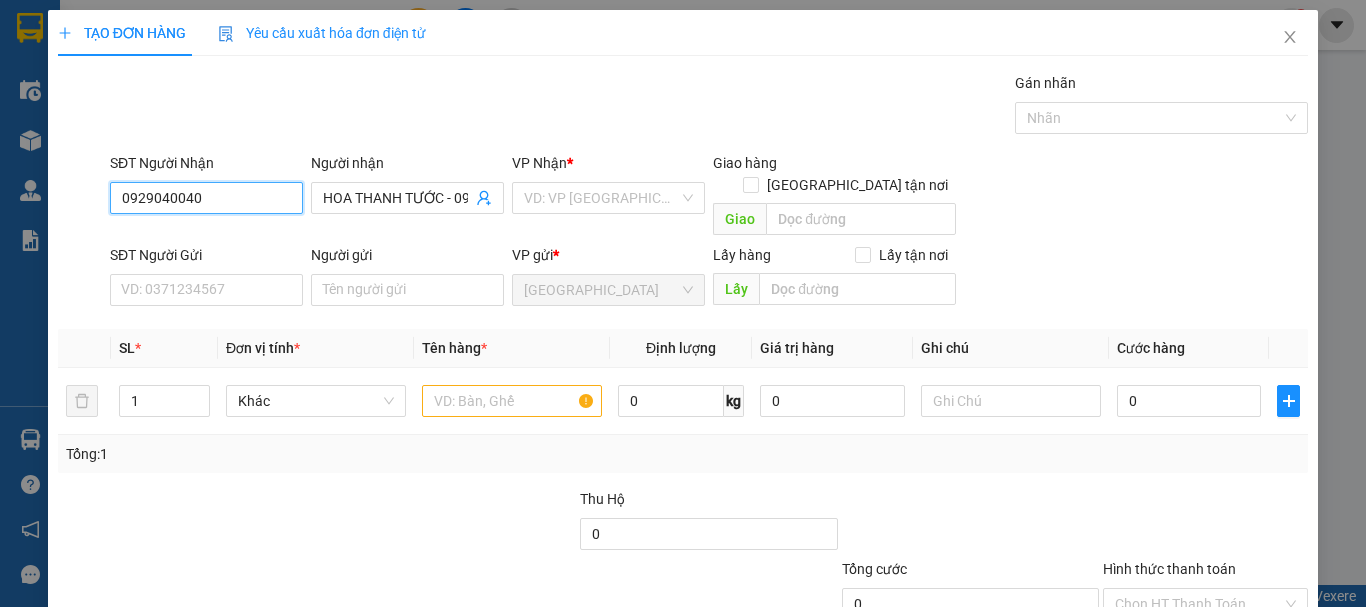 drag, startPoint x: 235, startPoint y: 201, endPoint x: 2, endPoint y: 234, distance: 235.3253 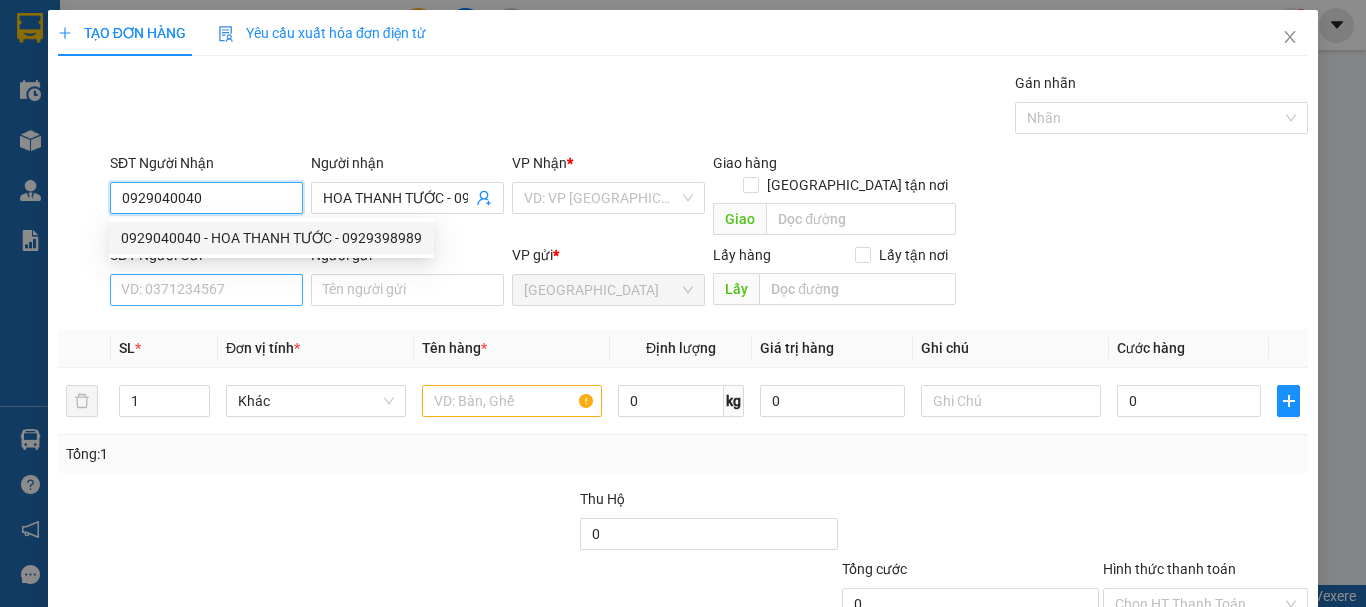 type 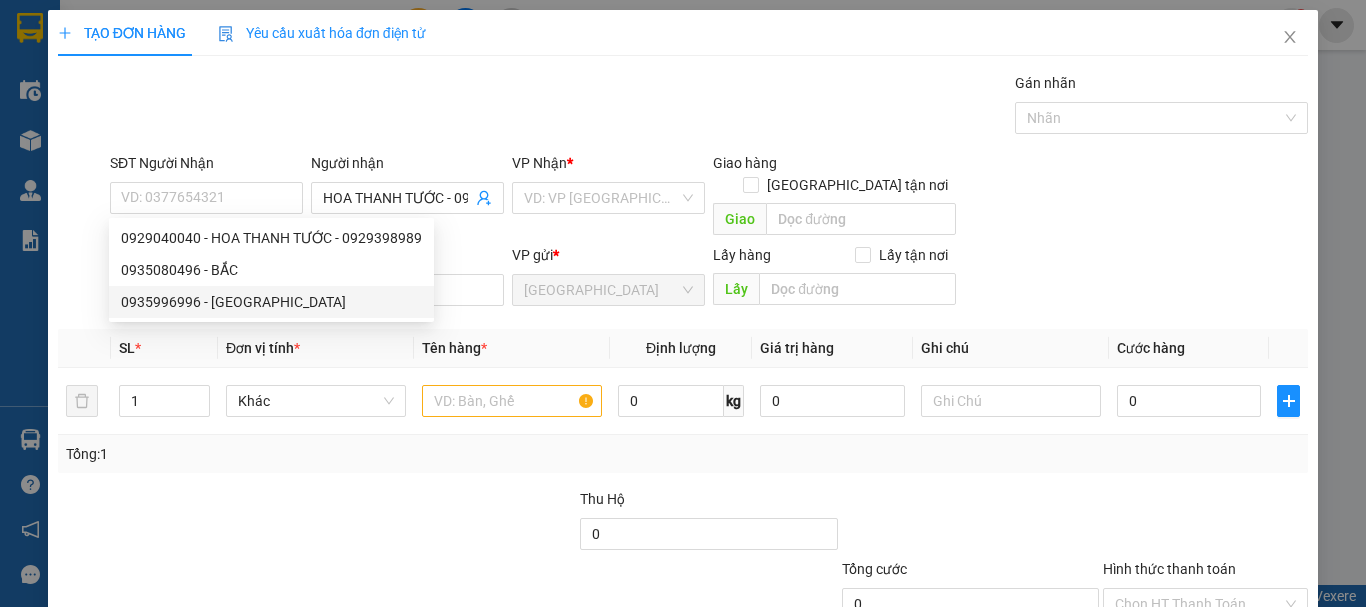 click at bounding box center (447, 523) 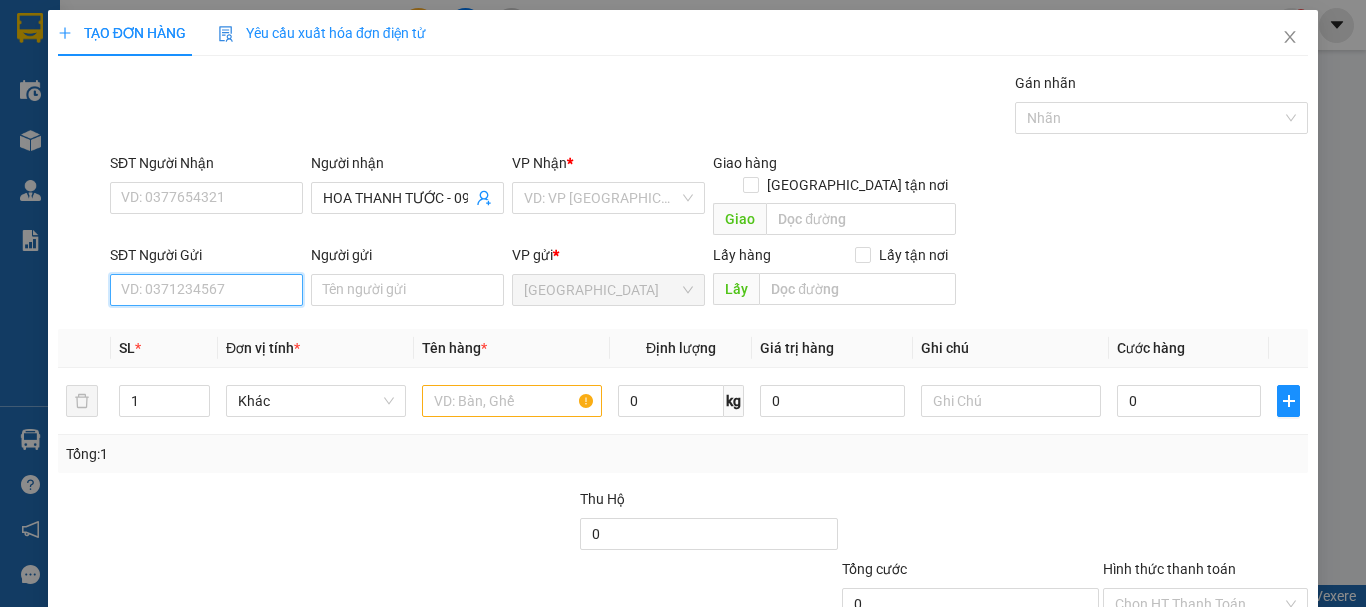 click on "SĐT Người Gửi" at bounding box center (206, 290) 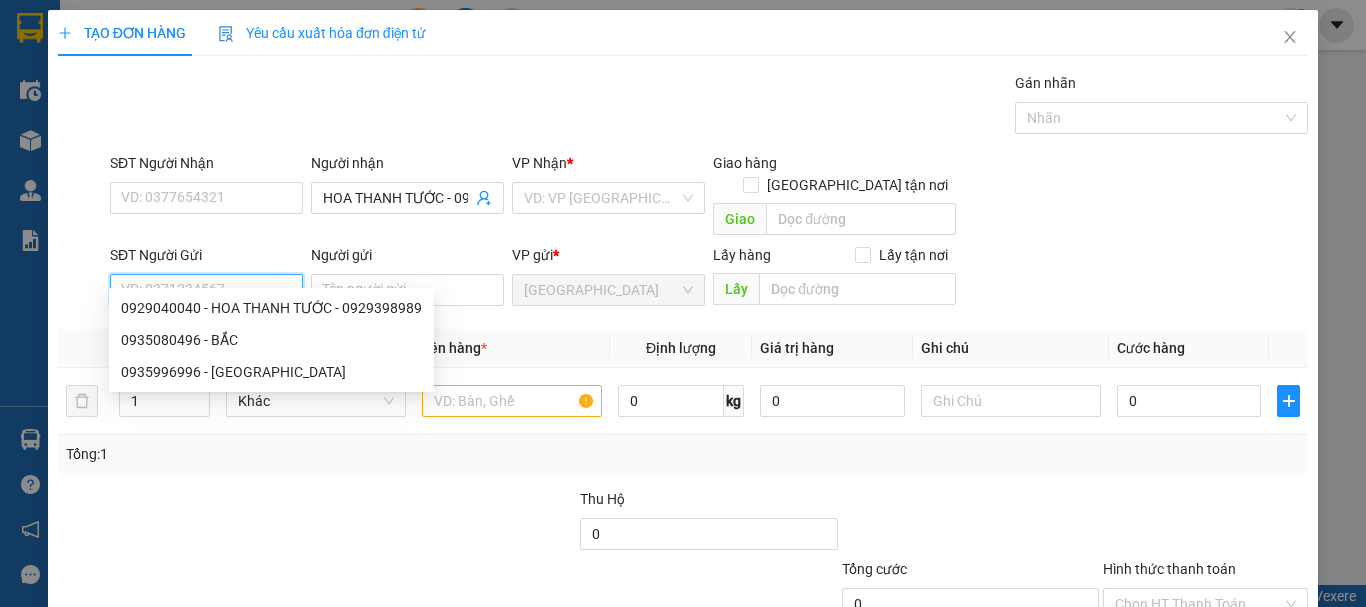paste on "0929040040" 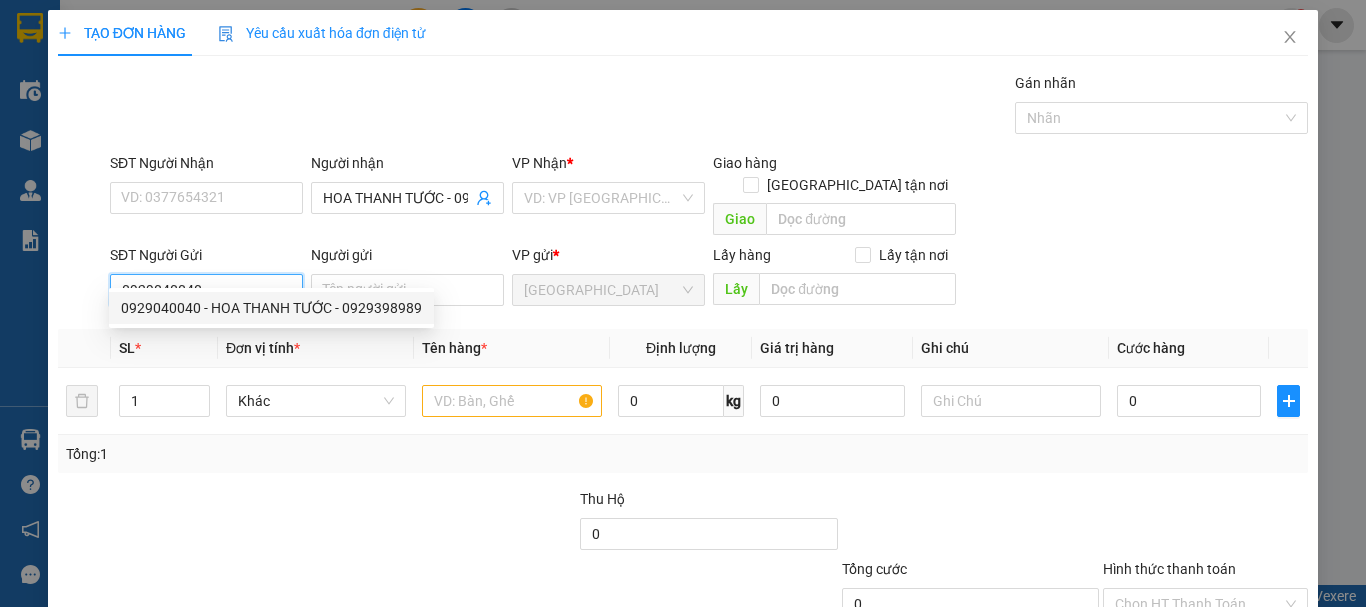 click on "0929040040 - HOA THANH TƯỚC - 0929398989" at bounding box center [271, 308] 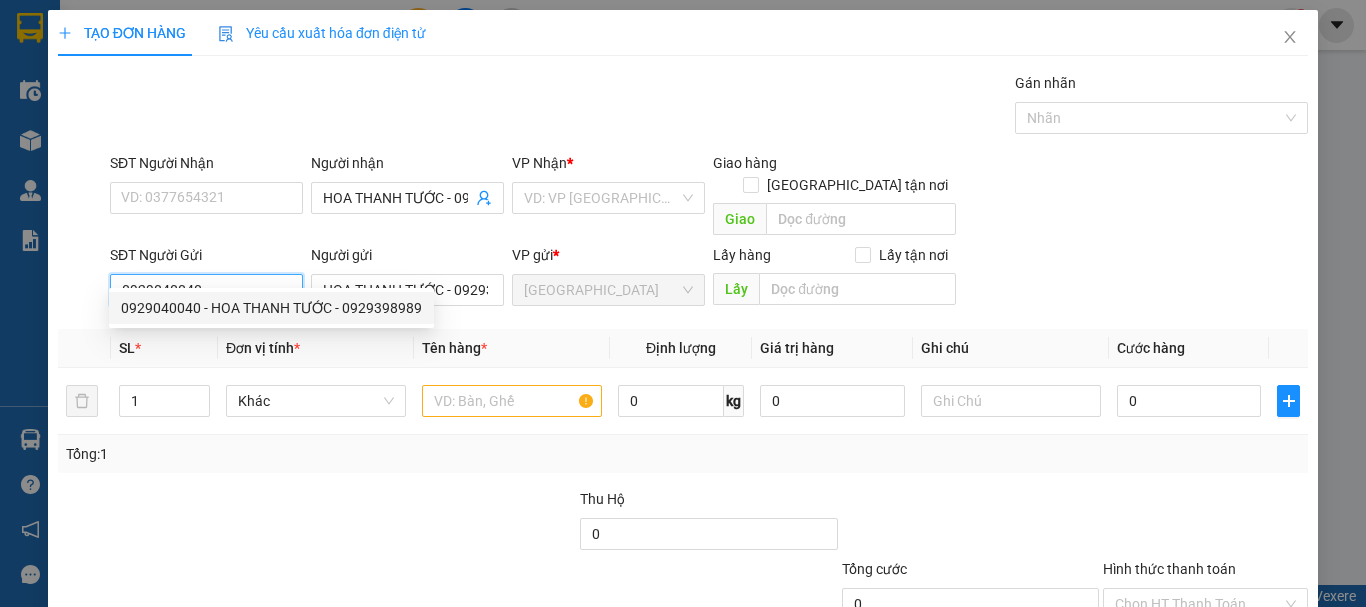 type on "HOA THANH TƯỚC - 0929398989" 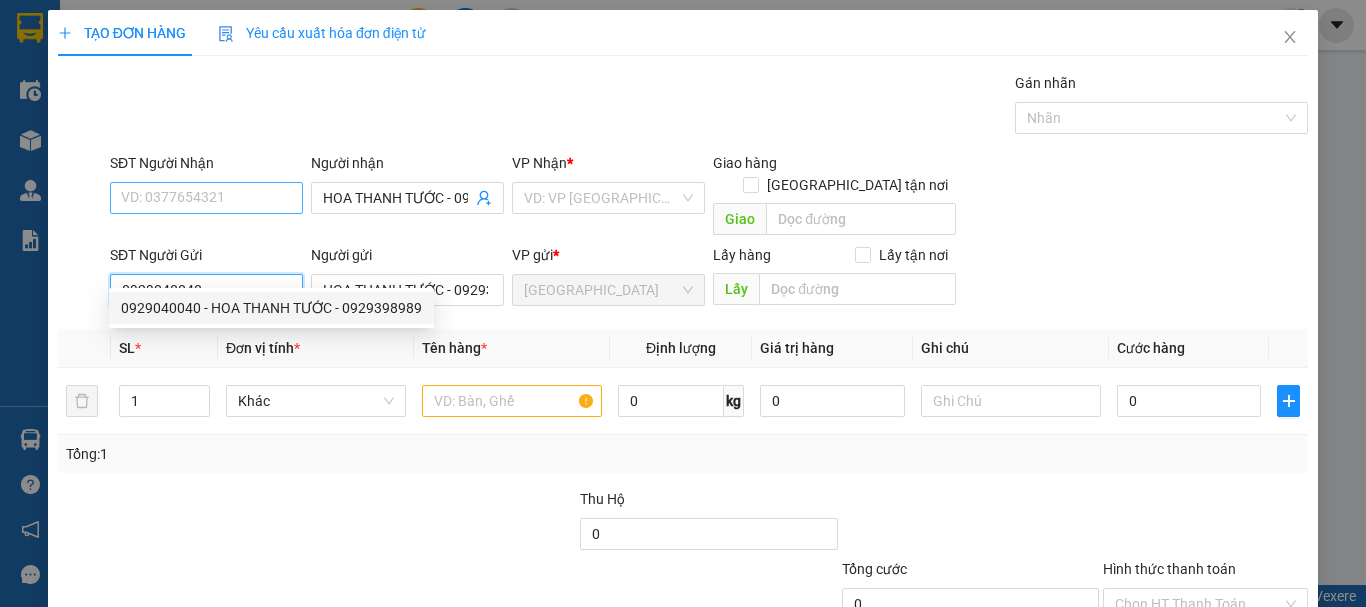 type on "0929040040" 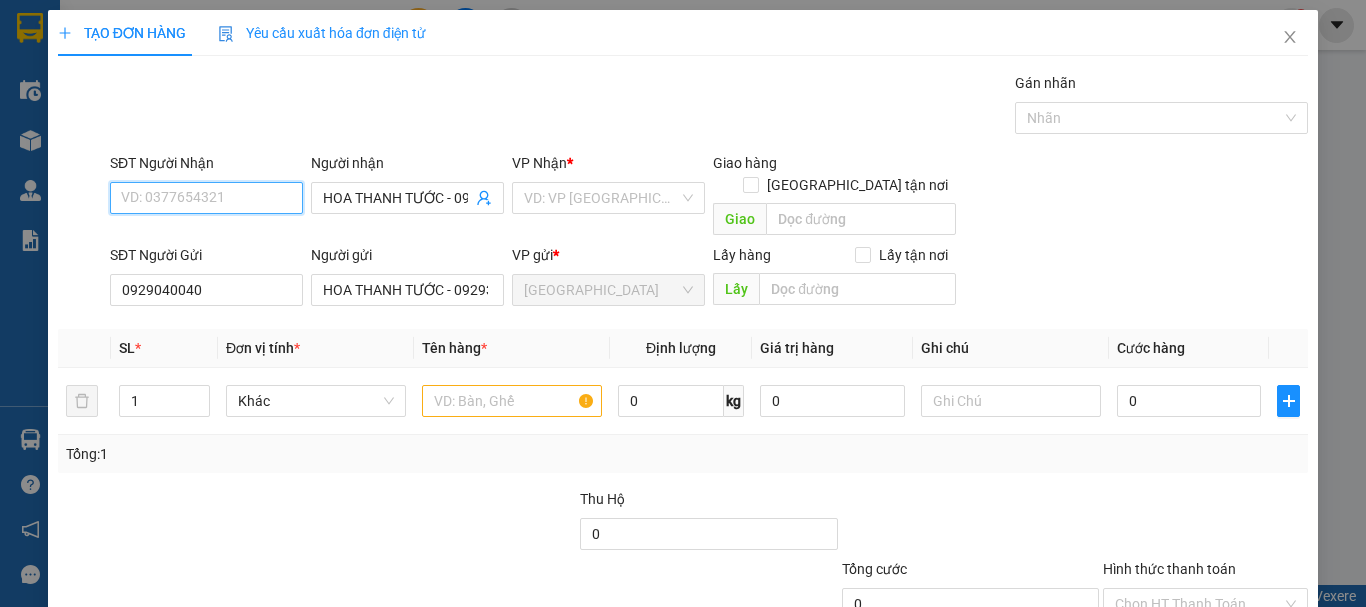 click on "SĐT Người Nhận" at bounding box center (206, 198) 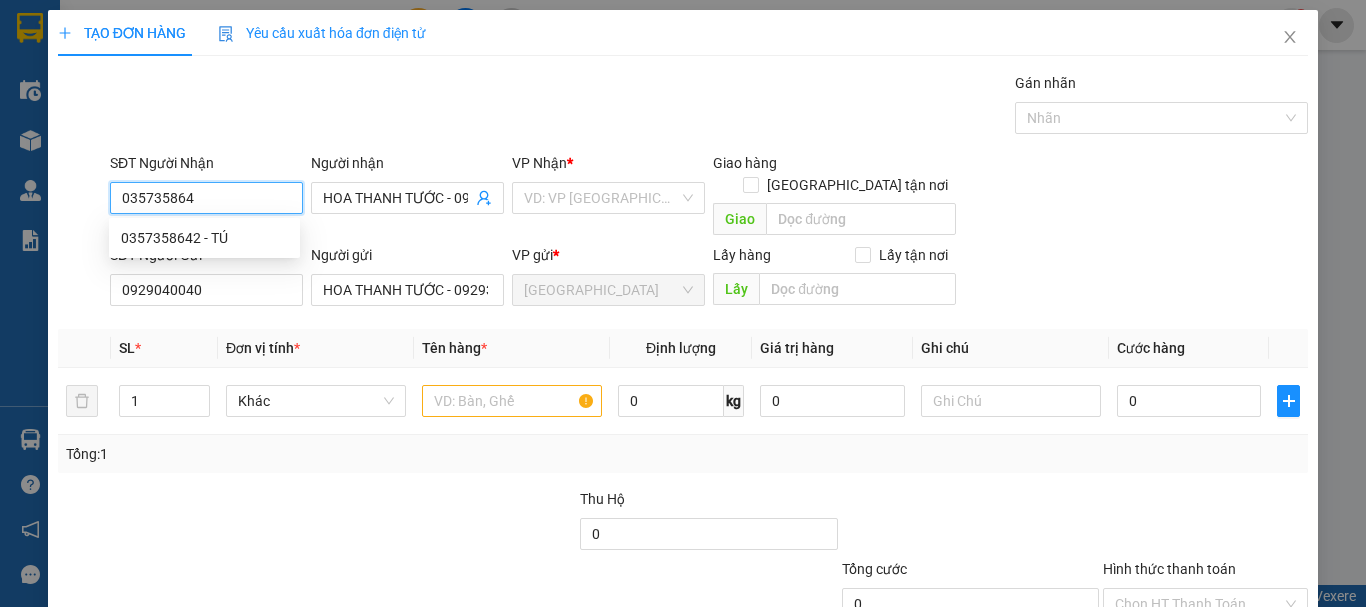 type on "0357358642" 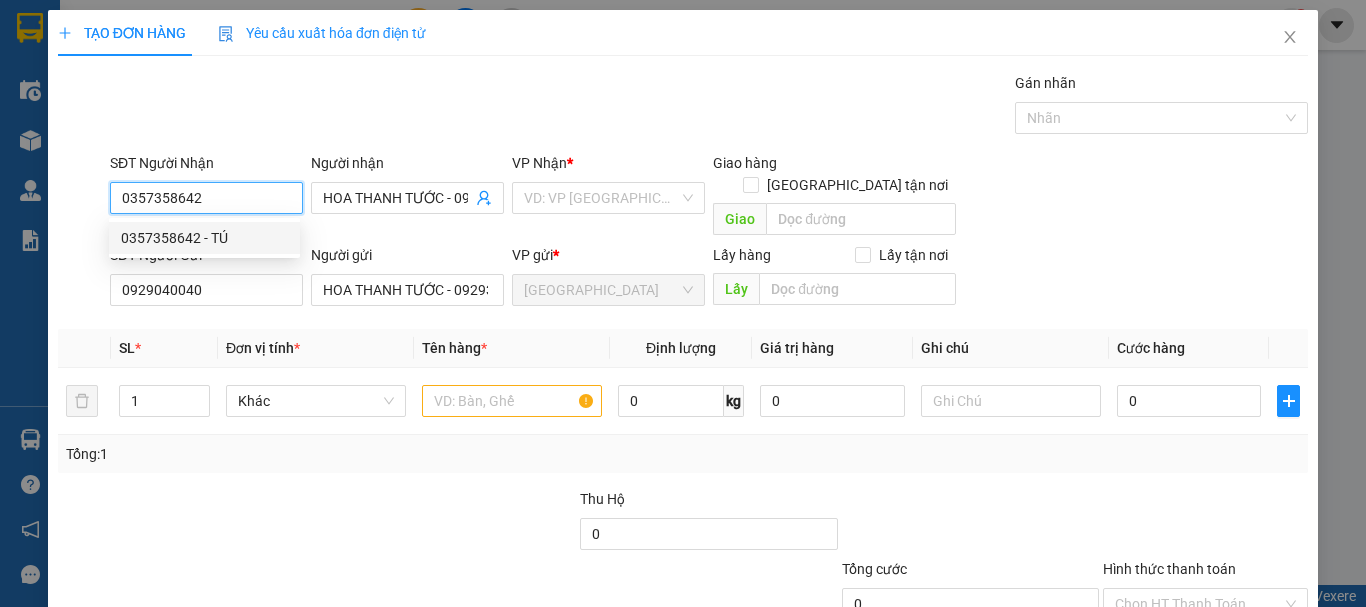 click on "0357358642 - TÚ" at bounding box center [204, 238] 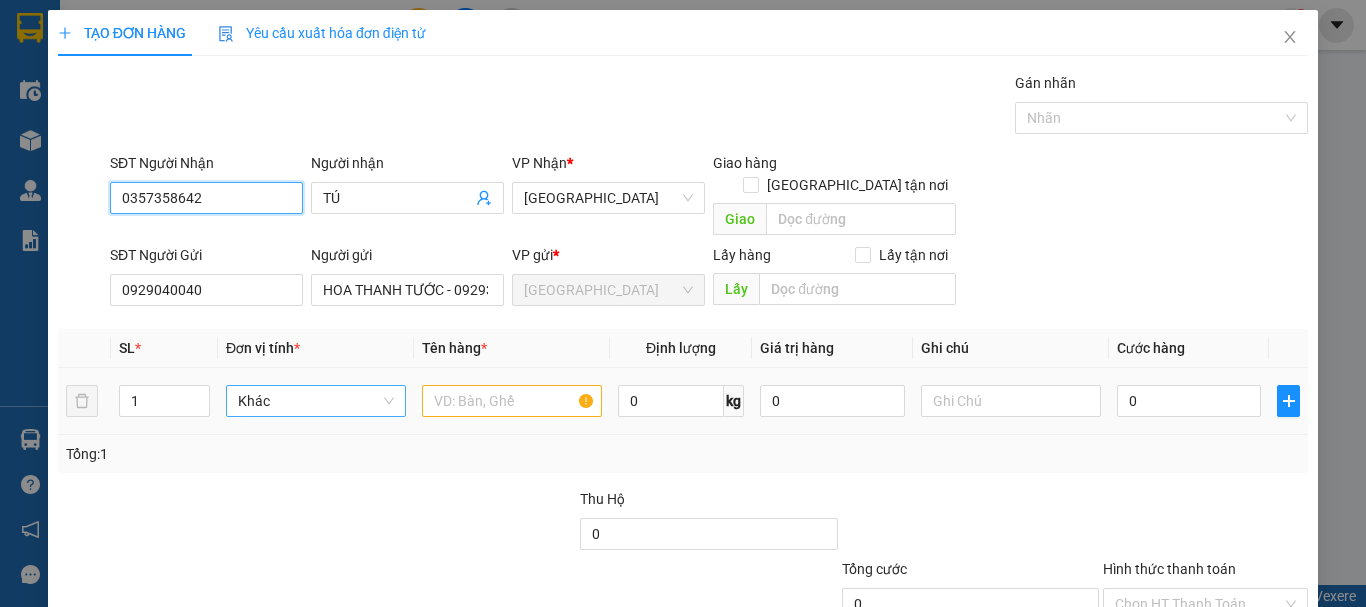 click on "Khác" at bounding box center [316, 401] 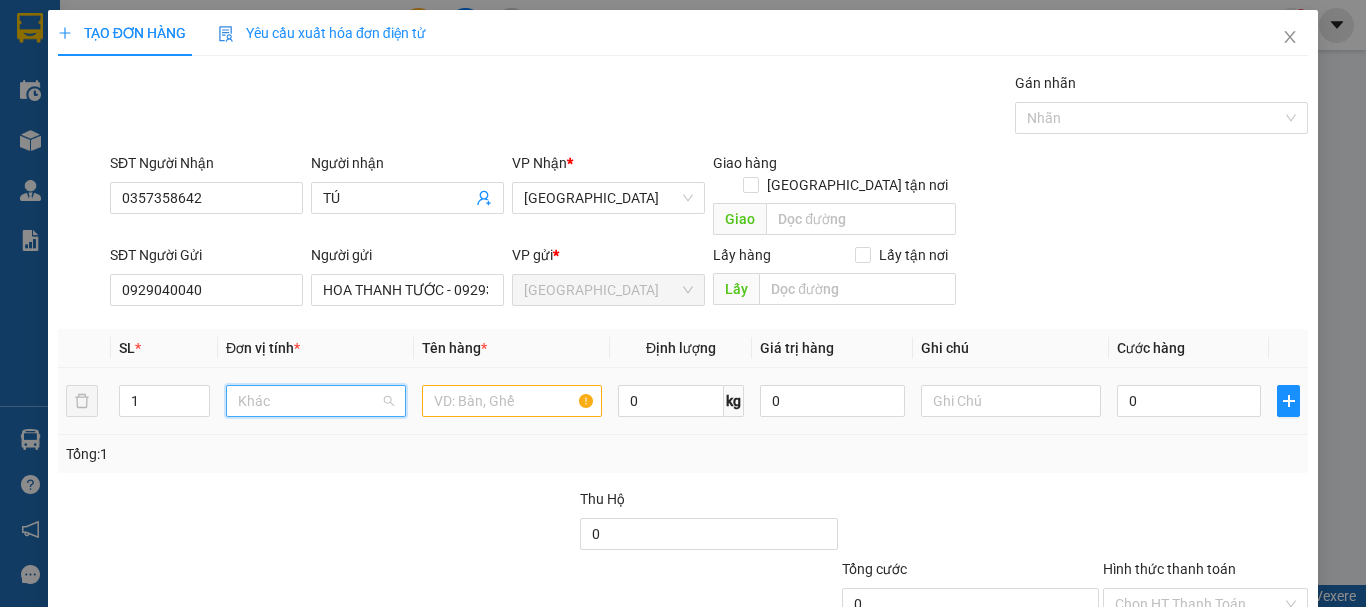 scroll, scrollTop: 192, scrollLeft: 0, axis: vertical 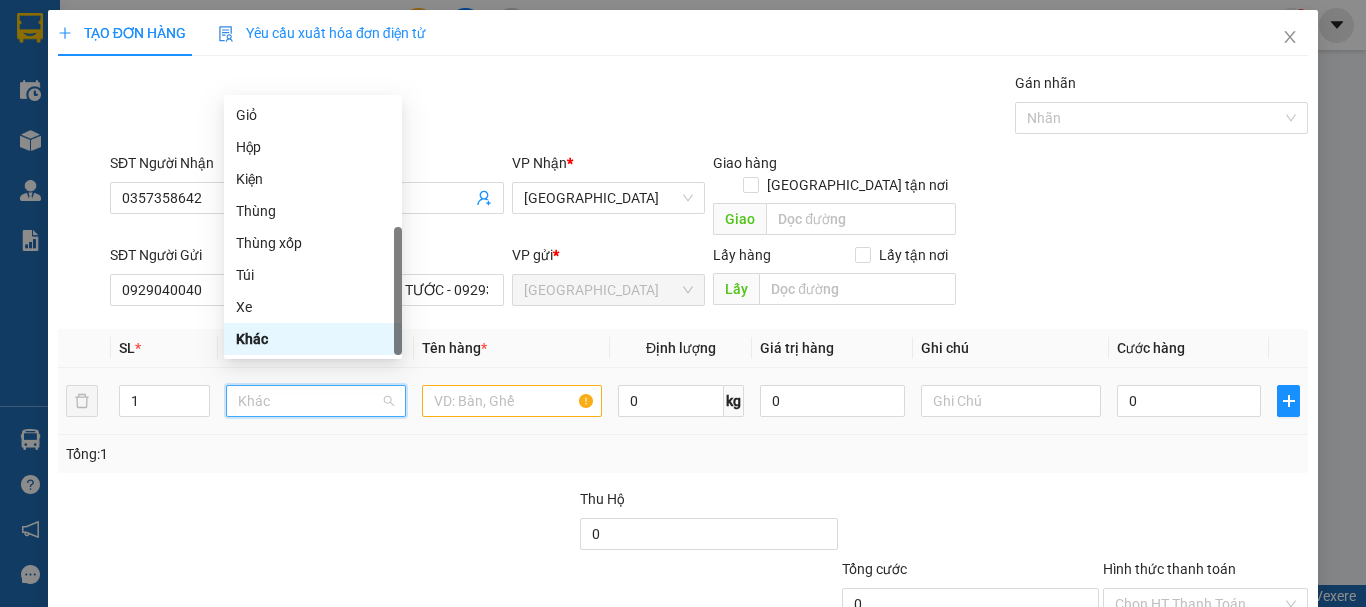 type on "T" 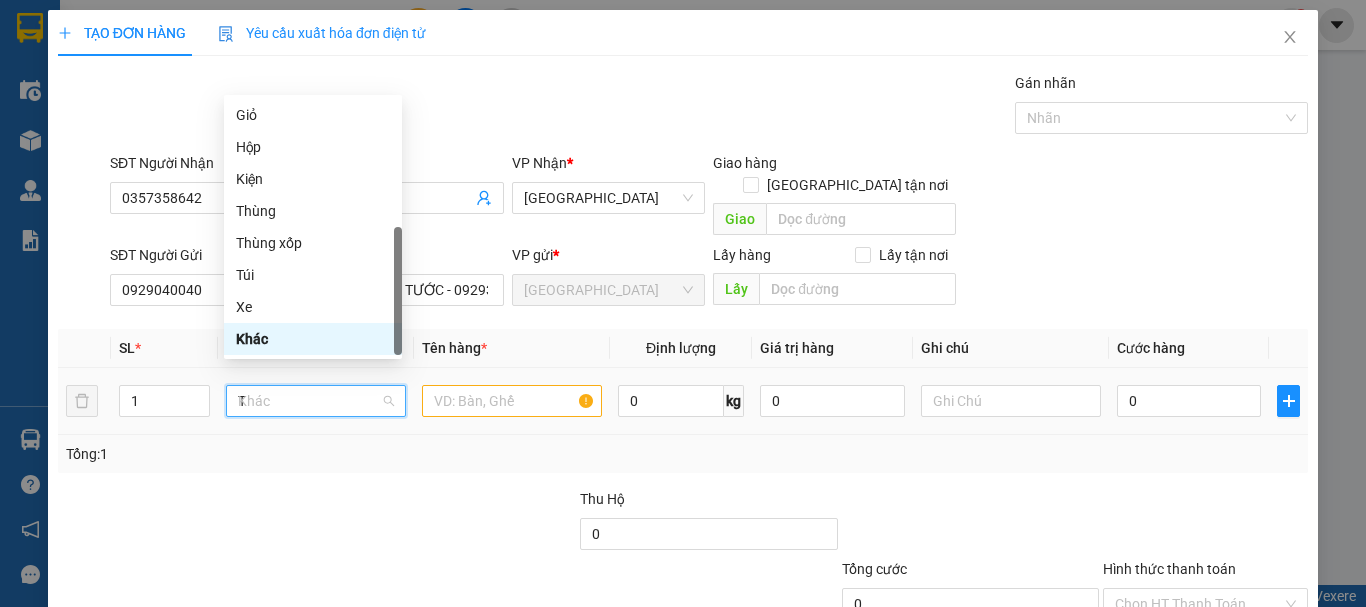 scroll, scrollTop: 0, scrollLeft: 0, axis: both 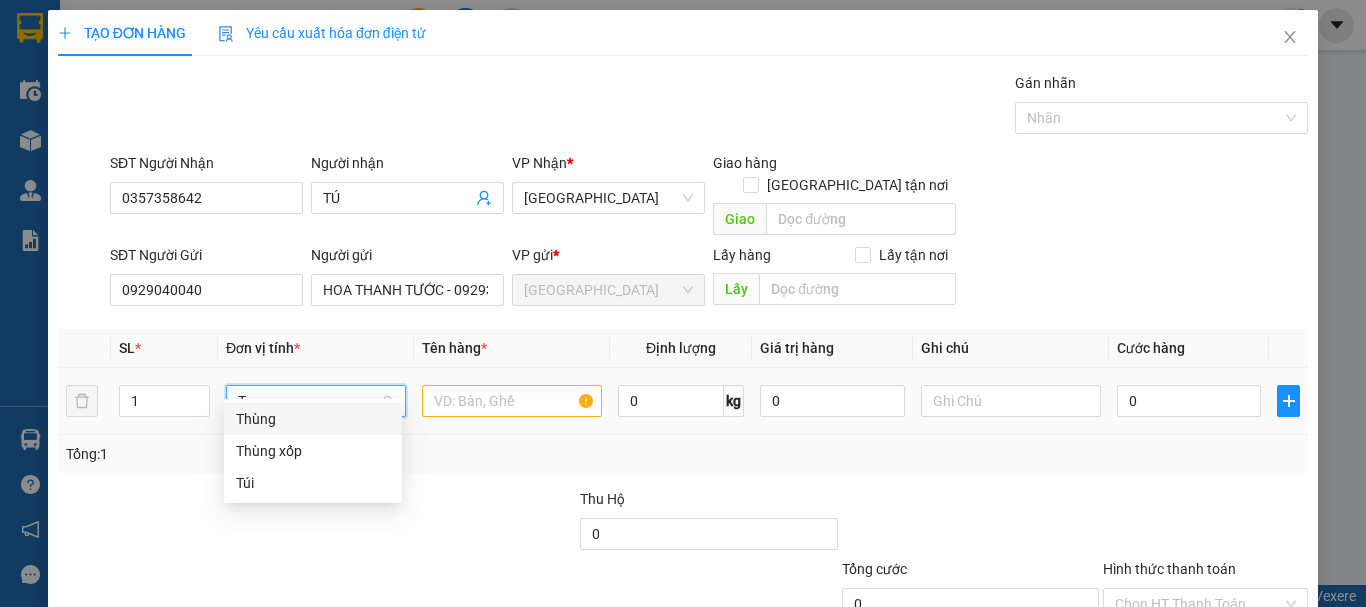 click on "Thùng" at bounding box center (313, 419) 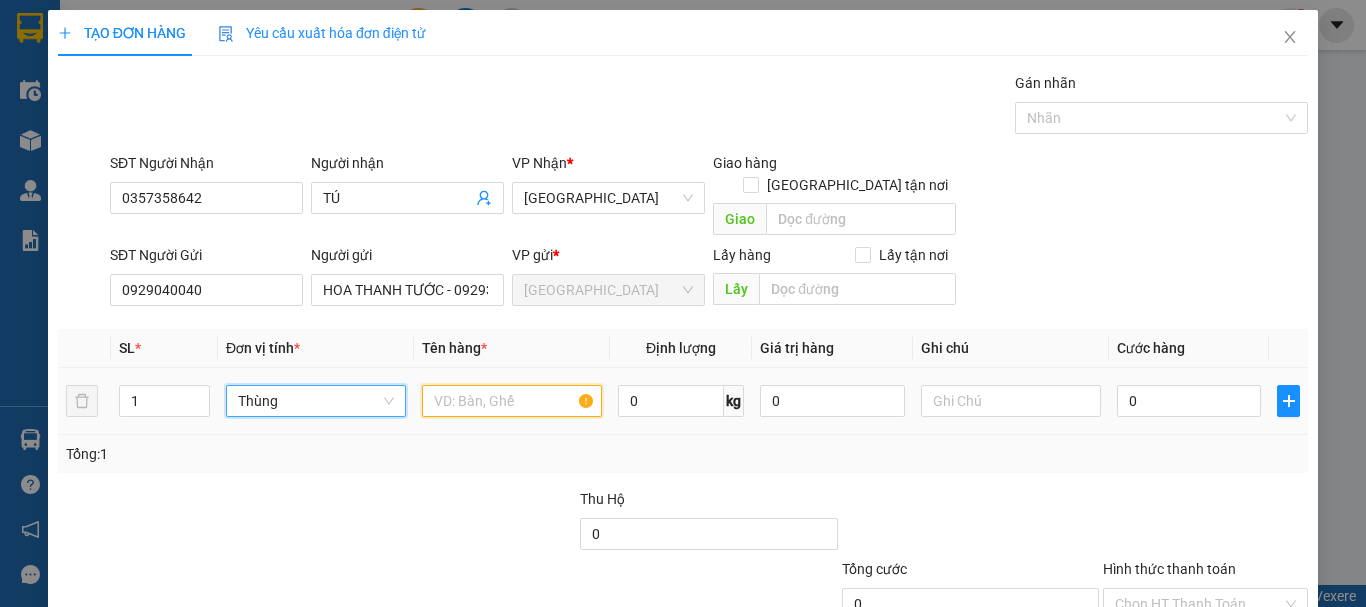 click at bounding box center (512, 401) 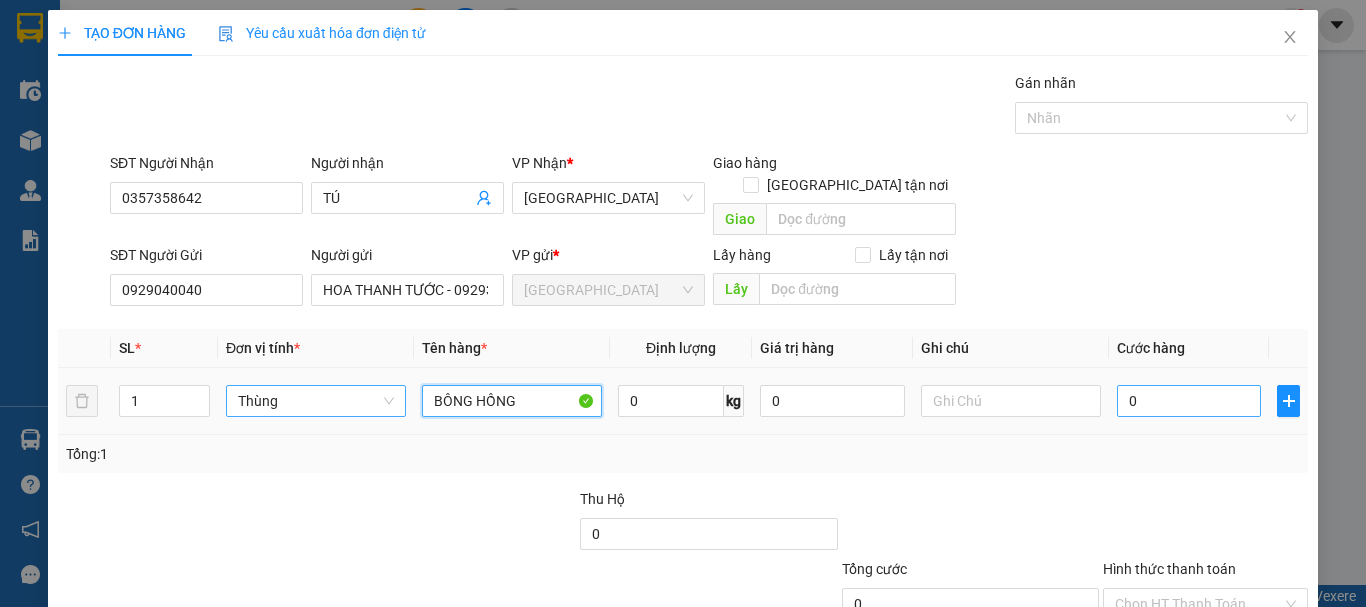 type on "BÔNG HỒNG" 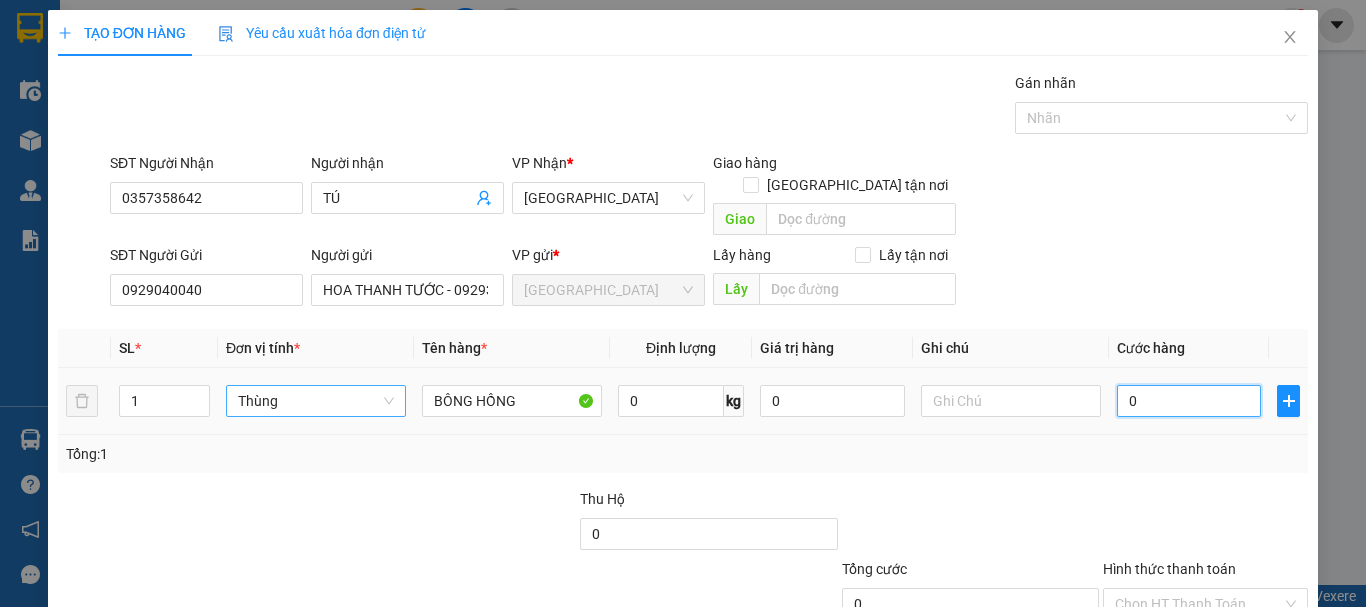 click on "0" at bounding box center [1189, 401] 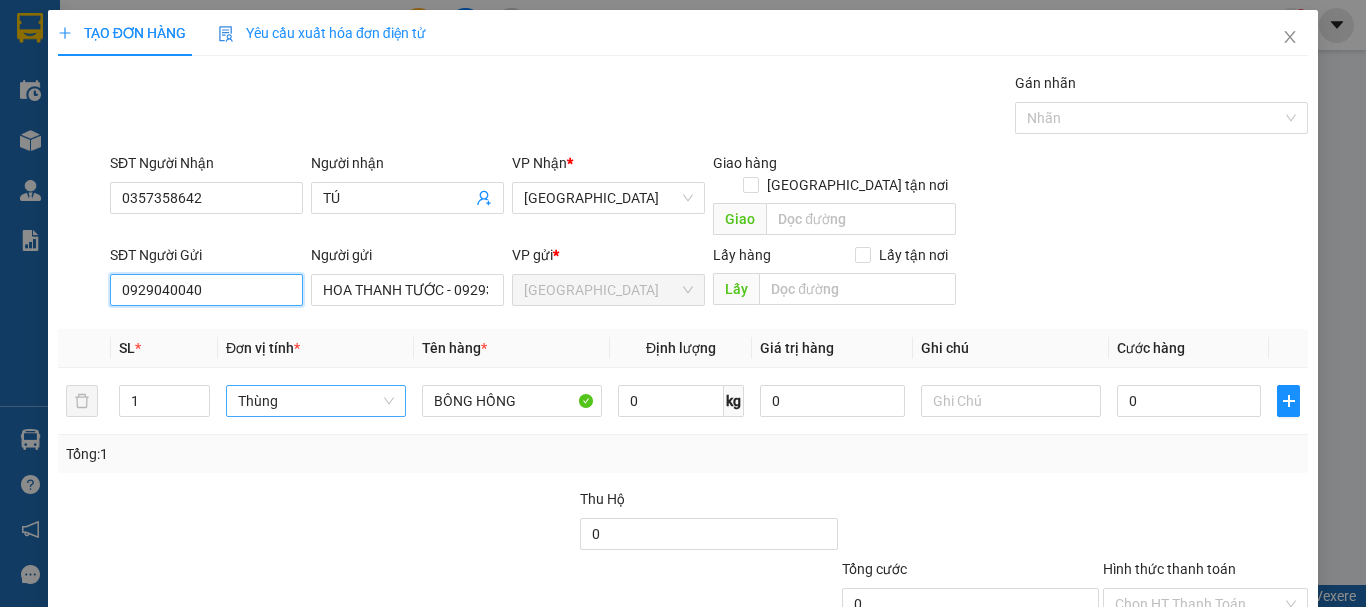 drag, startPoint x: 234, startPoint y: 274, endPoint x: 8, endPoint y: 301, distance: 227.60712 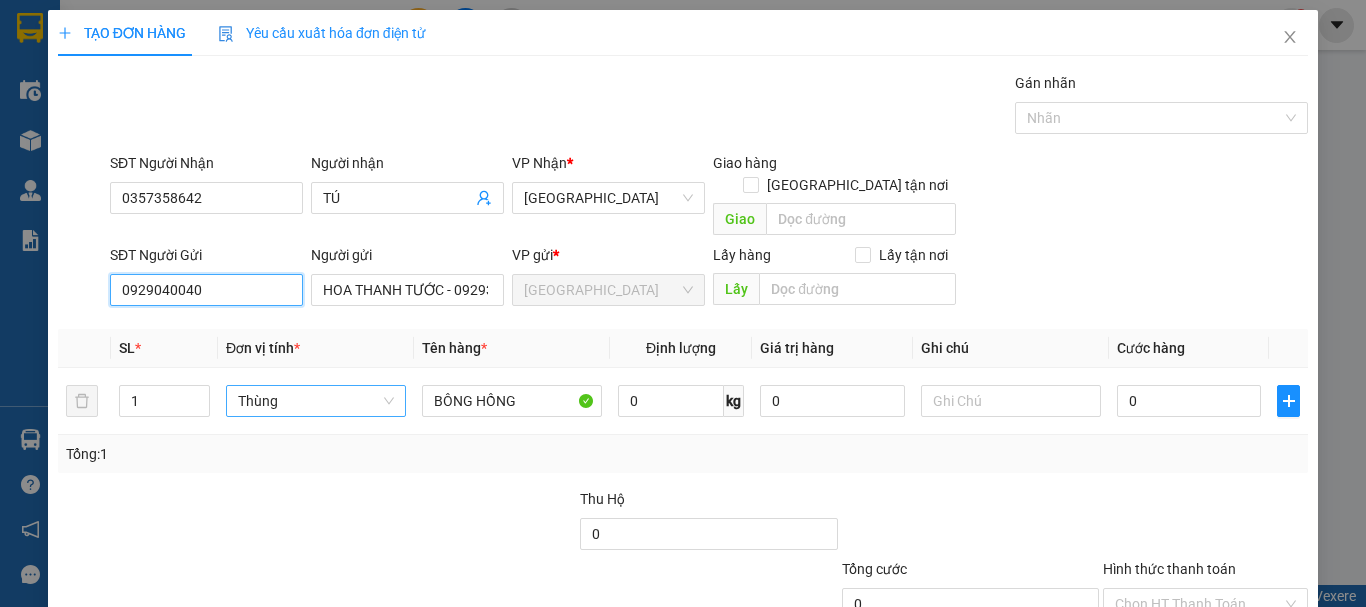click on "0929040040" at bounding box center (206, 290) 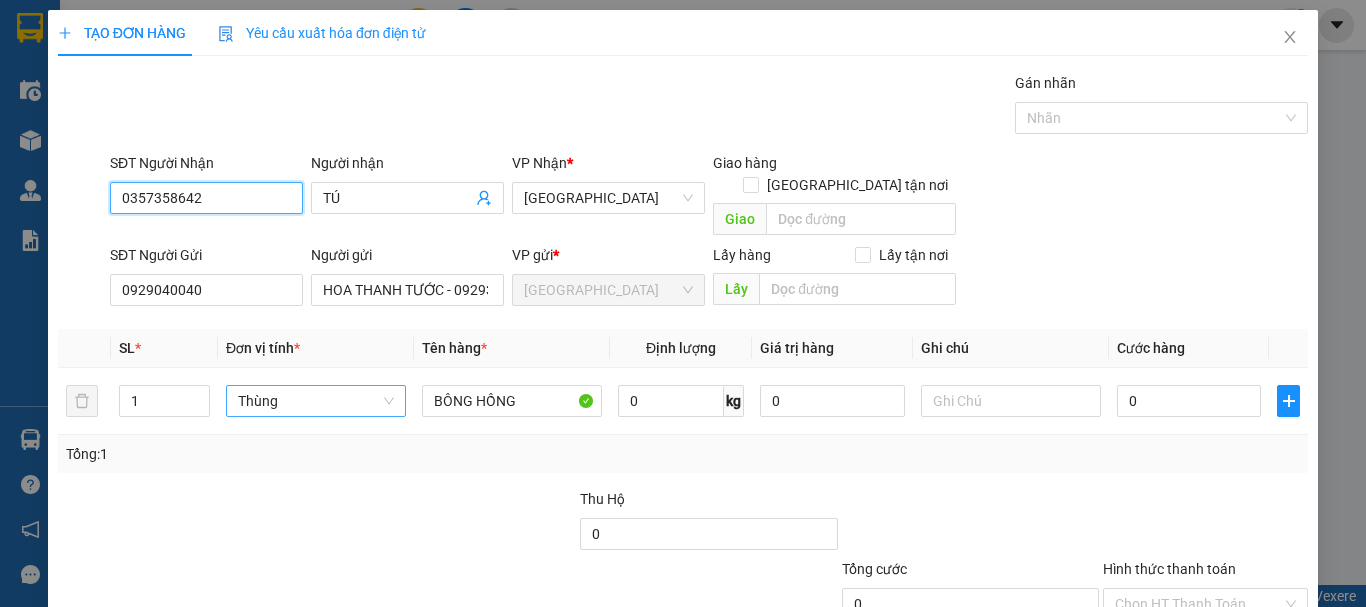 click on "0357358642" at bounding box center (206, 198) 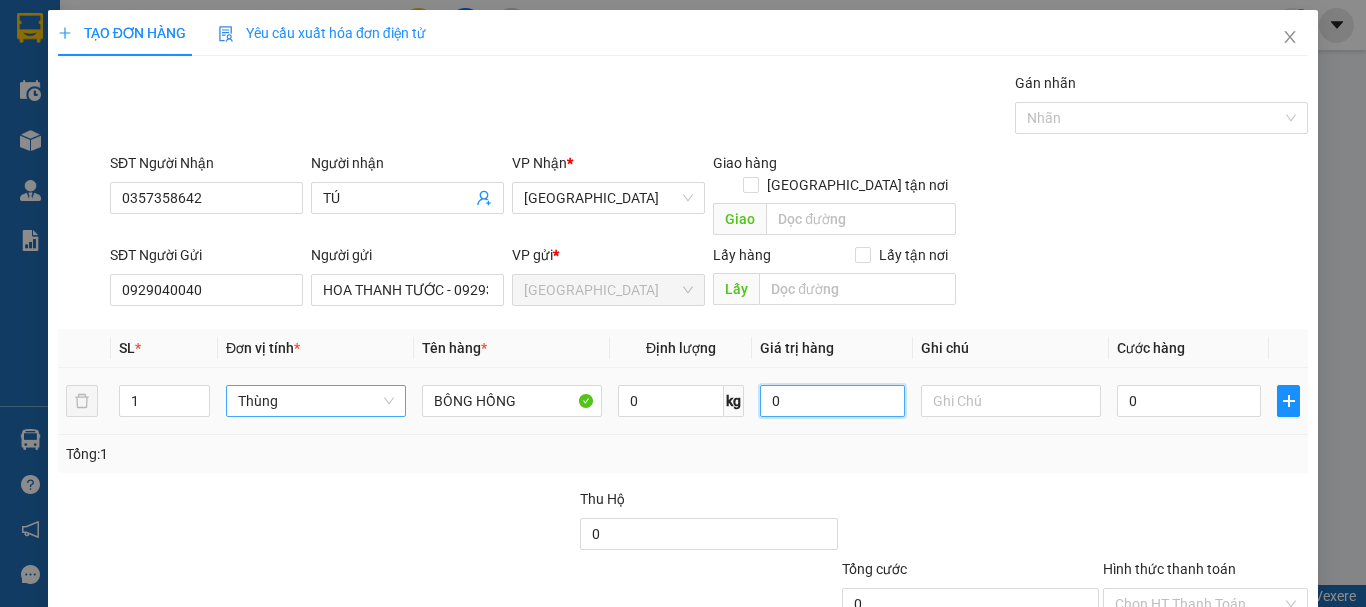 drag, startPoint x: 817, startPoint y: 385, endPoint x: 813, endPoint y: 366, distance: 19.416489 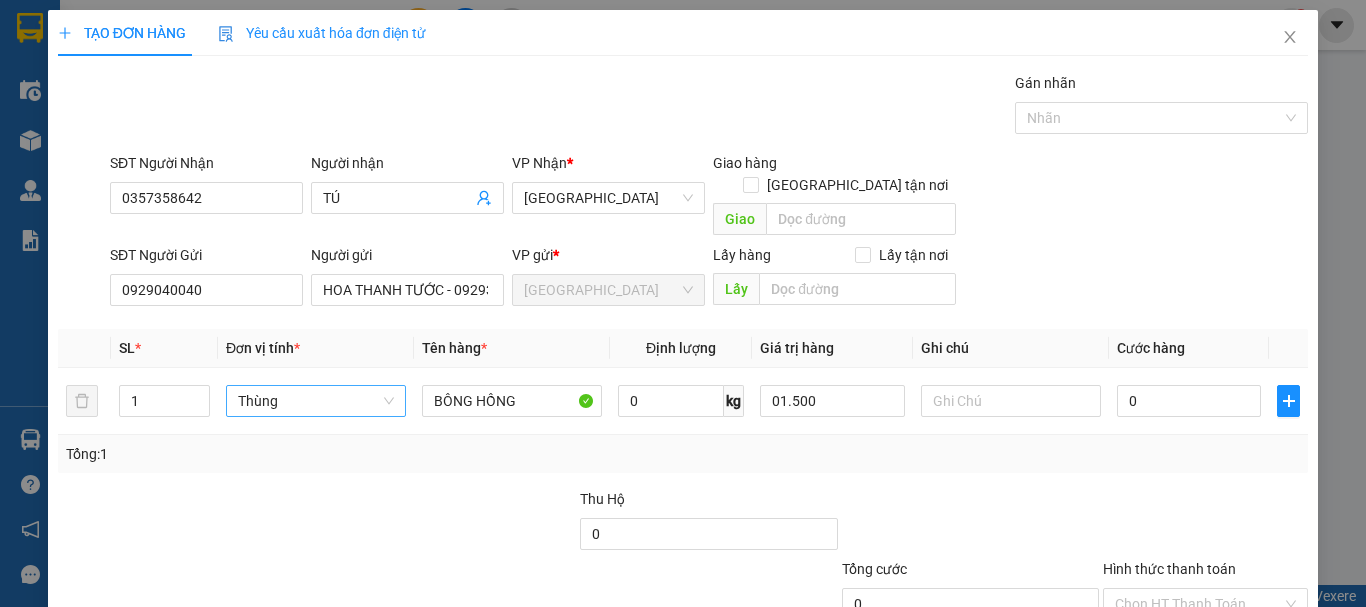 drag, startPoint x: 855, startPoint y: 481, endPoint x: 1137, endPoint y: 394, distance: 295.11523 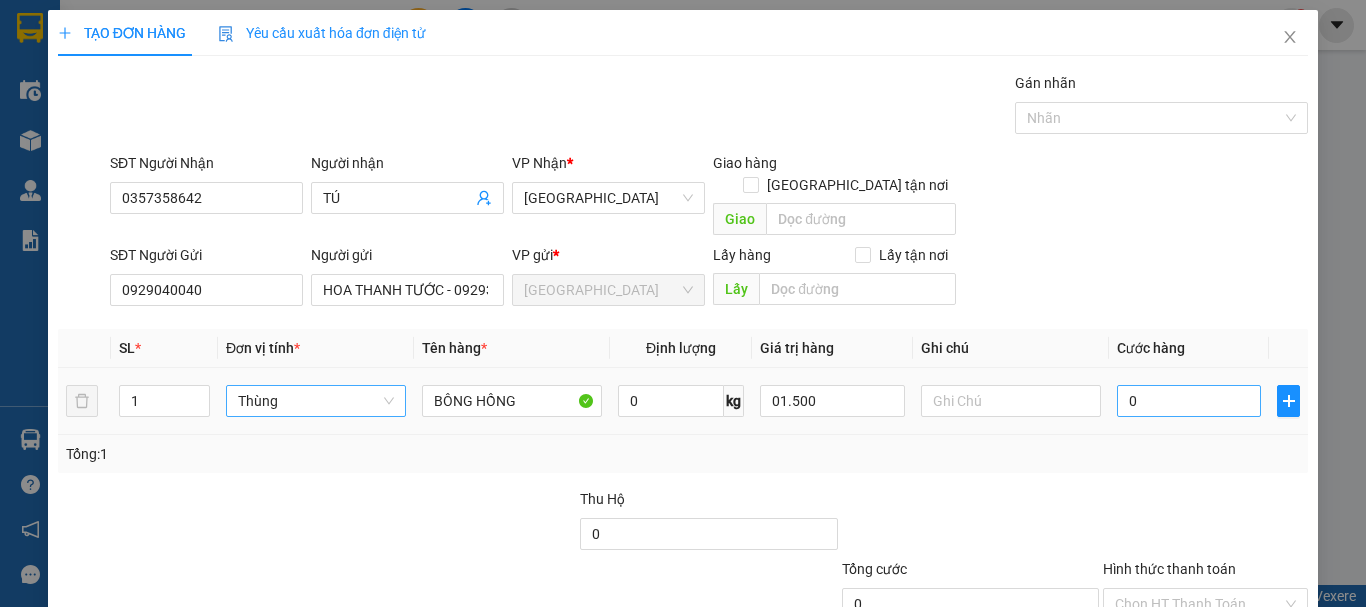 click at bounding box center (970, 523) 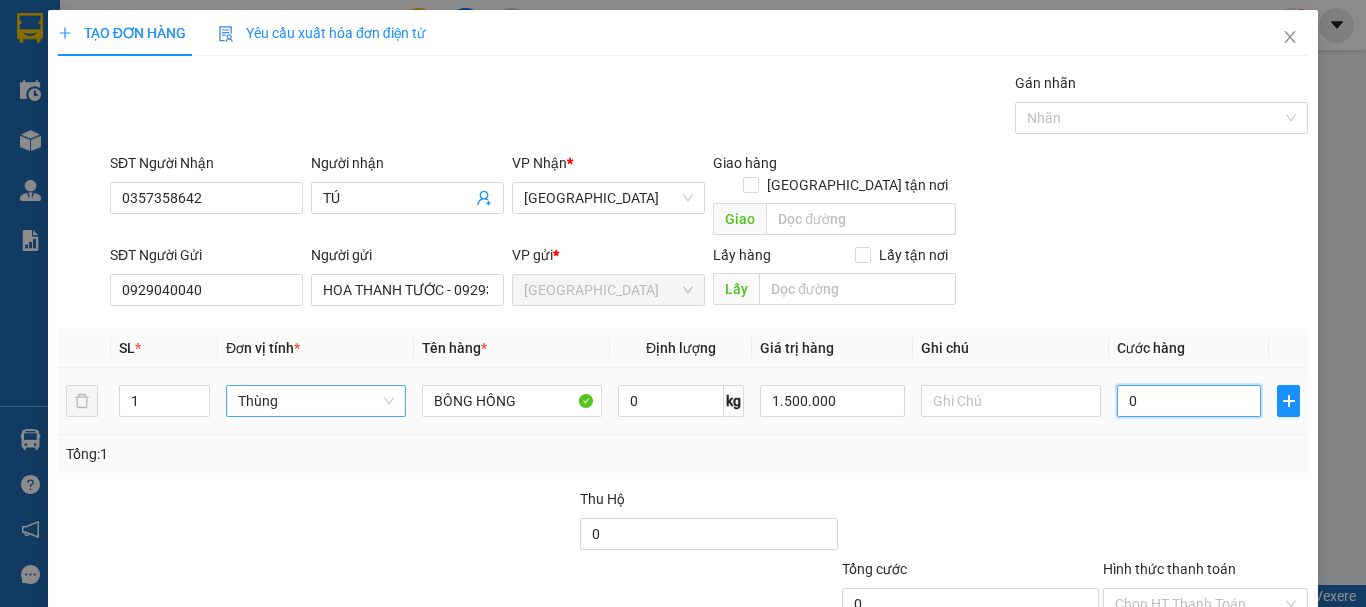 click on "0" at bounding box center [1189, 401] 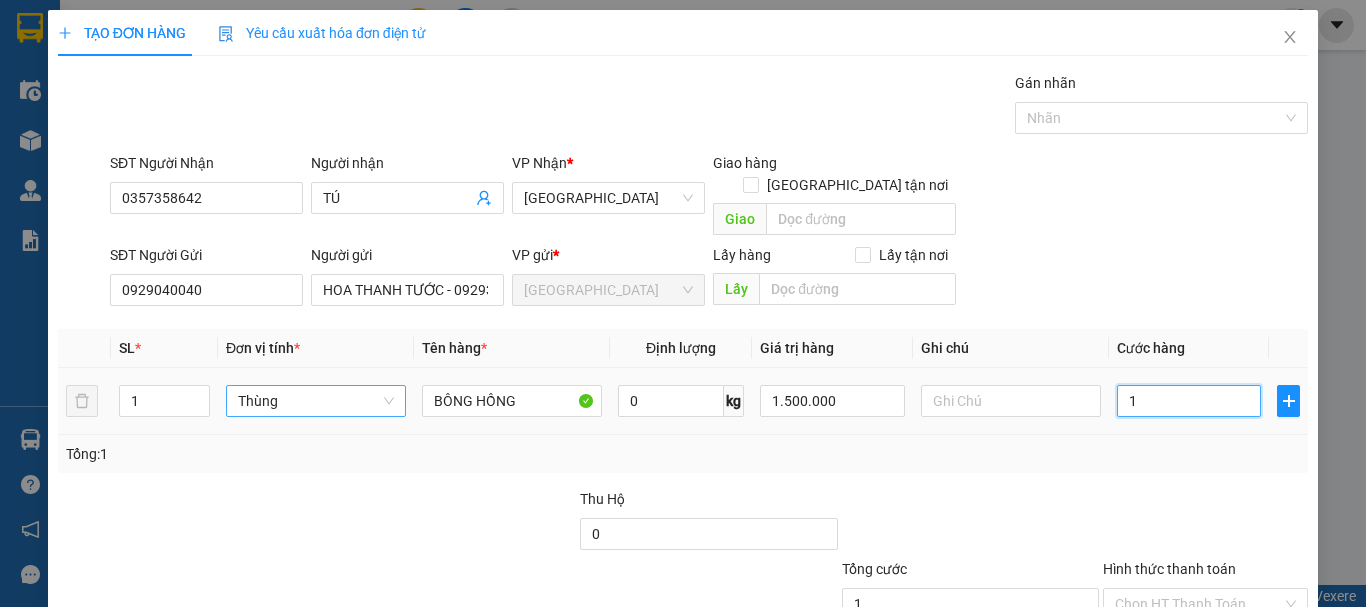 type on "12" 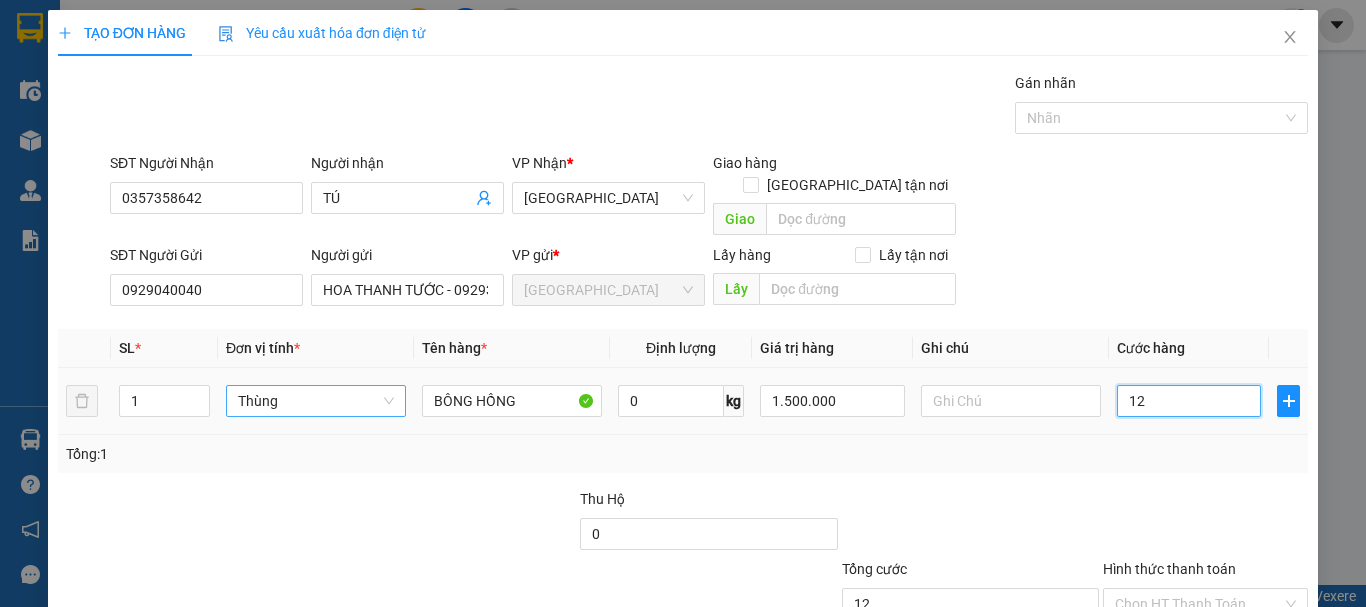 type on "120" 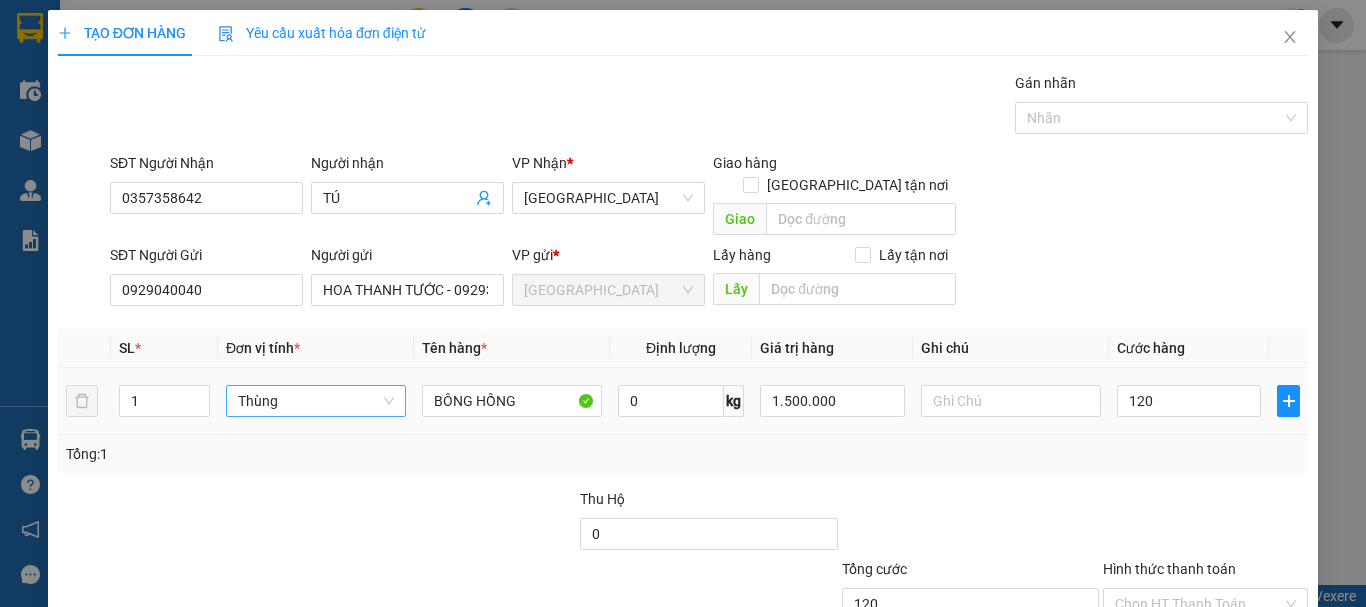 type on "120.000" 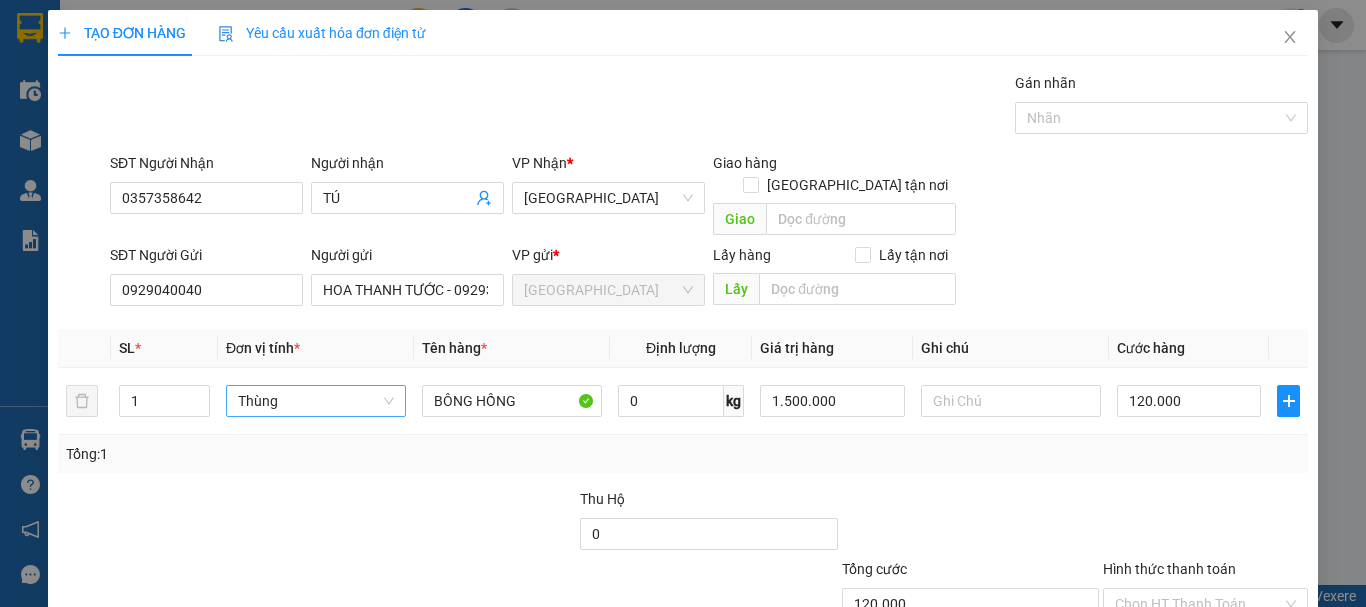 click on "Hình thức thanh toán" at bounding box center [1169, 569] 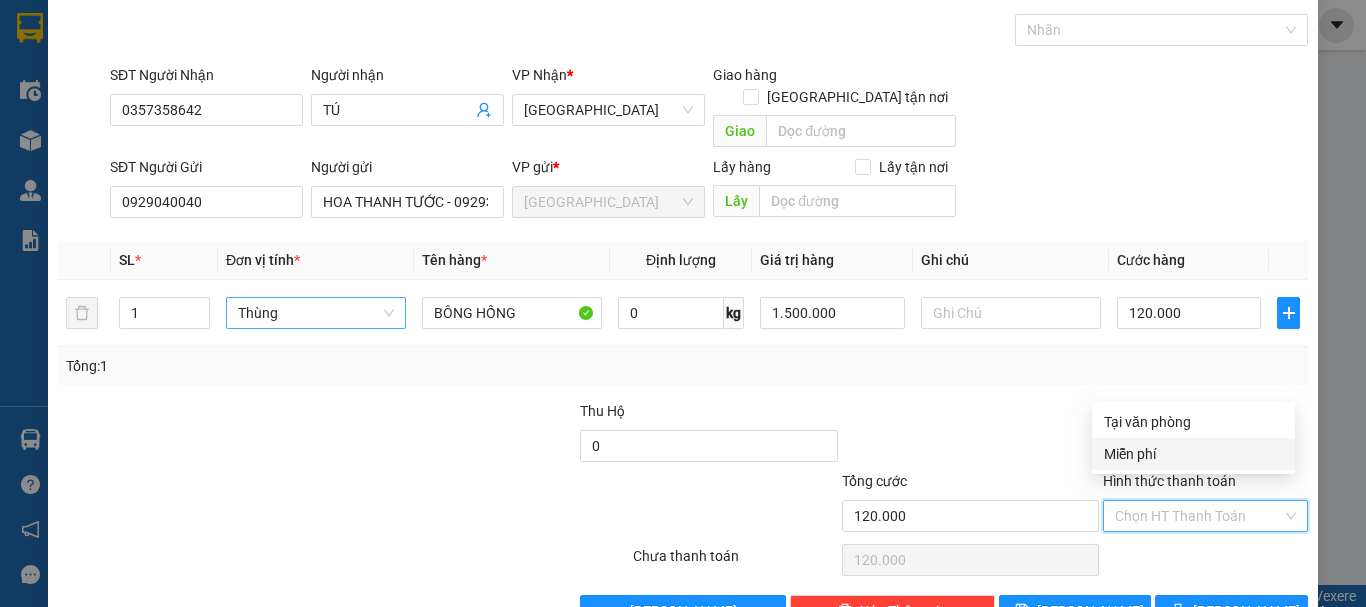 scroll, scrollTop: 125, scrollLeft: 0, axis: vertical 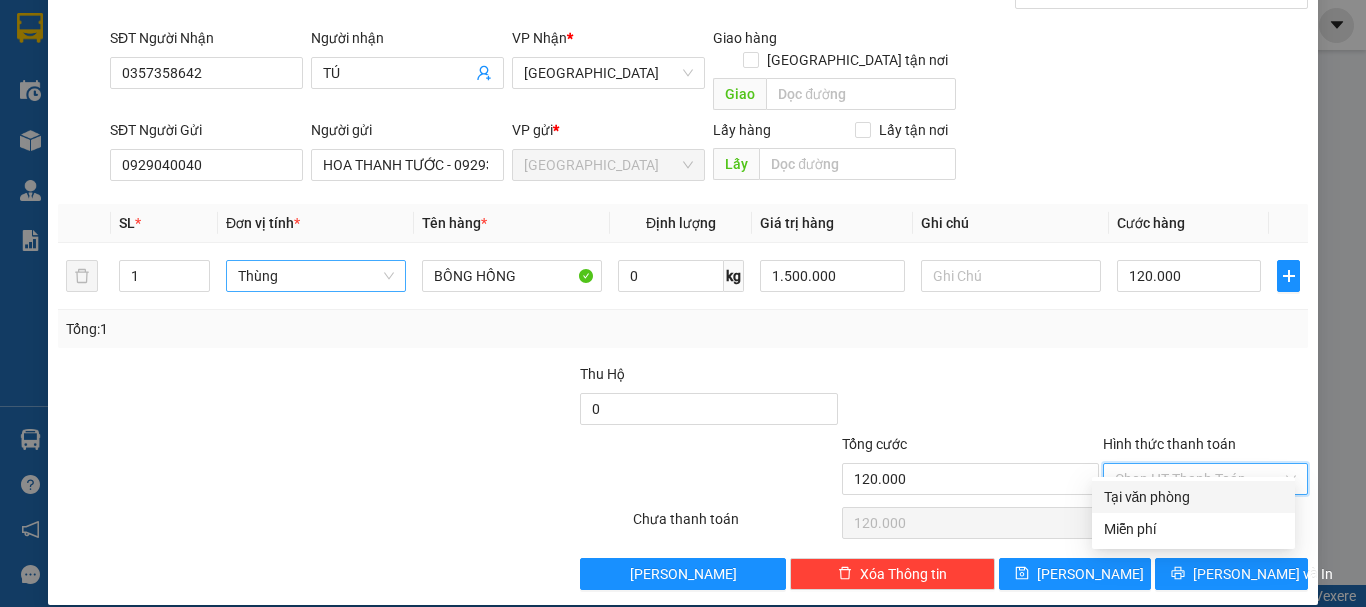 click on "Tại văn phòng" at bounding box center (1193, 497) 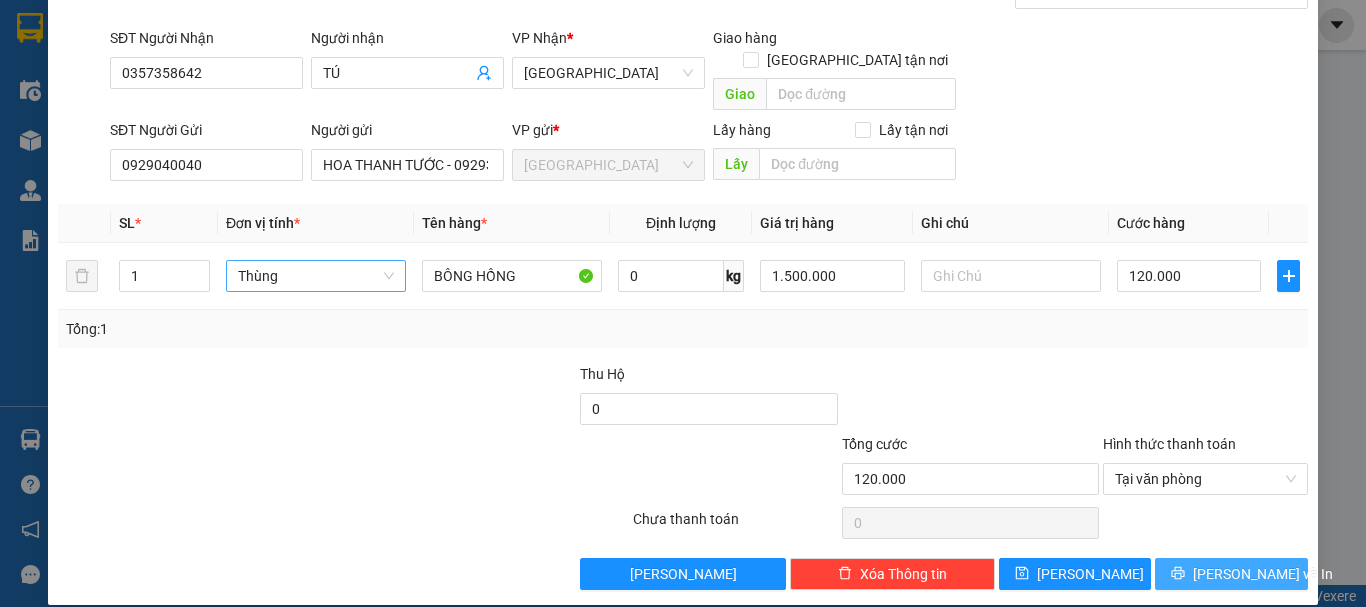 click 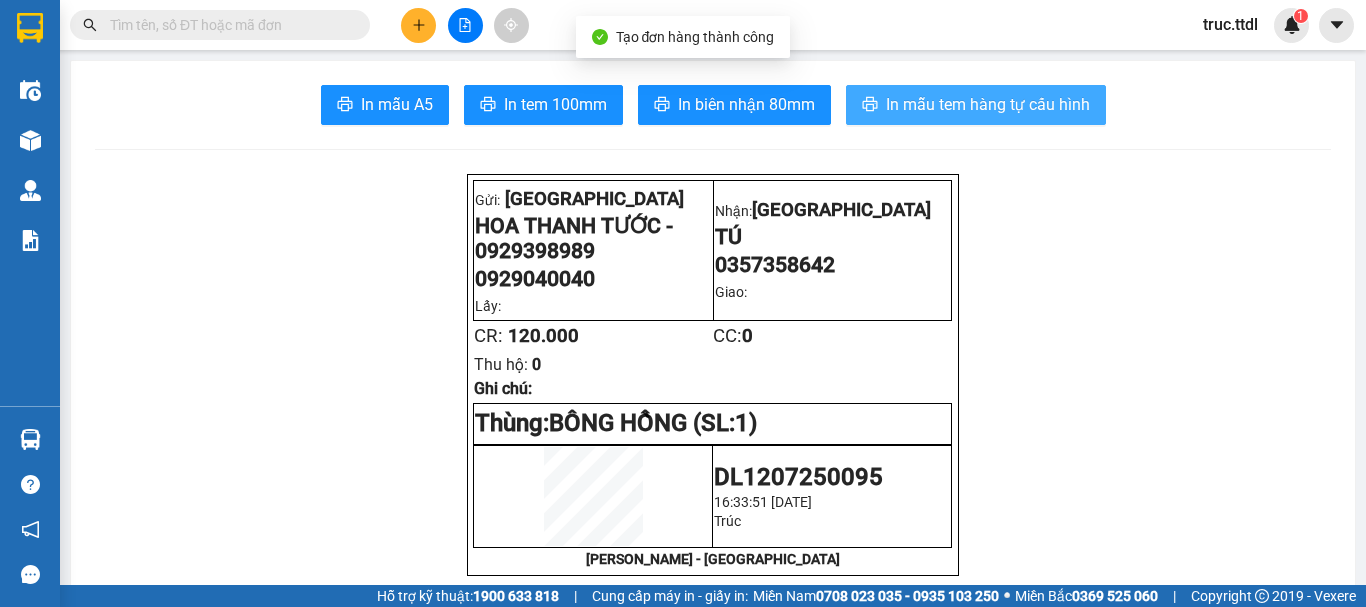 click on "In mẫu tem hàng tự cấu hình" at bounding box center [988, 104] 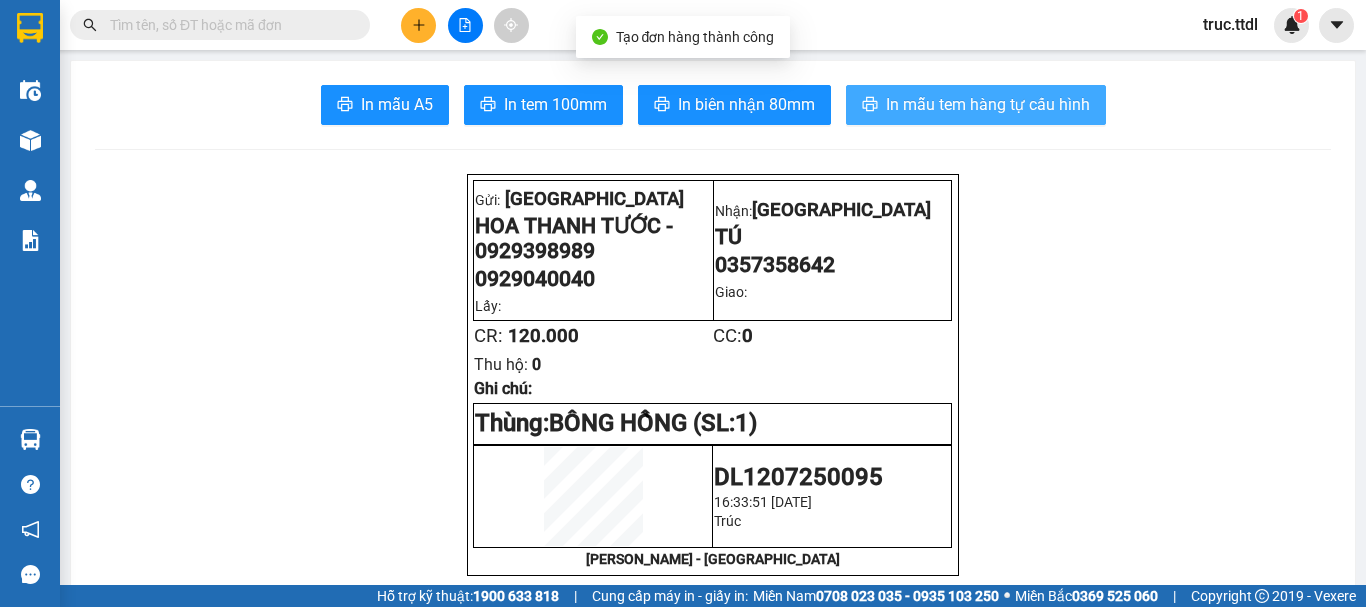 scroll, scrollTop: 0, scrollLeft: 0, axis: both 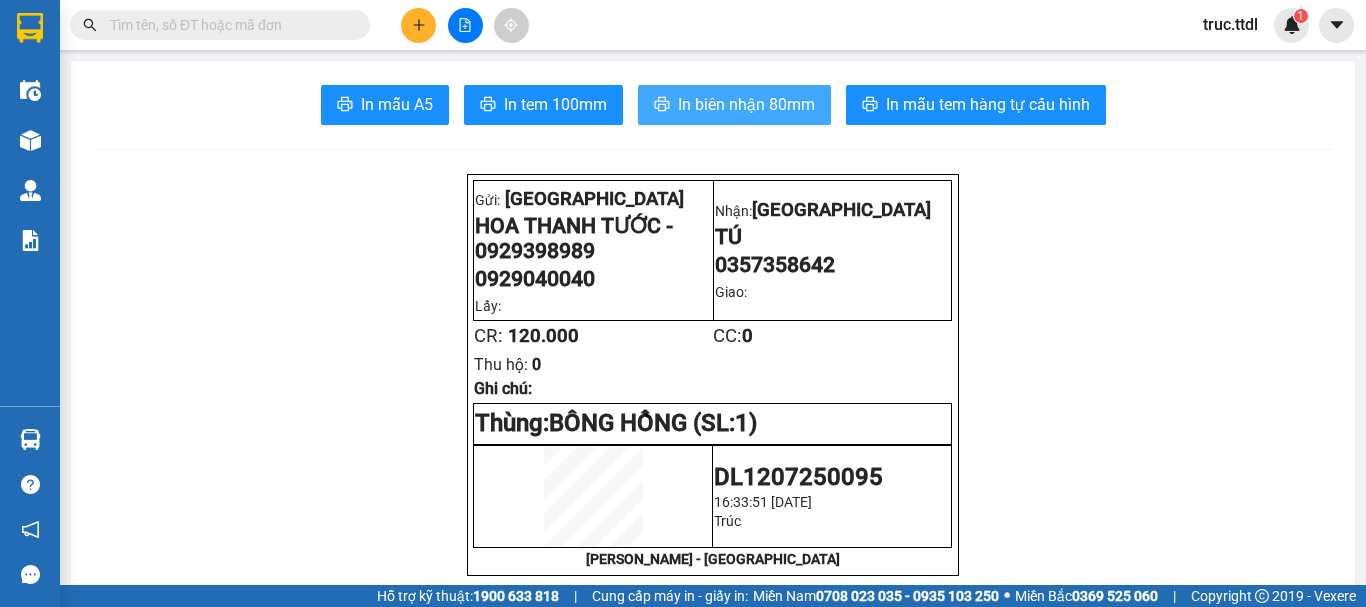 click on "In biên nhận 80mm" at bounding box center (746, 104) 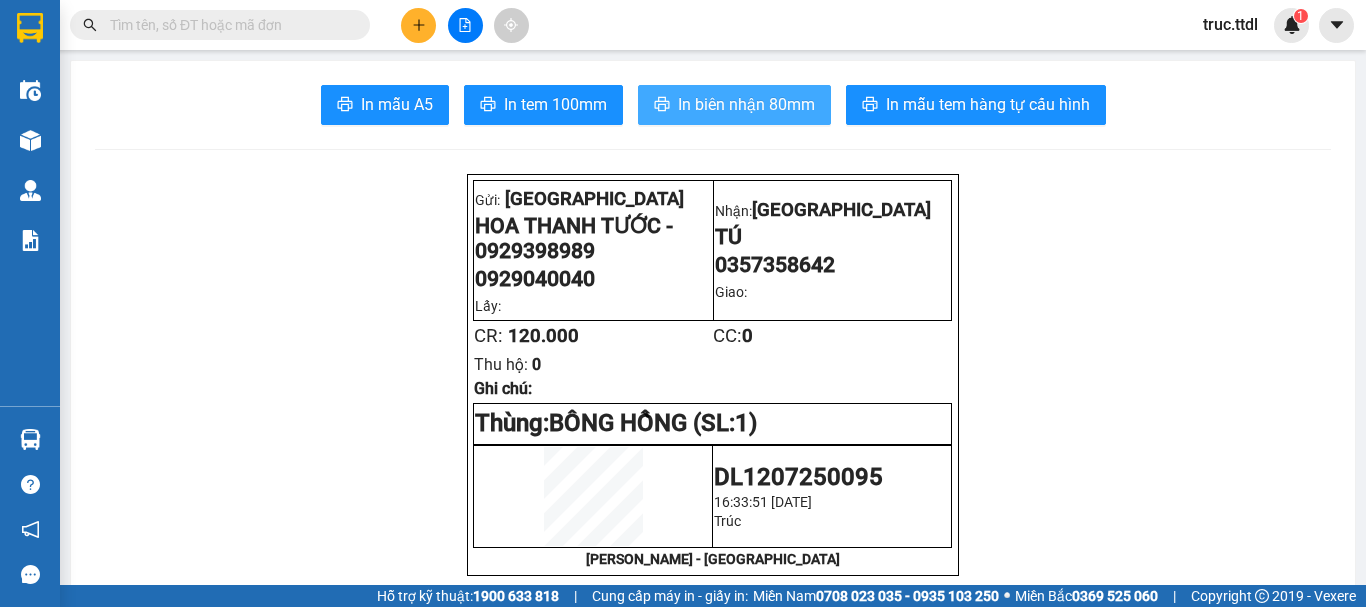 scroll, scrollTop: 0, scrollLeft: 0, axis: both 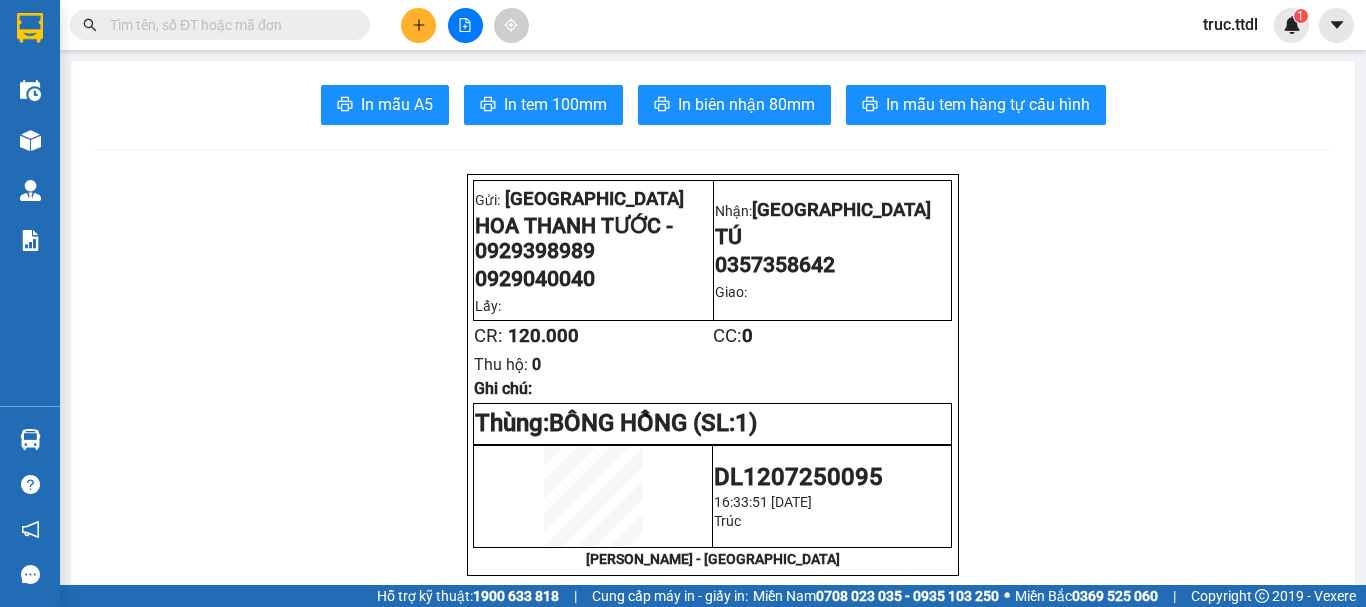 click at bounding box center (418, 25) 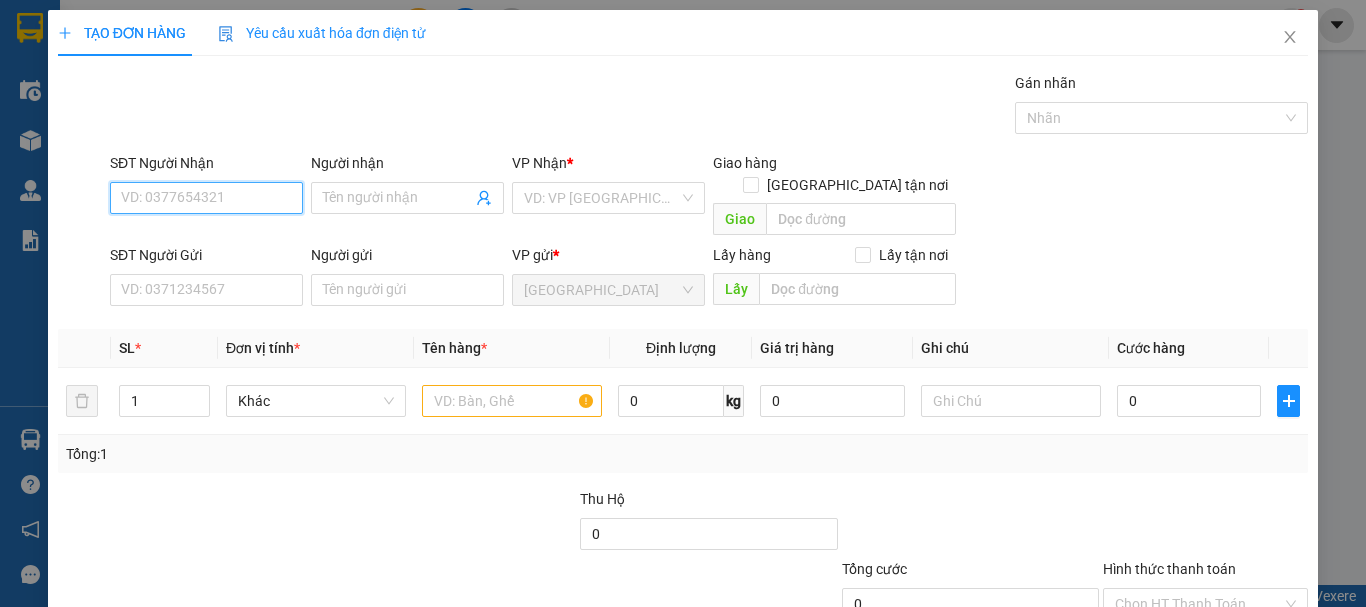 click on "SĐT Người Nhận" at bounding box center (206, 198) 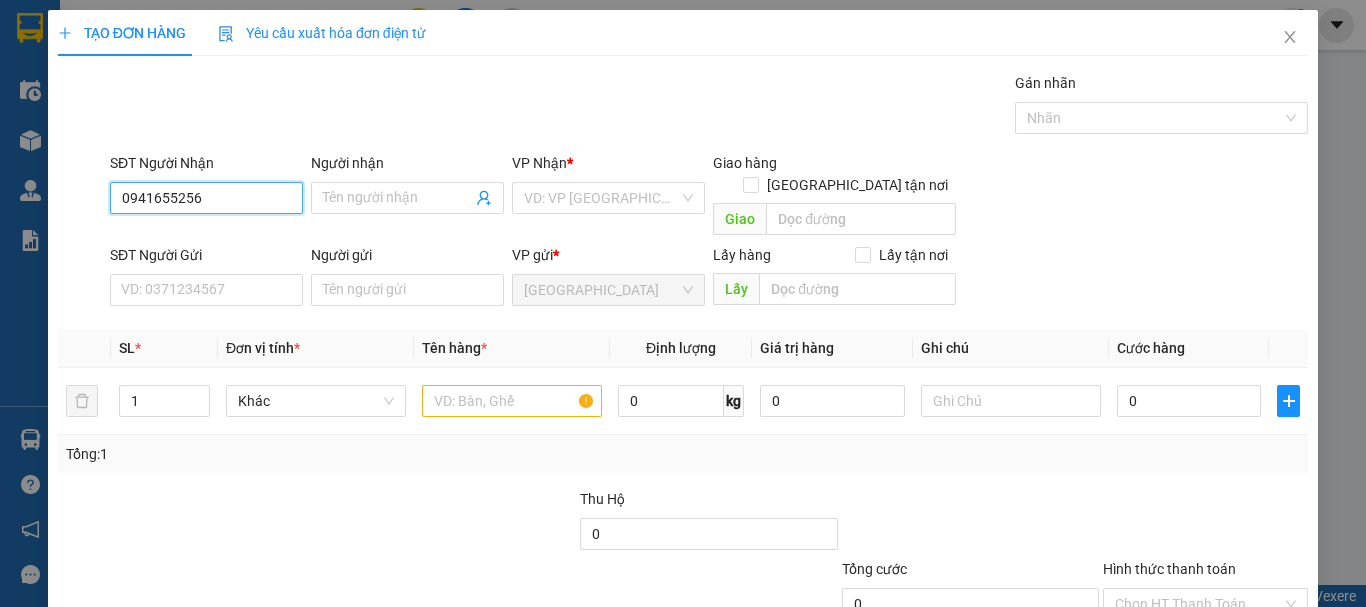 type on "0941655256" 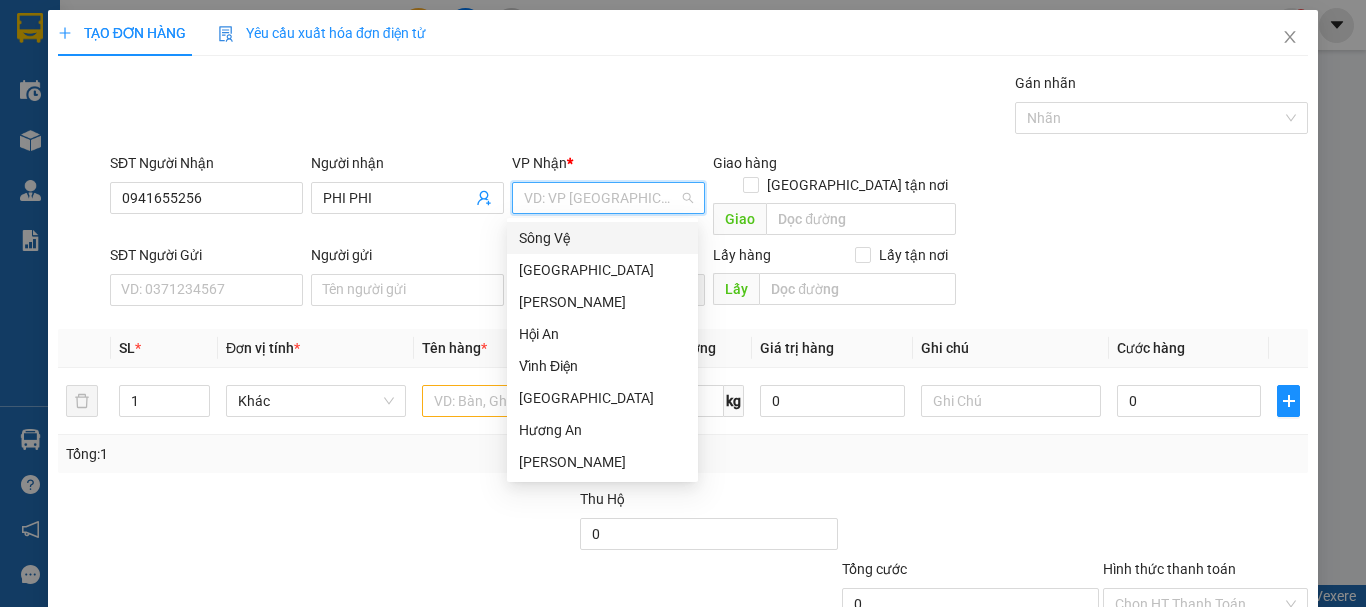 drag, startPoint x: 344, startPoint y: 200, endPoint x: 248, endPoint y: 227, distance: 99.724625 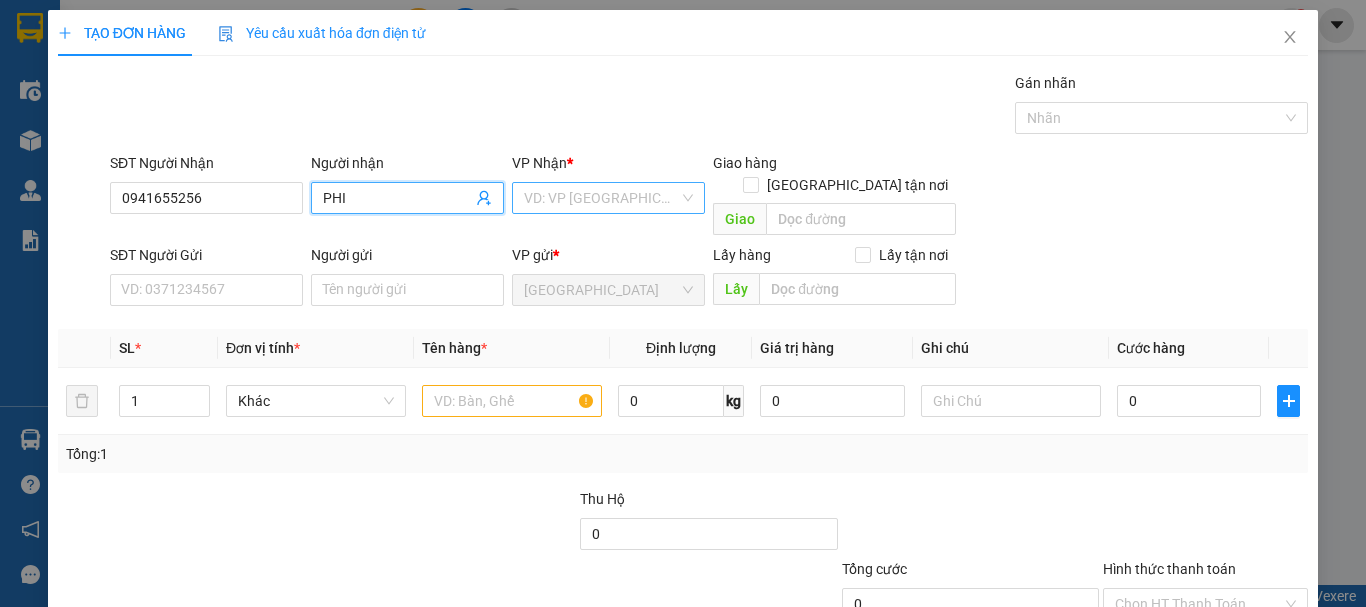 click on "VD: VP [GEOGRAPHIC_DATA]" at bounding box center [608, 198] 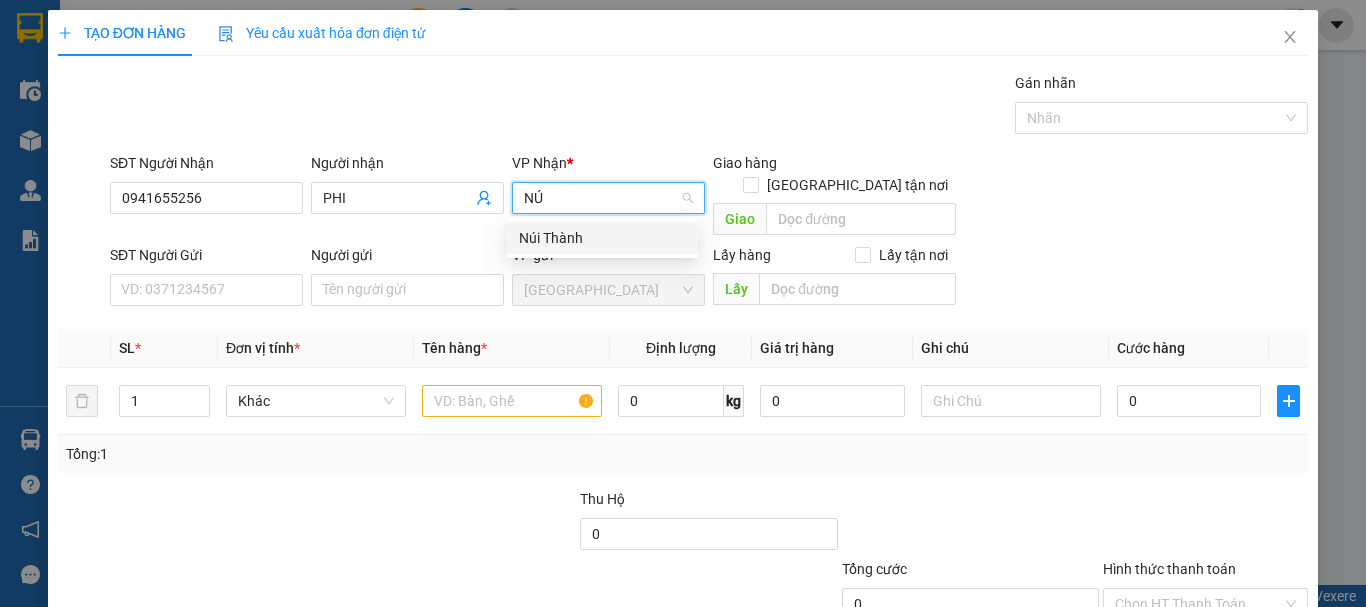type on "NÚI" 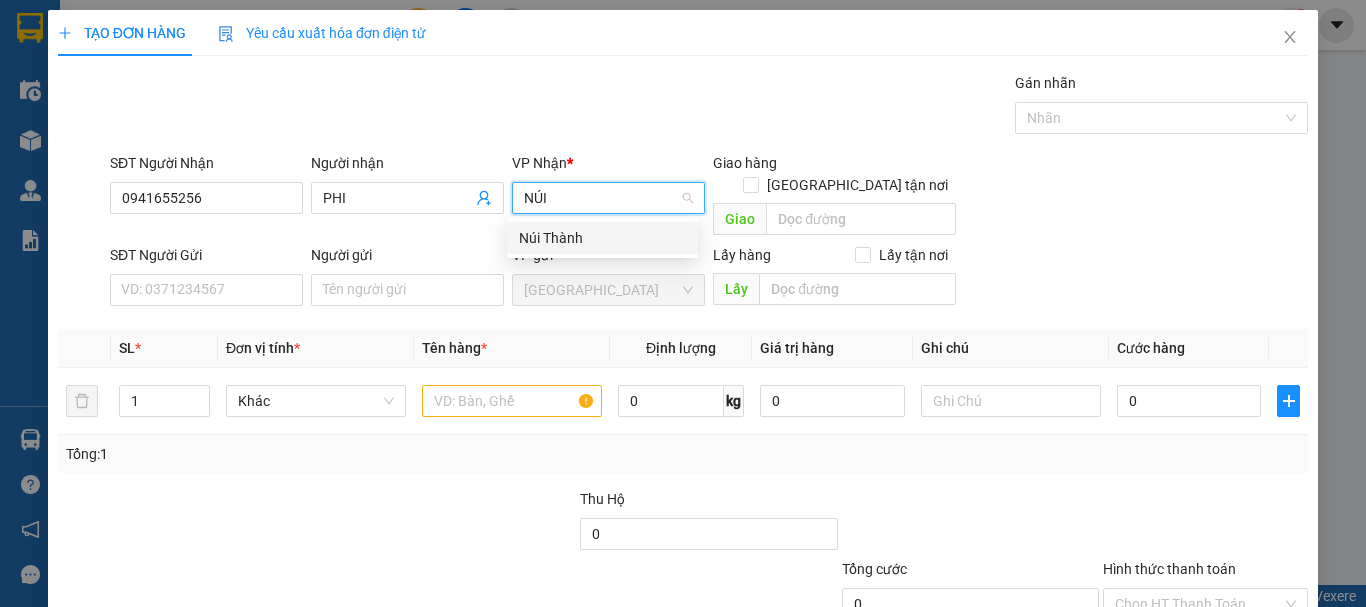 type 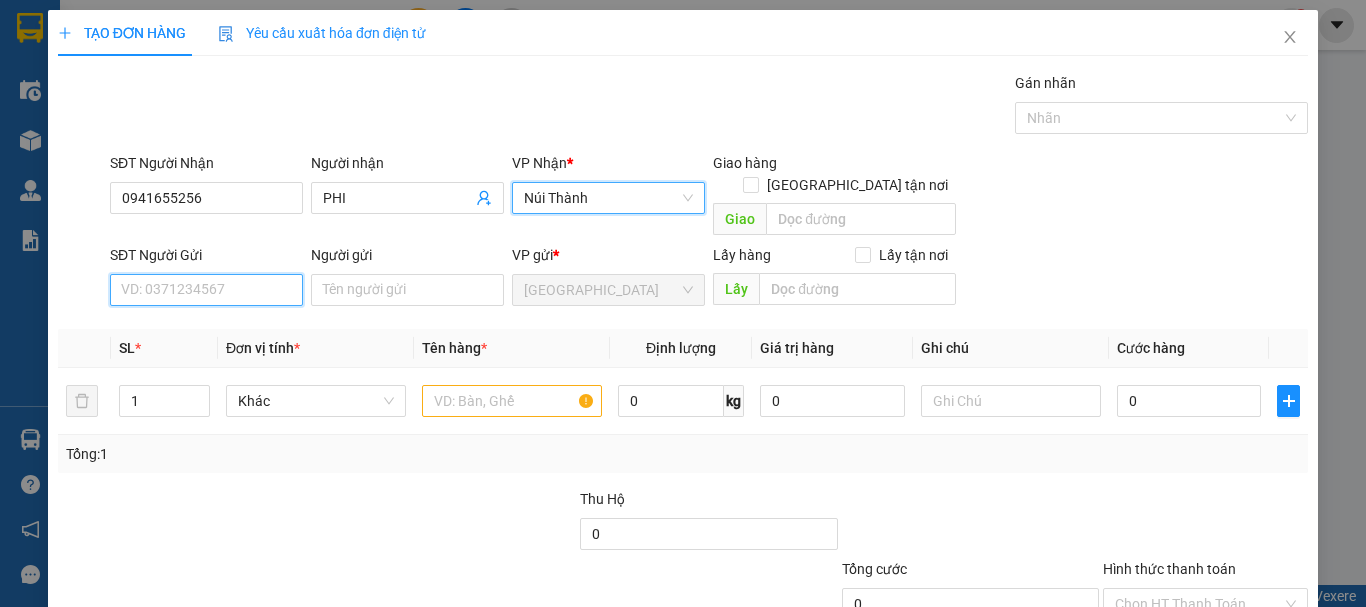 click on "SĐT Người Gửi" at bounding box center [206, 290] 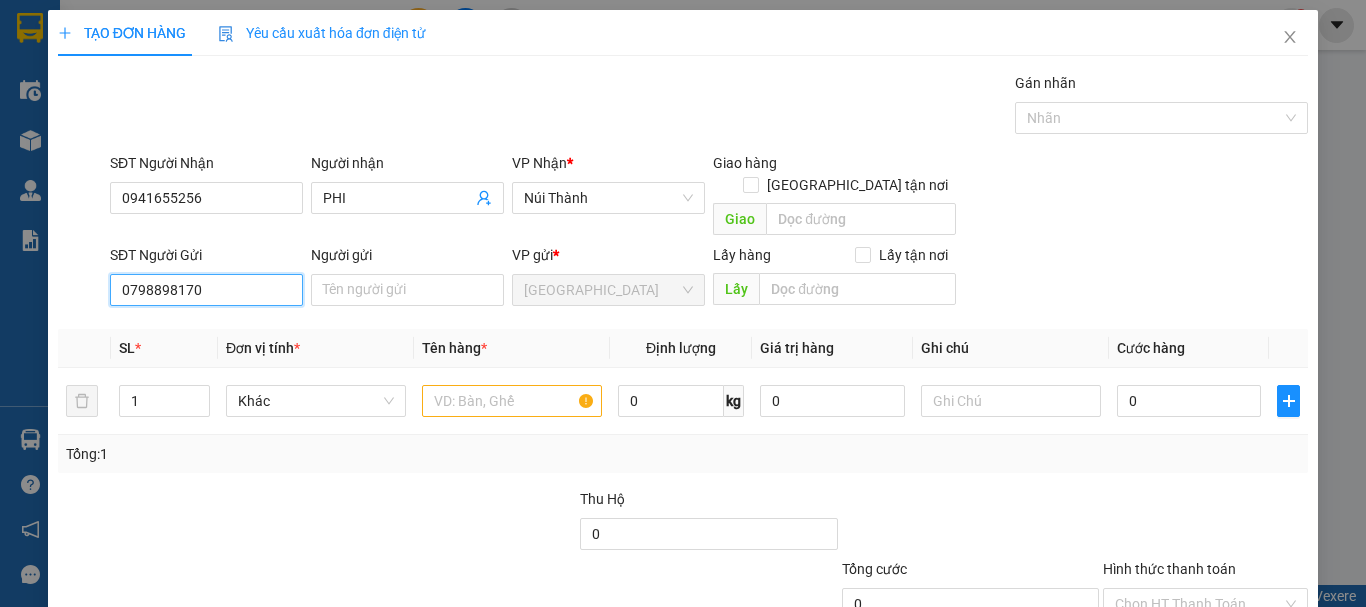 type on "0798898170" 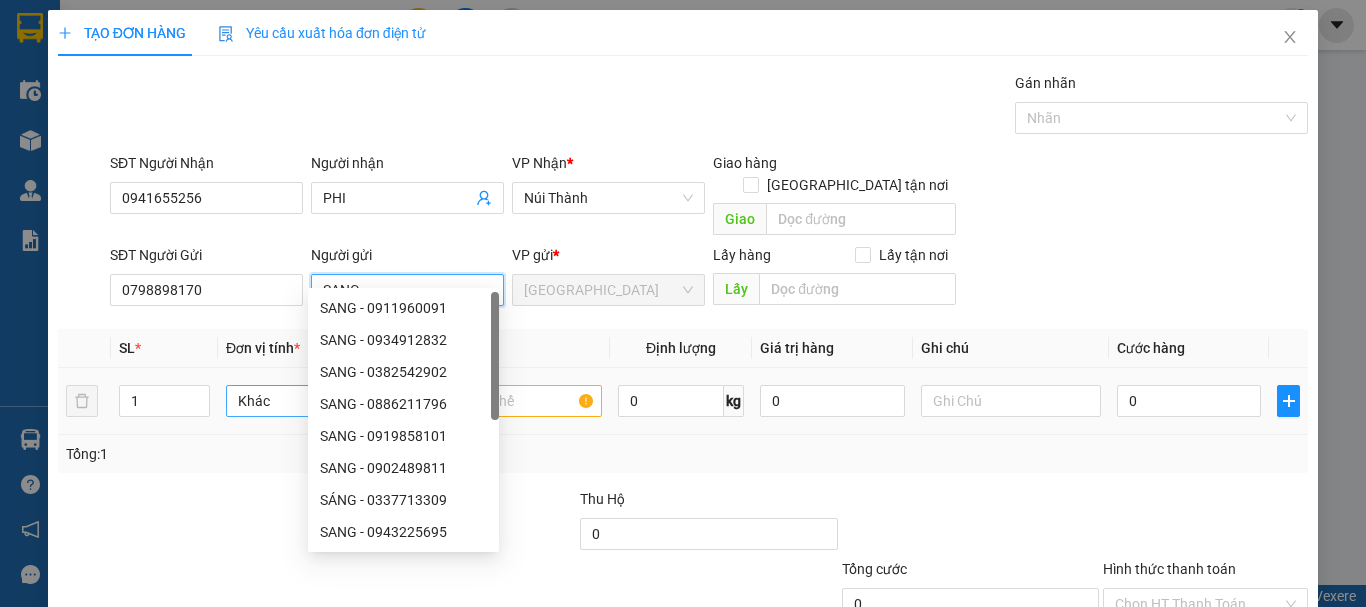 click on "Khác" at bounding box center (316, 401) 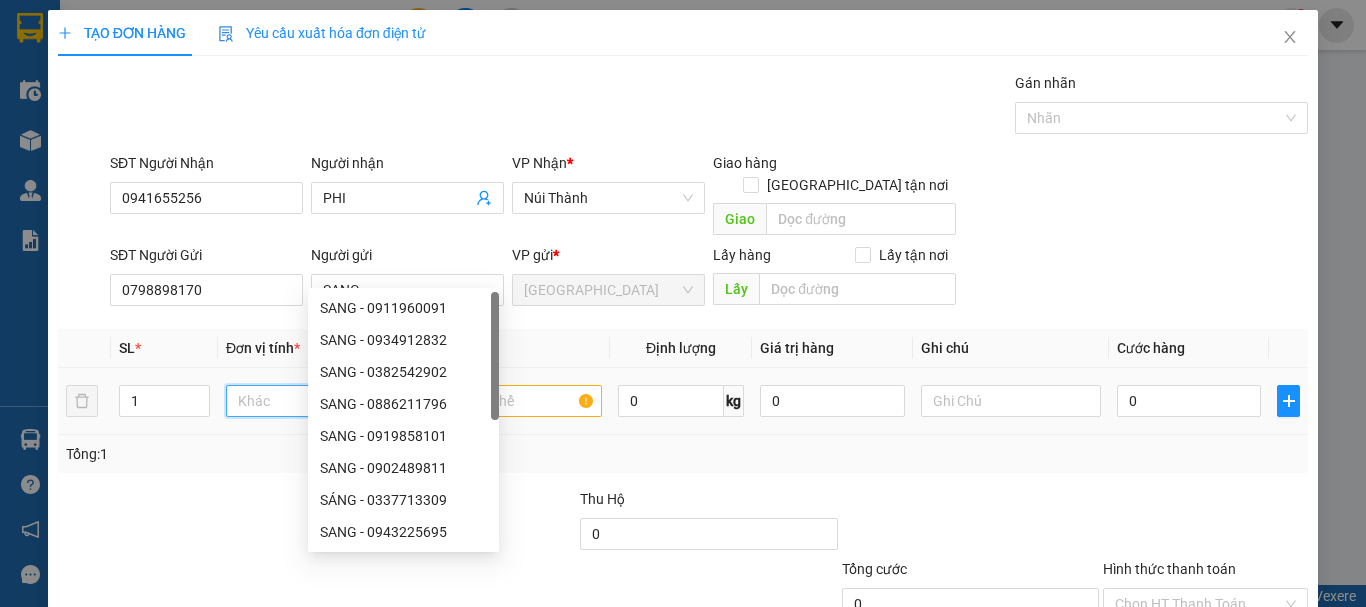 scroll, scrollTop: 192, scrollLeft: 0, axis: vertical 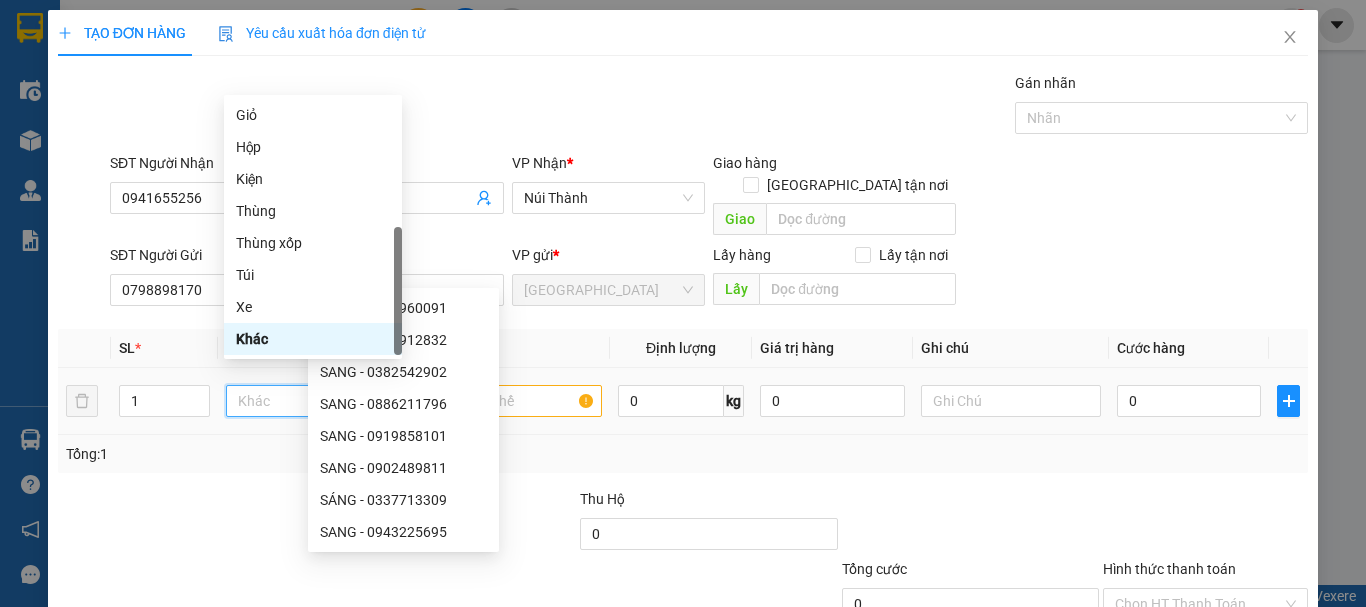 type on "T" 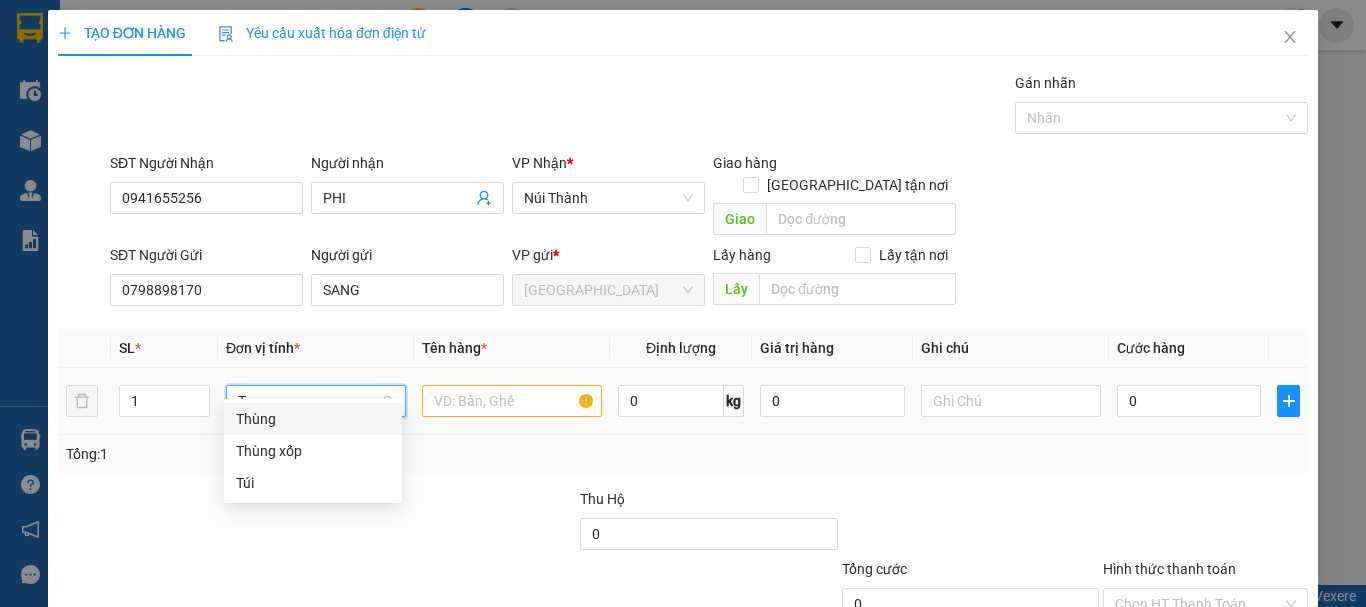 scroll, scrollTop: 0, scrollLeft: 0, axis: both 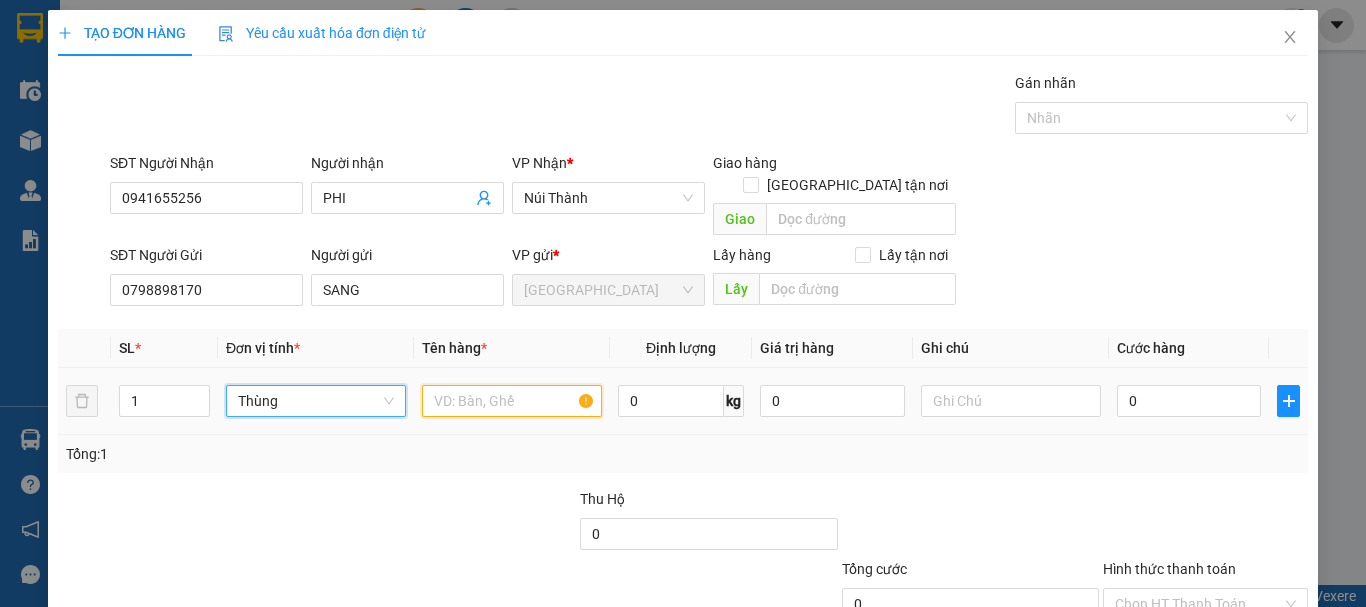 click at bounding box center (512, 401) 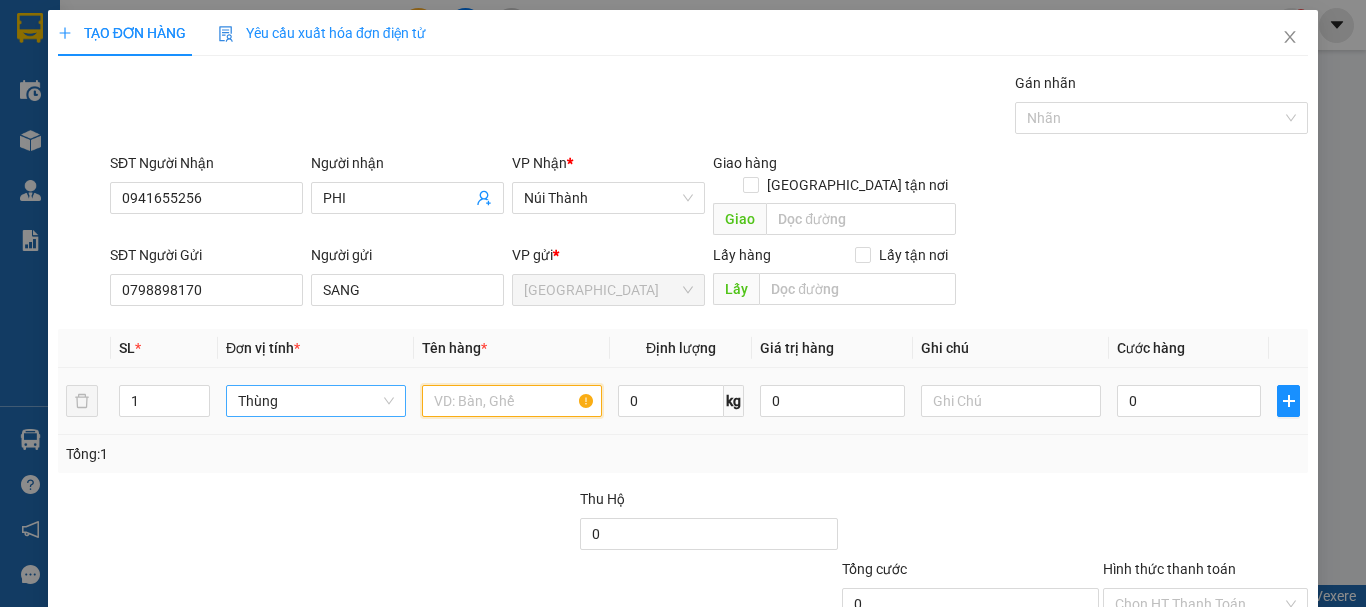 type on "A" 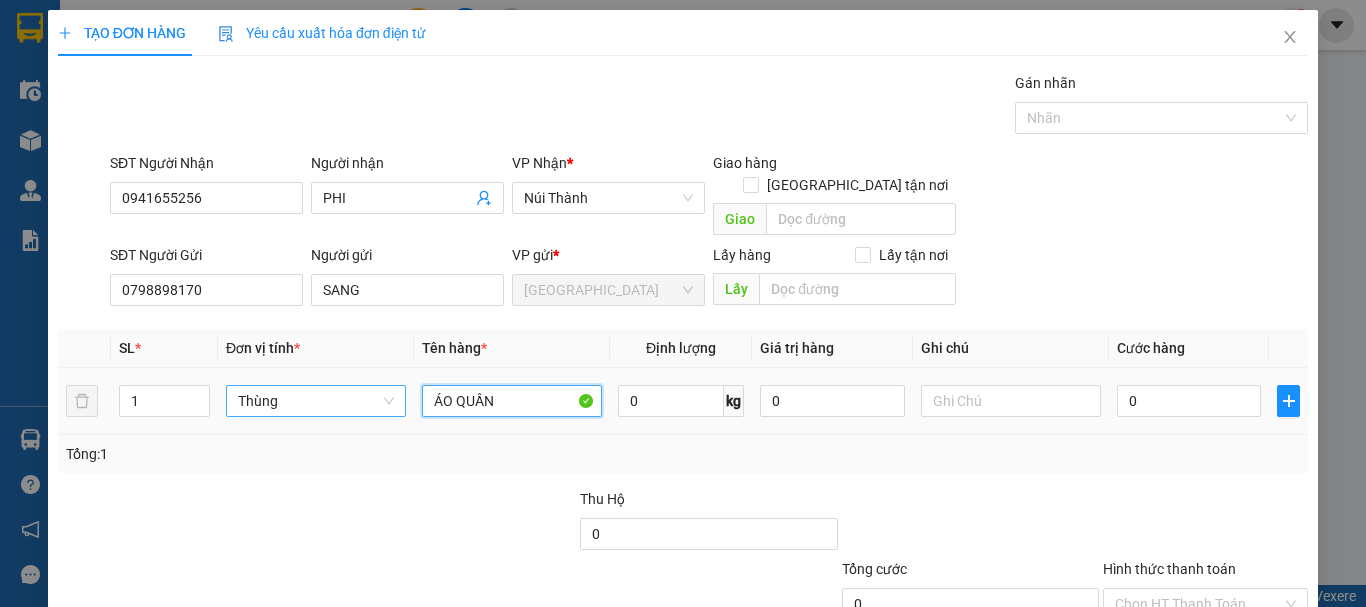 click on "Thùng" at bounding box center (316, 401) 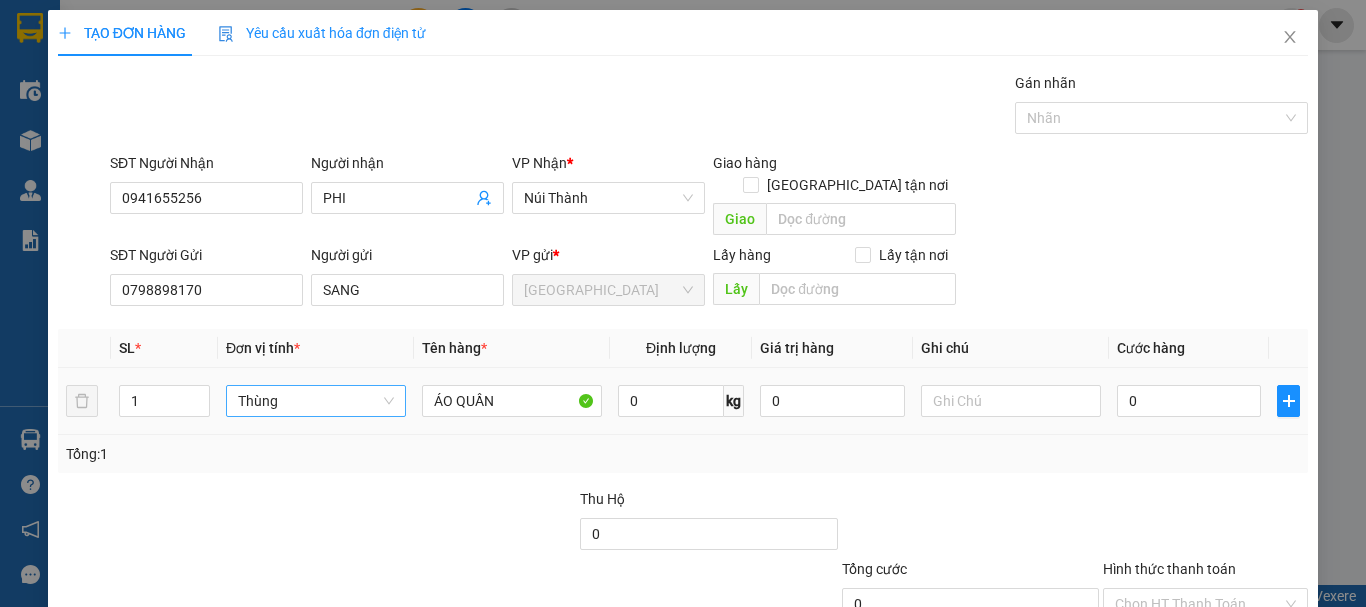 scroll, scrollTop: 64, scrollLeft: 0, axis: vertical 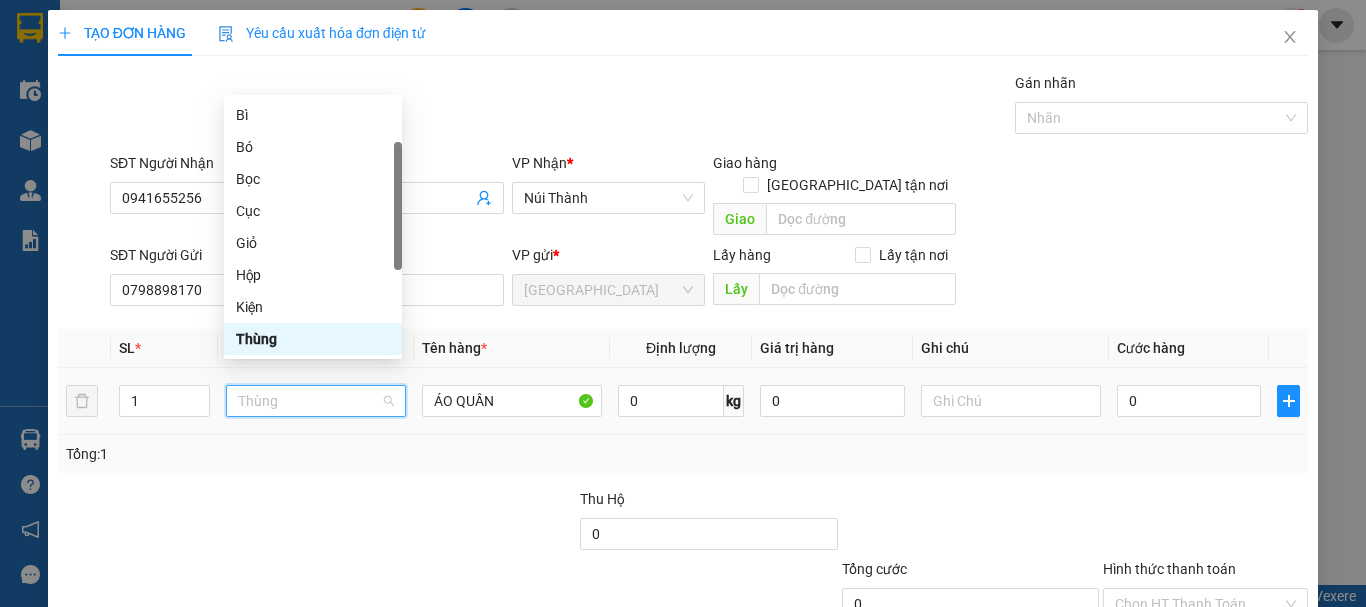 type on "B" 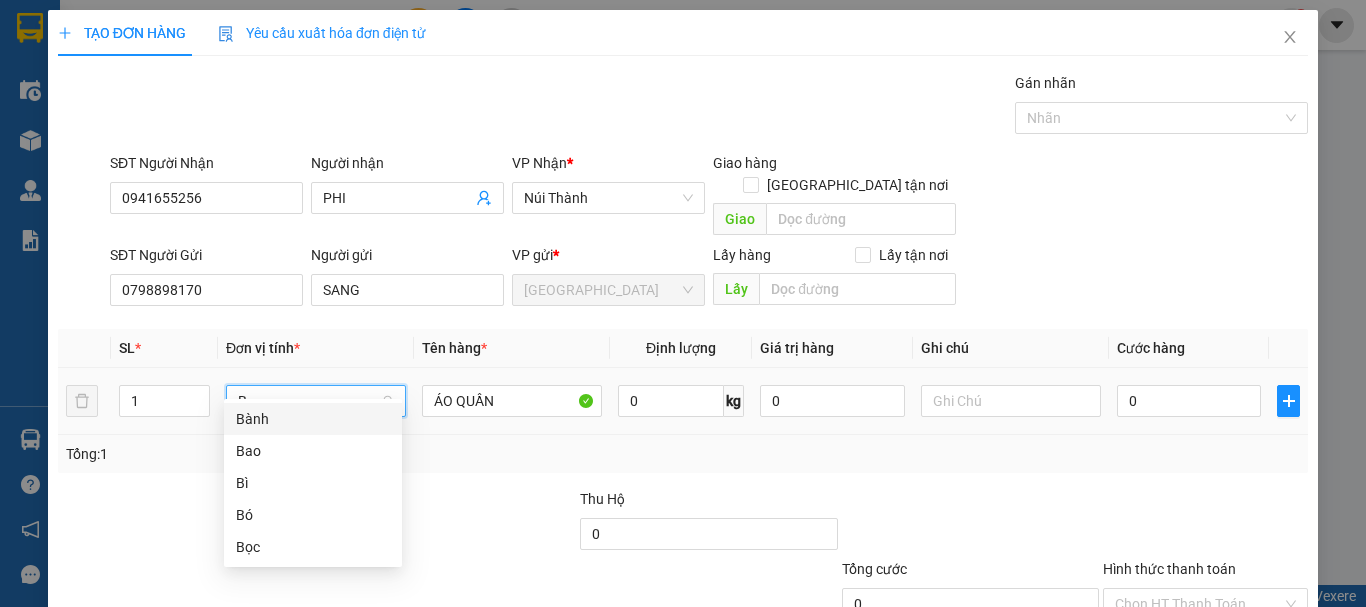 scroll, scrollTop: 0, scrollLeft: 0, axis: both 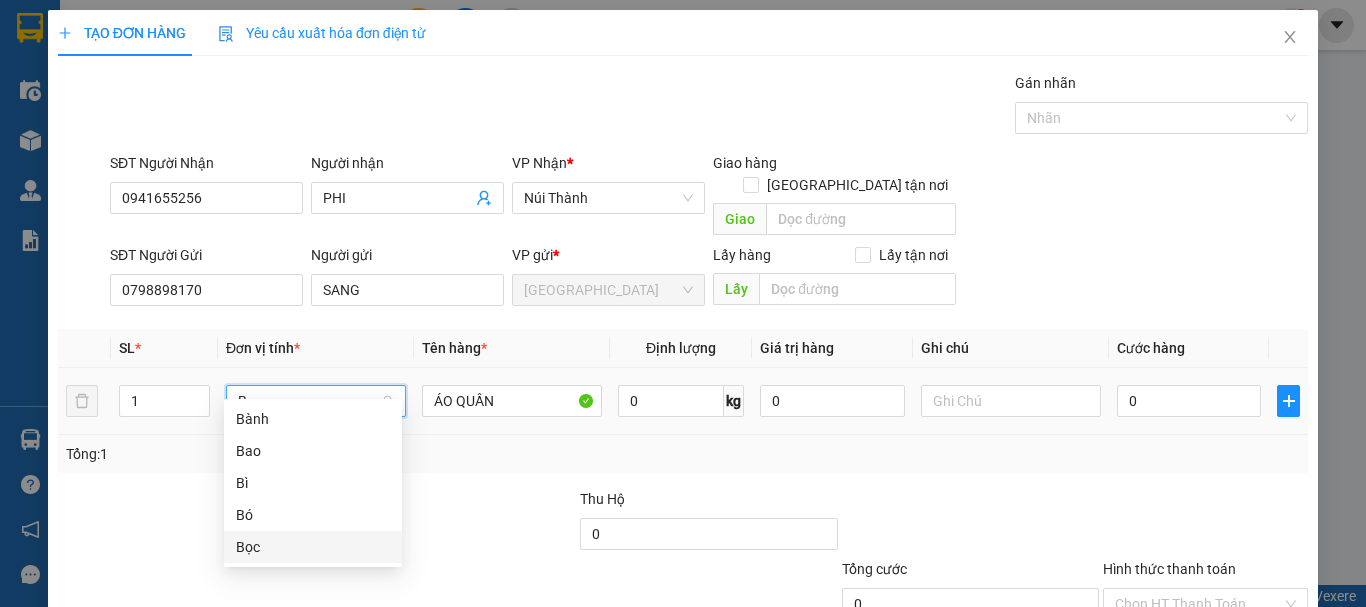 click on "Bọc" at bounding box center (313, 547) 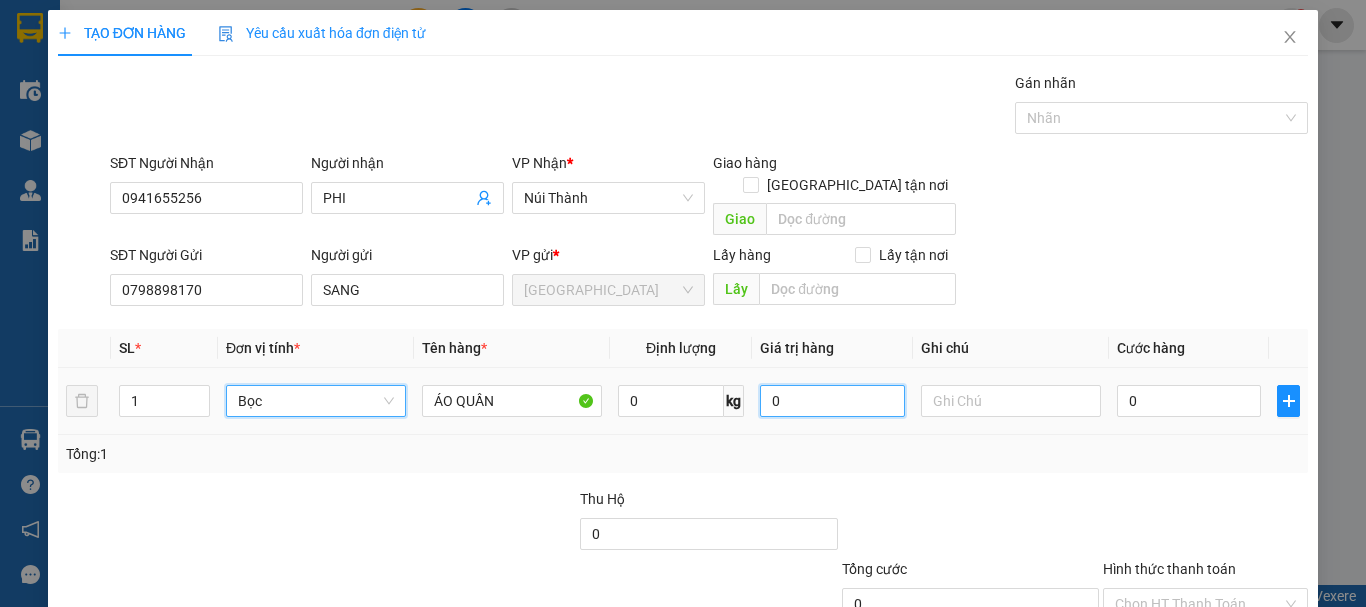 click on "0" at bounding box center (832, 401) 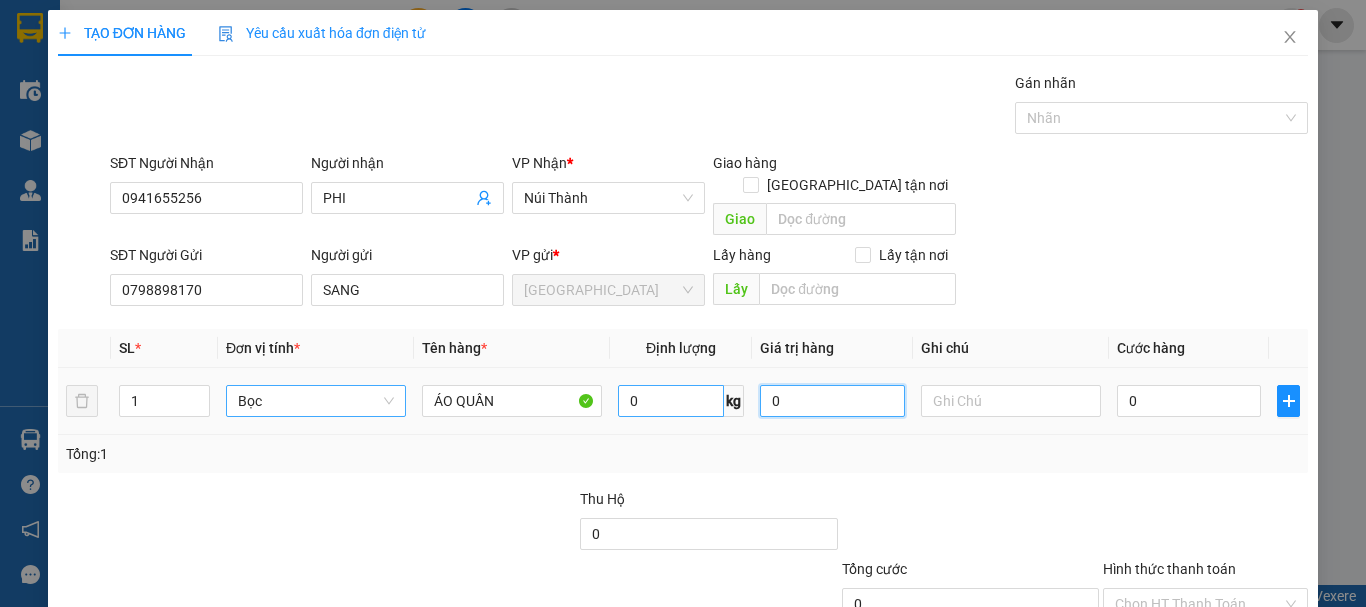 drag, startPoint x: 781, startPoint y: 374, endPoint x: 705, endPoint y: 385, distance: 76.79192 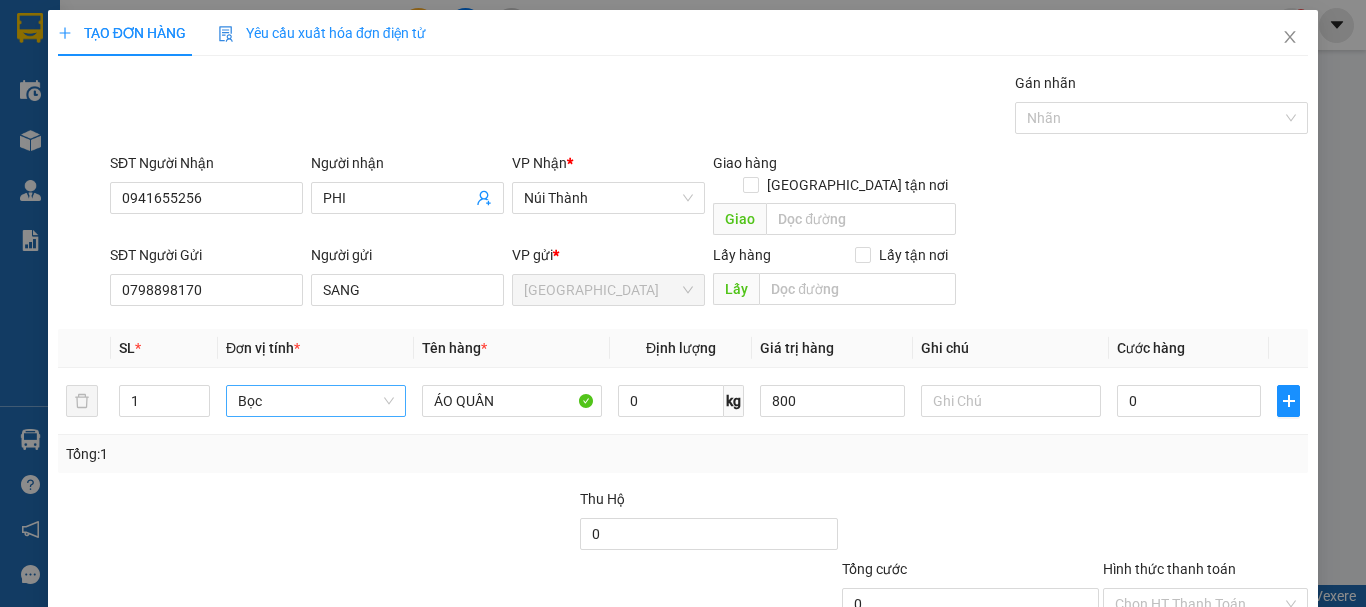 click on "Tổng:  1" at bounding box center [683, 454] 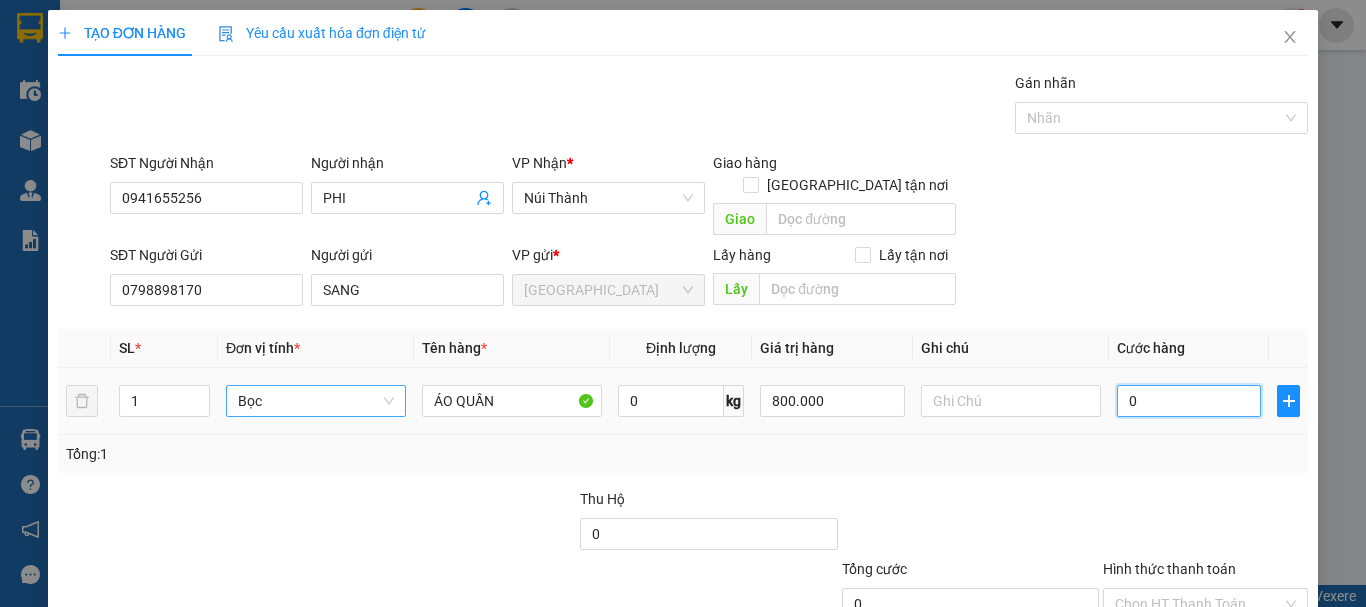 click on "0" at bounding box center [1189, 401] 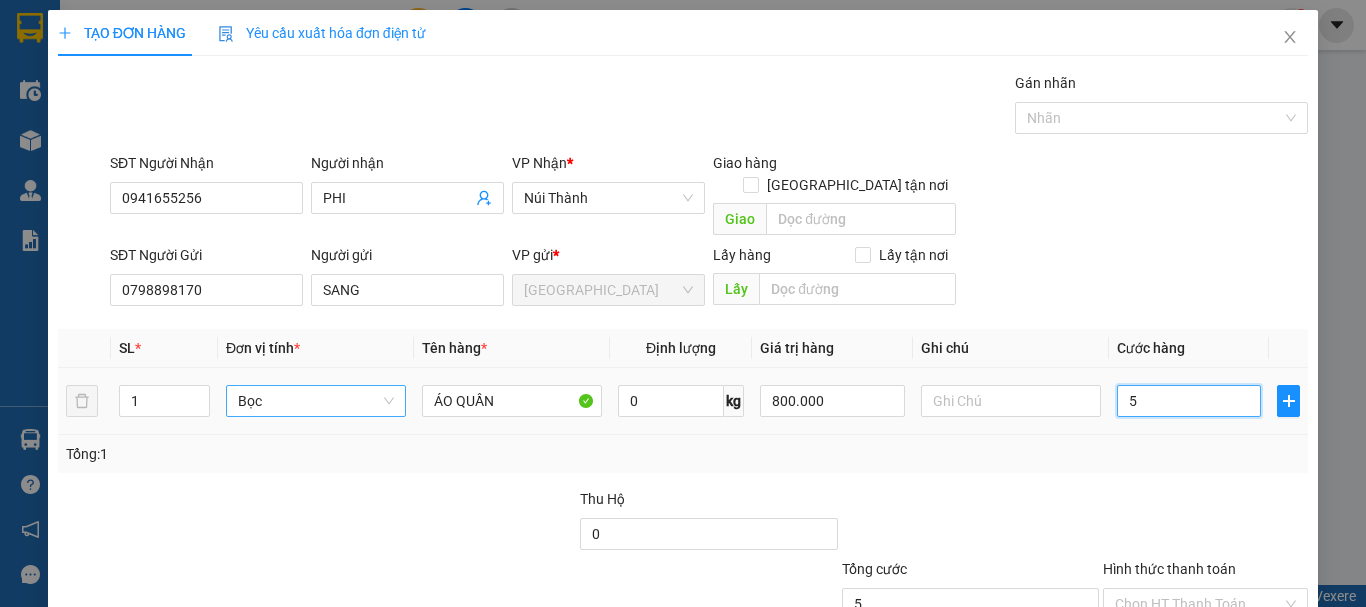 type on "50" 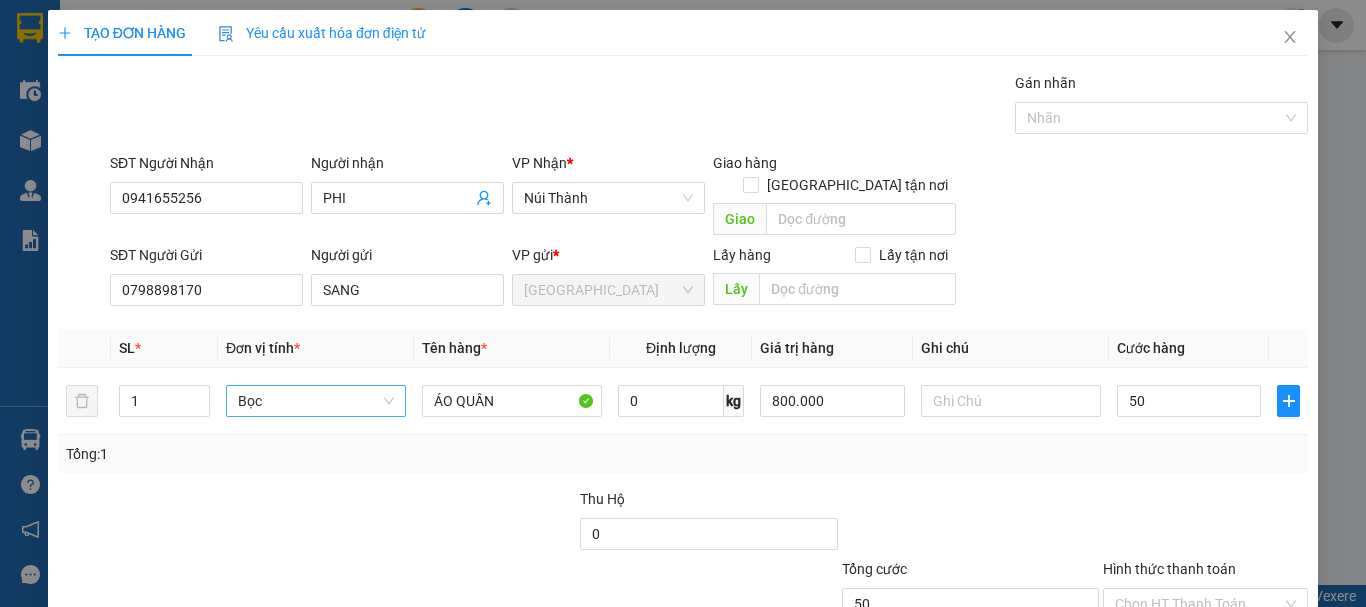type on "50.000" 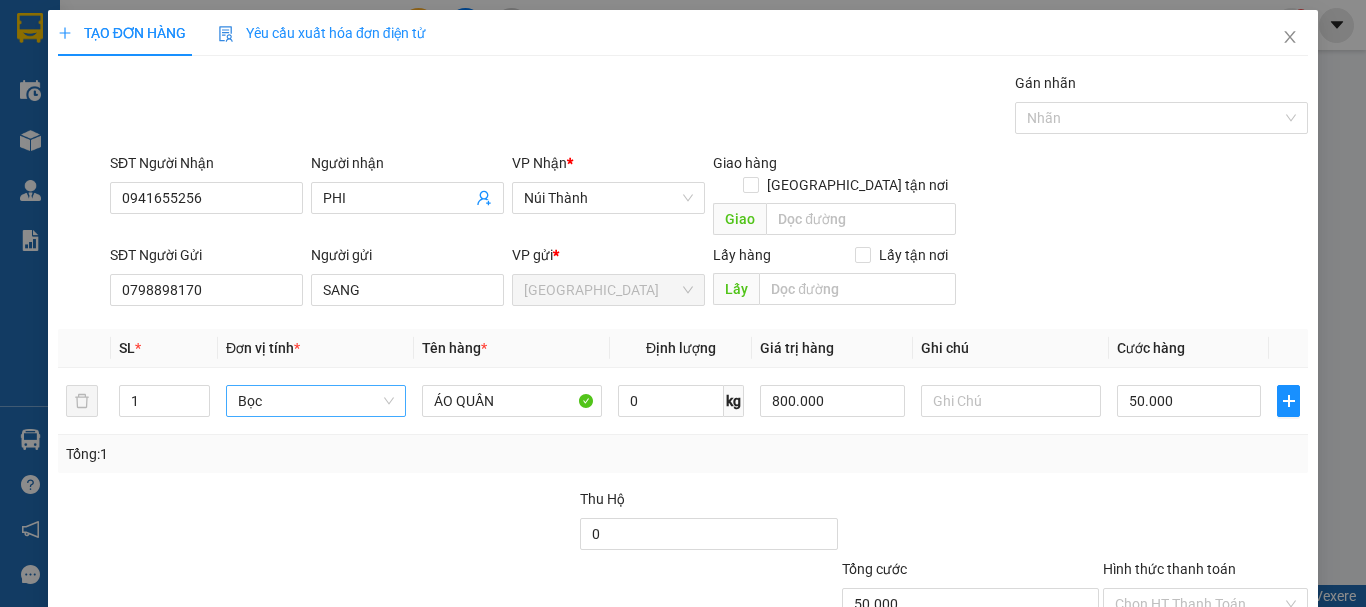 click on "Transit Pickup Surcharge Ids Transit Deliver Surcharge Ids Transit Deliver Surcharge Transit Deliver Surcharge Gói vận chuyển  * Tiêu chuẩn Gán nhãn   Nhãn SĐT Người Nhận 0941655256 Người nhận PHI VP Nhận  * Núi Thành Giao hàng Giao tận nơi Giao SĐT Người Gửi 0798898170 Người gửi SANG VP gửi  * [GEOGRAPHIC_DATA]  Lấy hàng Lấy tận nơi Lấy SL  * Đơn vị tính  * Tên hàng  * Định lượng Giá trị hàng Ghi chú Cước hàng                   1 Bọc ÁO QUẦN 0 kg 800.000 50.000 Tổng:  1 Thu Hộ 0 Tổng cước 50.000 Hình thức thanh toán Chọn HT Thanh Toán Số tiền thu trước 0 Chưa thanh toán 50.000 Chọn HT Thanh Toán Lưu nháp Xóa Thông tin [PERSON_NAME] và In" at bounding box center (683, 393) 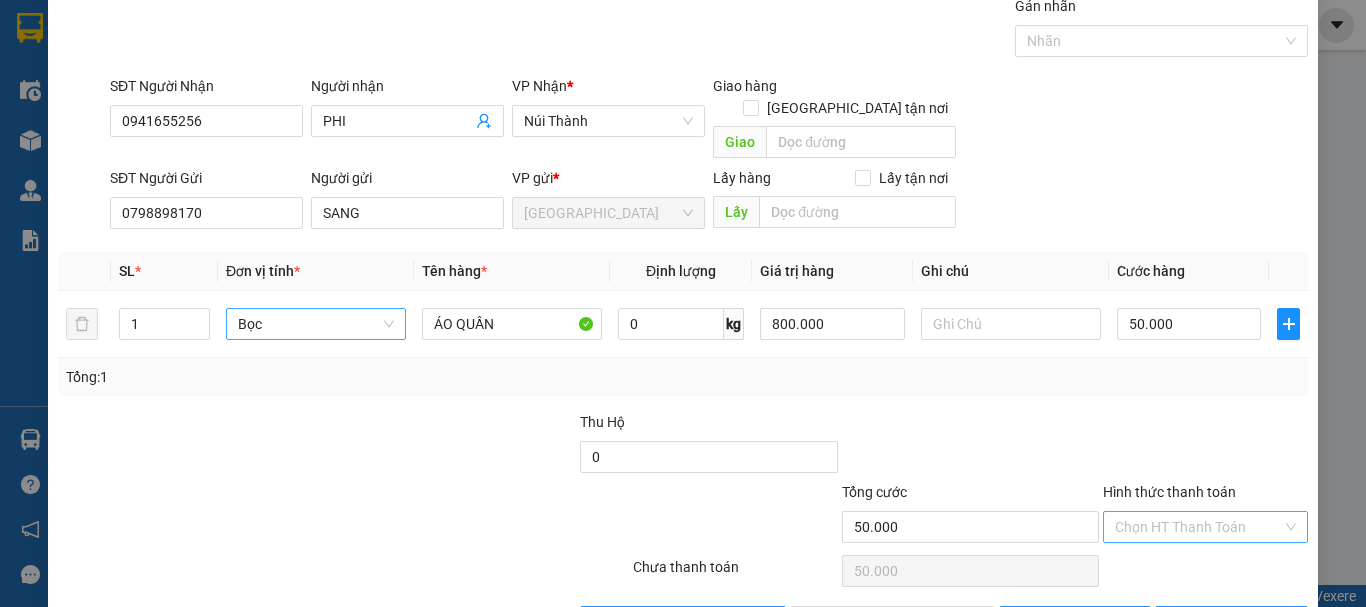 scroll, scrollTop: 125, scrollLeft: 0, axis: vertical 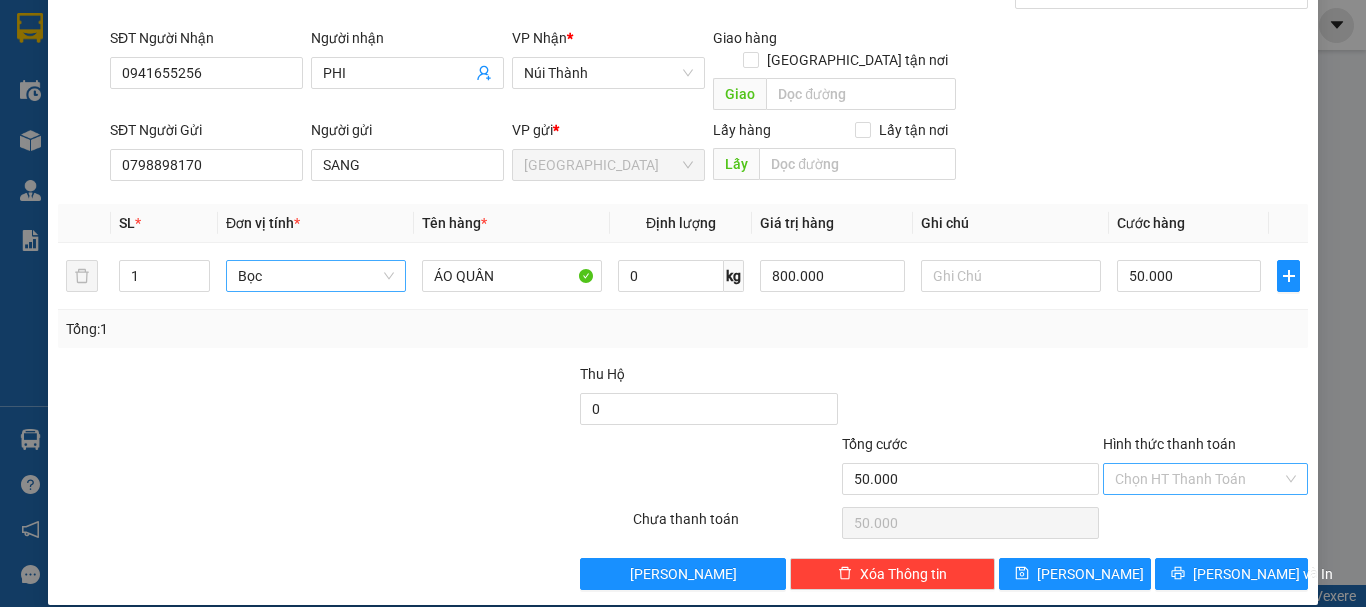 click on "Hình thức thanh toán" at bounding box center [1198, 479] 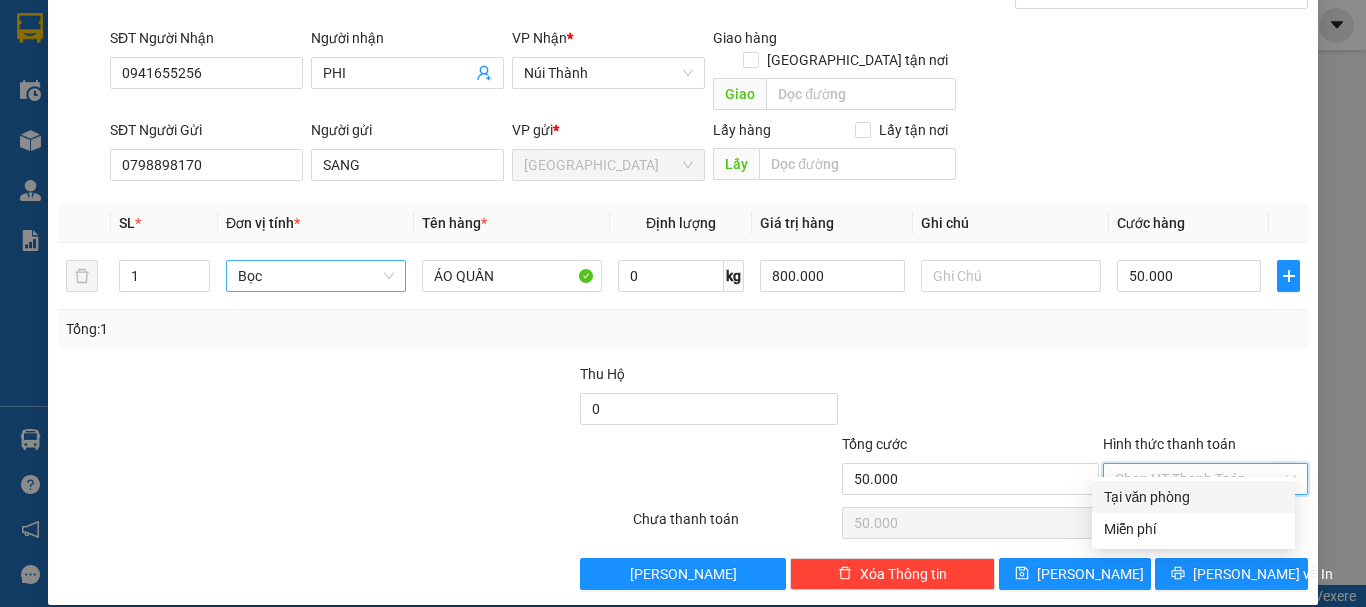 drag, startPoint x: 1173, startPoint y: 493, endPoint x: 1190, endPoint y: 515, distance: 27.802877 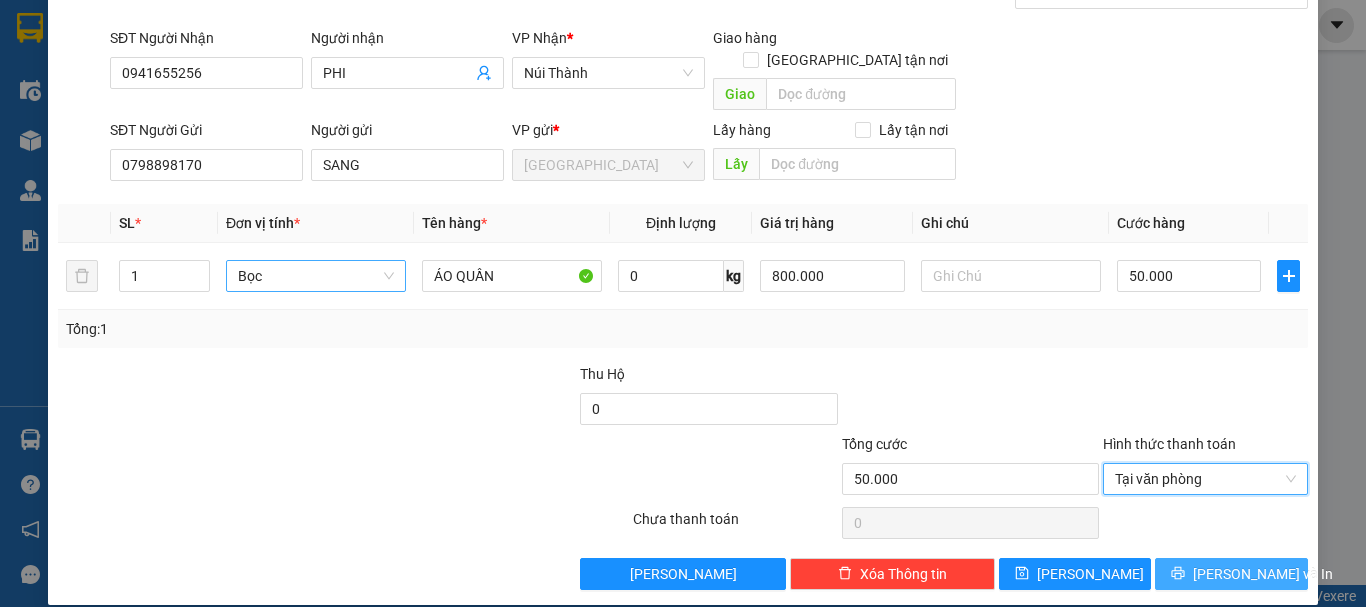 click on "[PERSON_NAME] và In" at bounding box center [1263, 574] 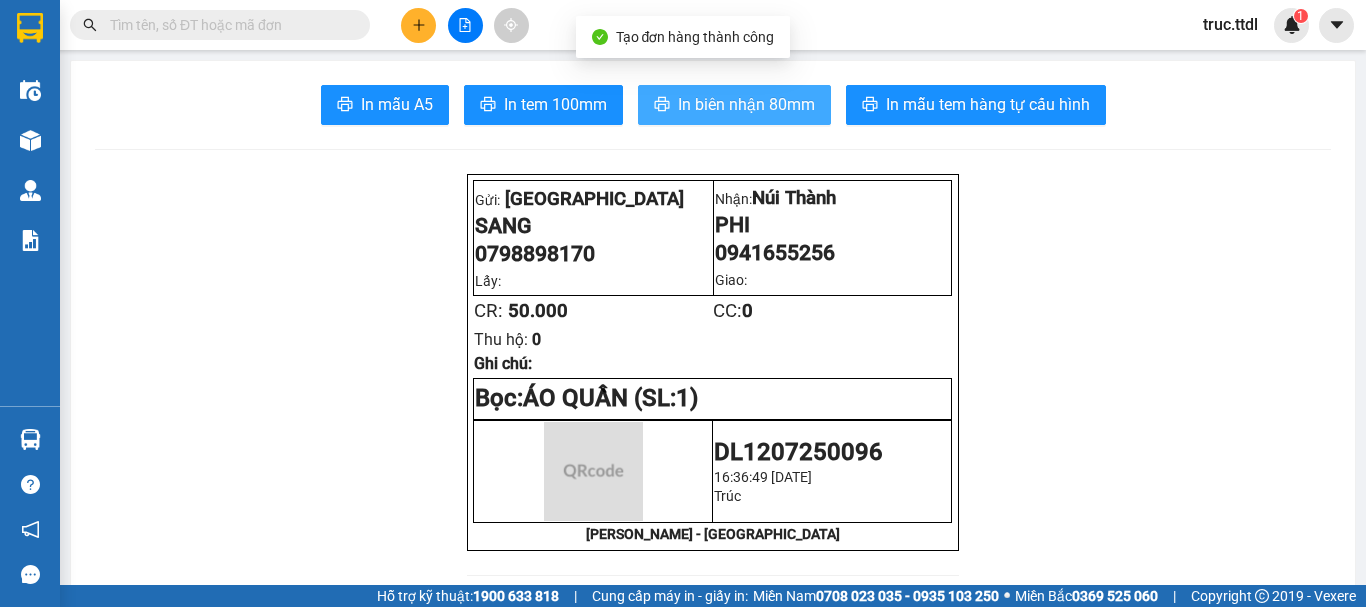 click on "In biên nhận 80mm" at bounding box center [746, 104] 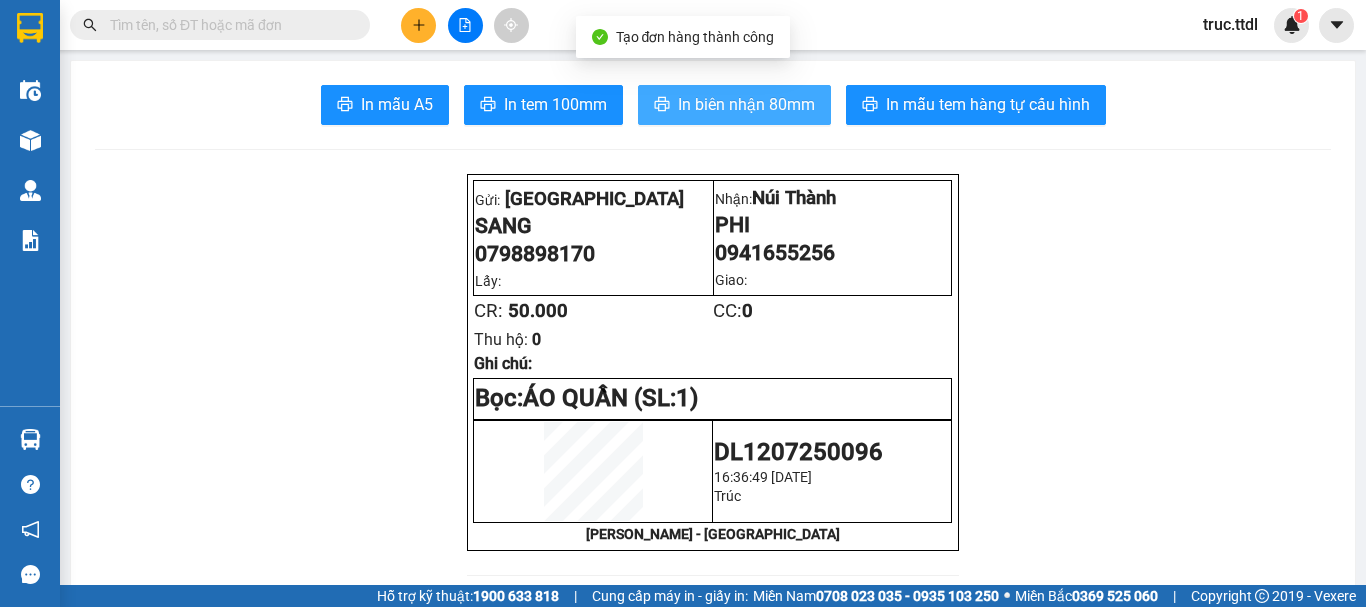 scroll, scrollTop: 0, scrollLeft: 0, axis: both 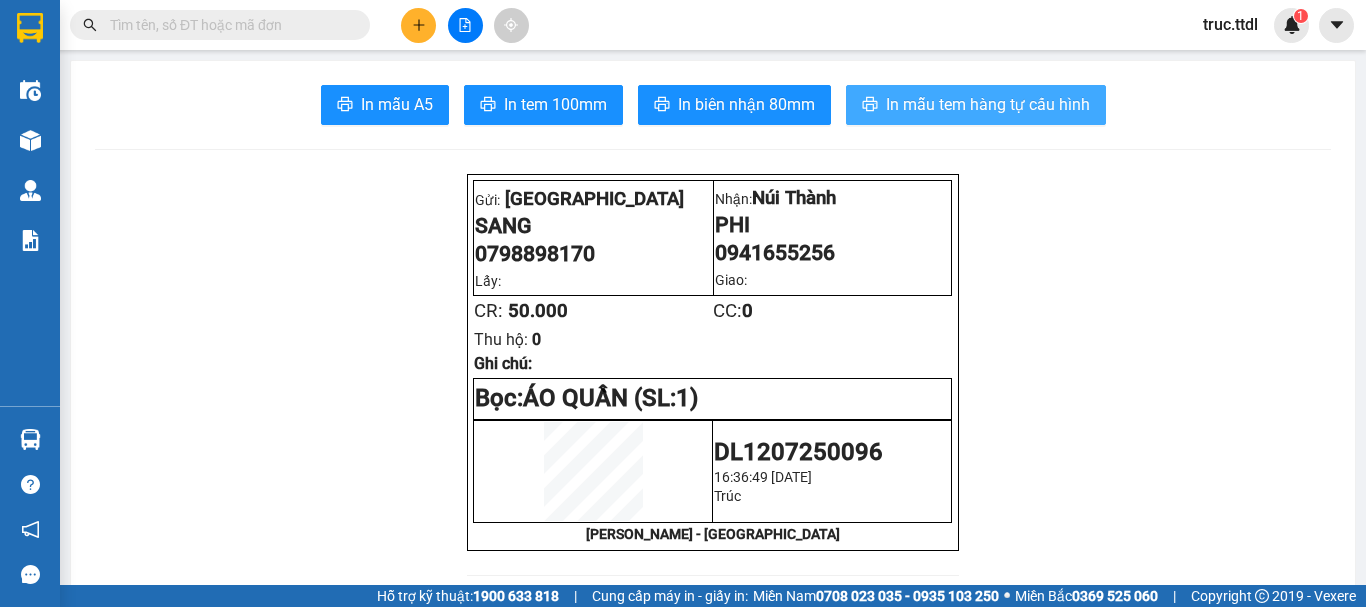 click on "In mẫu tem hàng tự cấu hình" at bounding box center (988, 104) 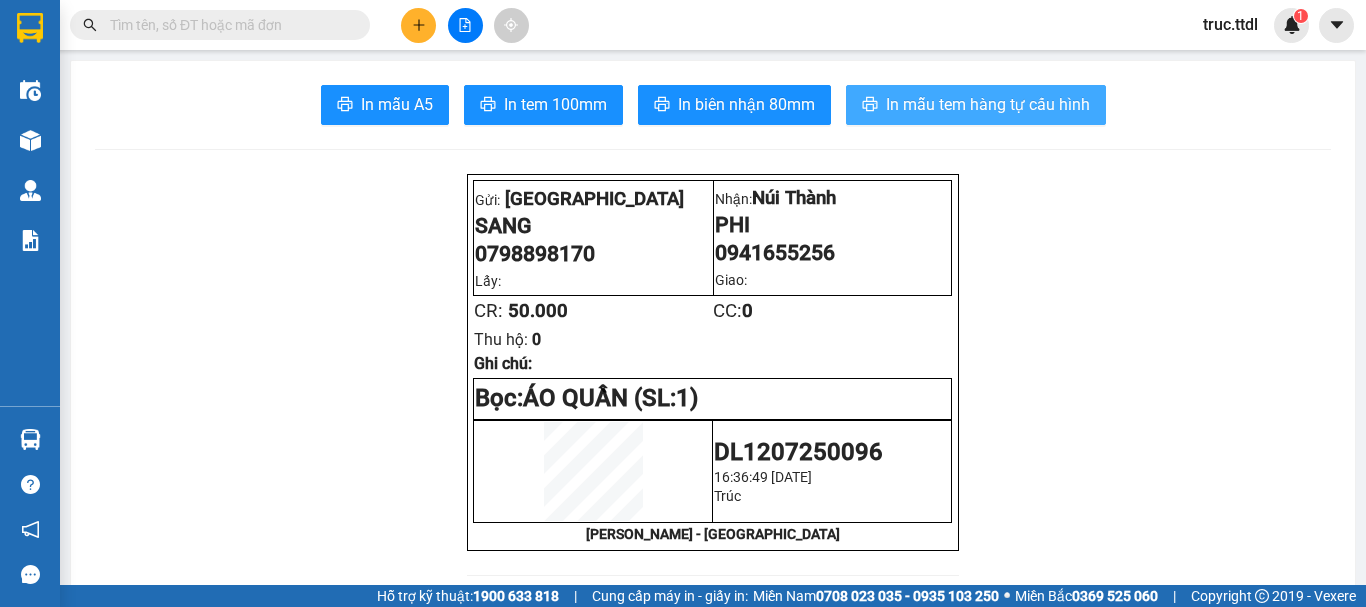 scroll, scrollTop: 0, scrollLeft: 0, axis: both 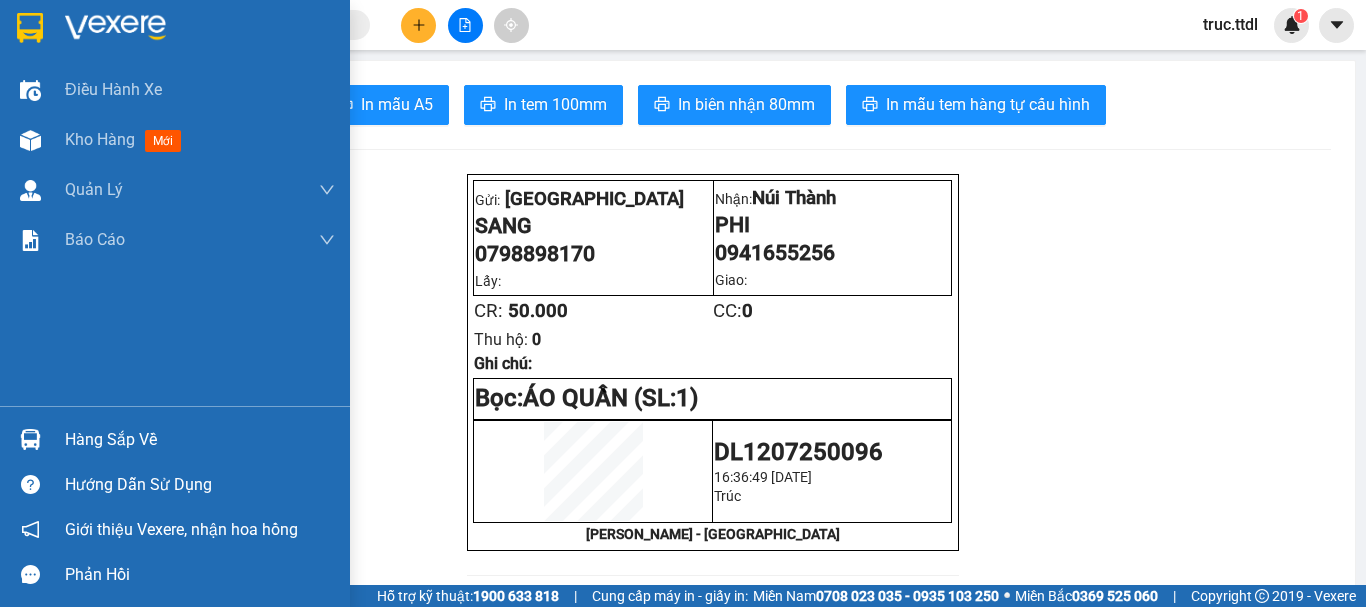click at bounding box center [30, 28] 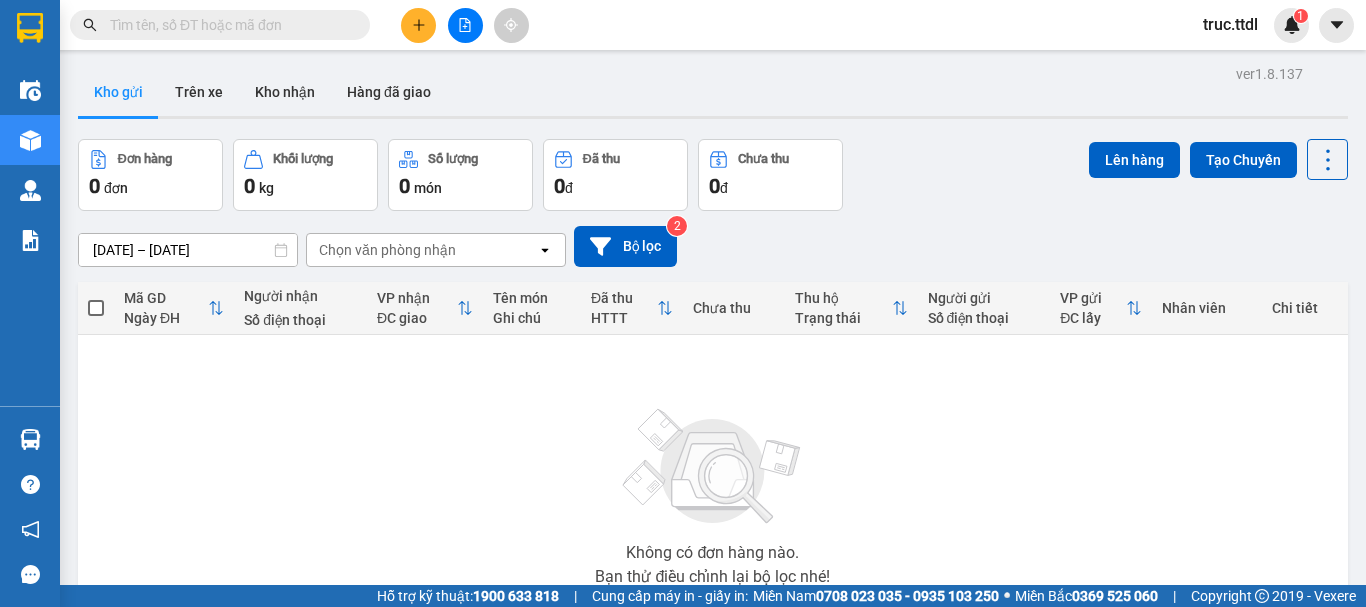click at bounding box center [228, 25] 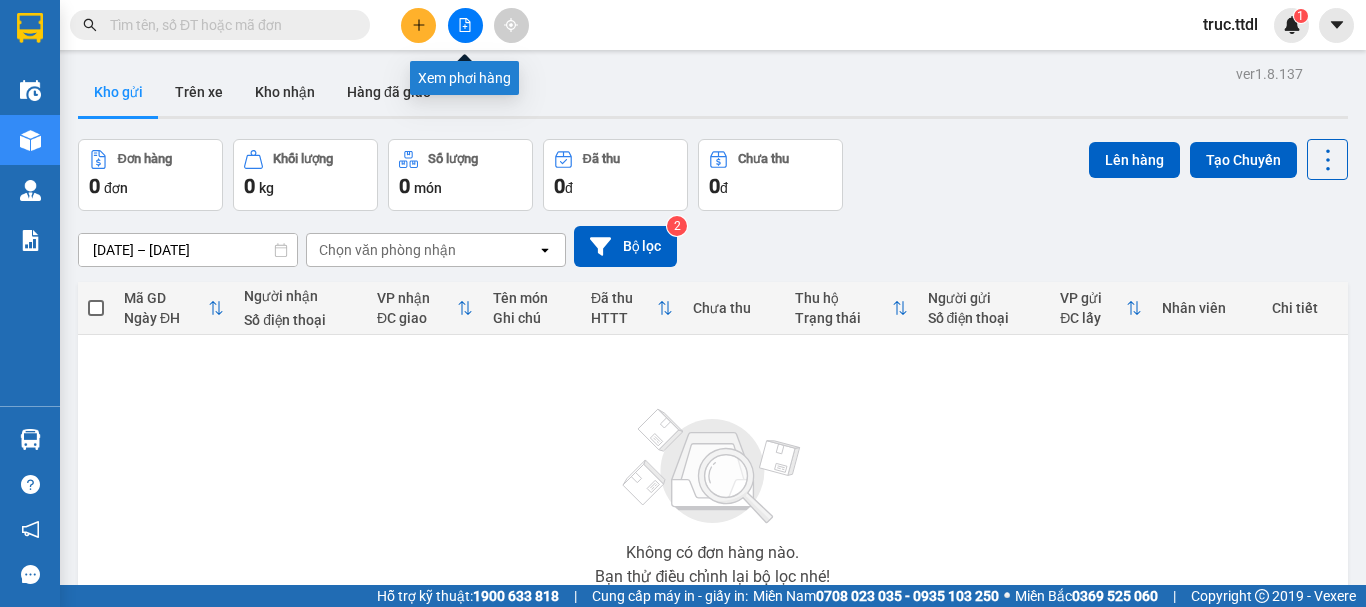 click 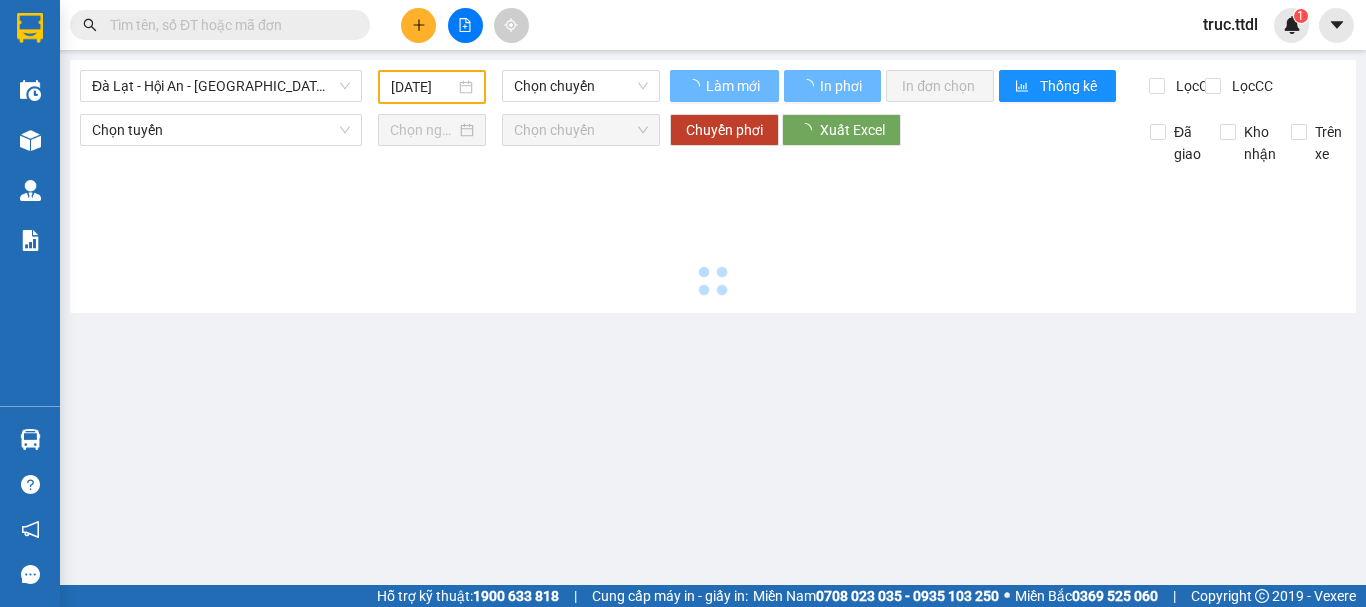 type on "[DATE]" 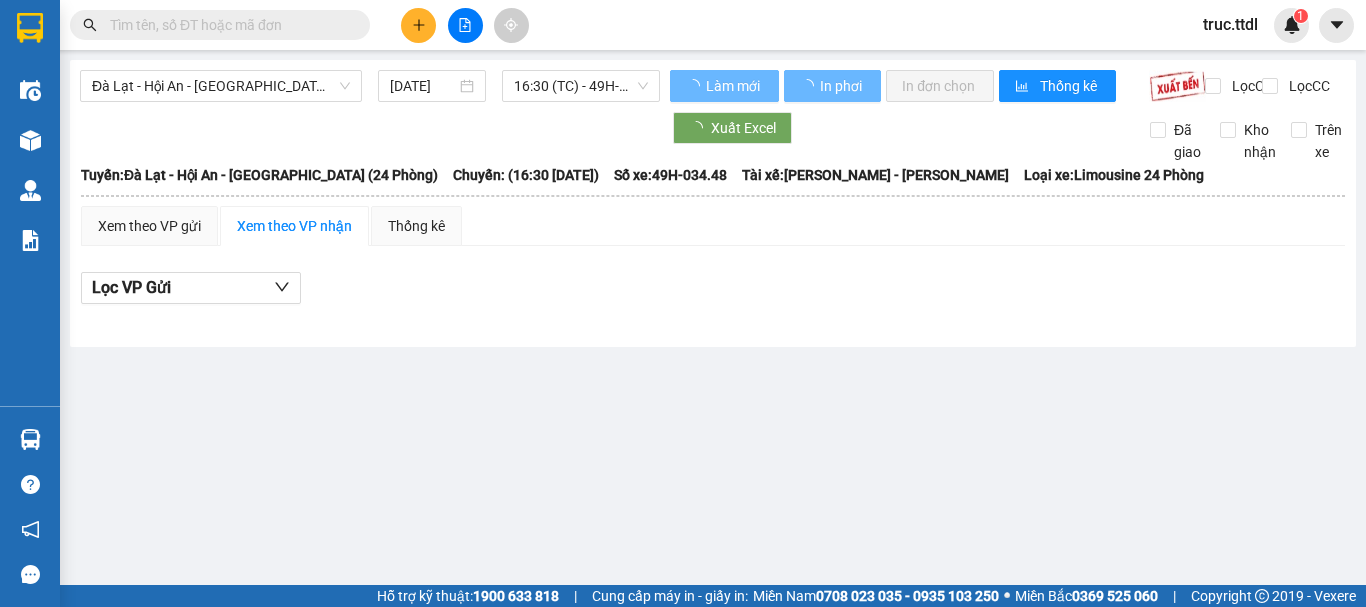 click on "Đà Lạt - Hội An - [GEOGRAPHIC_DATA] (24 Phòng)" at bounding box center (221, 86) 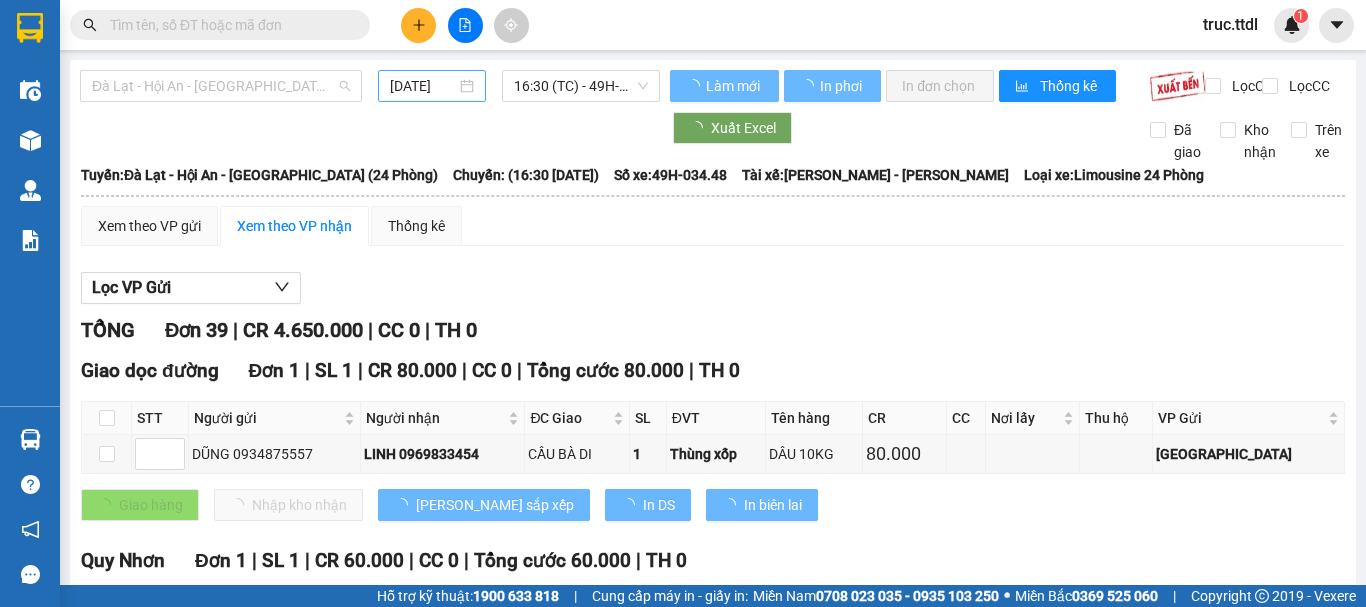 click on "[DATE]" at bounding box center (423, 86) 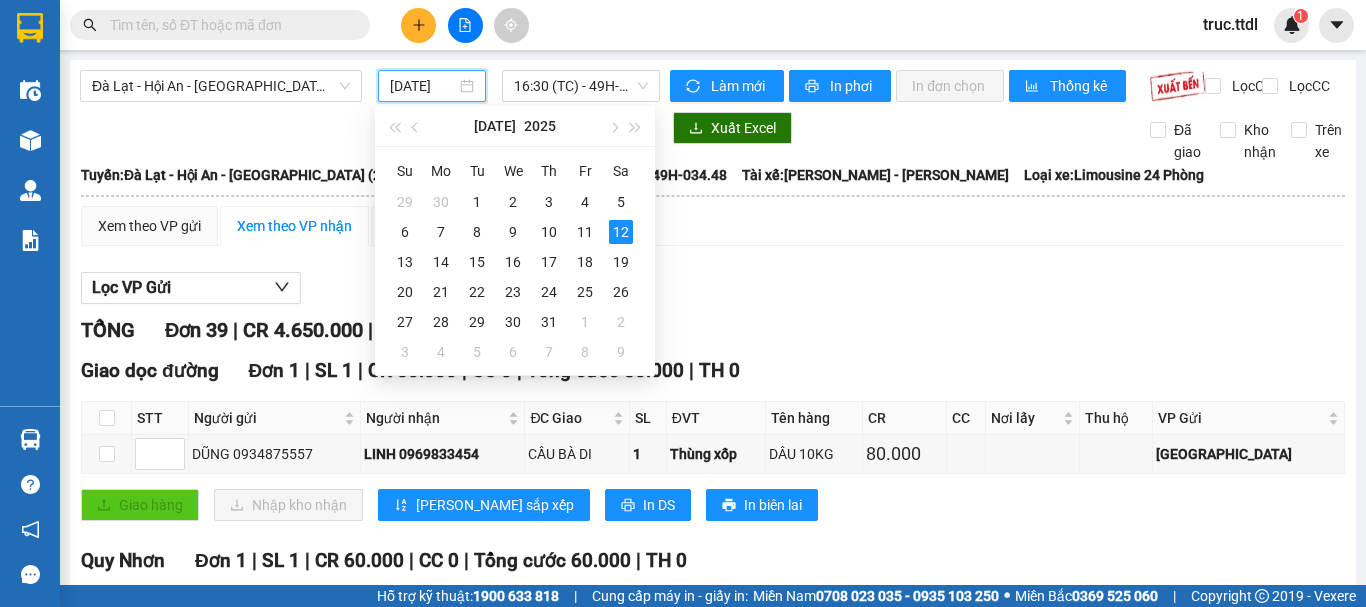 click at bounding box center (228, 25) 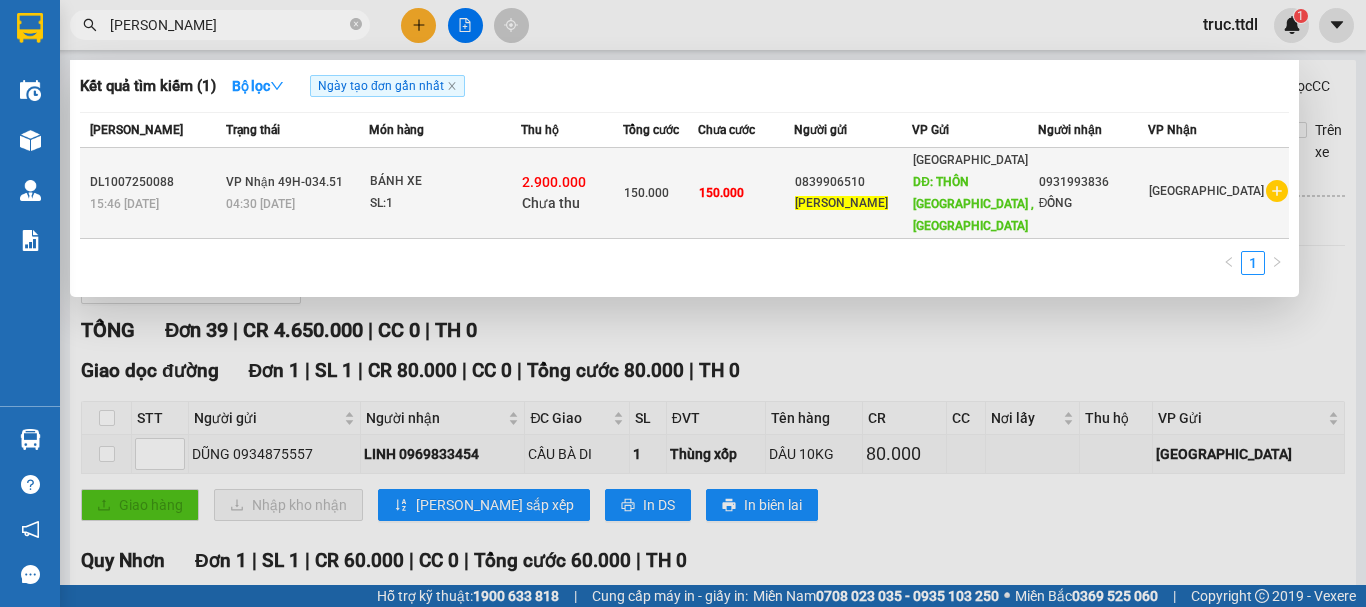 type on "[PERSON_NAME]" 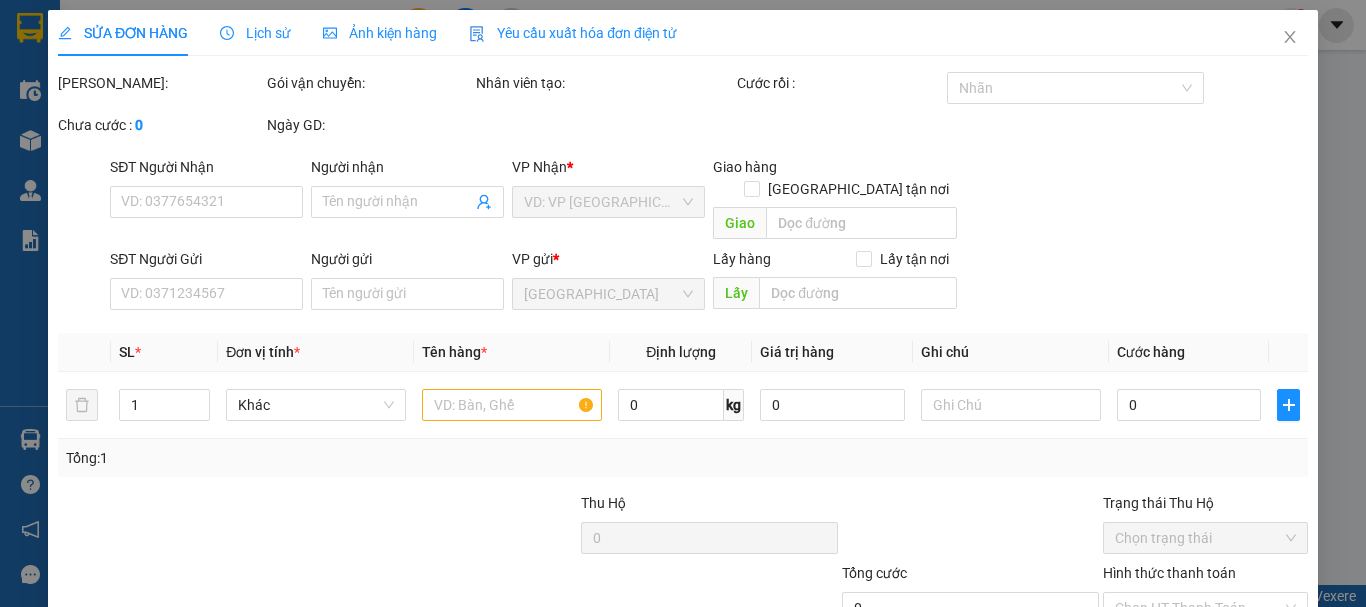type on "0931993836" 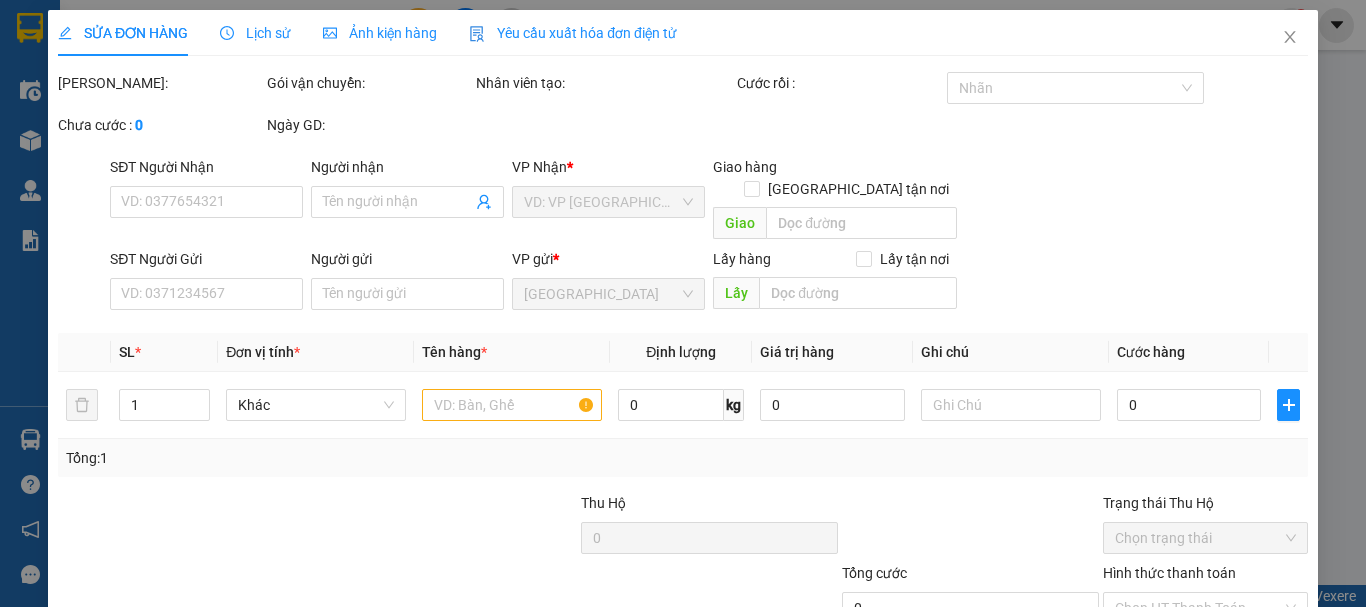 type on "150.000" 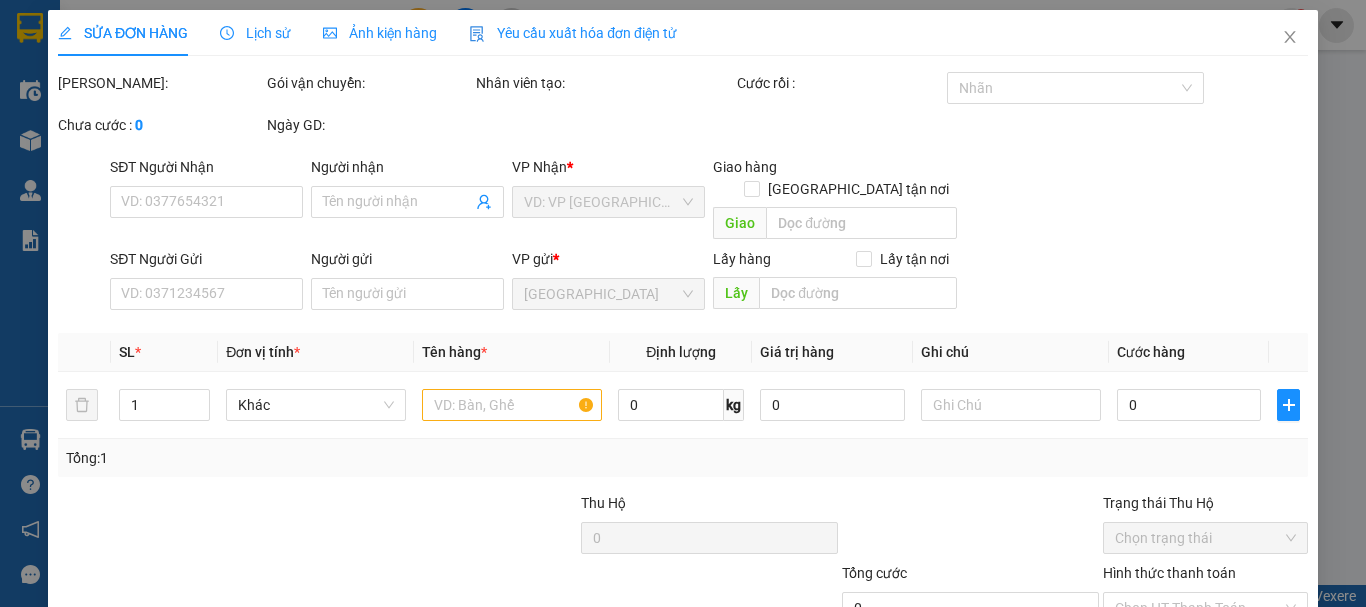 type on "150.000" 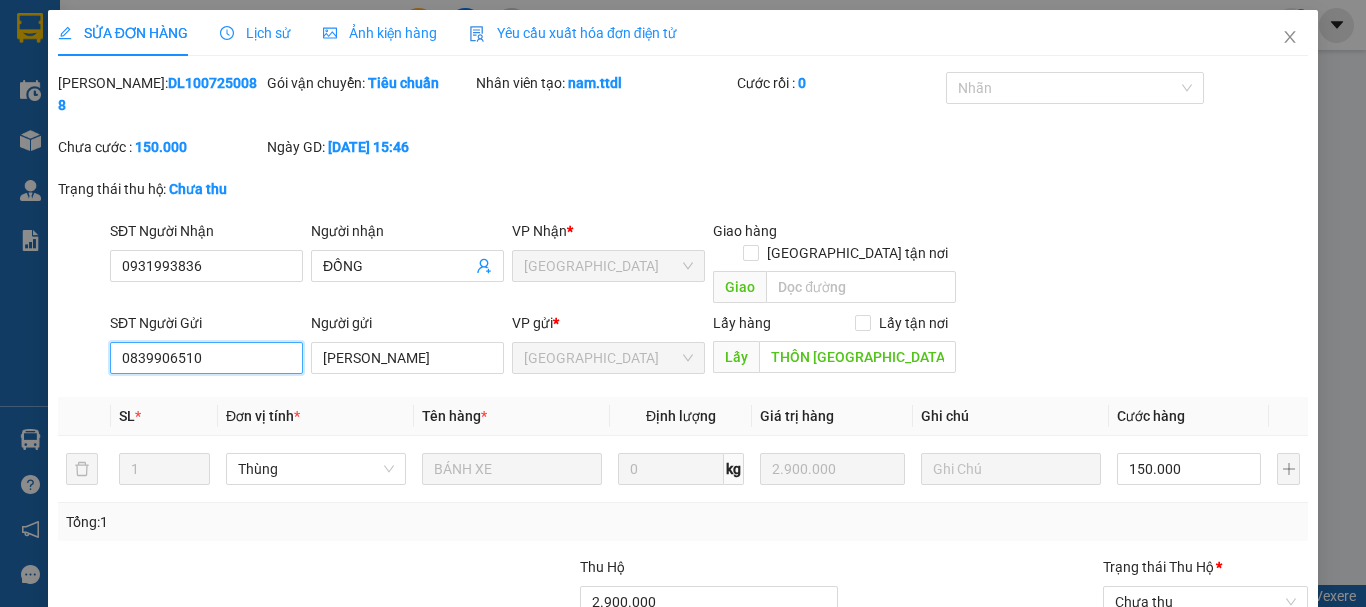 drag, startPoint x: 207, startPoint y: 318, endPoint x: 55, endPoint y: 327, distance: 152.26622 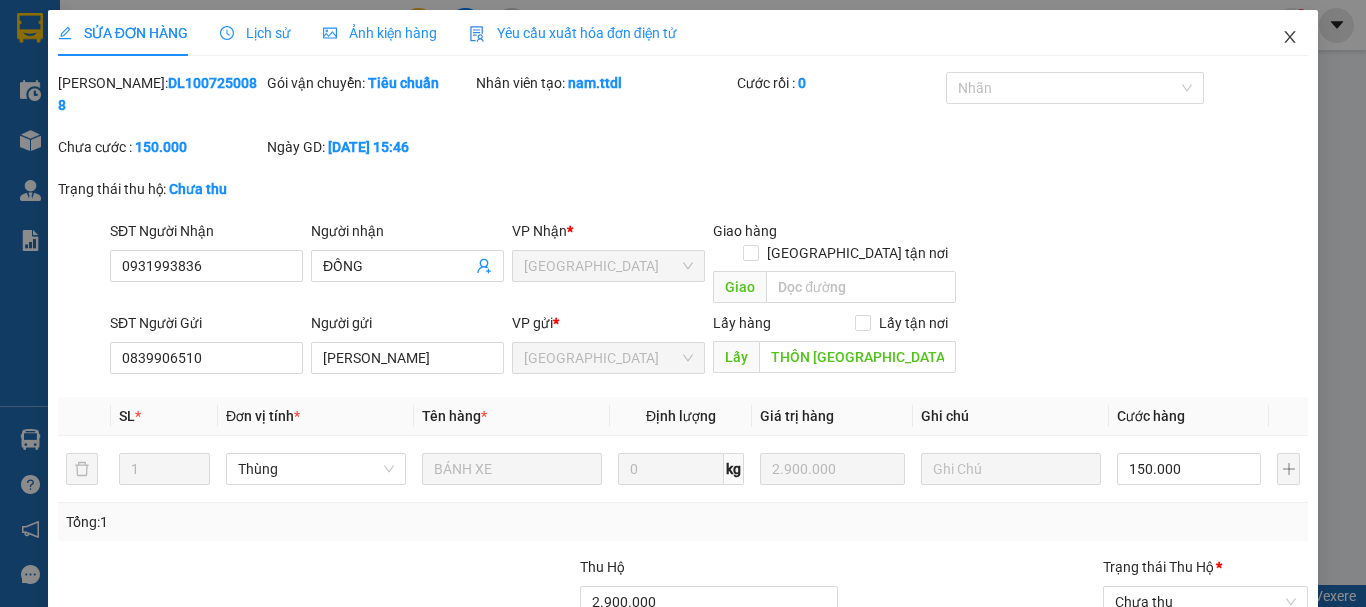 click at bounding box center (1290, 38) 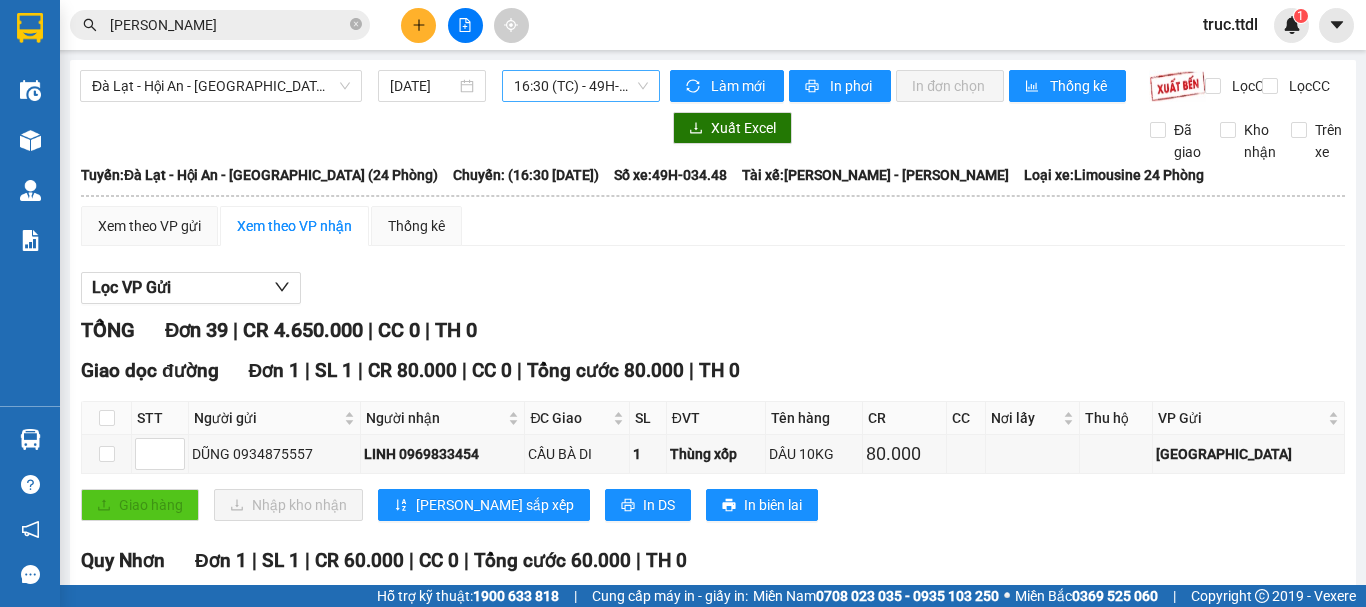 click on "16:30   (TC)   - 49H-034.48" at bounding box center (581, 86) 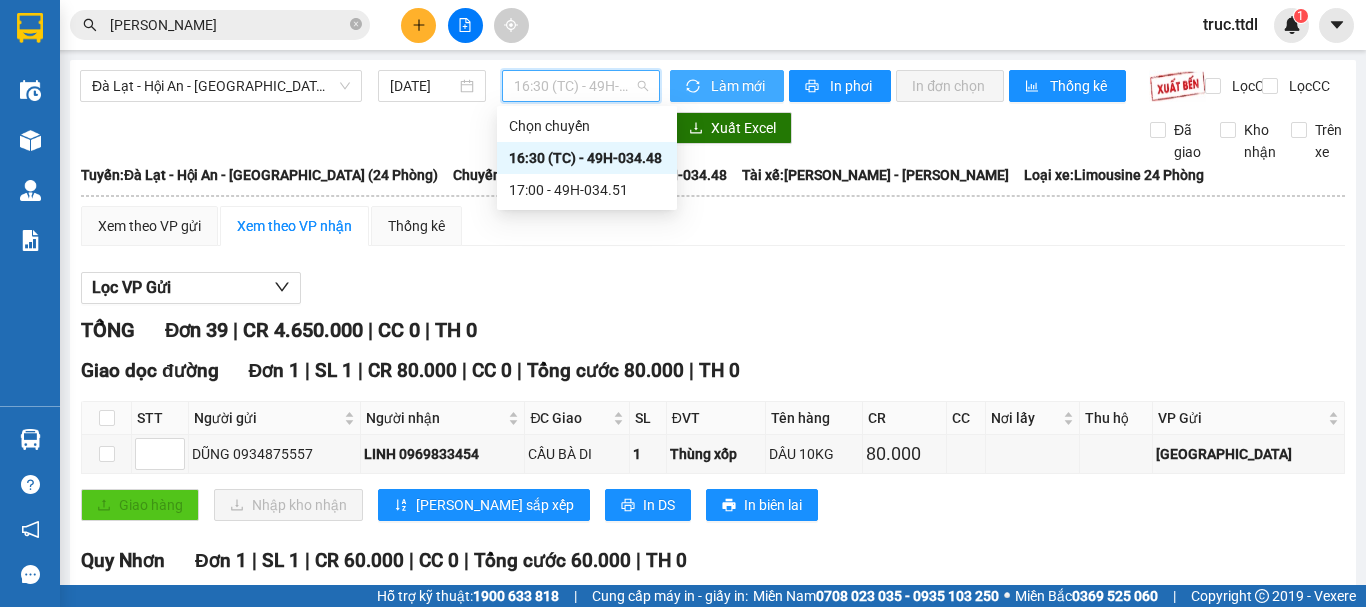 click on "Làm mới" at bounding box center [739, 86] 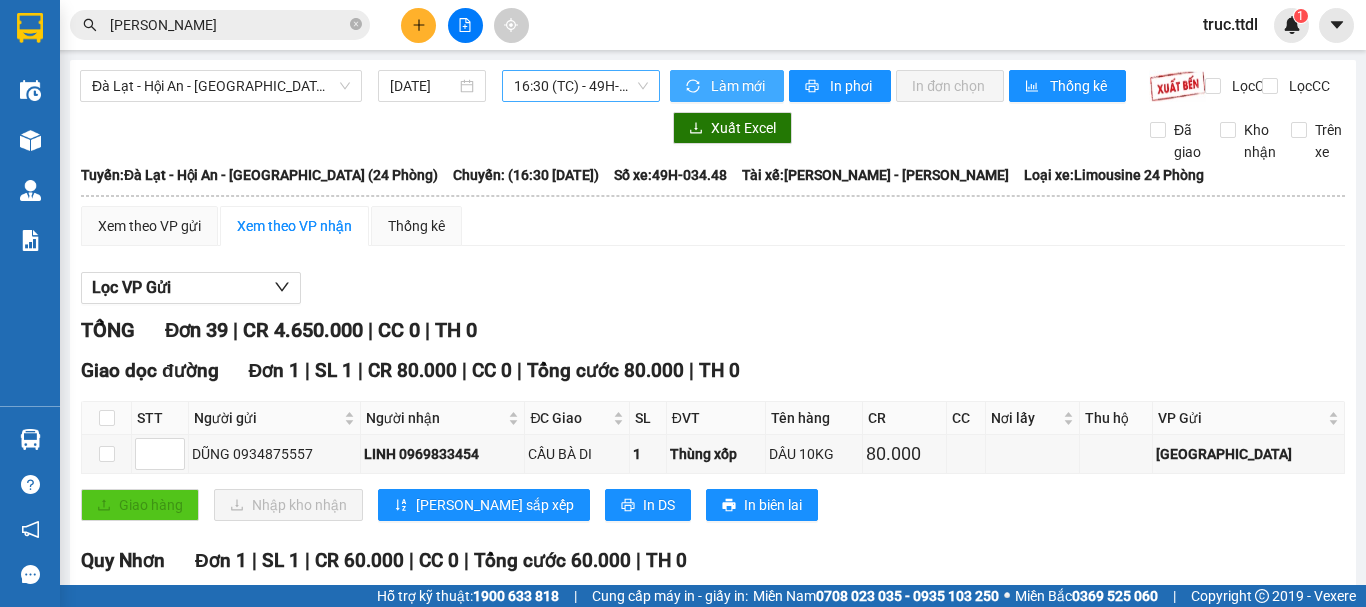 click on "16:30   (TC)   - 49H-034.48" at bounding box center (581, 86) 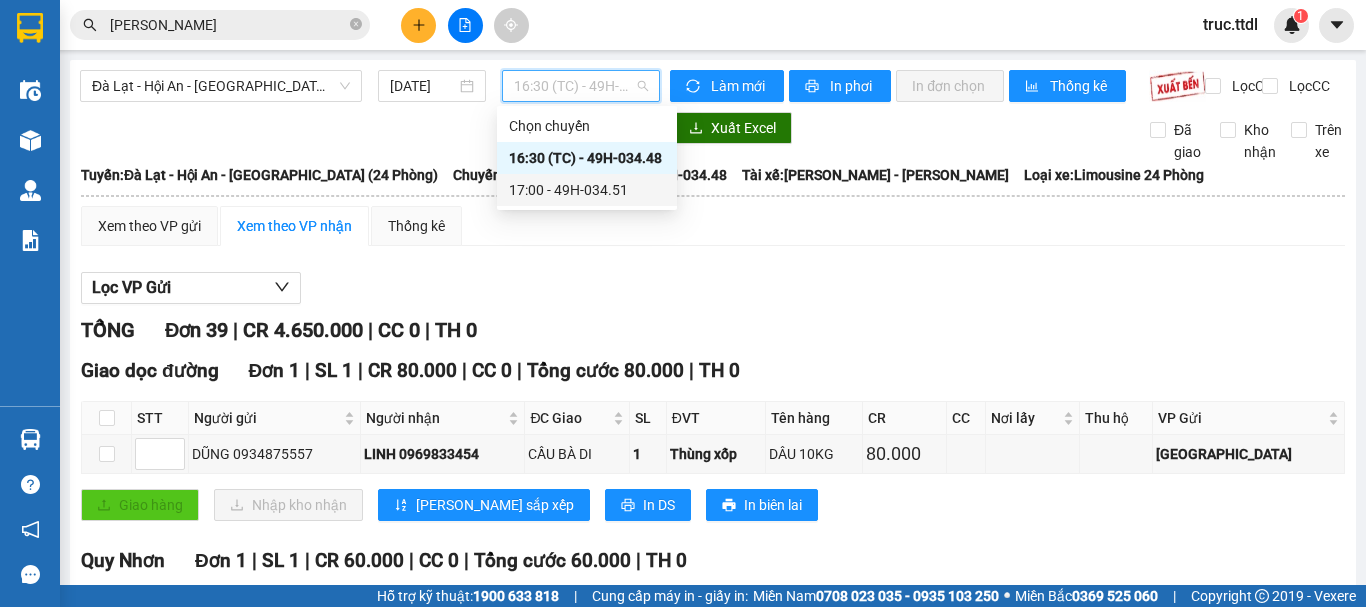 click on "17:00     - 49H-034.51" at bounding box center [587, 190] 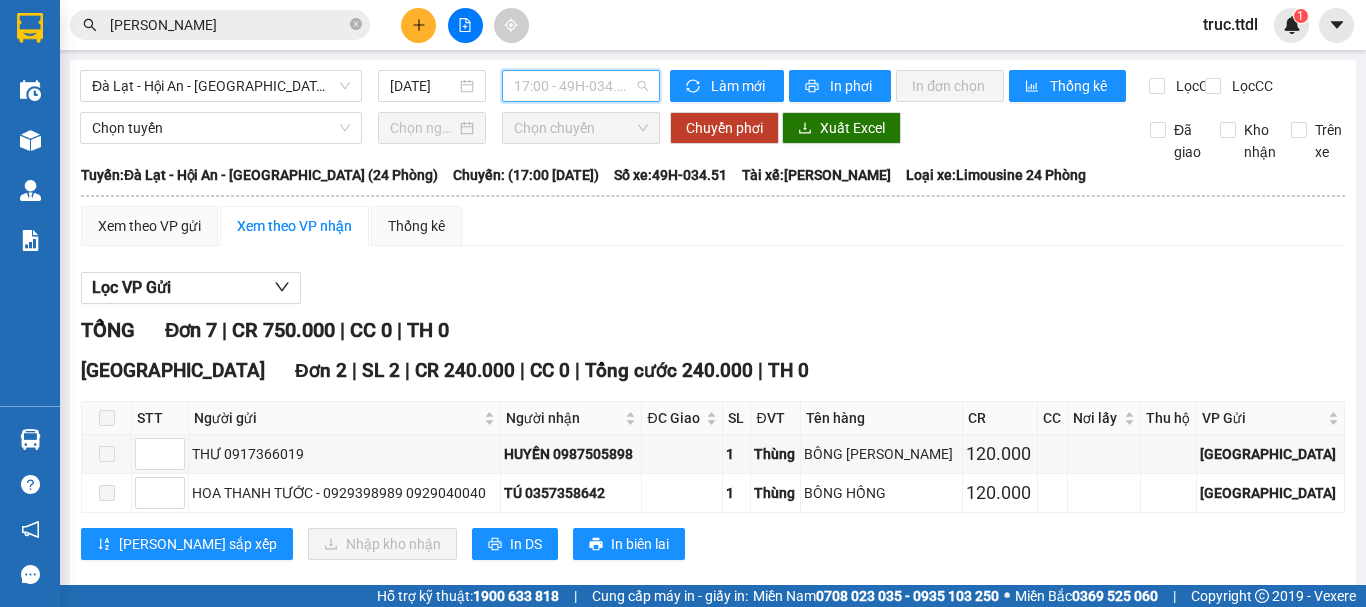 click on "17:00     - 49H-034.51" at bounding box center [581, 86] 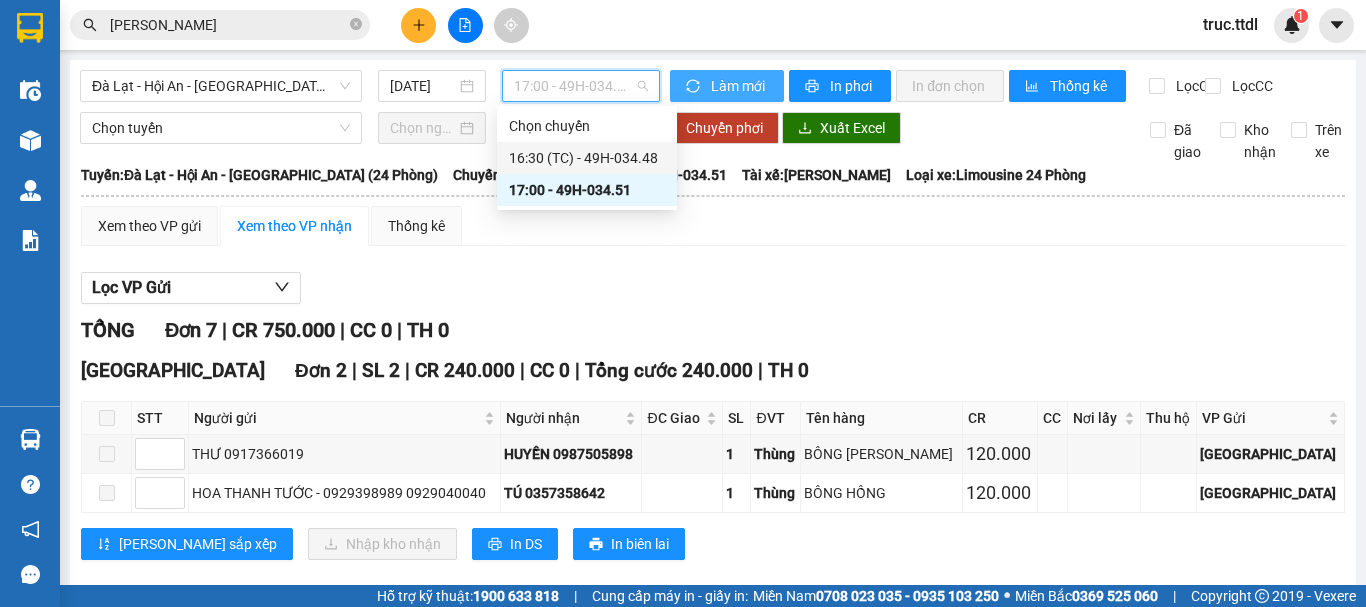 click on "Làm mới" at bounding box center (727, 86) 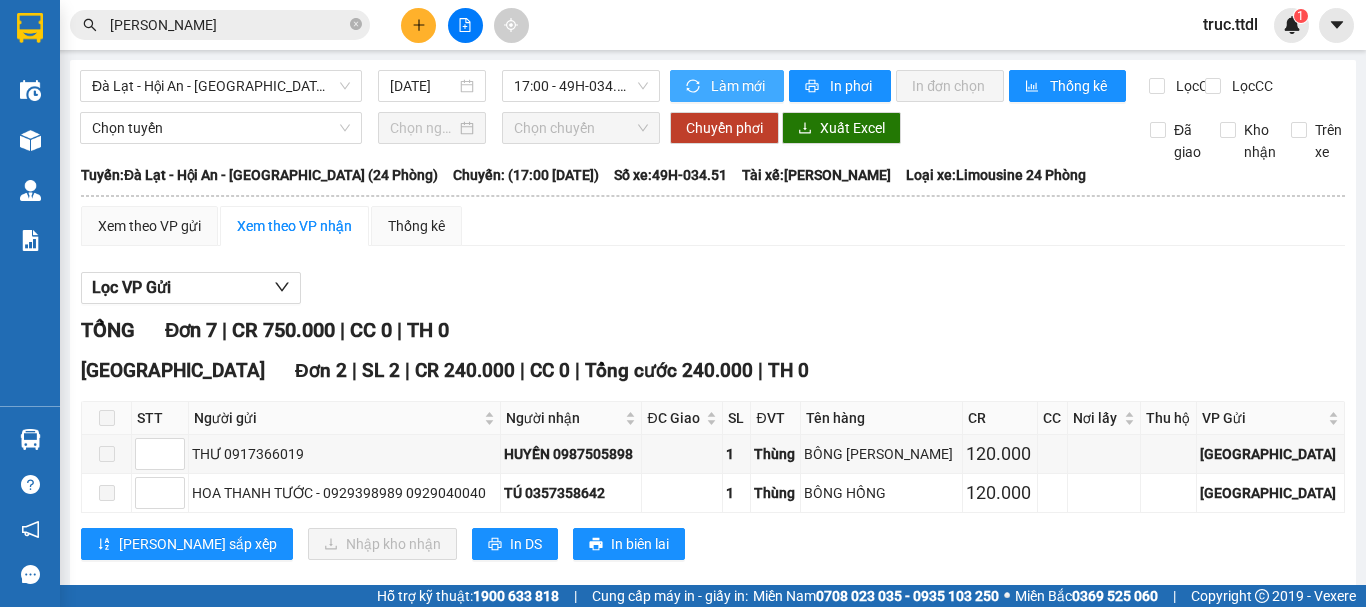 click on "Làm mới" at bounding box center [727, 86] 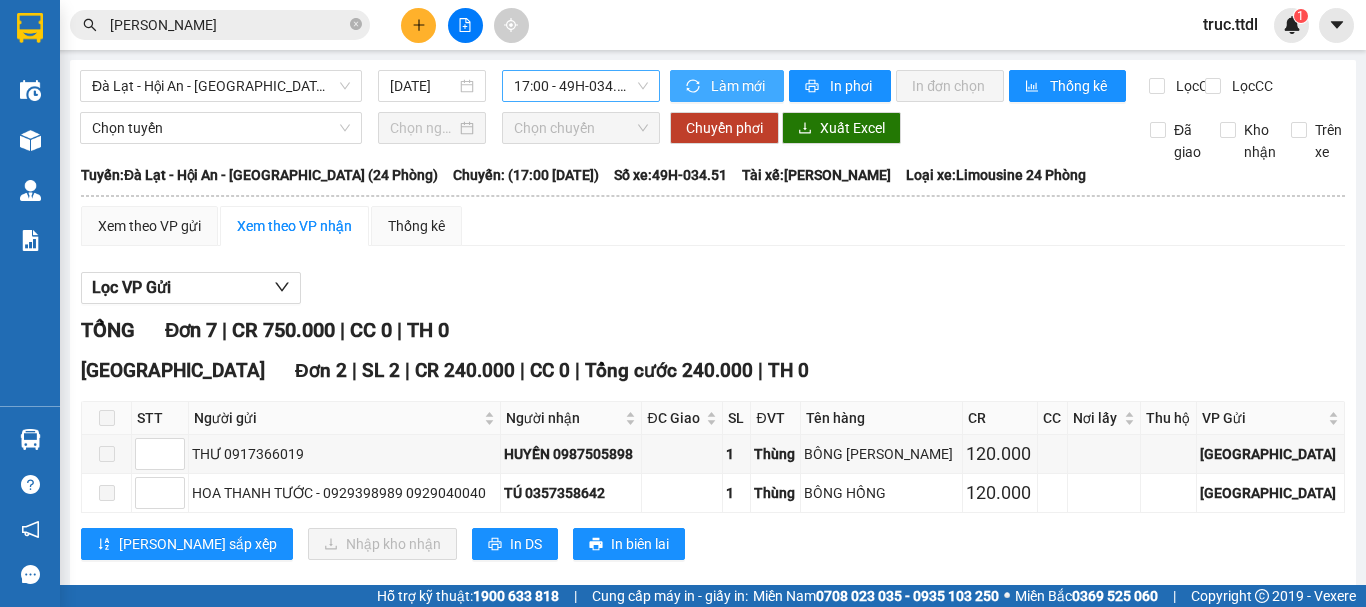 click on "17:00     - 49H-034.51" at bounding box center [581, 86] 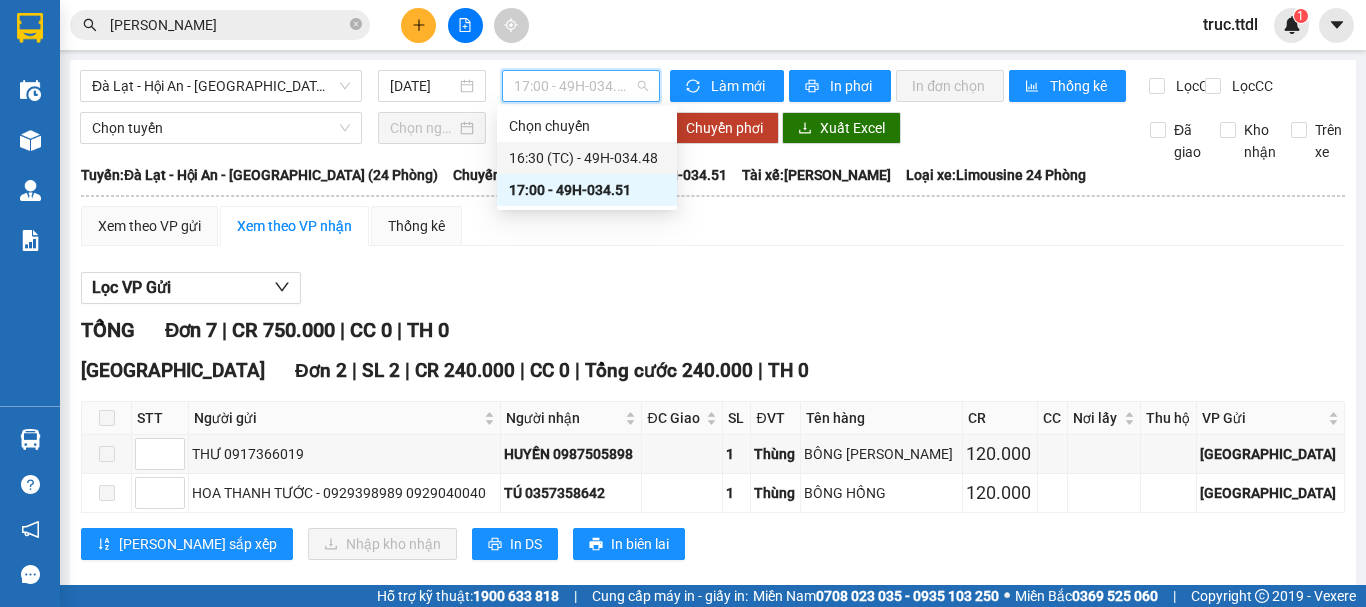 click on "16:30   (TC)   - 49H-034.48" at bounding box center (587, 158) 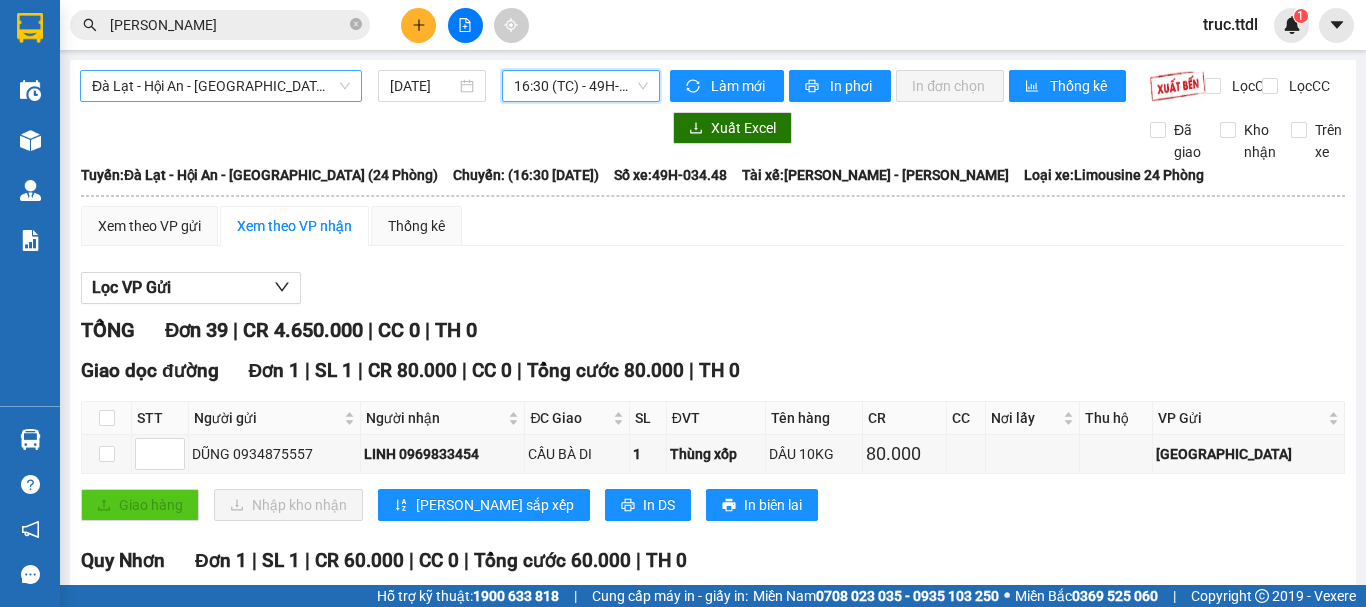 click on "Đà Lạt - Hội An - [GEOGRAPHIC_DATA] (24 Phòng)" at bounding box center (221, 86) 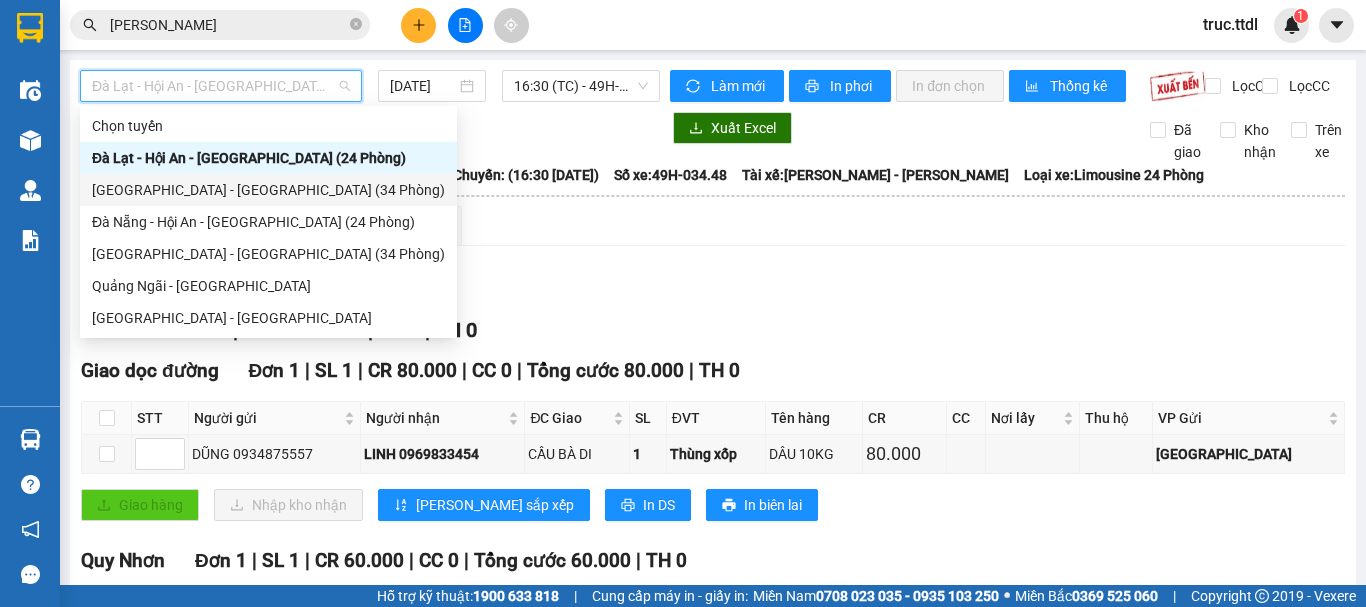 click on "[GEOGRAPHIC_DATA] - [GEOGRAPHIC_DATA] (34 Phòng)" at bounding box center [268, 190] 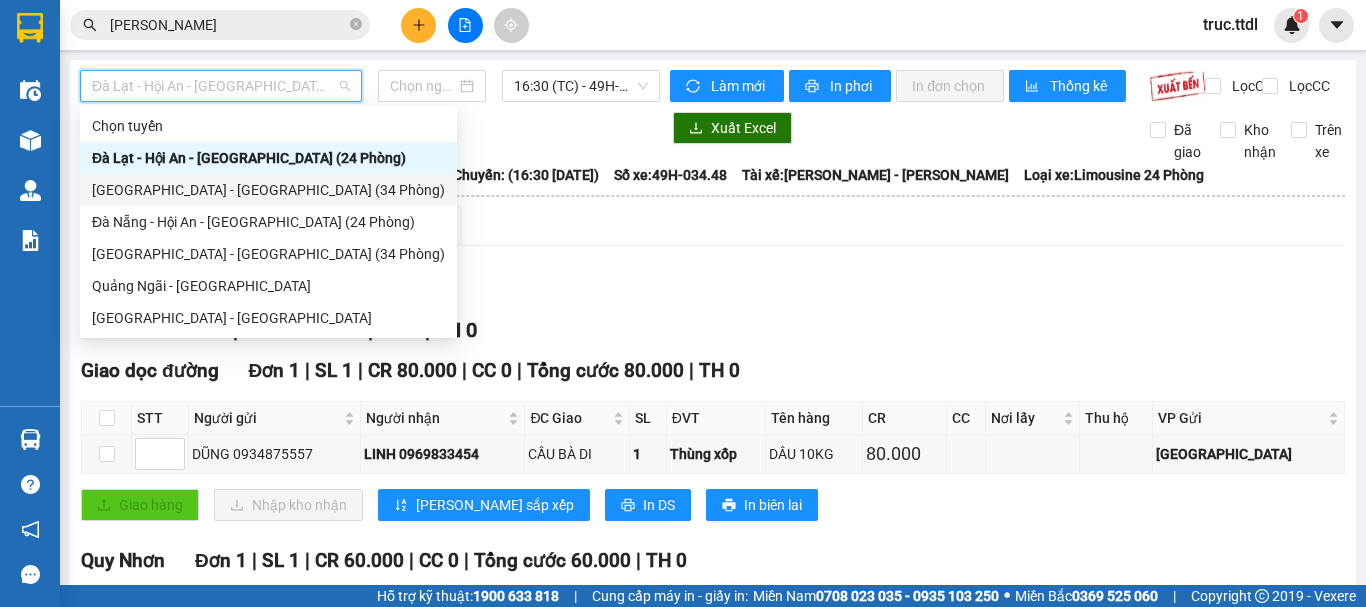 type on "[DATE]" 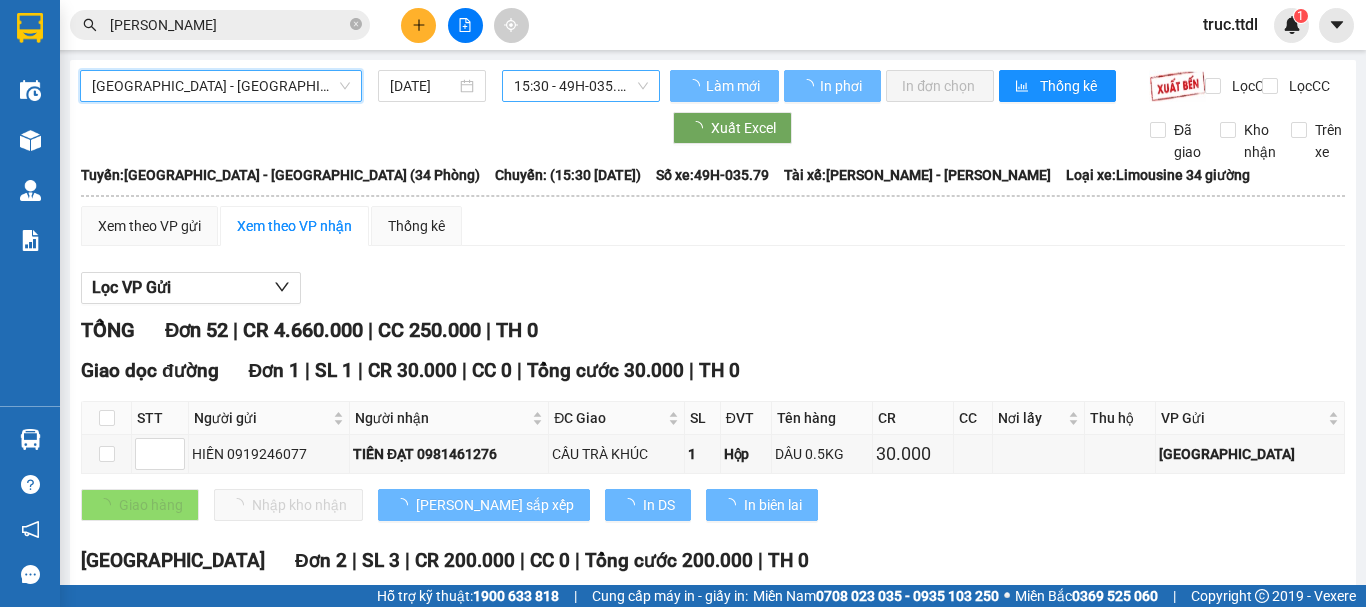 click on "15:30     - 49H-035.79" at bounding box center [581, 86] 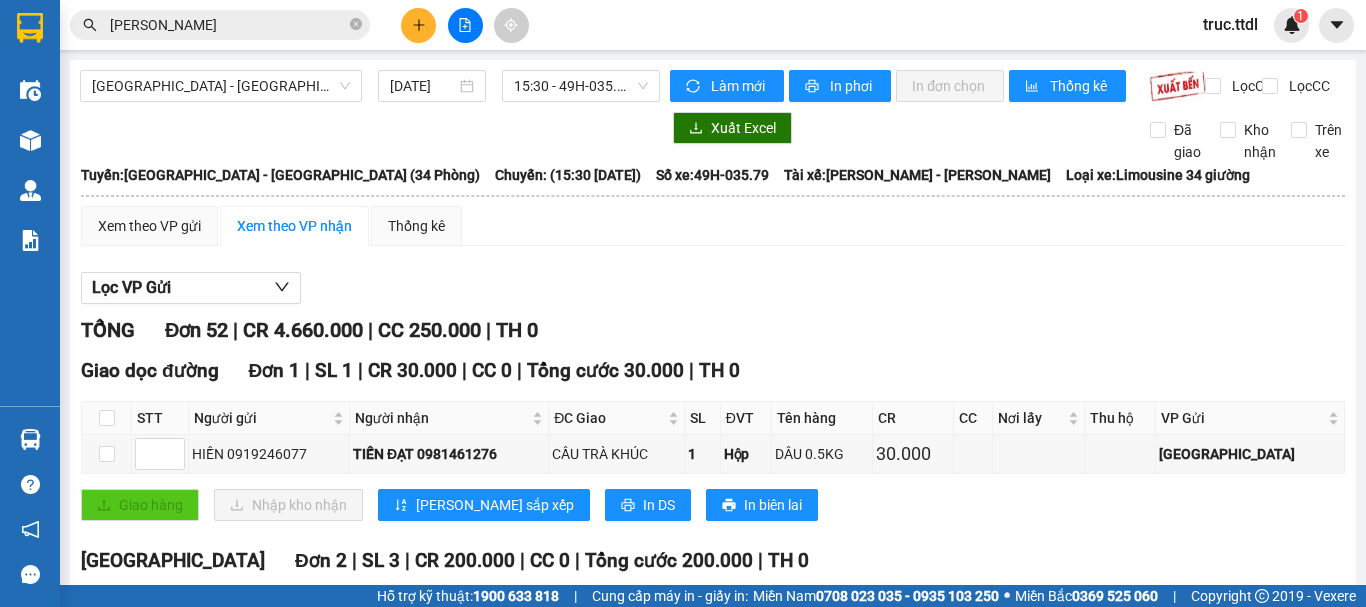 click on "TỔNG Đơn   52 | CR   4.660.000 | CC   250.000 | TH   0" at bounding box center [713, 330] 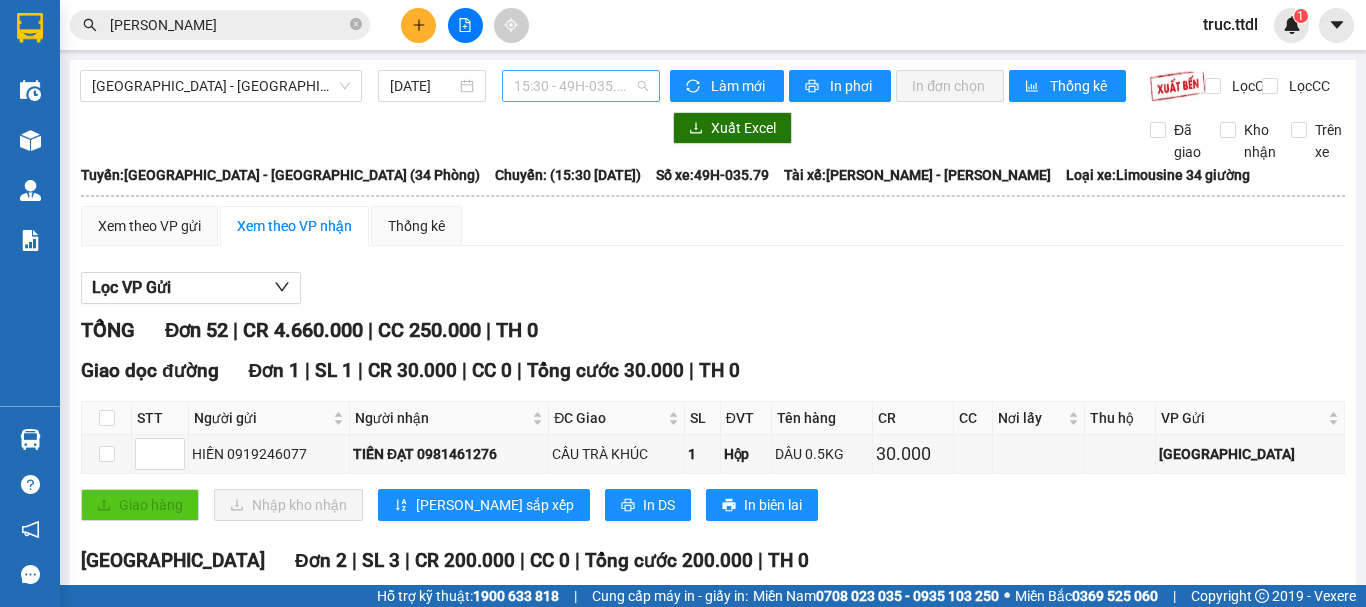 click on "15:30     - 49H-035.79" at bounding box center [581, 86] 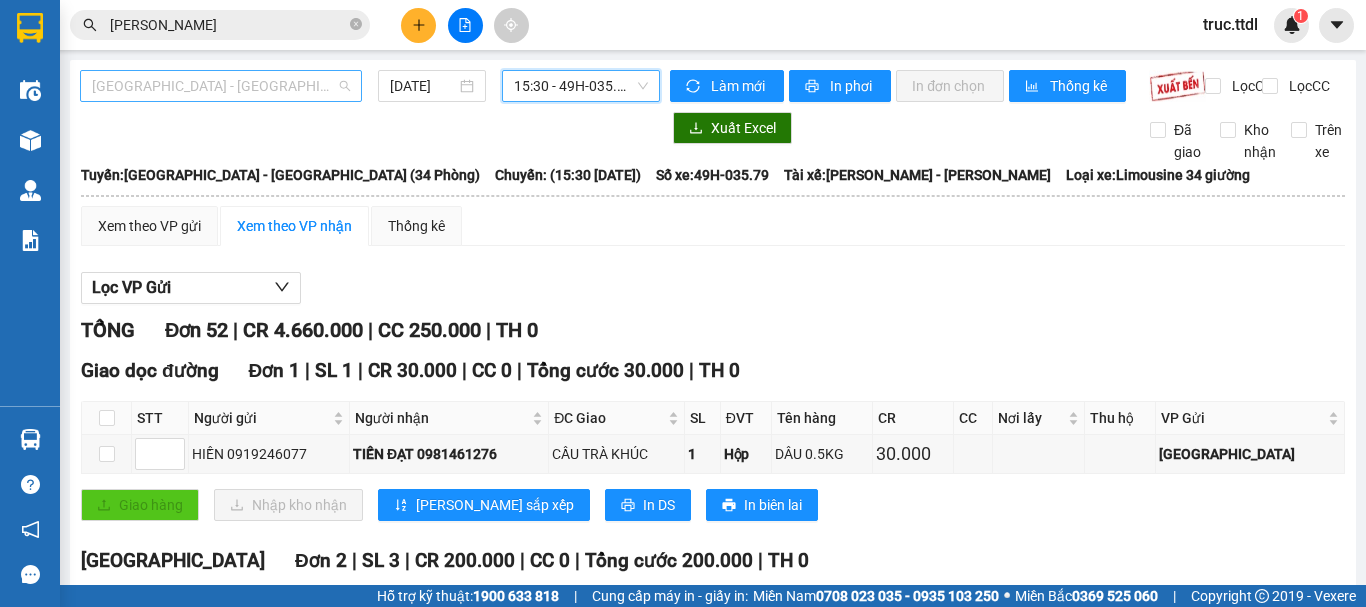 click on "[GEOGRAPHIC_DATA] - [GEOGRAPHIC_DATA] (34 Phòng)" at bounding box center [221, 86] 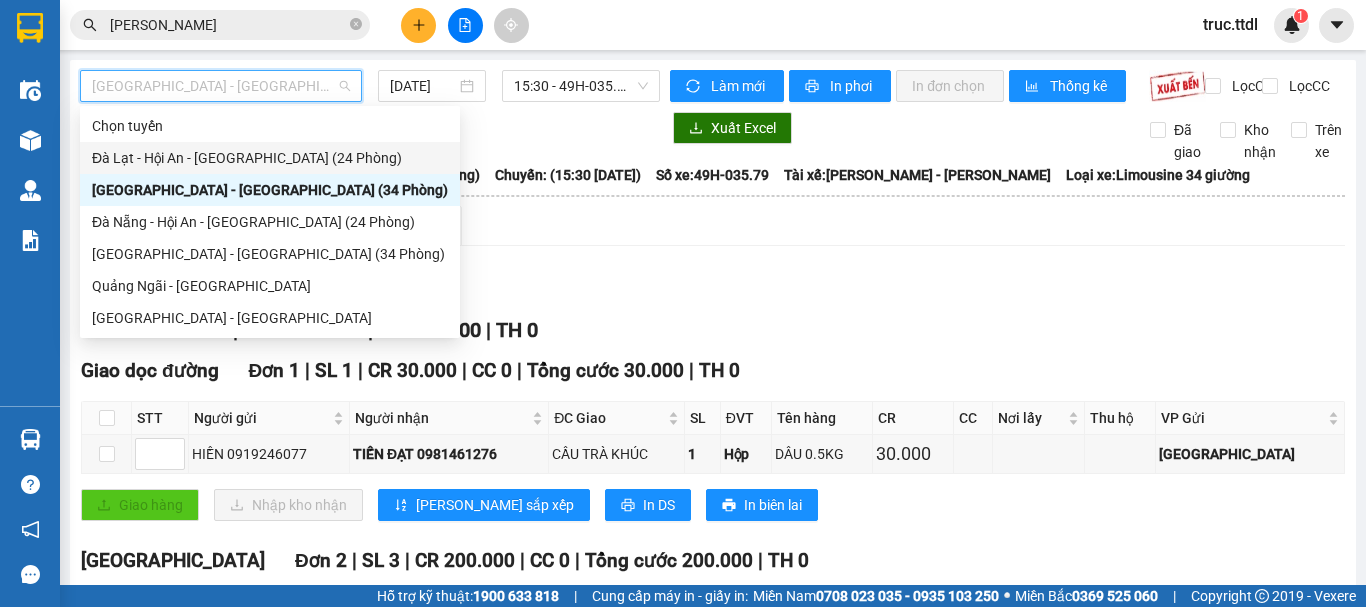click on "Đà Lạt - Hội An - [GEOGRAPHIC_DATA] (24 Phòng)" at bounding box center [270, 158] 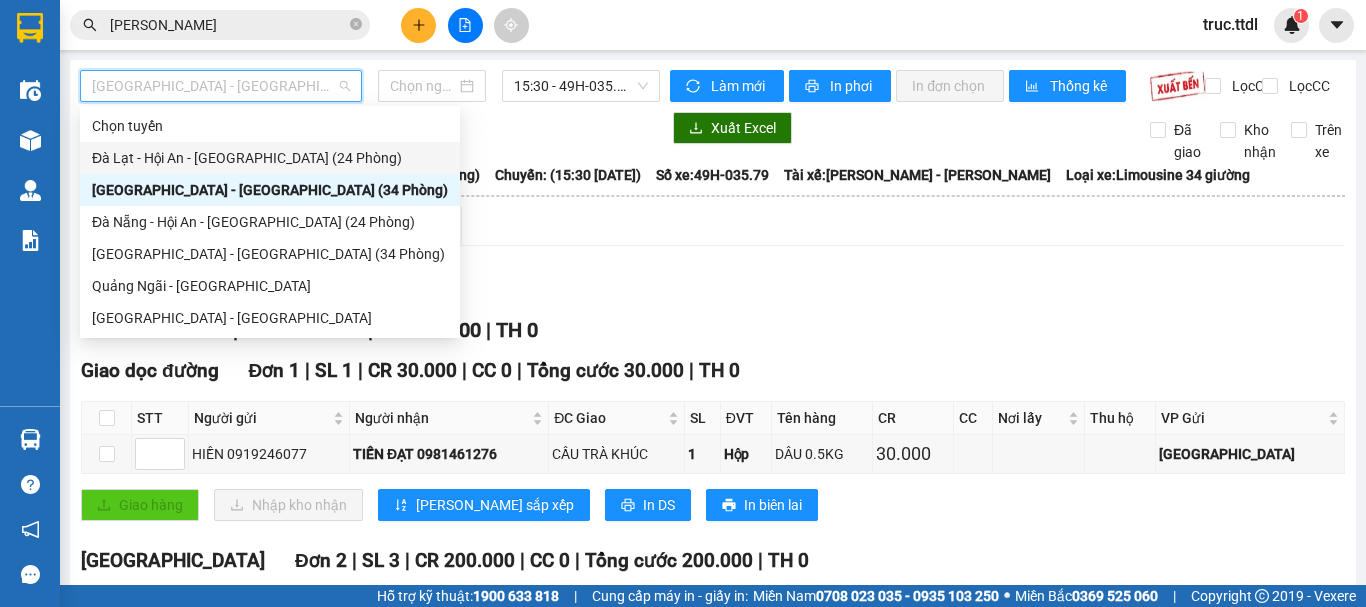 type on "[DATE]" 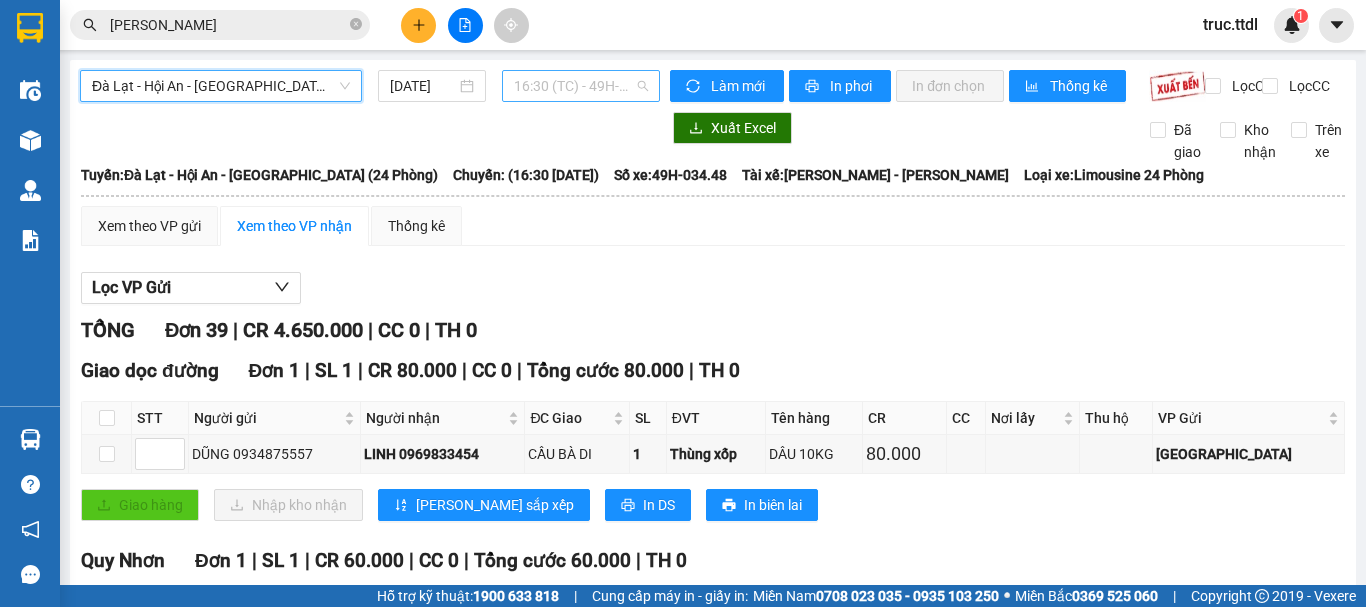 click on "16:30   (TC)   - 49H-034.48" at bounding box center (581, 86) 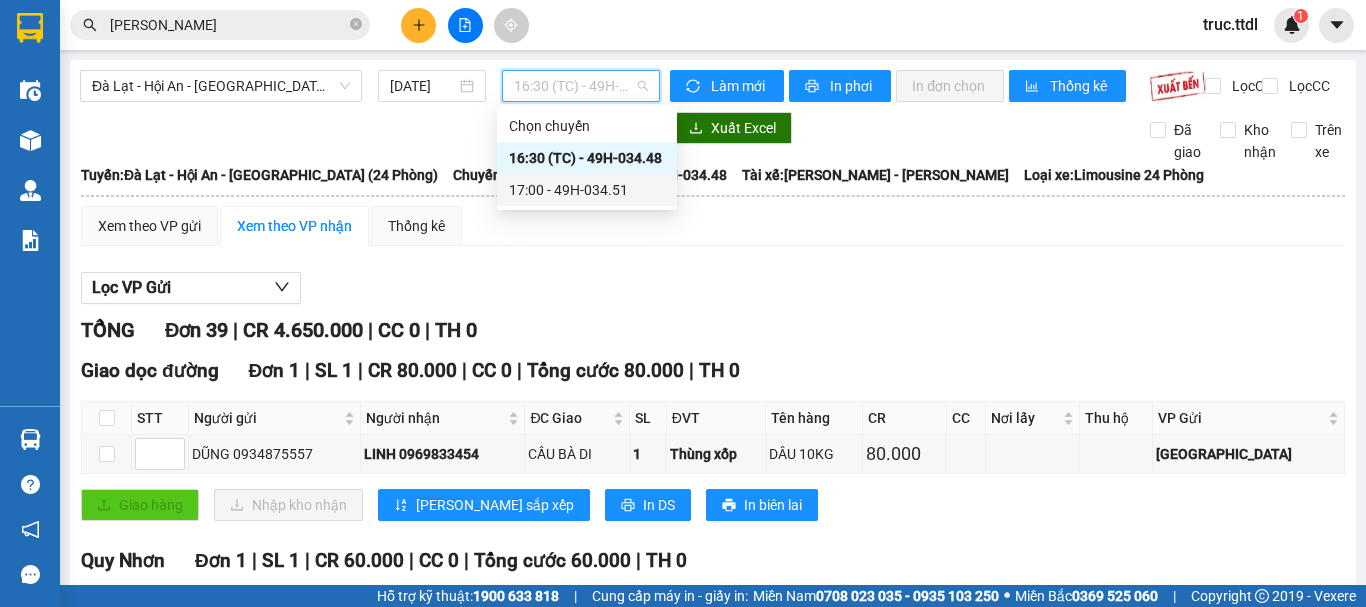 click on "17:00     - 49H-034.51" at bounding box center [587, 190] 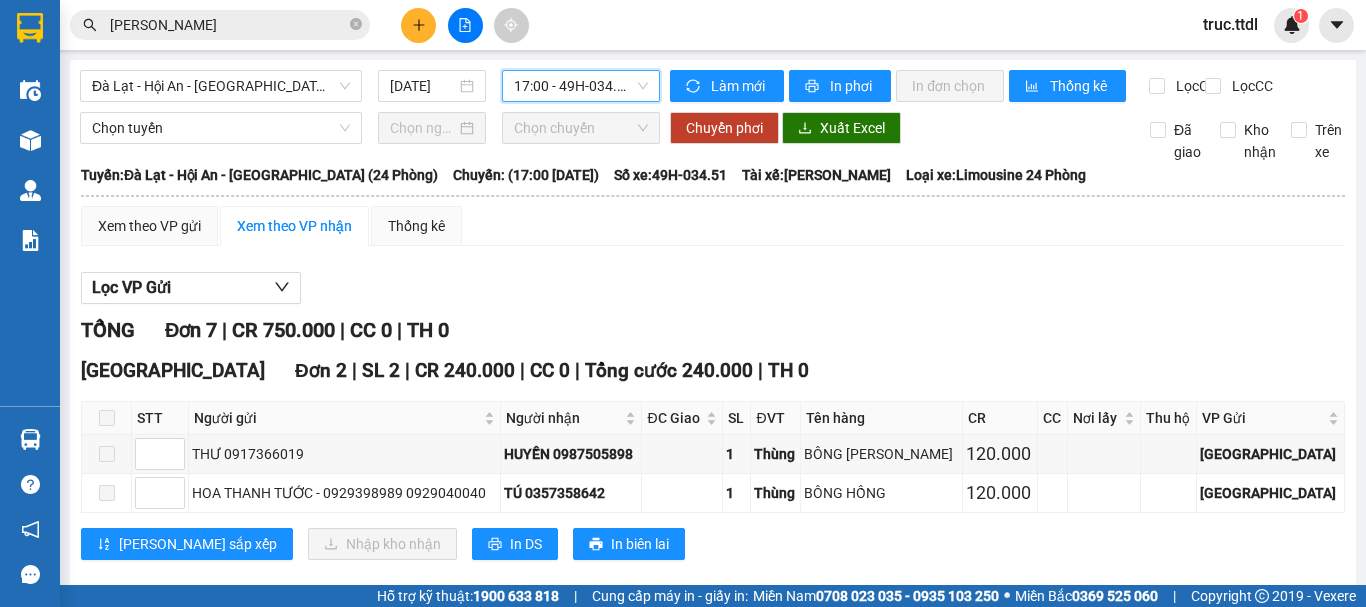 click on "17:00     - 49H-034.51" at bounding box center (581, 86) 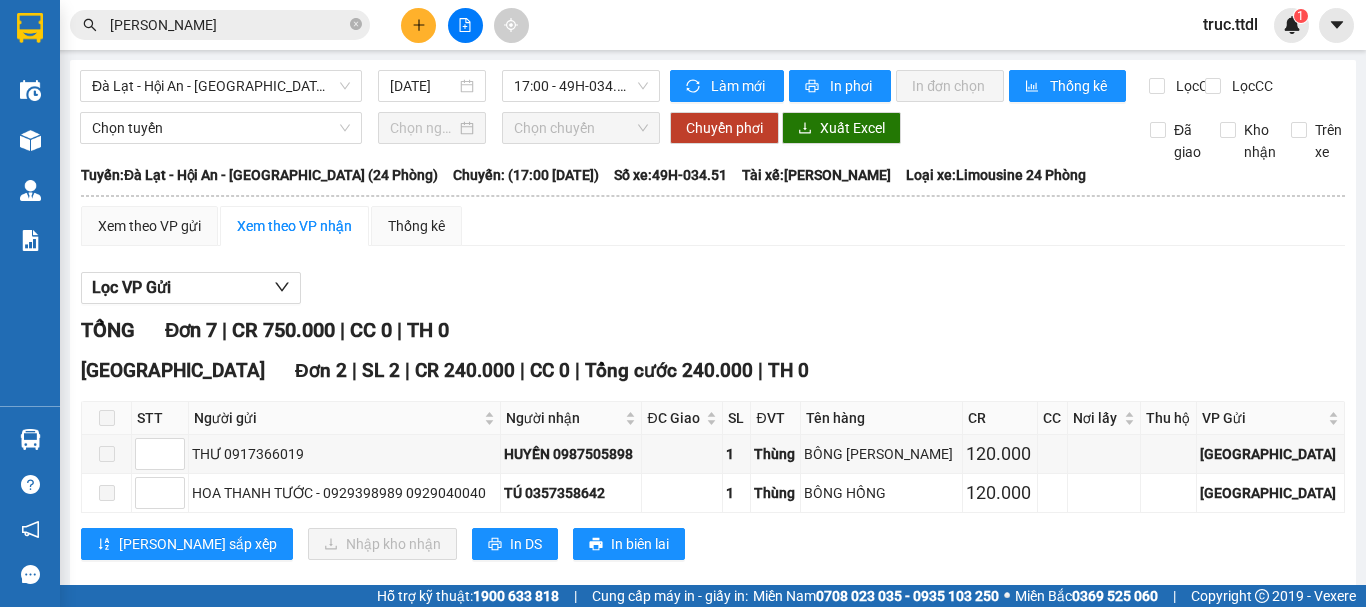 click on "Xem theo VP gửi Xem theo VP nhận Thống kê Lọc VP Gửi TỔNG Đơn   7 | CR   750.000 | CC   0 | TH   0 [GEOGRAPHIC_DATA]   2 | SL   2 | CR   240.000 | CC   0 | Tổng cước   240.000 | TH   0 STT Người gửi Người nhận ĐC Giao SL ĐVT Tên hàng CR CC Nơi lấy Thu hộ VP Gửi Ký nhận                             THƯ 0917366019 HUYỀN 0987505898 1 Thùng BÔNG THẠCH THẢO 120.000 Đà Lạt  HOA THANH TƯỚC - 0929398989 0929040040 TÚ 0357358642 1 Thùng BÔNG HỒNG 120.000 Đà Lạt  Lưu sắp xếp Nhập kho nhận In DS In biên lai Thanh Thuỷ   063 3823 151   296 [PERSON_NAME] Lực Đà Lạt   -  17:36 [DATE] Tuyến:  [GEOGRAPHIC_DATA] - Hội An - [GEOGRAPHIC_DATA] (24 Phòng) [GEOGRAPHIC_DATA]:   (17:00 [DATE]) Tài xế:  [PERSON_NAME] xe:  [PERSON_NAME] xe:  49H-034.51   Loại xe:  Limousine 24 Phòng STT Người gửi Người nhận ĐC Giao SL ĐVT Tên hàng CR CC Nơi lấy Thu hộ VP Gửi Ký nhận Tuy Hòa Đơn   2" at bounding box center [713, 753] 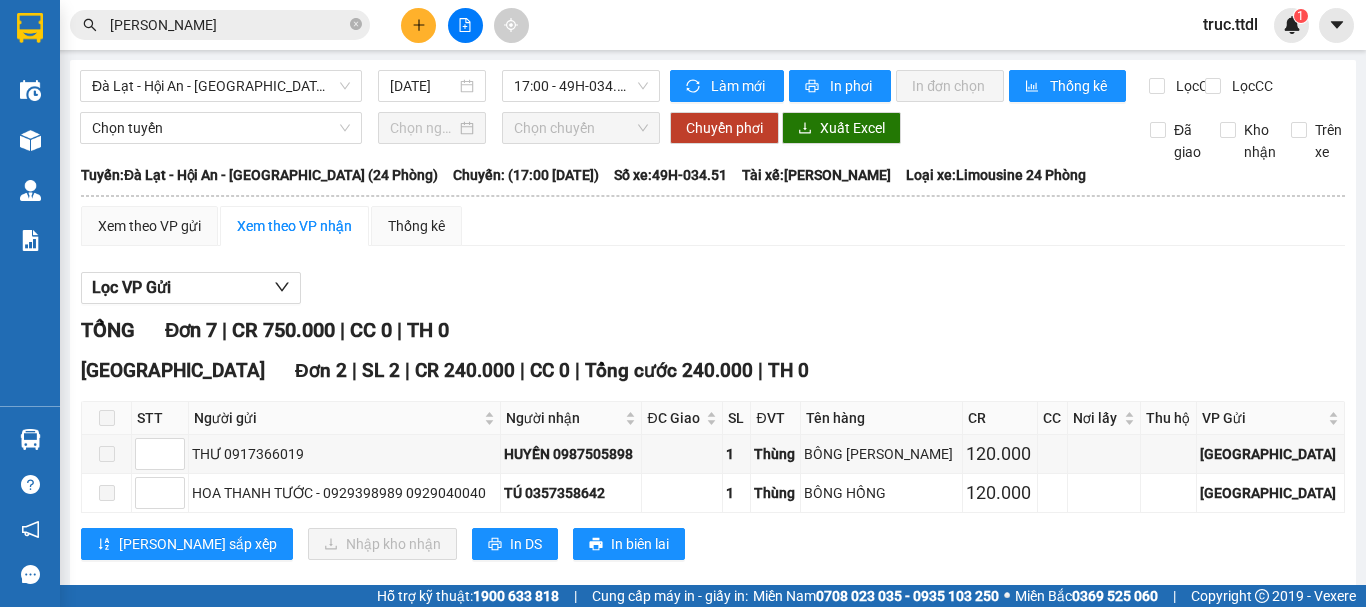 drag, startPoint x: 760, startPoint y: 308, endPoint x: 761, endPoint y: 285, distance: 23.021729 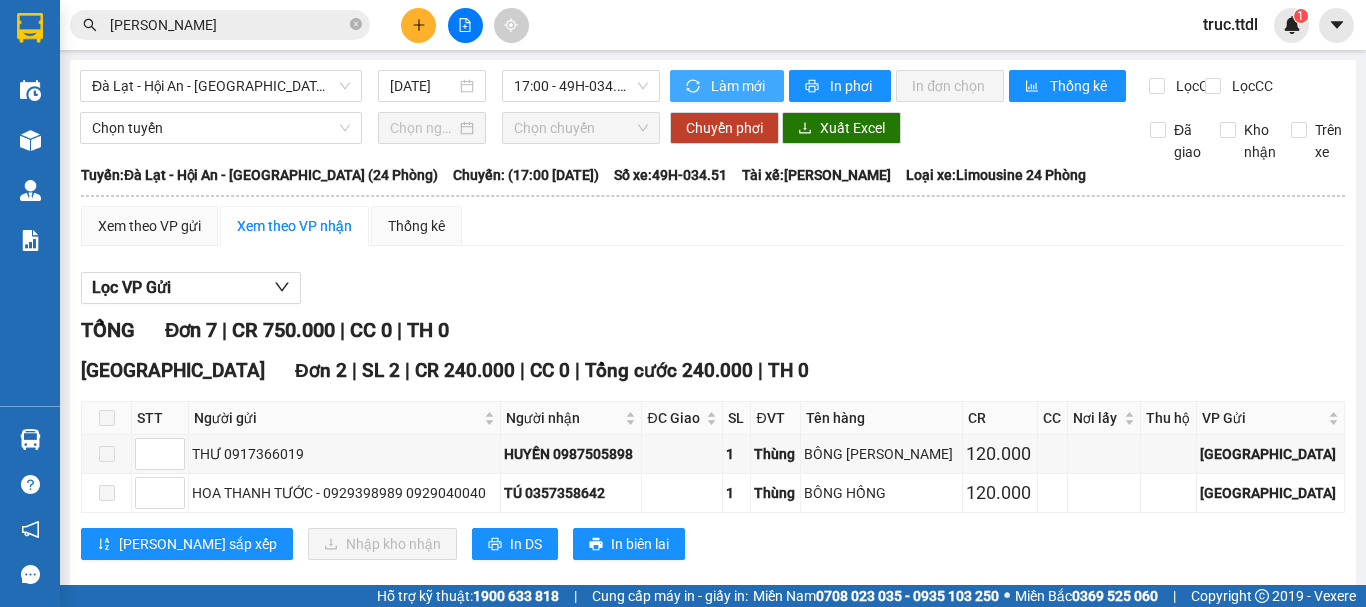 click on "Làm mới" at bounding box center [739, 86] 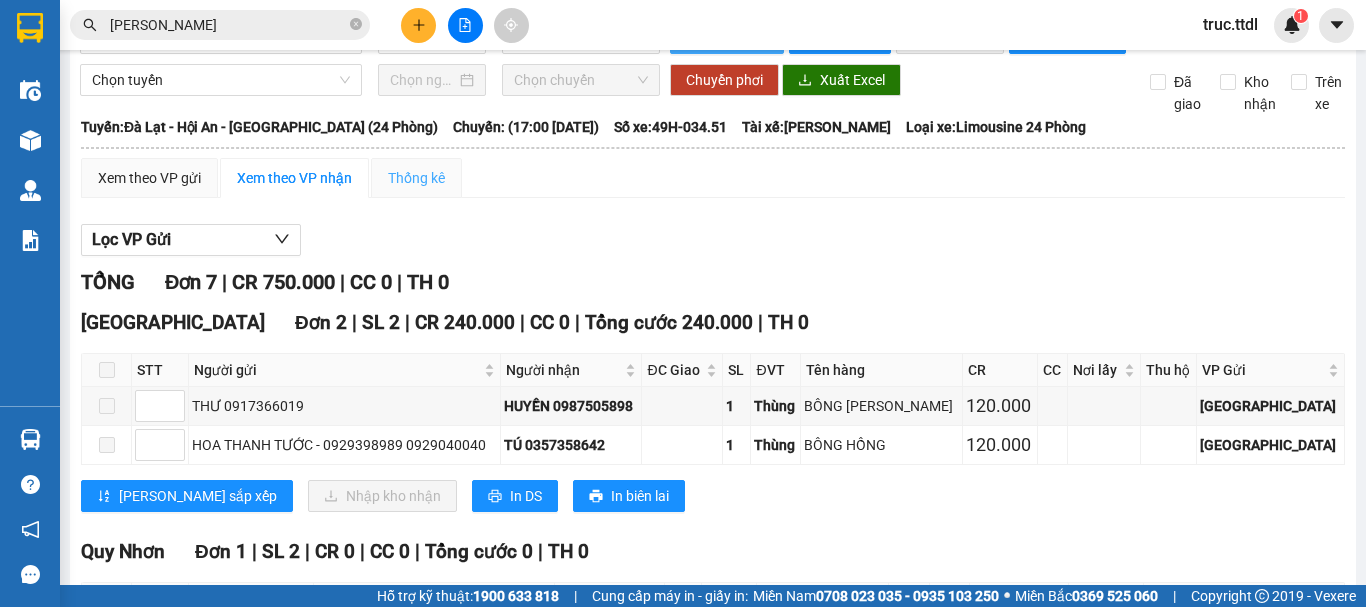 scroll, scrollTop: 0, scrollLeft: 0, axis: both 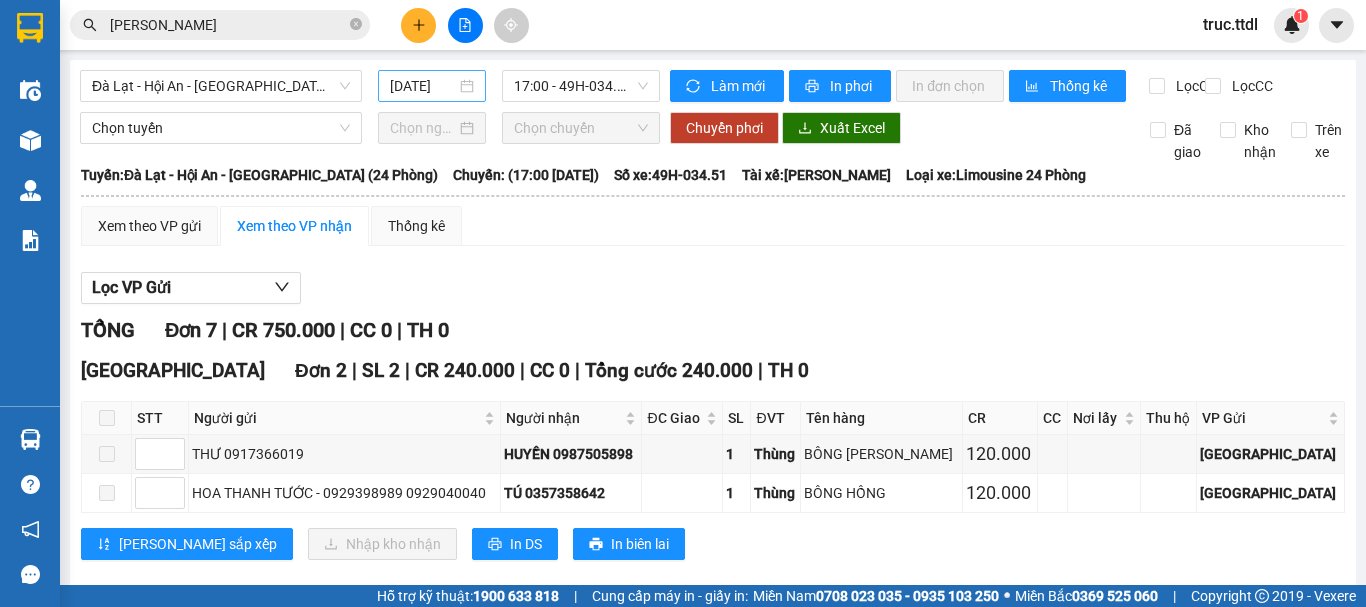 click on "[DATE]" at bounding box center [423, 86] 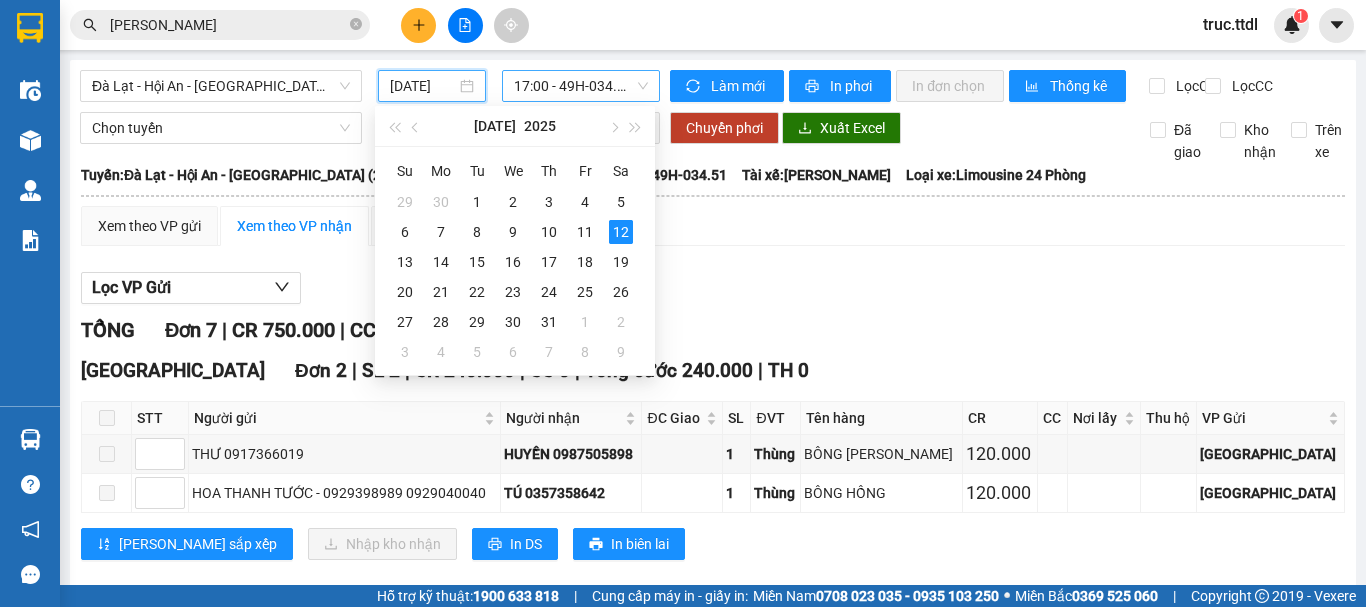 click on "17:00     - 49H-034.51" at bounding box center [581, 86] 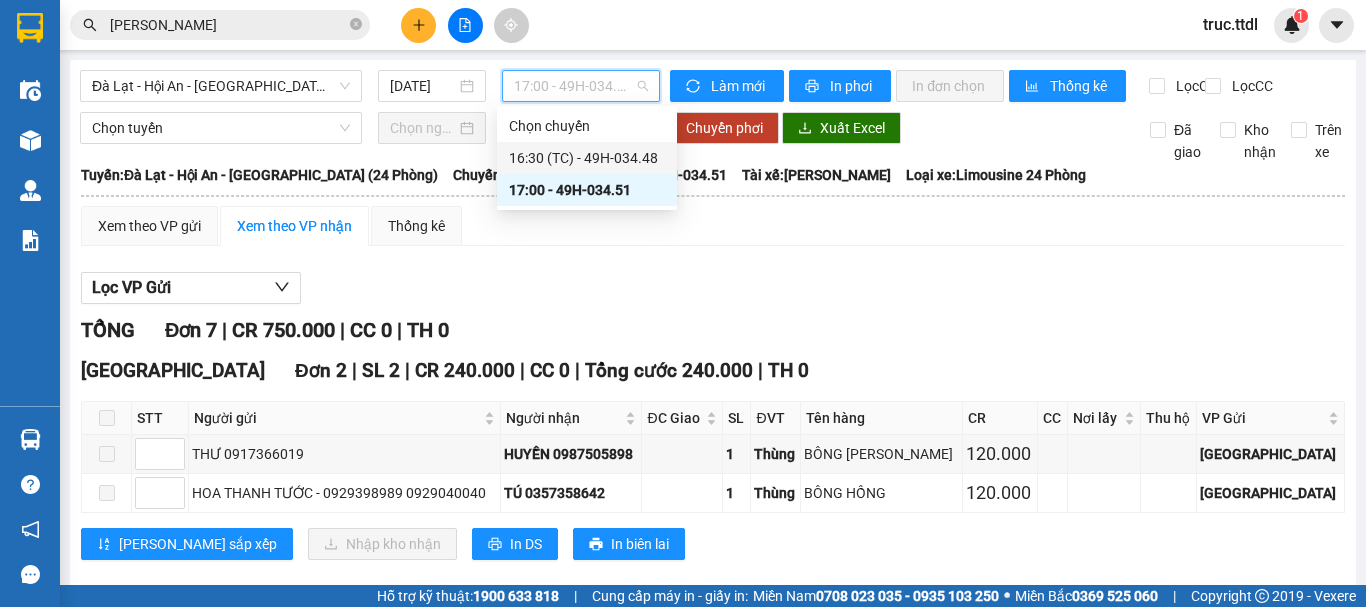 click on "16:30   (TC)   - 49H-034.48" at bounding box center [587, 158] 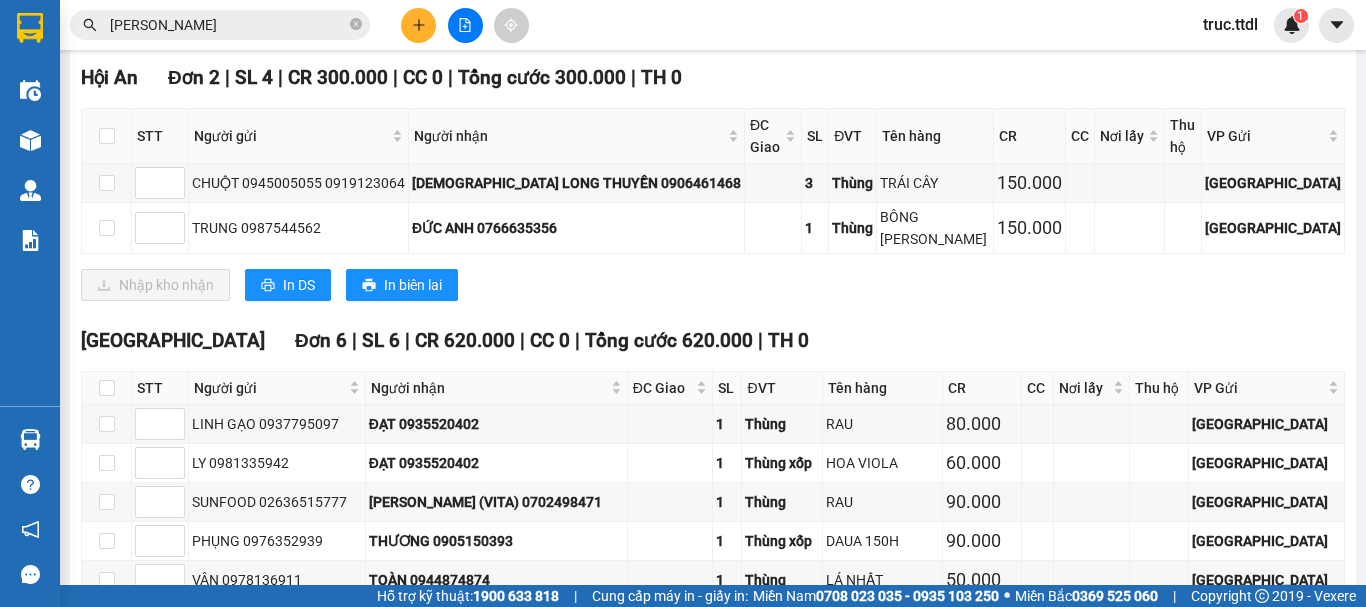 scroll, scrollTop: 4001, scrollLeft: 0, axis: vertical 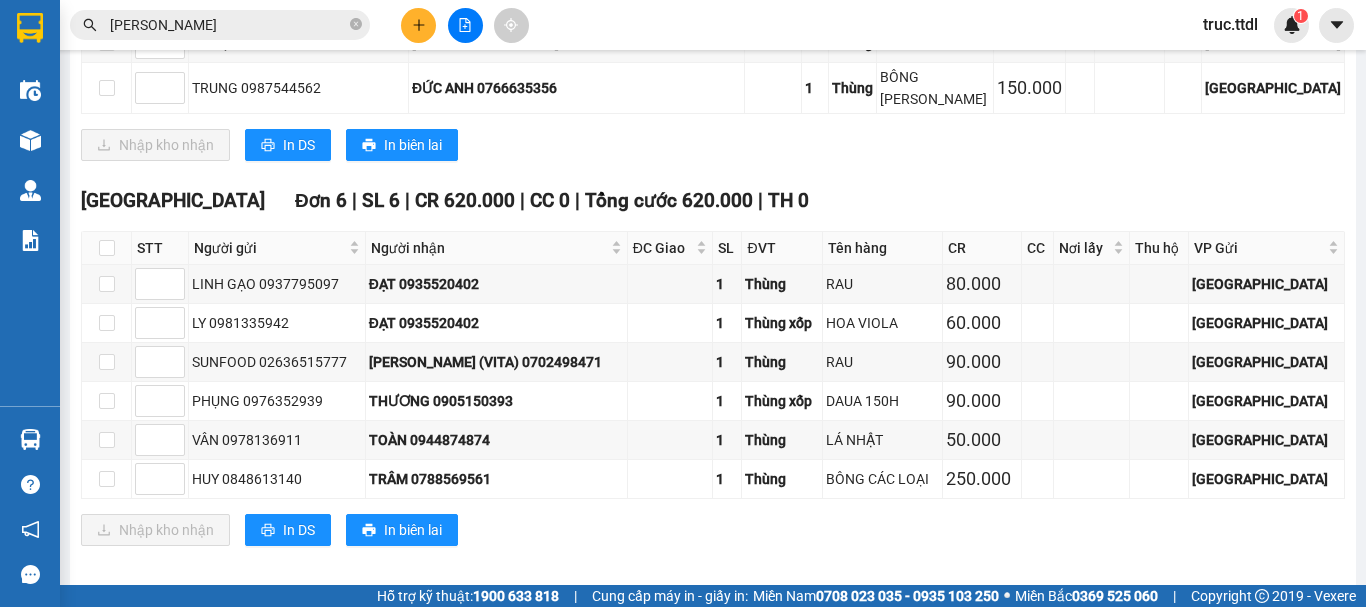 click on "truc.ttdl" at bounding box center (1230, 24) 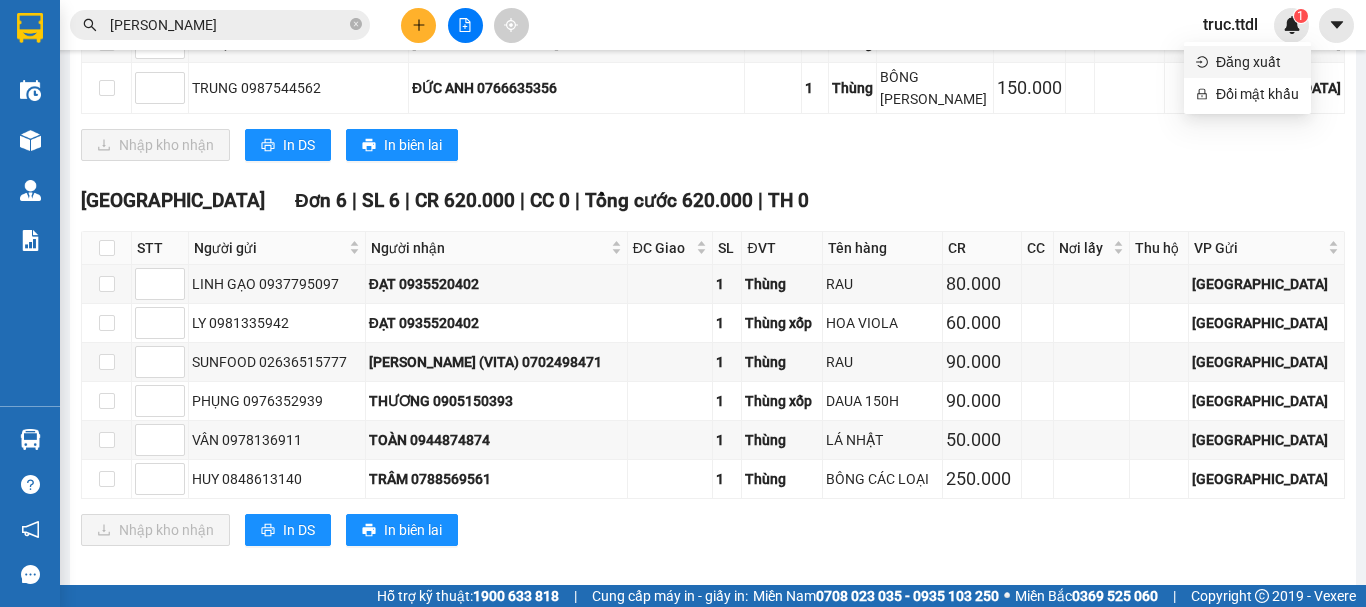 click on "Đăng xuất" at bounding box center (1257, 62) 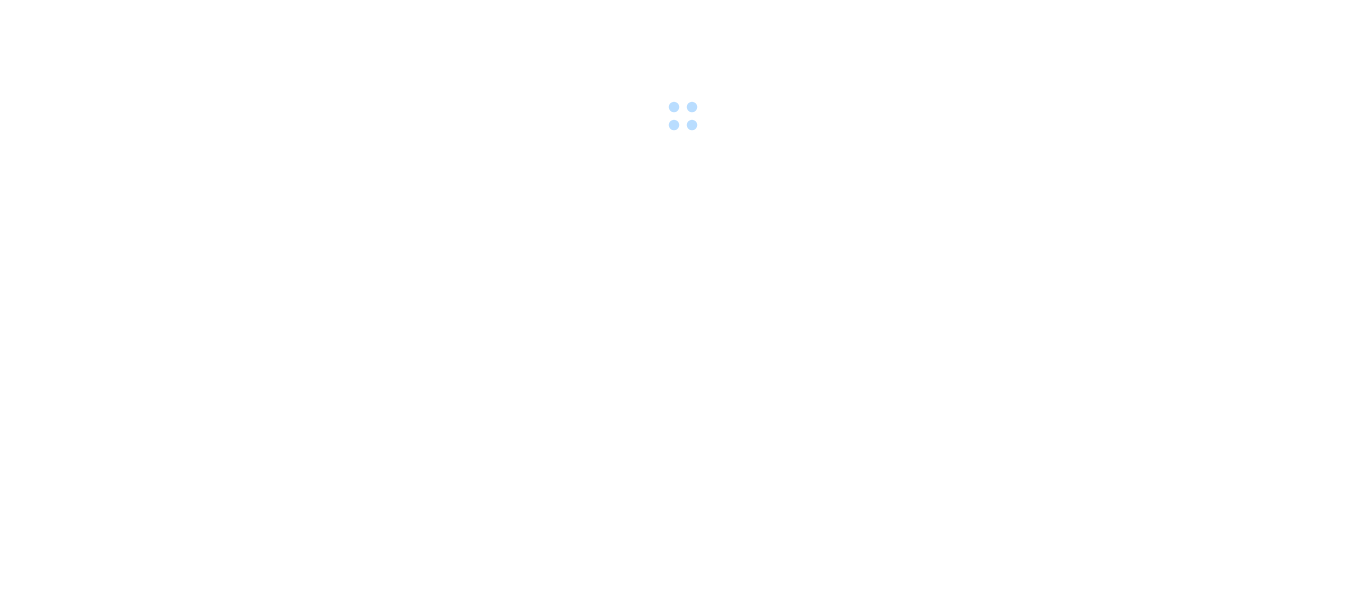scroll, scrollTop: 0, scrollLeft: 0, axis: both 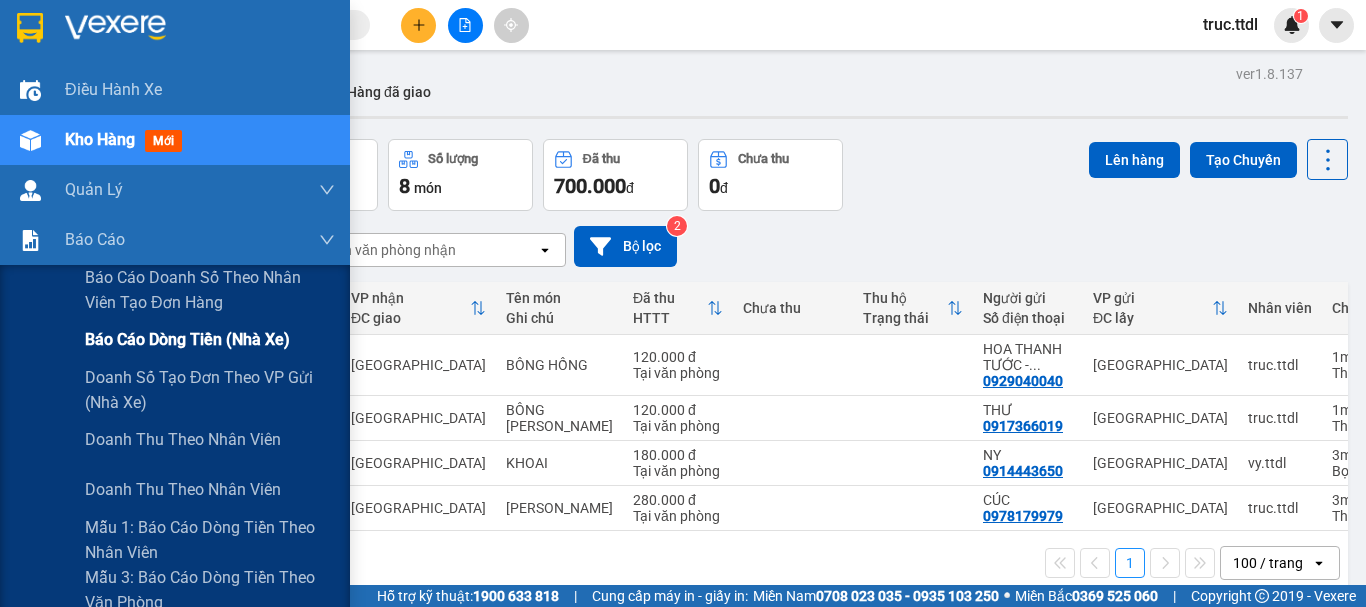 click on "Báo cáo dòng tiền (nhà xe)" at bounding box center (187, 339) 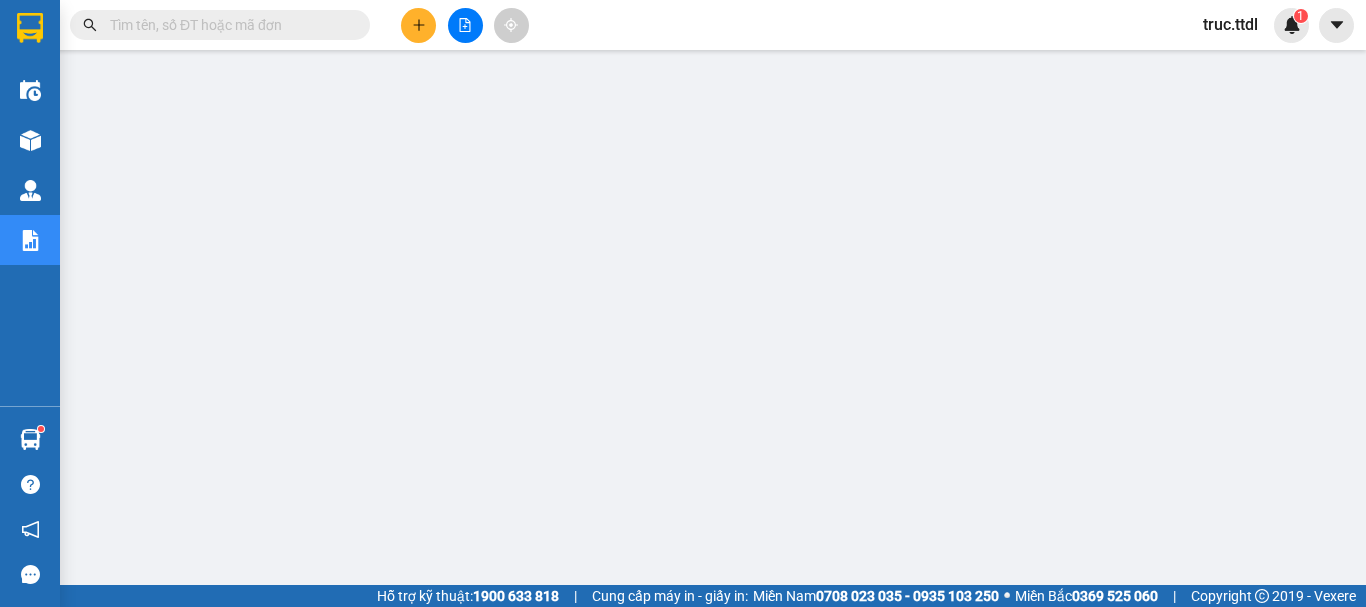 click on "truc.ttdl" at bounding box center [1230, 24] 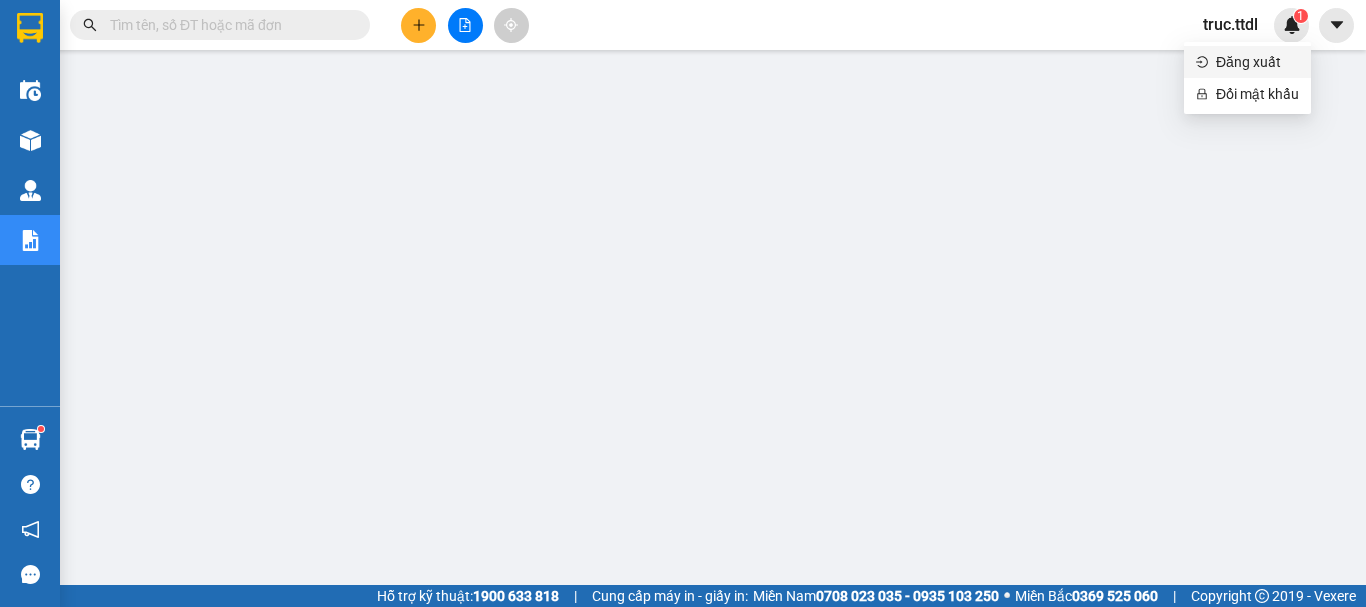 click on "Đăng xuất" at bounding box center [1257, 62] 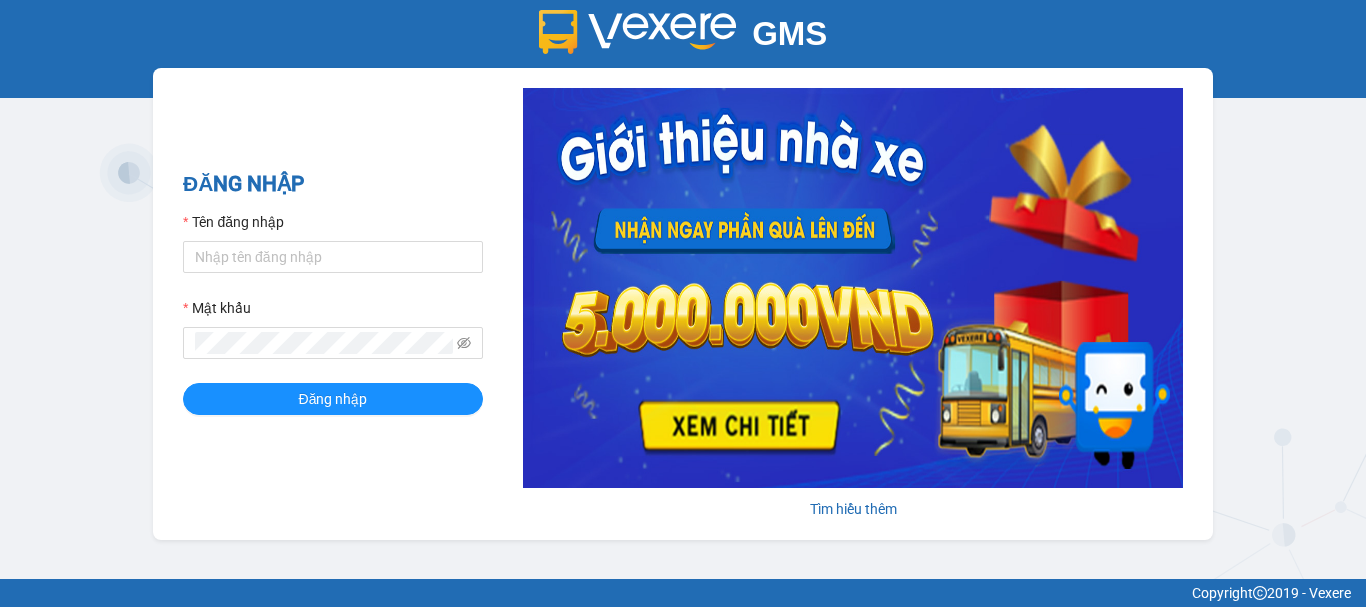 scroll, scrollTop: 0, scrollLeft: 0, axis: both 